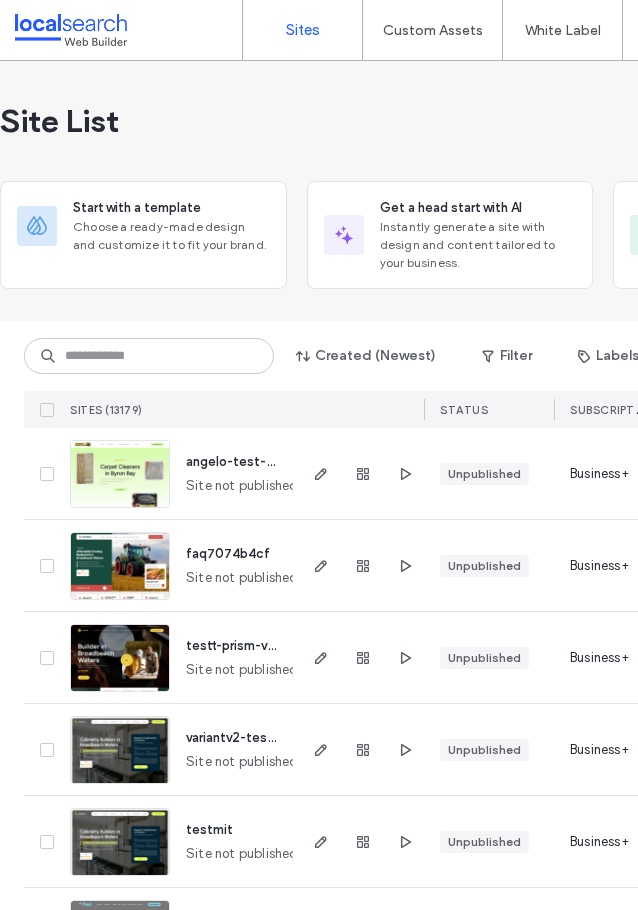 scroll, scrollTop: 0, scrollLeft: 0, axis: both 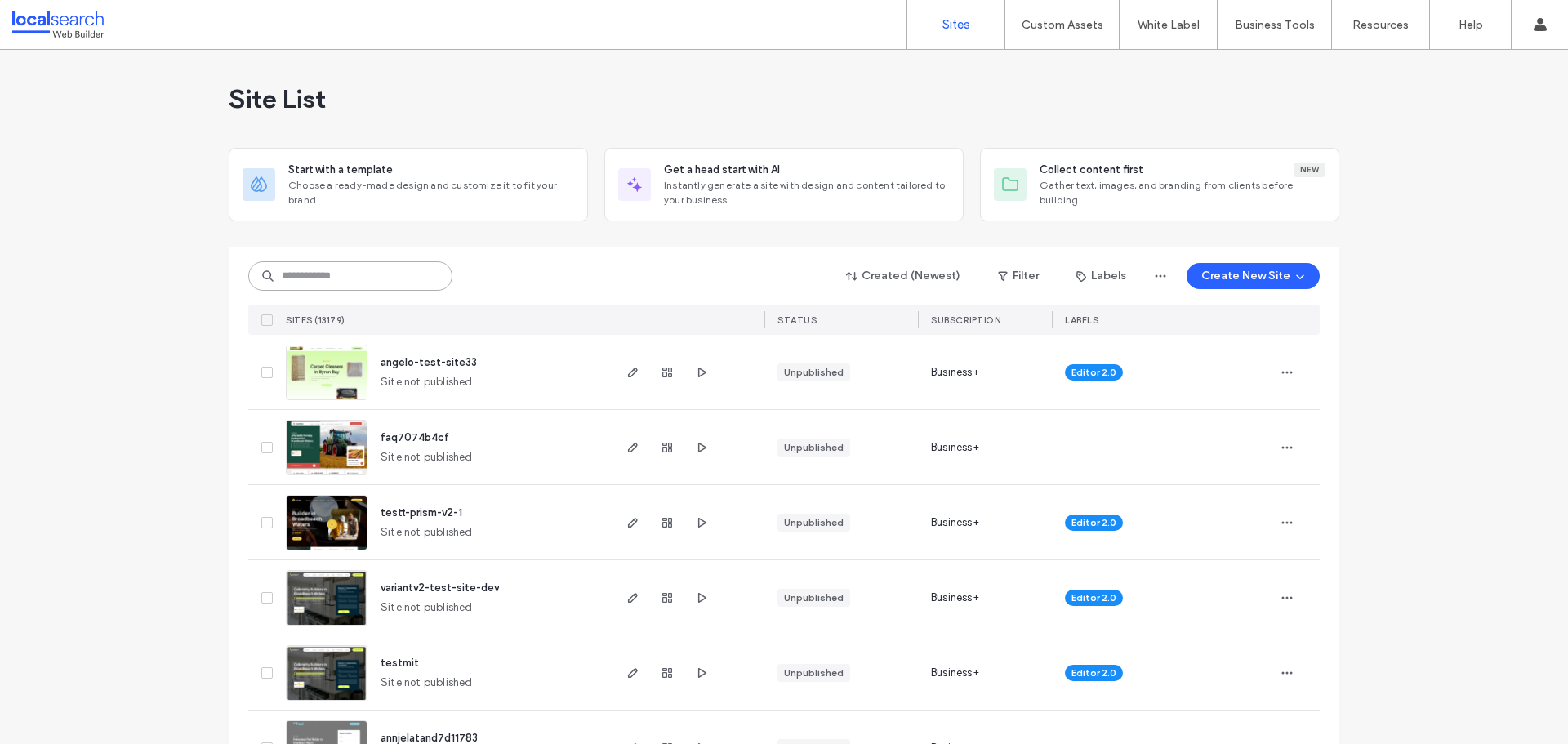 click at bounding box center [350, 276] 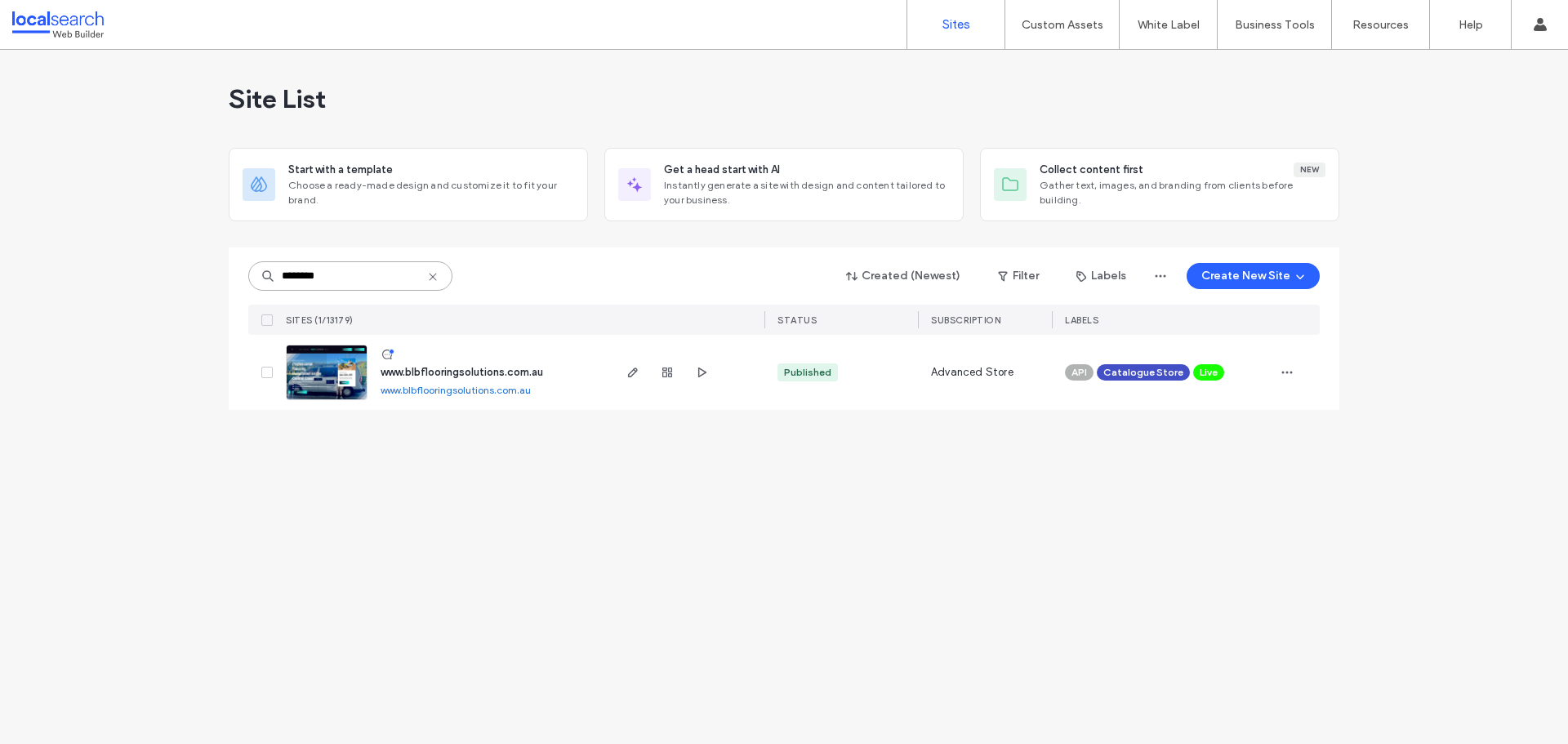 type on "********" 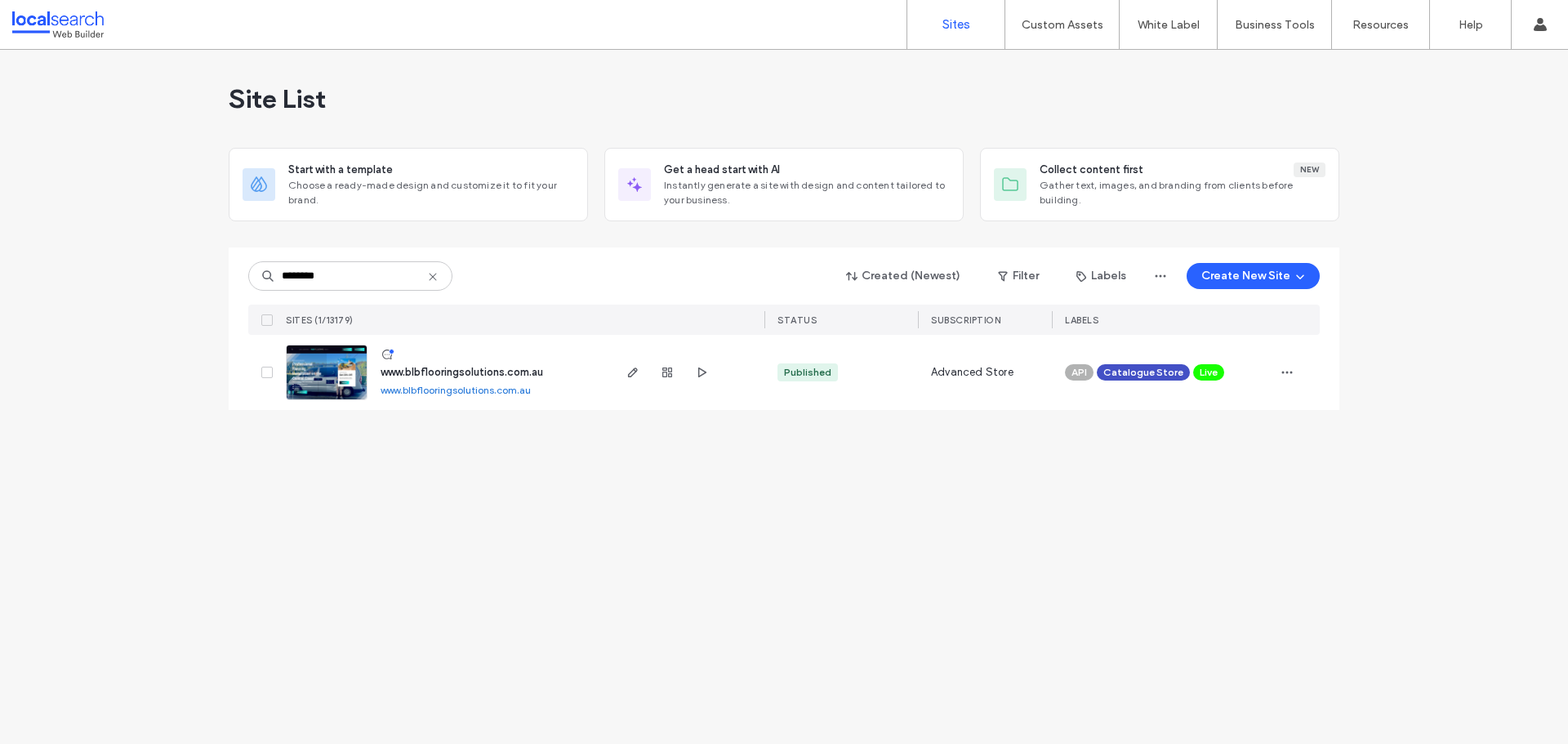 click at bounding box center (327, 372) 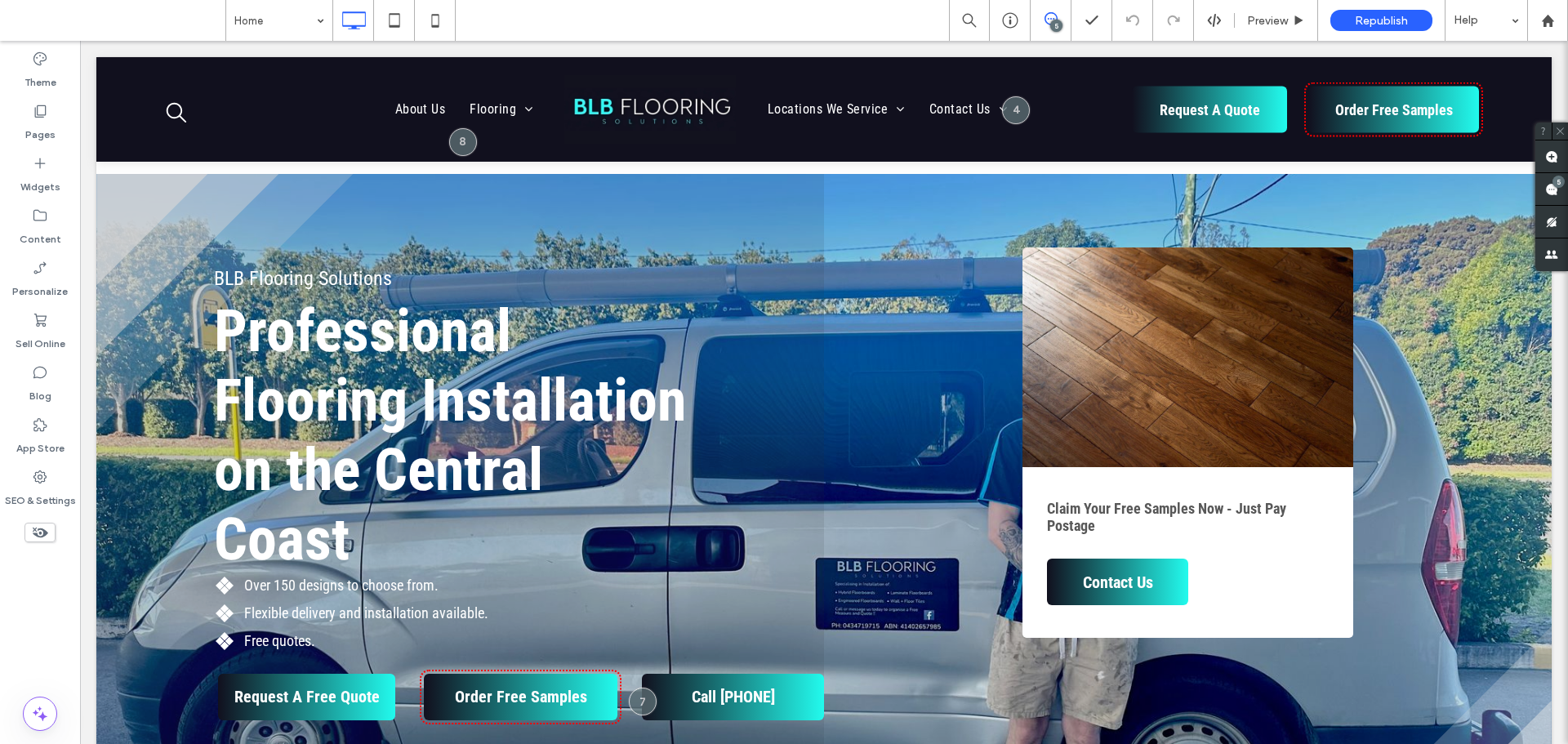 scroll, scrollTop: 898, scrollLeft: 0, axis: vertical 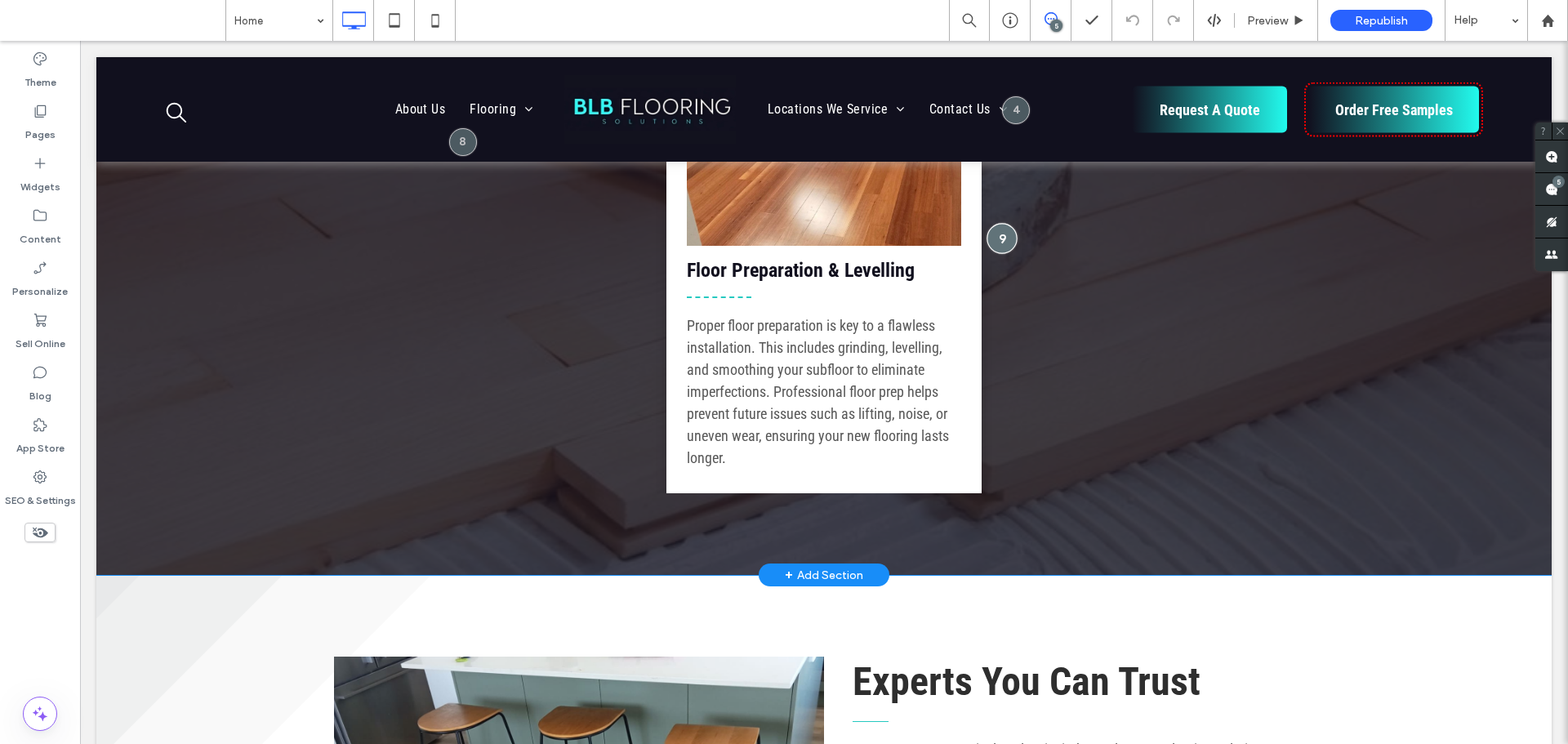 click at bounding box center (1001, 238) 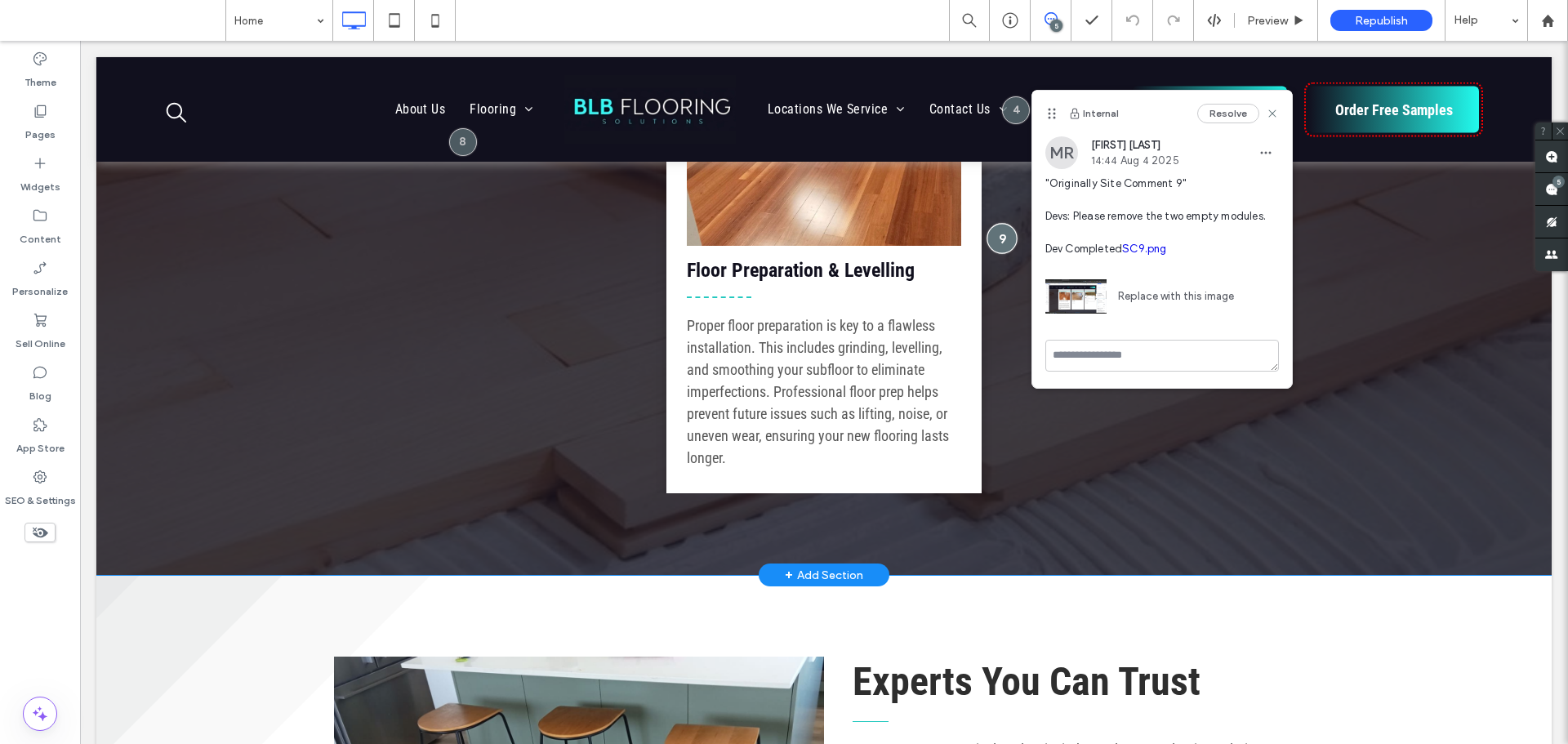 click at bounding box center [1001, 238] 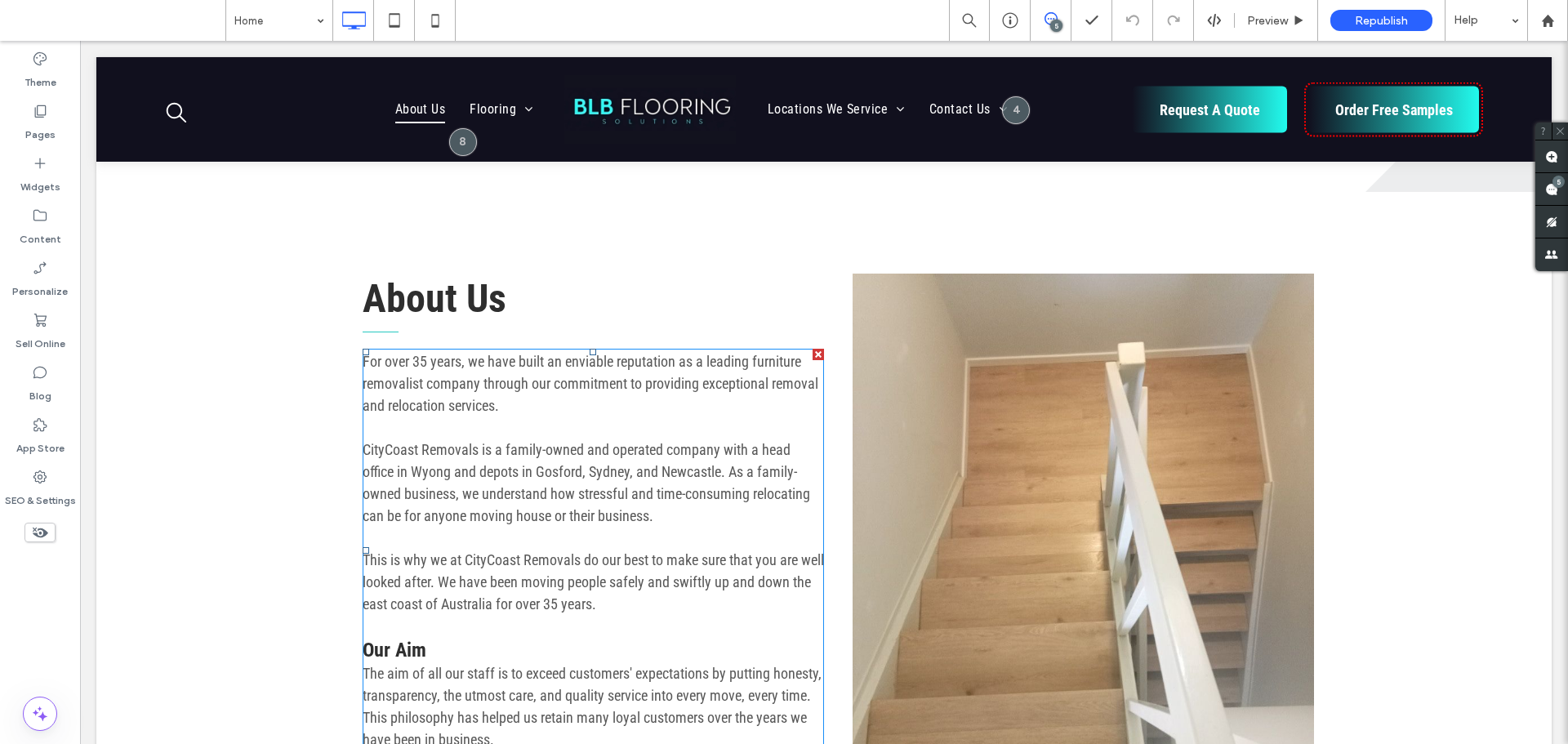 scroll, scrollTop: 3757, scrollLeft: 0, axis: vertical 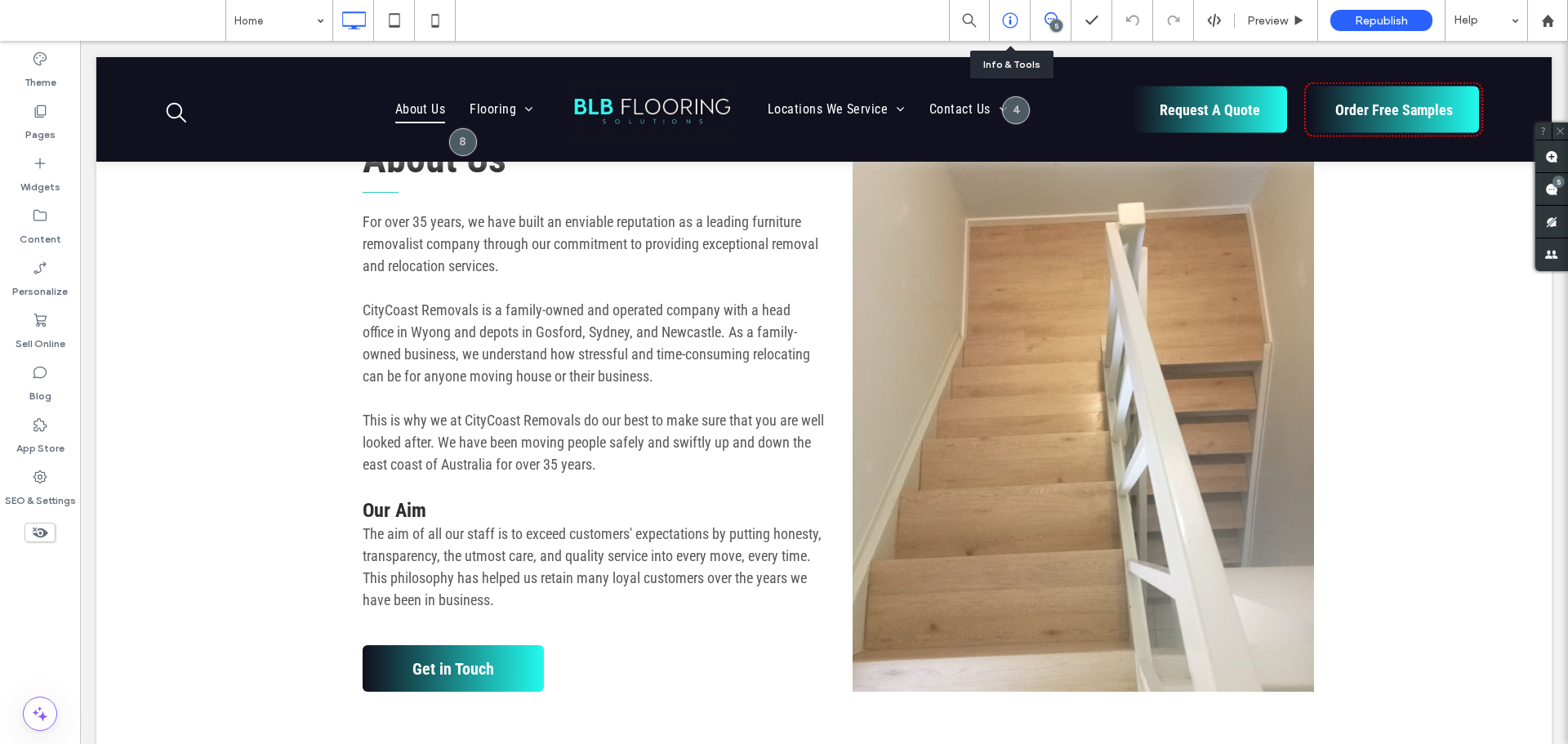 click 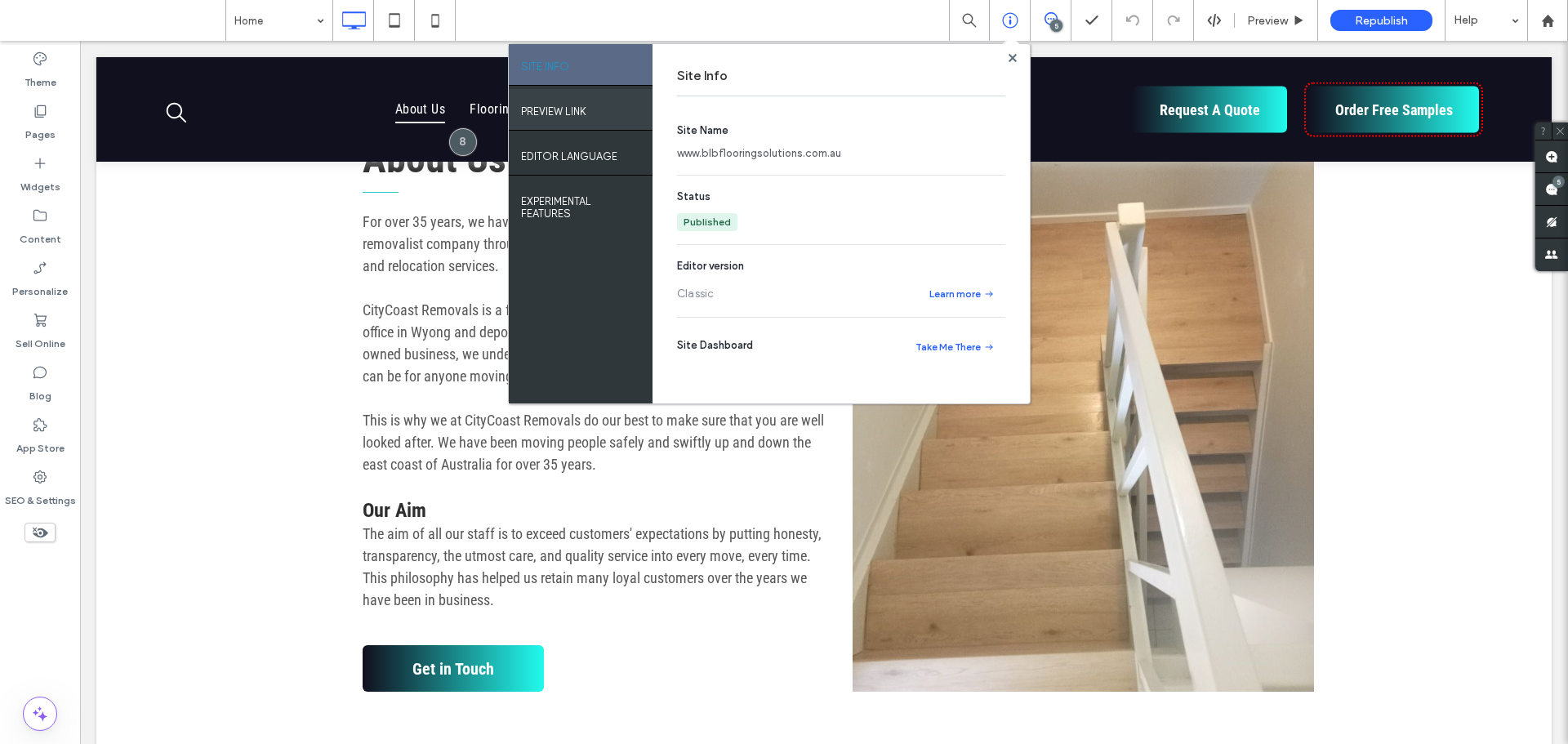 click on "PREVIEW LINK" at bounding box center (581, 109) 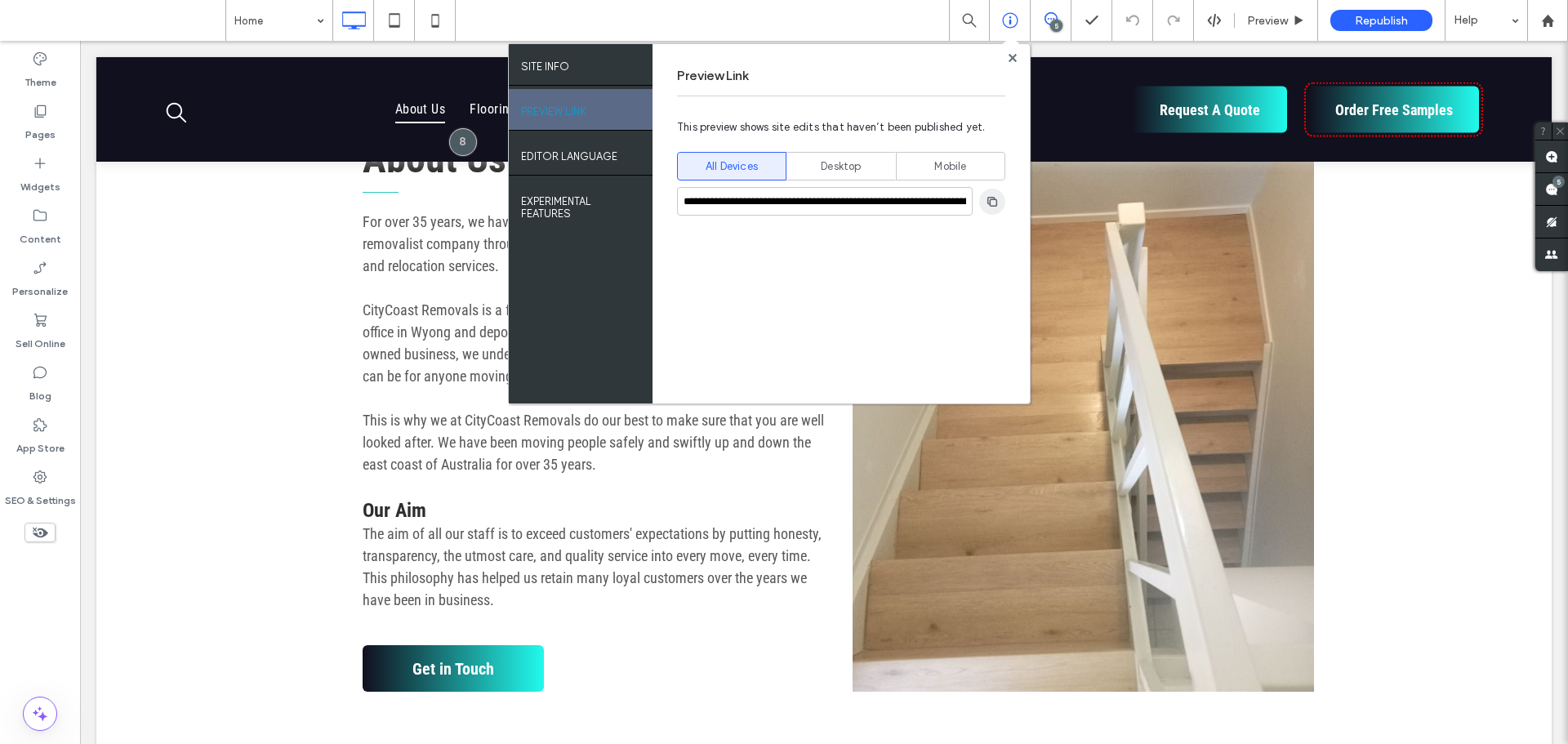 click 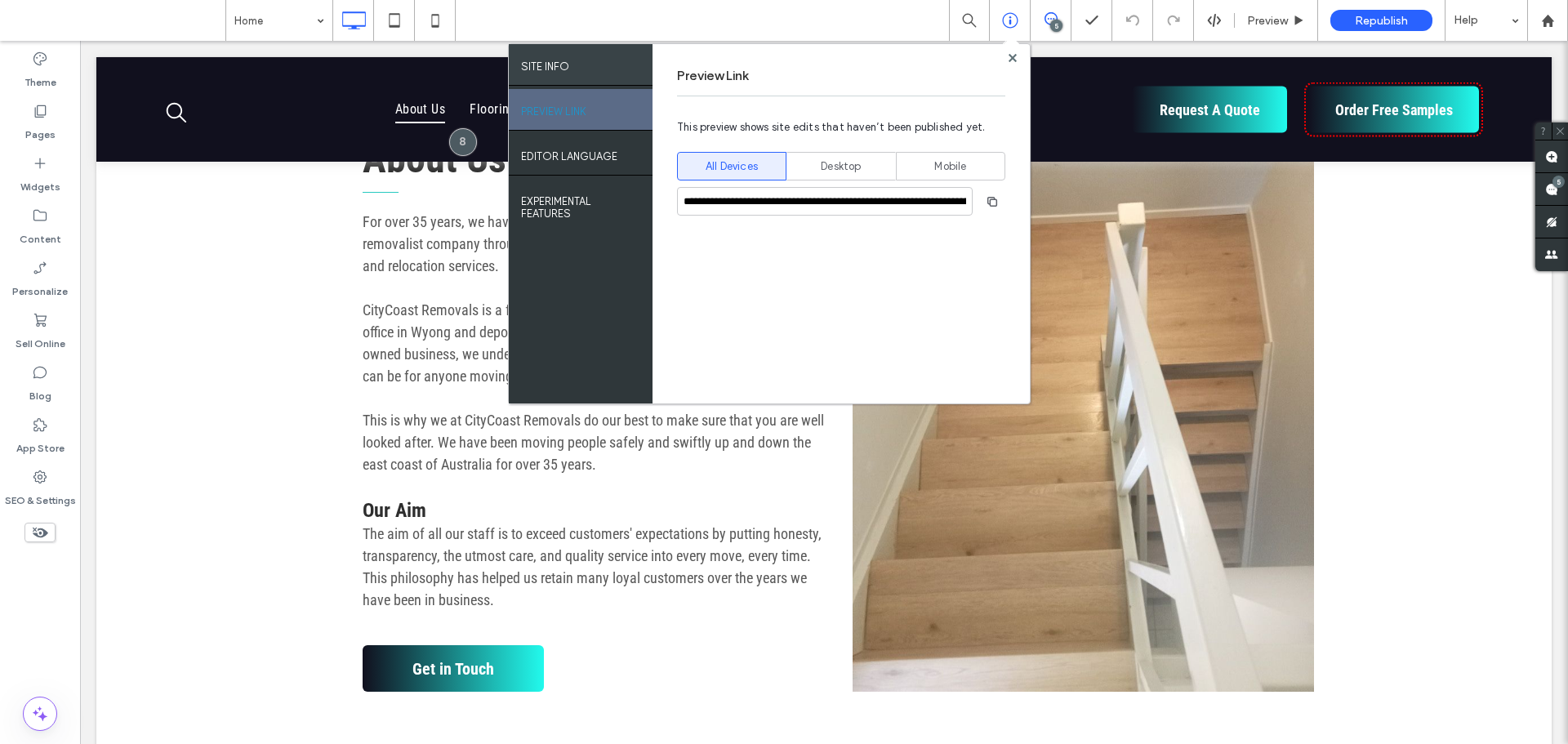 click on "SITE INFO" at bounding box center (581, 65) 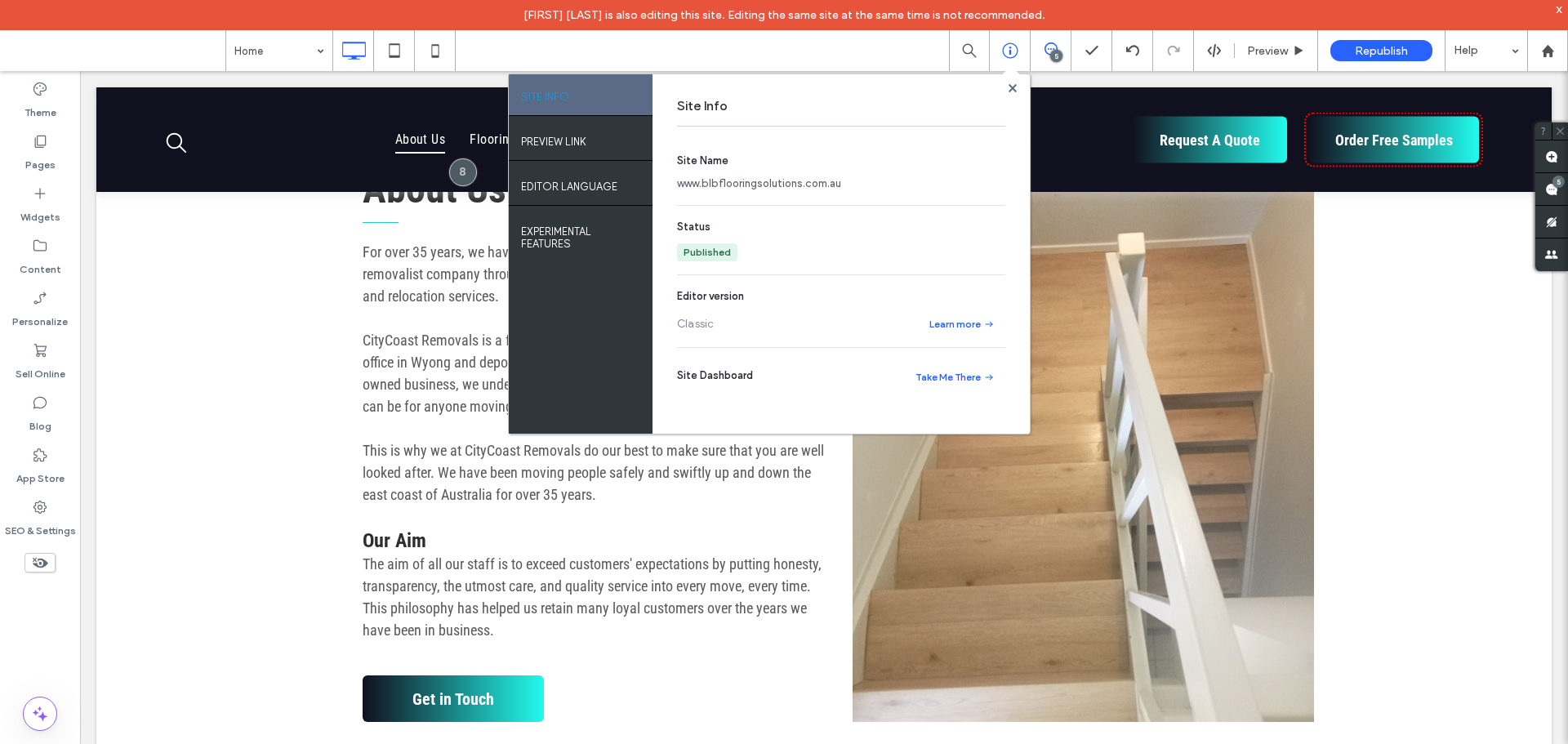 click on "www.blbflooringsolutions.com.au" at bounding box center [759, 184] 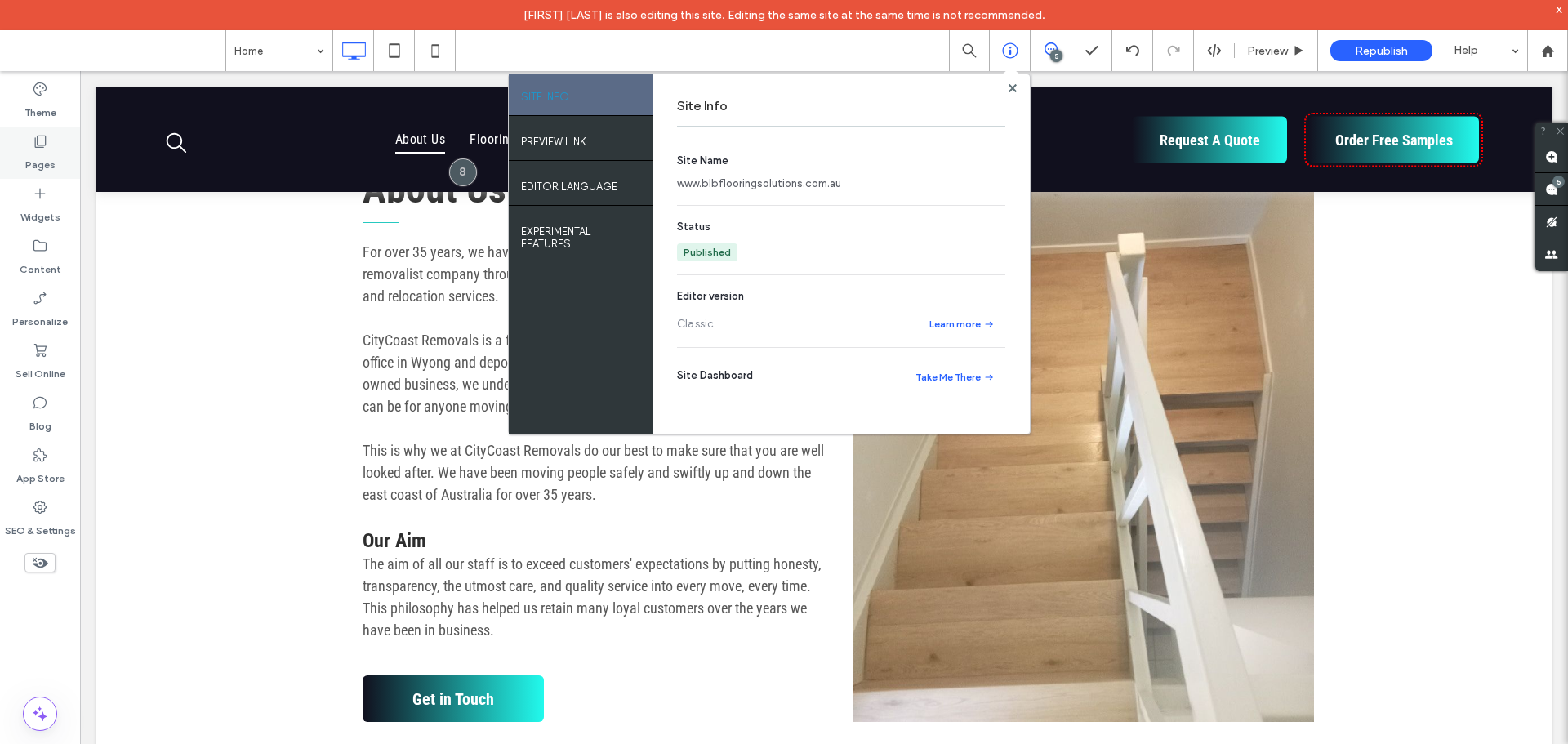 click on "Pages" at bounding box center (40, 161) 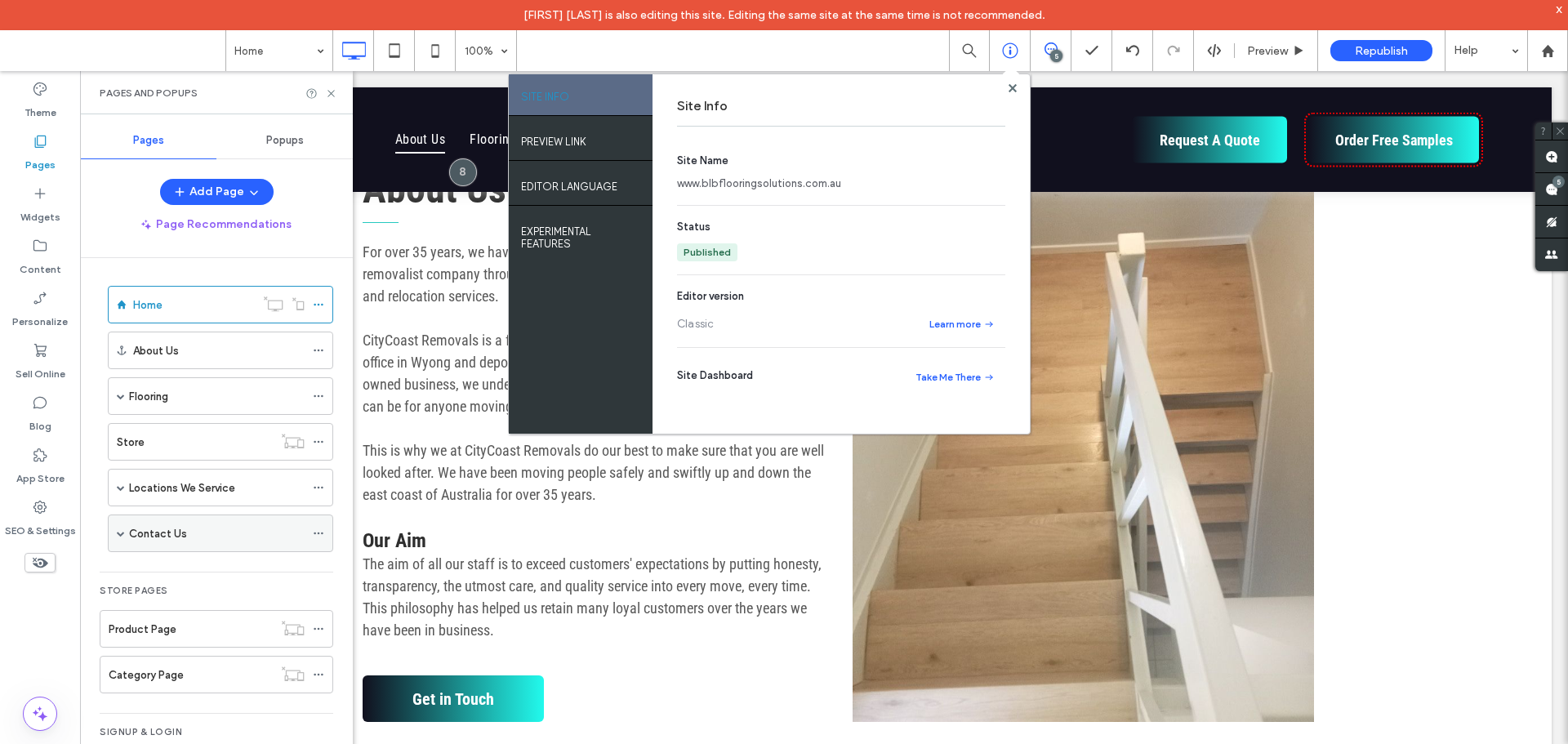 click 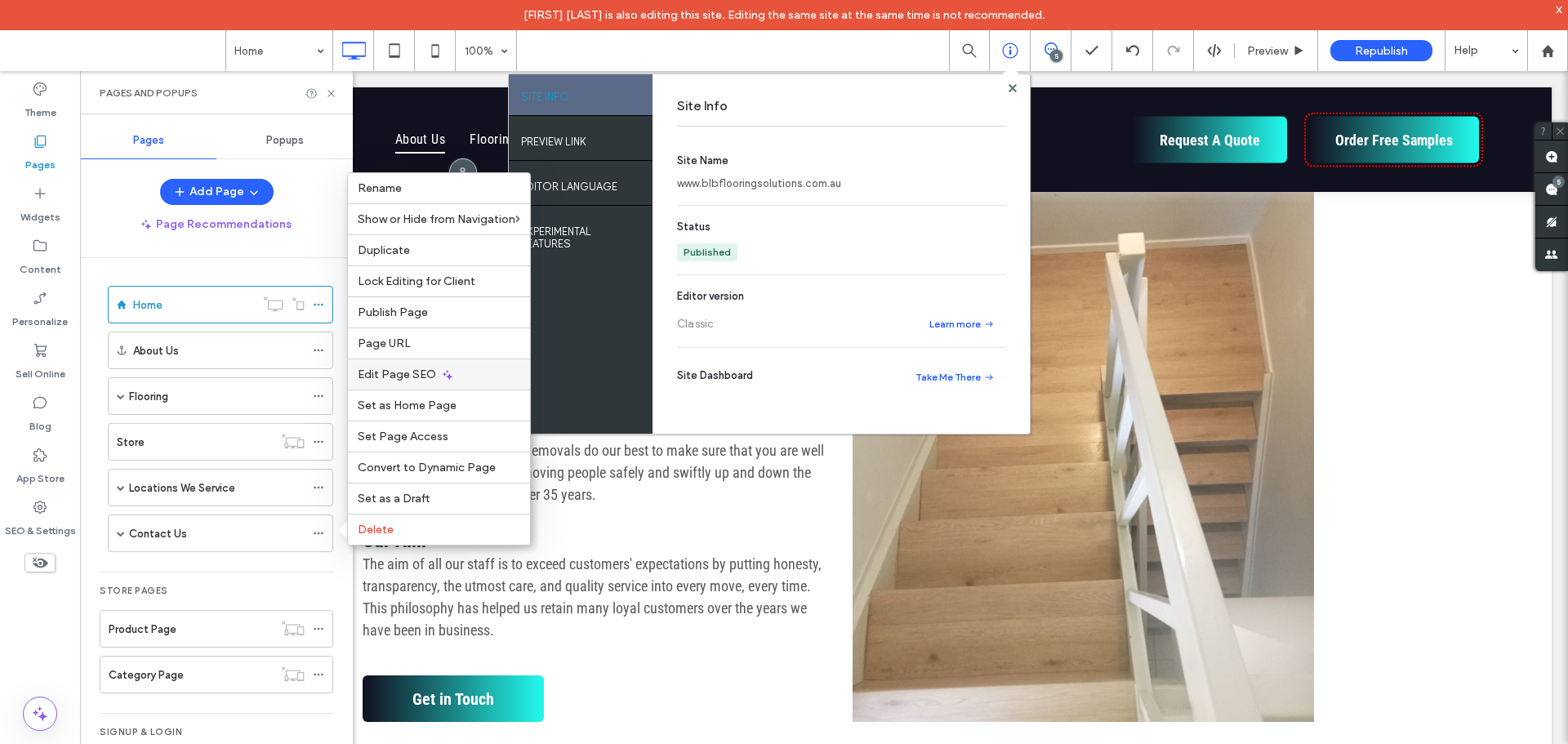 click on "Edit Page SEO" at bounding box center (397, 374) 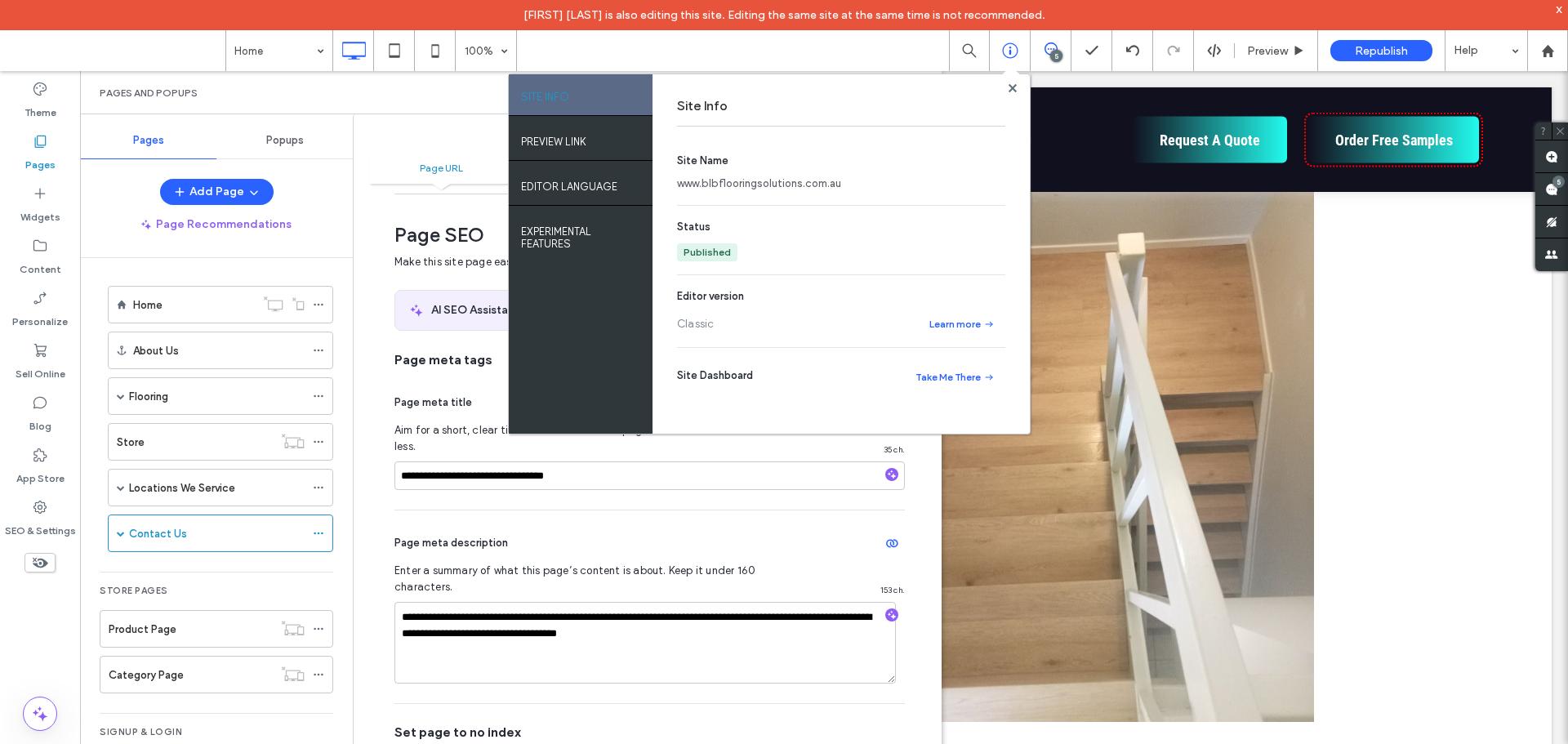 scroll, scrollTop: 224, scrollLeft: 0, axis: vertical 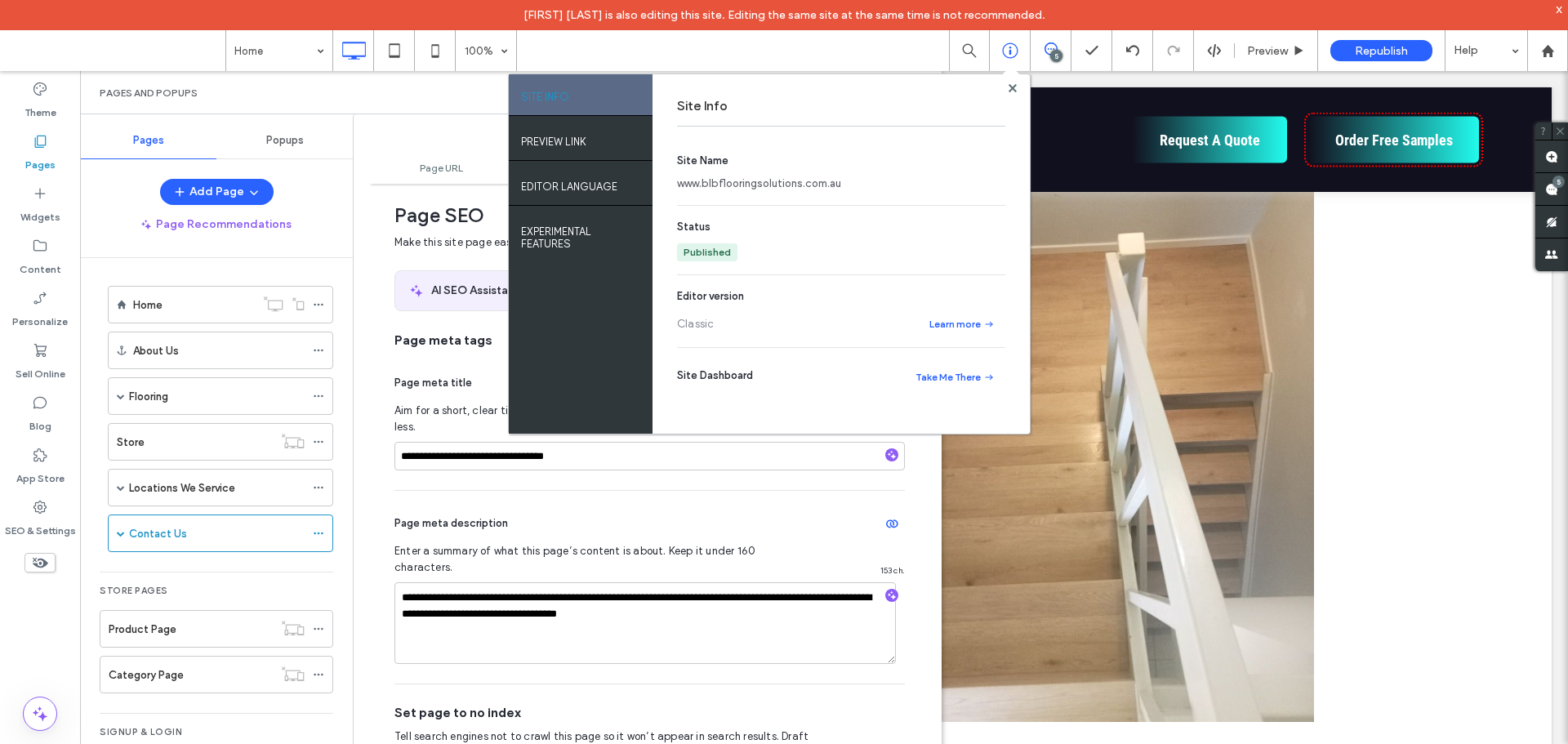 click at bounding box center (892, 755) 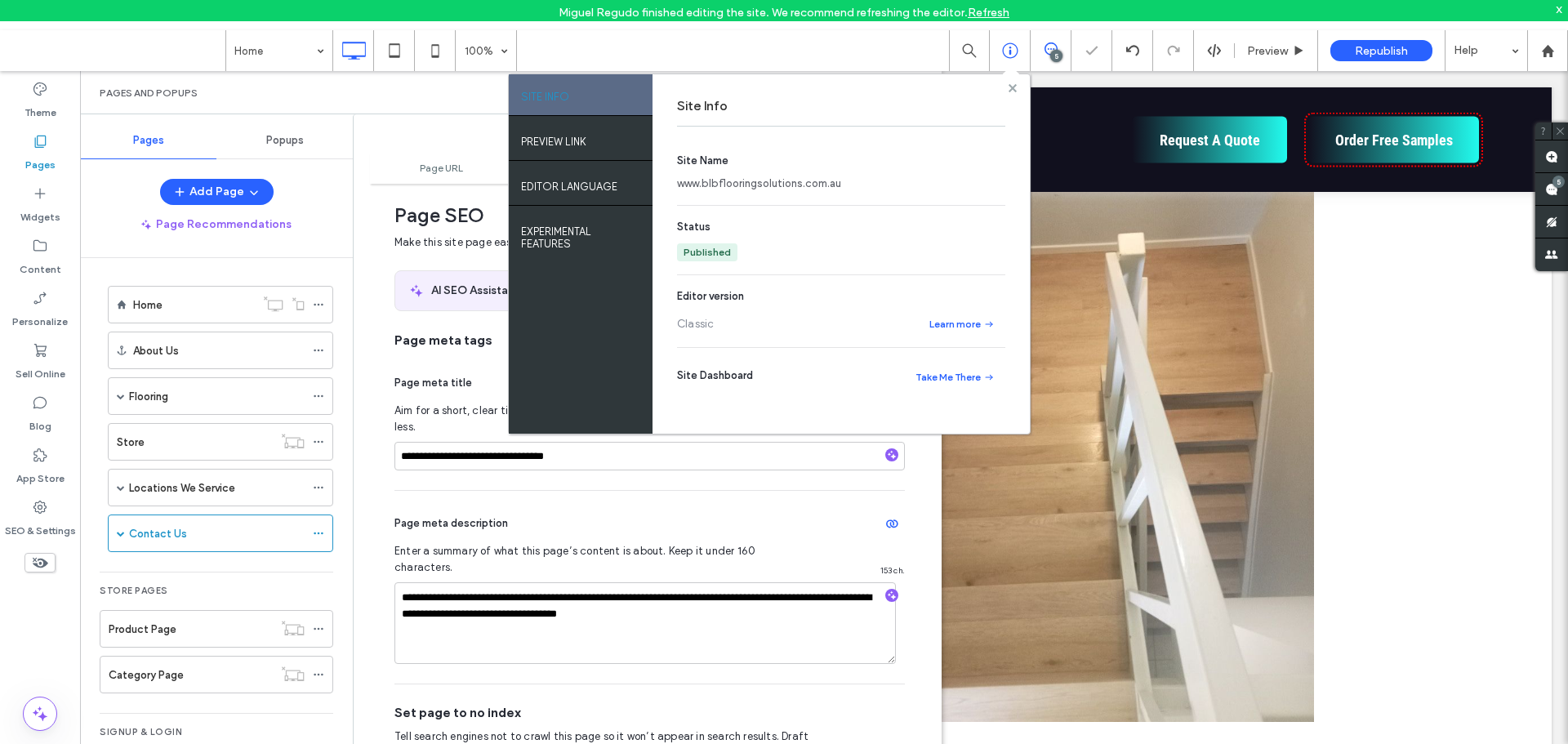 click 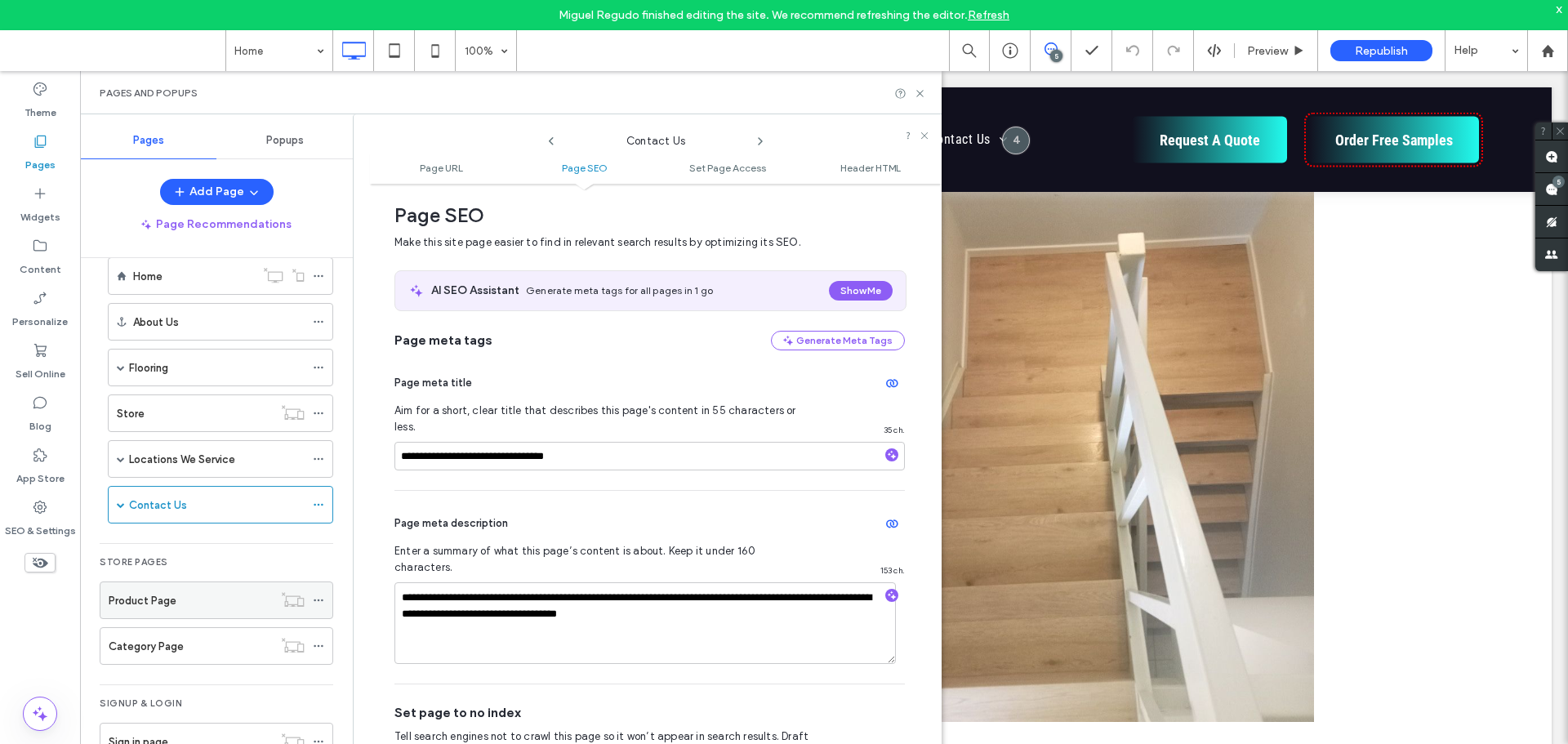 scroll, scrollTop: 44, scrollLeft: 0, axis: vertical 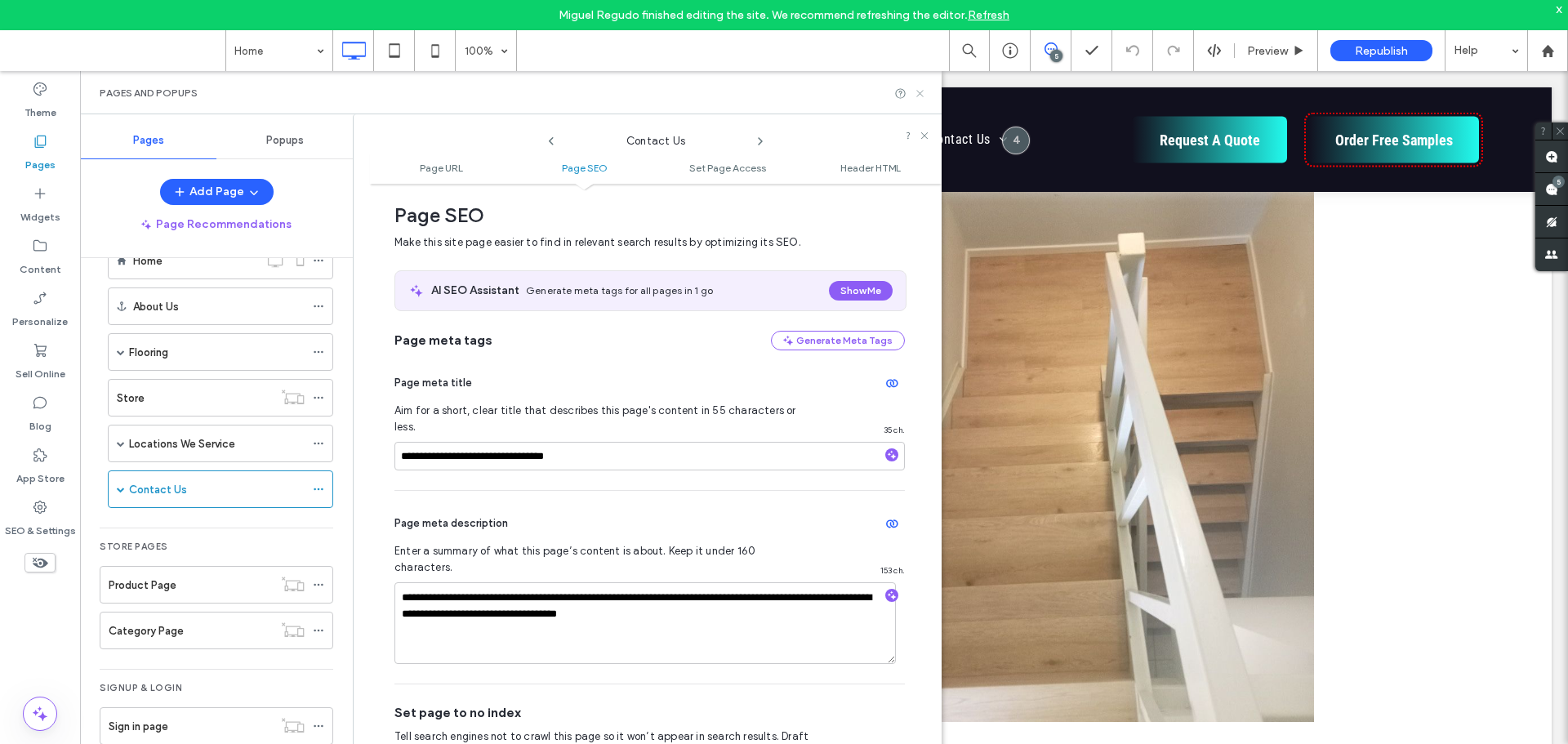 click 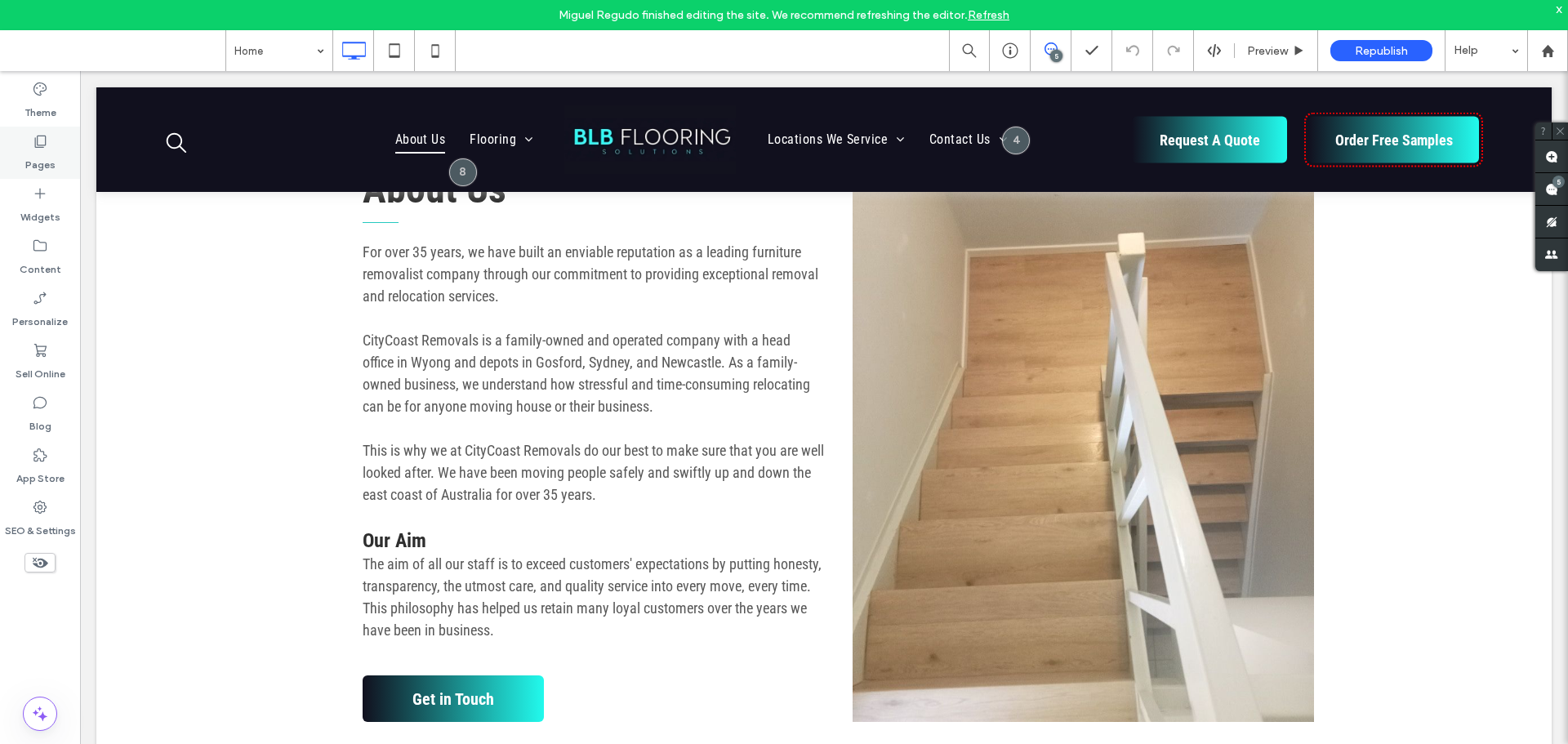 click on "Pages" at bounding box center (40, 161) 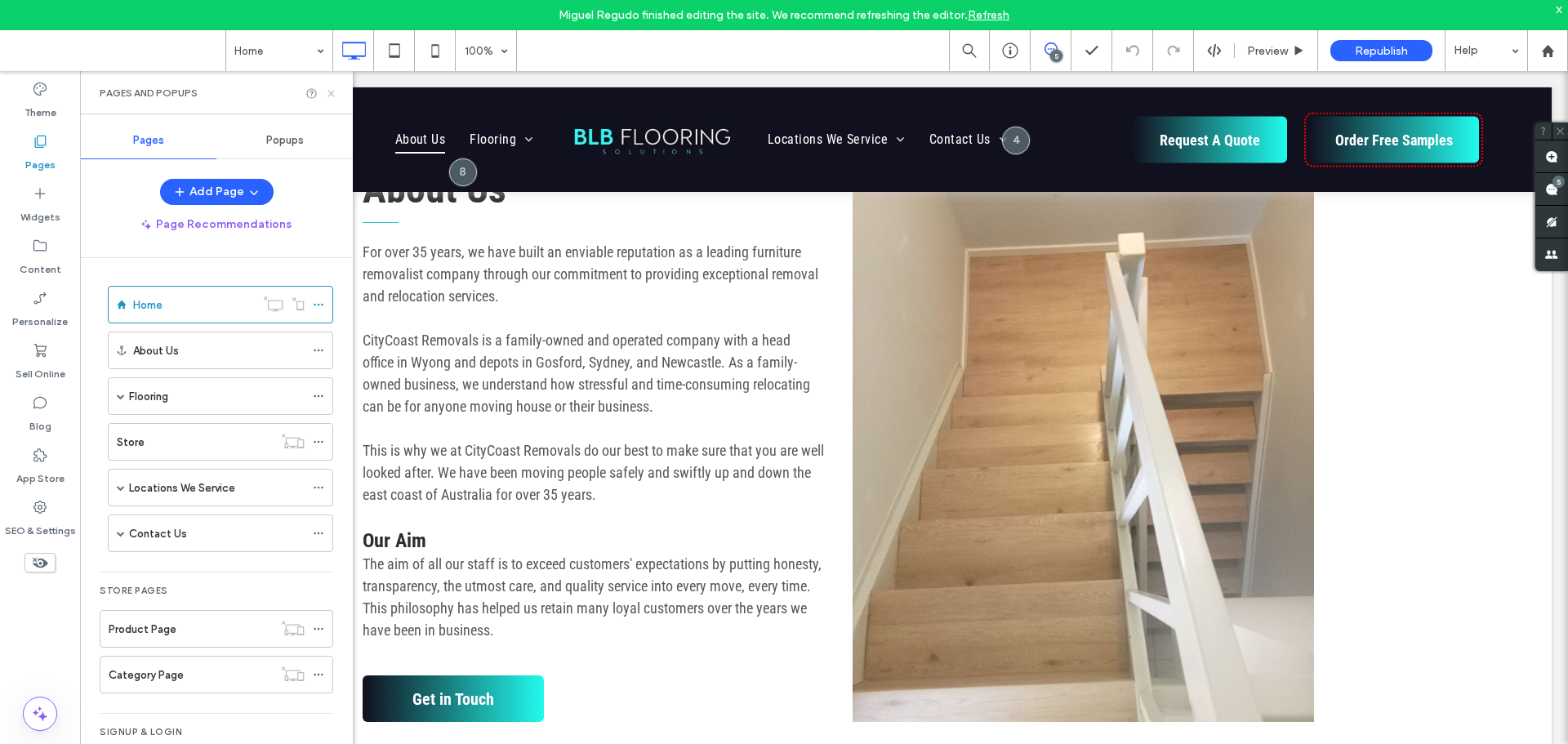 click 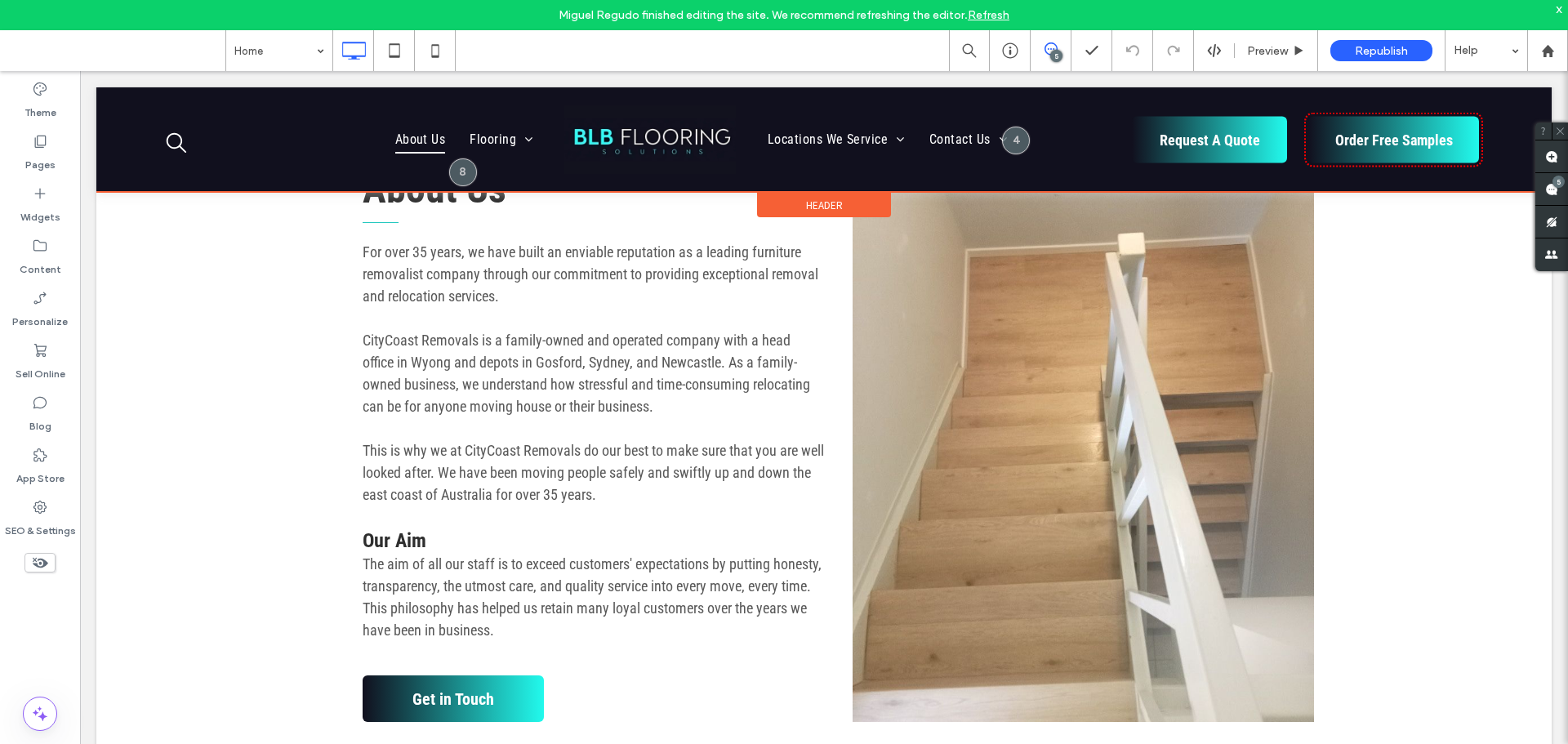 click at bounding box center [824, 140] 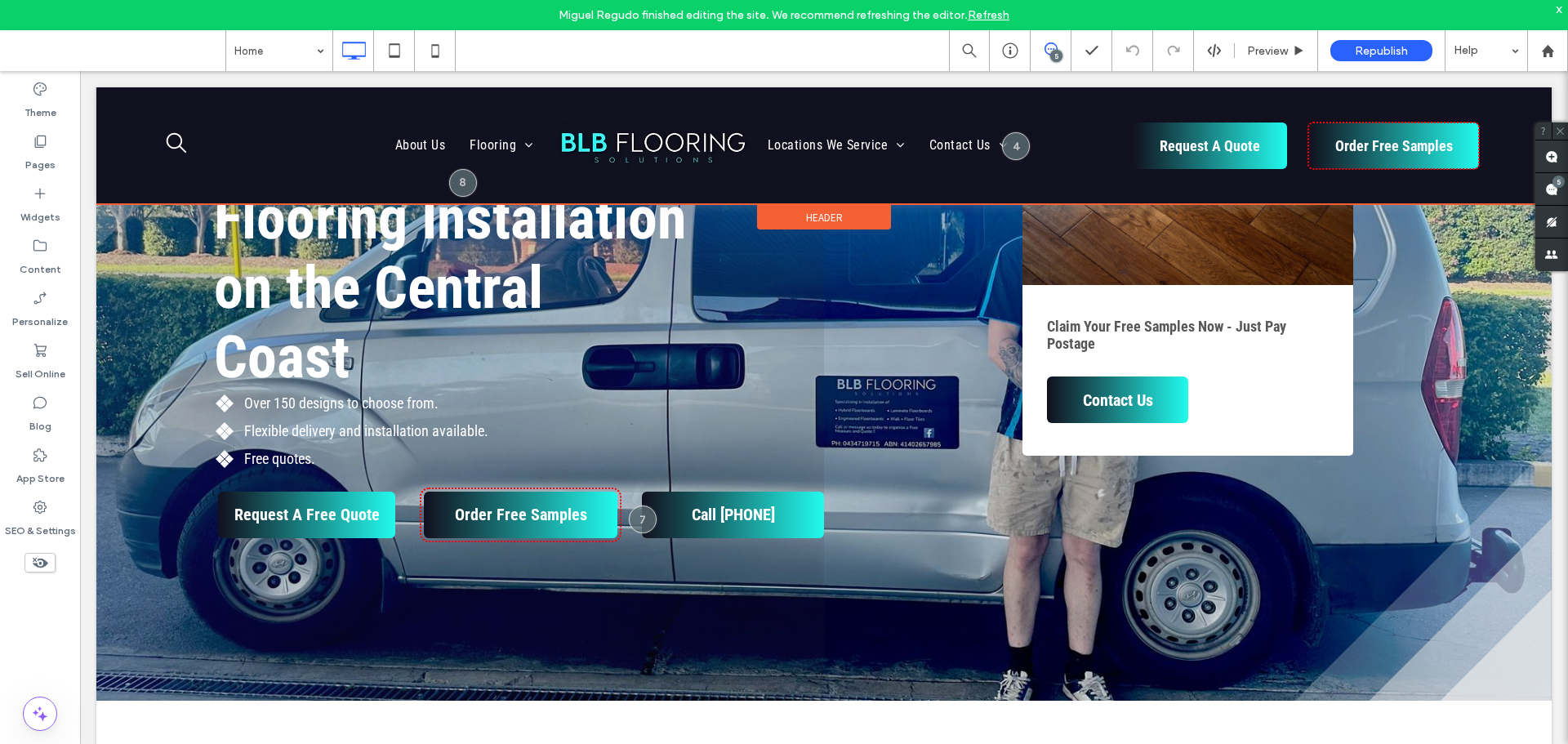 scroll, scrollTop: 0, scrollLeft: 0, axis: both 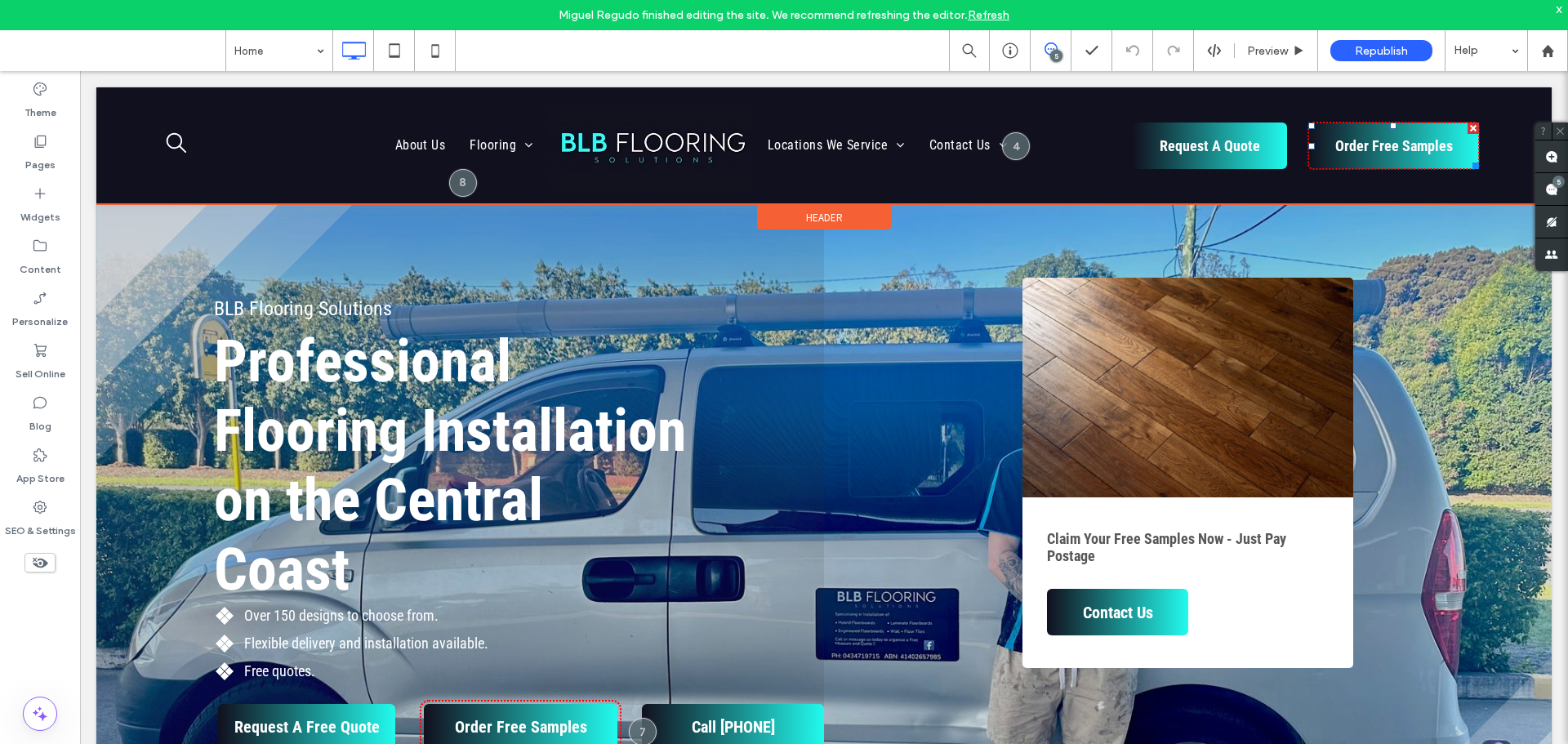 click on "Order Free Samples" at bounding box center [1394, 145] 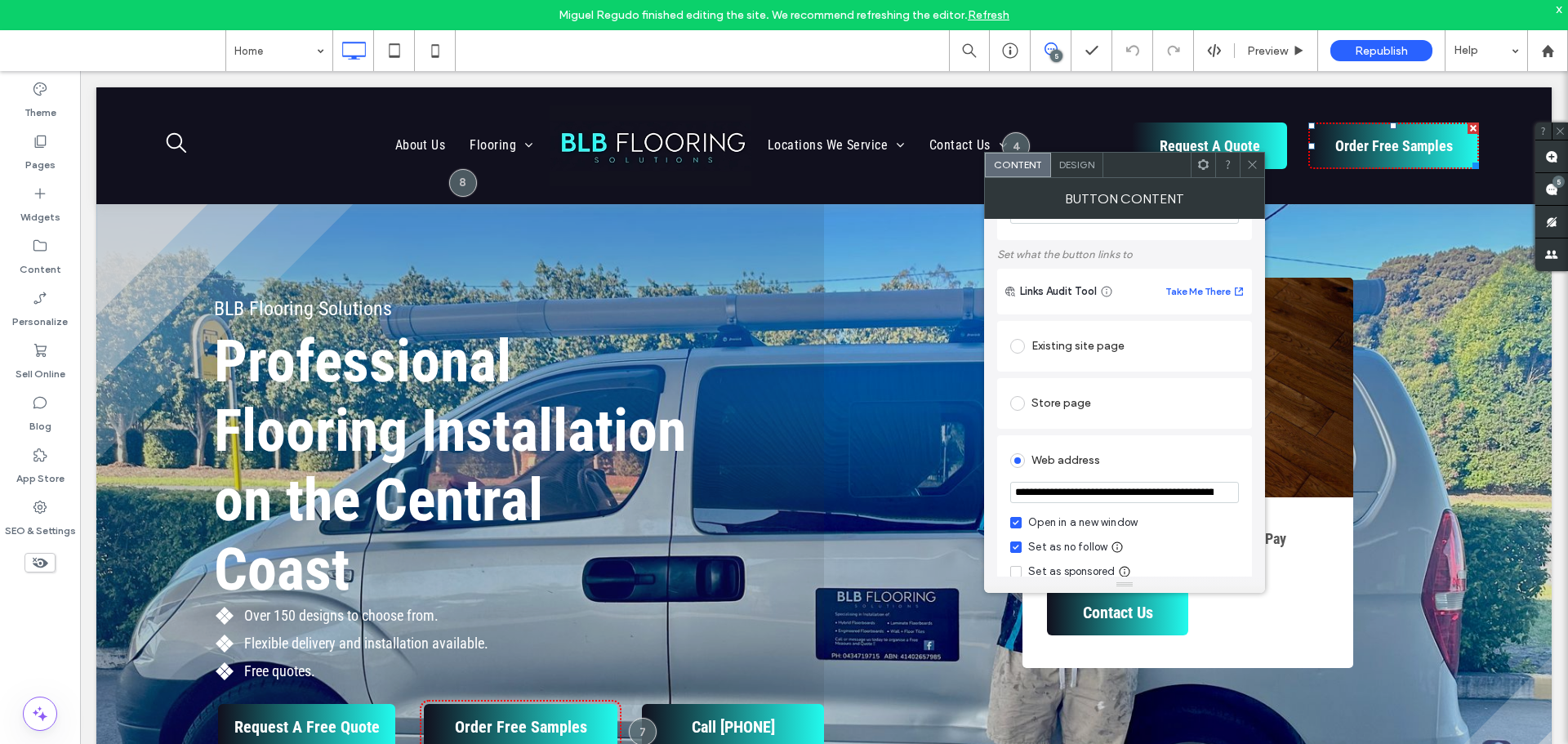 scroll, scrollTop: 245, scrollLeft: 0, axis: vertical 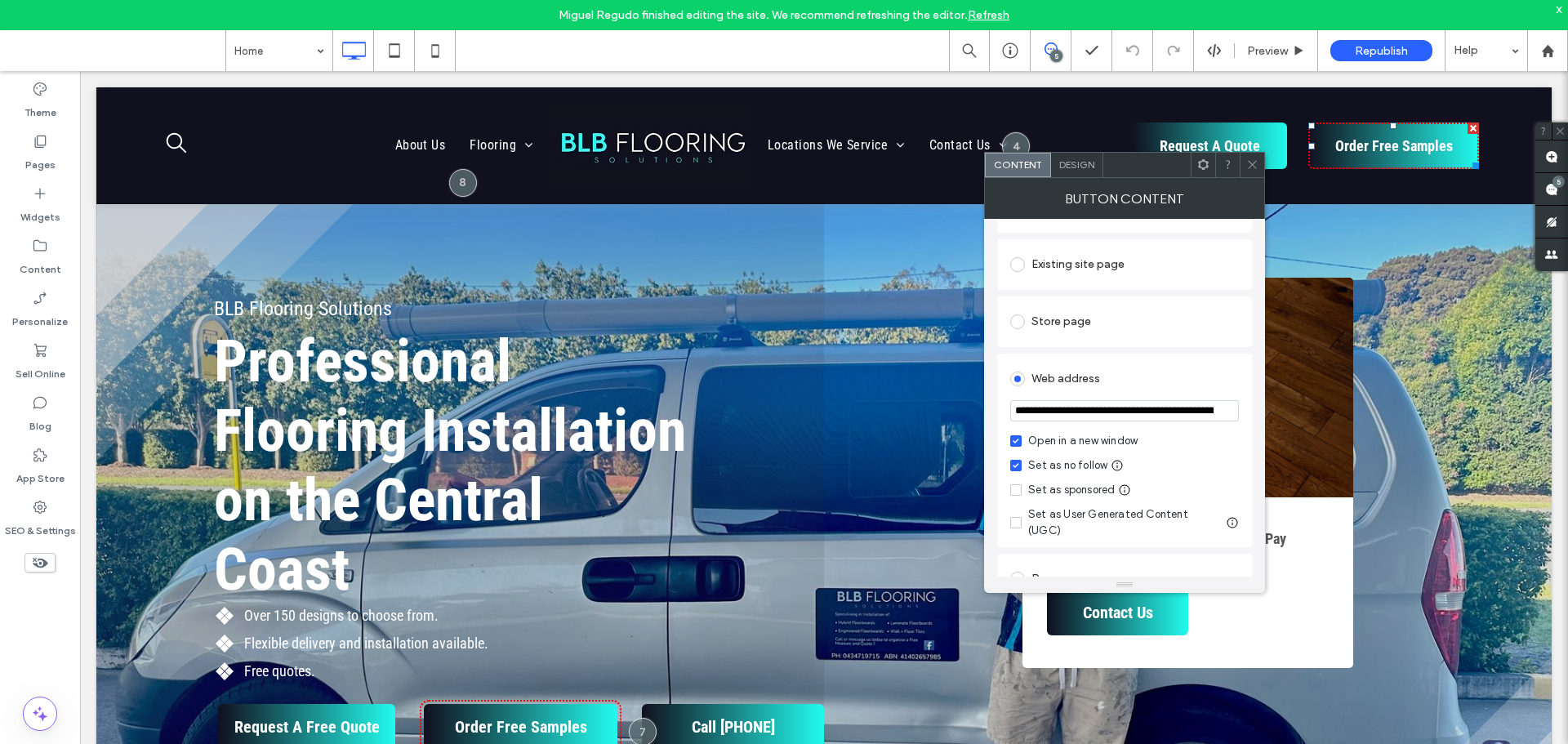 click on "**********" at bounding box center [1125, 411] 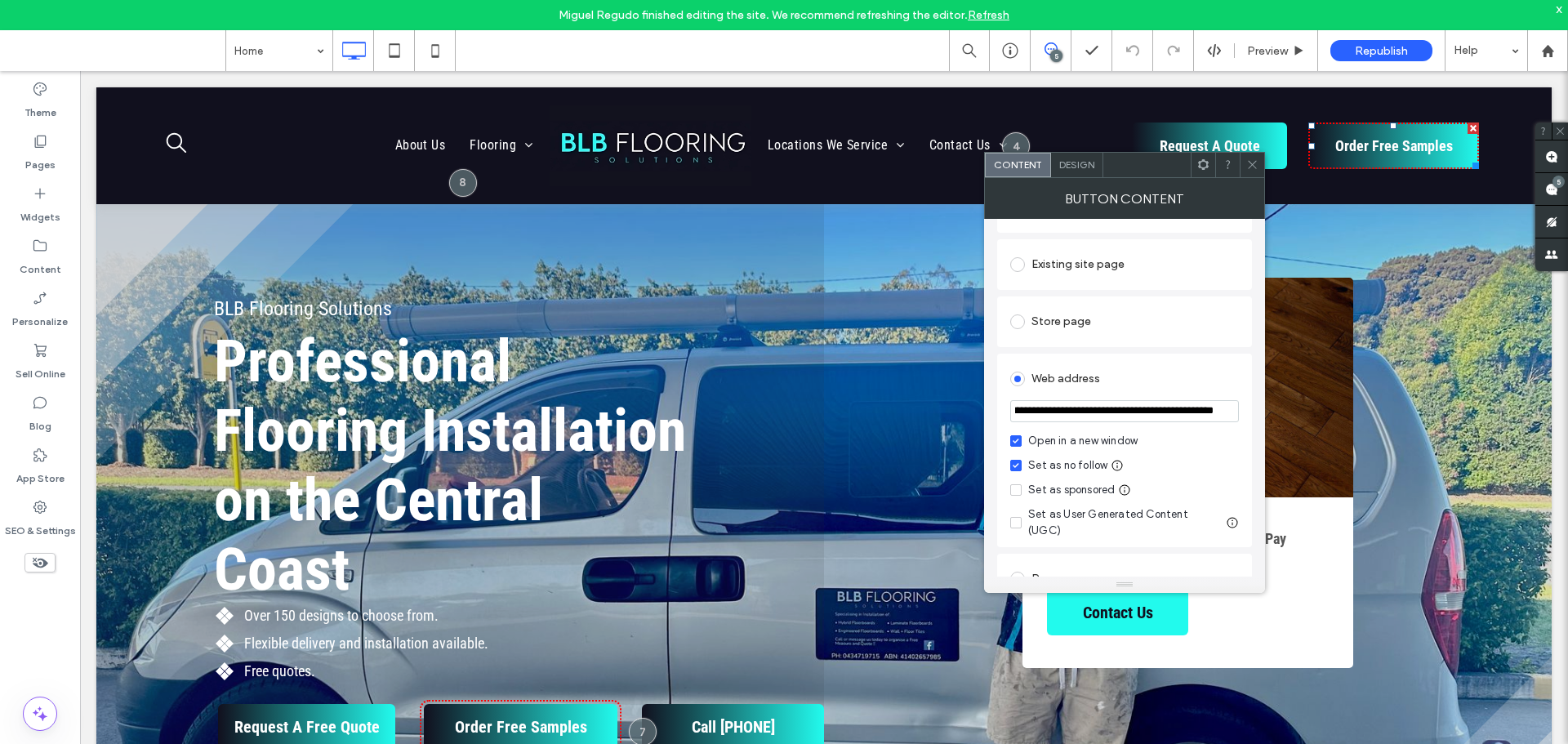 scroll, scrollTop: 0, scrollLeft: 82, axis: horizontal 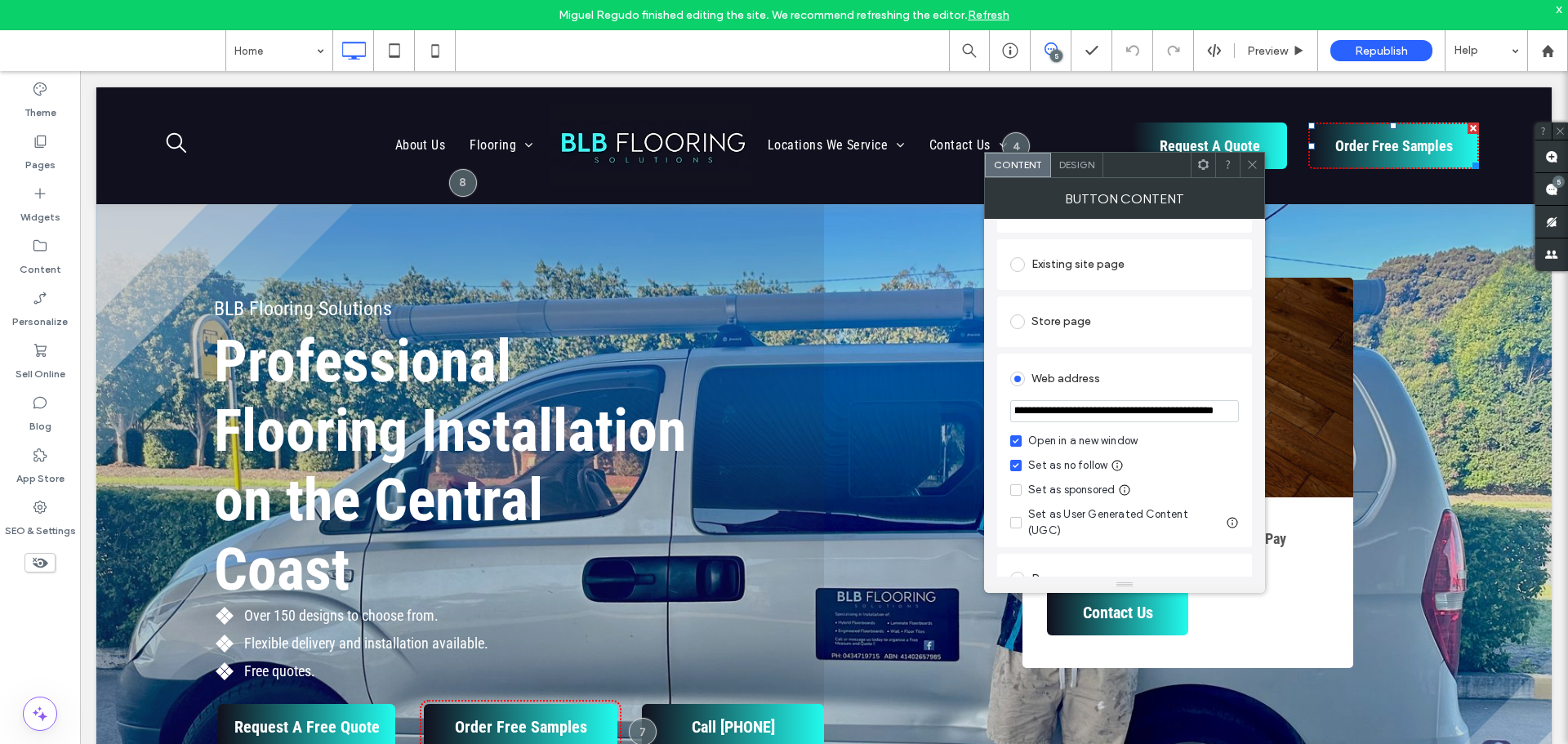 click 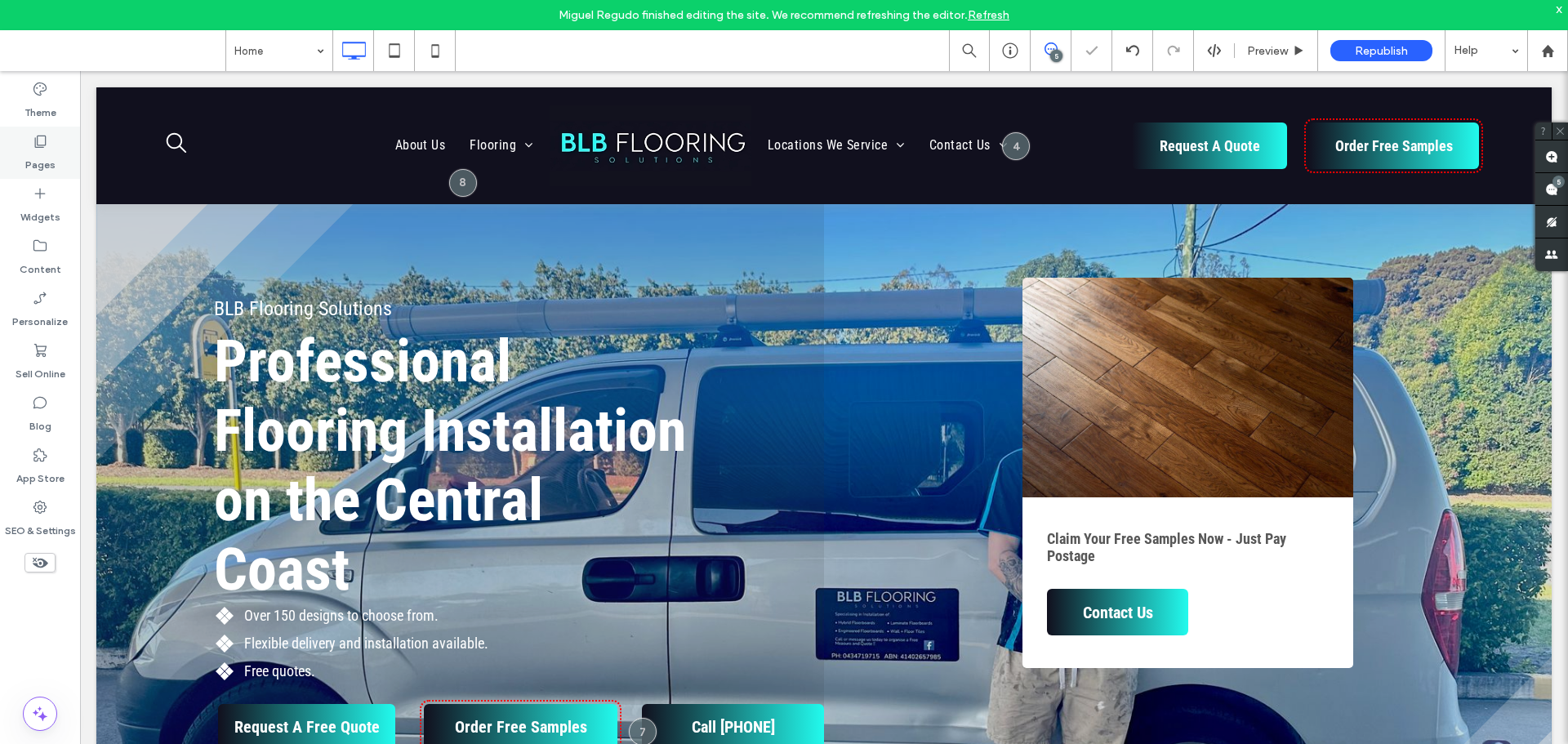 click on "Pages" at bounding box center [40, 161] 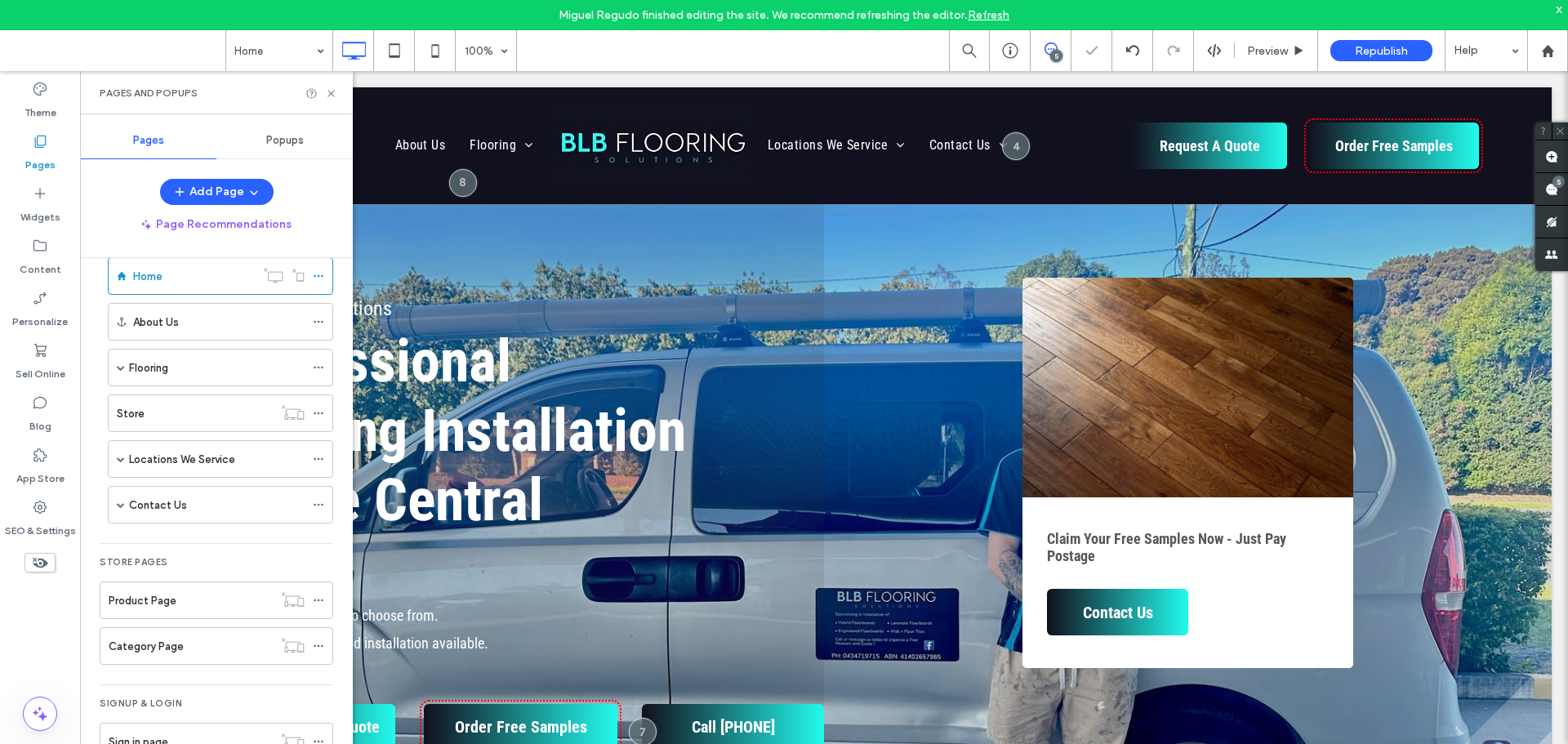 scroll, scrollTop: 44, scrollLeft: 0, axis: vertical 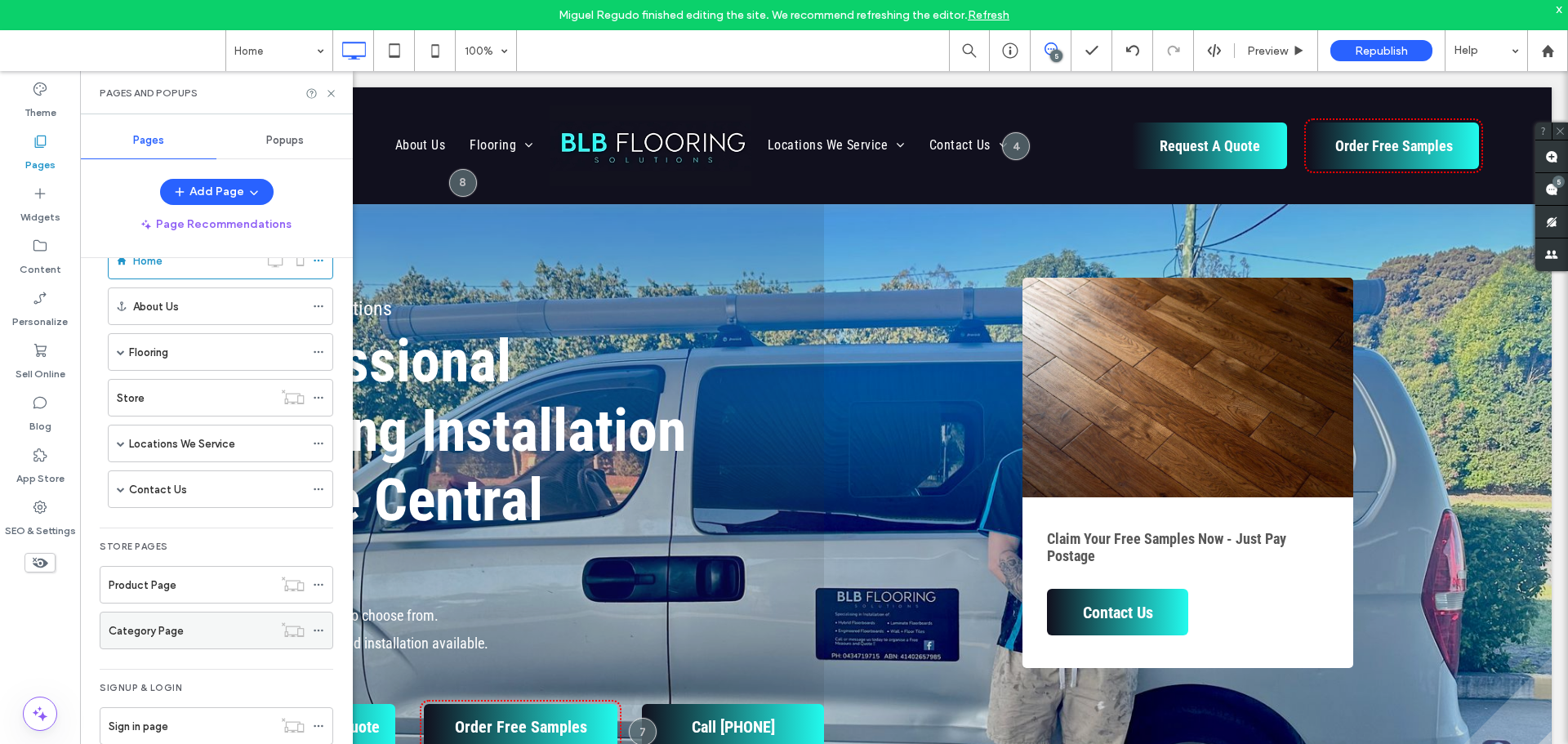 click on "Category Page" at bounding box center (190, 630) 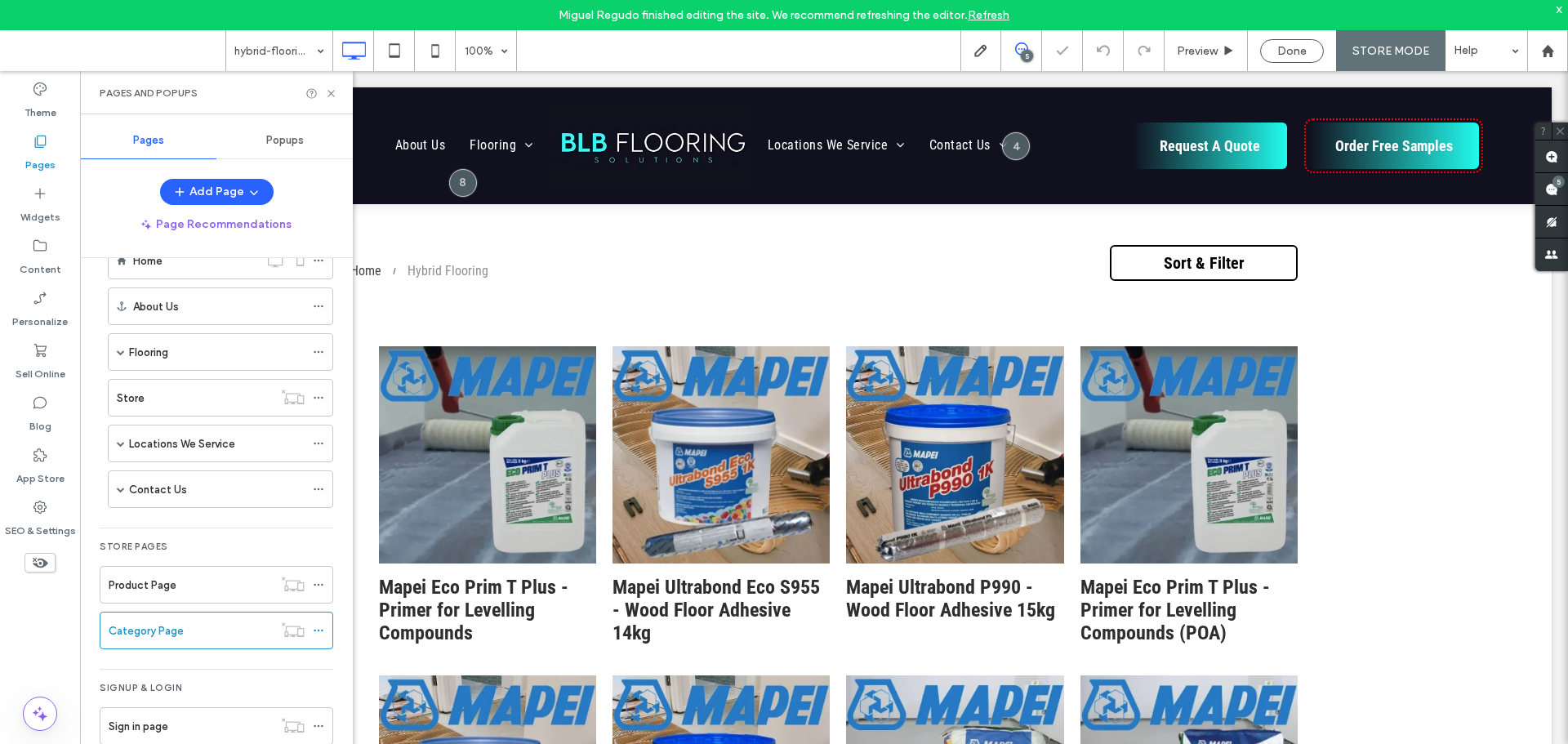 scroll, scrollTop: 0, scrollLeft: 0, axis: both 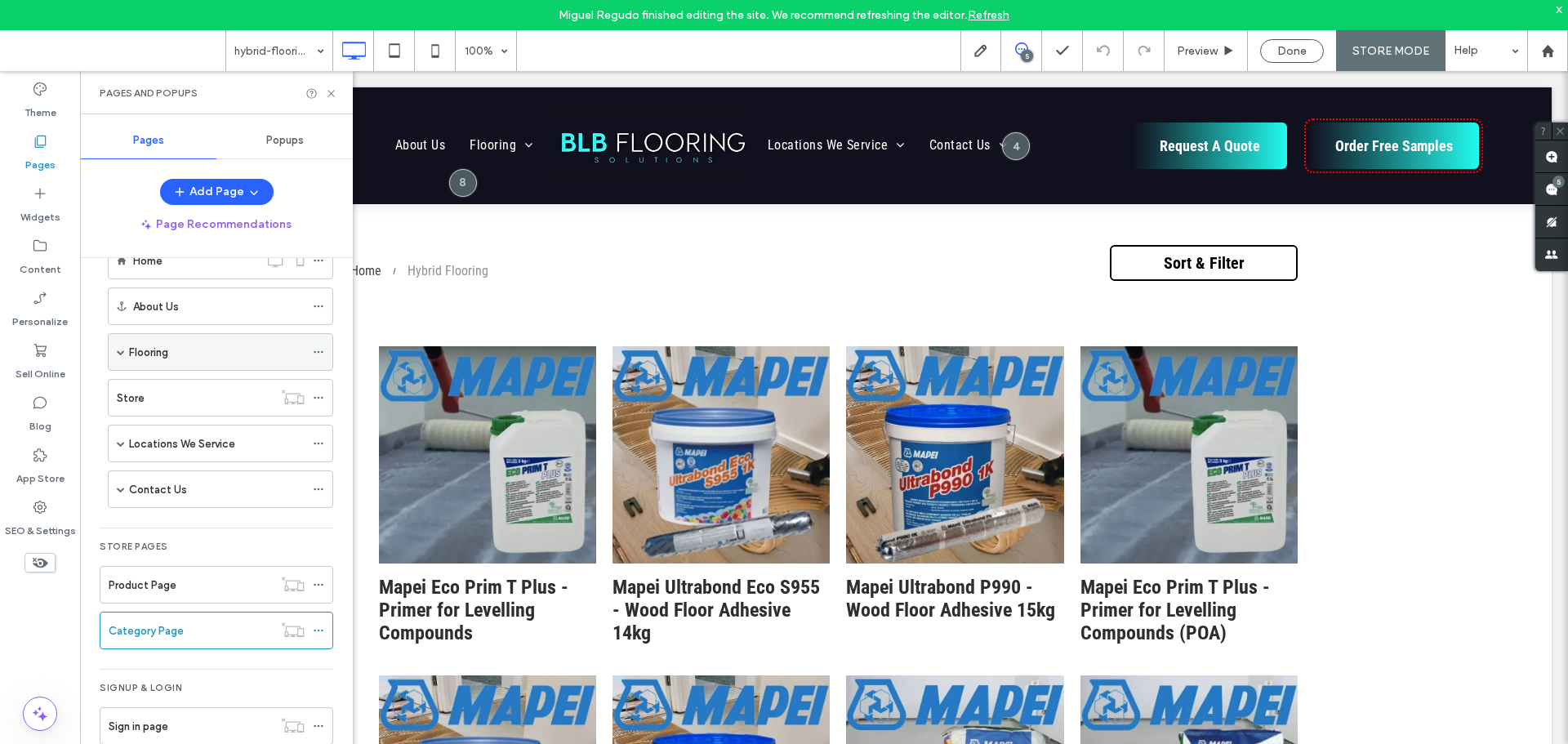 click at bounding box center (121, 352) 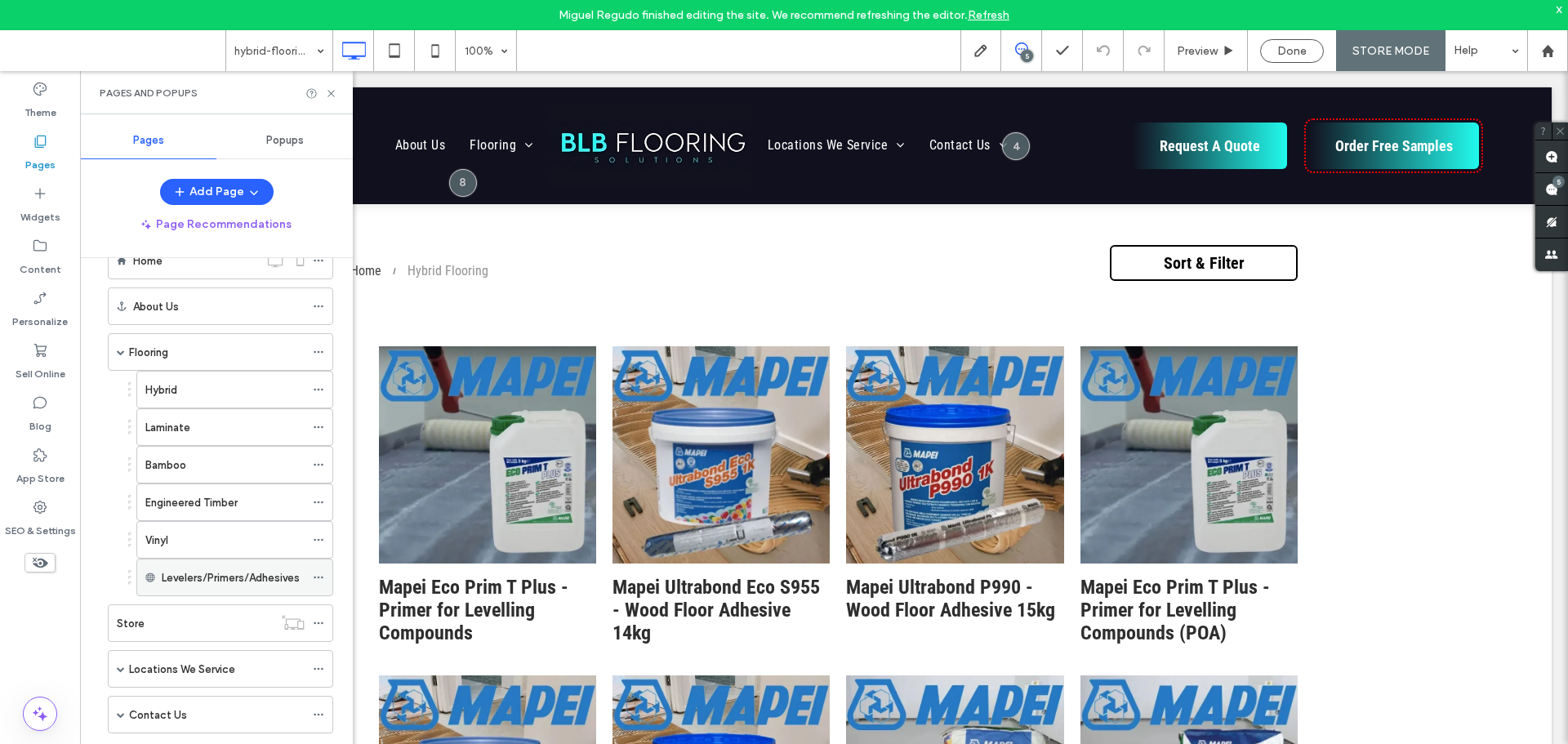 click 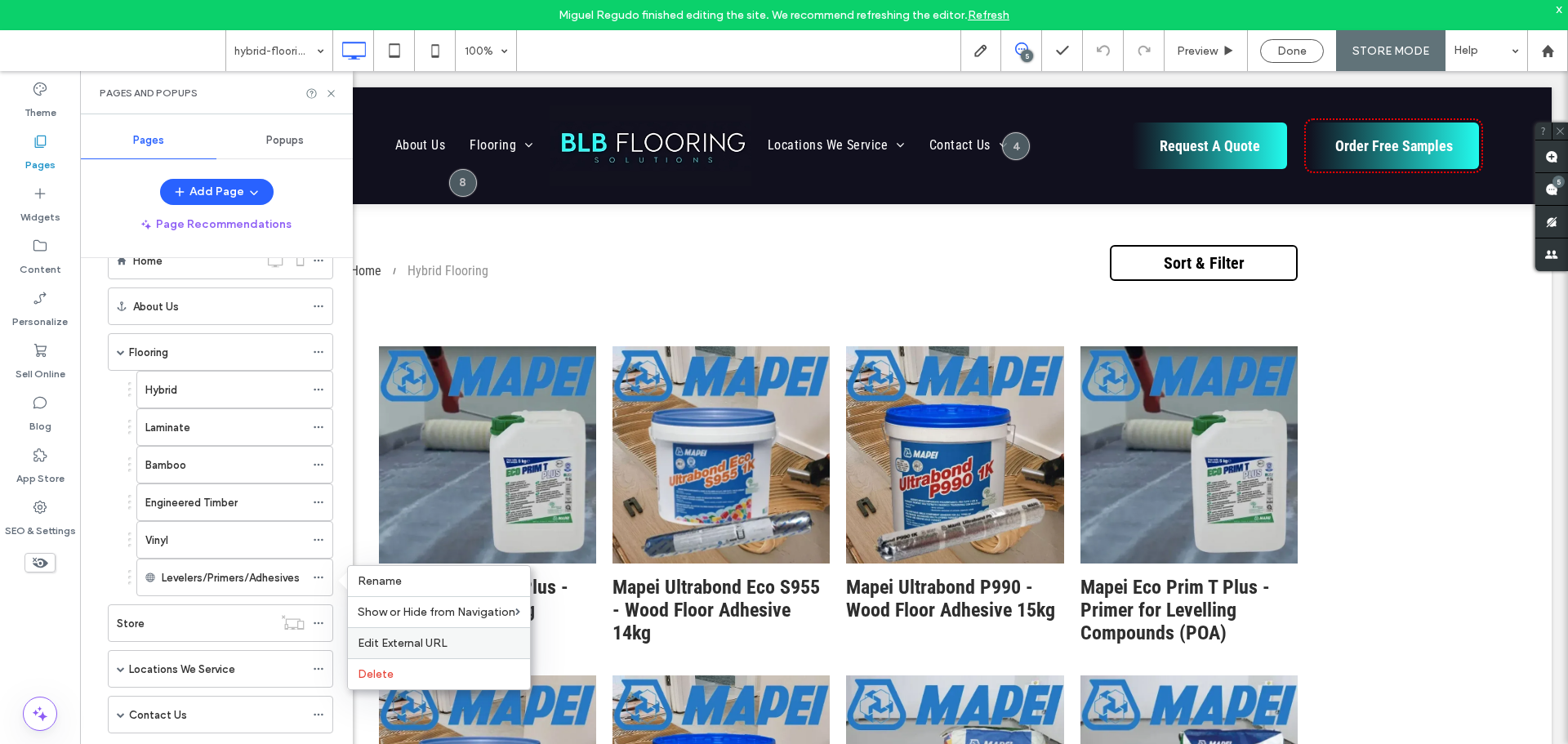 click on "Edit External URL" at bounding box center (403, 643) 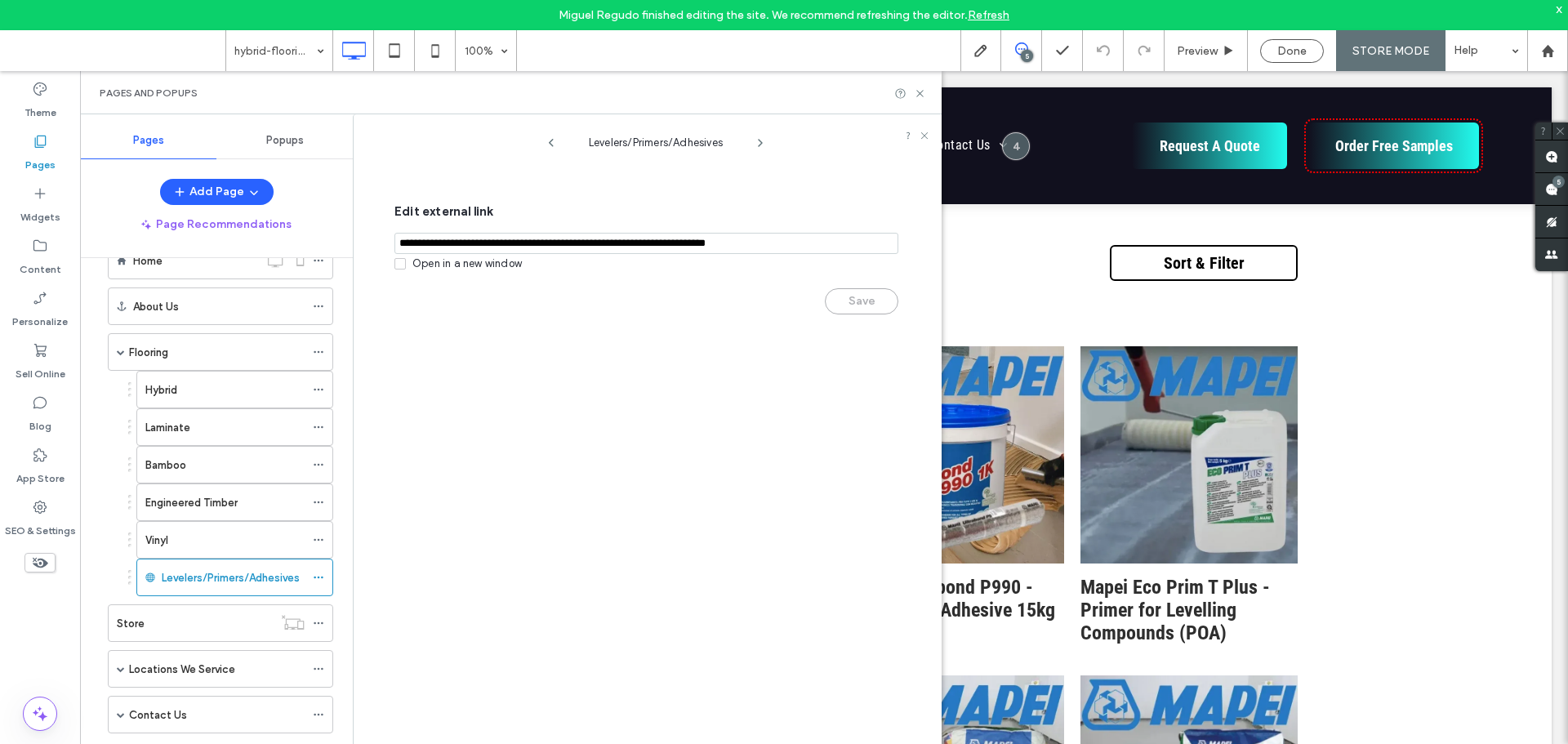 click at bounding box center (646, 243) 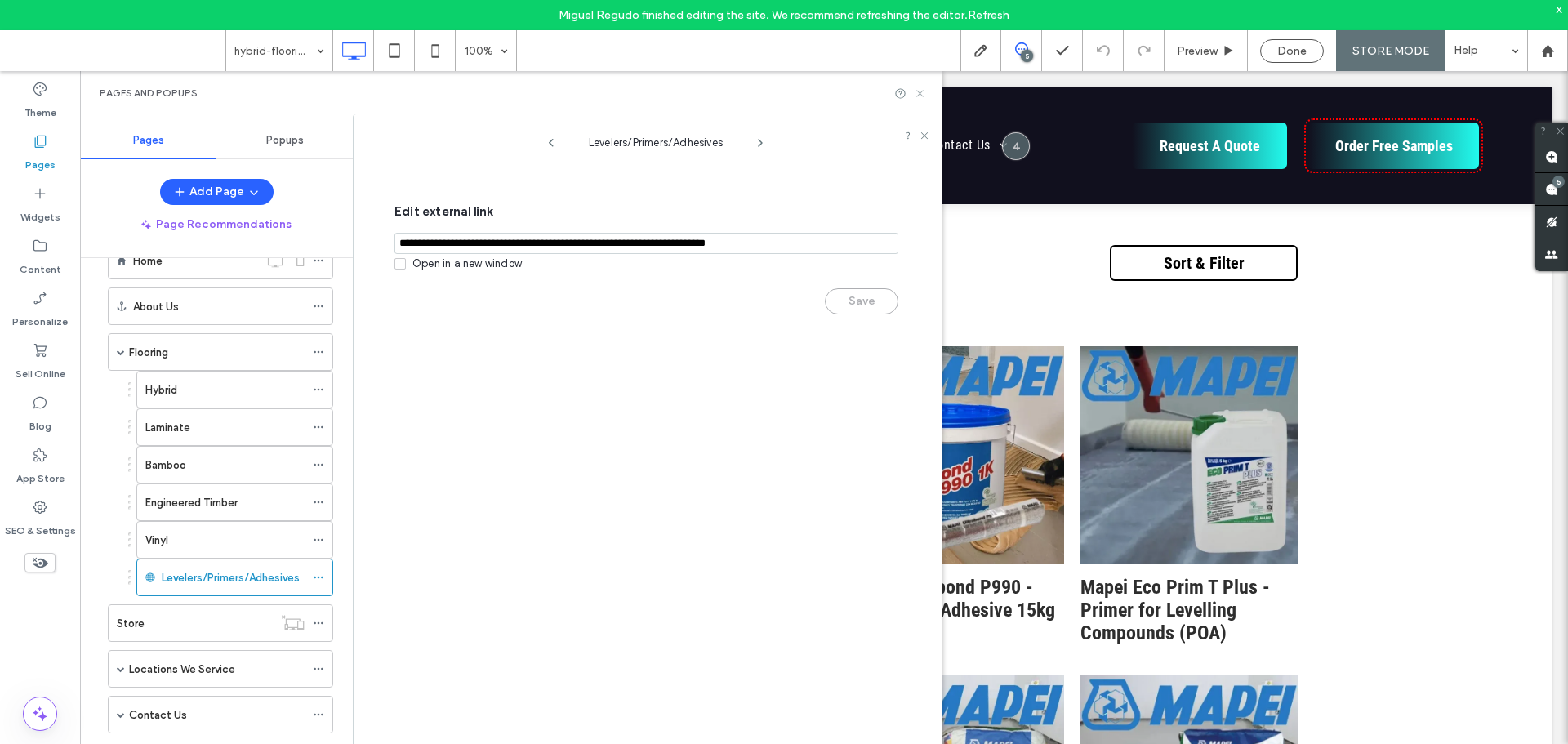 click 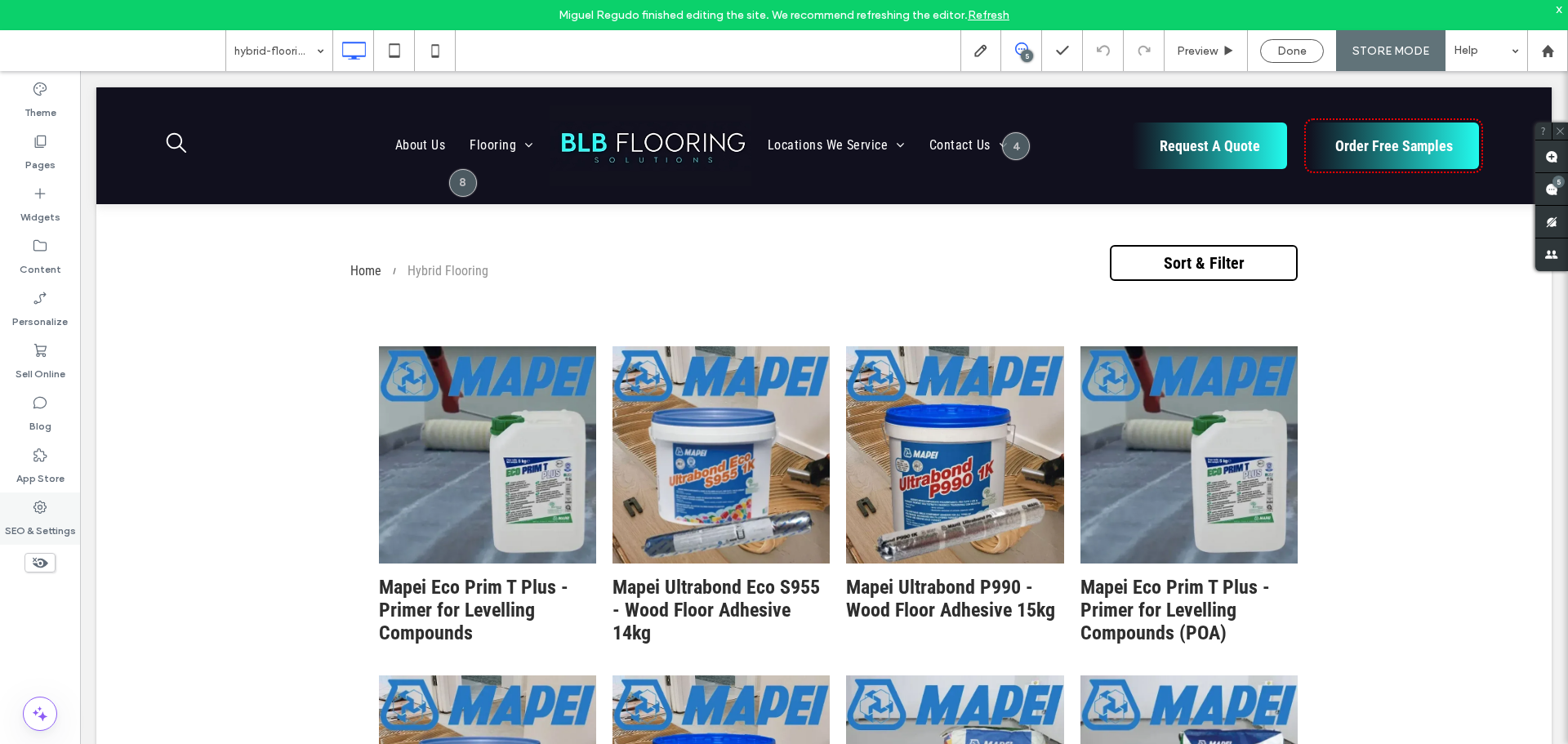 click on "SEO & Settings" at bounding box center (40, 527) 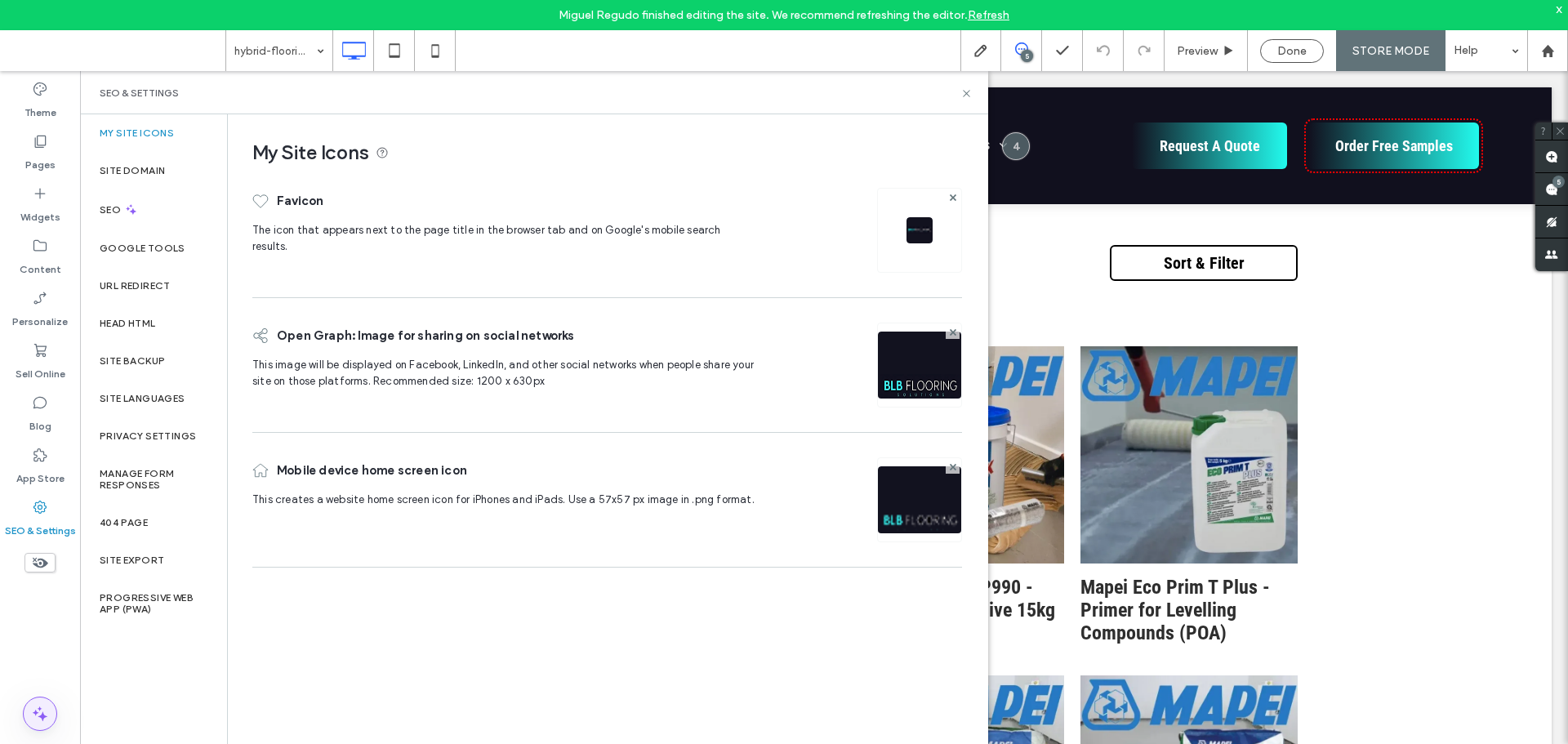 click 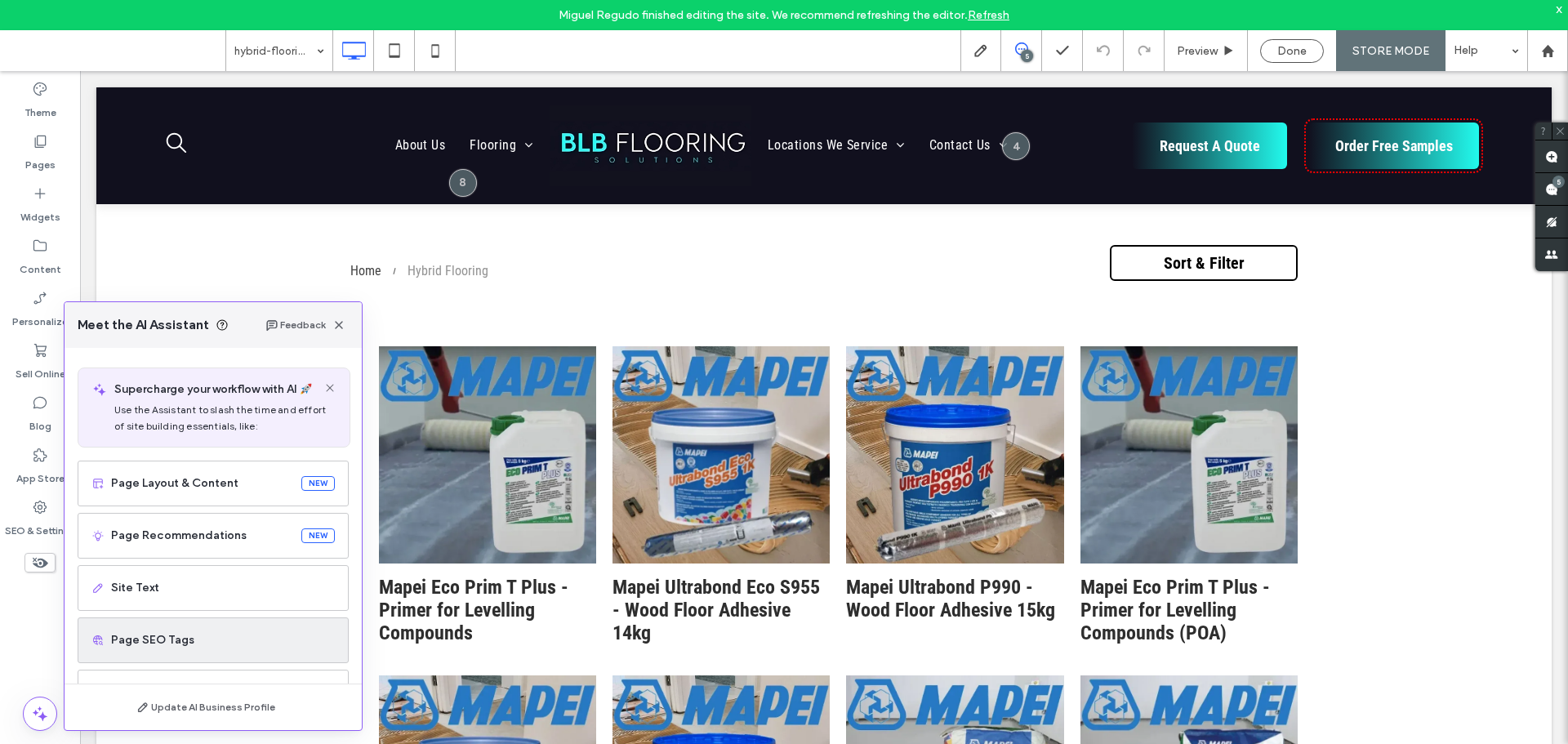 scroll, scrollTop: 82, scrollLeft: 0, axis: vertical 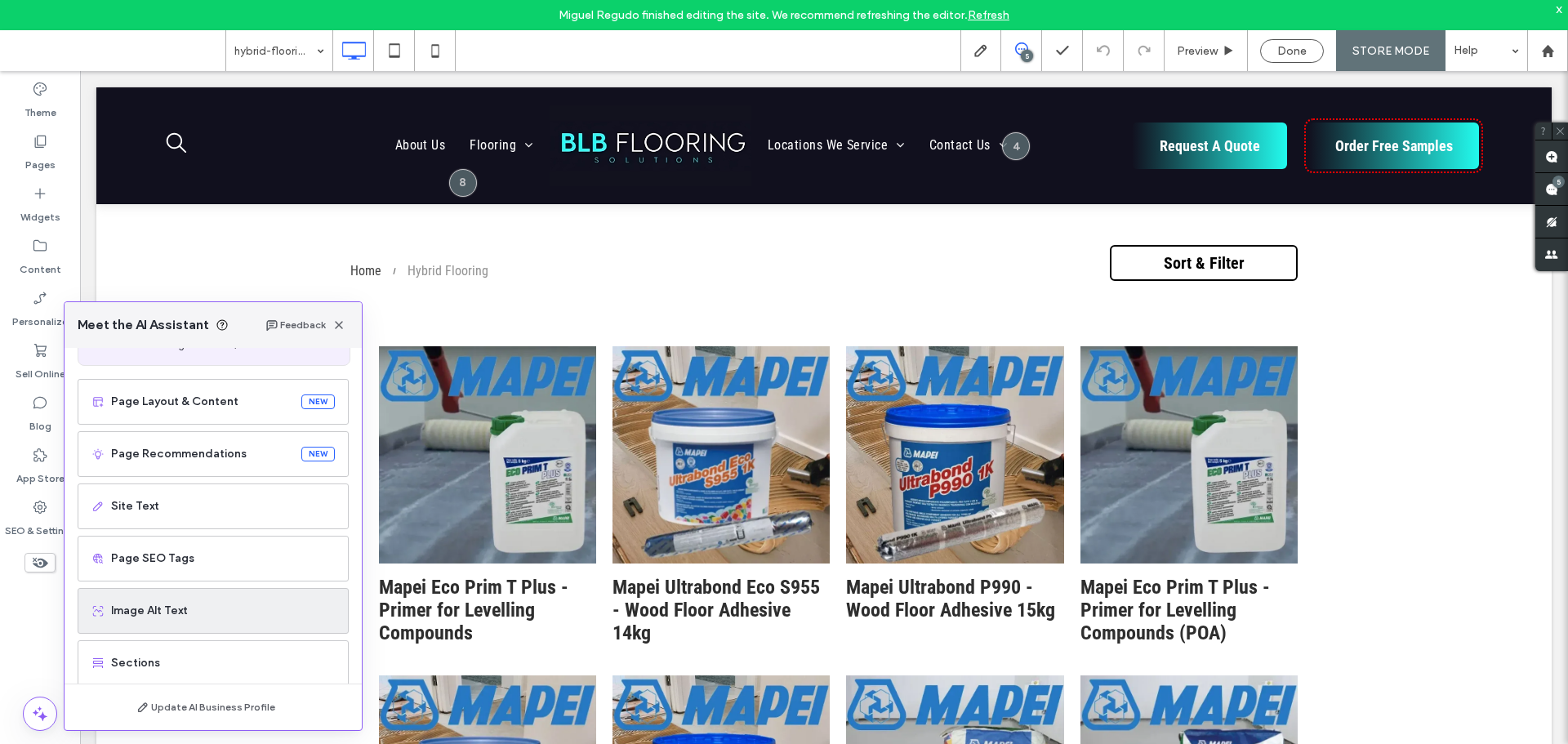 click on "Image Alt Text" at bounding box center (213, 611) 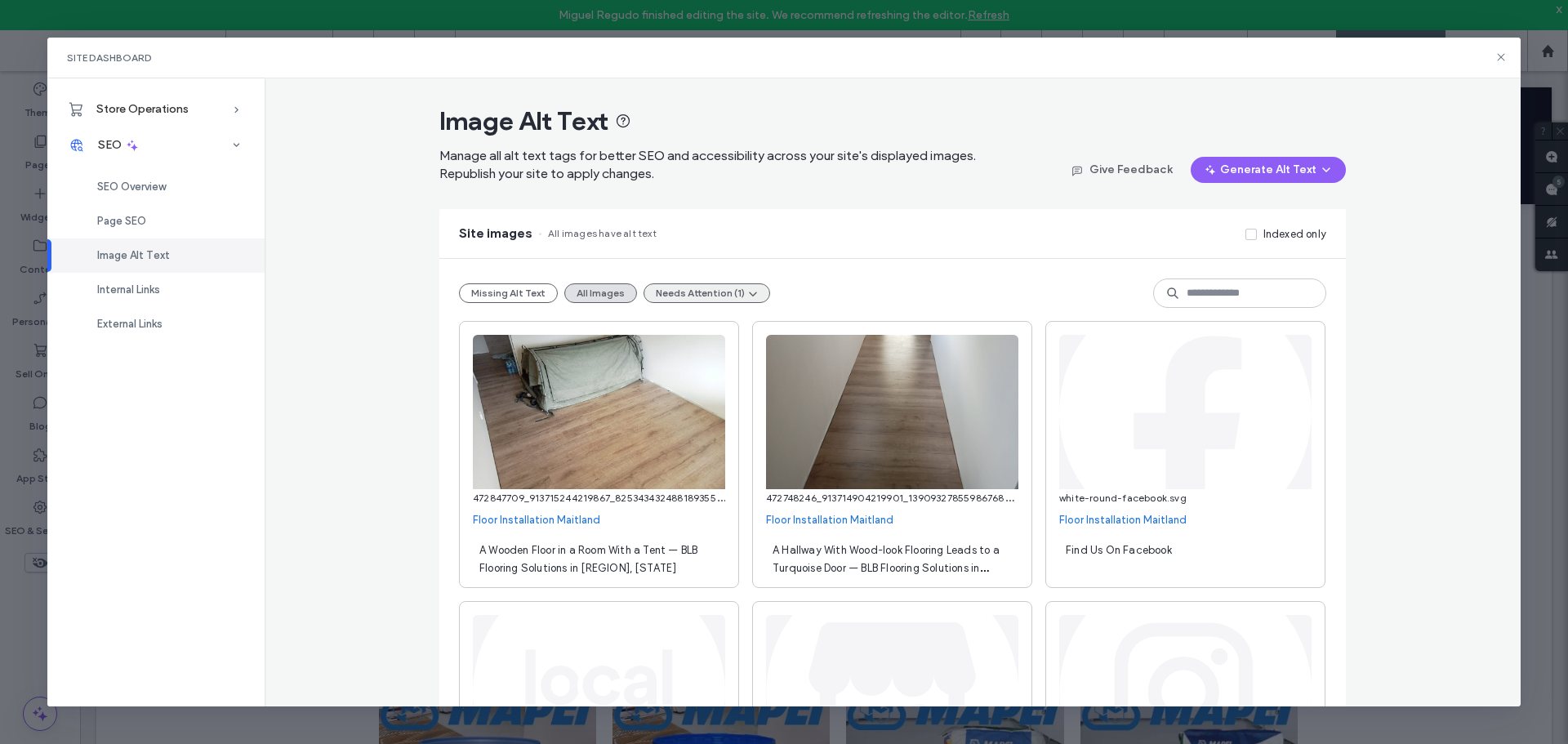 click on "Needs Attention (1)" at bounding box center (706, 293) 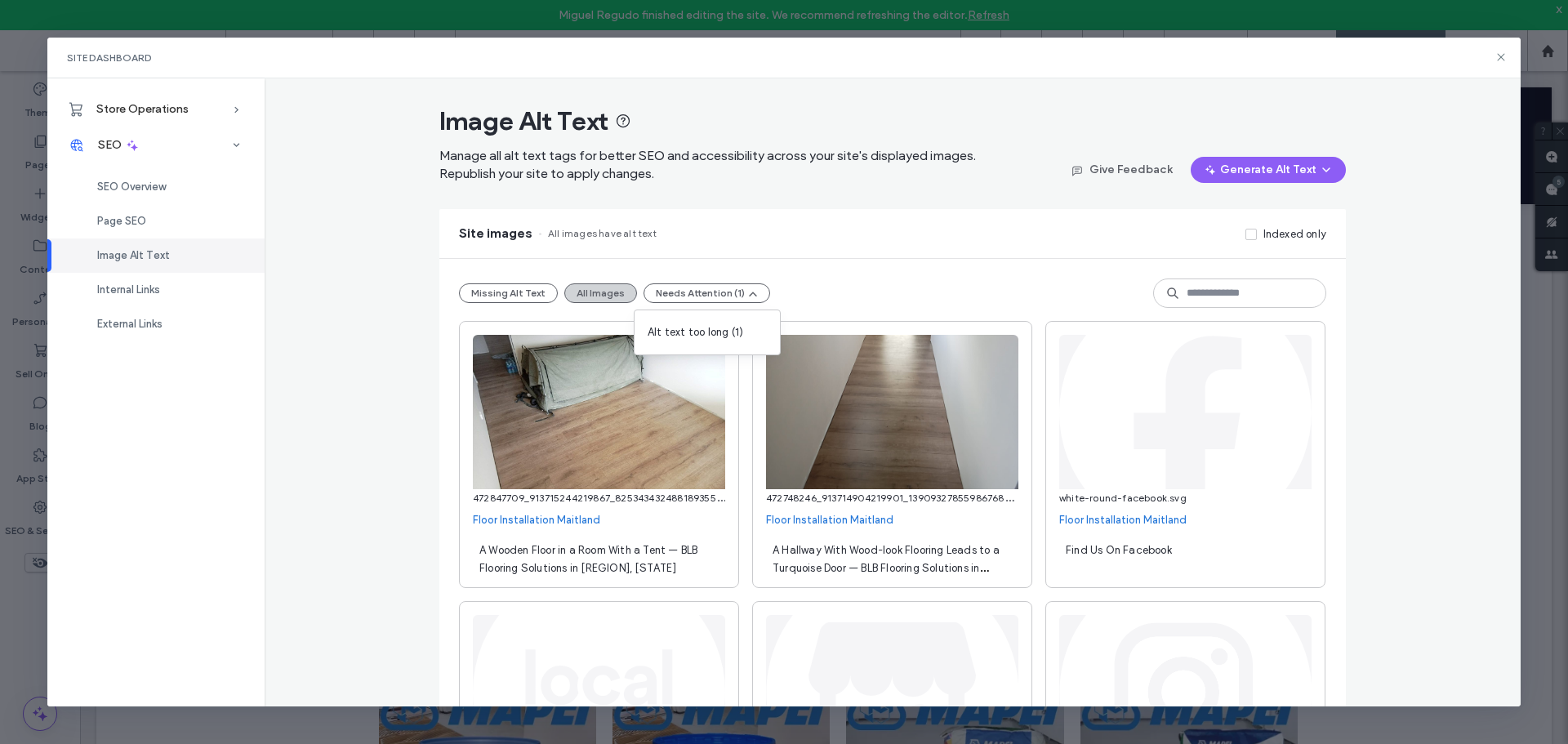 click on "All Images" at bounding box center [600, 293] 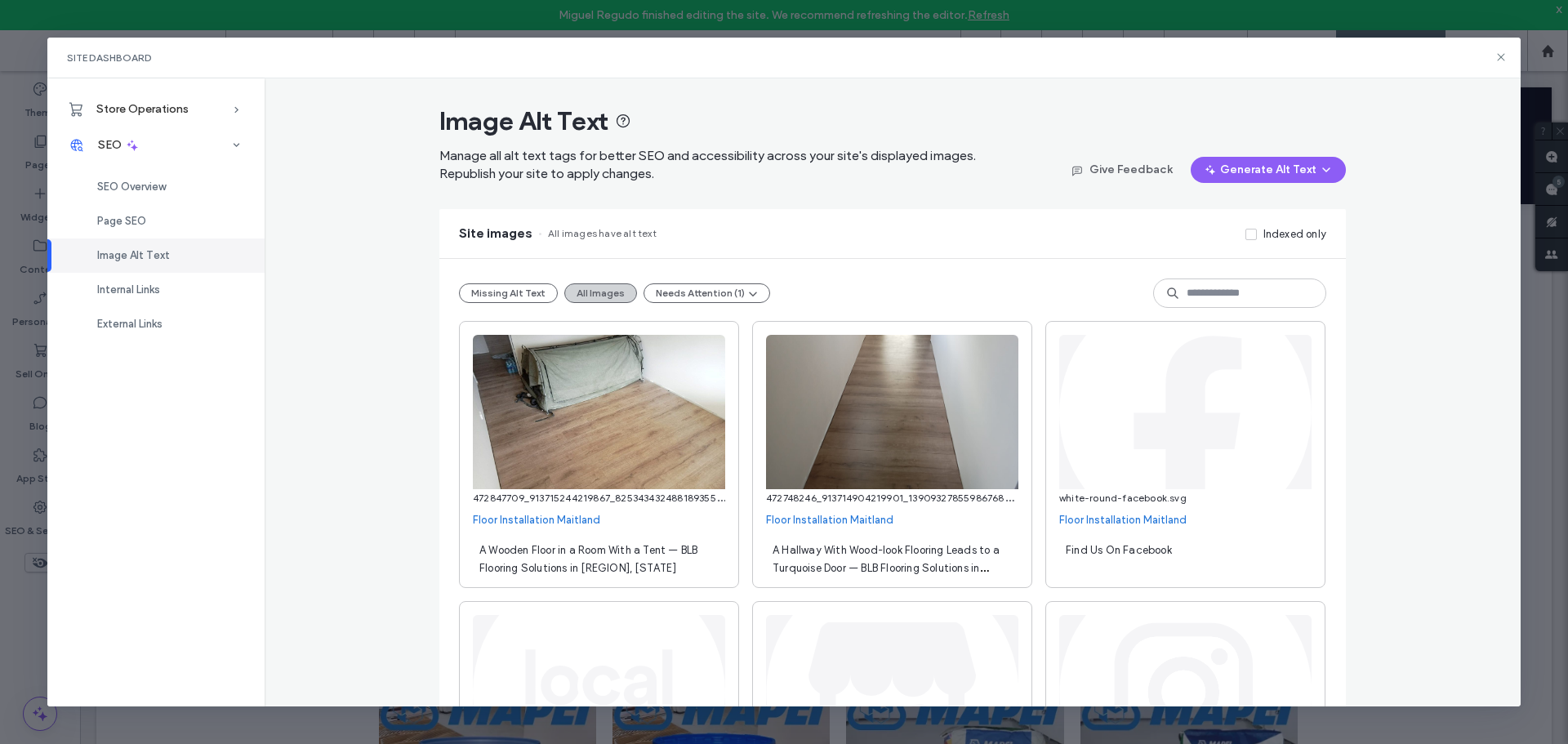 click on "All Images" at bounding box center [600, 293] 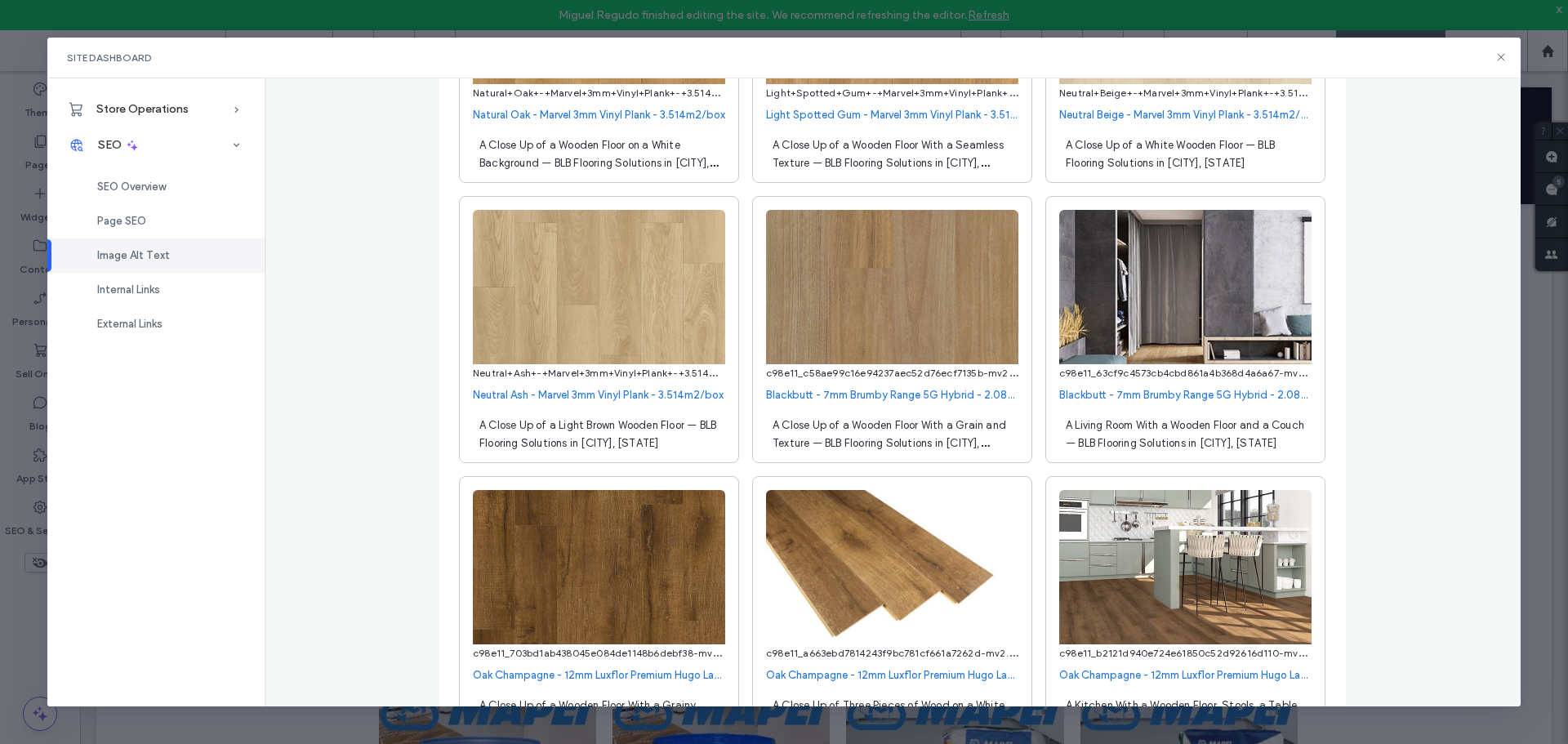 scroll, scrollTop: 9882, scrollLeft: 0, axis: vertical 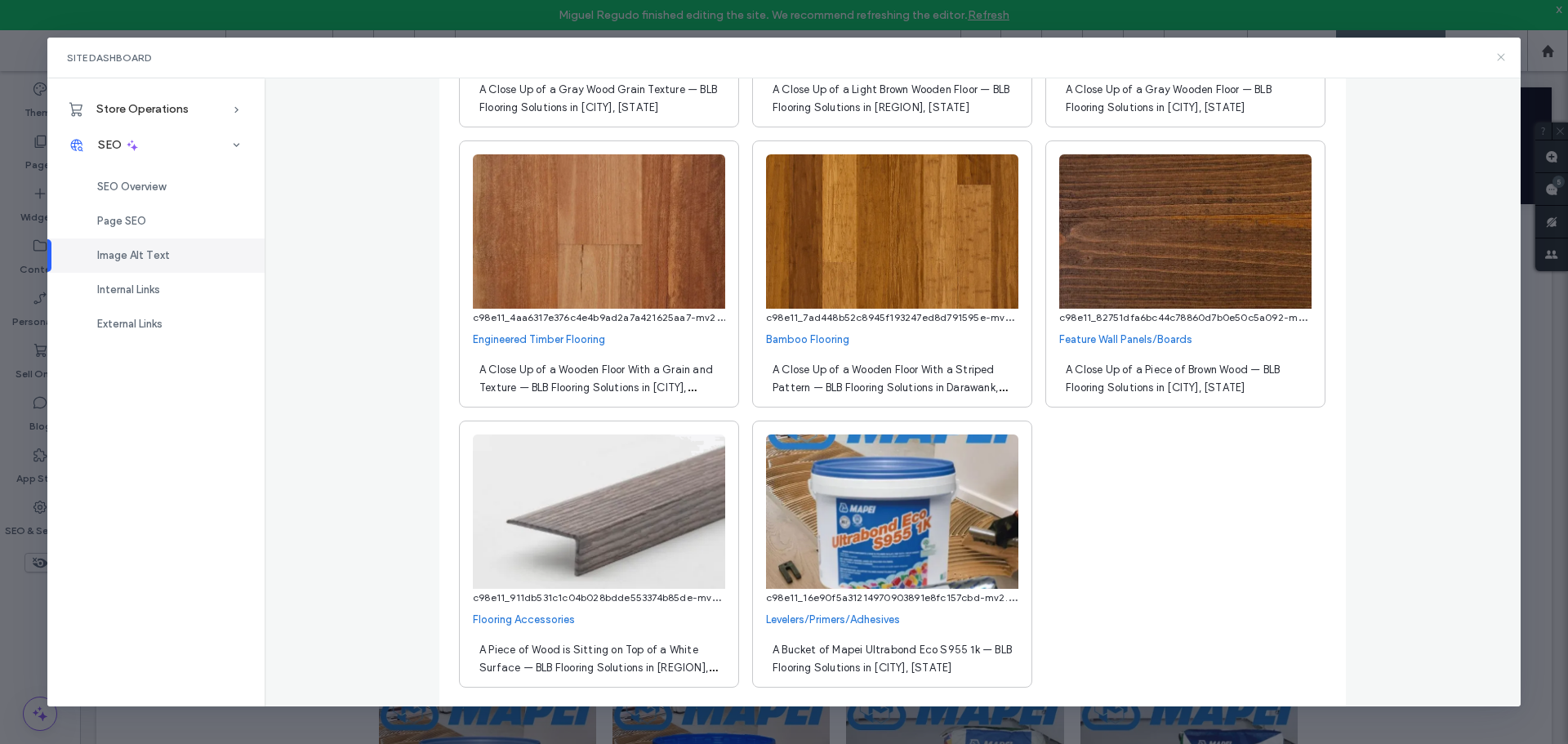 click 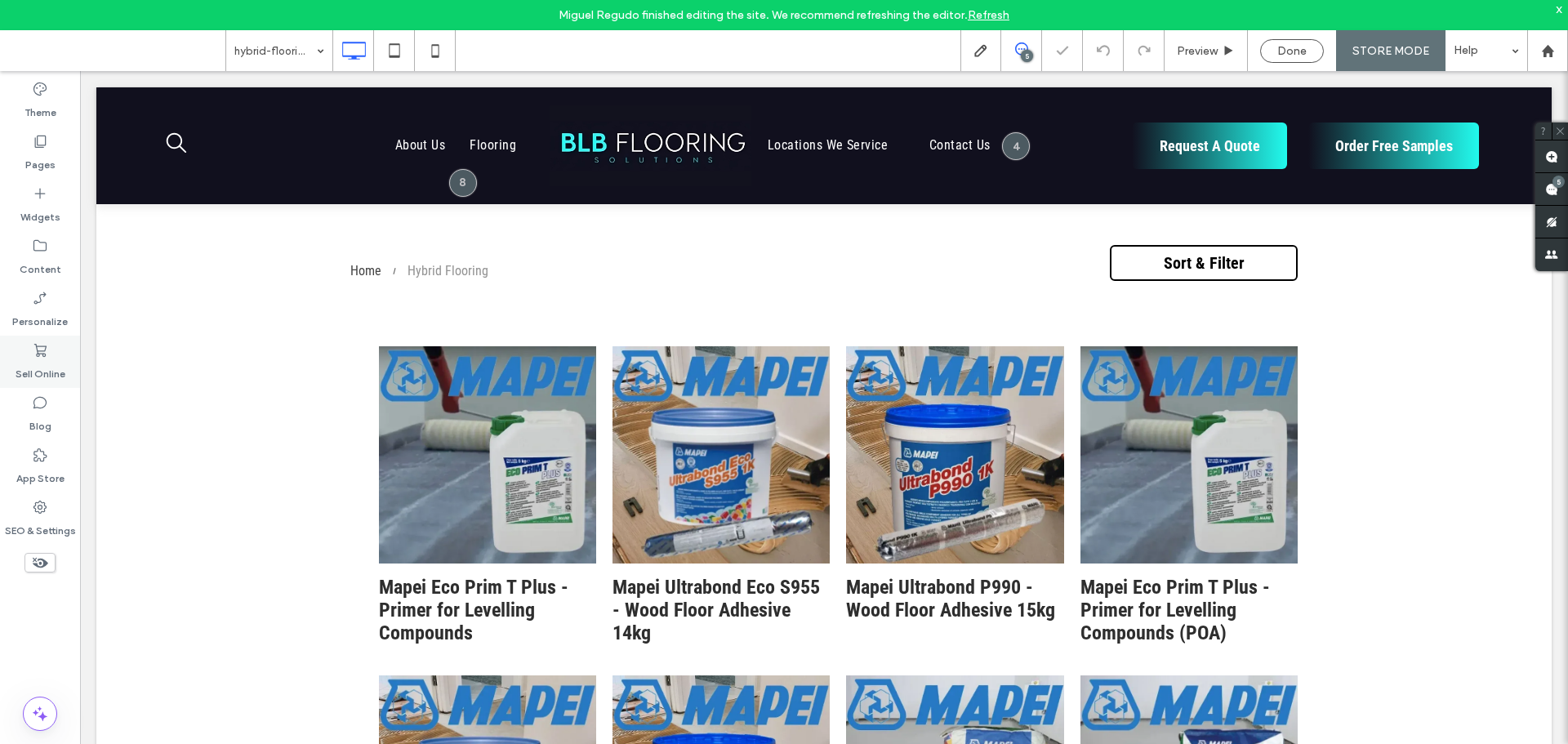 scroll, scrollTop: 0, scrollLeft: 0, axis: both 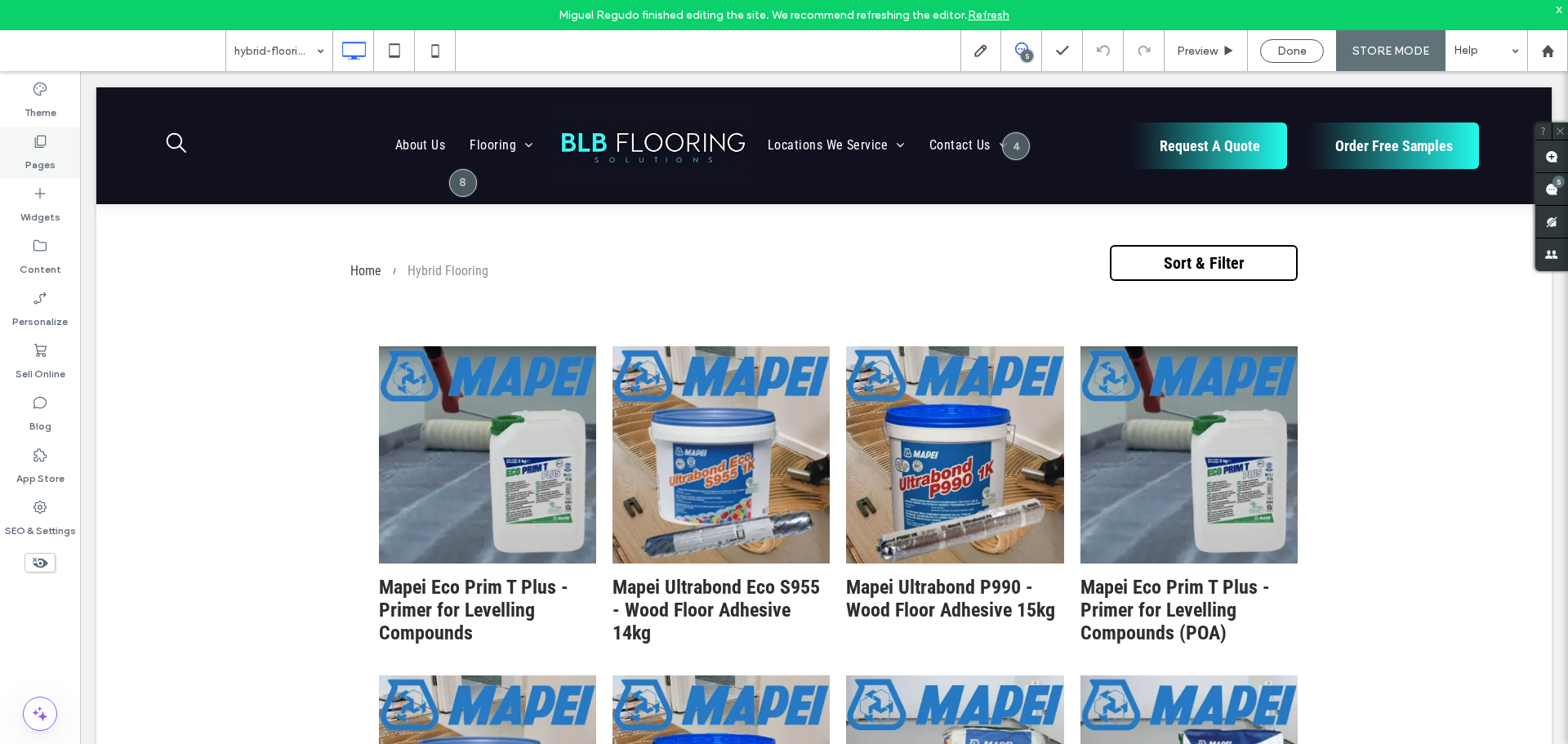 click on "Pages" at bounding box center (40, 161) 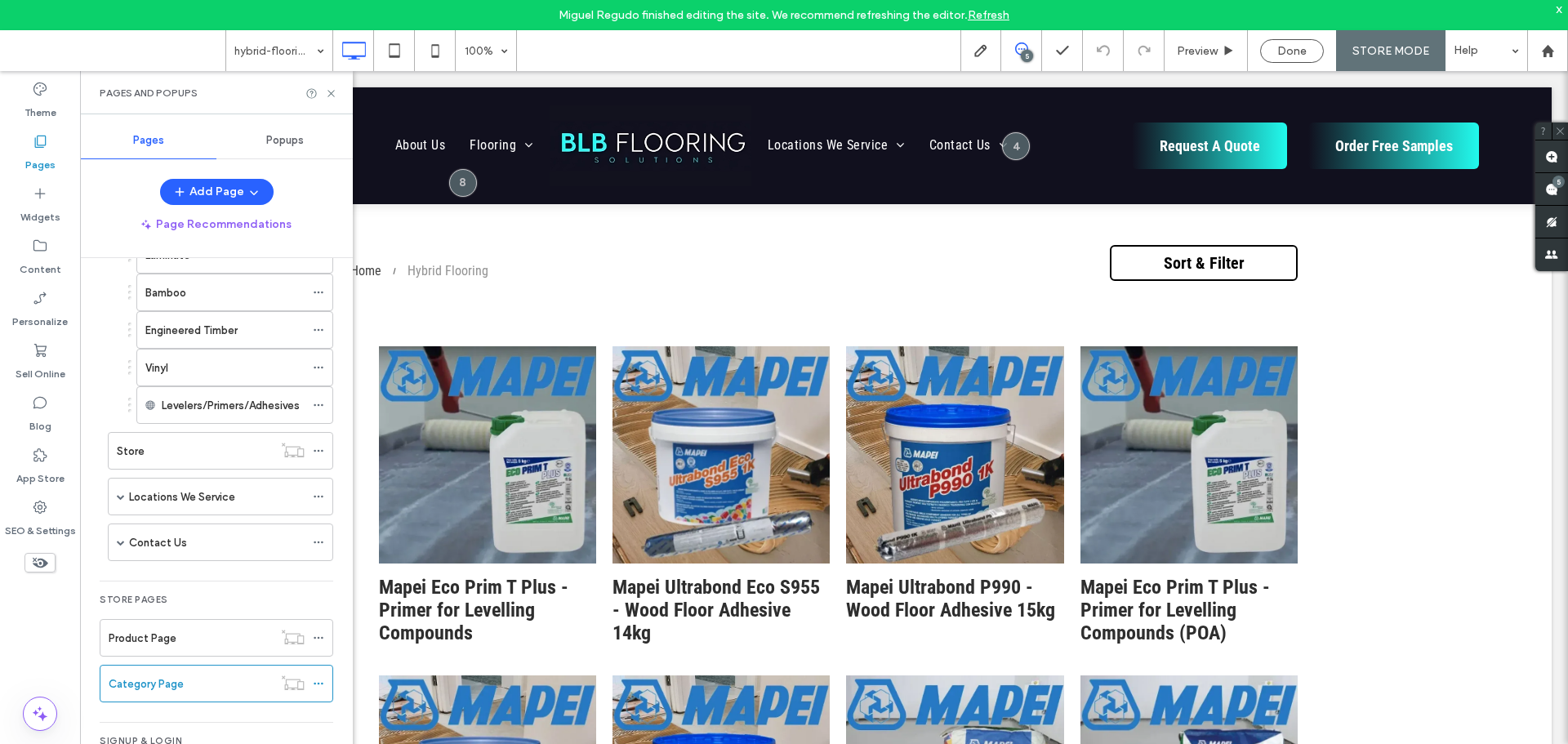 scroll, scrollTop: 245, scrollLeft: 0, axis: vertical 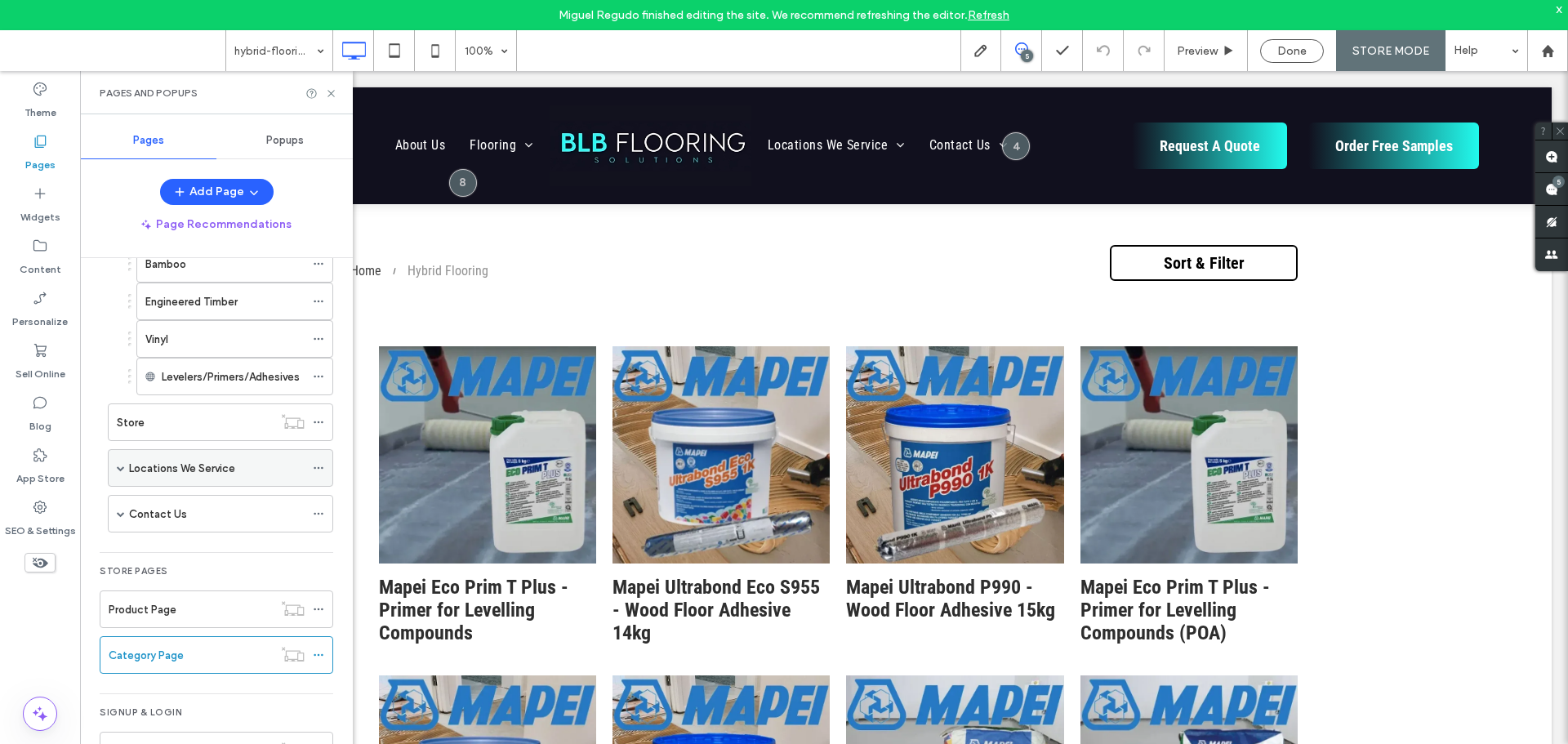click at bounding box center (121, 468) 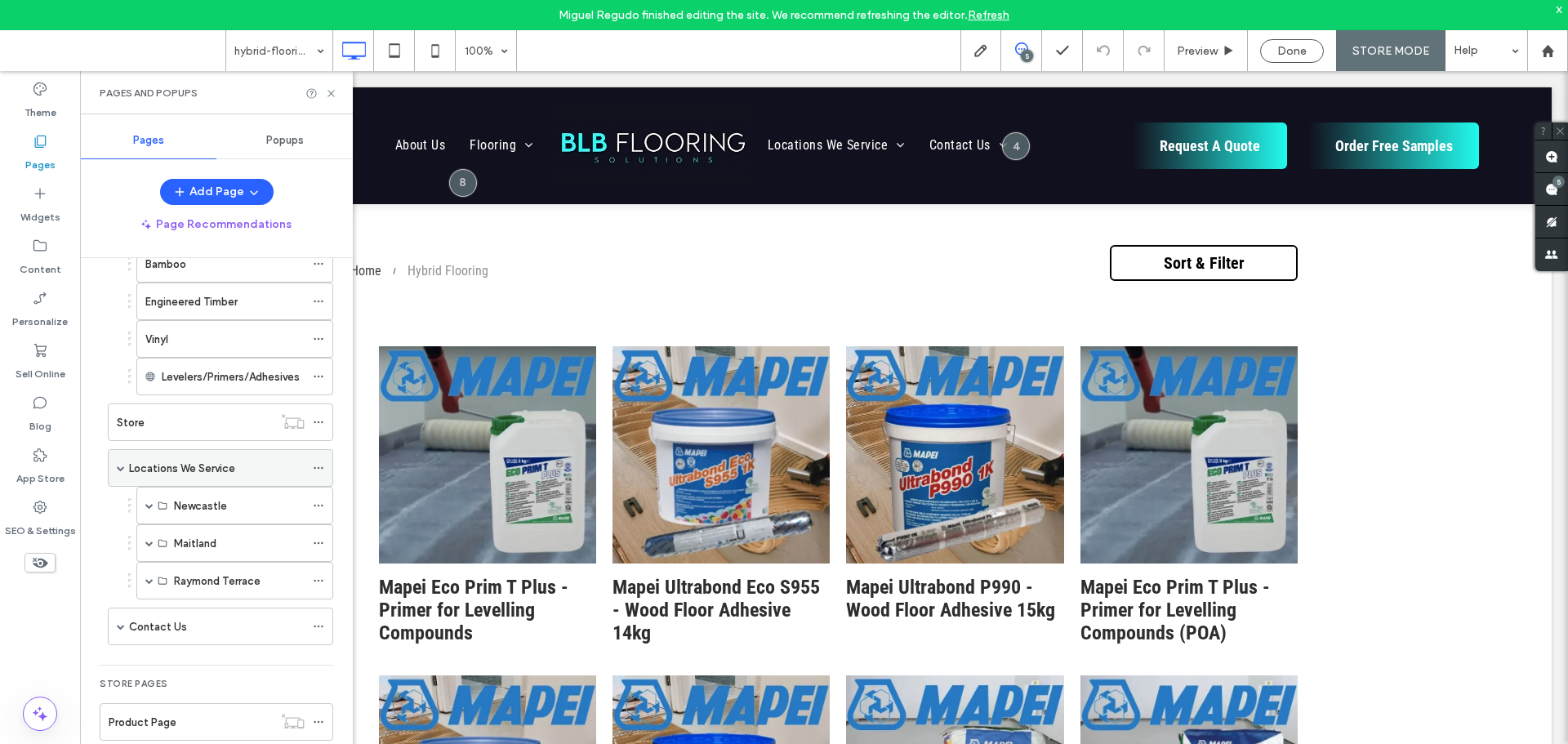 scroll, scrollTop: 327, scrollLeft: 0, axis: vertical 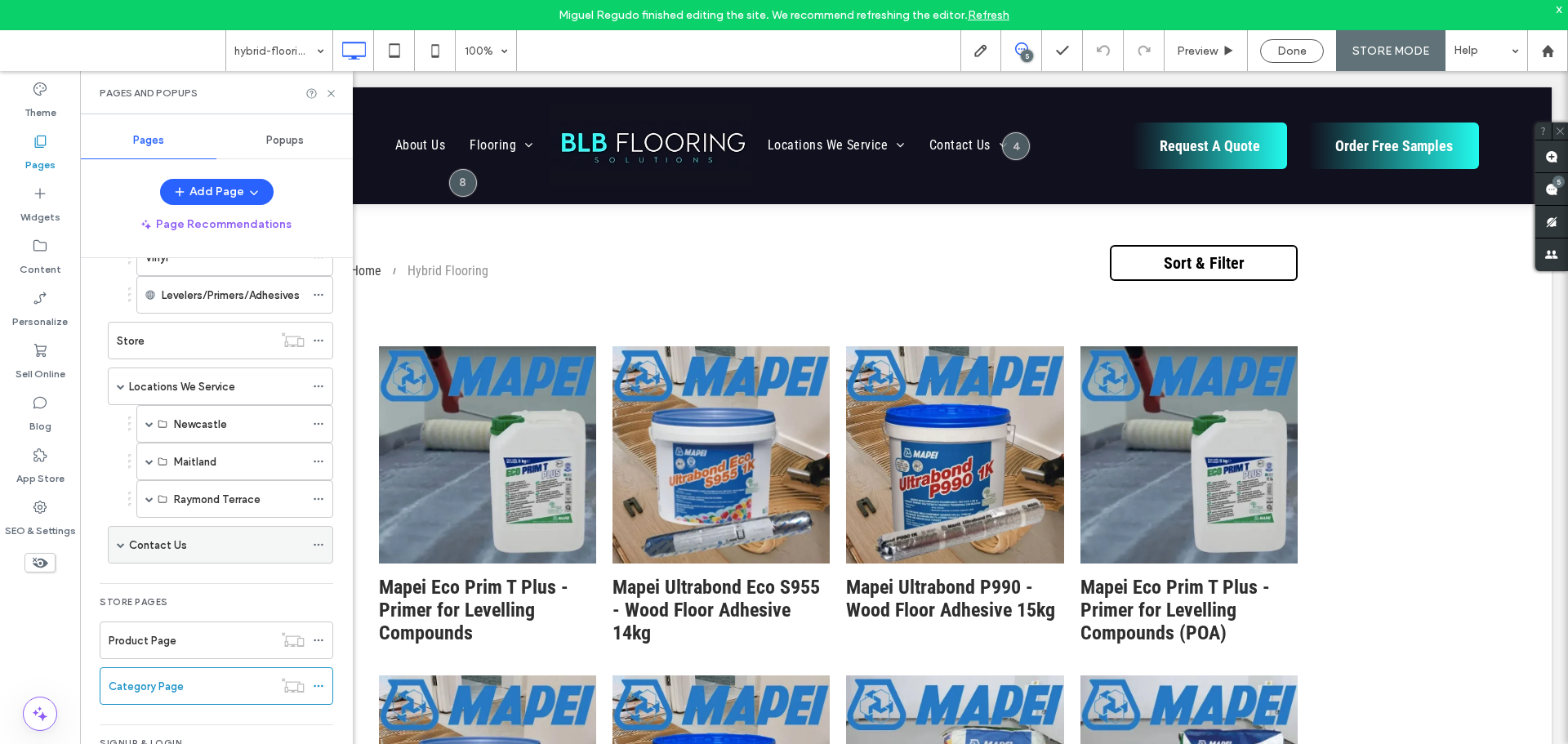 click at bounding box center [121, 545] 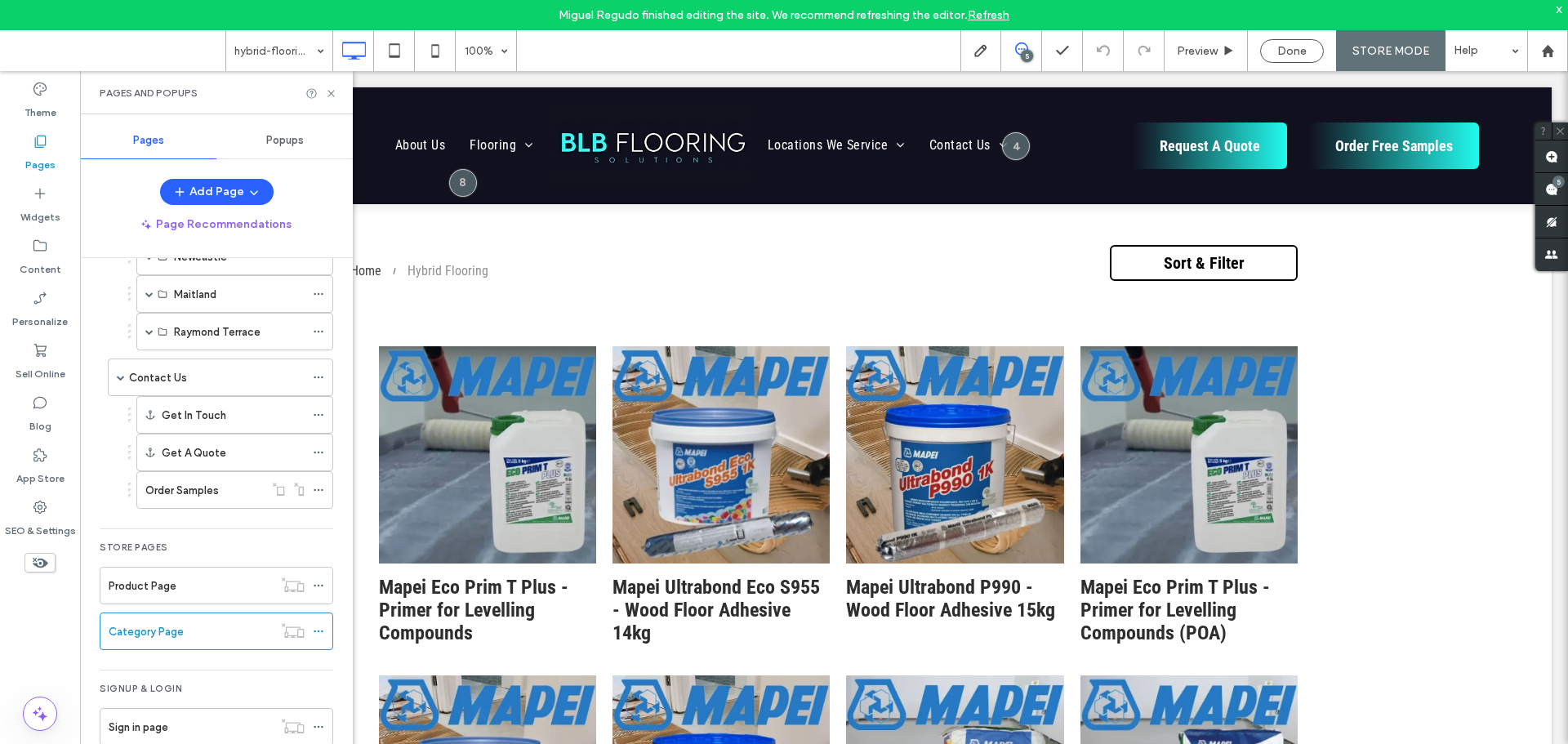 scroll, scrollTop: 495, scrollLeft: 0, axis: vertical 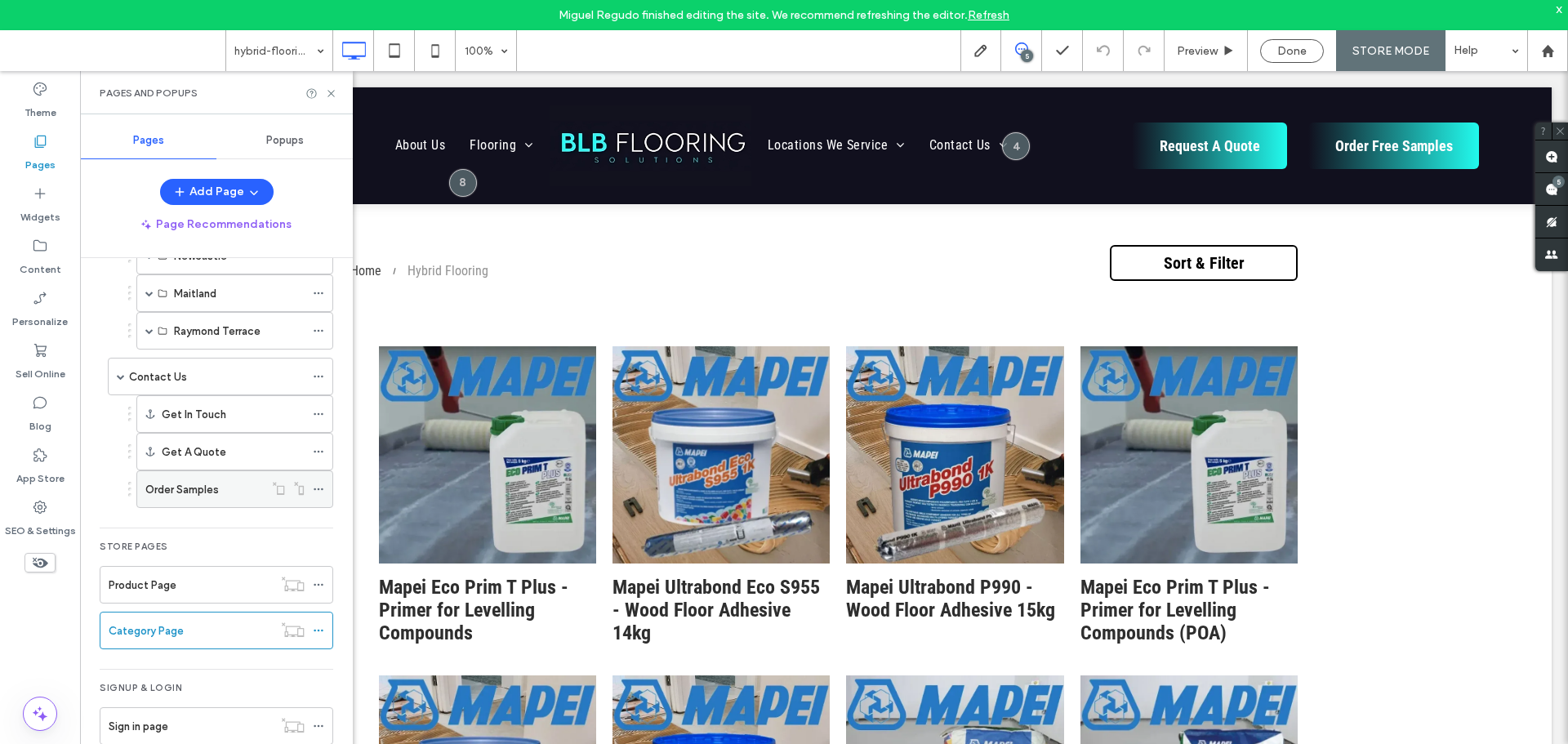 click on "Order Samples" at bounding box center [182, 489] 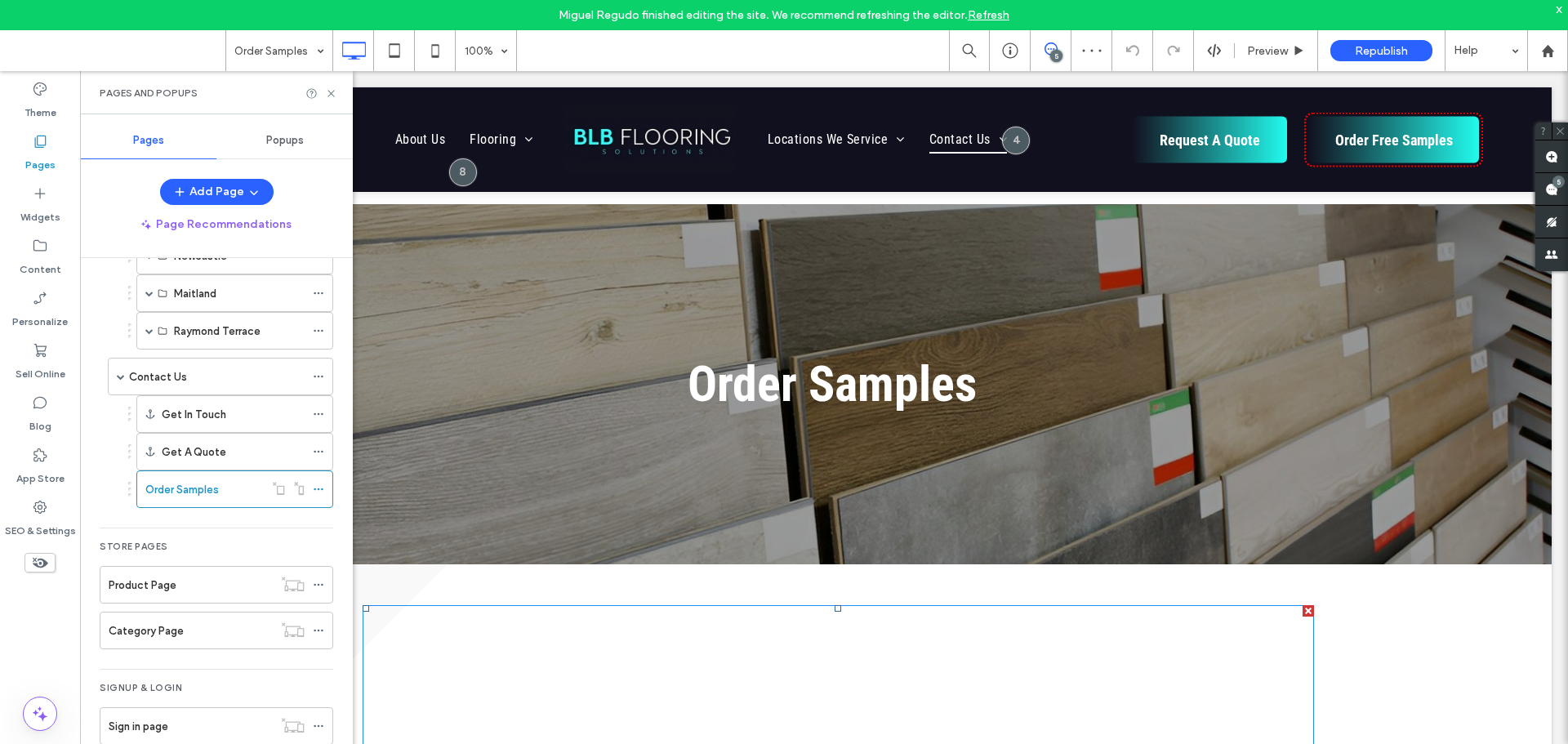 scroll, scrollTop: 490, scrollLeft: 0, axis: vertical 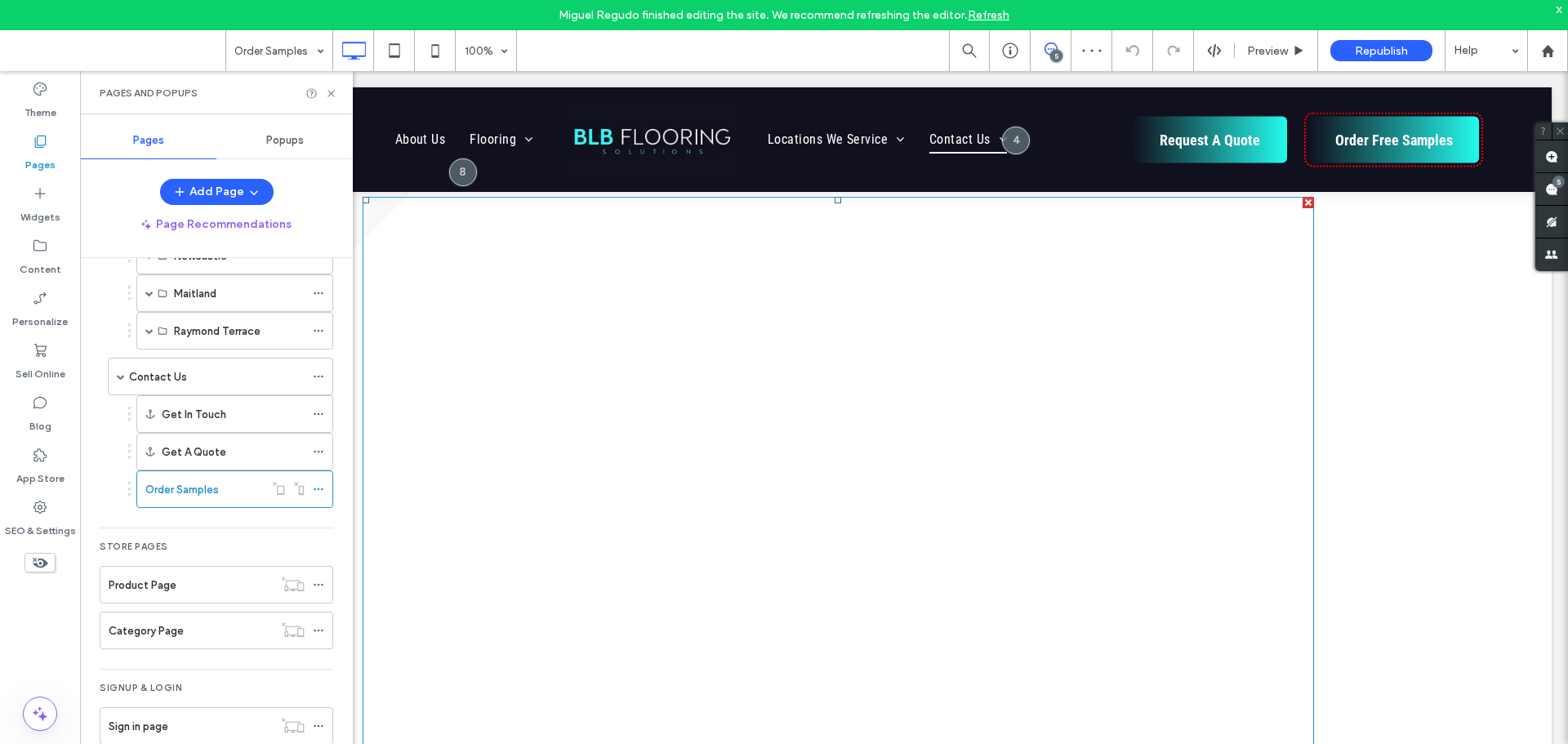 click at bounding box center [838, 1010] 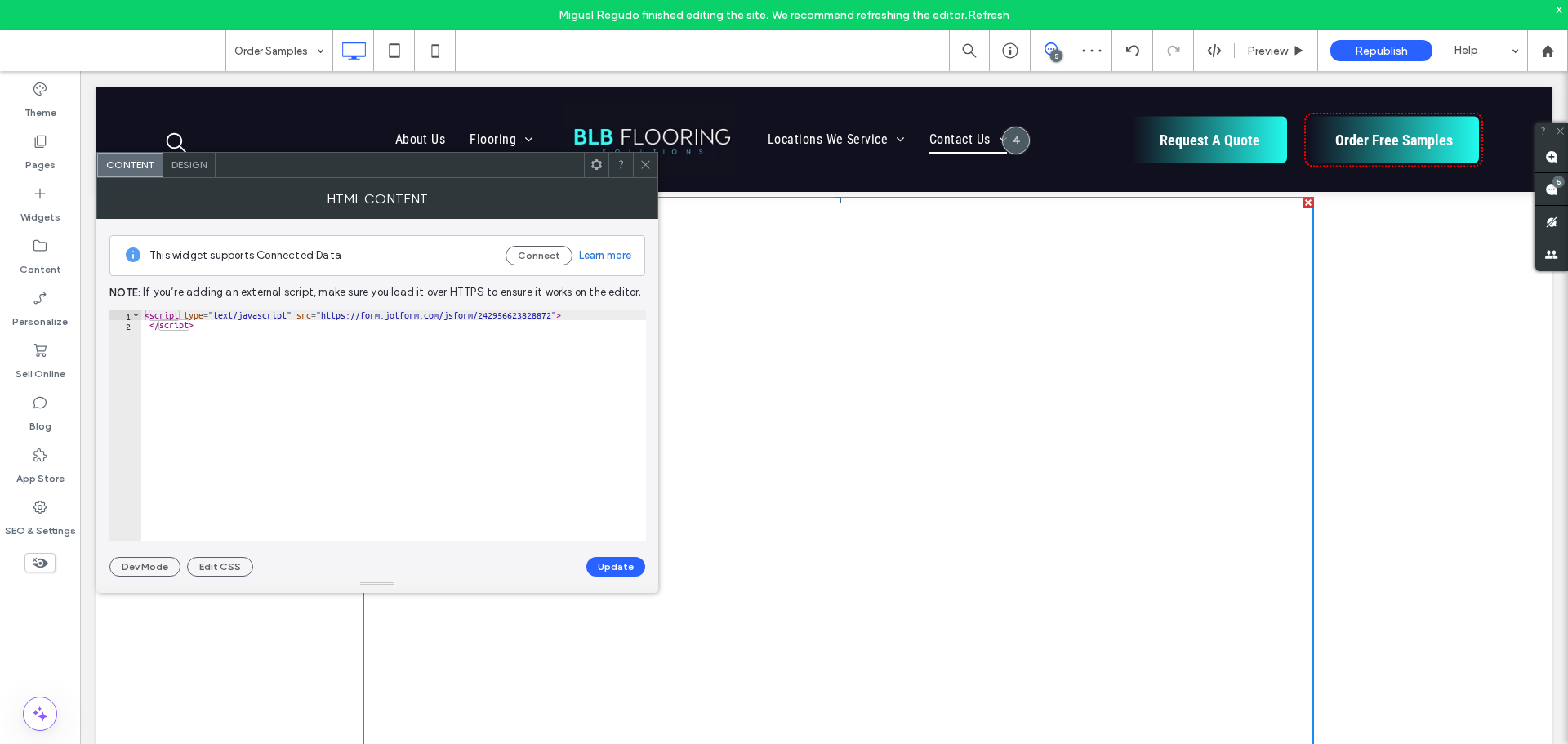 click 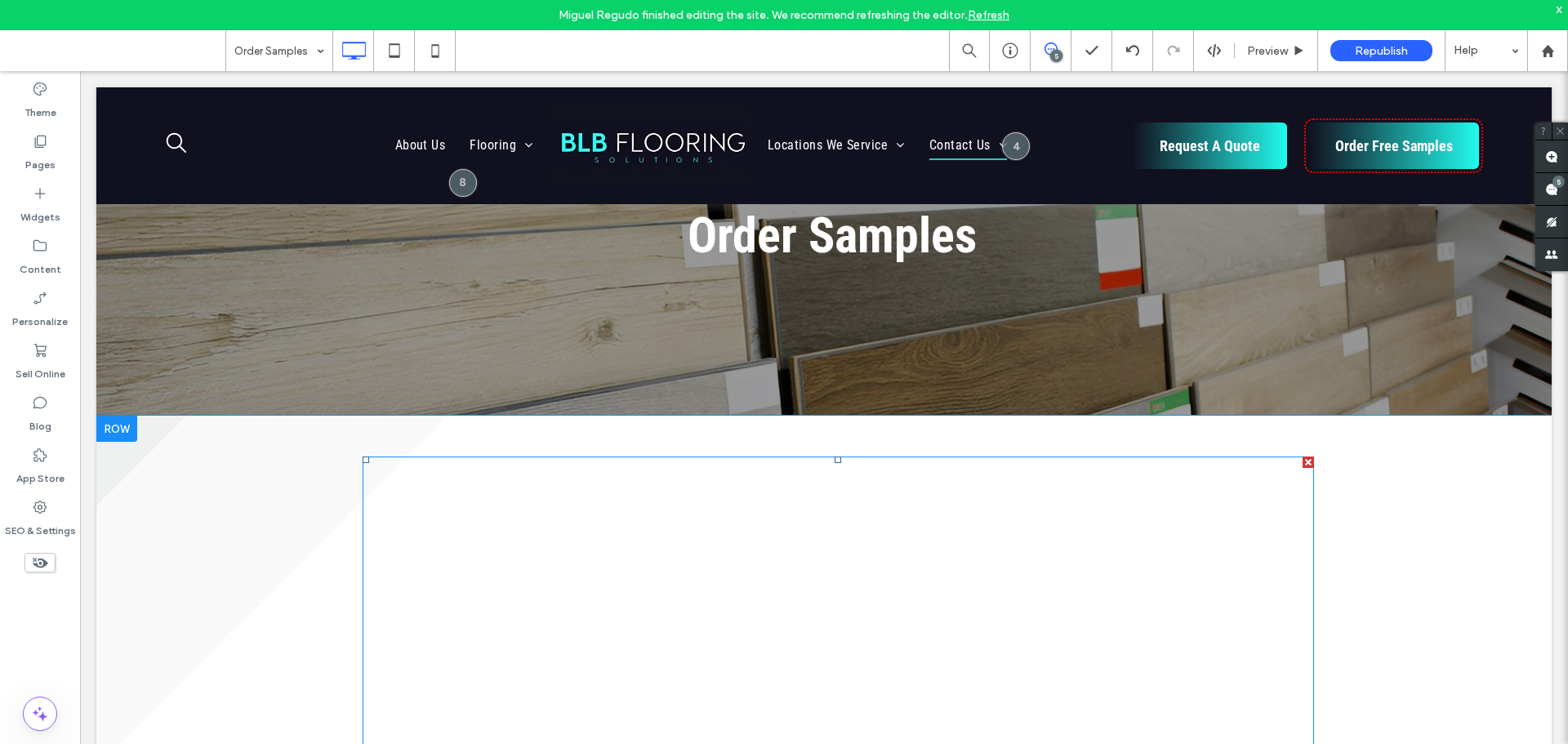 scroll, scrollTop: 0, scrollLeft: 0, axis: both 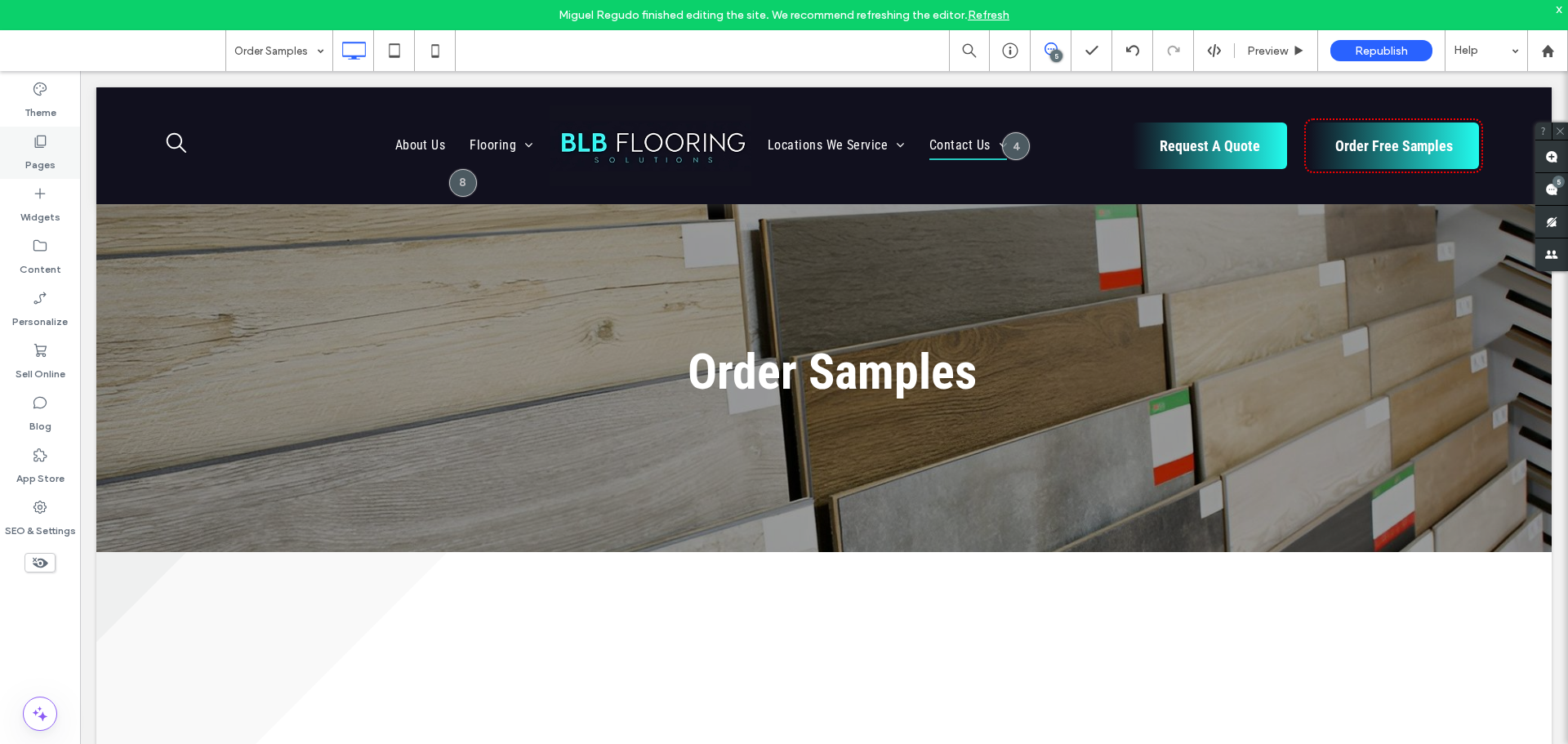 click on "Pages" at bounding box center [40, 161] 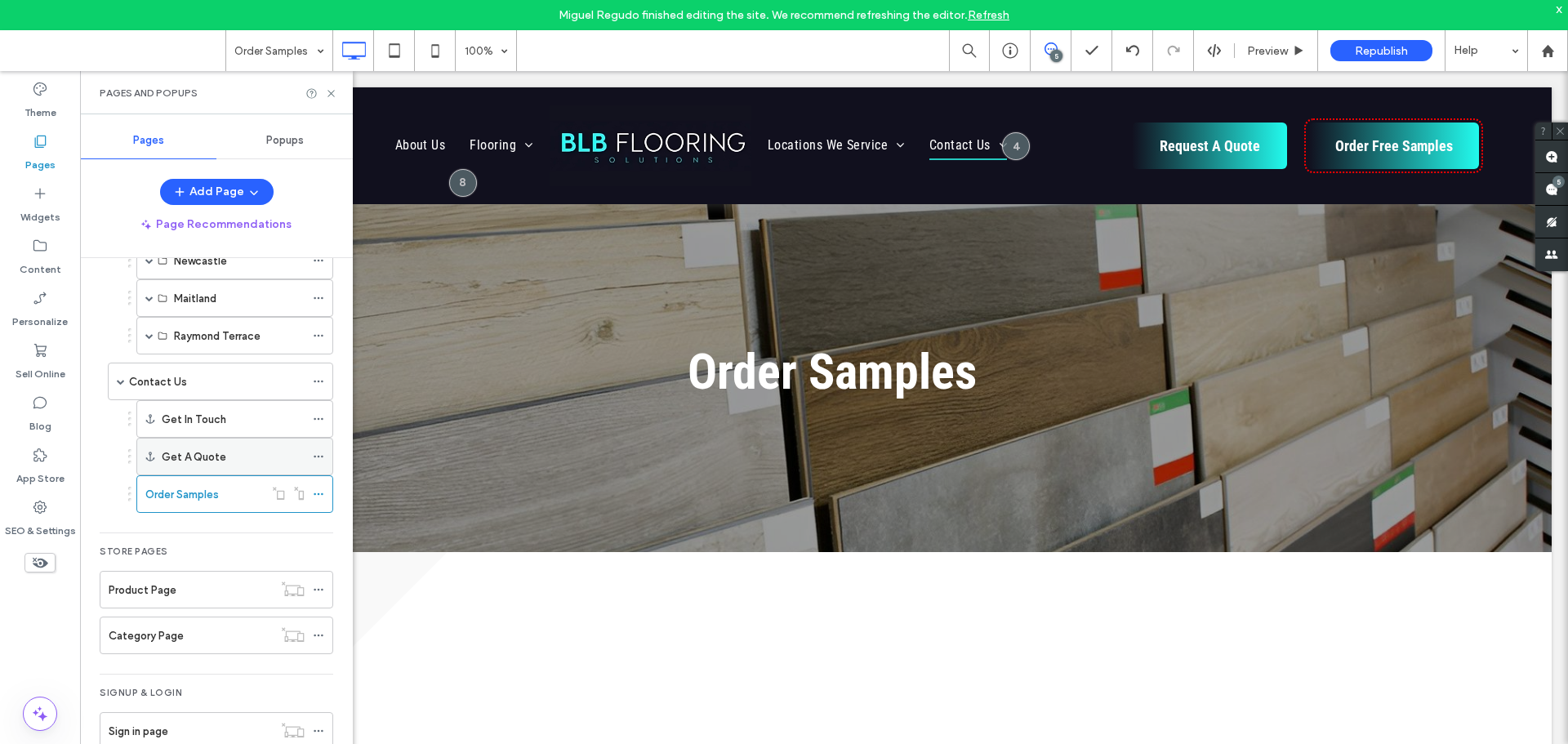 scroll, scrollTop: 495, scrollLeft: 0, axis: vertical 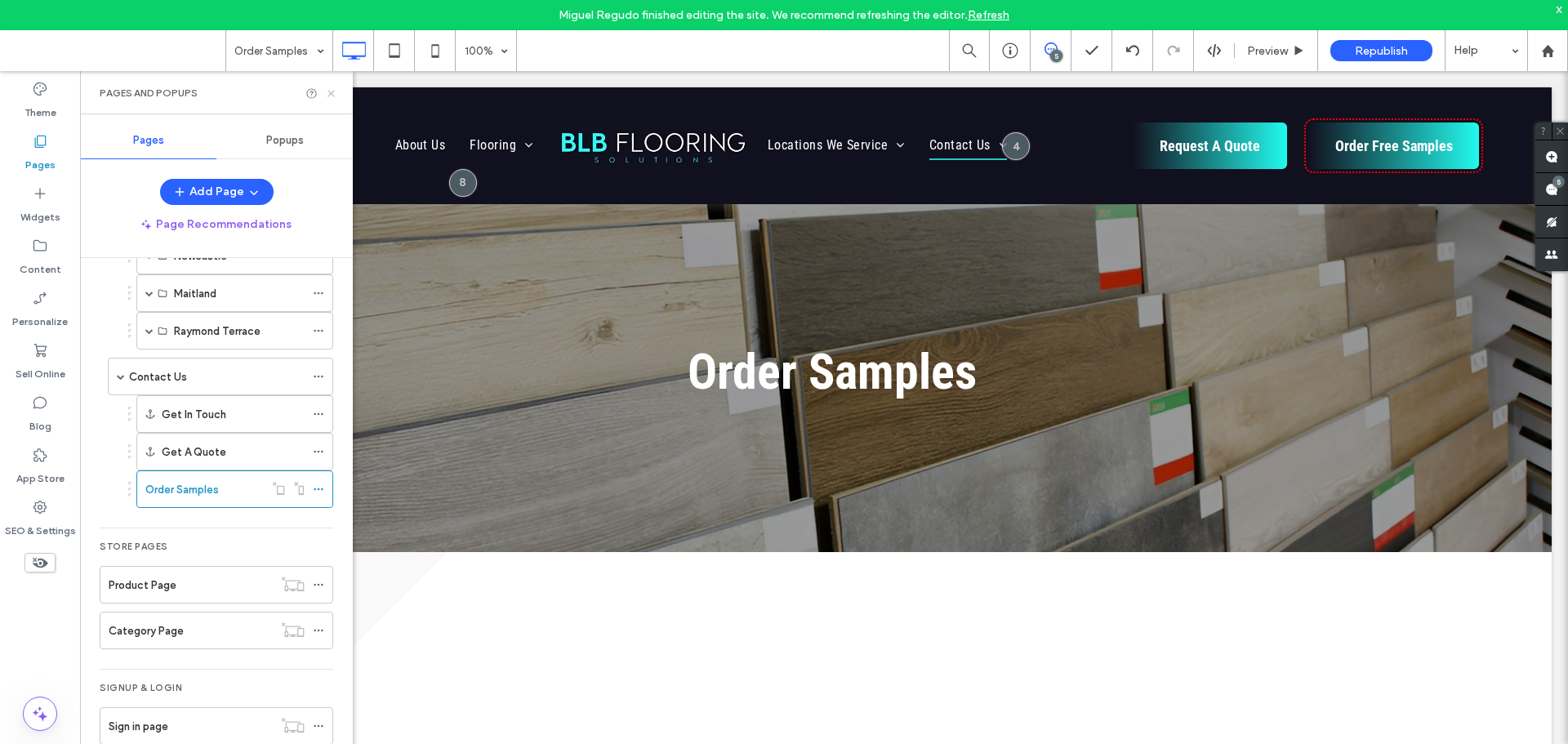 drag, startPoint x: 329, startPoint y: 93, endPoint x: 249, endPoint y: 24, distance: 105.64563 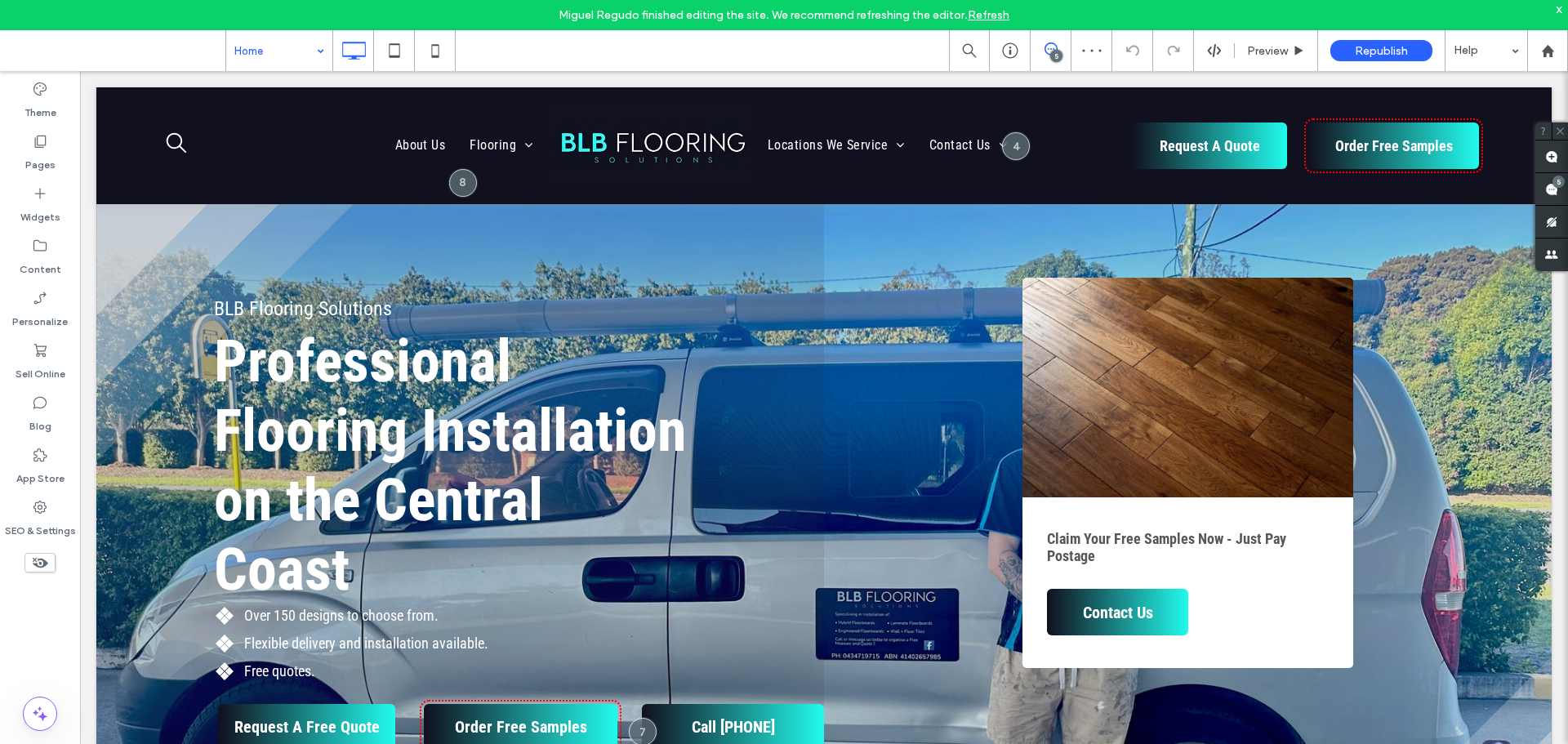 scroll, scrollTop: 0, scrollLeft: 0, axis: both 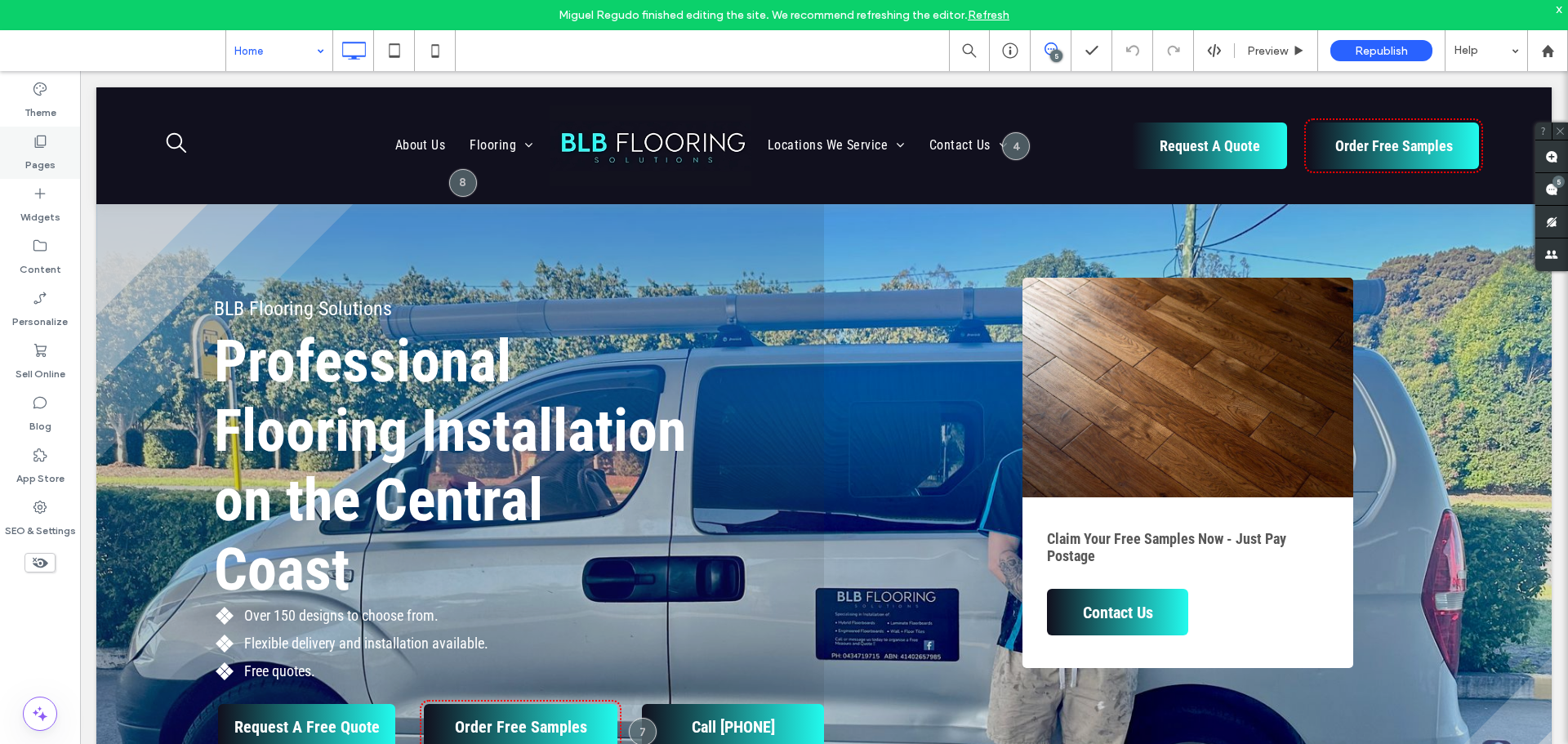 click on "Pages" at bounding box center (40, 161) 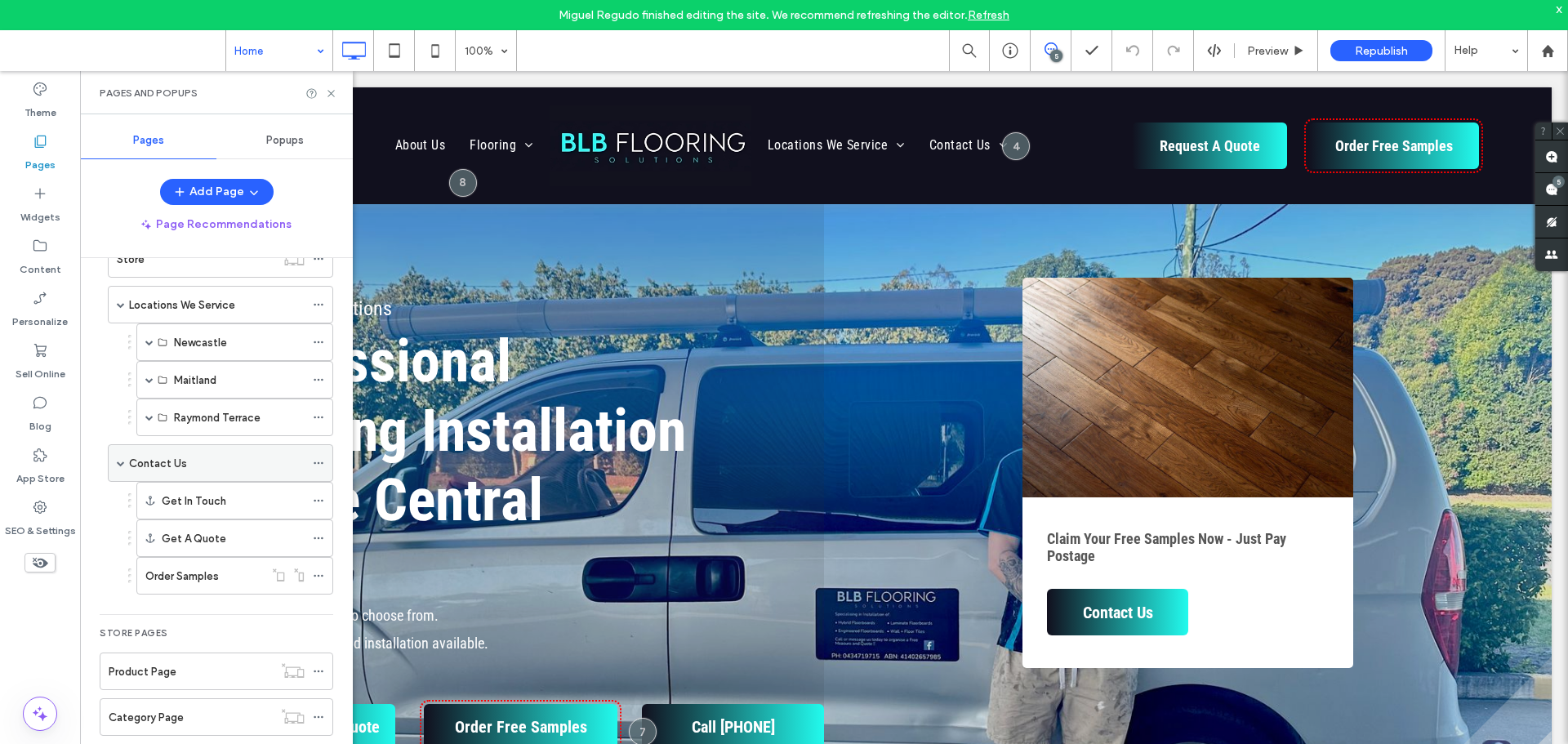 scroll, scrollTop: 490, scrollLeft: 0, axis: vertical 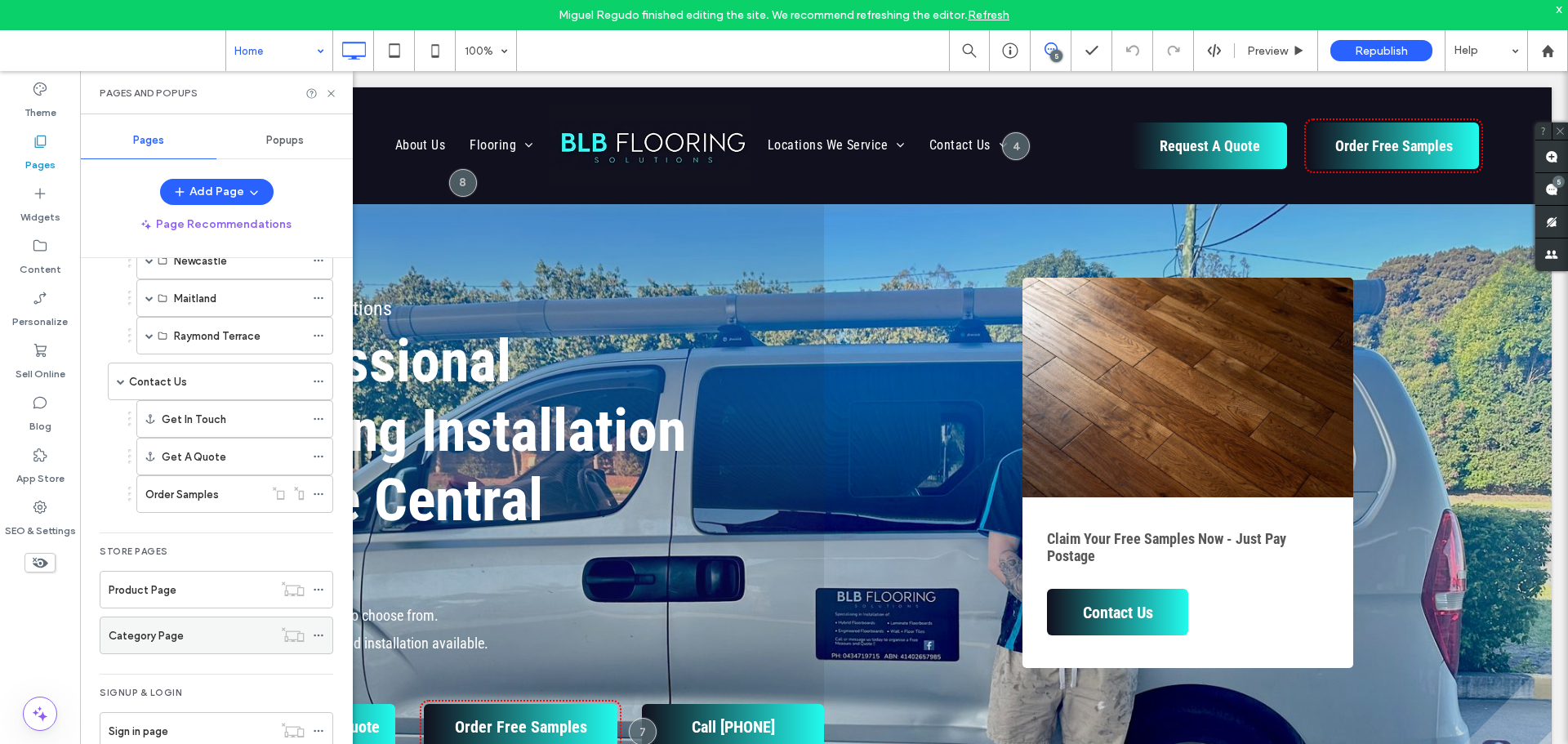 click on "Category Page" at bounding box center (190, 635) 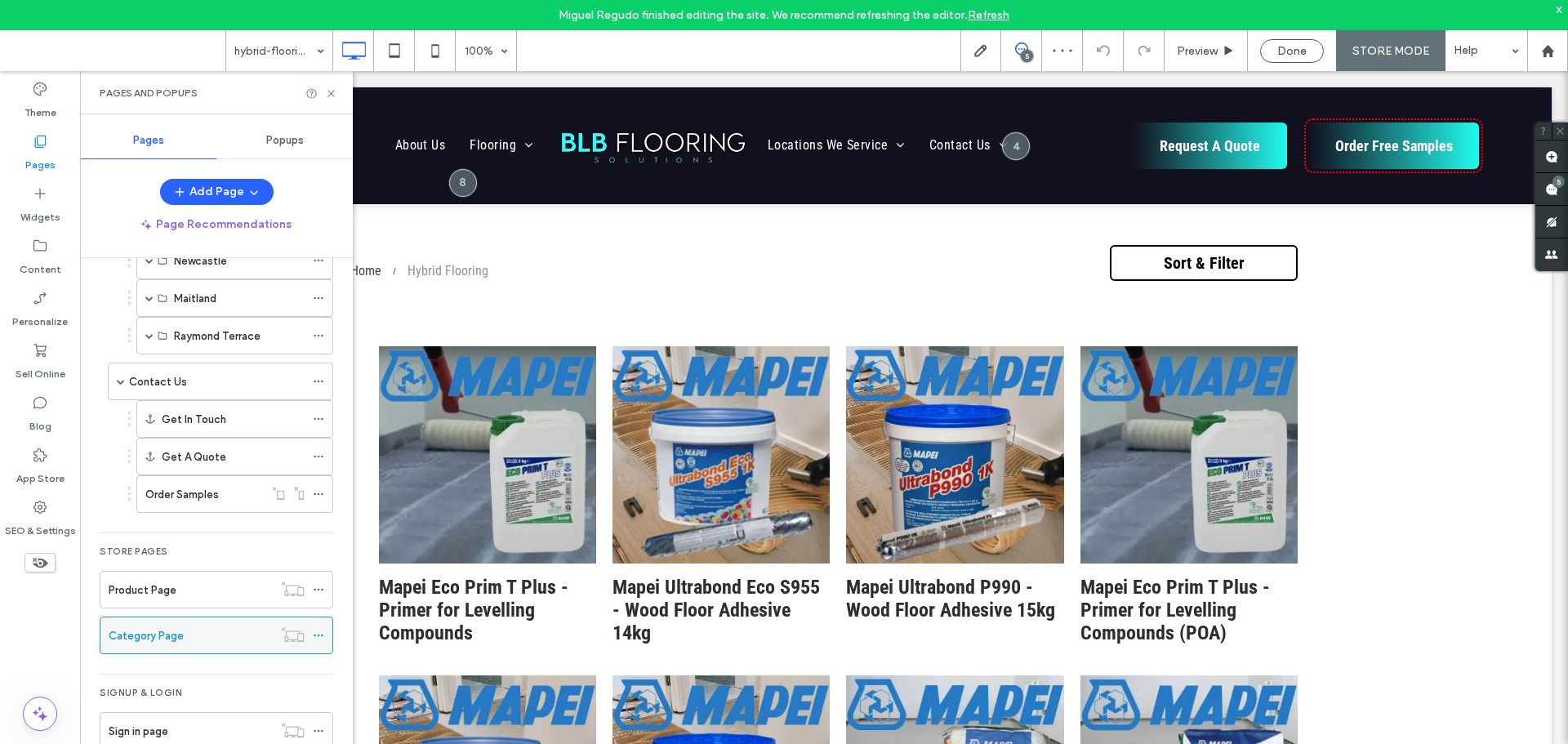 scroll, scrollTop: 0, scrollLeft: 0, axis: both 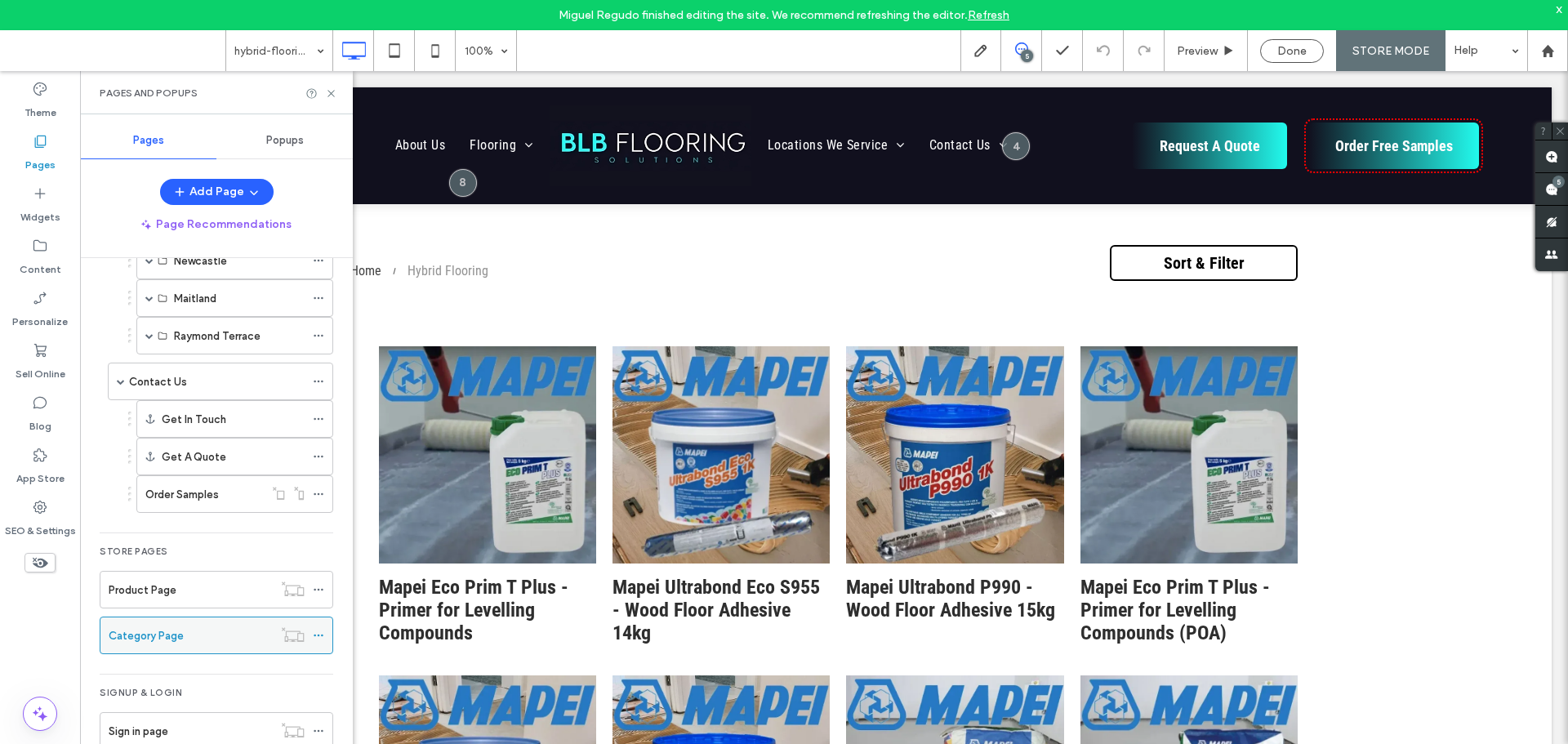 click 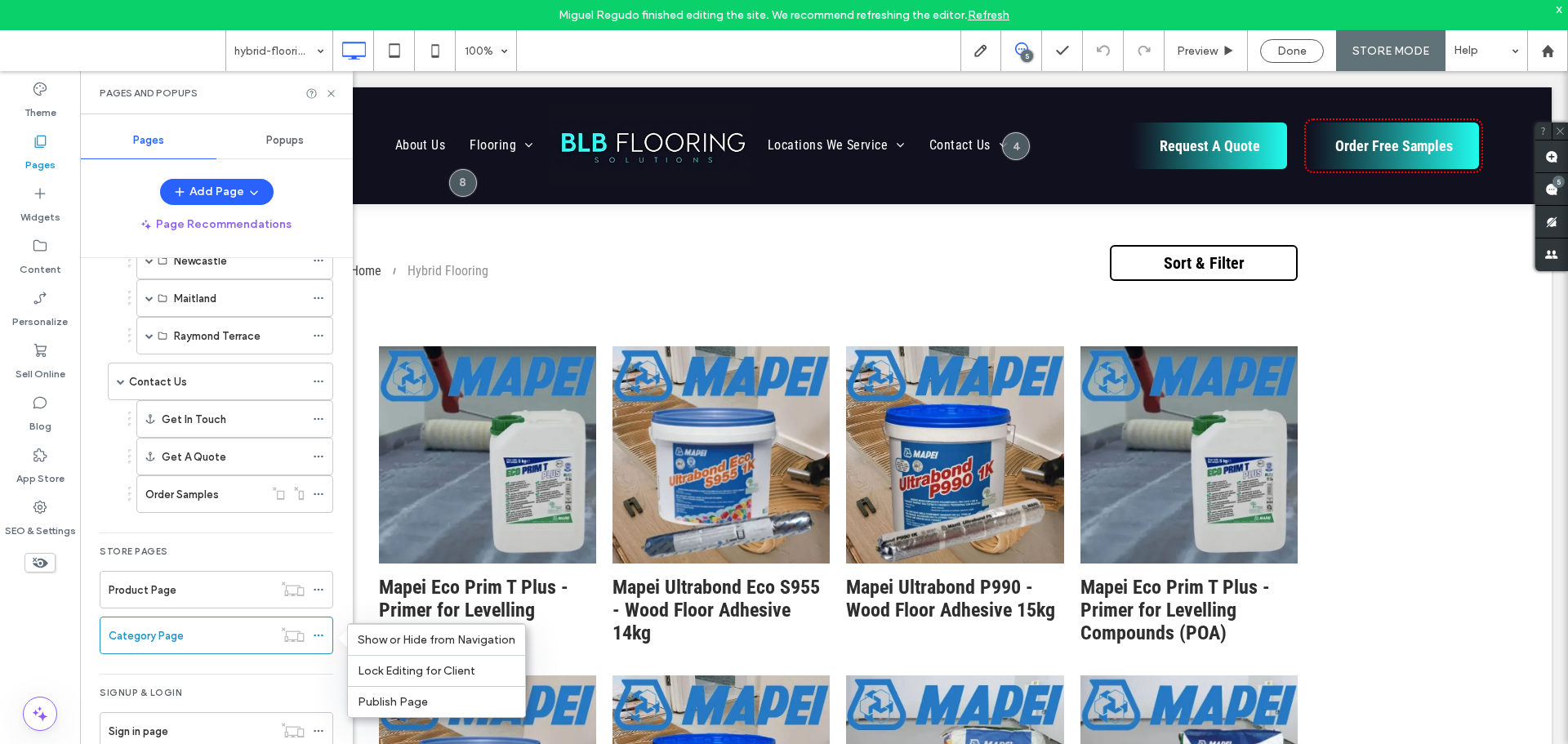 click on "Store Pages Product Page Category Page" at bounding box center (216, 603) 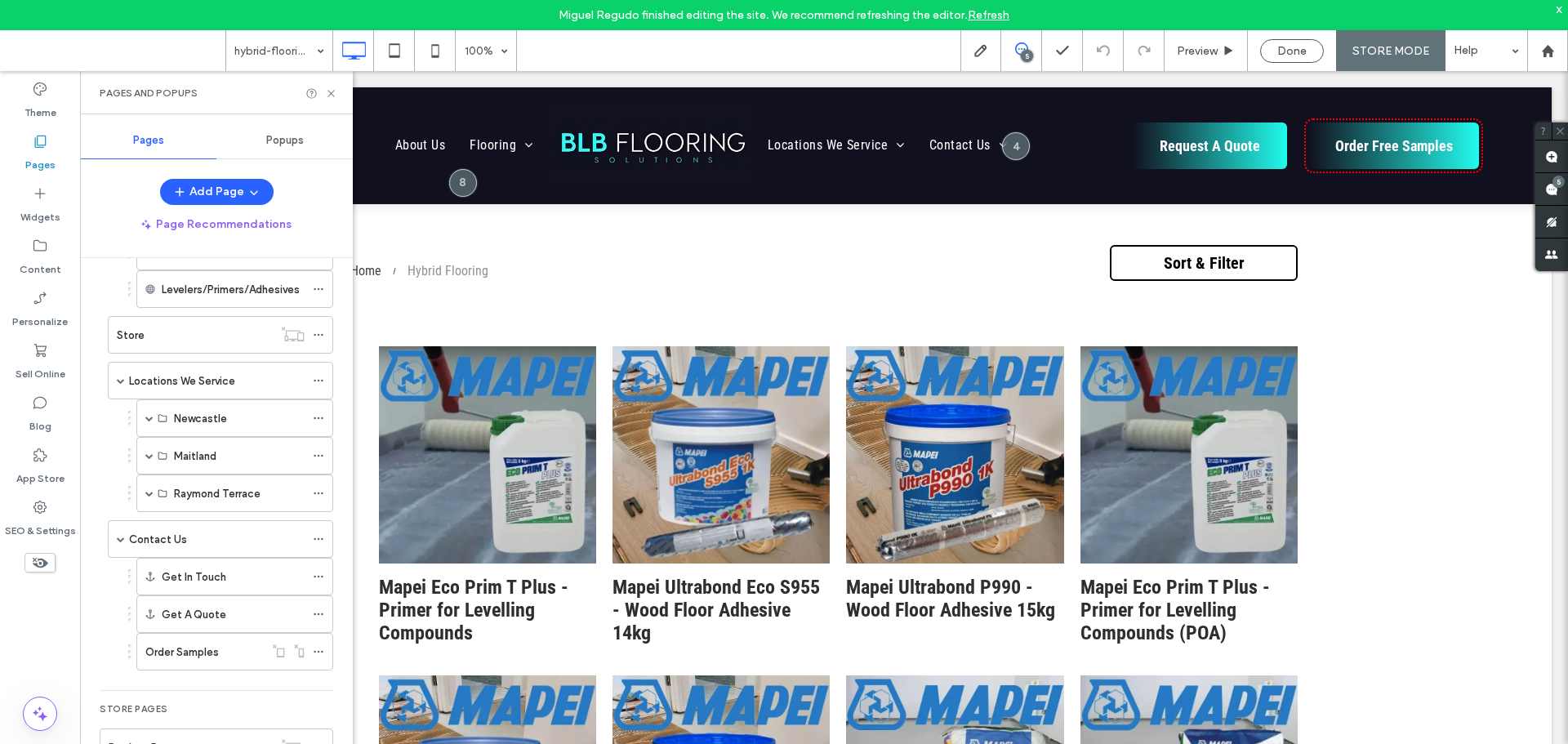 scroll, scrollTop: 327, scrollLeft: 0, axis: vertical 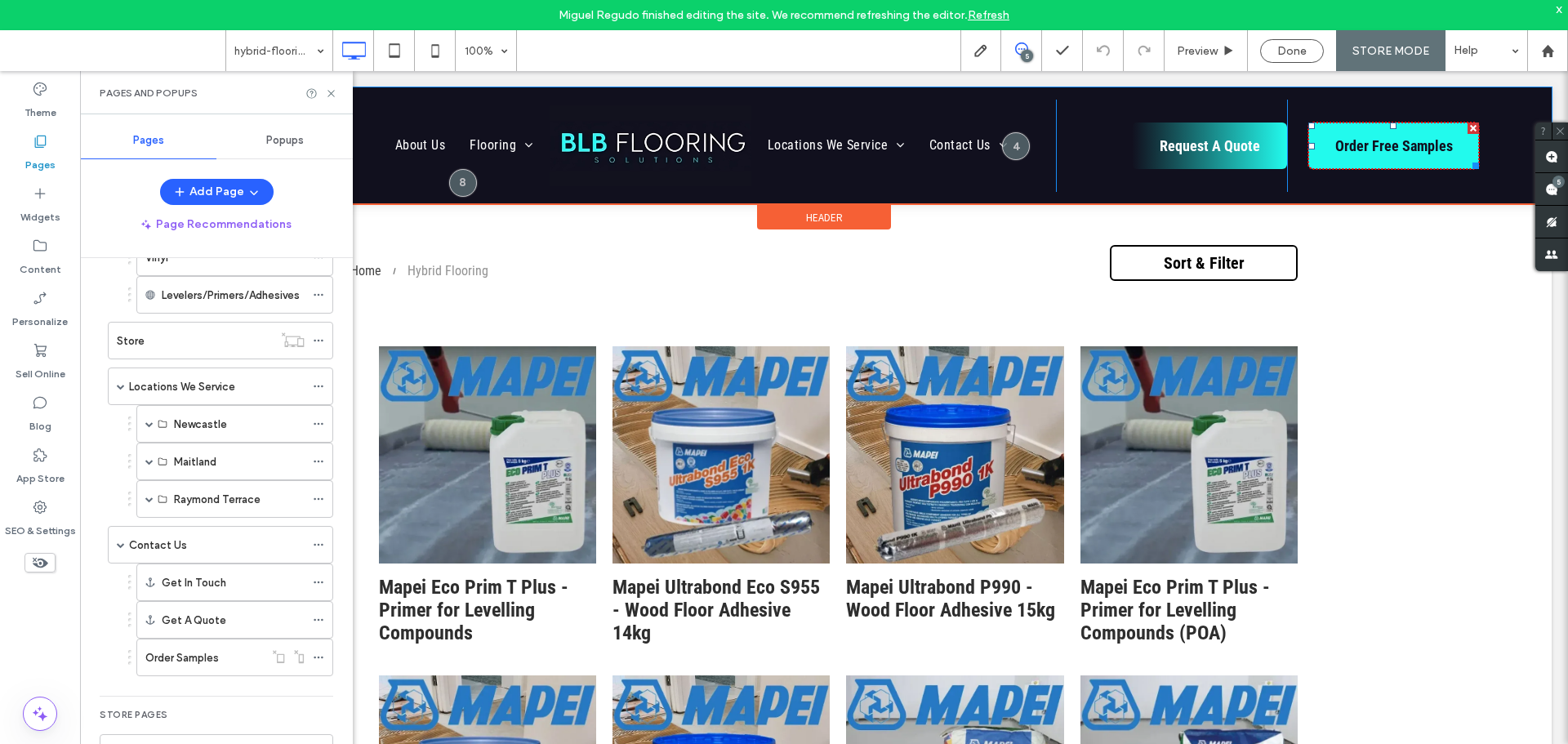 click on "Order Free Samples" at bounding box center (1394, 145) 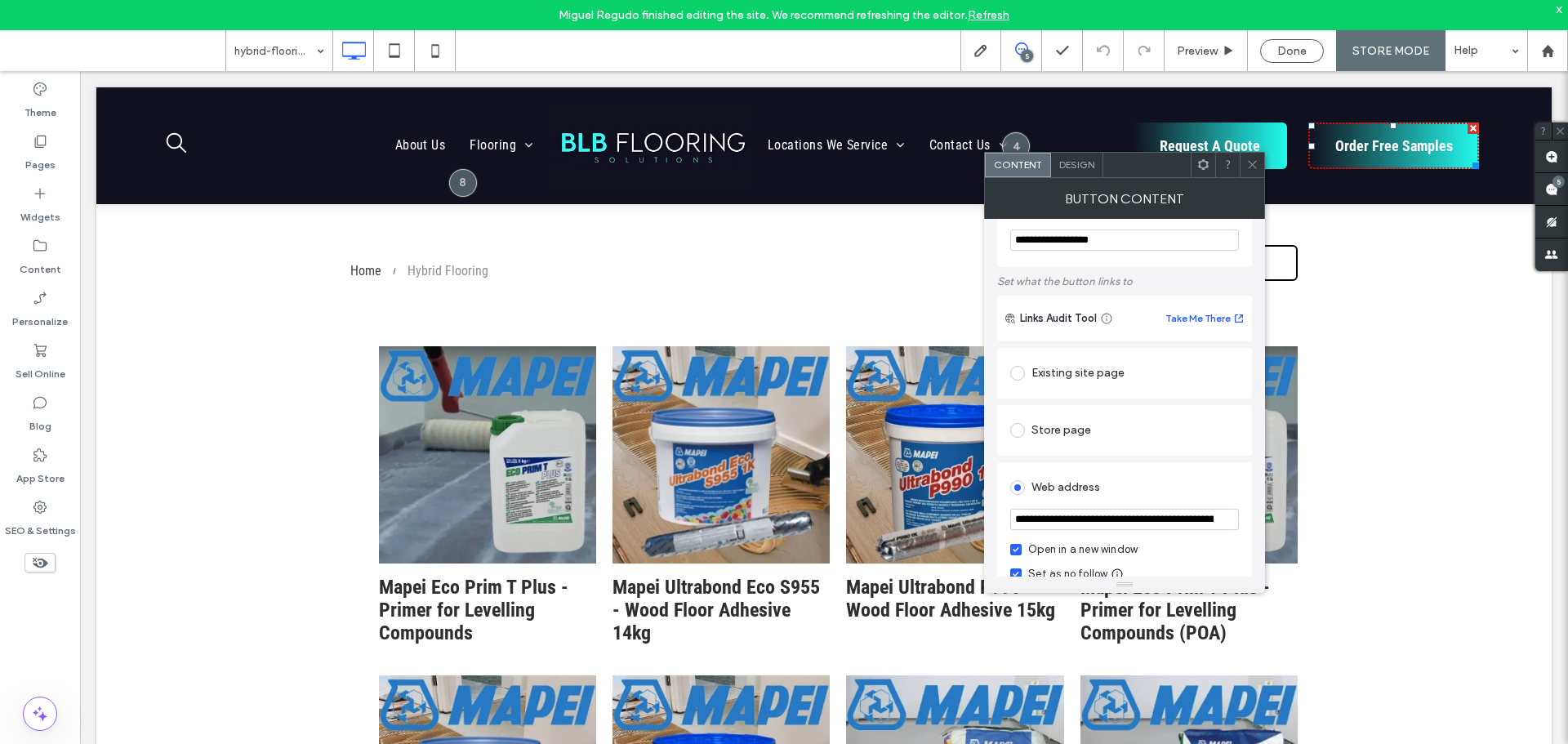 scroll, scrollTop: 163, scrollLeft: 0, axis: vertical 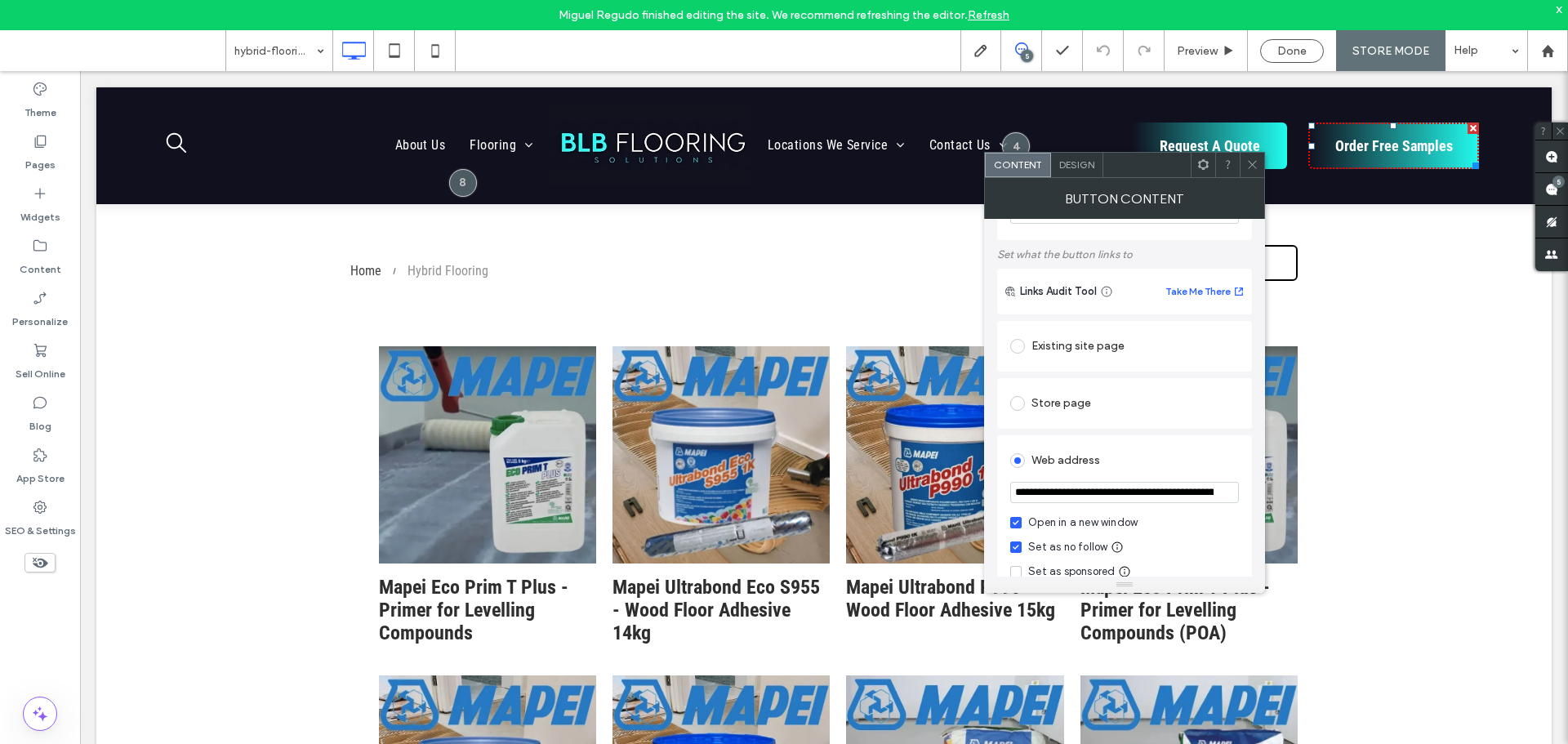 click on "Existing site page" at bounding box center (1125, 346) 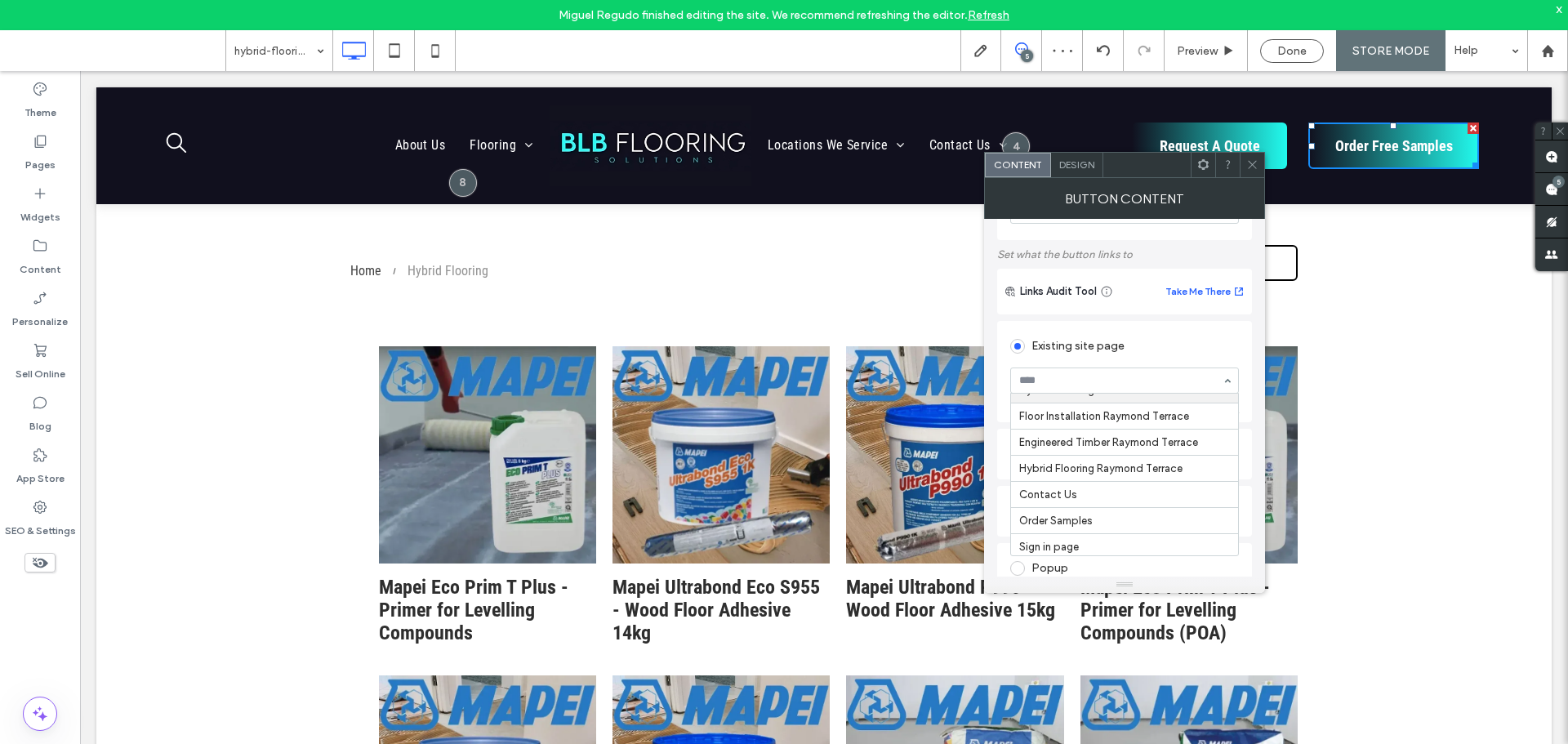 scroll, scrollTop: 412, scrollLeft: 0, axis: vertical 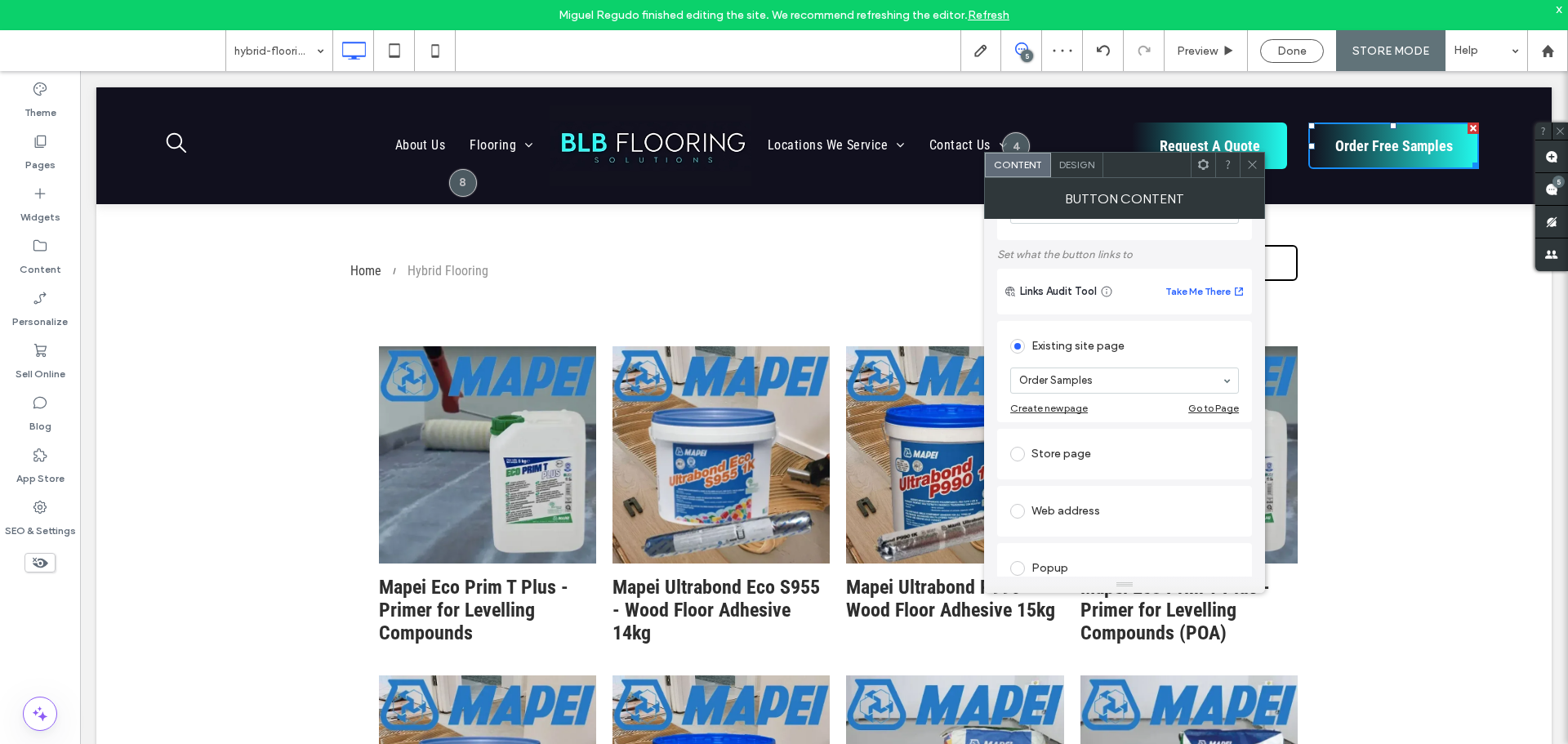 click 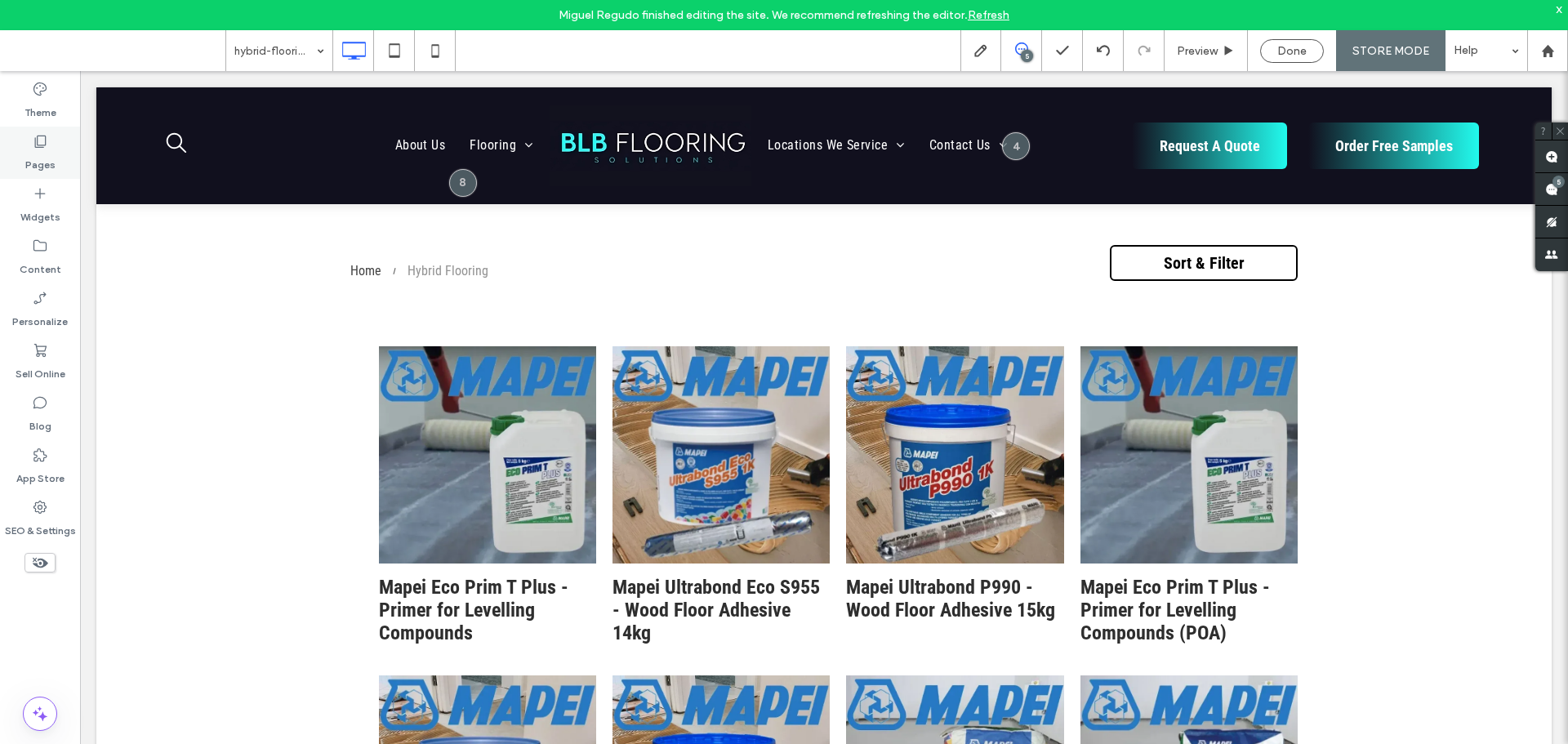 click on "Pages" at bounding box center (40, 161) 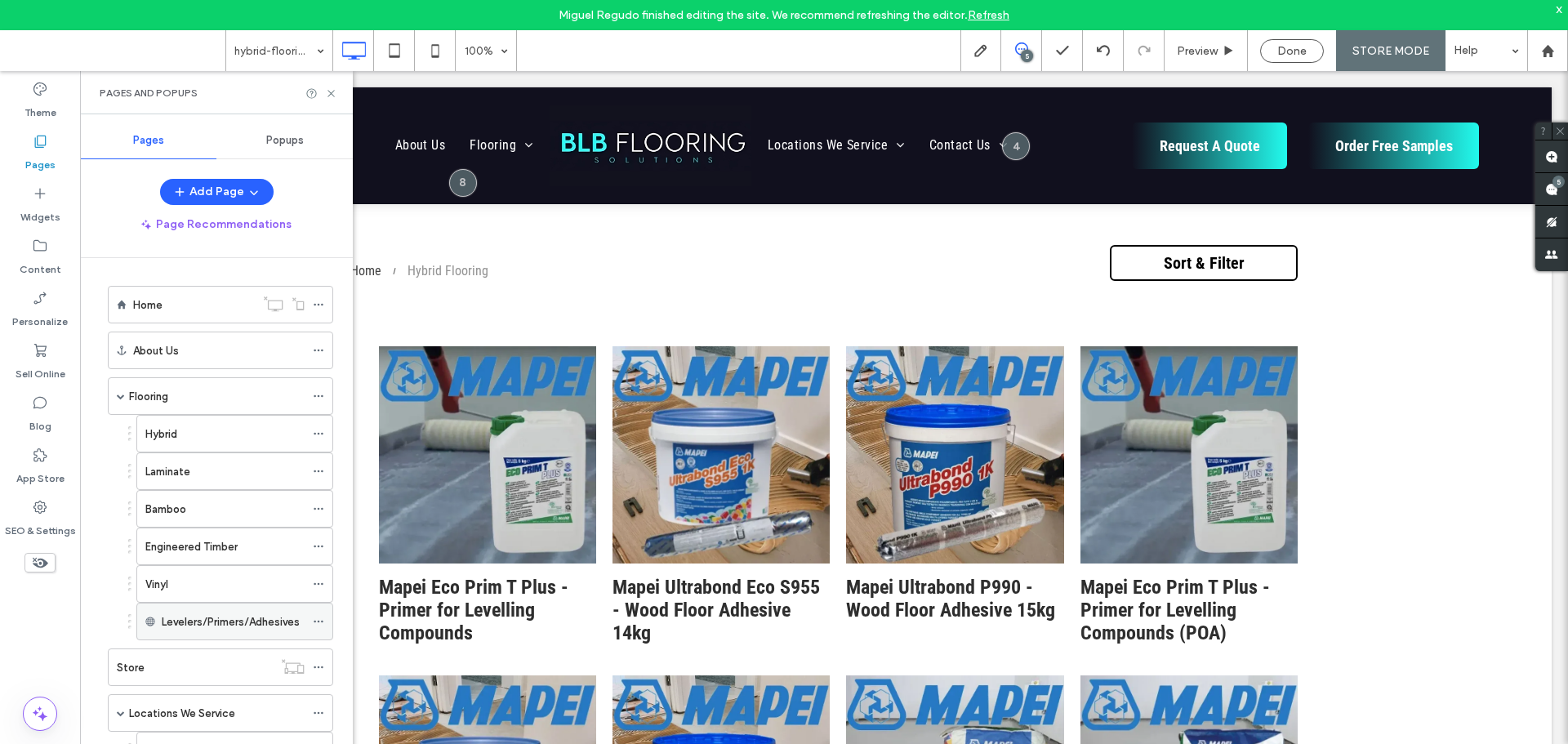 scroll, scrollTop: 245, scrollLeft: 0, axis: vertical 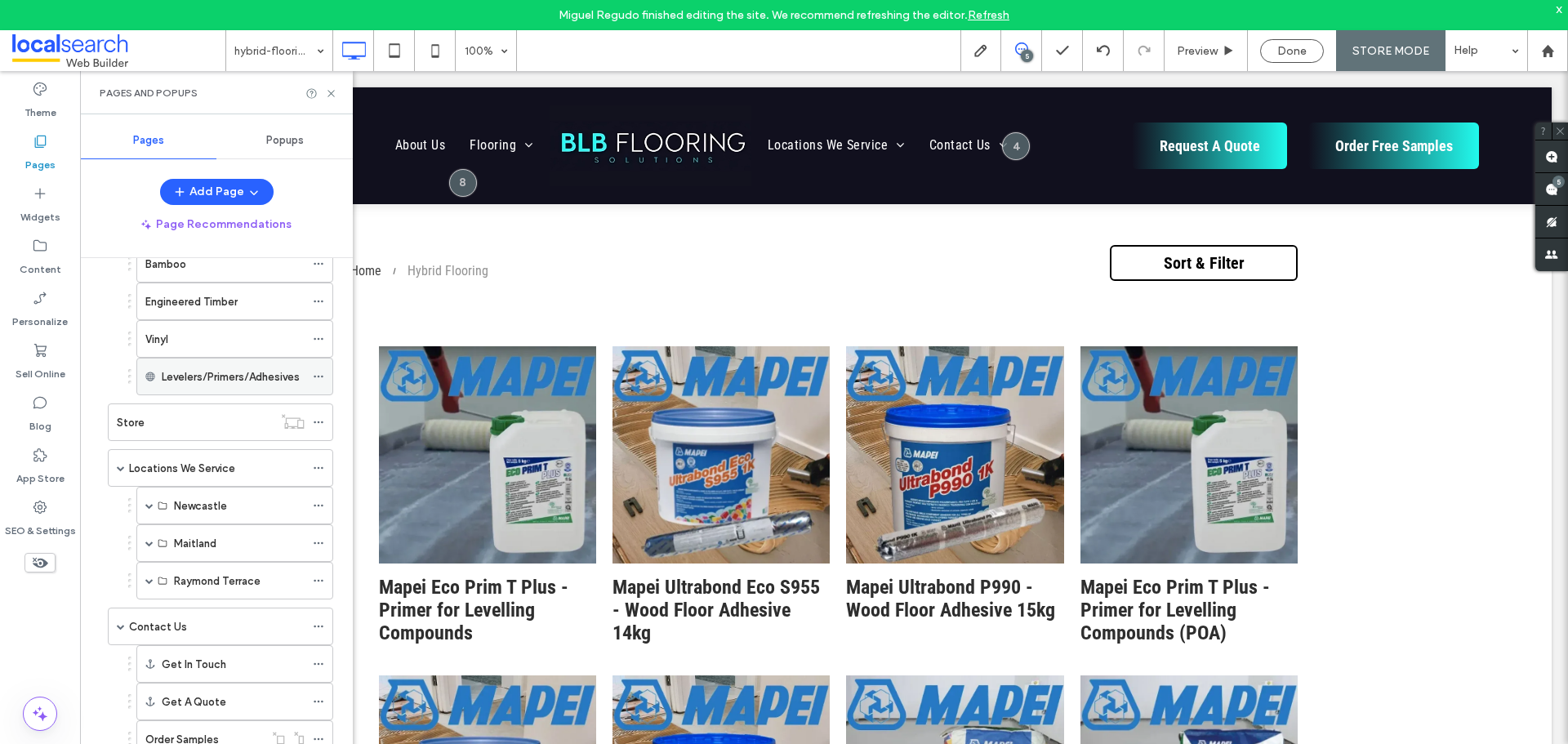 click 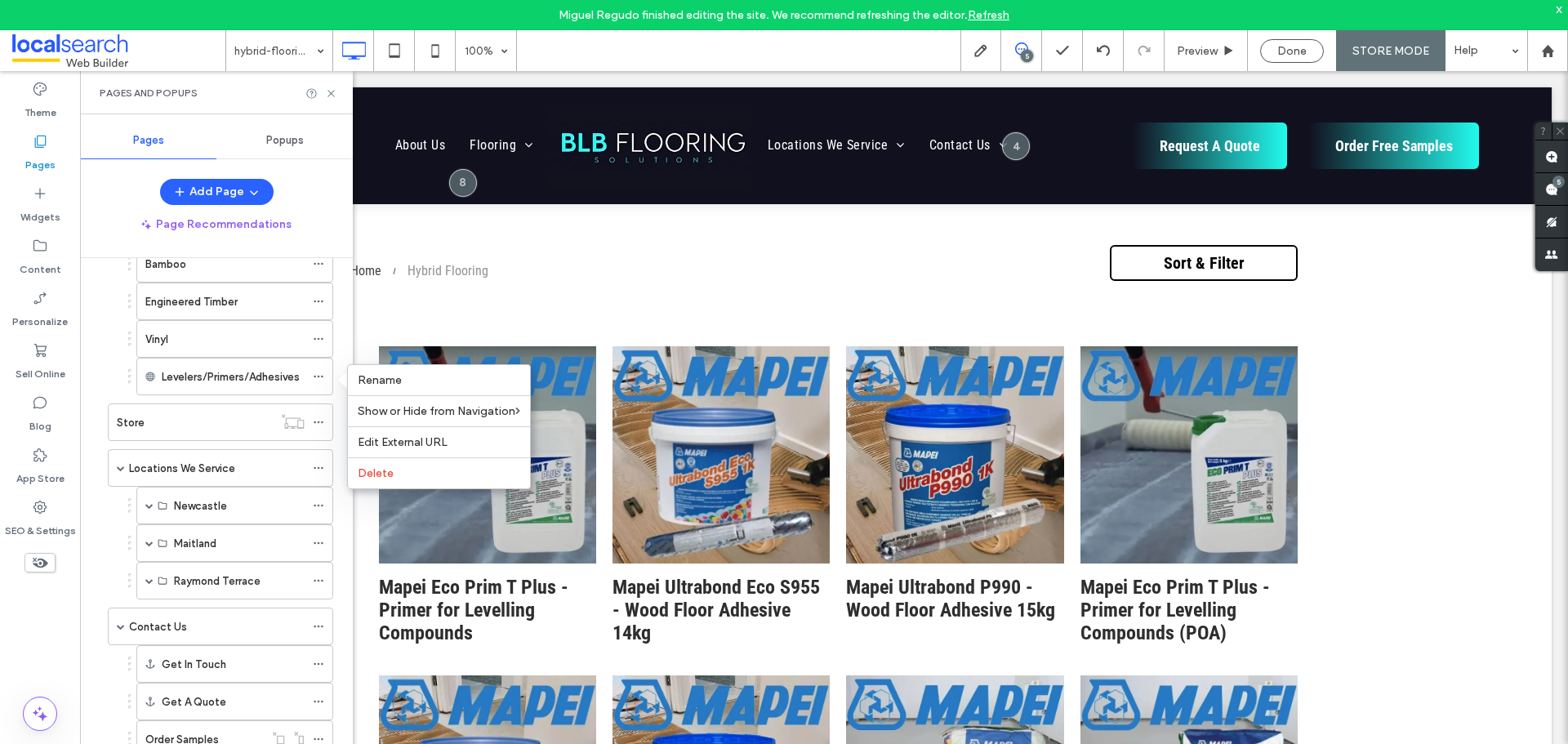 click on "Hybrid Laminate Bamboo Engineered Timber Vinyl Levelers/Primers/Adhesives" at bounding box center [216, 283] 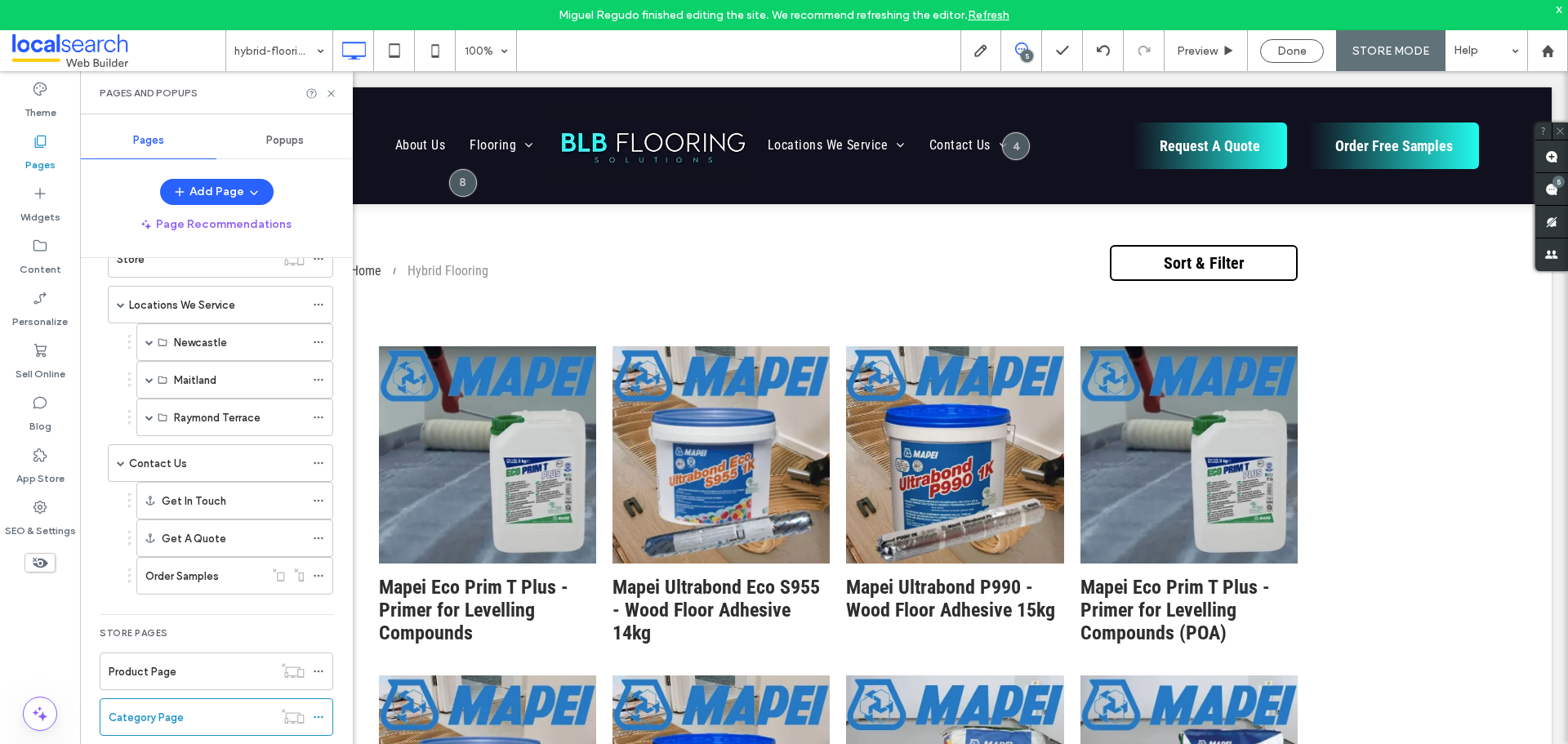 scroll, scrollTop: 490, scrollLeft: 0, axis: vertical 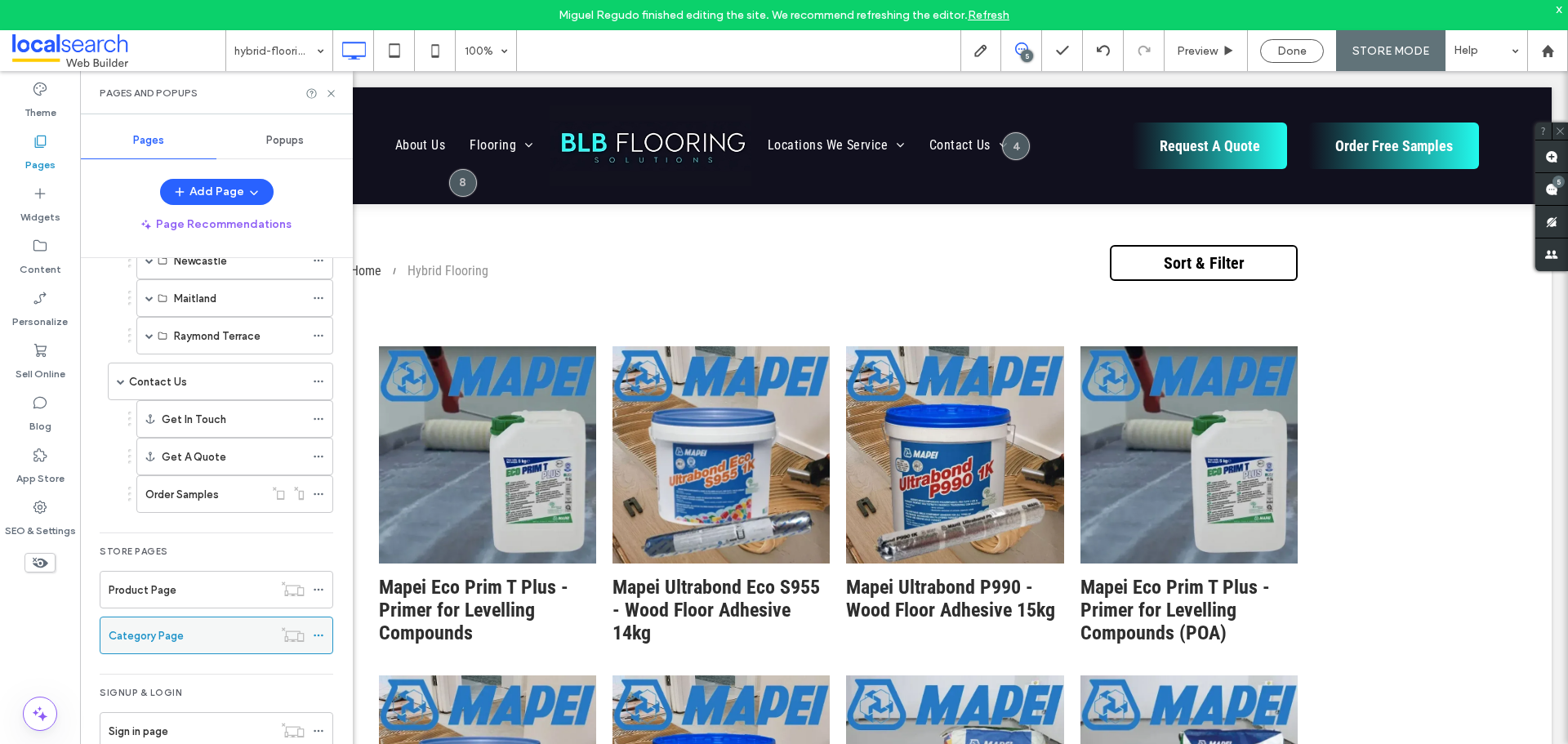 click 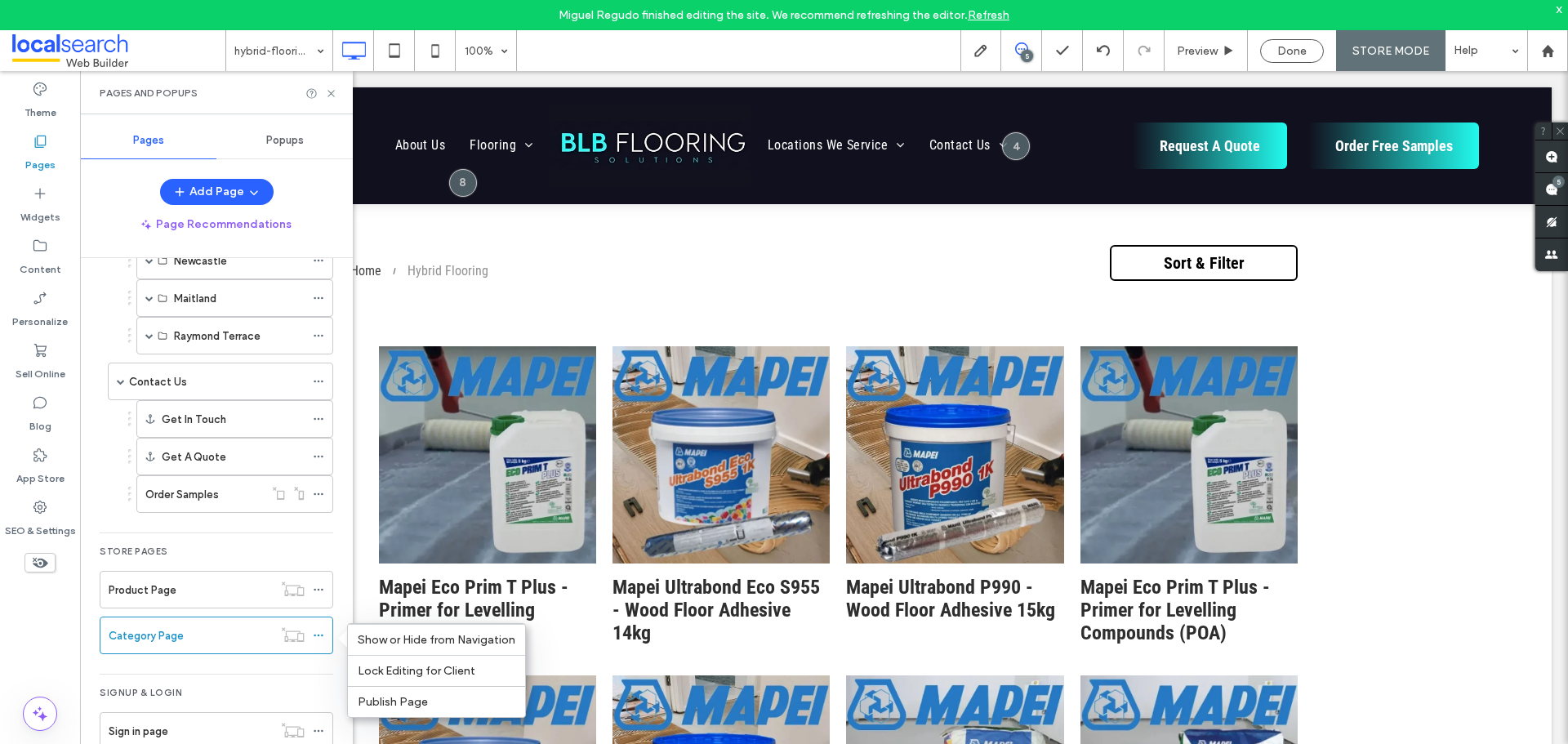 click on "Store Pages Product Page Category Page" at bounding box center [216, 603] 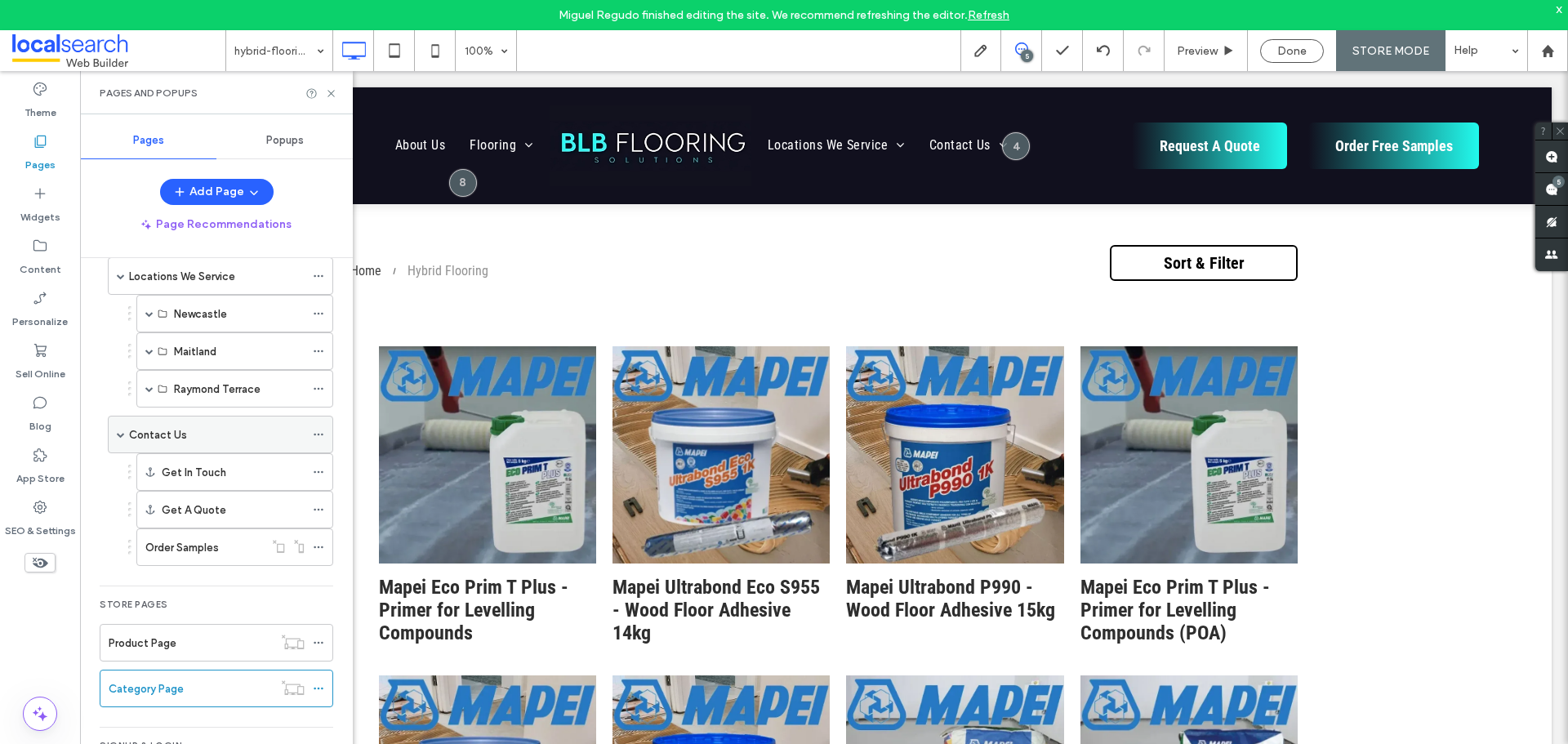 scroll, scrollTop: 408, scrollLeft: 0, axis: vertical 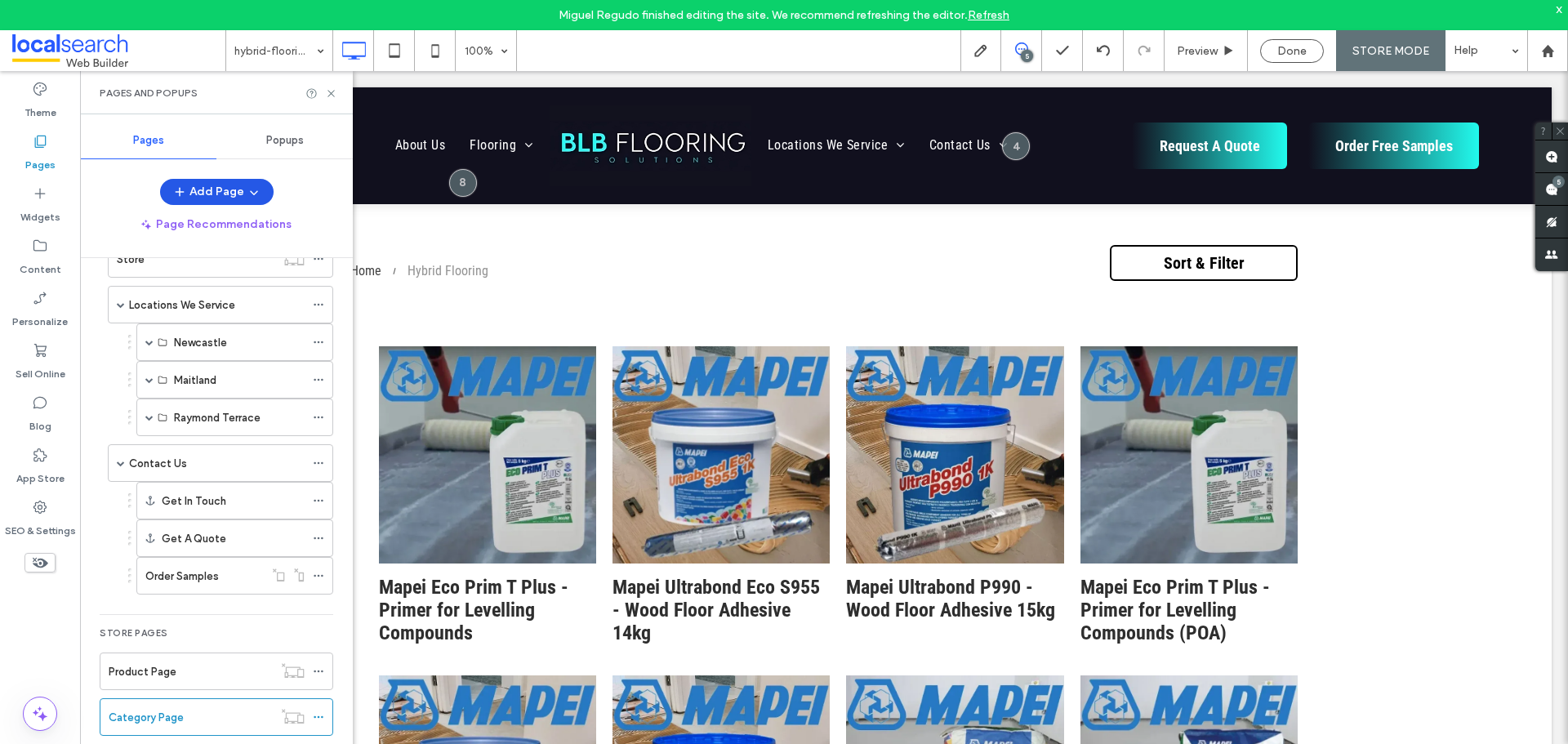 click on "Add Page" at bounding box center (216, 192) 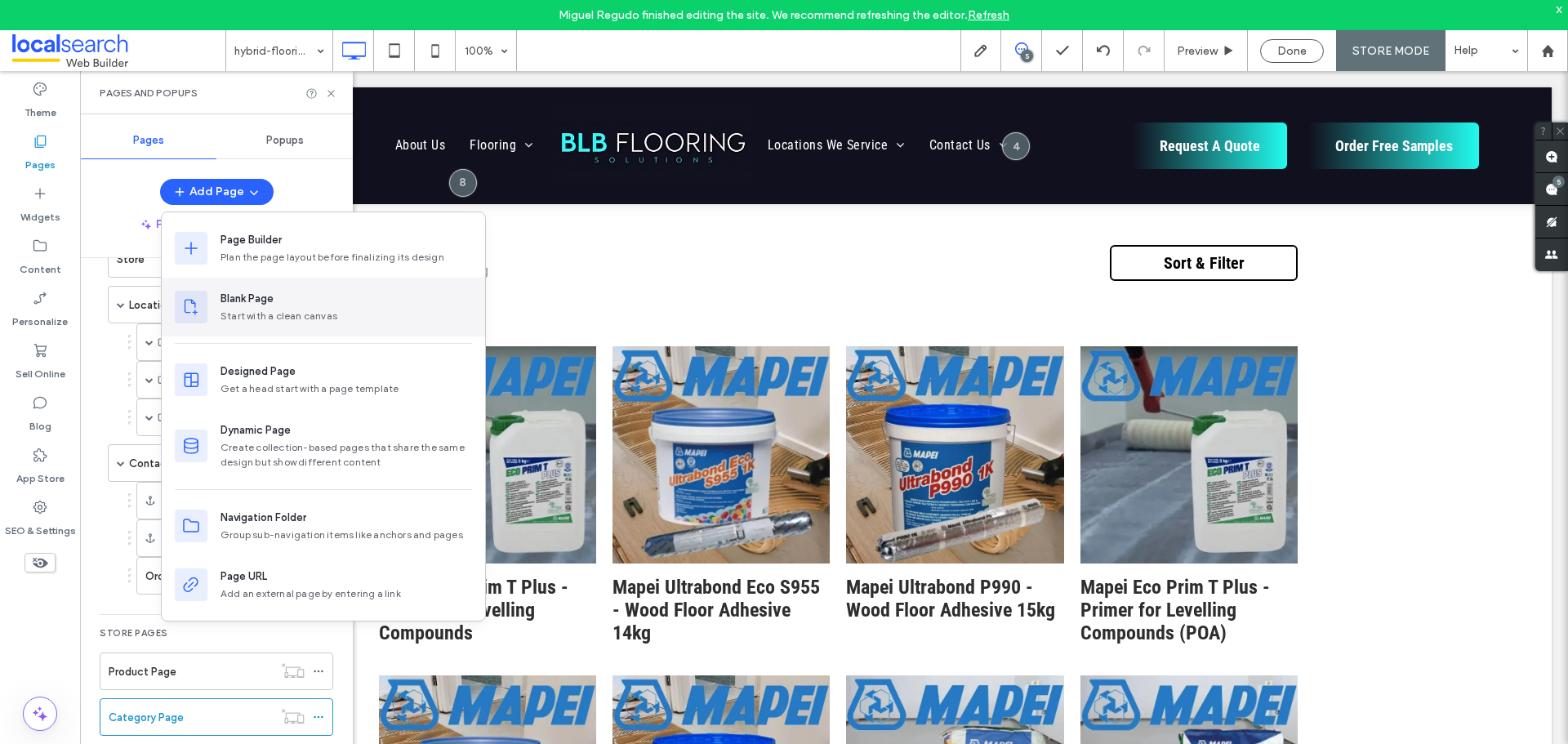 click on "Blank Page" at bounding box center (247, 299) 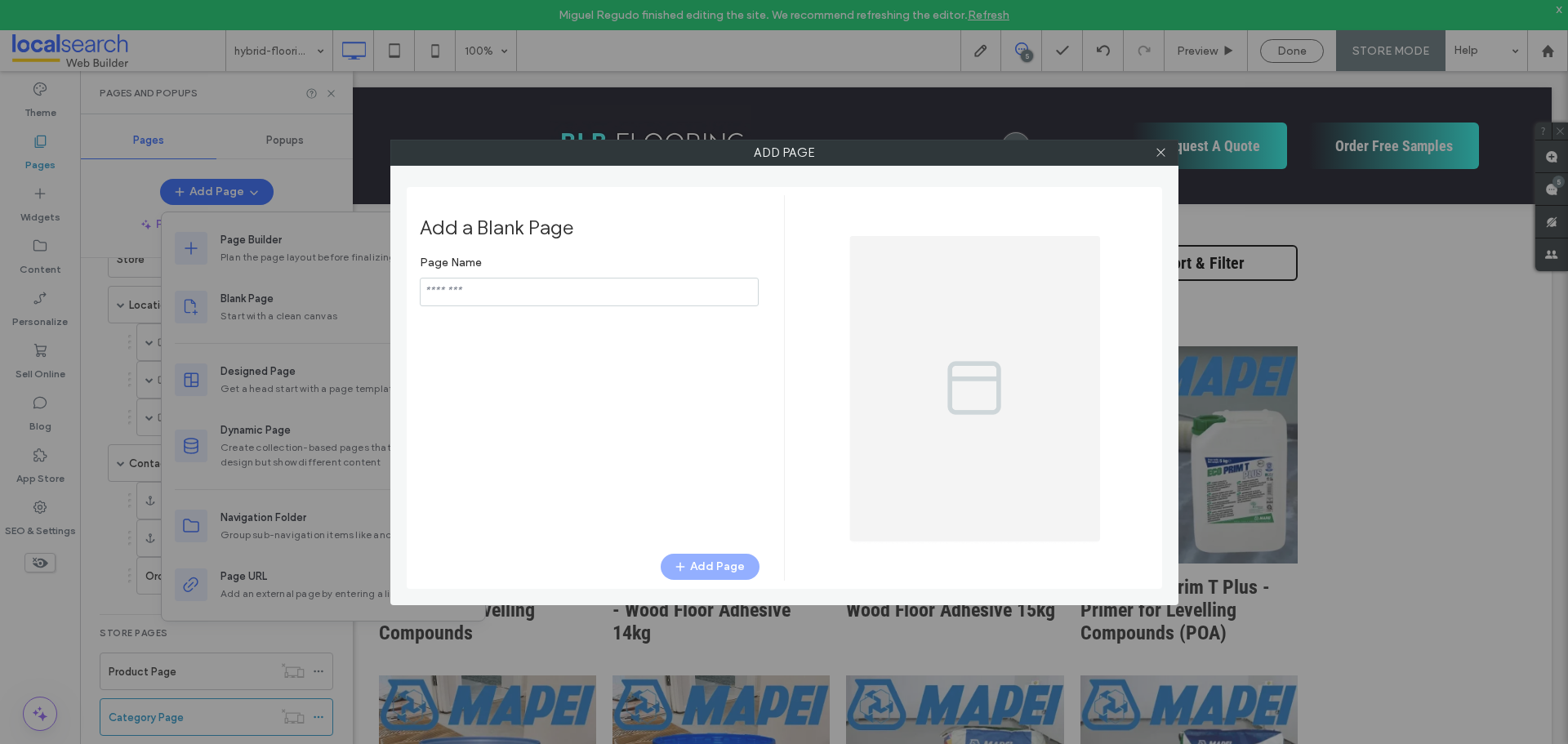 type on "**********" 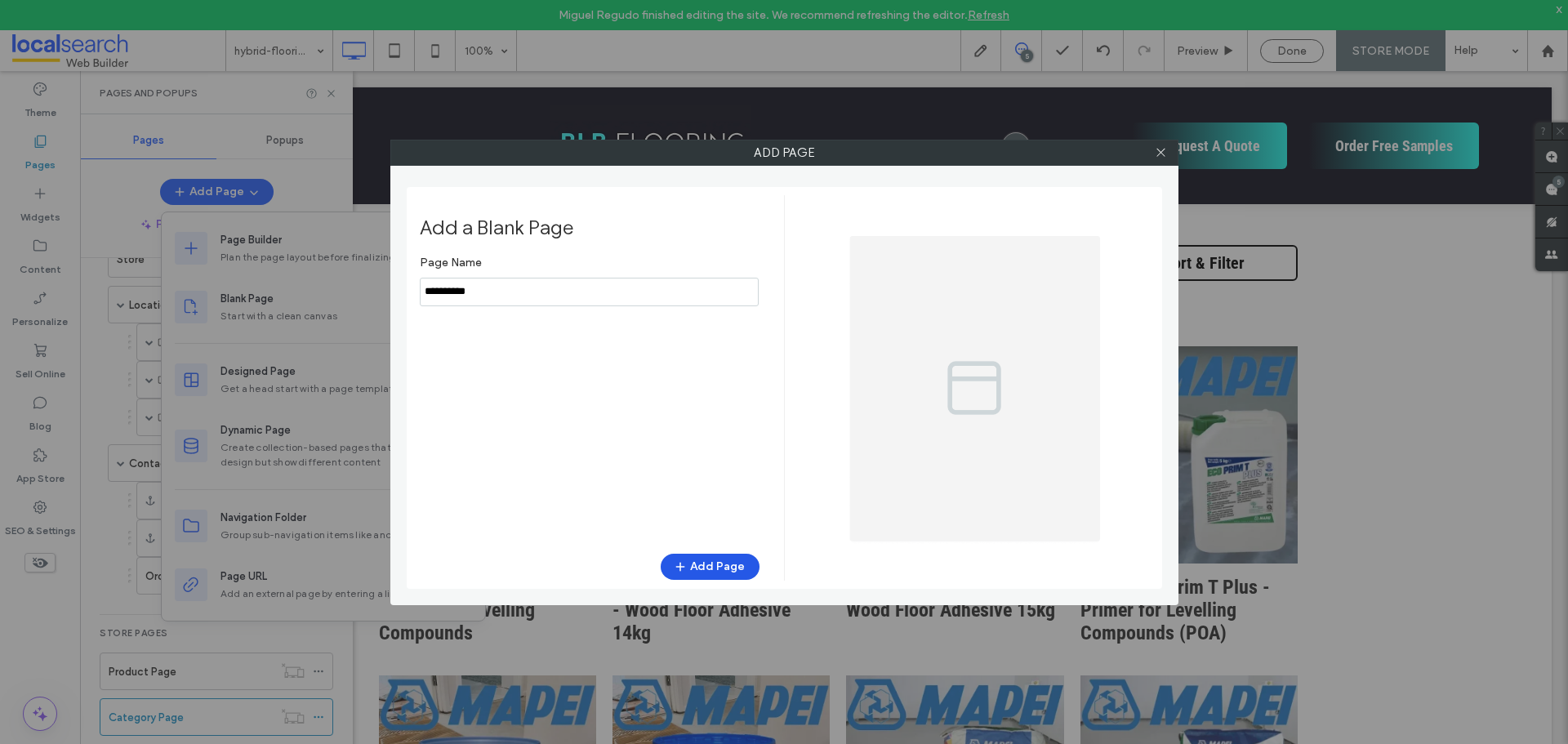 click on "Add Page" at bounding box center (710, 567) 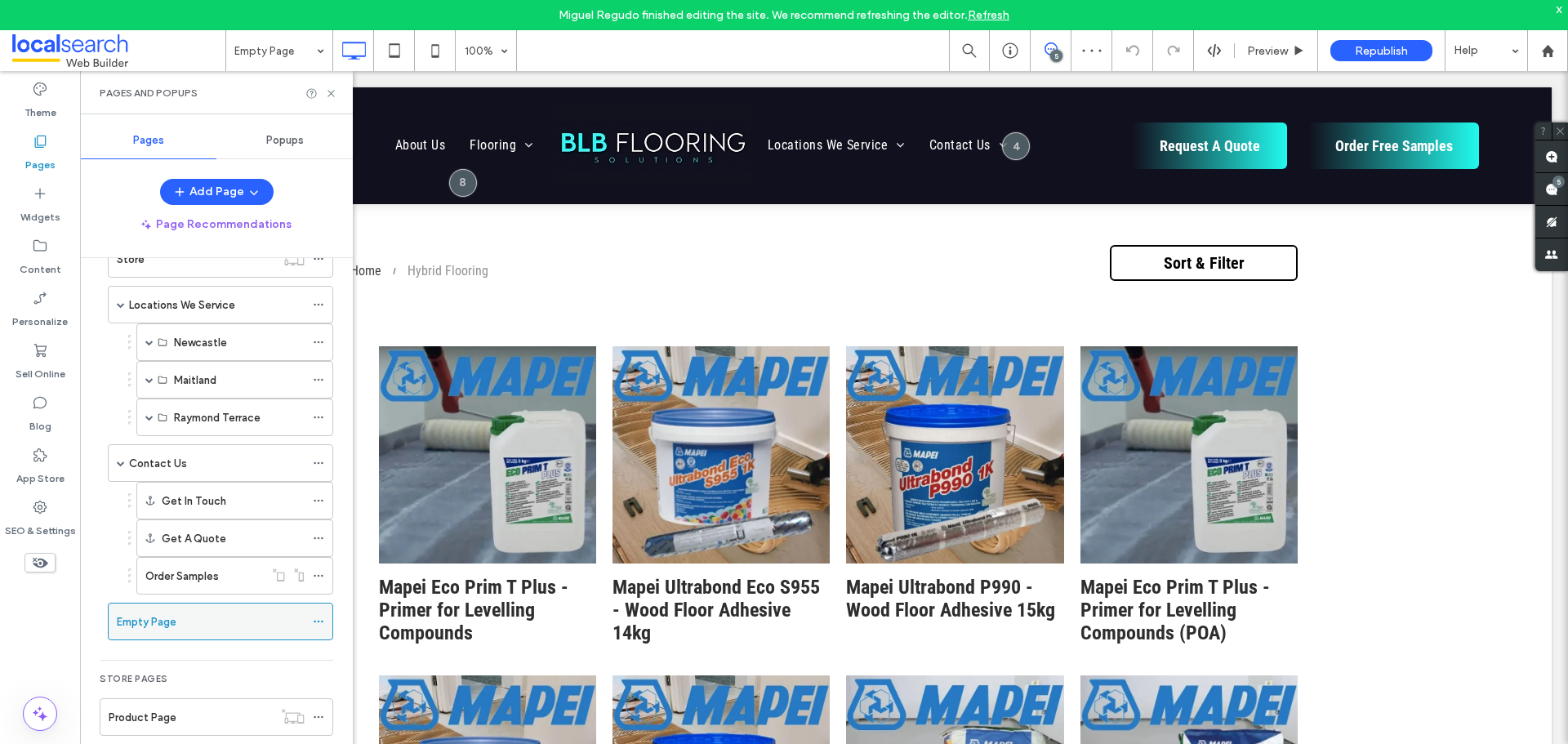 click 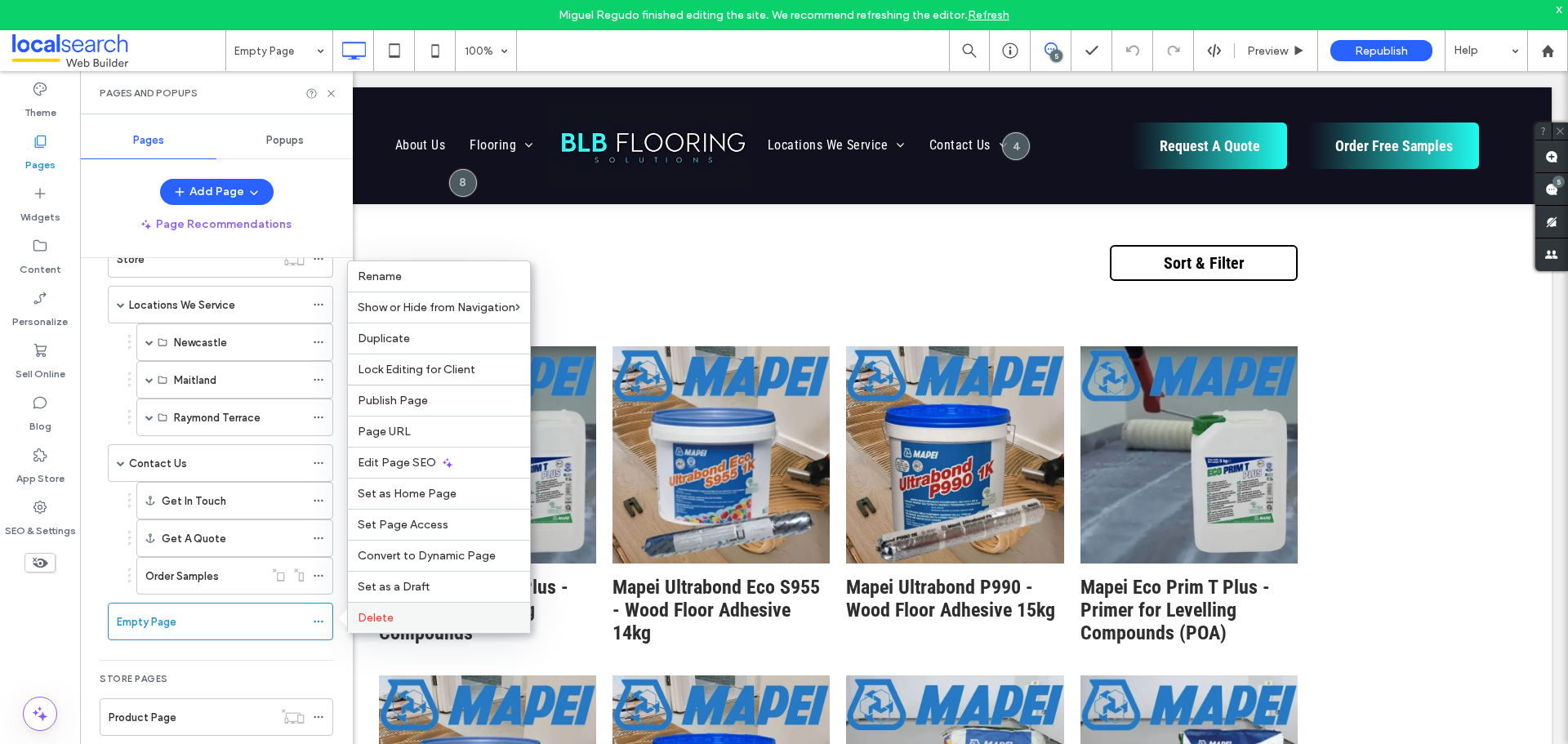 click on "Delete" at bounding box center [376, 617] 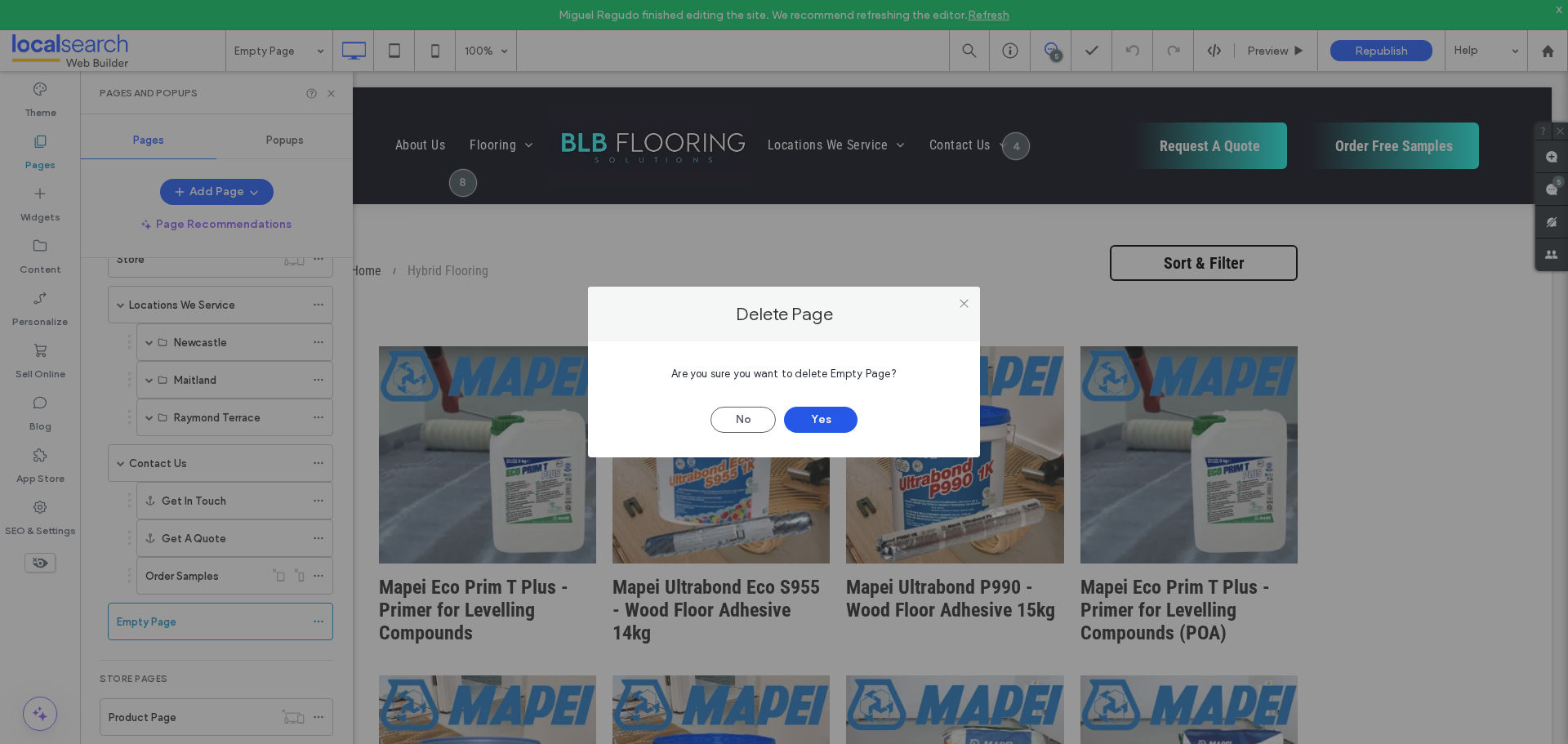 click on "Yes" at bounding box center (821, 420) 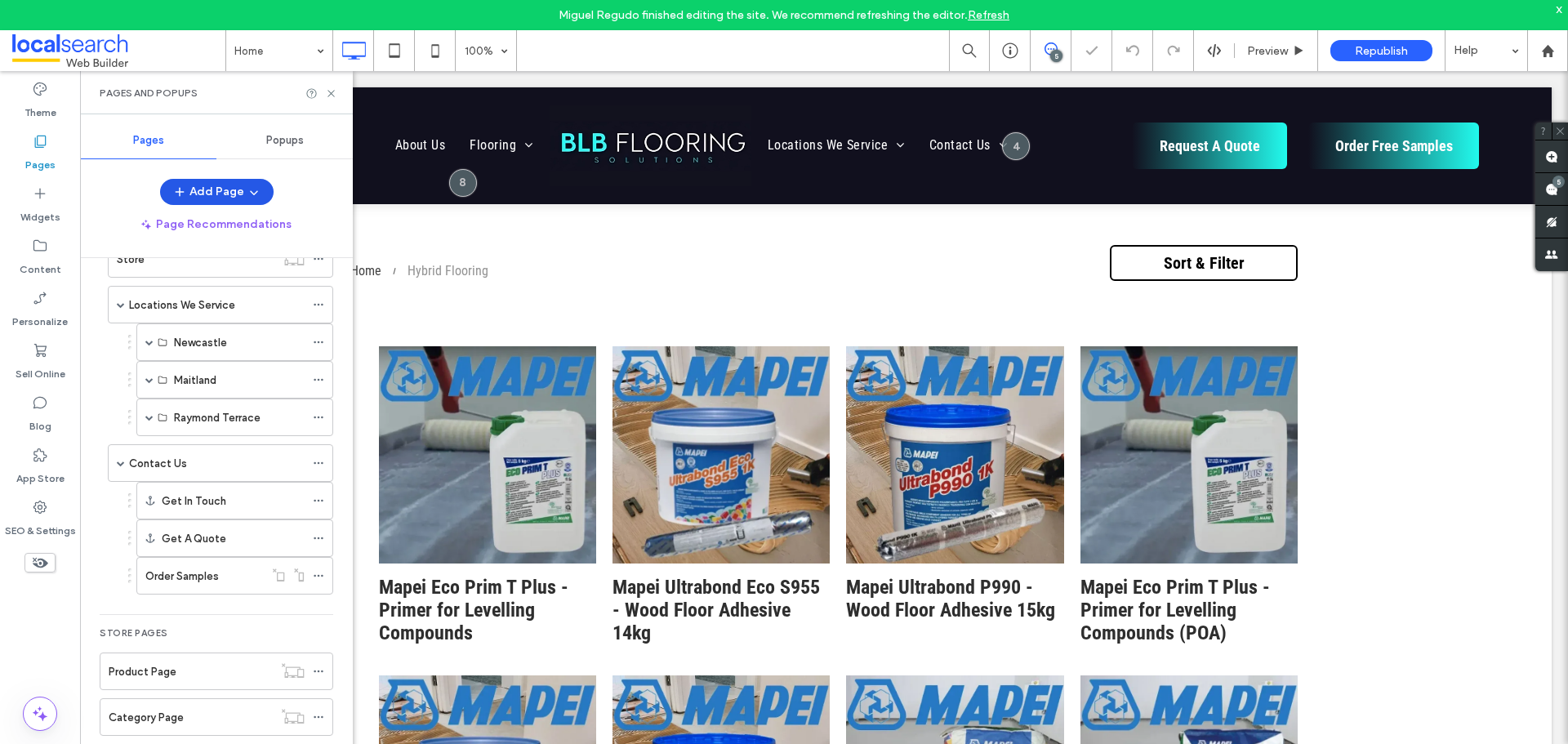 click 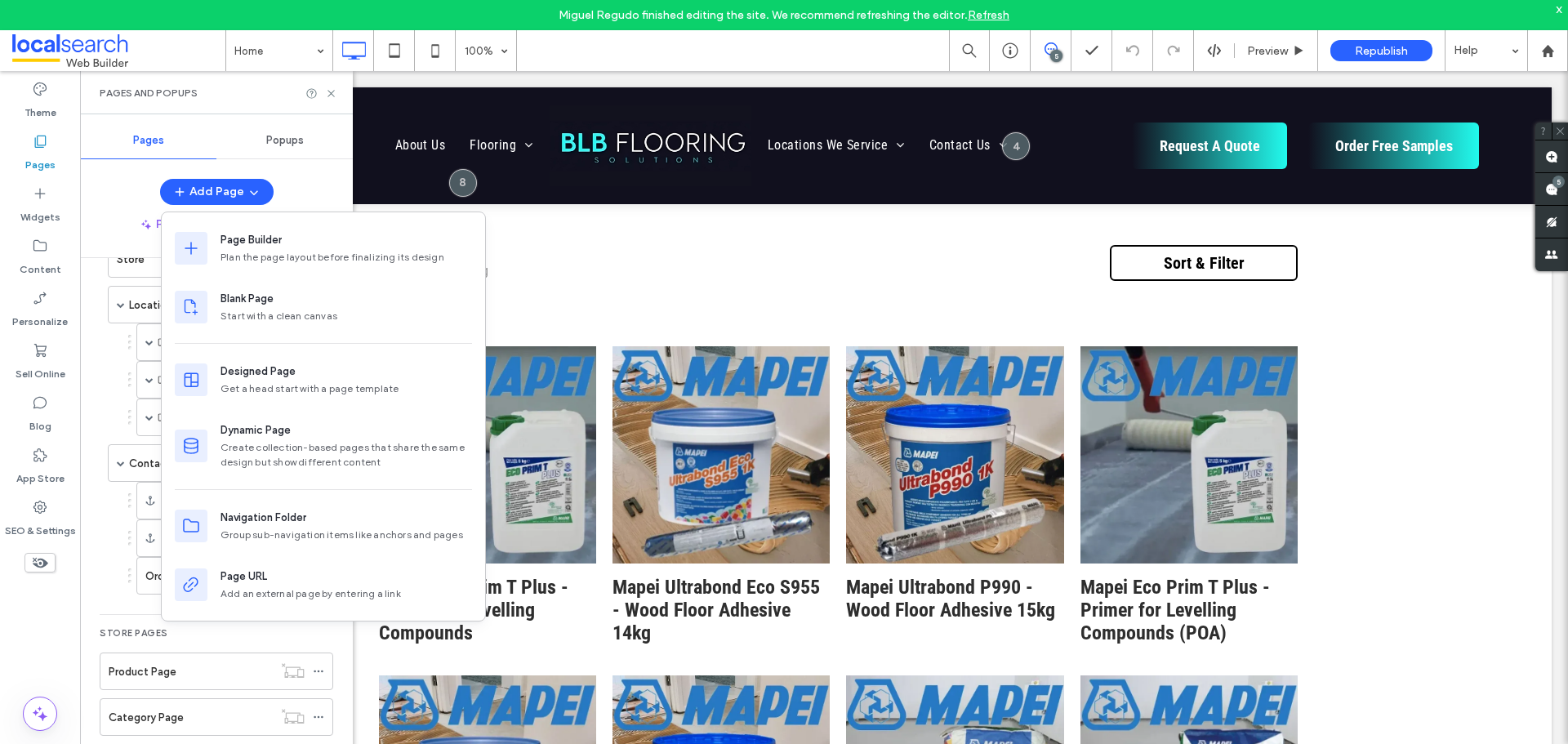 click on "Pages Popups Add Page Page Recommendations Home About Us Flooring Hybrid Laminate Bamboo Engineered Timber Vinyl Levelers/Primers/Adhesives Store Locations We Service Newcastle Floor Installation Newcastle Engineered Timber Newcastle Hybrid Flooring Newcastle Floor Preparation & Levelling Newcastle Maitland Floor Installation Maitland Engineered Timber Maitland Hybrid Flooring Maitland Raymond Terrace Floor Installation Raymond Terrace Engineered Timber Raymond Terrace Hybrid Flooring Raymond Terrace Contact Us Get In Touch Get A Quote Order Samples Store Pages Product Page Category Page Signup & login Sign in page" at bounding box center (216, 444) 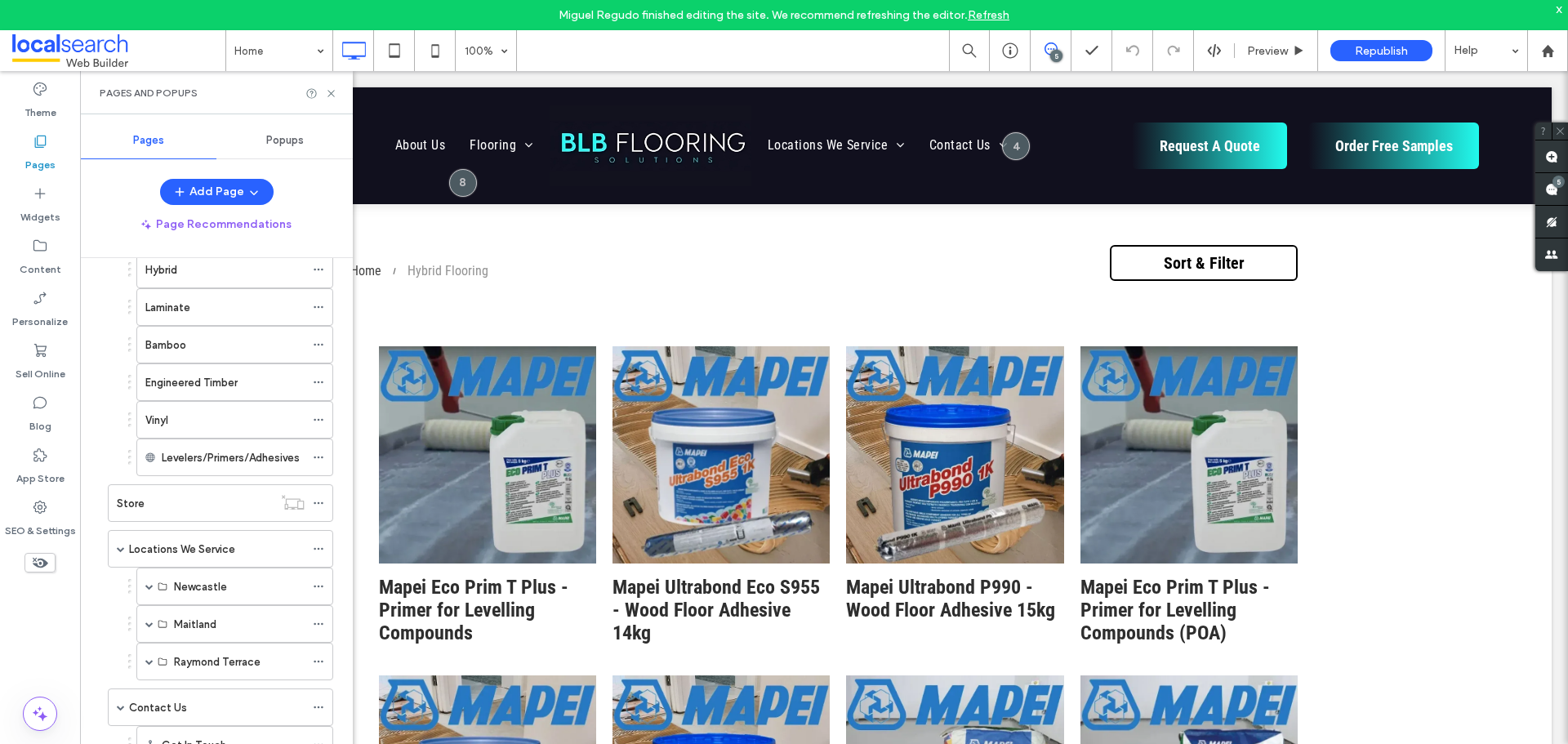 scroll, scrollTop: 163, scrollLeft: 0, axis: vertical 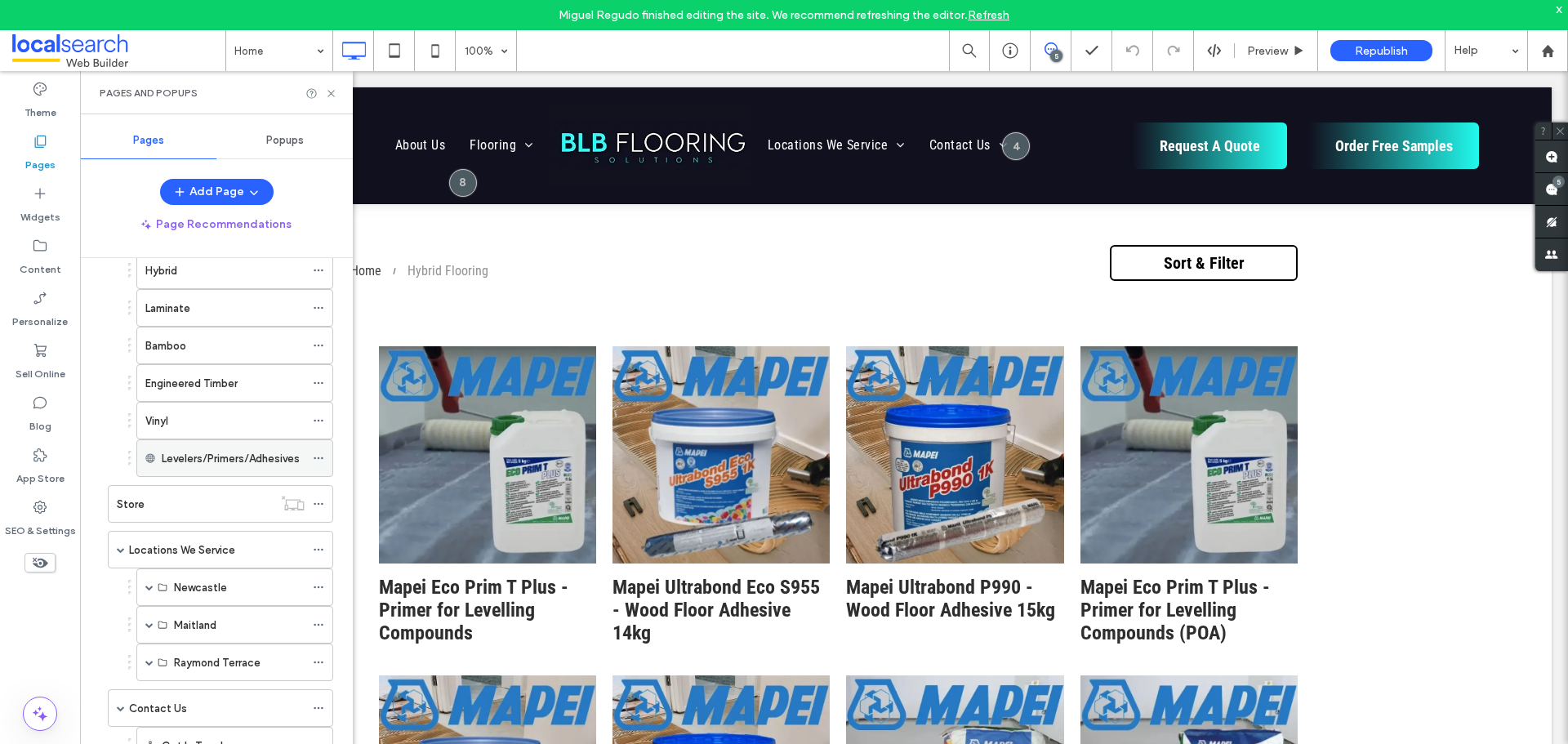 click 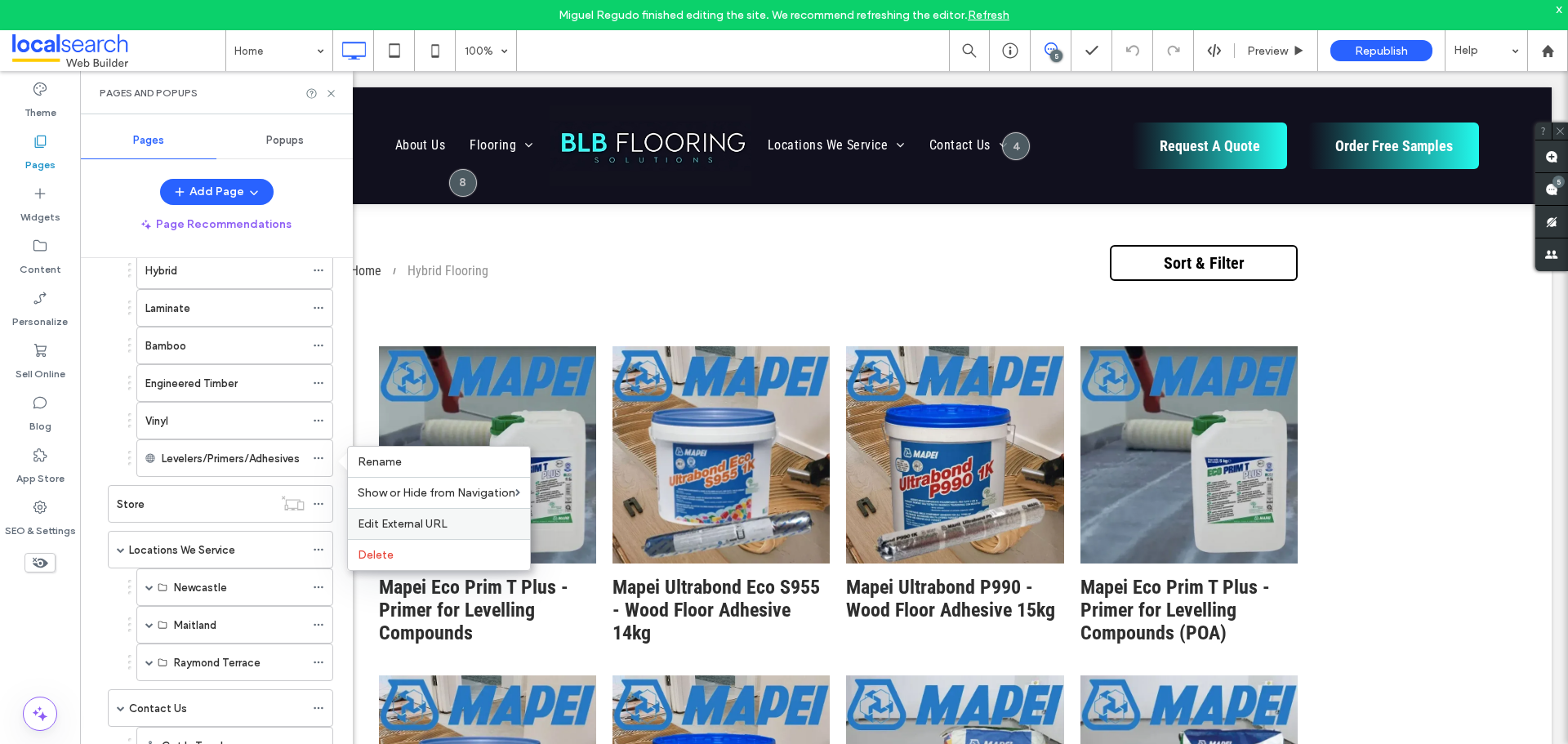click on "Edit External URL" at bounding box center (403, 523) 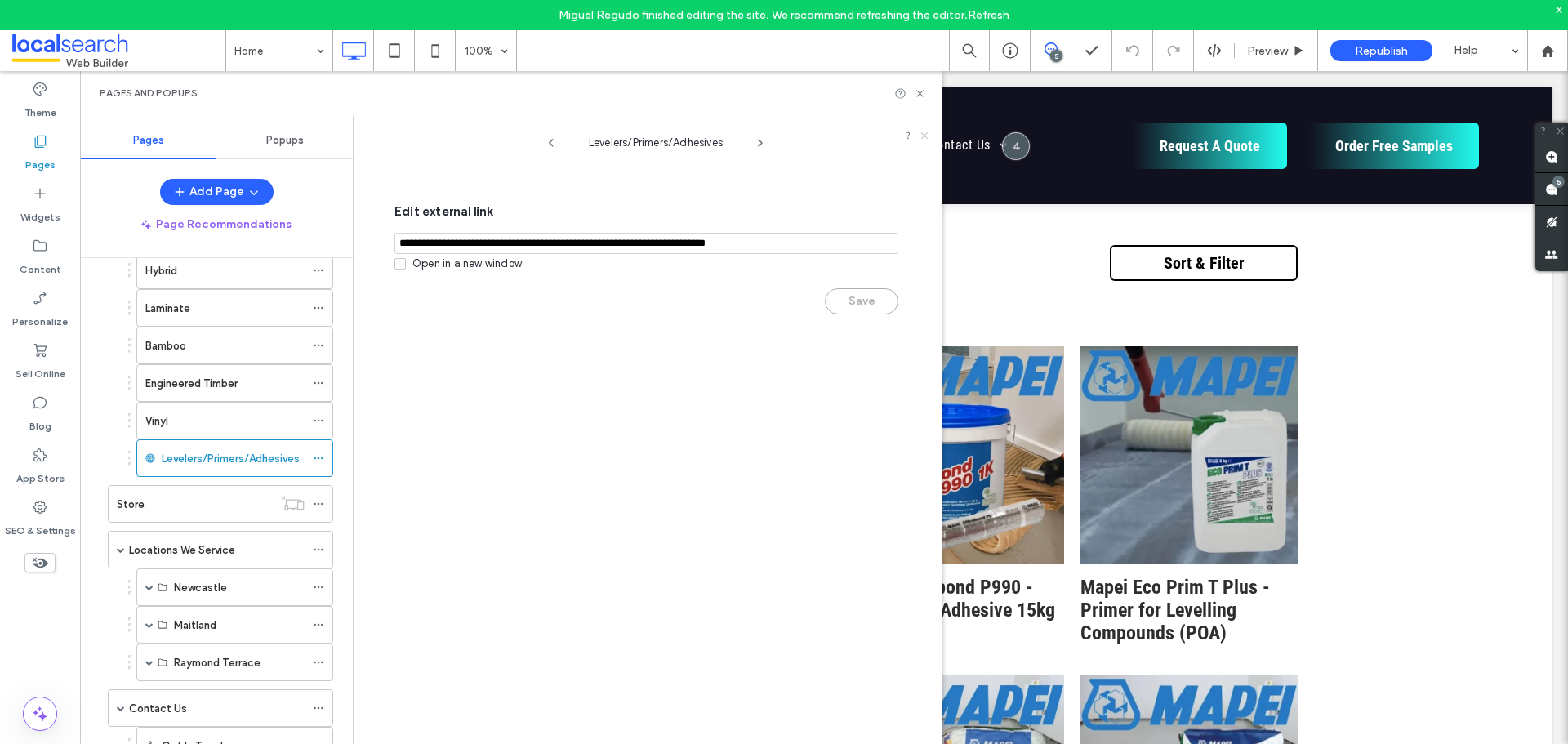 click 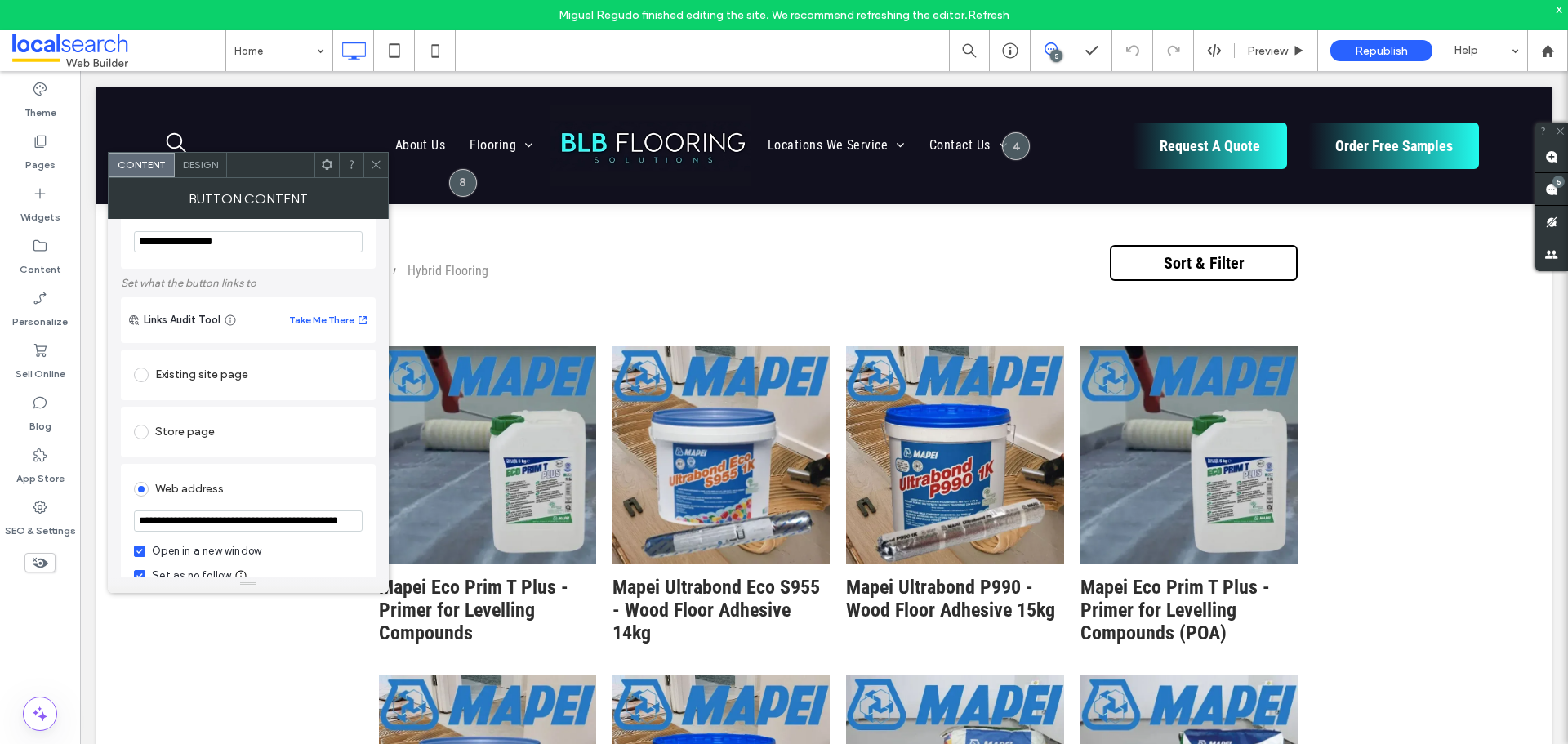 scroll, scrollTop: 163, scrollLeft: 0, axis: vertical 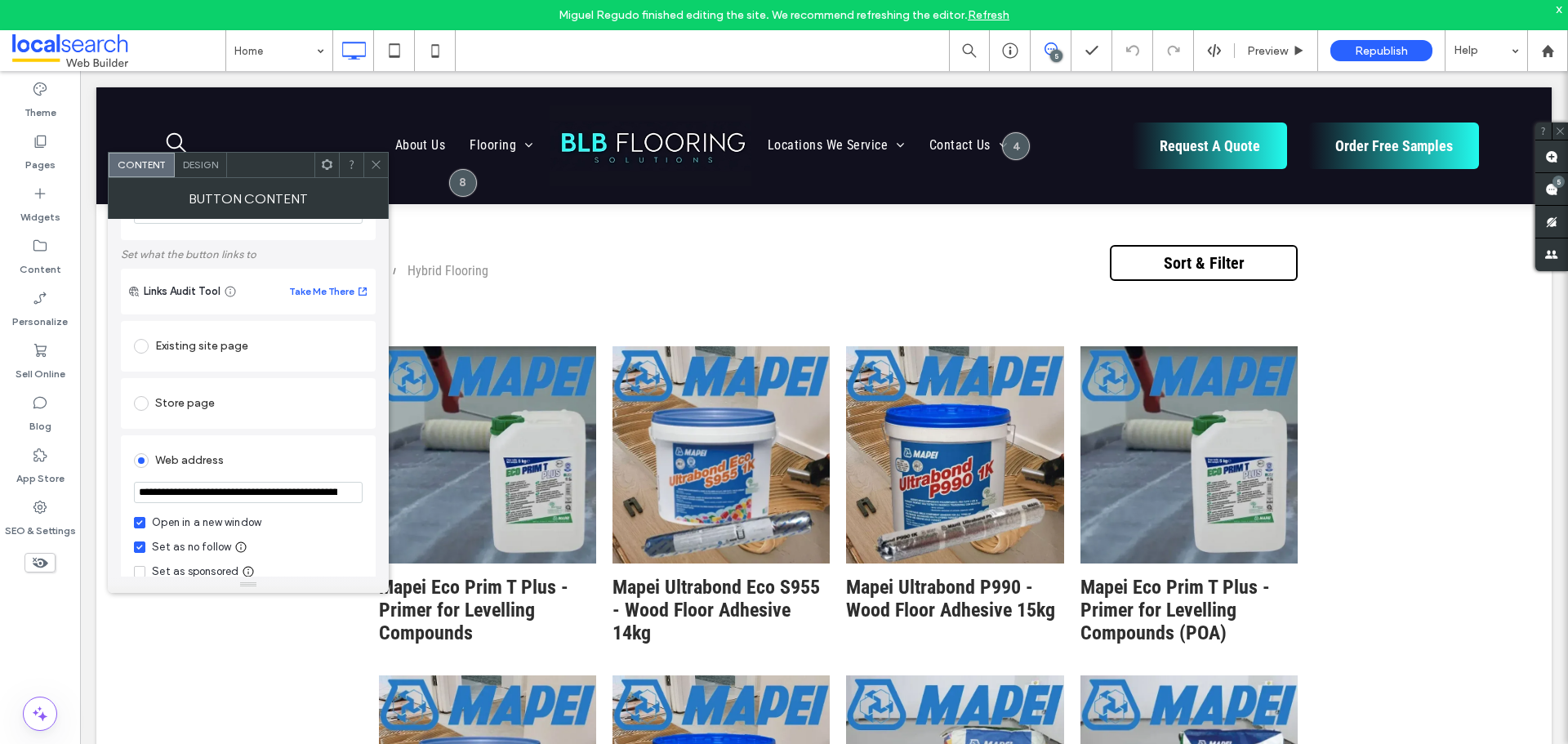click on "Existing site page" at bounding box center (248, 346) 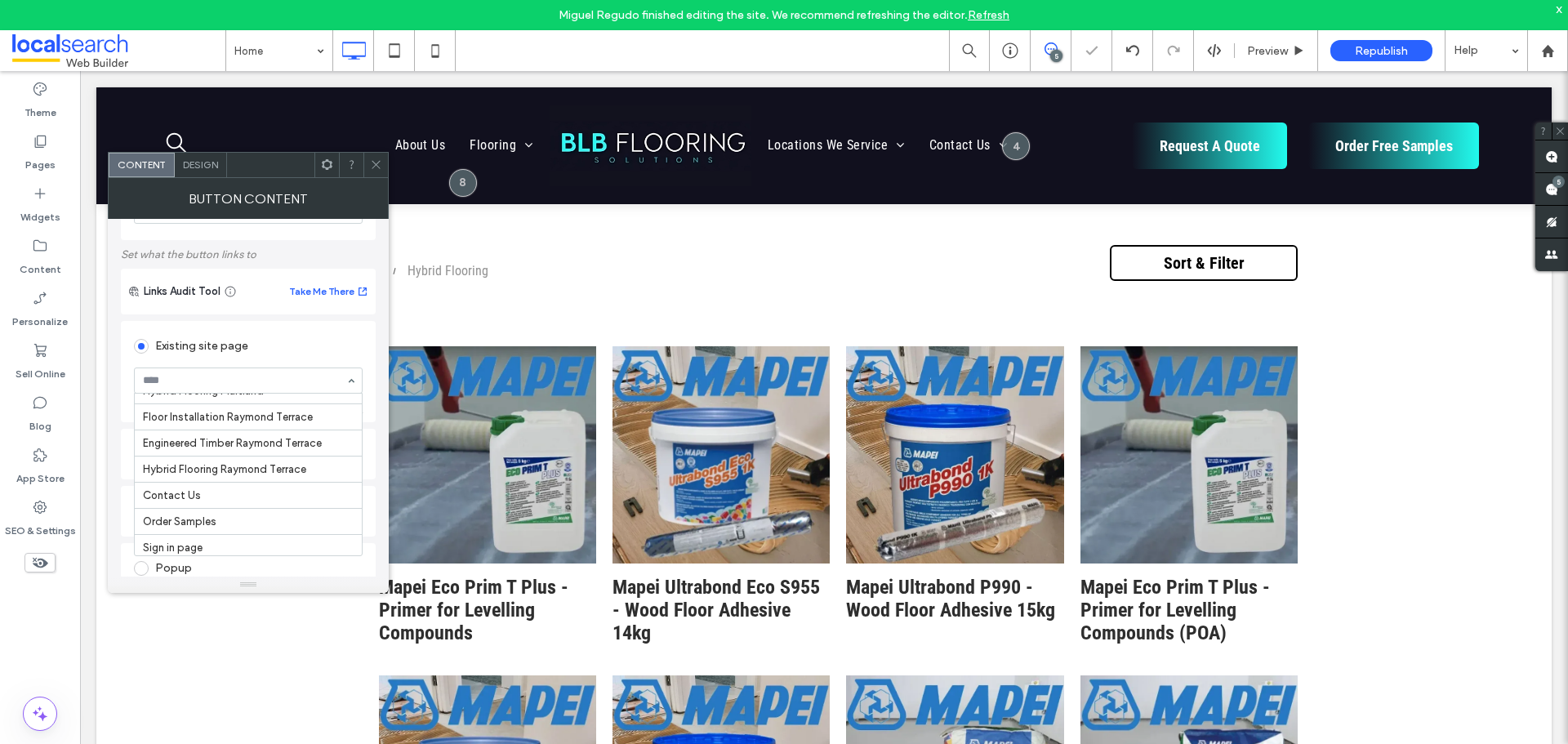scroll, scrollTop: 412, scrollLeft: 0, axis: vertical 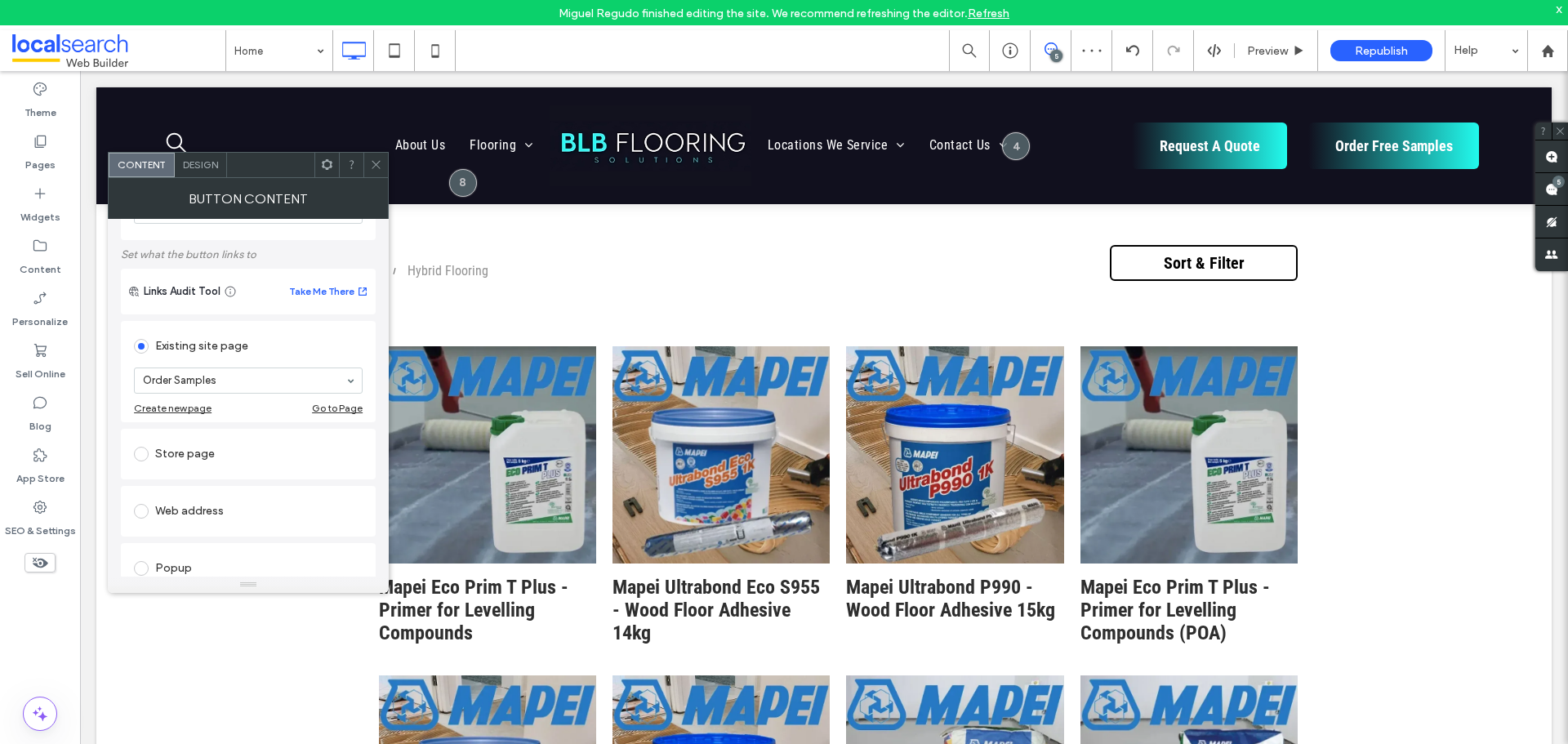 click at bounding box center [376, 165] 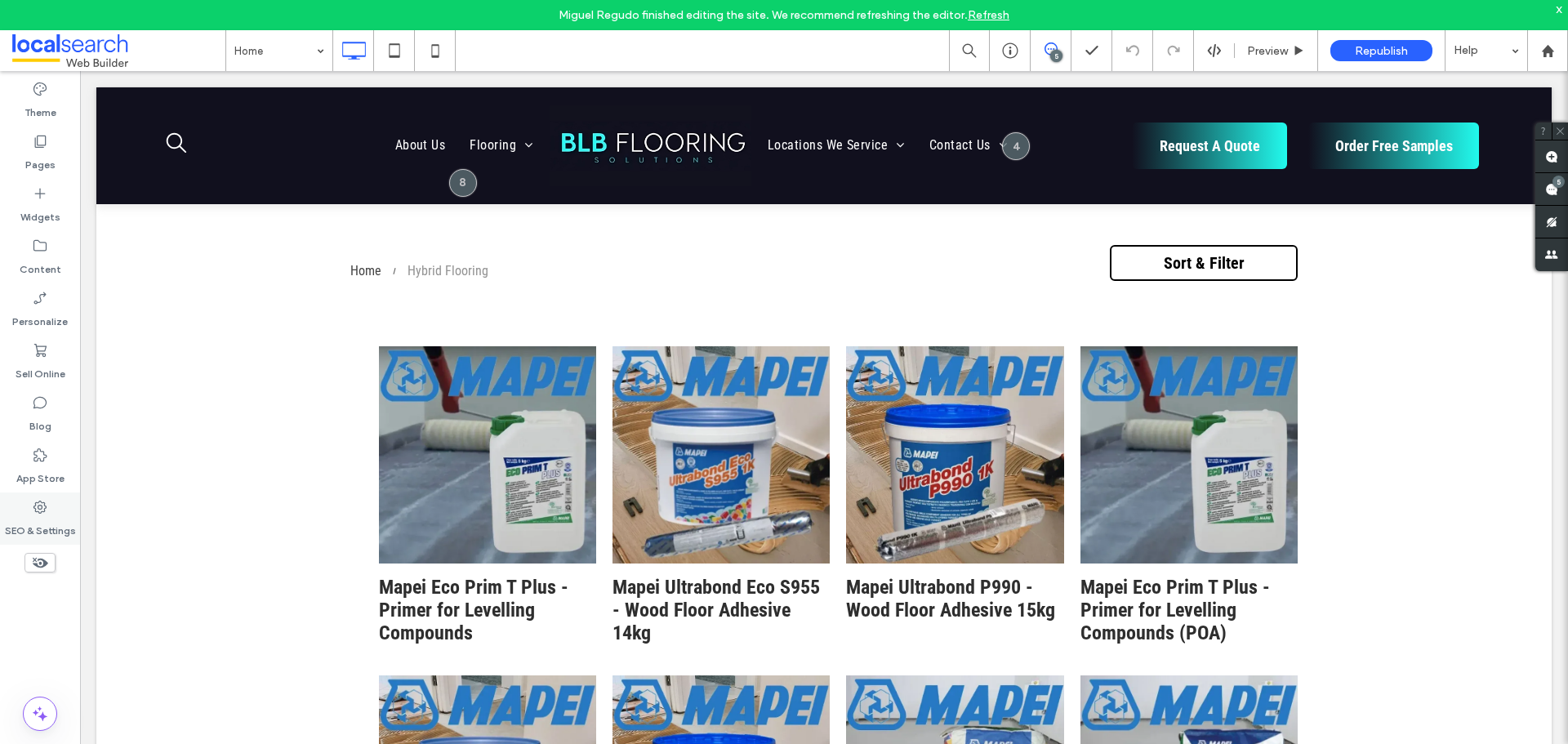 click on "SEO & Settings" at bounding box center [40, 519] 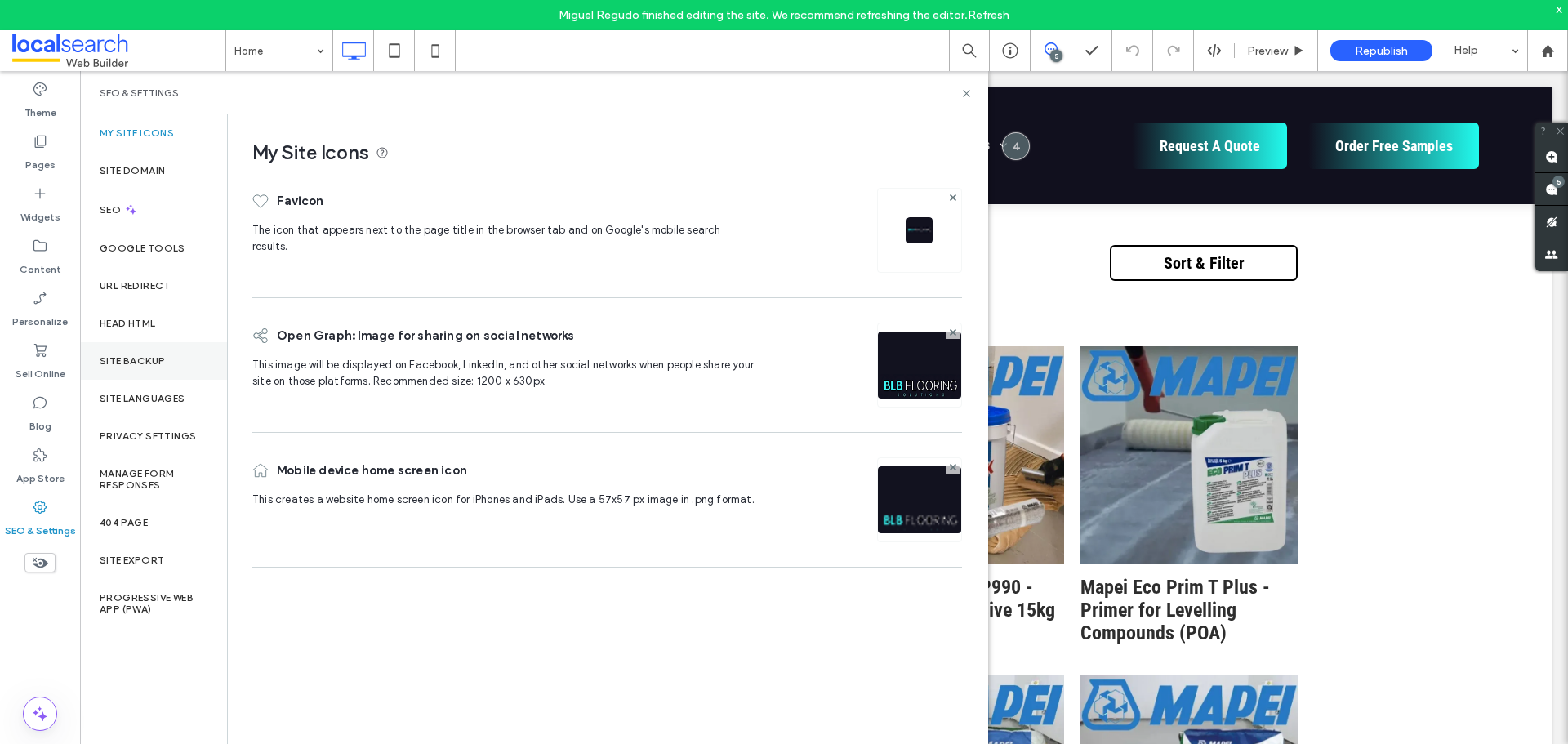 click on "Site Backup" at bounding box center [154, 361] 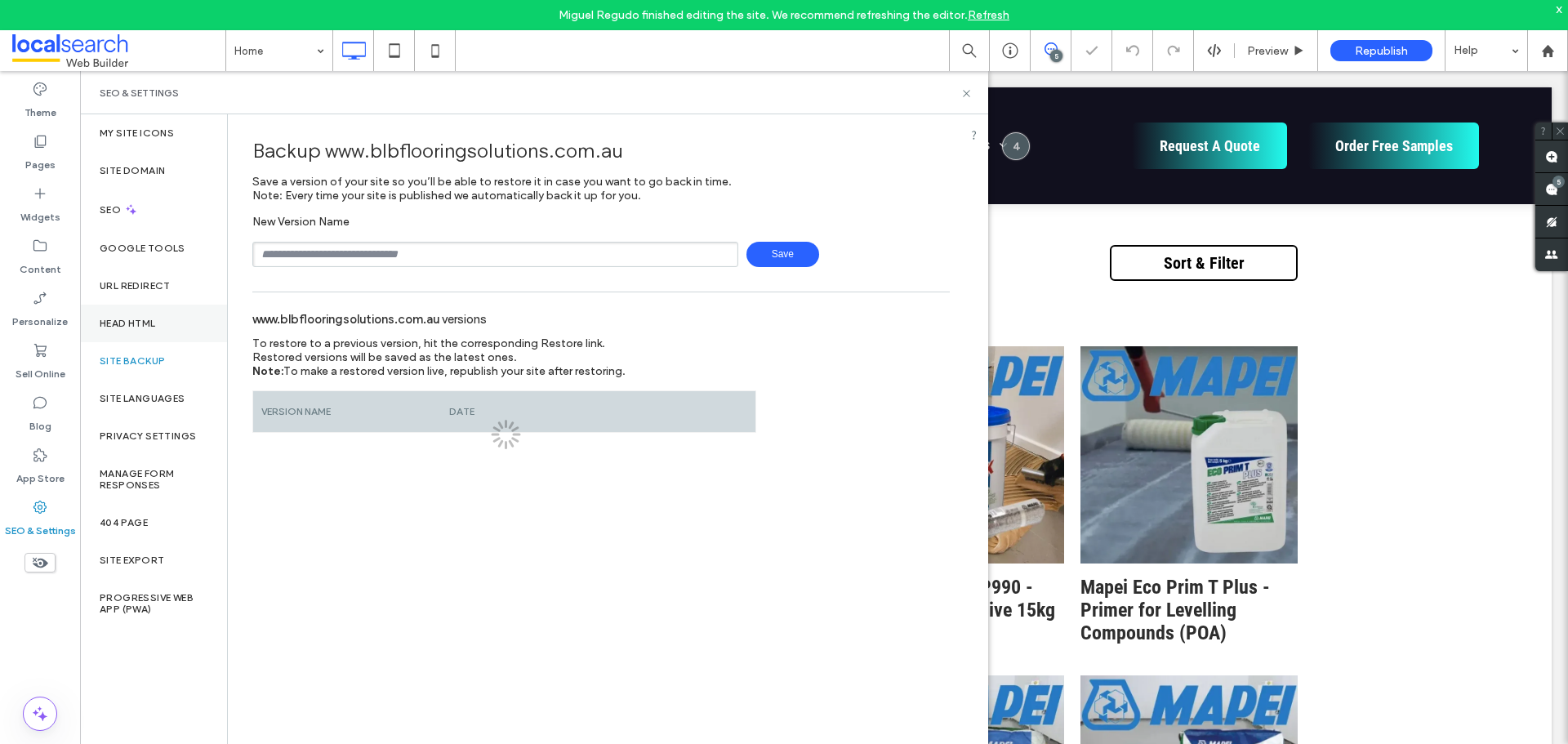 click on "Head HTML" at bounding box center [154, 323] 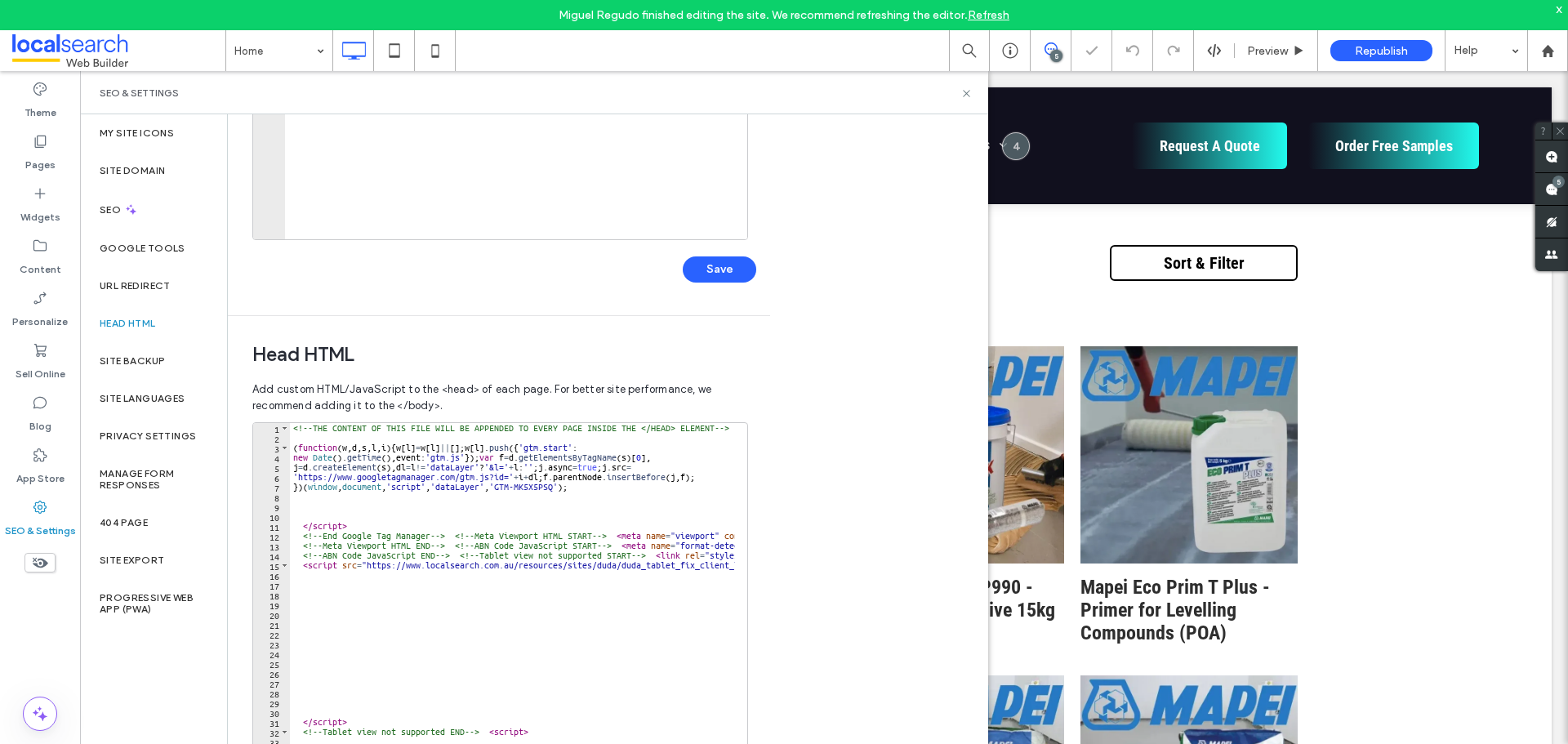 scroll, scrollTop: 327, scrollLeft: 0, axis: vertical 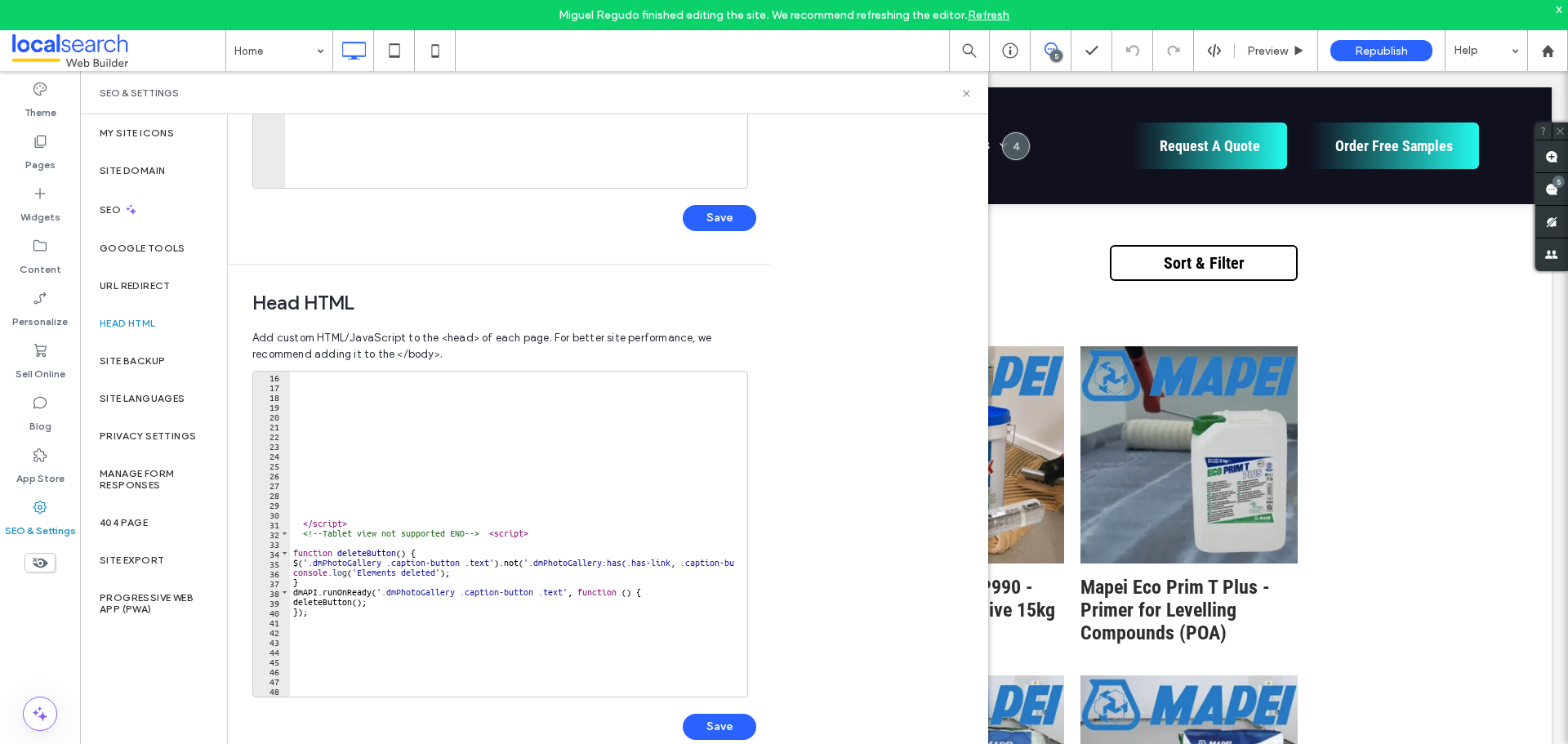 click on "</ script >    <!--  Tablet view not supported END  -->    < script > function   deleteButton ( )   { $ ( '.dmPhotoGallery .caption-button .text' ) . not ( '.dmPhotoGallery:has(.has-link, .caption-button[href]) .caption-button .text' ) . remove ( ) ; console . log ( 'Elements deleted' ) ; } dmAPI . runOnReady ( '.dmPhotoGallery .caption-button .text' ,   function   ( )   { deleteButton ( ) ; }) ;" at bounding box center [901, 537] 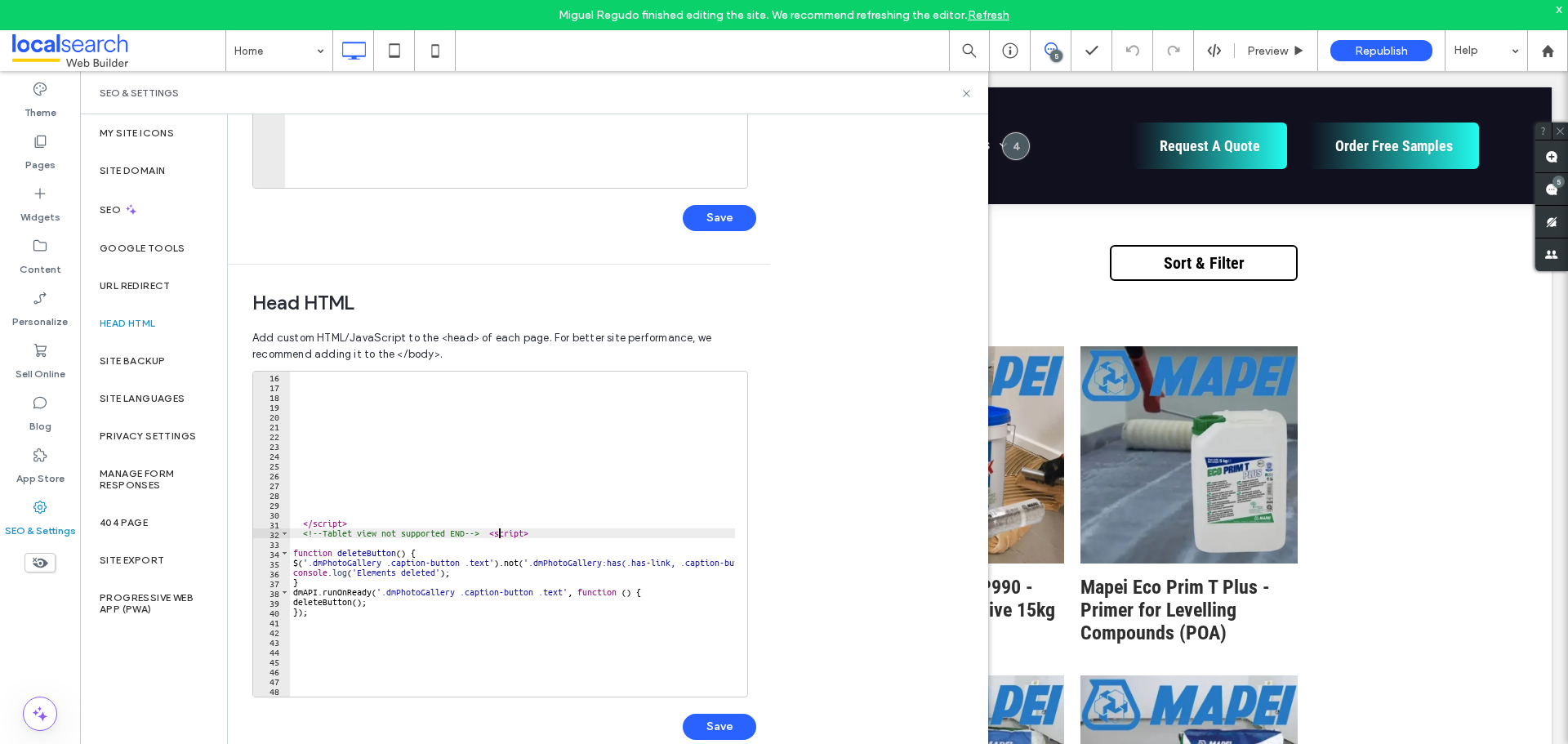 scroll, scrollTop: 0, scrollLeft: 1, axis: horizontal 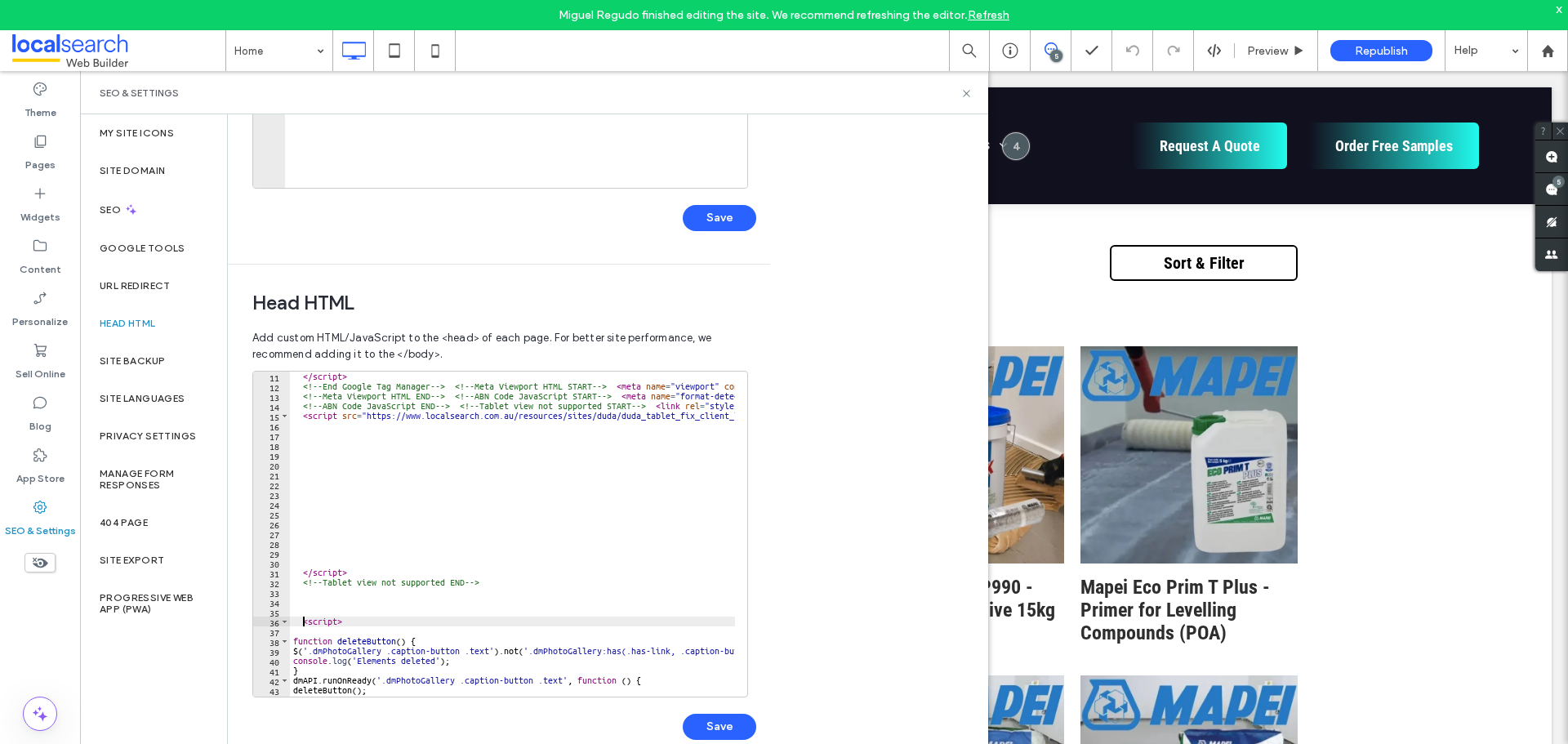 click on "</ script >    <!--  End Google Tag Manager  -->    <!--  Meta Viewport HTML START -->    < meta   name = "viewport"   content = "width=device-width, initial-scale=1.0" />    <!--  Meta Viewport HTML END -->    <!--  ABN Code JavaScript START -->    < meta   name = "format-detection"   content = "telephone=no" />    <!--  ABN Code JavaScript END -->    <!--  Tablet view not supported START  -->    < link   rel = "stylesheet"   href = "https://www.localsearch.com.au/resources/sites/duda/duda_tablet_fix.css" />    < script   src = "https://www.localsearch.com.au/resources/sites/duda/duda_tablet_fix_client_logo.js" >                                           </ script >    <!--  Tablet view not supported END  -->                < script > function   deleteButton ( )   { $ ( '.dmPhotoGallery .caption-button .text' ) . not ( '.dmPhotoGallery:has(.has-link, .caption-button[href]) .caption-button .text' ) . remove ( ) ; console . log ( 'Elements deleted' ) ; } dmAPI . runOnReady ( ,   function   ( )   { ( ) ;" at bounding box center (901, 537) 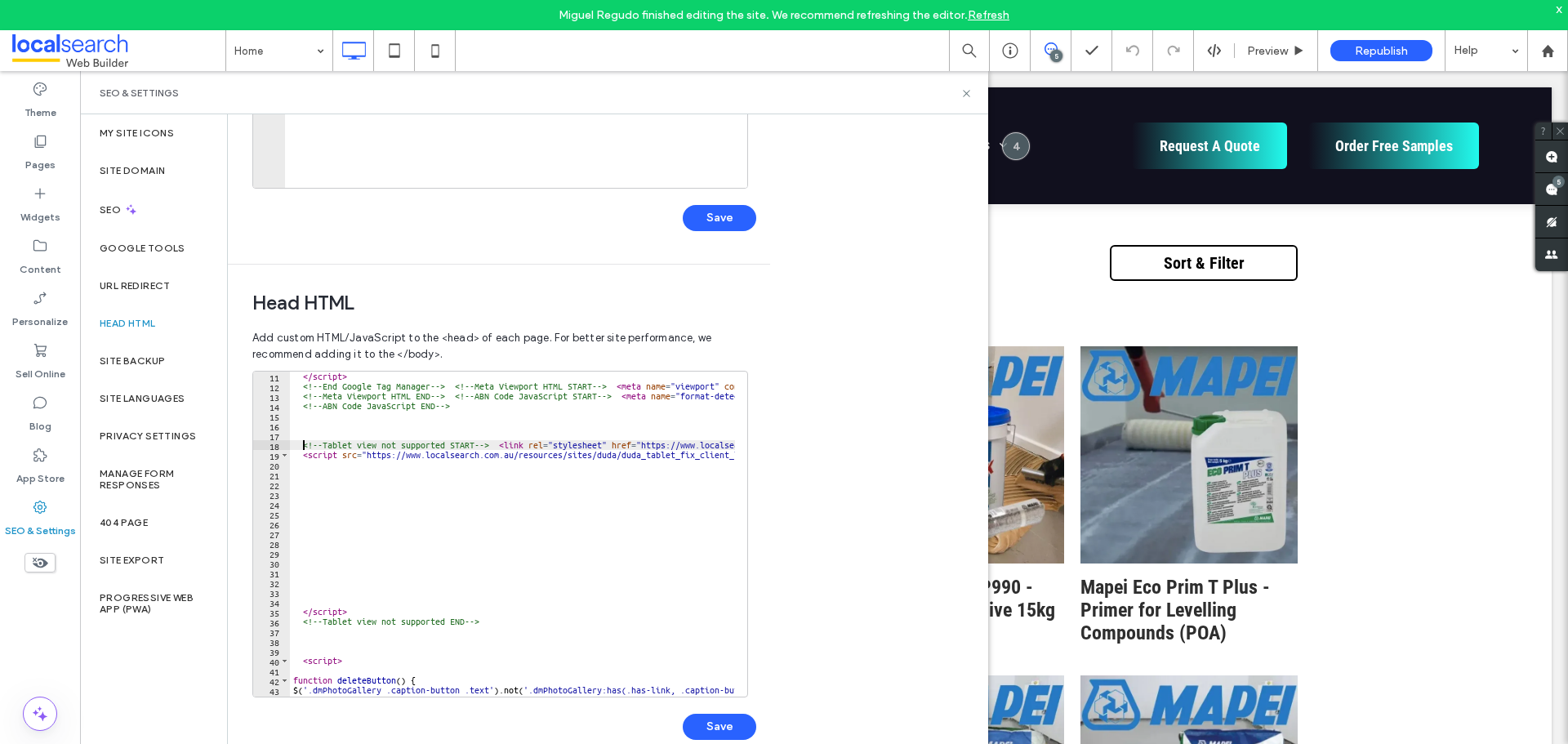 type on "**********" 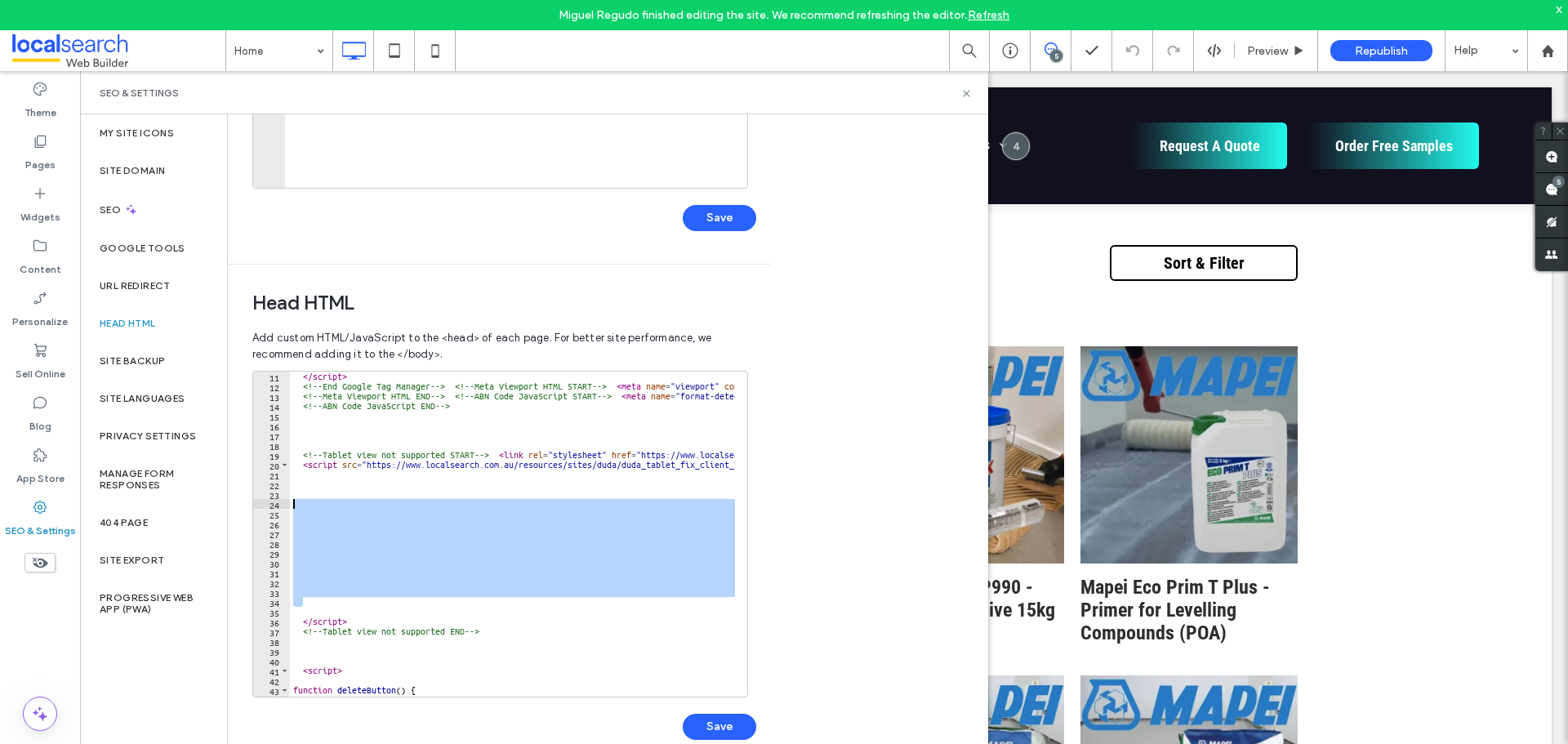 drag, startPoint x: 320, startPoint y: 597, endPoint x: 287, endPoint y: 505, distance: 97.73945 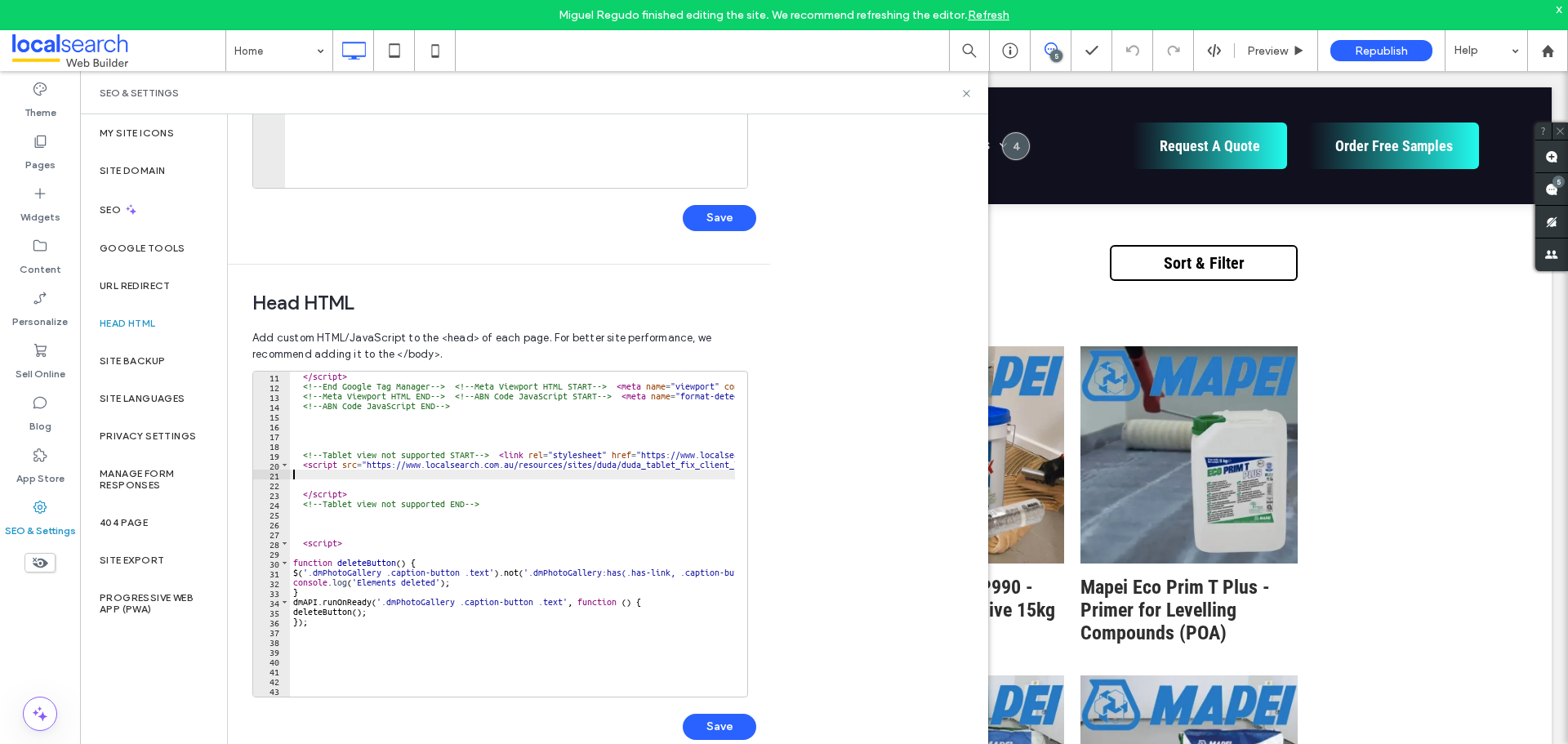 type on "**********" 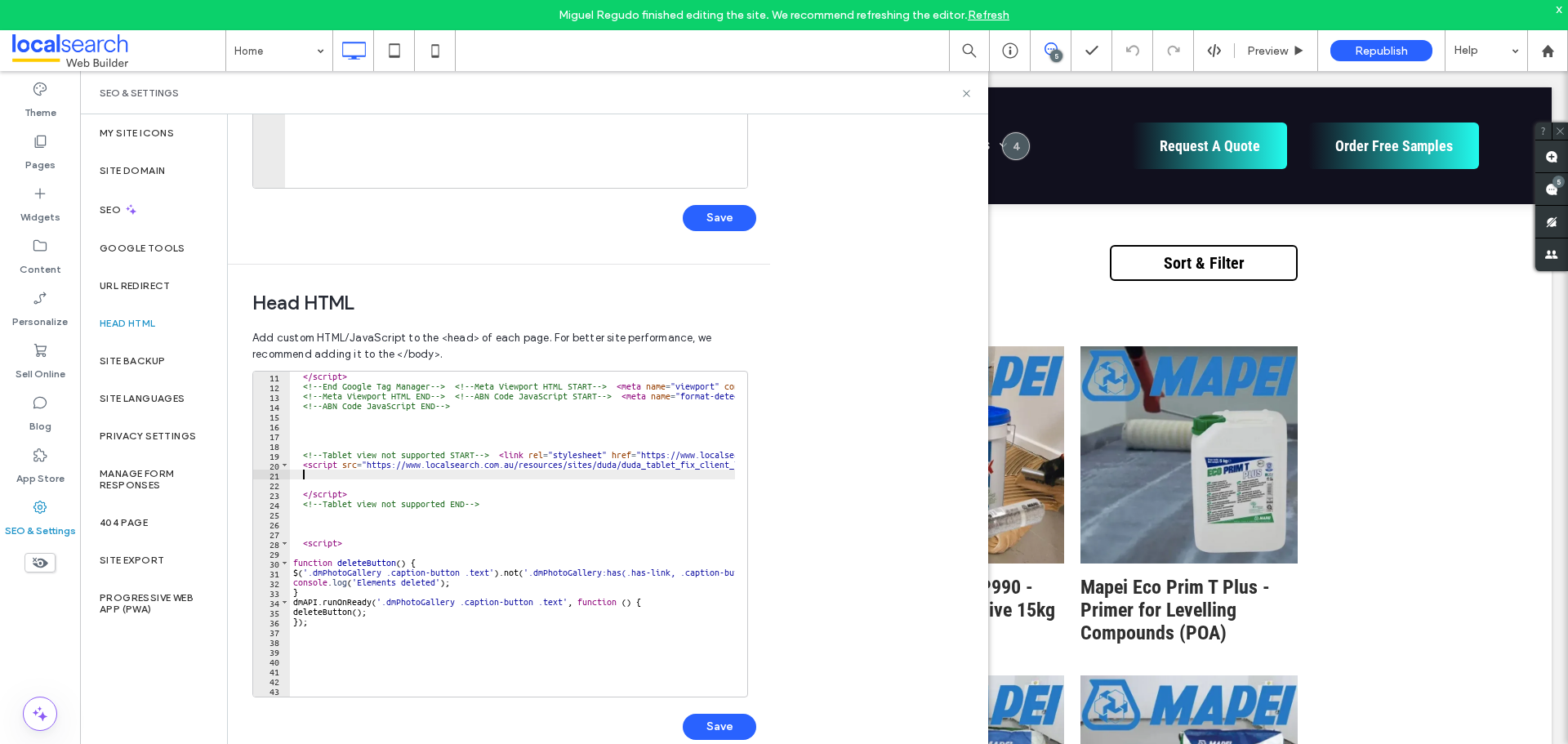scroll, scrollTop: 0, scrollLeft: 0, axis: both 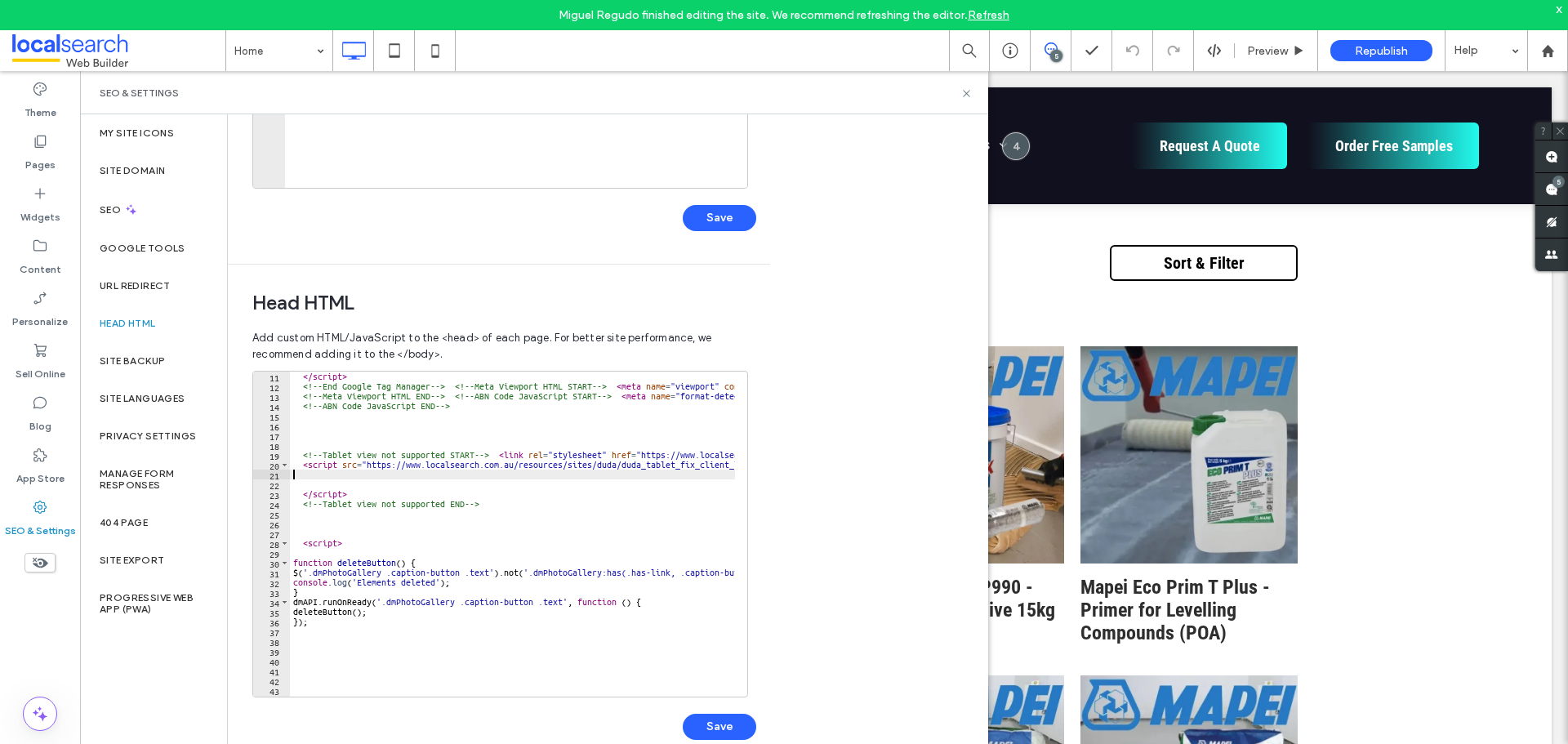 type on "**********" 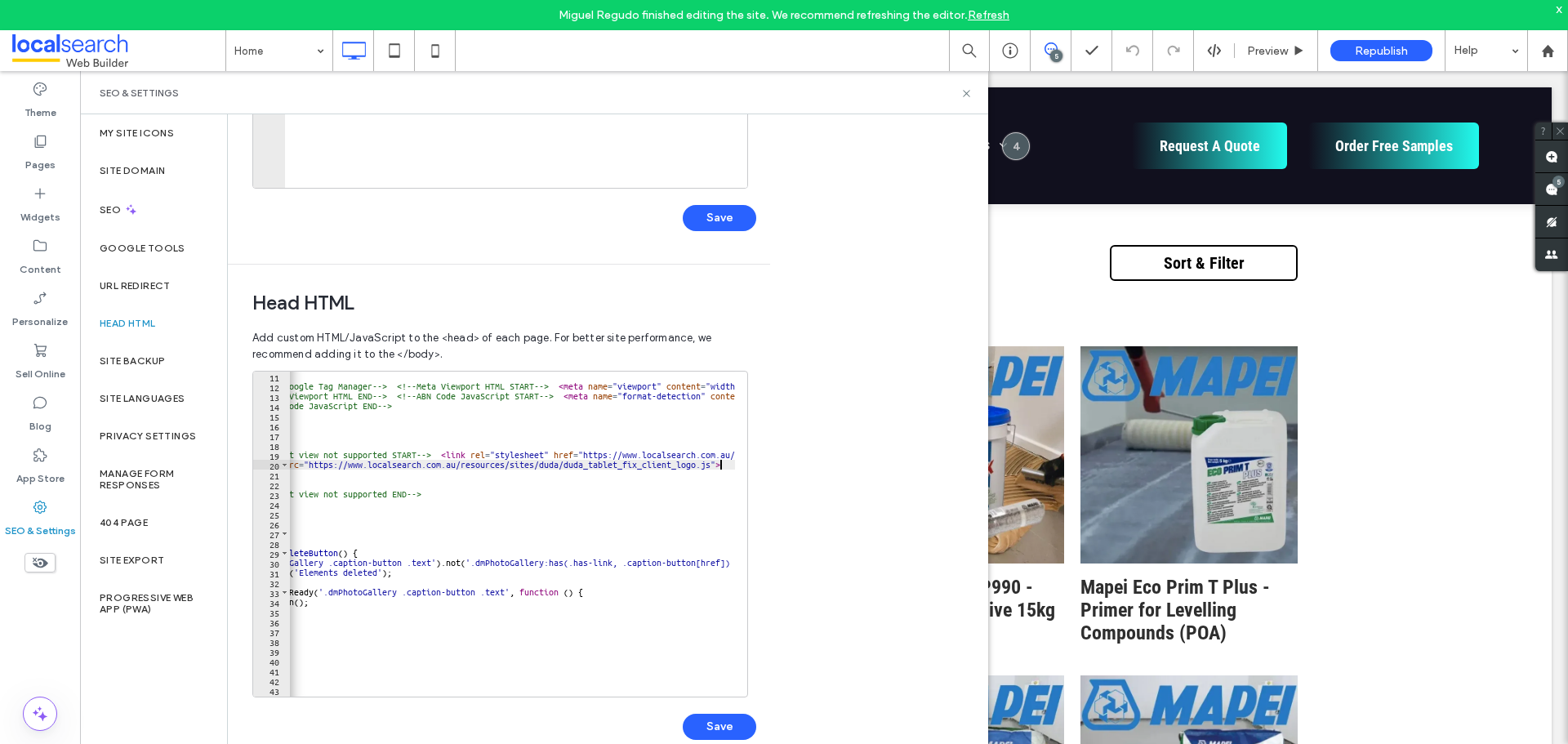 scroll, scrollTop: 0, scrollLeft: 58, axis: horizontal 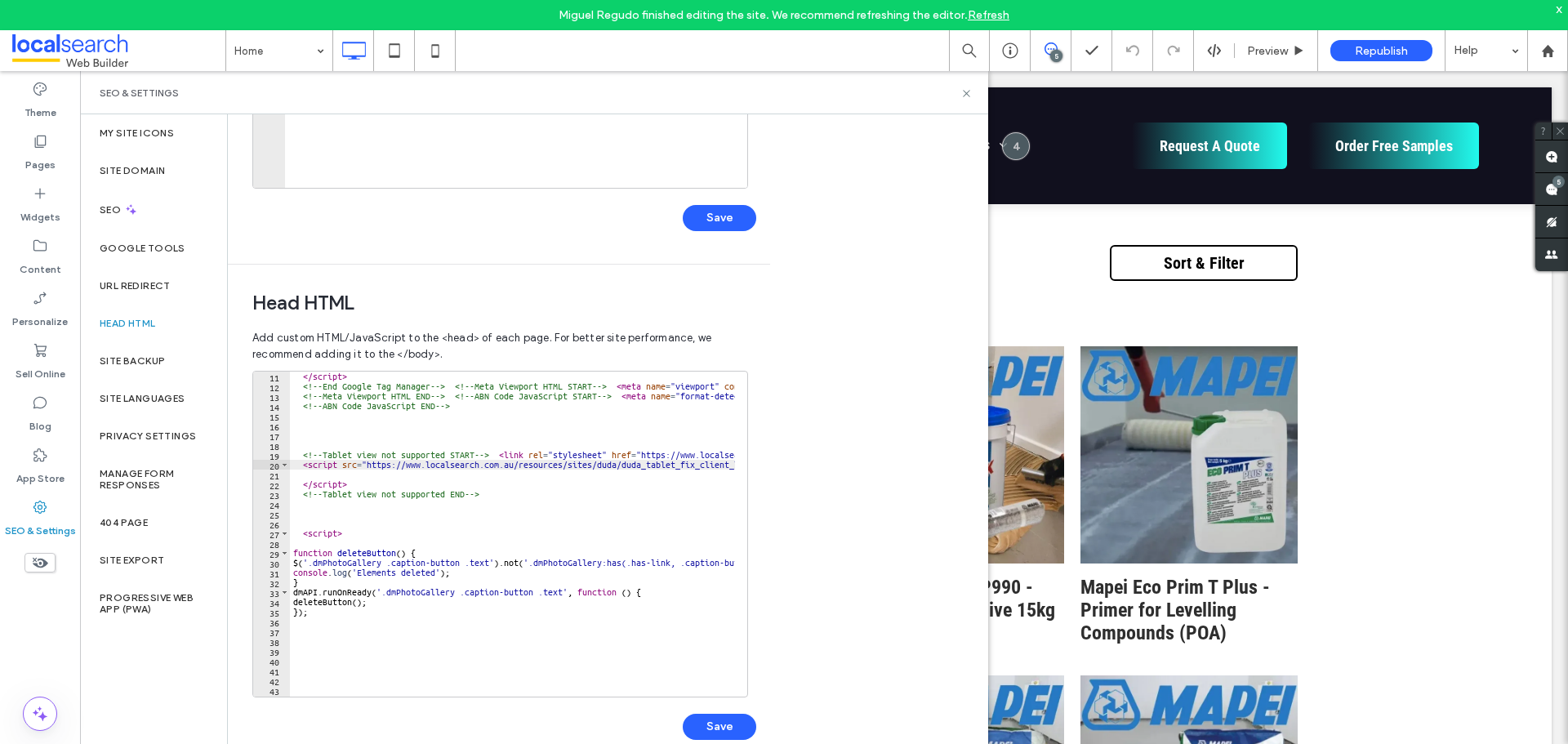 click on "</ script >    <!--  End Google Tag Manager  -->    <!--  Meta Viewport HTML START -->    < meta   name = "viewport"   content = "width=device-width, initial-scale=1.0" />    <!--  Meta Viewport HTML END -->    <!--  ABN Code JavaScript START -->    < meta   name = "format-detection"   content = "telephone=no" />    <!--  ABN Code JavaScript END -->                   <!--  Tablet view not supported START  -->    < link   rel = "stylesheet"   href = "https://www.localsearch.com.au/resources/sites/duda/duda_tablet_fix.css" />    < script   src = "https://www.localsearch.com.au/resources/sites/duda/duda_tablet_fix_client_logo.js" >    </ script >    <!--  Tablet view not supported END  -->                < script > function   deleteButton ( )   { $ ( '.dmPhotoGallery .caption-button .text' ) . not ( '.dmPhotoGallery:has(.has-link, .caption-button[href]) .caption-button .text' ) . remove ( ) ; console . log ( 'Elements deleted' ) ; } dmAPI . runOnReady ( '.dmPhotoGallery .caption-button .text' ,   function   (" at bounding box center [901, 537] 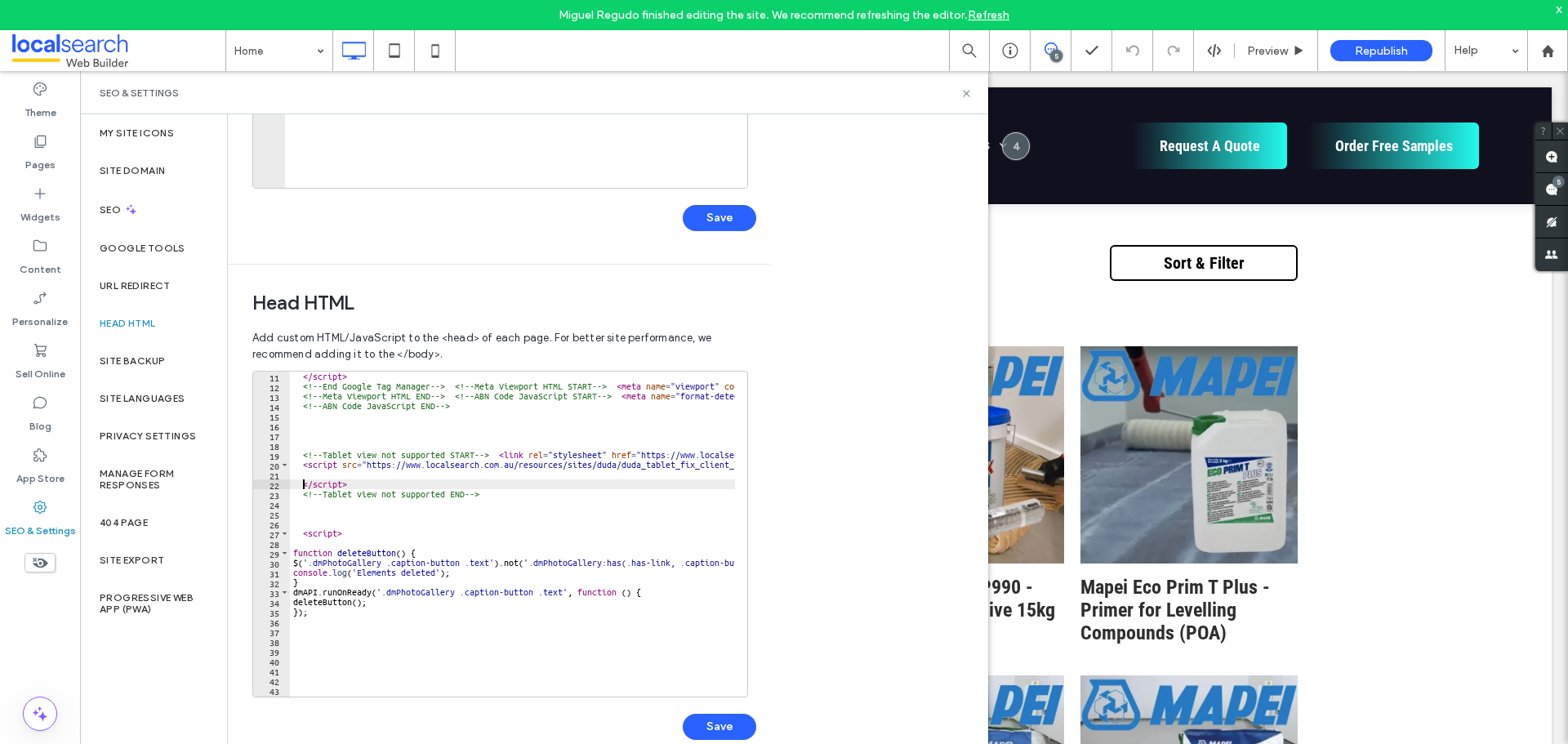 click on "</ script >    <!--  End Google Tag Manager  -->    <!--  Meta Viewport HTML START -->    < meta   name = "viewport"   content = "width=device-width, initial-scale=1.0" />    <!--  Meta Viewport HTML END -->    <!--  ABN Code JavaScript START -->    < meta   name = "format-detection"   content = "telephone=no" />    <!--  ABN Code JavaScript END -->                   <!--  Tablet view not supported START  -->    < link   rel = "stylesheet"   href = "https://www.localsearch.com.au/resources/sites/duda/duda_tablet_fix.css" />    < script   src = "https://www.localsearch.com.au/resources/sites/duda/duda_tablet_fix_client_logo.js" >    </ script >    <!--  Tablet view not supported END  -->                < script > function   deleteButton ( )   { $ ( '.dmPhotoGallery .caption-button .text' ) . not ( '.dmPhotoGallery:has(.has-link, .caption-button[href]) .caption-button .text' ) . remove ( ) ; console . log ( 'Elements deleted' ) ; } dmAPI . runOnReady ( '.dmPhotoGallery .caption-button .text' ,   function   (" at bounding box center (901, 537) 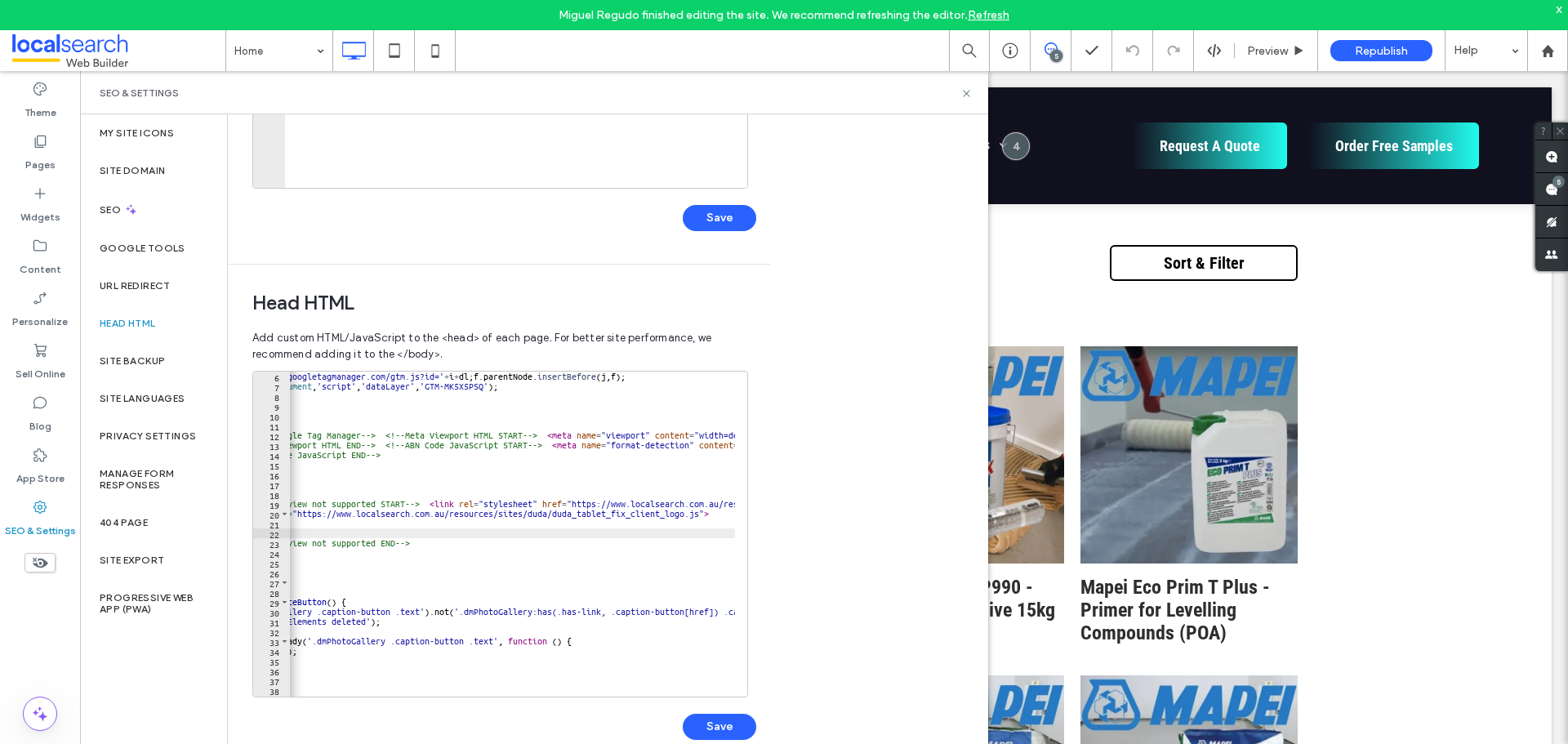 scroll, scrollTop: 0, scrollLeft: 0, axis: both 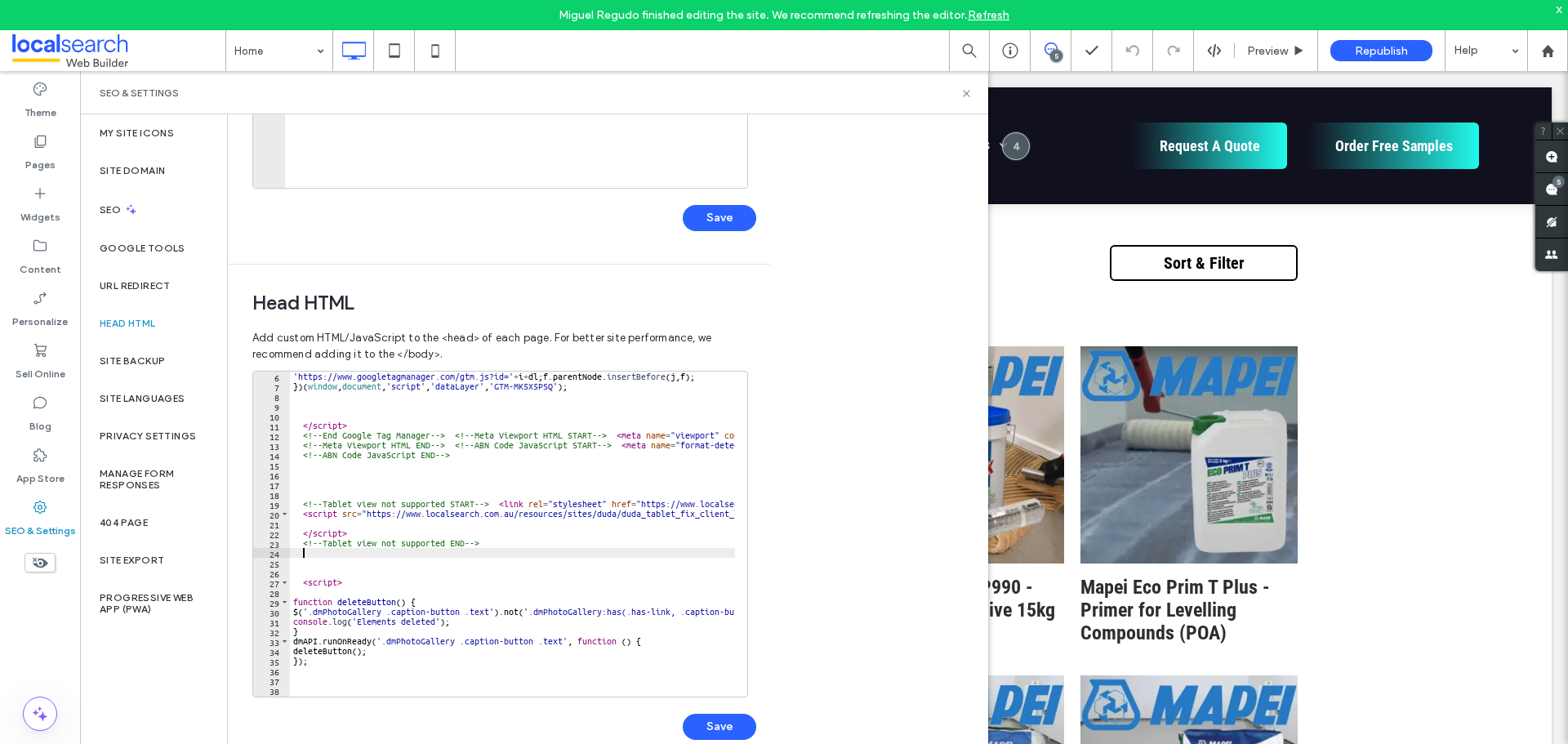 click on "'https://www.googletagmanager.com/gtm.js?id=' + i + dl ; f . parentNode . insertBefore ( j , f ) ; }) ( window , document , 'script' , 'dataLayer' , 'GTM-MK5X5PSQ' ) ;          </ script >    <!--  End Google Tag Manager  -->    <!--  Meta Viewport HTML START -->    < meta   name = "viewport"   content = "width=device-width, initial-scale=1.0" />    <!--  Meta Viewport HTML END -->    <!--  ABN Code JavaScript START -->    < meta   name = "format-detection"   content = "telephone=no" />    <!--  ABN Code JavaScript END -->                   <!--  Tablet view not supported START  -->    < link   rel = "stylesheet"   href = "https://www.localsearch.com.au/resources/sites/duda/duda_tablet_fix.css" />    < script   src = "https://www.localsearch.com.au/resources/sites/duda/duda_tablet_fix_client_logo.js" >    </ script >    <!--  Tablet view not supported END  -->                < script > function   deleteButton ( )   { $ ( '.dmPhotoGallery .caption-button .text' ) . not ( ) . remove ( ) ; console . log ( ) ; }" at bounding box center [901, 537] 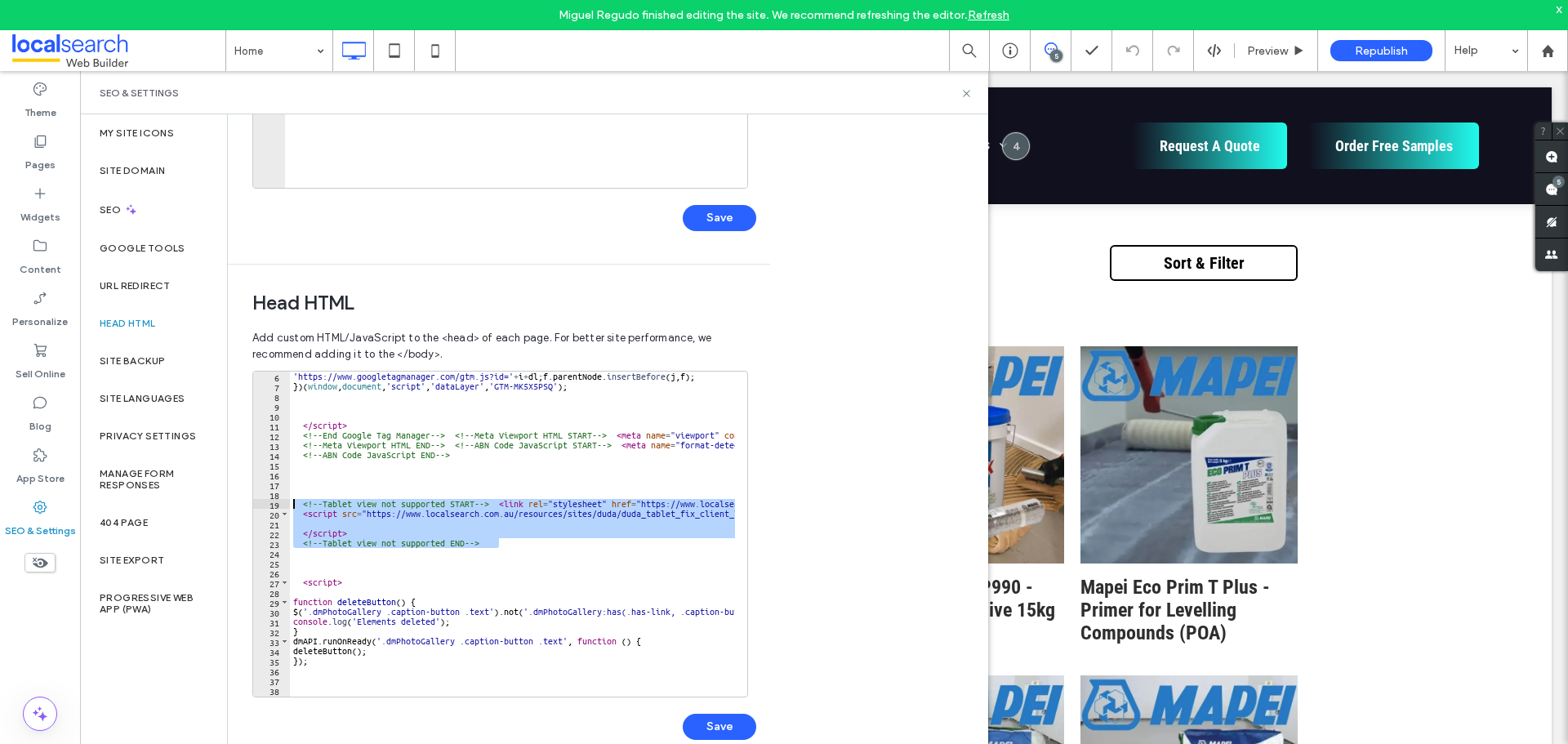 drag, startPoint x: 510, startPoint y: 545, endPoint x: 287, endPoint y: 502, distance: 227.1079 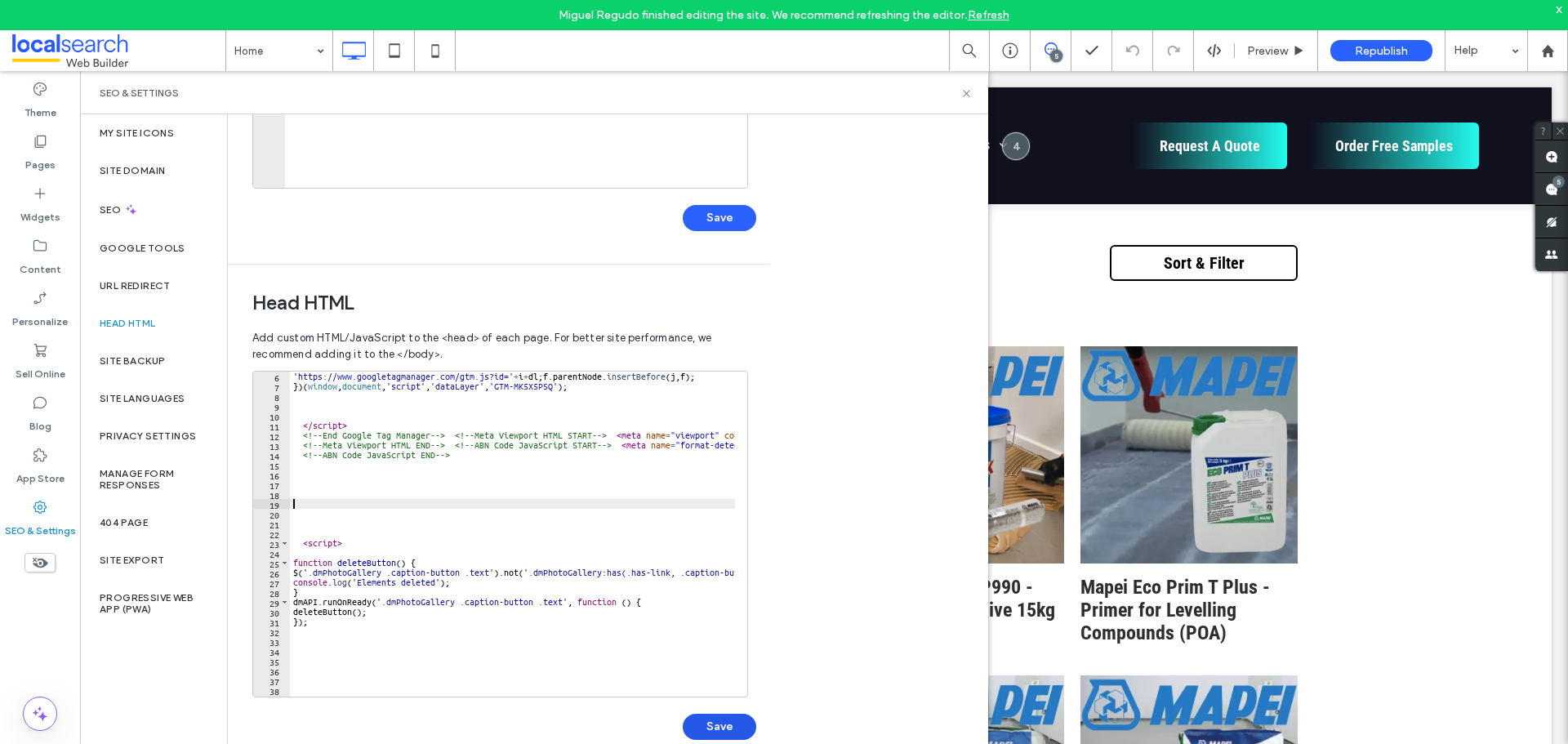 type 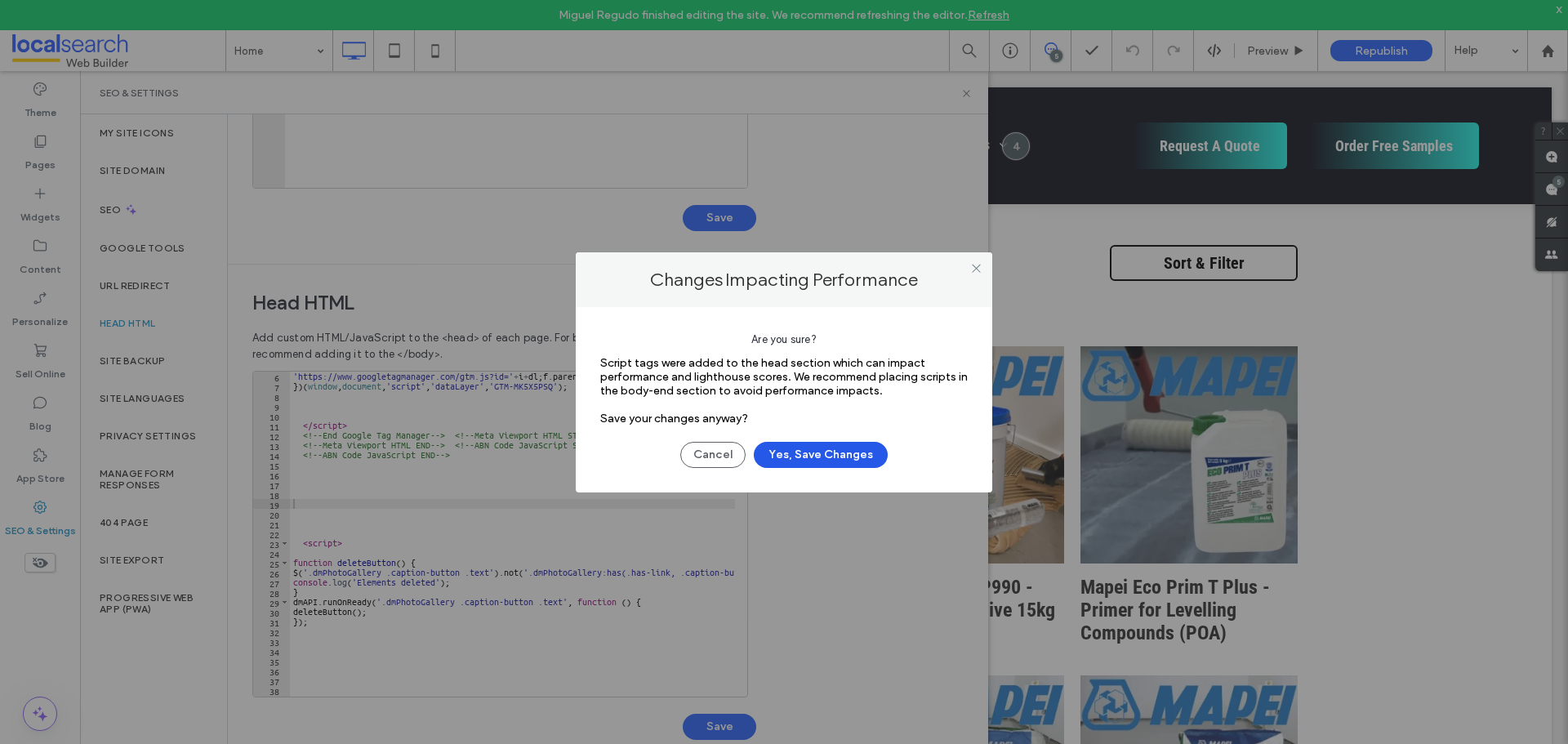 click on "Yes, Save Changes" at bounding box center [821, 455] 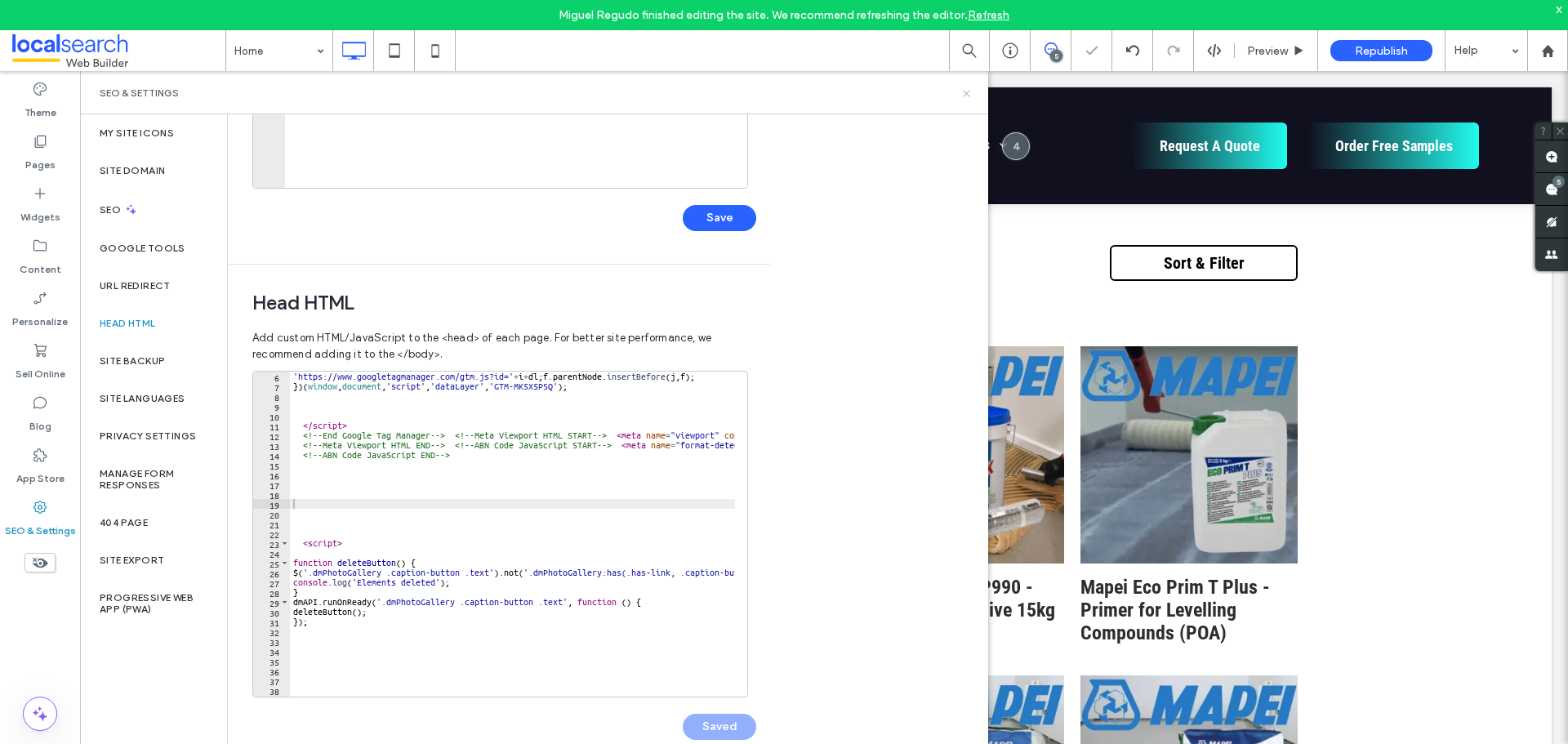 click 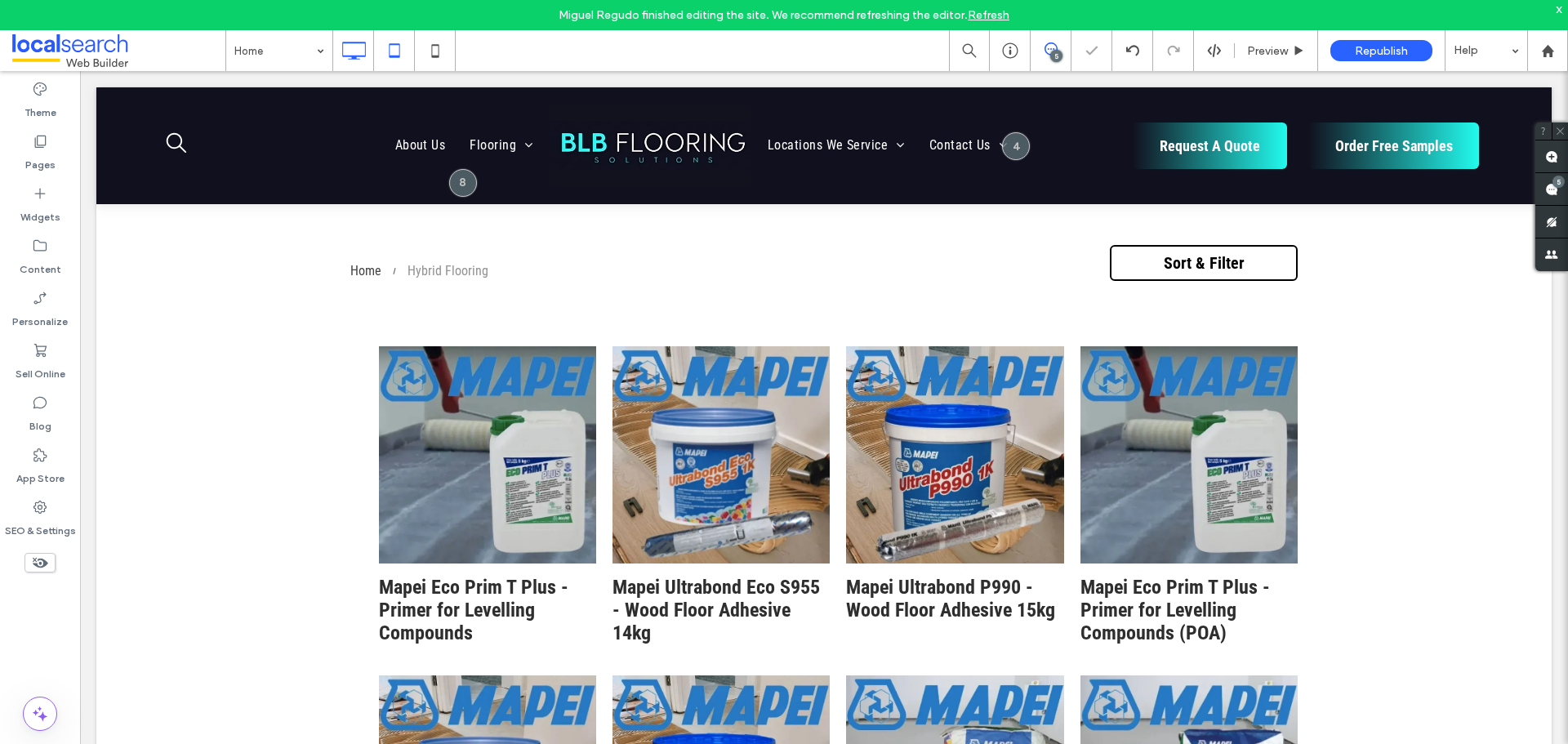 click 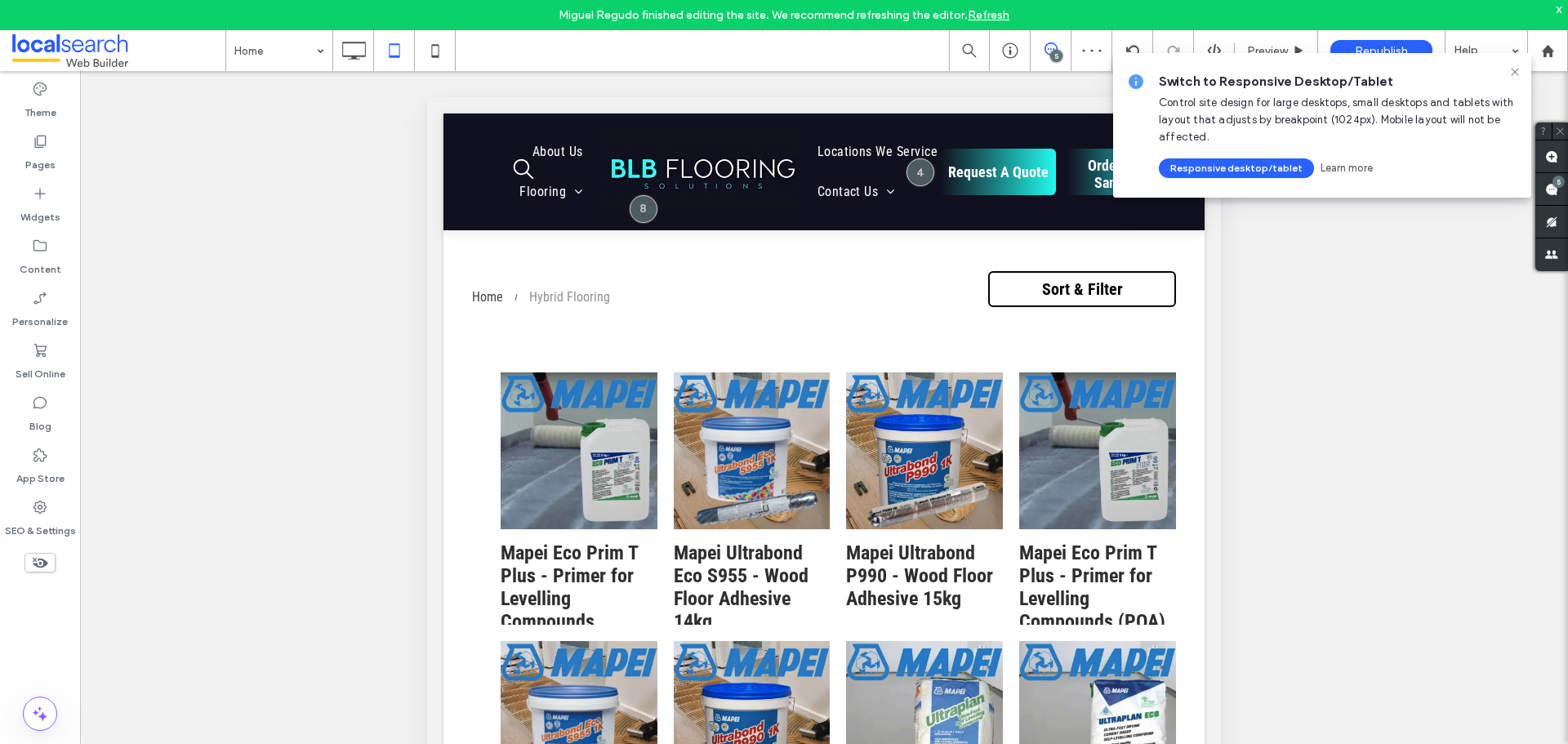 click 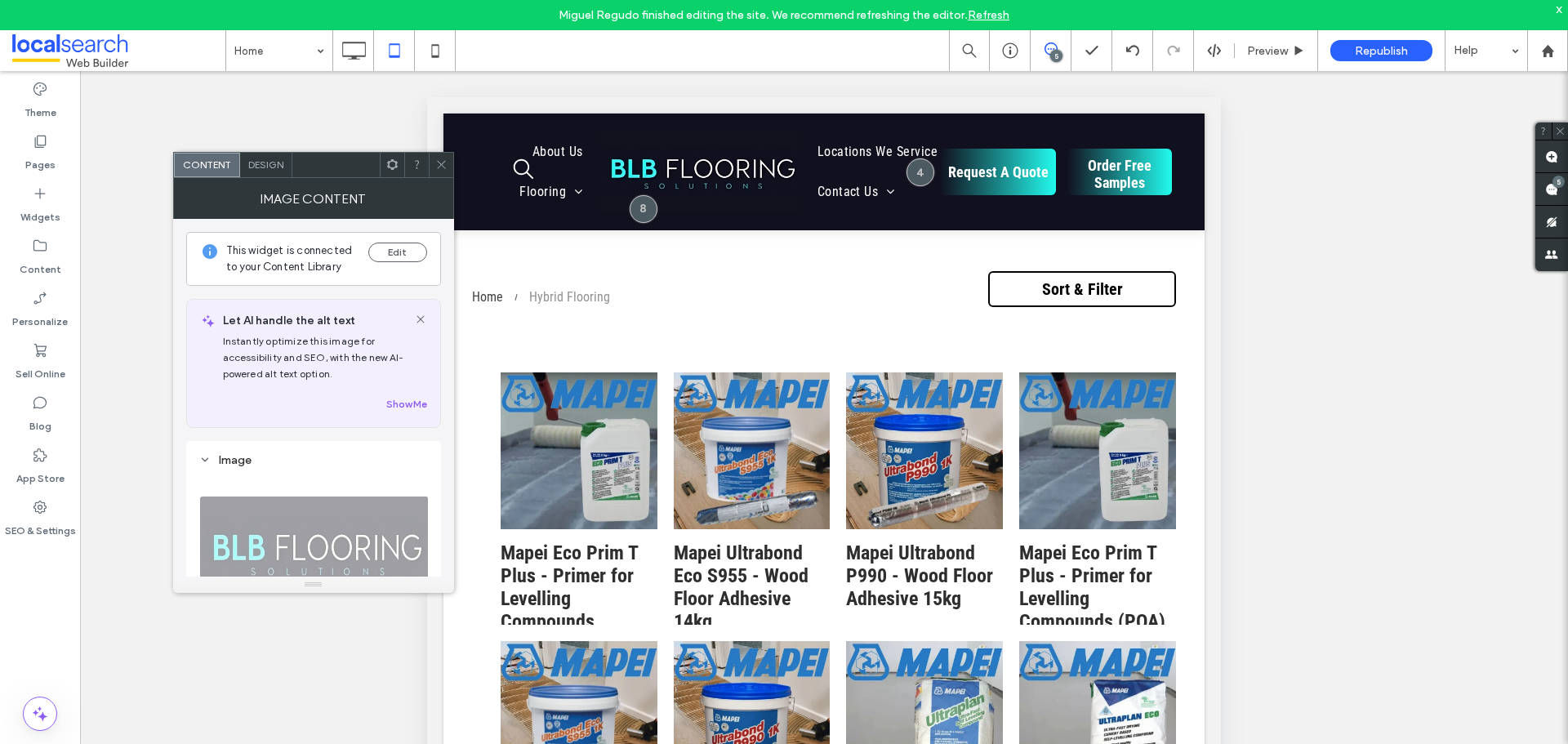 scroll, scrollTop: 327, scrollLeft: 0, axis: vertical 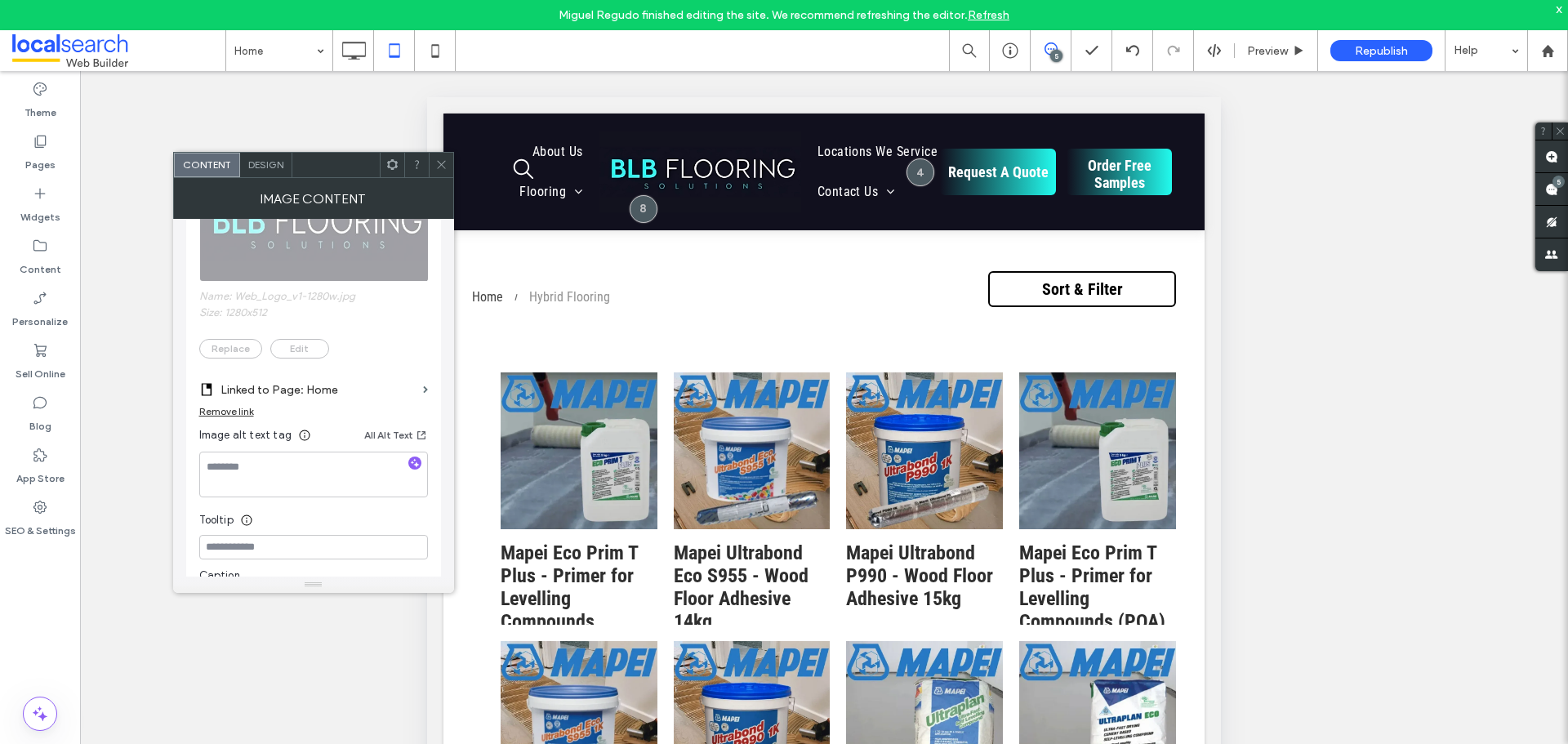 click 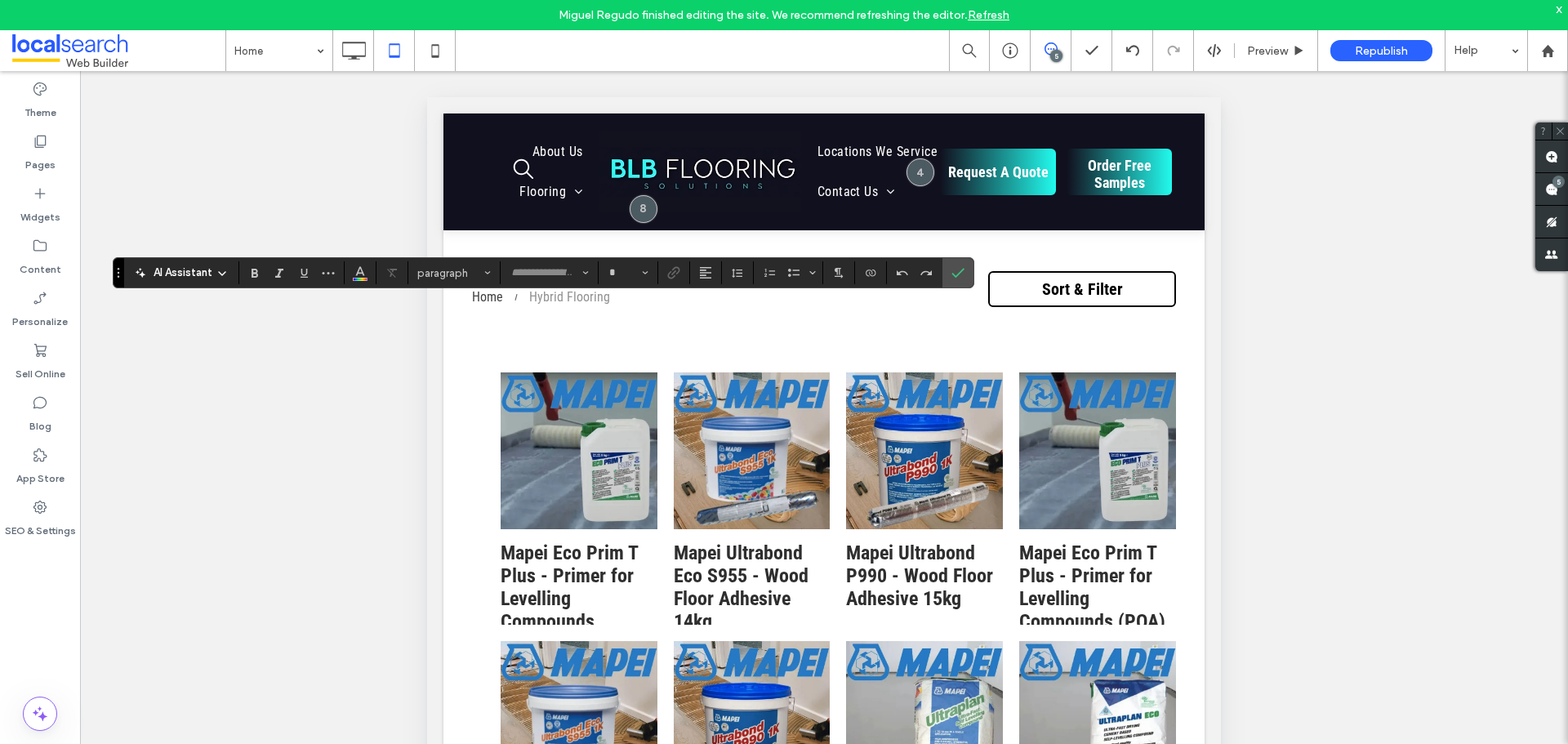 type on "**********" 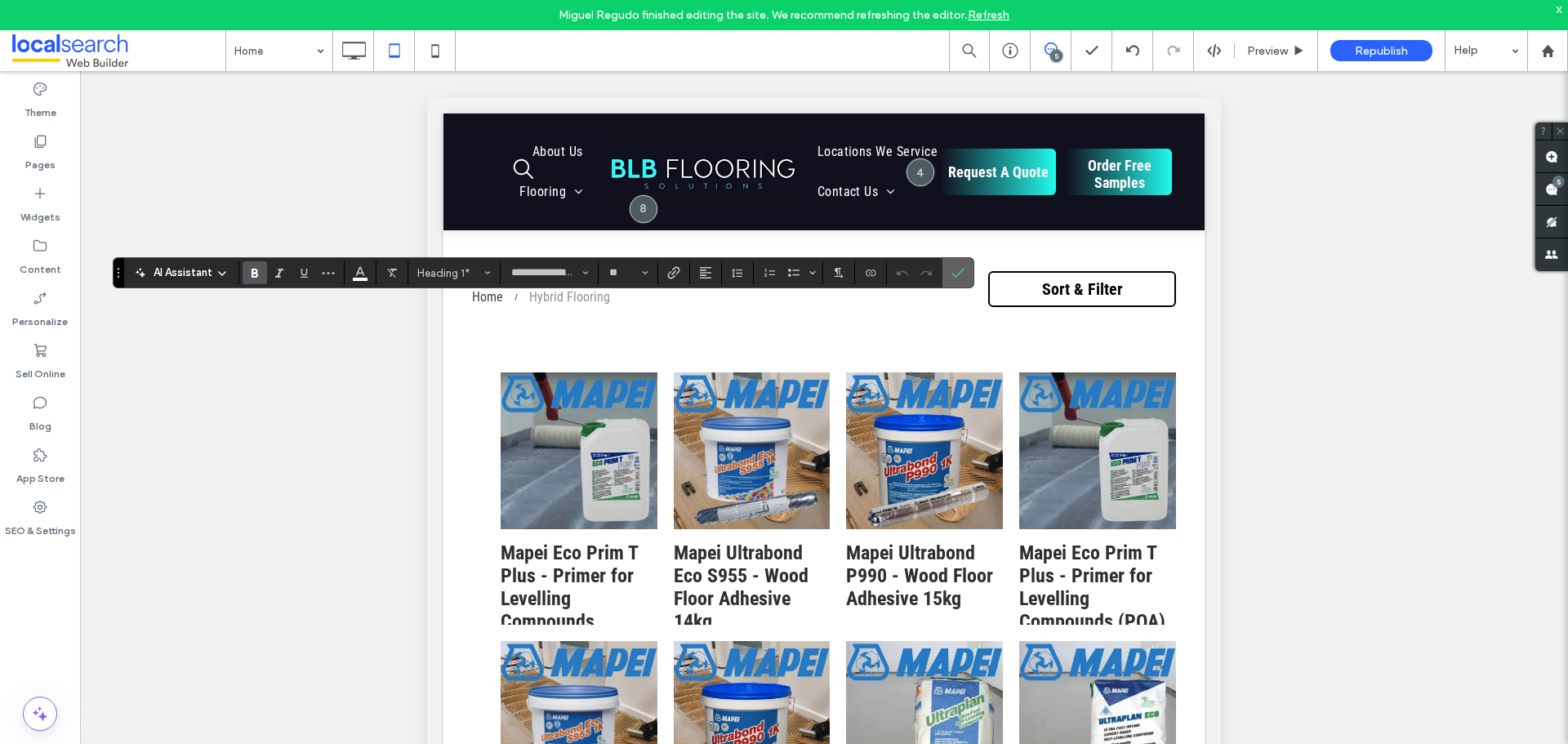 click 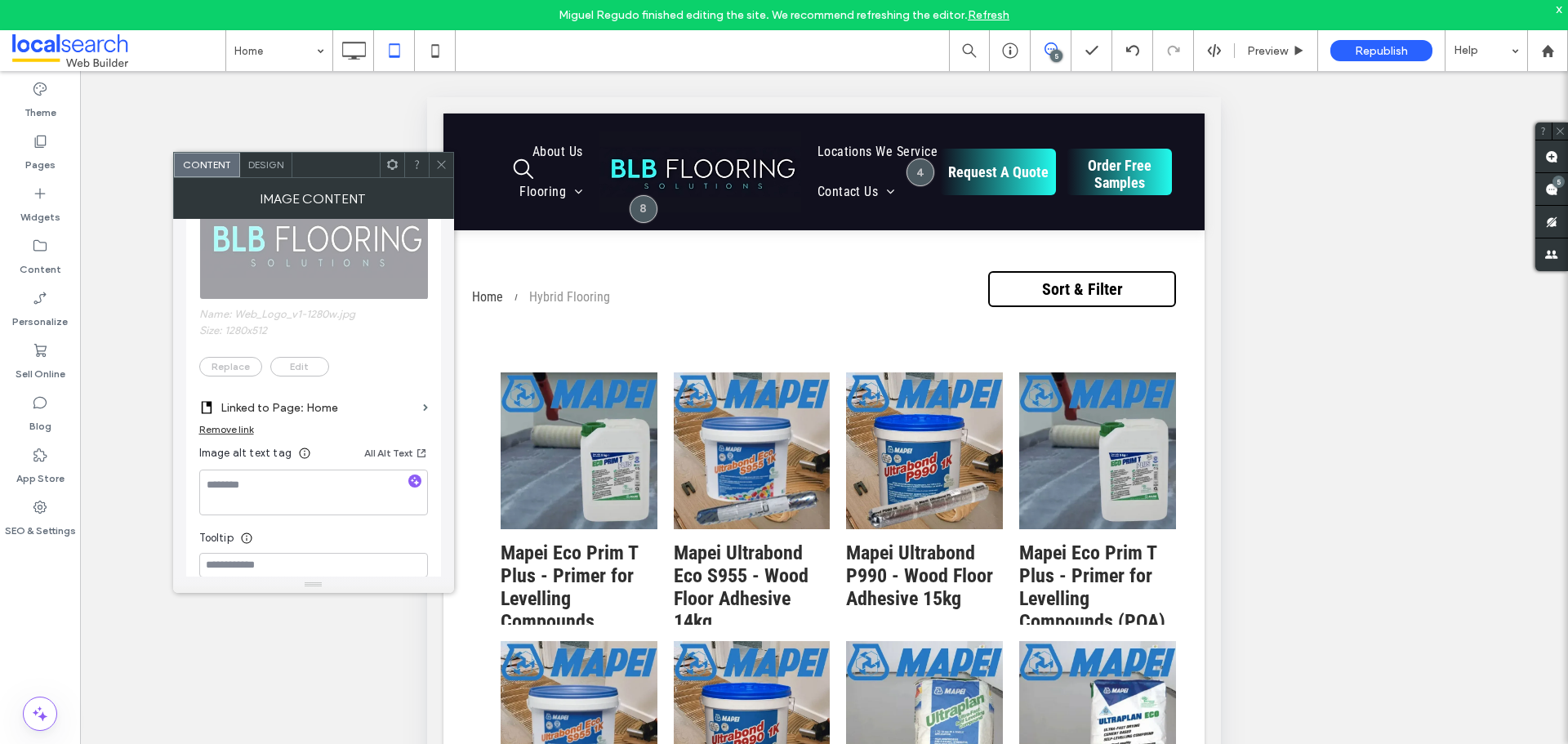 scroll, scrollTop: 327, scrollLeft: 0, axis: vertical 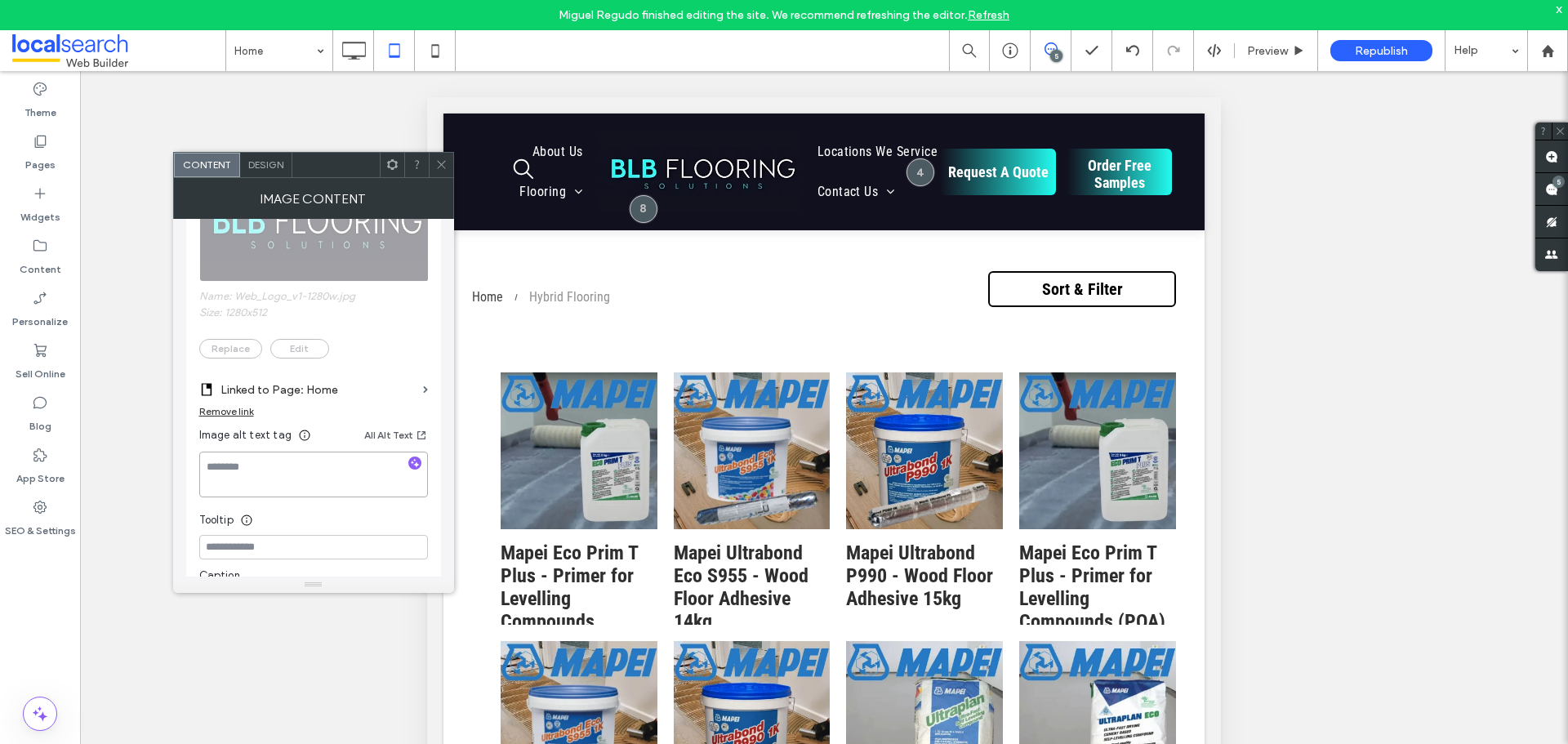 click at bounding box center (314, 474) 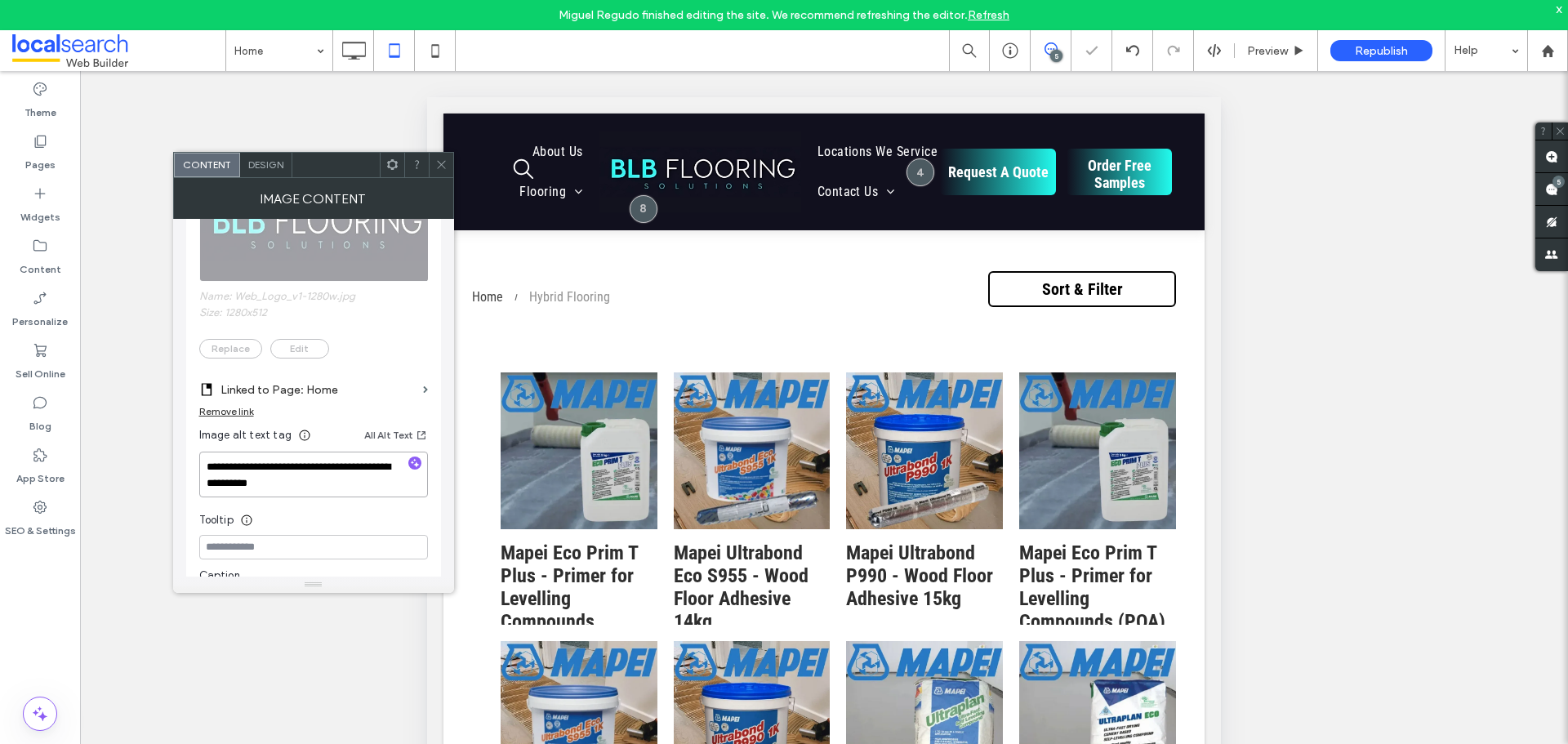scroll, scrollTop: 408, scrollLeft: 0, axis: vertical 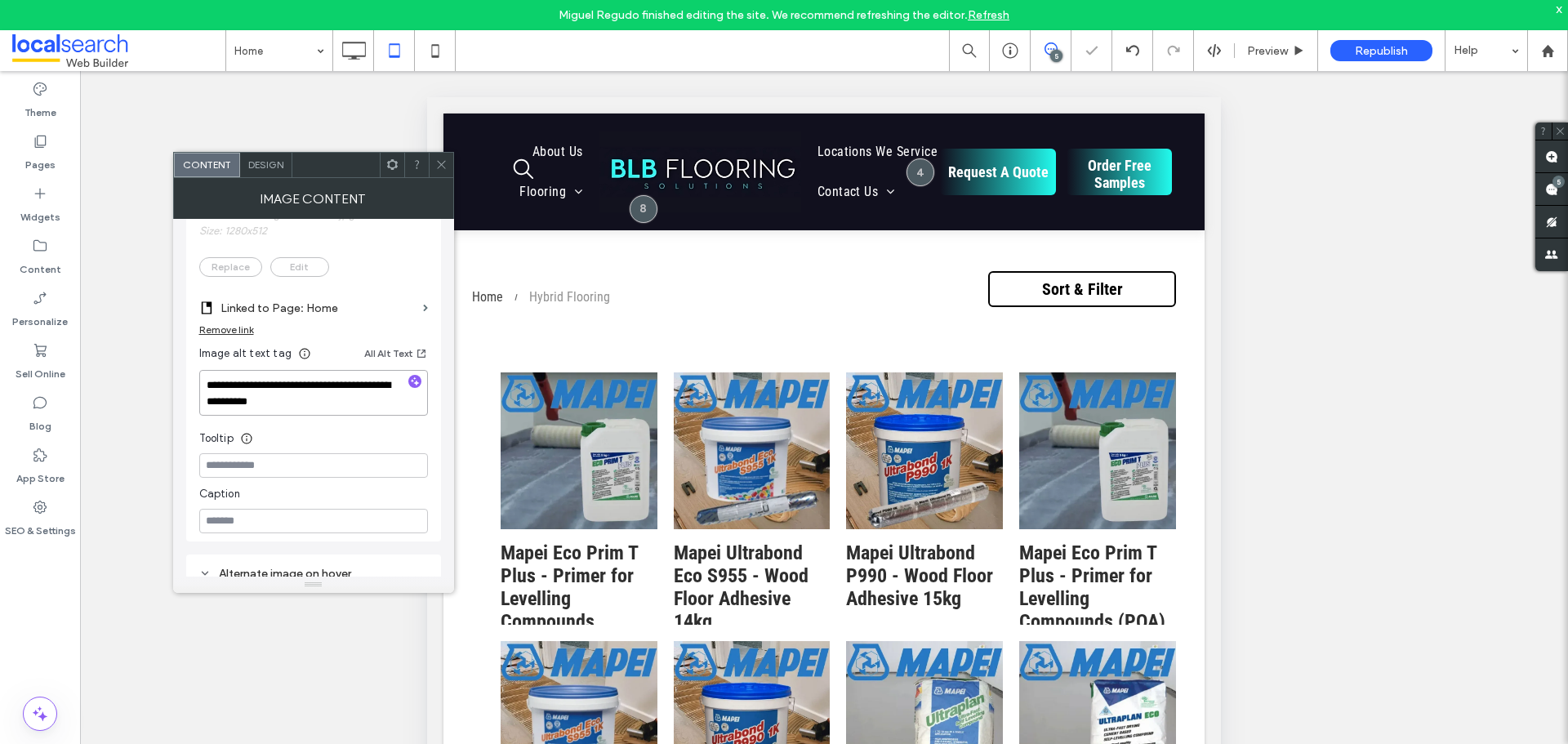 type on "**********" 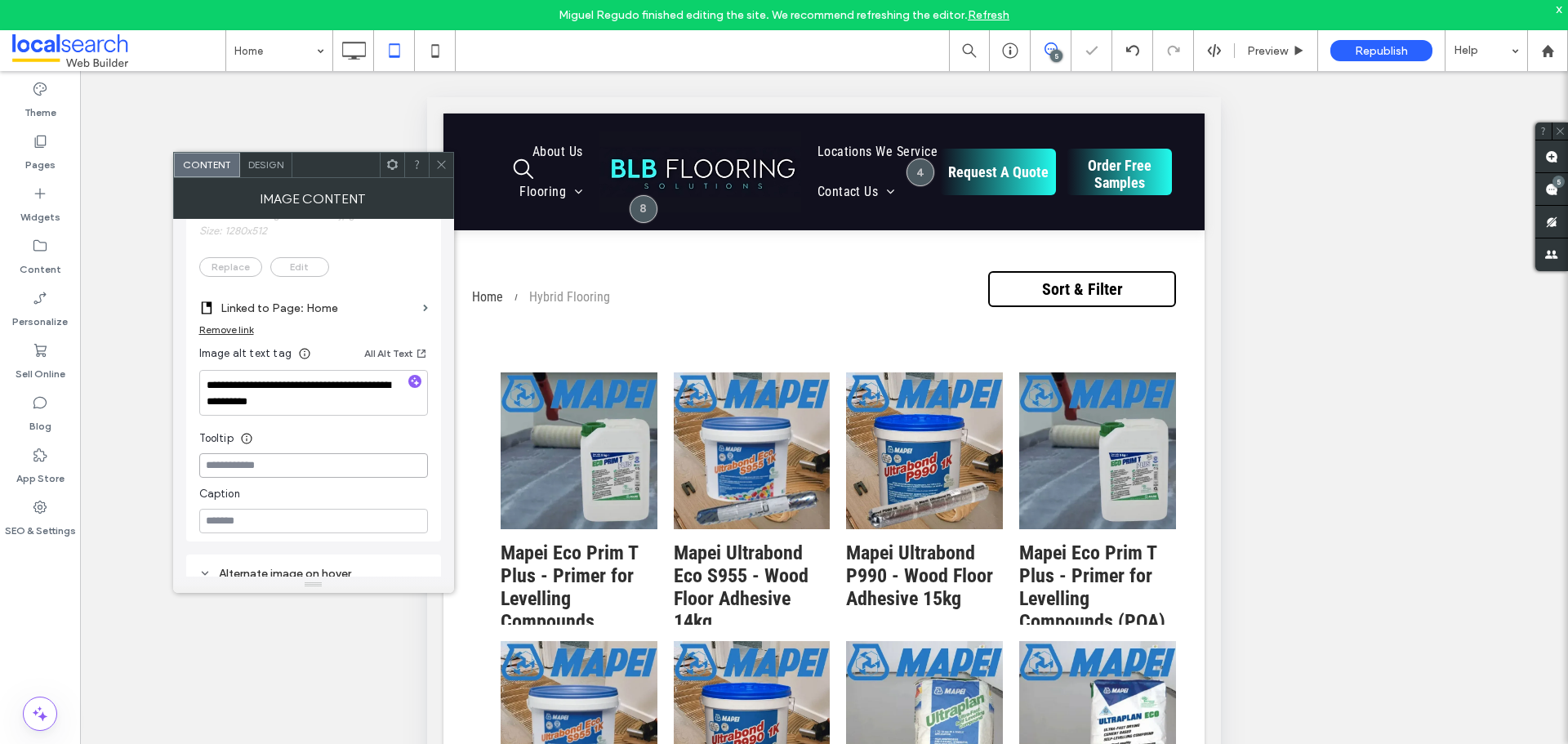 click at bounding box center [314, 466] 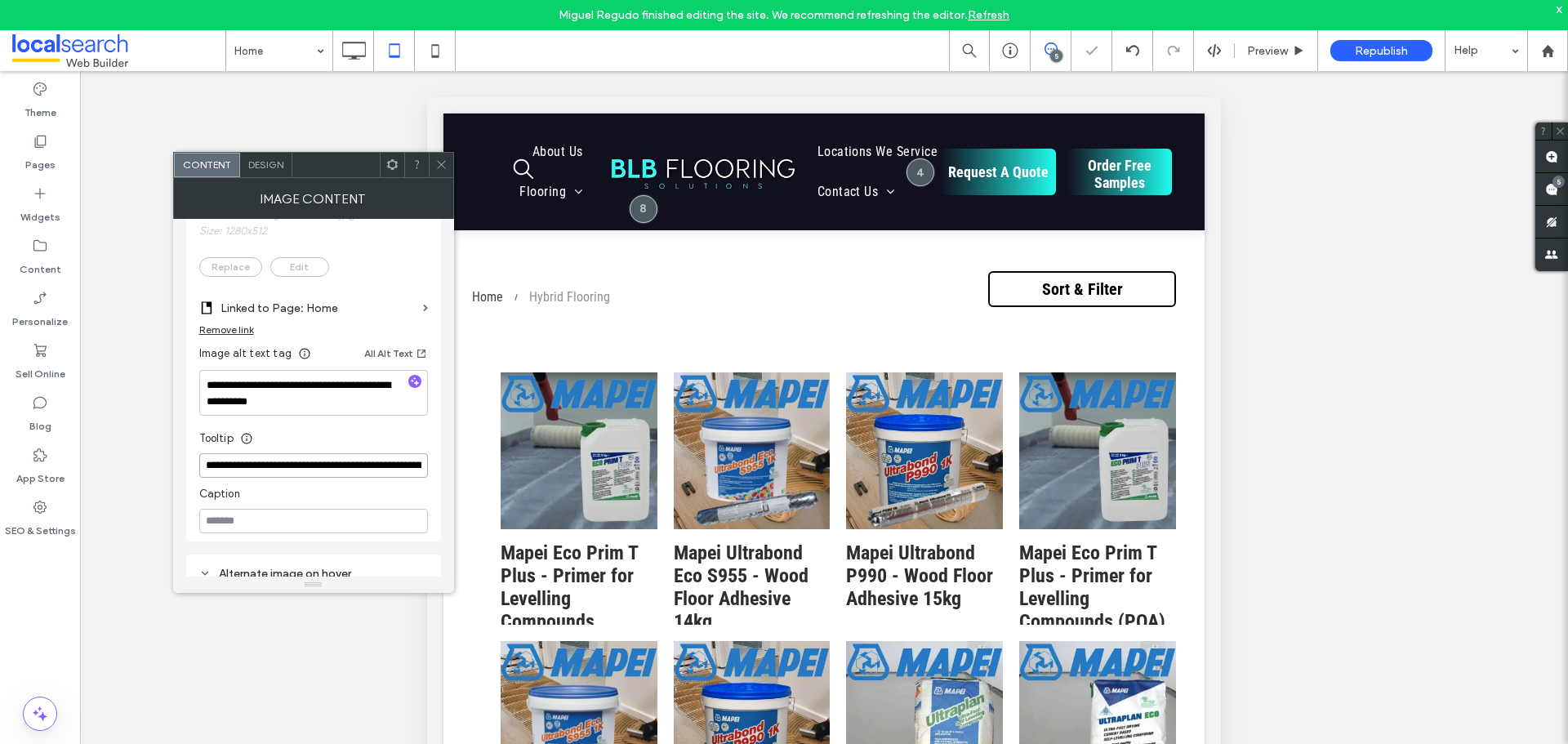 scroll, scrollTop: 0, scrollLeft: 47, axis: horizontal 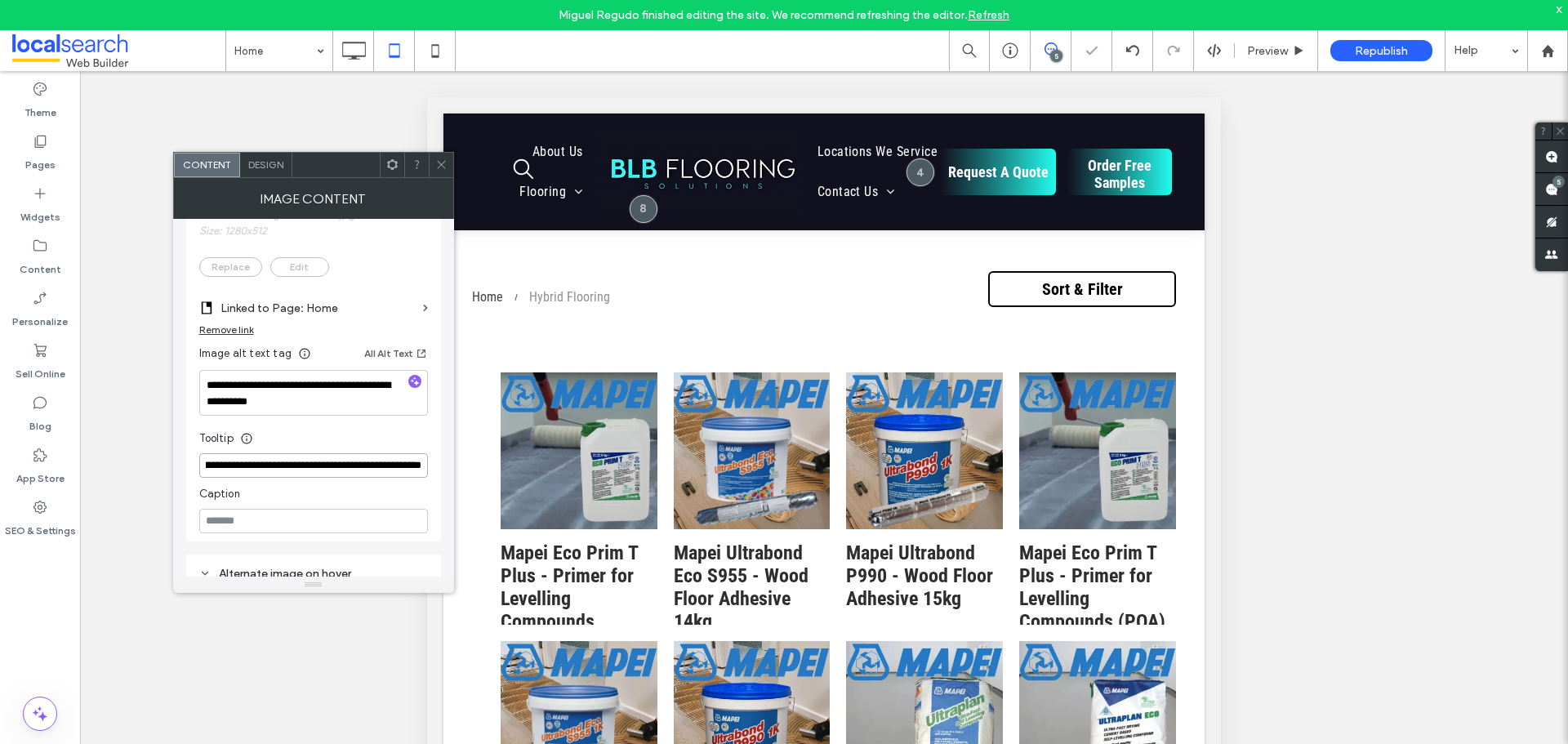 type on "**********" 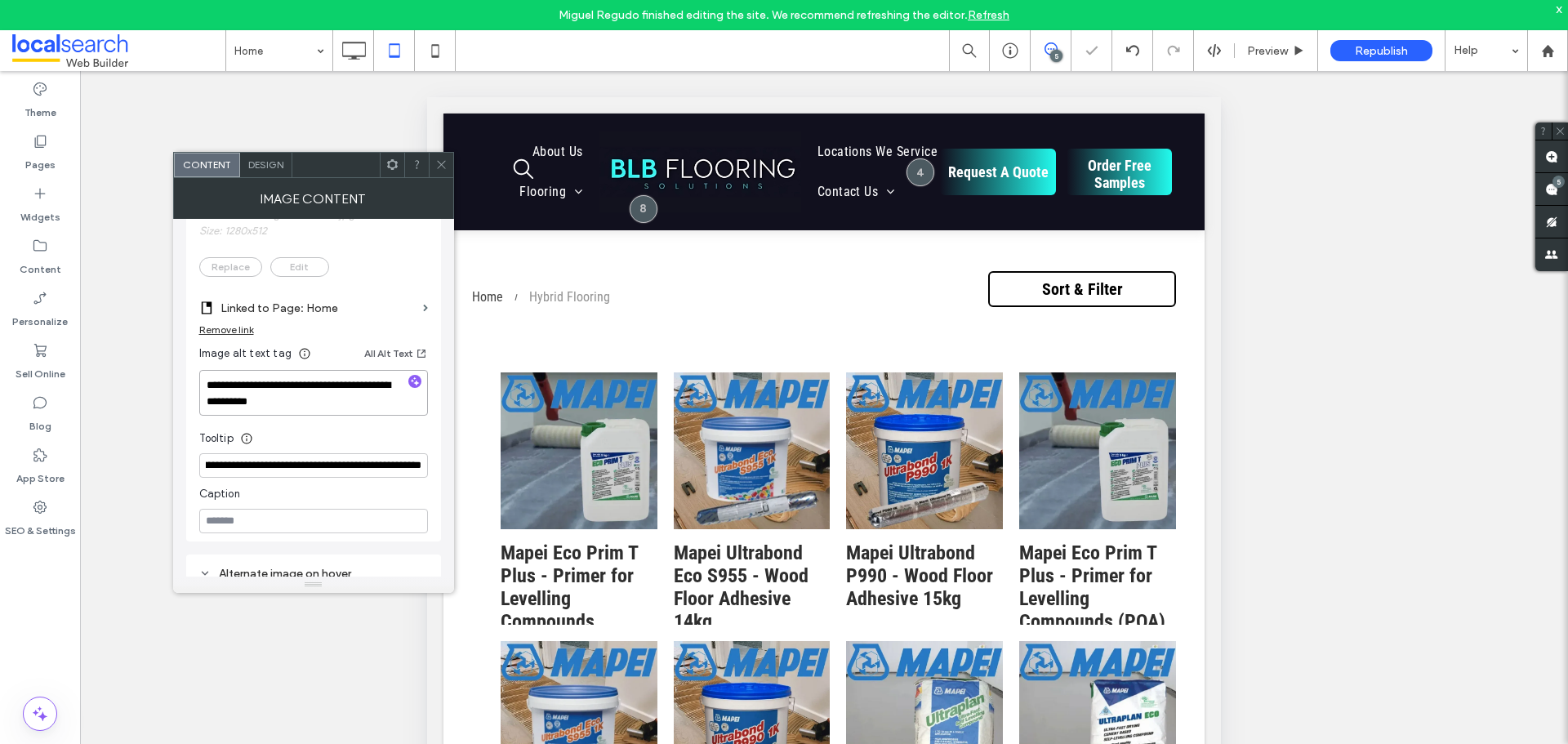 click on "**********" at bounding box center [314, 393] 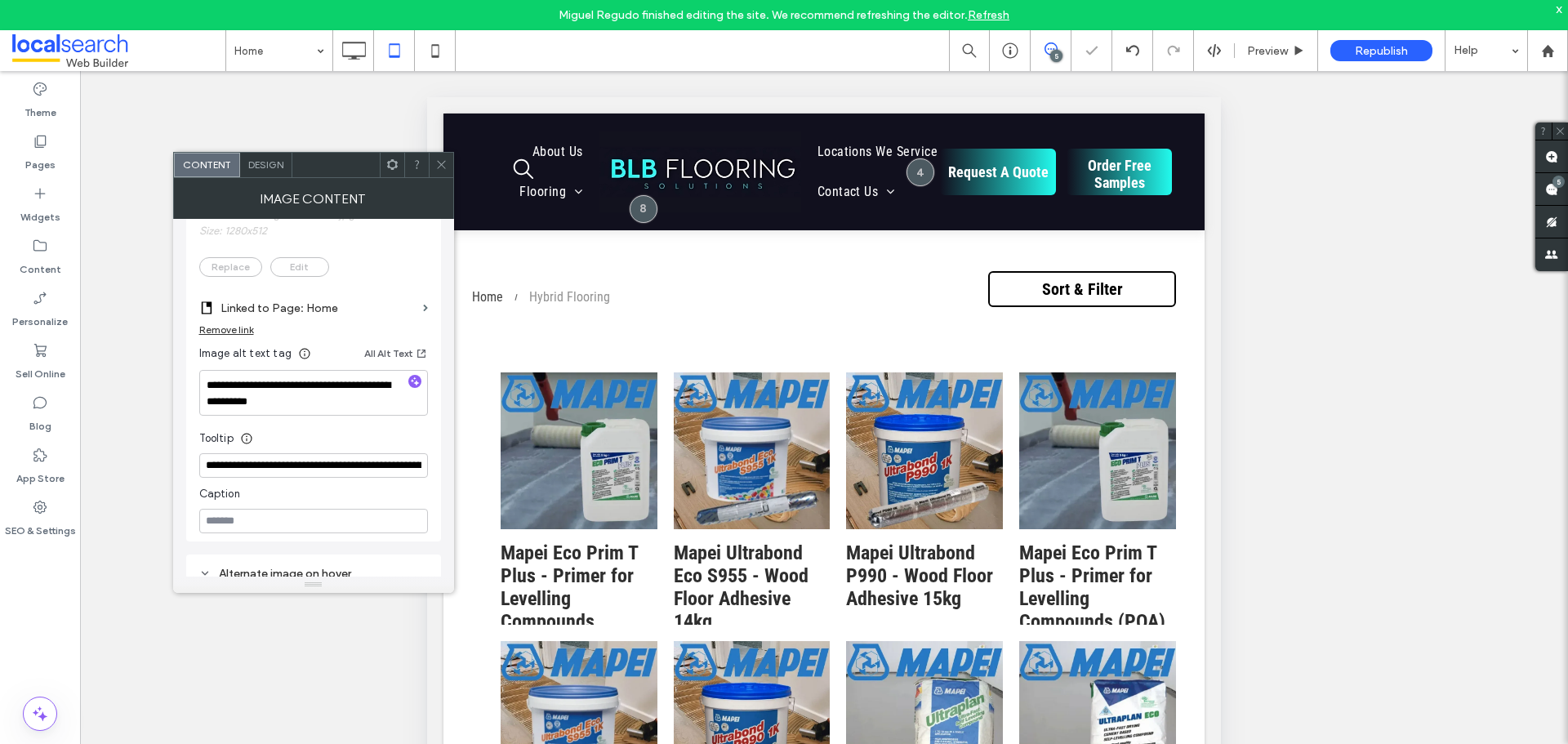 click 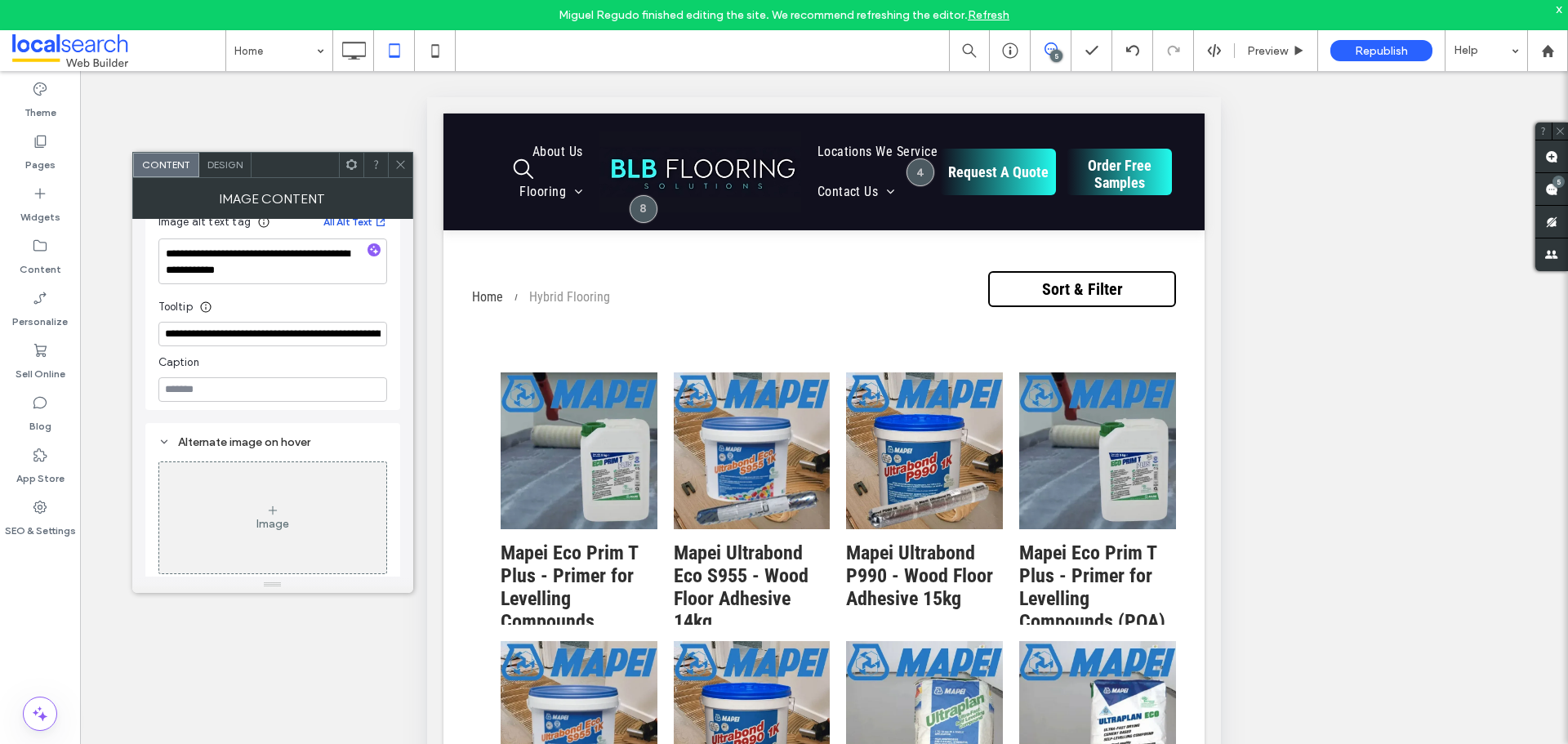scroll, scrollTop: 464, scrollLeft: 0, axis: vertical 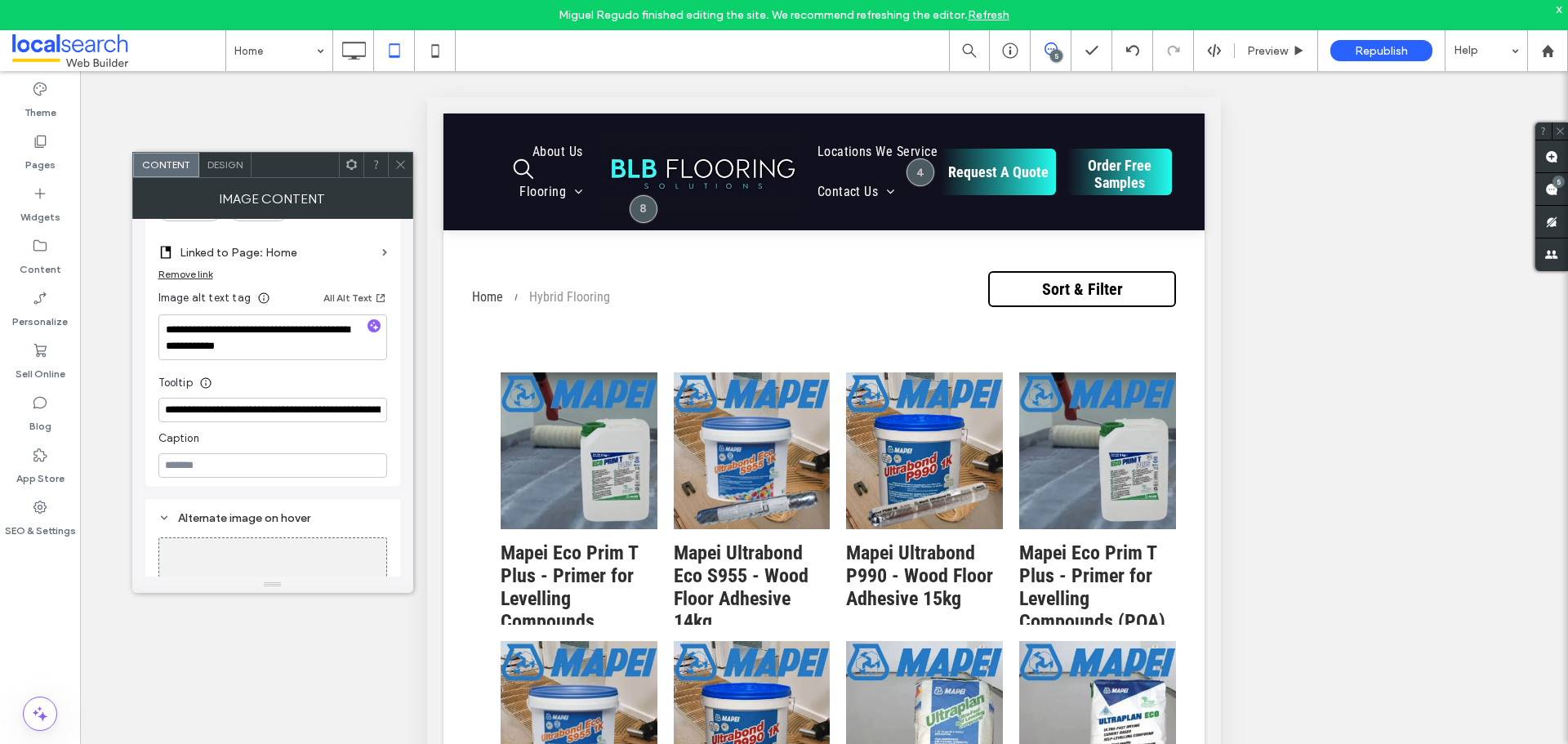 click 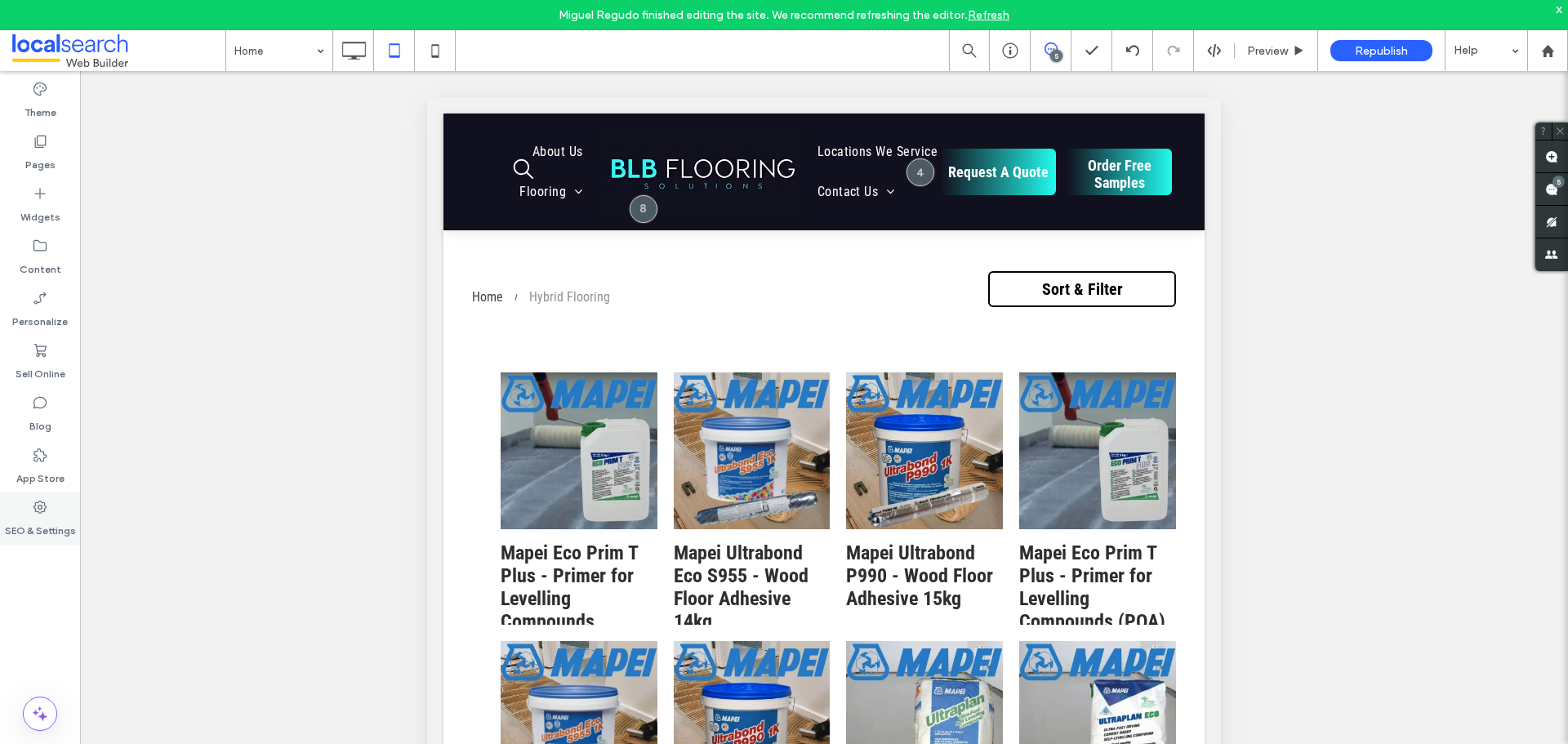 click on "SEO & Settings" at bounding box center [40, 527] 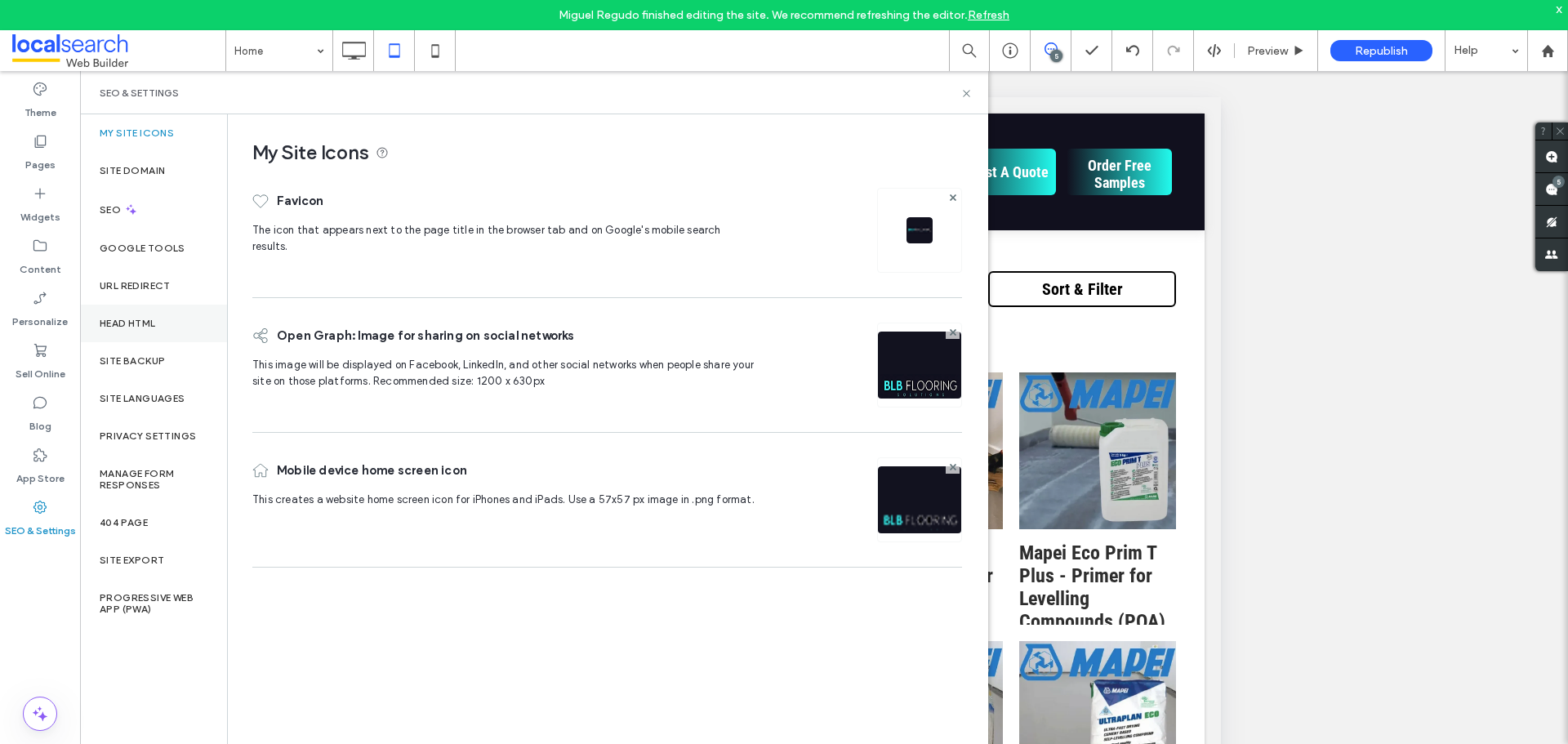 click on "Head HTML" at bounding box center [127, 323] 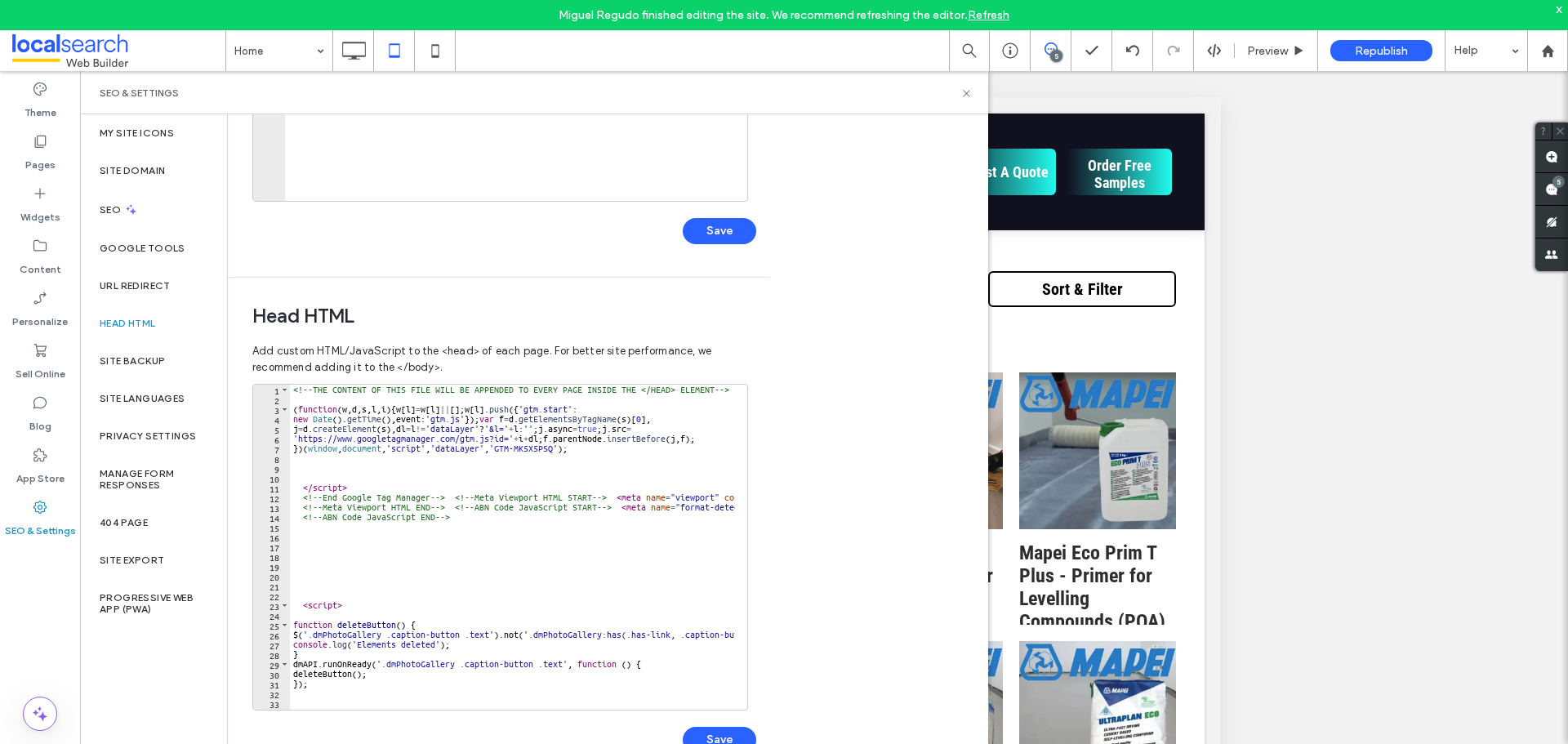 scroll, scrollTop: 375, scrollLeft: 0, axis: vertical 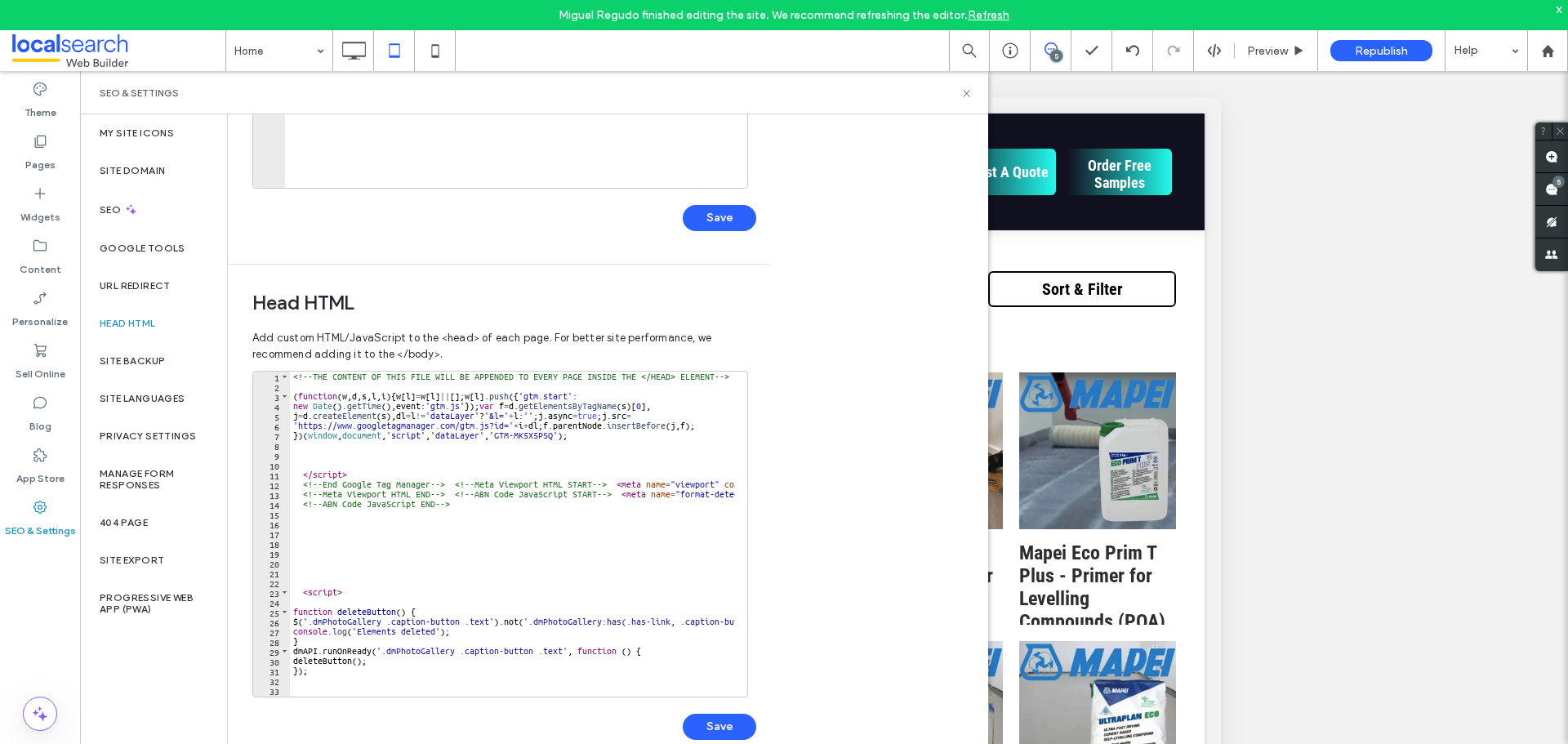click on "<!-- THE CONTENT OF THIS FILE WILL BE APPENDED TO EVERY PAGE INSIDE THE </HEAD> ELEMENT -->    <!--  Google Tag Manager  -->    < script > ( function ( w , d , s , l , i ) { w [ l ] = w [ l ] || [ ] ; w [ l ] . push ({ 'gtm.start' : new   Date ( ) . getTime ( ) , event : 'gtm.js' }) ; var   f = d . getElementsByTagName ( s ) [ 0 ] , j = d . createElement ( s ) , dl = l != 'dataLayer' ? '&l=' + l : '' ; j . async = true ; j . src = 'https://www.googletagmanager.com/gtm.js?id=' + i + dl ; f . parentNode . insertBefore ( j , f ) ; }) ( window , document , 'script' , 'dataLayer' , 'GTM-MK5X5PSQ' ) ;          </ script >    <!--  End Google Tag Manager  -->    <!--  Meta Viewport HTML START -->    < meta   name = "viewport"   content = "width=device-width, initial-scale=1.0" />    <!--  Meta Viewport HTML END -->    <!--  ABN Code JavaScript START -->    < meta   name = "format-detection"   content = "telephone=no" />    <!--  ABN Code JavaScript END -->                            < script > function   ( )   { $ (" at bounding box center [901, 537] 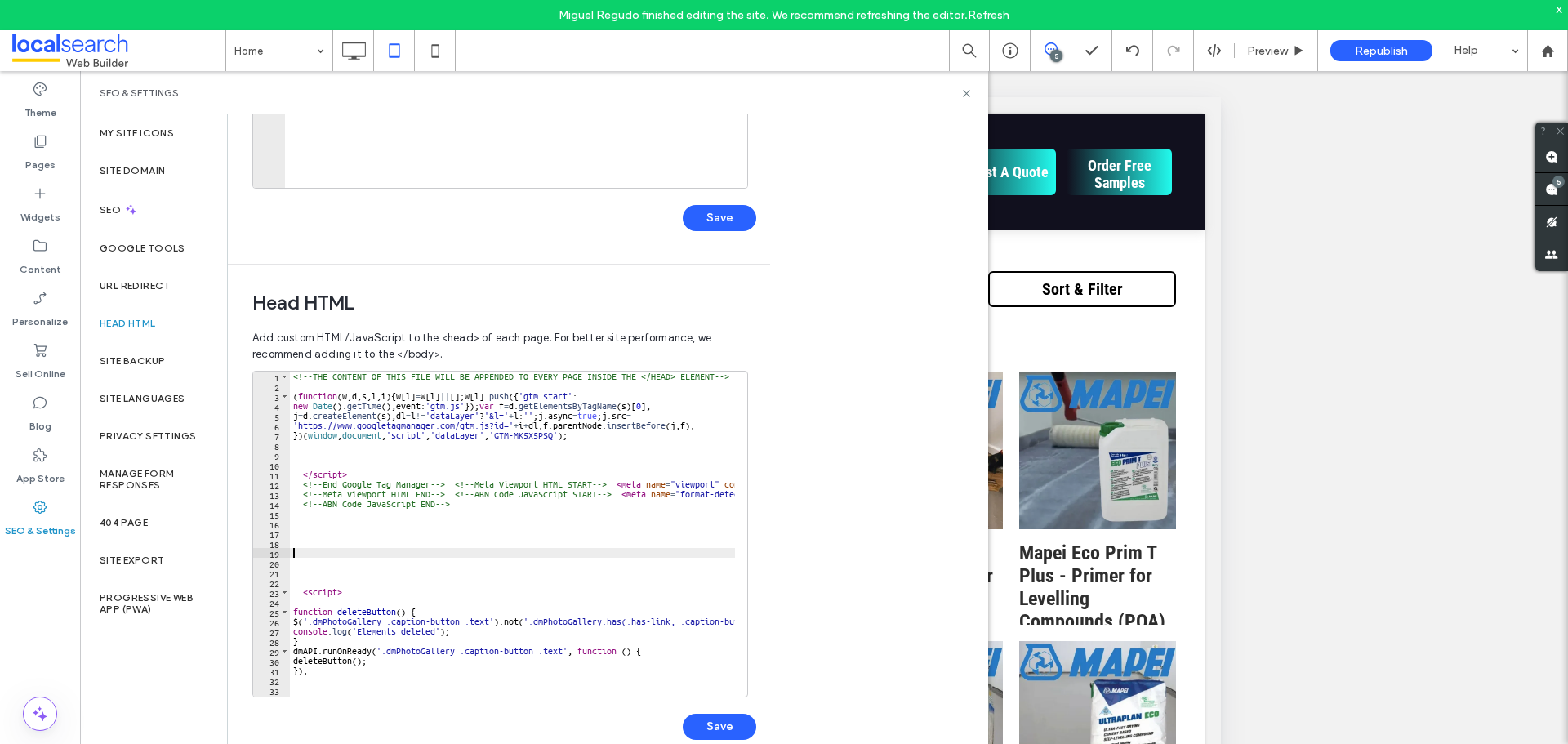 paste on "**********" 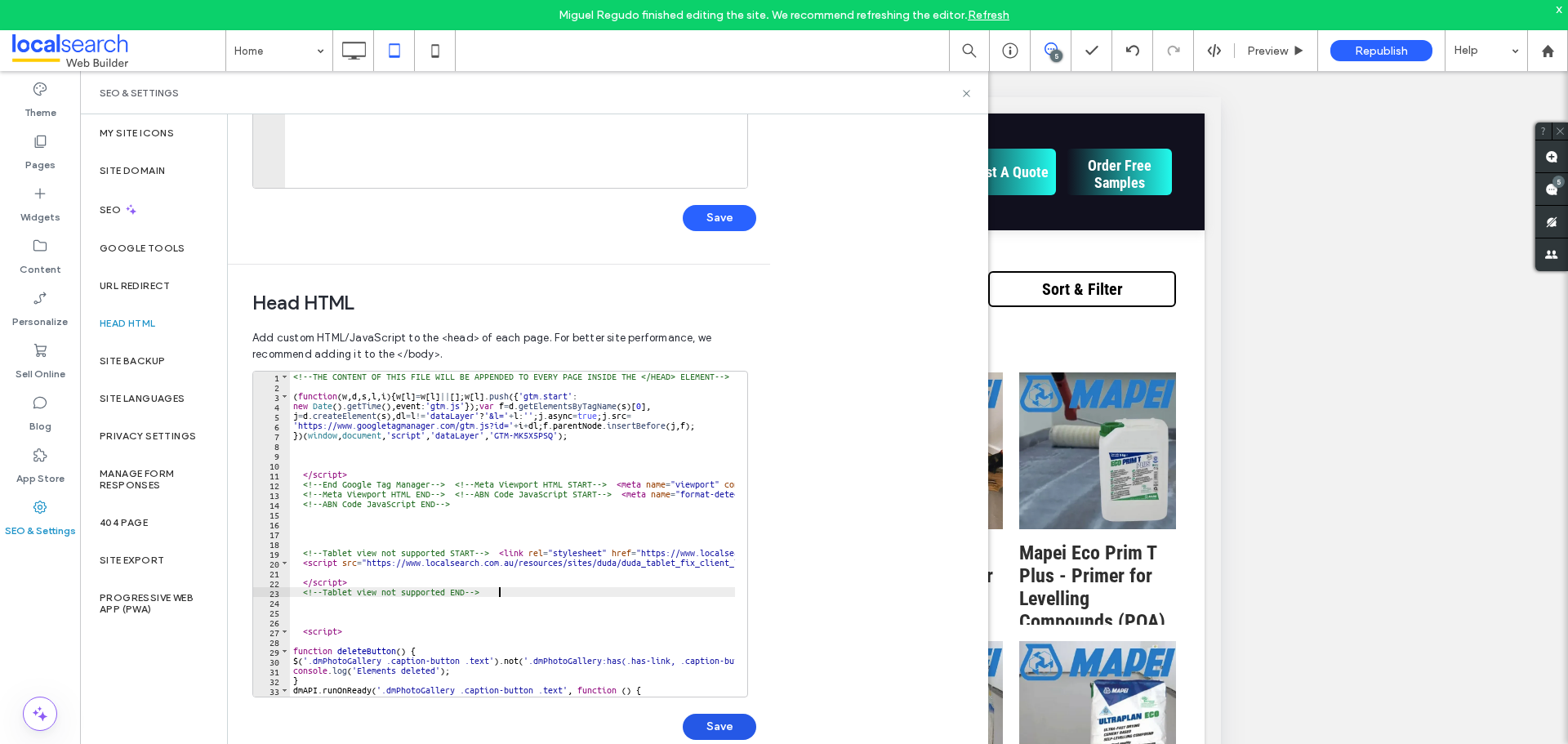 click on "Save" at bounding box center [719, 727] 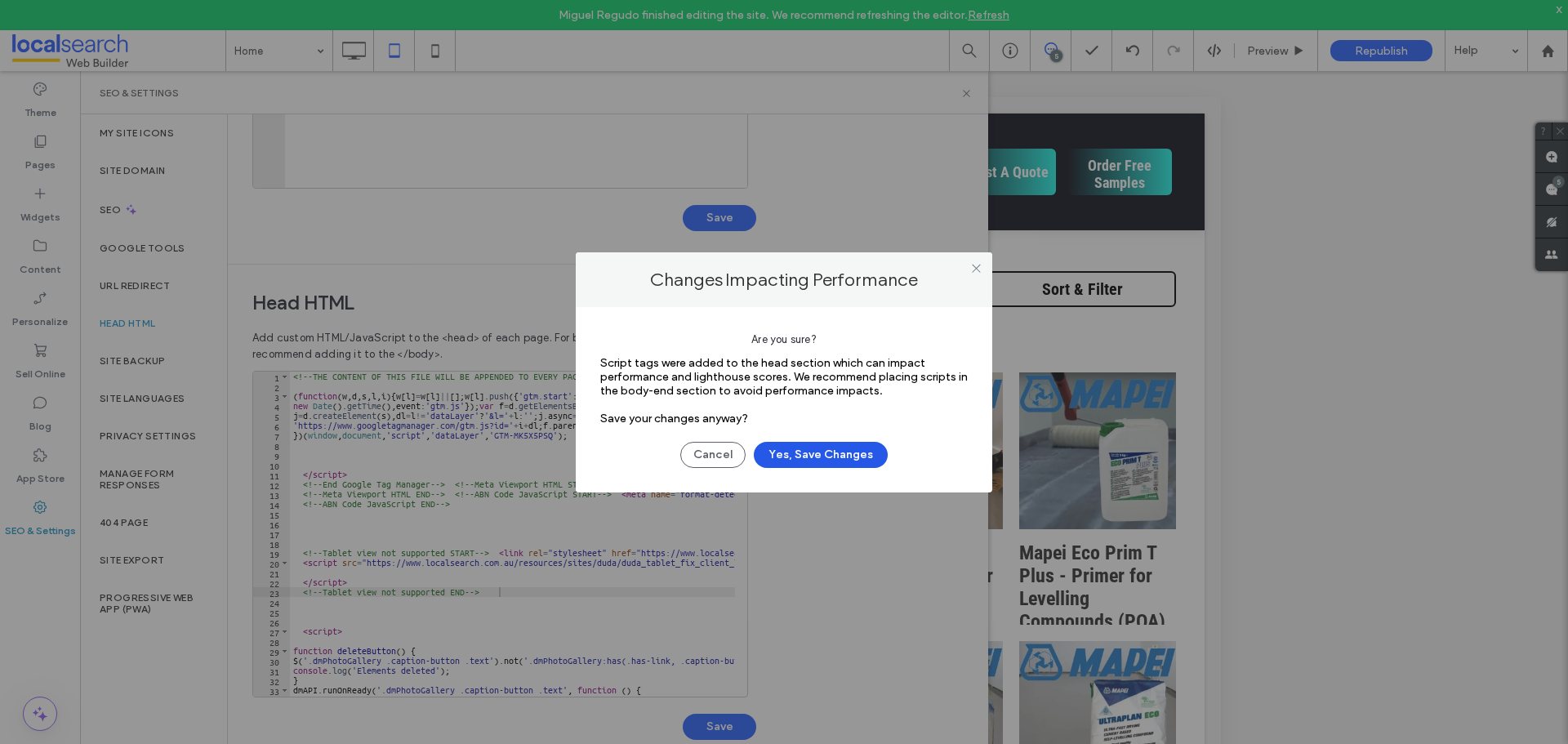 click on "Yes, Save Changes" at bounding box center [821, 455] 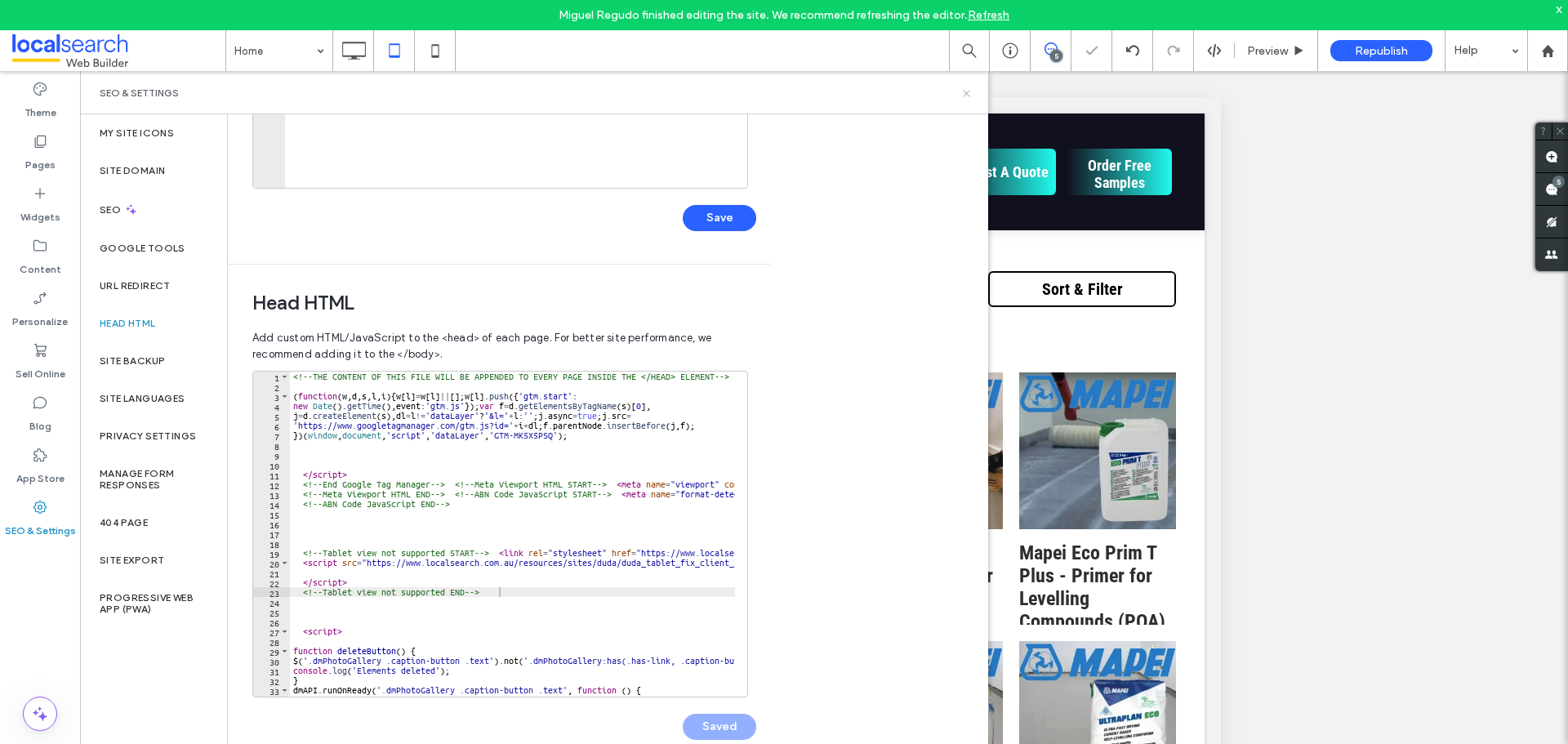 click 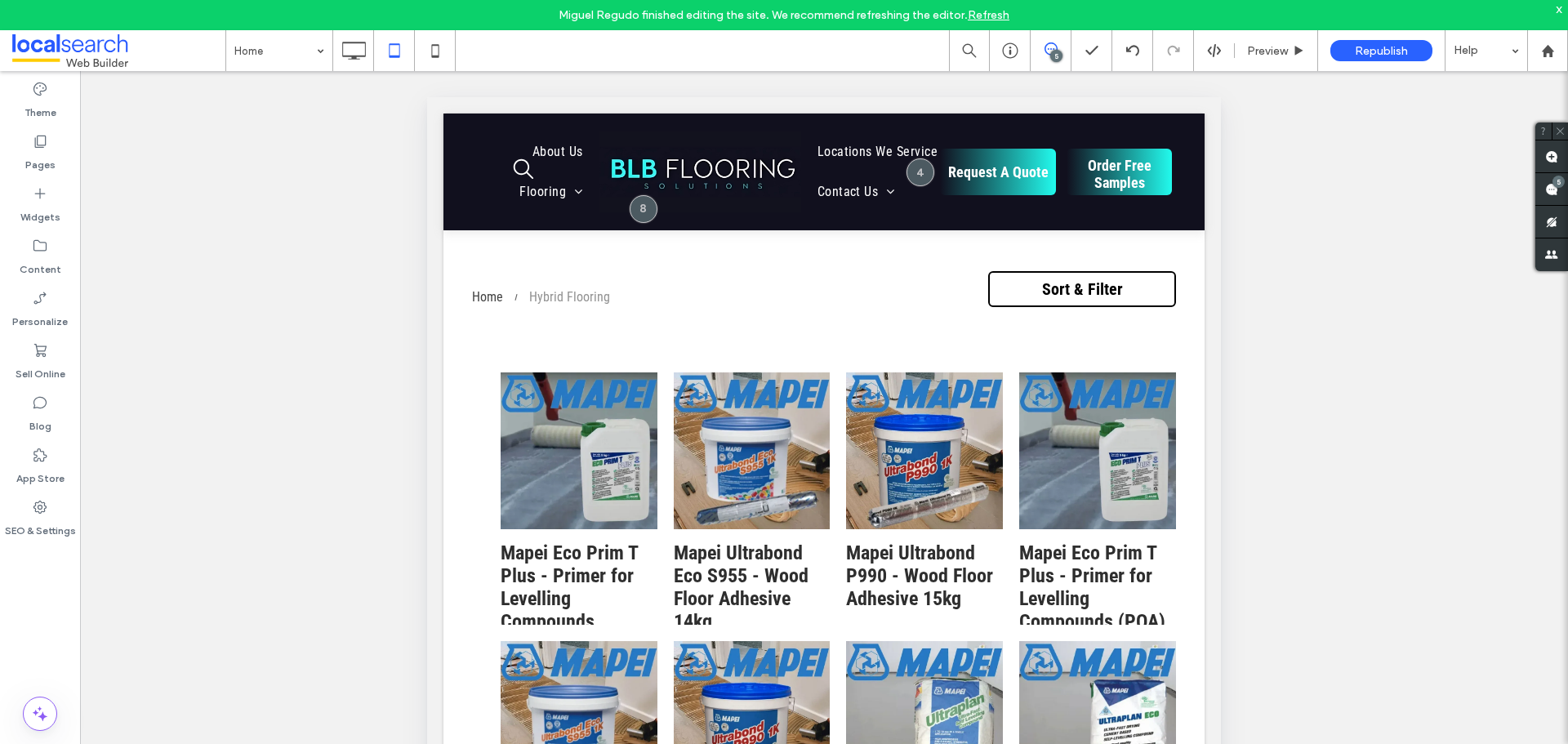 scroll, scrollTop: 82, scrollLeft: 0, axis: vertical 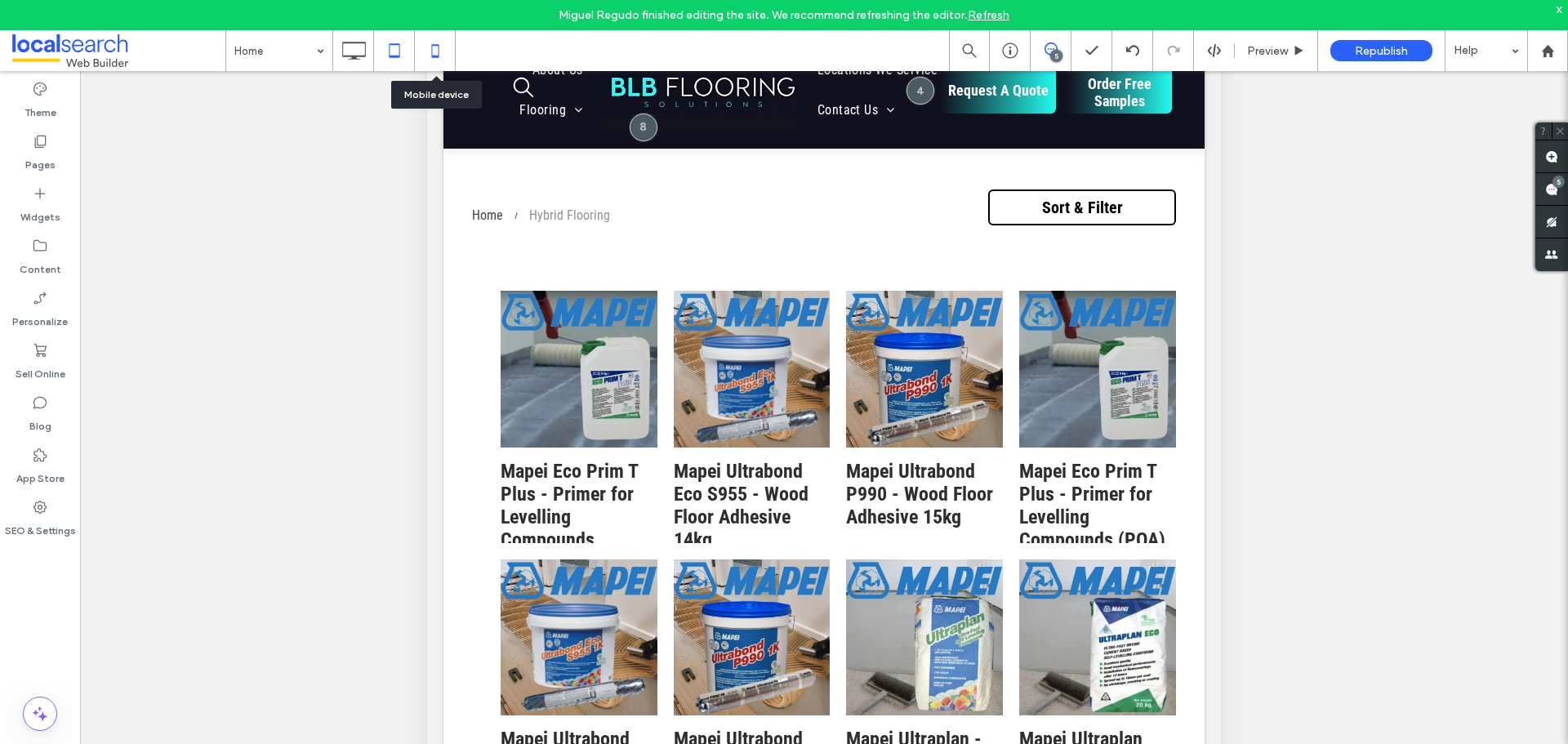click 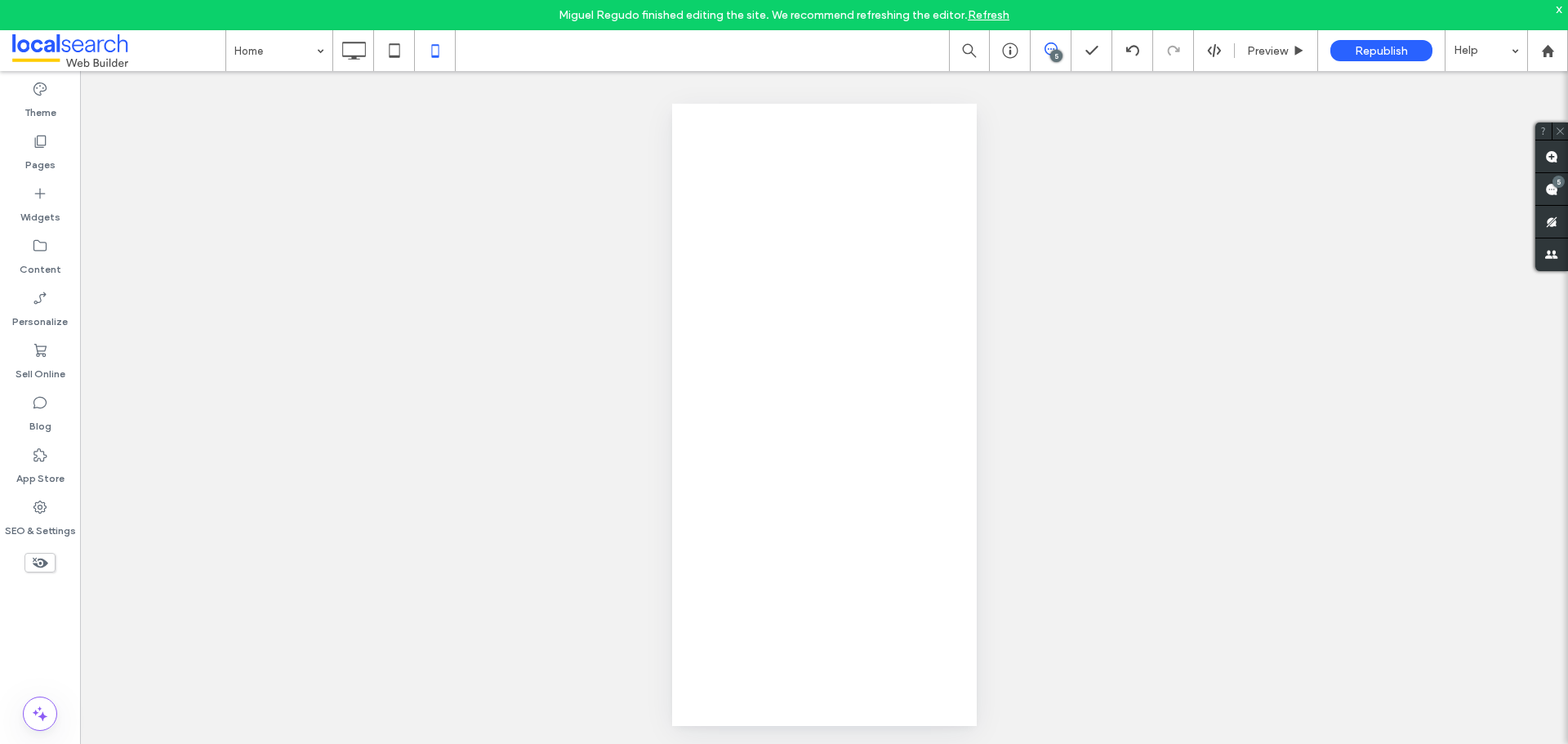 scroll, scrollTop: 0, scrollLeft: 0, axis: both 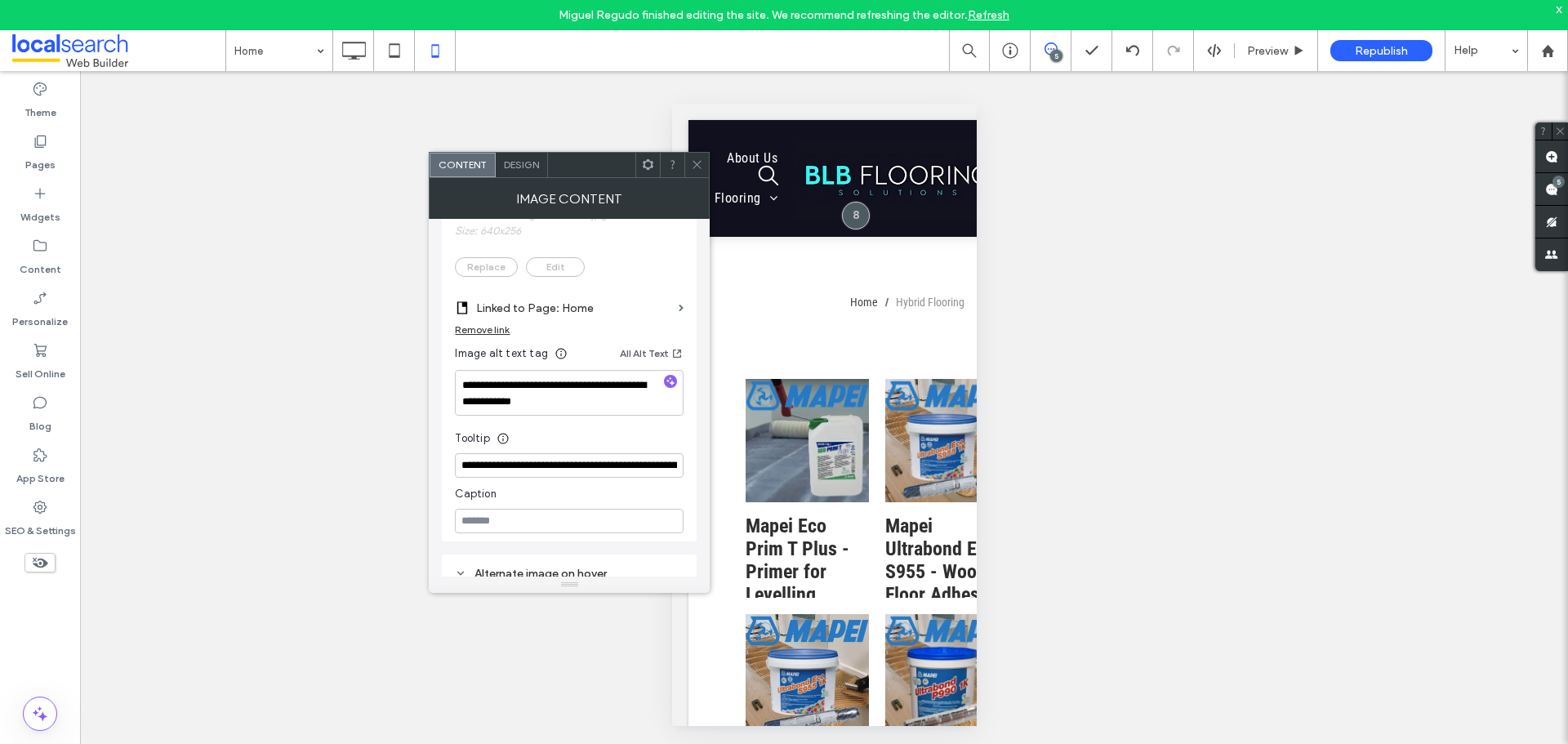 click 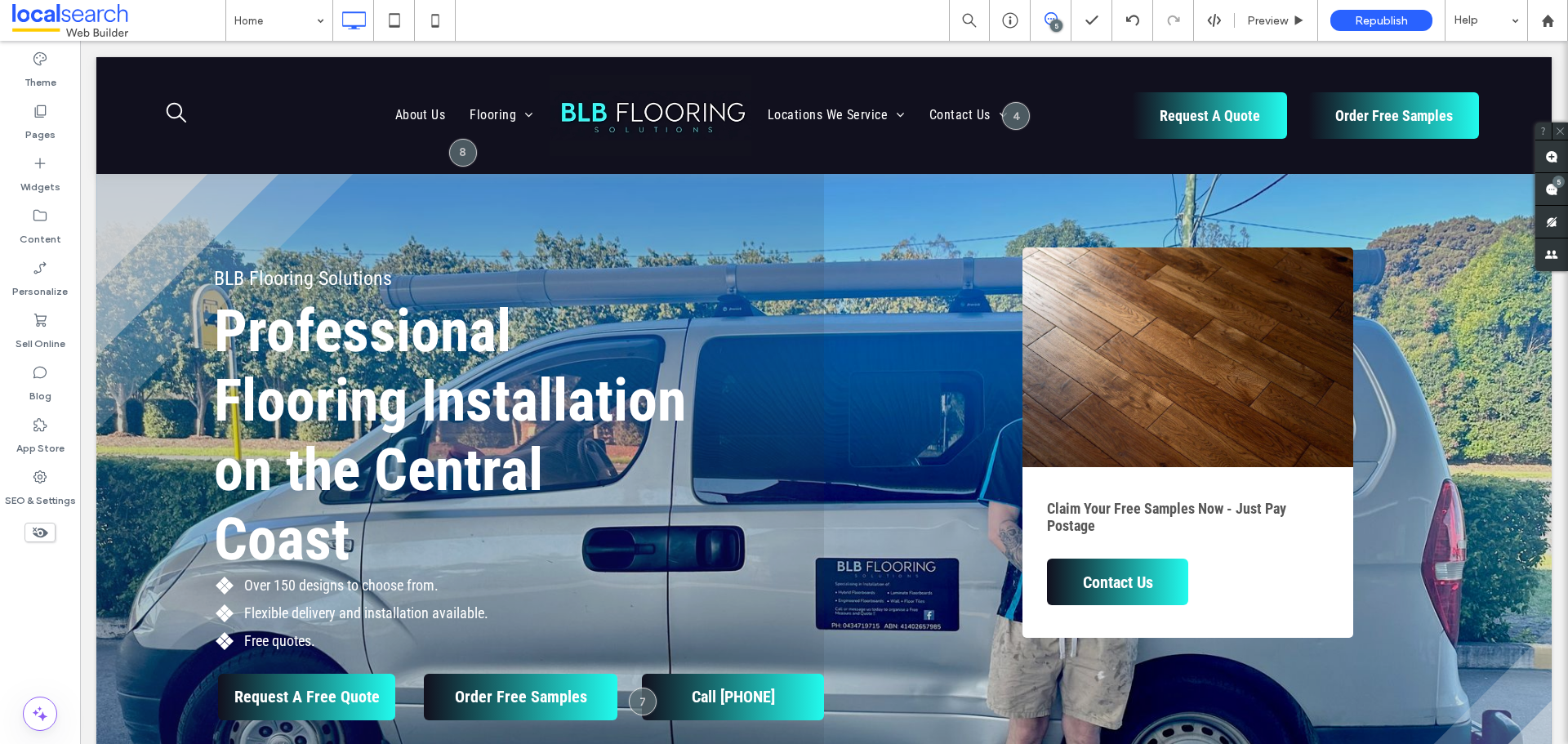scroll, scrollTop: 0, scrollLeft: 0, axis: both 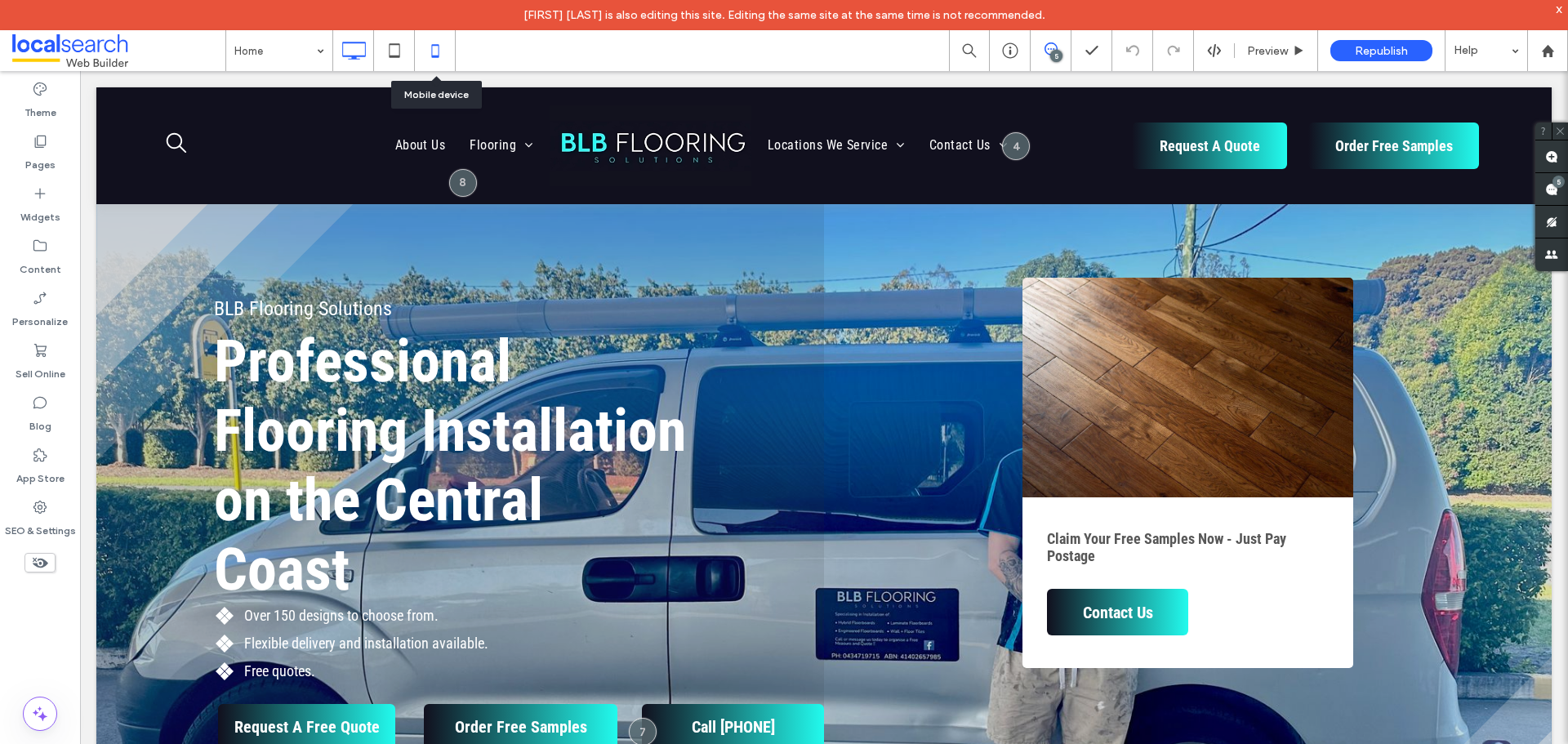 click 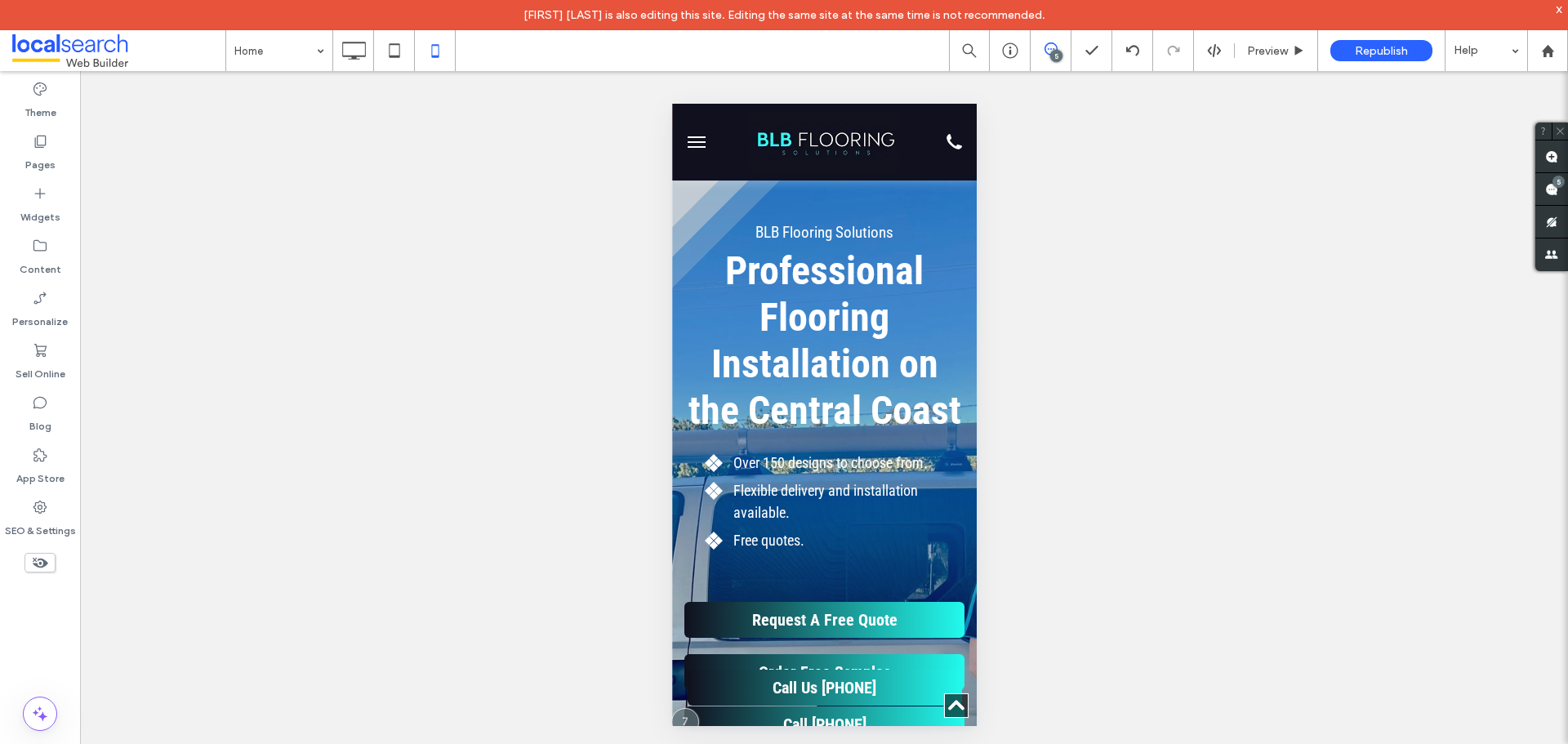 click on "Step Into Style" at bounding box center [823, 1179] 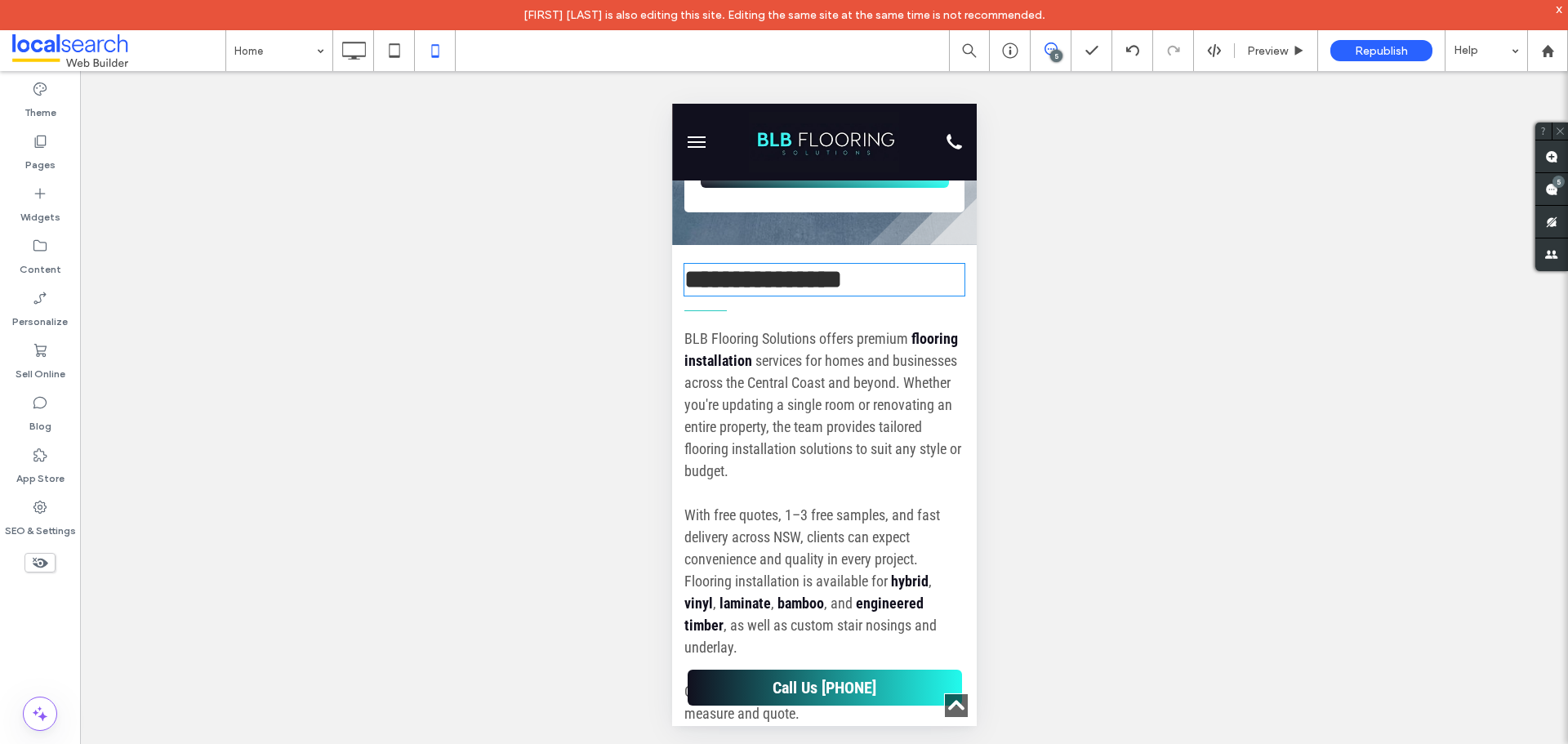 scroll, scrollTop: 898, scrollLeft: 0, axis: vertical 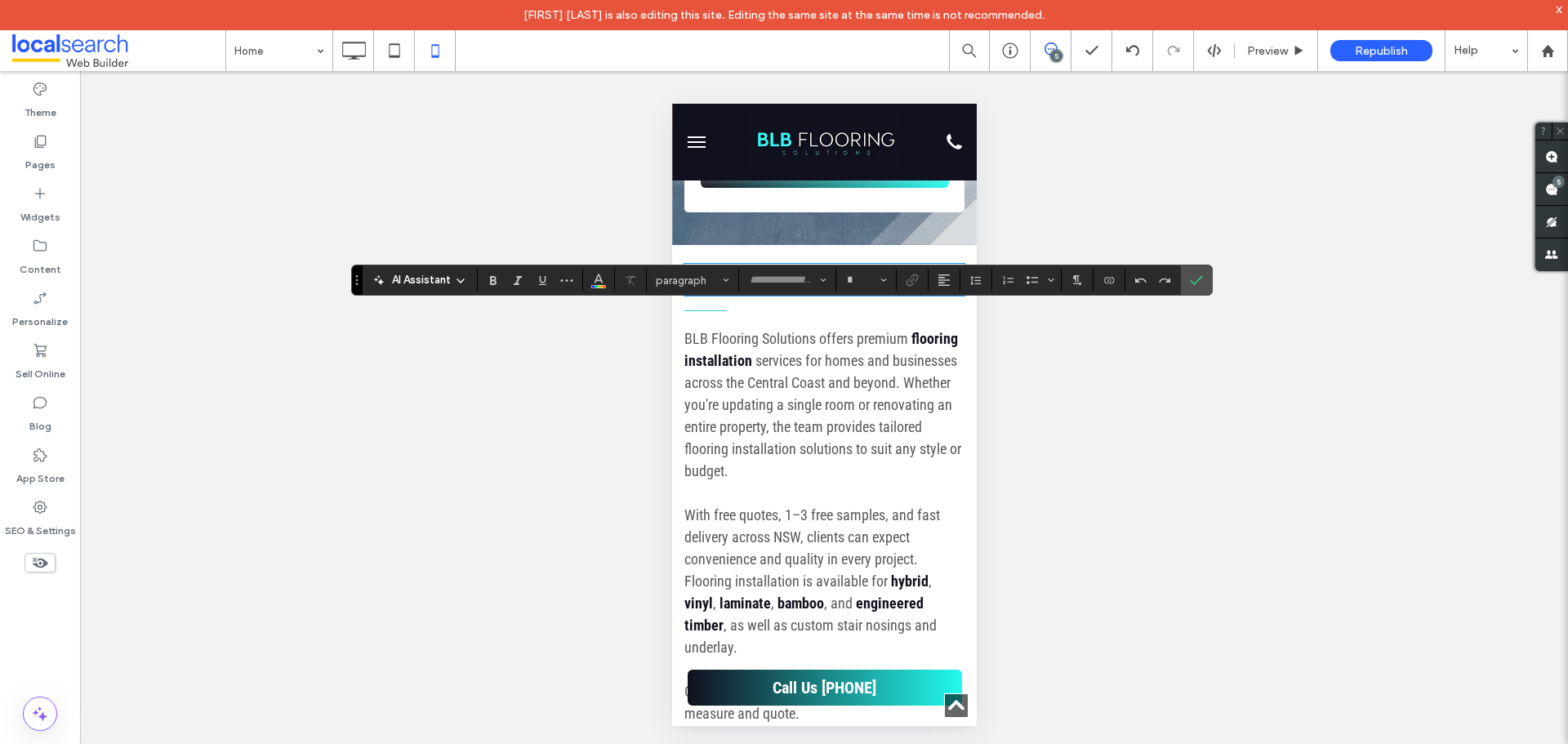 click on "**********" at bounding box center (823, 526) 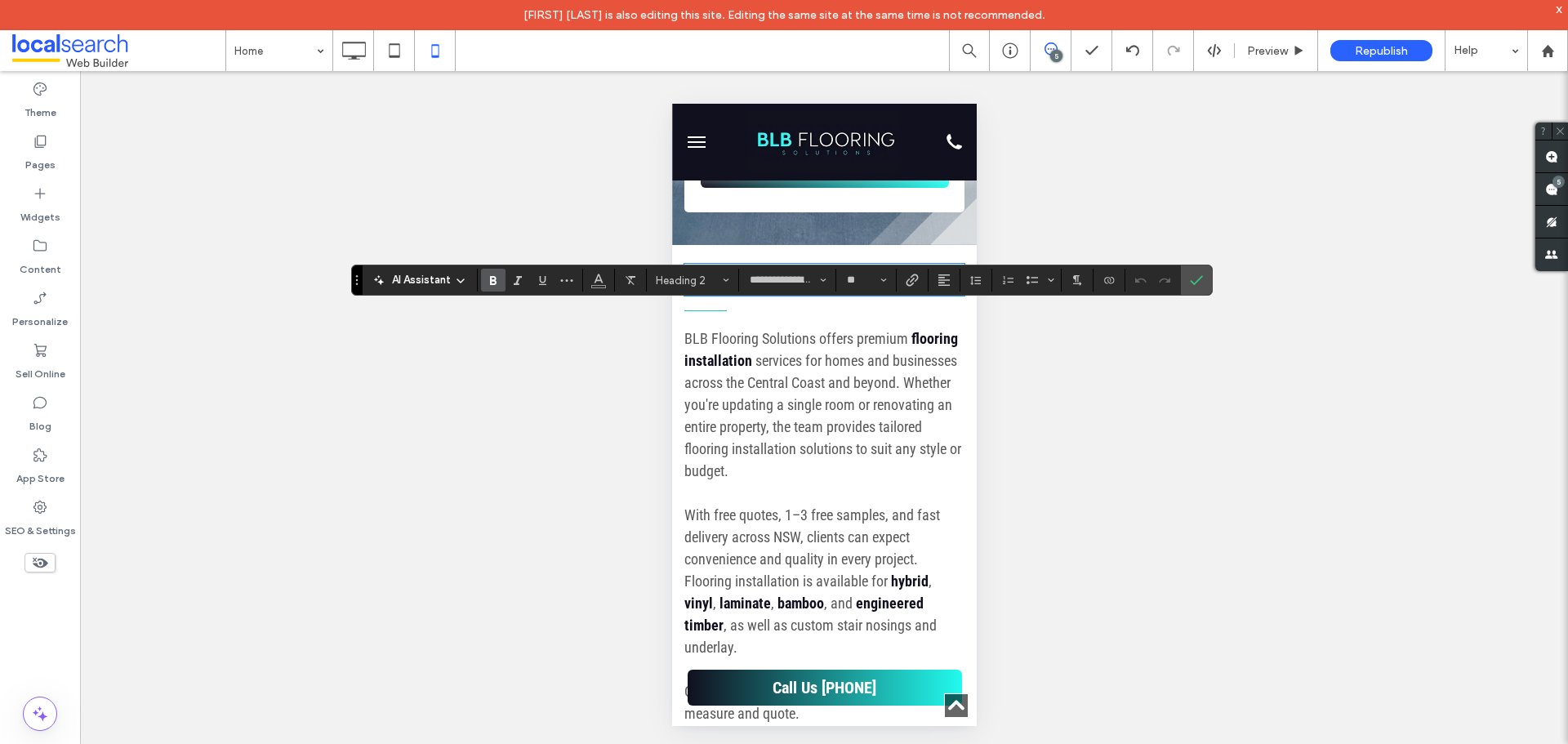 scroll, scrollTop: 0, scrollLeft: 0, axis: both 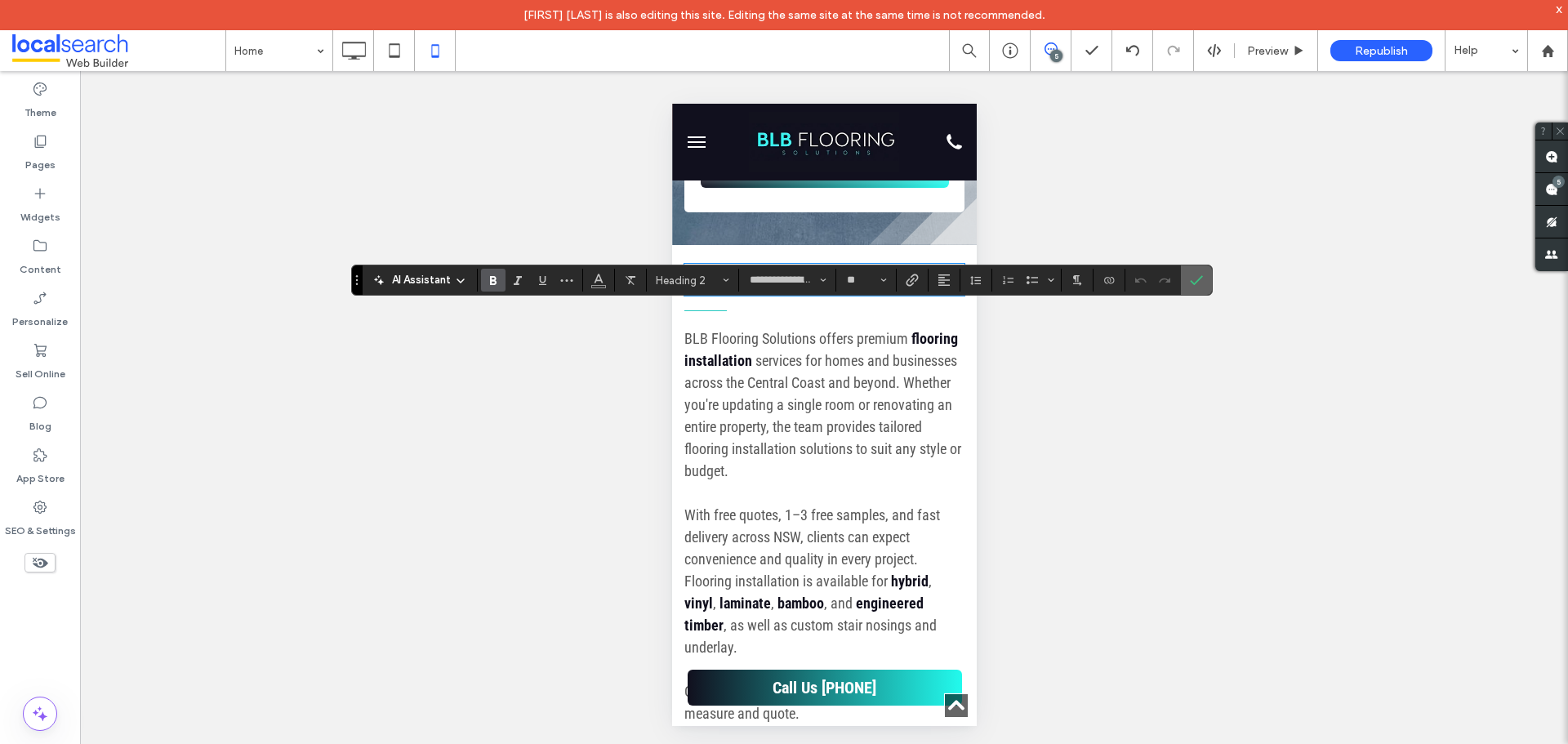 click at bounding box center [1196, 280] 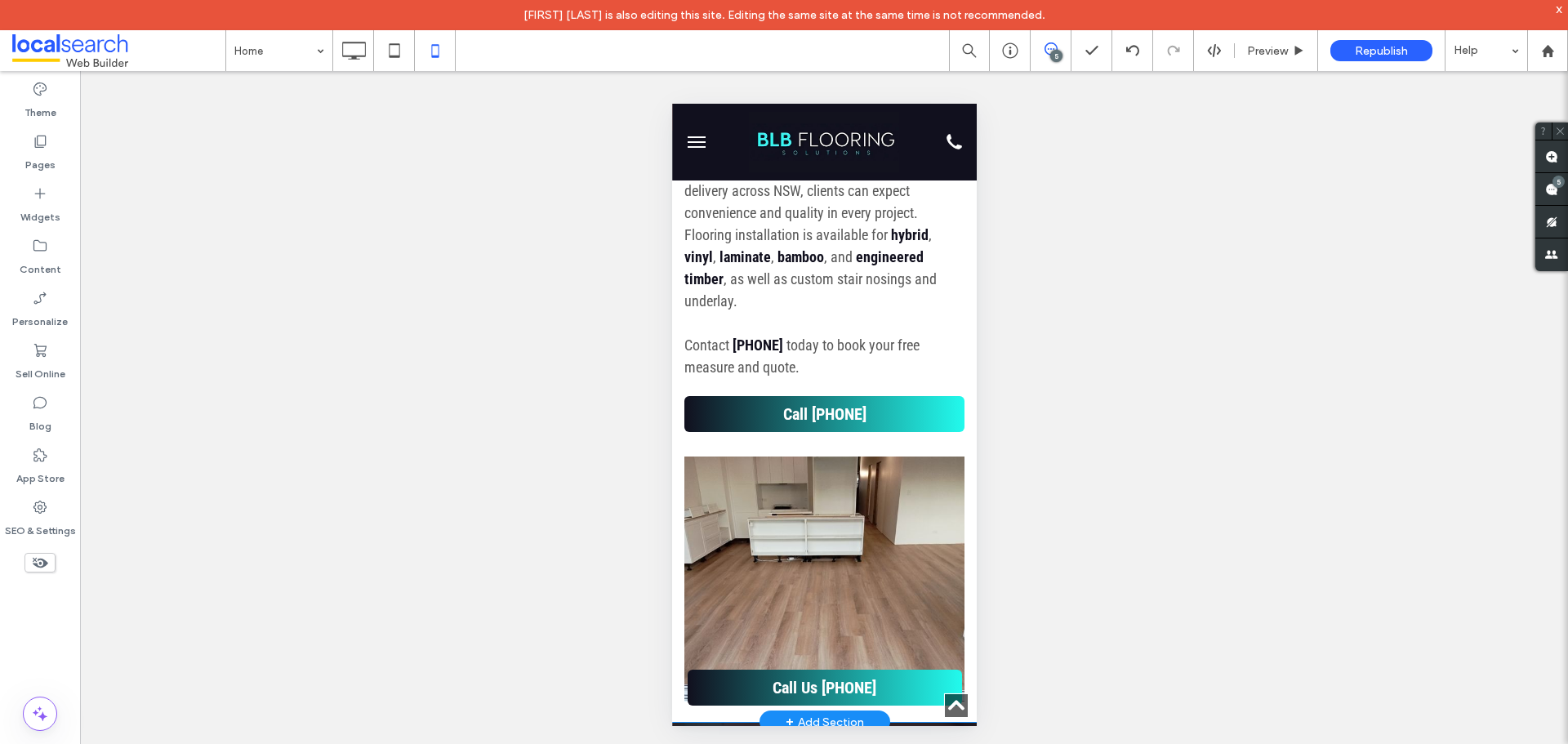 scroll, scrollTop: 1470, scrollLeft: 0, axis: vertical 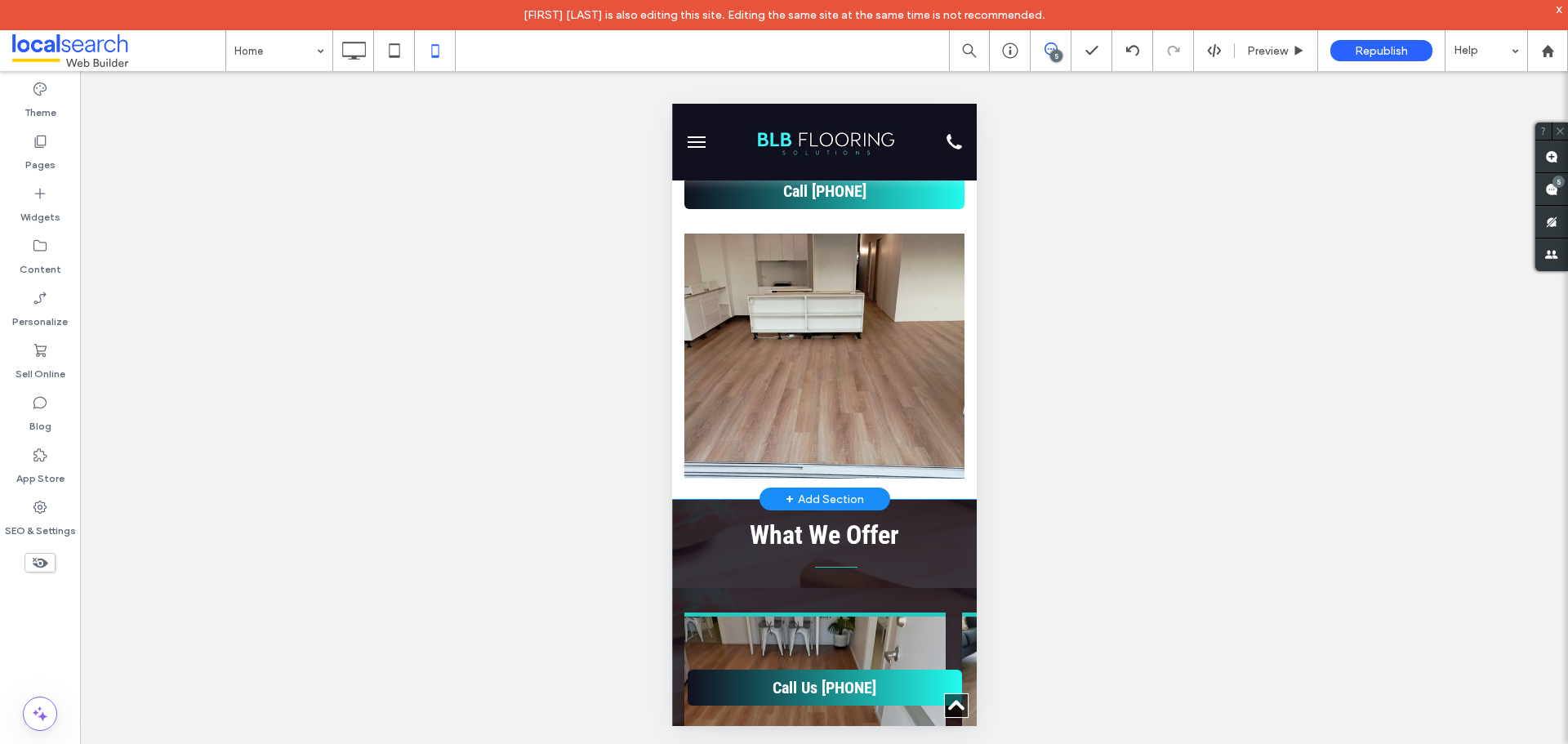 click on "Click To Paste" at bounding box center (823, 356) 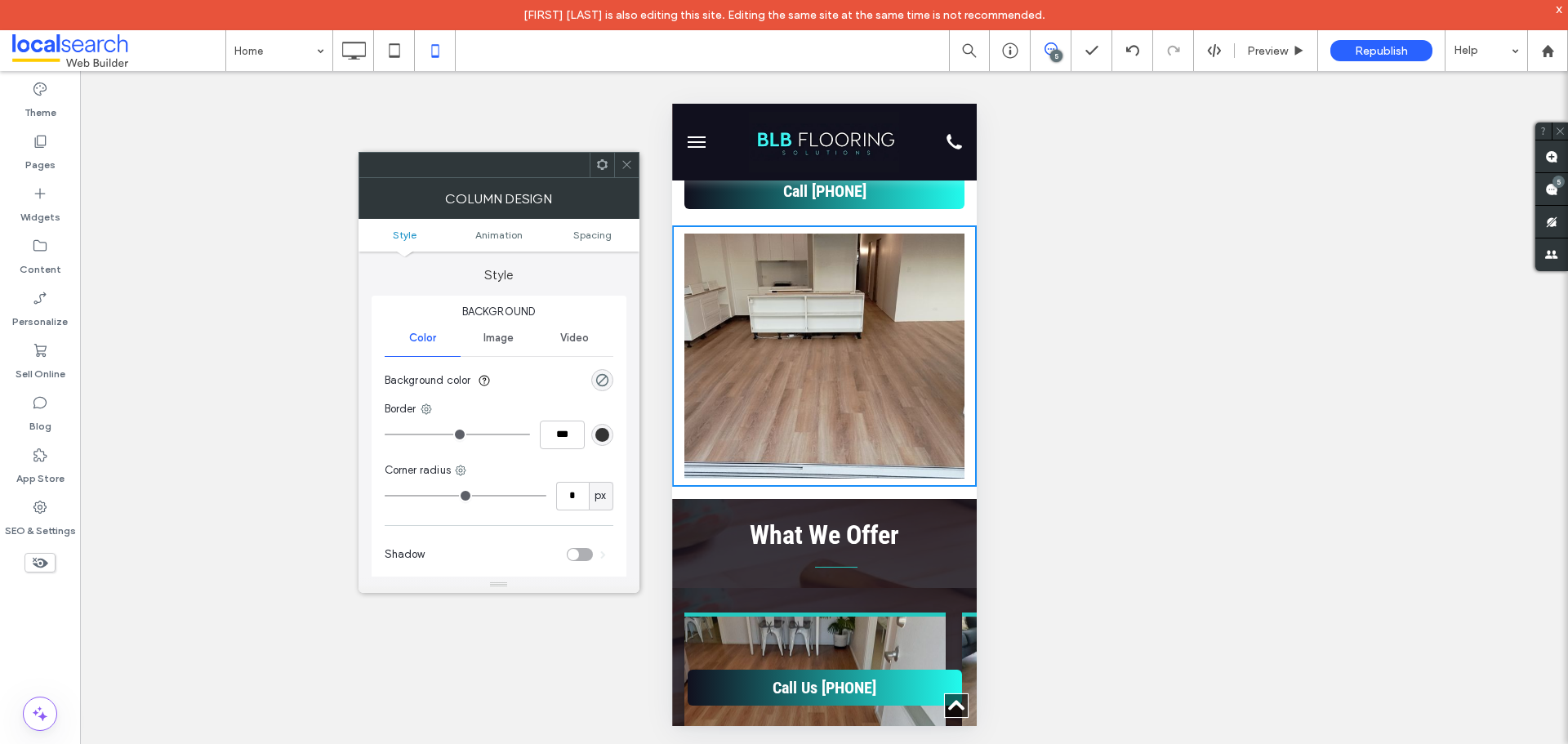 click 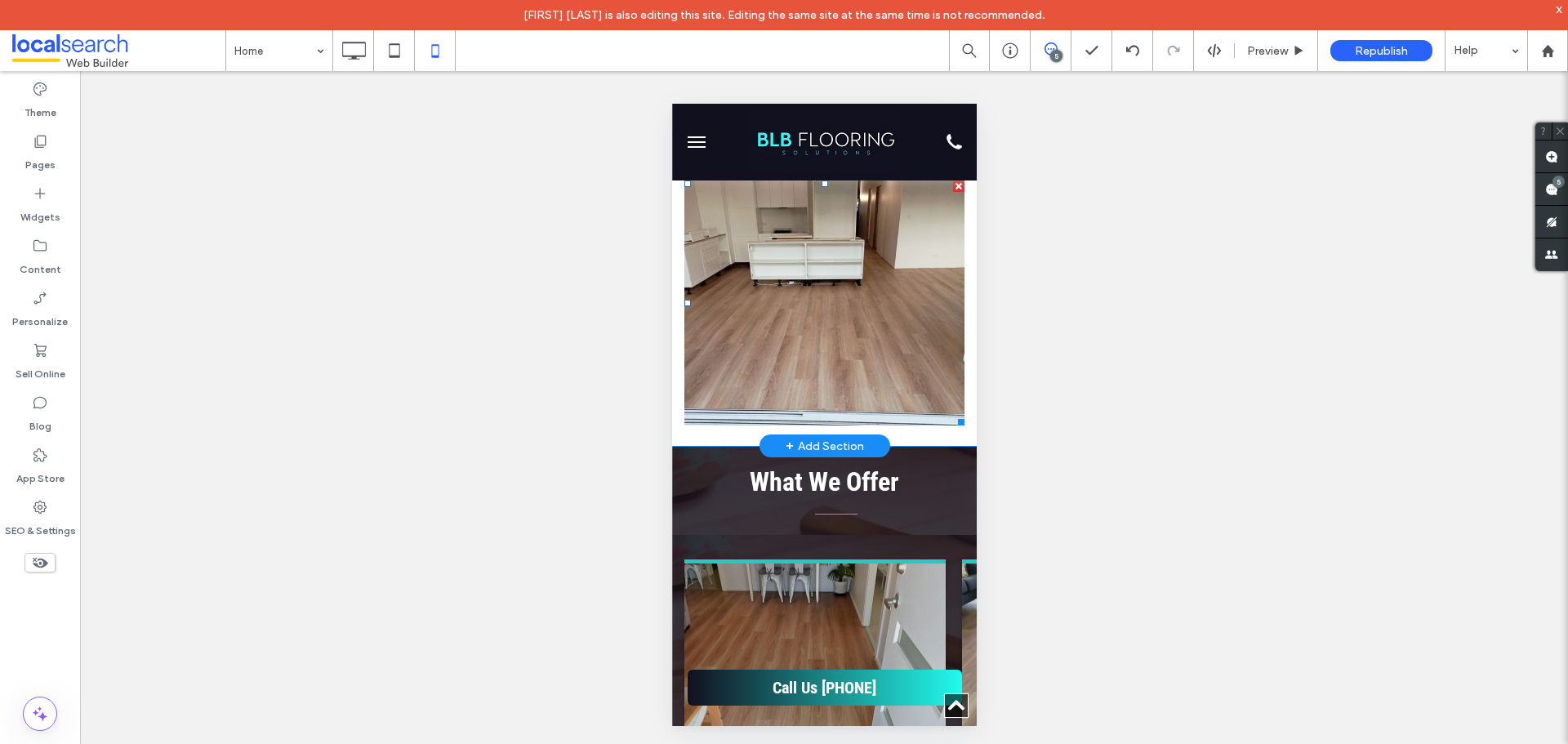 scroll, scrollTop: 1552, scrollLeft: 0, axis: vertical 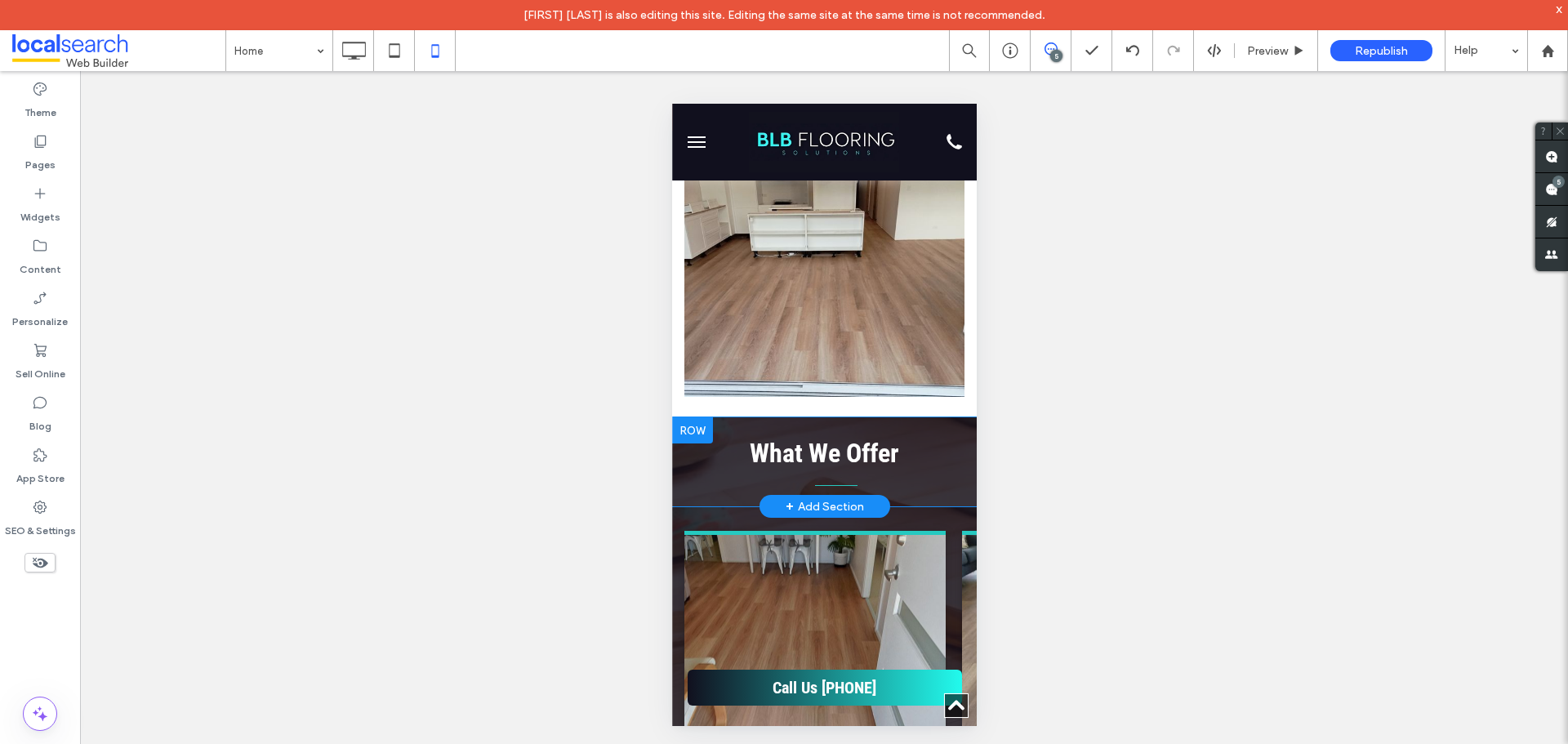 click on "What We Offer
Click To Paste
Row + Add Section" at bounding box center [823, 461] 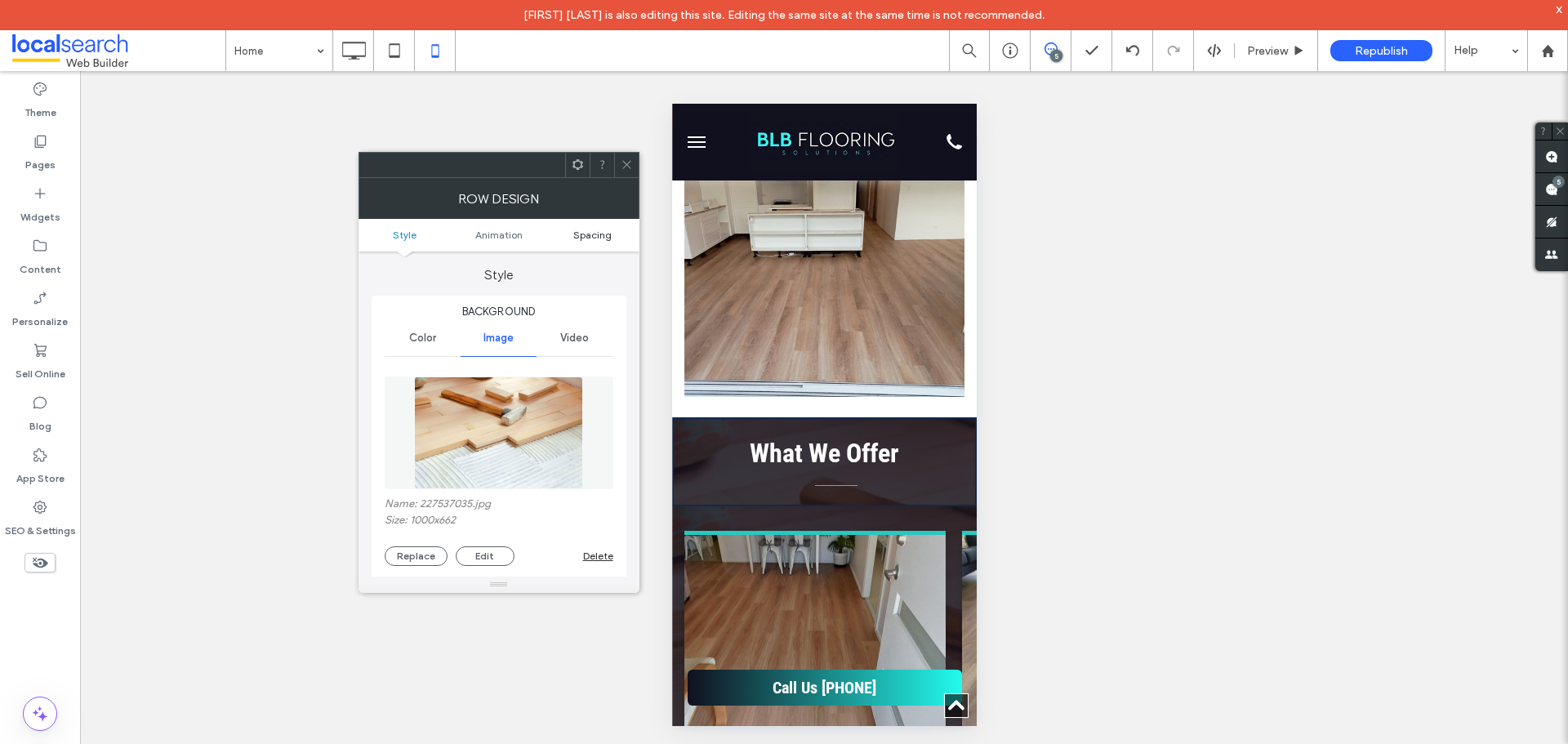 click on "Spacing" at bounding box center [592, 234] 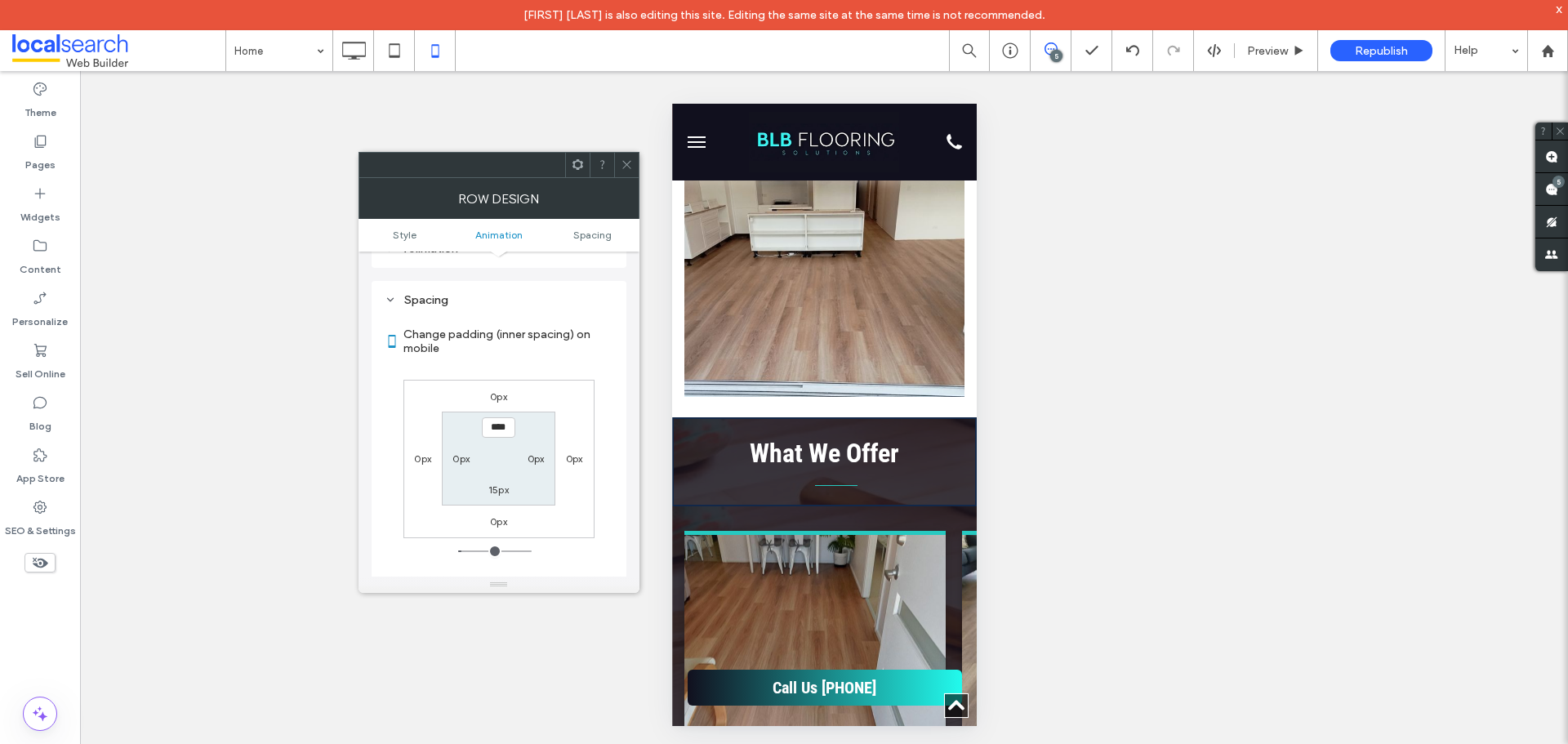 scroll, scrollTop: 859, scrollLeft: 0, axis: vertical 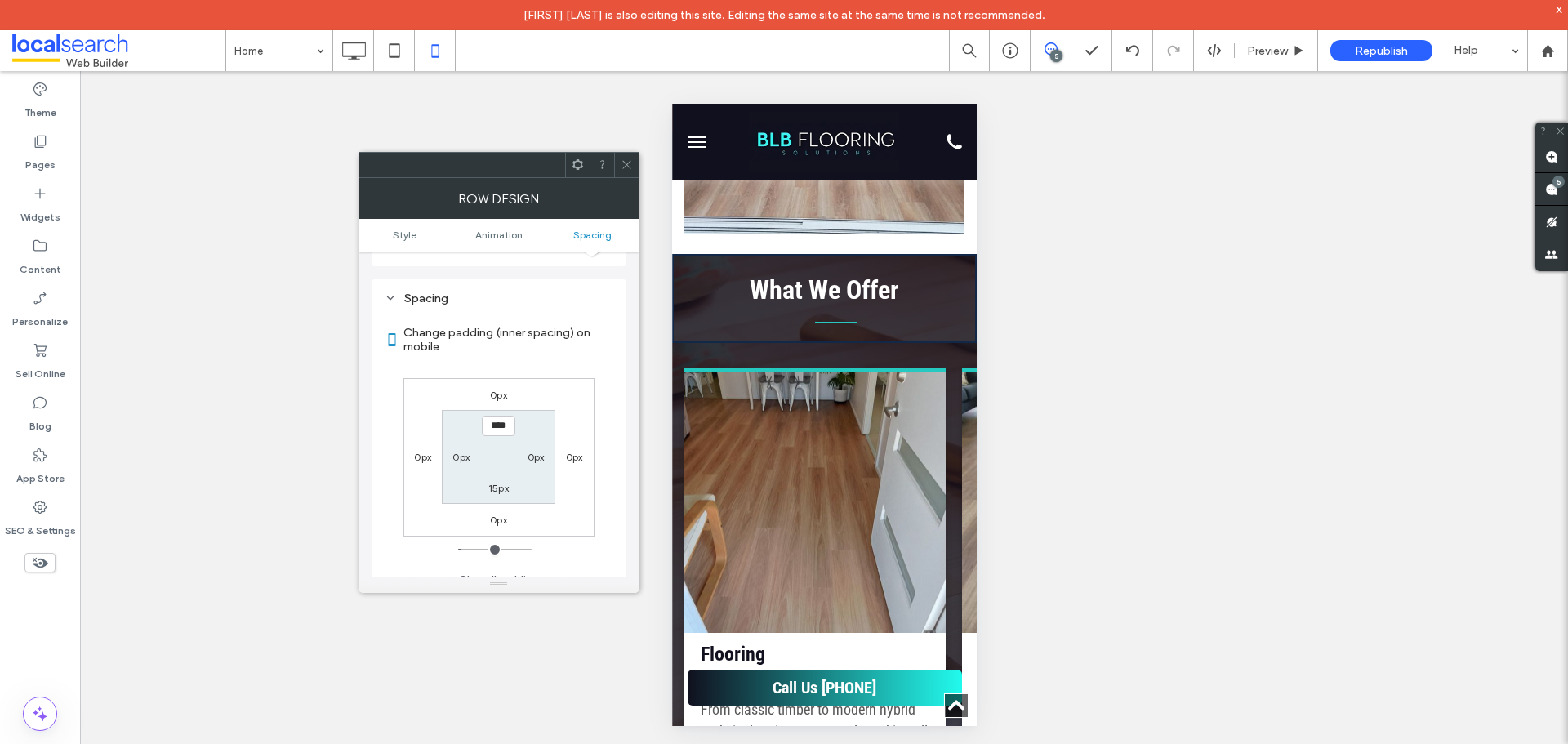click 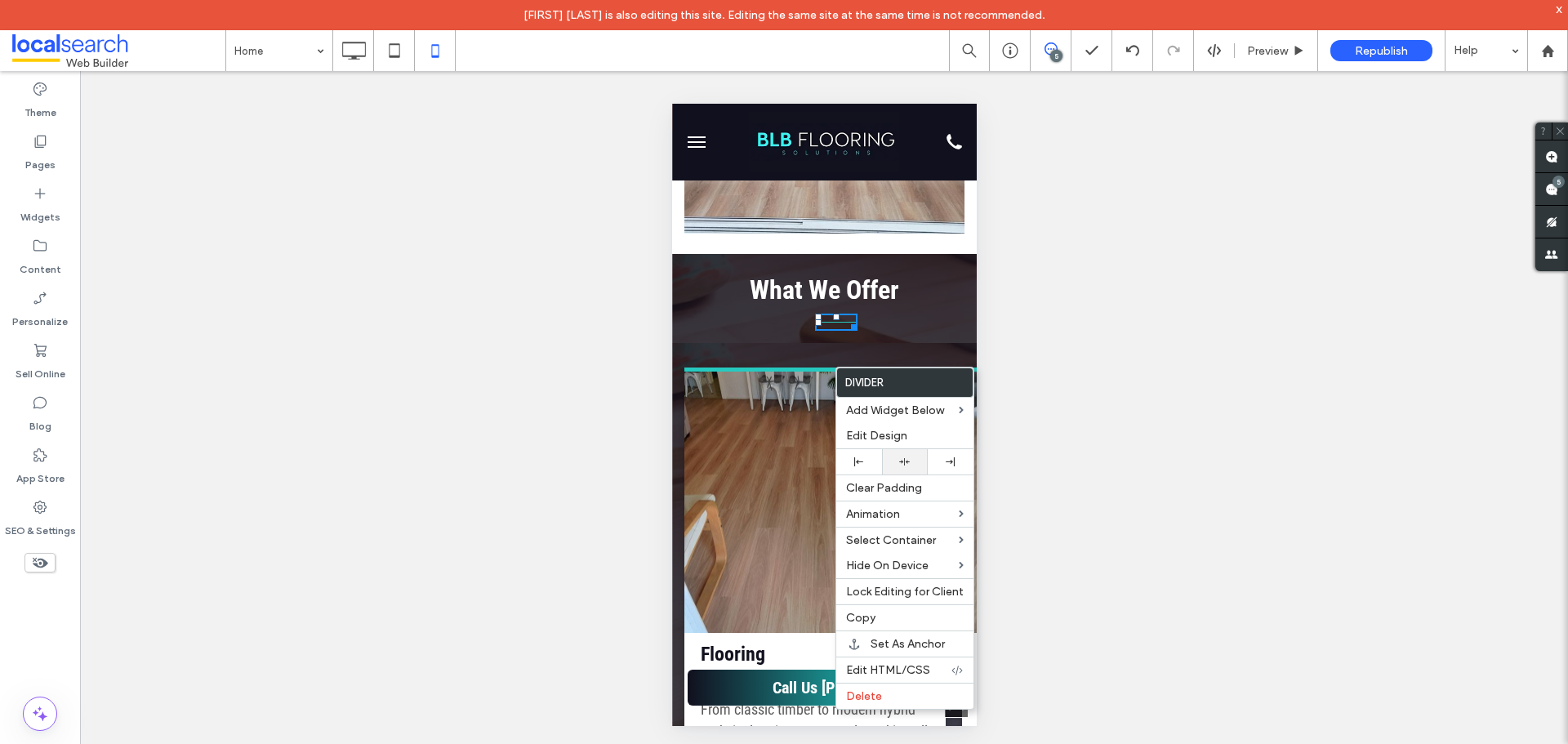 click 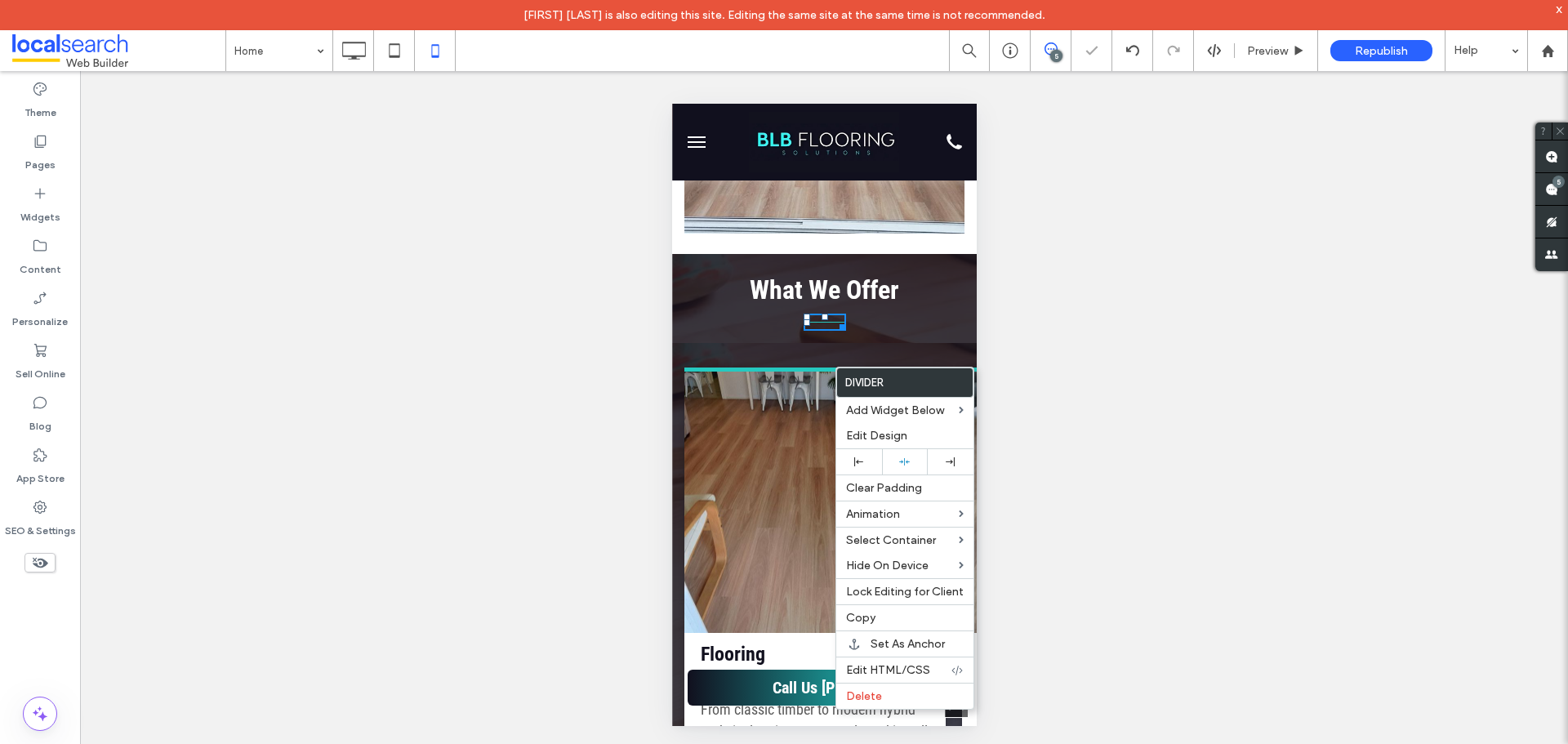 click on "What We Offer" at bounding box center (823, 290) 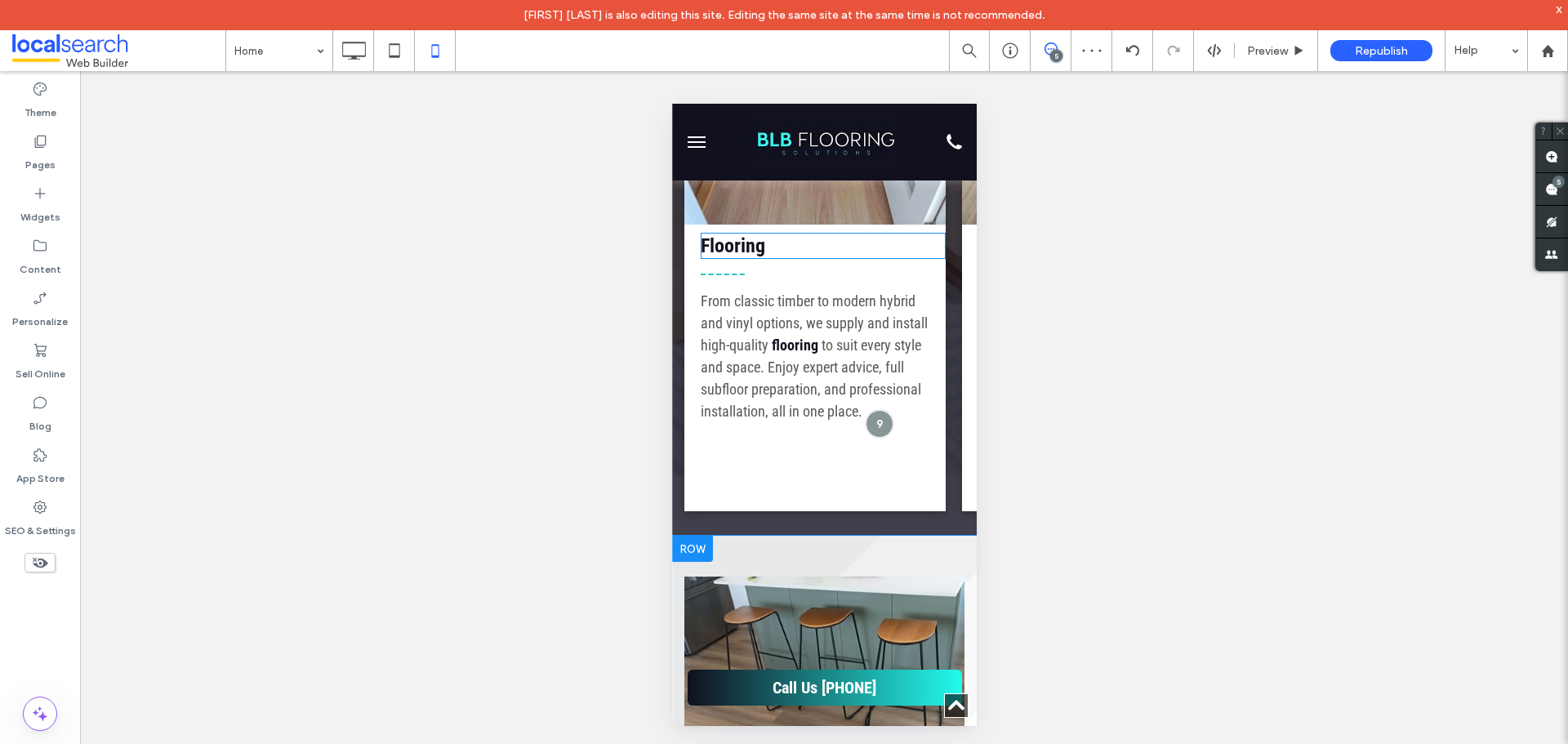 scroll, scrollTop: 1715, scrollLeft: 0, axis: vertical 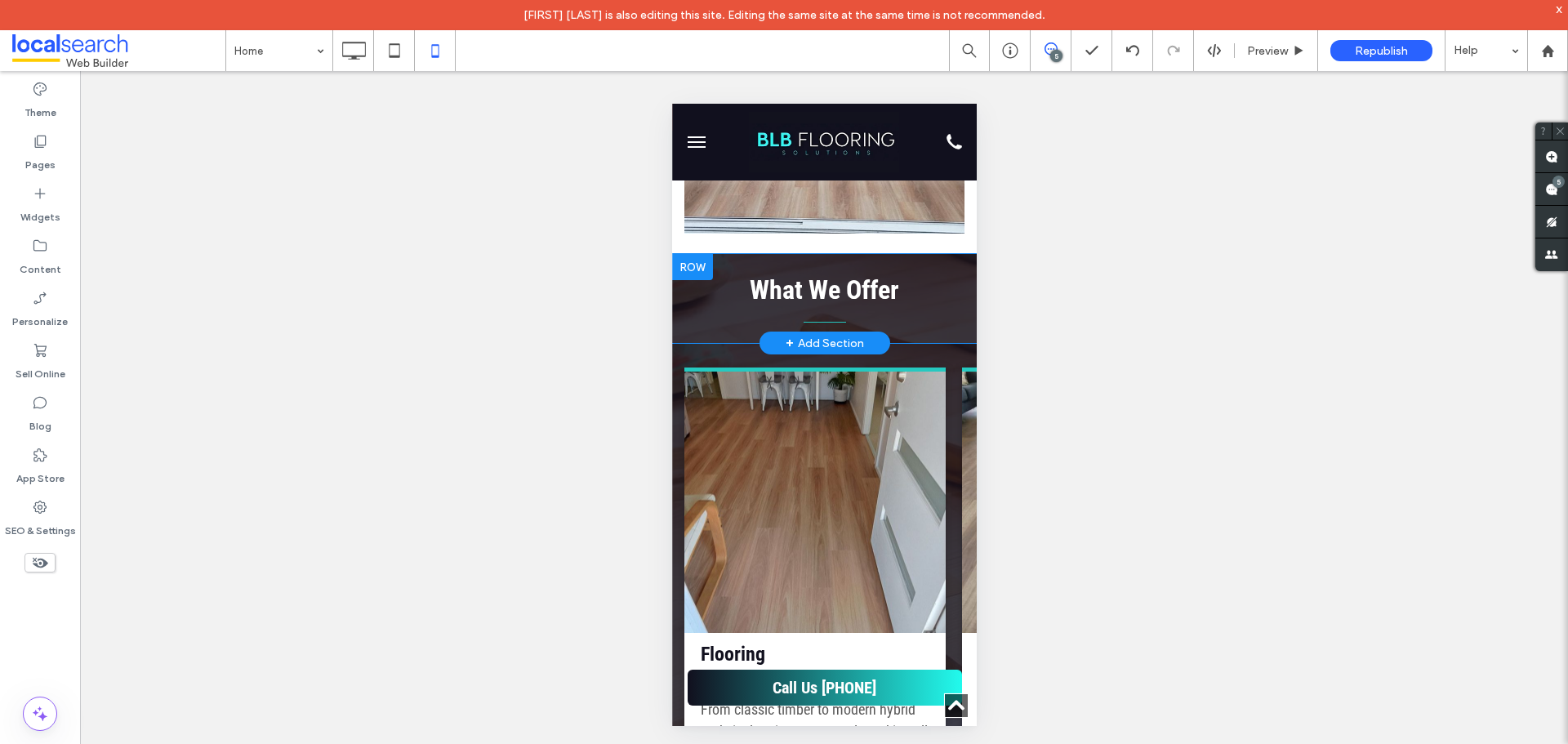 click on "What We Offer
Click To Paste
Row + Add Section" at bounding box center (823, 298) 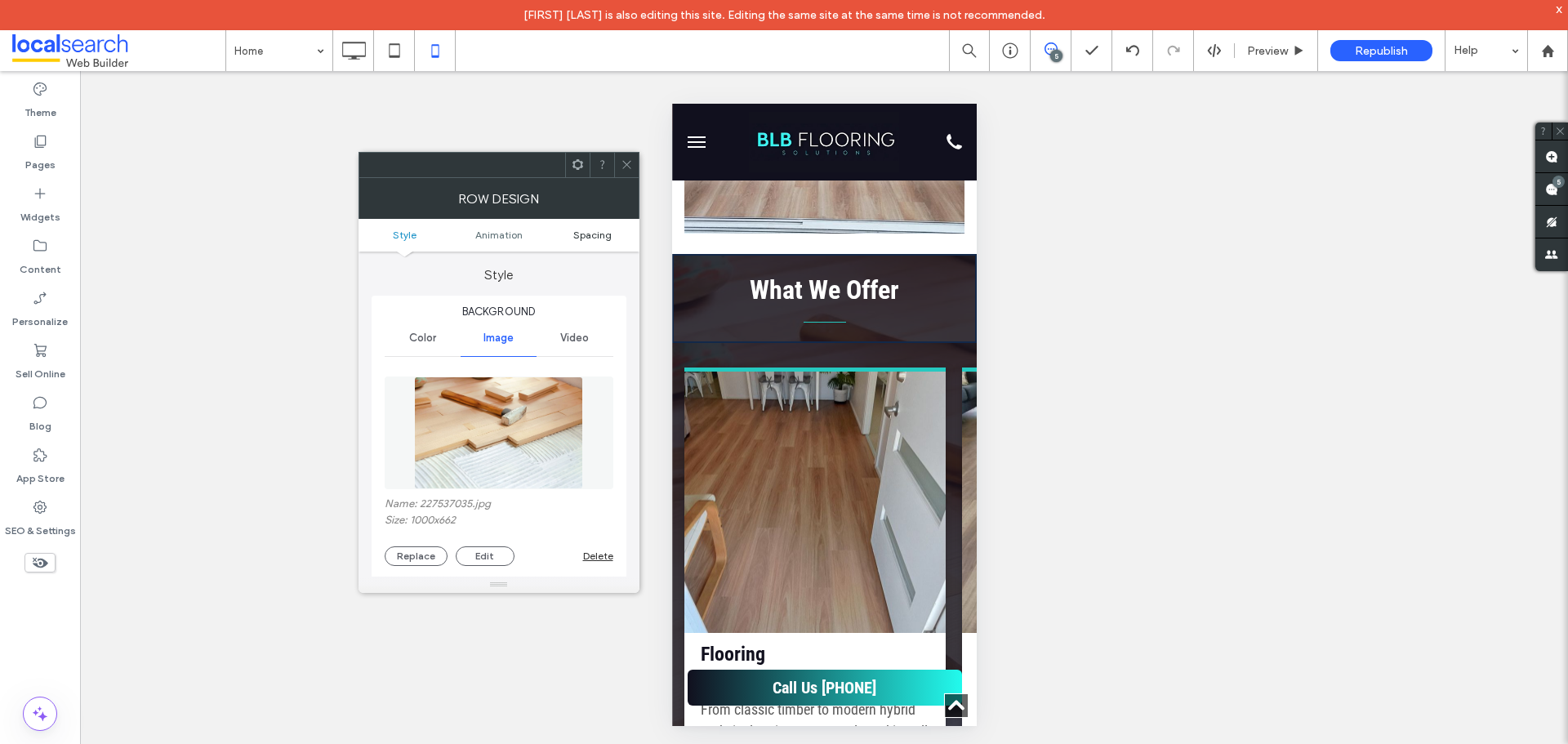 click on "Spacing" at bounding box center (592, 234) 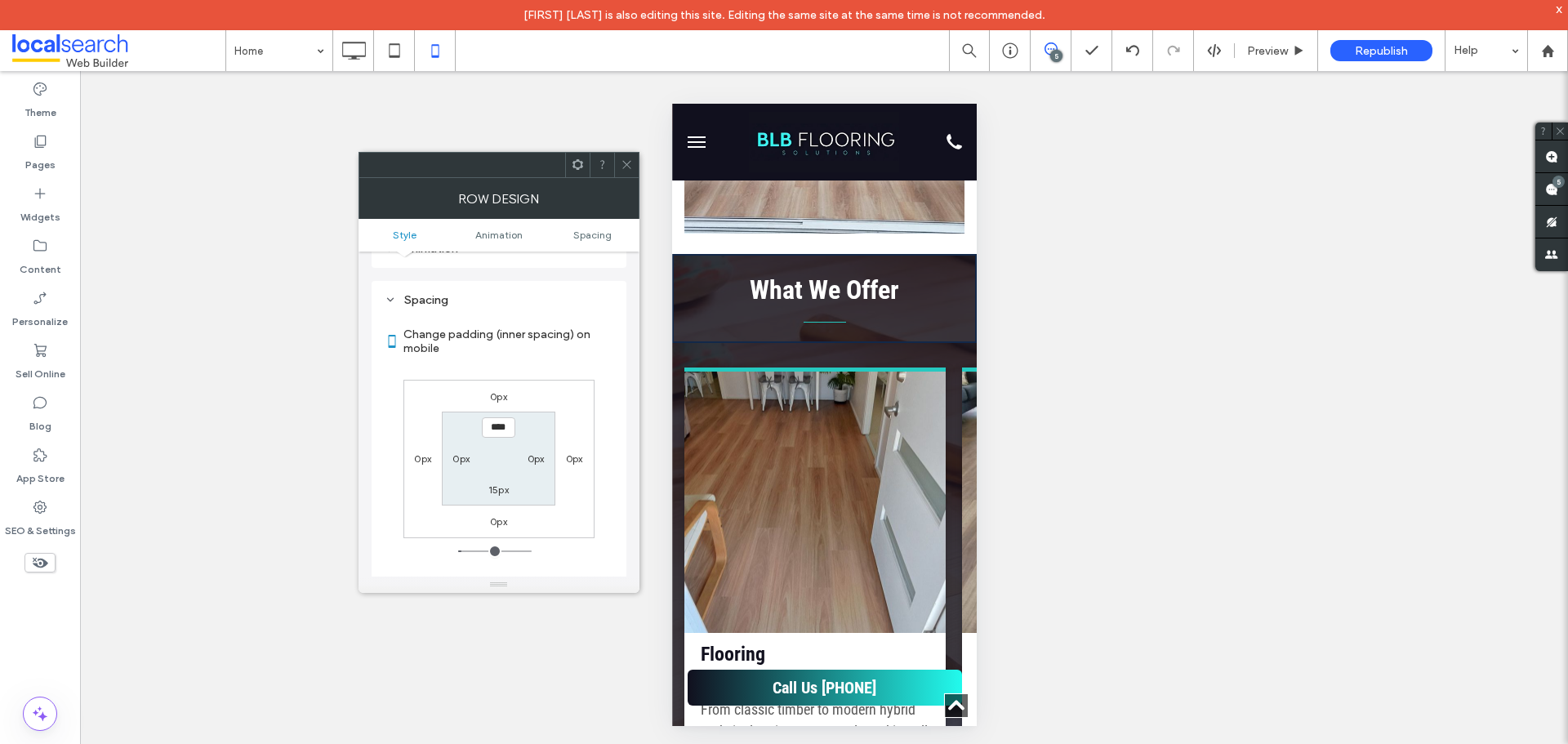 scroll, scrollTop: 859, scrollLeft: 0, axis: vertical 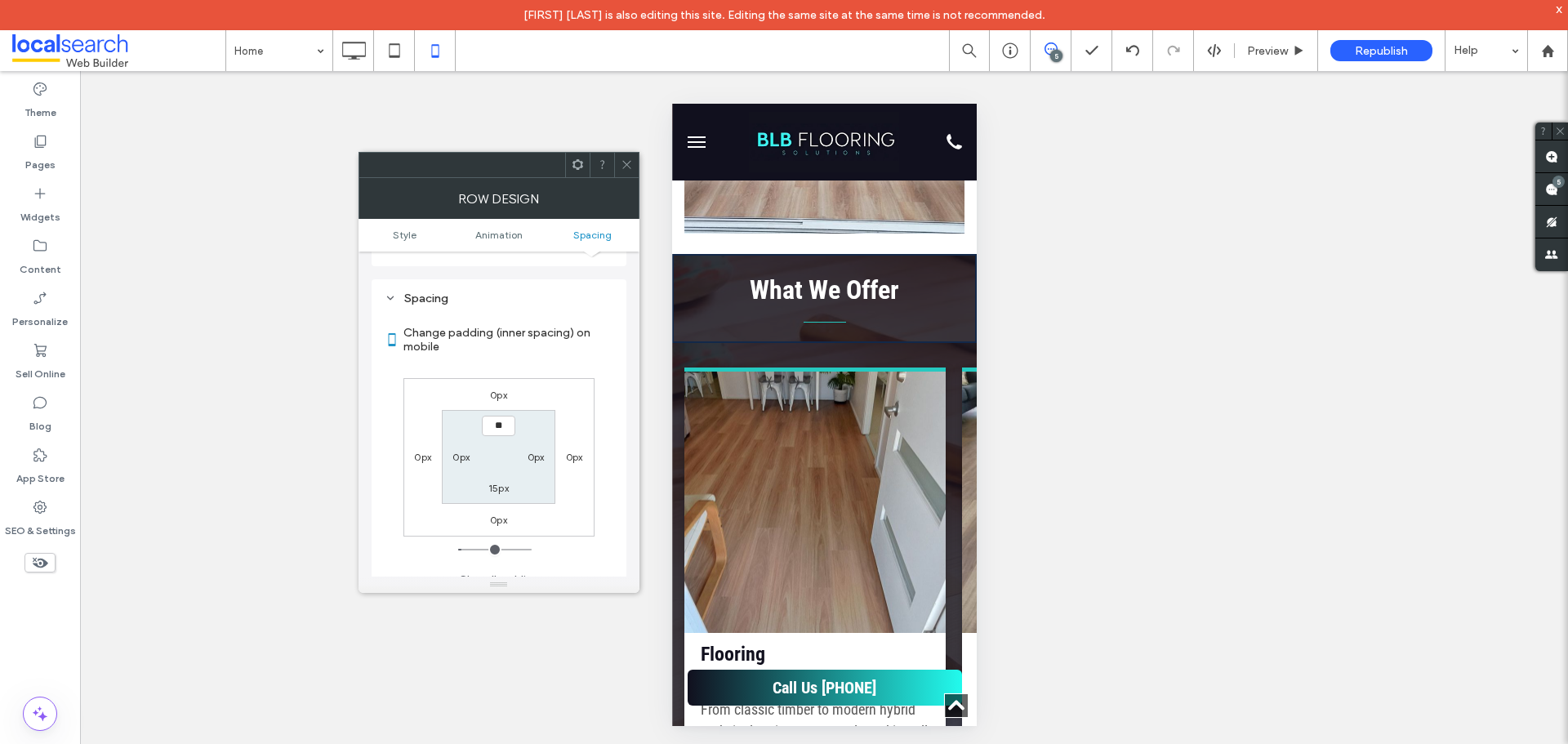 type on "****" 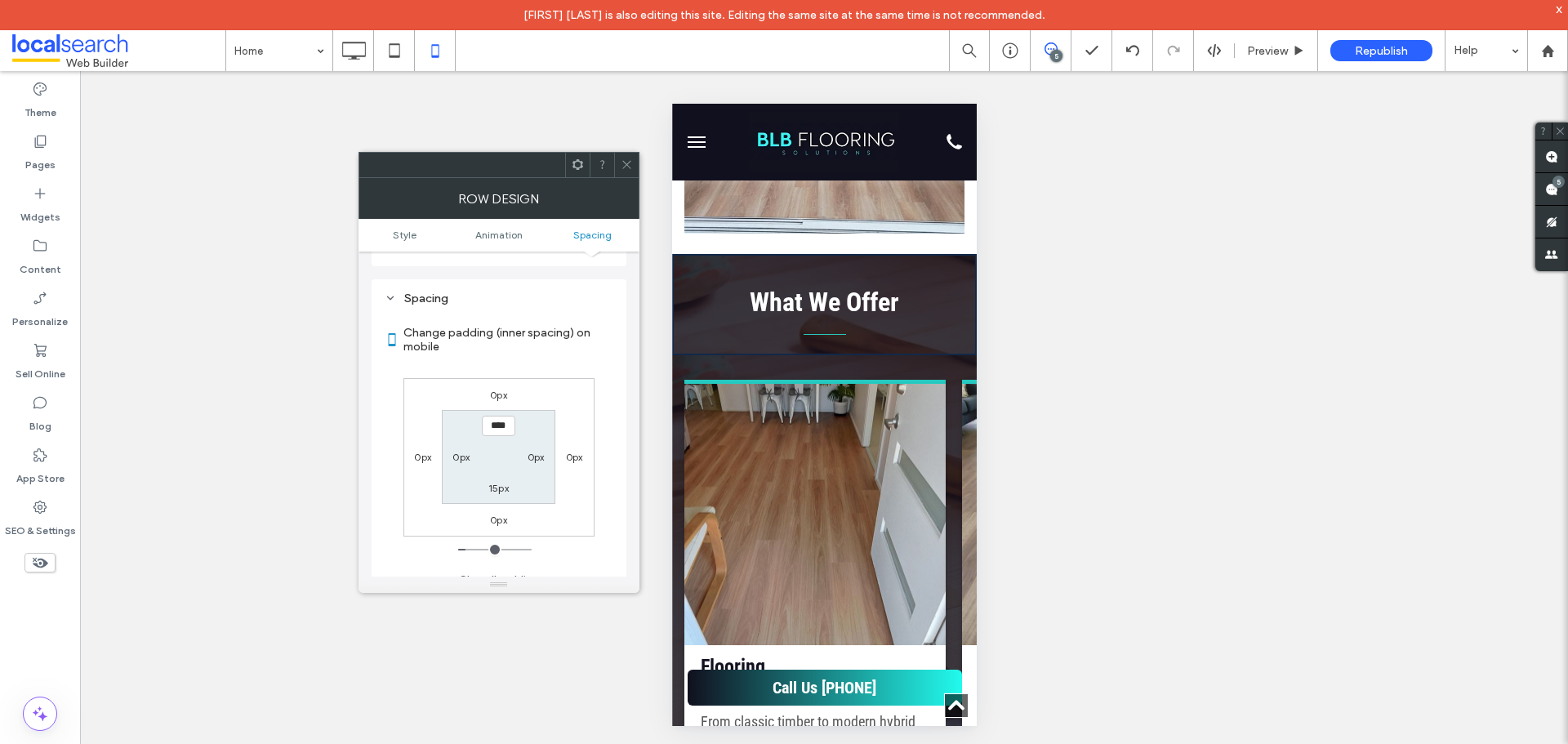 click 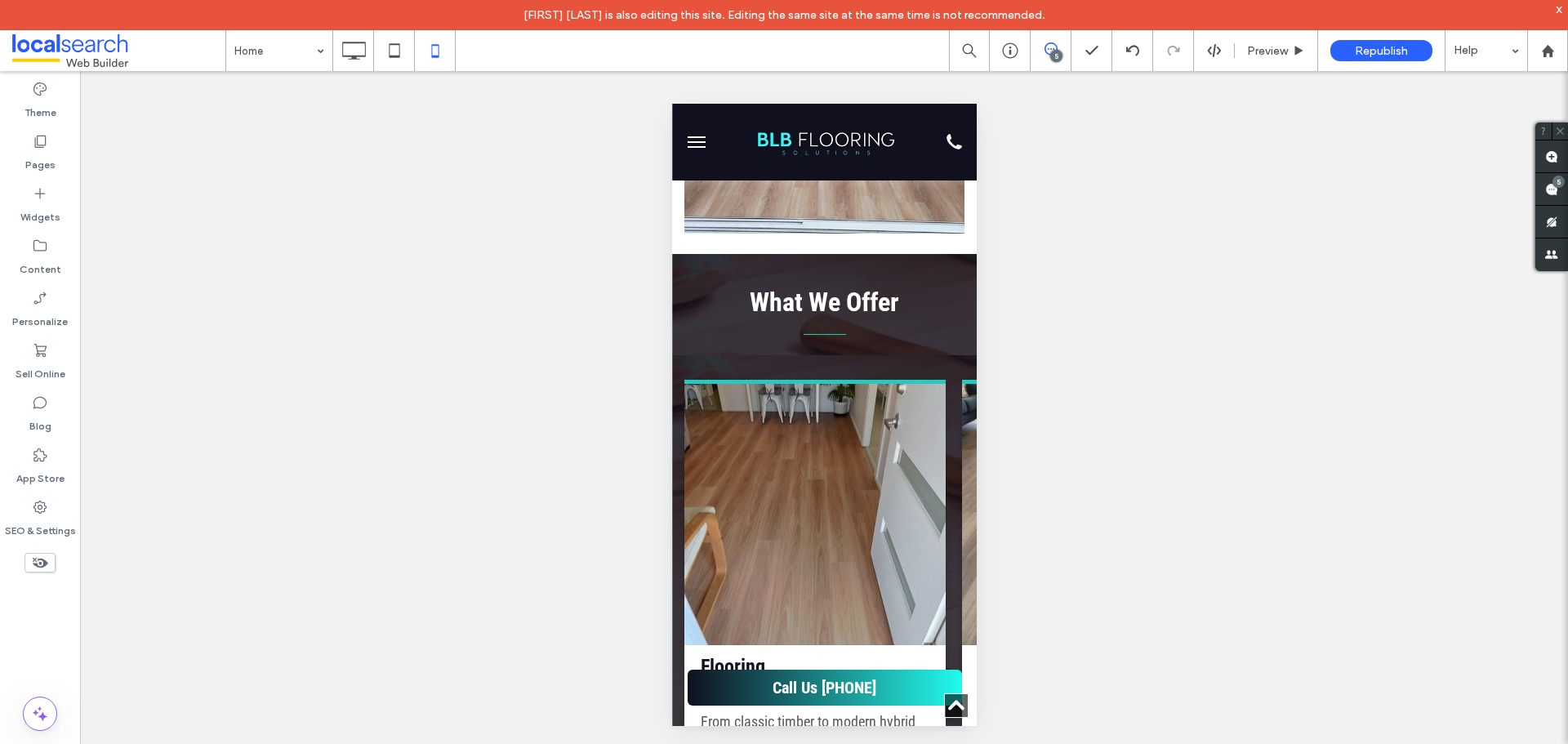 click at bounding box center [696, 142] 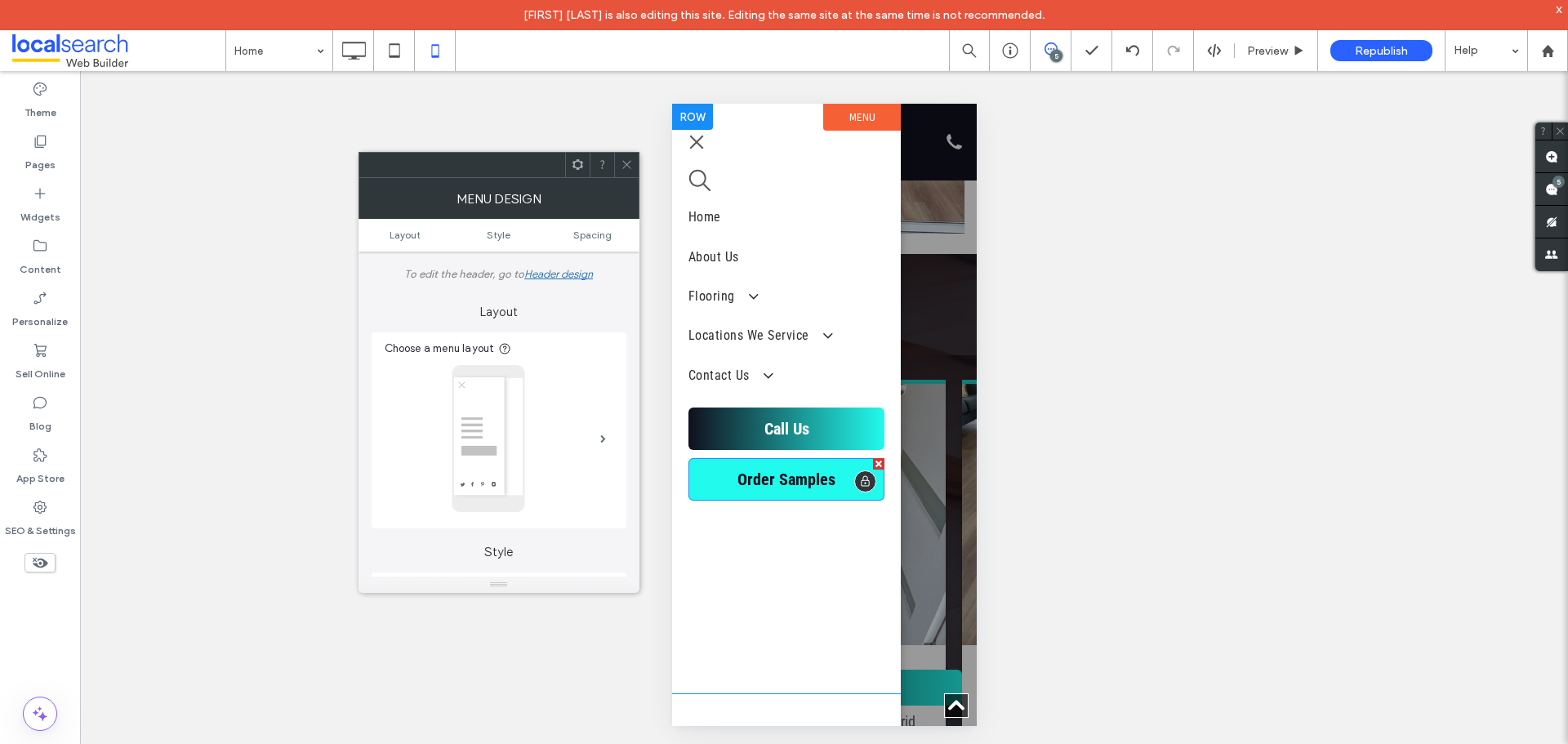 click on "Order Samples" at bounding box center [786, 479] 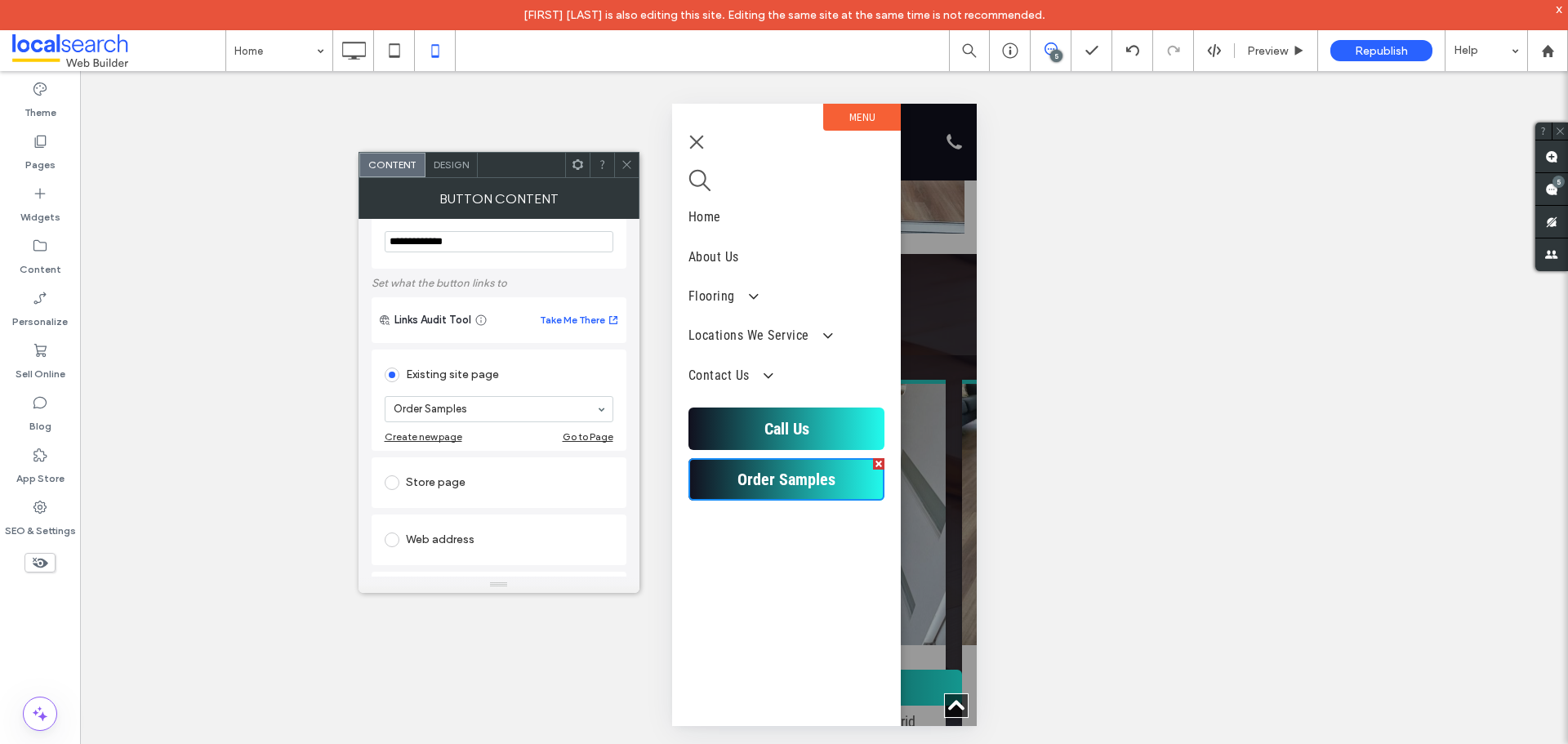 scroll, scrollTop: 163, scrollLeft: 0, axis: vertical 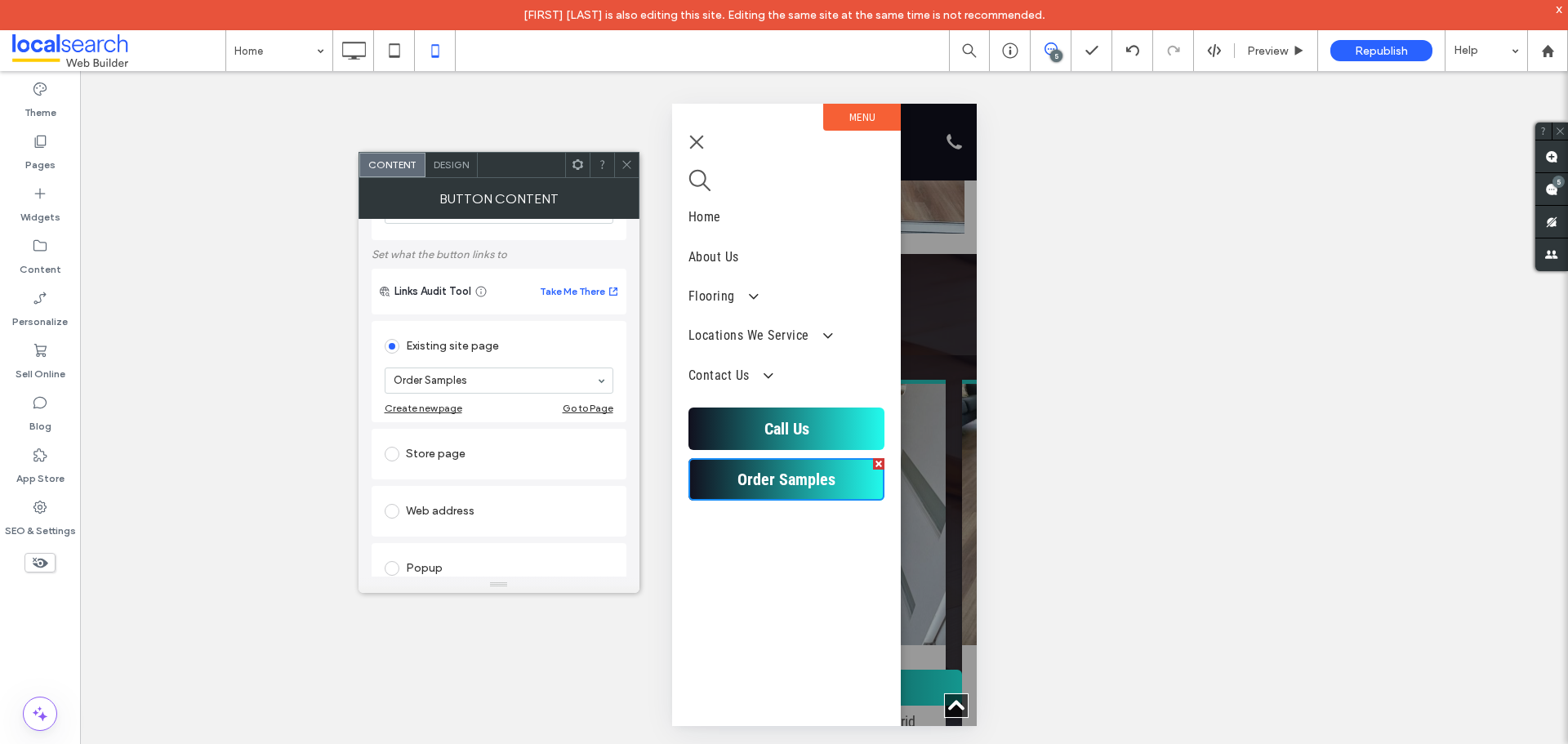 click 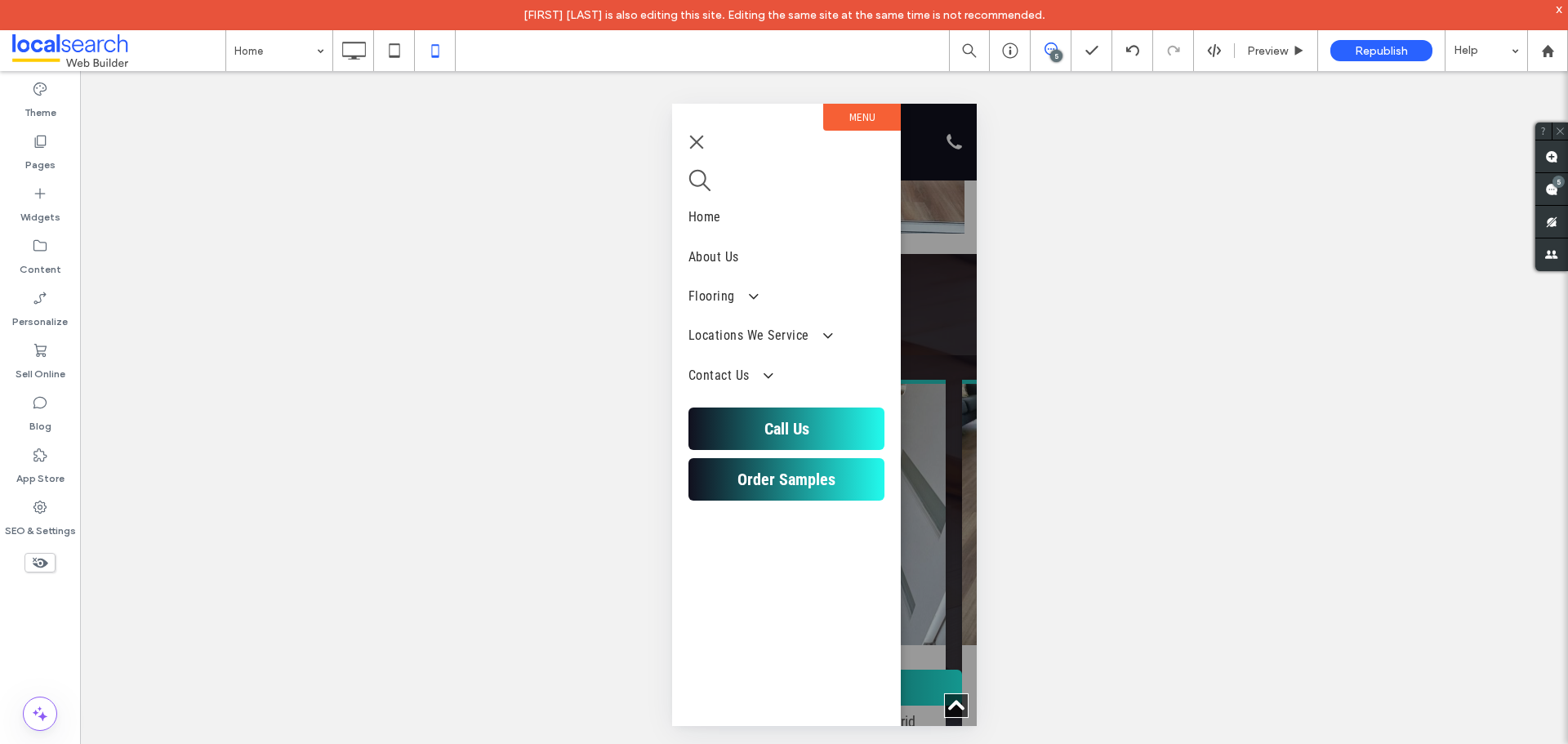 click at bounding box center [696, 142] 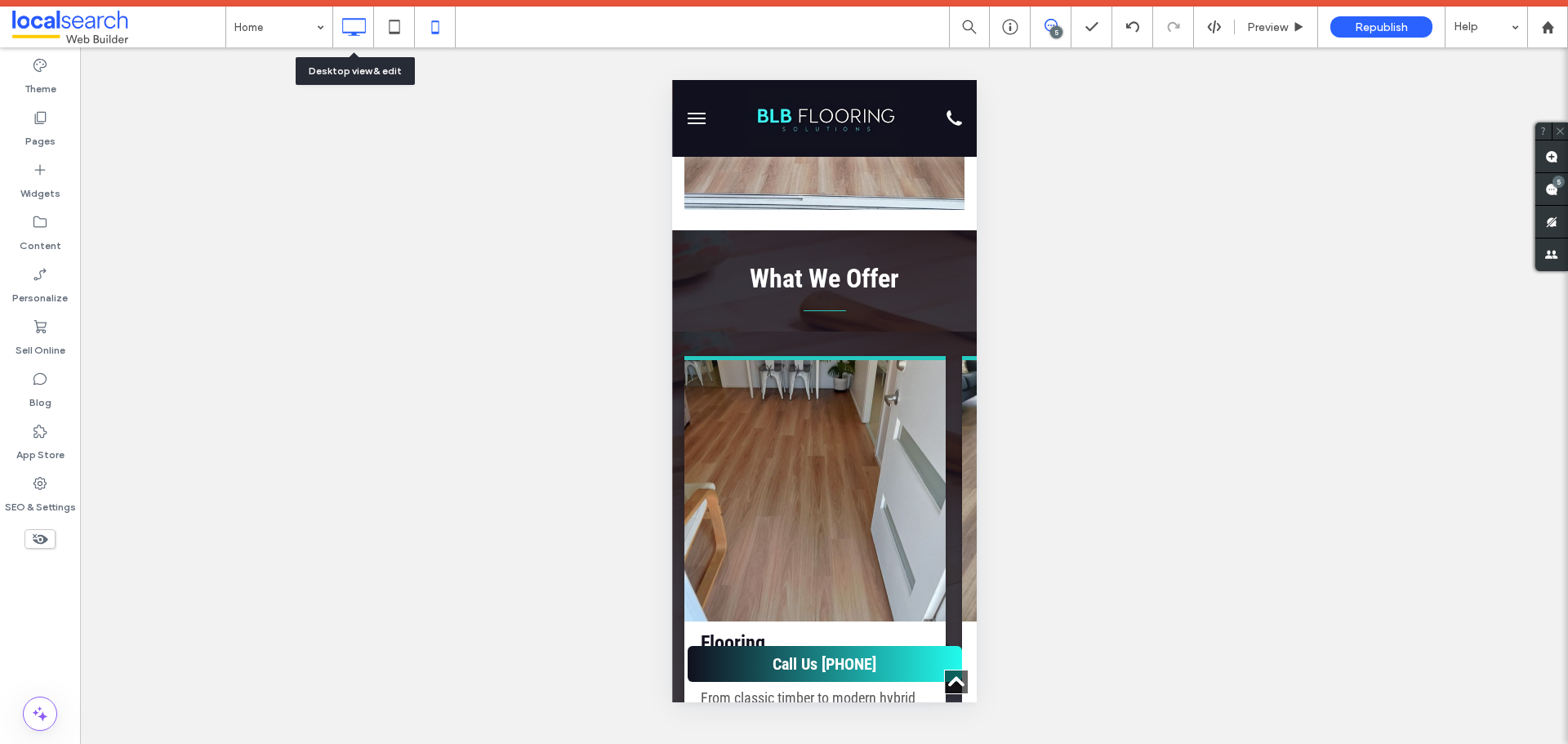 click 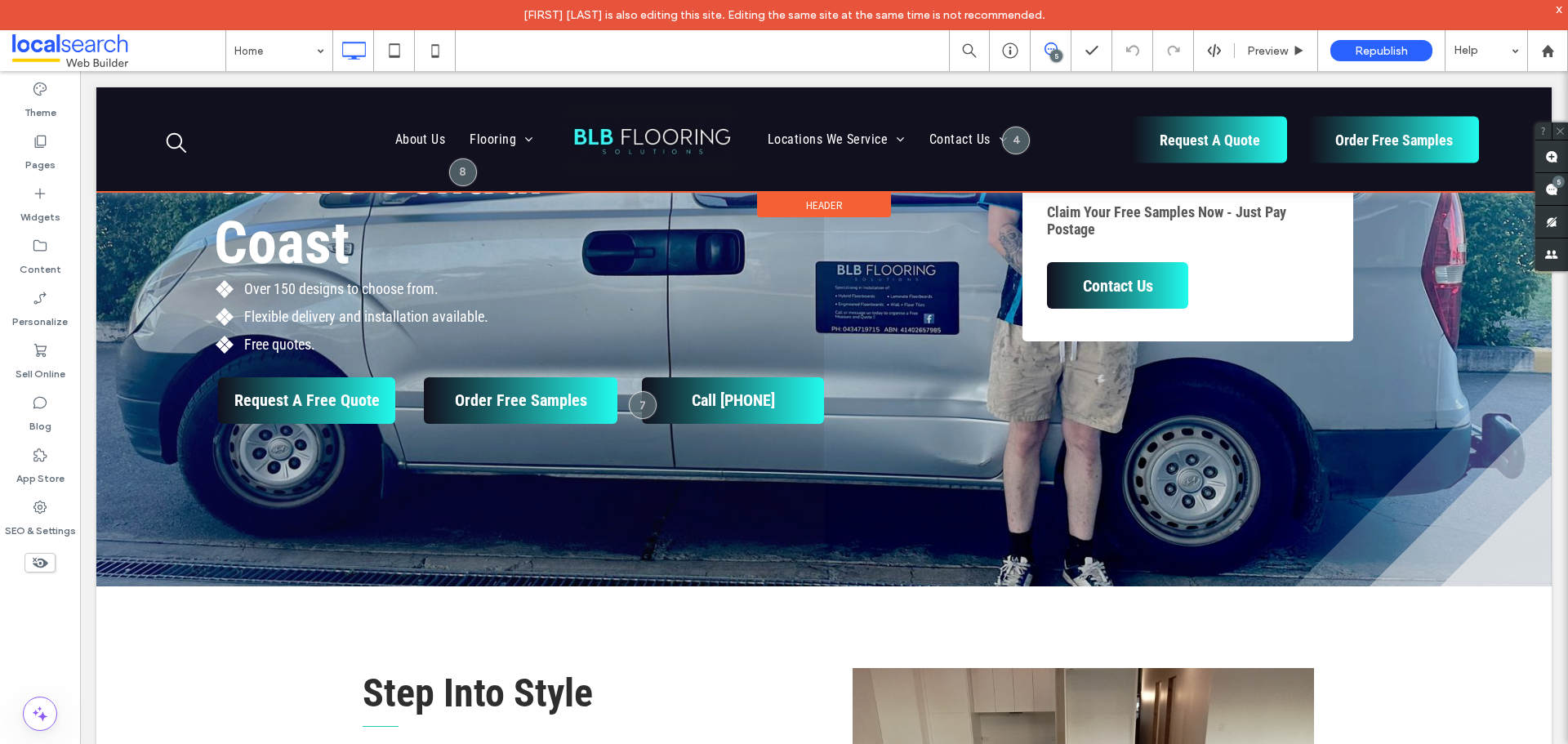 scroll, scrollTop: 327, scrollLeft: 0, axis: vertical 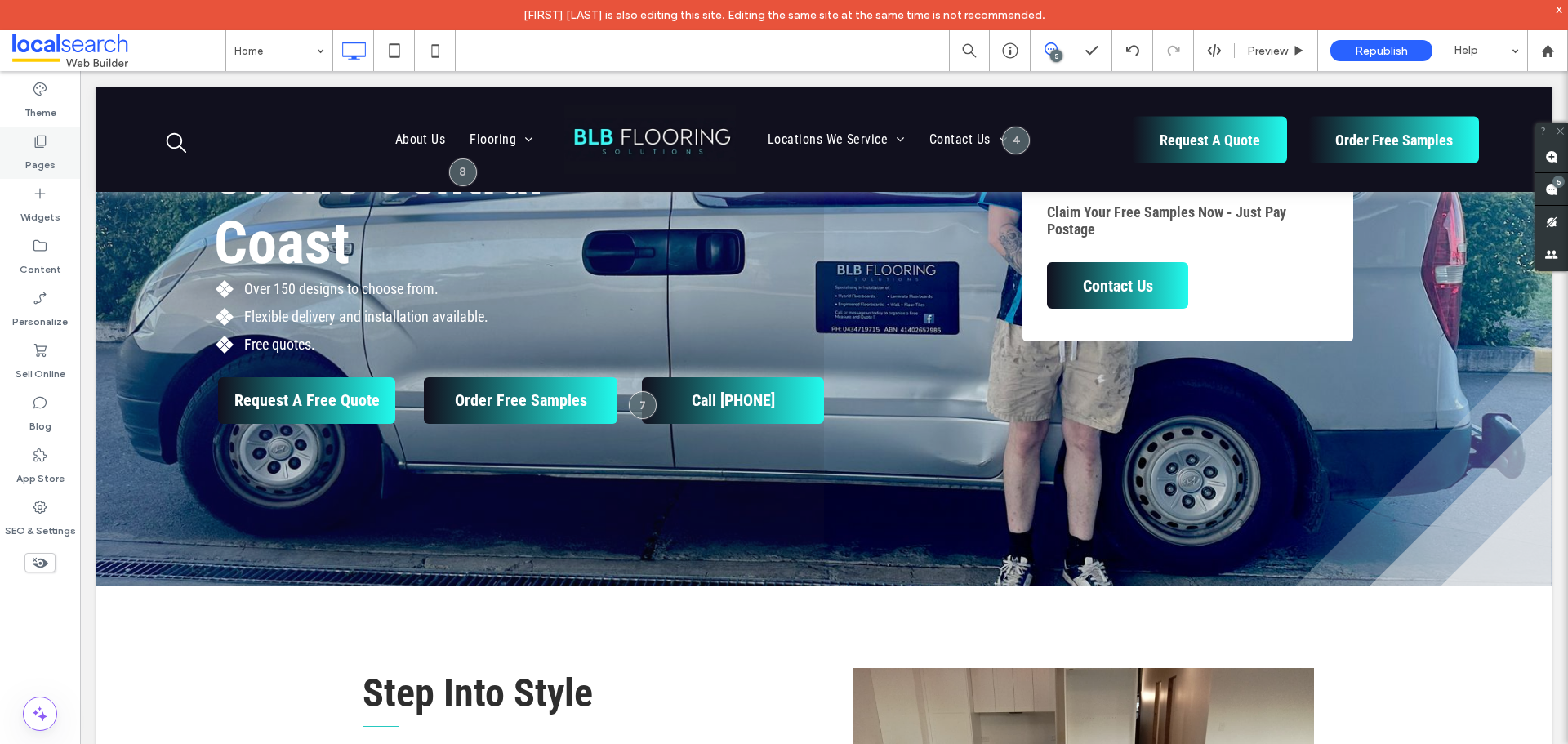 click on "Pages" at bounding box center [40, 161] 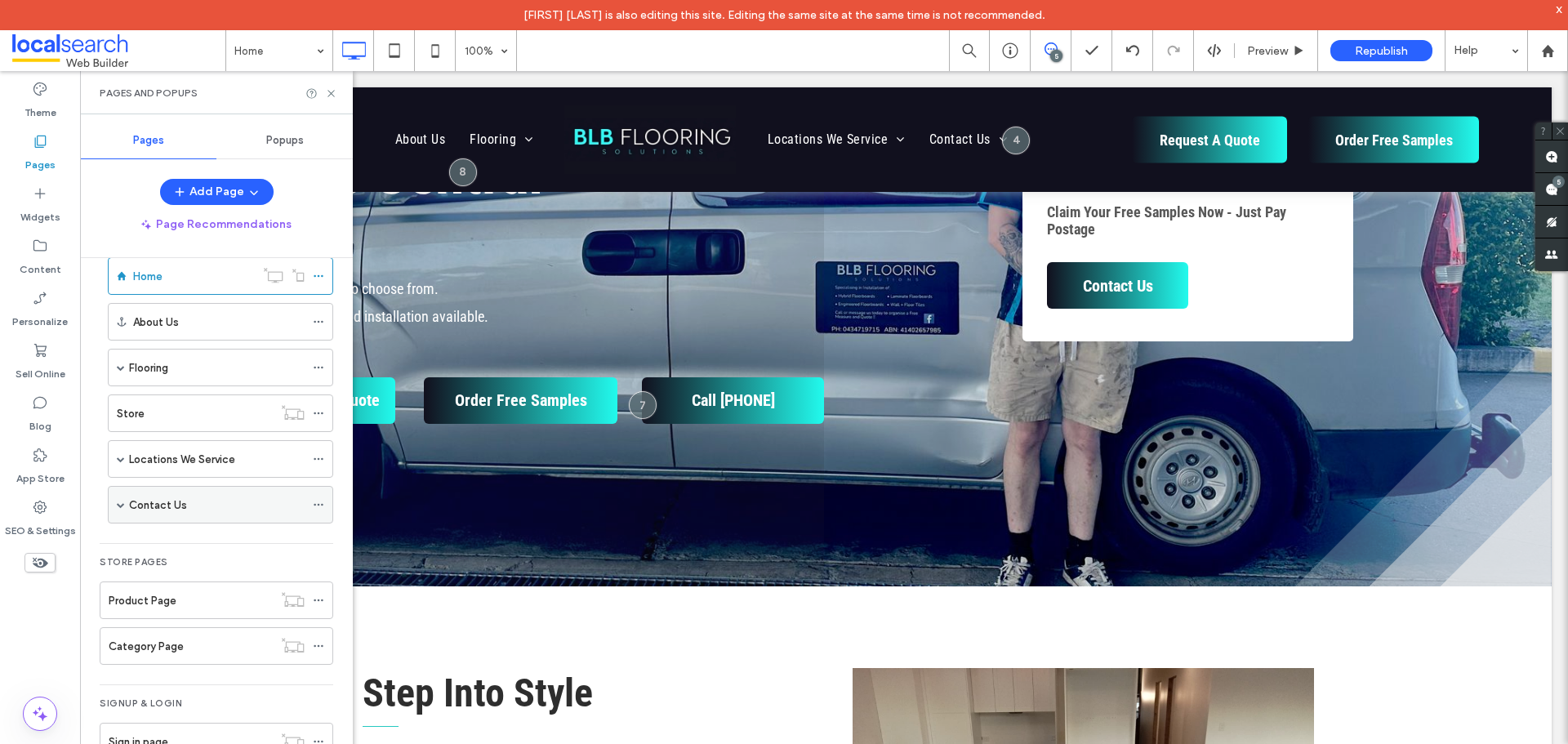 scroll, scrollTop: 44, scrollLeft: 0, axis: vertical 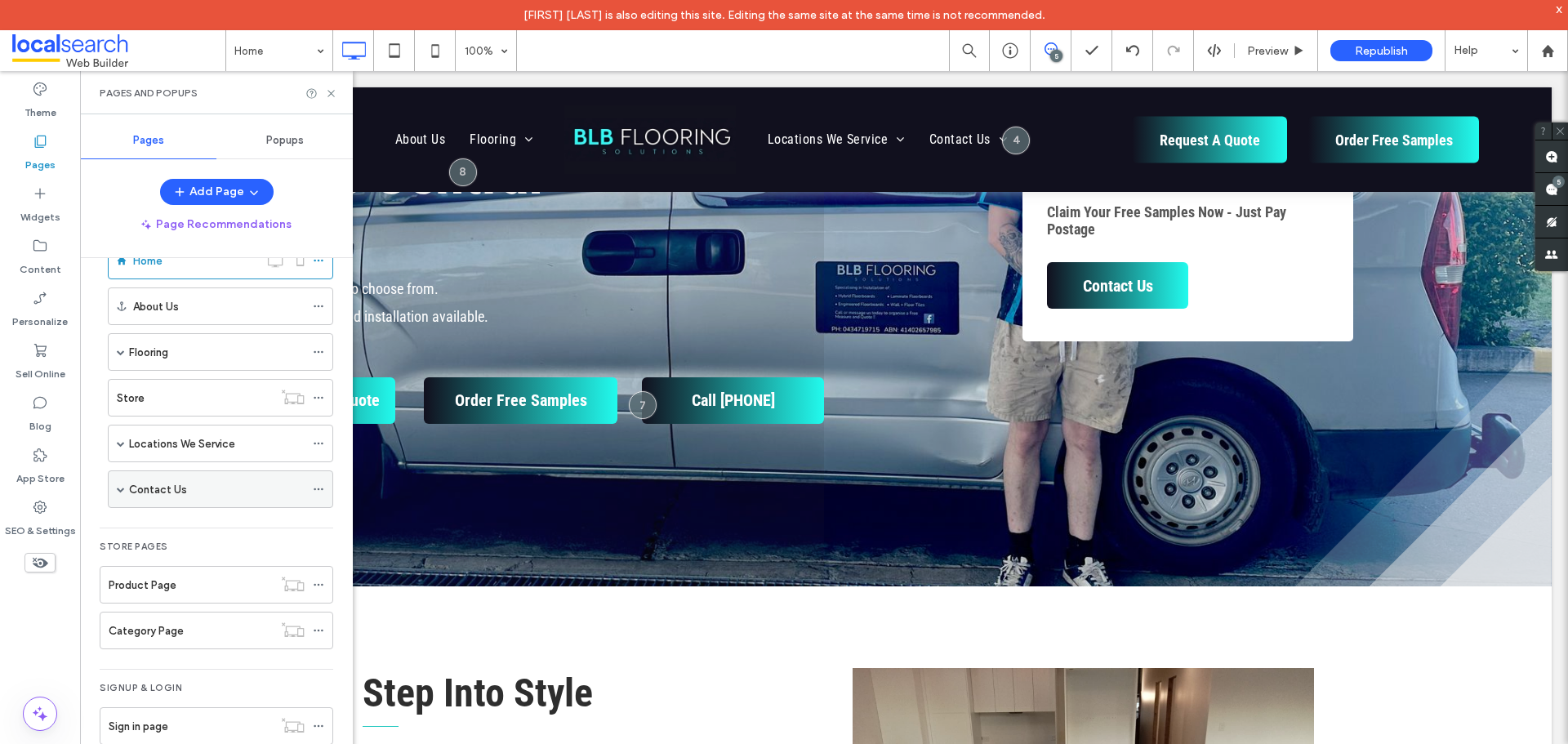 click on "Contact Us" at bounding box center (216, 489) 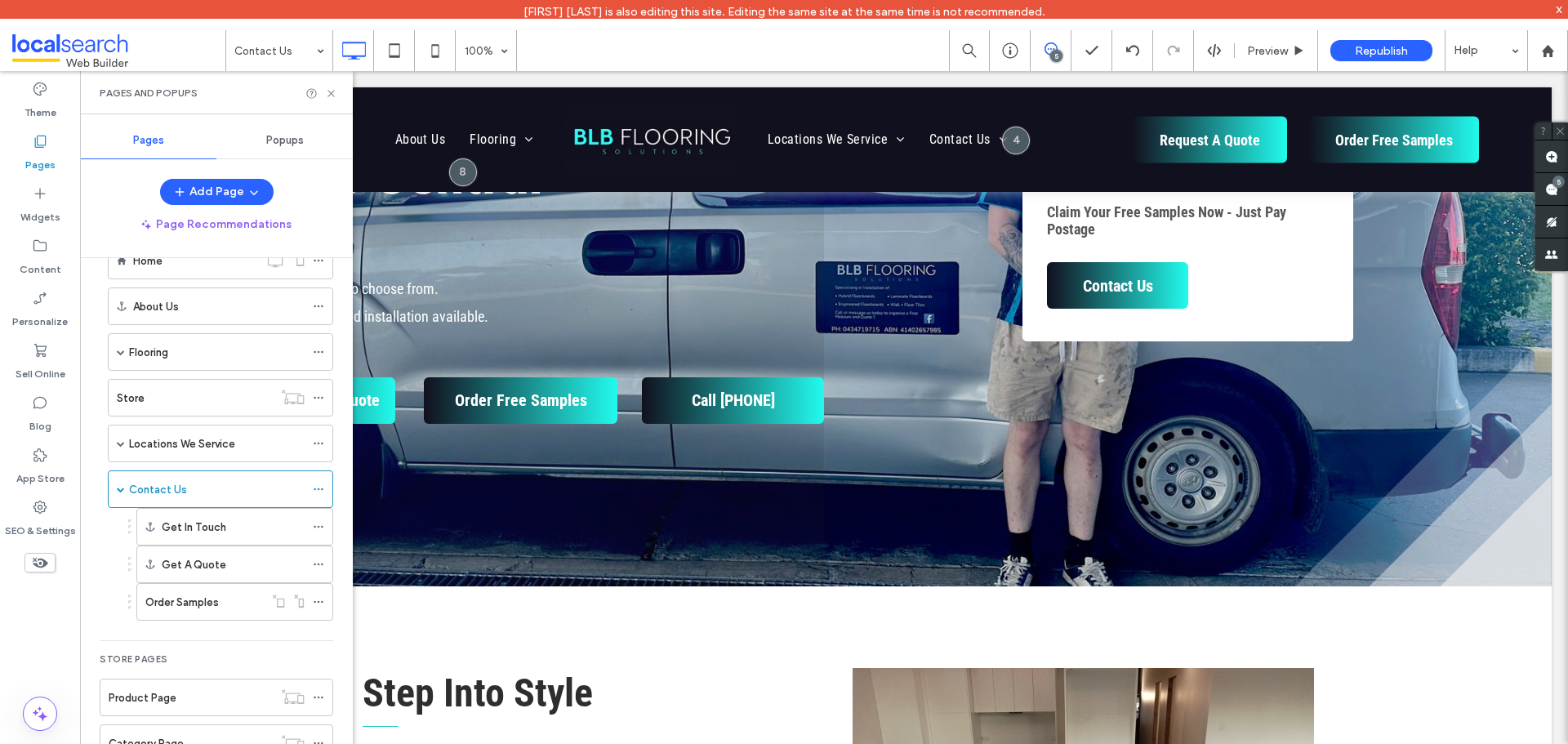 click at bounding box center [784, 372] 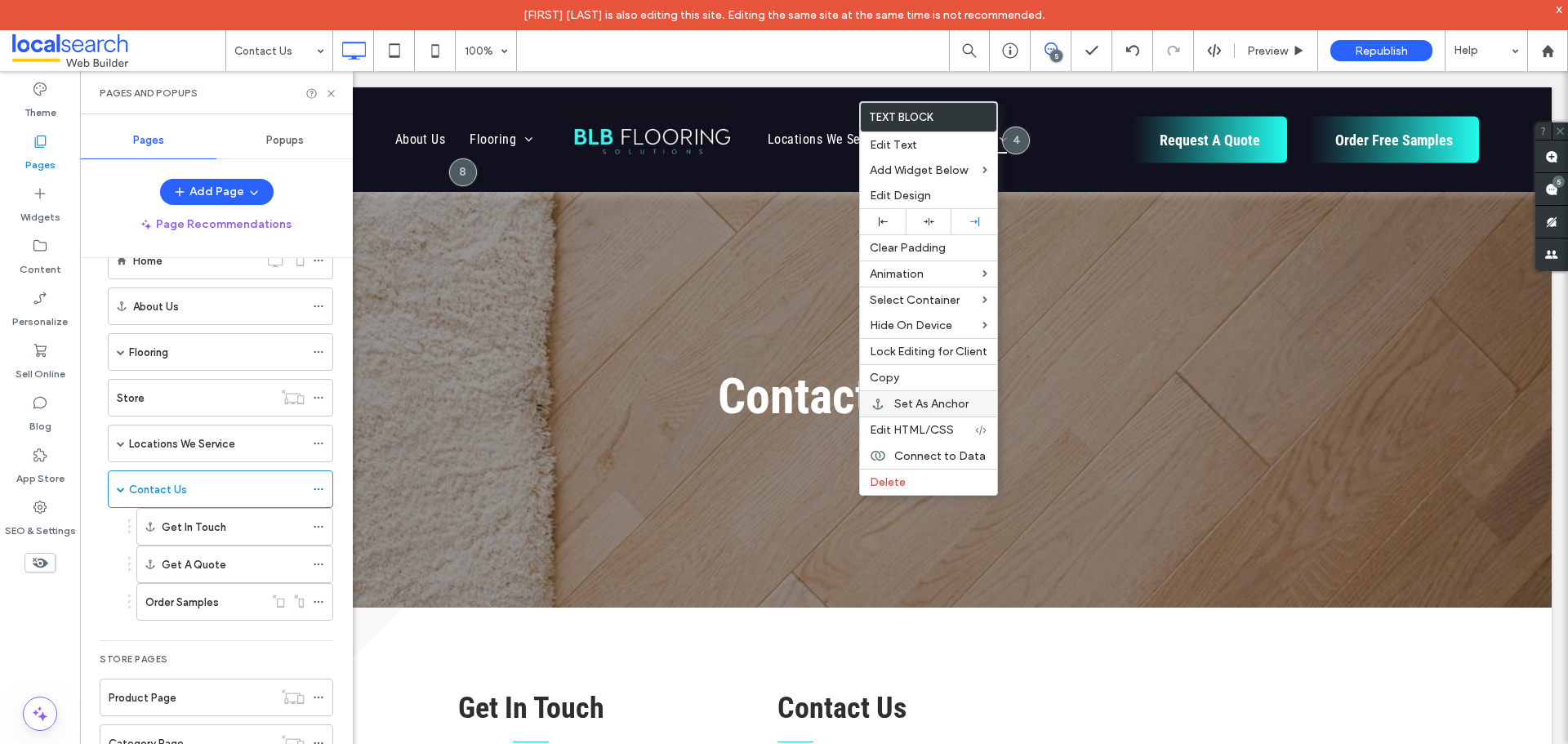 scroll, scrollTop: 314, scrollLeft: 0, axis: vertical 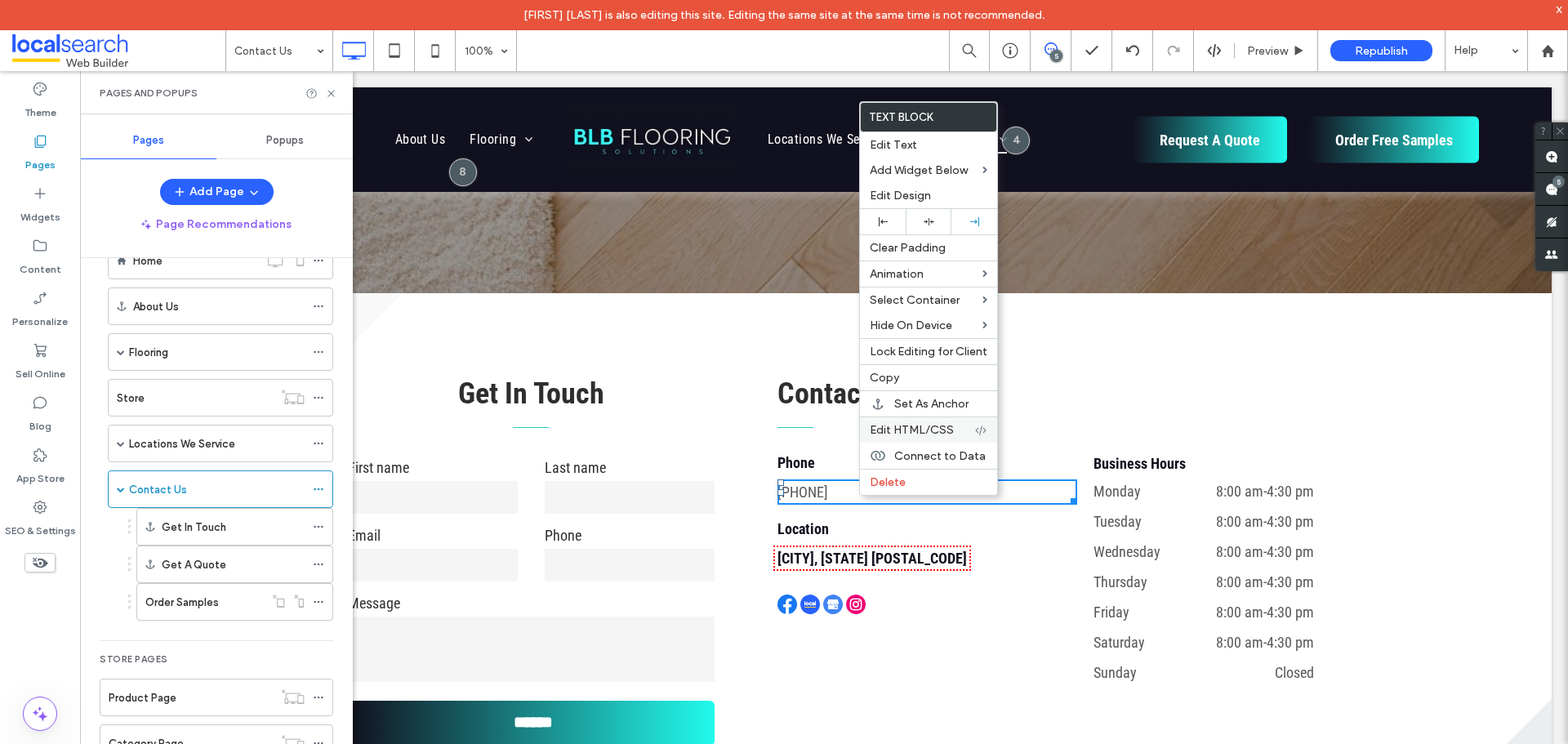click on "Edit HTML/CSS" at bounding box center (911, 430) 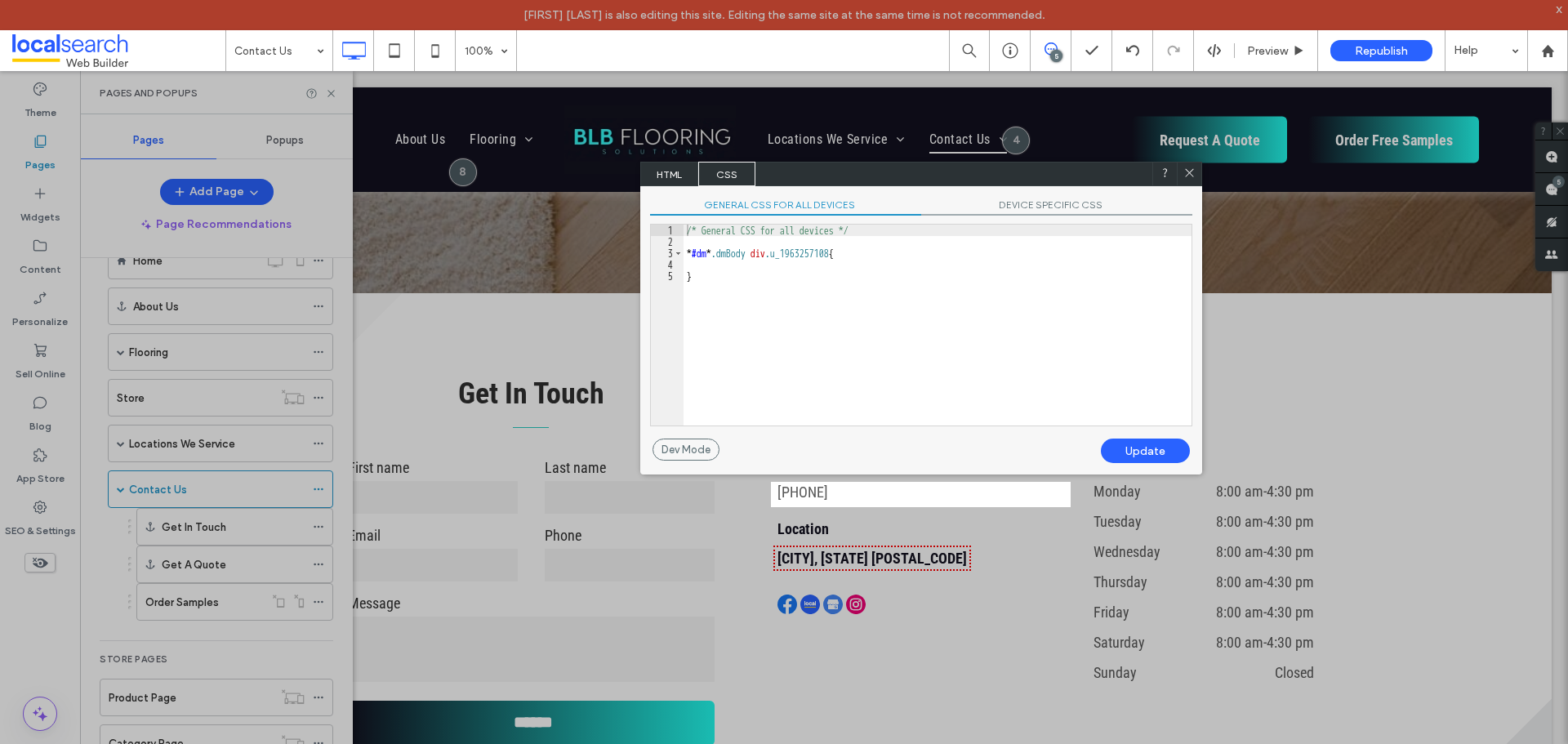 click on "HTML" at bounding box center (670, 174) 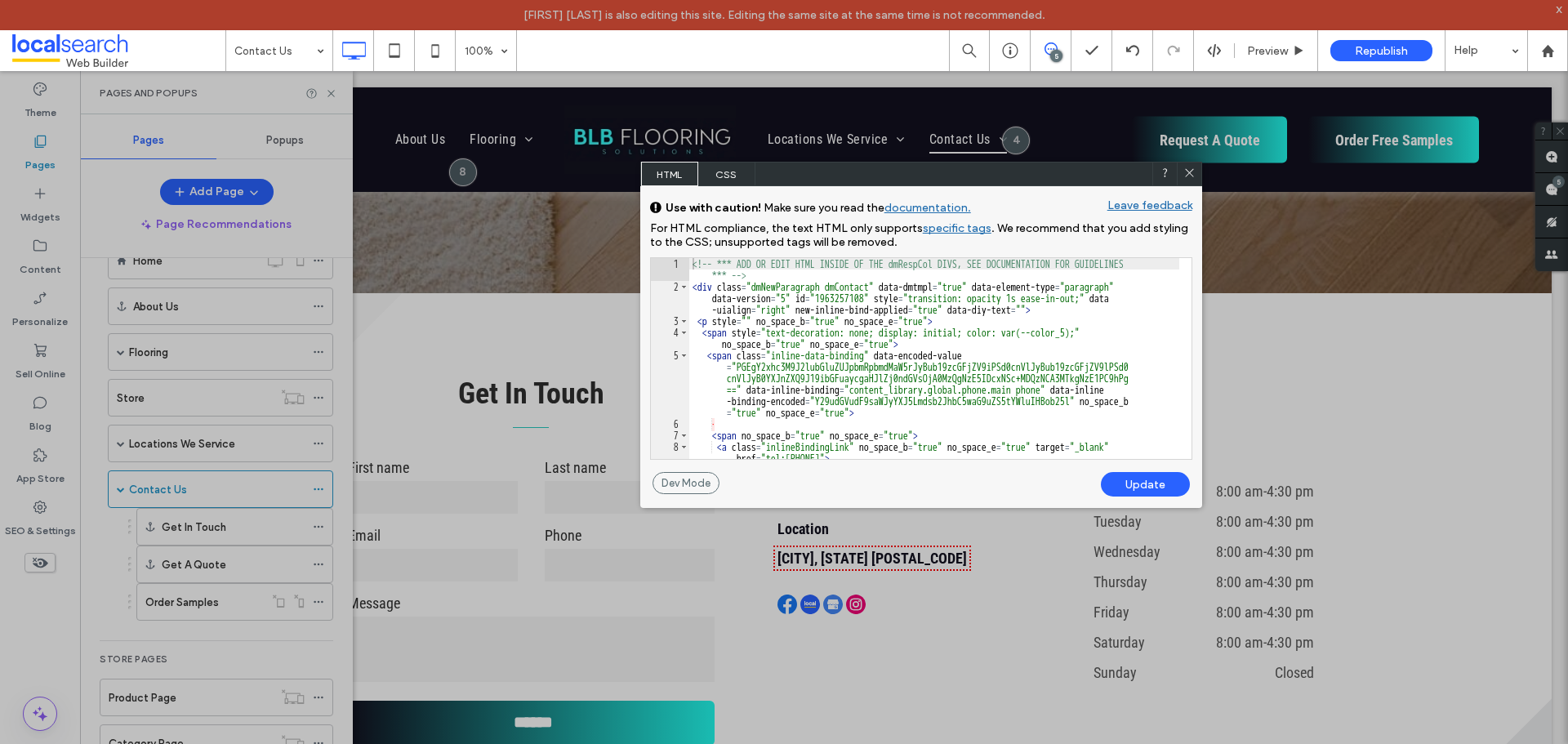click on "CSS" at bounding box center (727, 174) 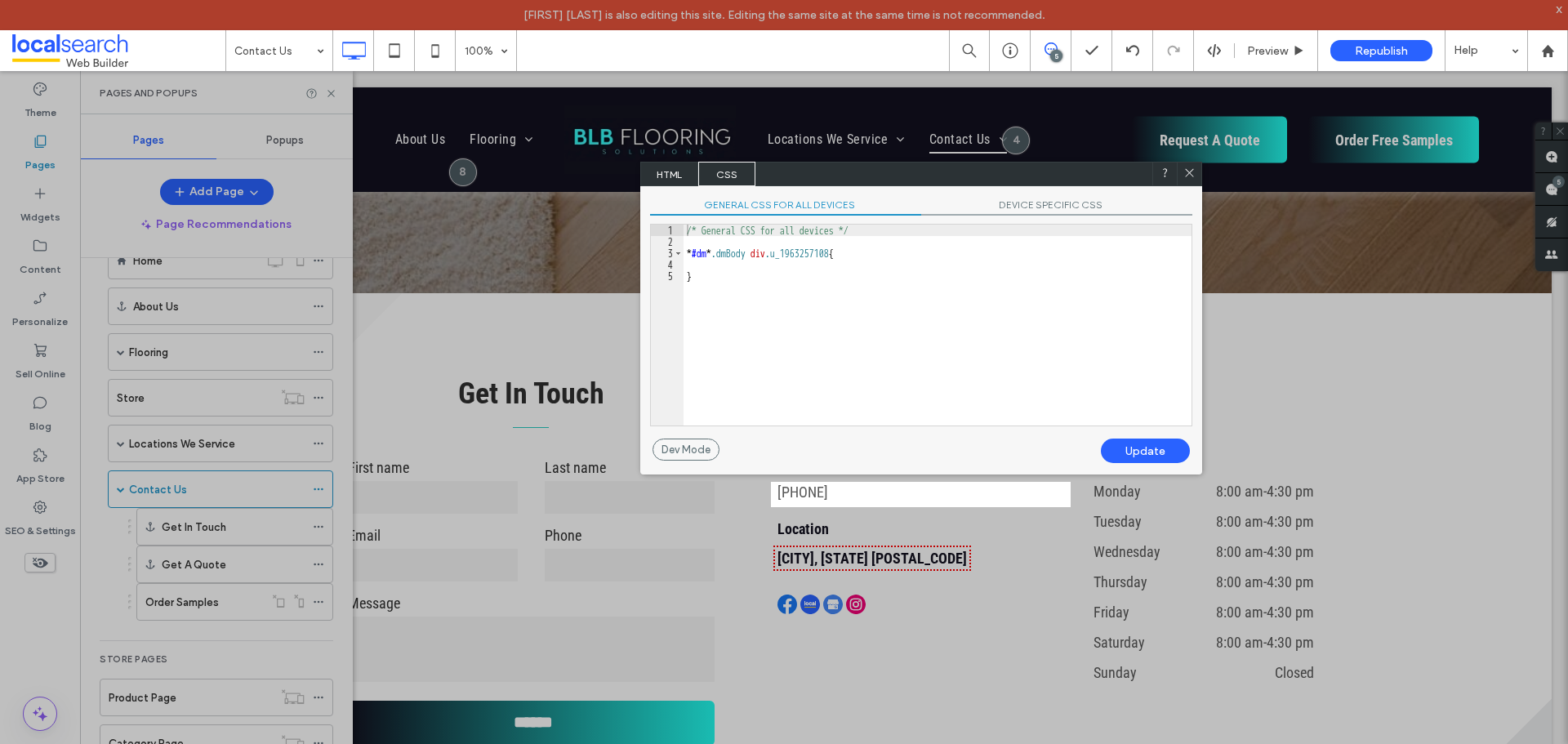 click 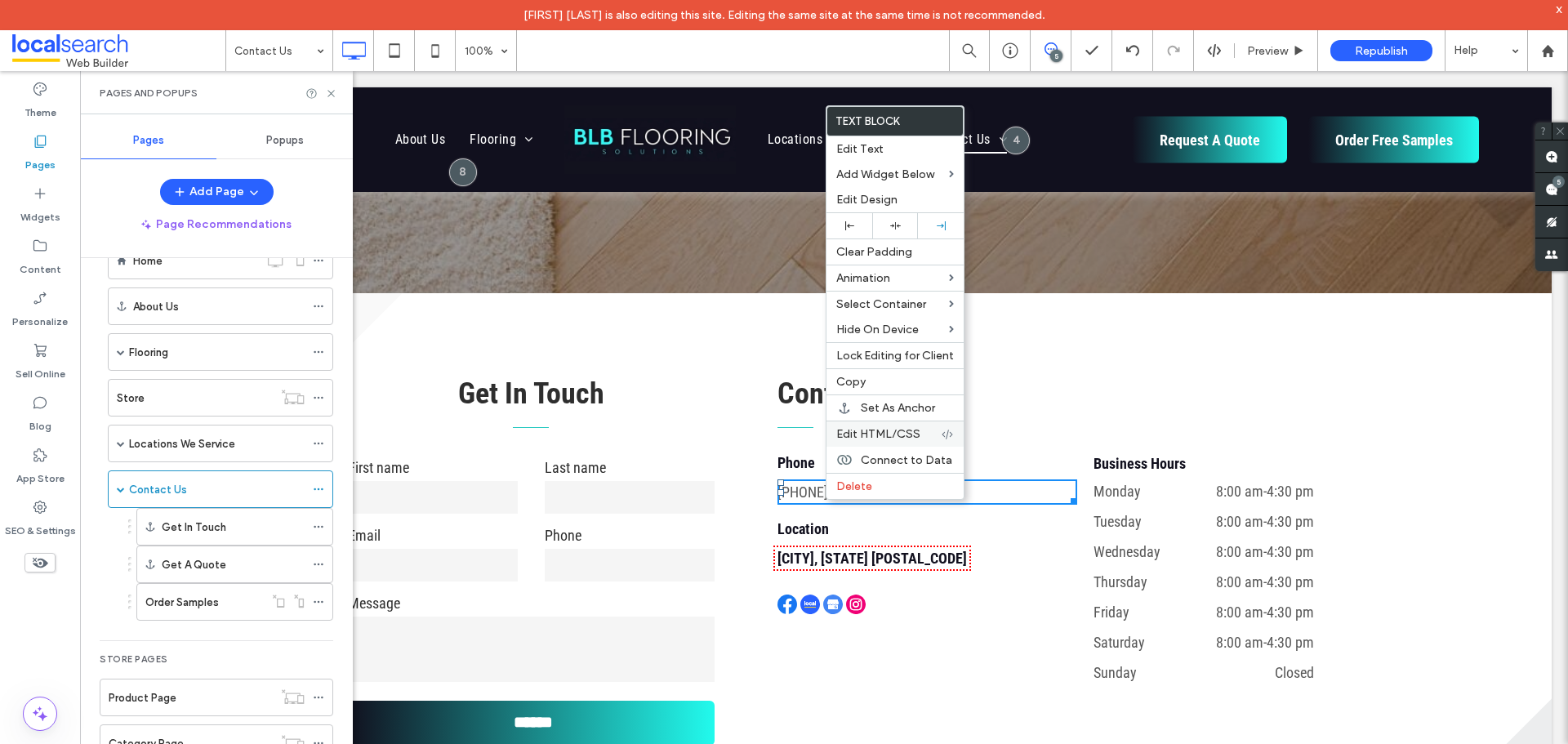 click on "Edit HTML/CSS" at bounding box center [878, 434] 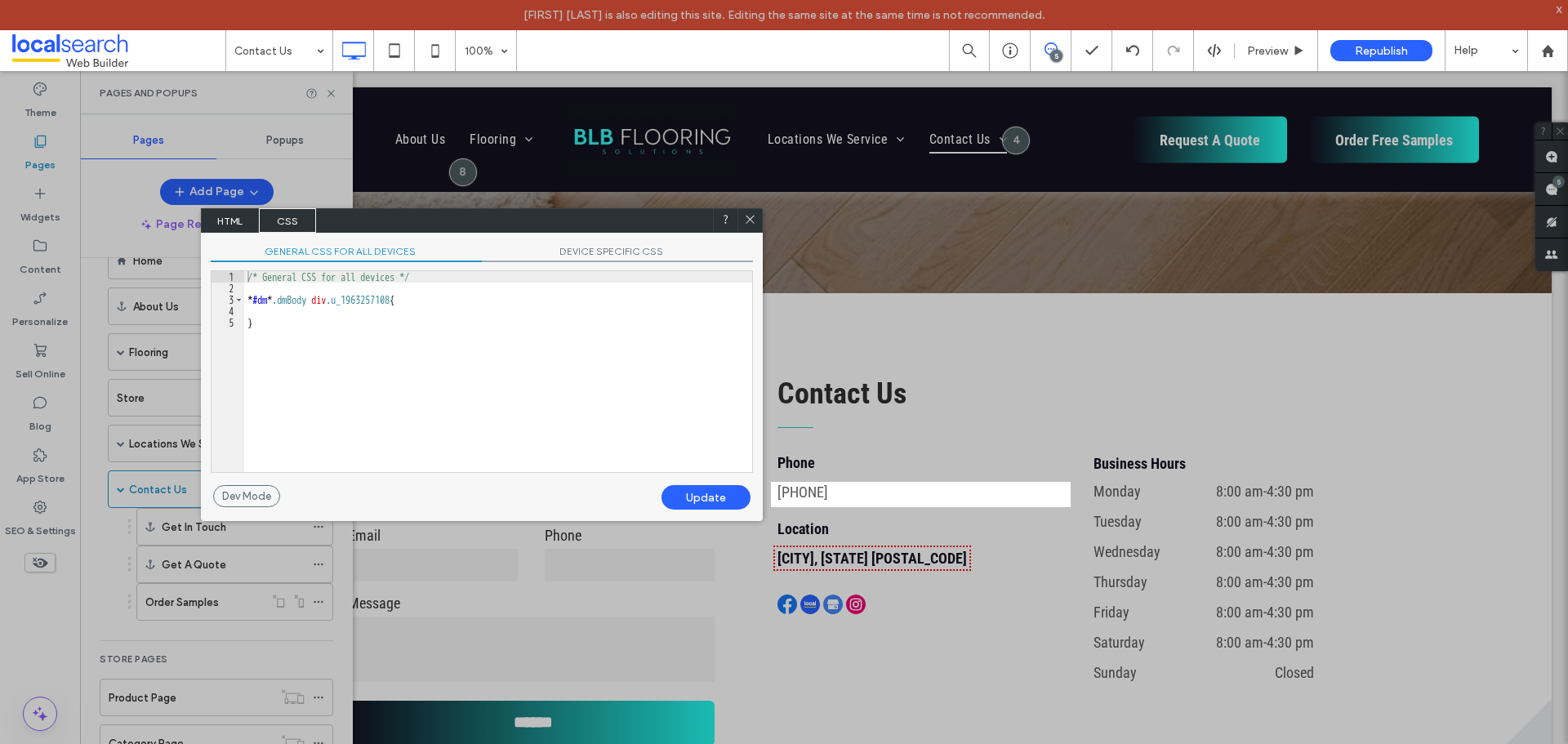 click on "HTML" at bounding box center [230, 221] 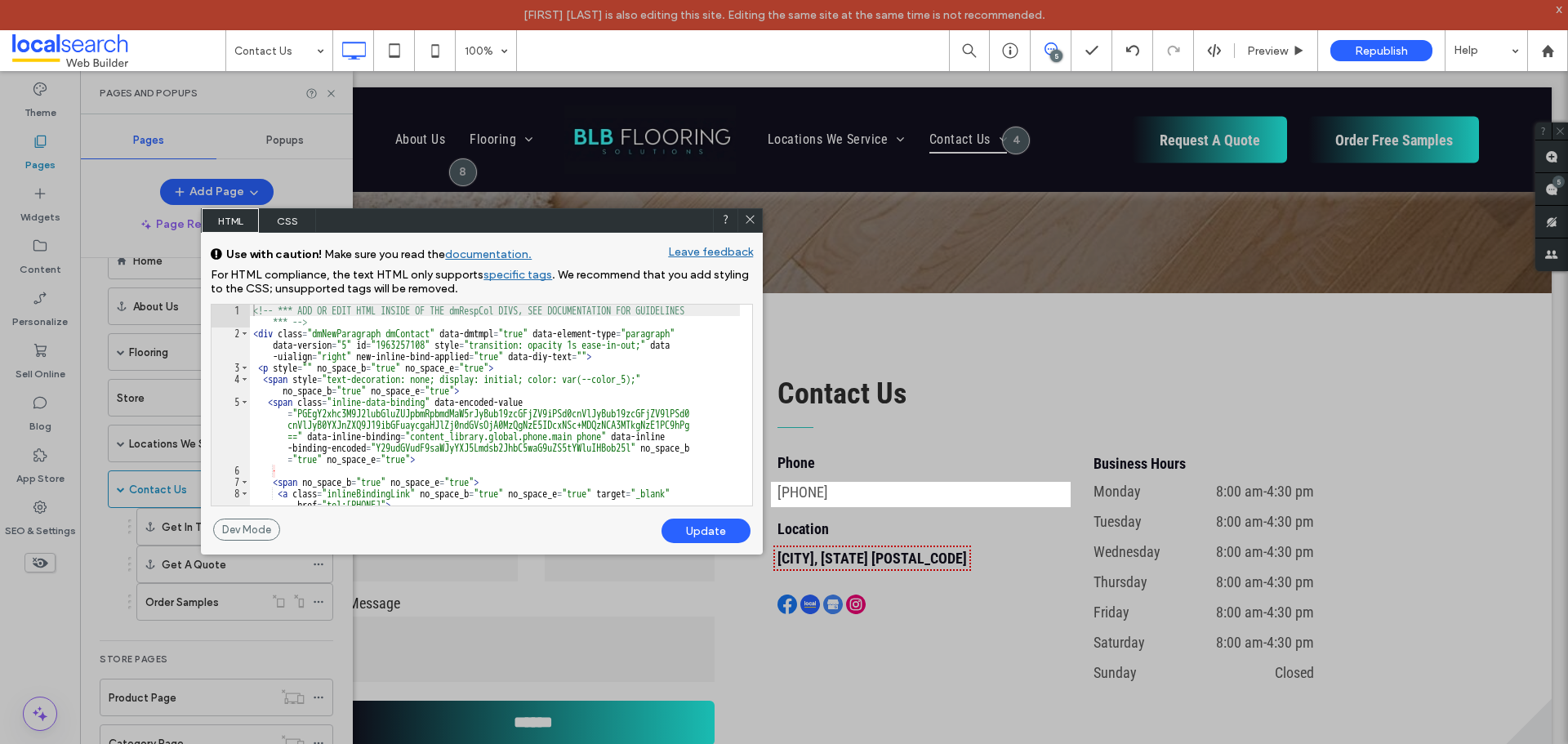 click 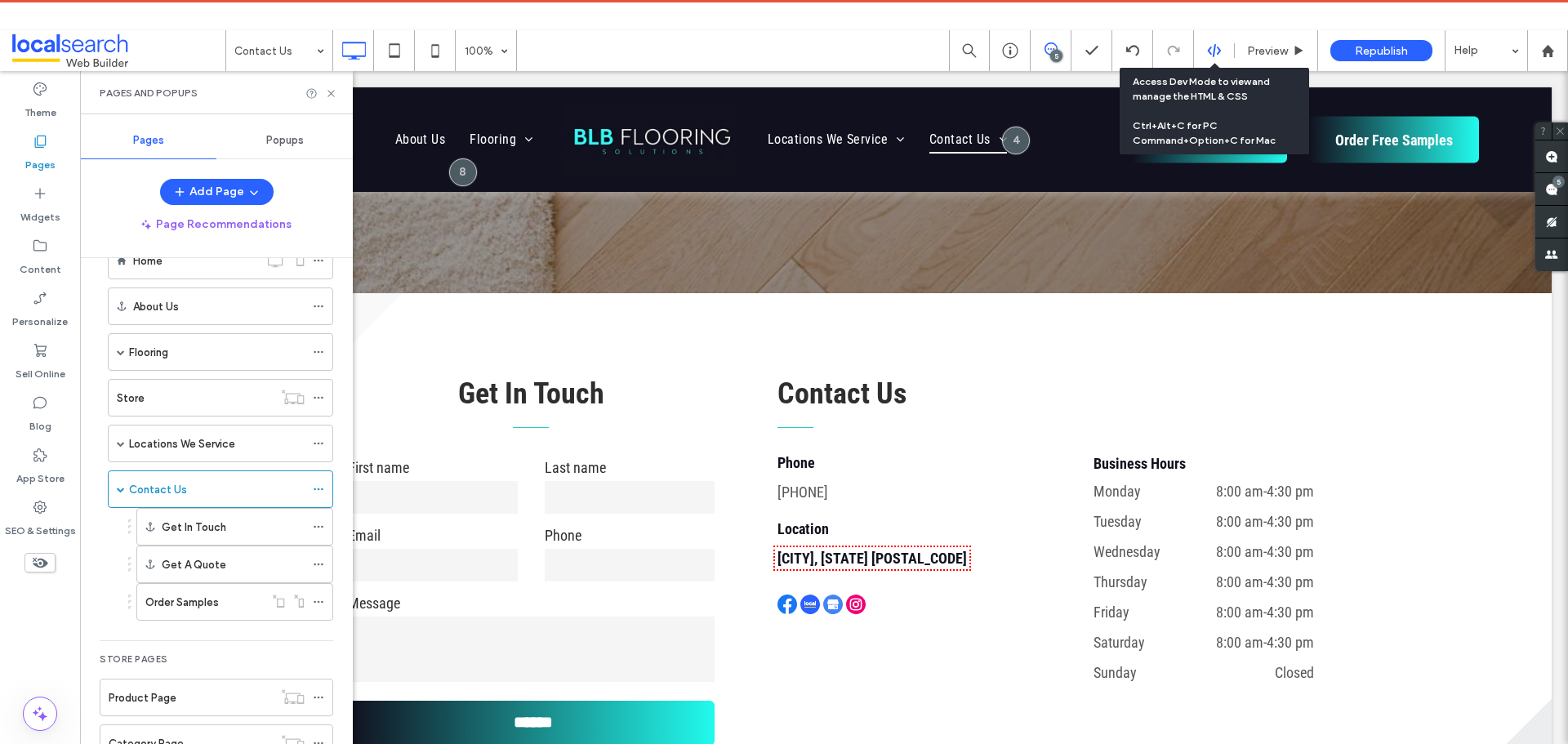 click 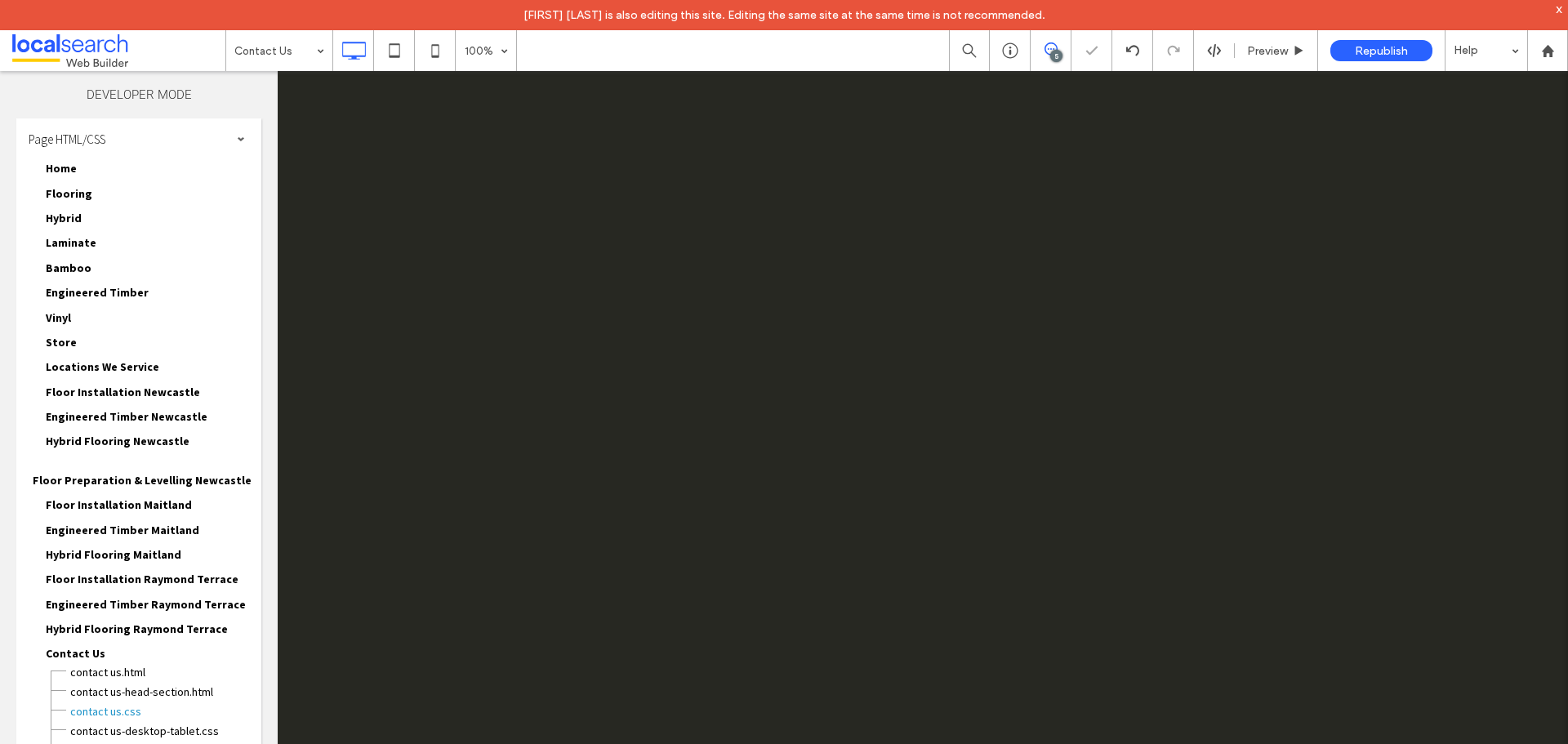 scroll, scrollTop: 0, scrollLeft: 0, axis: both 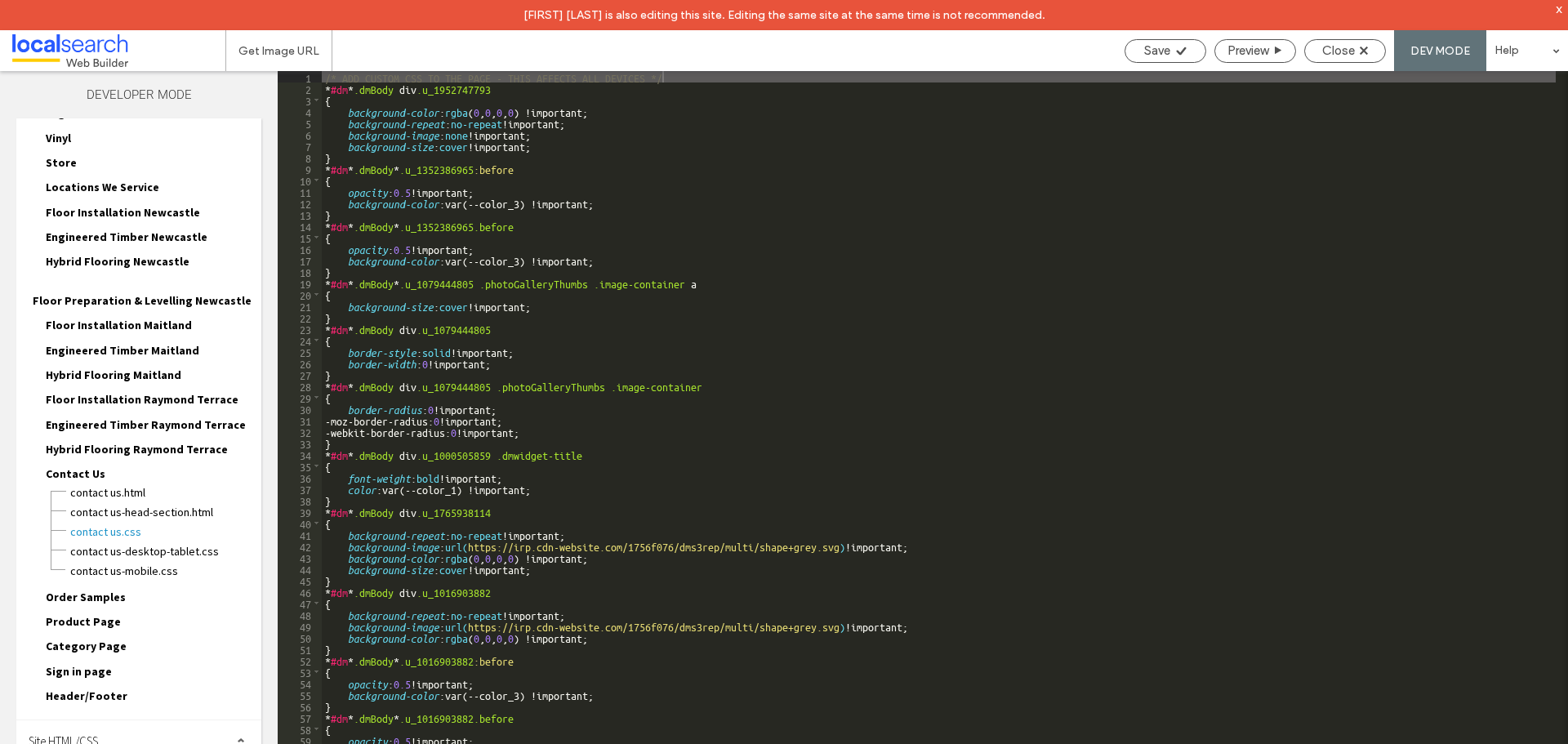 click on "Site HTML/CSS" at bounding box center (139, 741) 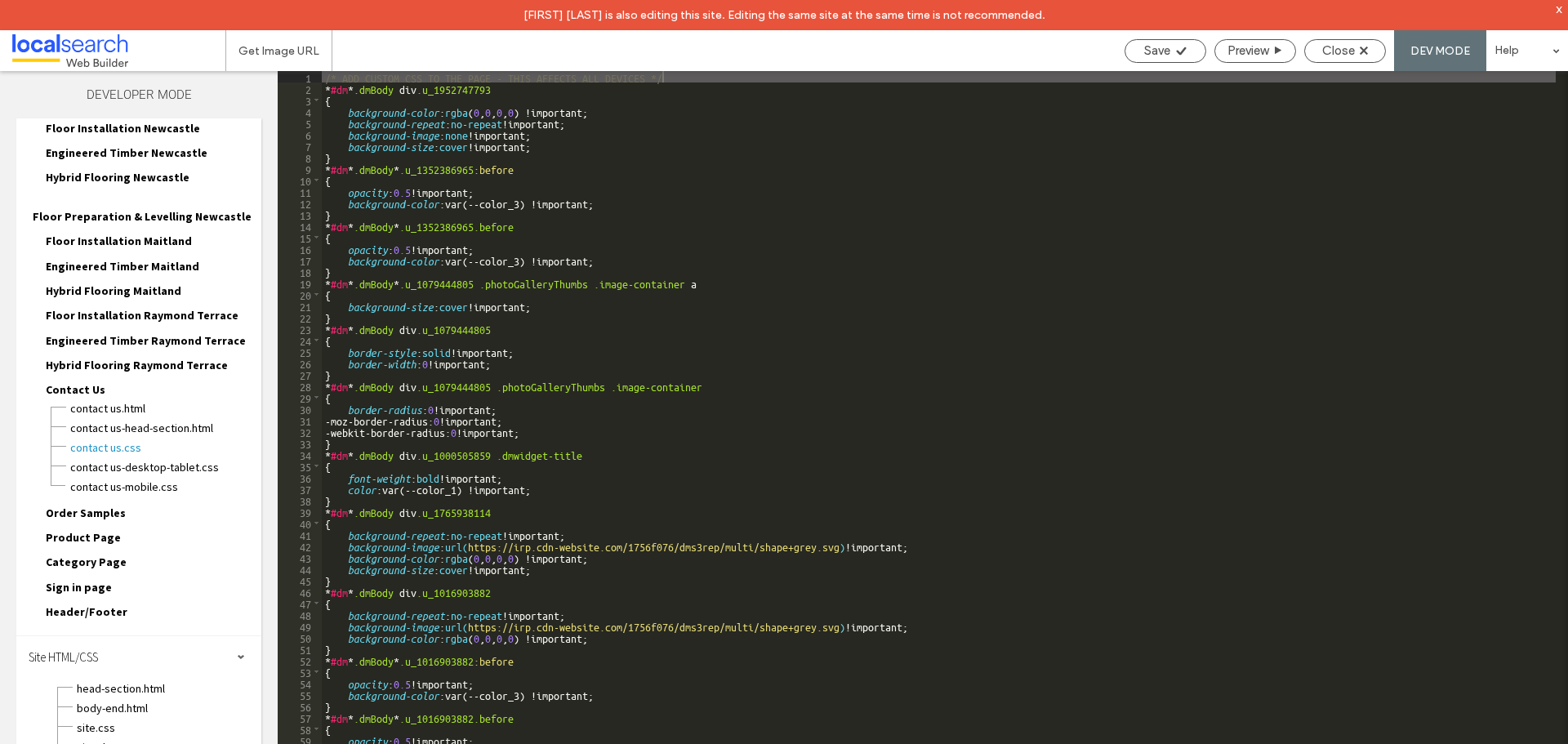 scroll, scrollTop: 327, scrollLeft: 0, axis: vertical 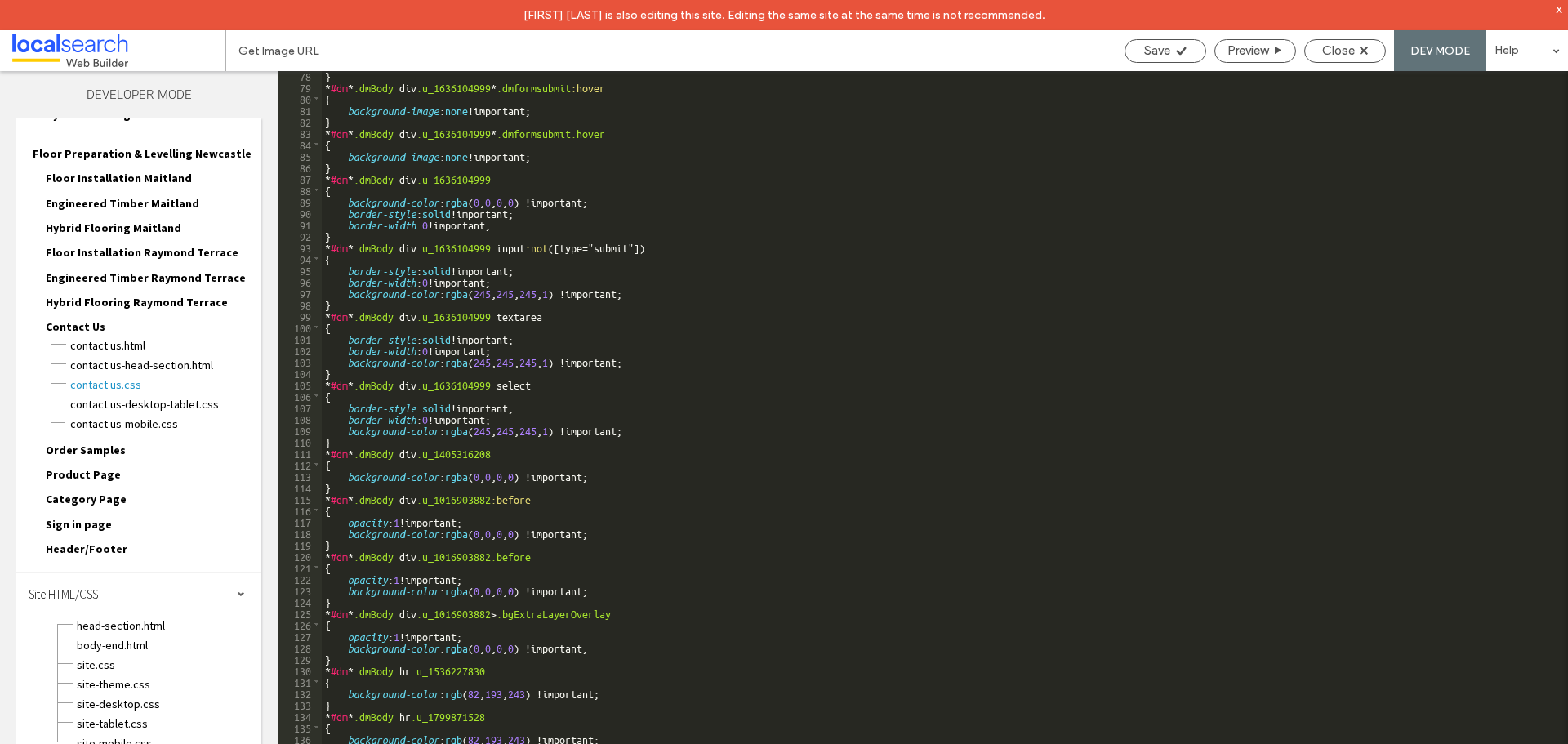 click on "} * #dm  * .dmBody   div .u_1636104999  * .dmformsubmit :hover {      background-image : none  !important; } * #dm  * .dmBody   div .u_1636104999  * .dmformsubmit.hover {      background-image : none  !important; } * #dm  * .dmBody   div .u_1636104999 {      background-color : rgba ( 0 , 0 , 0 , 0 ) !important;      border-style : solid  !important;      border-width : 0  !important; } * #dm  * .dmBody   div .u_1636104999   input :not ([ type =" submit "]) {      border-style : solid  !important;      border-width : 0  !important;      background-color : rgba ( 245 , 245 , 245 , 1 ) !important; } * #dm  * .dmBody   div .u_1636104999   textarea {      border-style : solid  !important;      border-width : 0  !important;      background-color : rgba ( 245 , 245 , 245 , 1 ) !important; } * #dm  * .dmBody   div .u_1636104999   select {      border-style : solid  !important;      border-width : 0  !important;      background-color : rgba ( 245 , 245 , 245 , 1 ) !important; } * #dm  * .dmBody   div .u_1405316208 { :" at bounding box center (1077, 432) 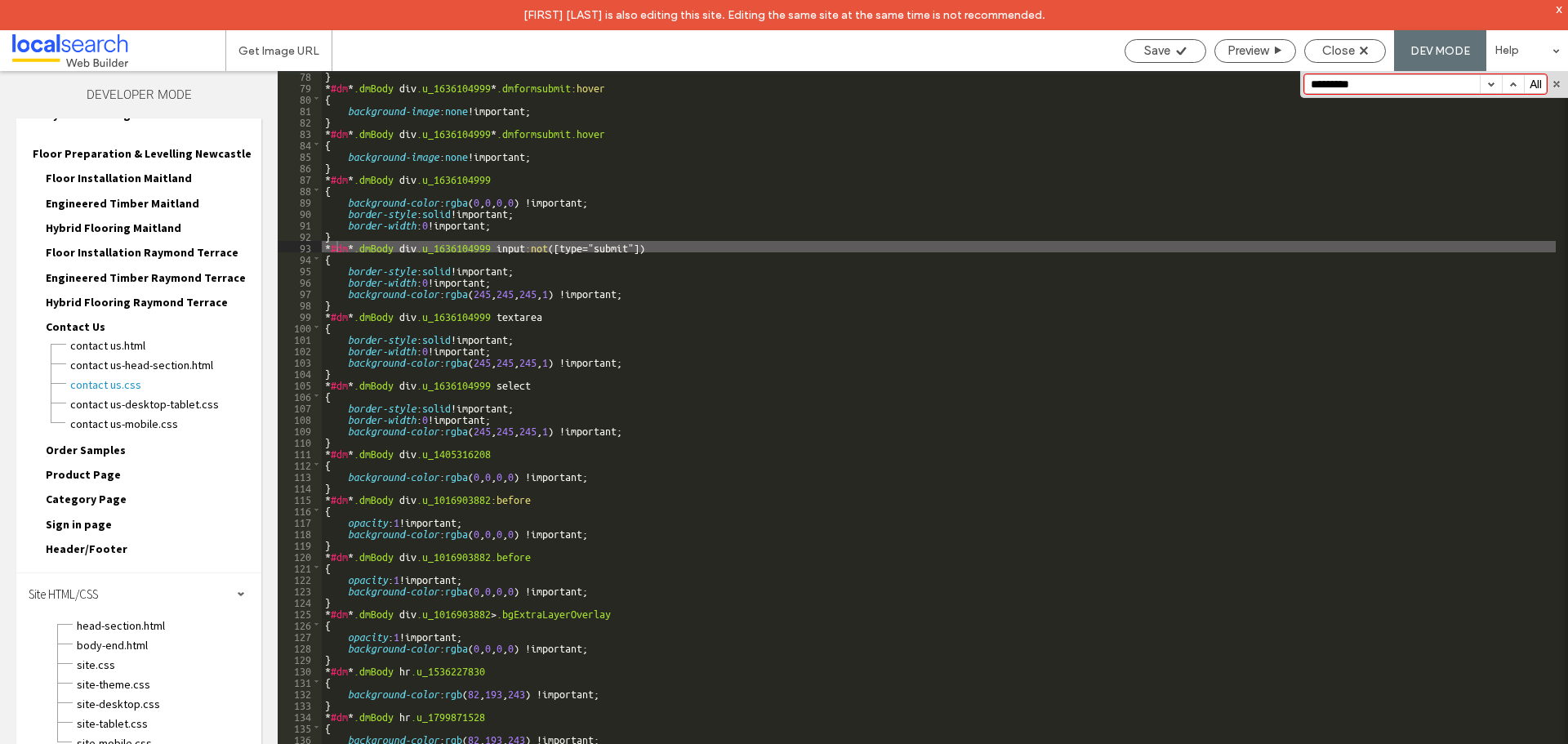 click on "*********" at bounding box center (1392, 84) 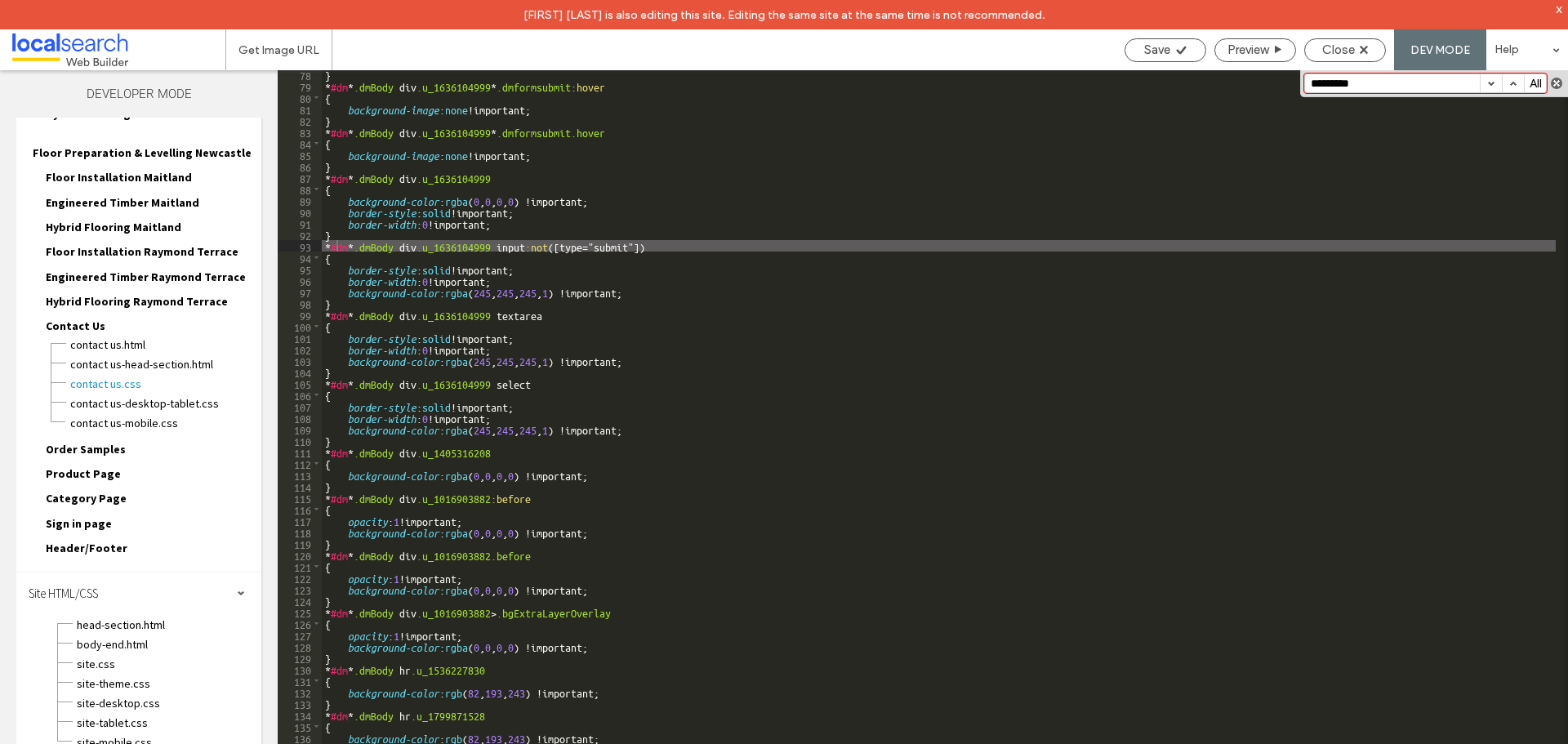 click at bounding box center [1557, 83] 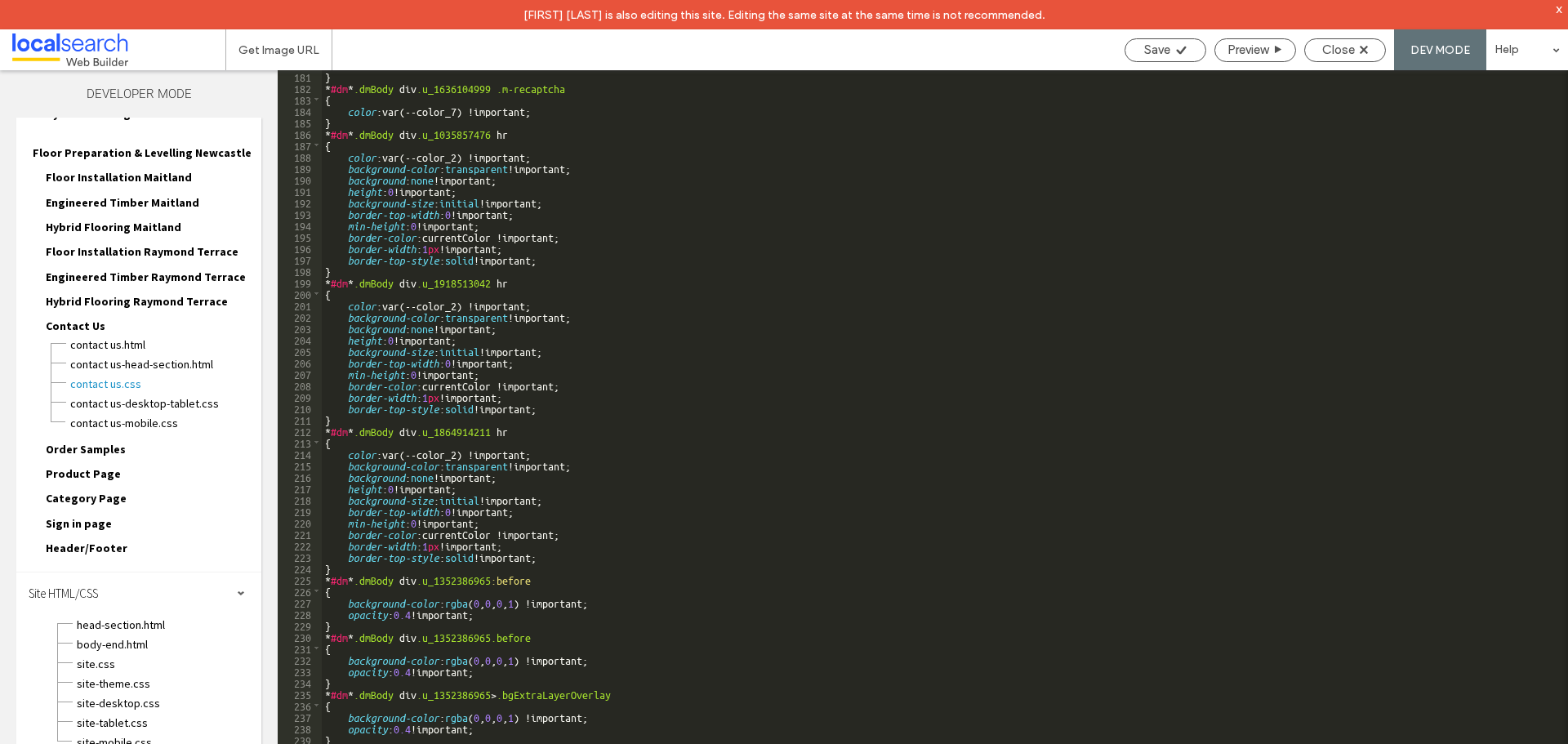 scroll, scrollTop: 2254, scrollLeft: 0, axis: vertical 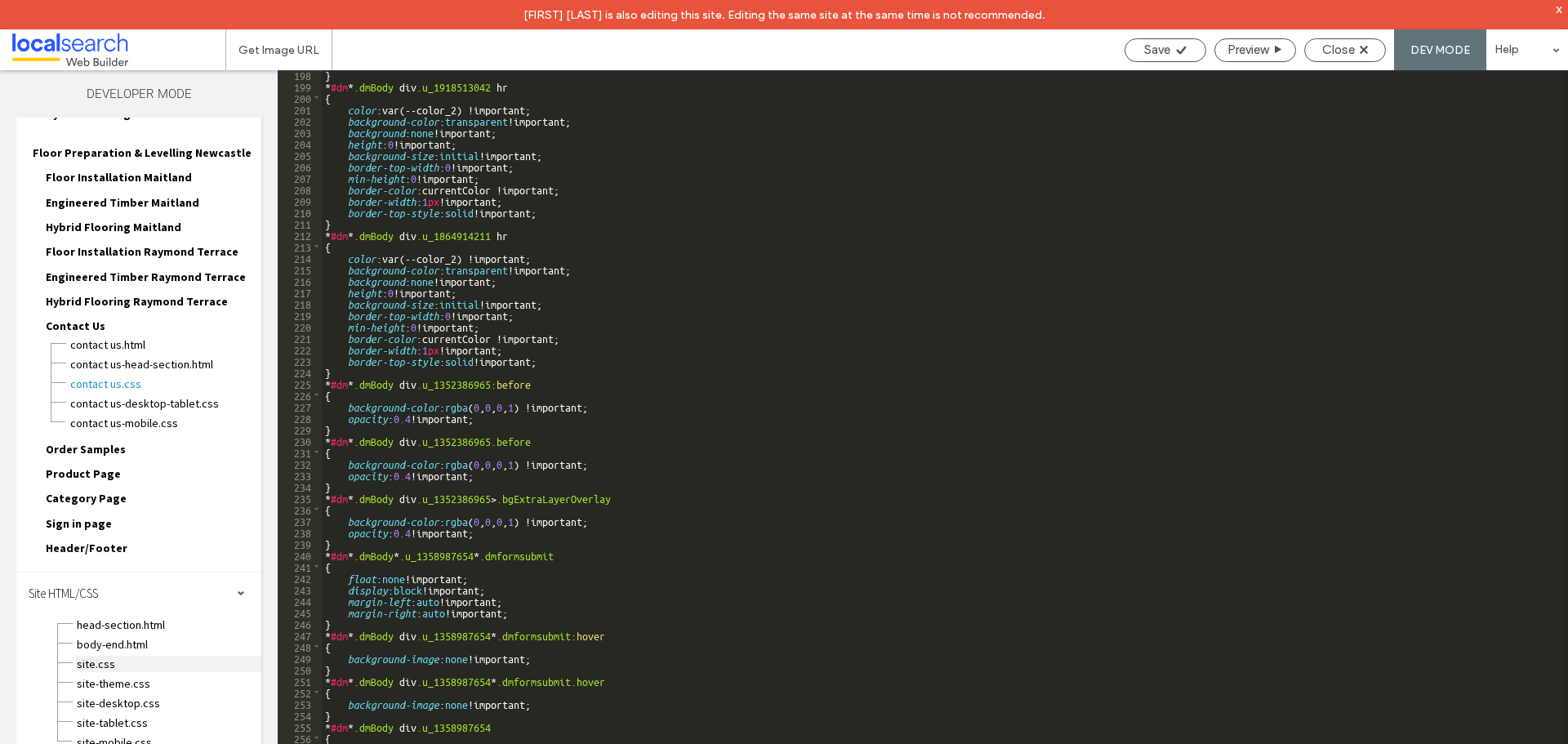 click on "site.css" at bounding box center [168, 664] 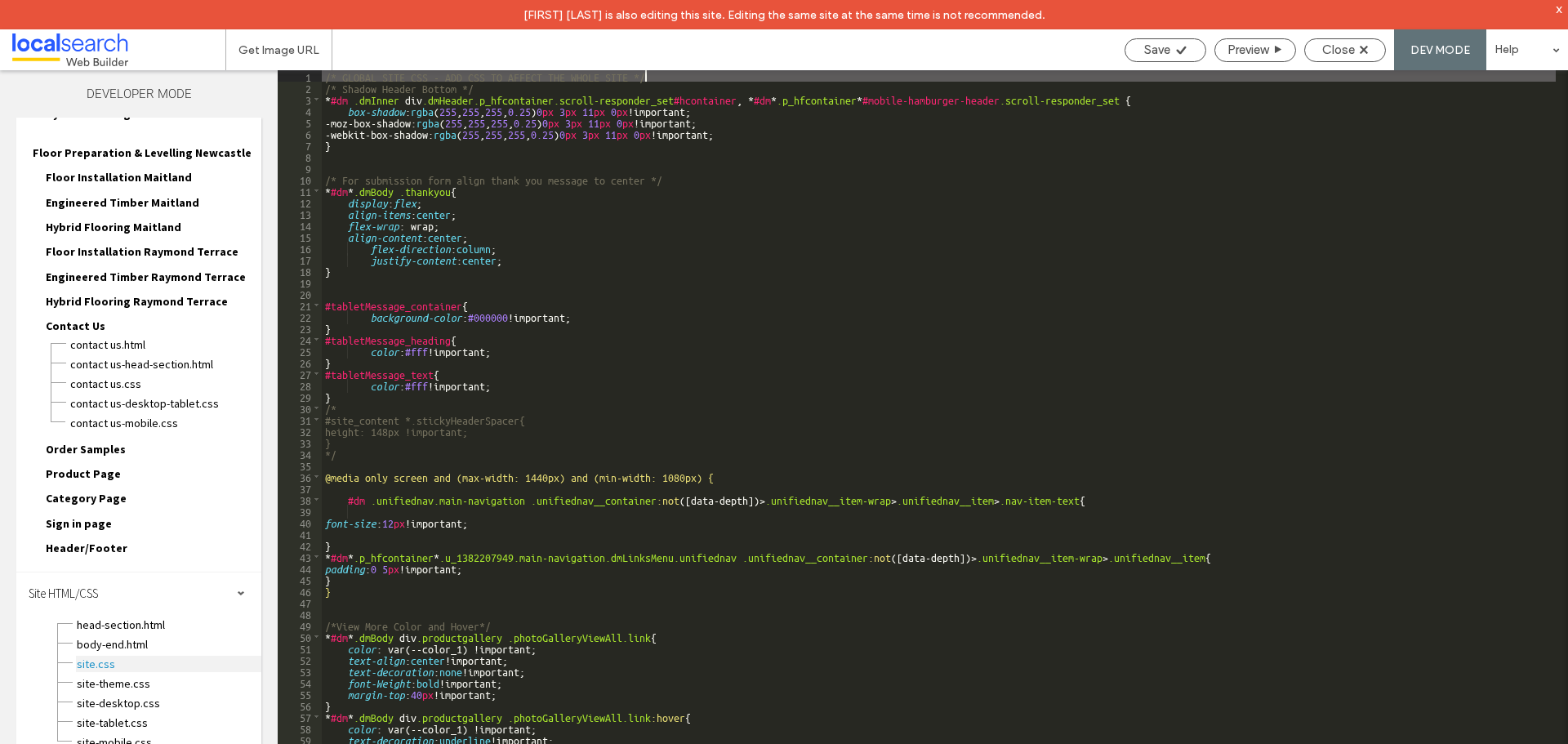 scroll, scrollTop: 0, scrollLeft: 0, axis: both 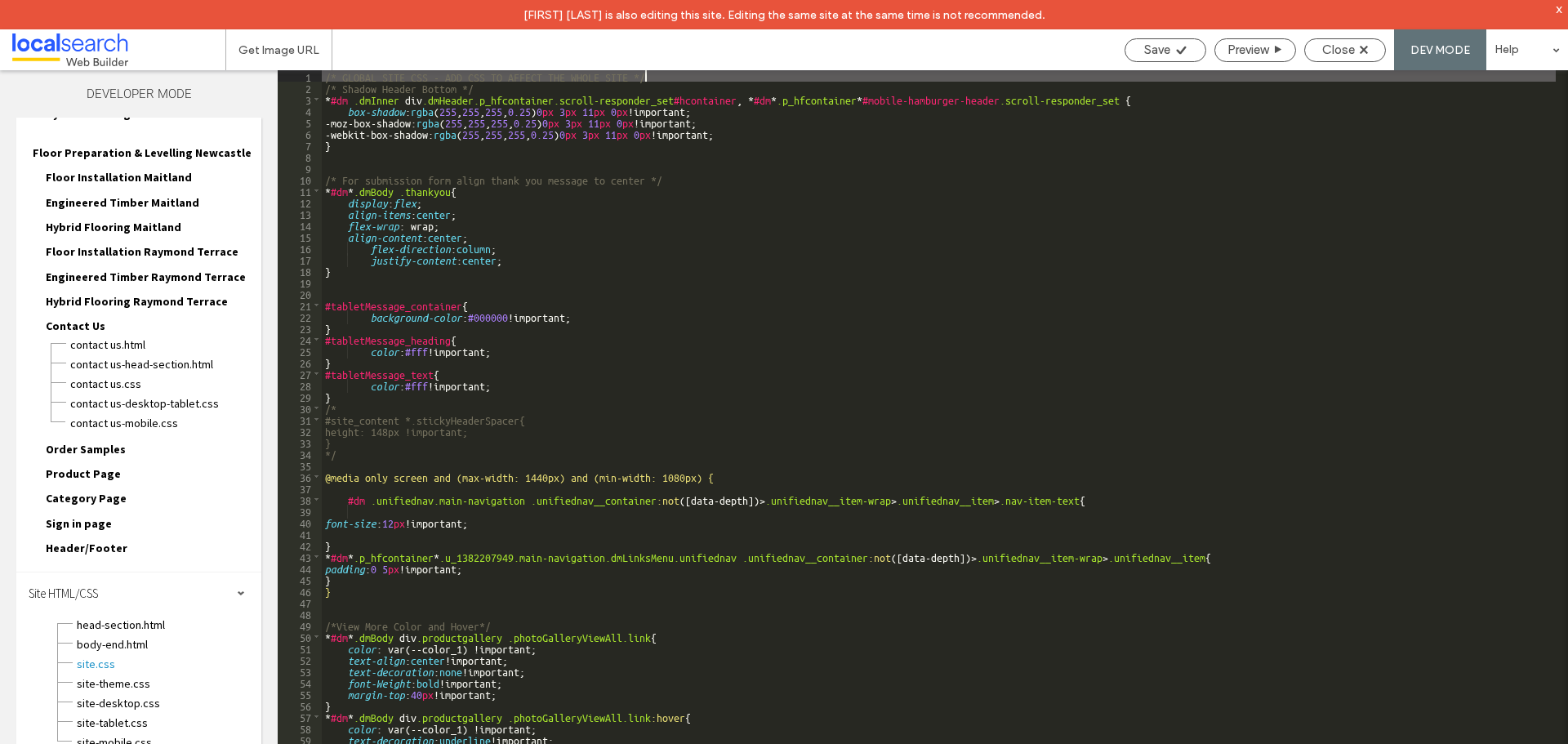 click on "/* GLOBAL SITE CSS - ADD CSS TO AFFECT THE WHOLE SITE */ /* Shadow Header Bottom */ * #dm   .dmInner   div .dmHeader.p_hfcontainer.scroll-responder_set #hcontainer , * #dm  * .p_hfcontainer  * #mobile-hamburger-header .scroll-responder_set   {      box-shadow : rgba ( 255 , 255 , 255 , 0.25 )  0 px   3 px   11 px   0 px  !important;     -moz-box-shadow: rgba ( 255 , 255 , 255 , 0.25 )  0 px   3 px   11 px   0 px  !important;     -webkit-box-shadow: rgba ( 255 , 255 , 255 , 0.25 )  0 px   3 px   11 px   0 px  !important; } /* For submission form align thank you message to center */ * #dm  * .dmBody   .thankyou {      display :  flex ;      align-items :  center ;      flex-wrap : wrap;      align-content :  center ;           flex-direction :  column ;           justify-content :  center ; } #tabletMessage_container {           background-color :  #000000  !important; } #tabletMessage_heading {           color :  #fff  !important; } #tabletMessage_text {           color :  #fff  !important; } /* } */" at bounding box center [938, 433] 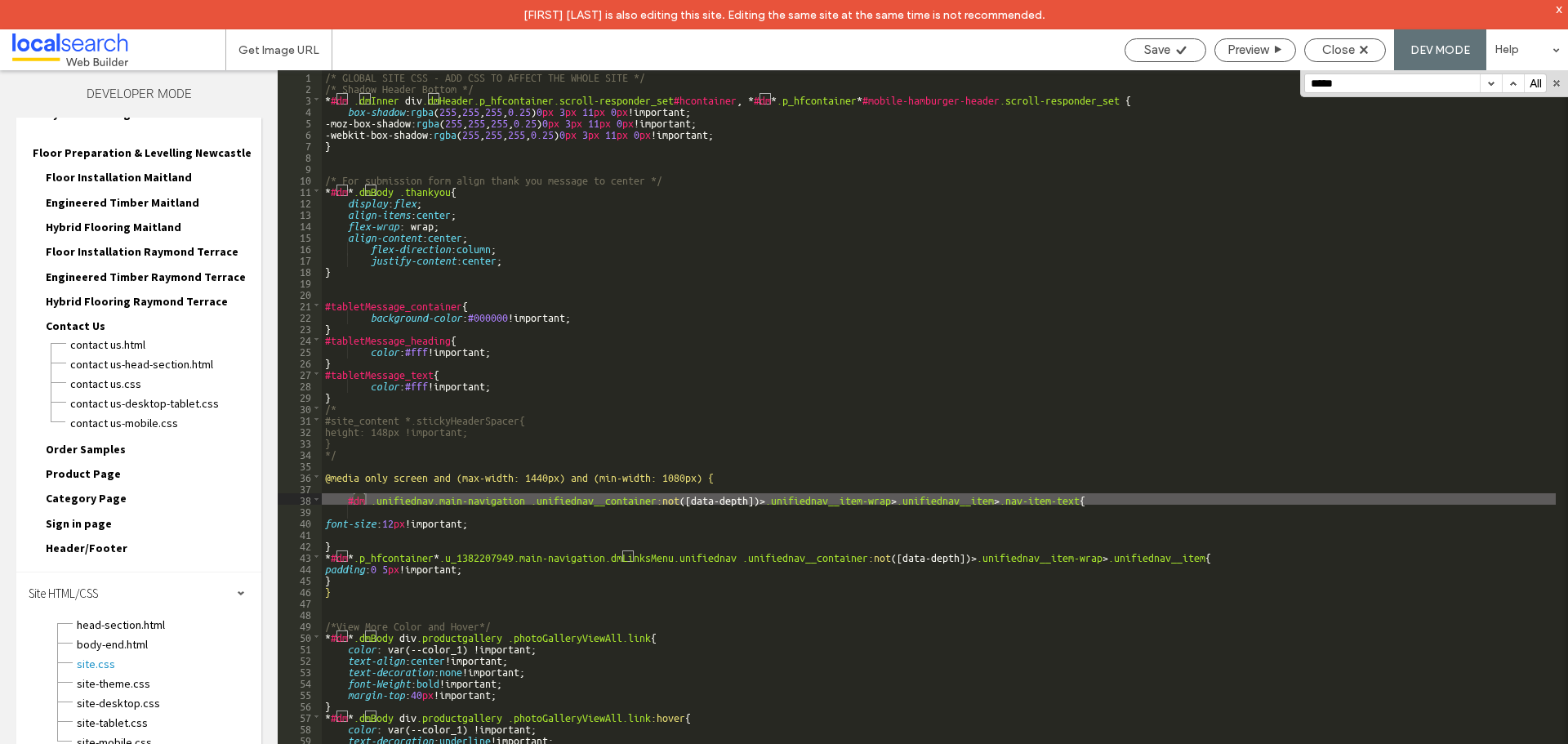 scroll, scrollTop: 3070, scrollLeft: 0, axis: vertical 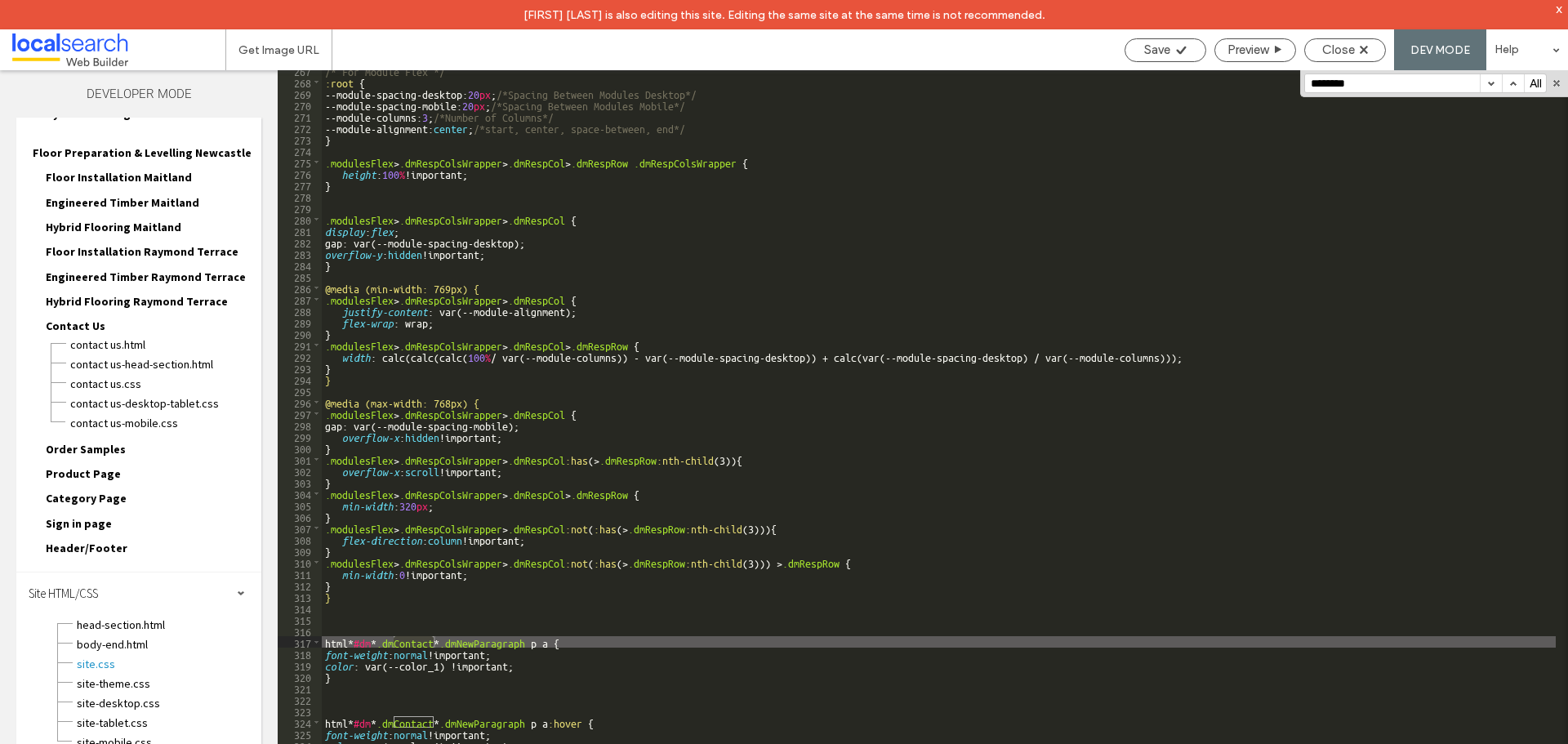 type on "*********" 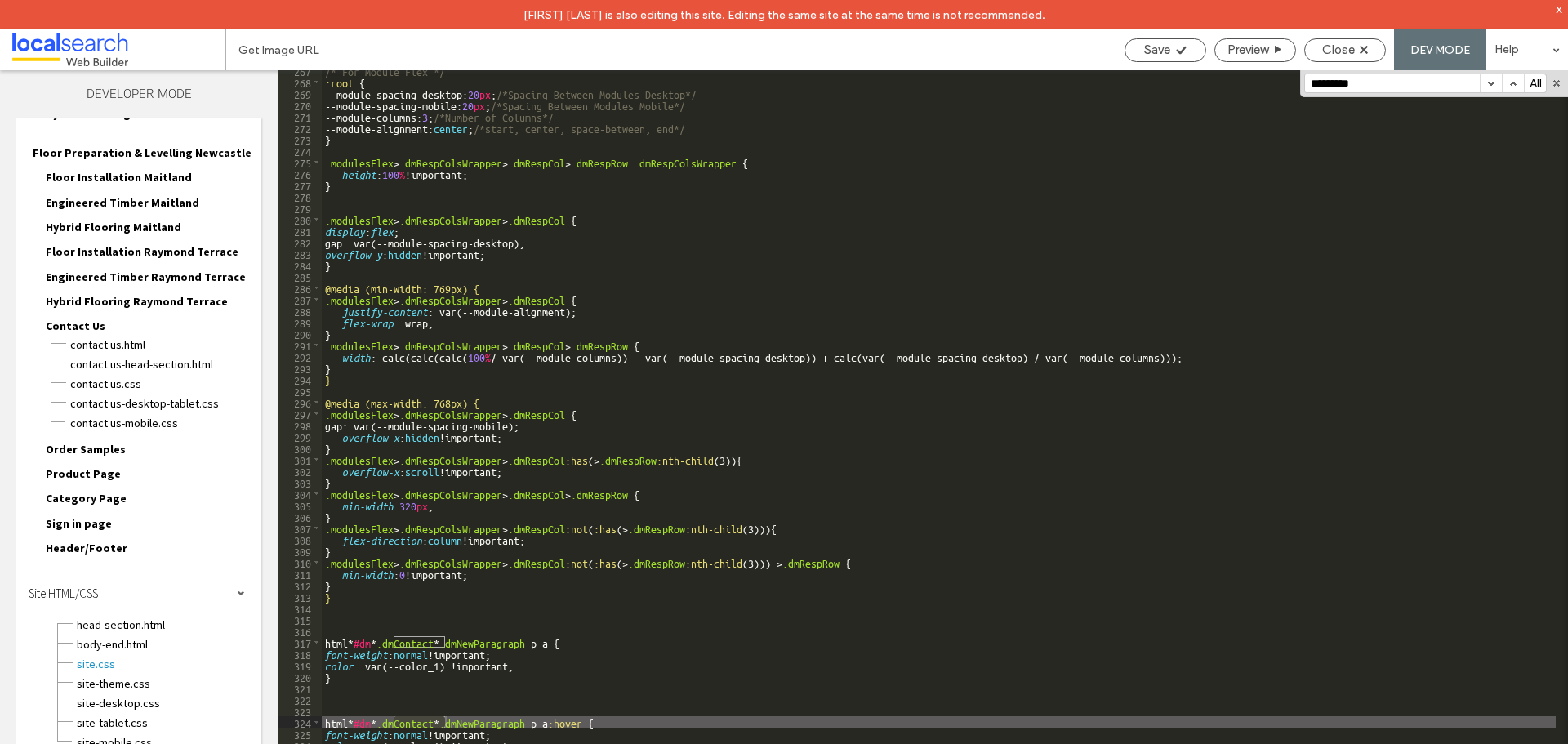 click on "x" at bounding box center (1559, 8) 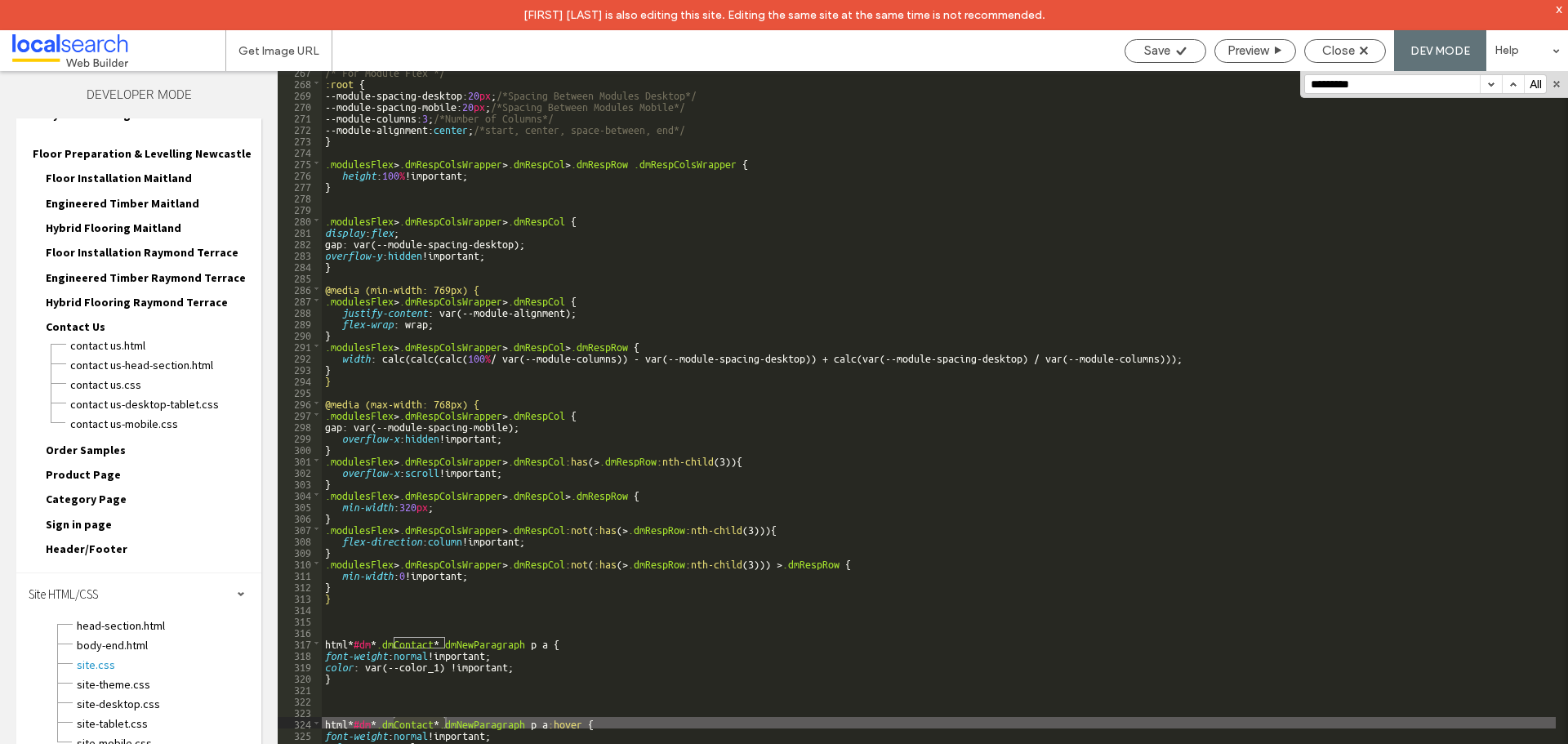scroll, scrollTop: 3070, scrollLeft: 0, axis: vertical 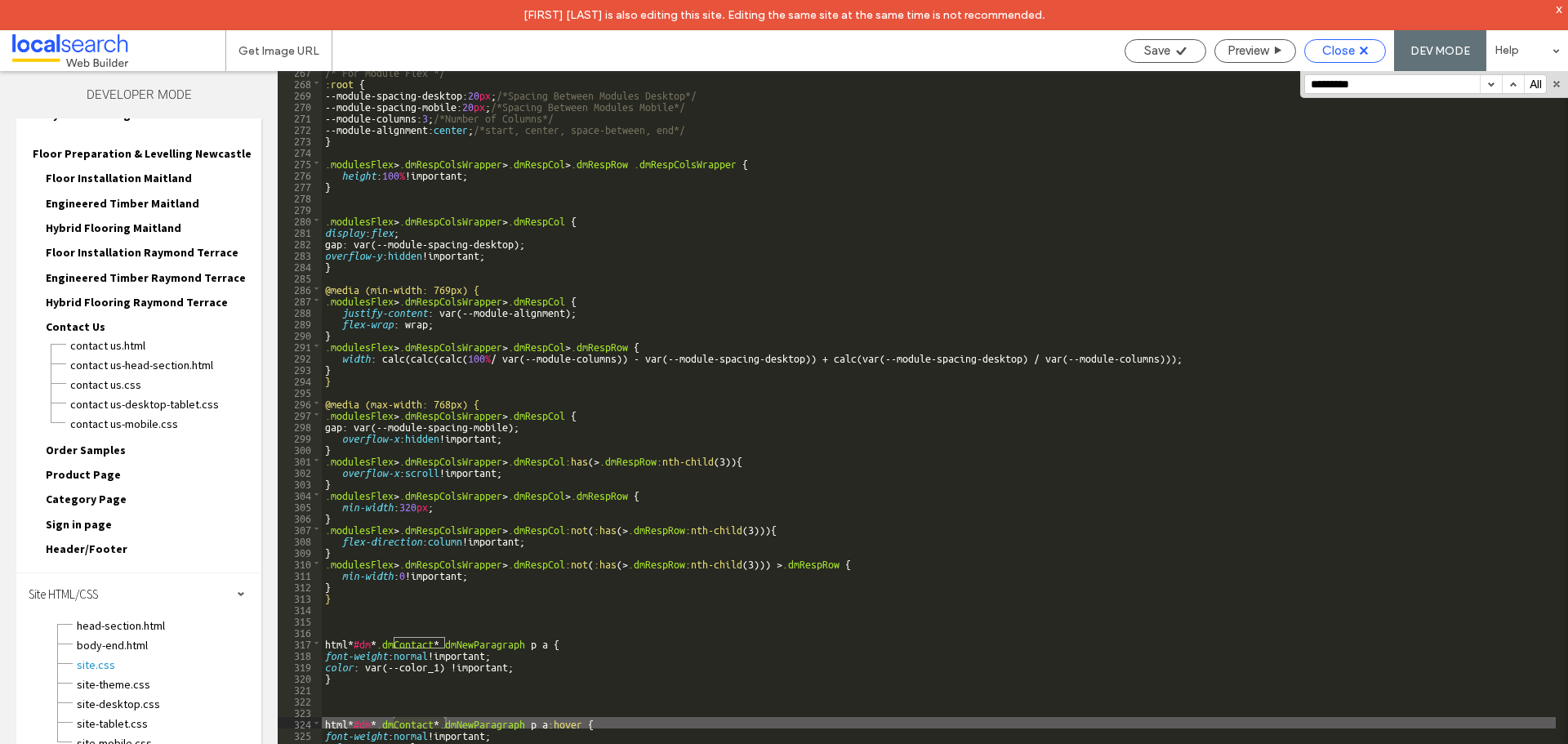 click on "Close" at bounding box center (1345, 51) 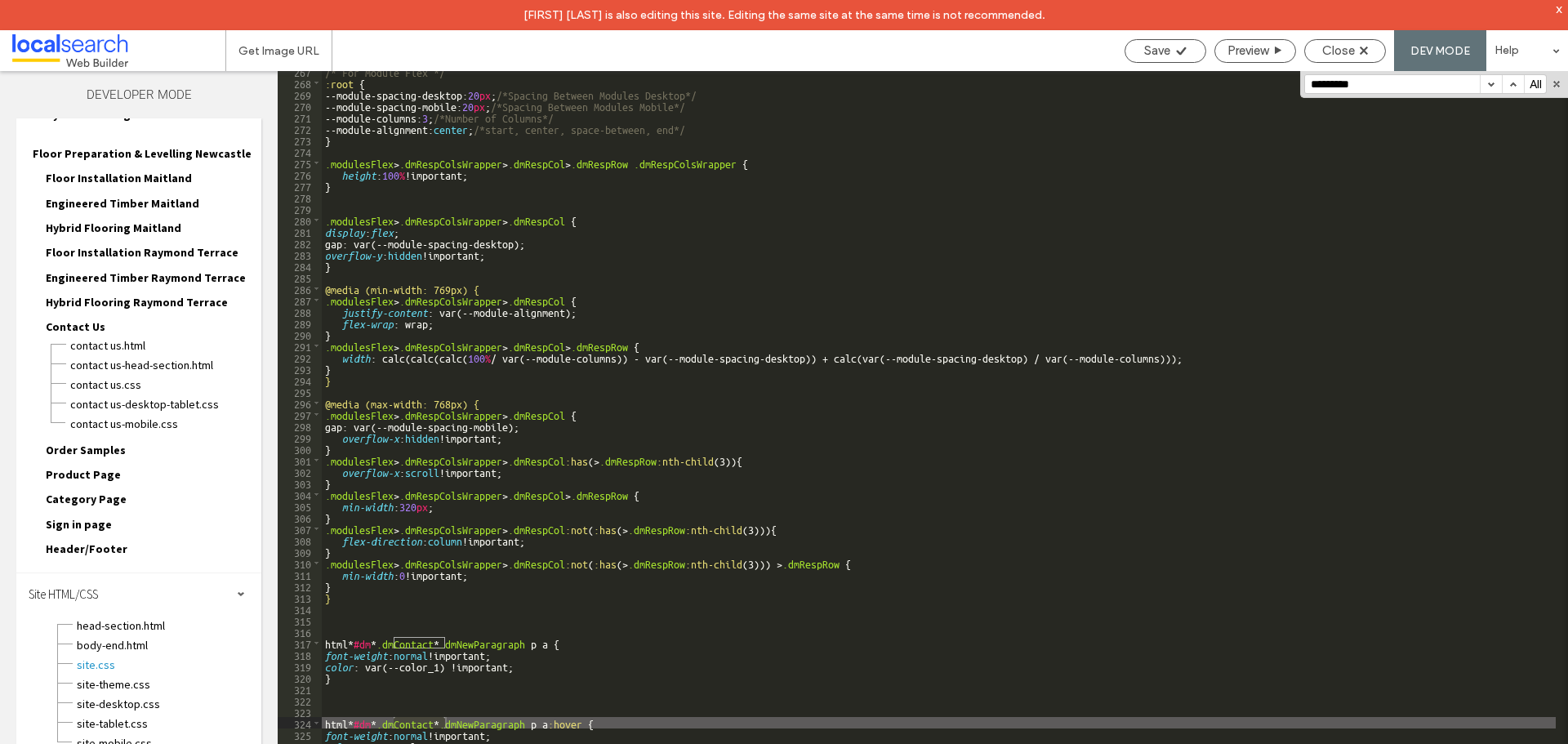 click on "Close" at bounding box center (1339, 51) 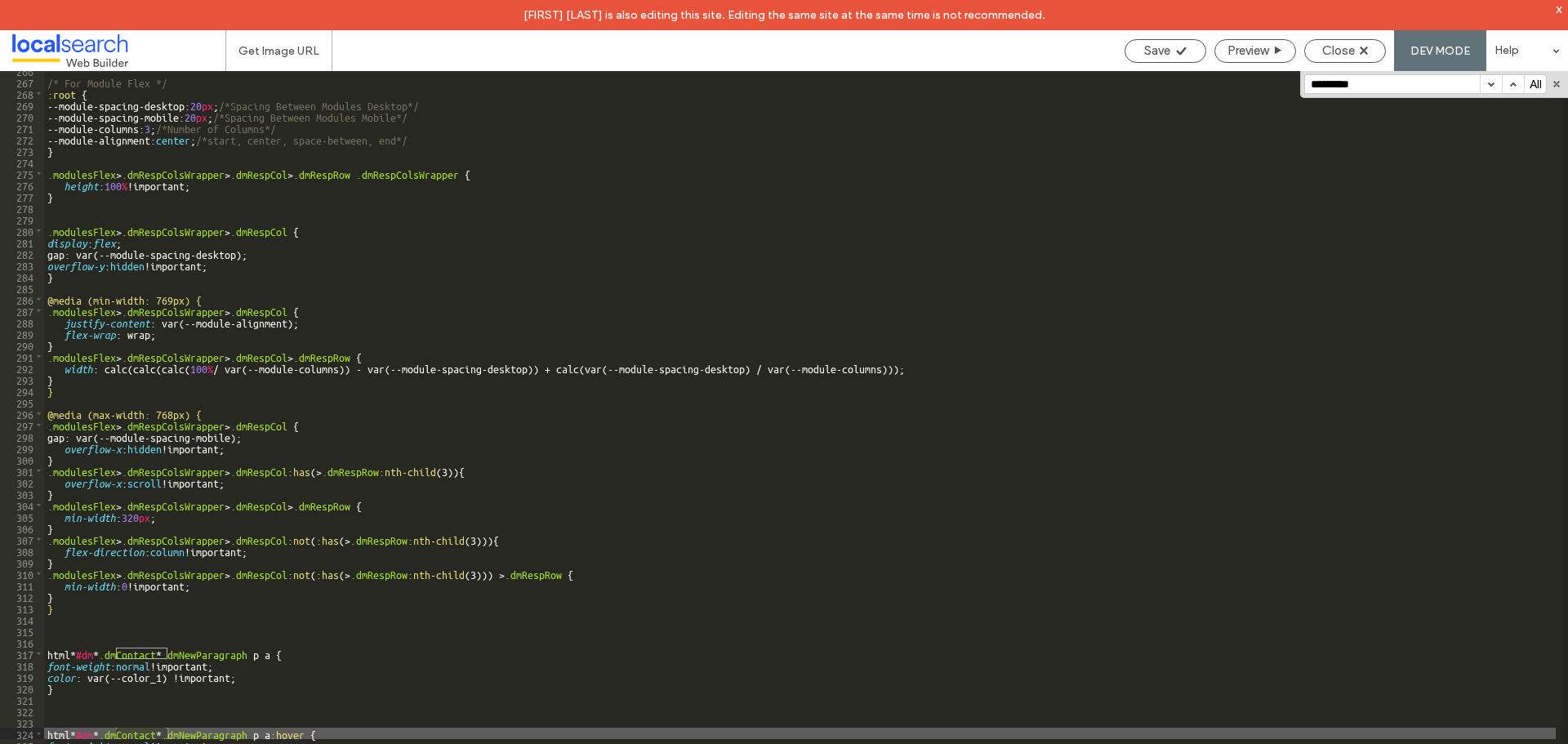 scroll, scrollTop: 316, scrollLeft: 0, axis: vertical 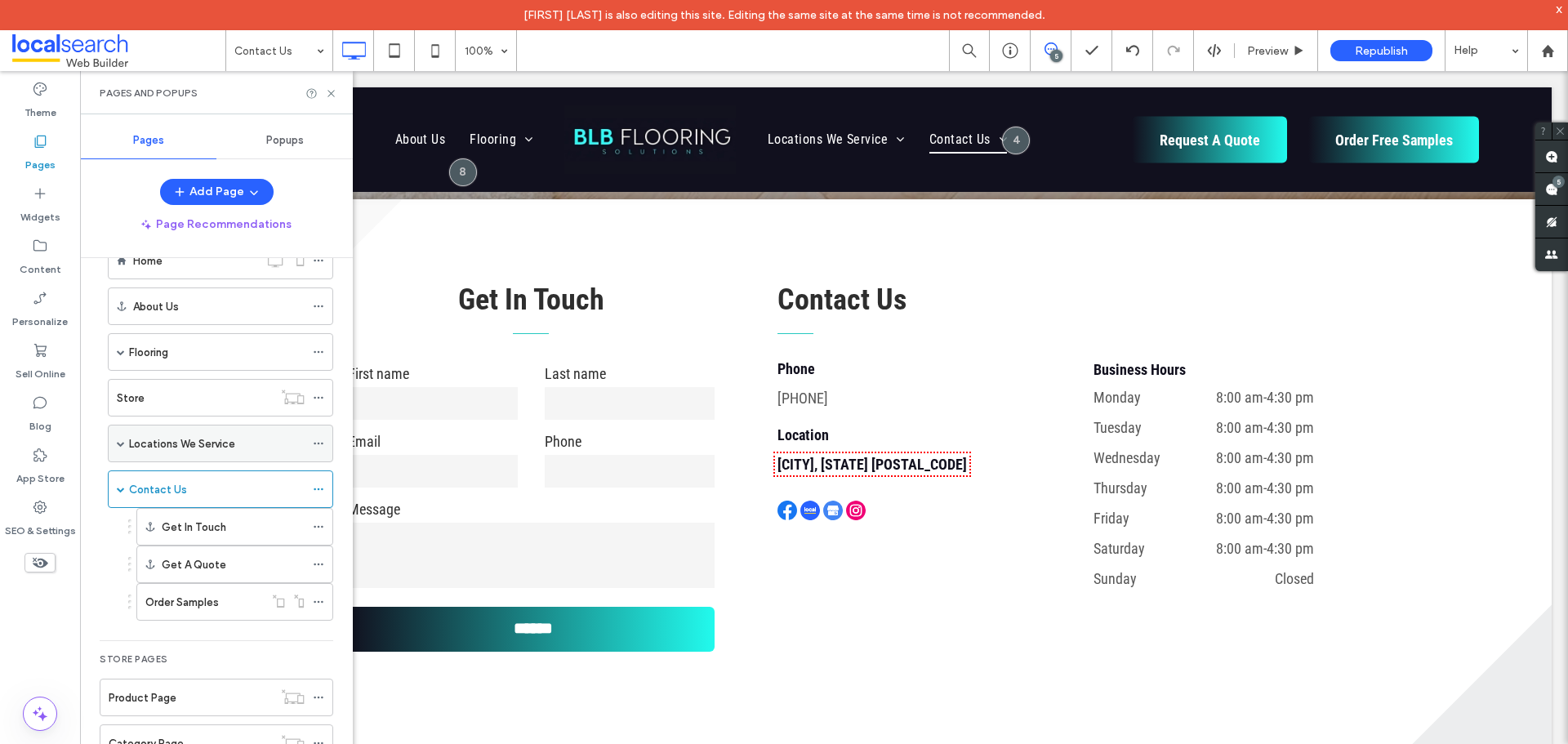 click at bounding box center [121, 443] 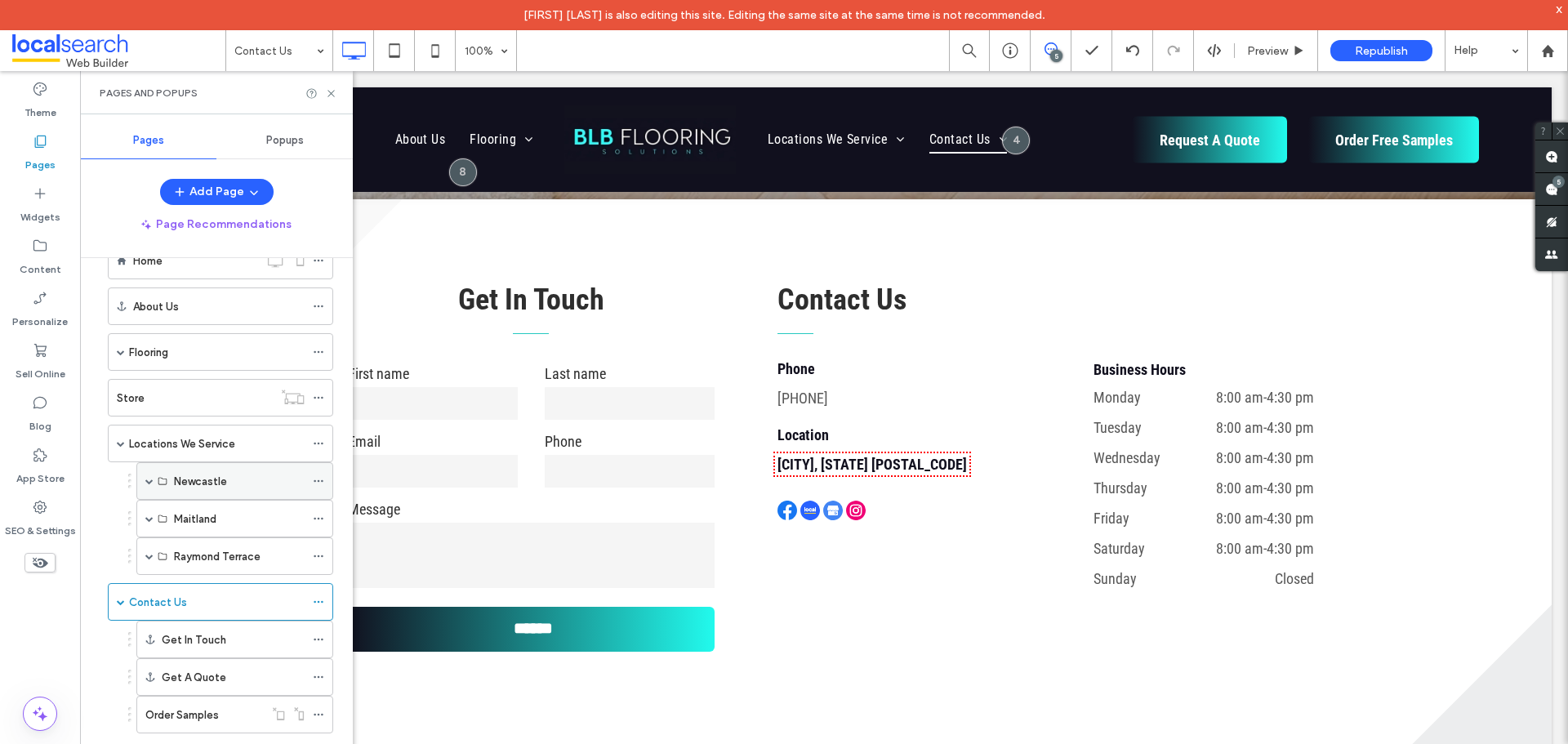 click at bounding box center (149, 481) 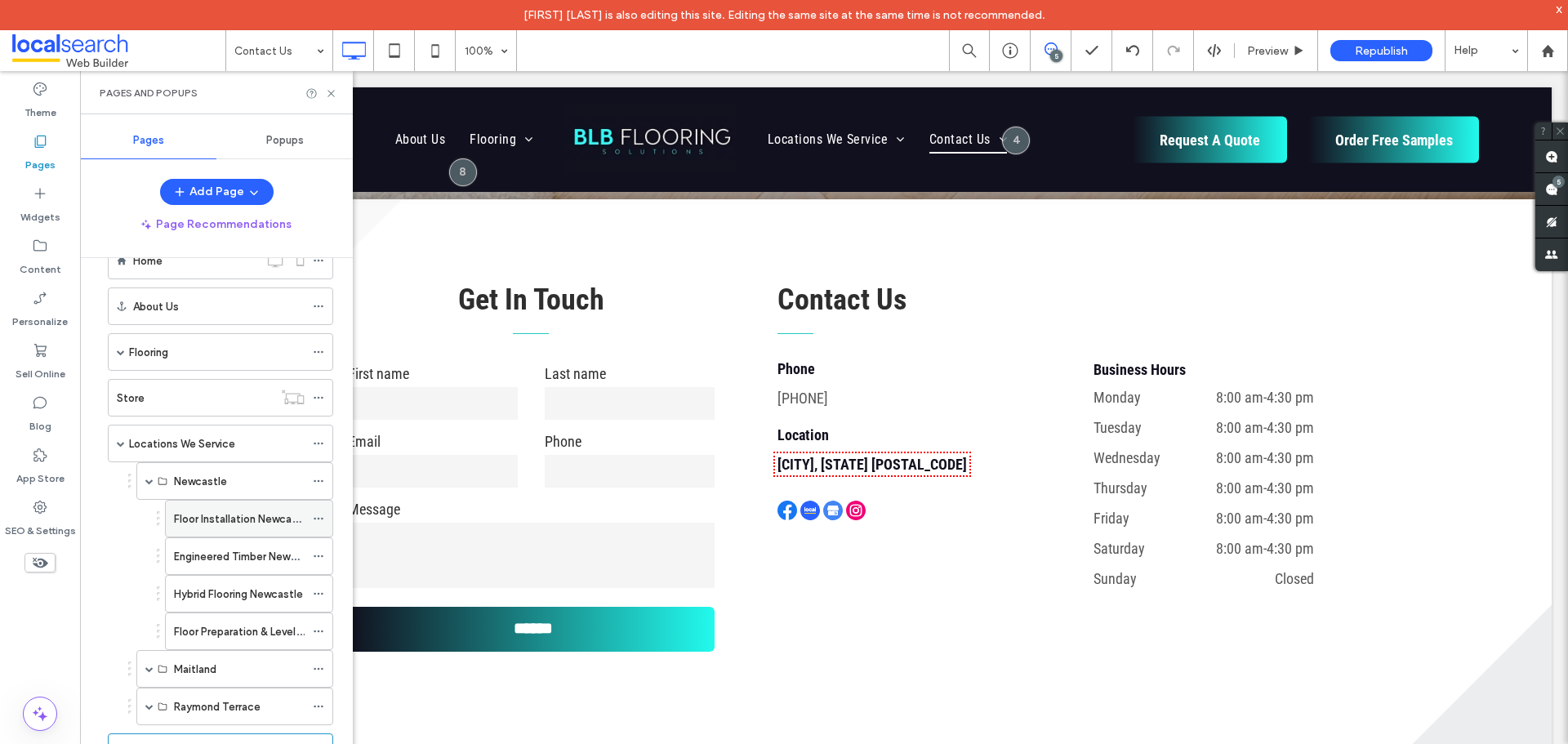 click on "Floor Installation Newcastle" at bounding box center [243, 519] 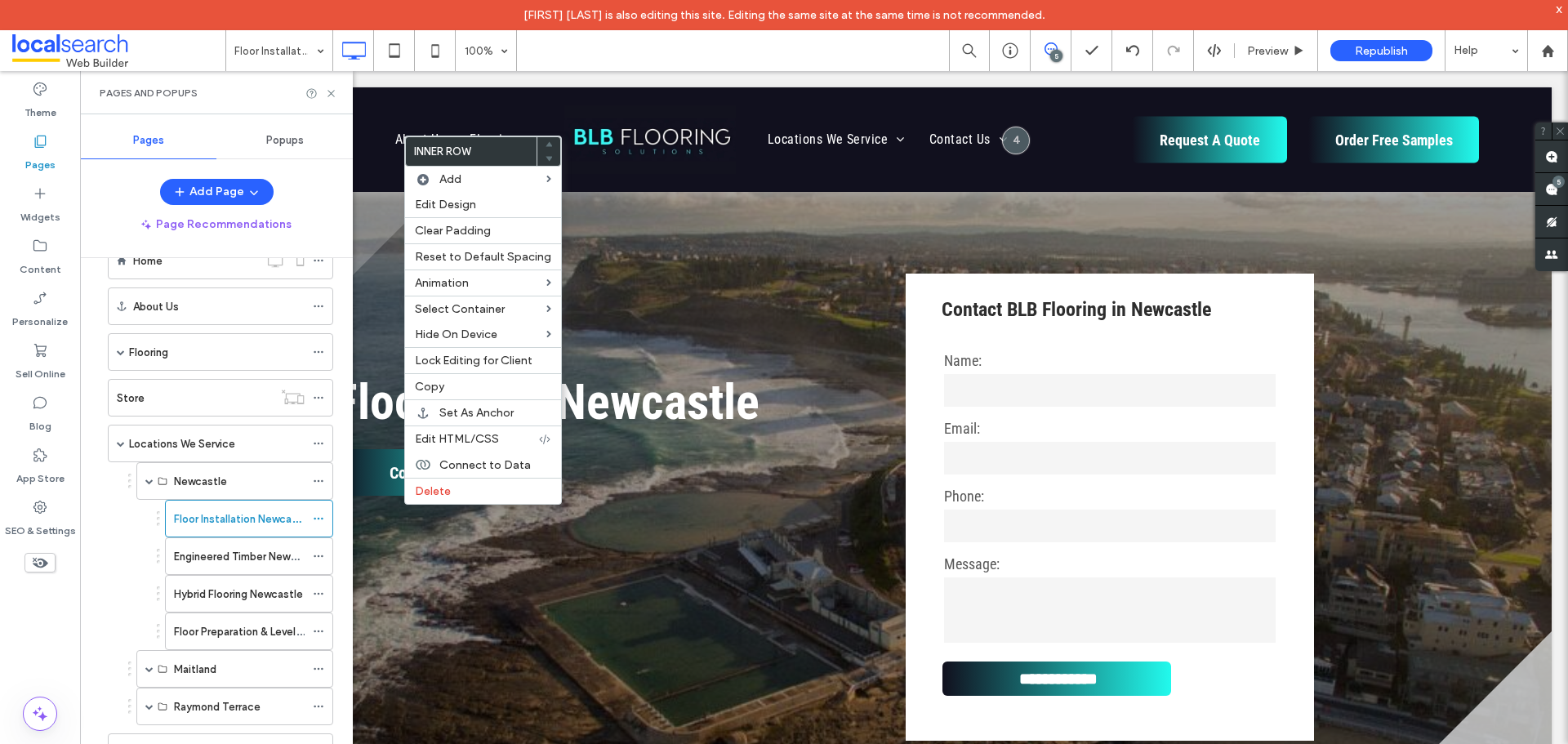 scroll, scrollTop: 1797, scrollLeft: 0, axis: vertical 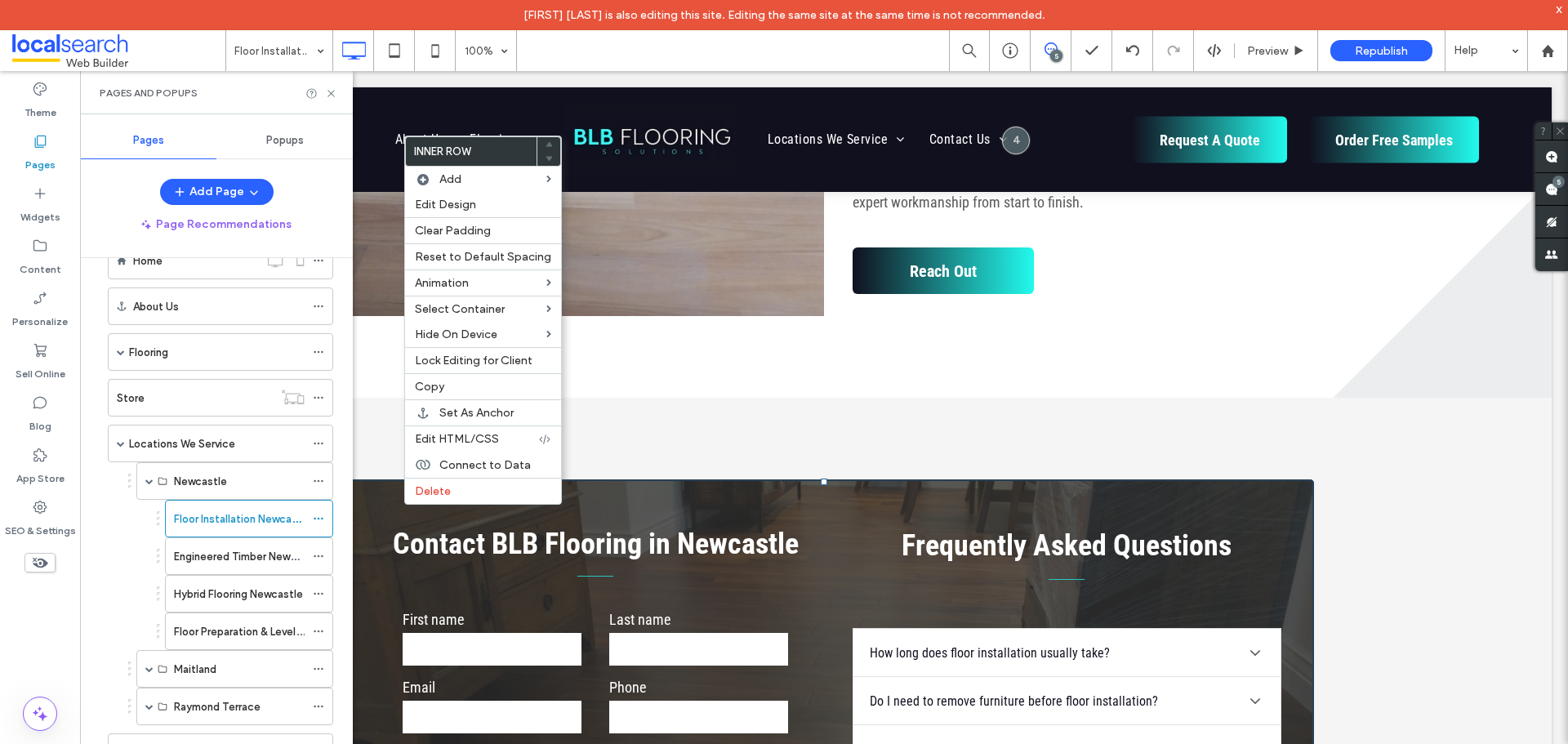 click on "Contact BLB Flooring in Newcastle
First name
Last name
Email
Phone
Message
******
Thank you for contacting  BLB Flooring Solutions . We will be in touch soon.
Oops, there was an error sending your message. Please try again later.
Click To Paste" at bounding box center (595, 719) 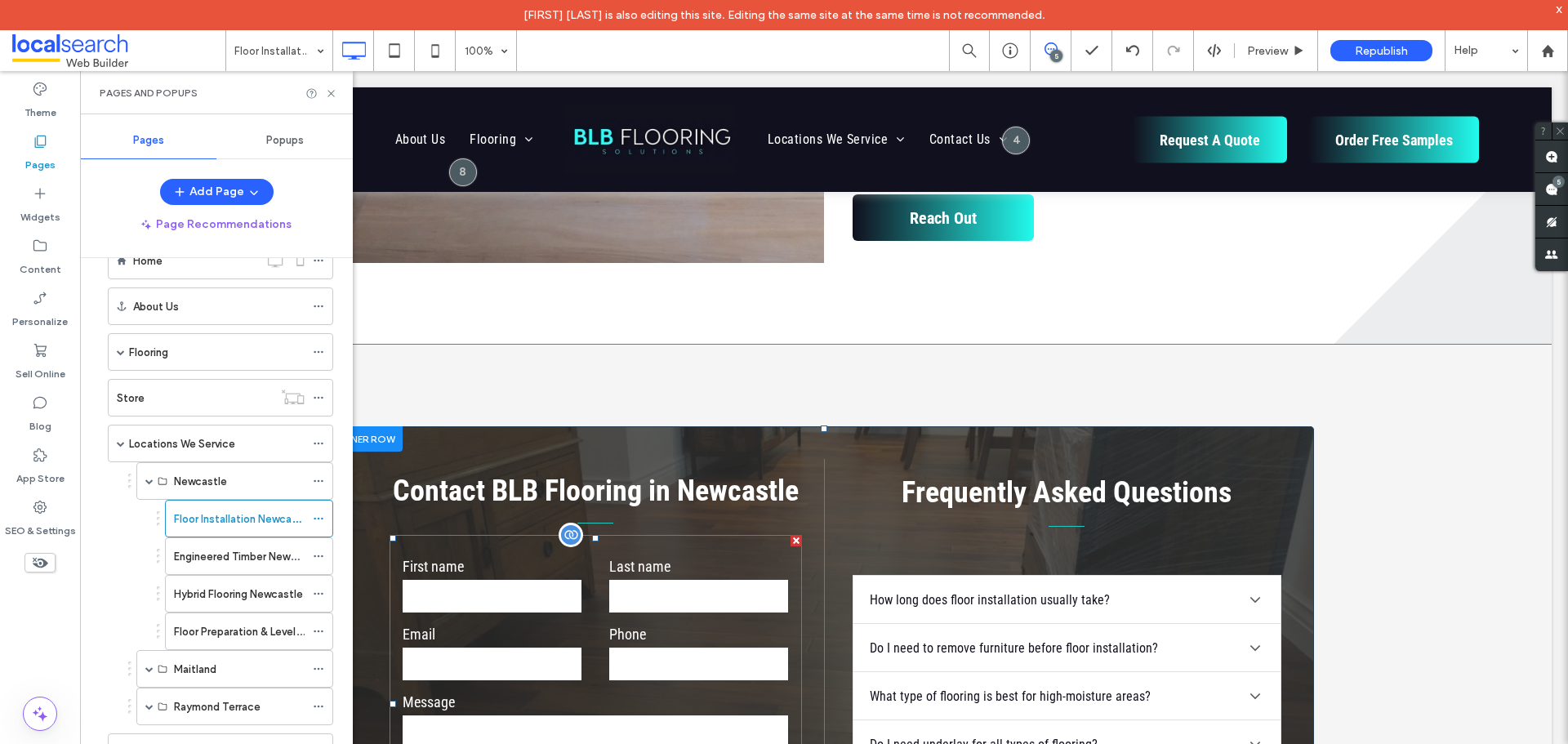 scroll, scrollTop: 1878, scrollLeft: 0, axis: vertical 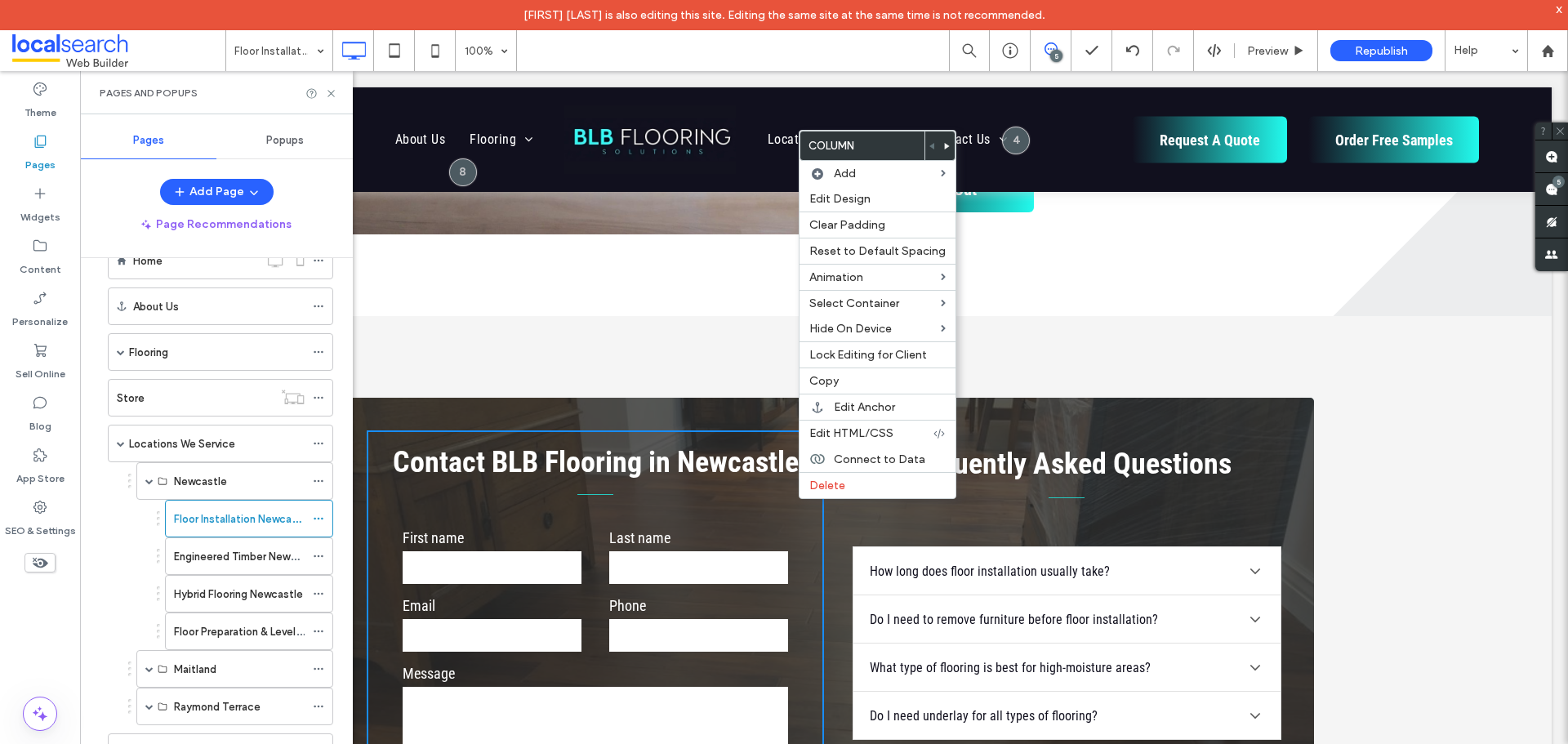 click on "Contact BLB Flooring in Newcastle
First name
Last name
Email
Phone
Message
******
Thank you for contacting  BLB Flooring Solutions . We will be in touch soon.
Oops, there was an error sending your message. Please try again later.
Click To Paste
Frequently Asked Questions
How long does floor installation usually take?
Floor installation time can vary depending on the size of the space, the type of flooring being installed, and whether floor preparation is required. For a standard room, installation might take 1–2 days, while full-home projects can take several days. If subfloor levelling or old floor removal is needed, this can extend the timeline. A professional installer will give you a more accurate timeframe during the quoting process.
Do I need to remove furniture before floor installation?" at bounding box center [824, 645] 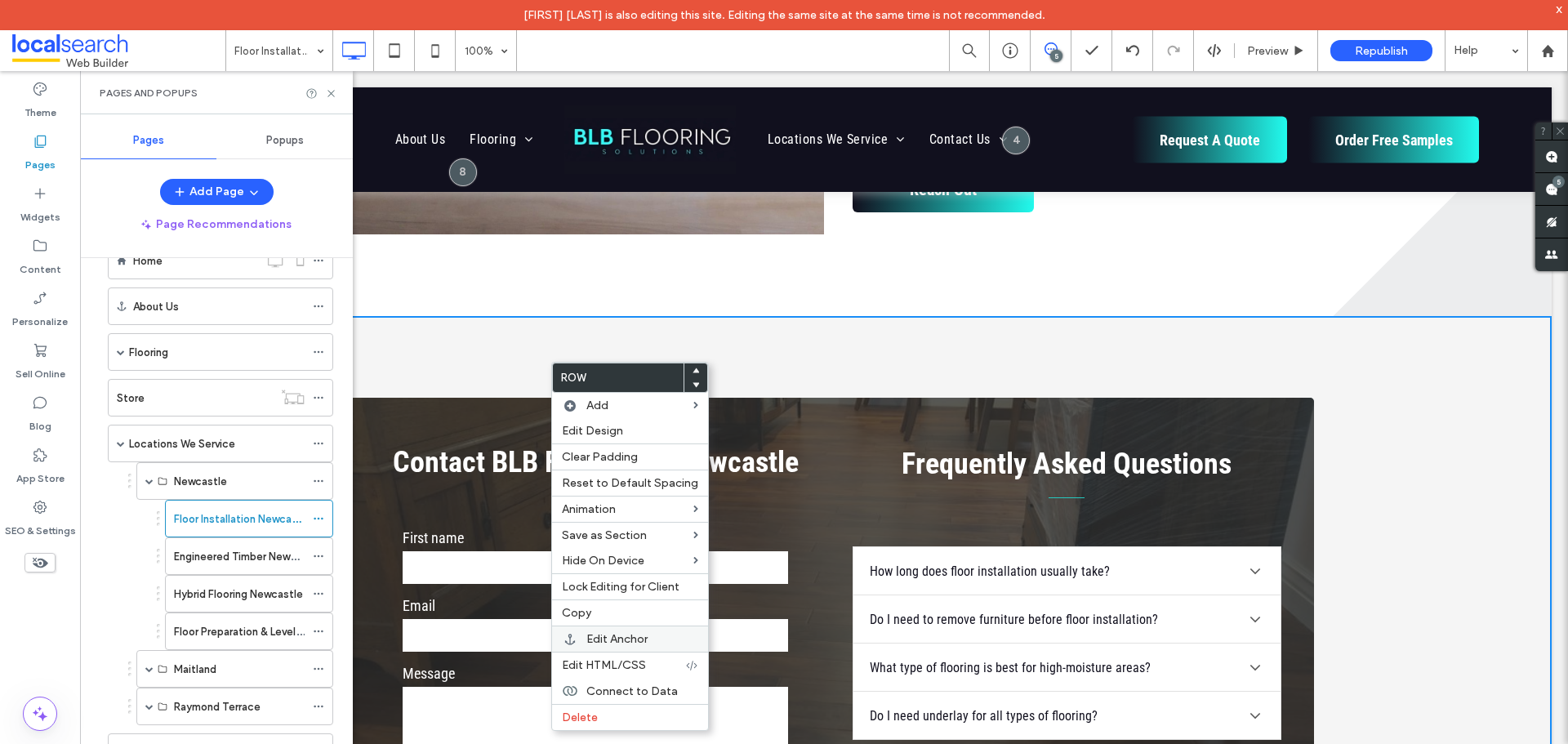 click on "Edit Anchor" at bounding box center [642, 639] 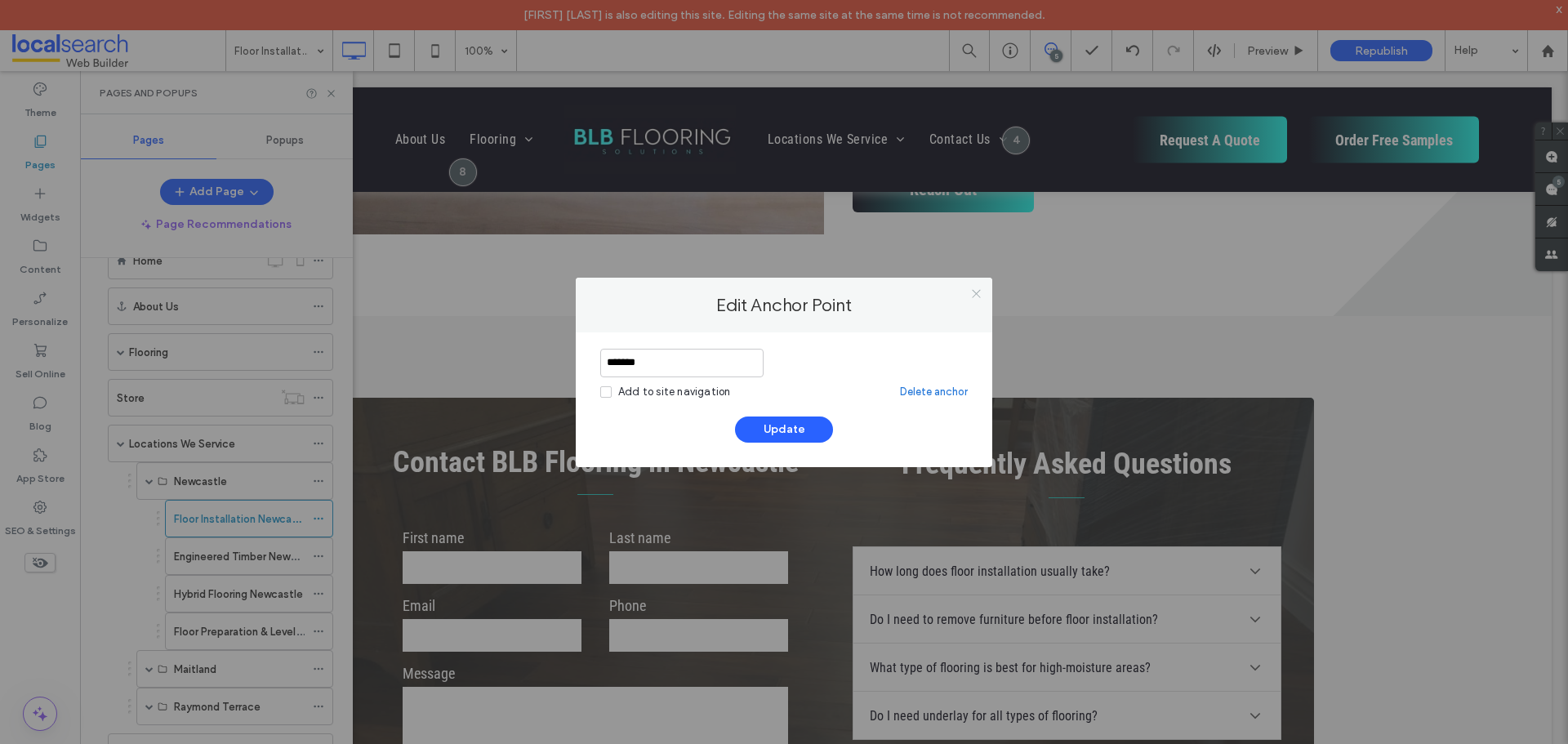 click 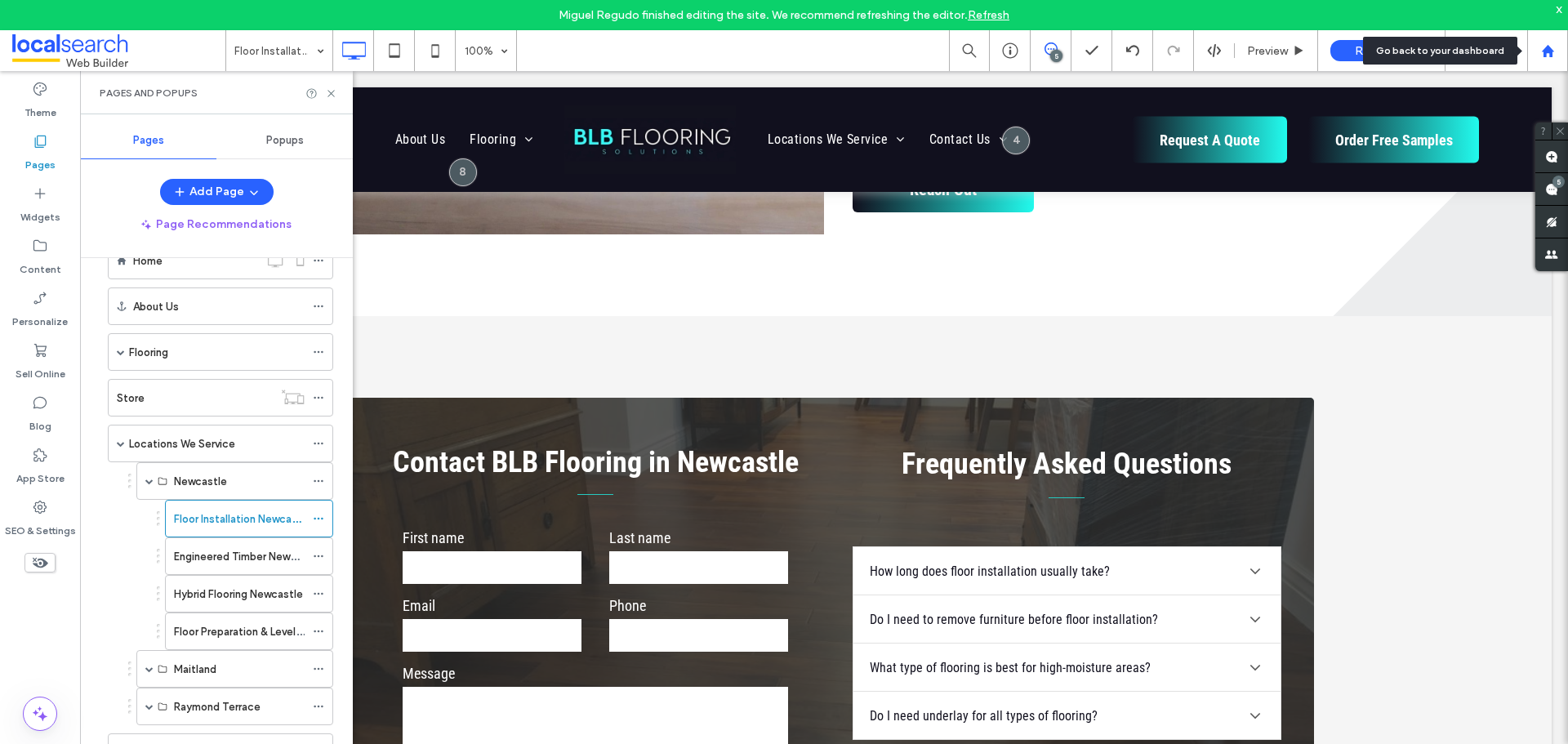 drag, startPoint x: 1552, startPoint y: 44, endPoint x: 639, endPoint y: 129, distance: 916.948 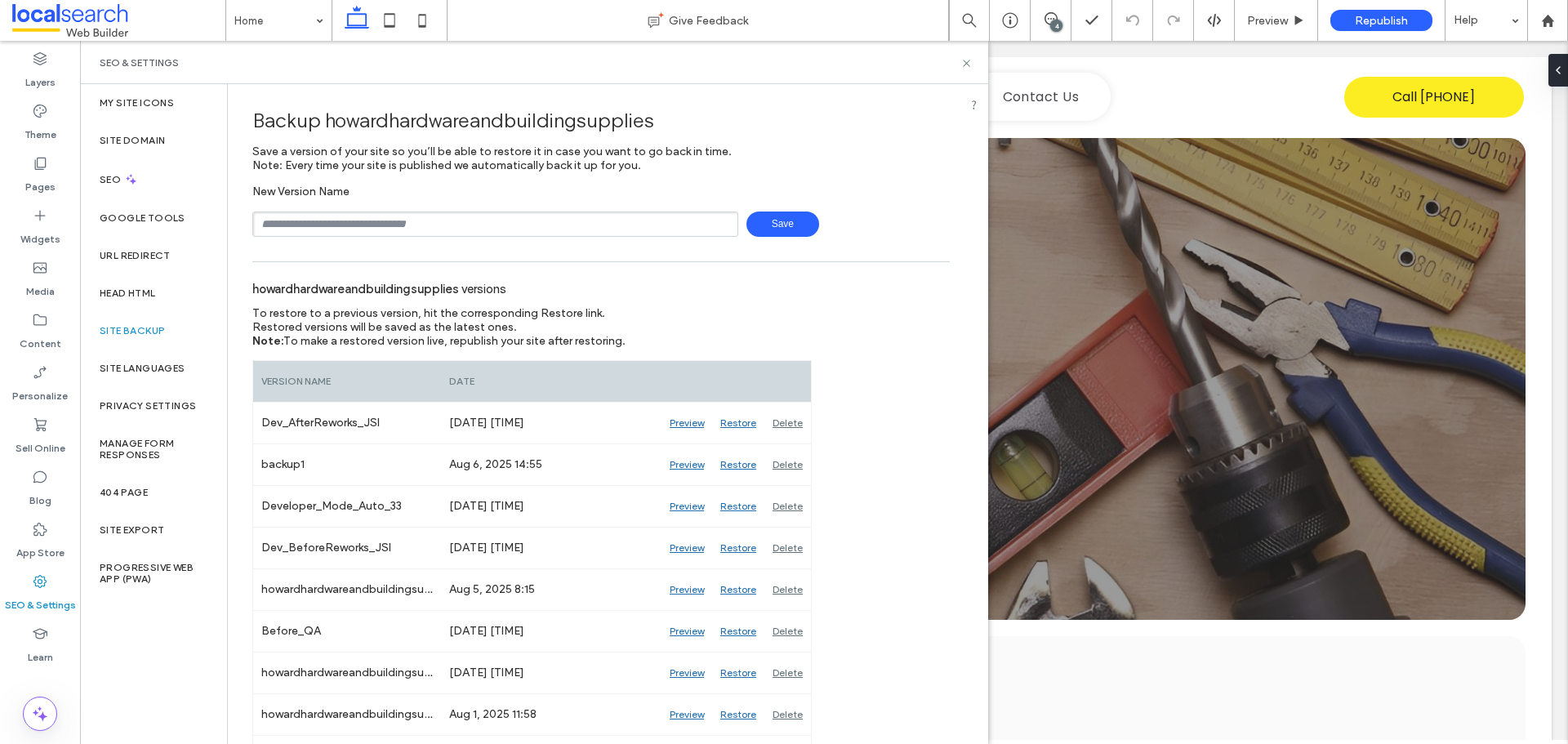 scroll, scrollTop: 0, scrollLeft: 0, axis: both 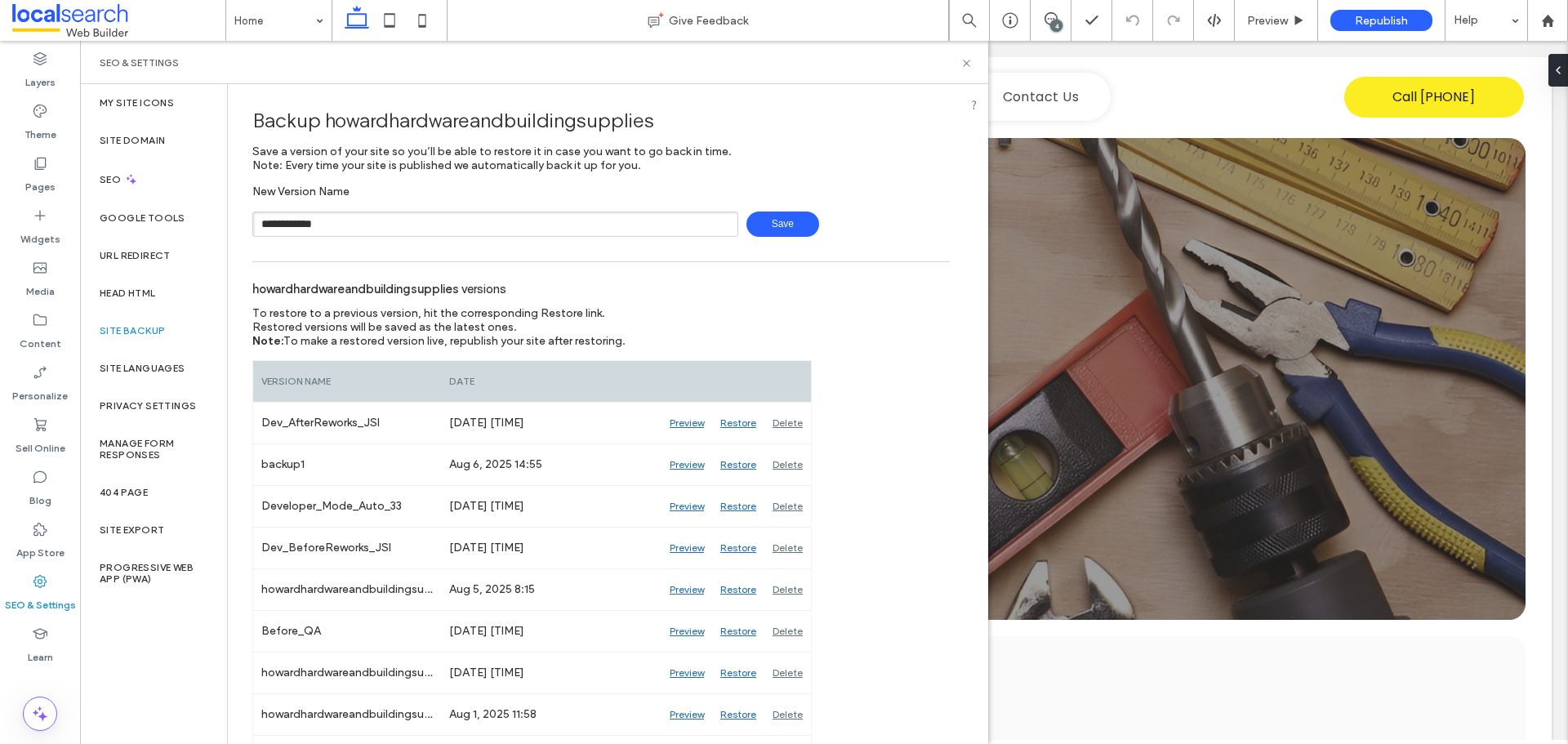 click on "Save" at bounding box center (782, 224) 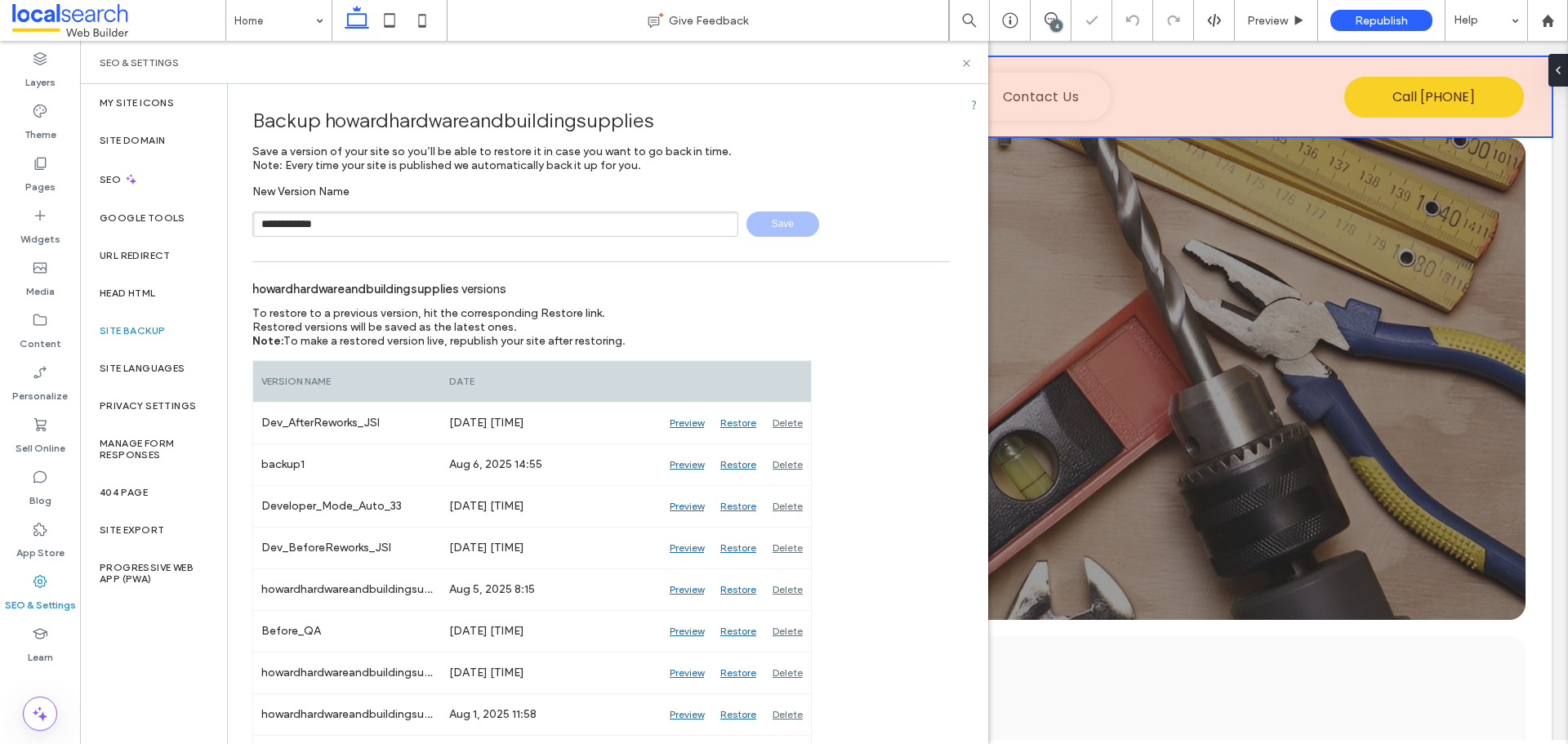 type 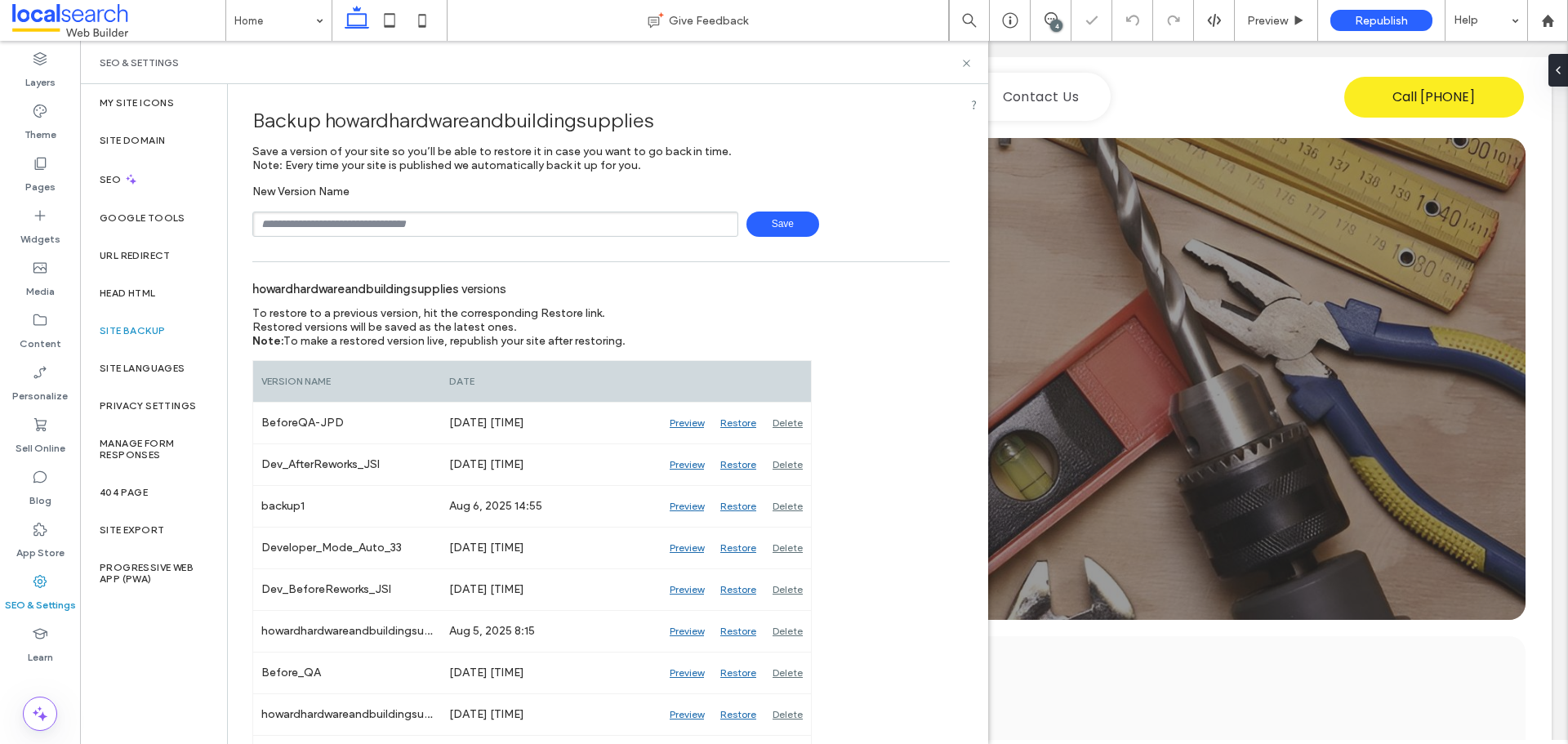 click 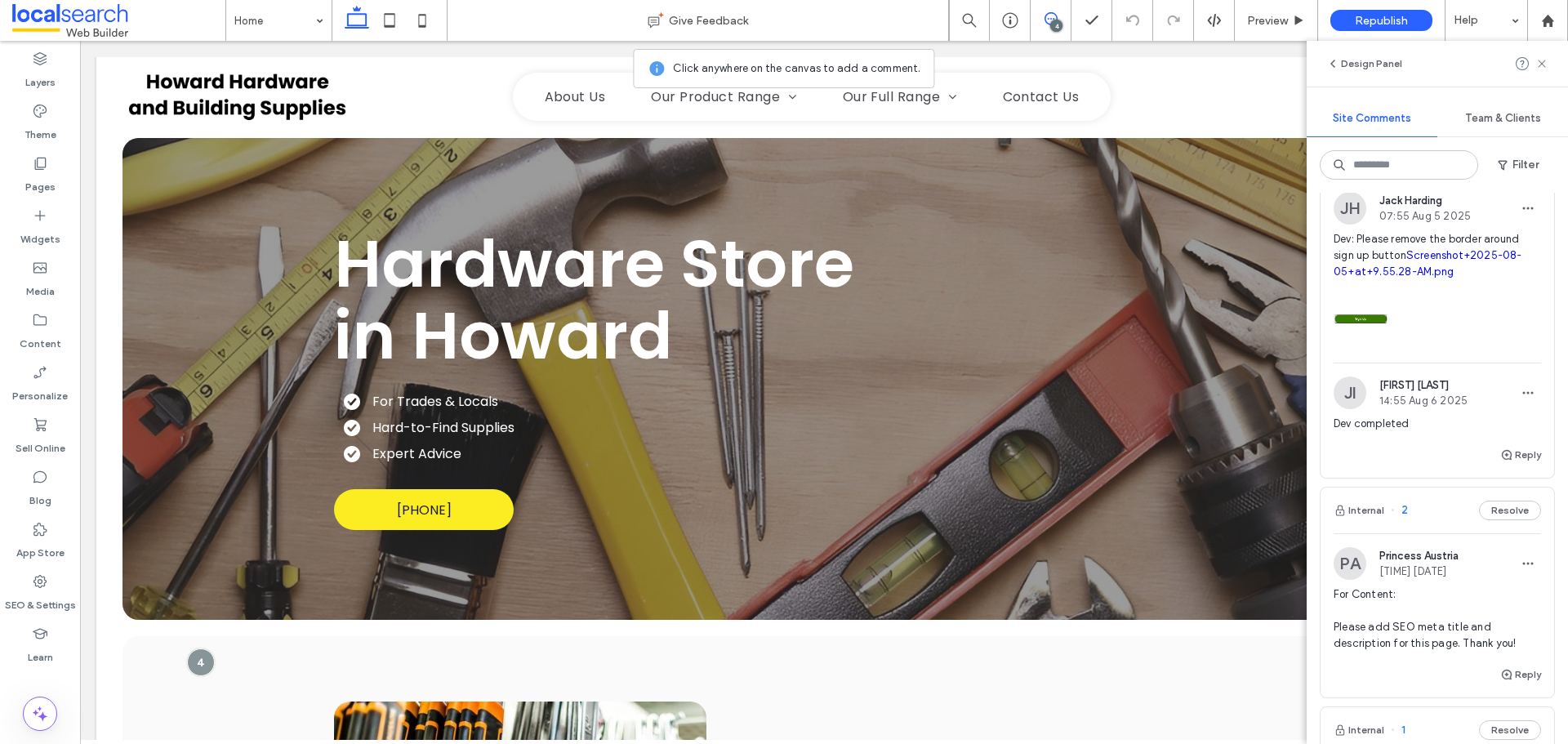 scroll, scrollTop: 82, scrollLeft: 0, axis: vertical 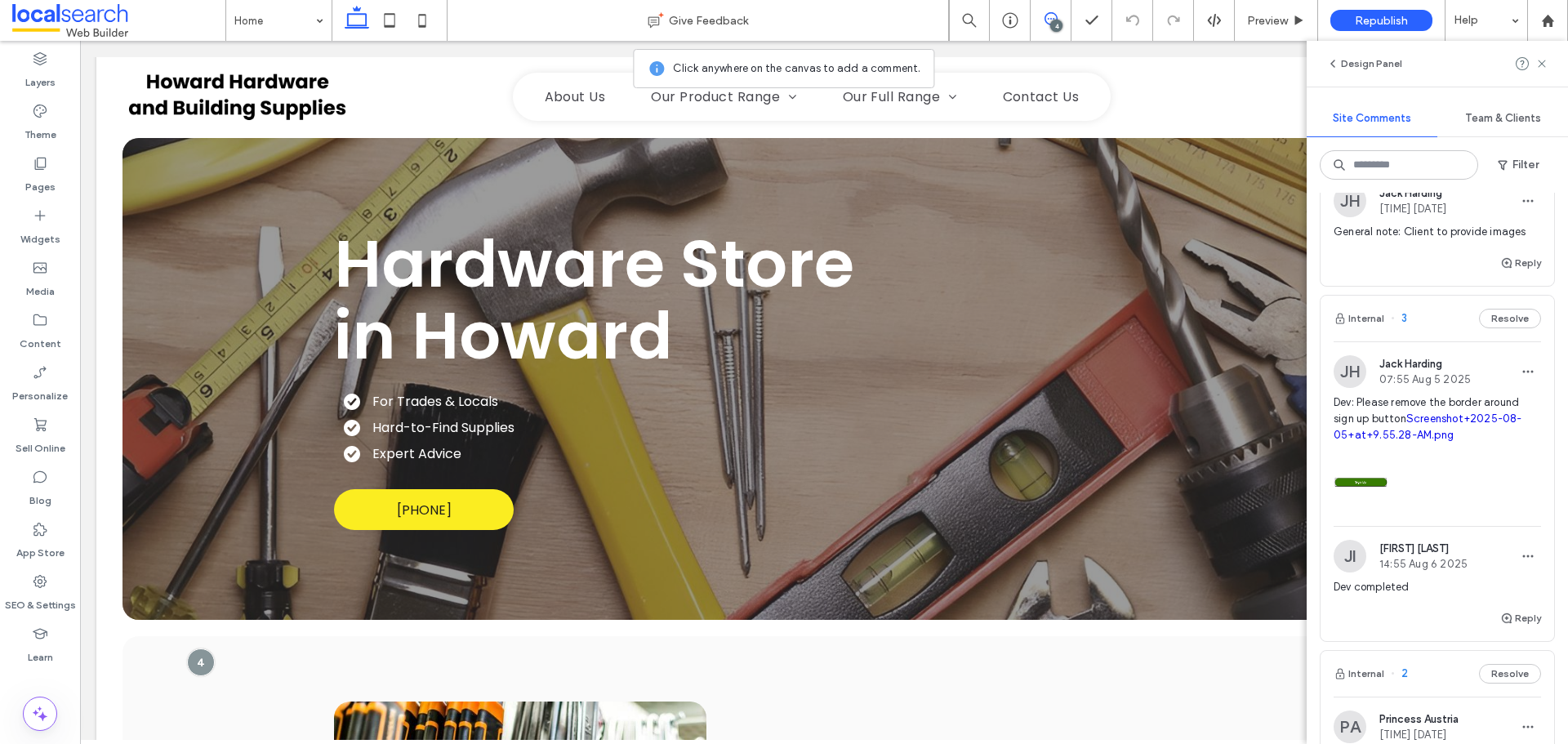 click on "Internal 3 Resolve" at bounding box center [1437, 319] 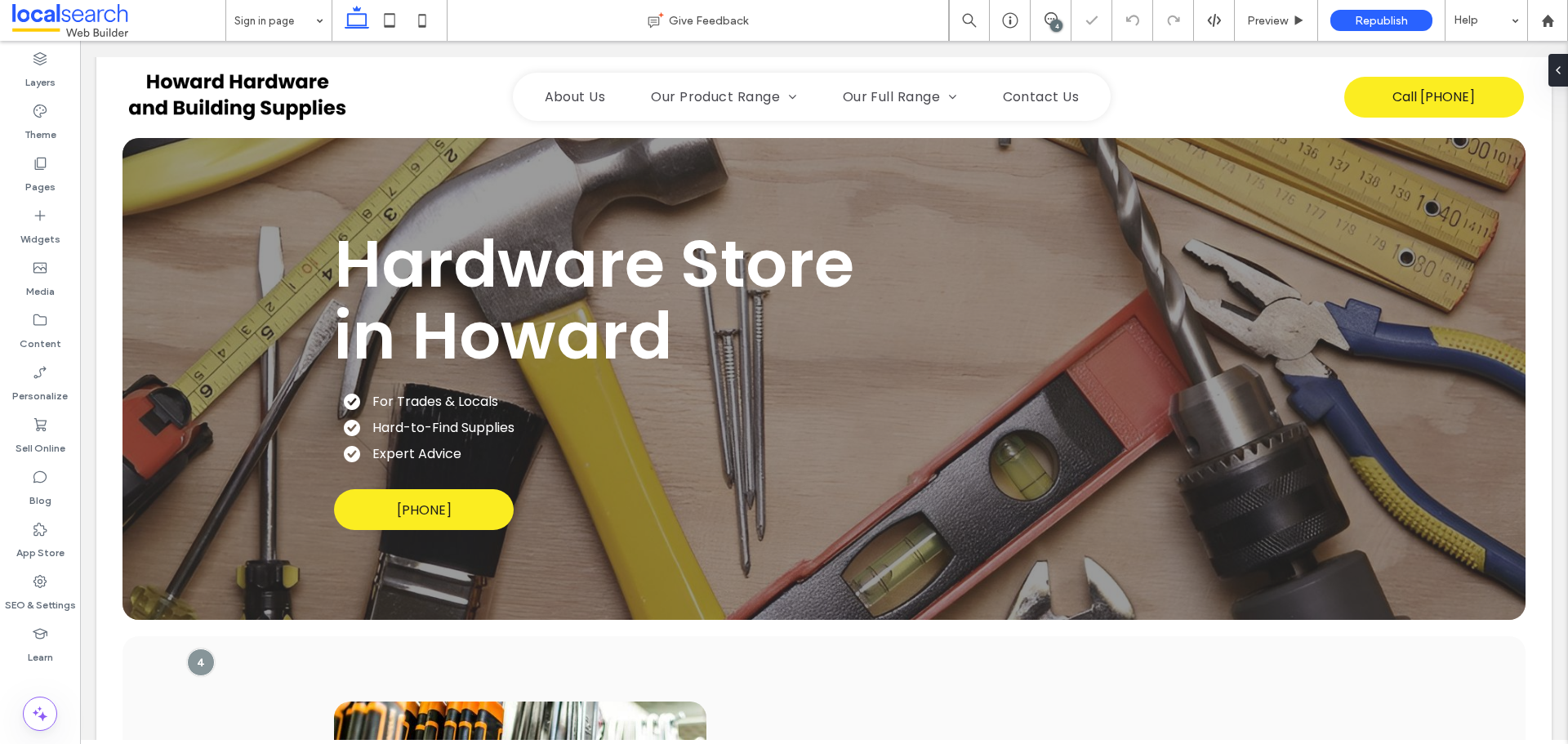 scroll, scrollTop: 0, scrollLeft: 0, axis: both 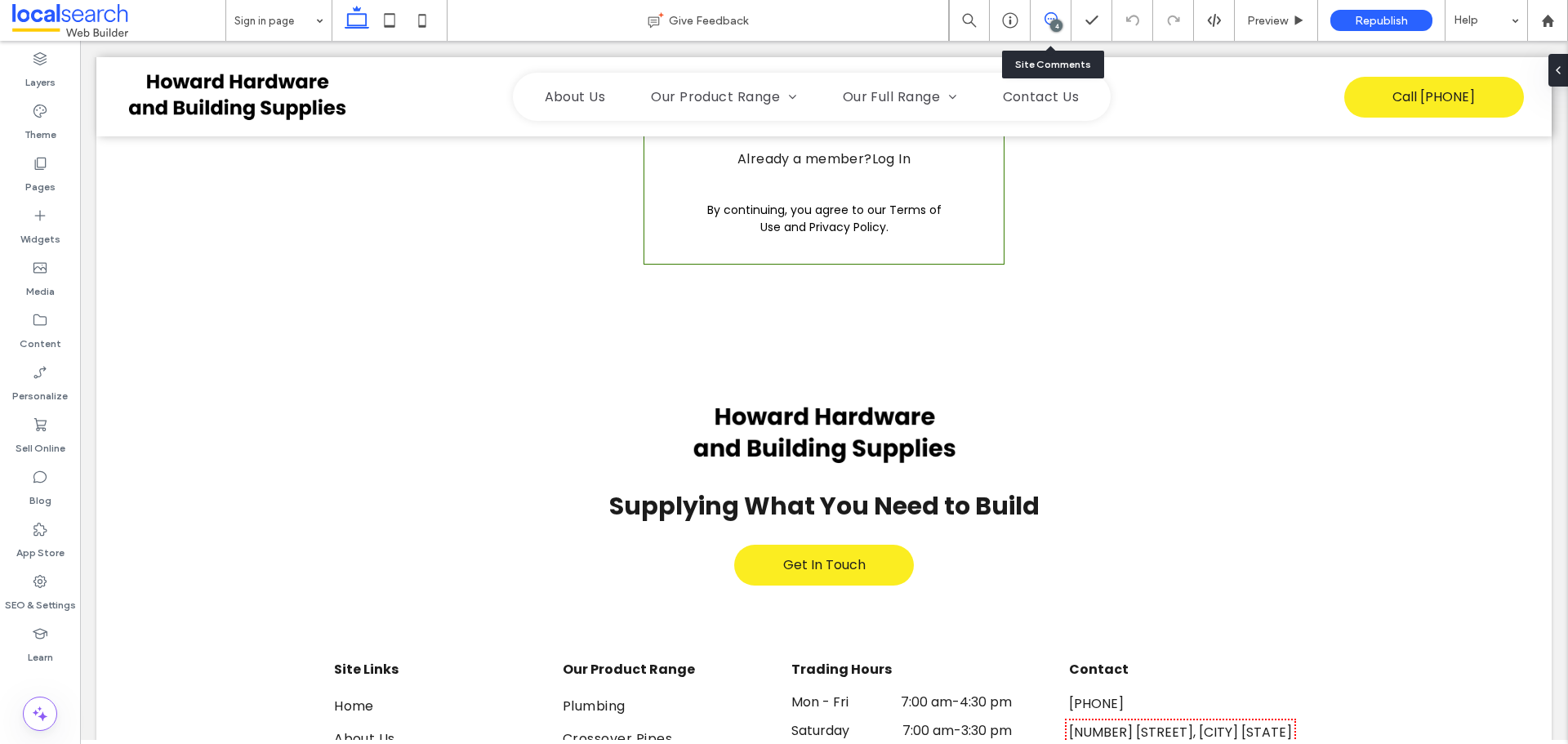 click 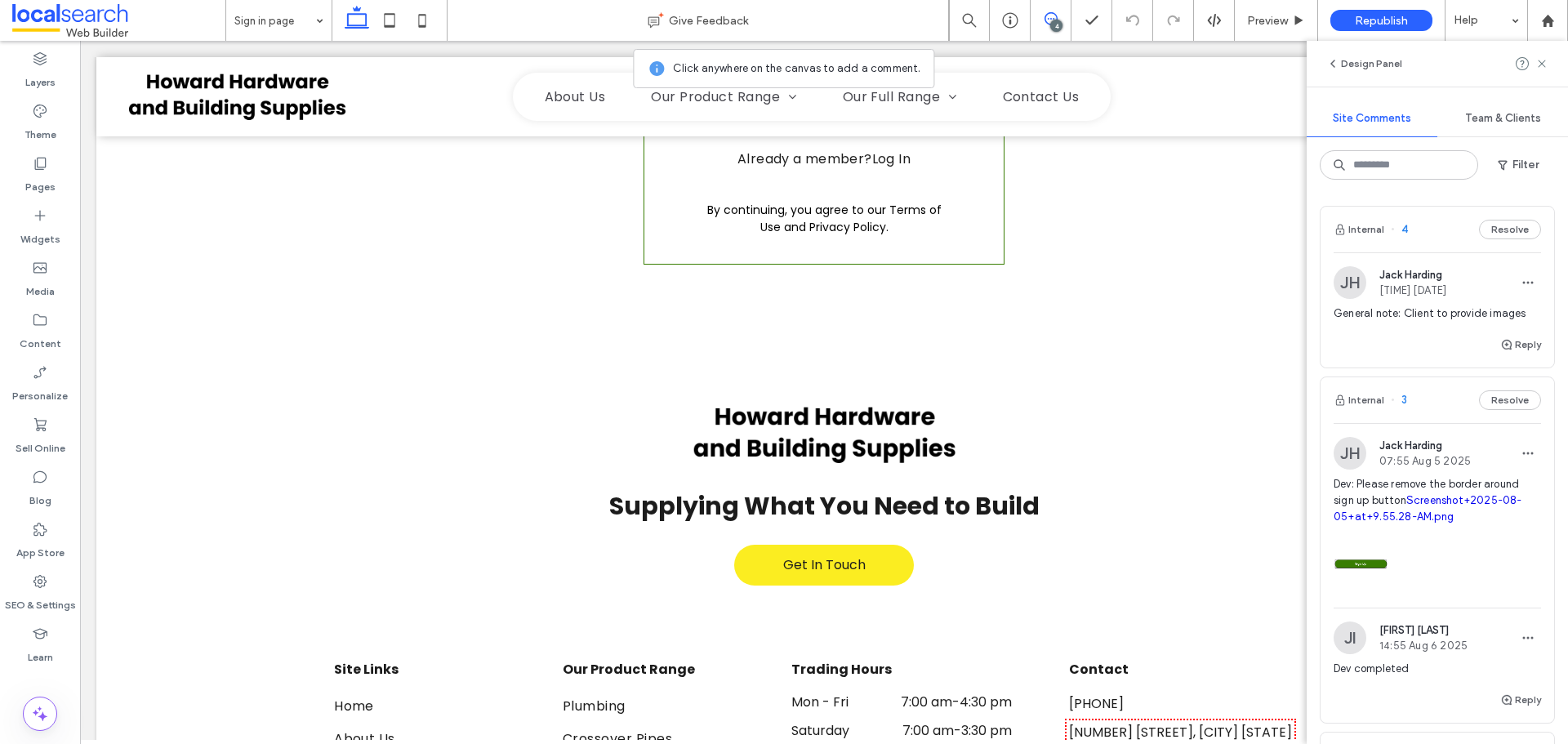 click on "Screenshot+2025-08-05+at+9.55.28-AM.png" at bounding box center [1428, 508] 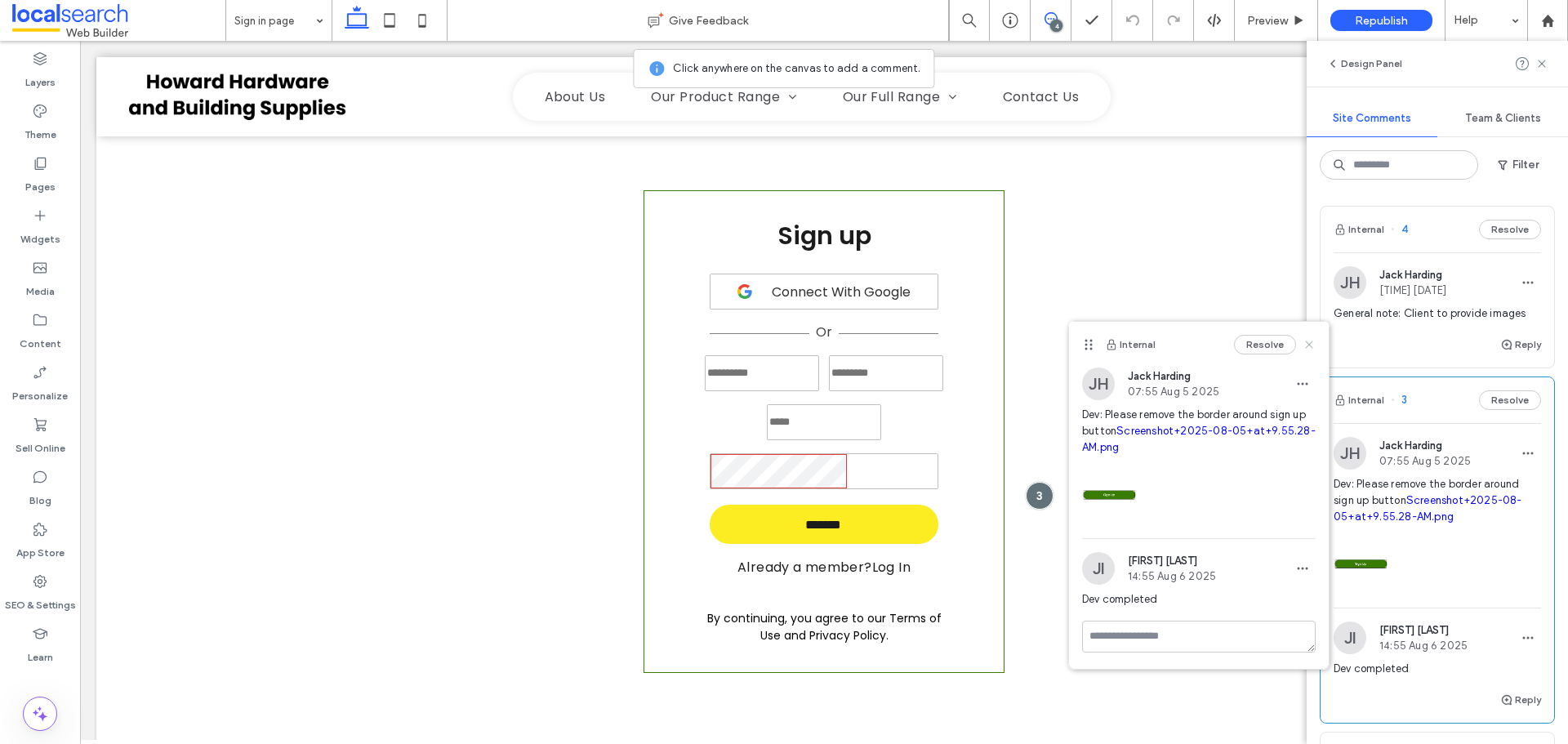 click 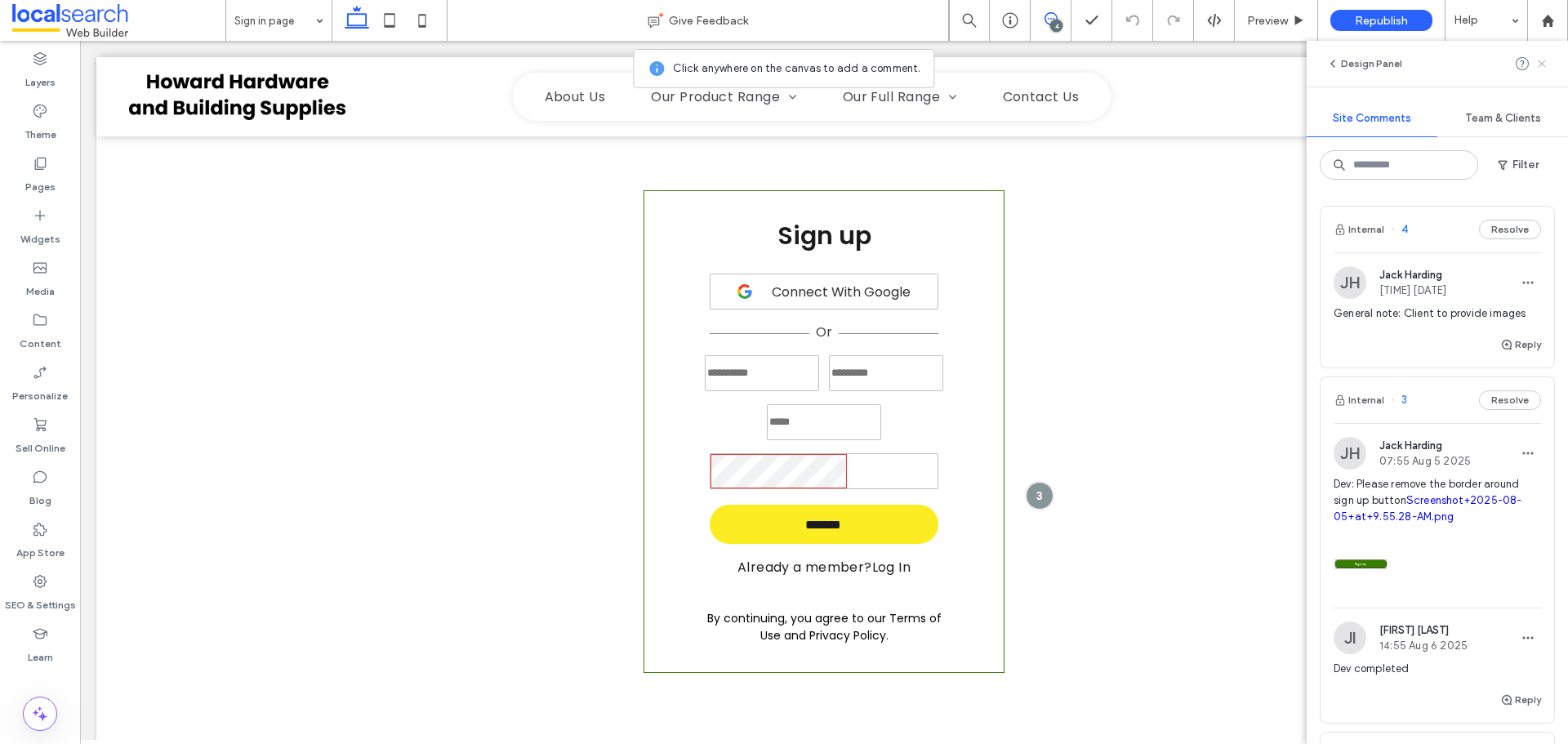 click 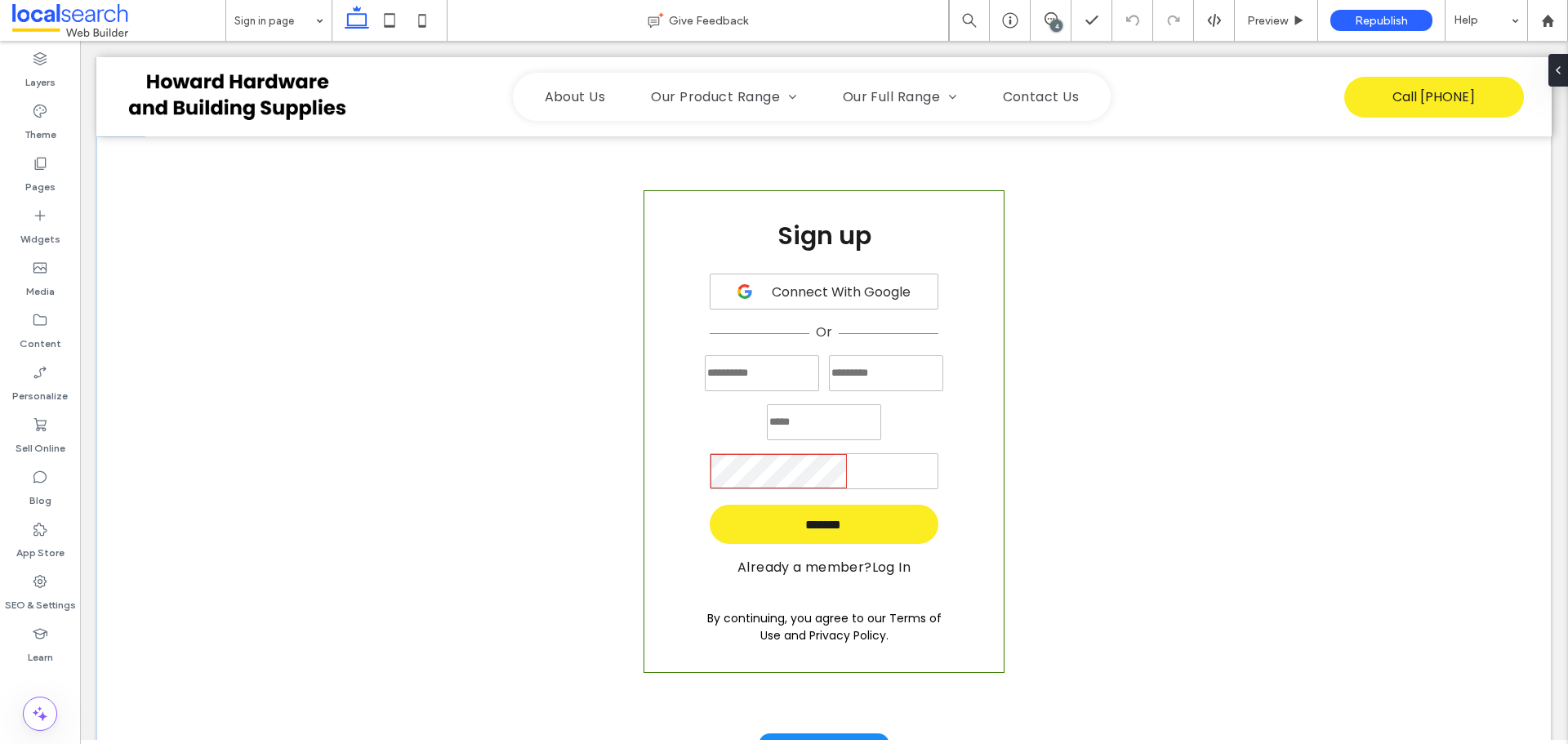 click on "*******" at bounding box center (824, 443) 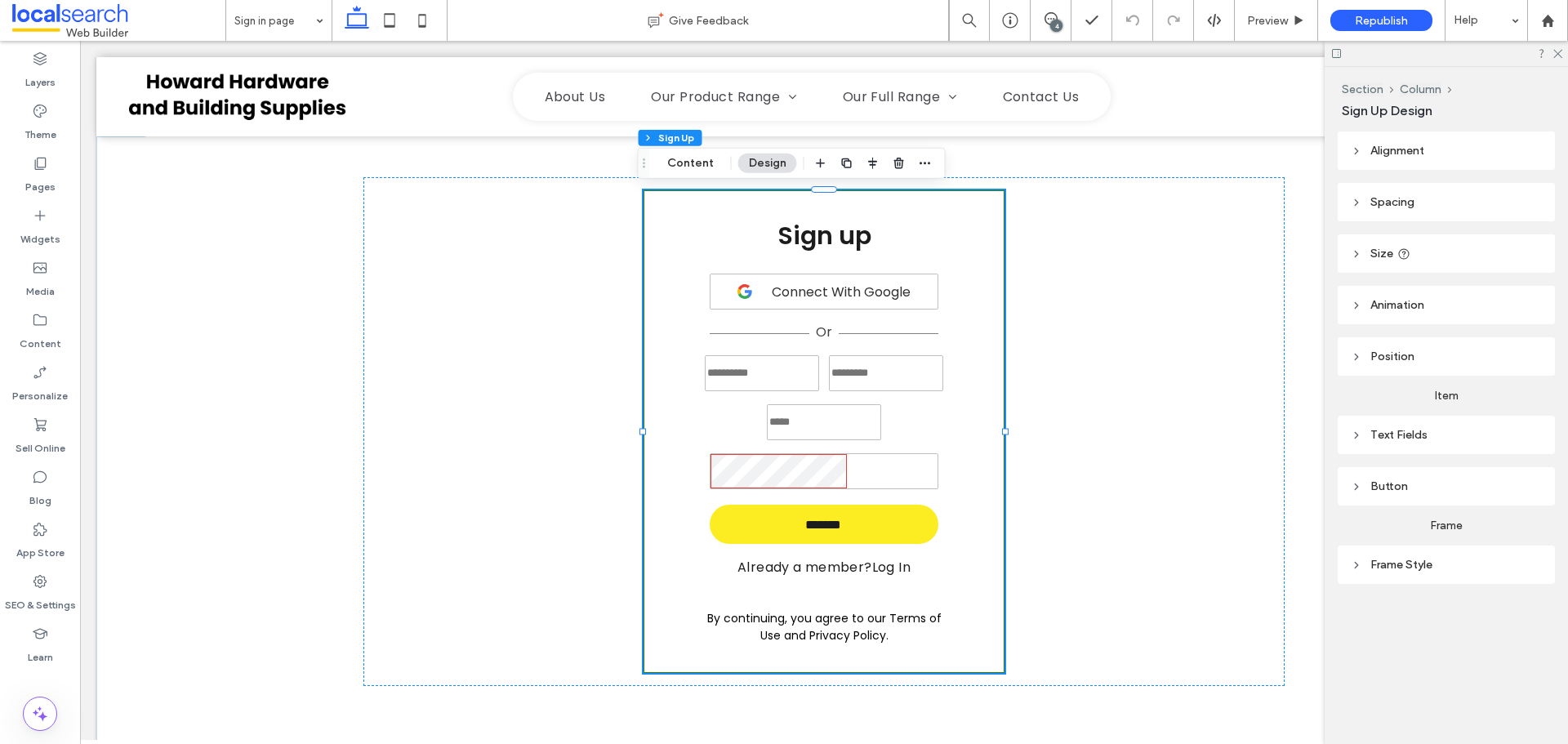 click on "Button" at bounding box center (1446, 486) 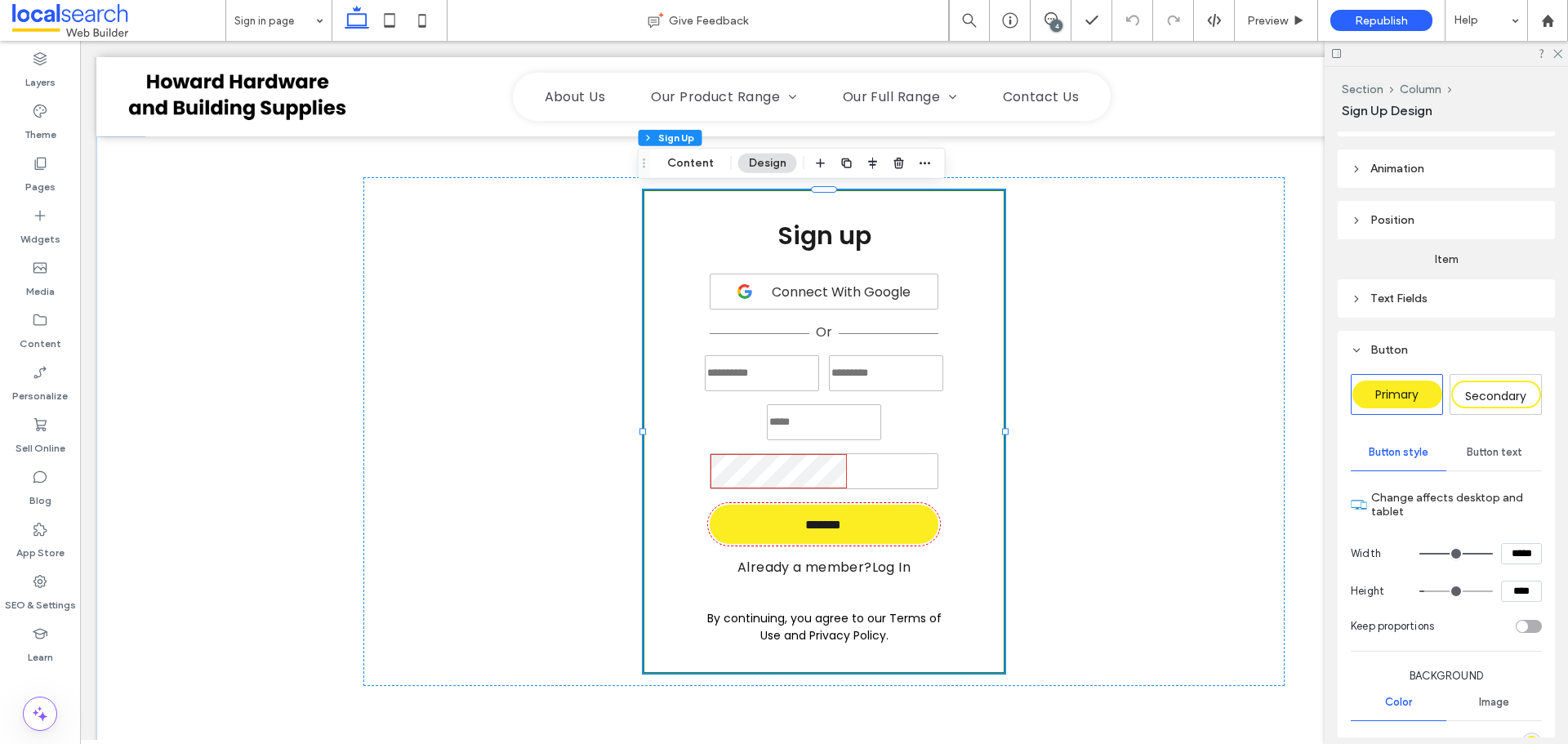 scroll, scrollTop: 163, scrollLeft: 0, axis: vertical 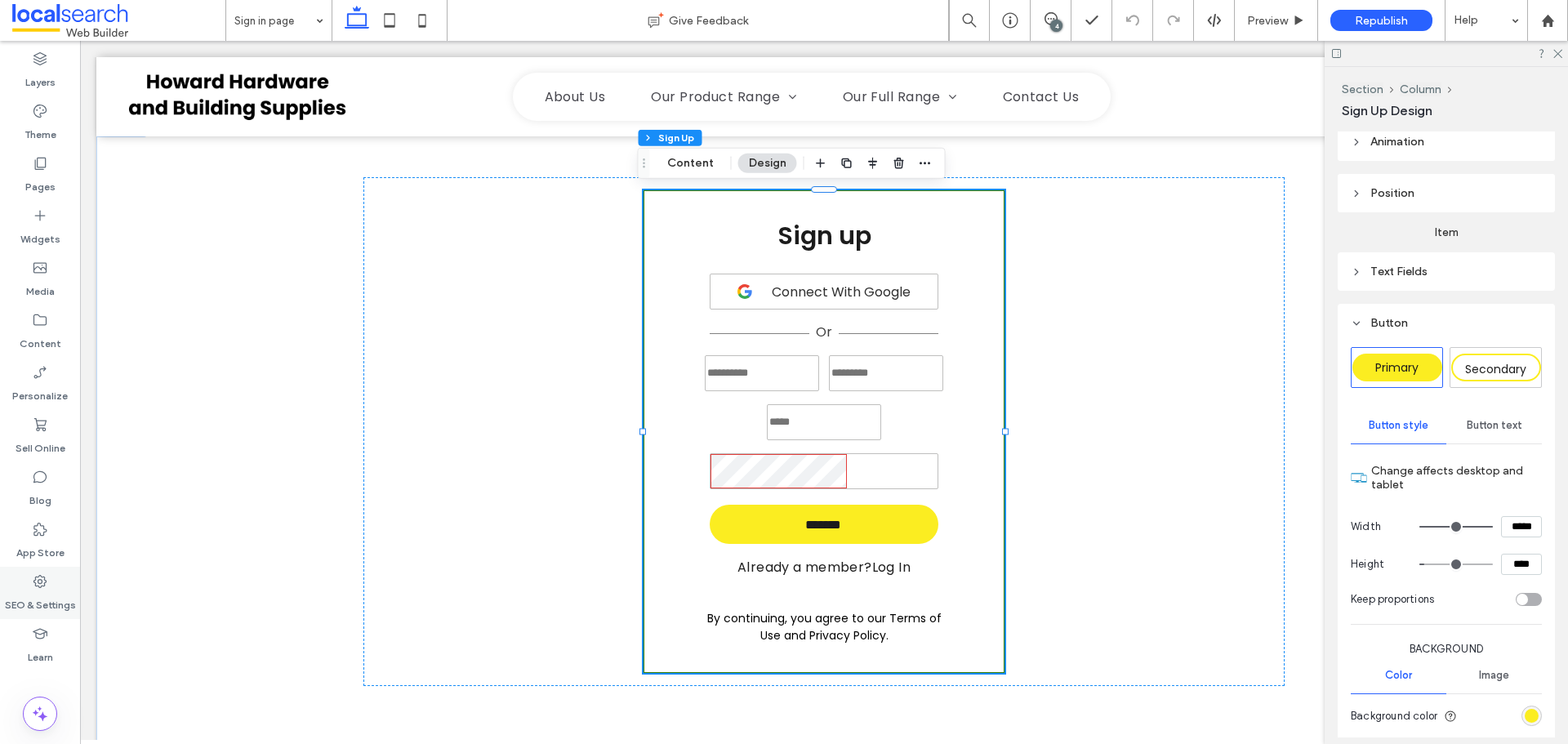 click on "SEO & Settings" at bounding box center (40, 601) 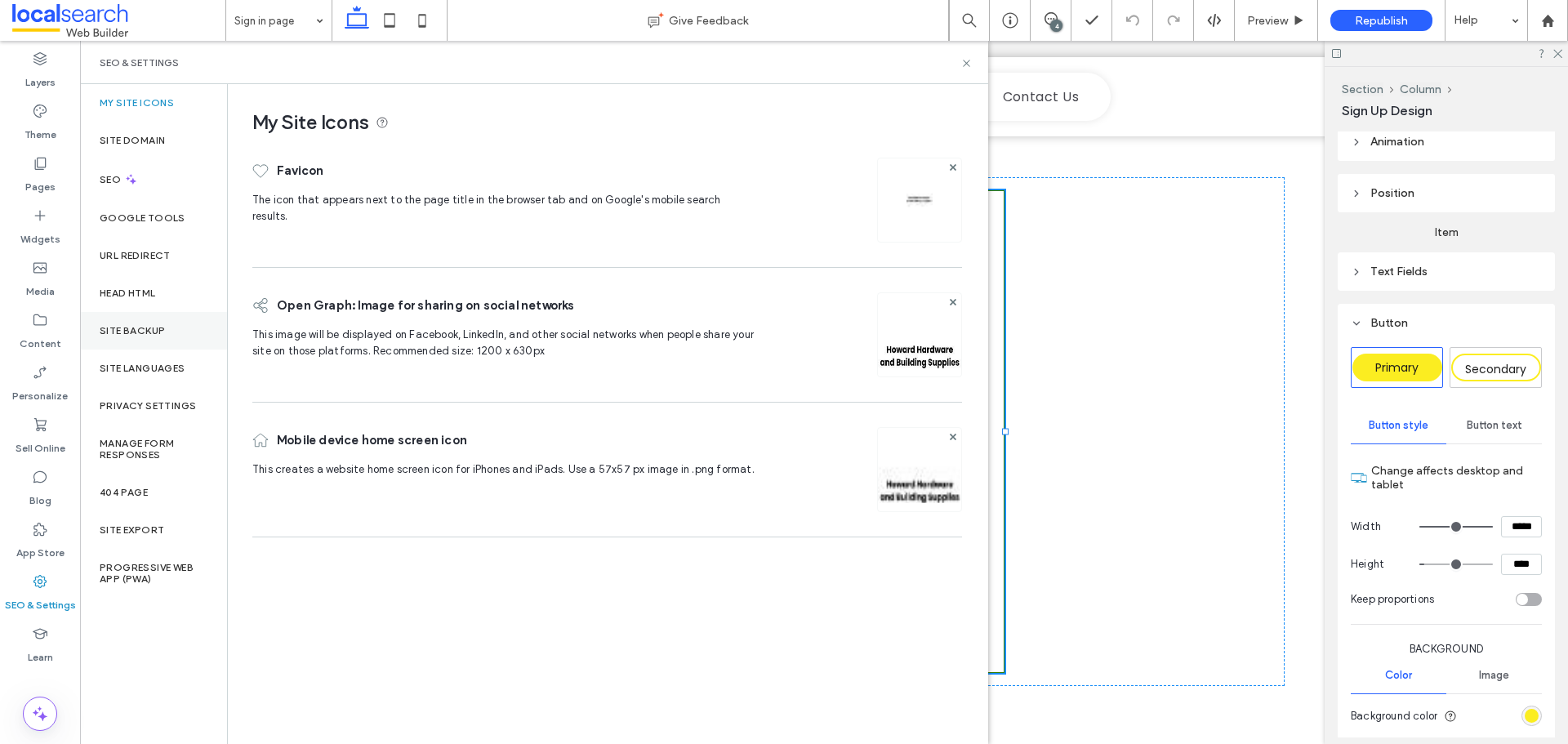 click on "Site Backup" at bounding box center (154, 331) 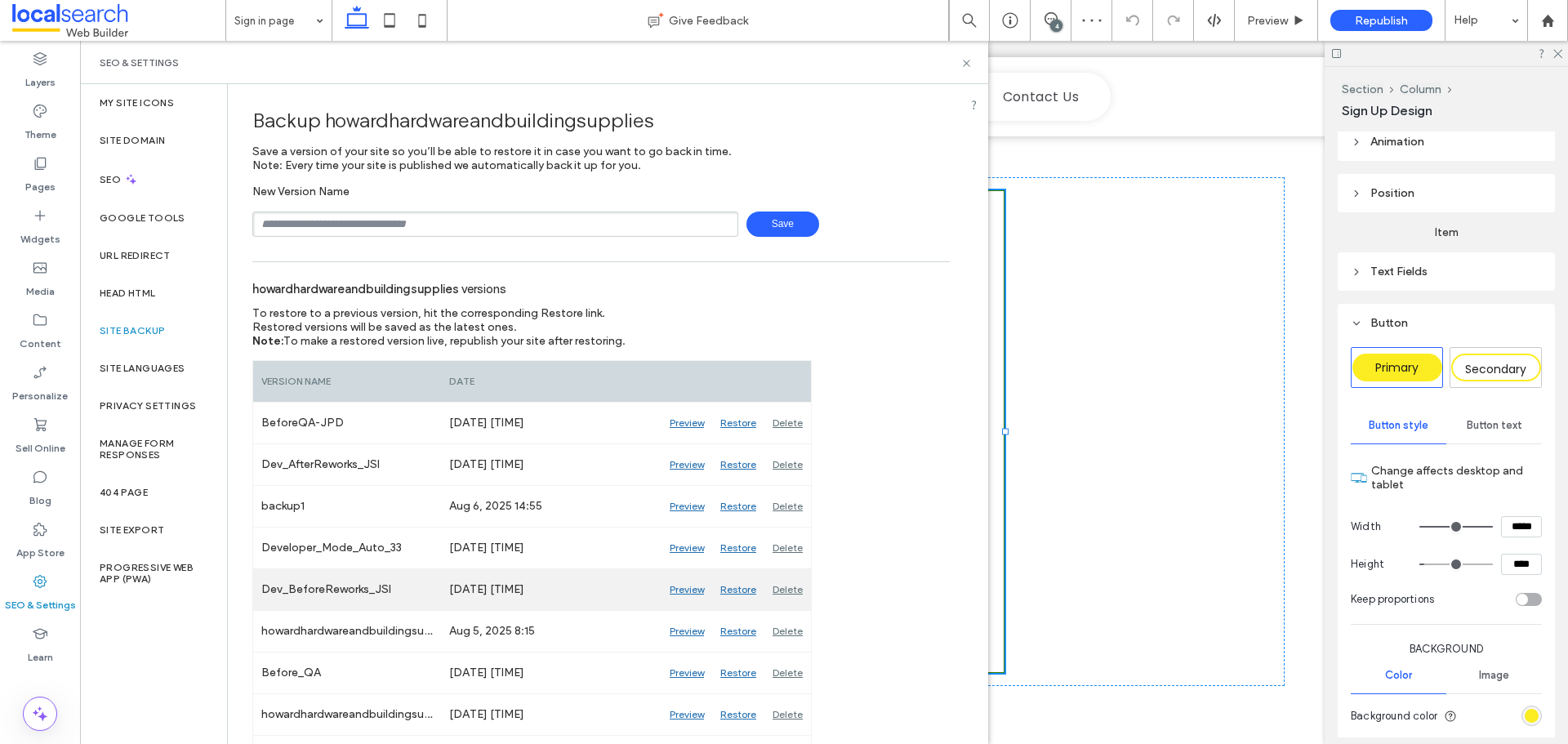 click on "Preview" at bounding box center (687, 590) 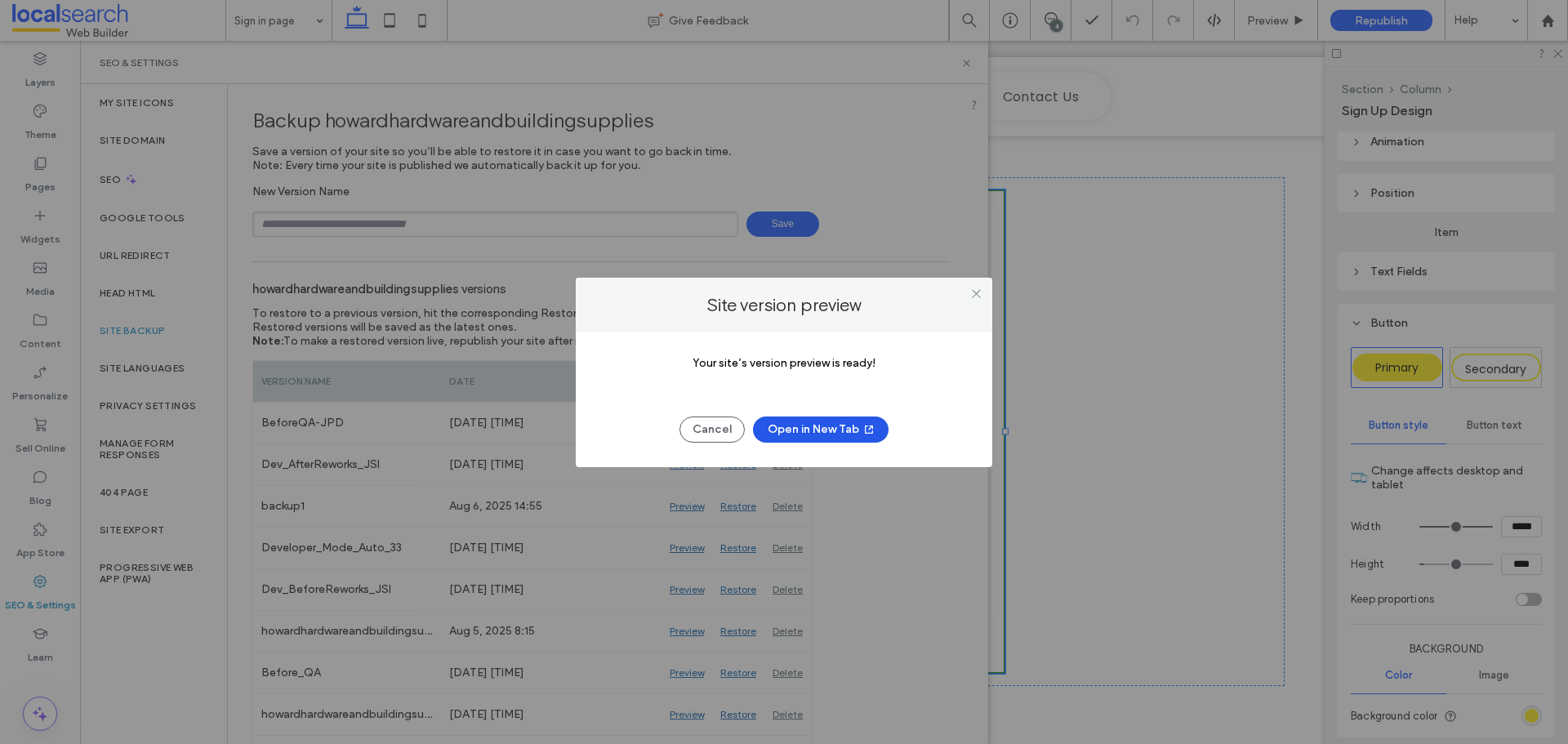 click on "Open in New Tab" at bounding box center [821, 430] 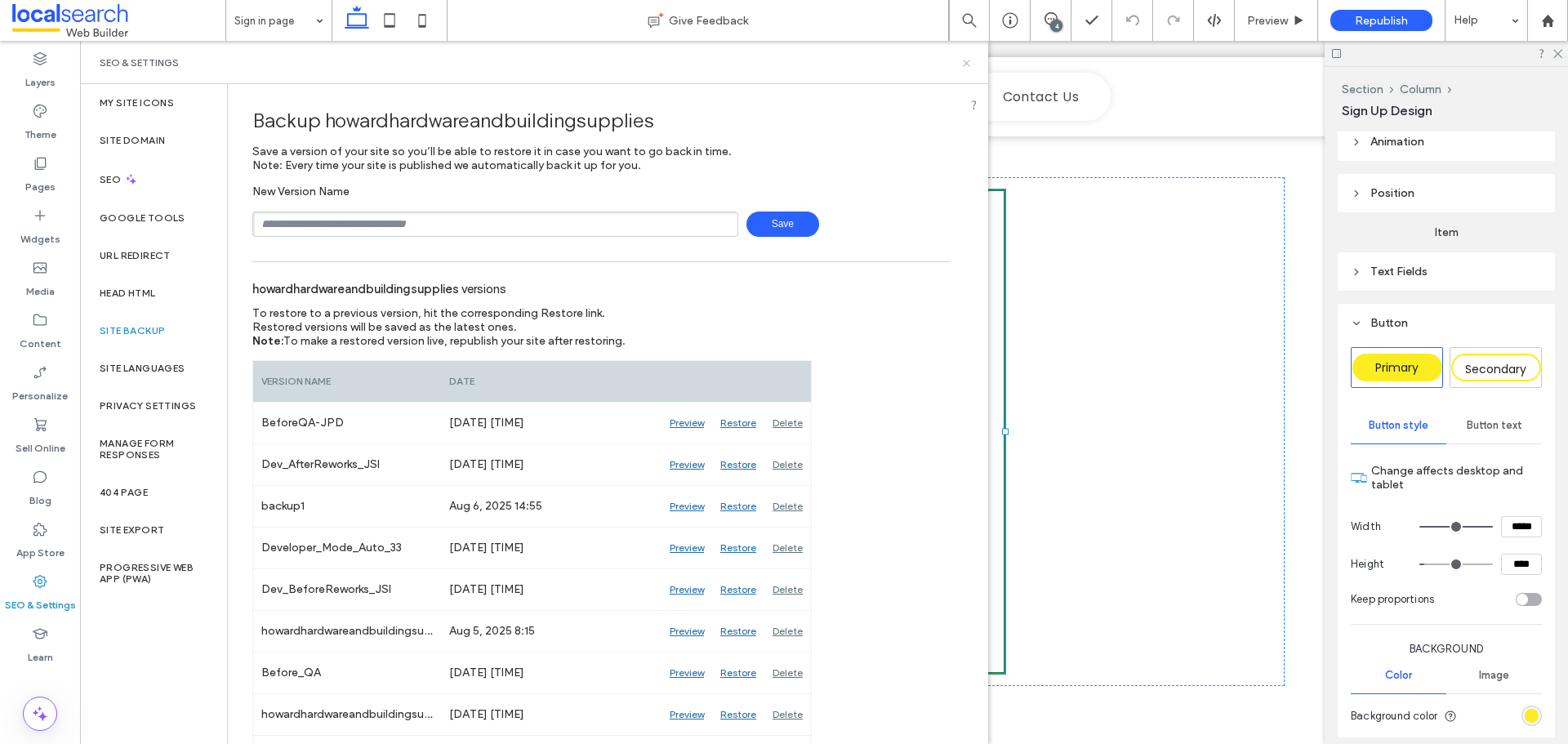 click 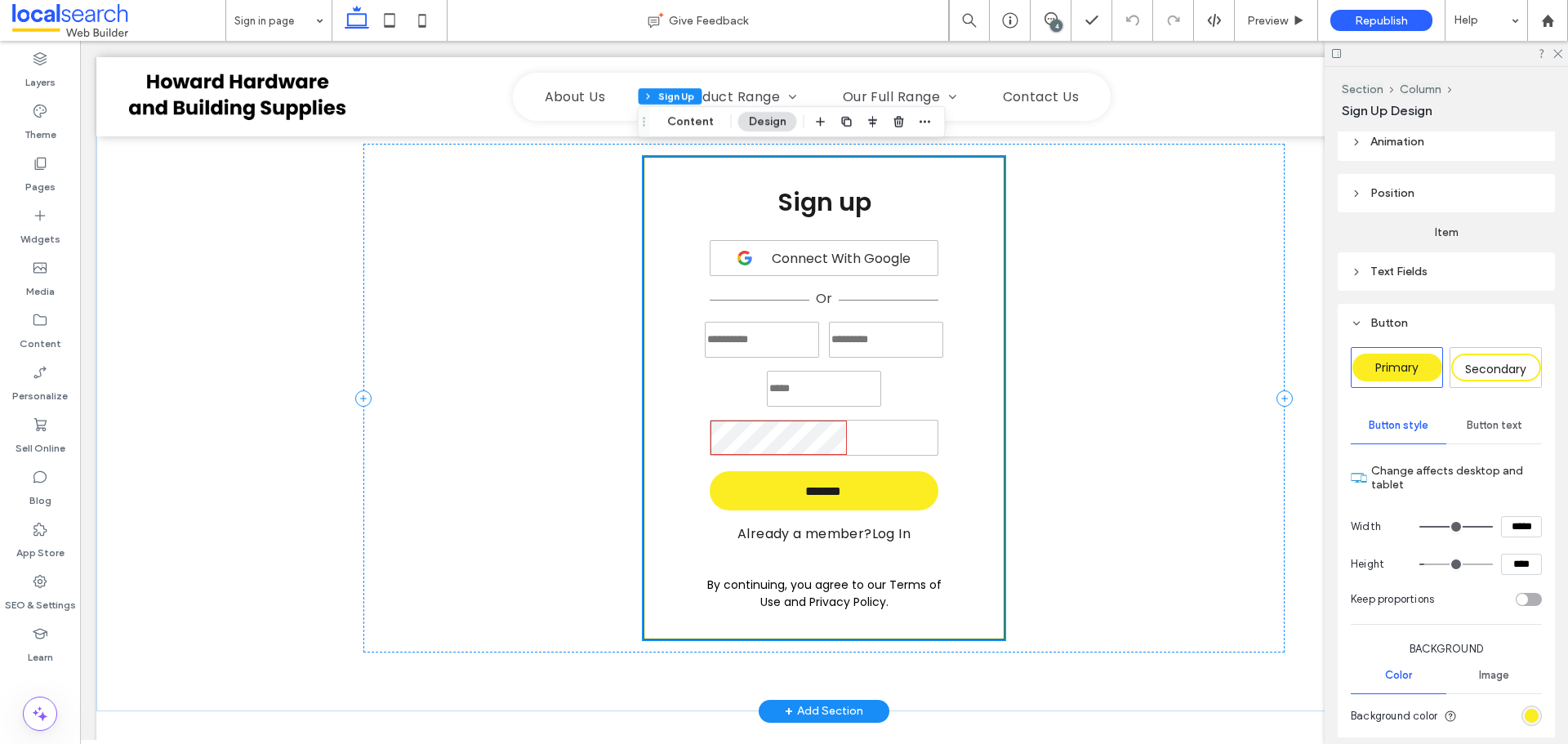 scroll, scrollTop: 0, scrollLeft: 0, axis: both 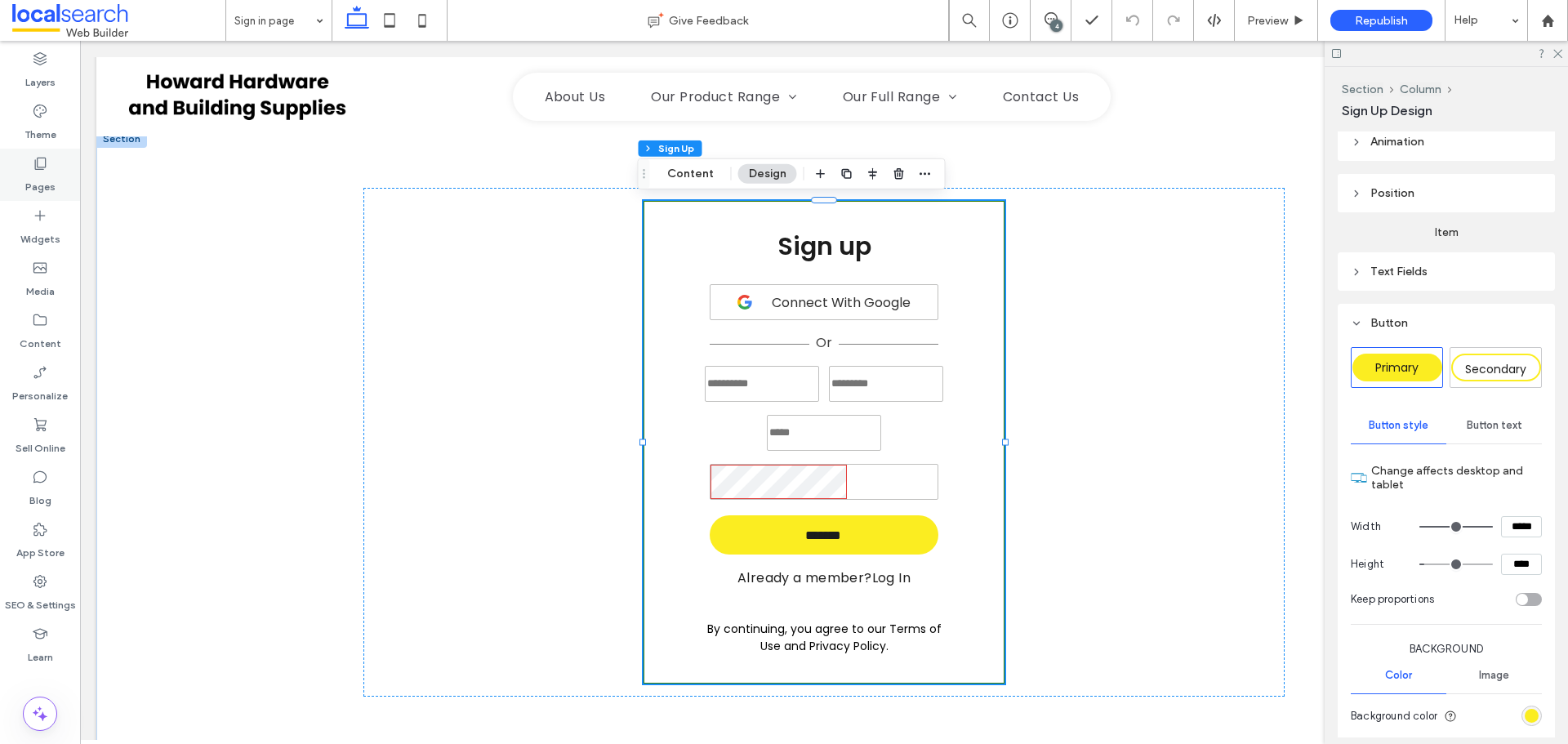 click on "Pages" at bounding box center [40, 183] 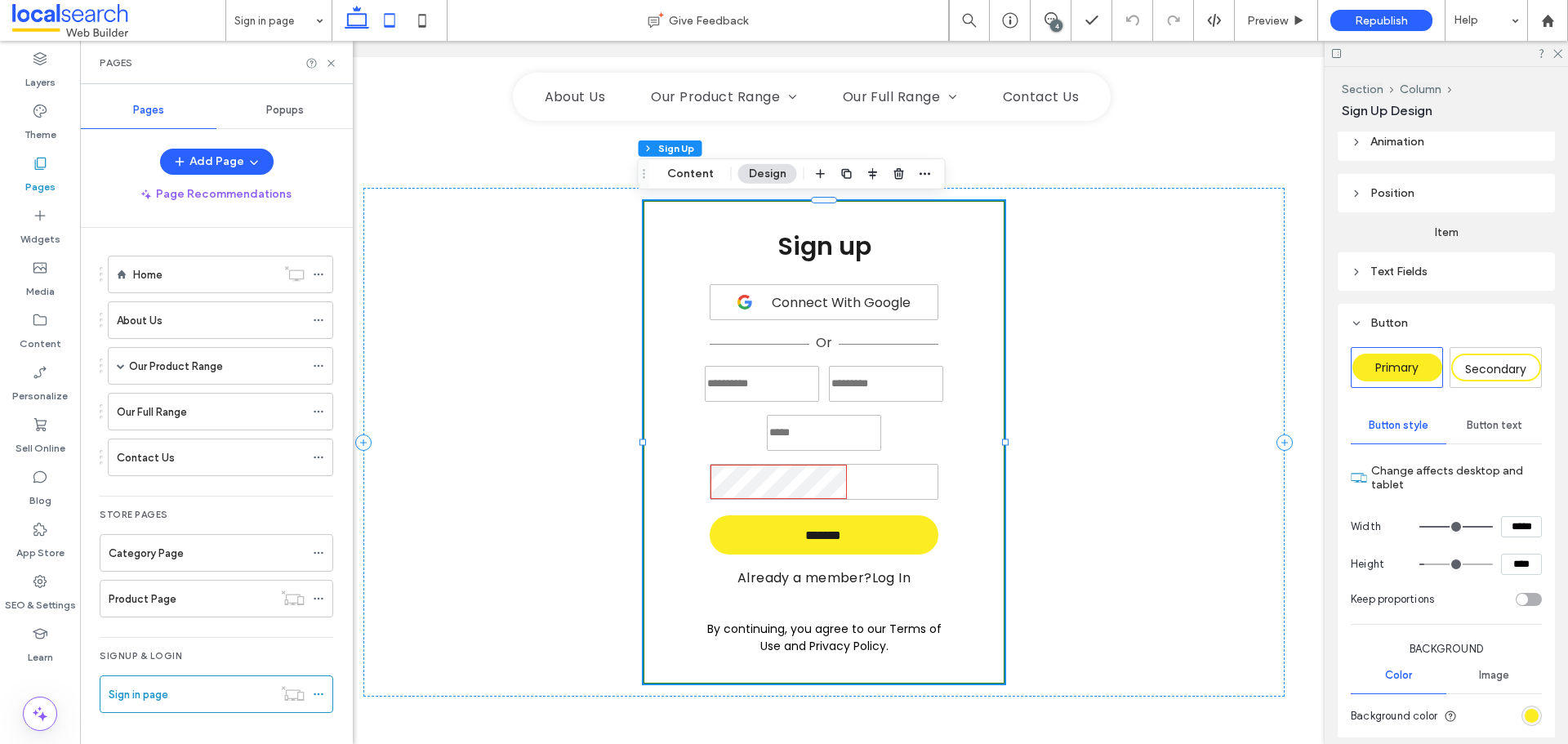 click 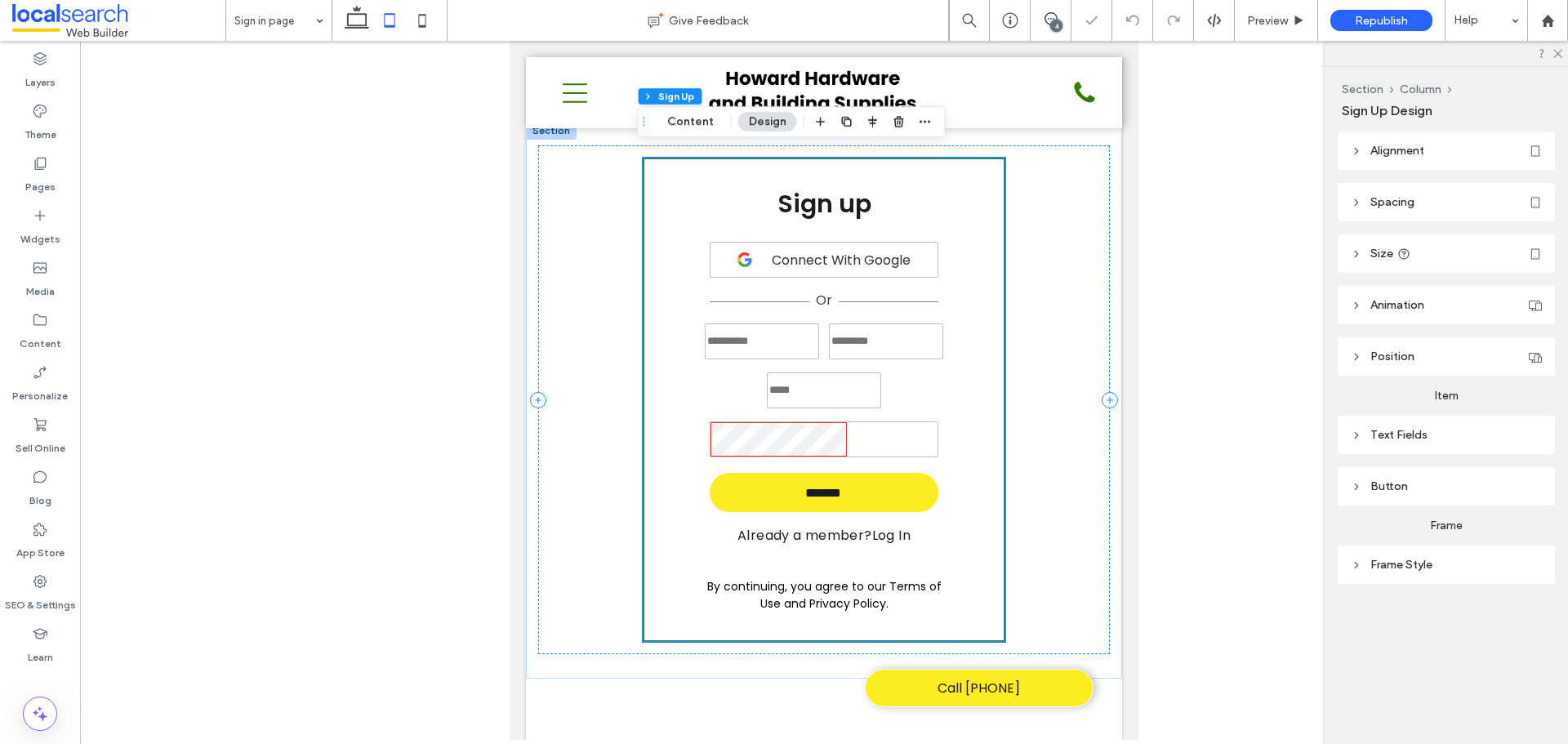 scroll, scrollTop: 0, scrollLeft: 0, axis: both 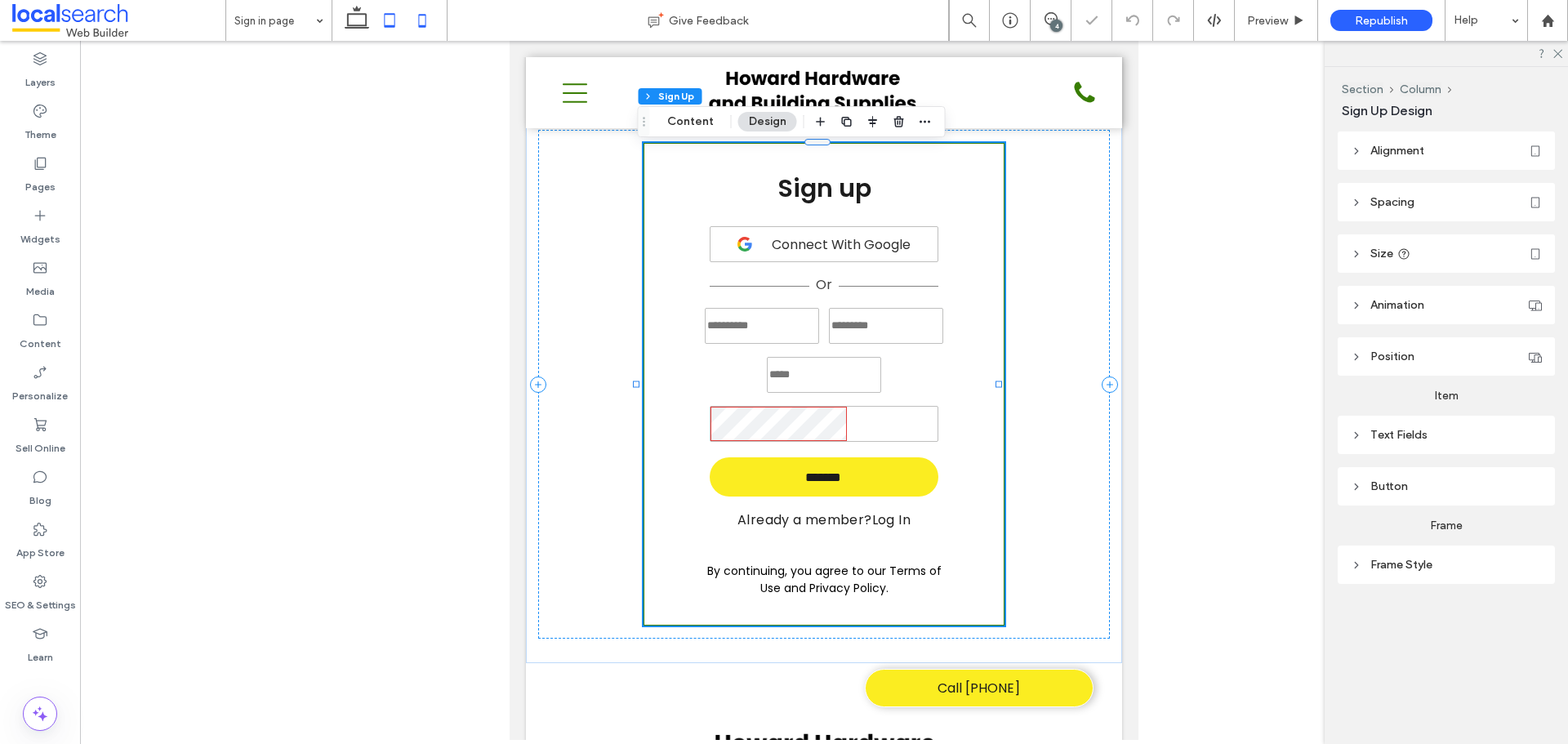 click 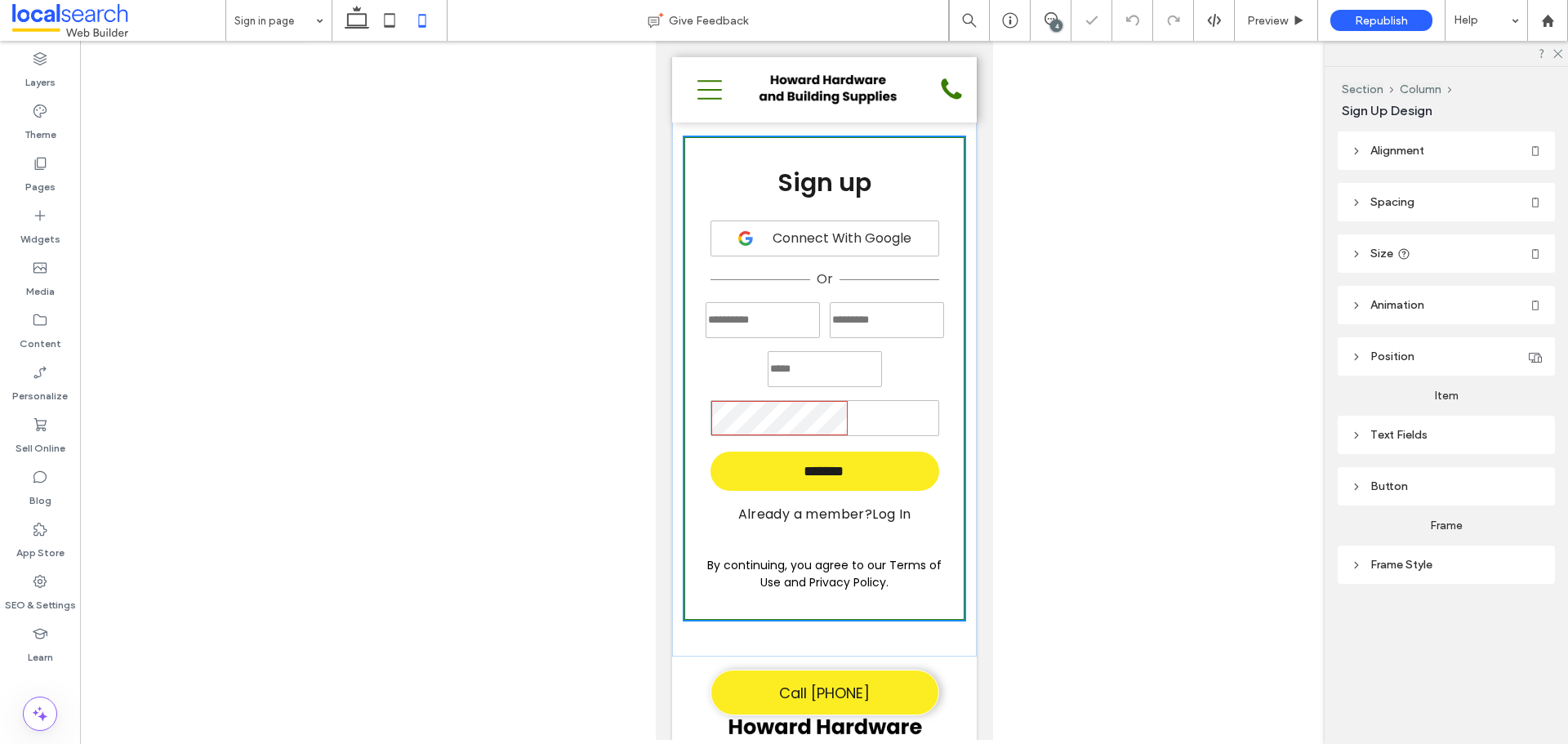 scroll, scrollTop: 8, scrollLeft: 0, axis: vertical 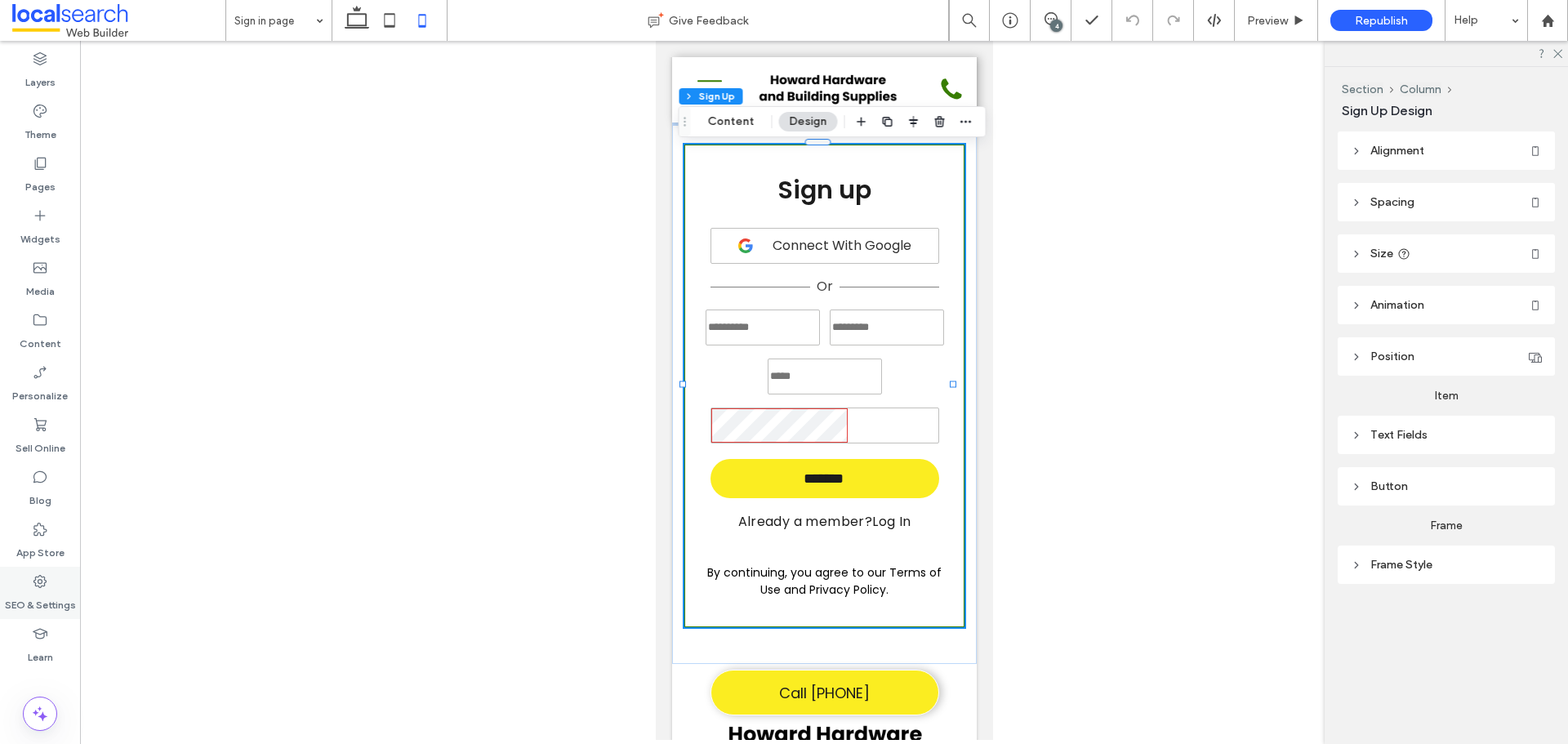 click on "SEO & Settings" at bounding box center [40, 593] 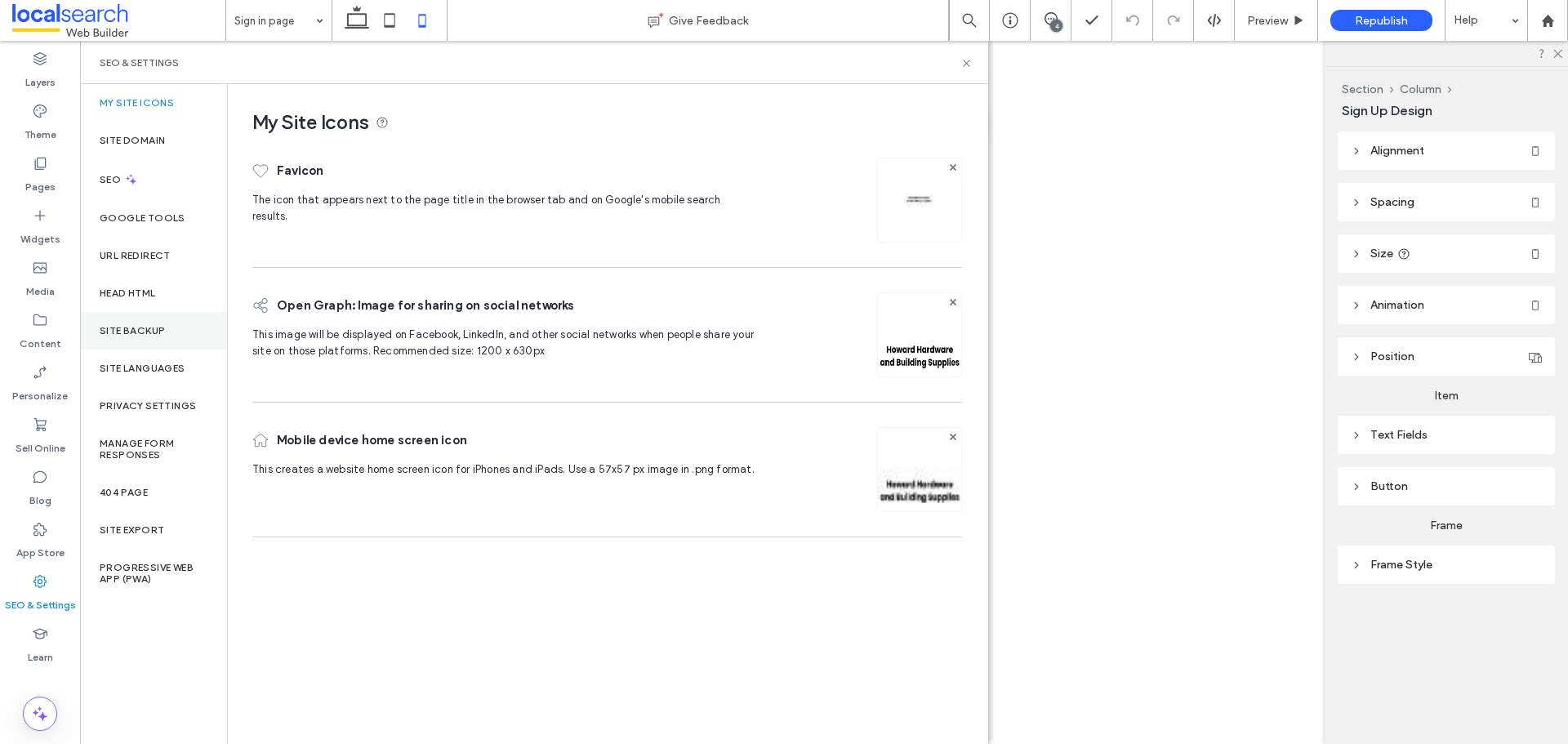 click on "Site Backup" at bounding box center [154, 331] 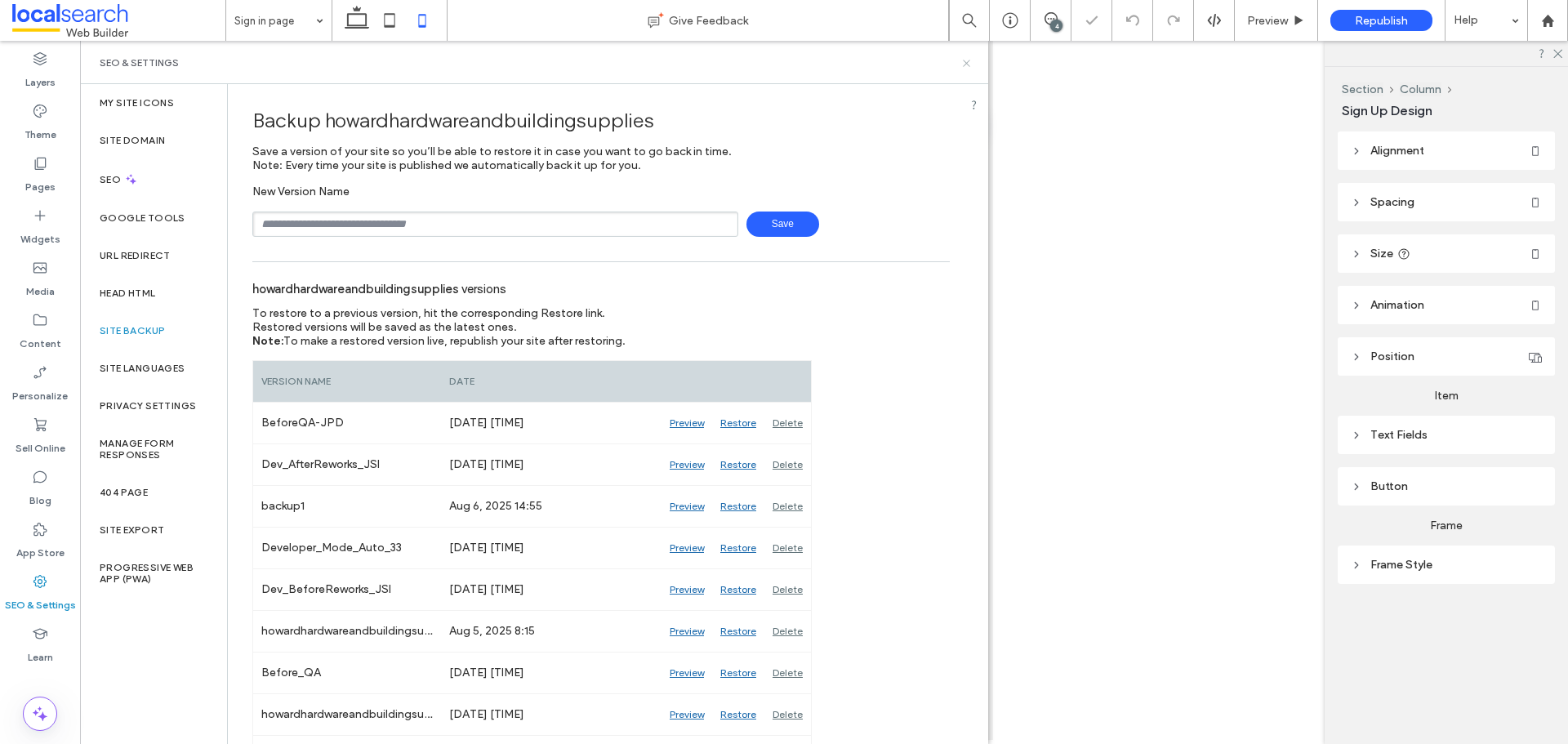 click 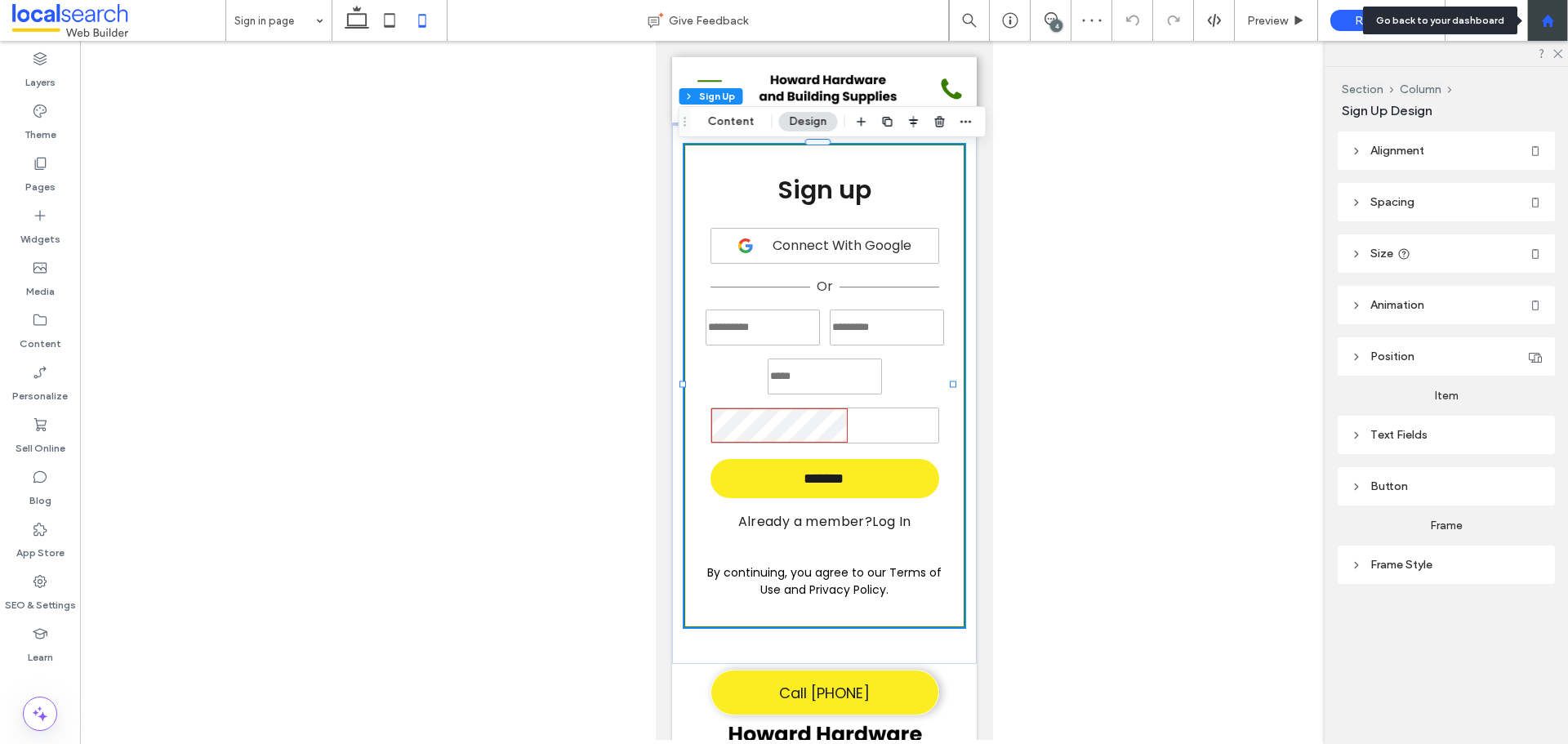 click at bounding box center (1548, 20) 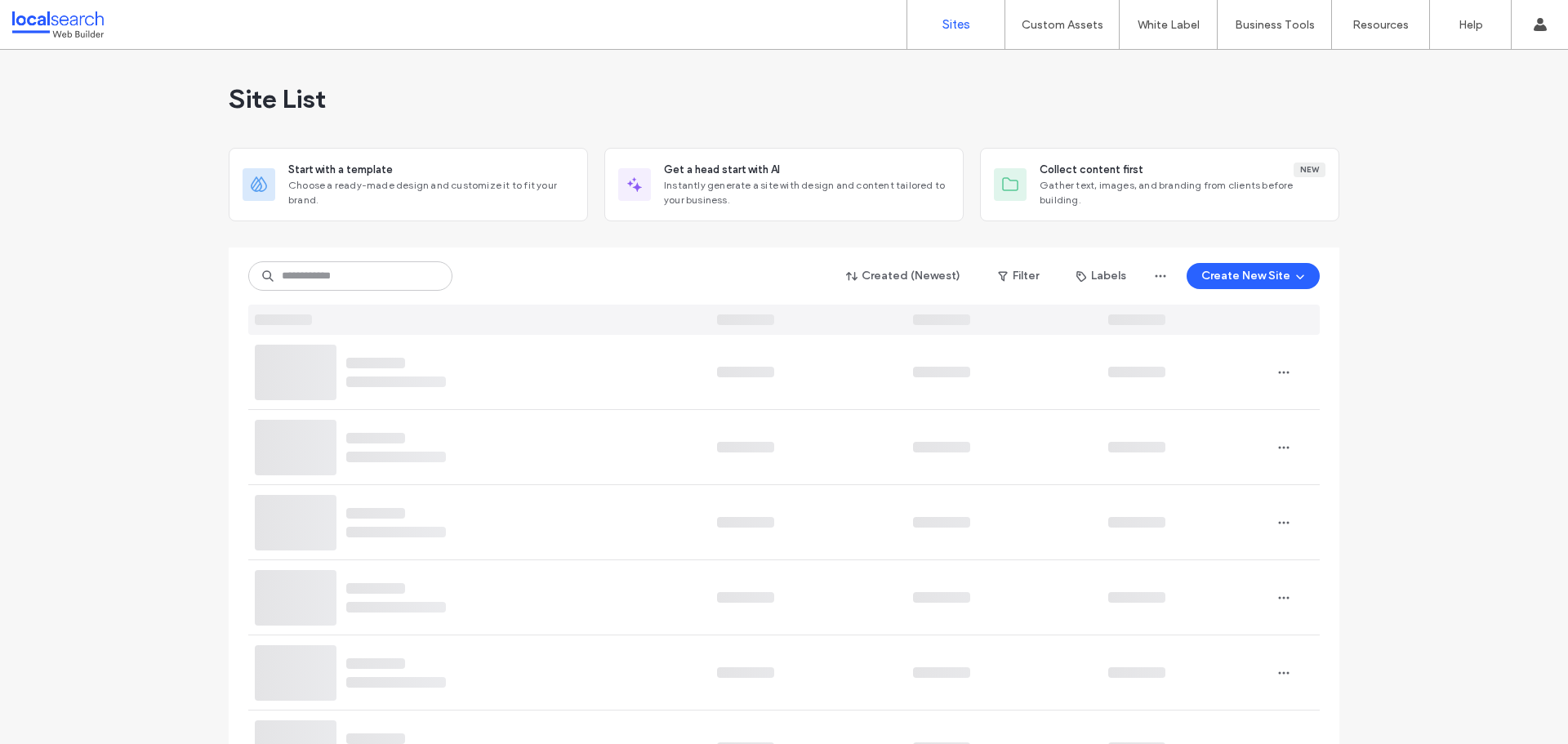 scroll, scrollTop: 0, scrollLeft: 0, axis: both 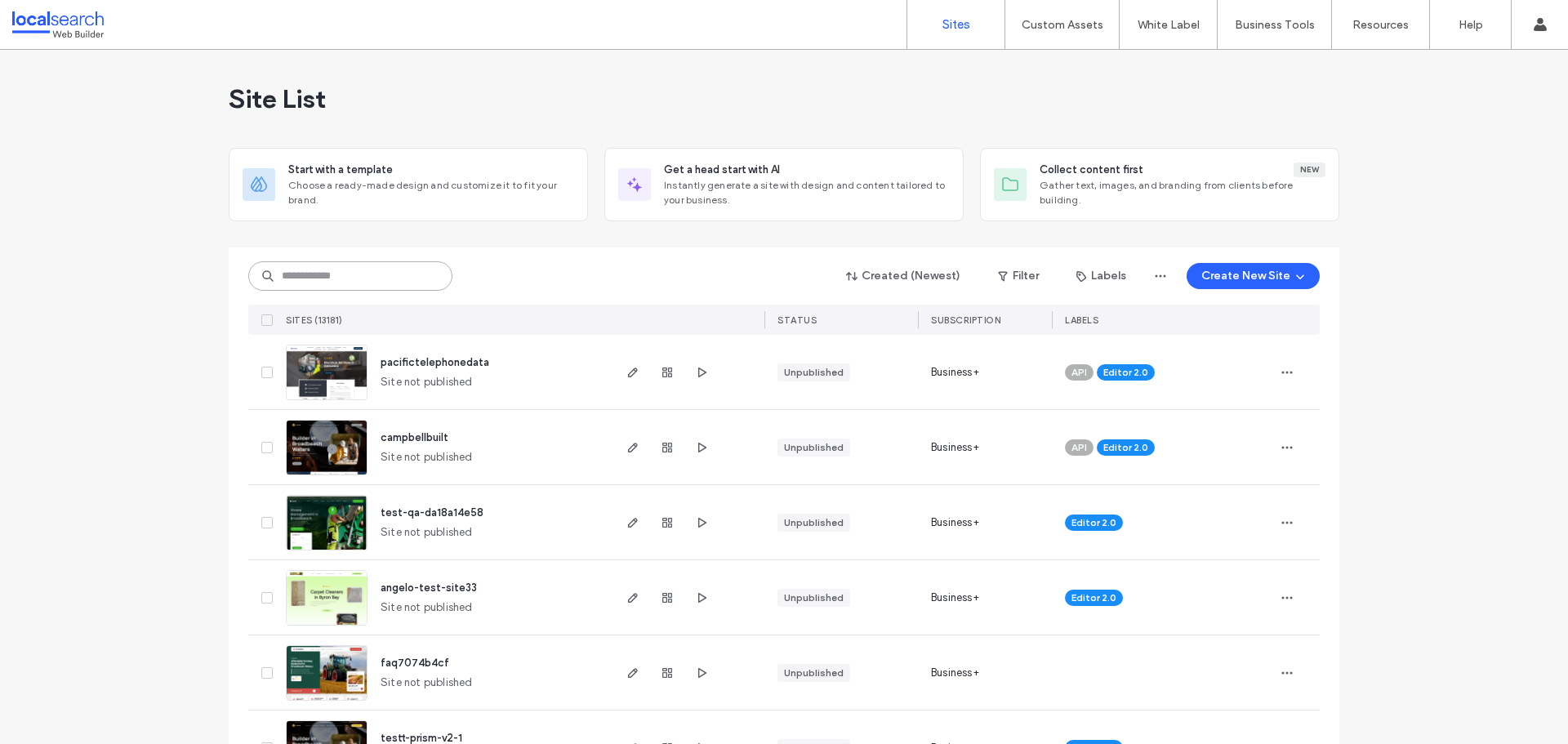 click at bounding box center [350, 276] 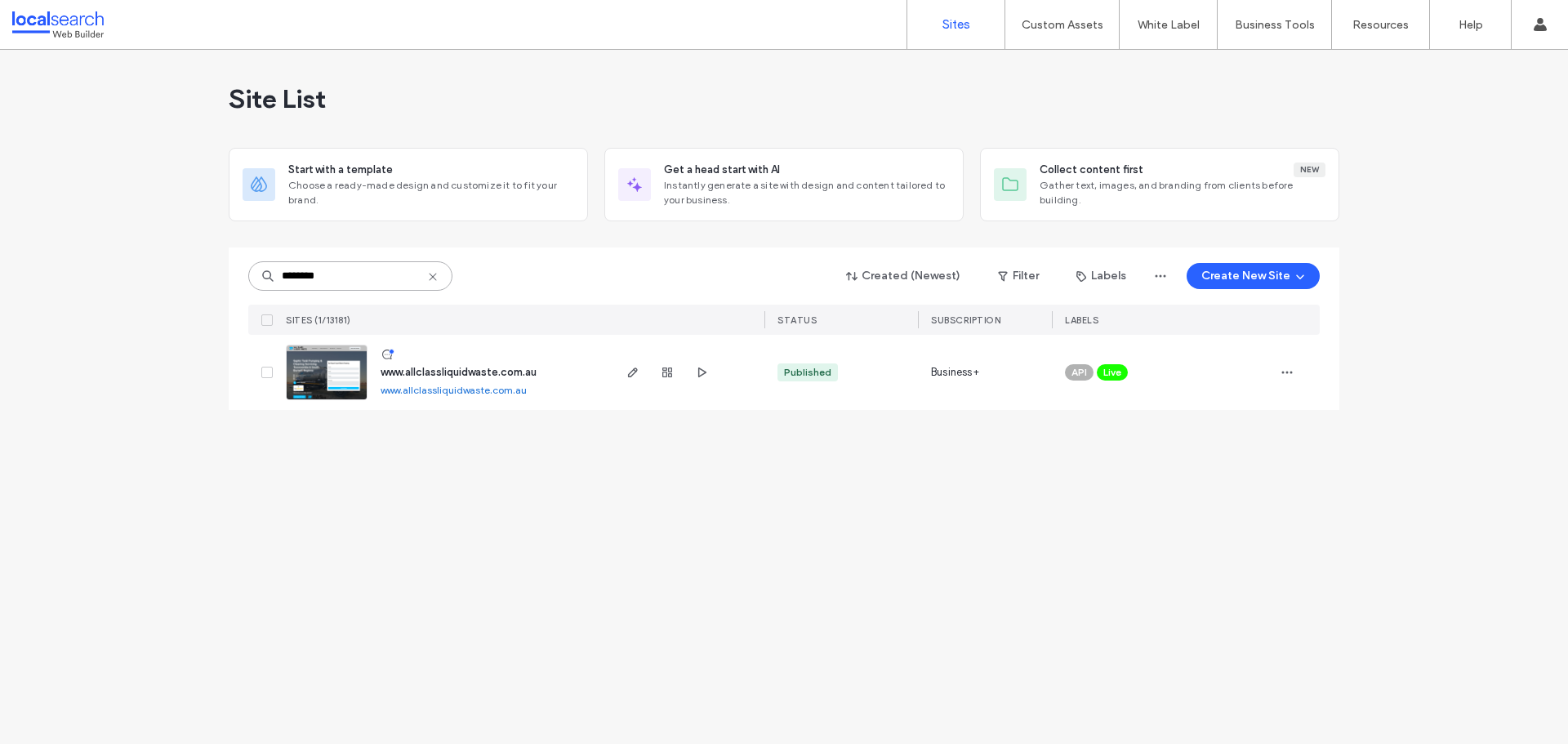 type on "********" 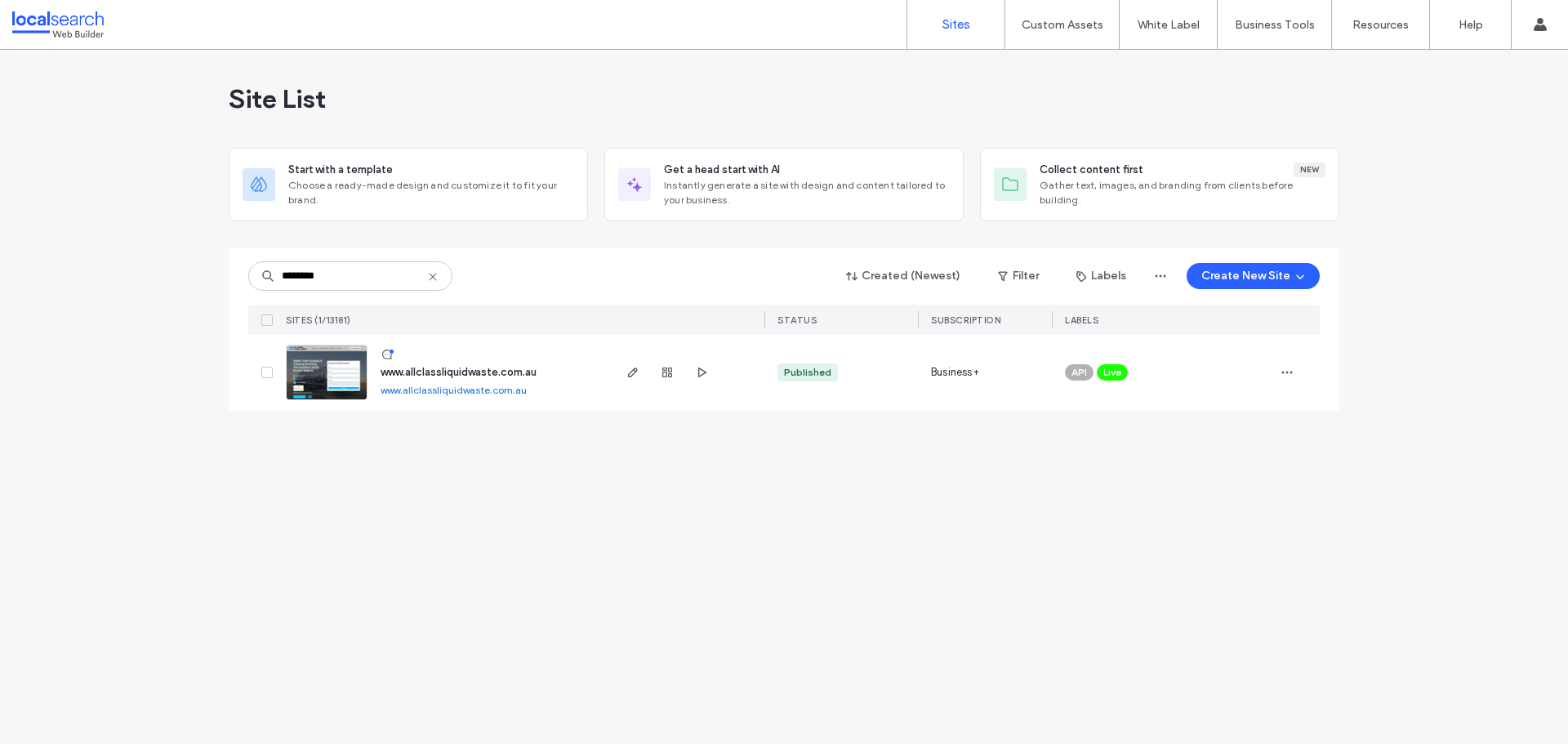 click at bounding box center (327, 372) 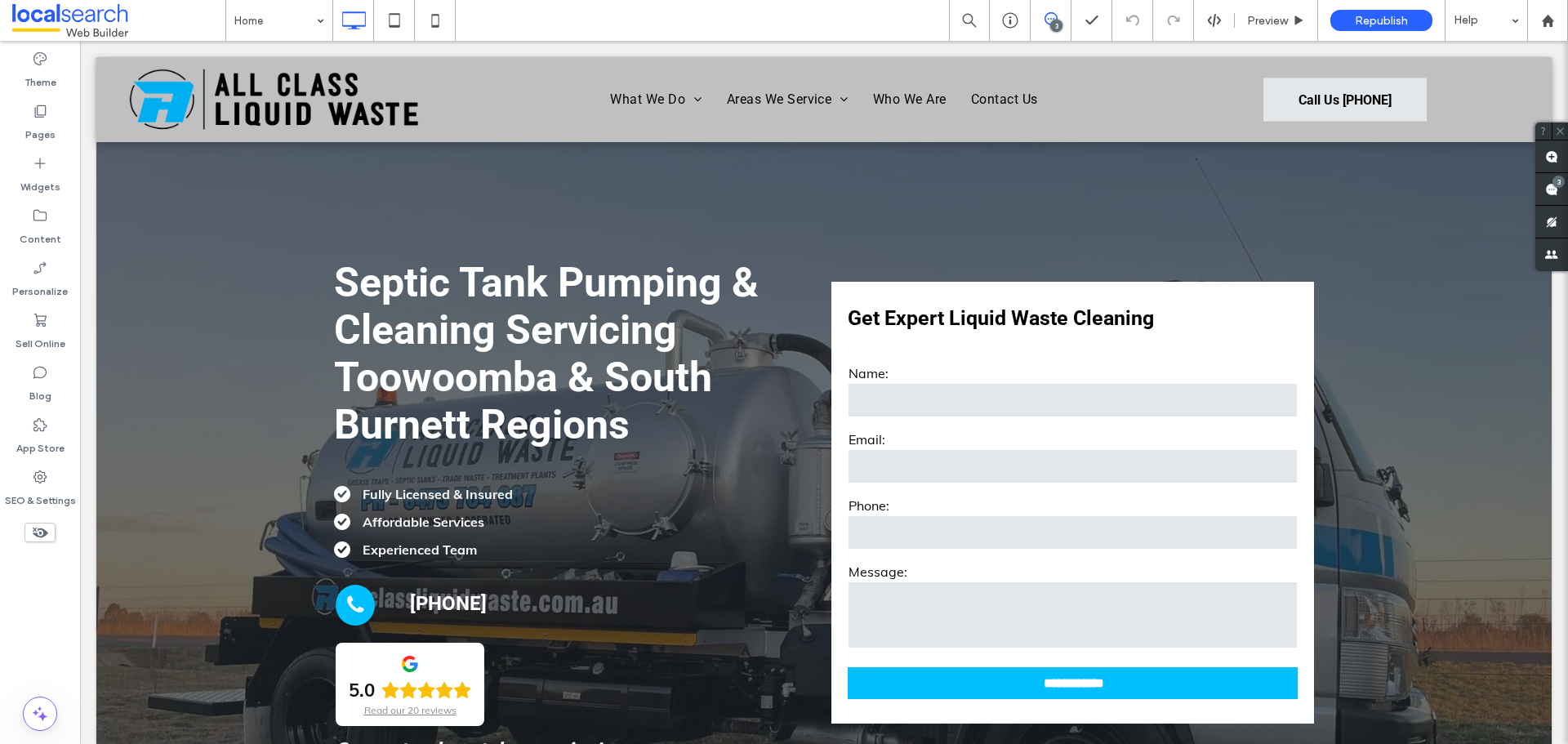 scroll, scrollTop: 327, scrollLeft: 0, axis: vertical 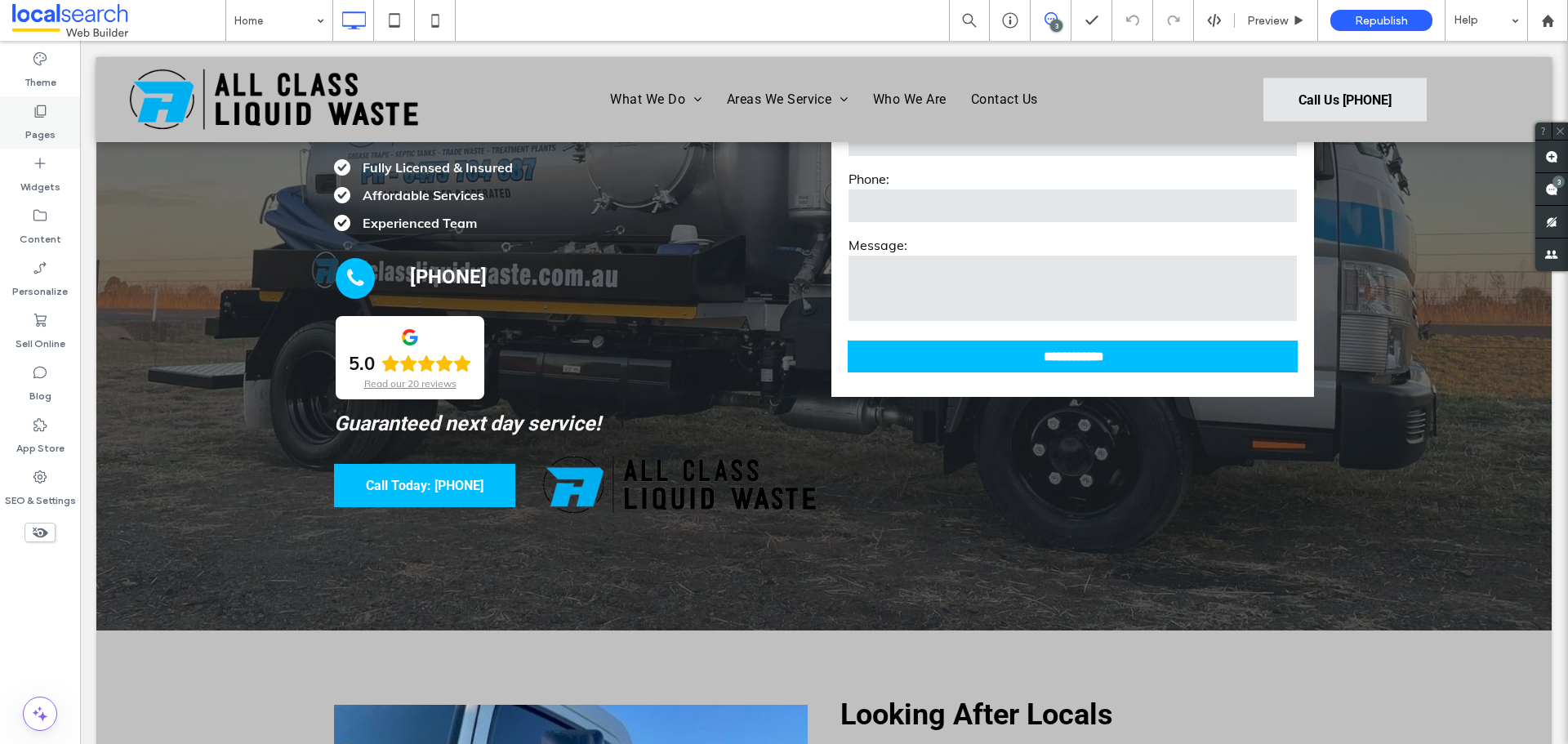 click on "Pages" at bounding box center [40, 131] 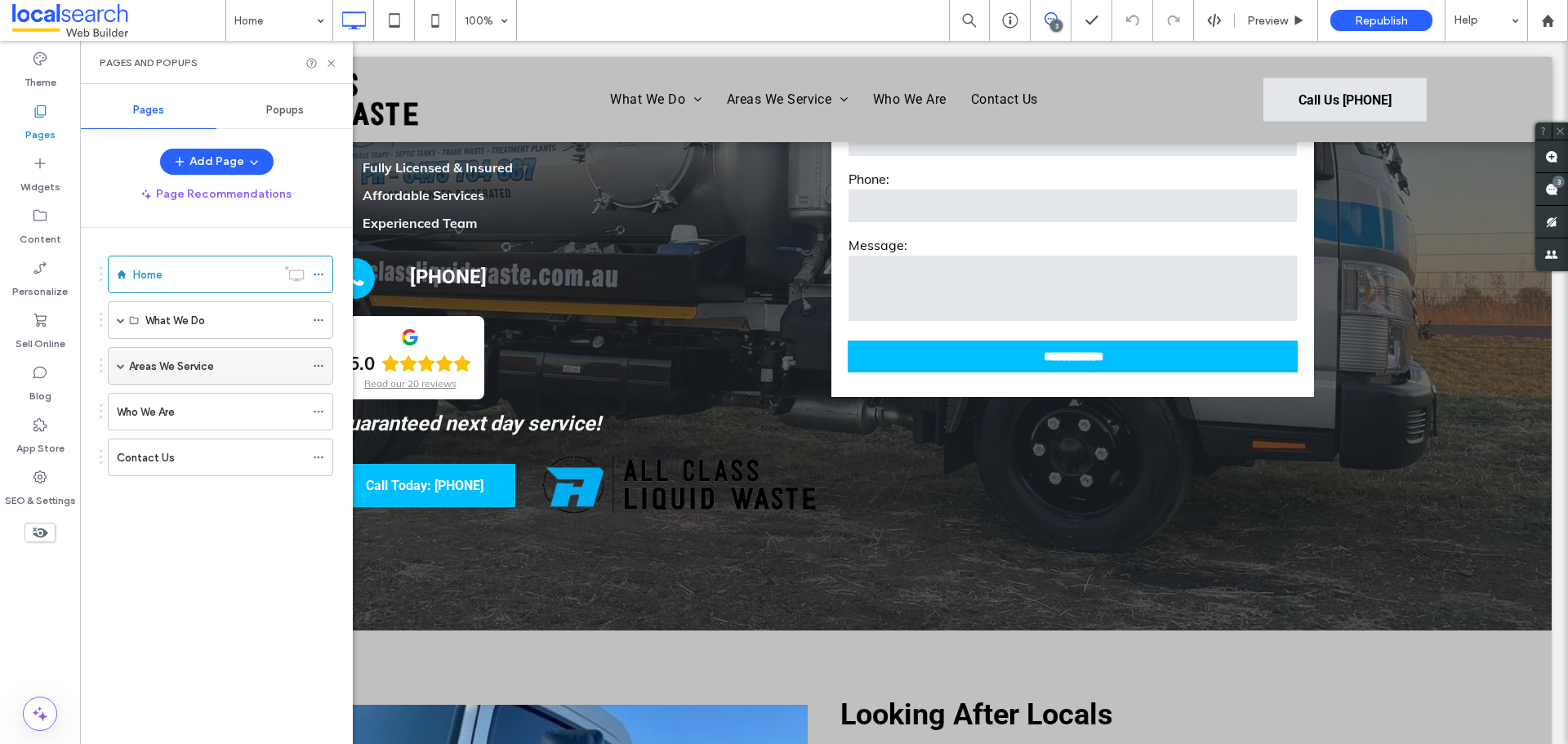 click at bounding box center (121, 366) 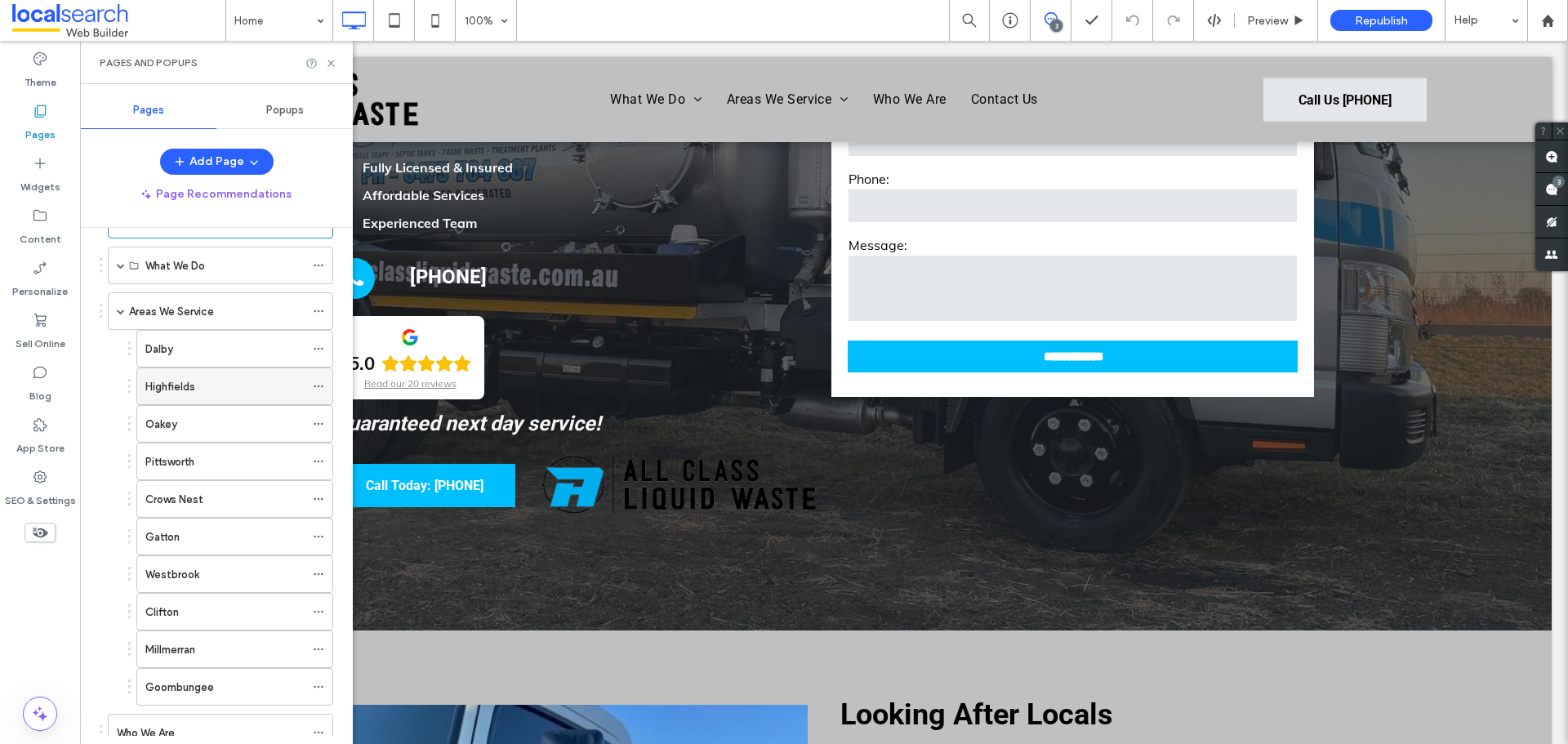 scroll, scrollTop: 0, scrollLeft: 0, axis: both 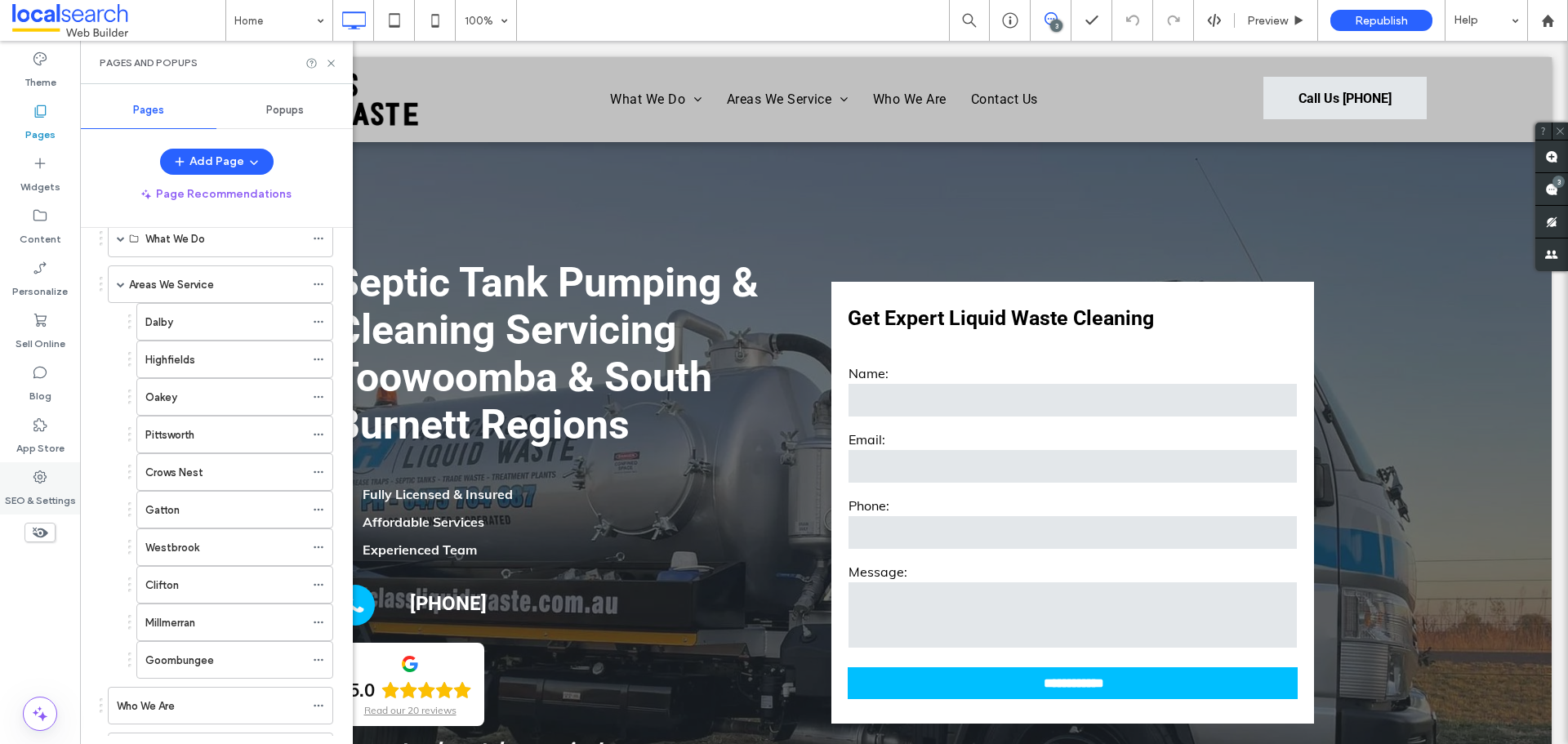 click on "SEO & Settings" at bounding box center (40, 497) 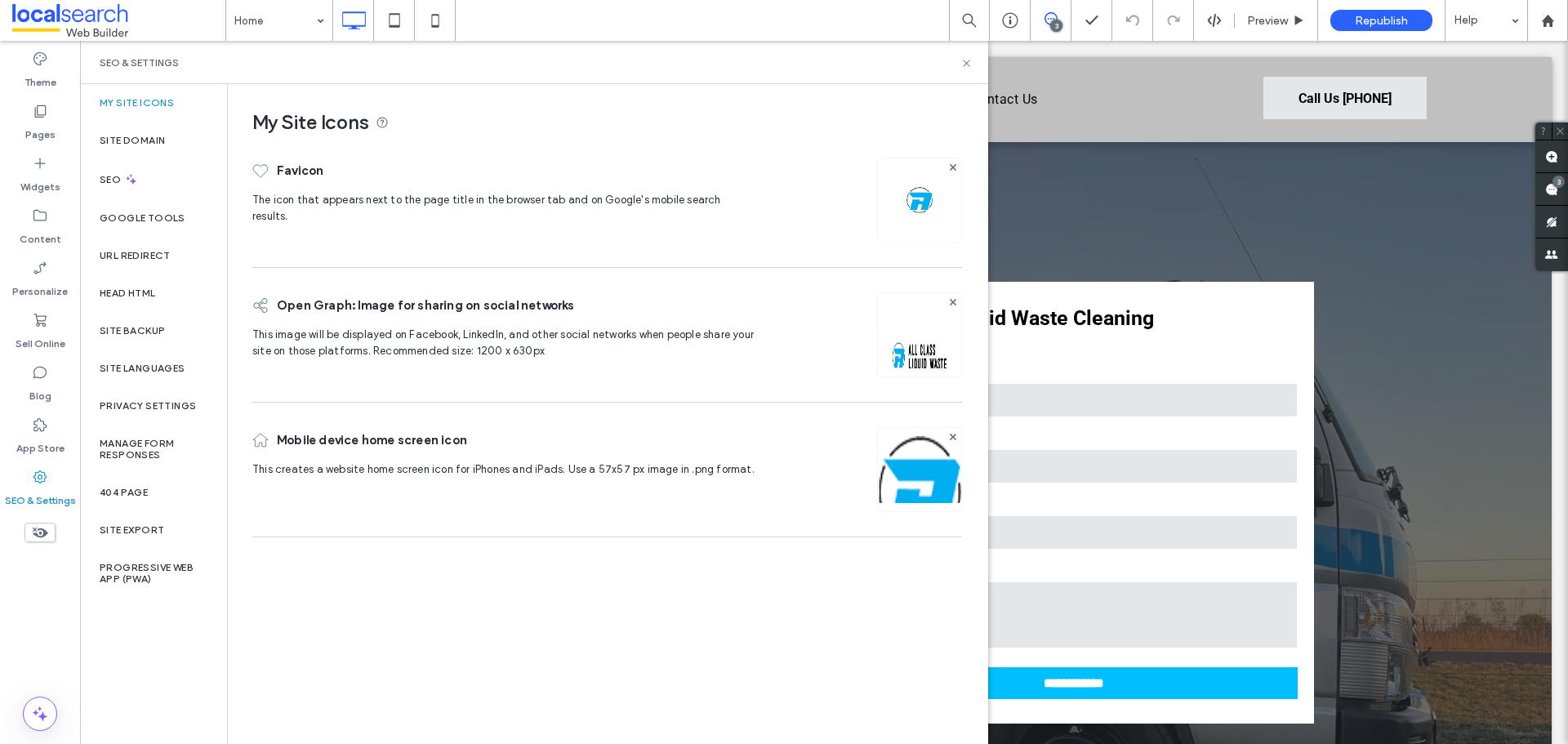 click on "Dalby" at bounding box center [225, 322] 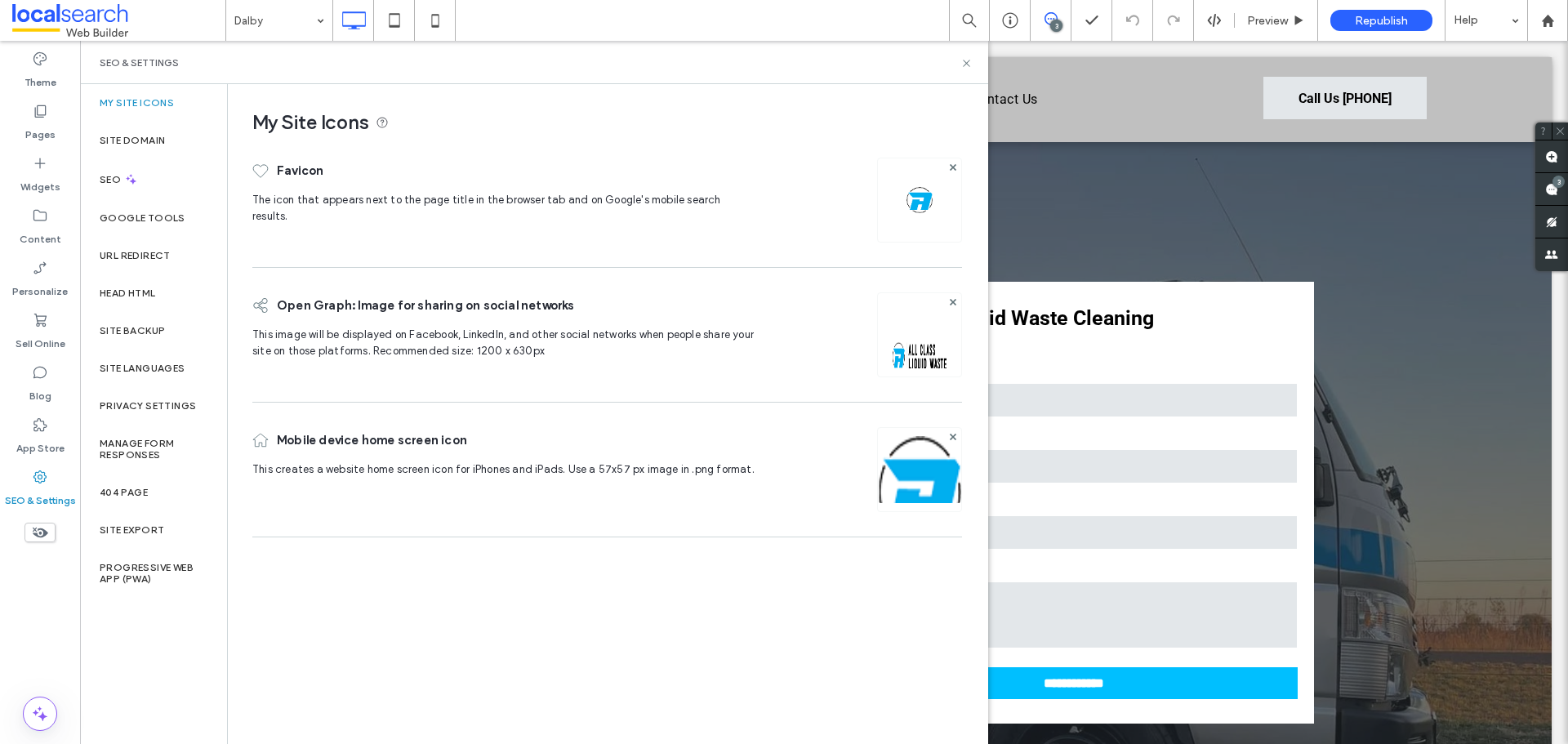 click on "Site Backup" at bounding box center (132, 331) 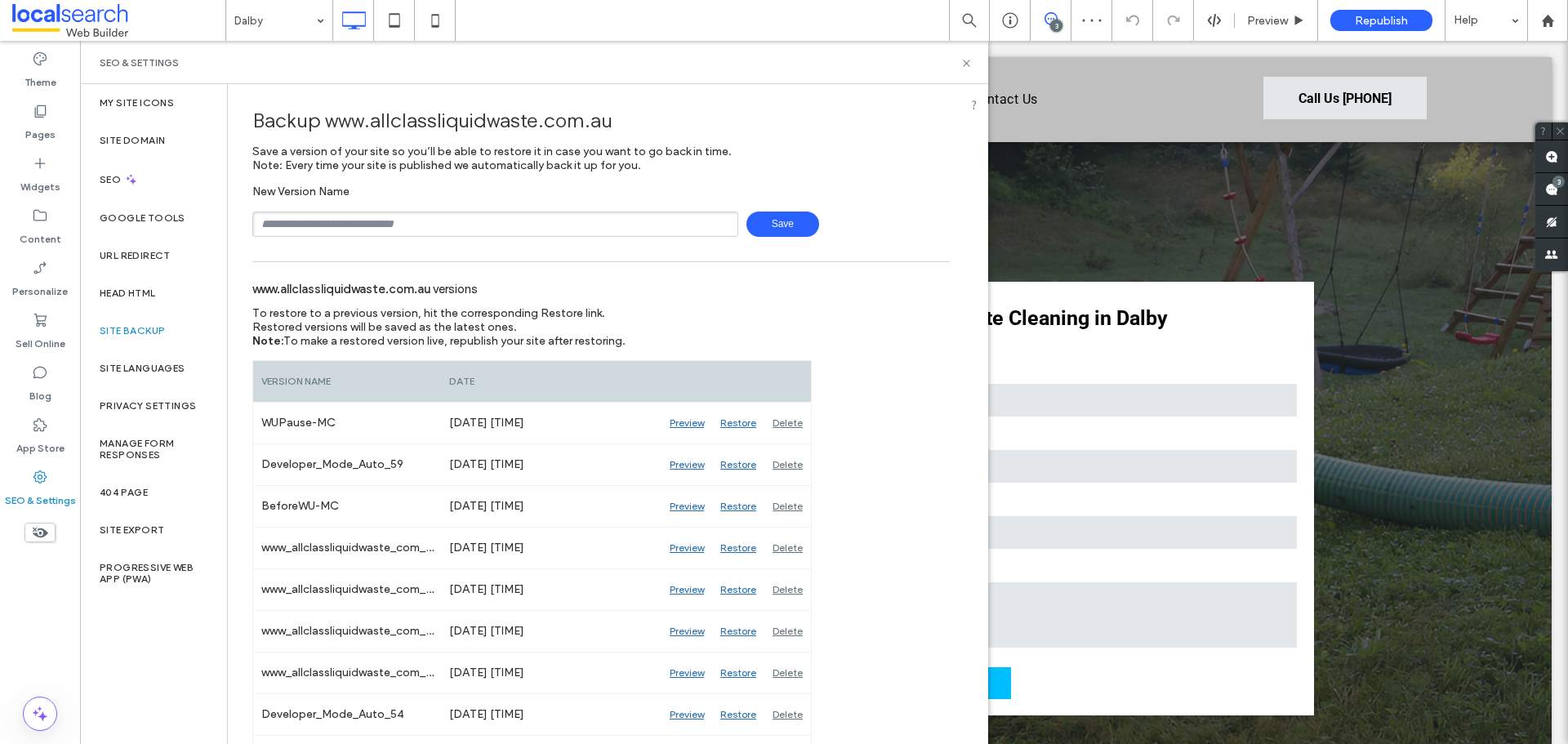 scroll, scrollTop: 0, scrollLeft: 0, axis: both 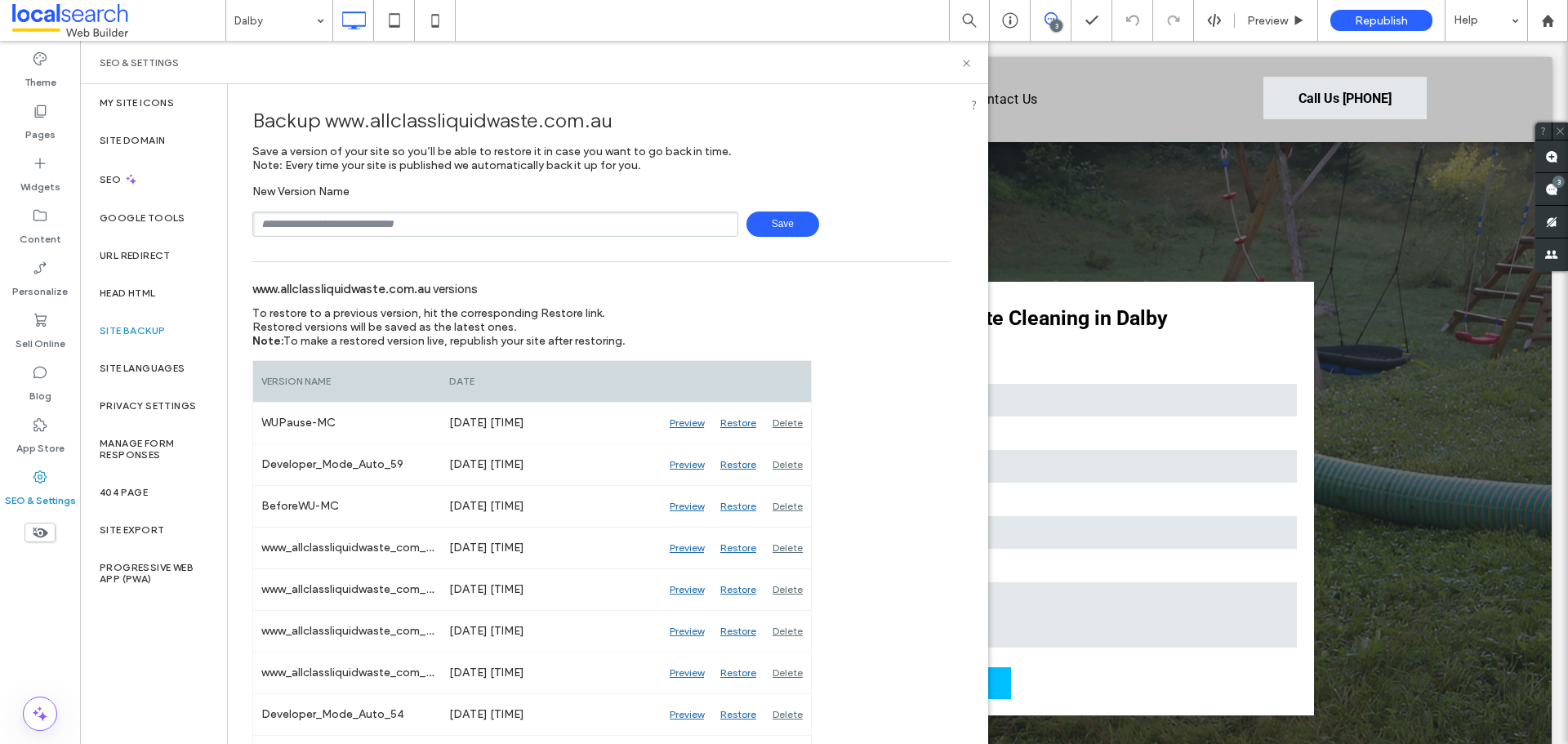 type on "**********" 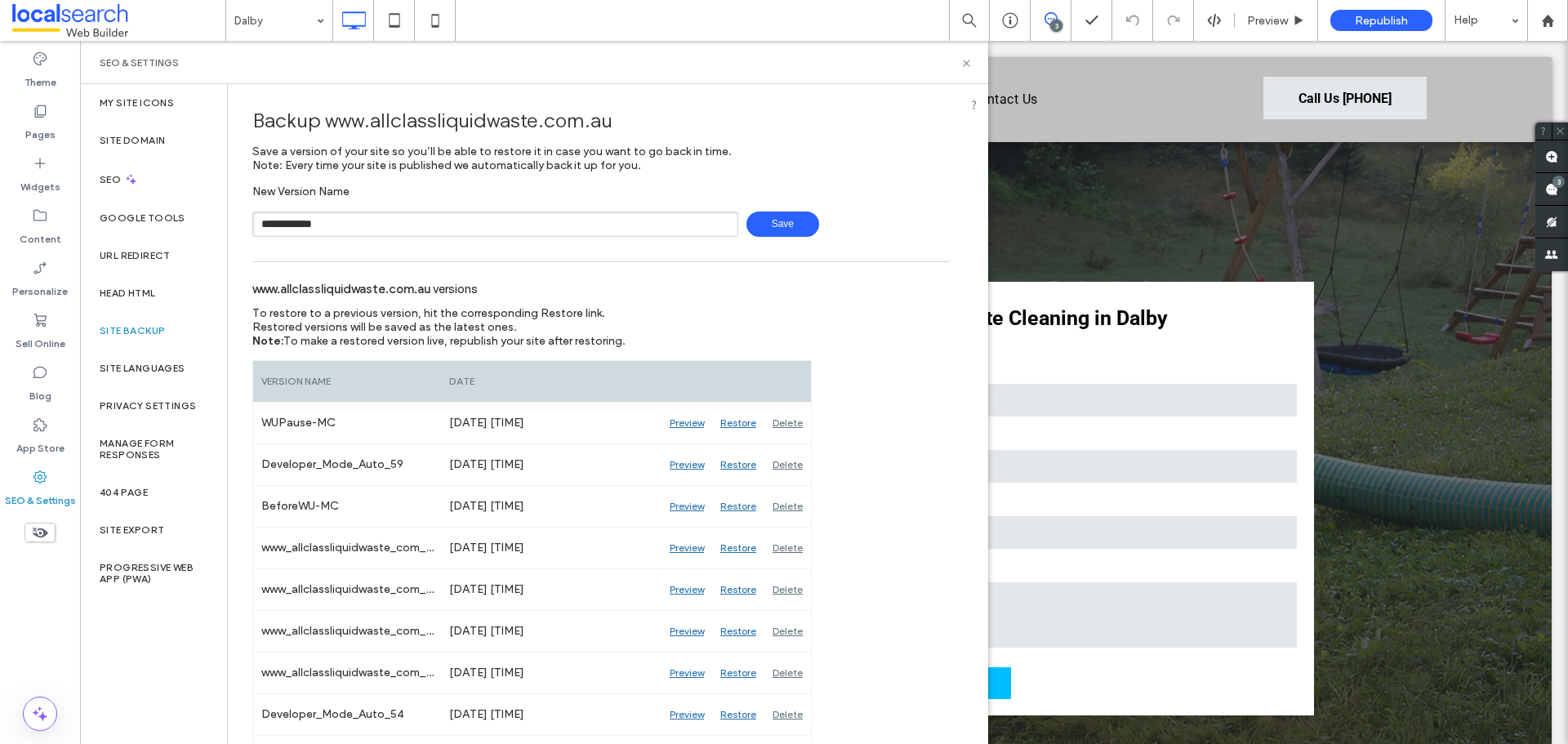 click on "Save" at bounding box center (782, 224) 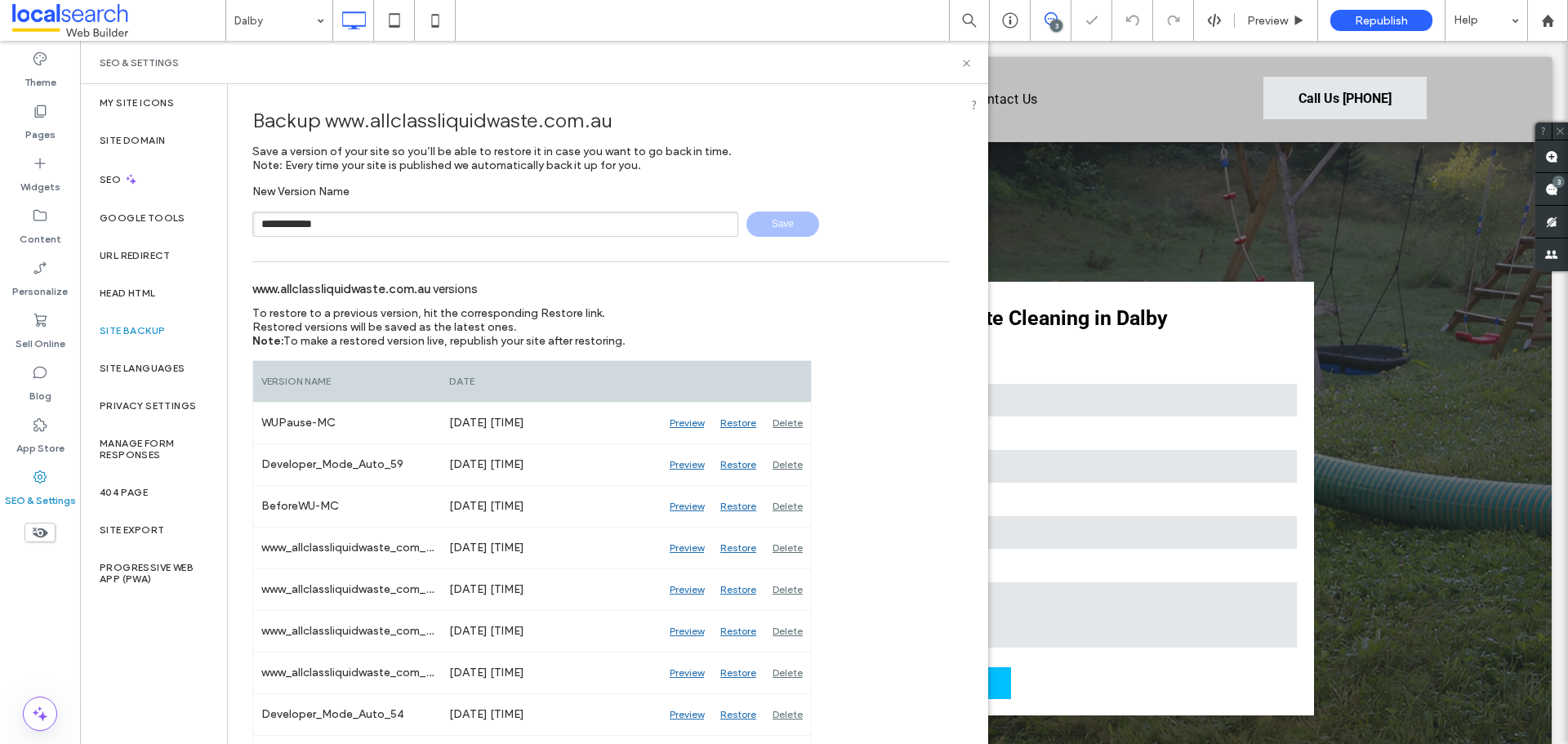 type 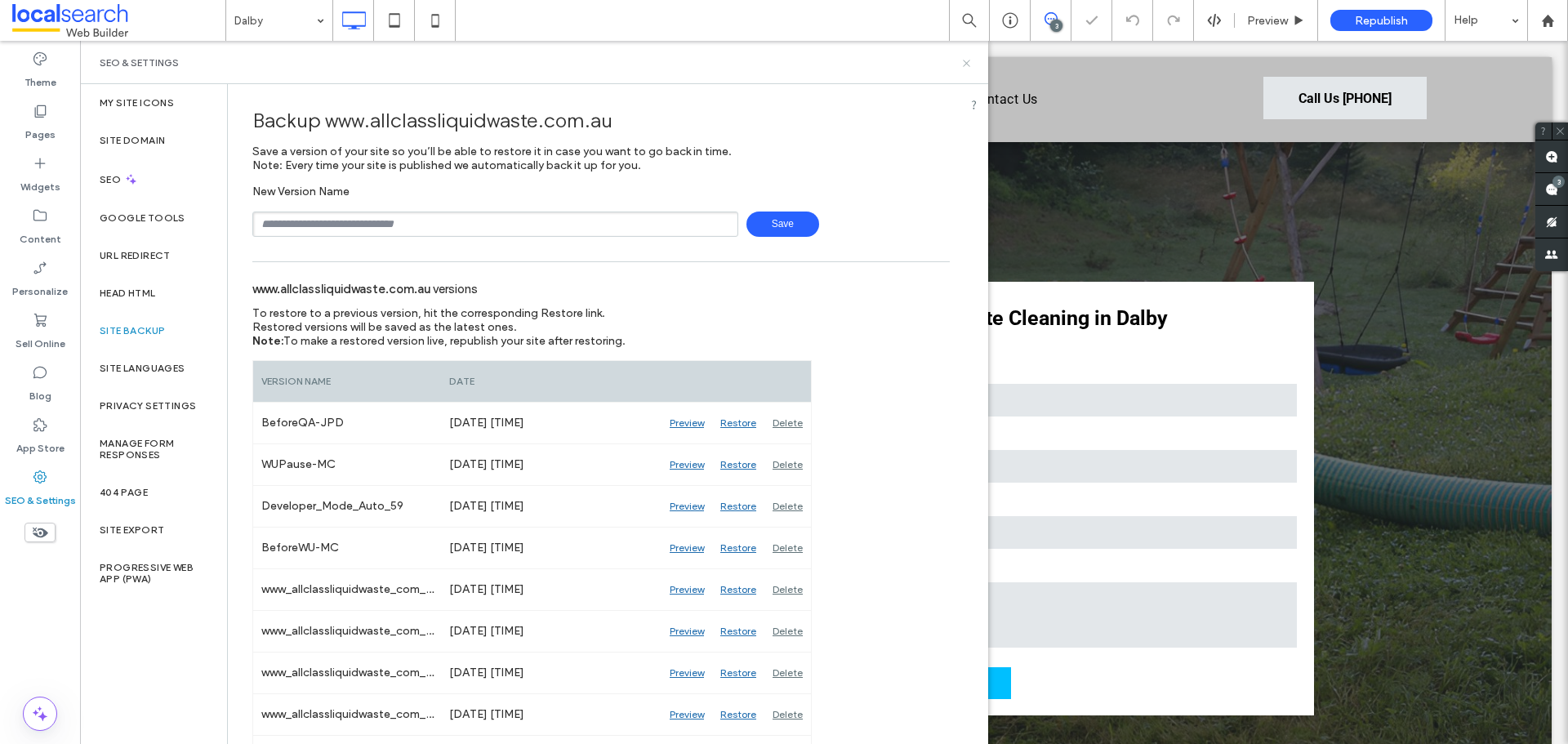 click 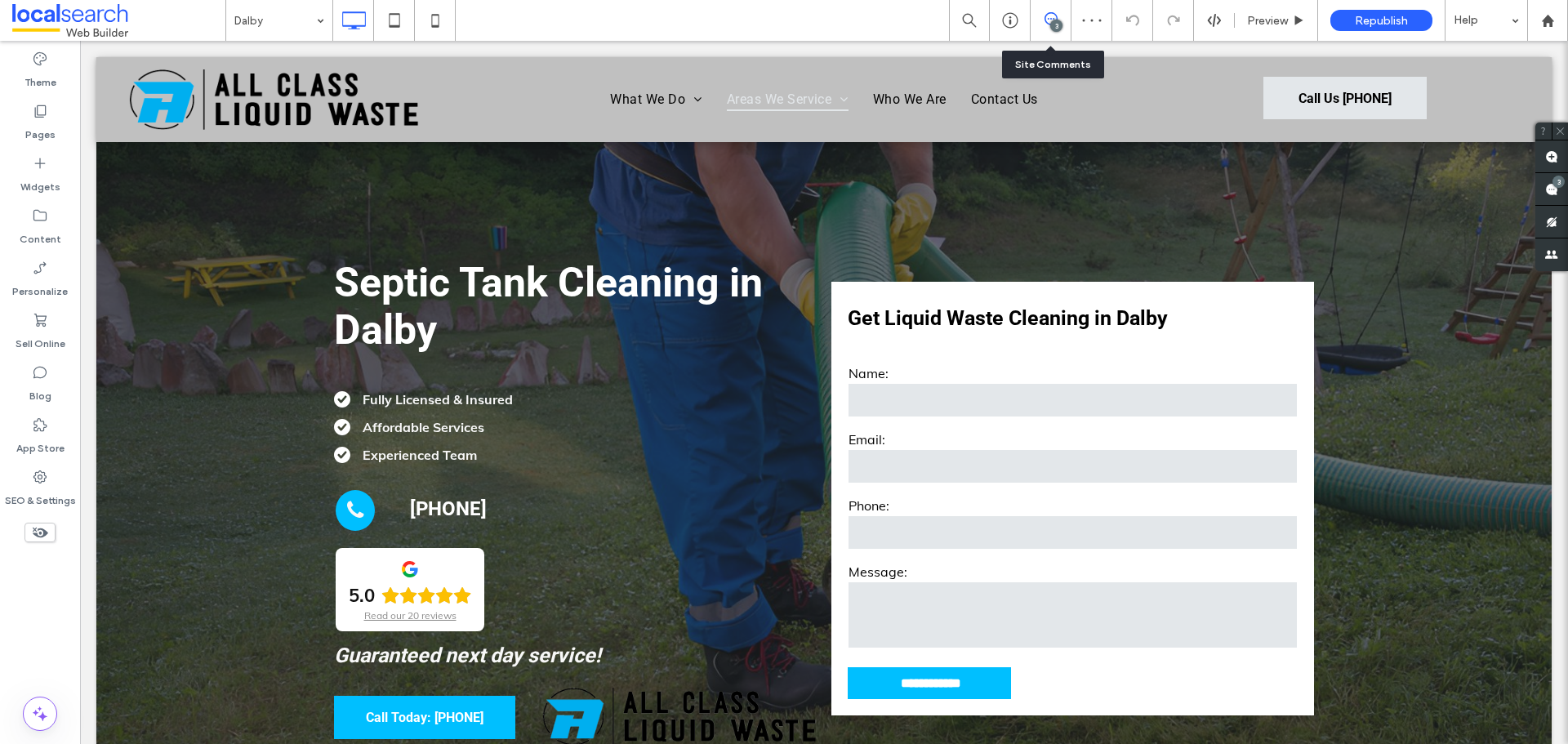 click on "3" at bounding box center [1056, 25] 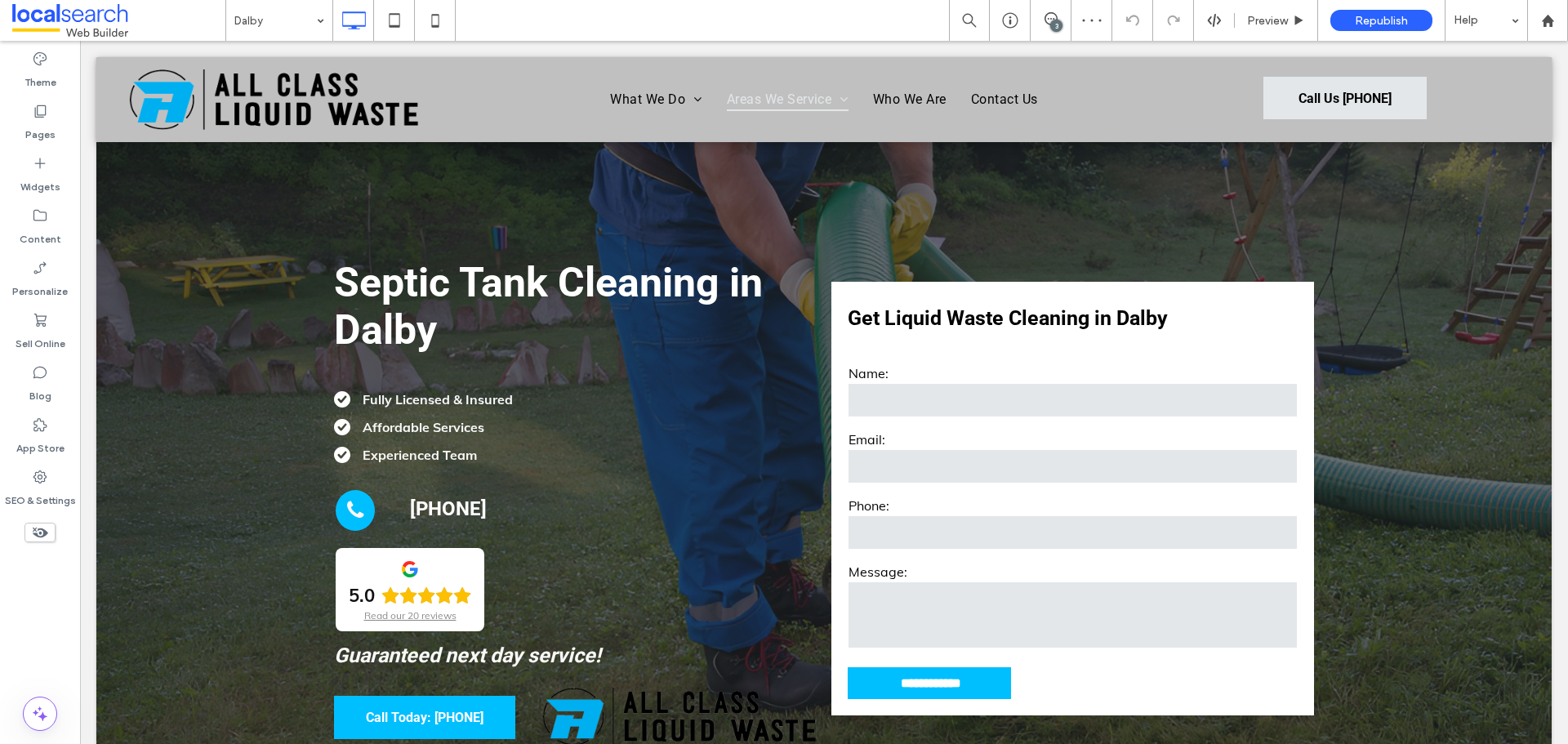 click on "3" at bounding box center [1056, 25] 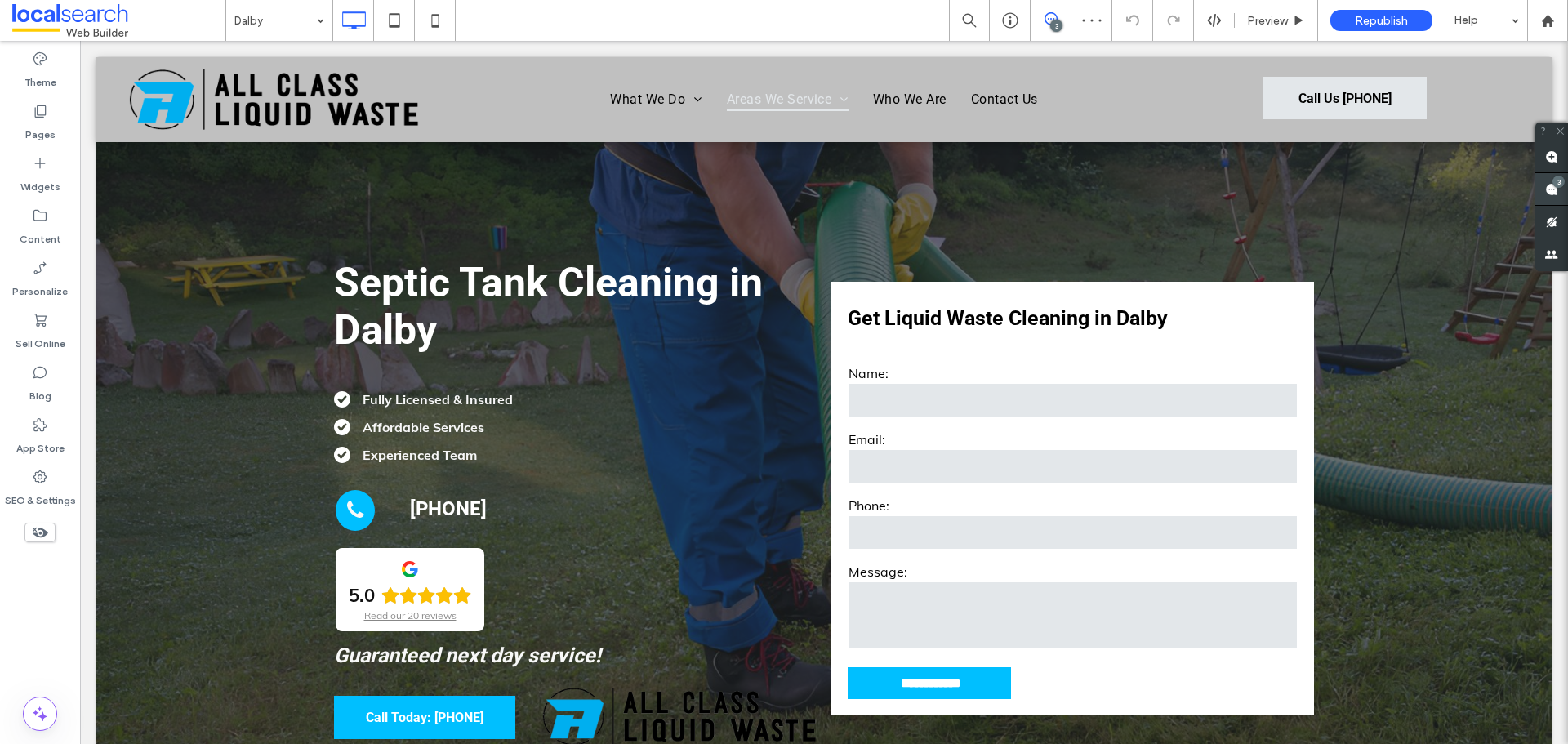 click 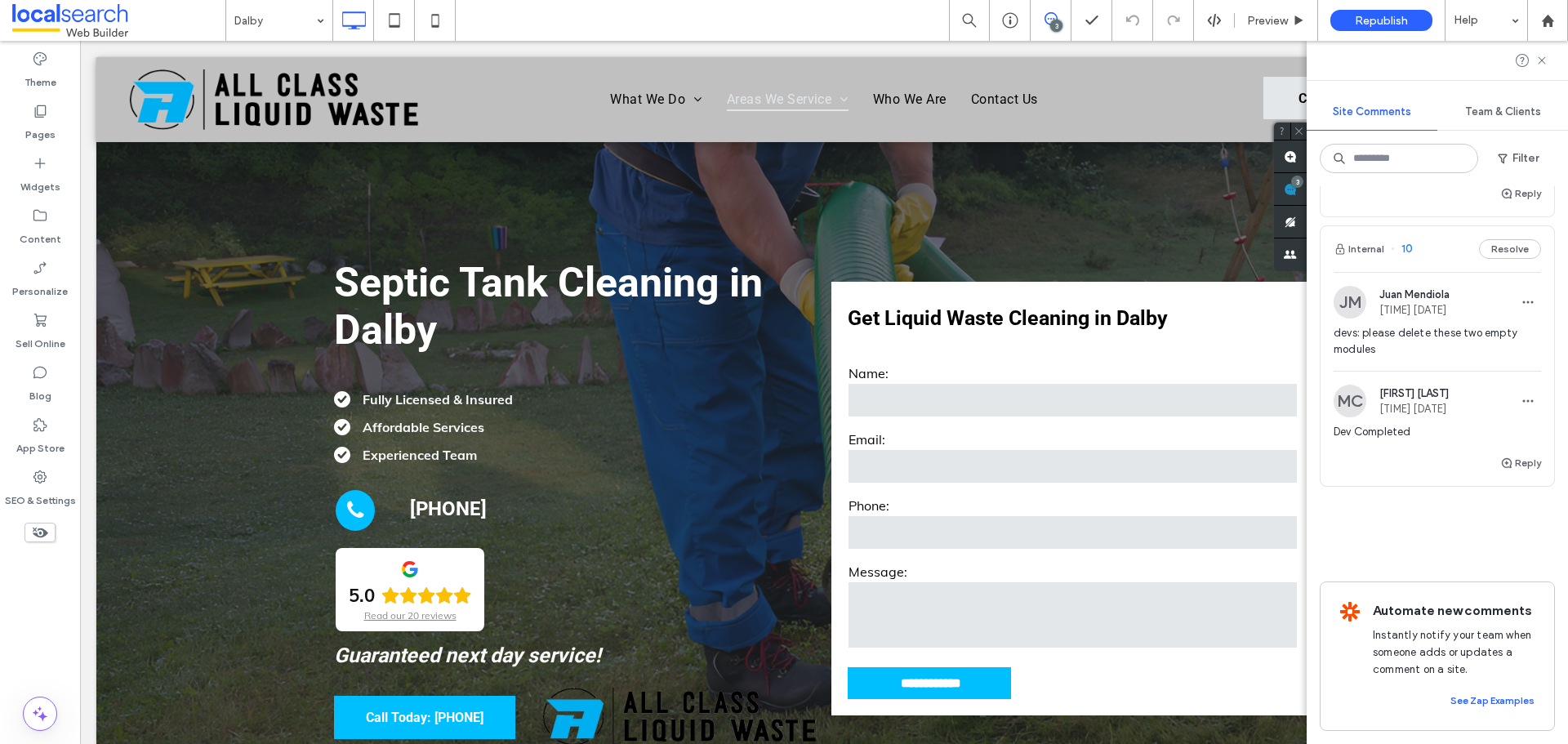 scroll, scrollTop: 629, scrollLeft: 0, axis: vertical 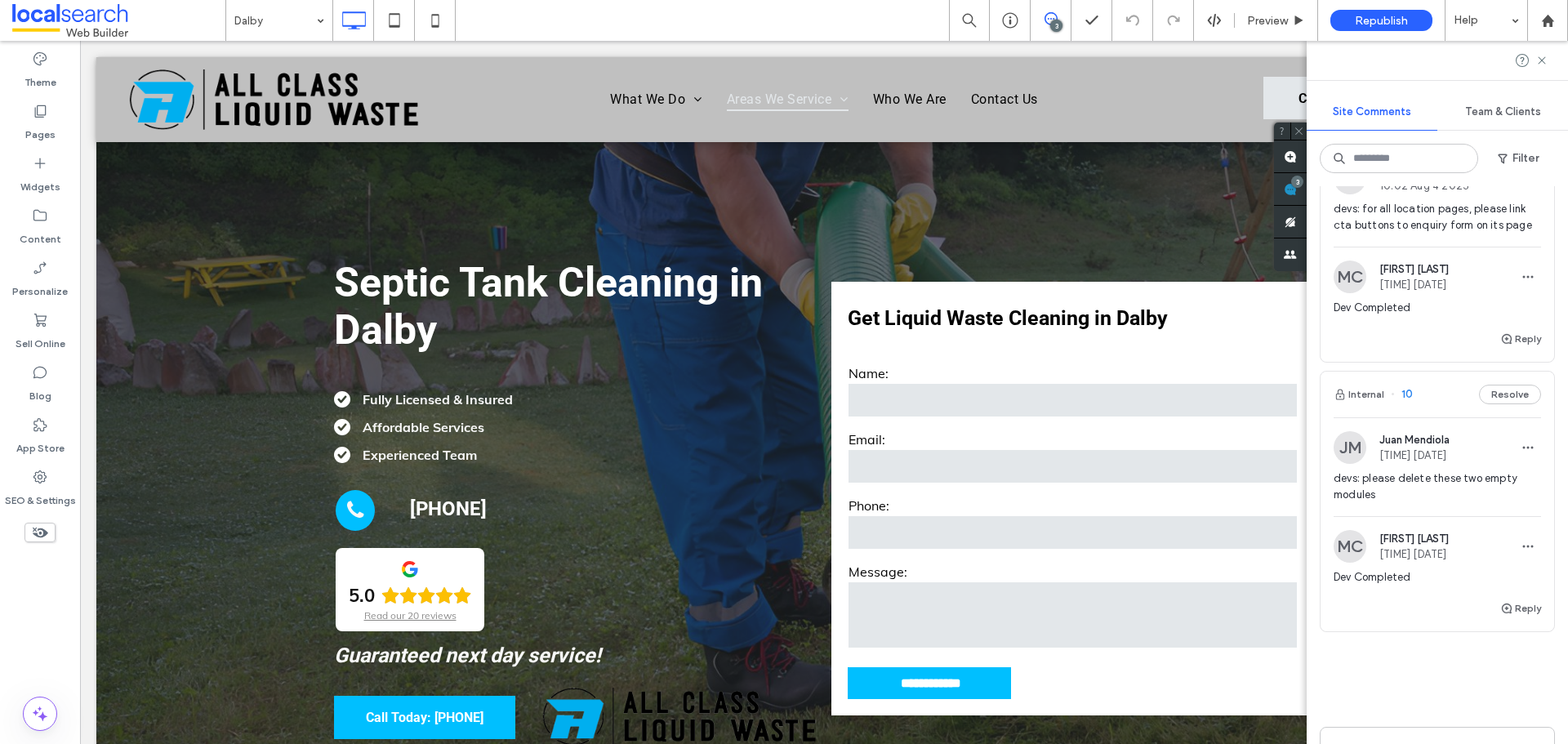 click on "Internal 10 Resolve" at bounding box center [1437, 394] 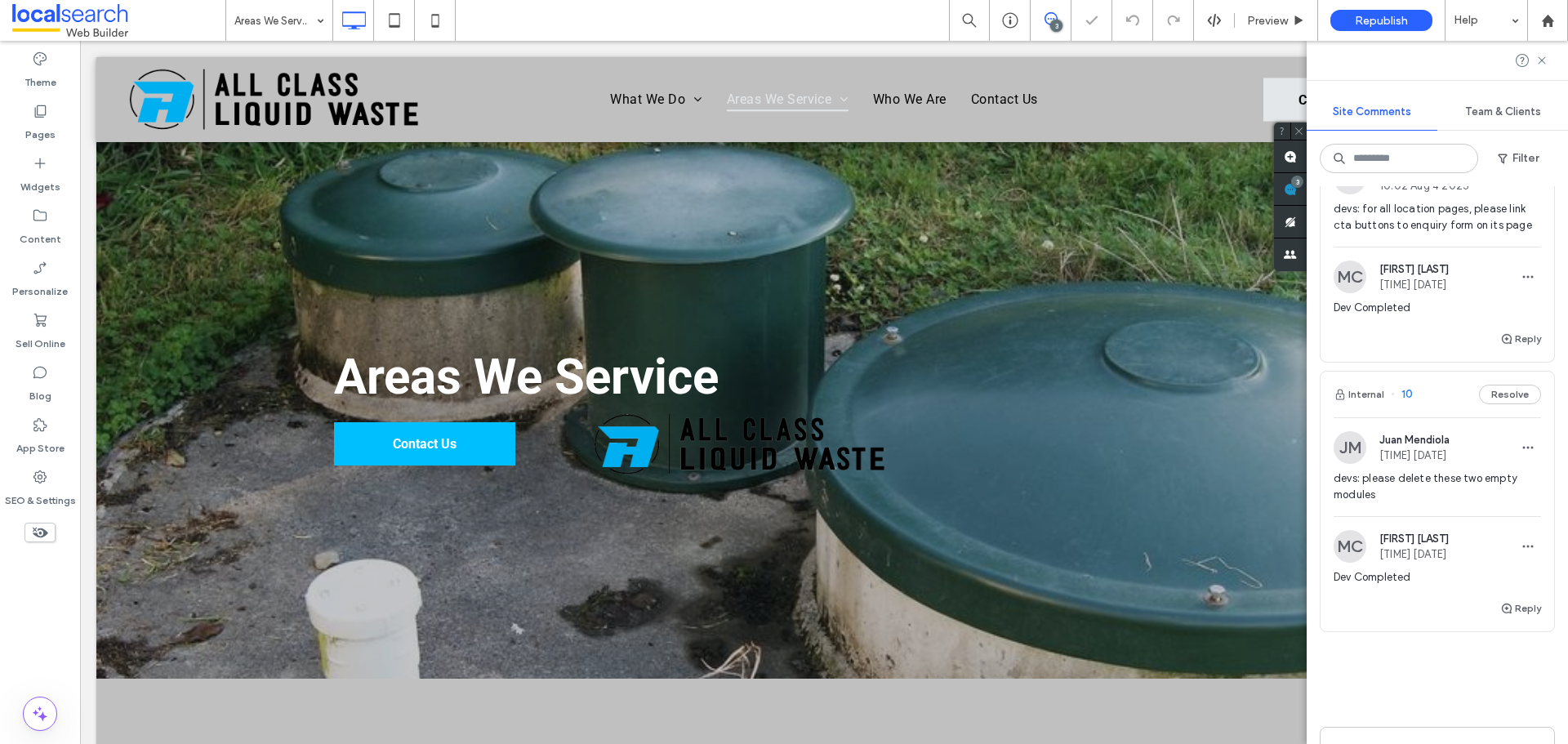 scroll, scrollTop: 1454, scrollLeft: 0, axis: vertical 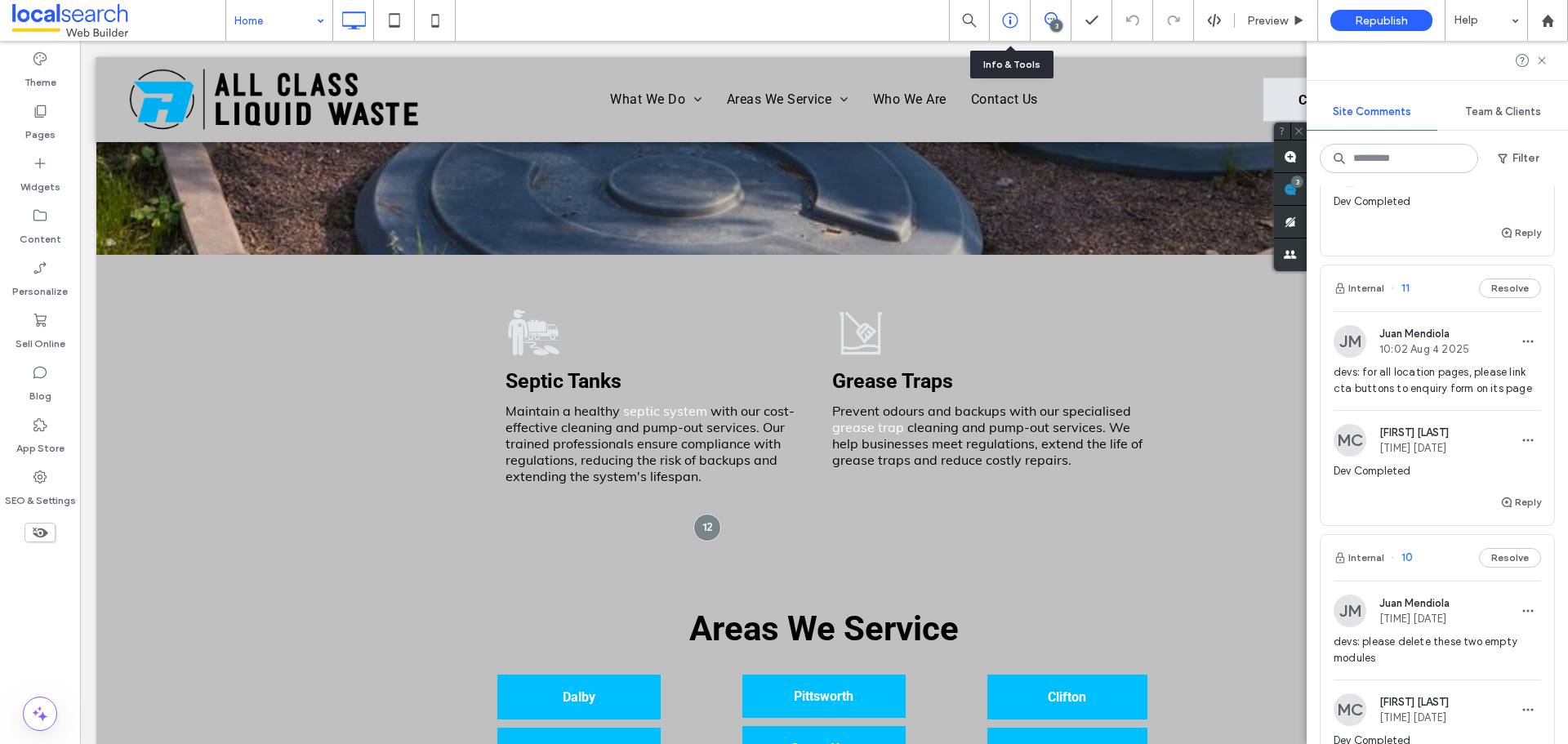 click 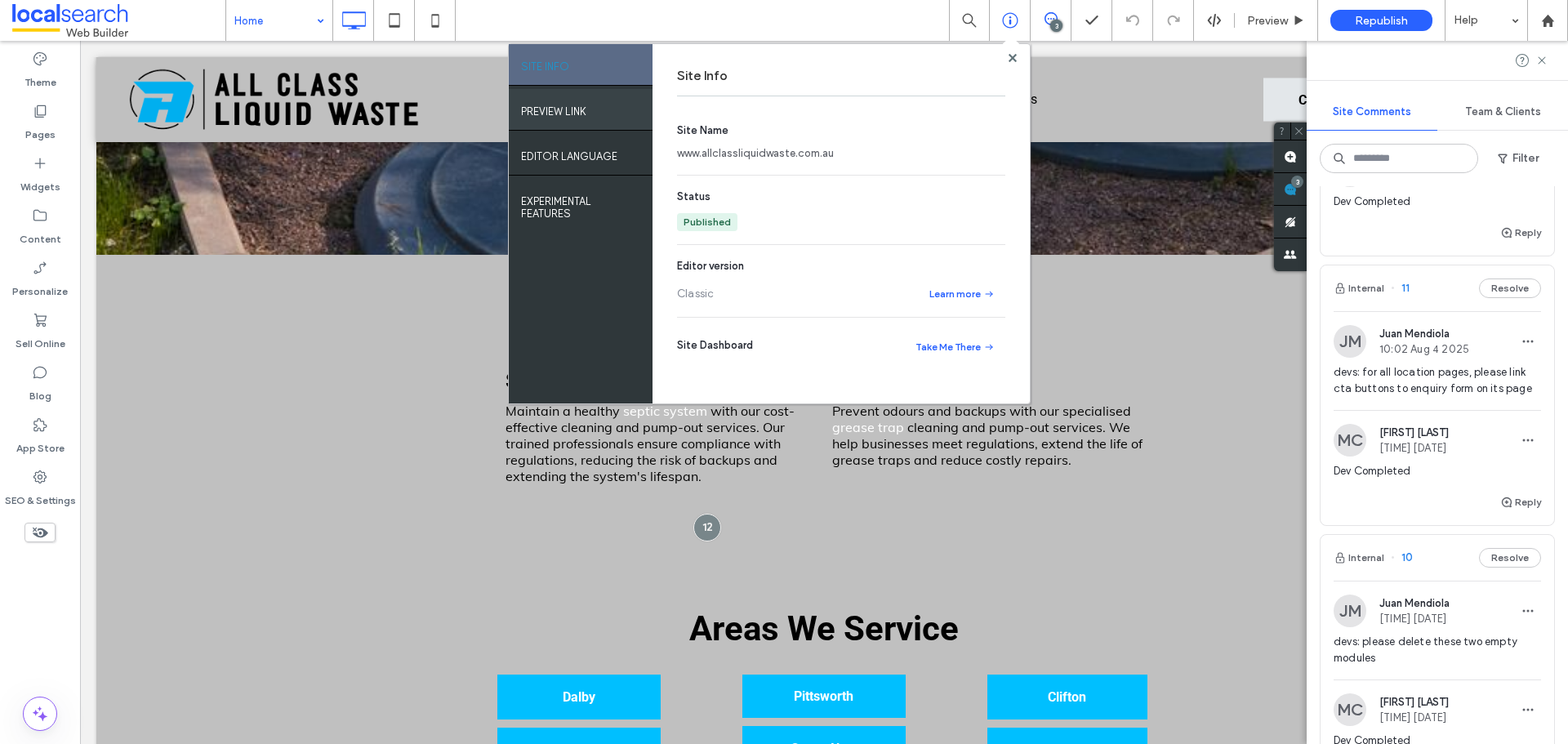 click on "PREVIEW LINK" at bounding box center (554, 107) 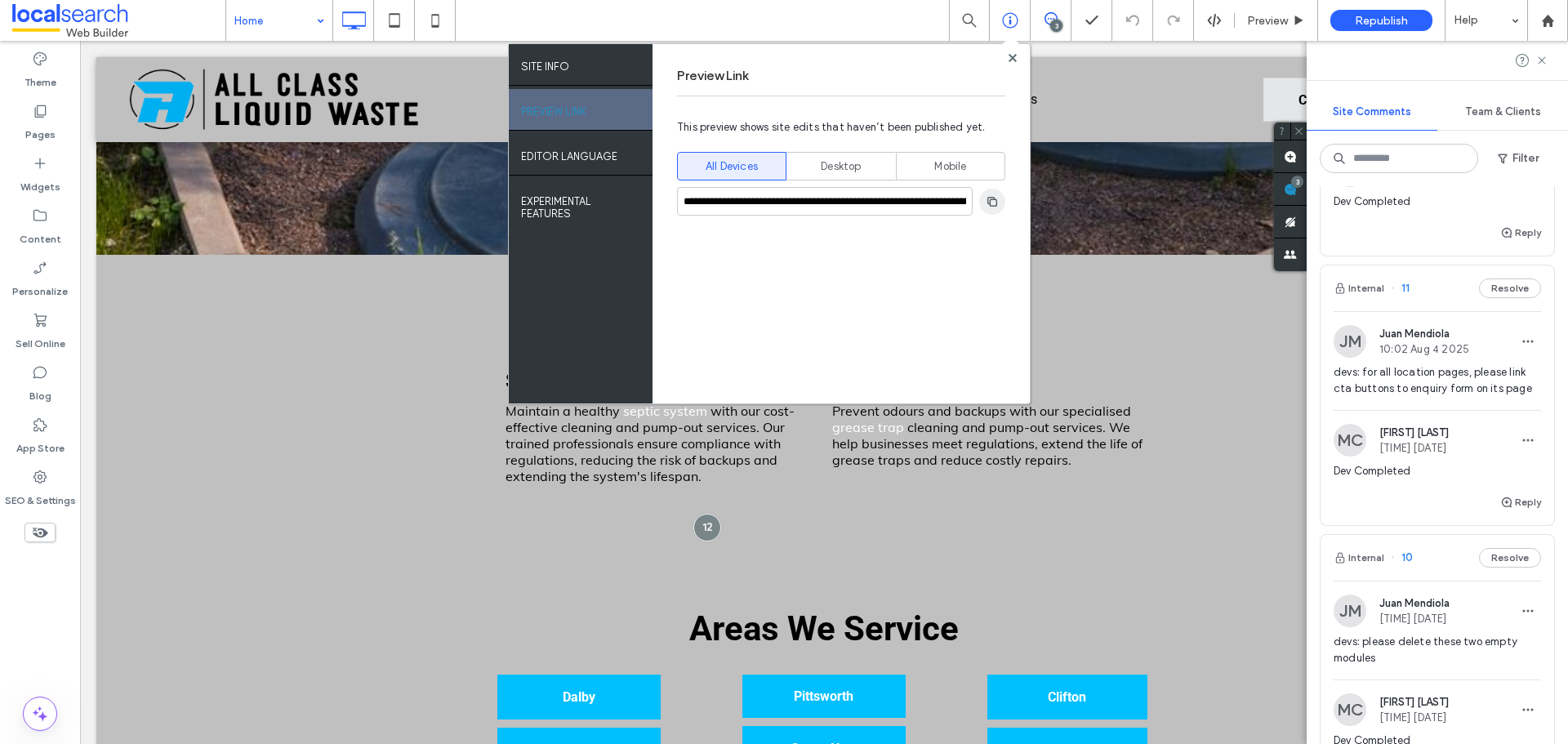 click 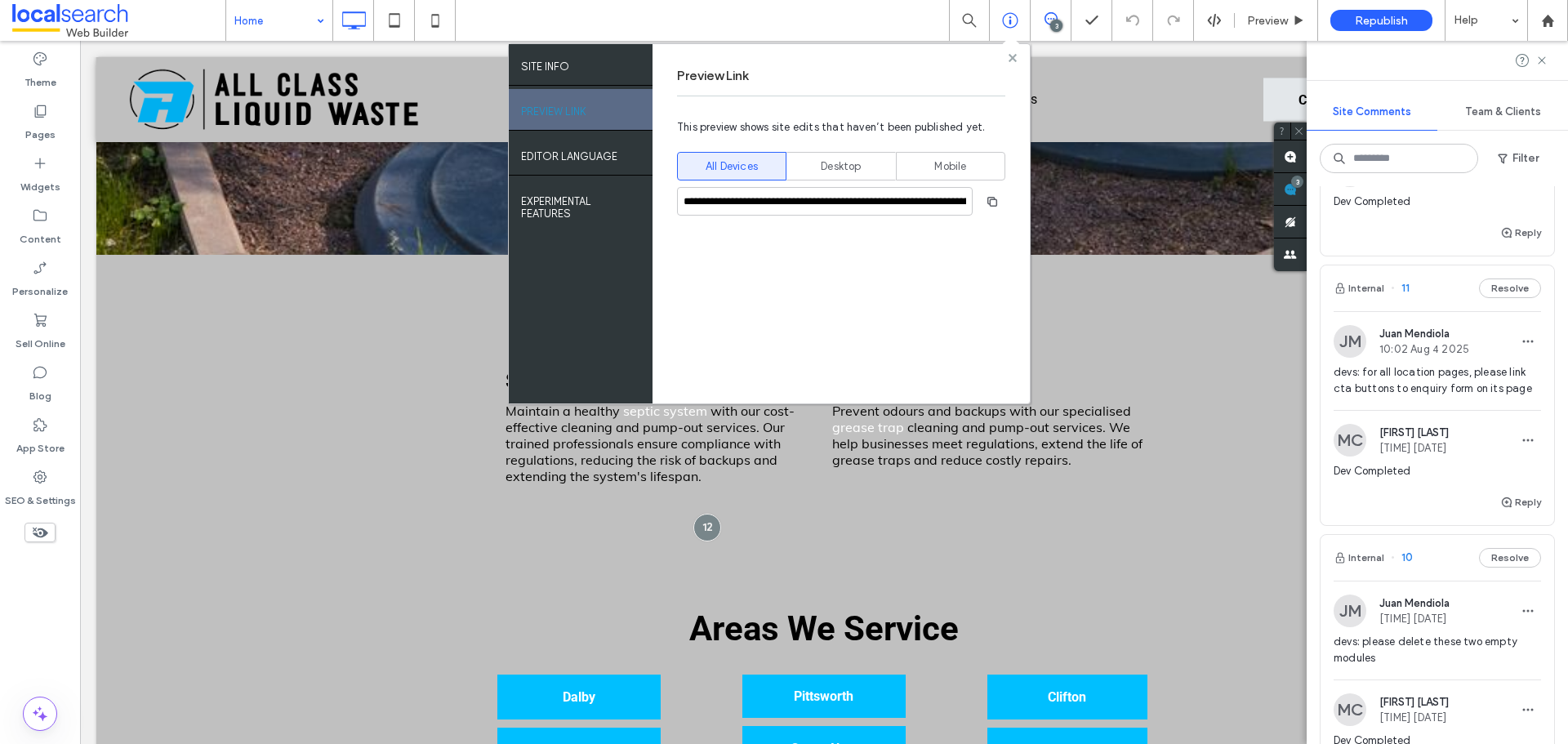 click 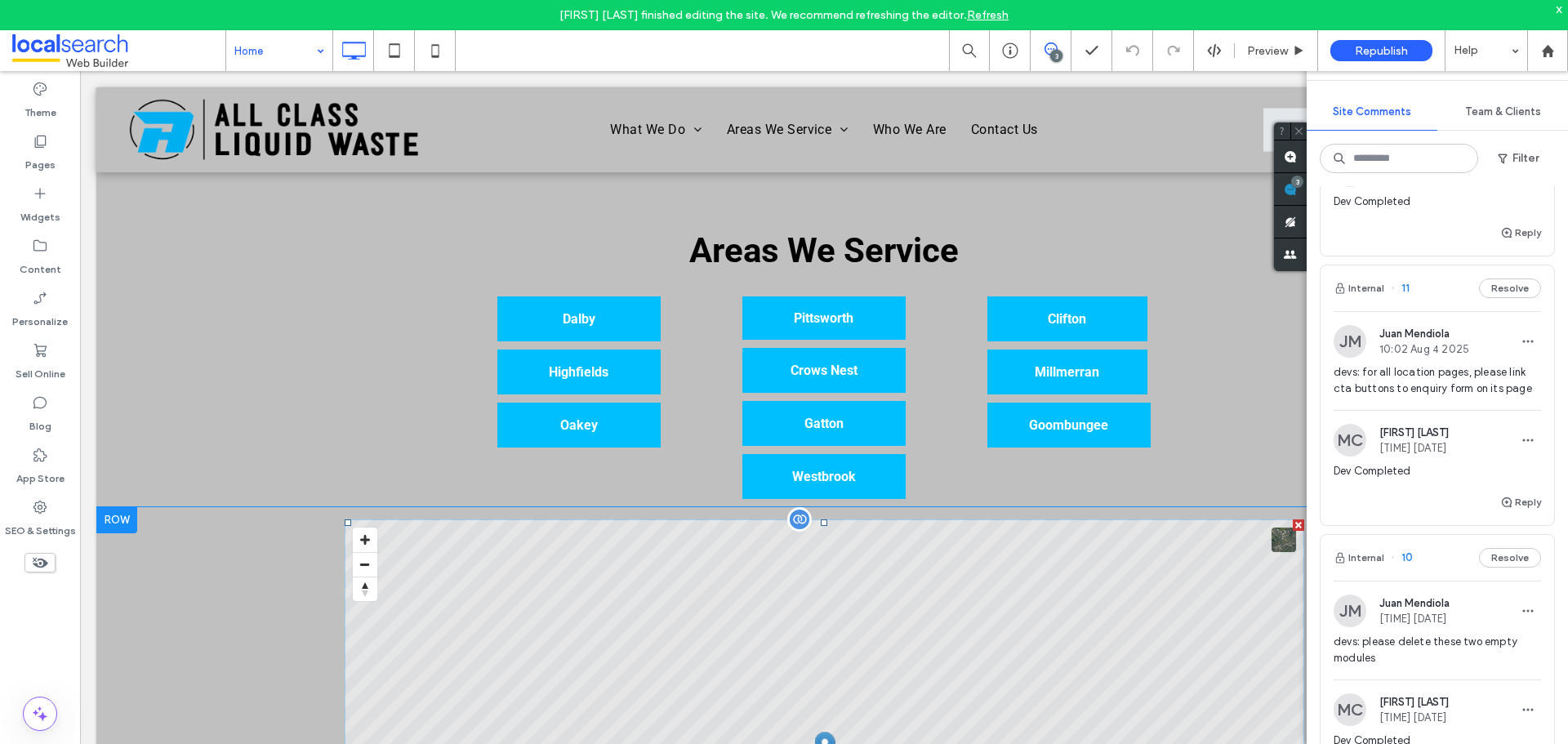 scroll, scrollTop: 2940, scrollLeft: 0, axis: vertical 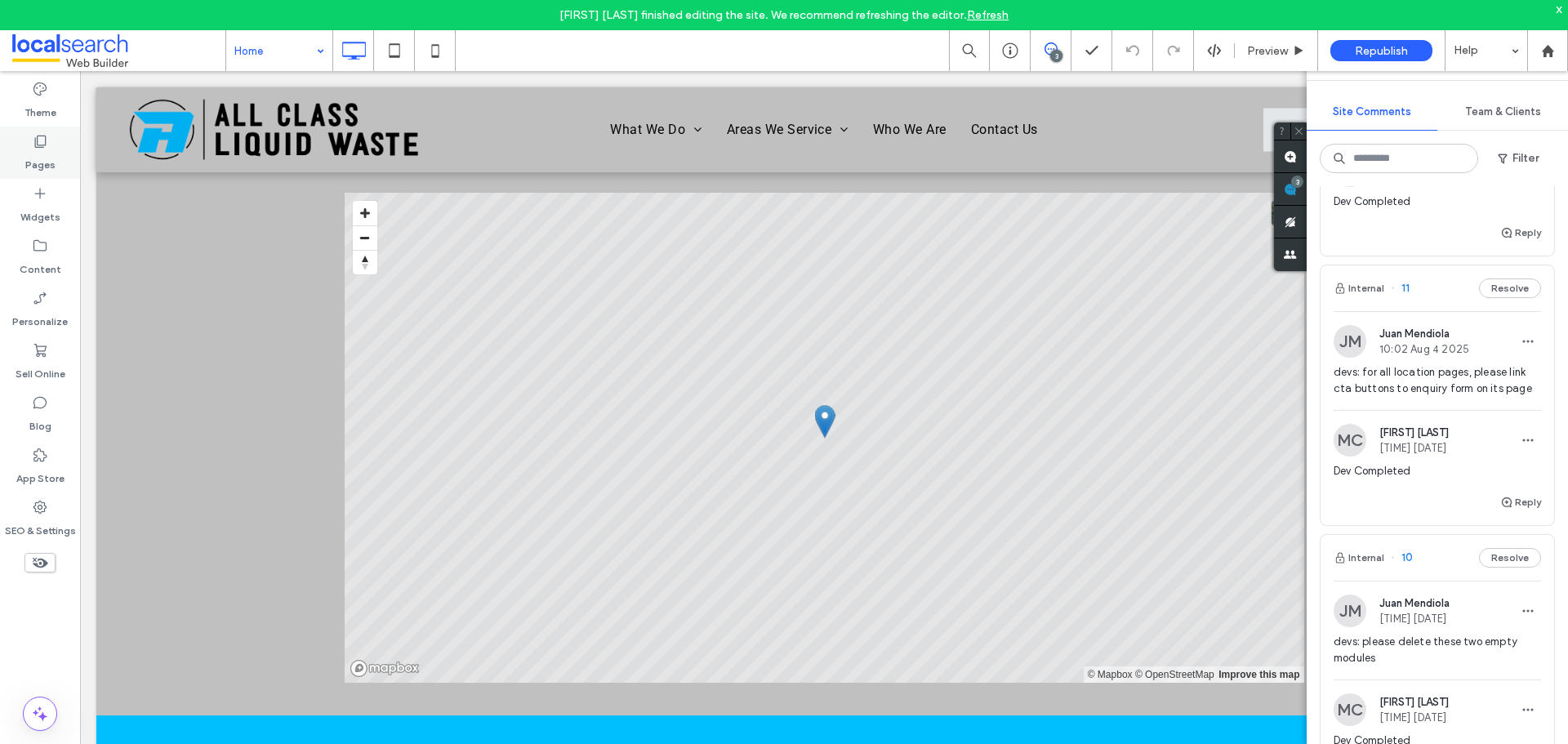 click on "Pages" at bounding box center (40, 161) 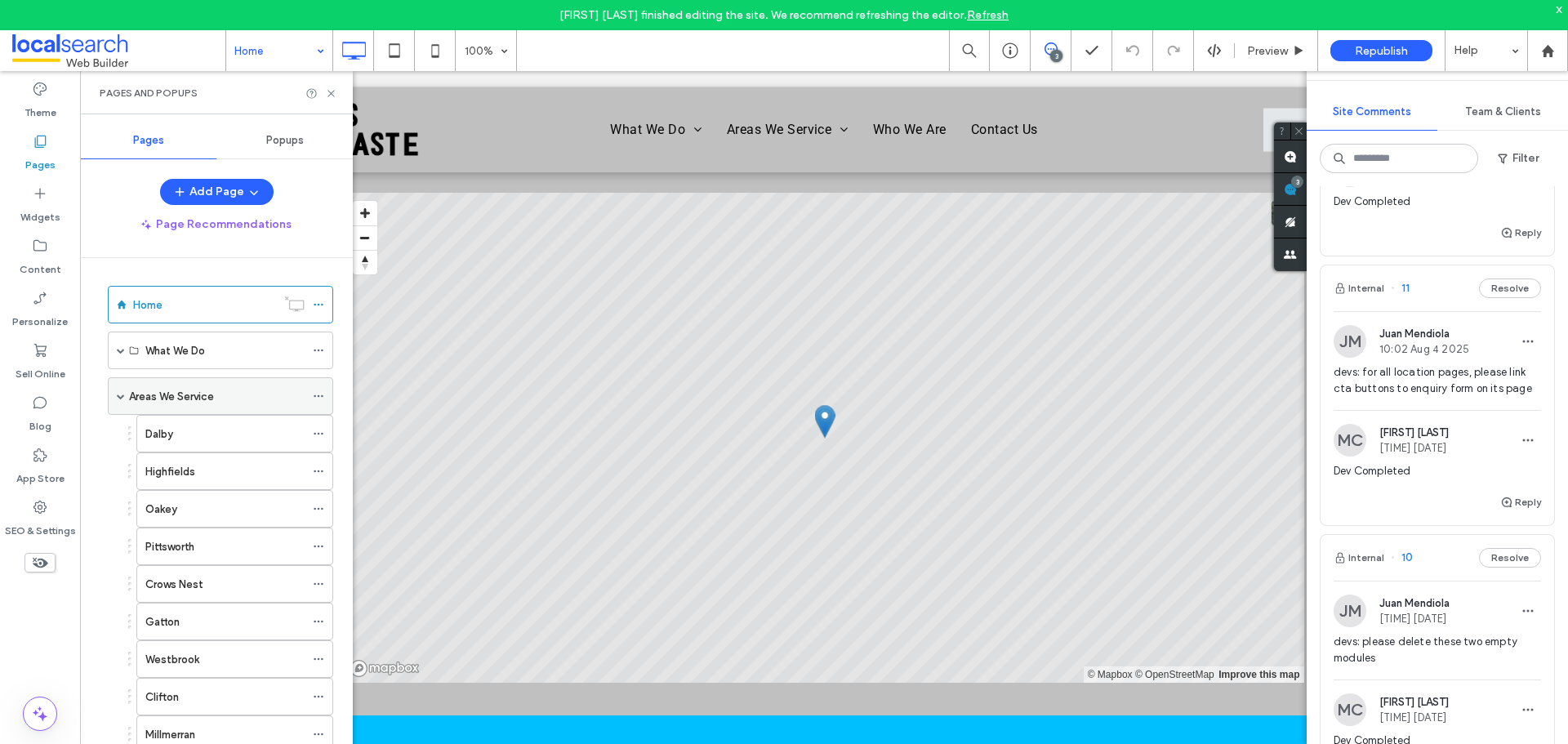 click on "Areas We Service" at bounding box center (172, 396) 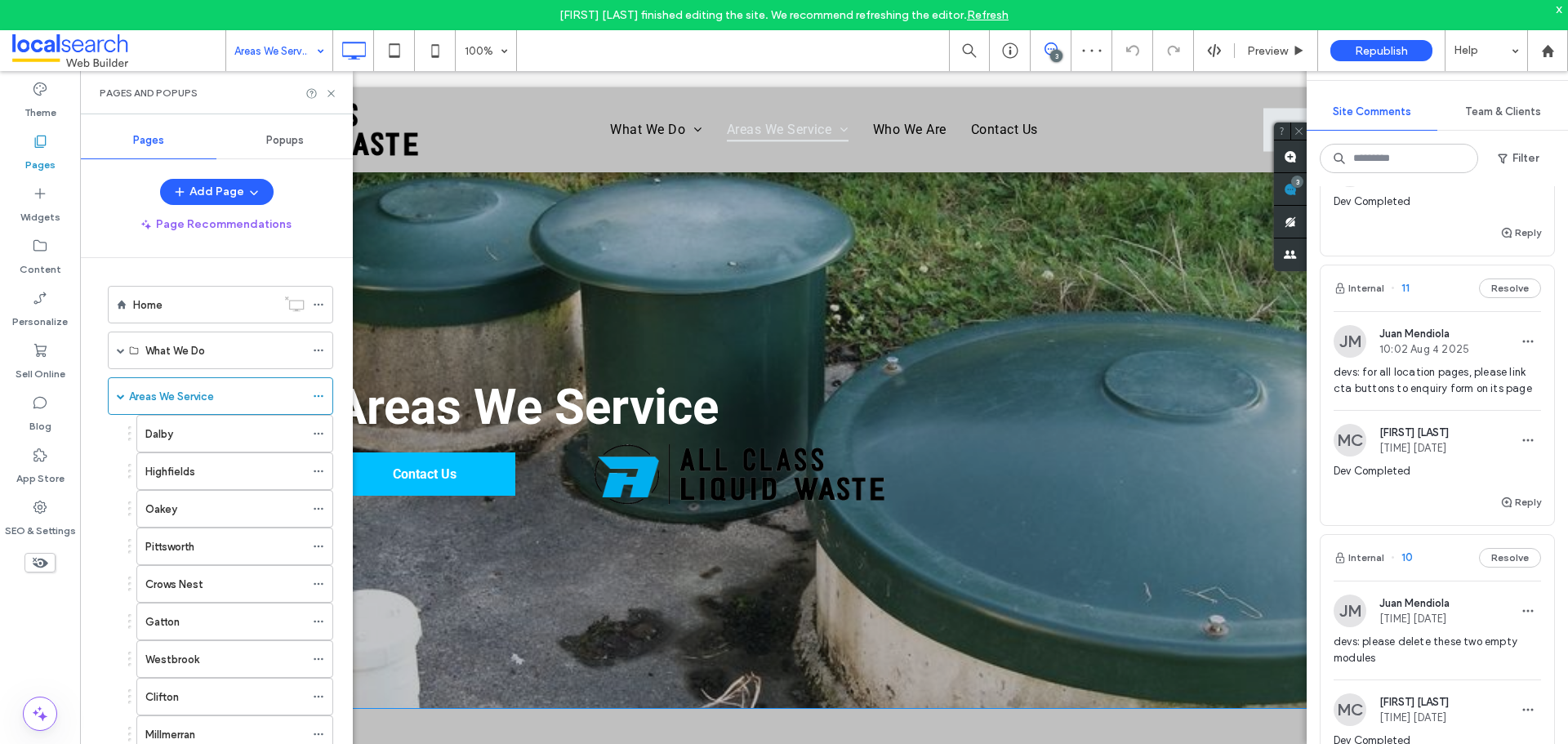 scroll, scrollTop: 572, scrollLeft: 0, axis: vertical 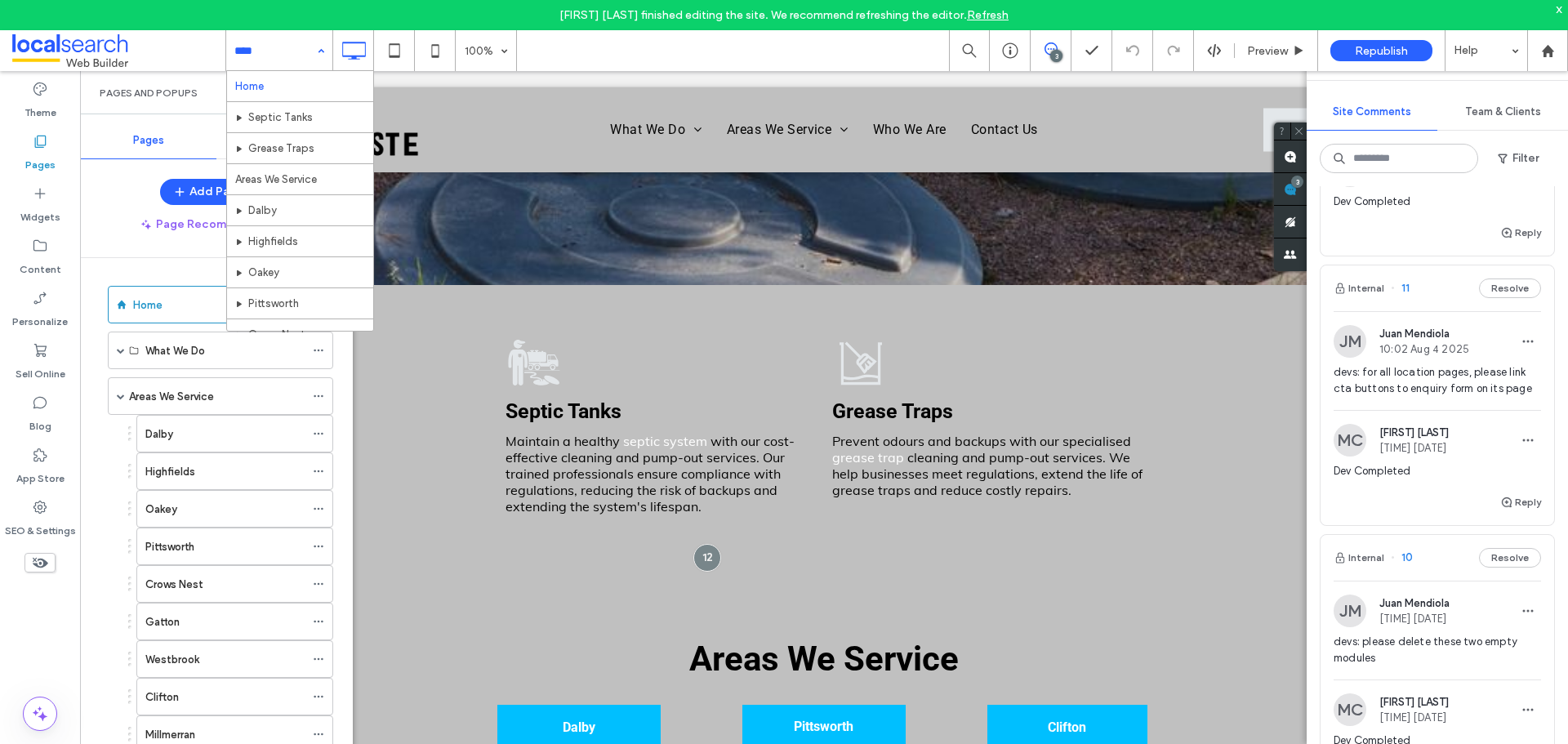 click on "Home Septic Tanks Grease Traps Areas We Service Dalby Highfields Oakey Pittsworth Crows Nest Gatton Westbrook Clifton Millmerran Goombungee Who We Are Contact Us" at bounding box center (279, 51) 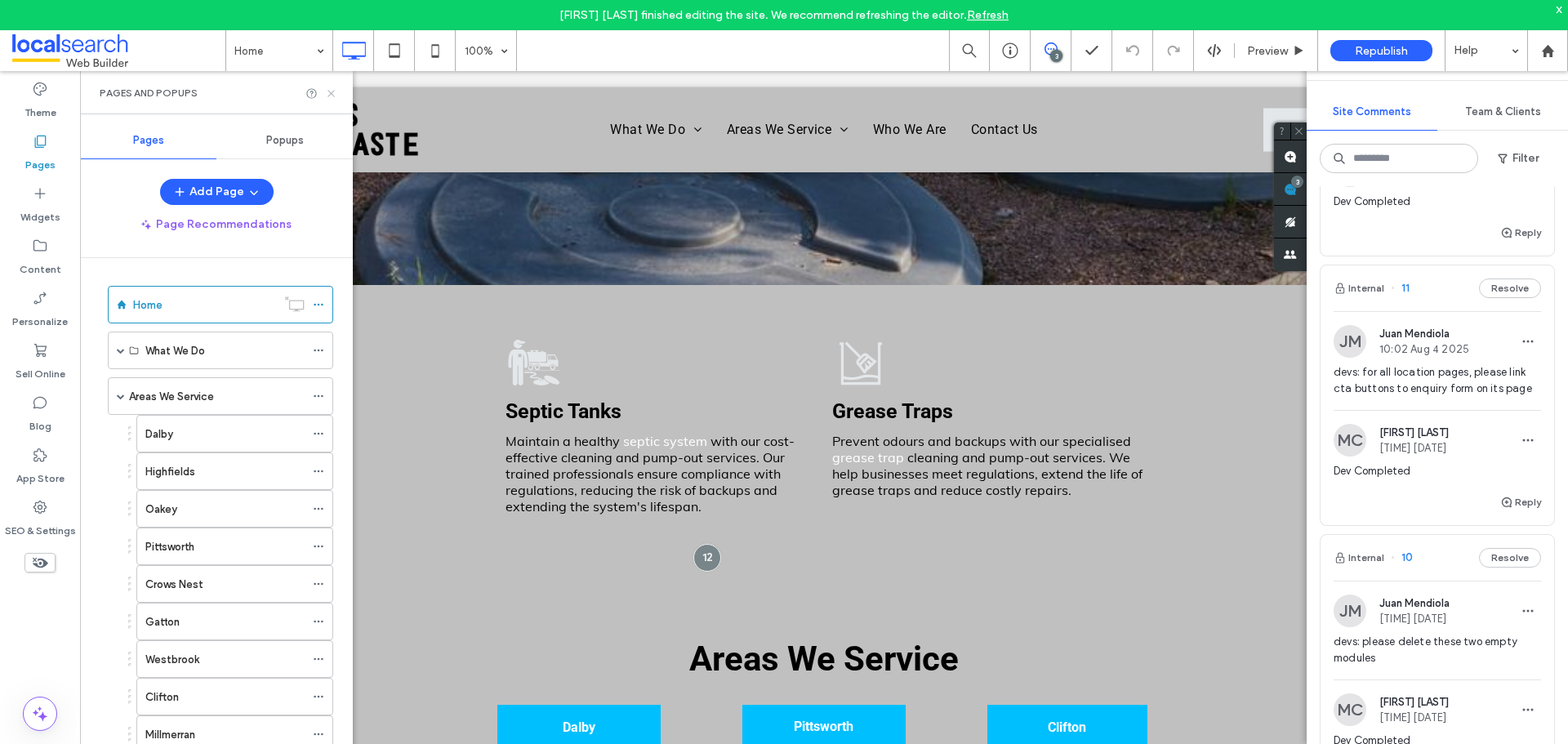 click 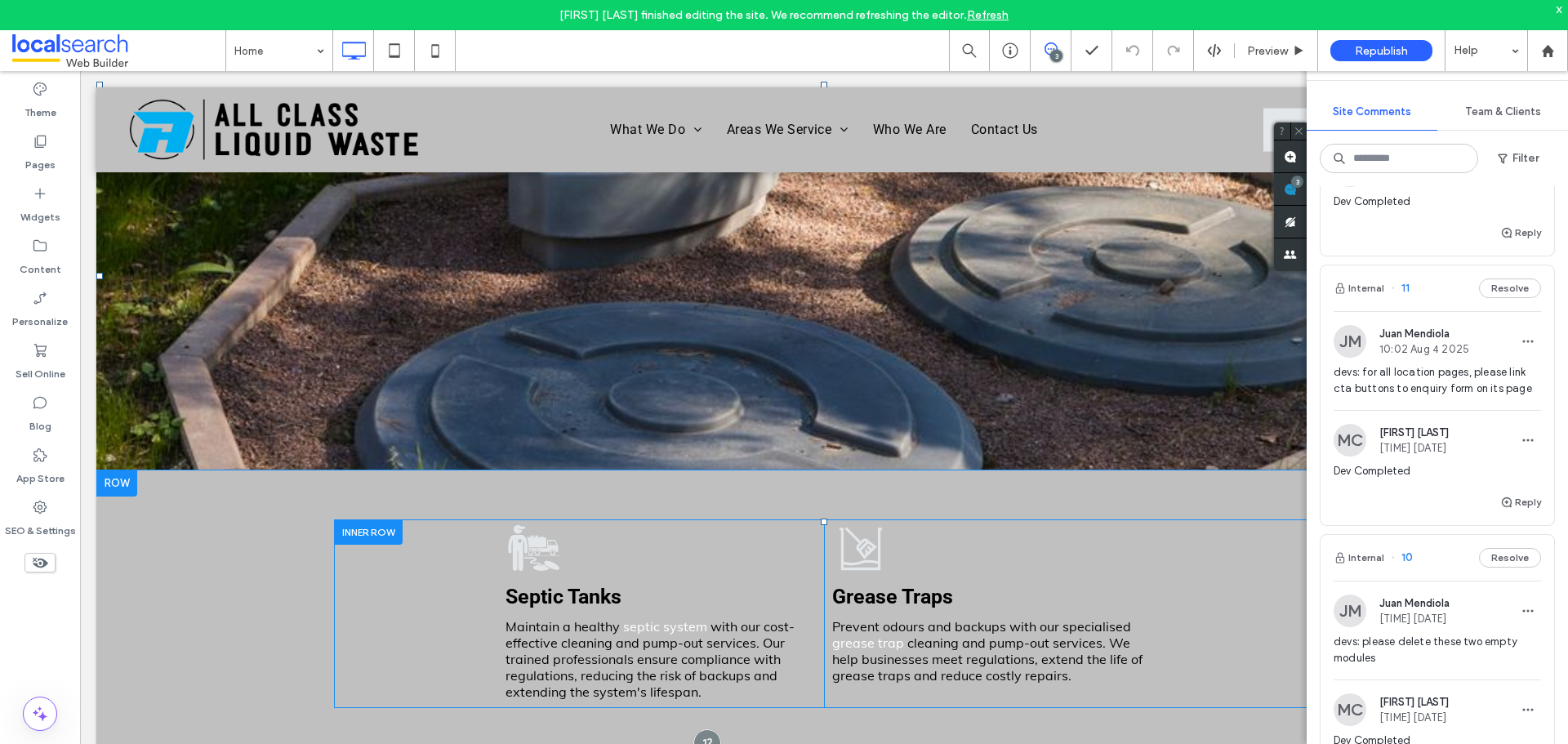 scroll, scrollTop: 2287, scrollLeft: 0, axis: vertical 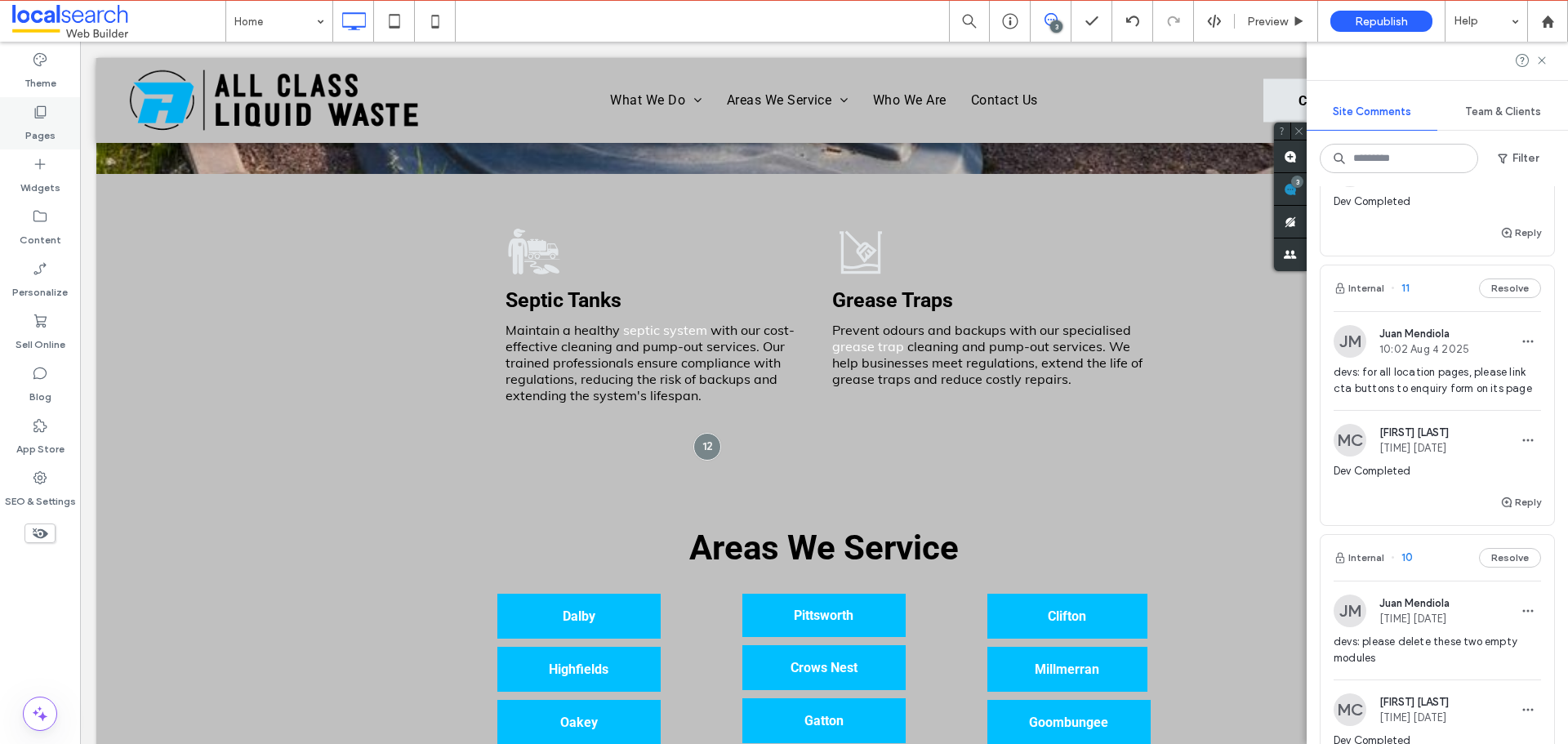 click on "Pages" at bounding box center (40, 131) 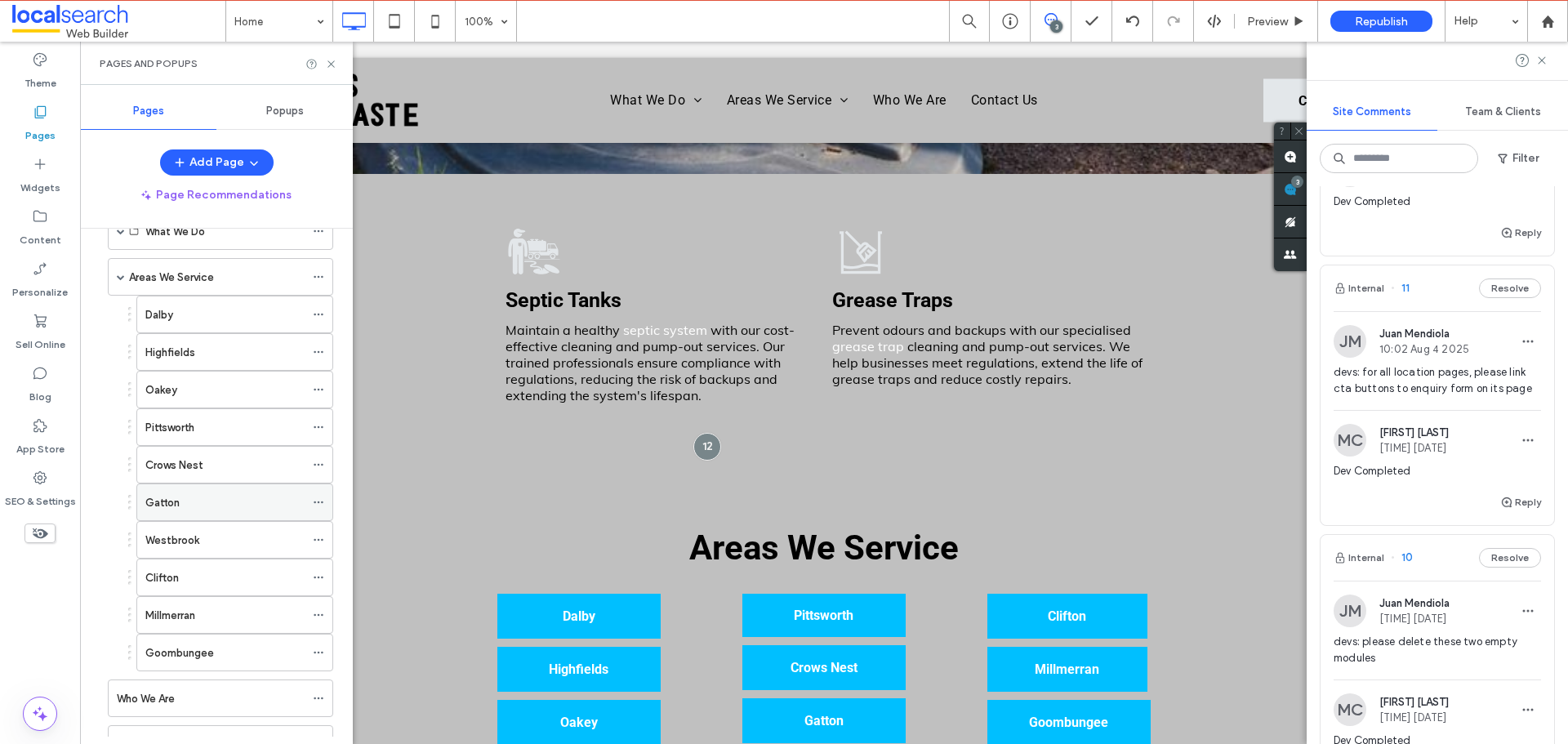 scroll, scrollTop: 157, scrollLeft: 0, axis: vertical 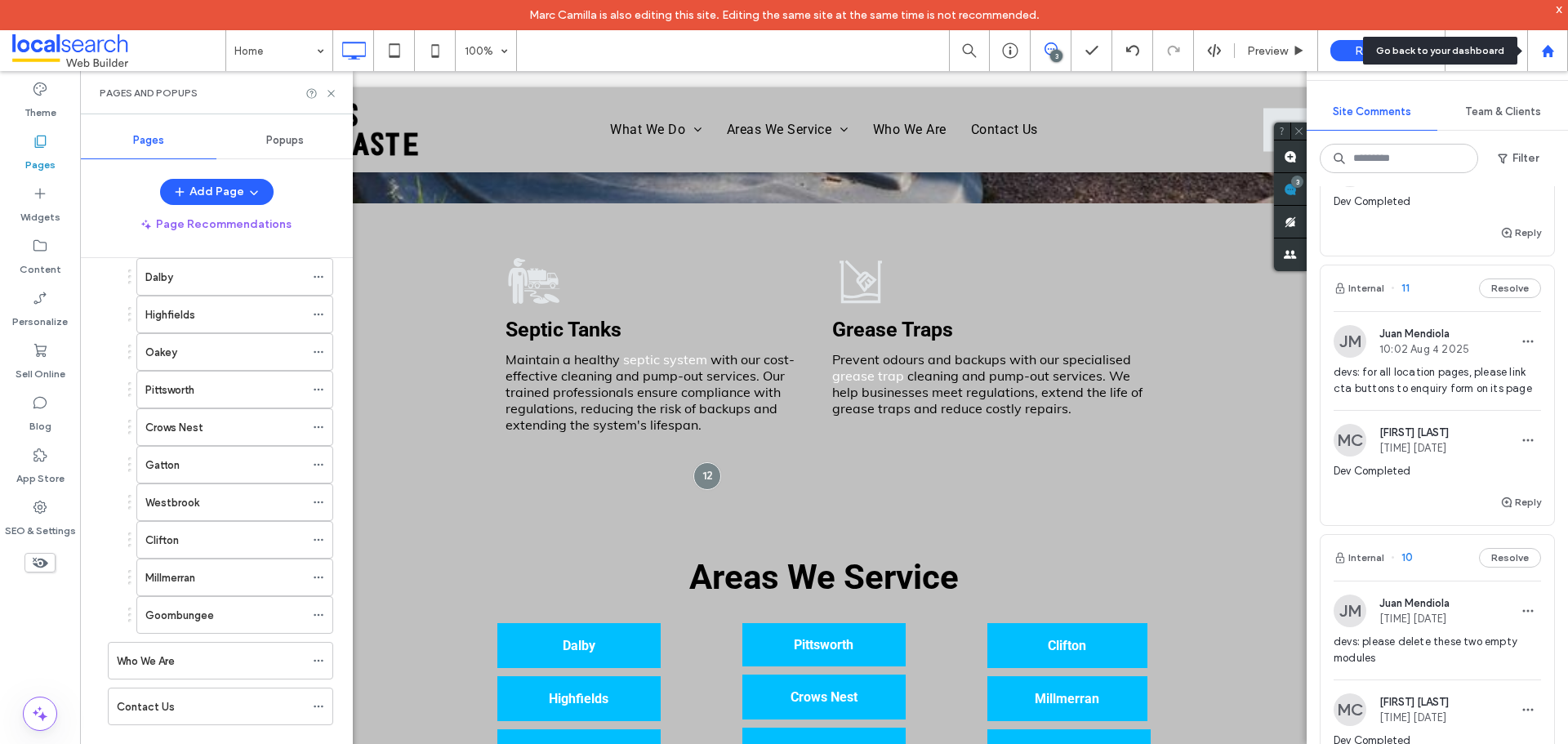 click 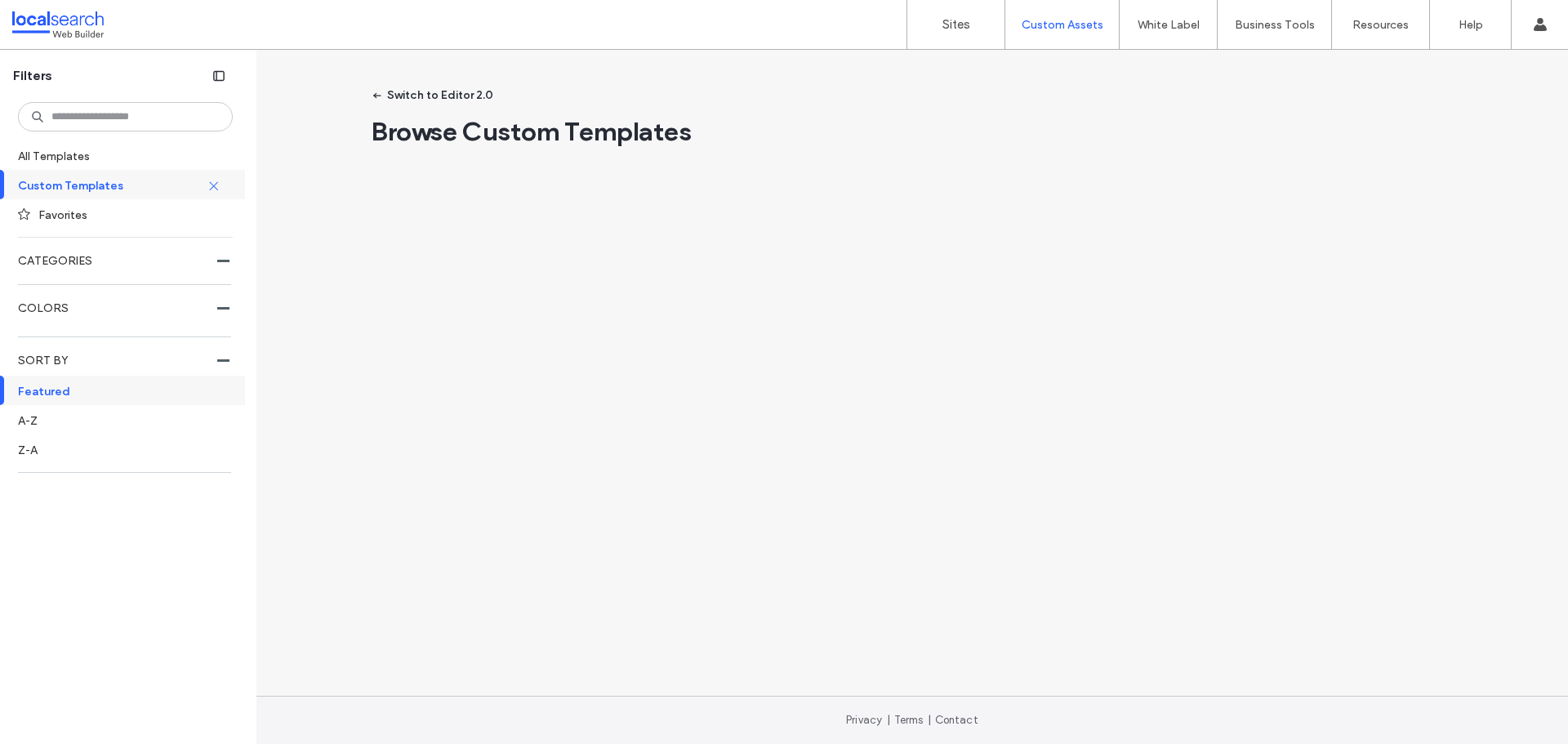 scroll, scrollTop: 0, scrollLeft: 0, axis: both 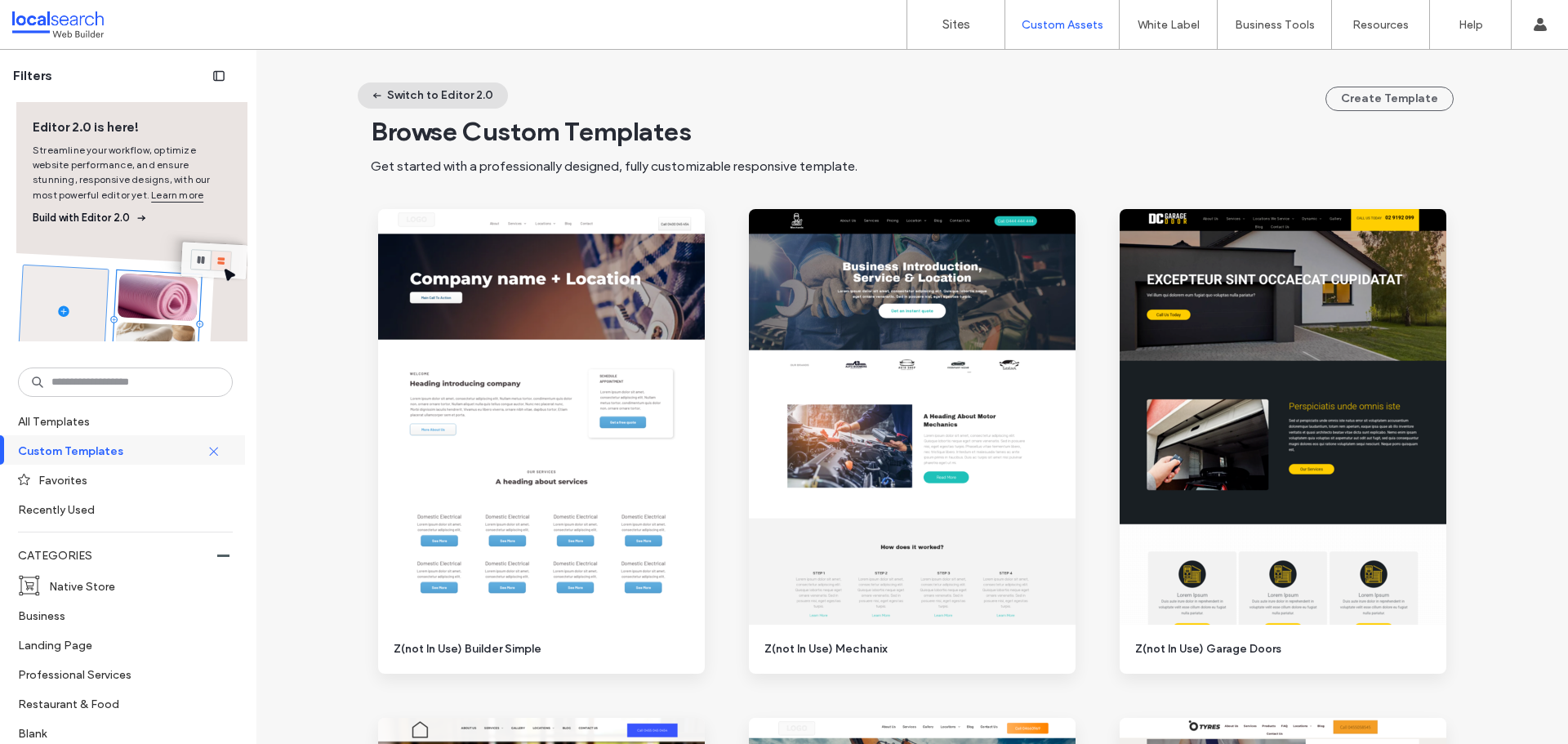 click on "Switch to Editor 2.0" at bounding box center [433, 96] 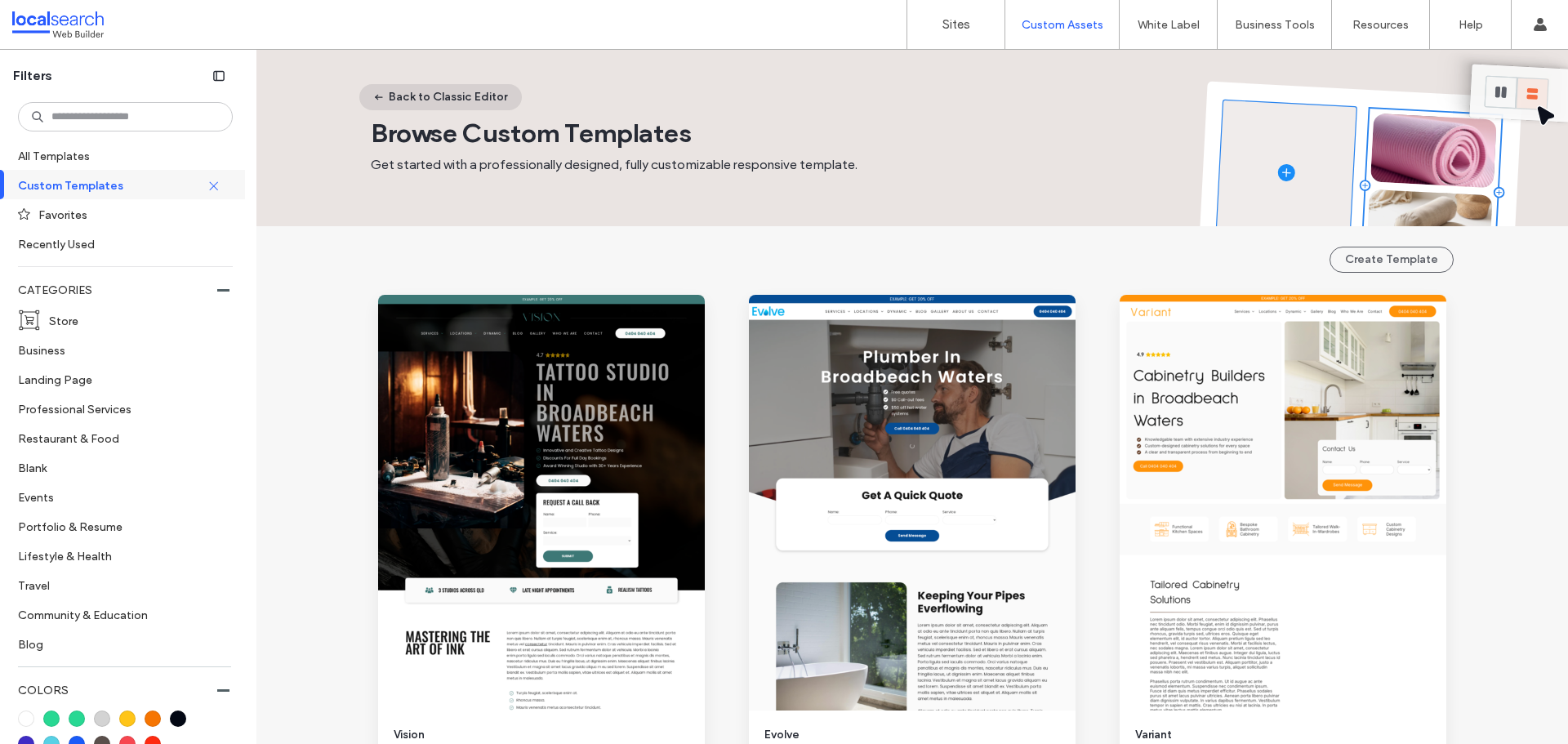 click on "Back to Classic Editor" at bounding box center [440, 97] 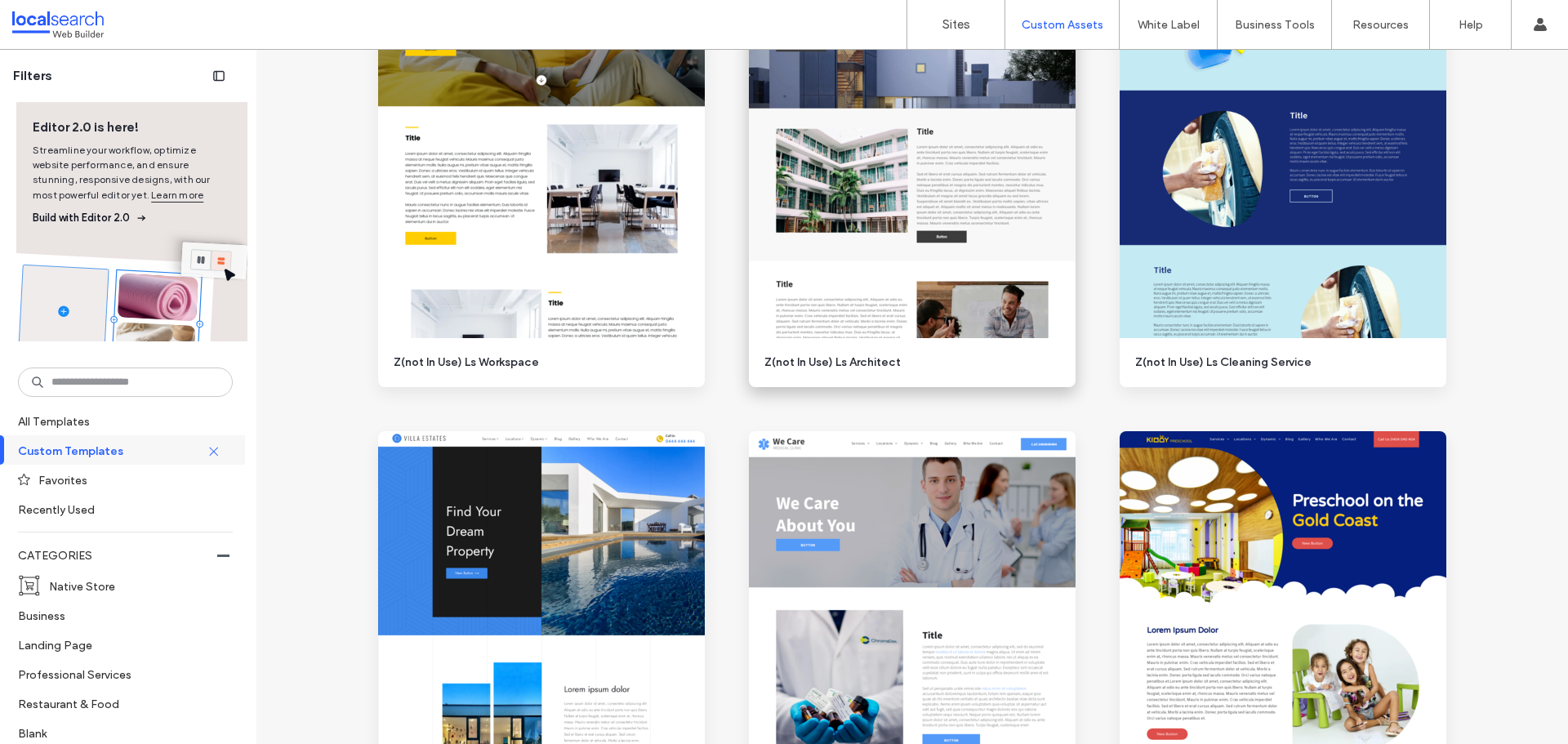 scroll, scrollTop: 5553, scrollLeft: 0, axis: vertical 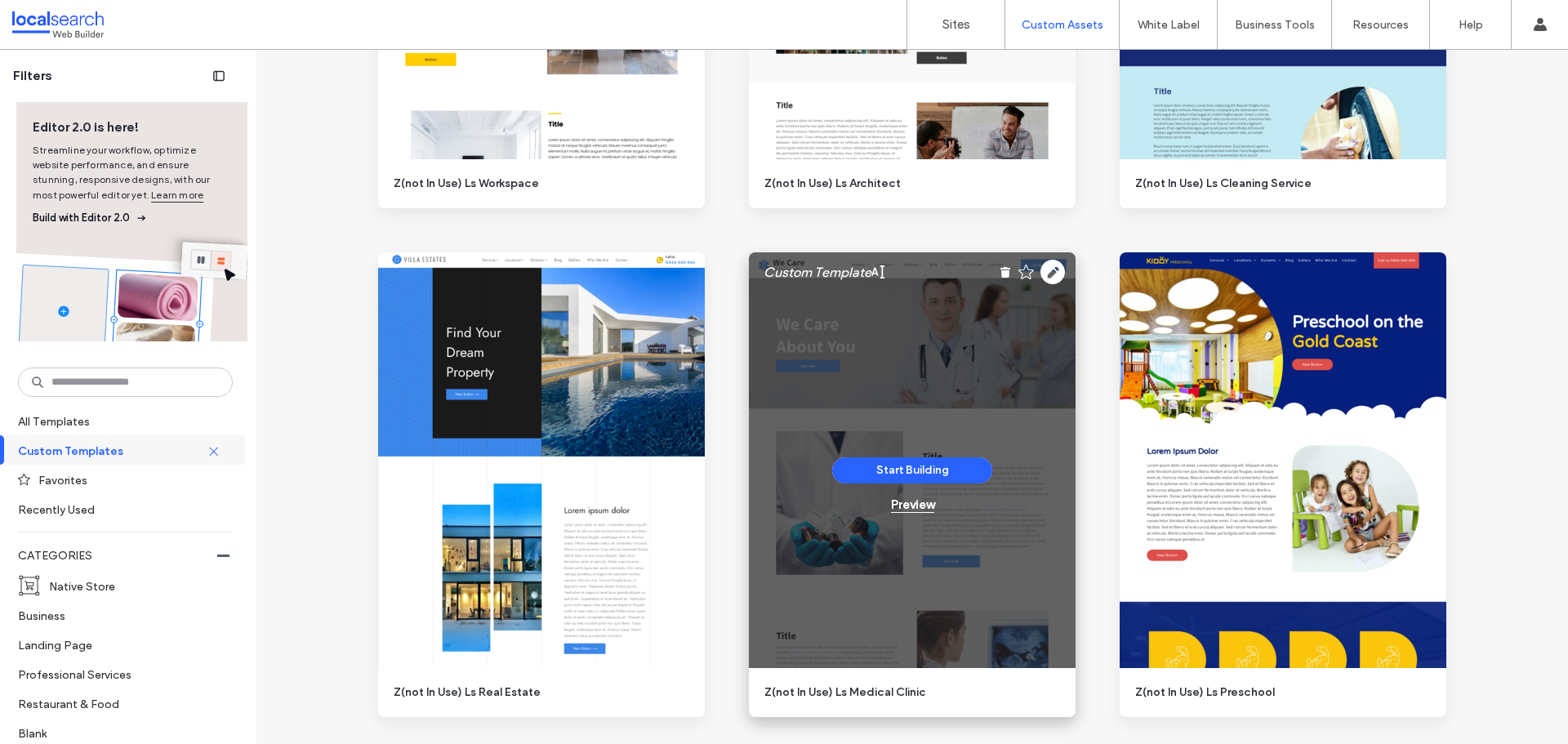 click on "Preview" at bounding box center [912, 505] 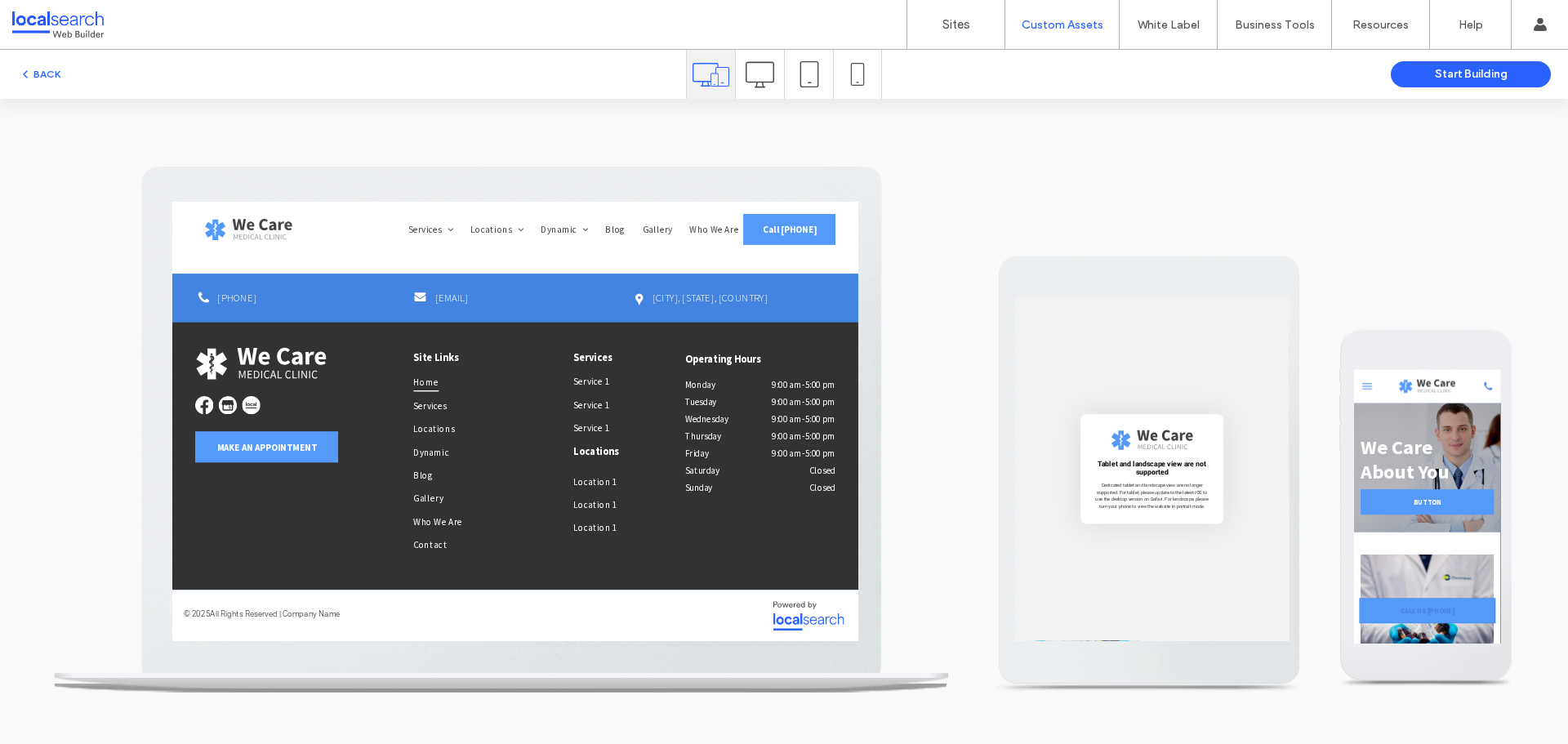 scroll, scrollTop: 0, scrollLeft: 0, axis: both 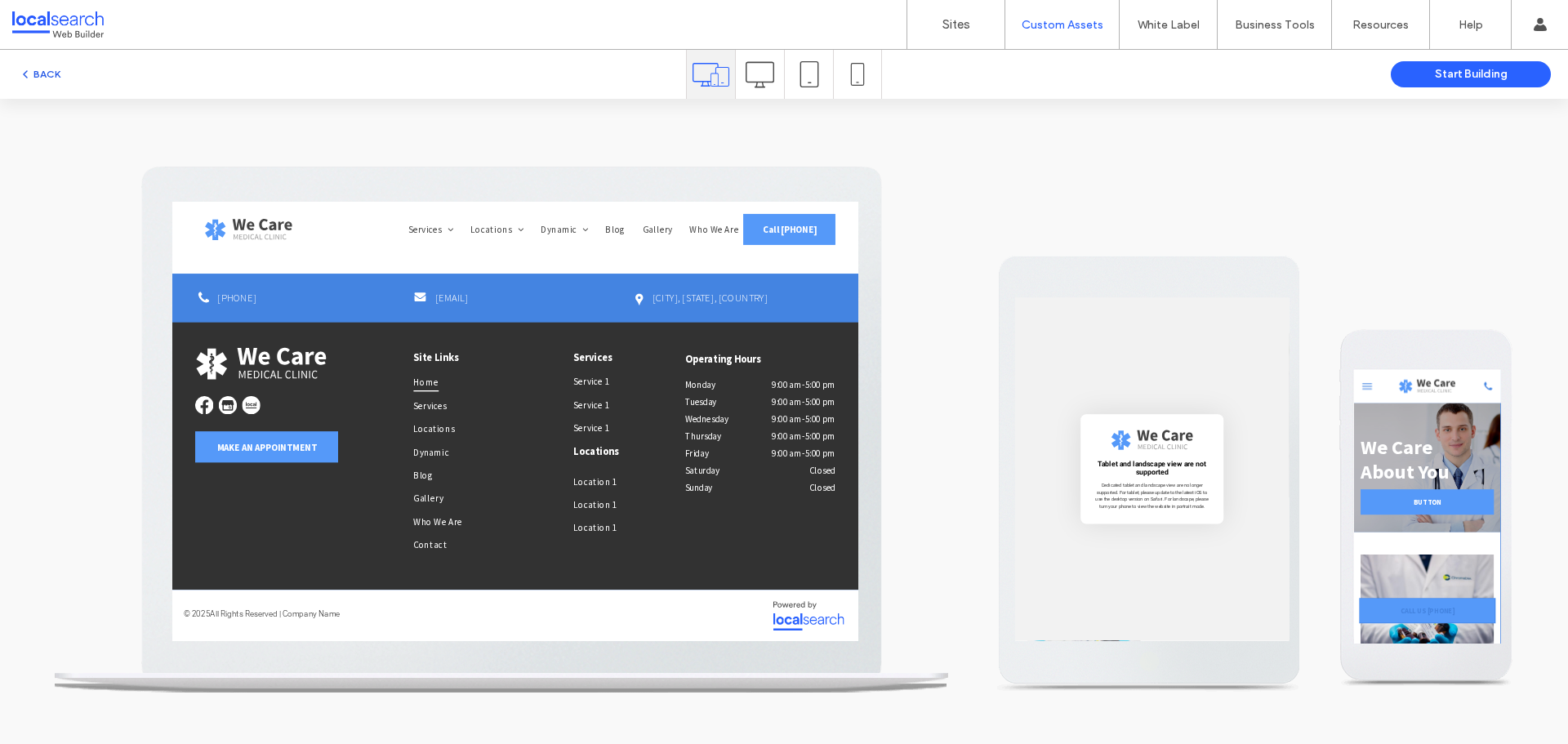 click on "BACK" at bounding box center (39, 74) 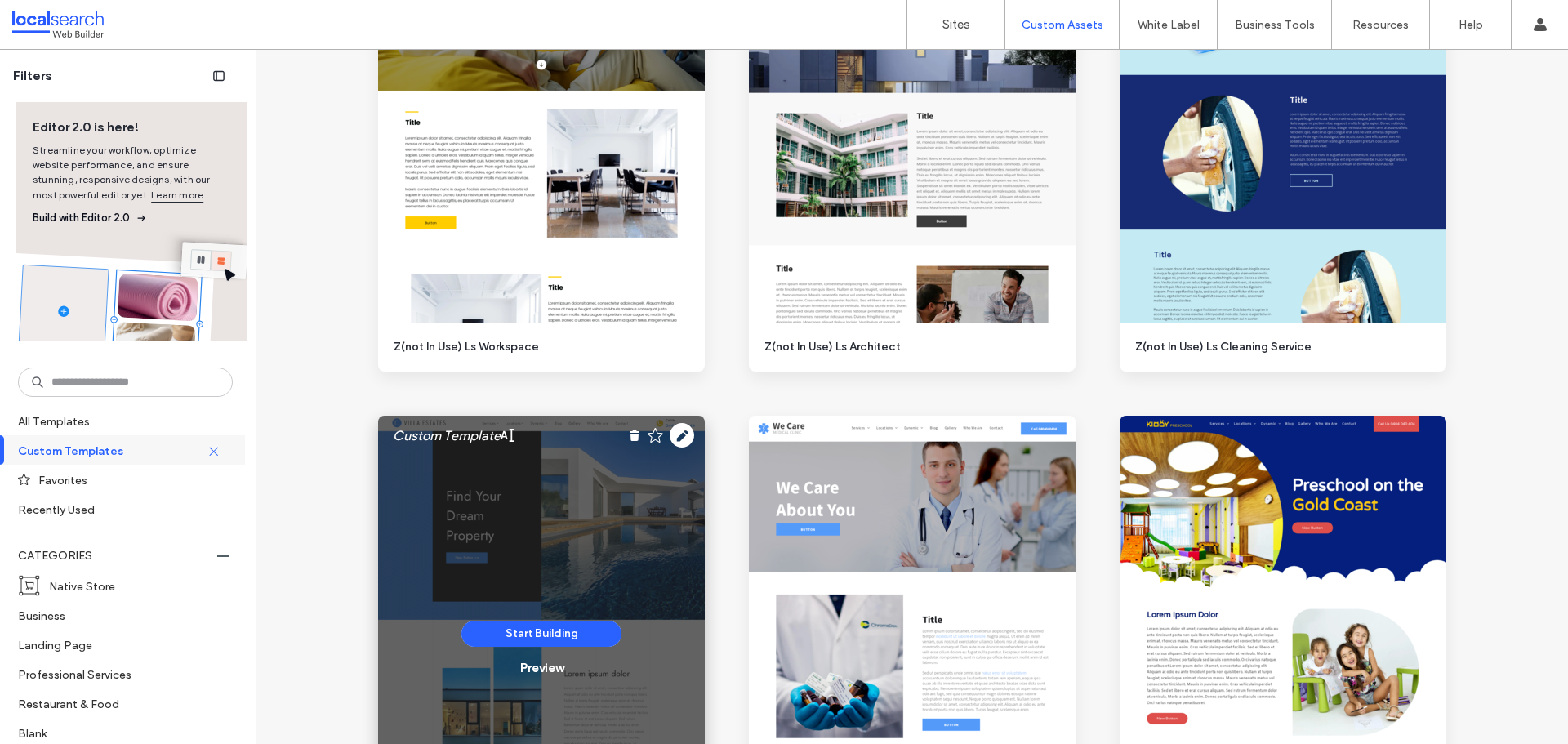 scroll, scrollTop: 5227, scrollLeft: 0, axis: vertical 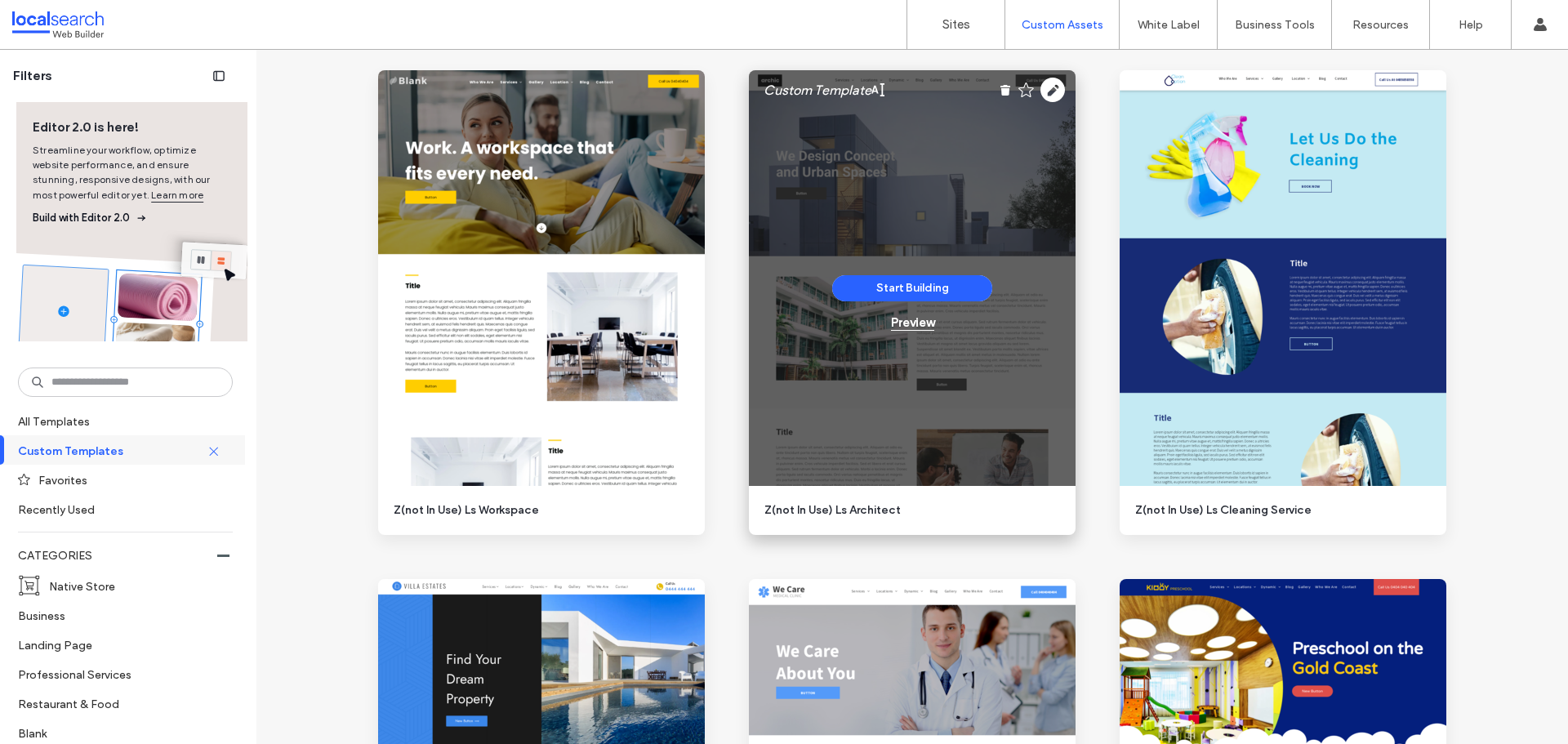 drag, startPoint x: 917, startPoint y: 326, endPoint x: 901, endPoint y: 325, distance: 16.03122 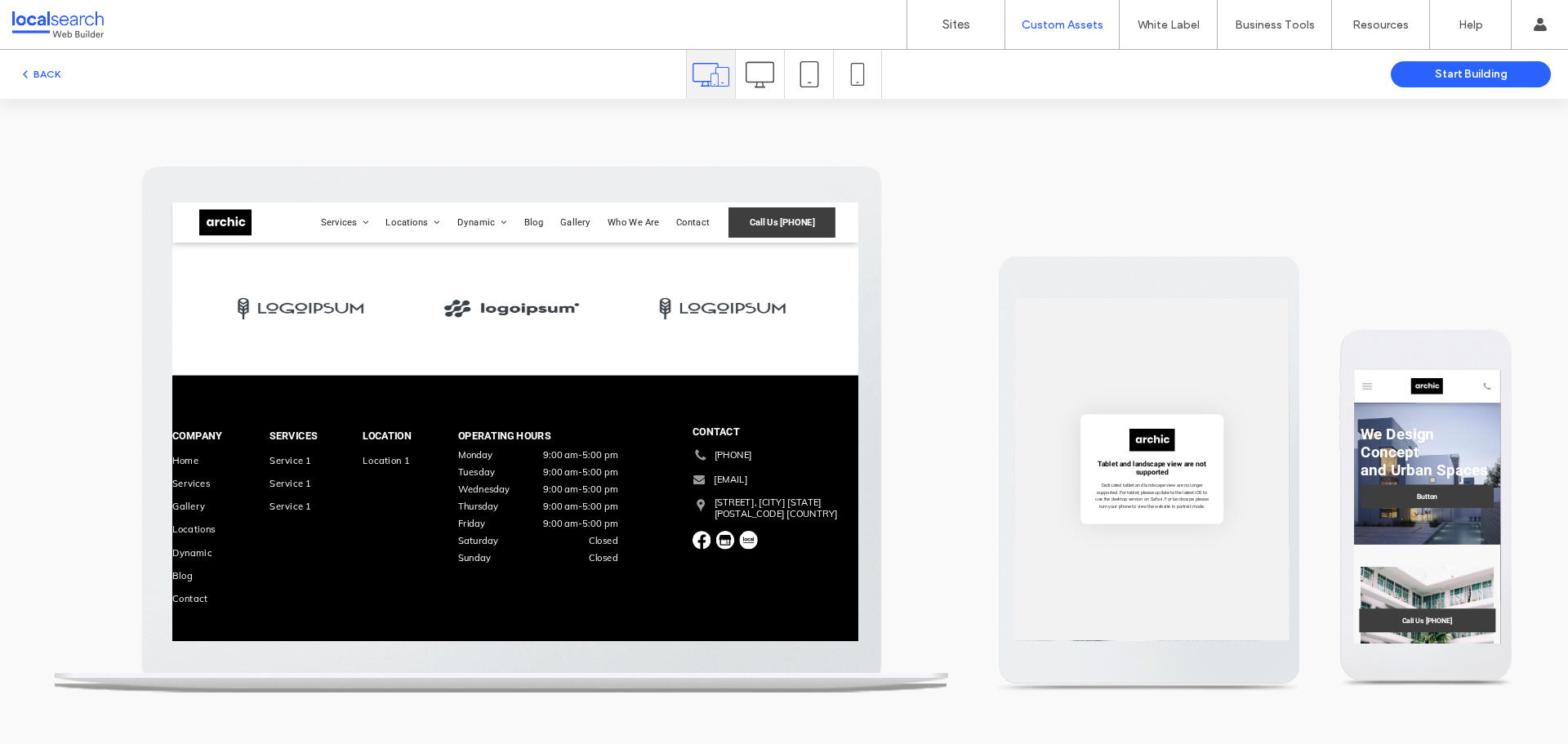 scroll, scrollTop: 3620, scrollLeft: 0, axis: vertical 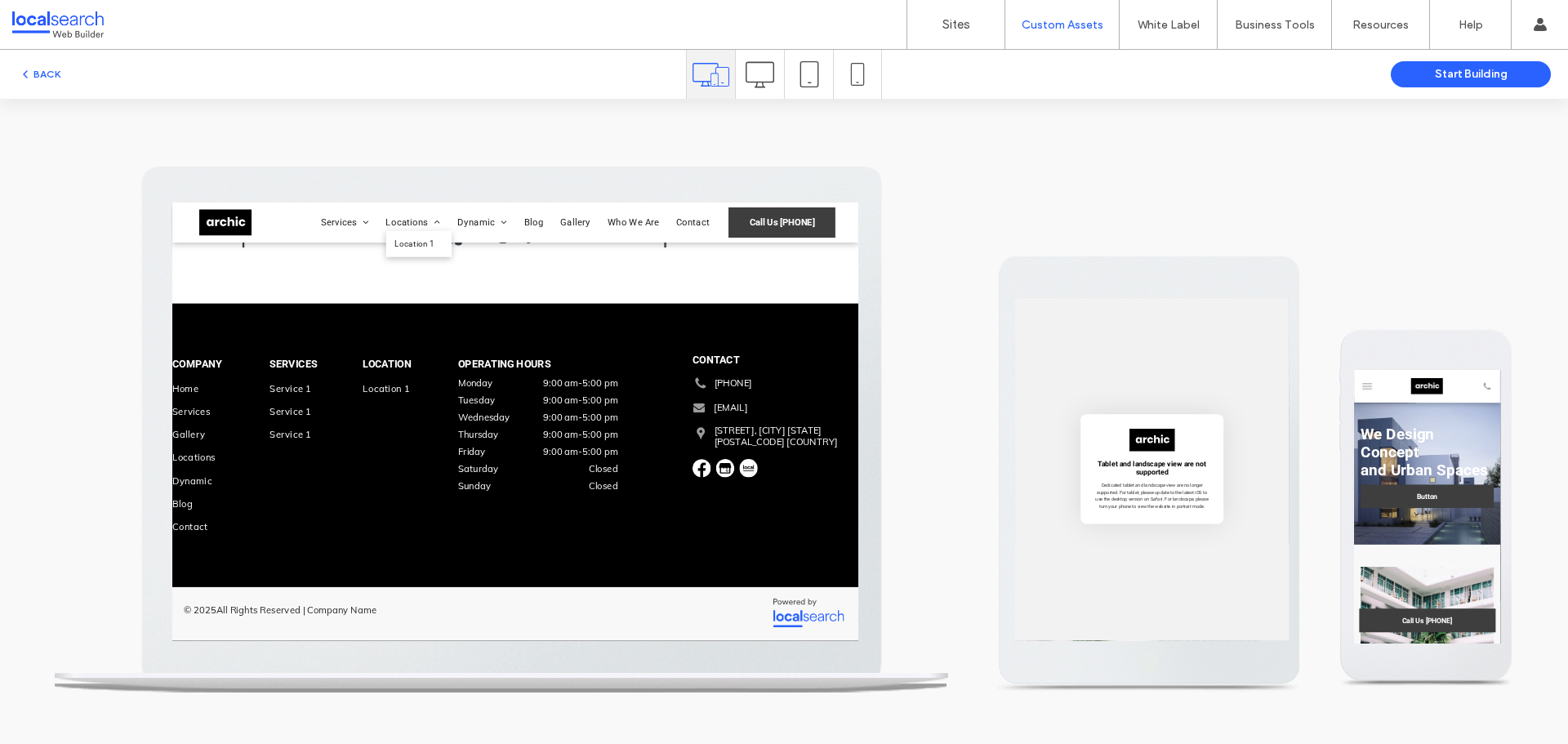 click on "Location 1" at bounding box center (518, 261) 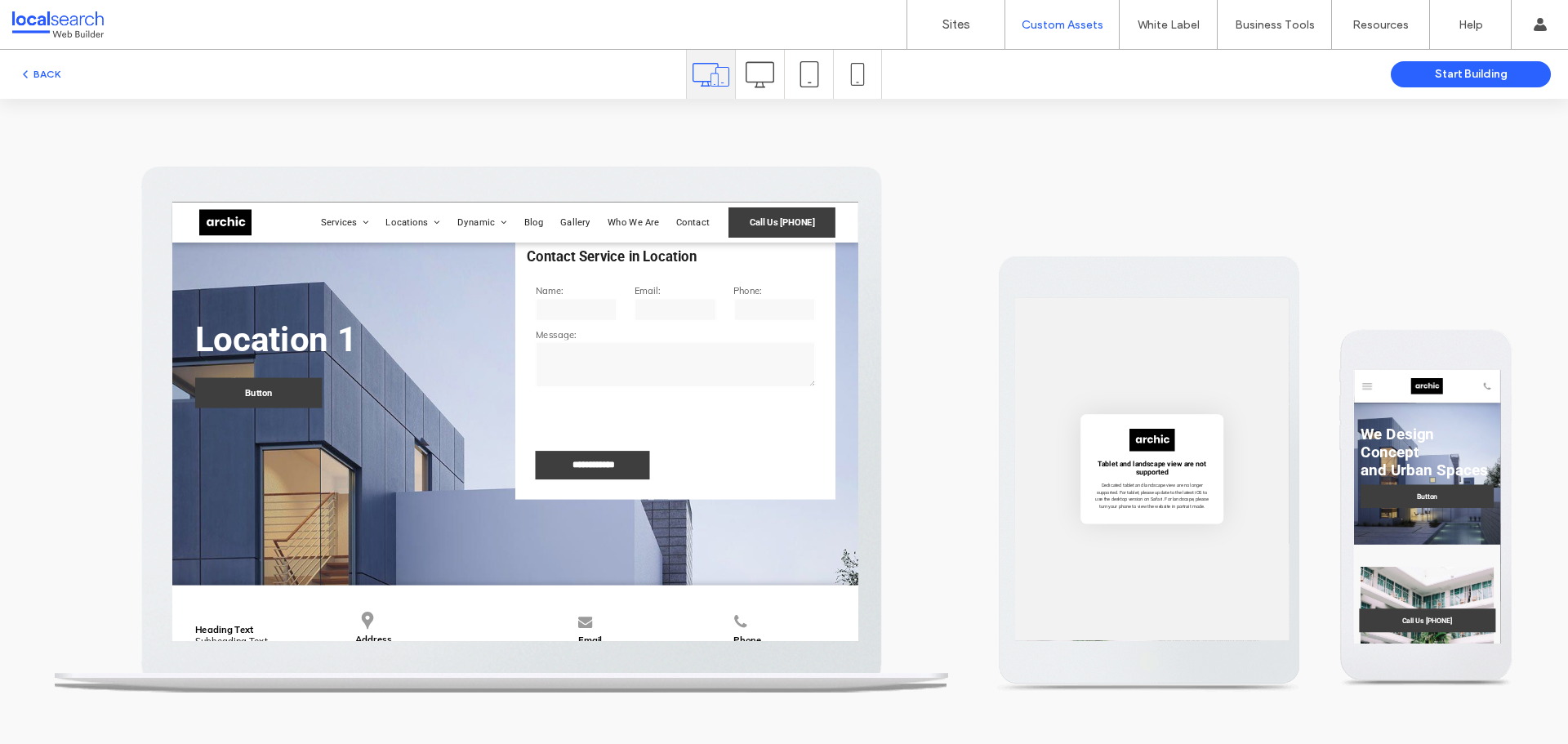 scroll, scrollTop: 0, scrollLeft: 0, axis: both 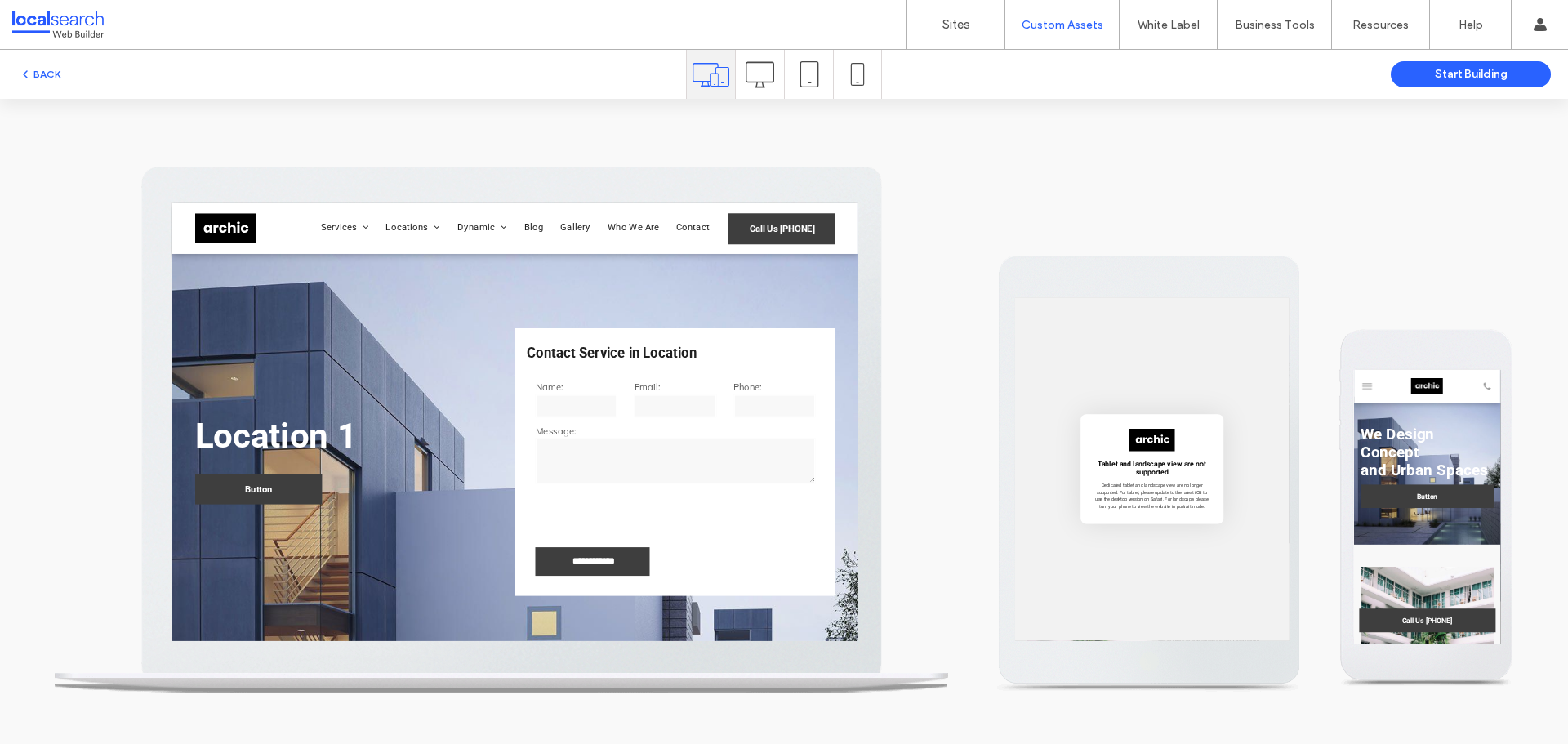 click at bounding box center [247, 238] 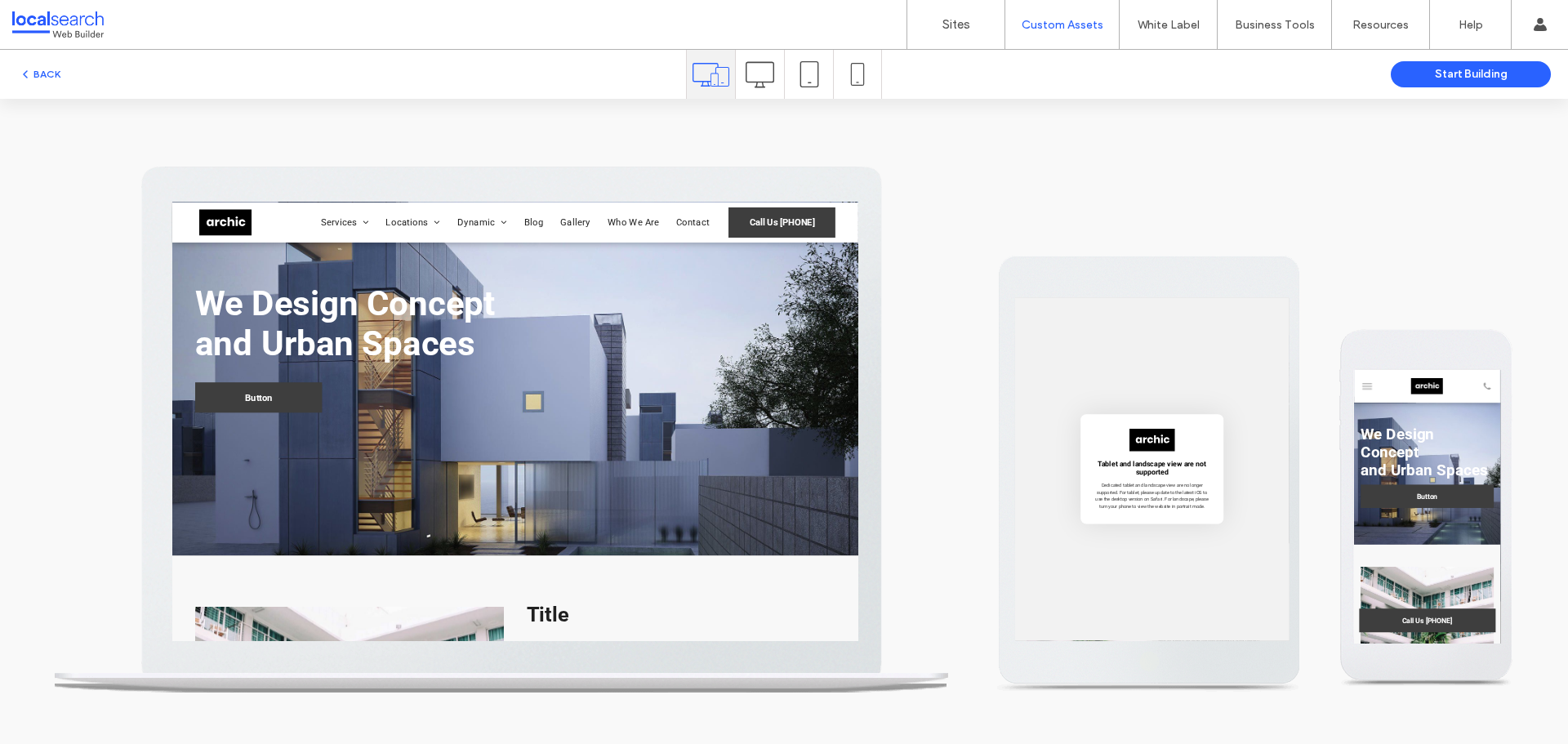 scroll, scrollTop: 0, scrollLeft: 0, axis: both 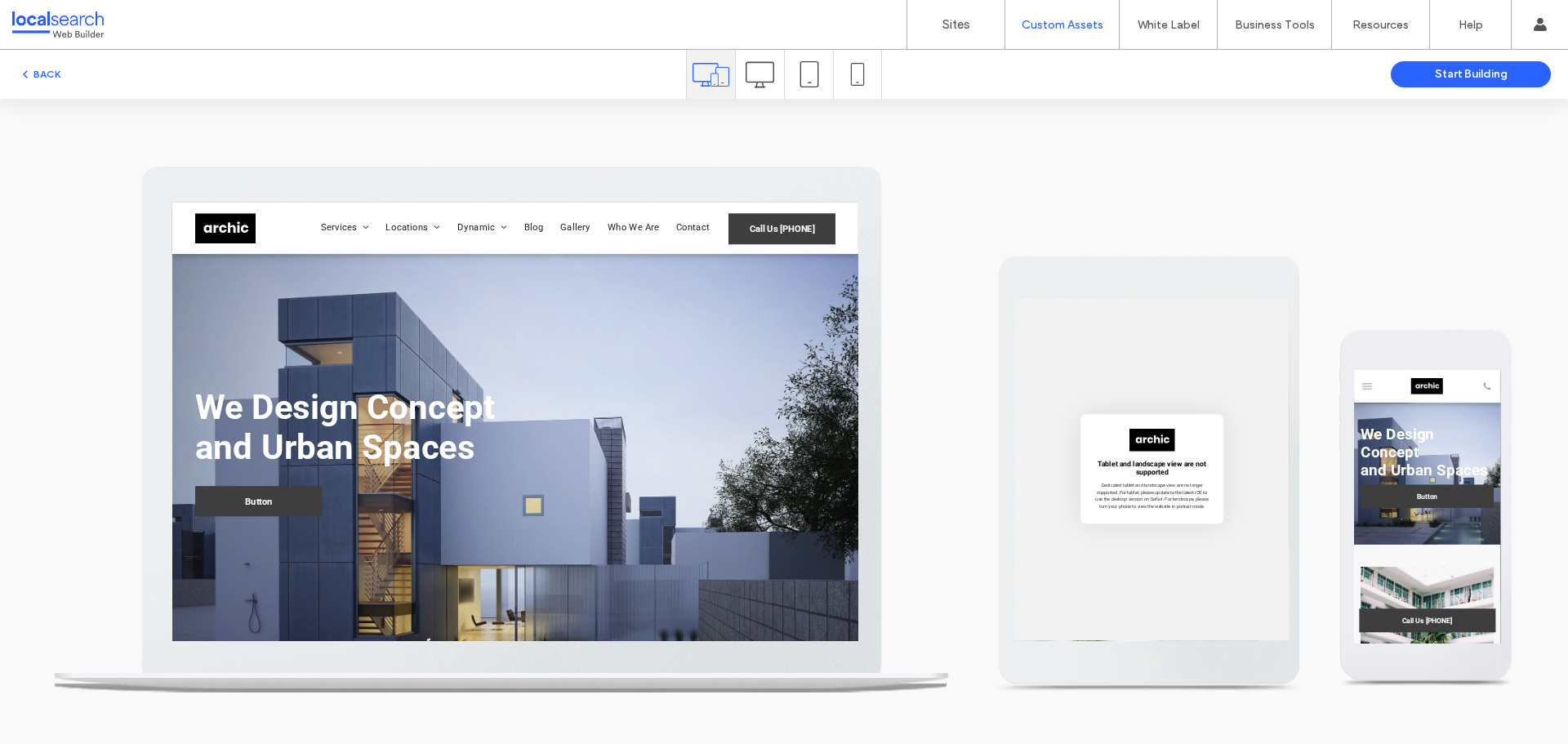 click 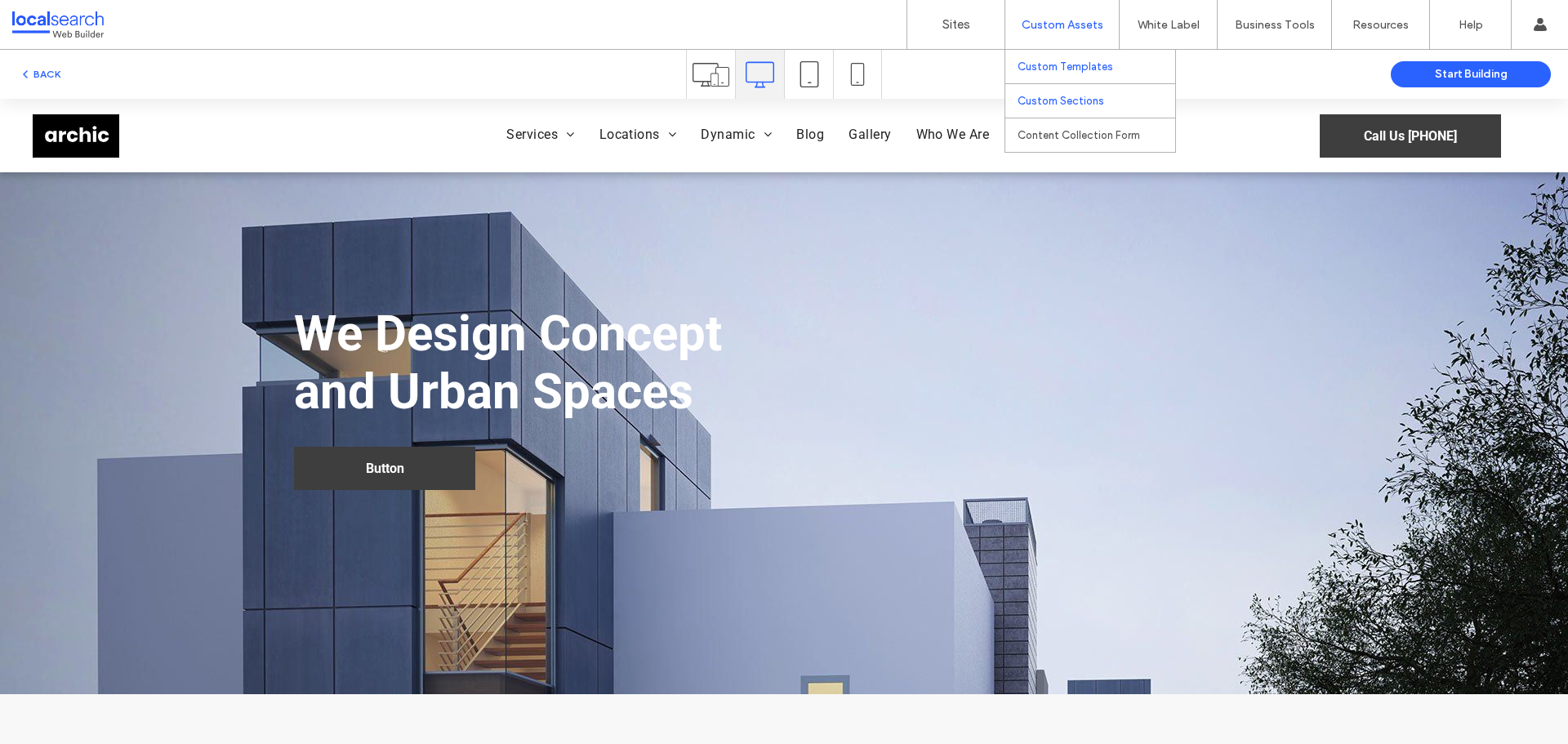 click on "Custom Sections" at bounding box center [1061, 100] 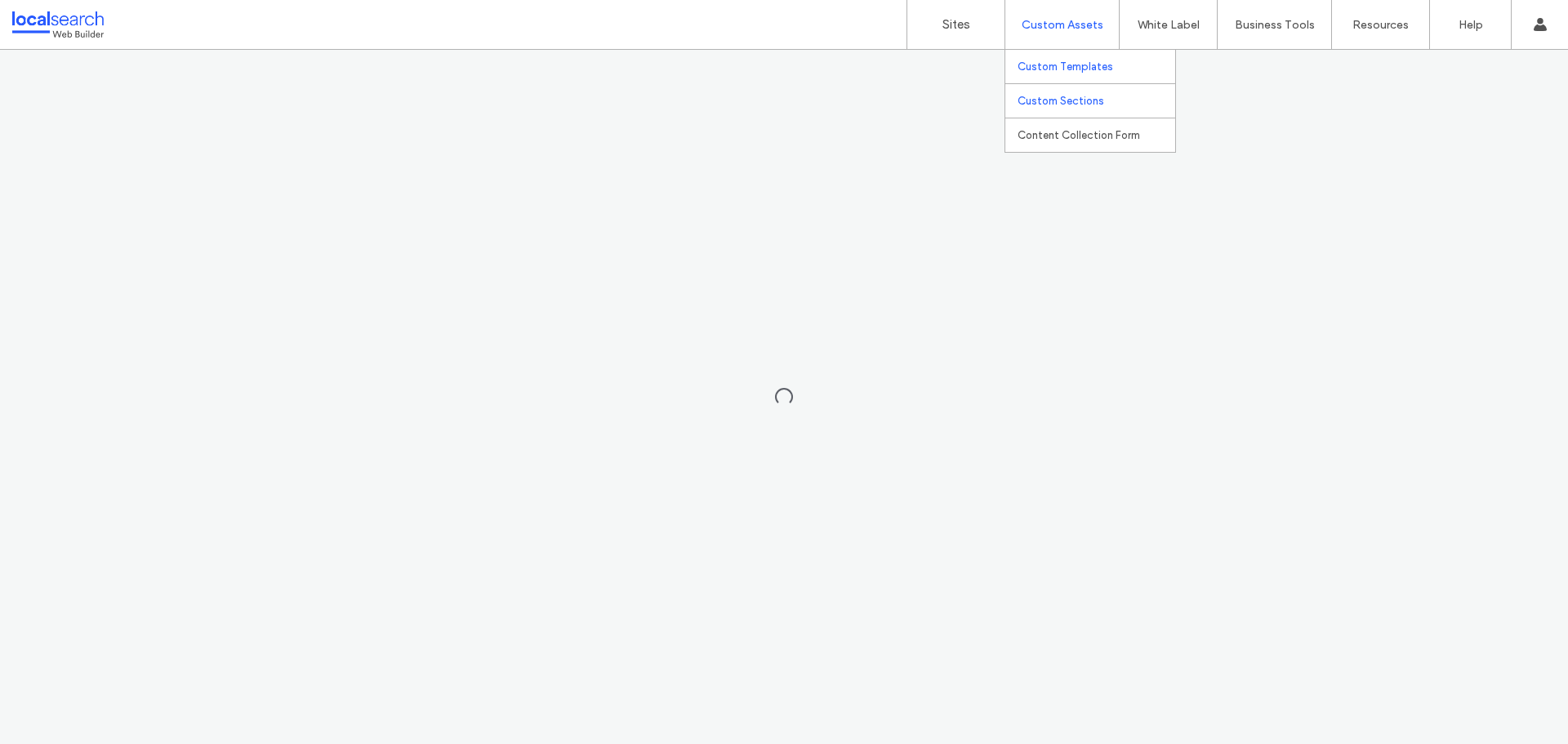 click on "Custom Templates" at bounding box center (1065, 66) 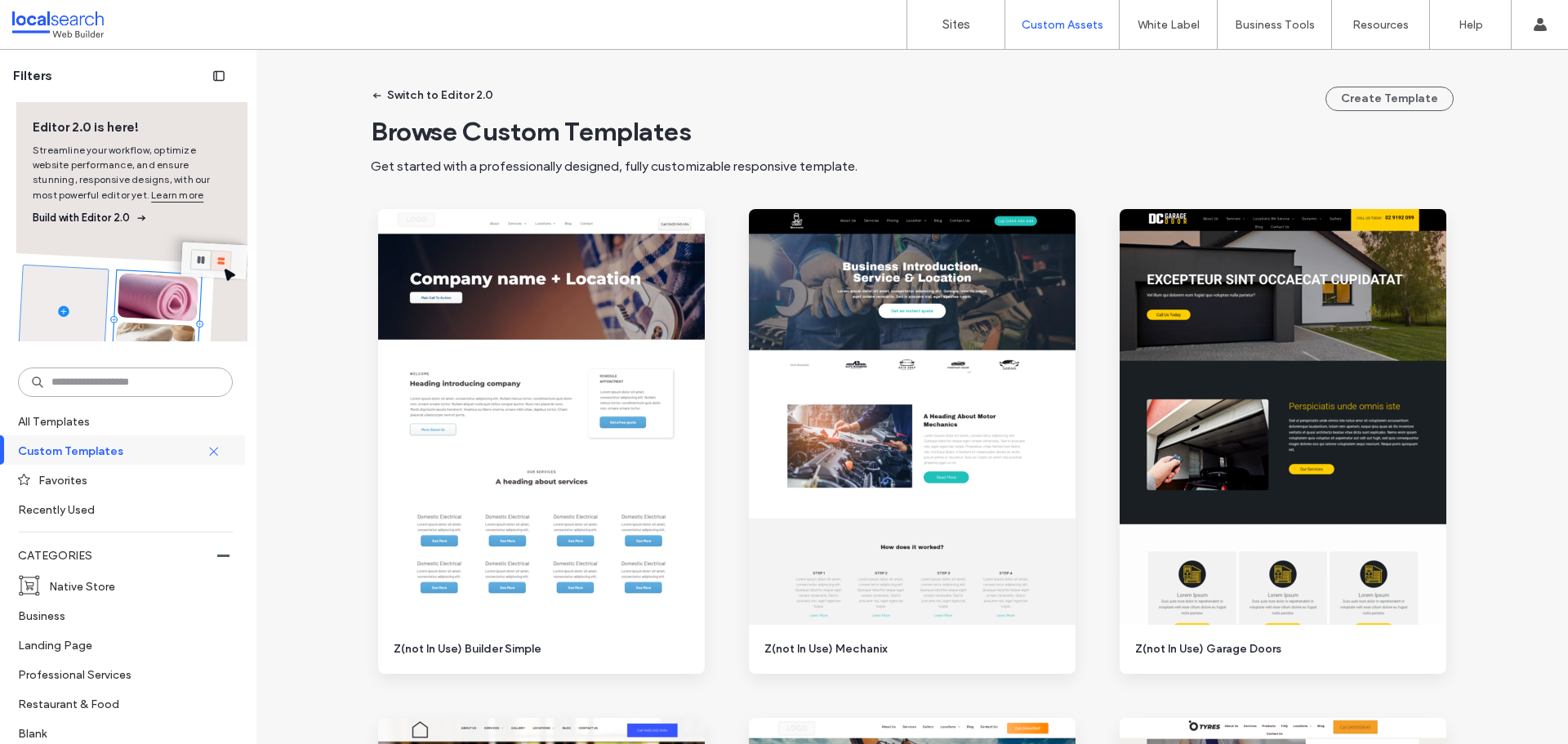 click at bounding box center [125, 382] 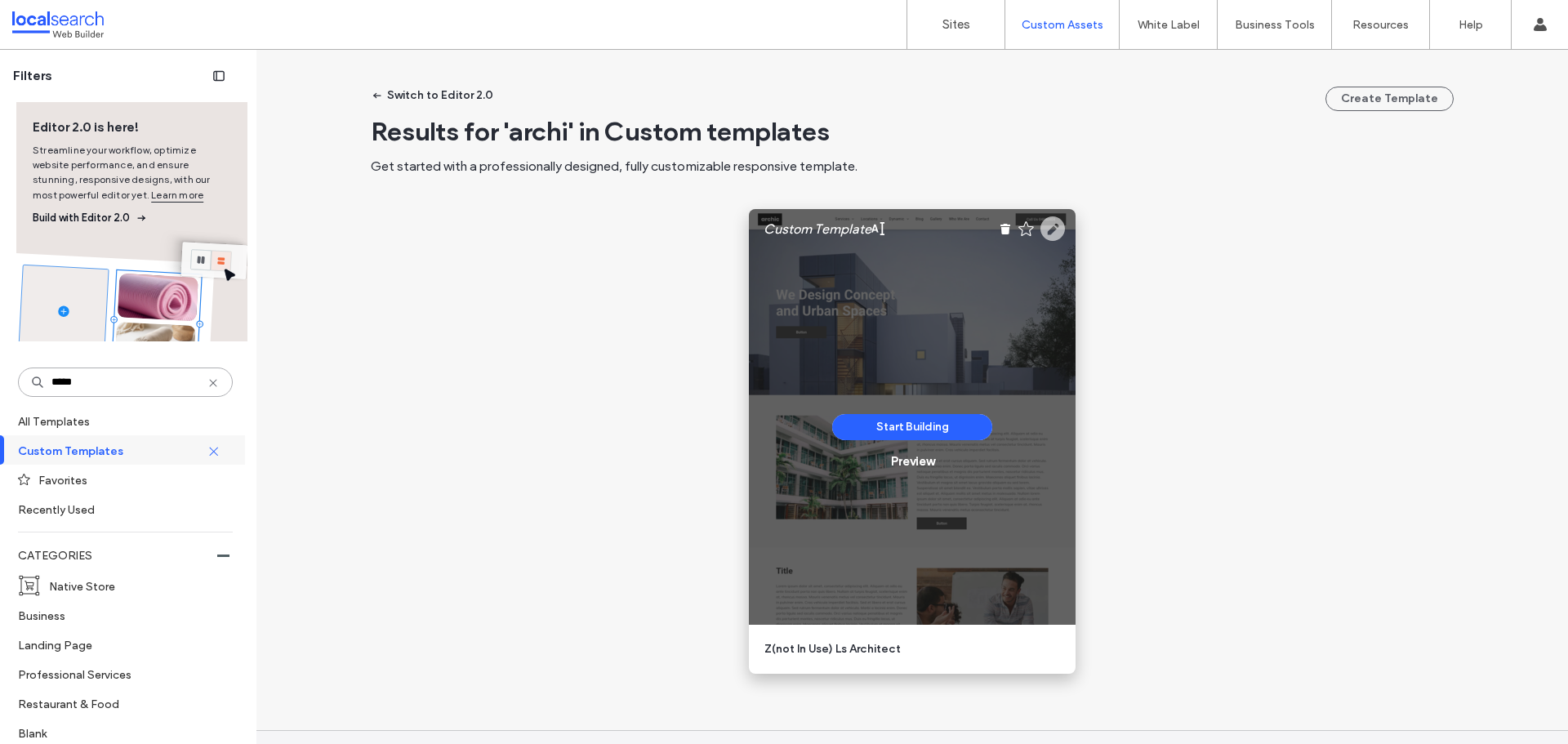 type on "*****" 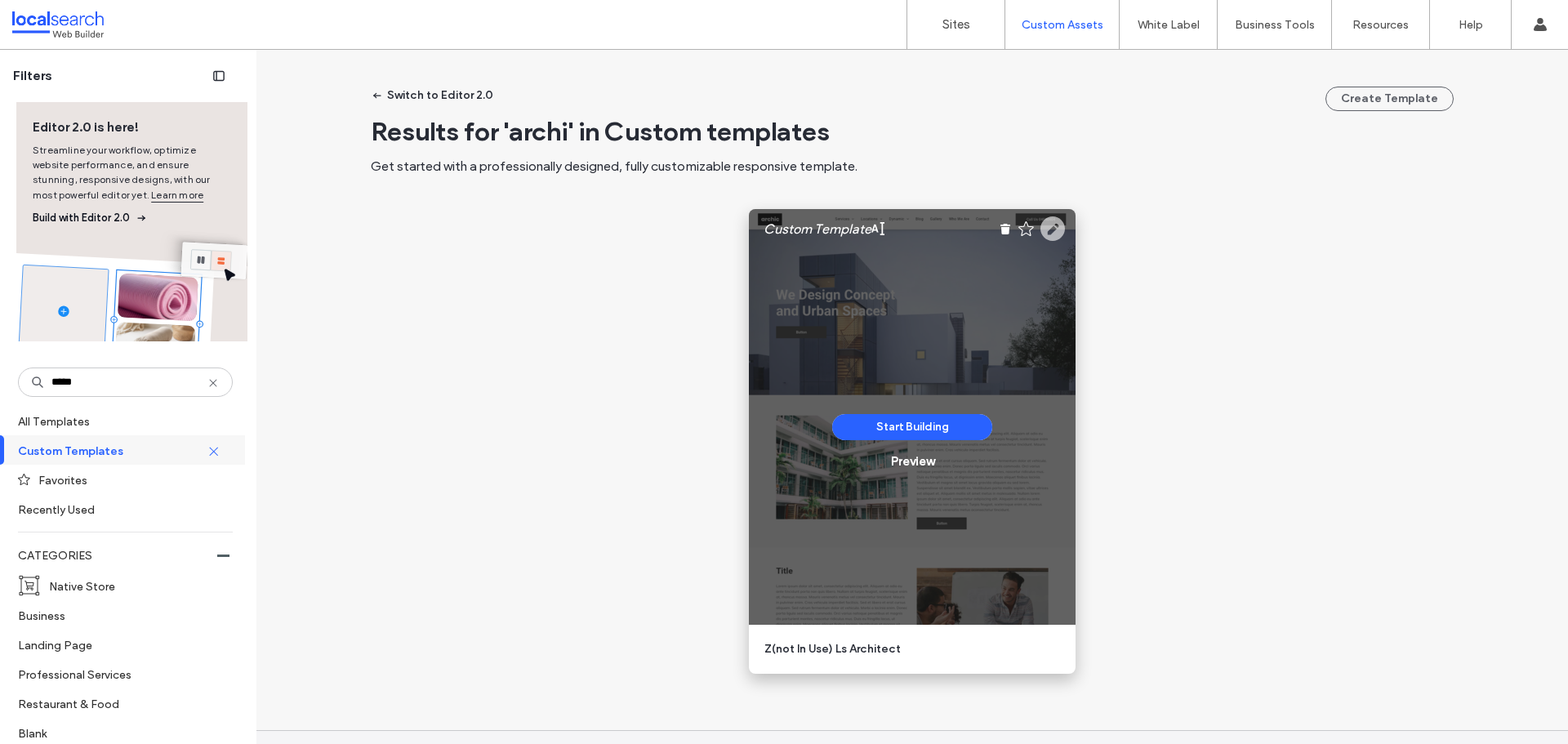 click 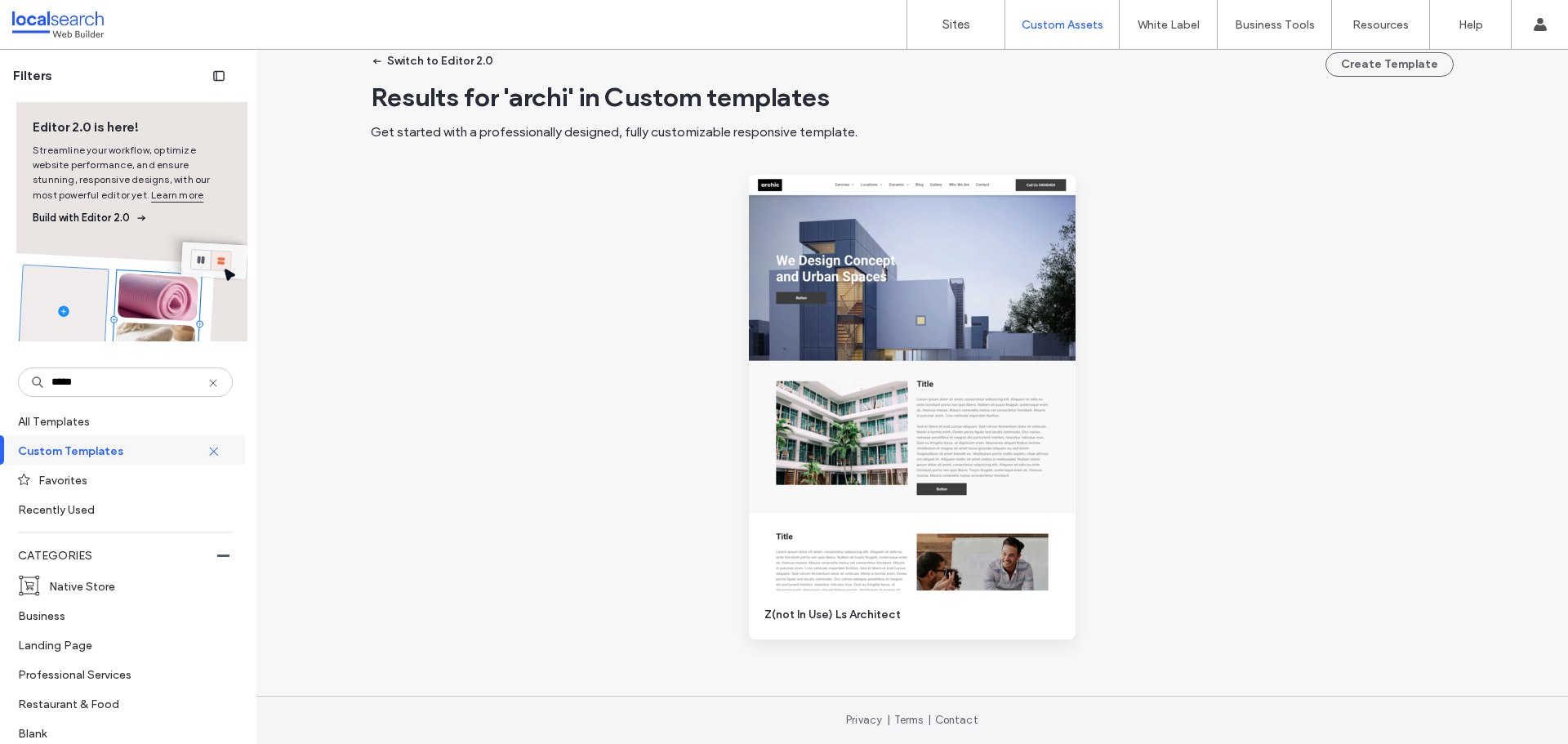 scroll, scrollTop: 34, scrollLeft: 0, axis: vertical 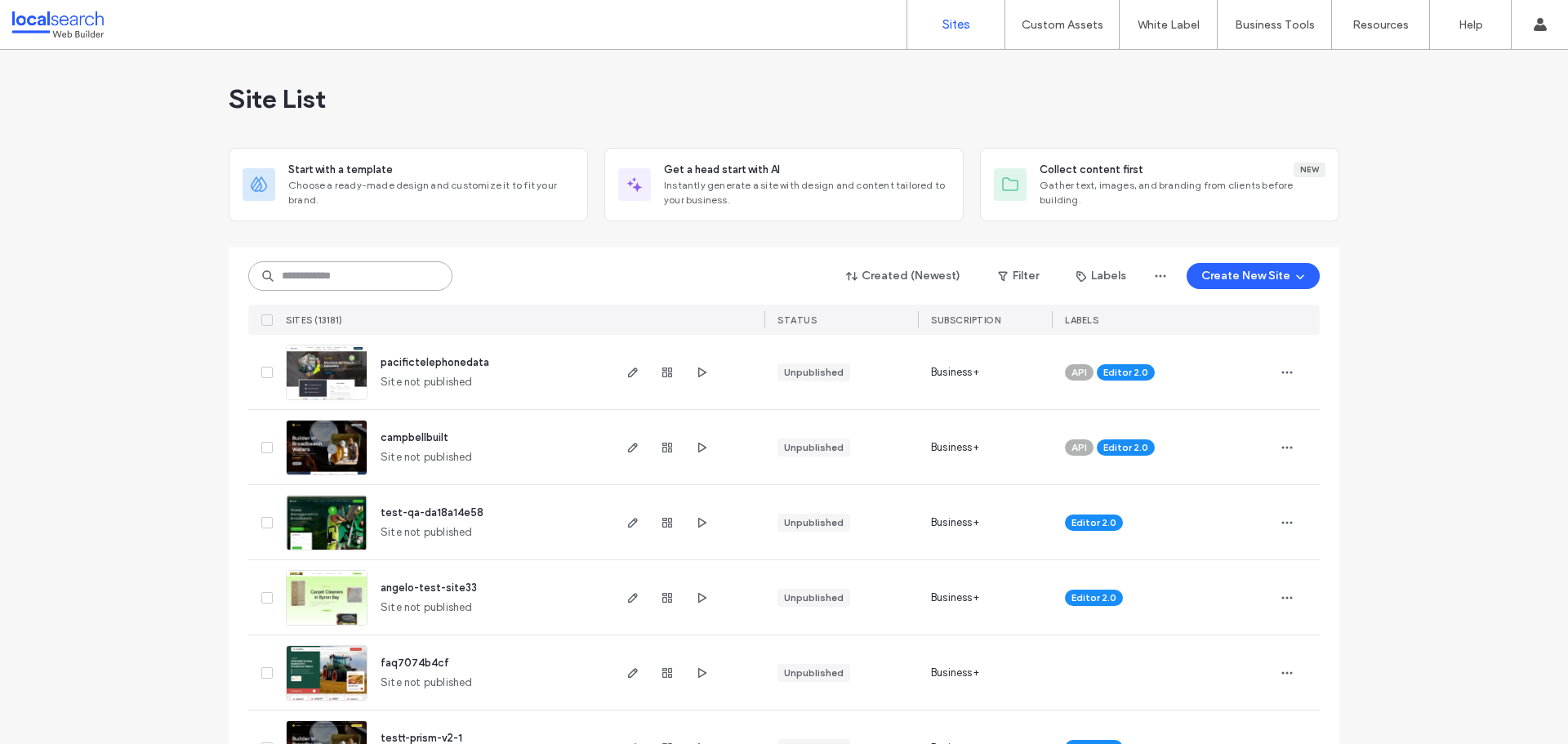 click at bounding box center (350, 276) 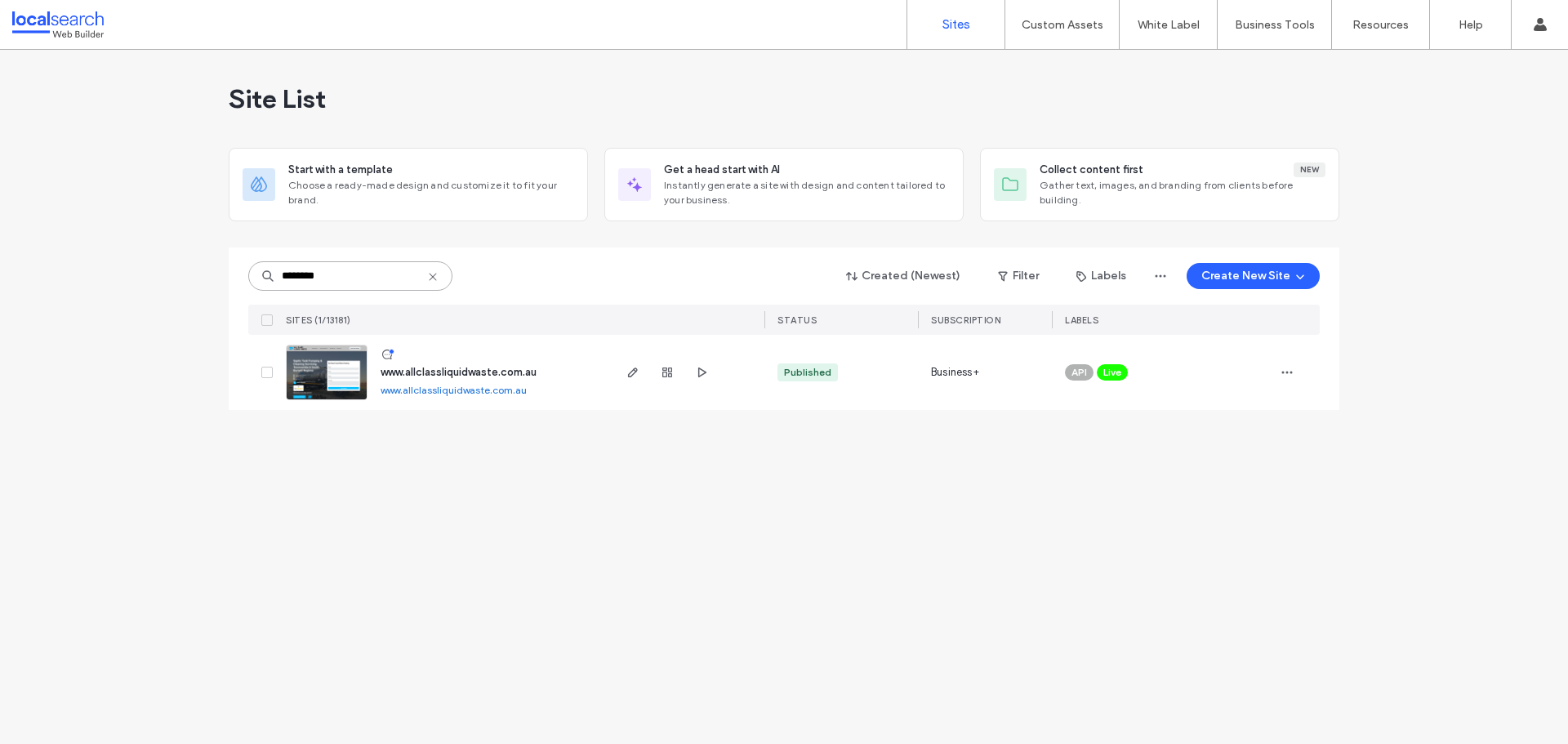type on "********" 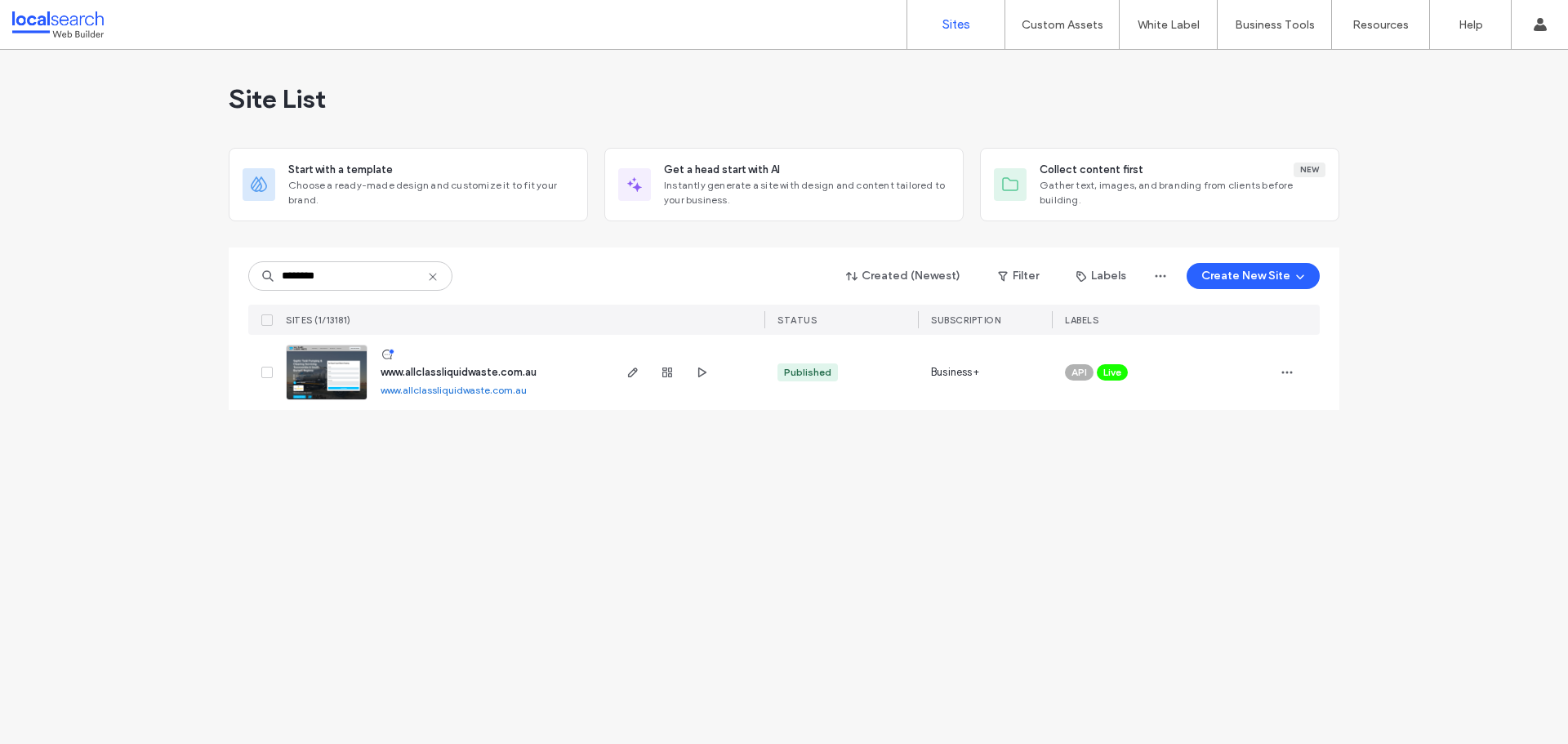 click at bounding box center [327, 372] 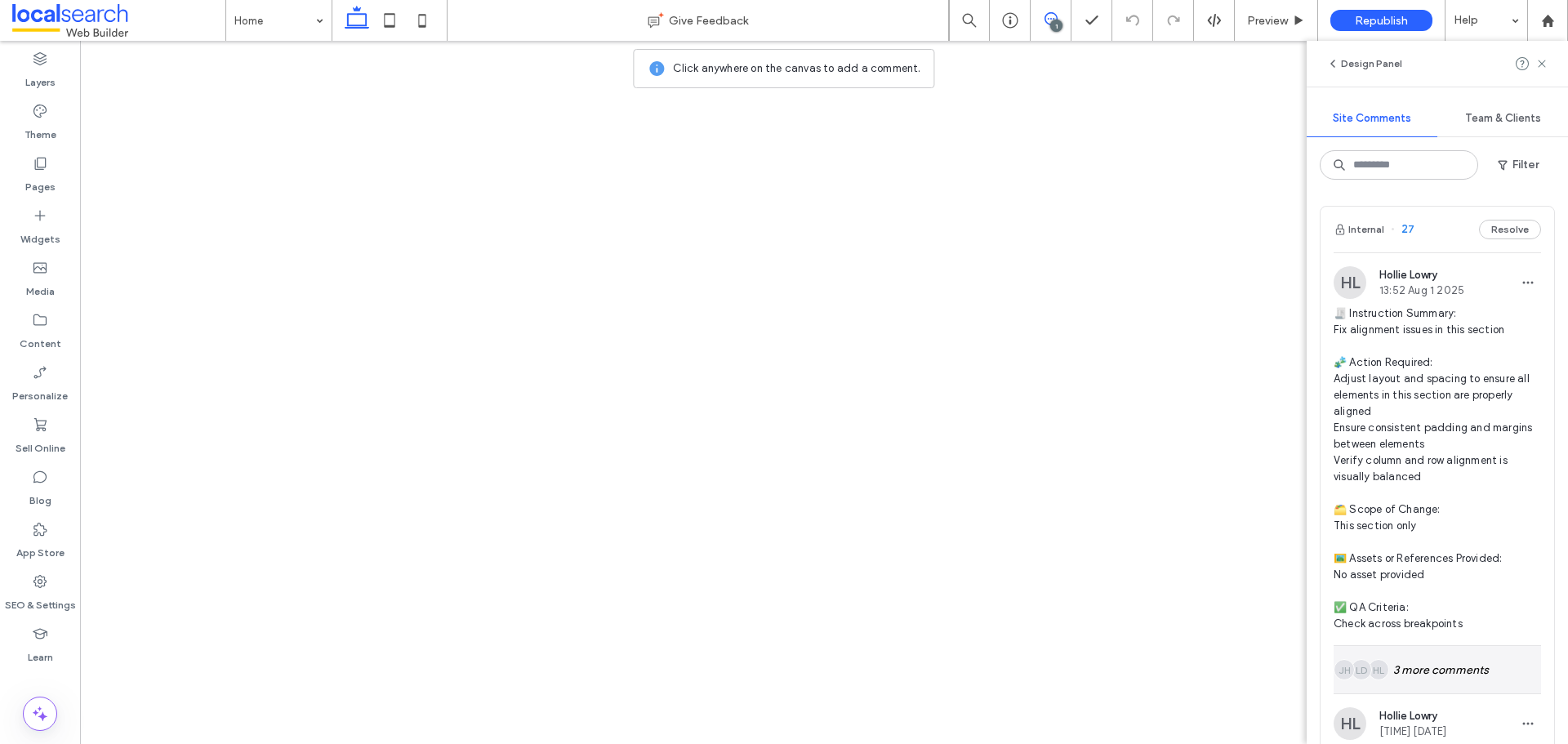 scroll, scrollTop: 0, scrollLeft: 0, axis: both 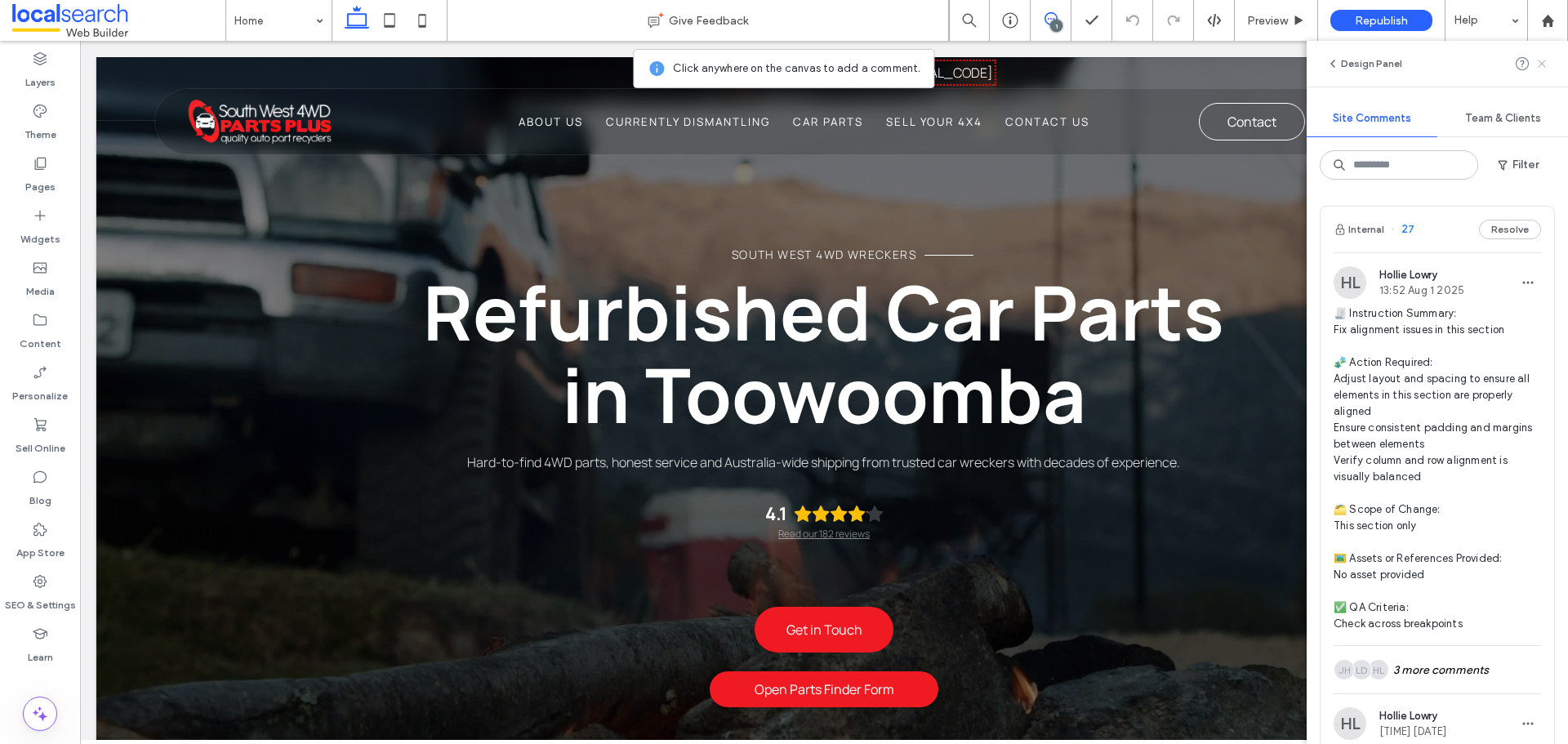 click 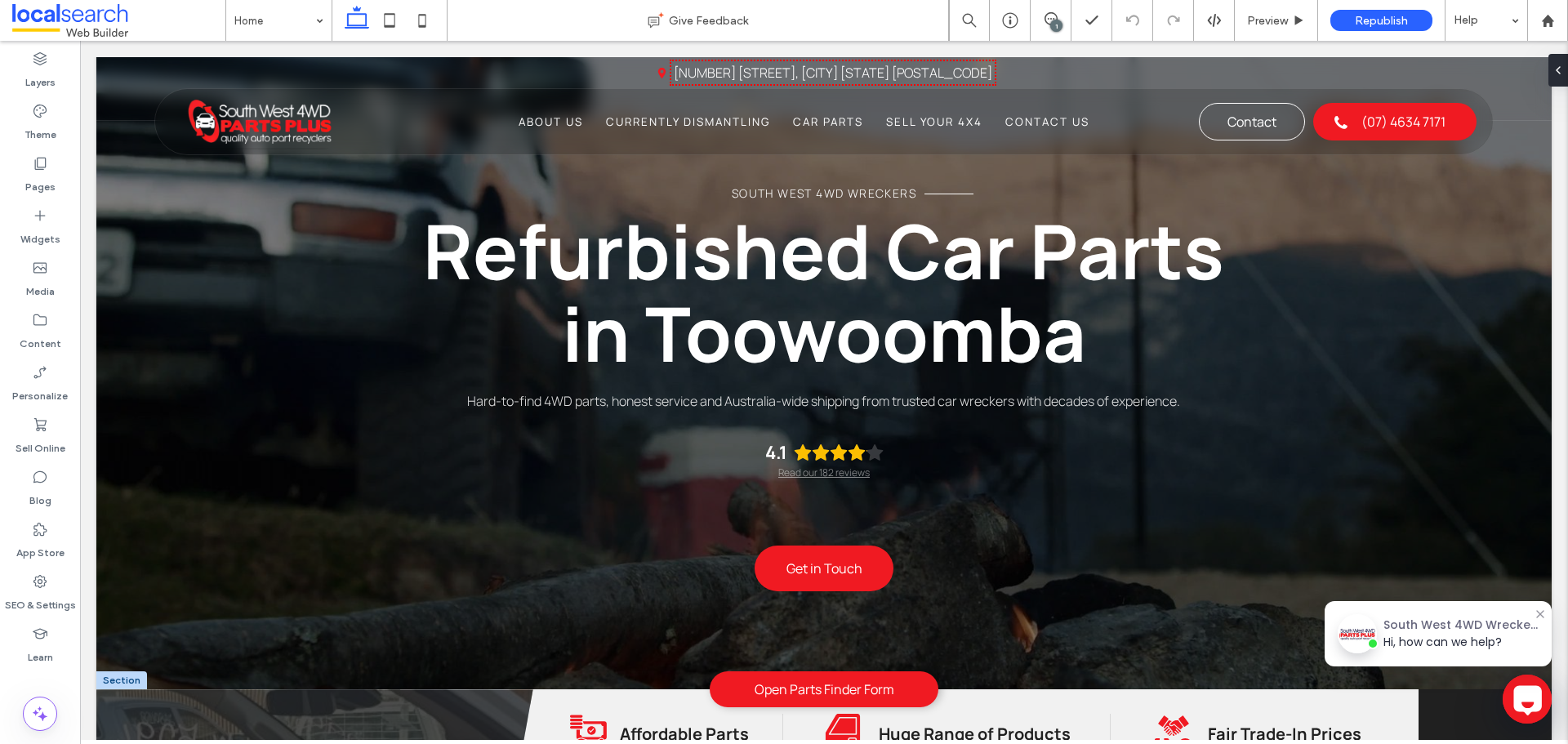scroll, scrollTop: 0, scrollLeft: 0, axis: both 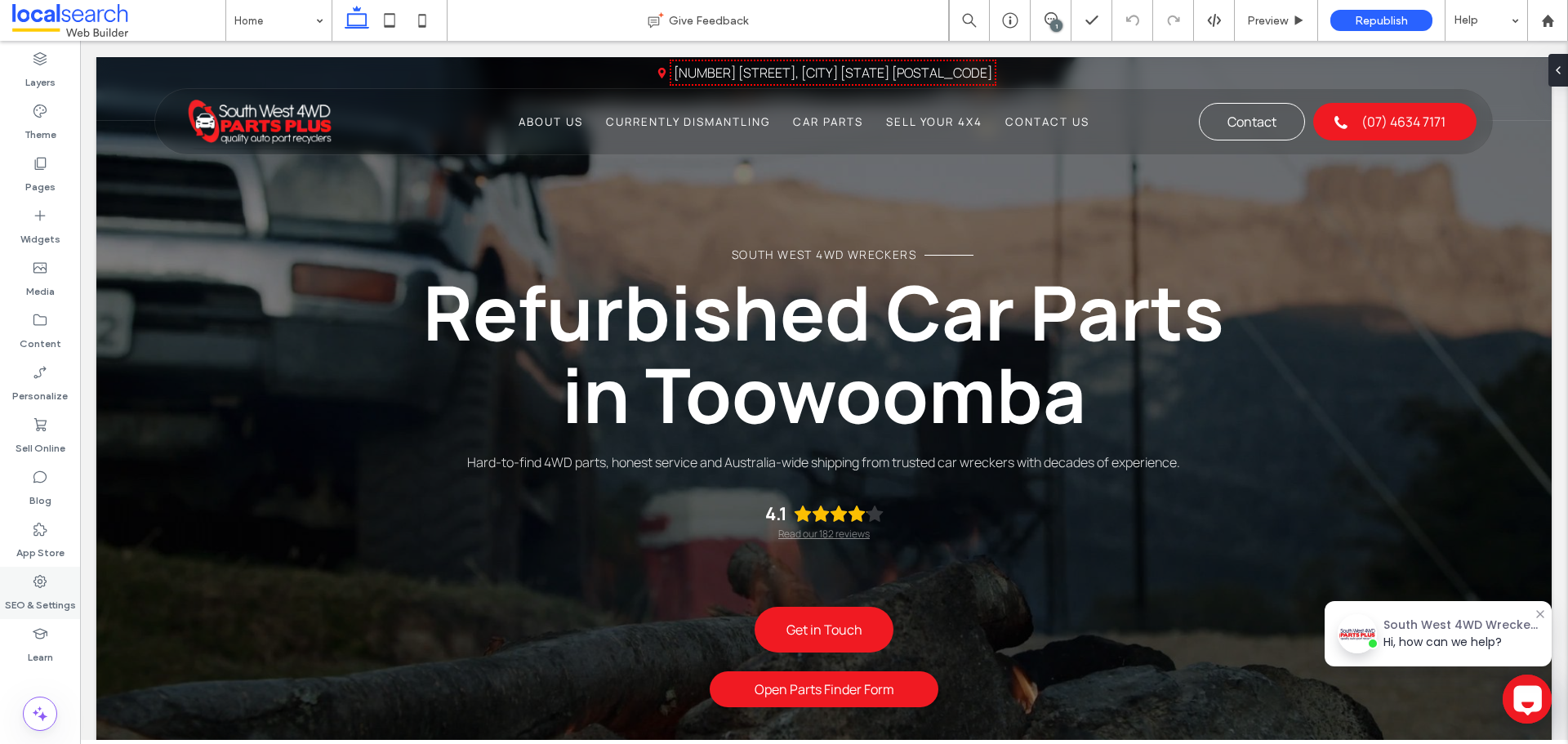 click 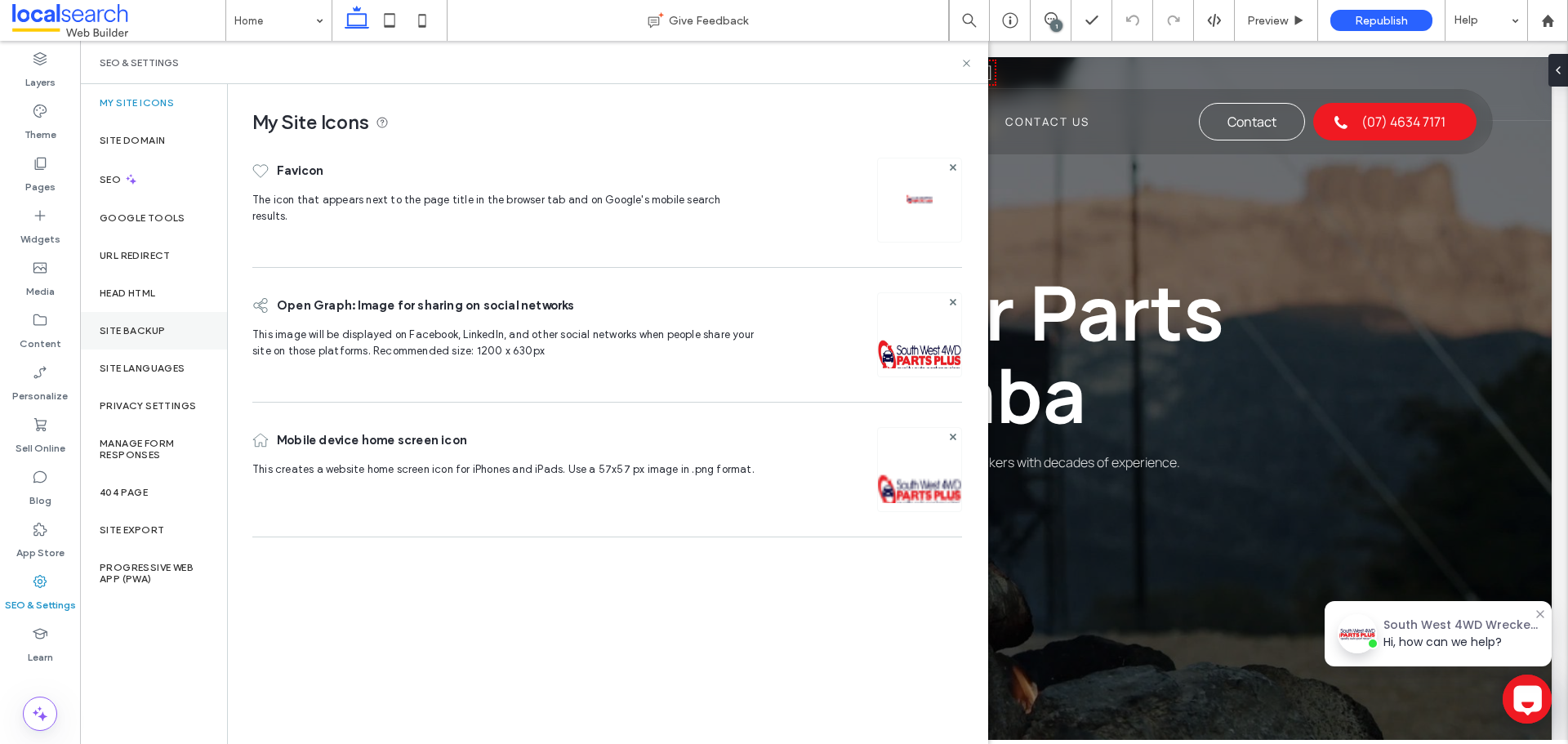 click on "Site Backup" at bounding box center [132, 331] 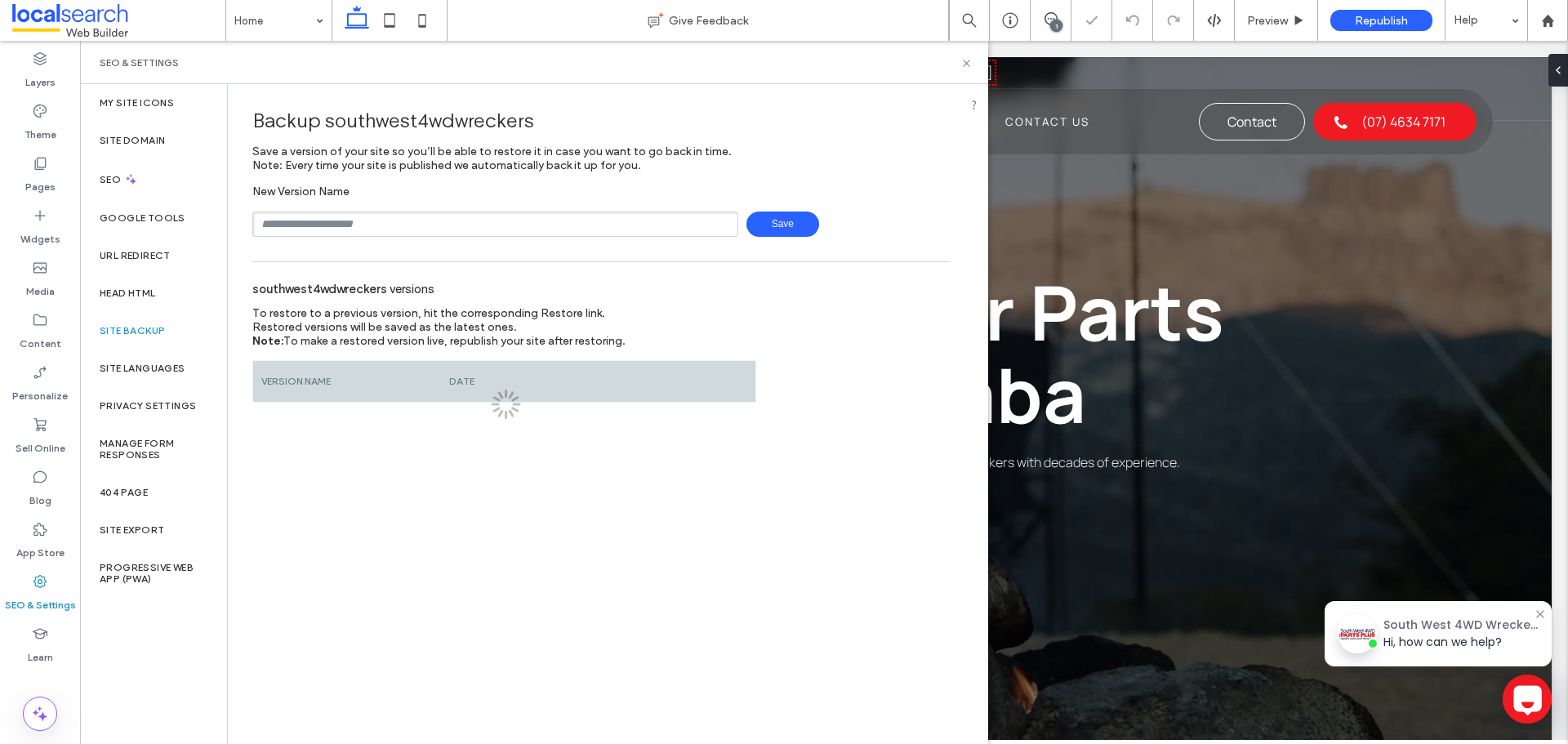 click at bounding box center [495, 224] 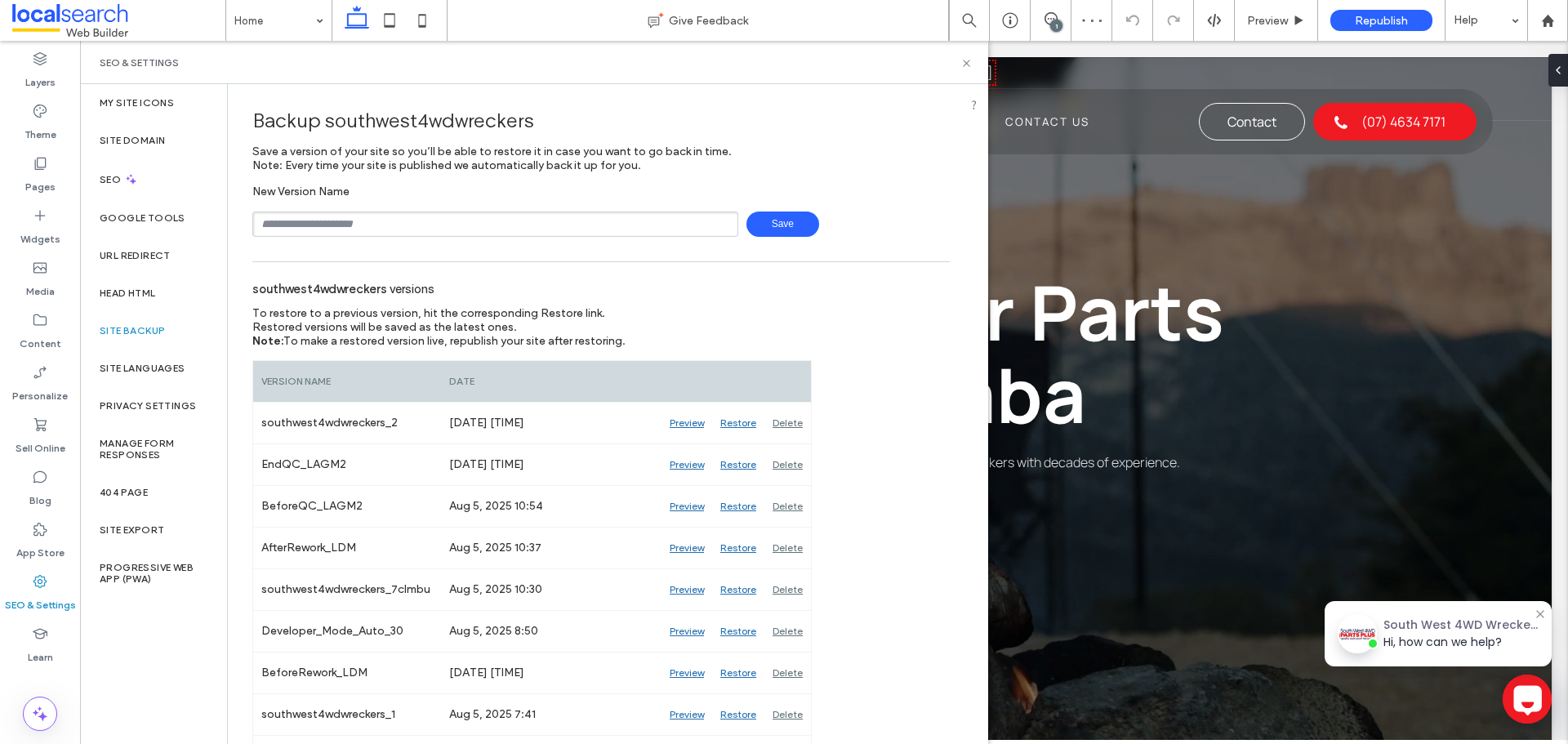 type on "**********" 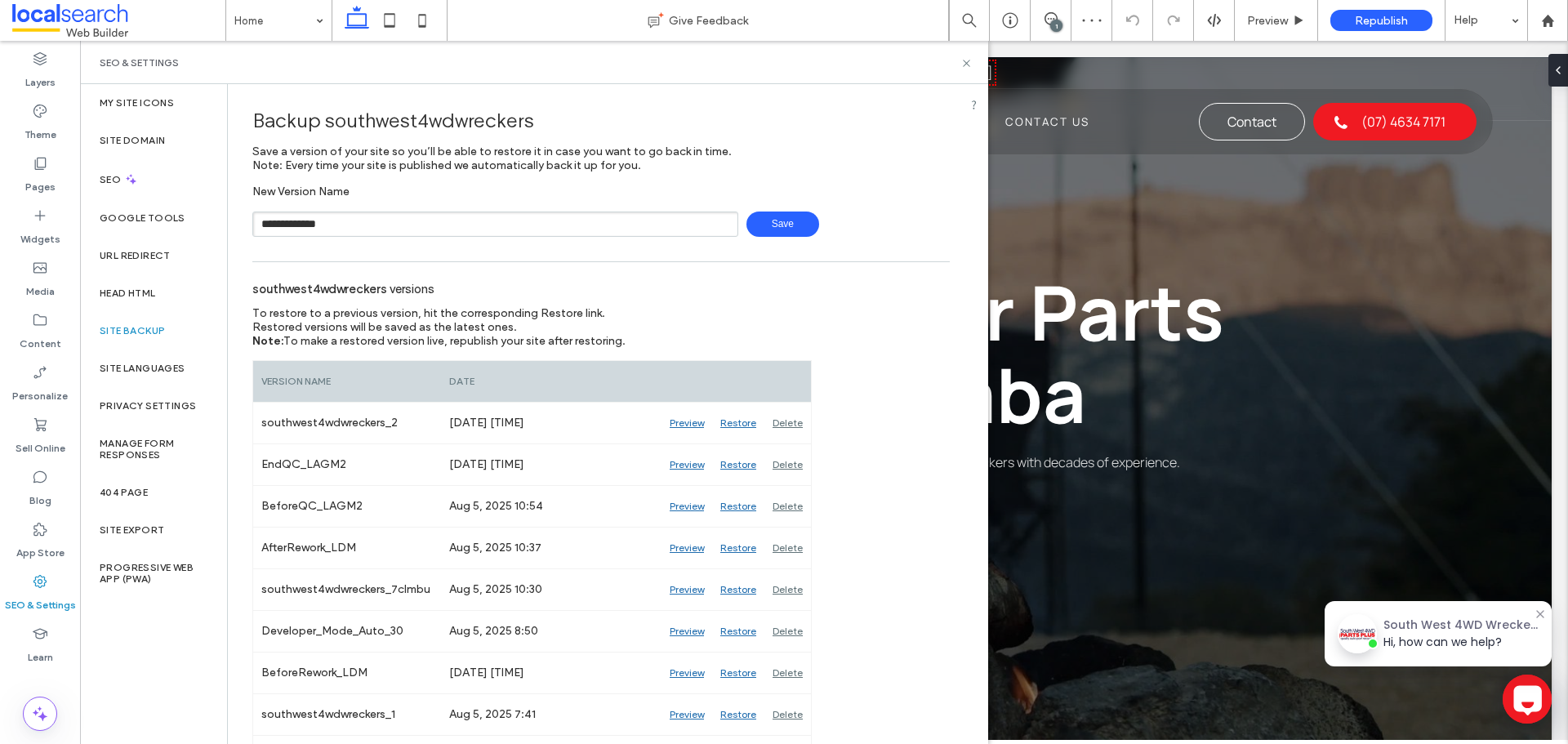 click on "Save" at bounding box center [782, 224] 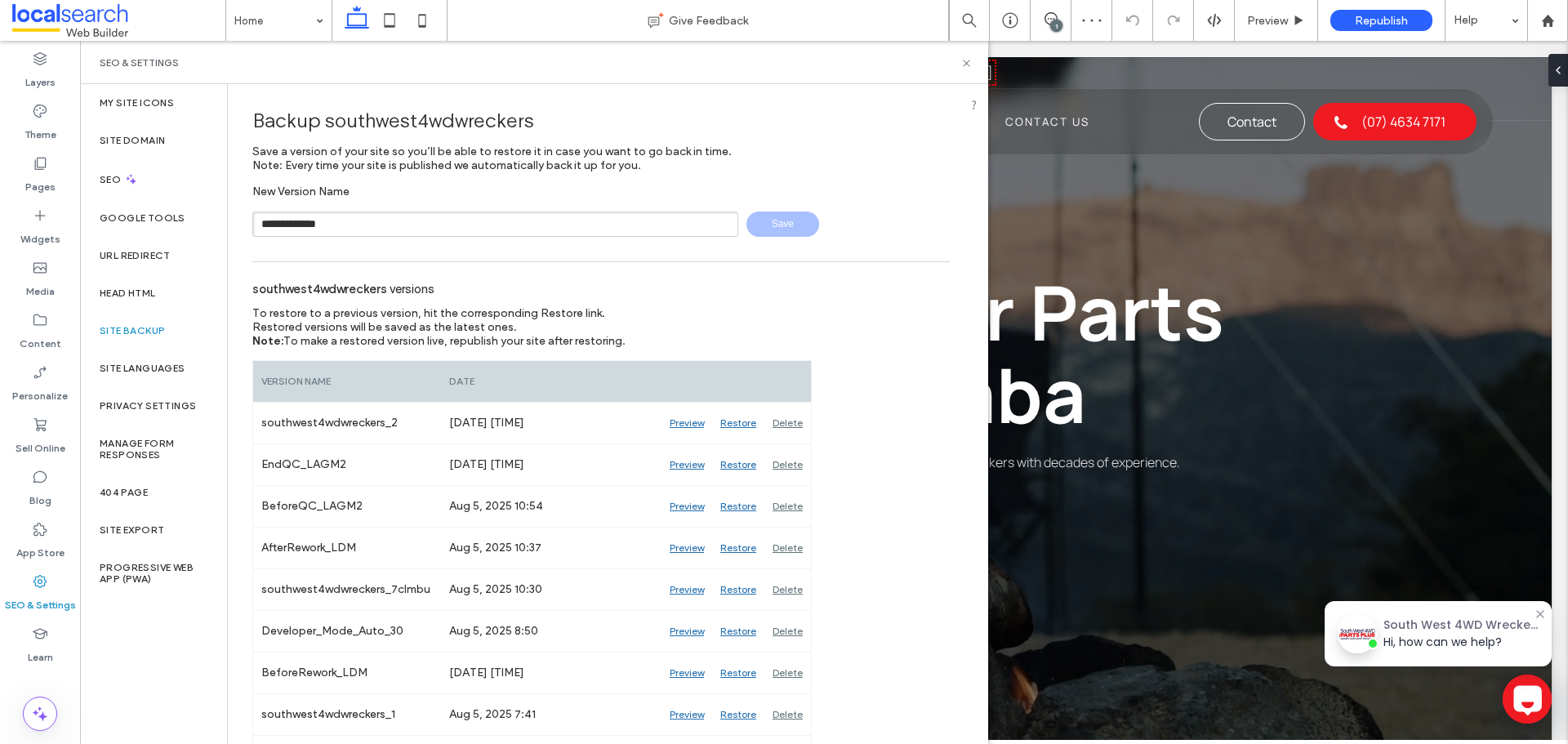 type 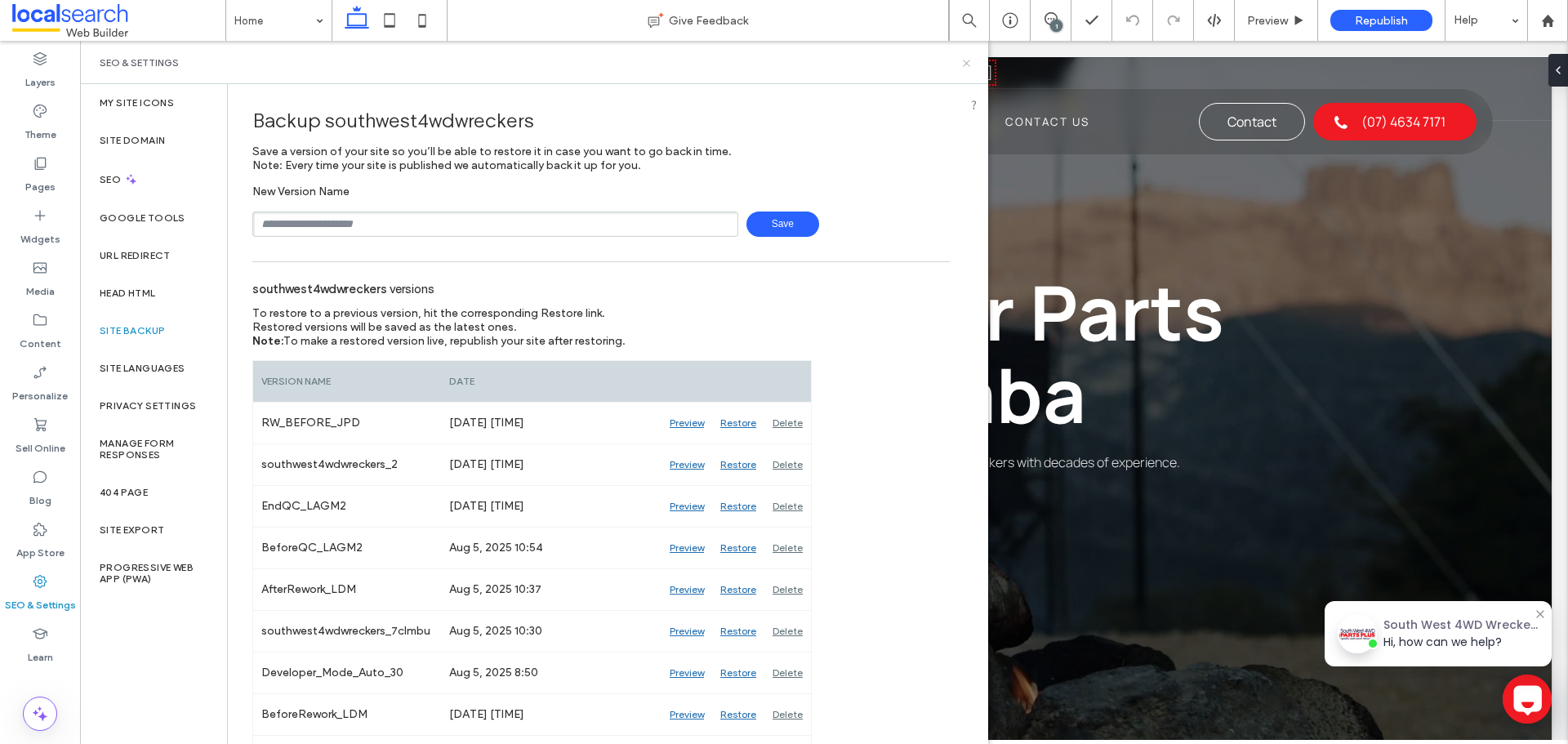 click 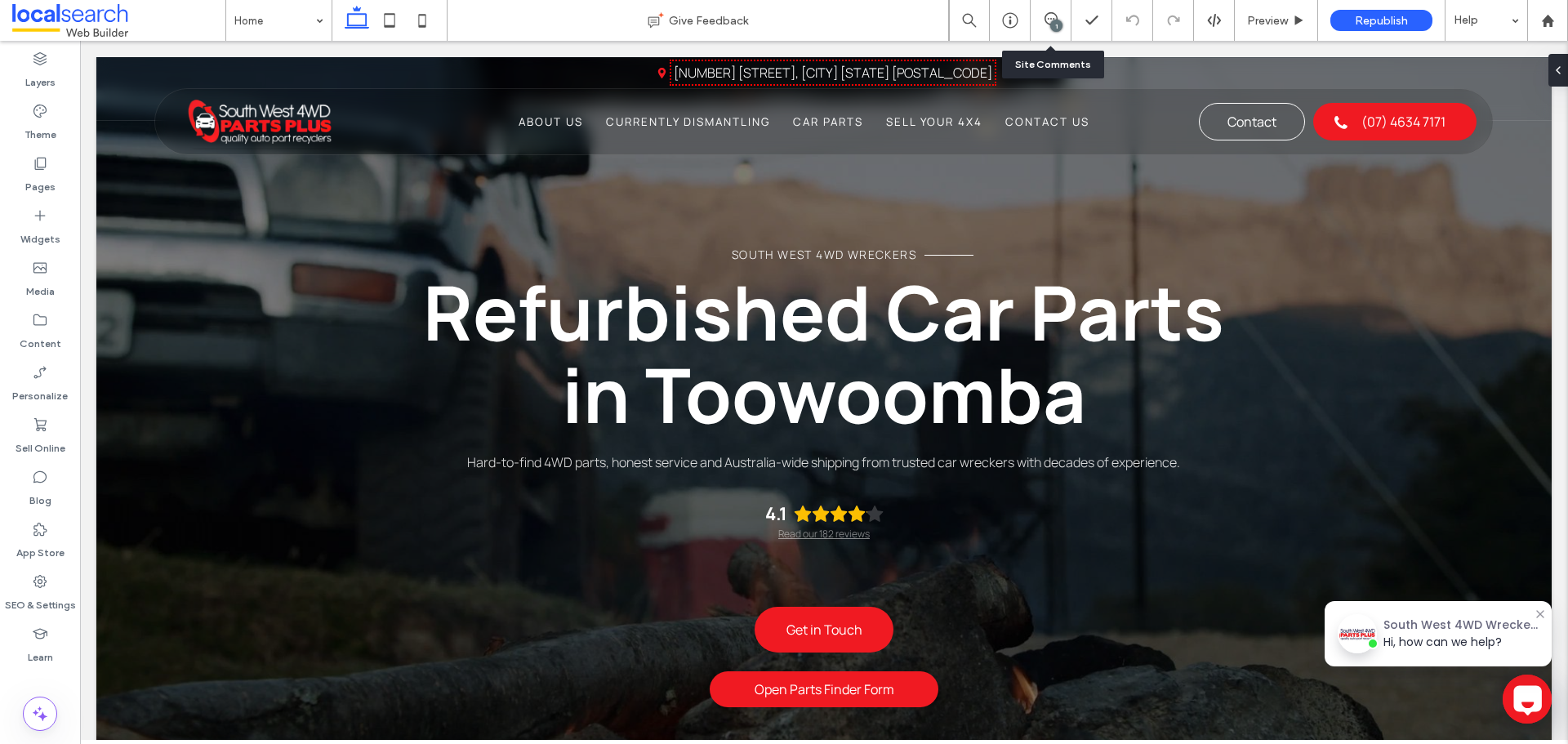 click on "1" at bounding box center (1050, 20) 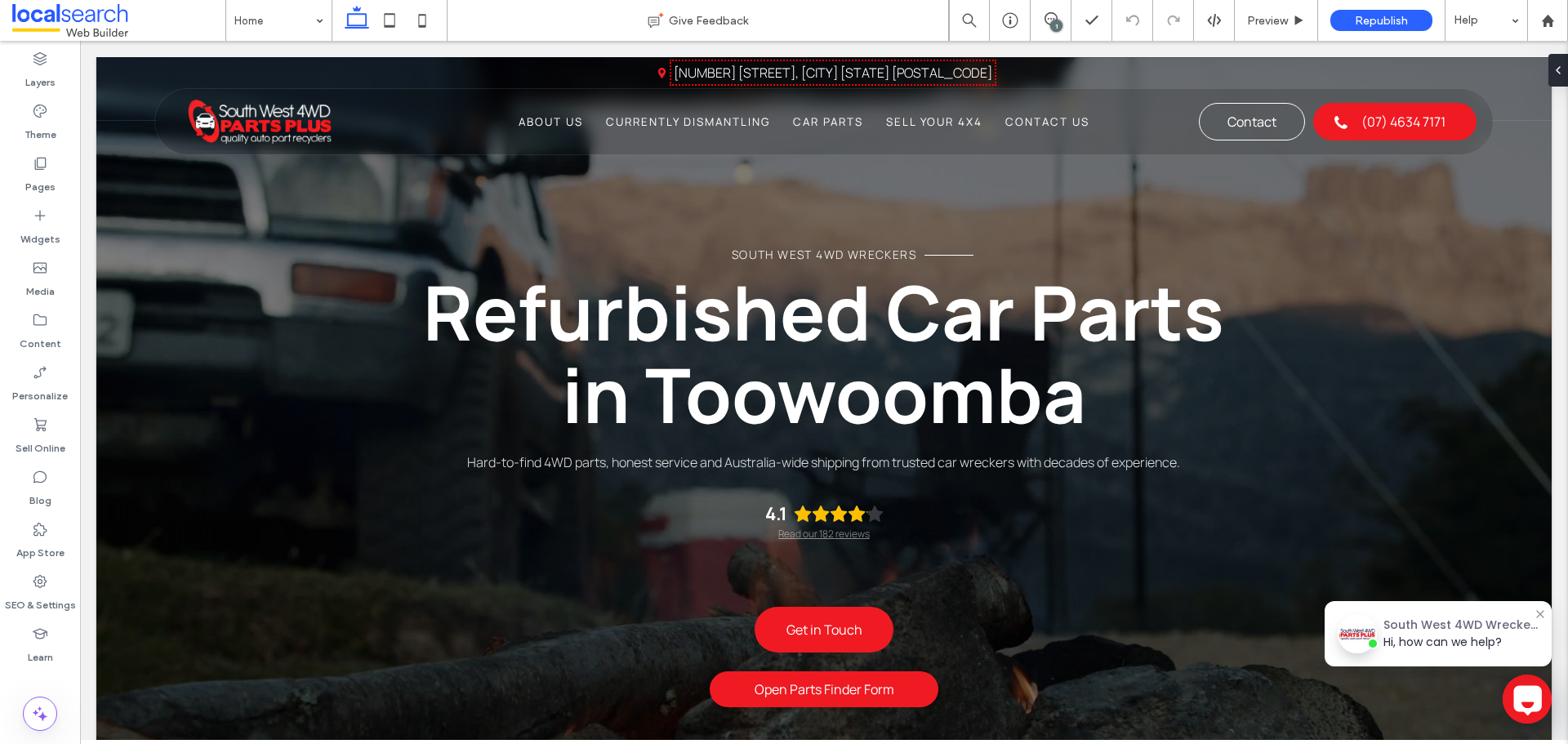 click on "1" at bounding box center (1056, 25) 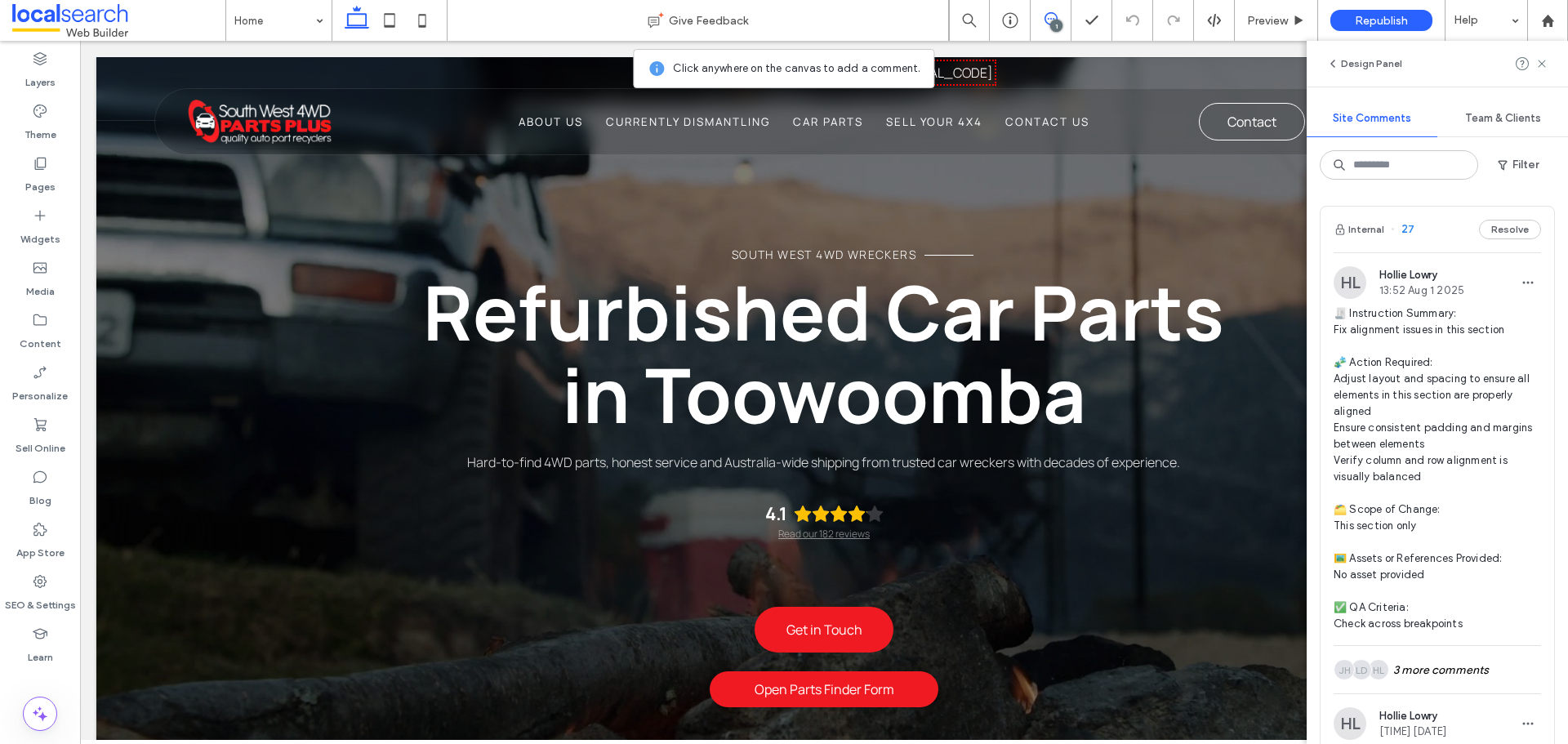 click on "Internal 27 Resolve" at bounding box center [1437, 229] 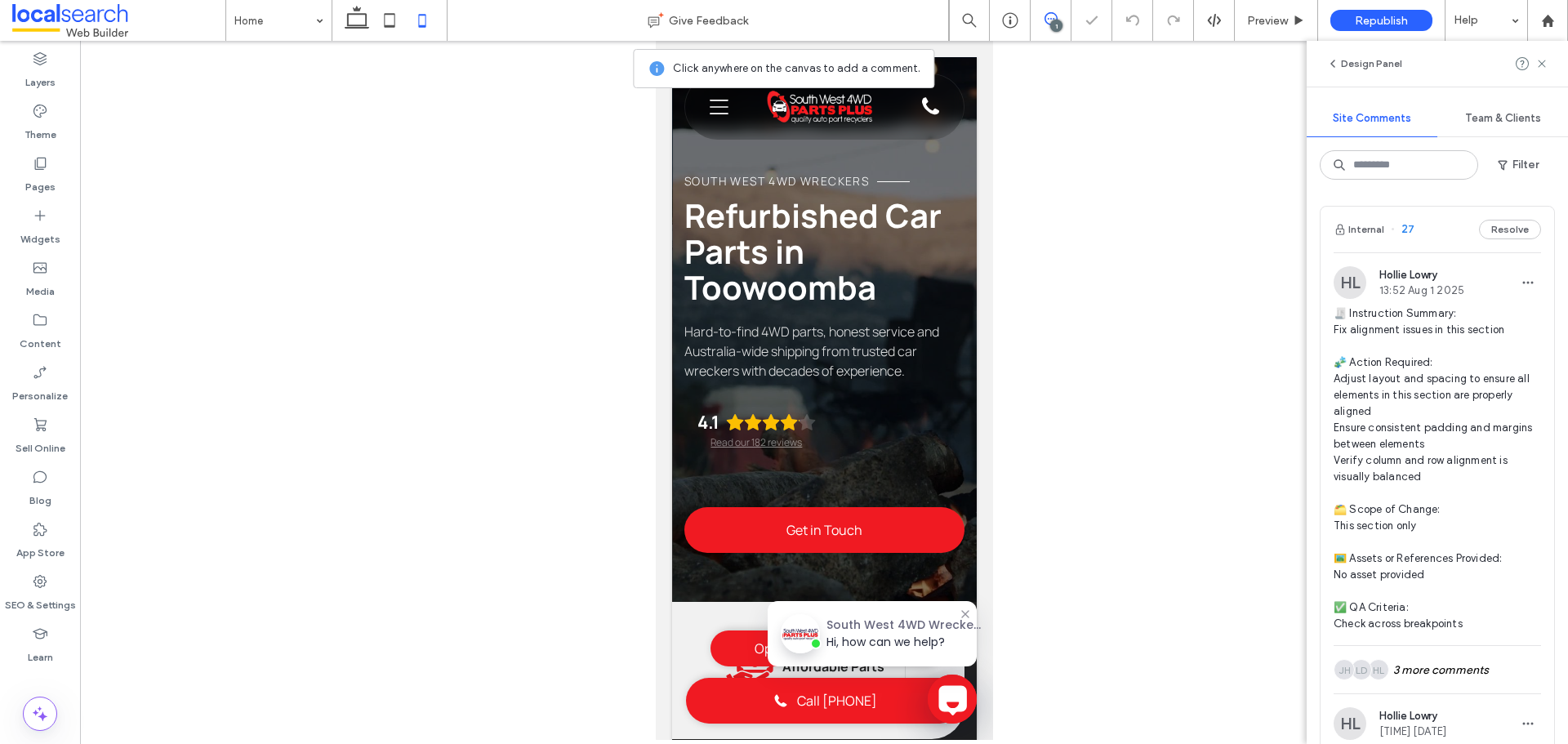 scroll, scrollTop: 274, scrollLeft: 0, axis: vertical 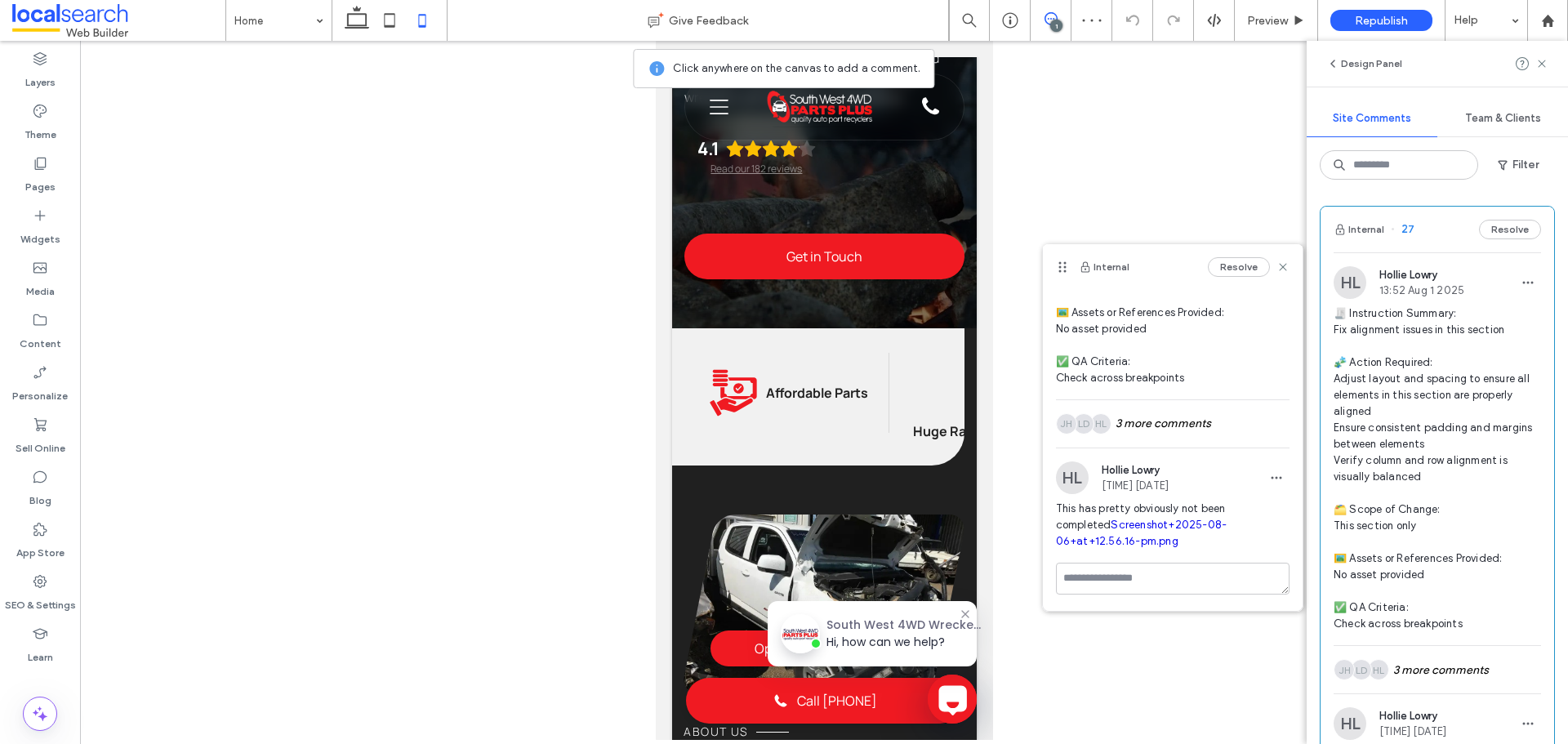 click on "Screenshot+2025-08-06+at+12.56.16-pm.png" at bounding box center (1142, 532) 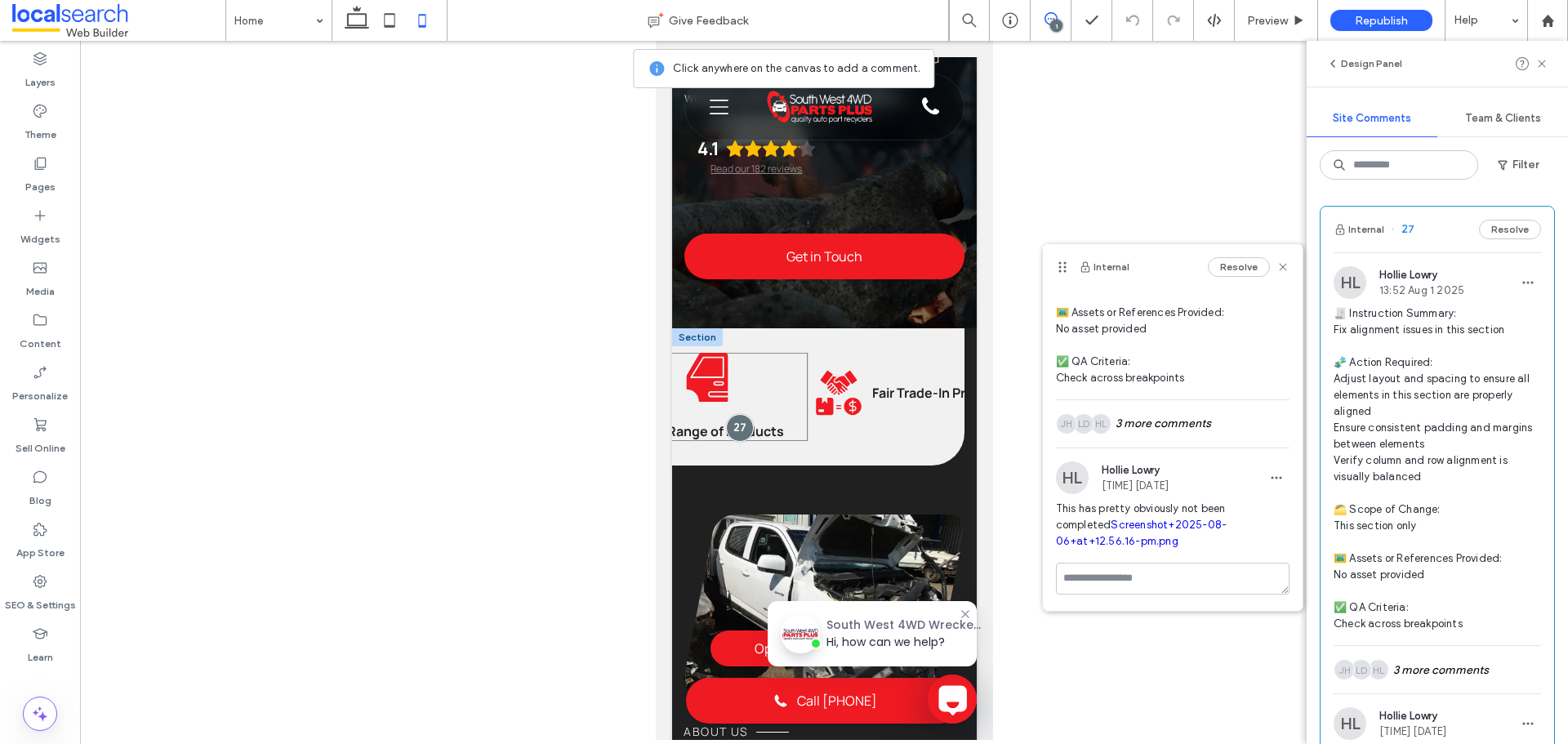 scroll, scrollTop: 0, scrollLeft: 323, axis: horizontal 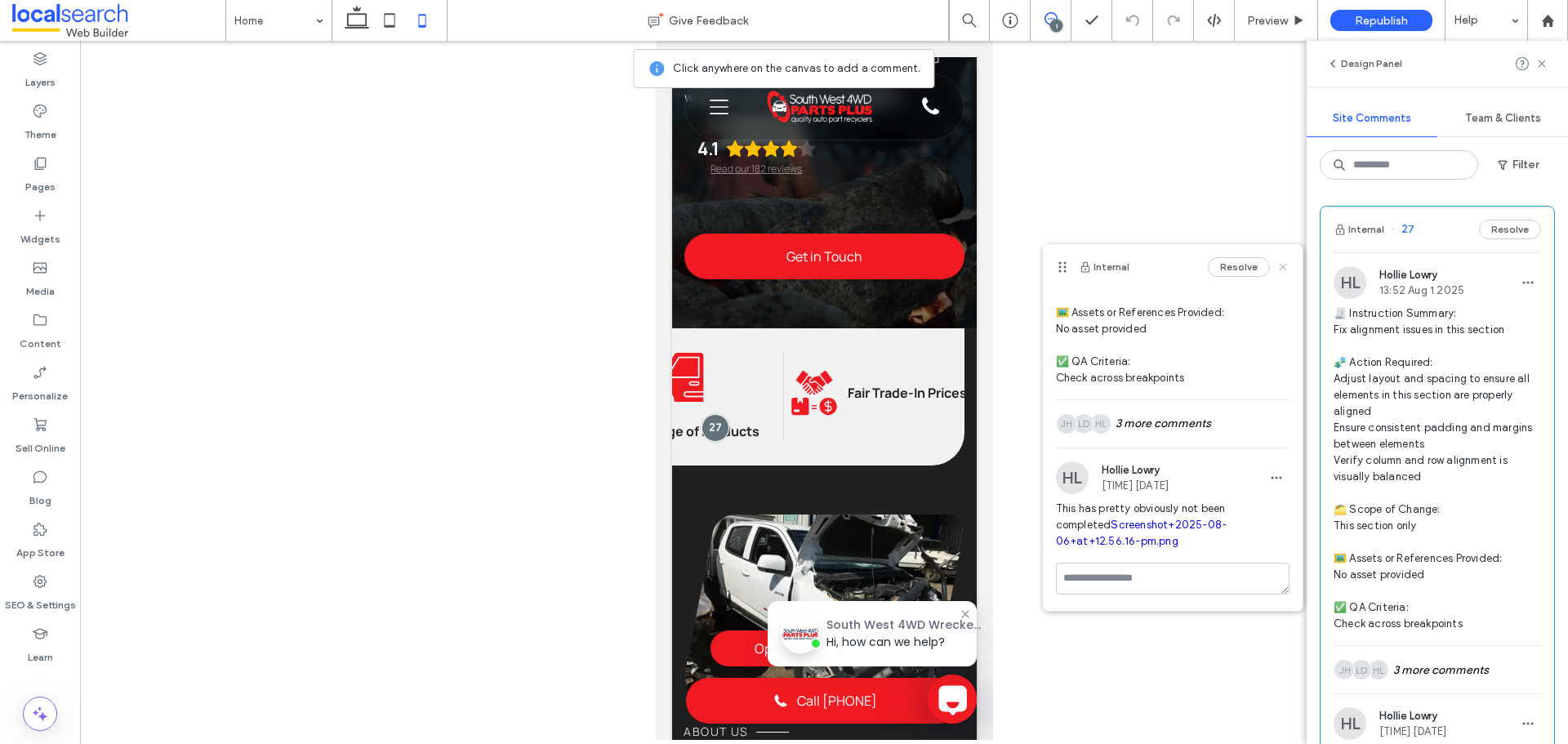 click 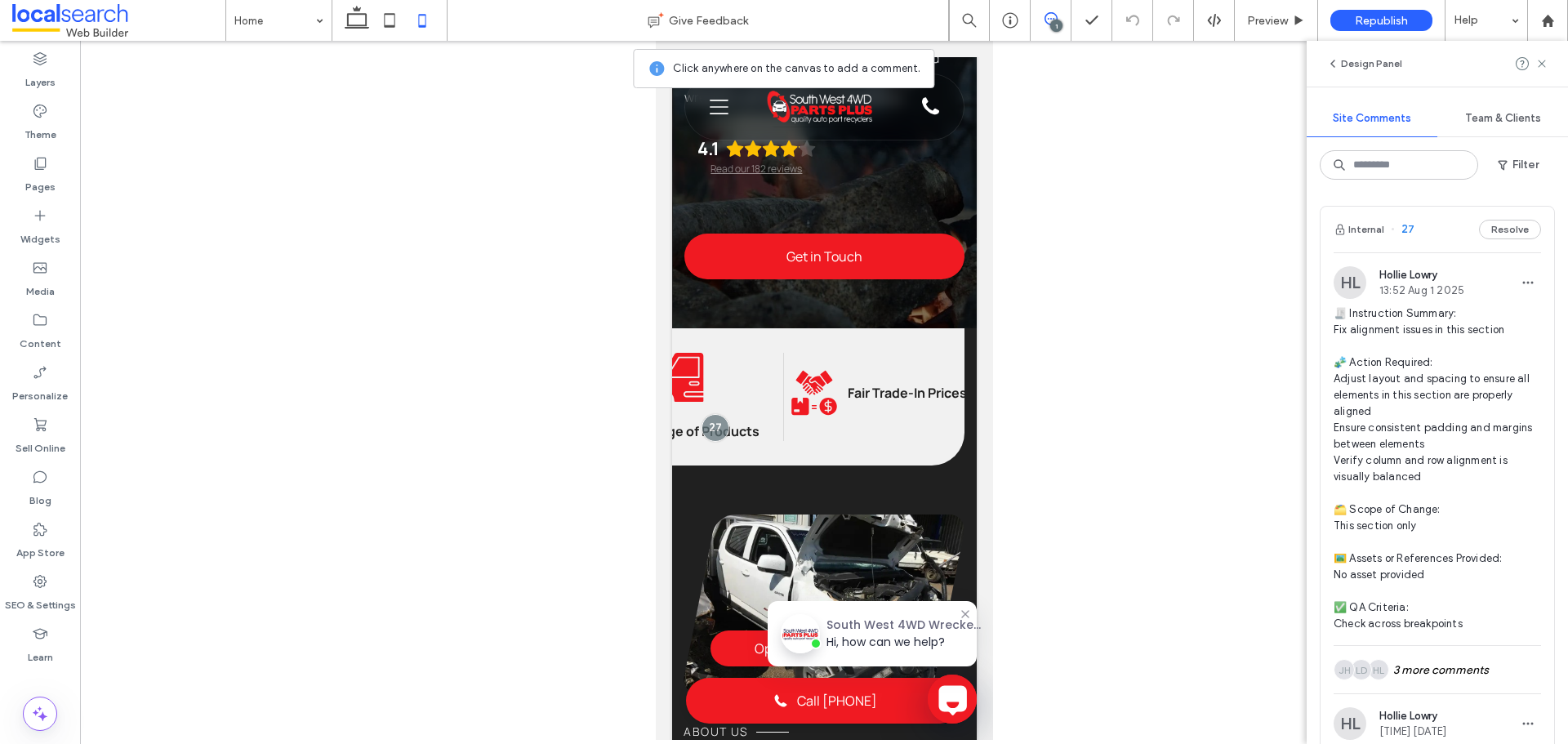 click 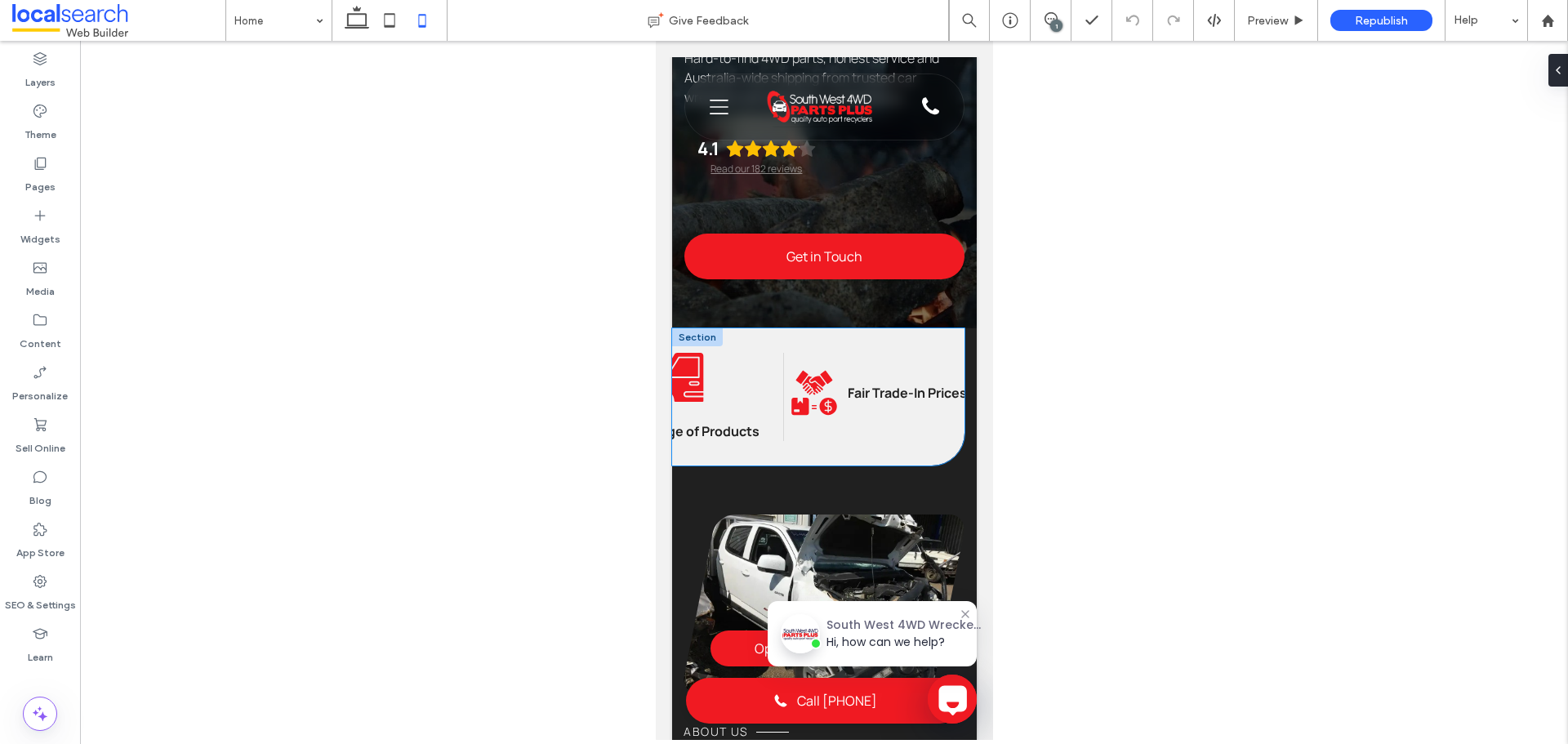 click on "Fair Trade Icon
Fair Trade-In Prices" at bounding box center (877, 393) 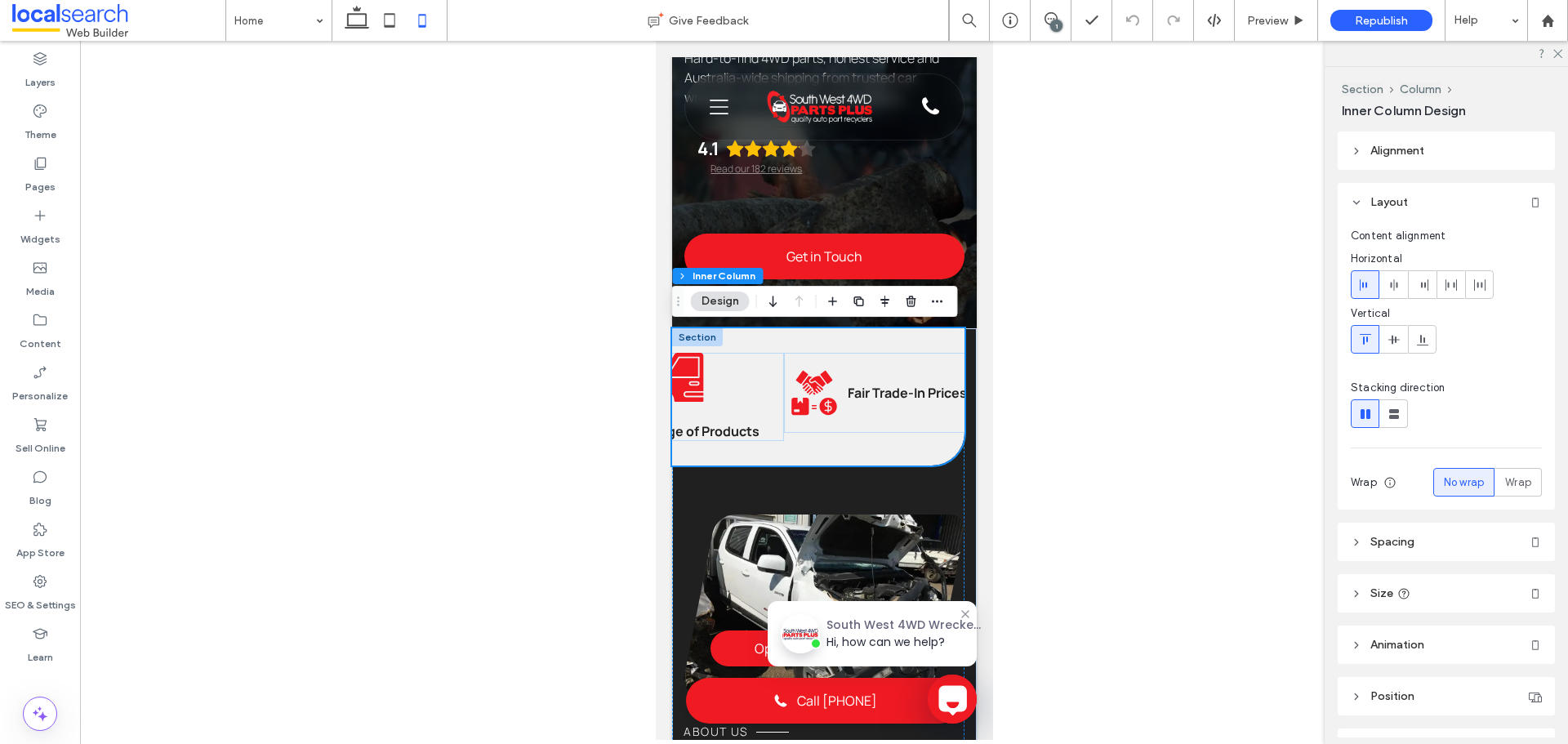 click on "Fair Trade Icon
Fair Trade-In Prices" at bounding box center (877, 393) 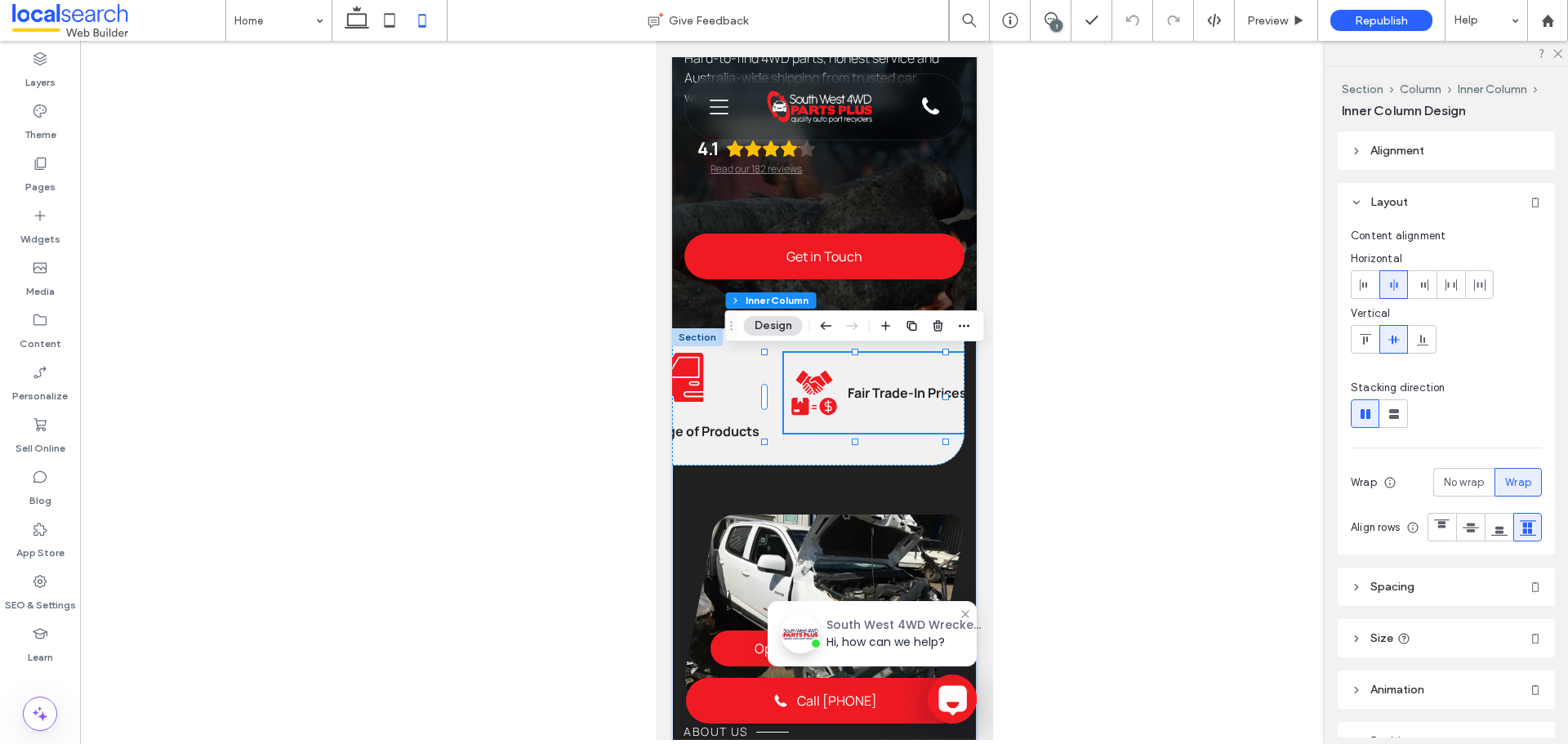 click 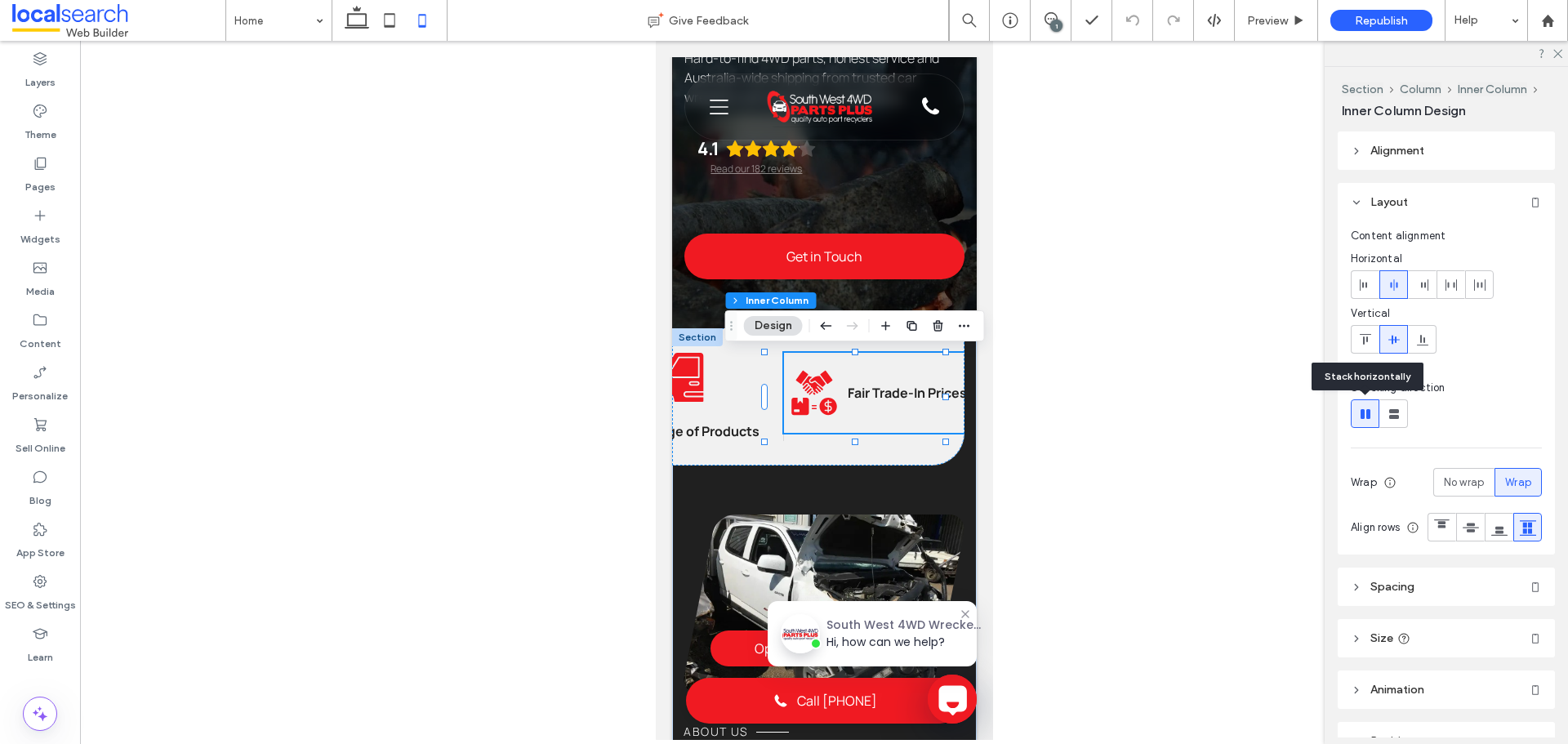 click 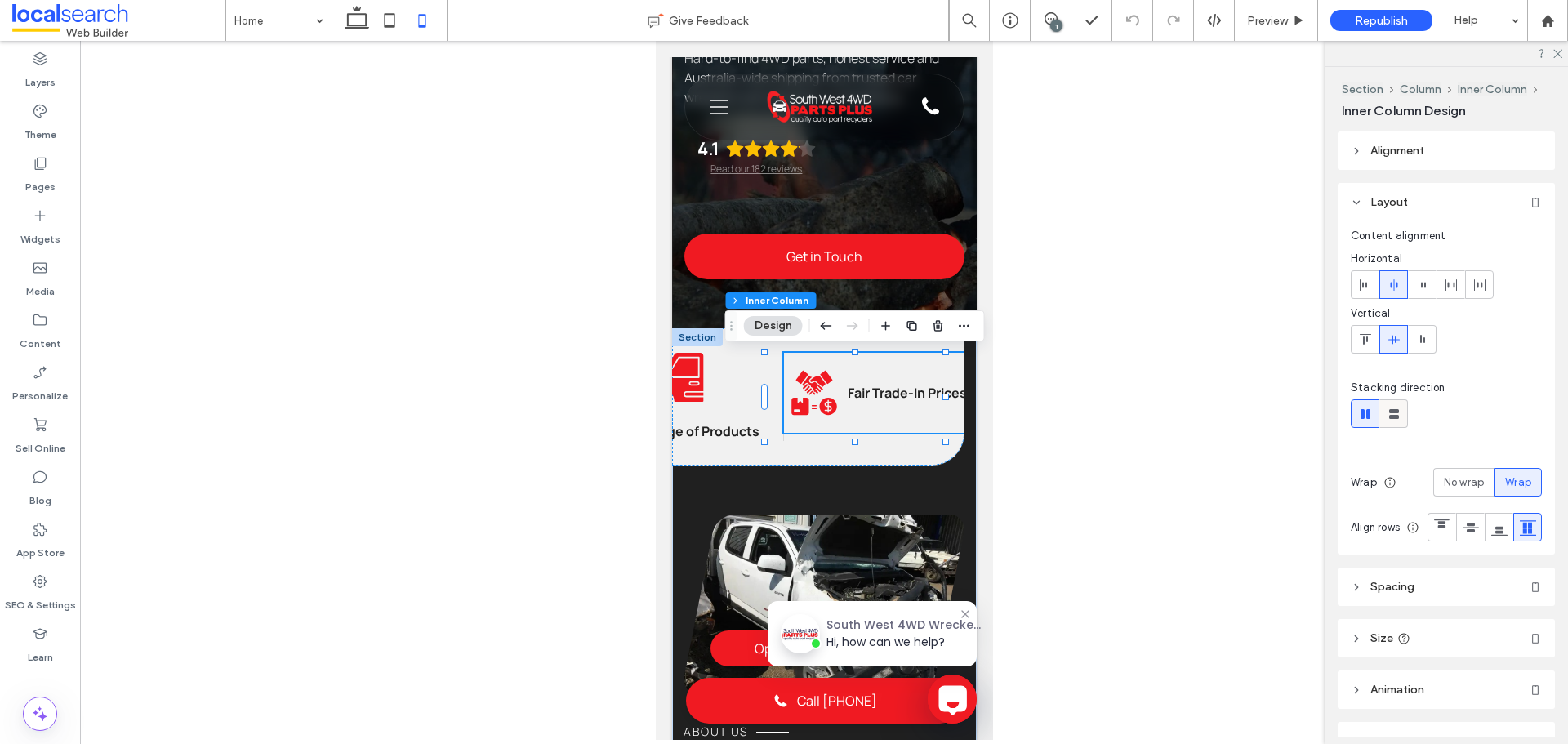 click 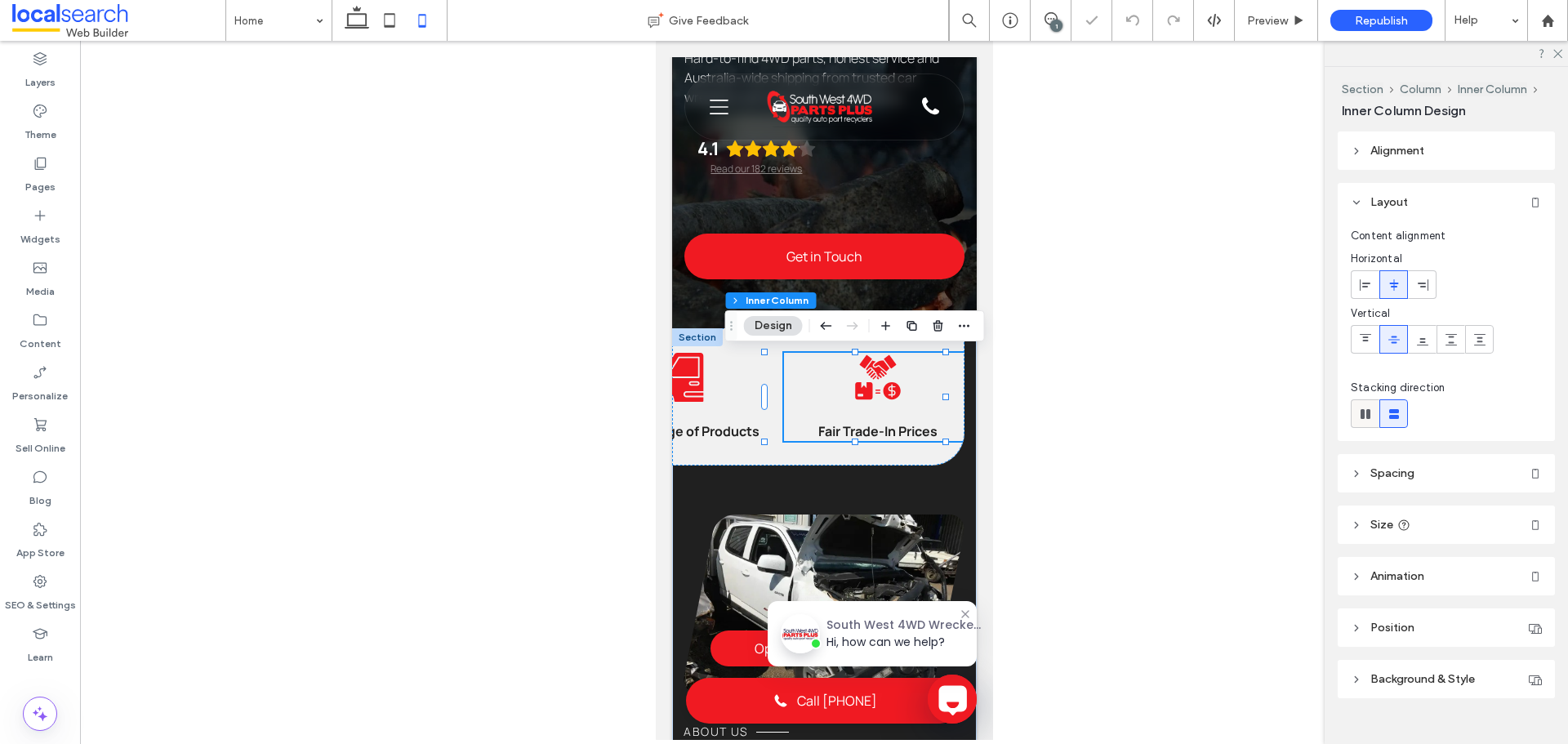 click 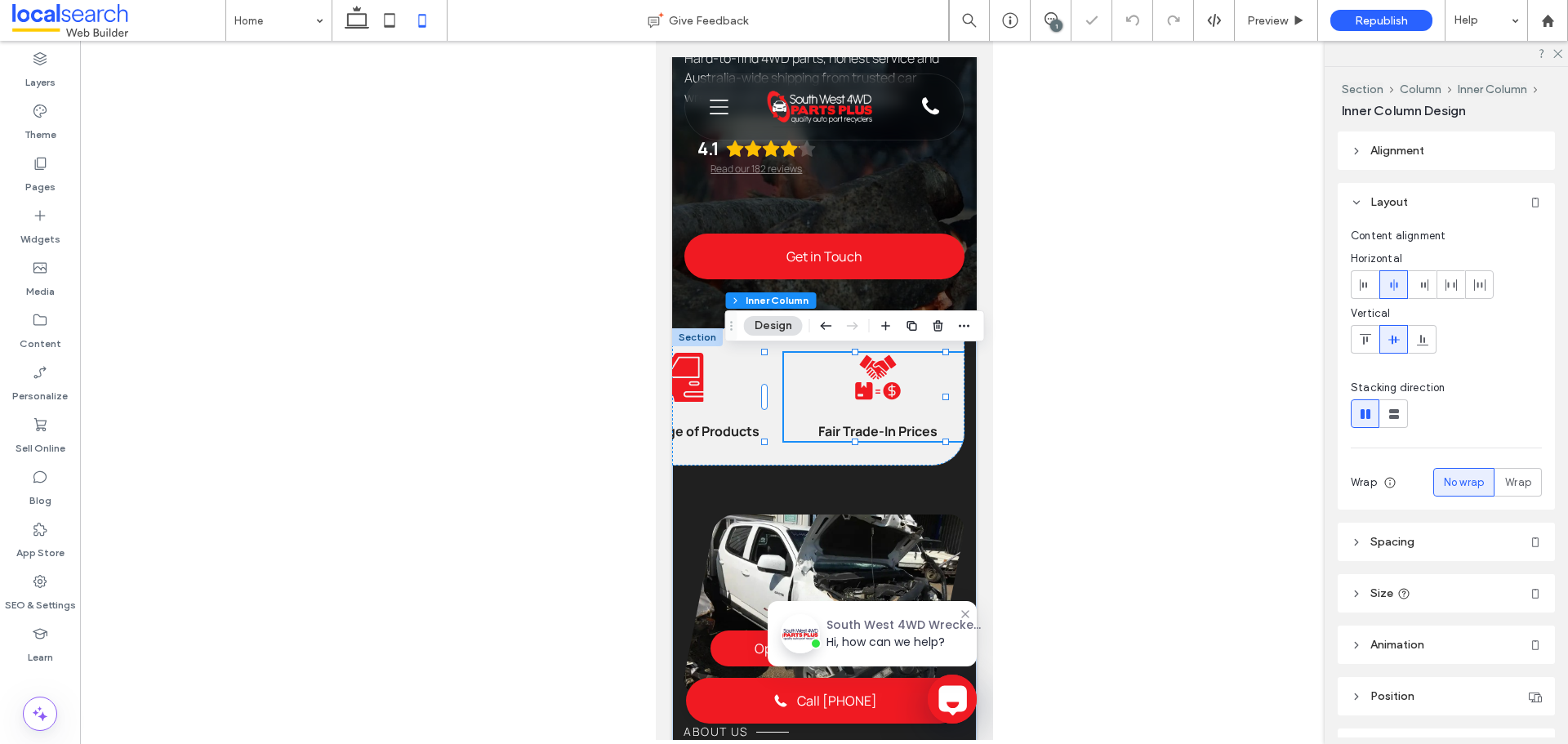 type on "*" 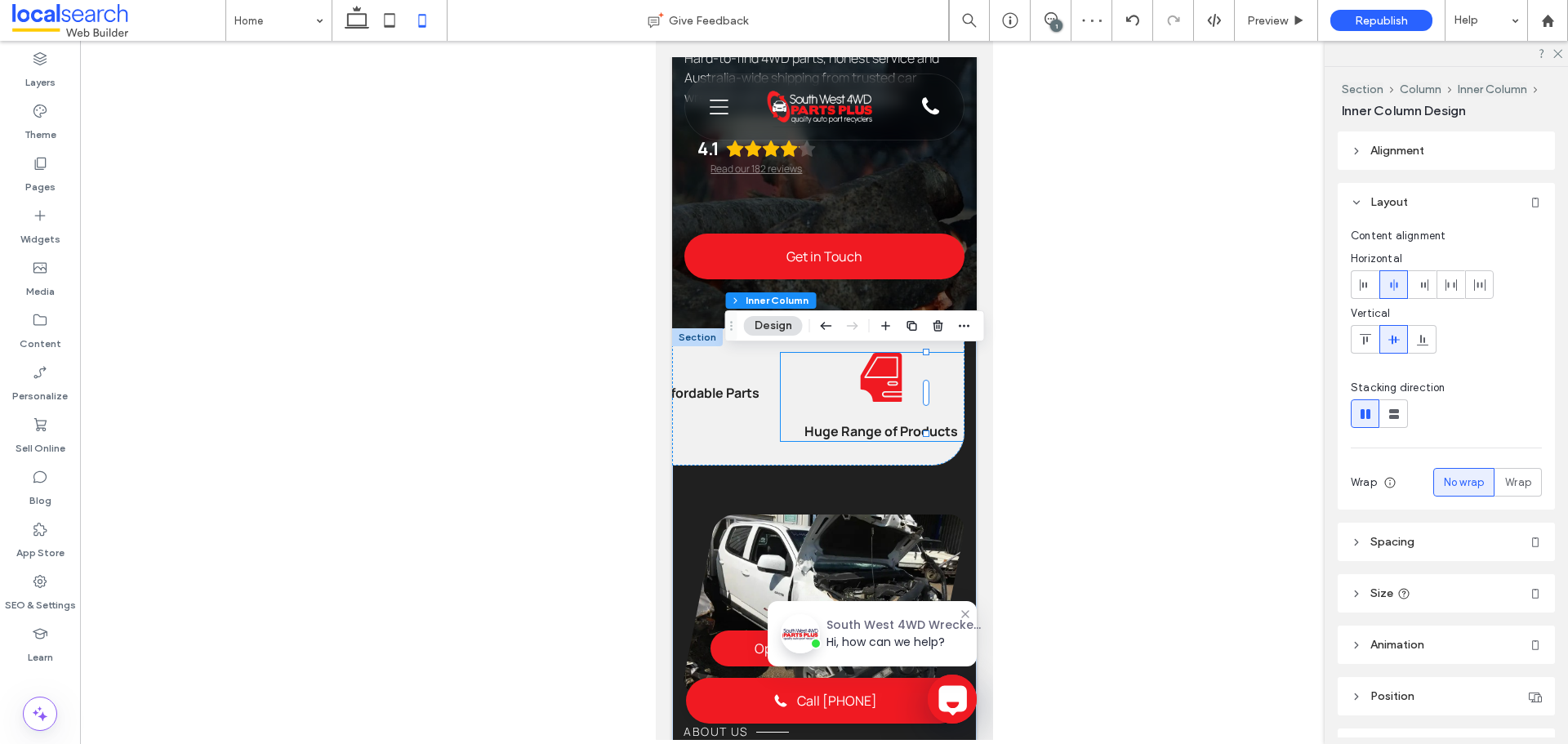 scroll, scrollTop: 0, scrollLeft: 208, axis: horizontal 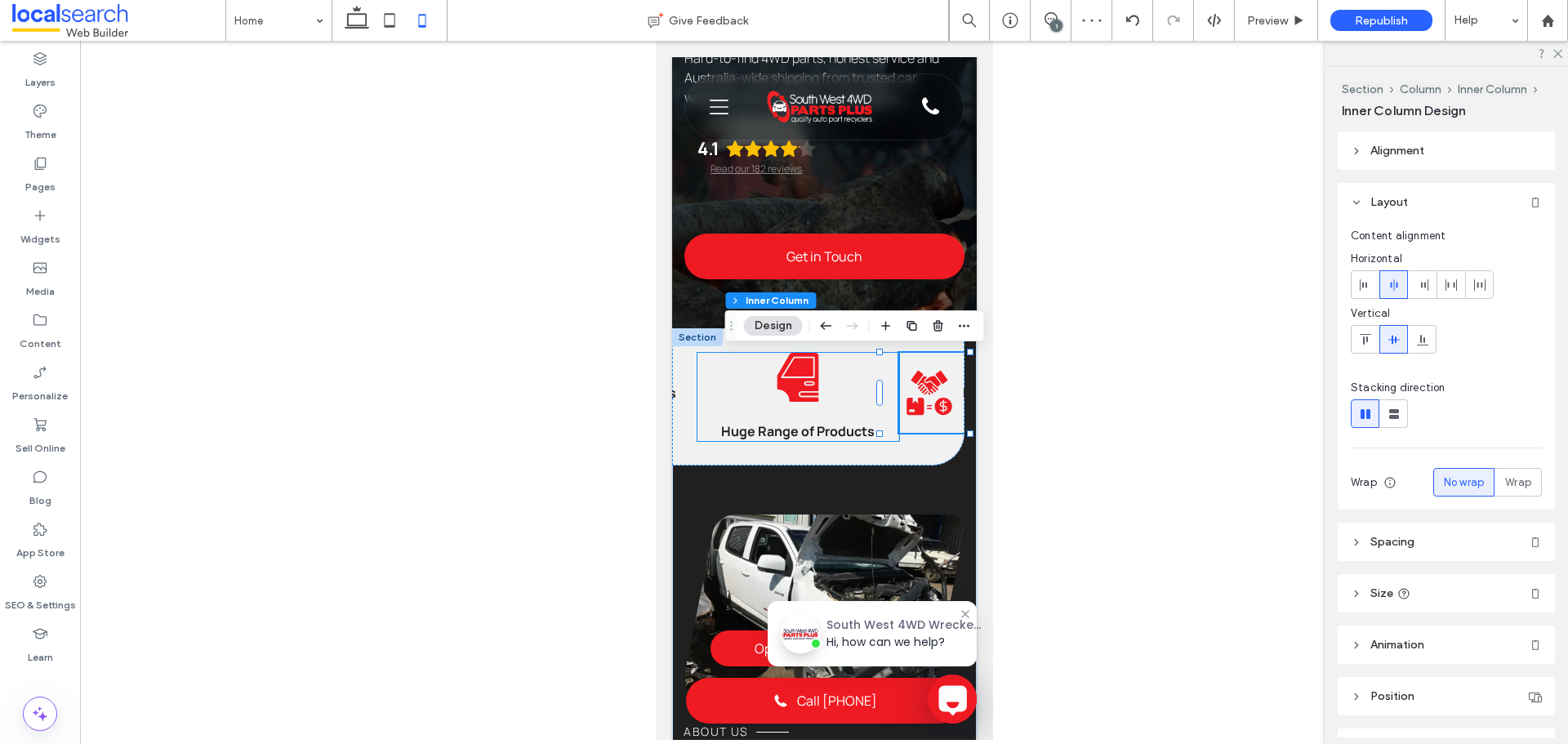 click on "Car Door Icon
Huge Range of Products" at bounding box center [797, 397] 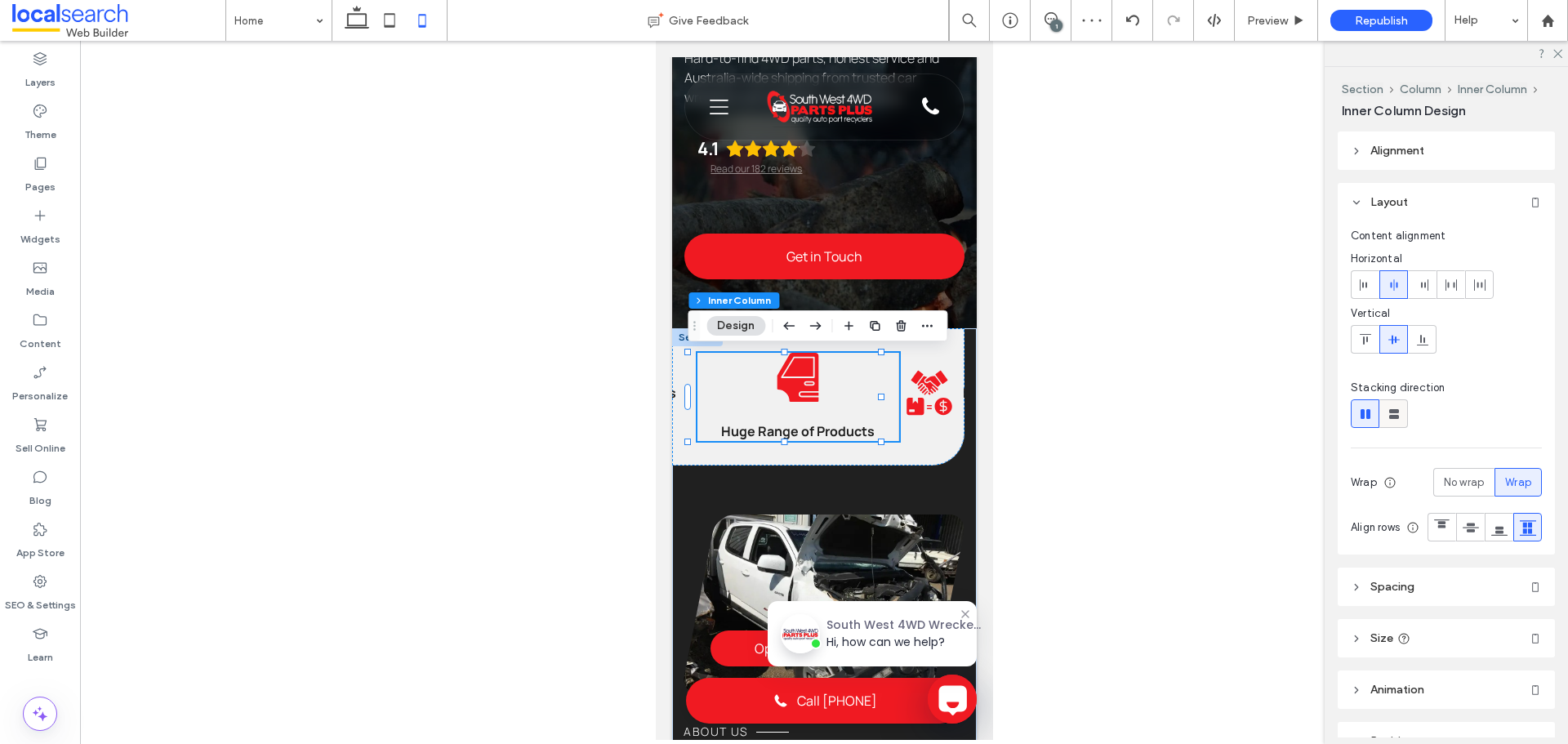 click at bounding box center [1393, 413] 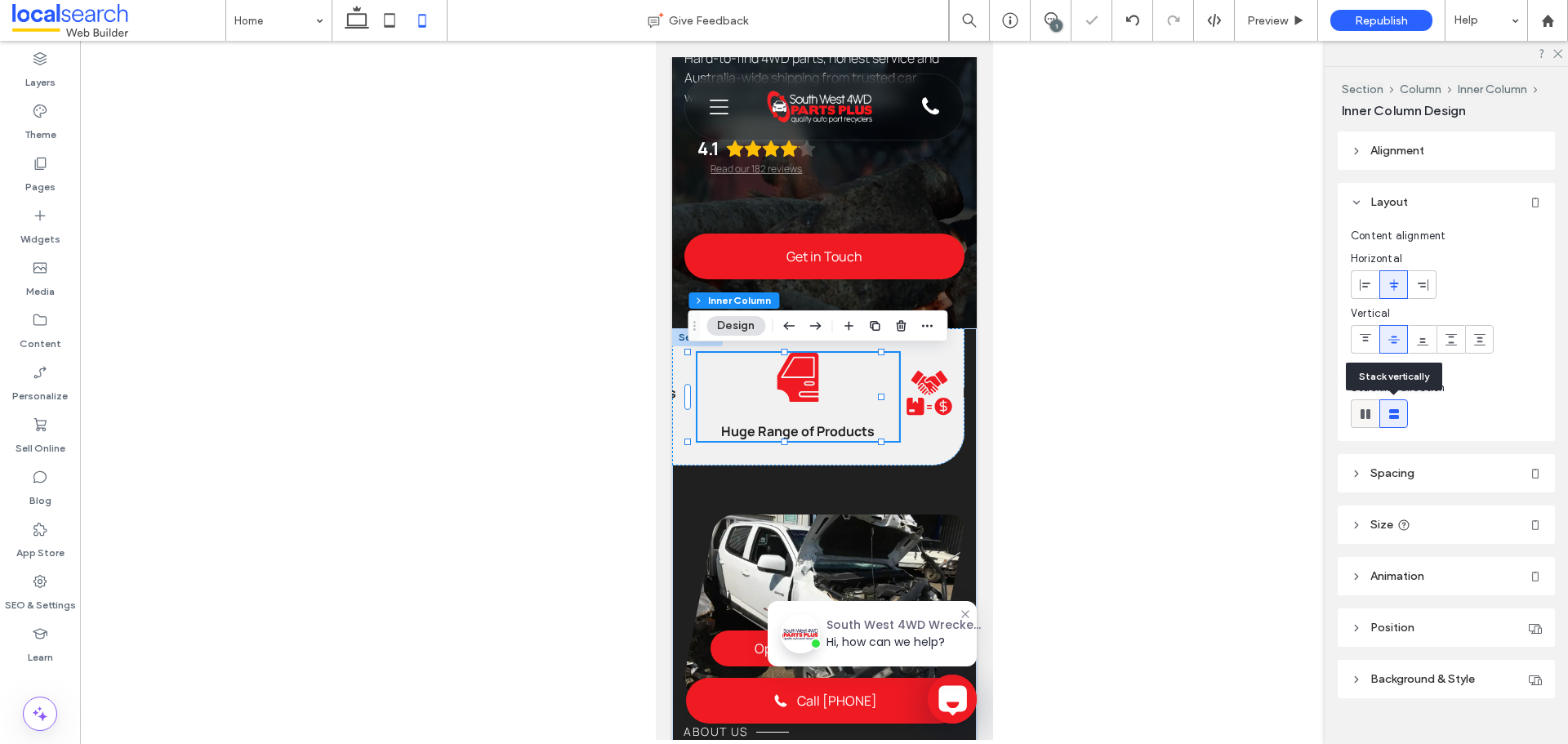 click 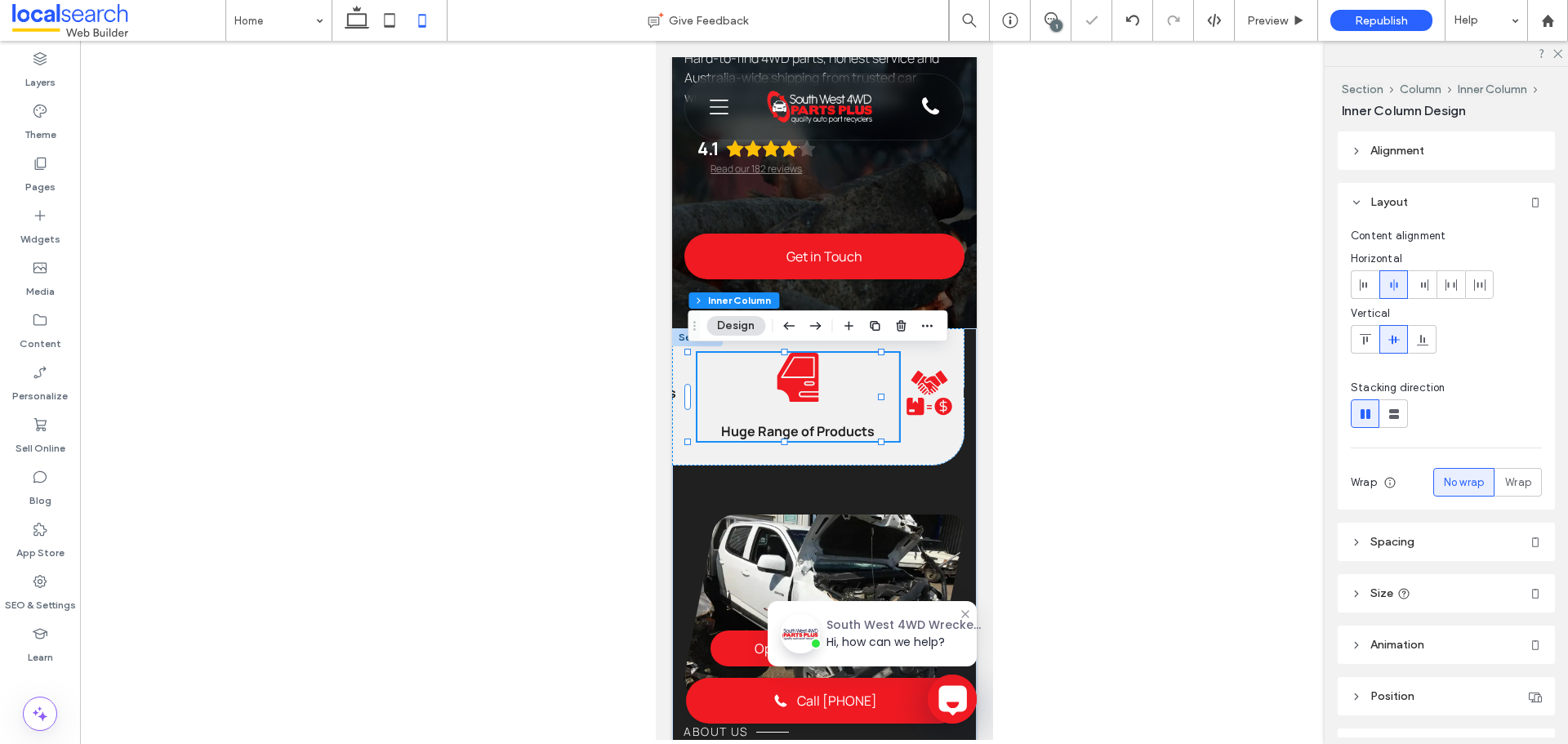 type on "*" 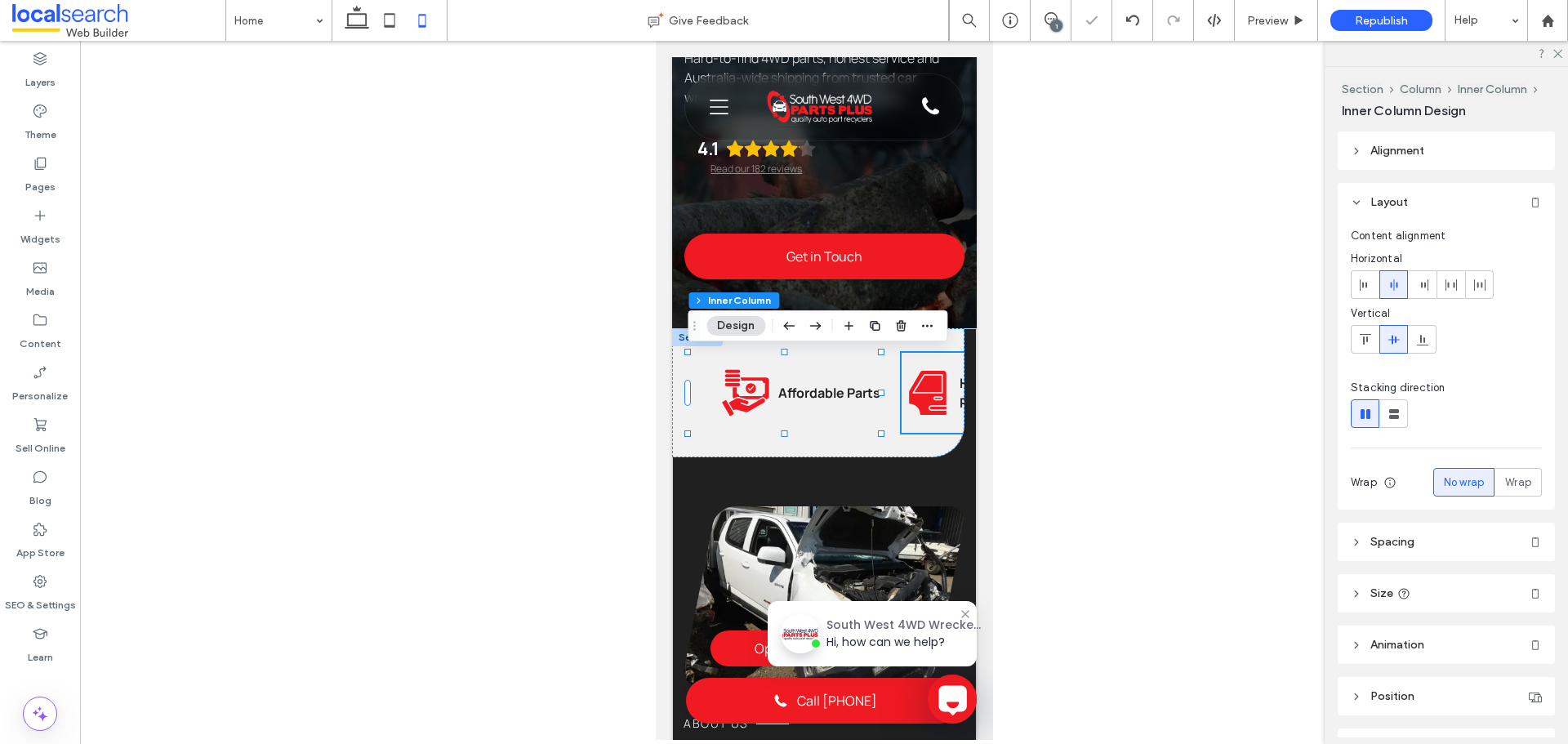 scroll, scrollTop: 0, scrollLeft: 16, axis: horizontal 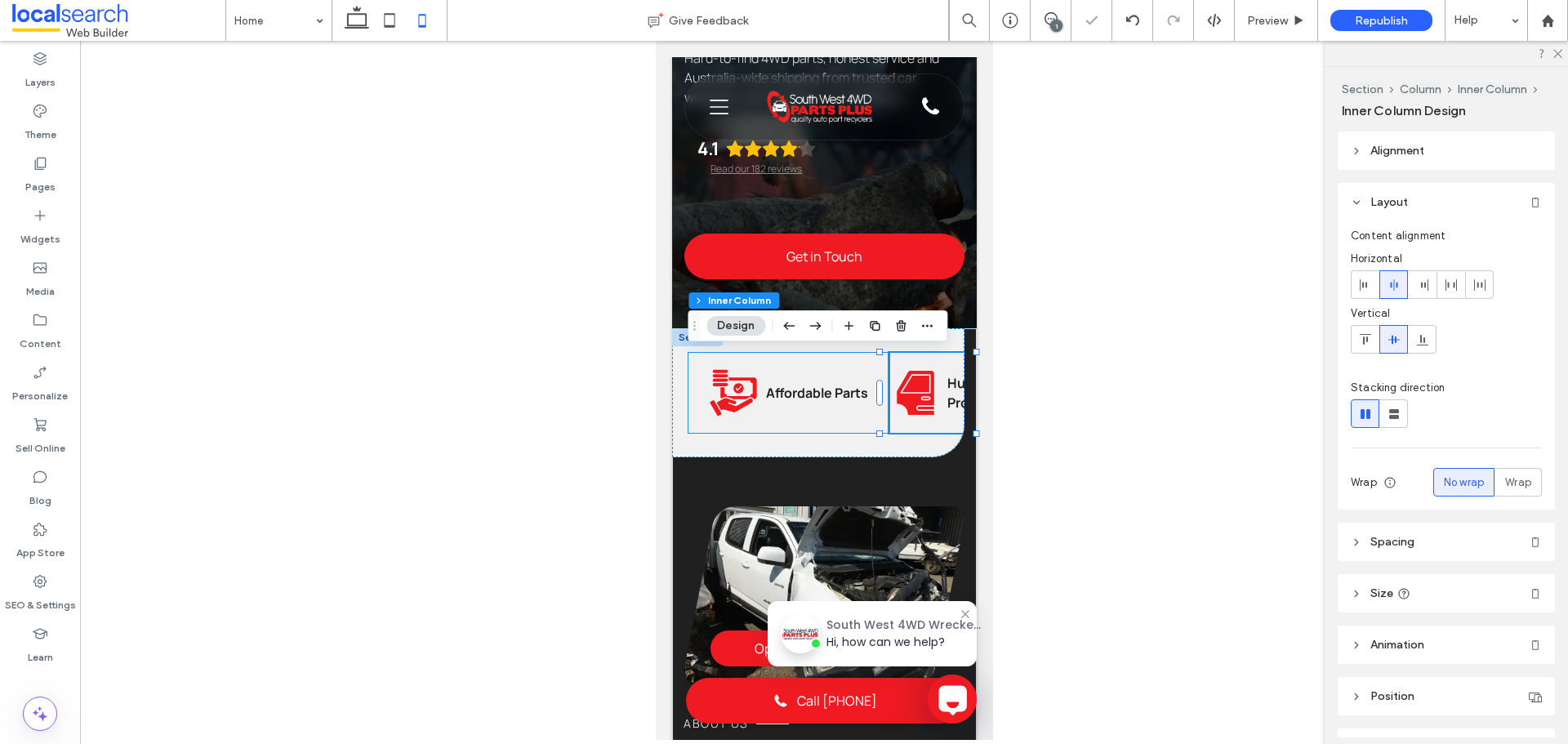 click on "Affordable Icon
Affordable Parts" at bounding box center [788, 393] 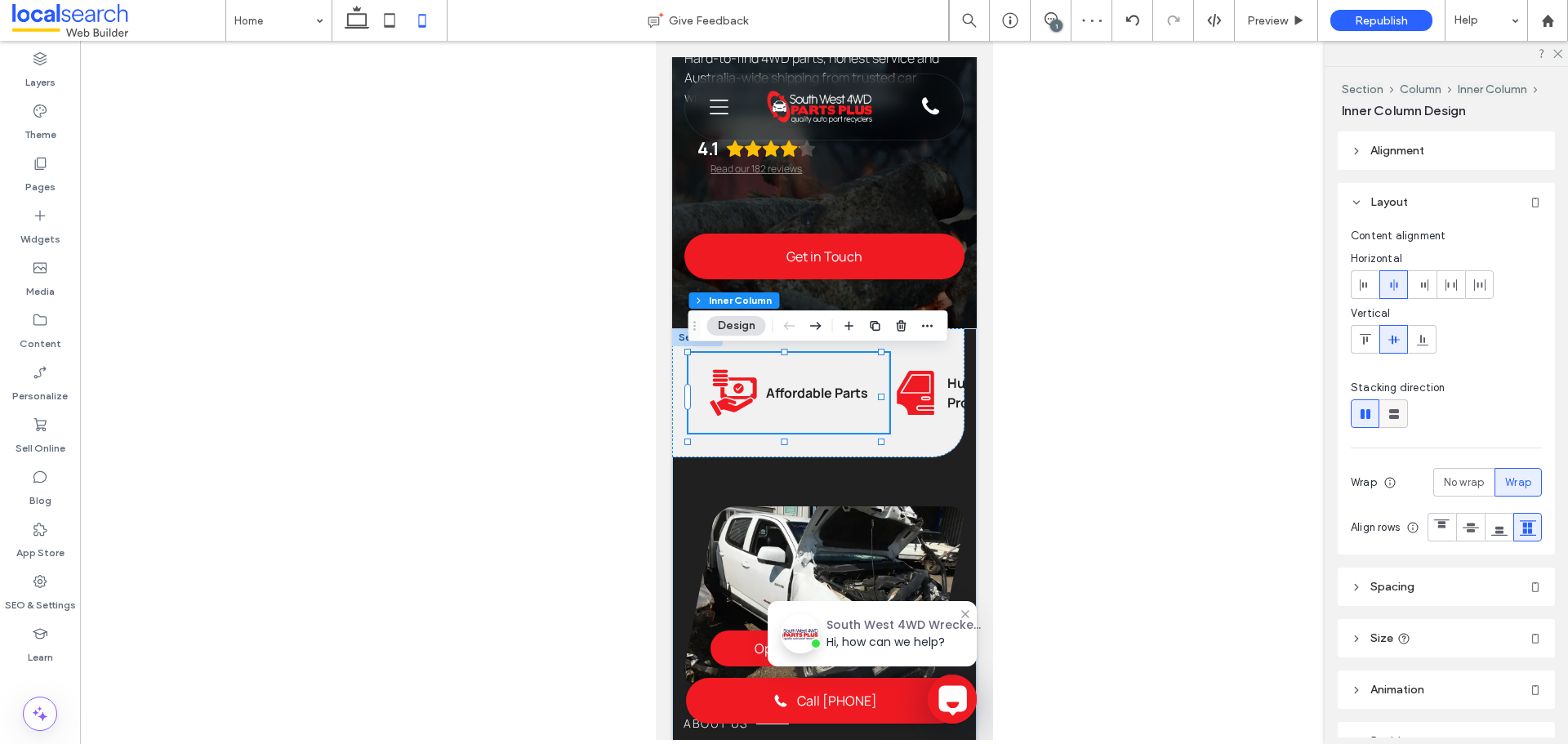 click 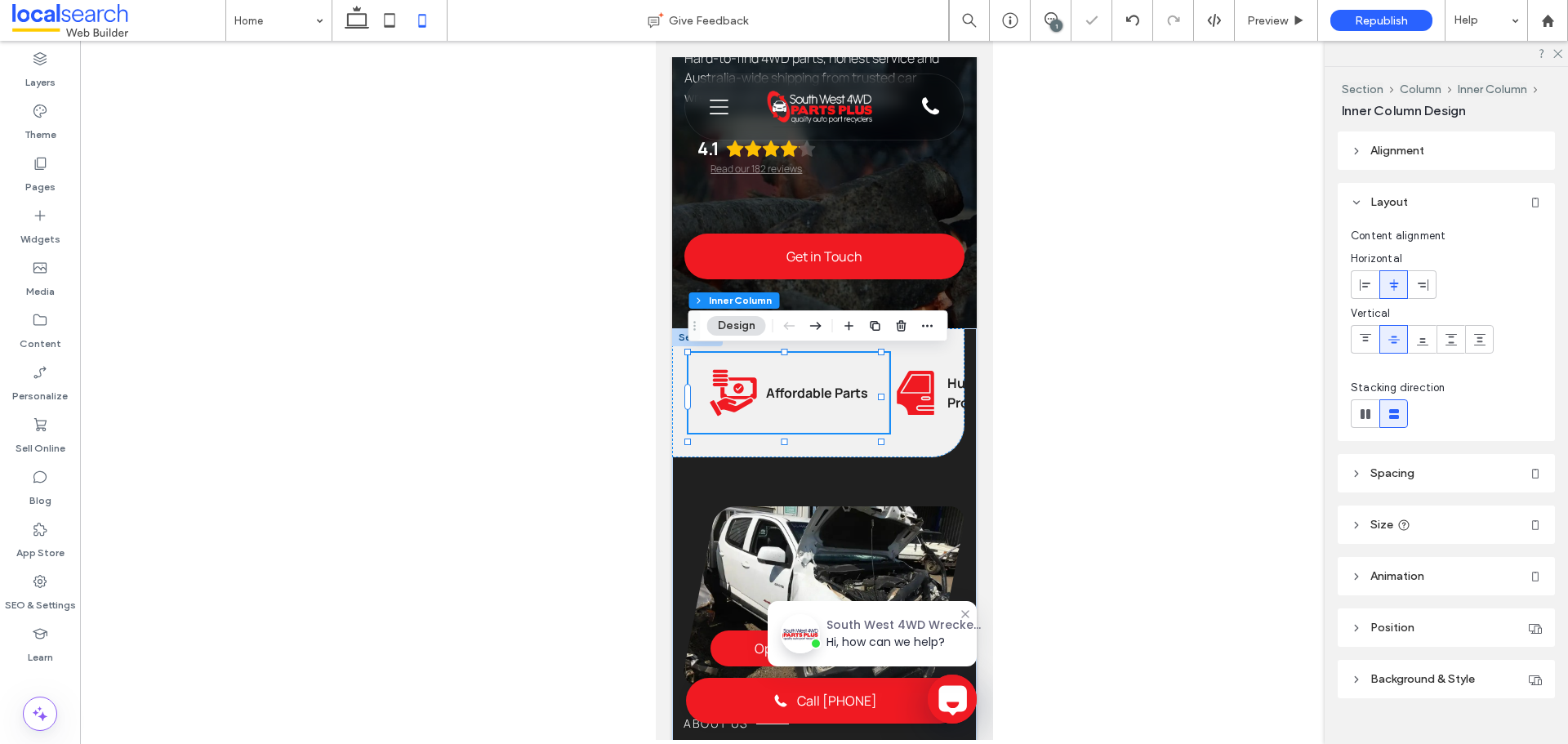 type on "**" 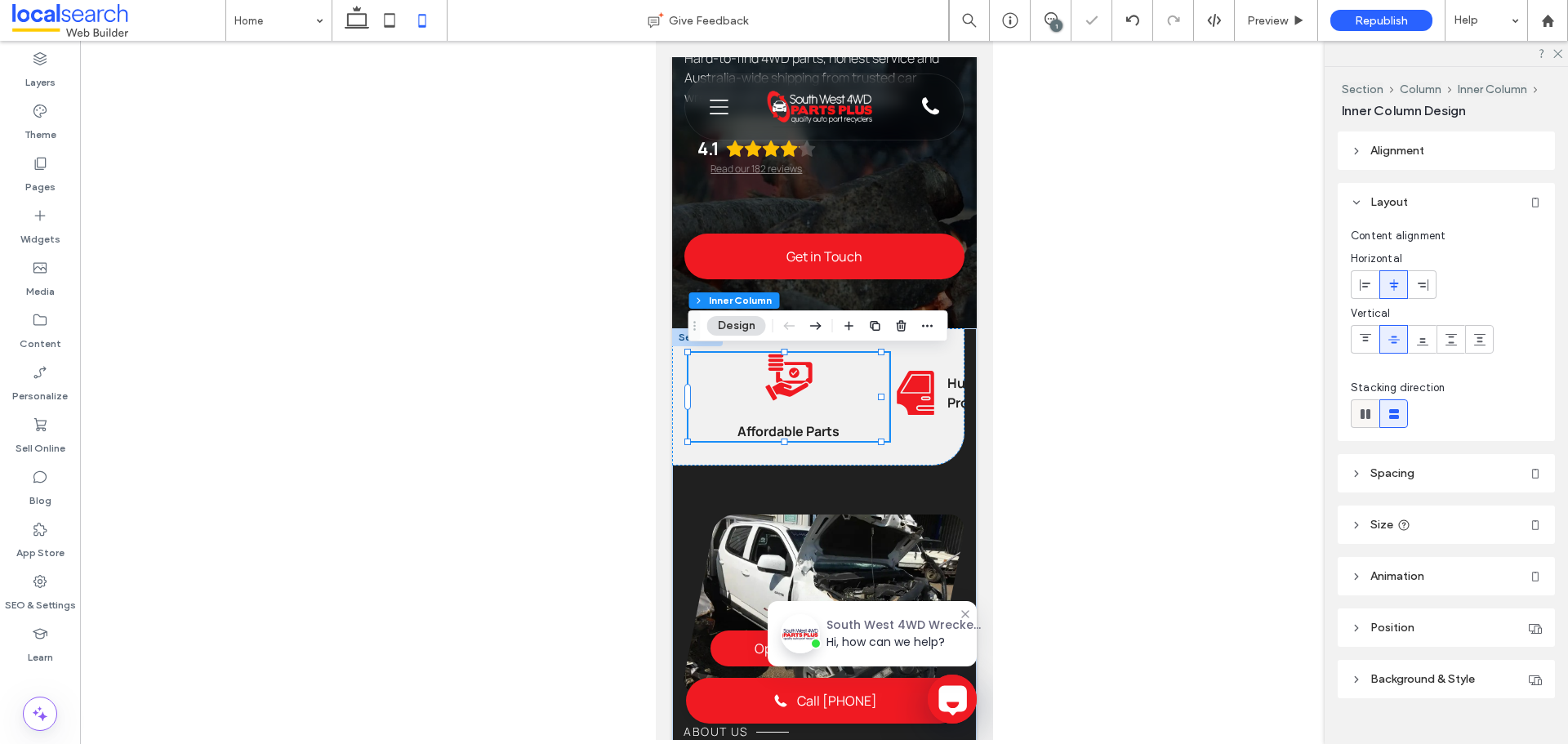 click 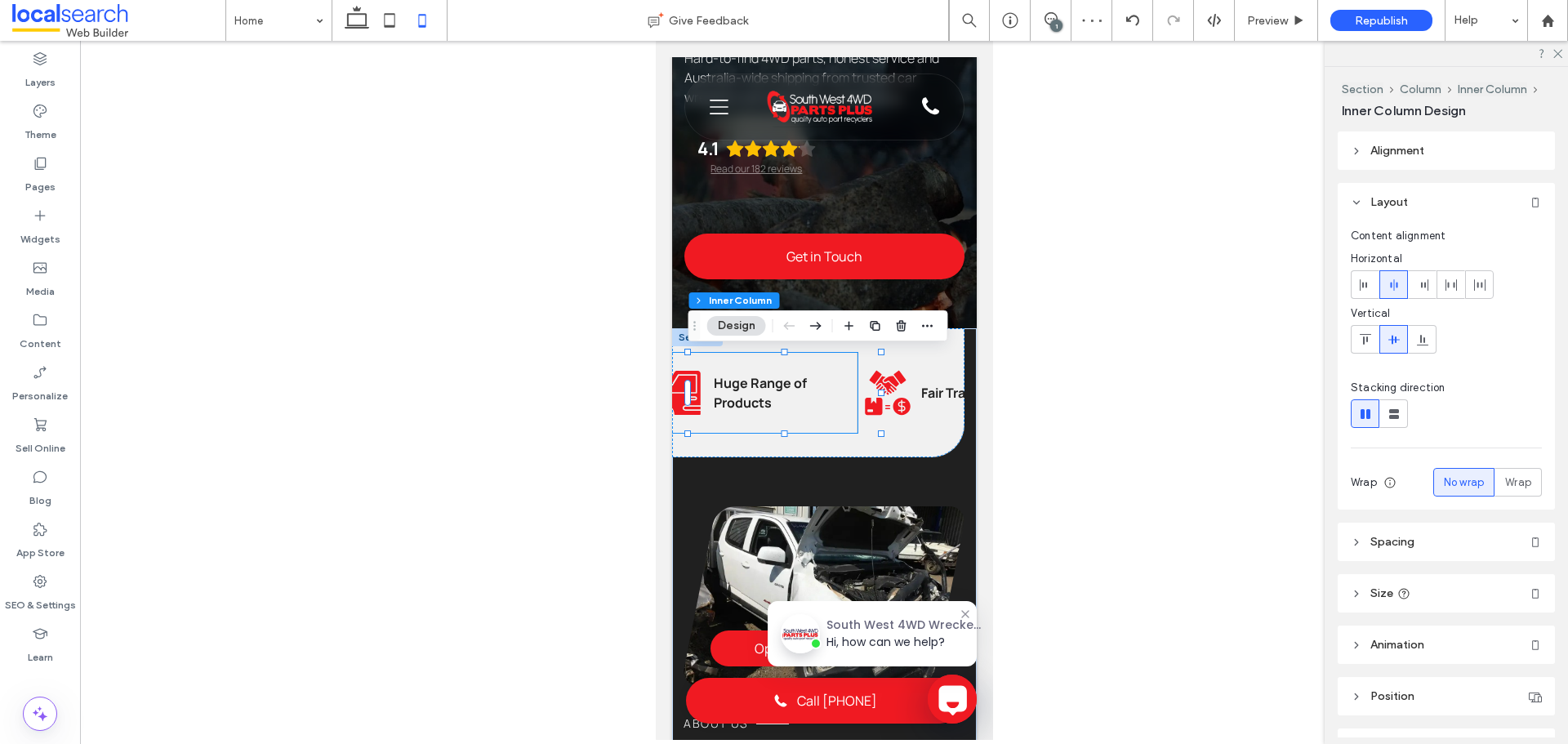 scroll, scrollTop: 0, scrollLeft: 16, axis: horizontal 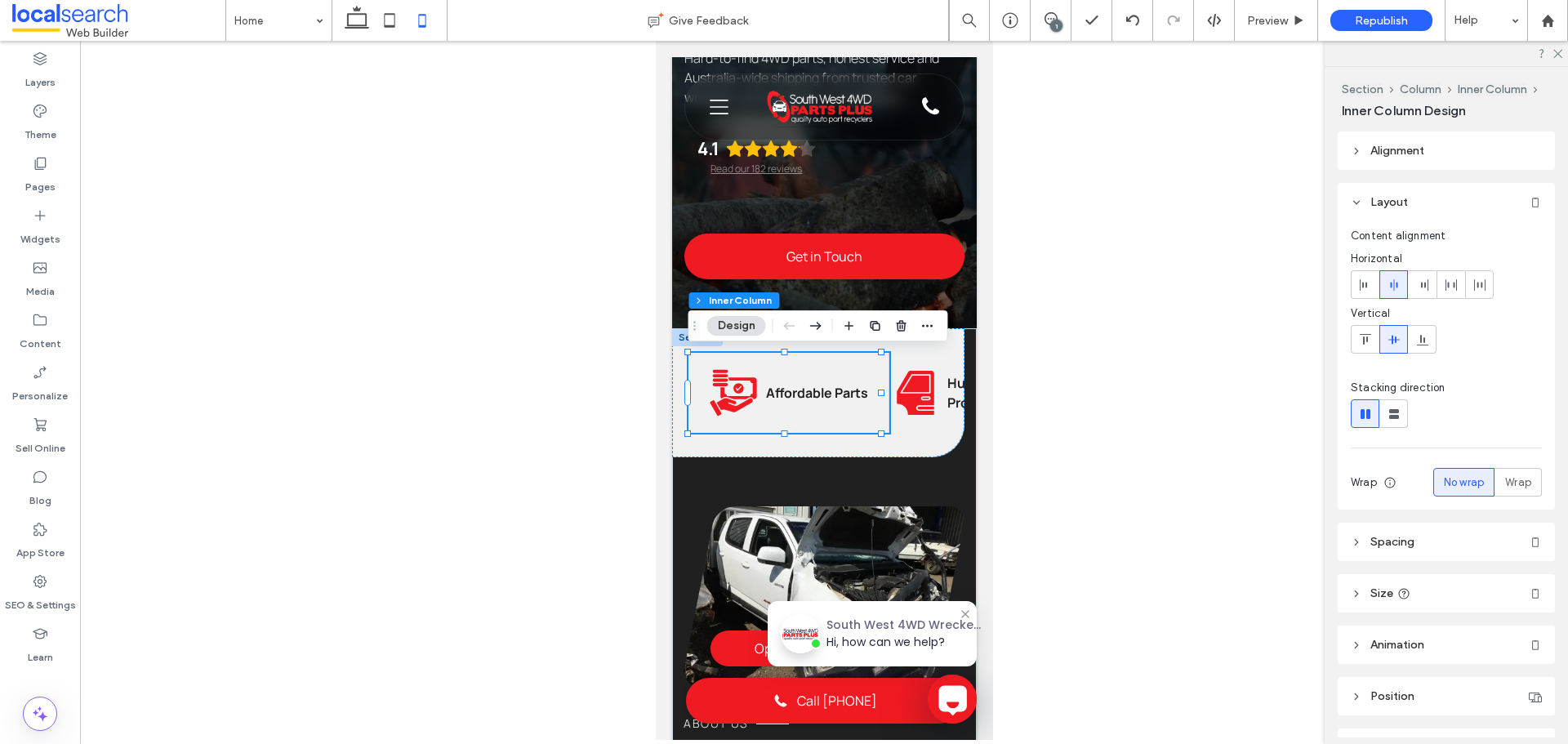 click on "1" at bounding box center (1056, 25) 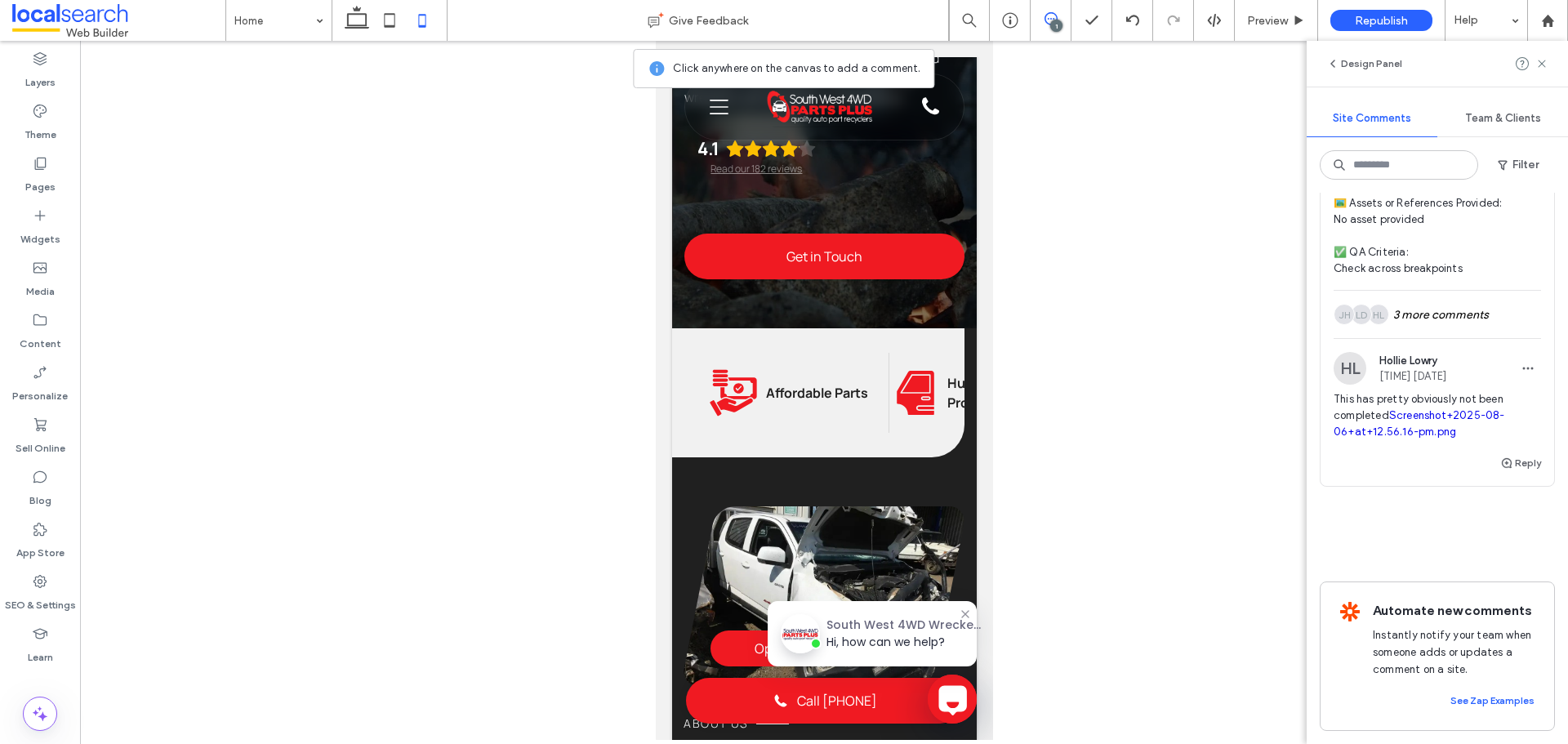 scroll, scrollTop: 373, scrollLeft: 0, axis: vertical 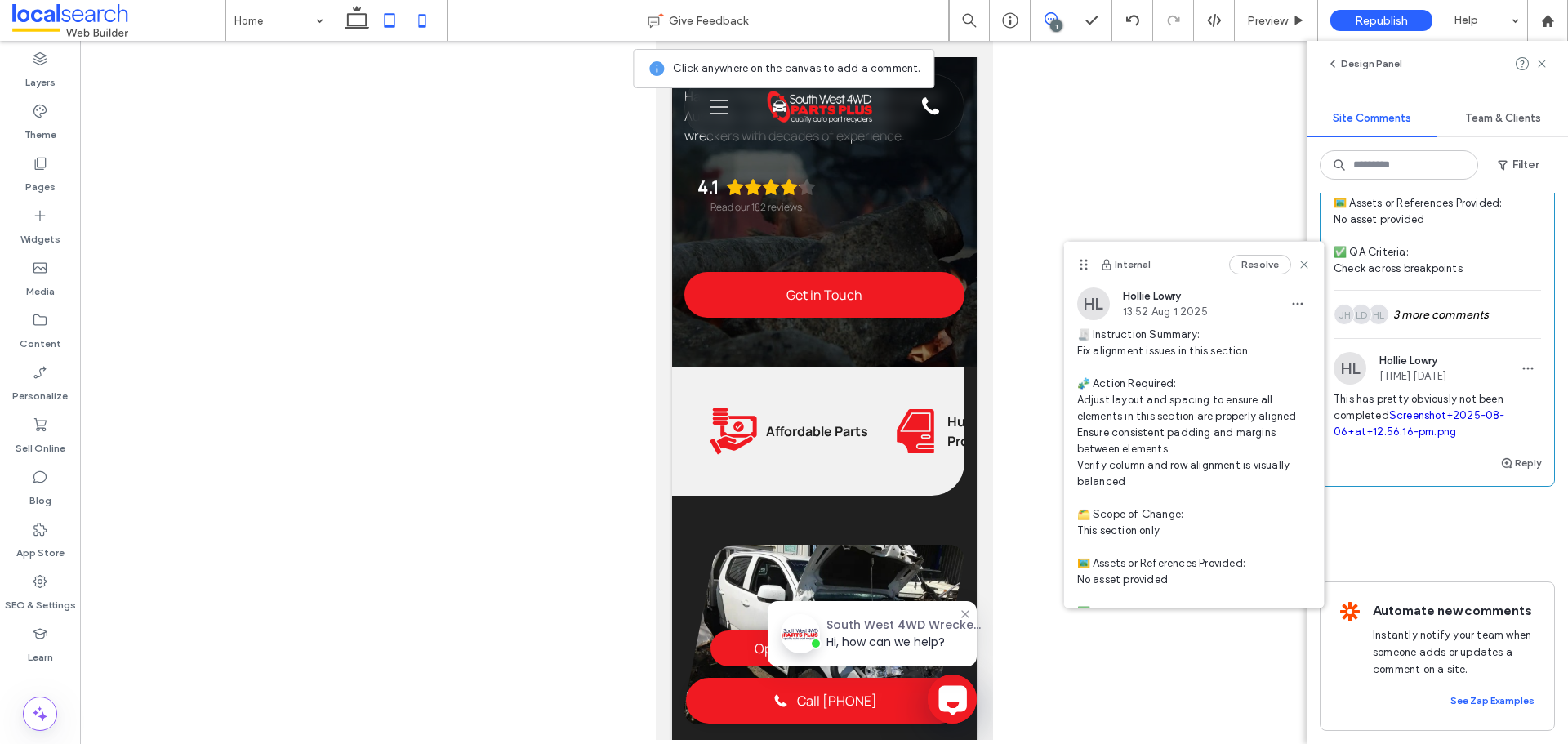 click 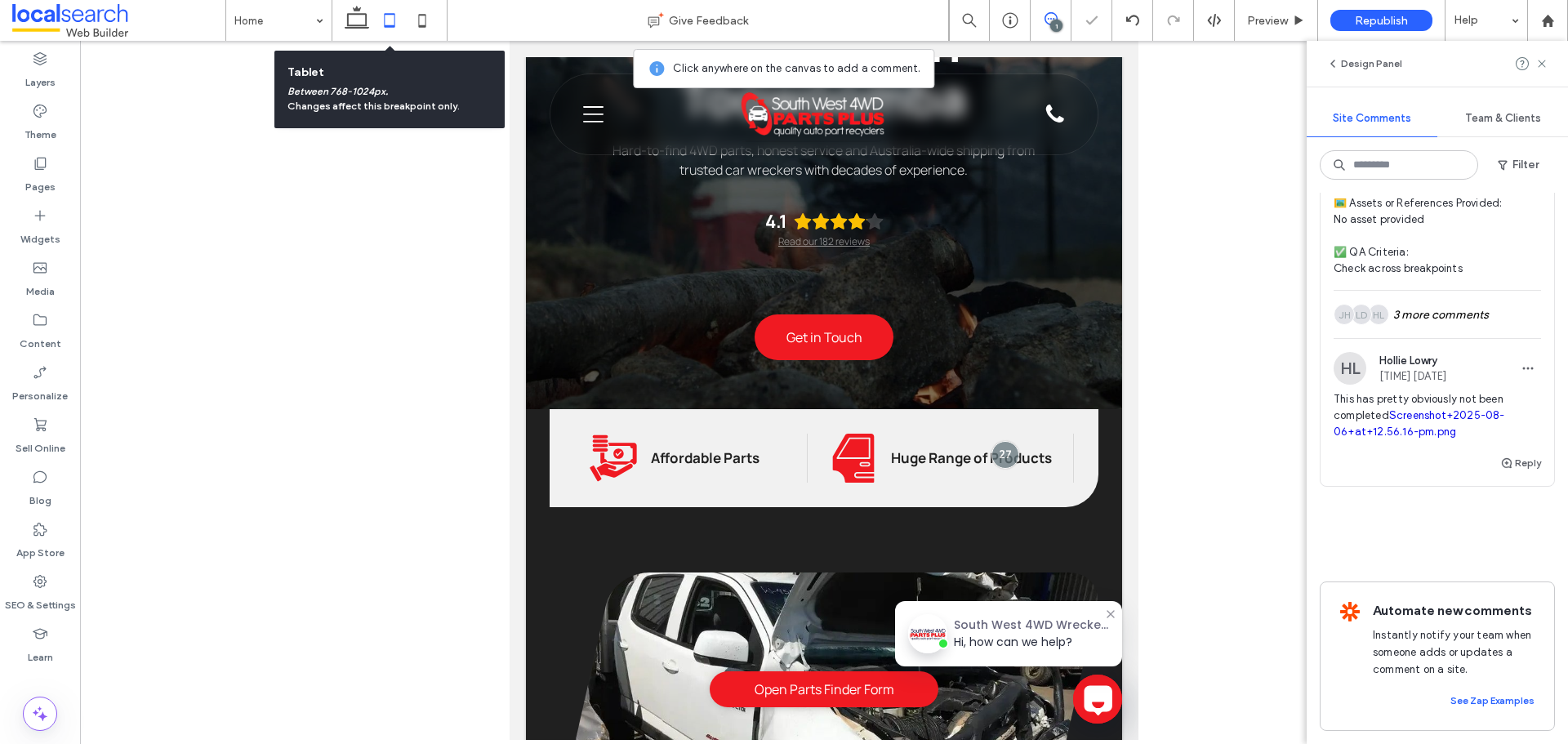 scroll, scrollTop: 0, scrollLeft: 0, axis: both 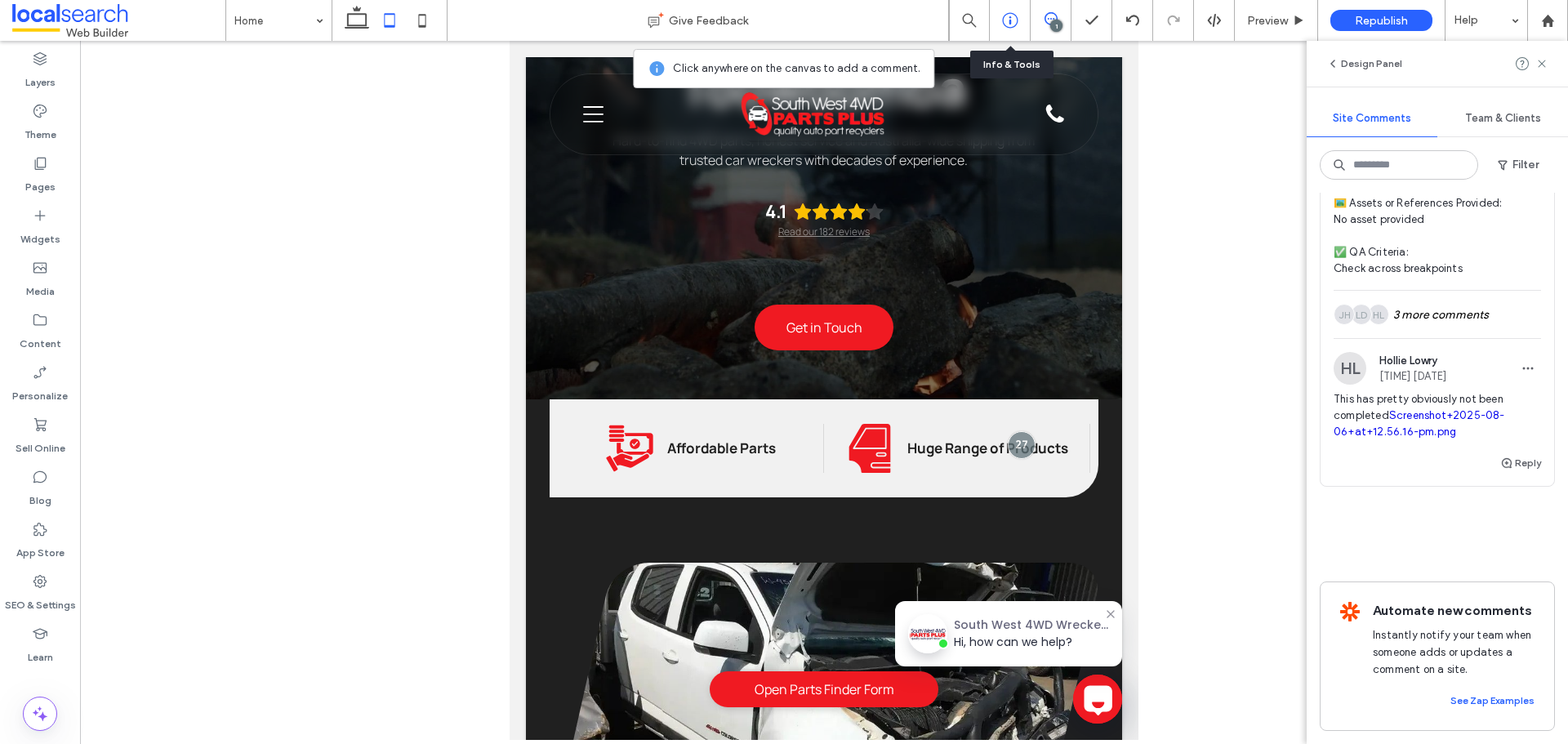 click at bounding box center [1009, 20] 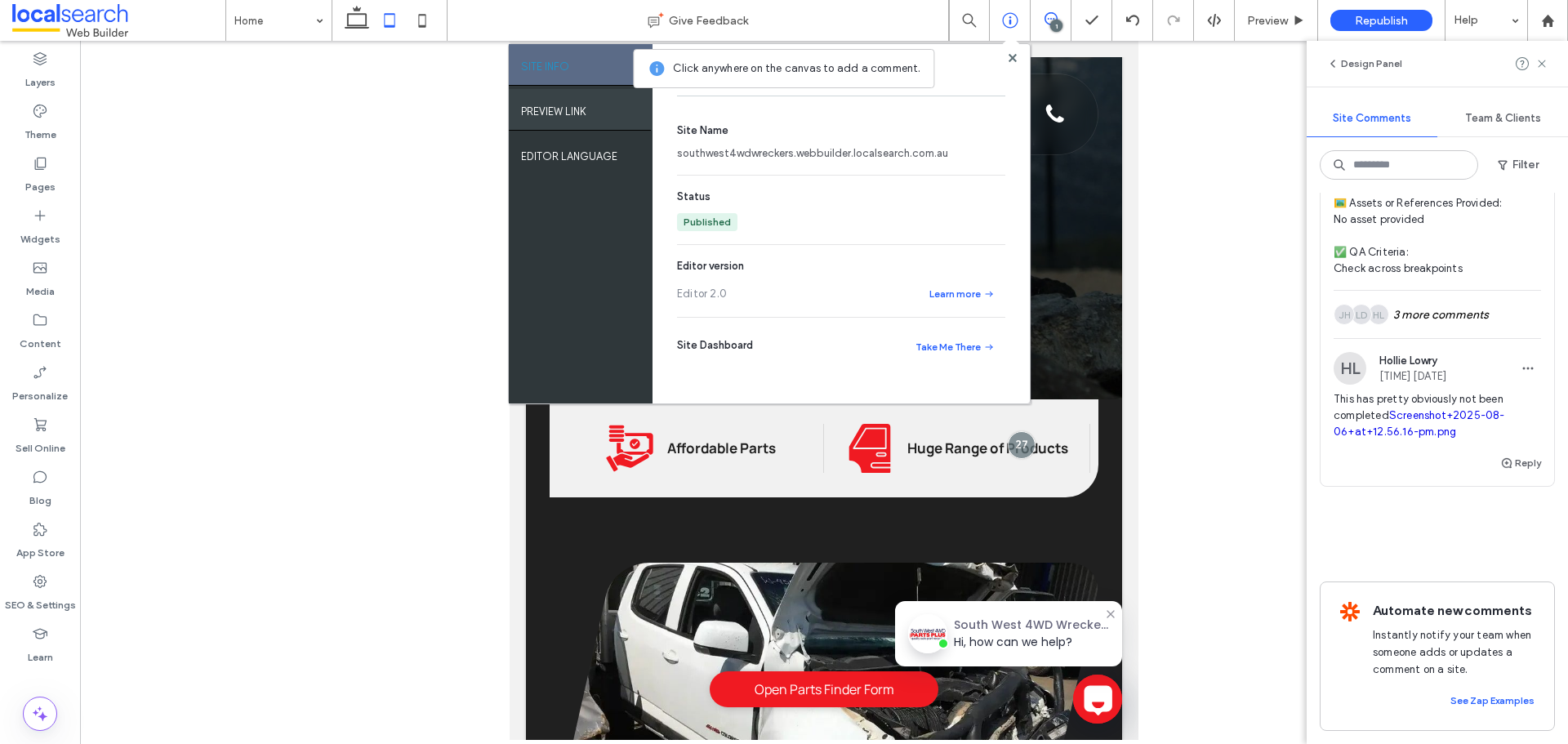 click on "PREVIEW LINK" at bounding box center (581, 109) 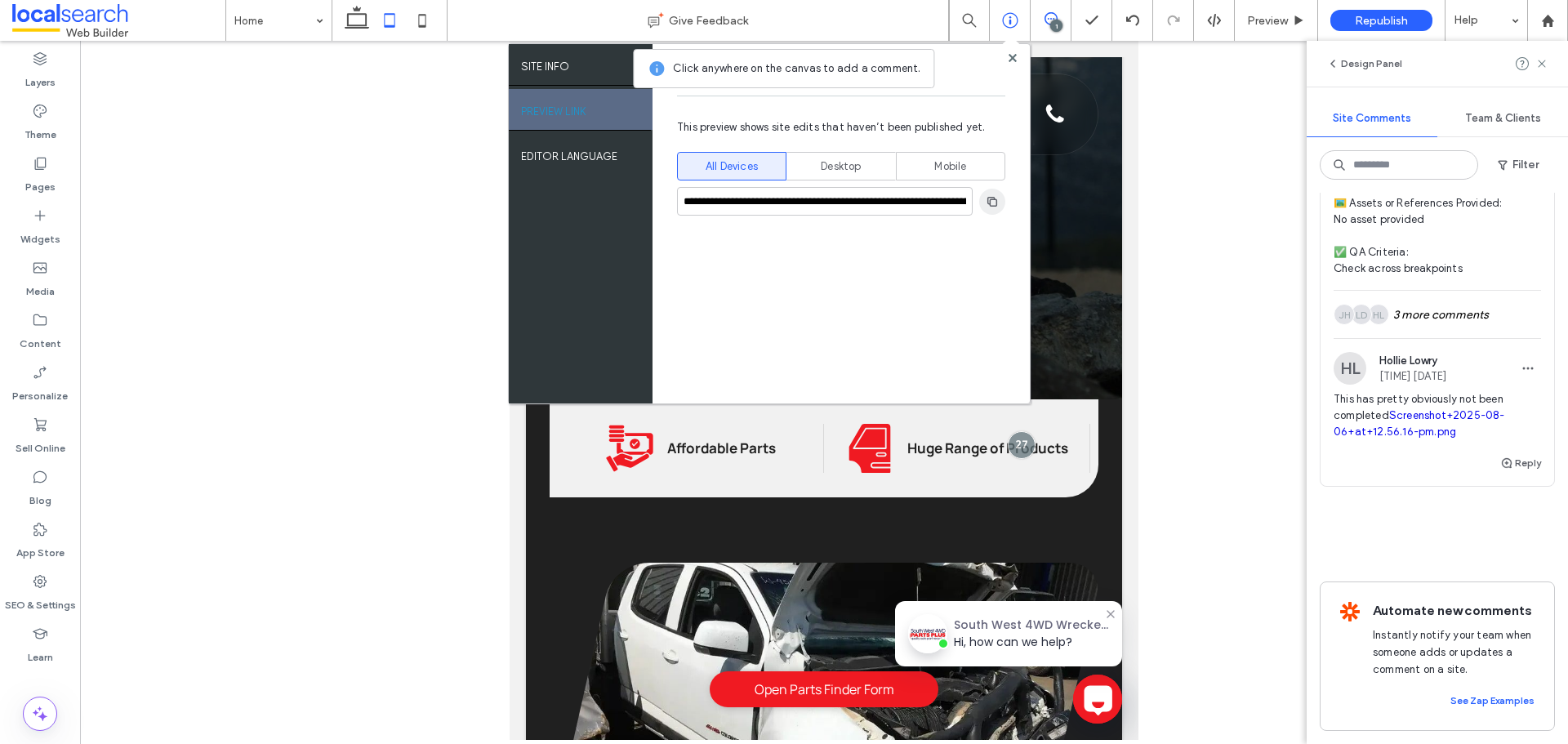 click 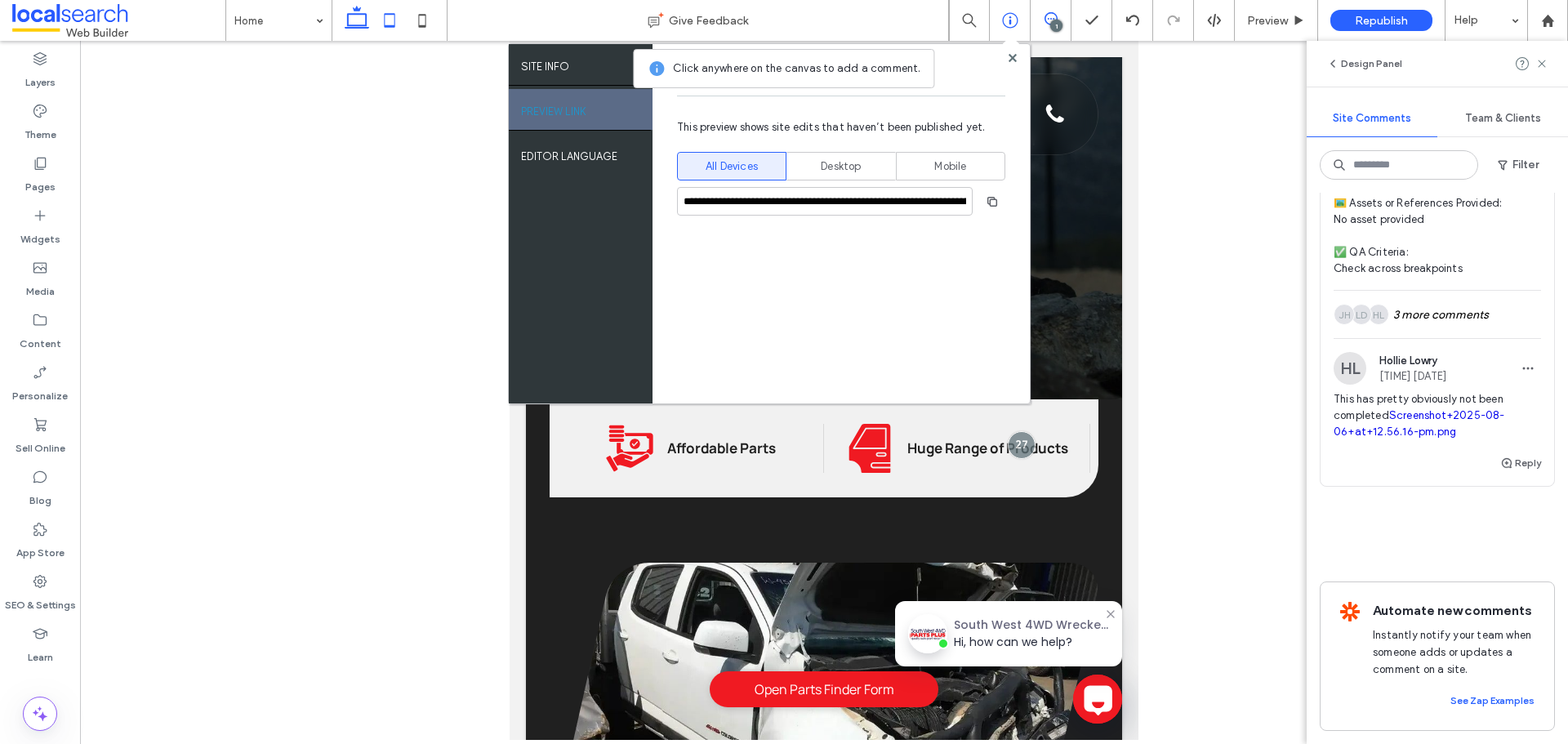 click 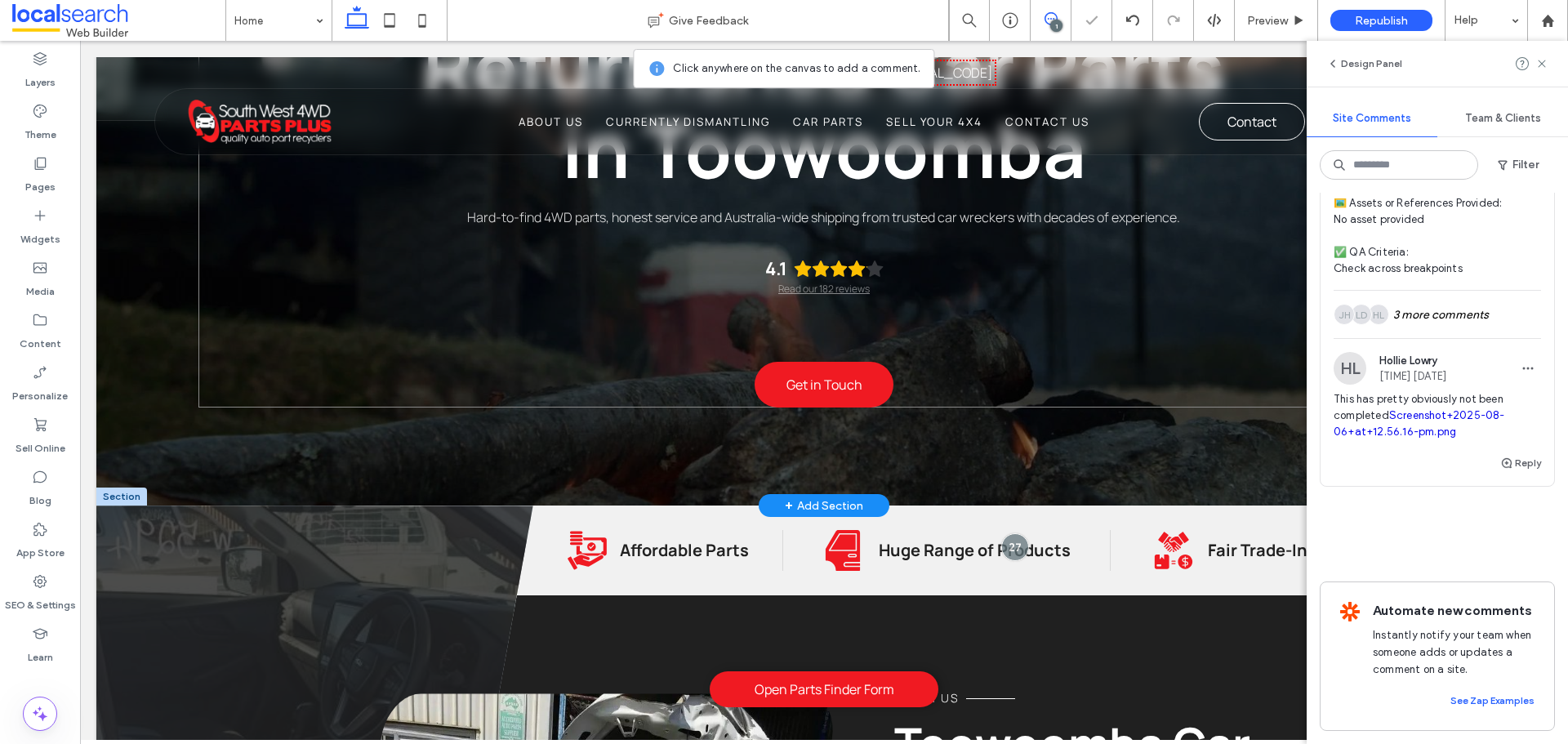 scroll, scrollTop: 0, scrollLeft: 0, axis: both 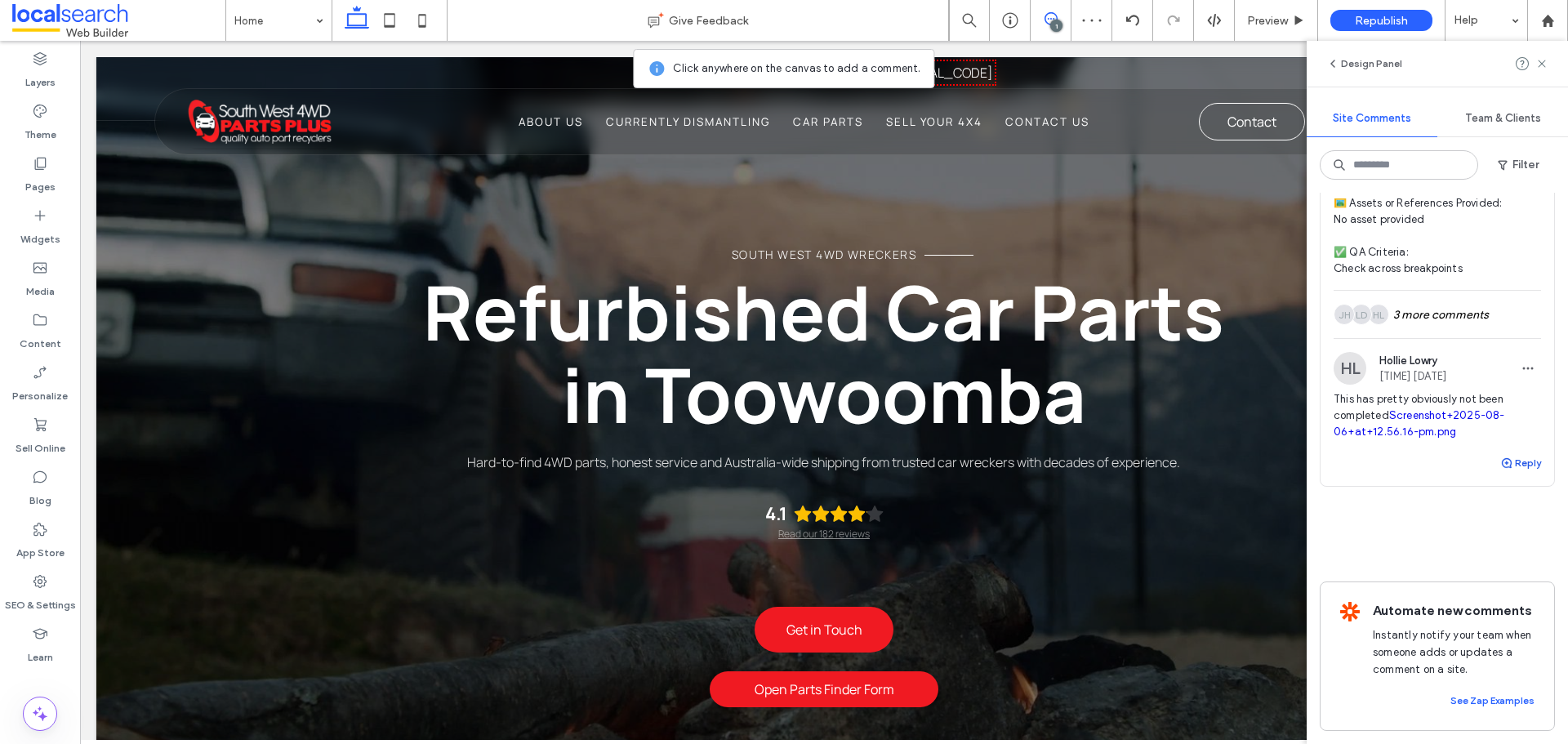 click on "Reply" at bounding box center [1521, 463] 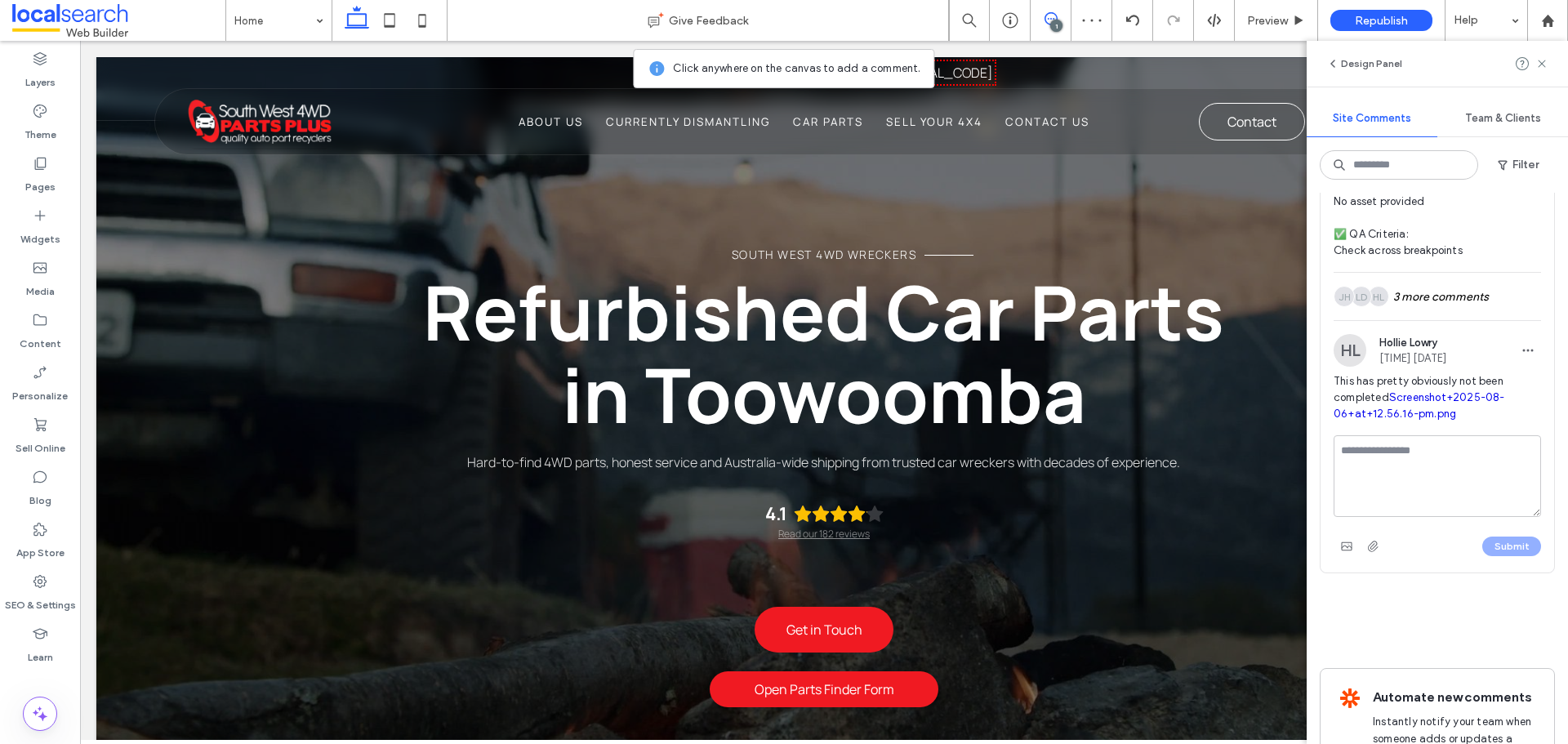 click at bounding box center [1437, 476] 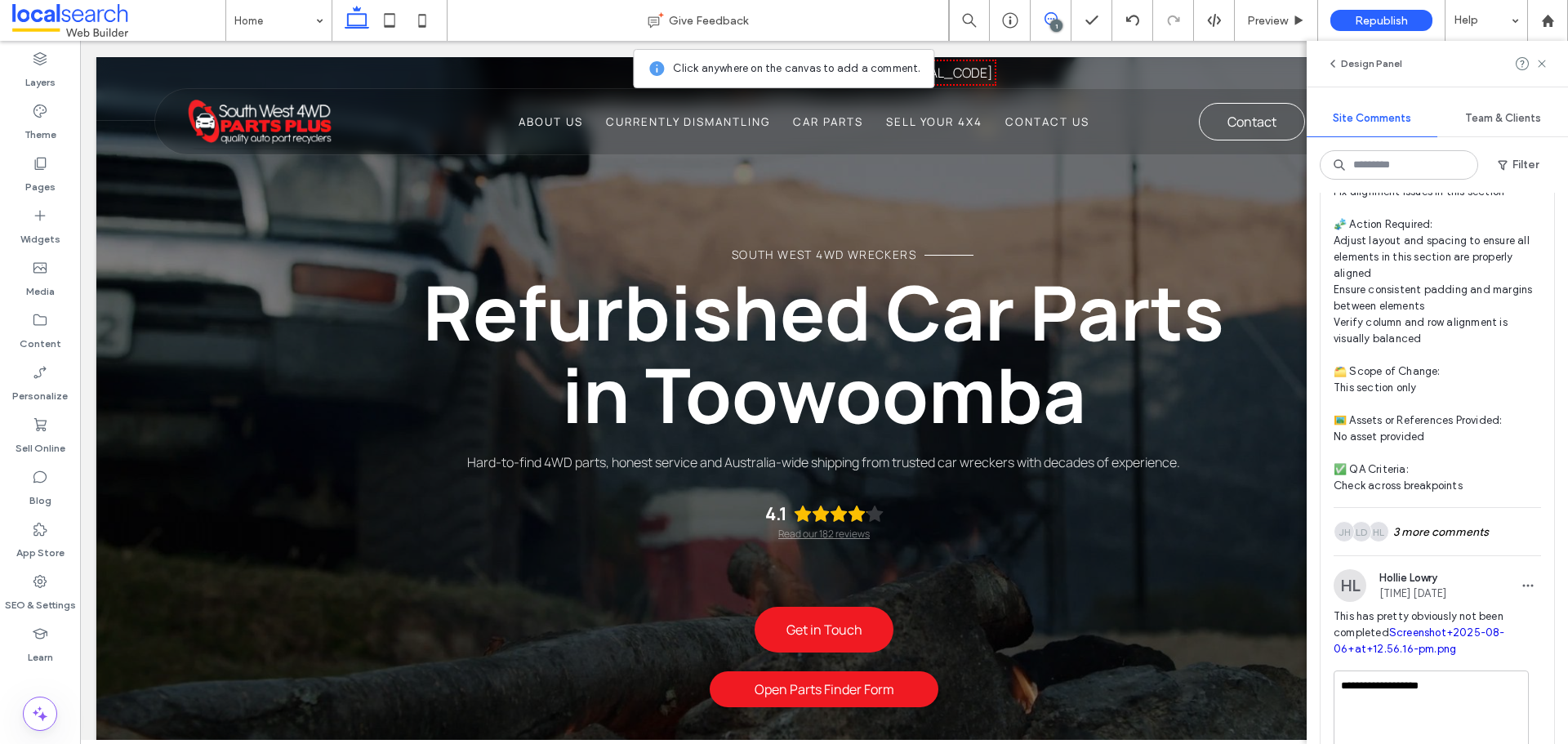 scroll, scrollTop: 373, scrollLeft: 0, axis: vertical 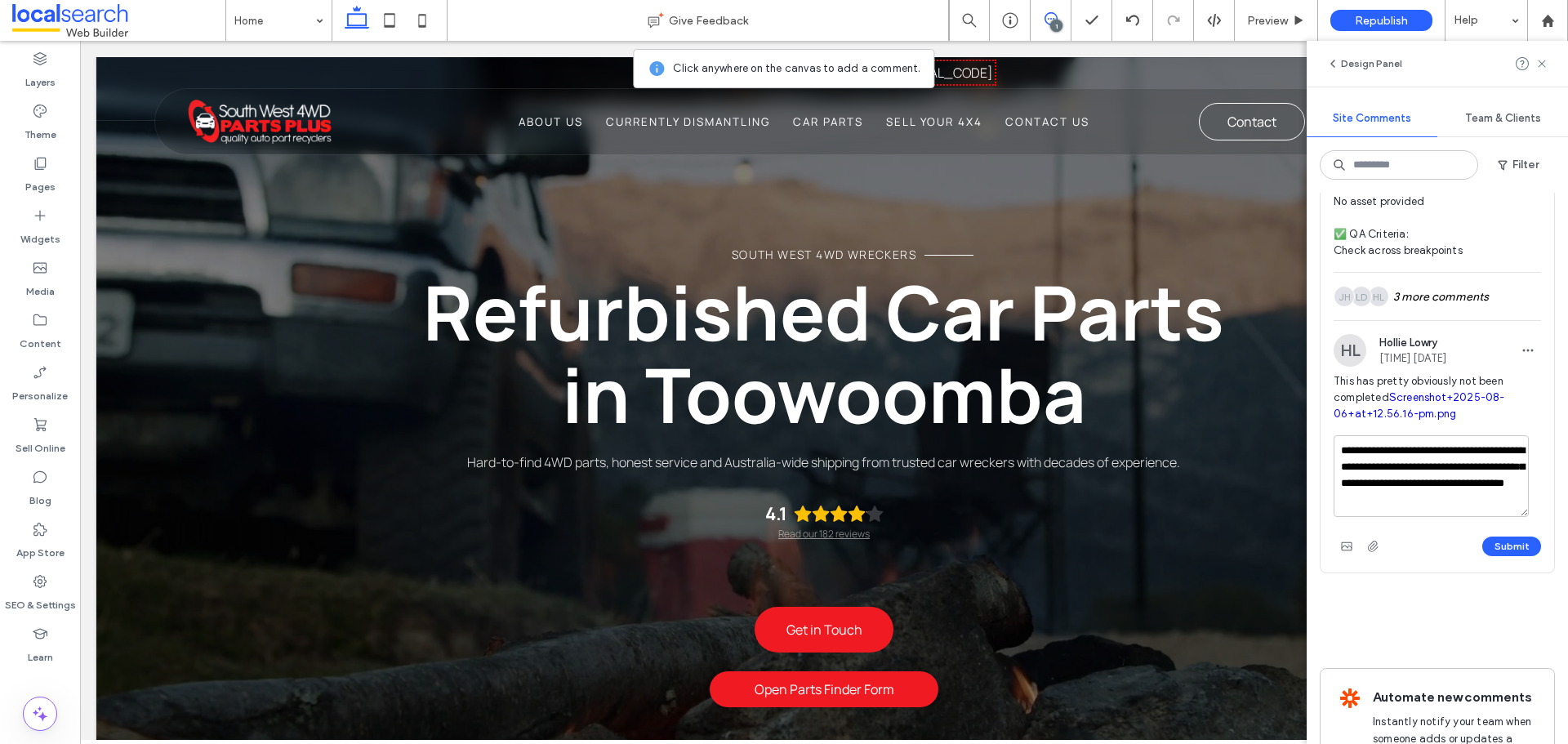 drag, startPoint x: 1450, startPoint y: 500, endPoint x: 1424, endPoint y: 445, distance: 60.83584 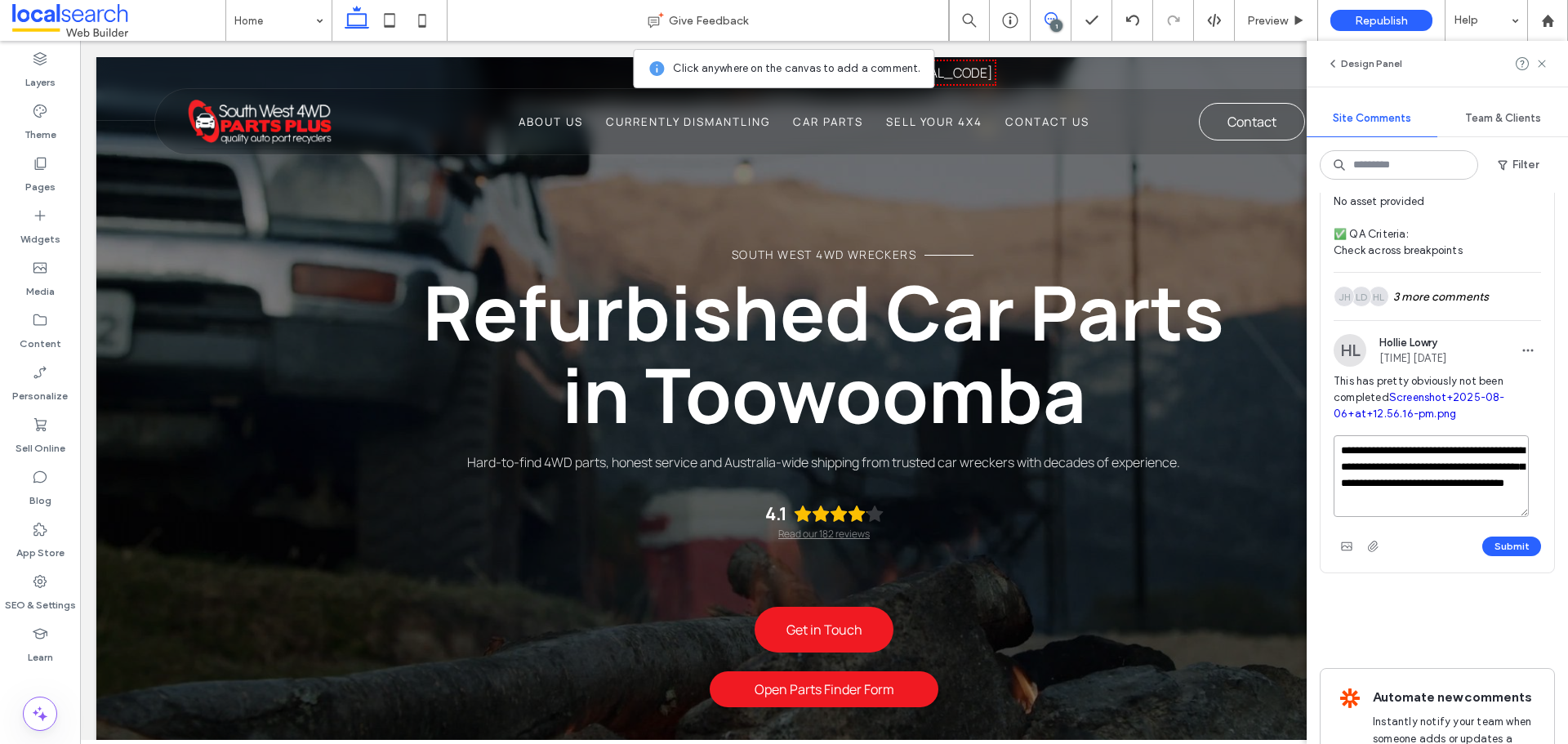 click on "**********" at bounding box center (1431, 476) 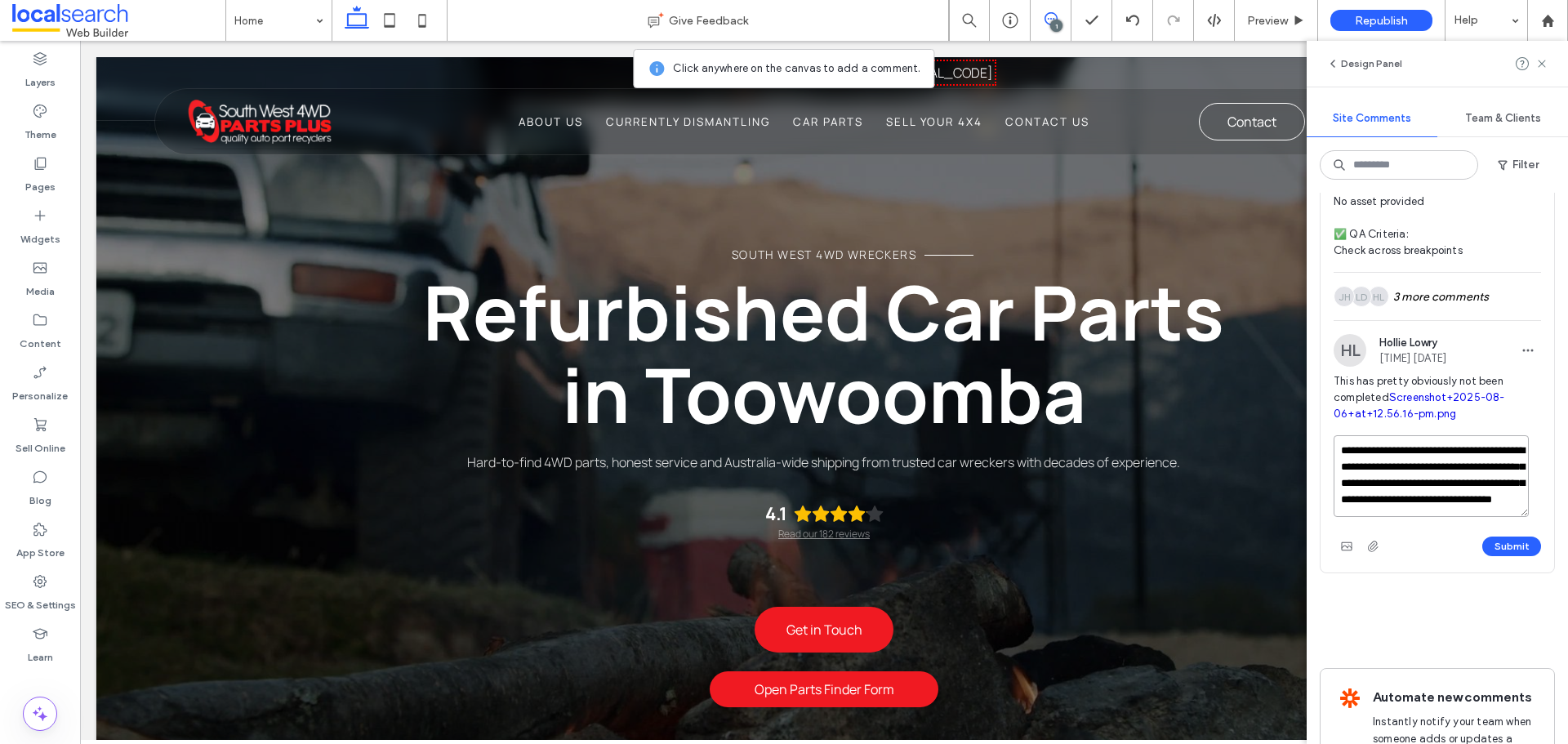 scroll, scrollTop: 0, scrollLeft: 0, axis: both 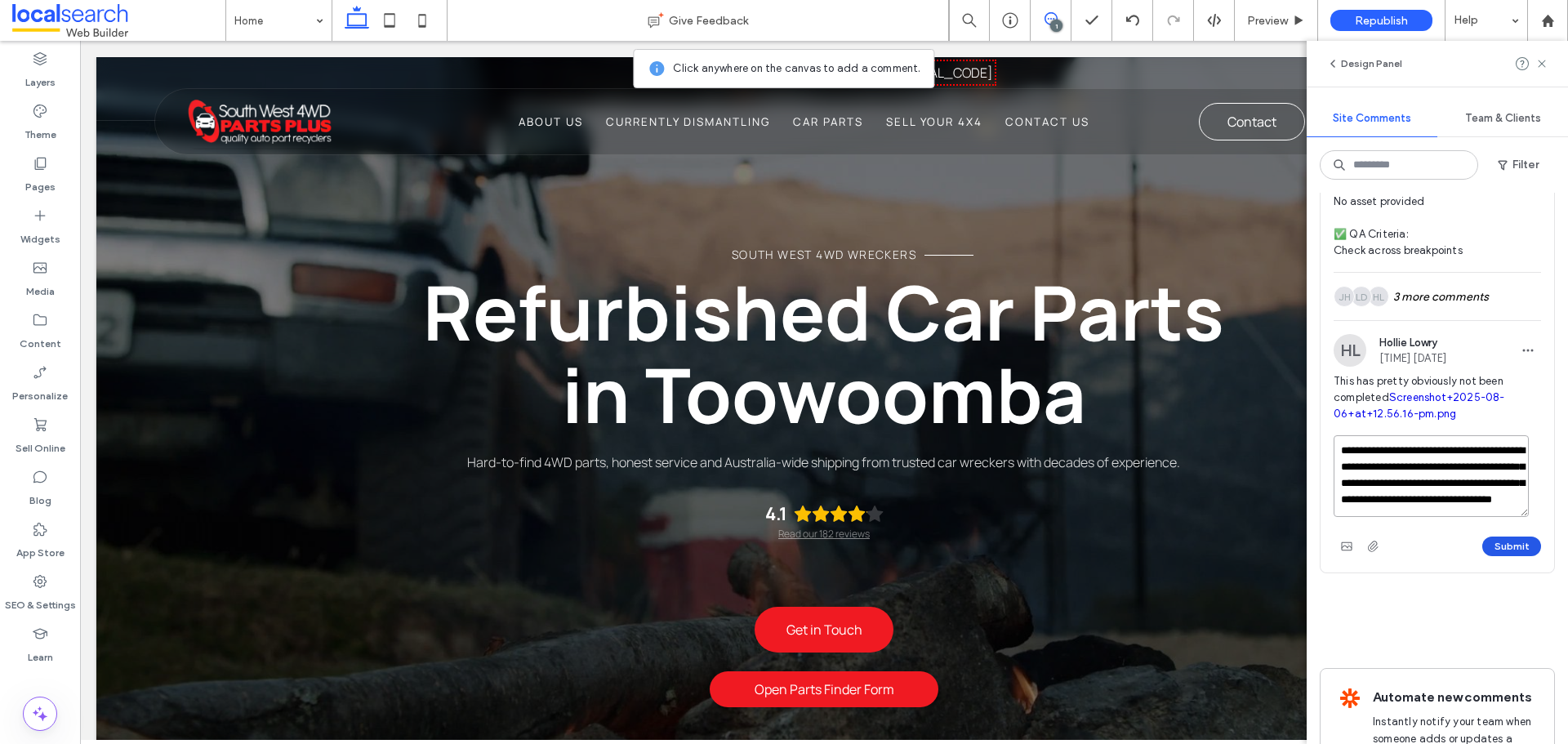 type on "**********" 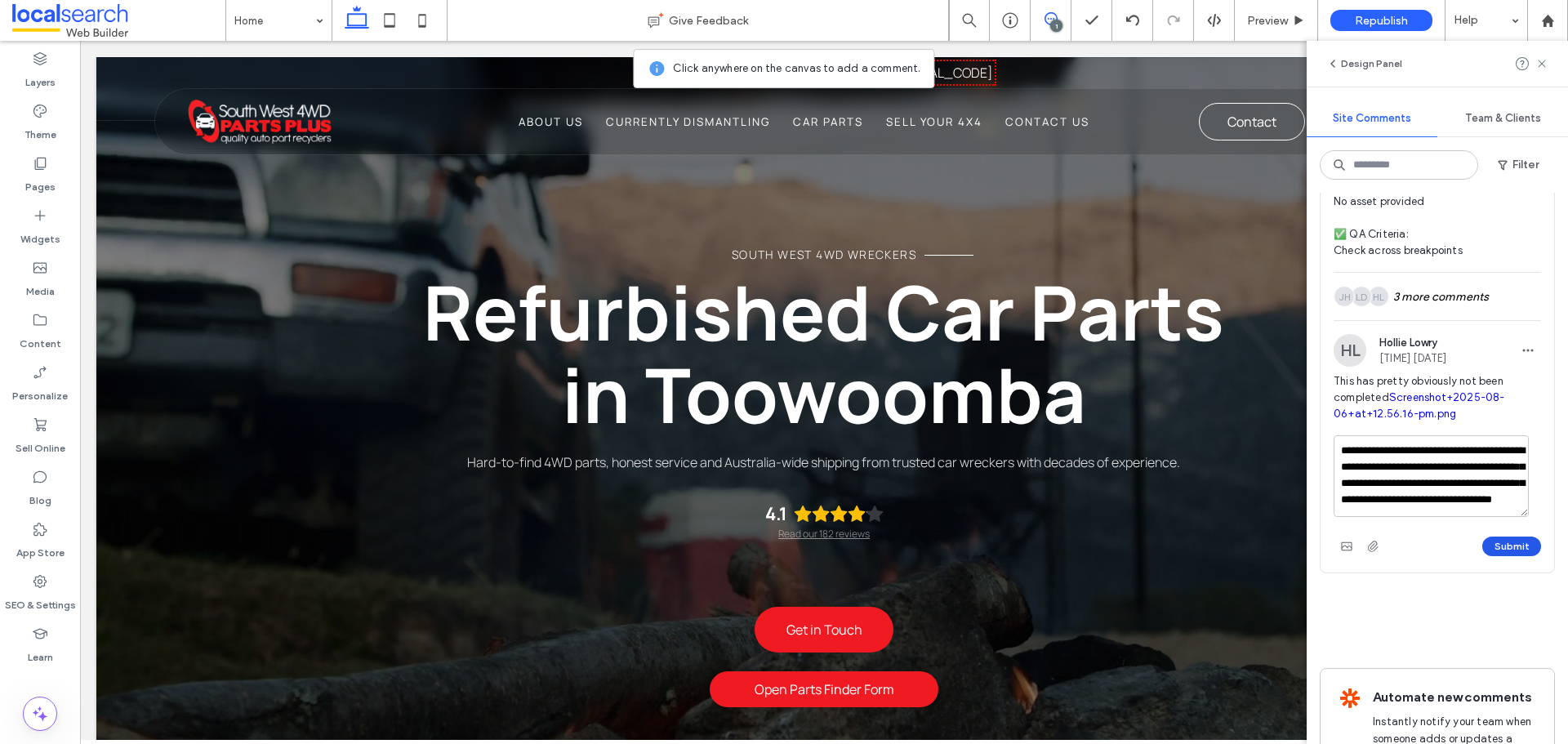 click on "Submit" at bounding box center (1512, 546) 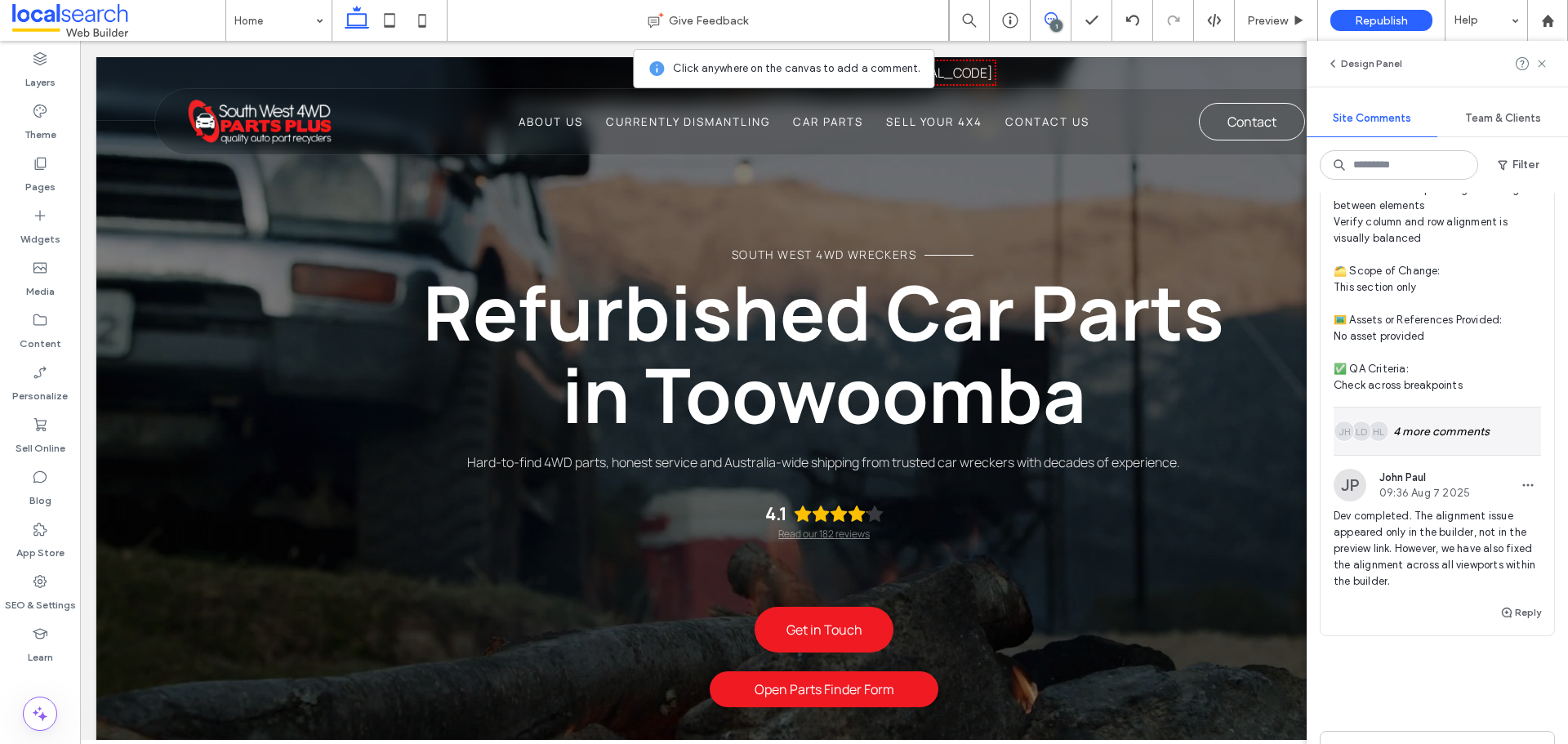 scroll, scrollTop: 210, scrollLeft: 0, axis: vertical 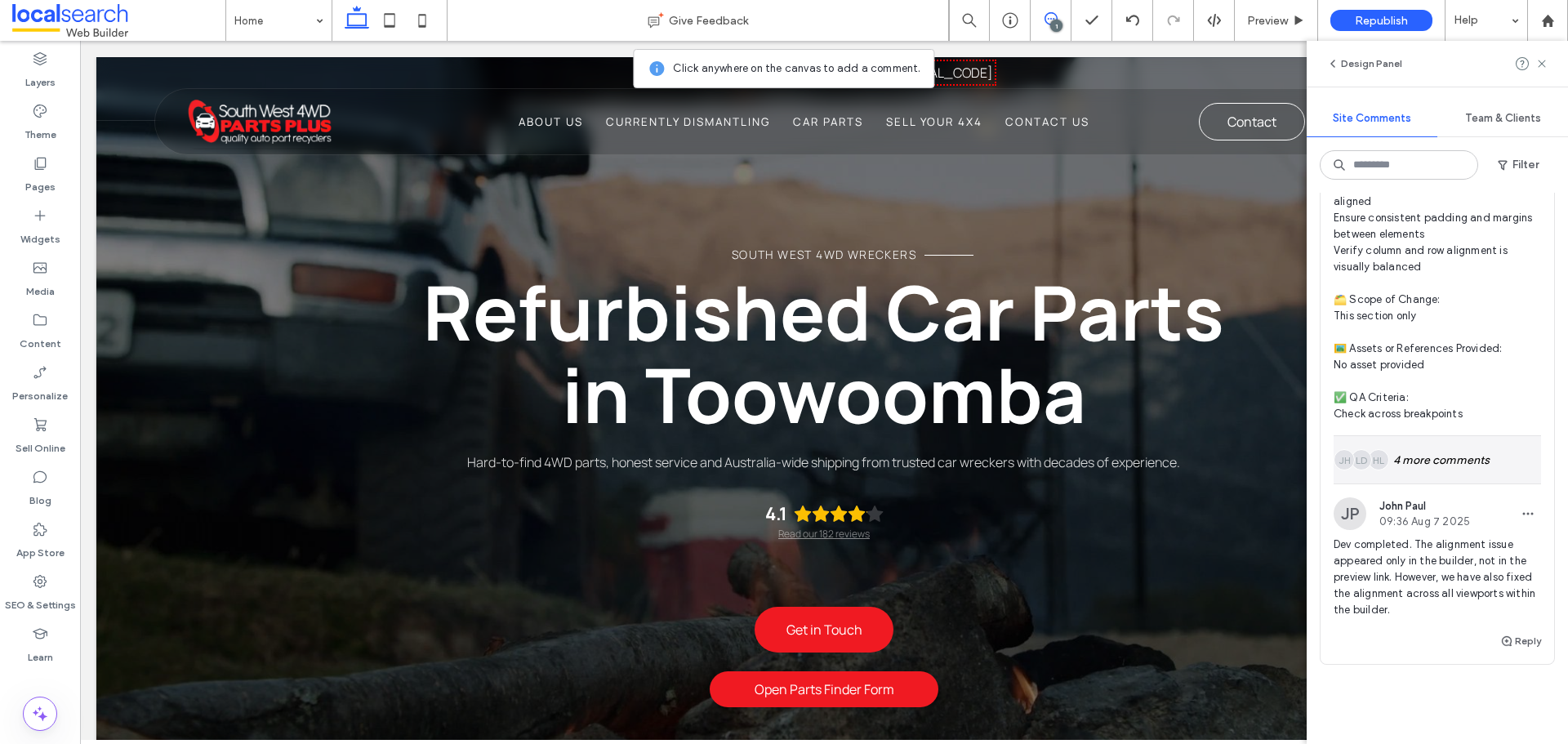 click on "HL LD JH 4 more comments" at bounding box center (1437, 460) 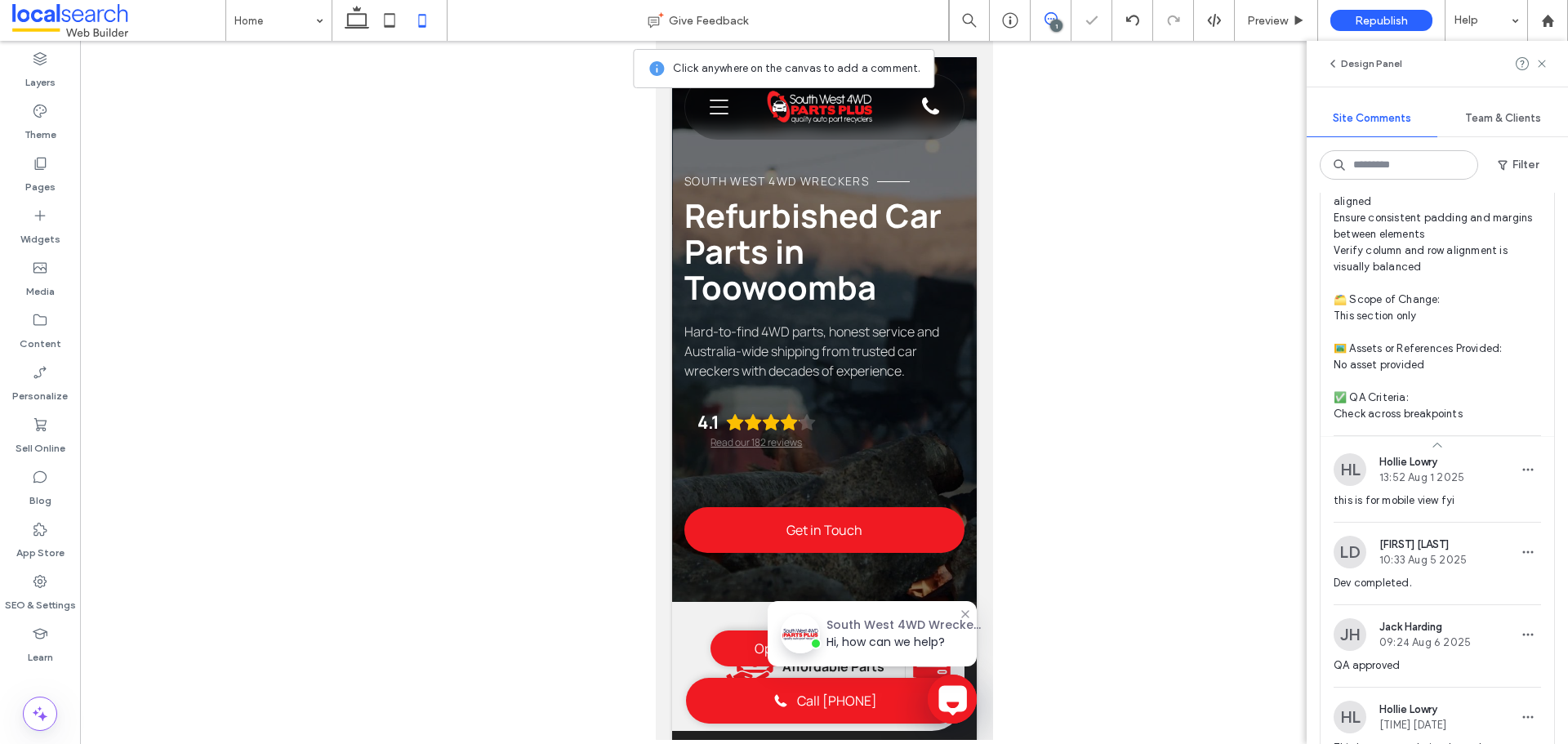 scroll, scrollTop: 235, scrollLeft: 0, axis: vertical 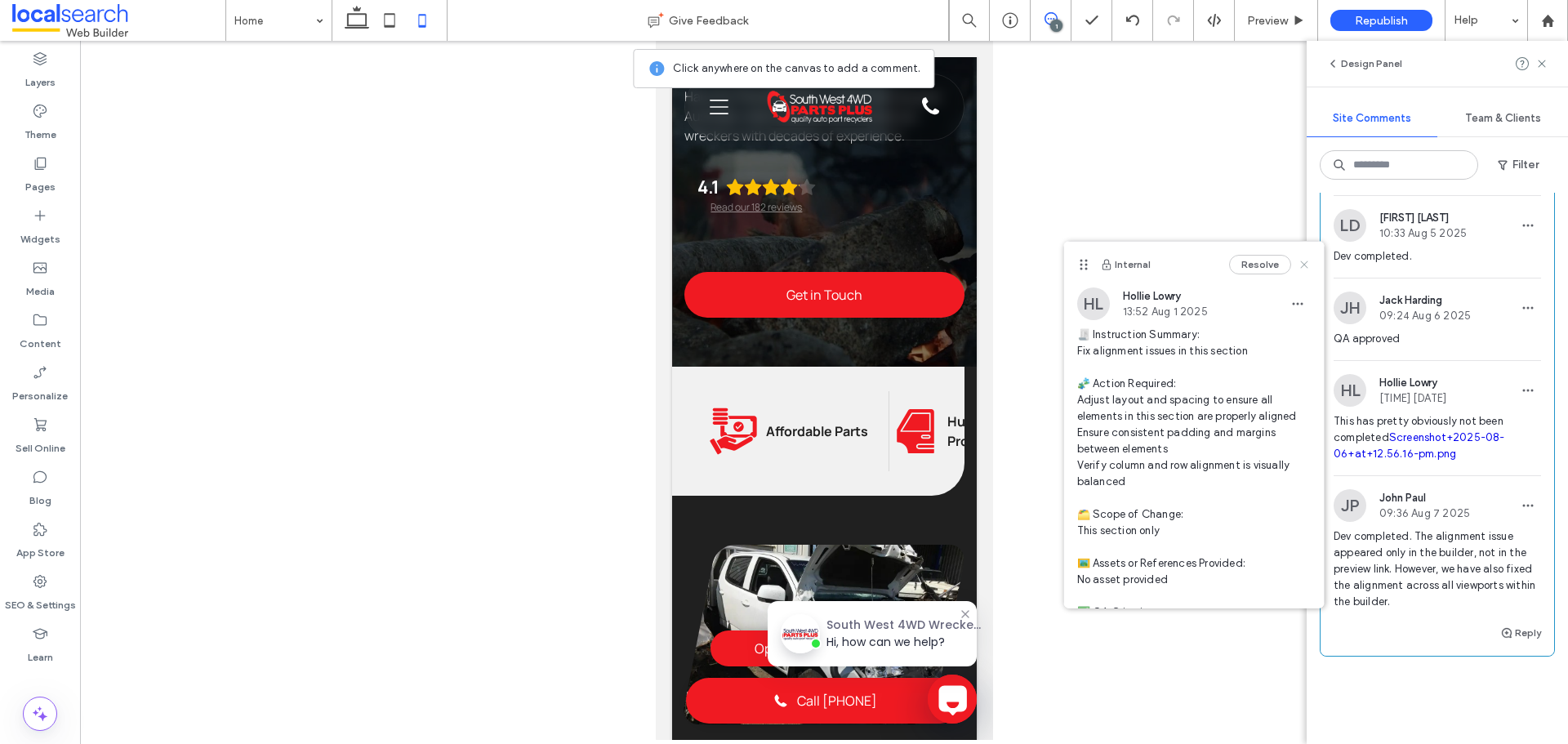click 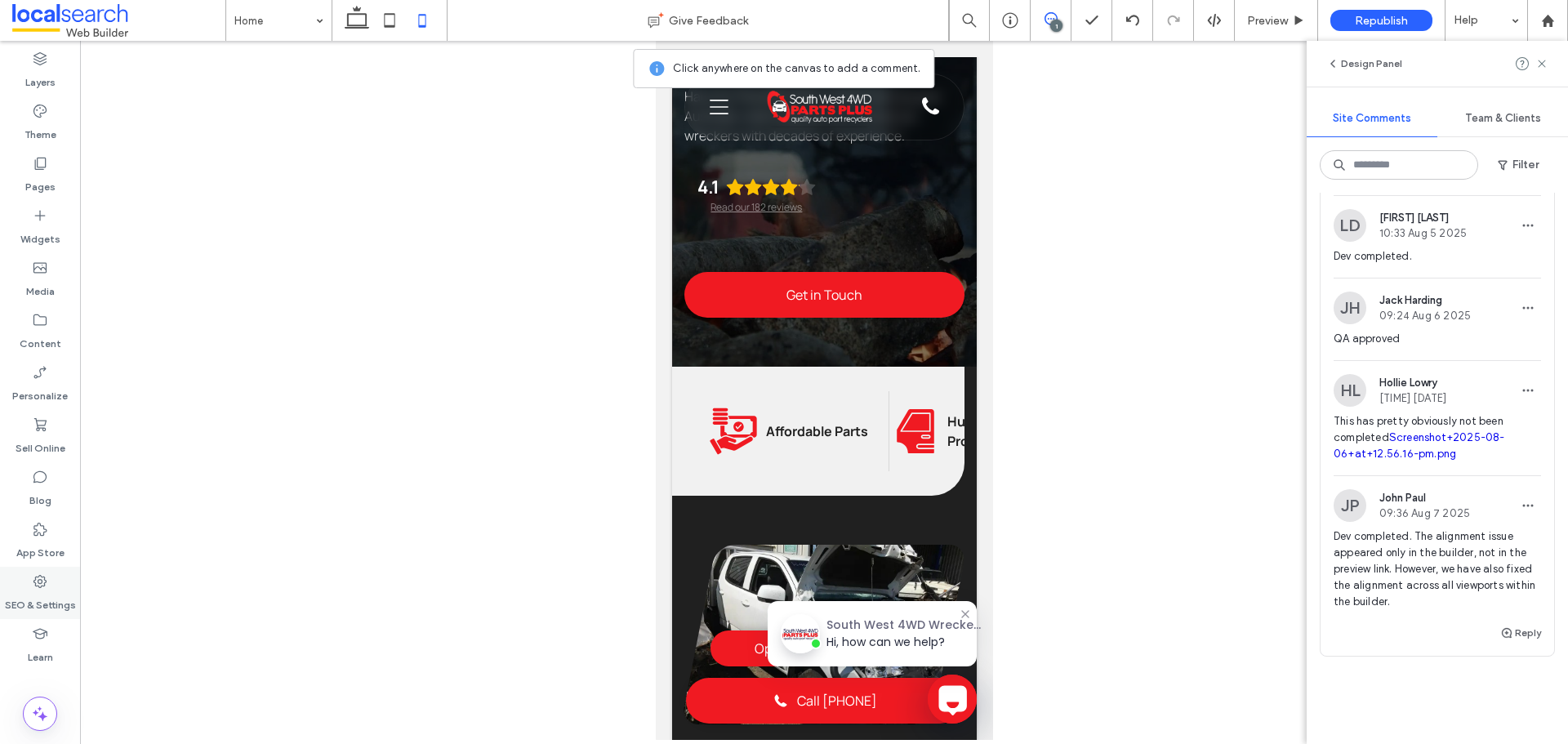 click on "SEO & Settings" at bounding box center [40, 601] 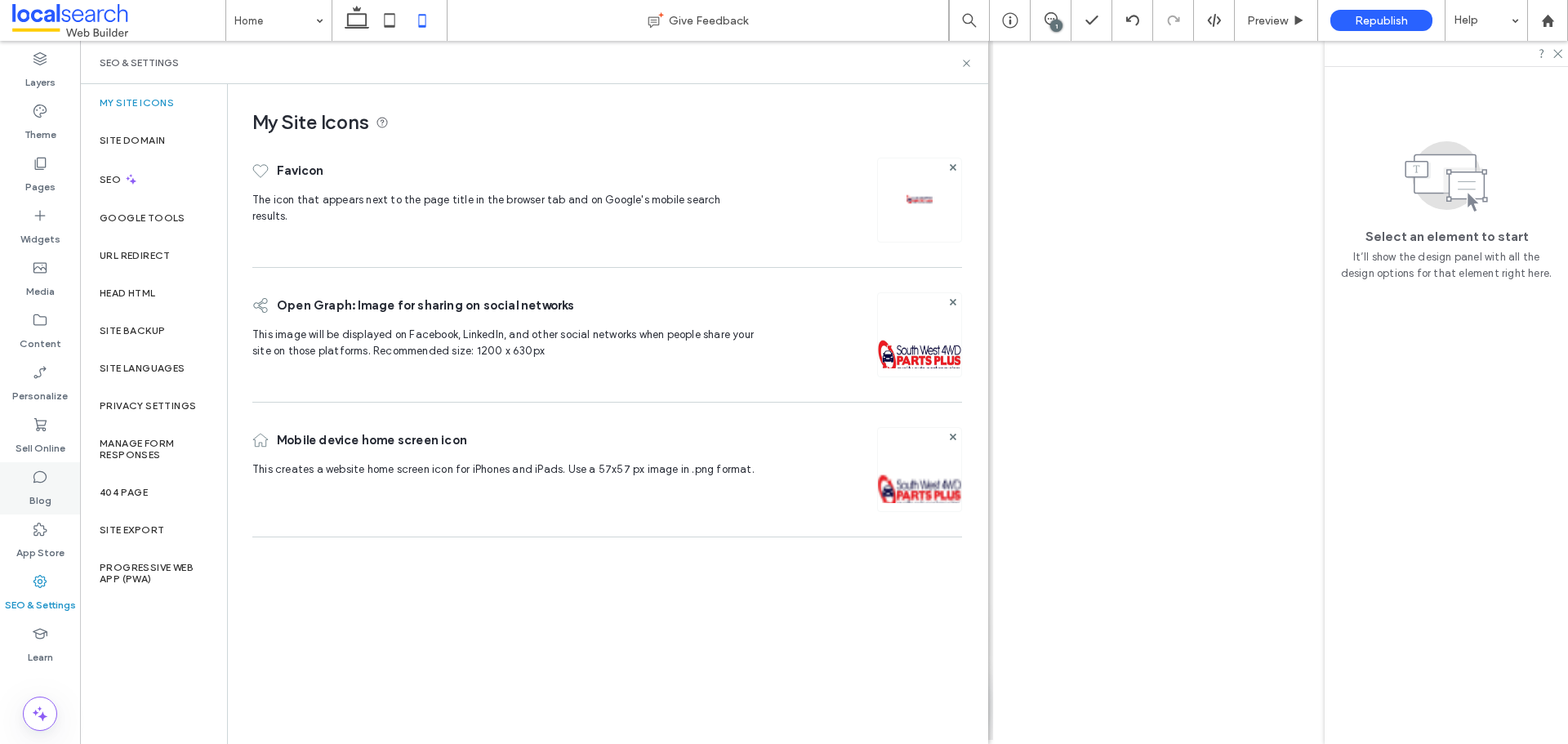 scroll, scrollTop: 0, scrollLeft: 0, axis: both 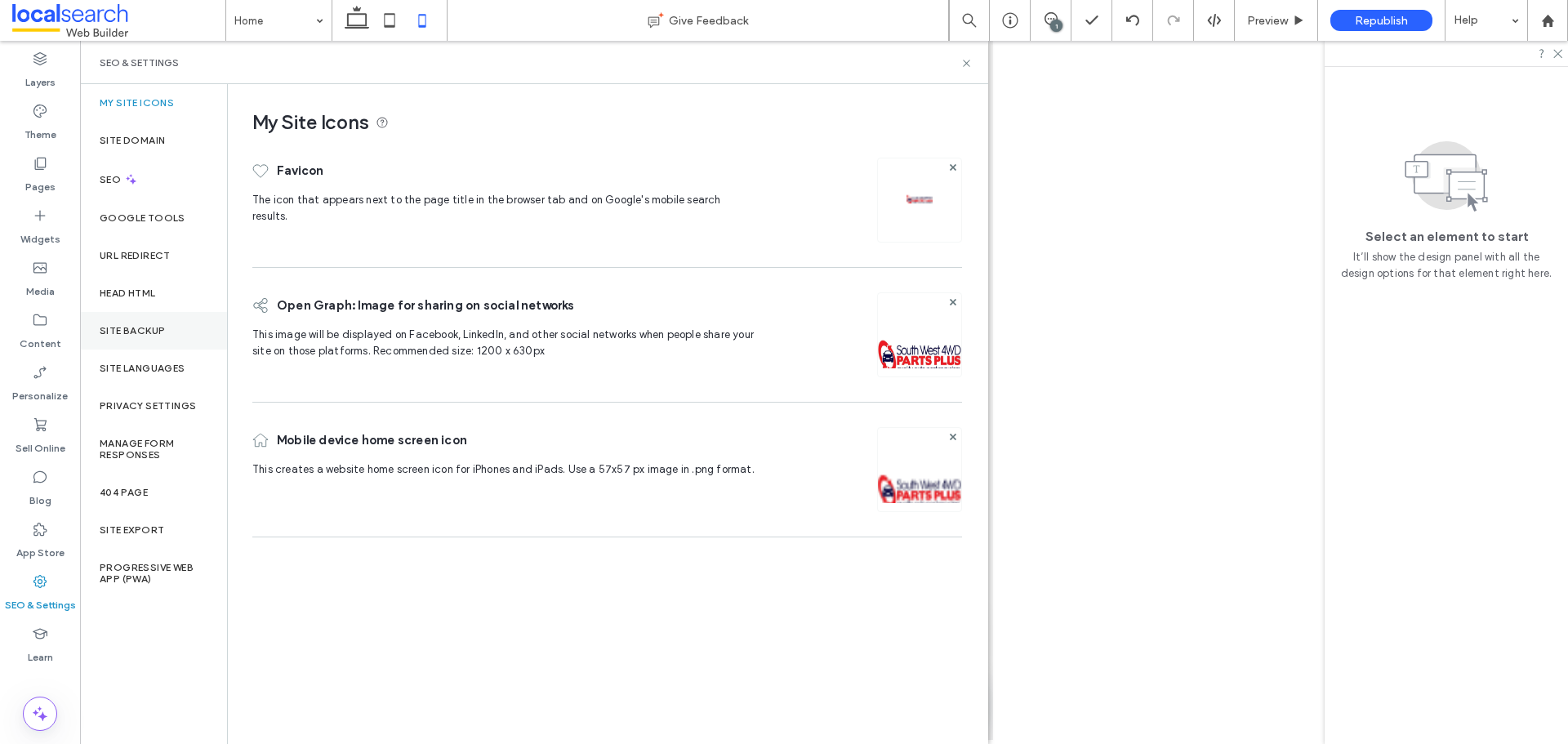 click on "Site Backup" at bounding box center [132, 331] 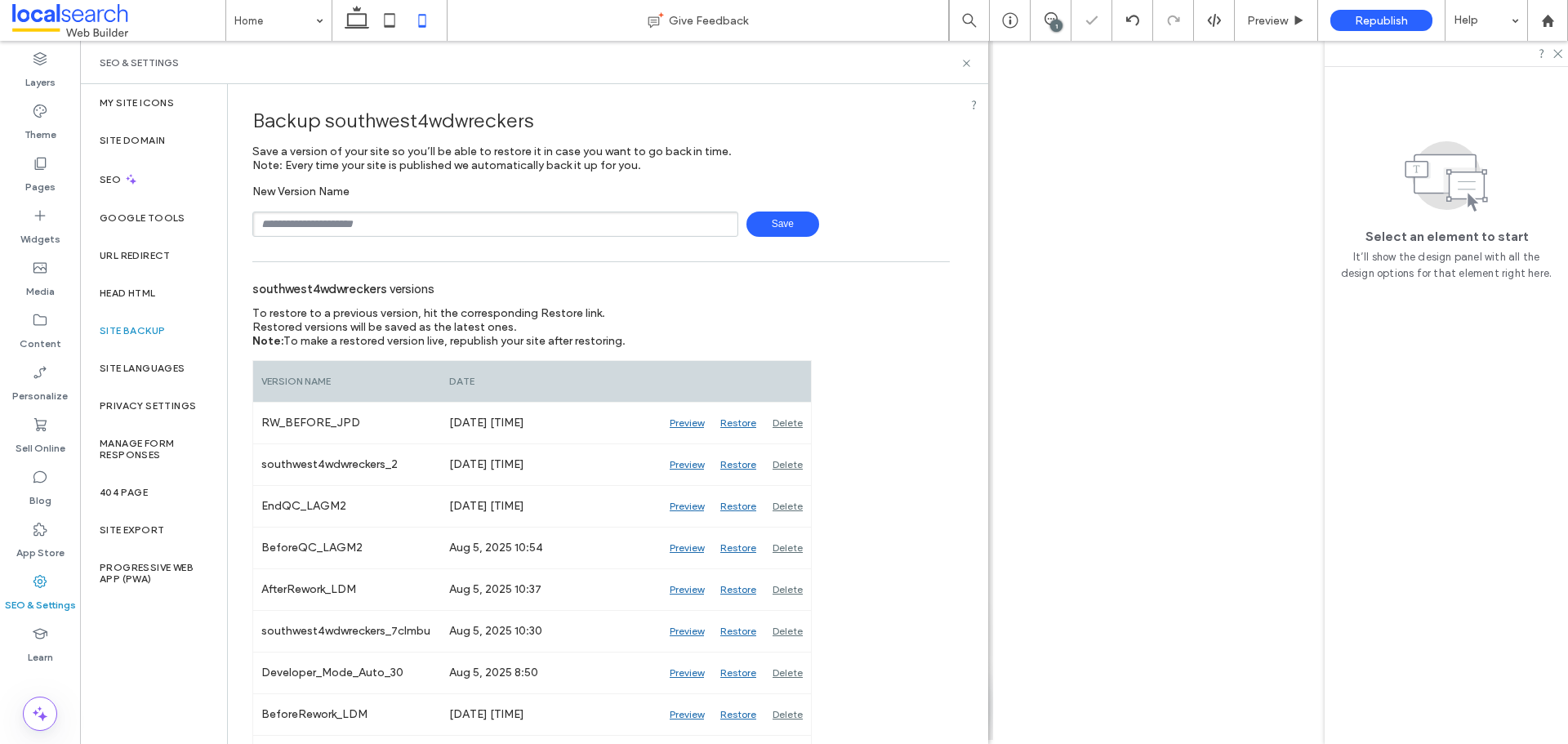 click at bounding box center (495, 224) 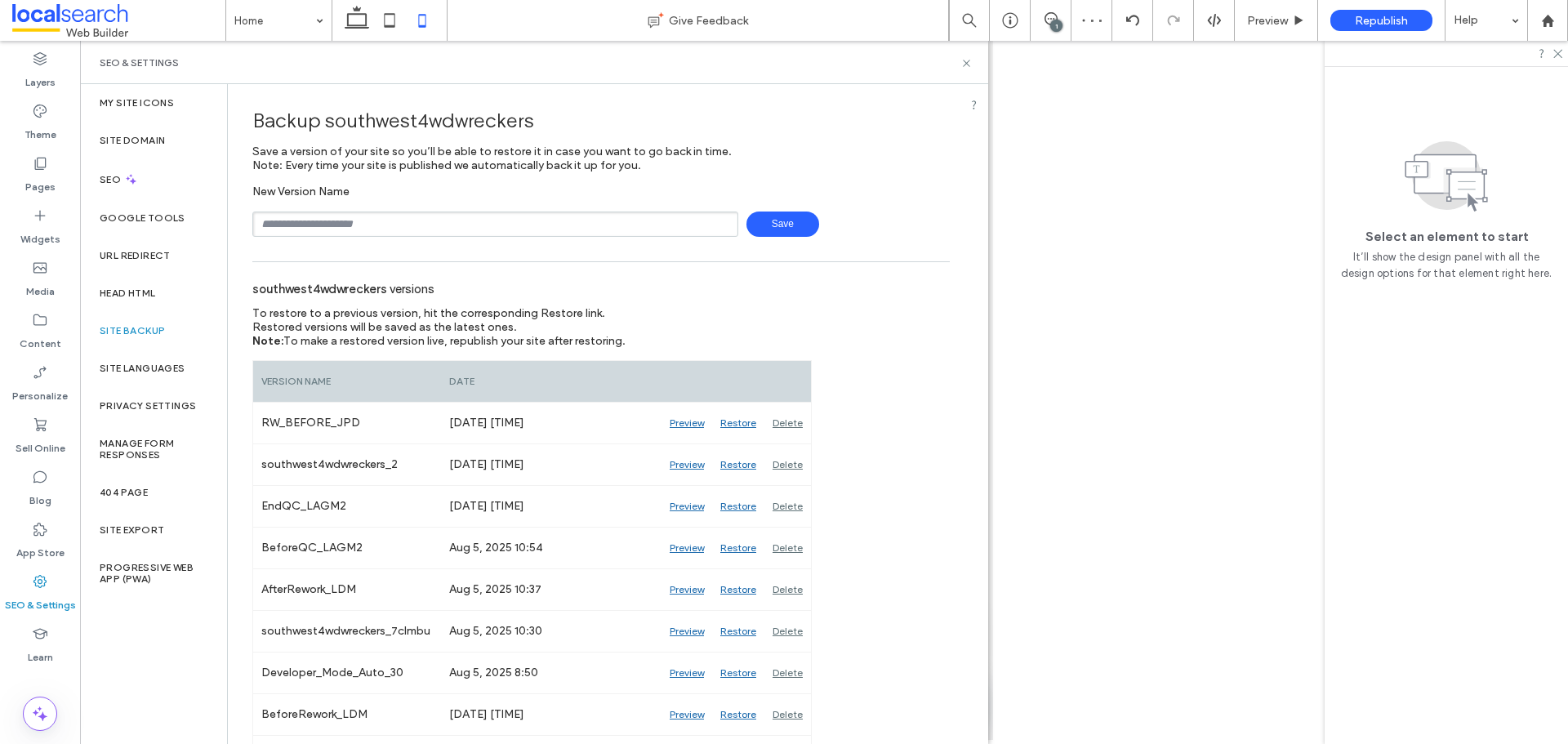 type on "**********" 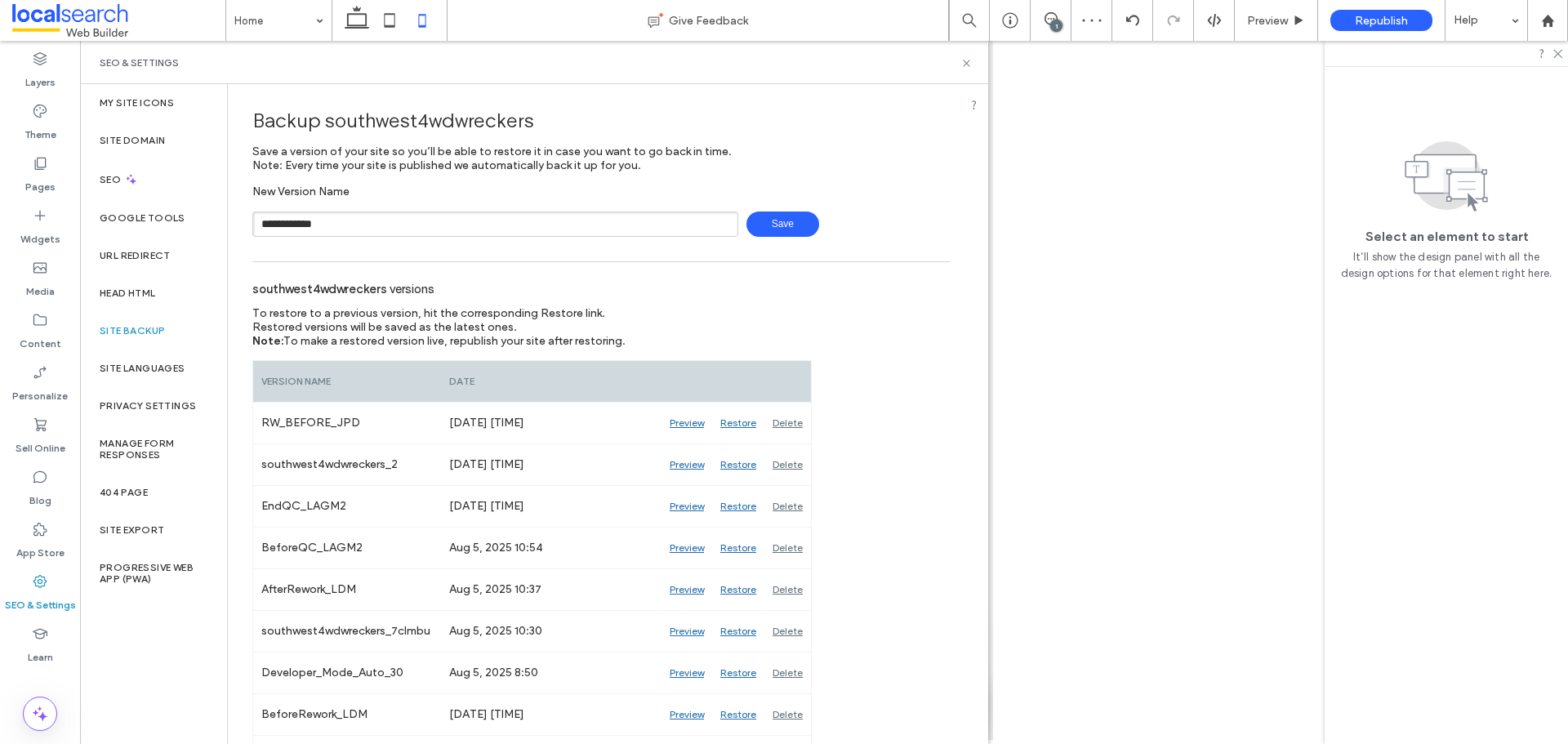 click on "Save" at bounding box center (782, 224) 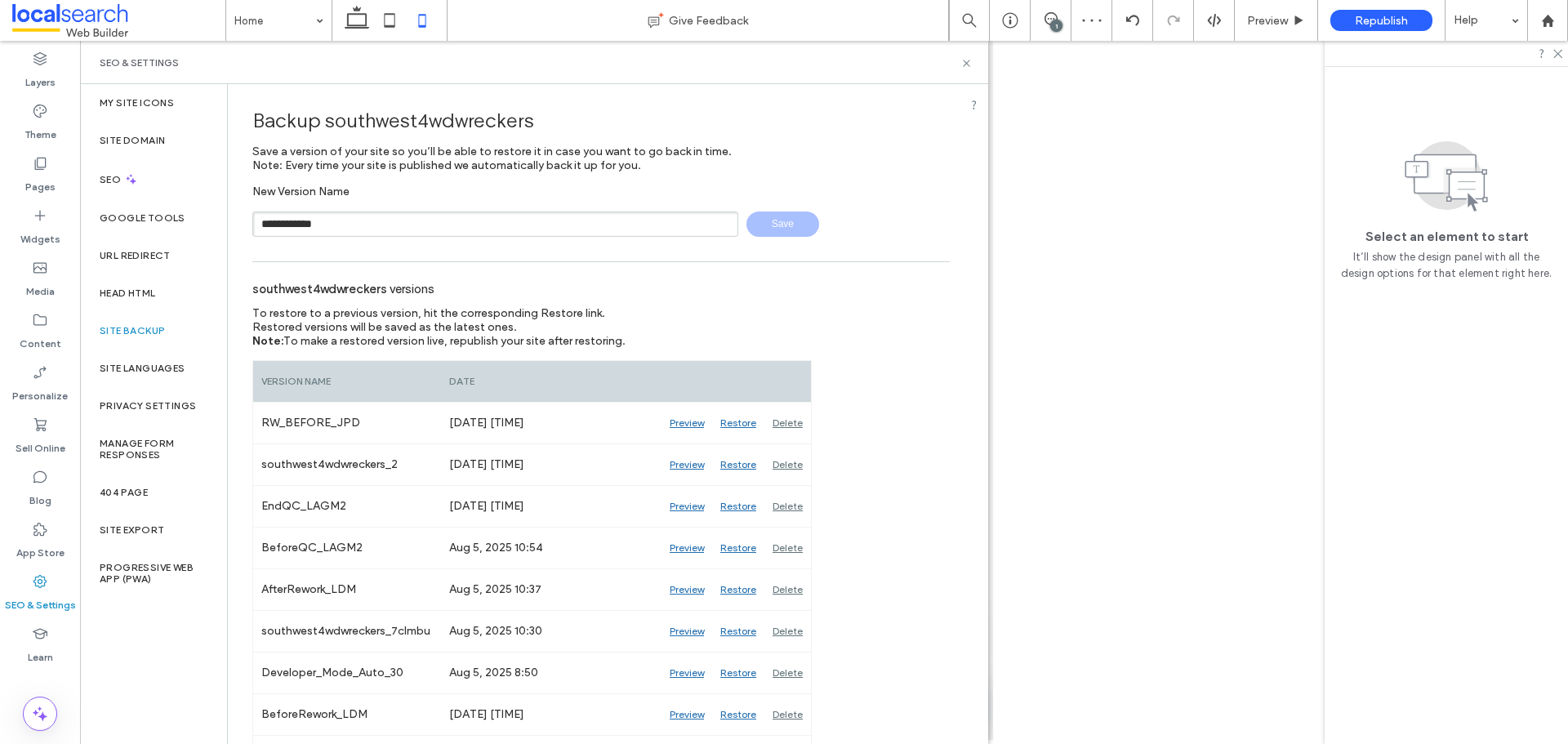 type 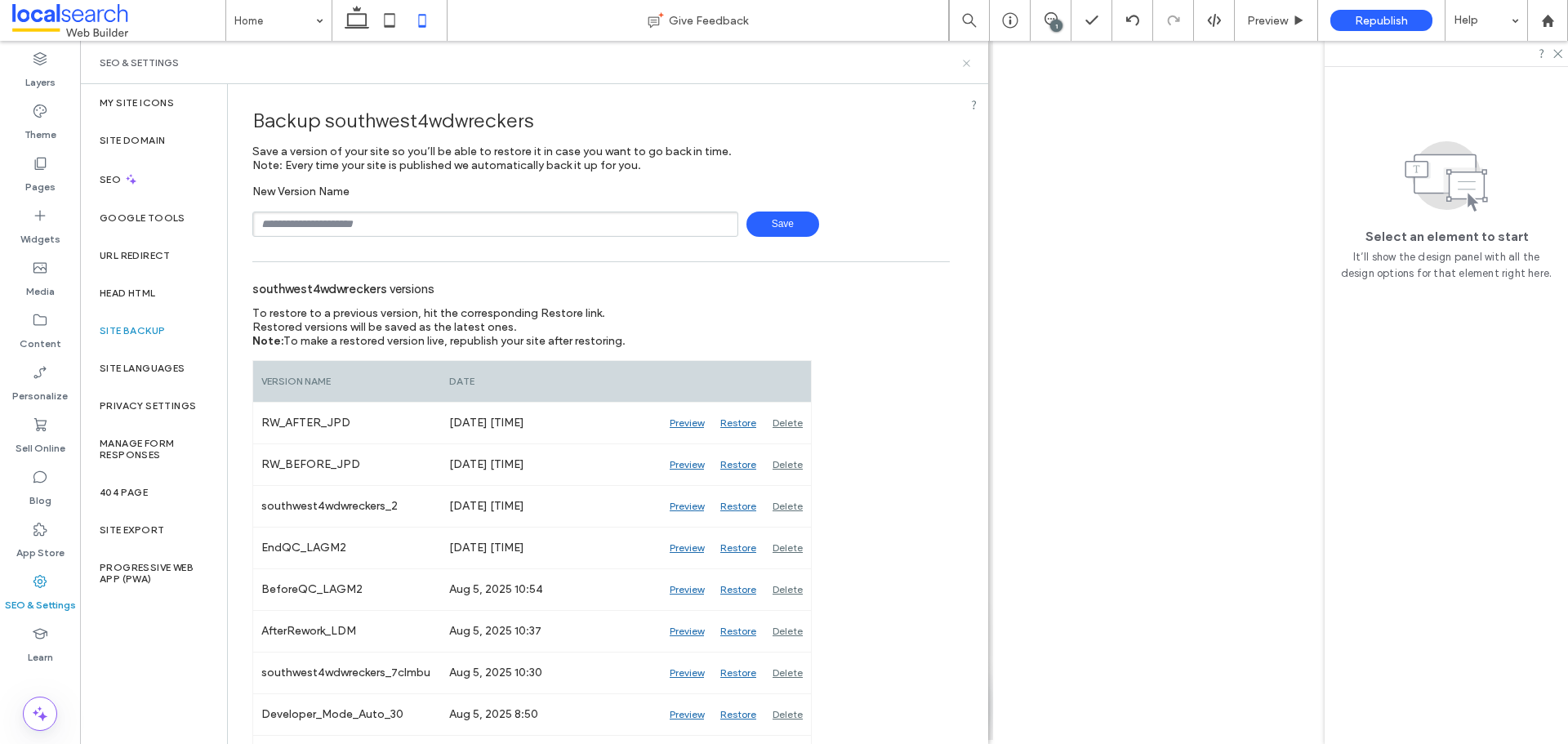 click 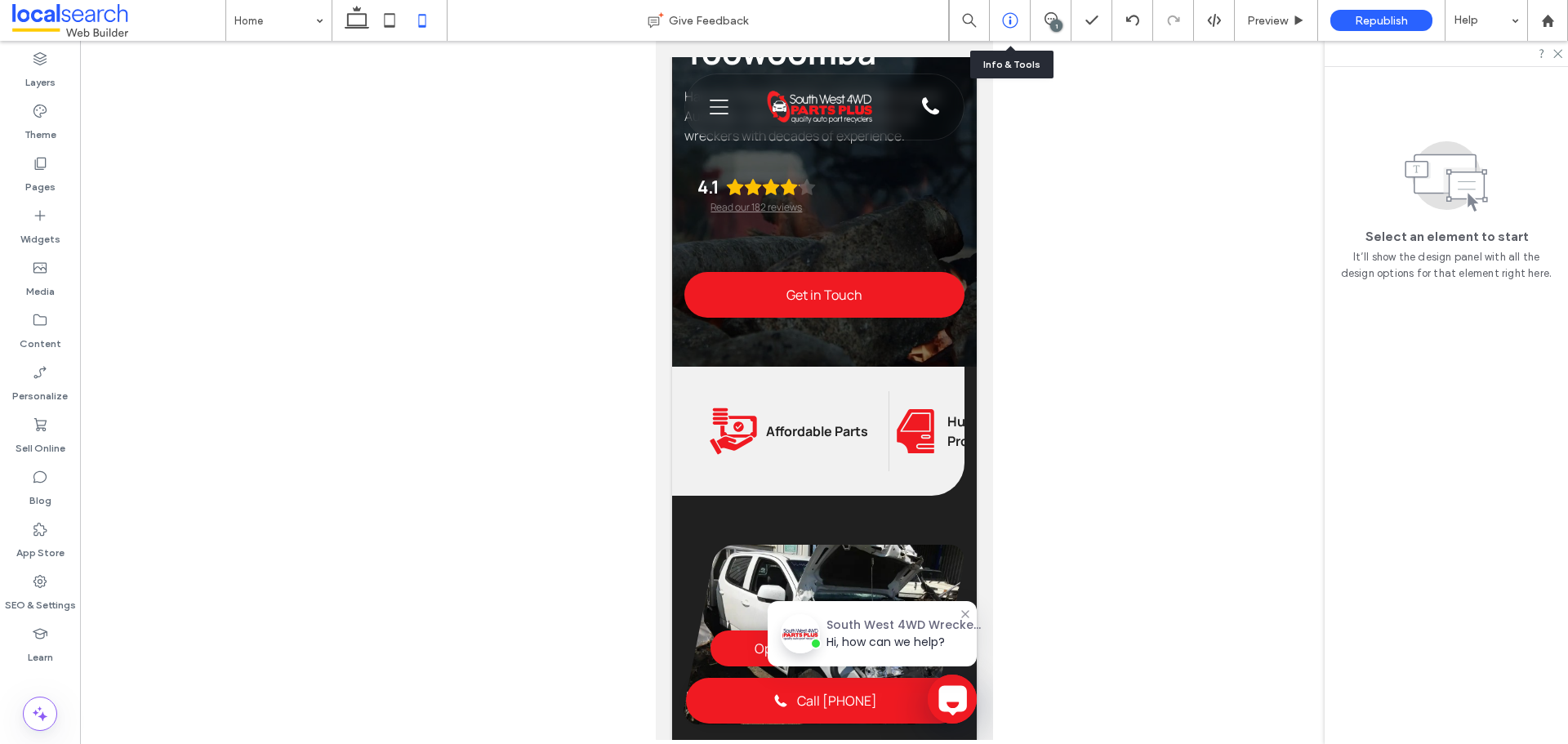 click 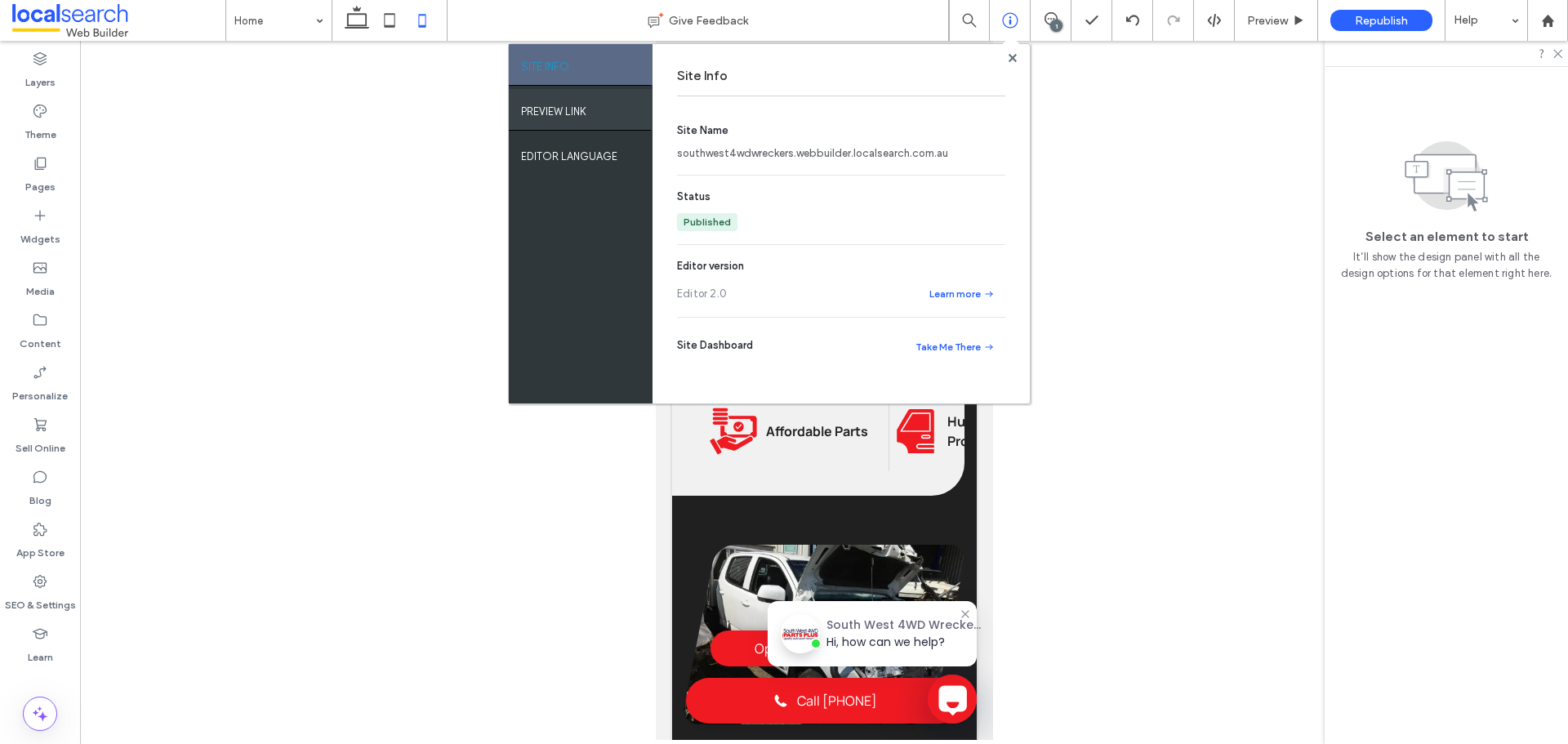 click on "PREVIEW LINK" at bounding box center (554, 107) 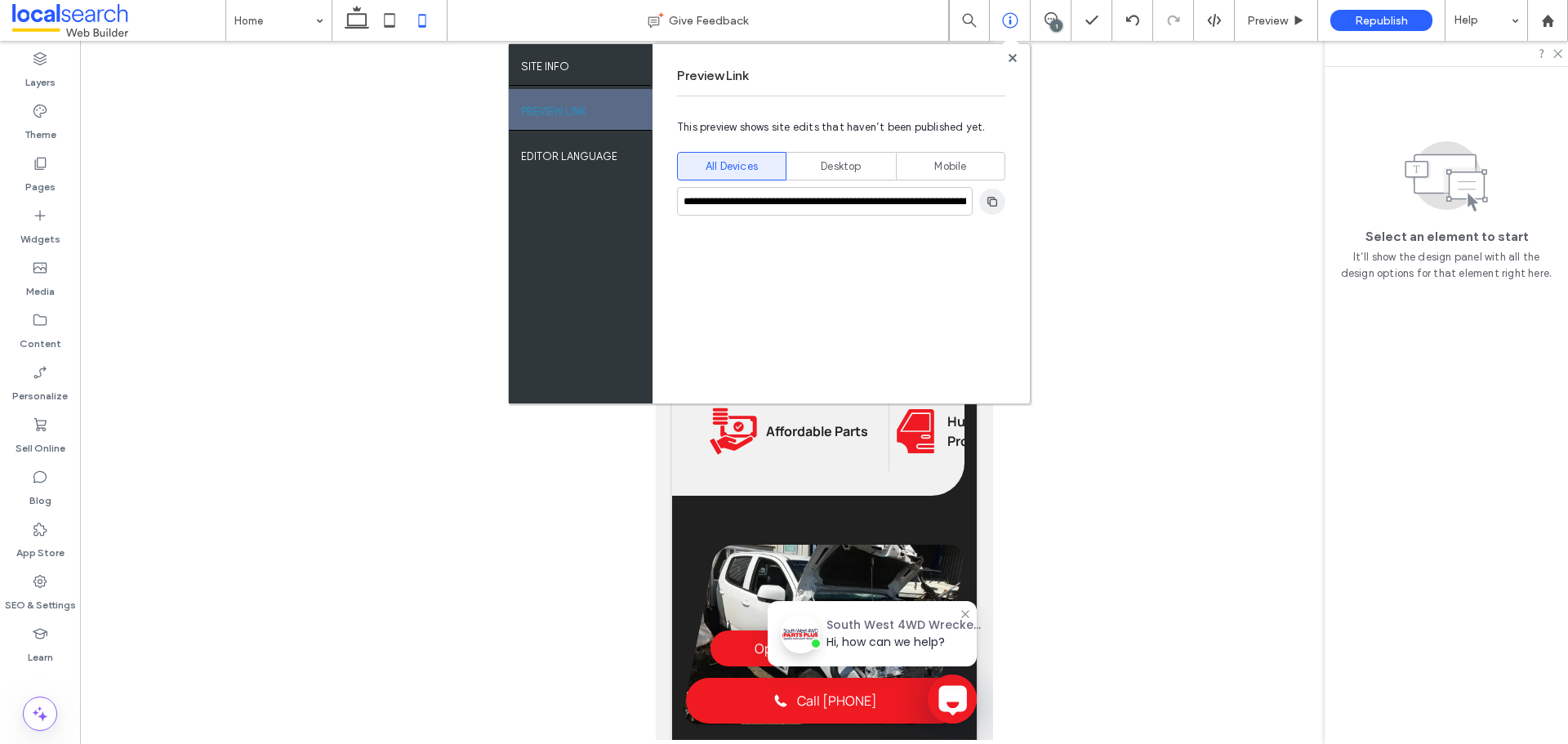 click 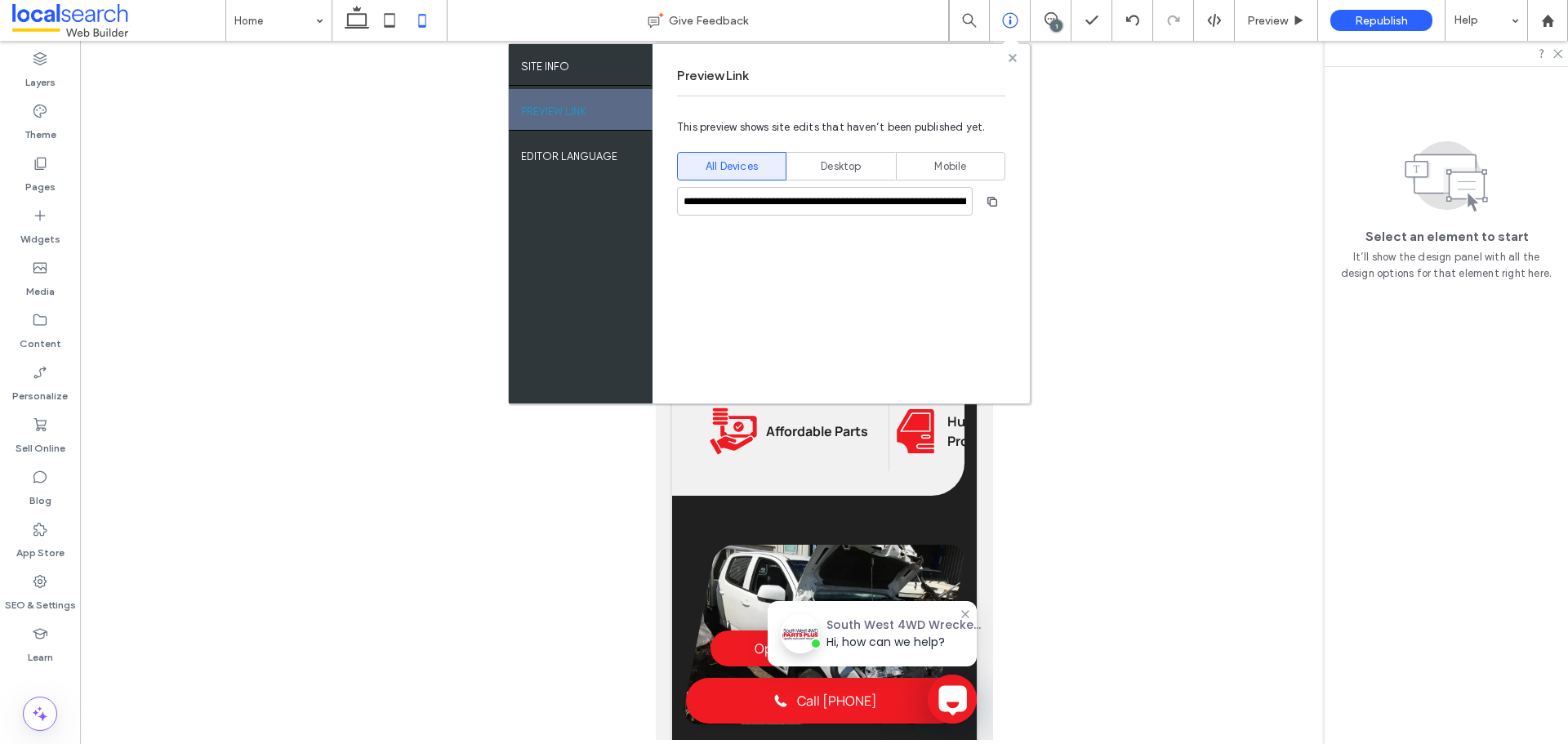 click 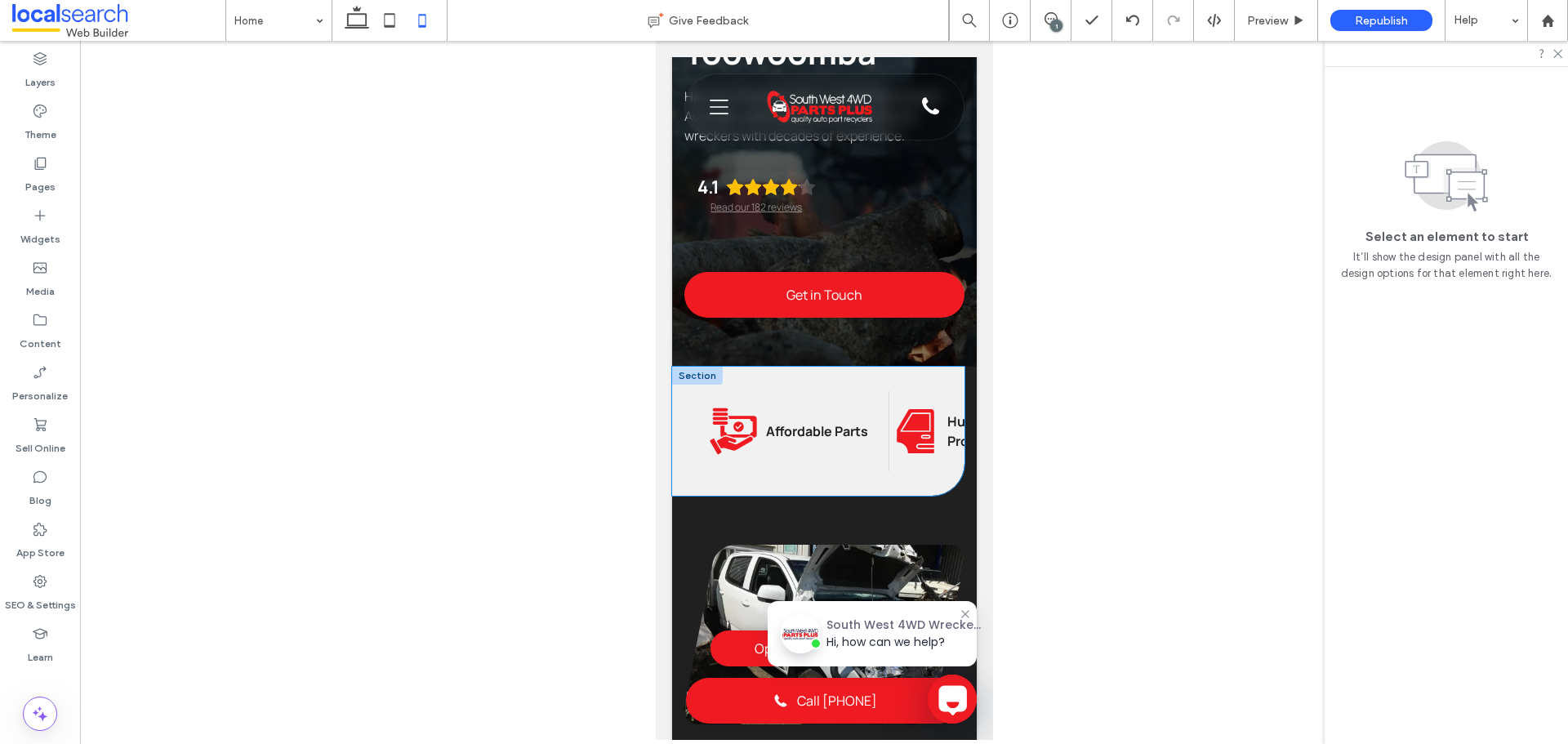 click on "Affordable Icon" 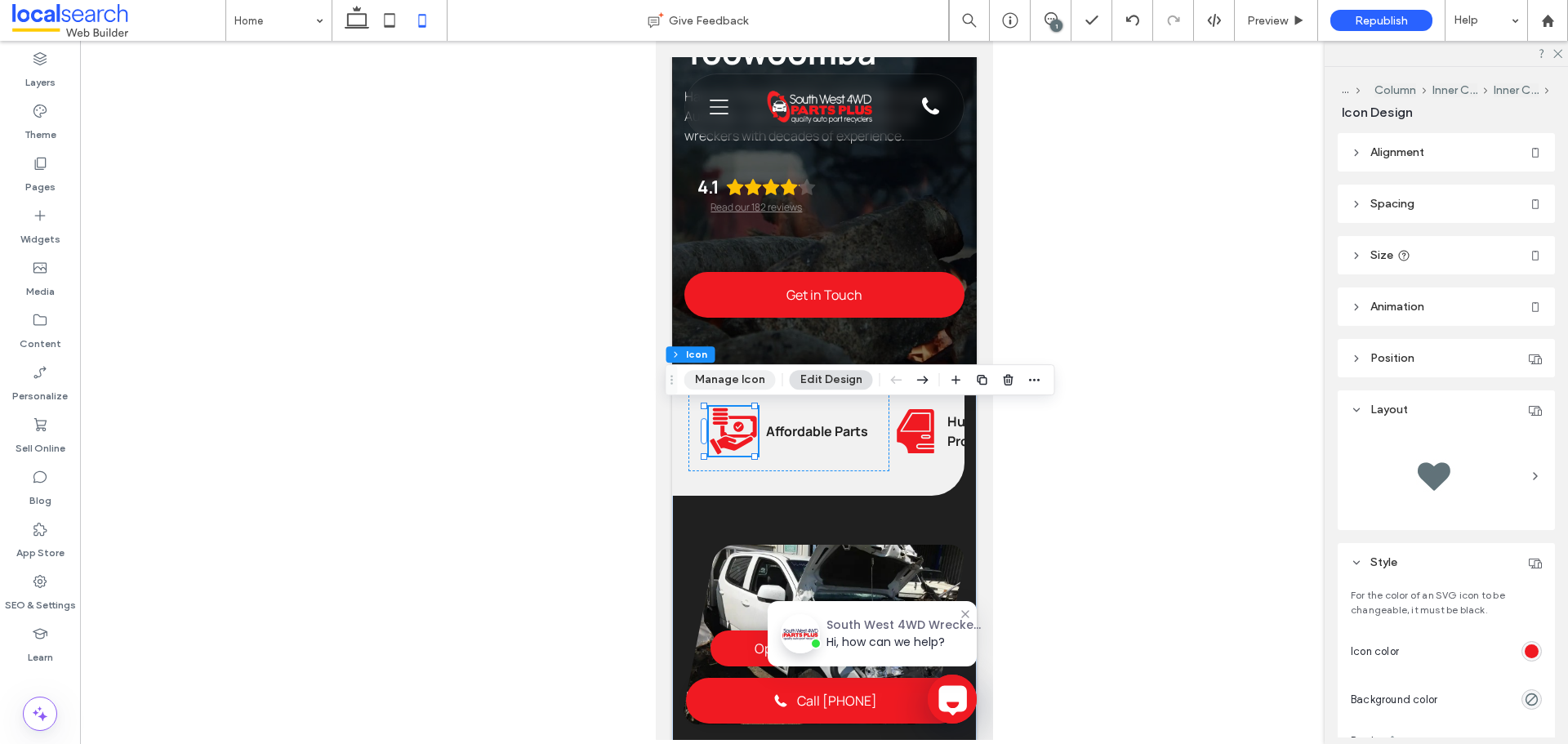 click on "Manage Icon" at bounding box center (730, 380) 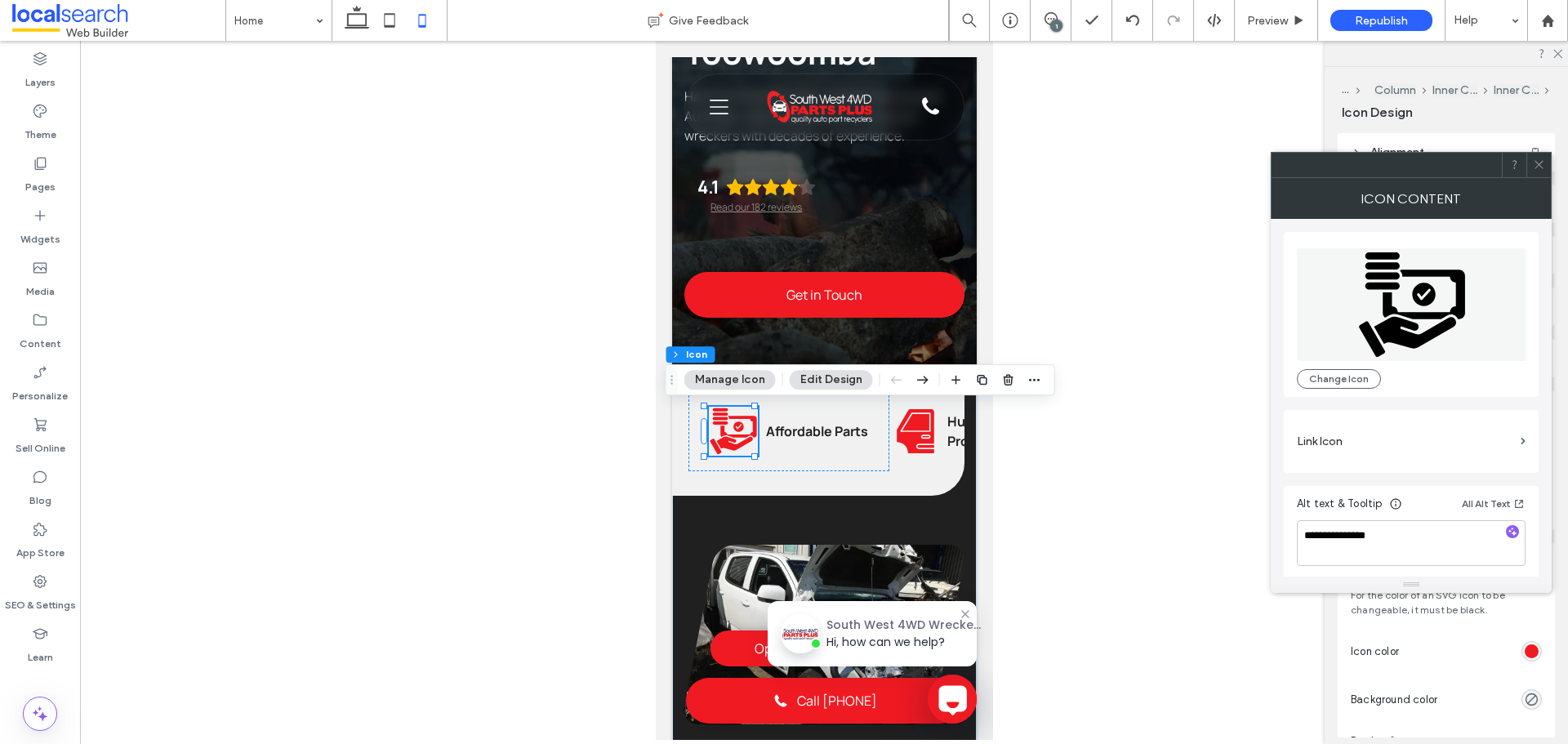 click at bounding box center [1539, 165] 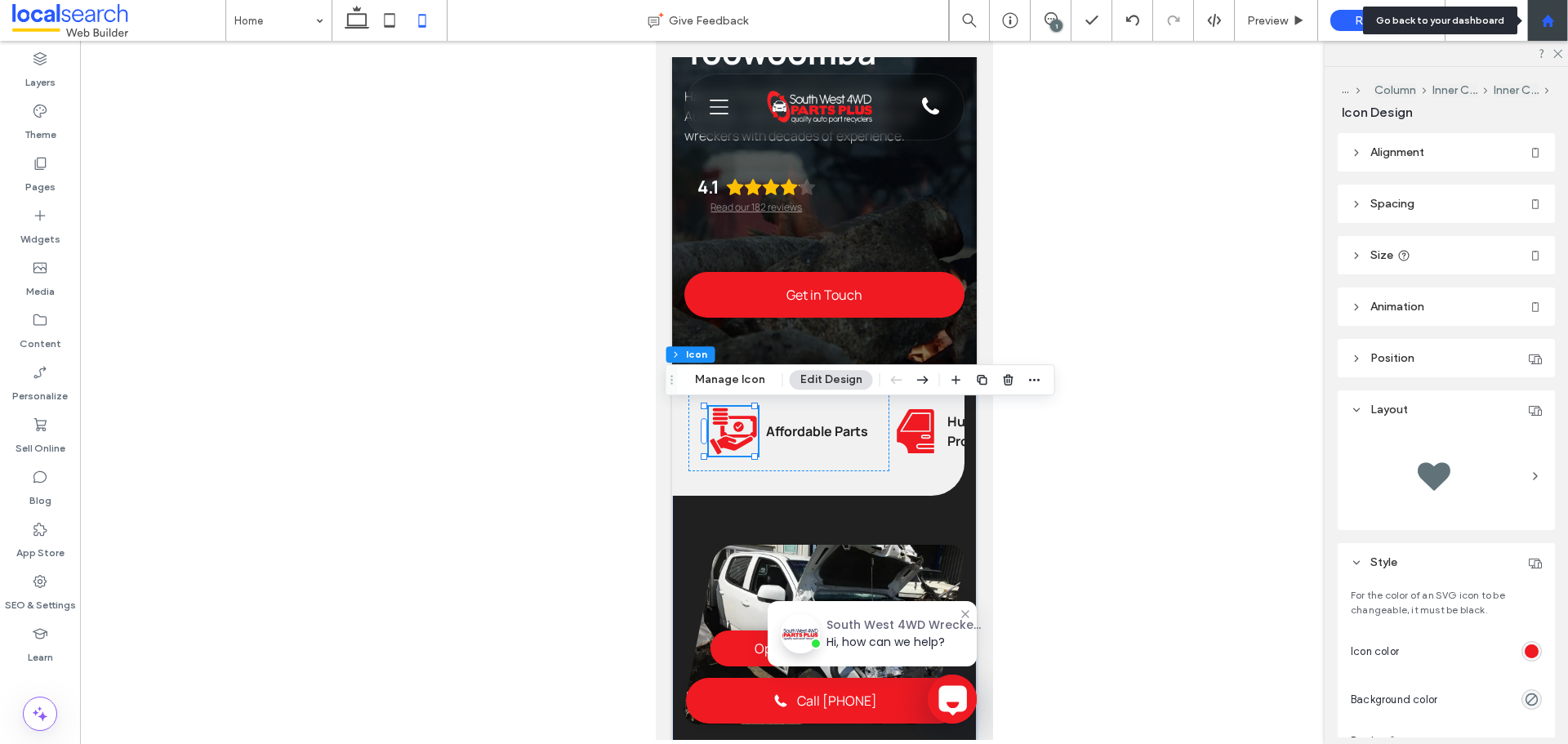click 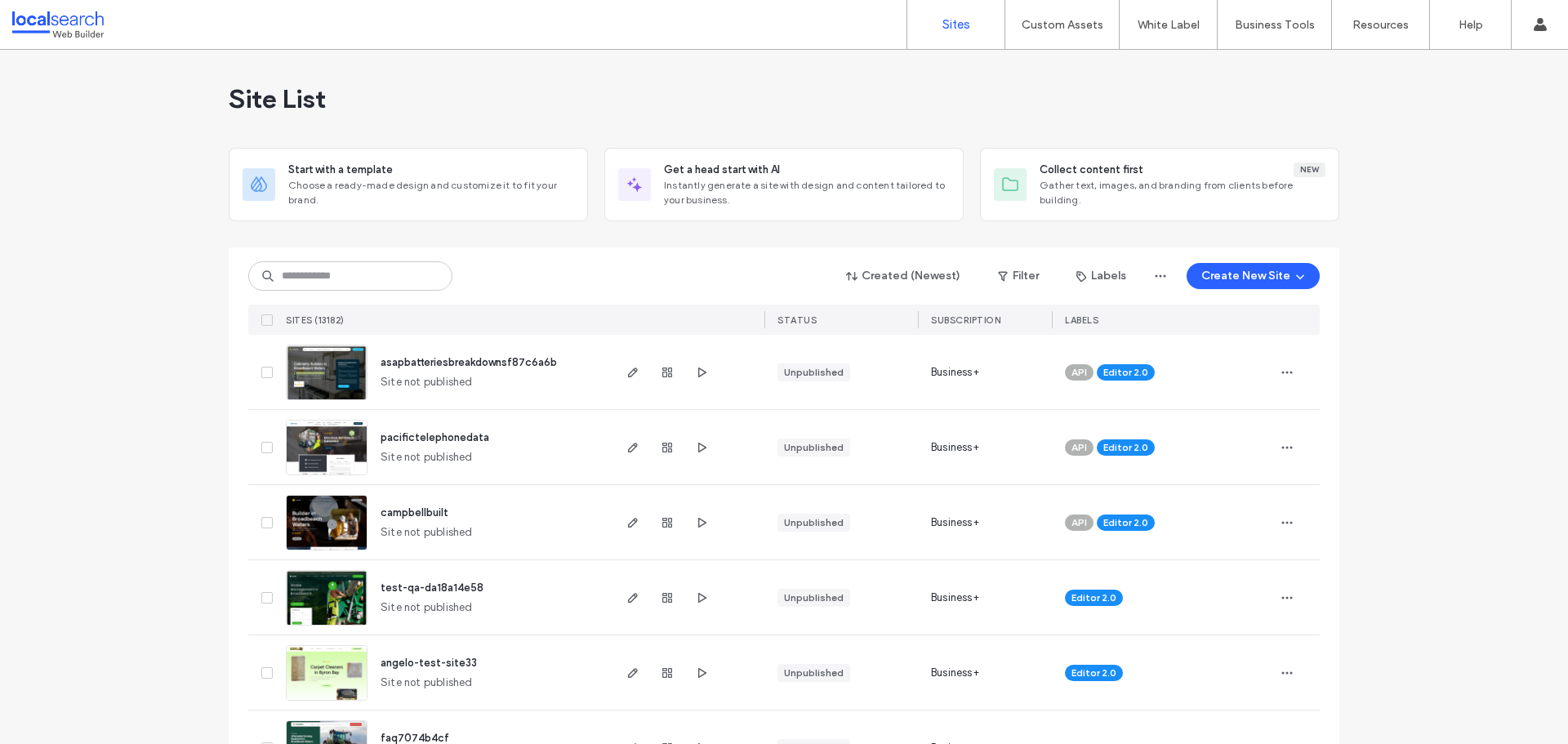 scroll, scrollTop: 0, scrollLeft: 0, axis: both 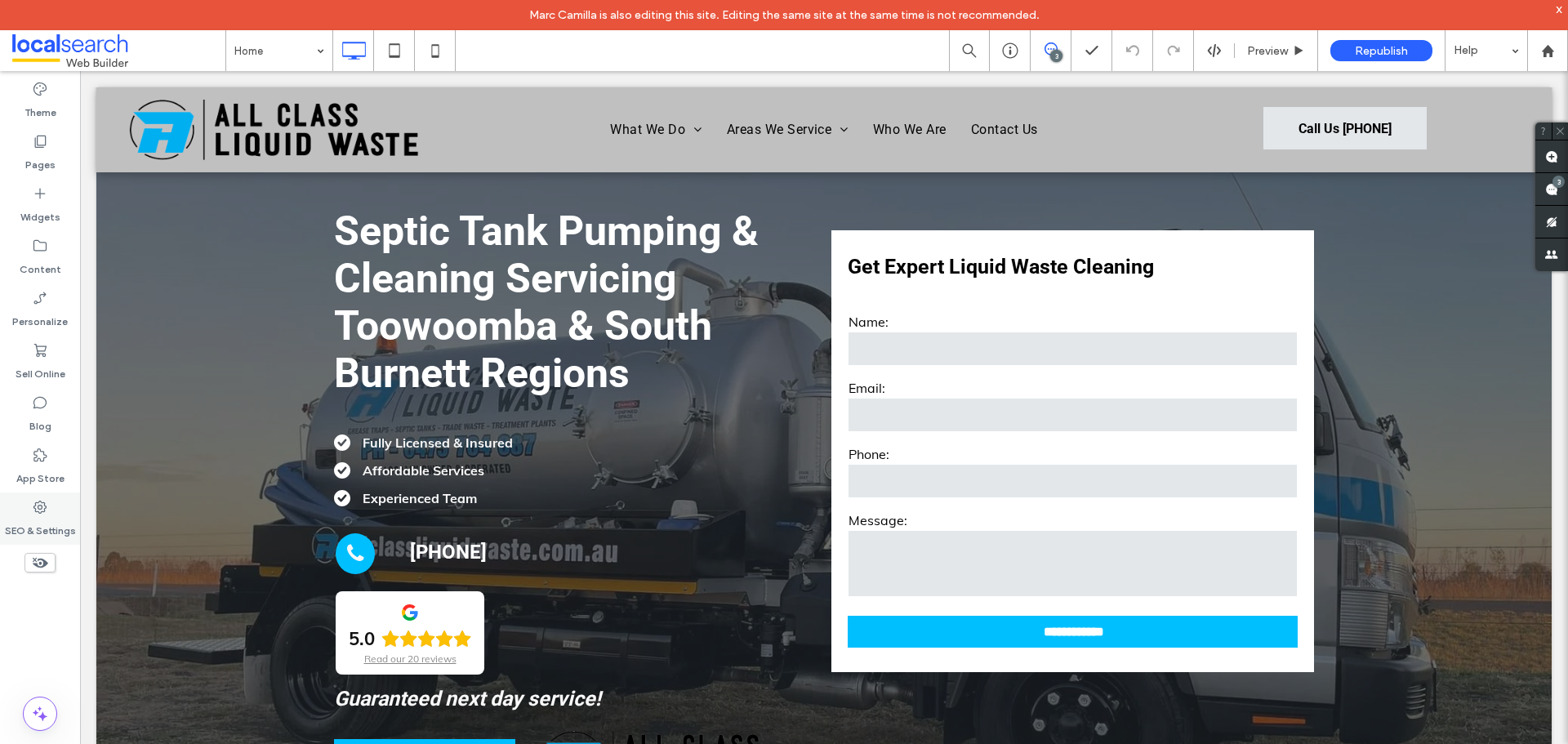 drag, startPoint x: 62, startPoint y: 519, endPoint x: 66, endPoint y: 503, distance: 16.492423 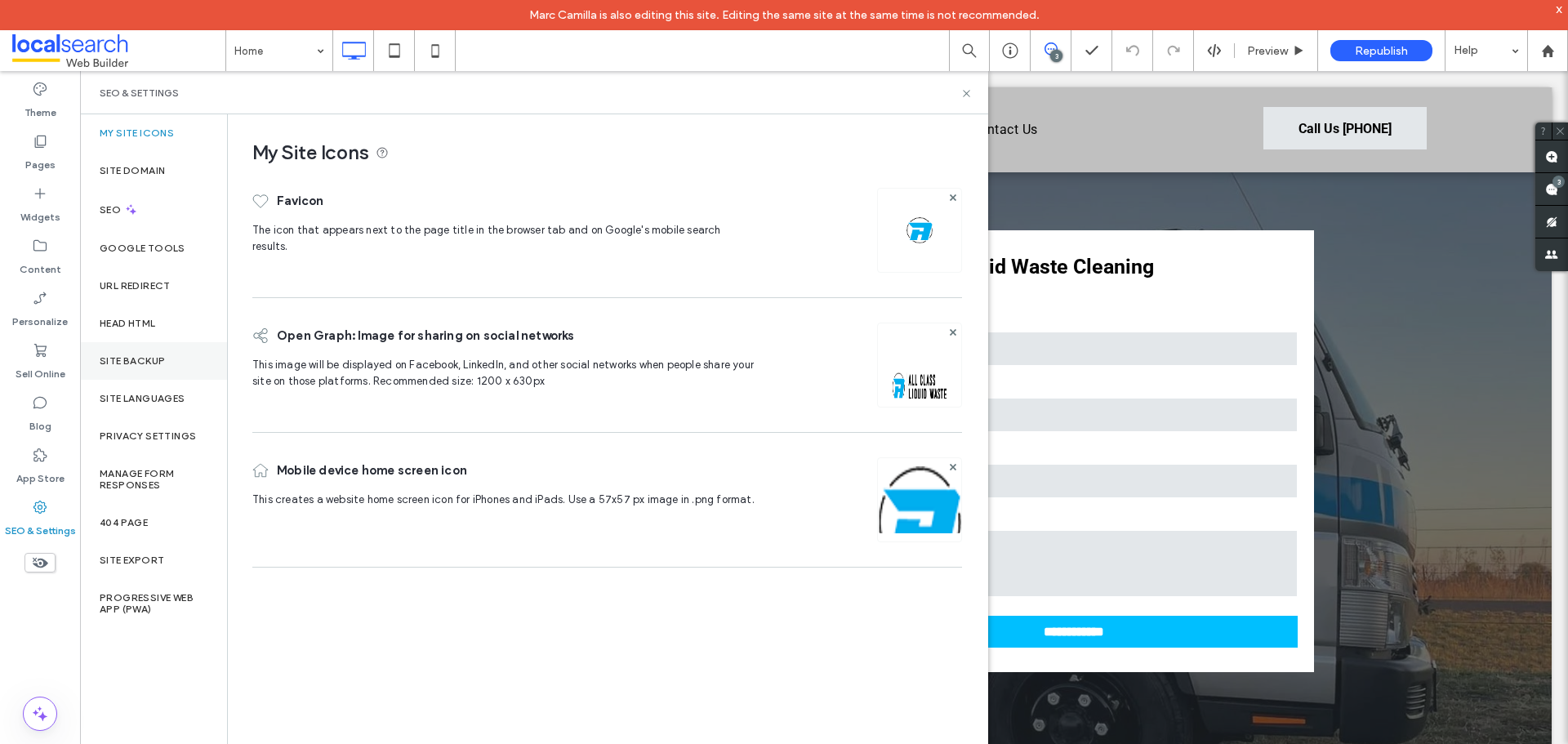 click on "Site Backup" at bounding box center [132, 361] 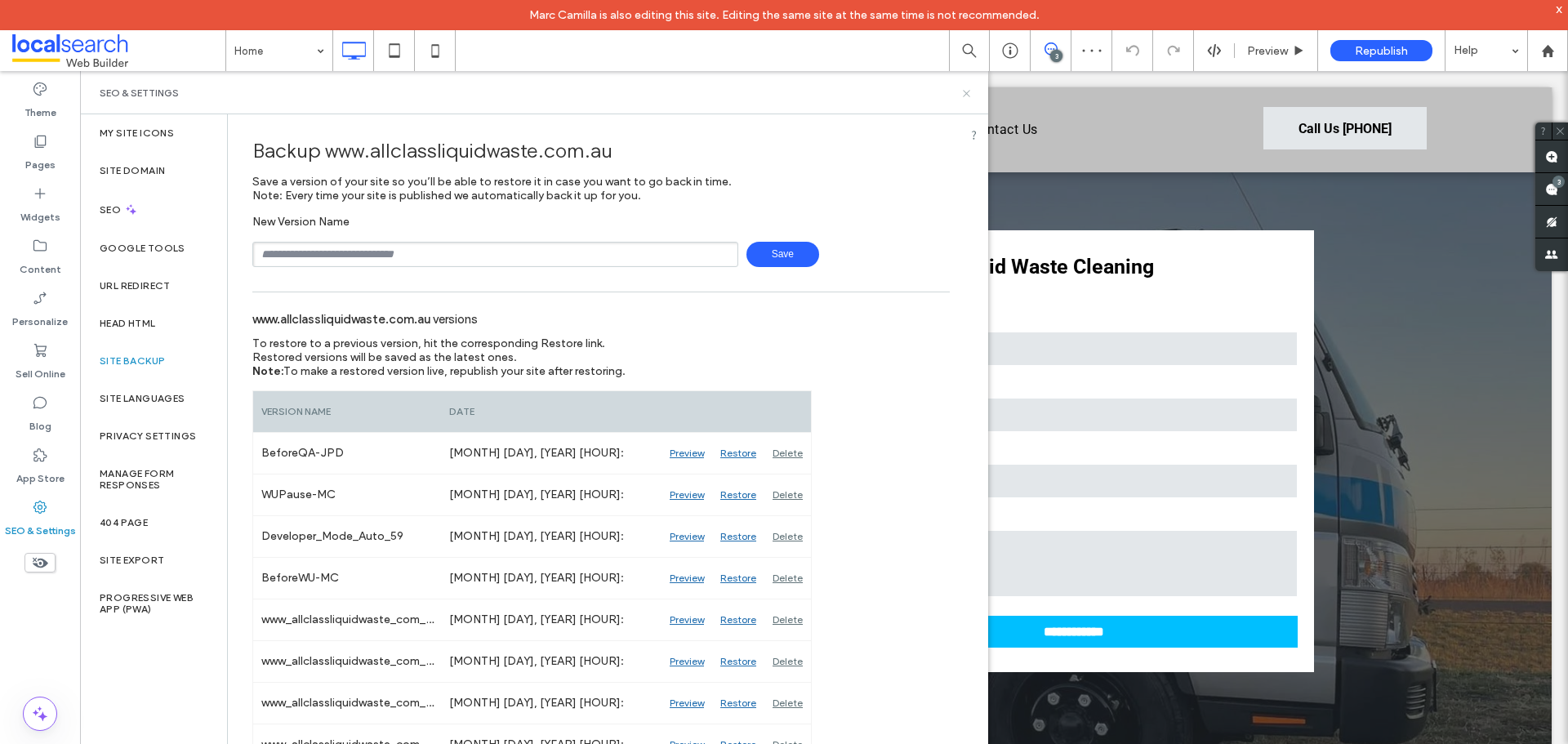 click 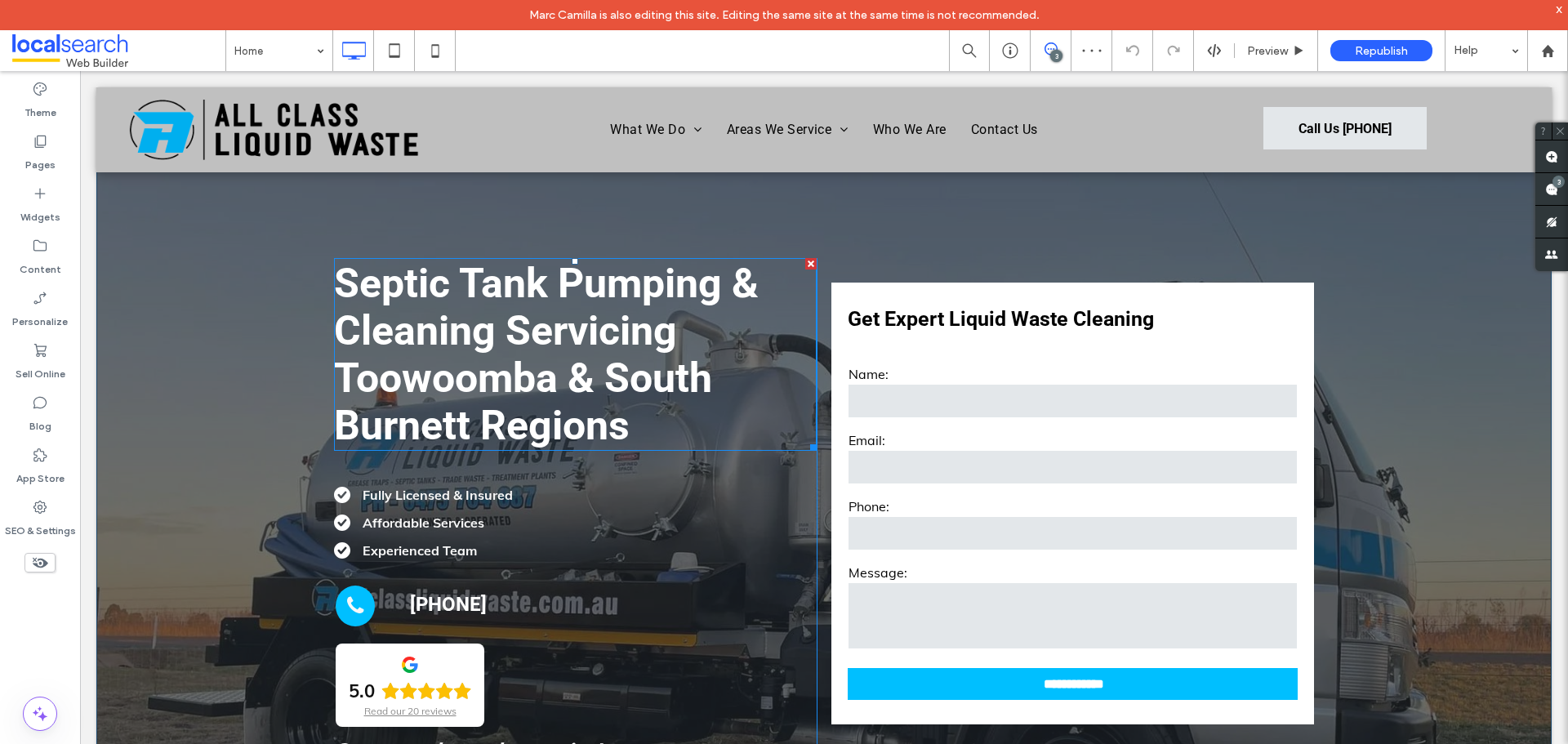 scroll, scrollTop: 0, scrollLeft: 0, axis: both 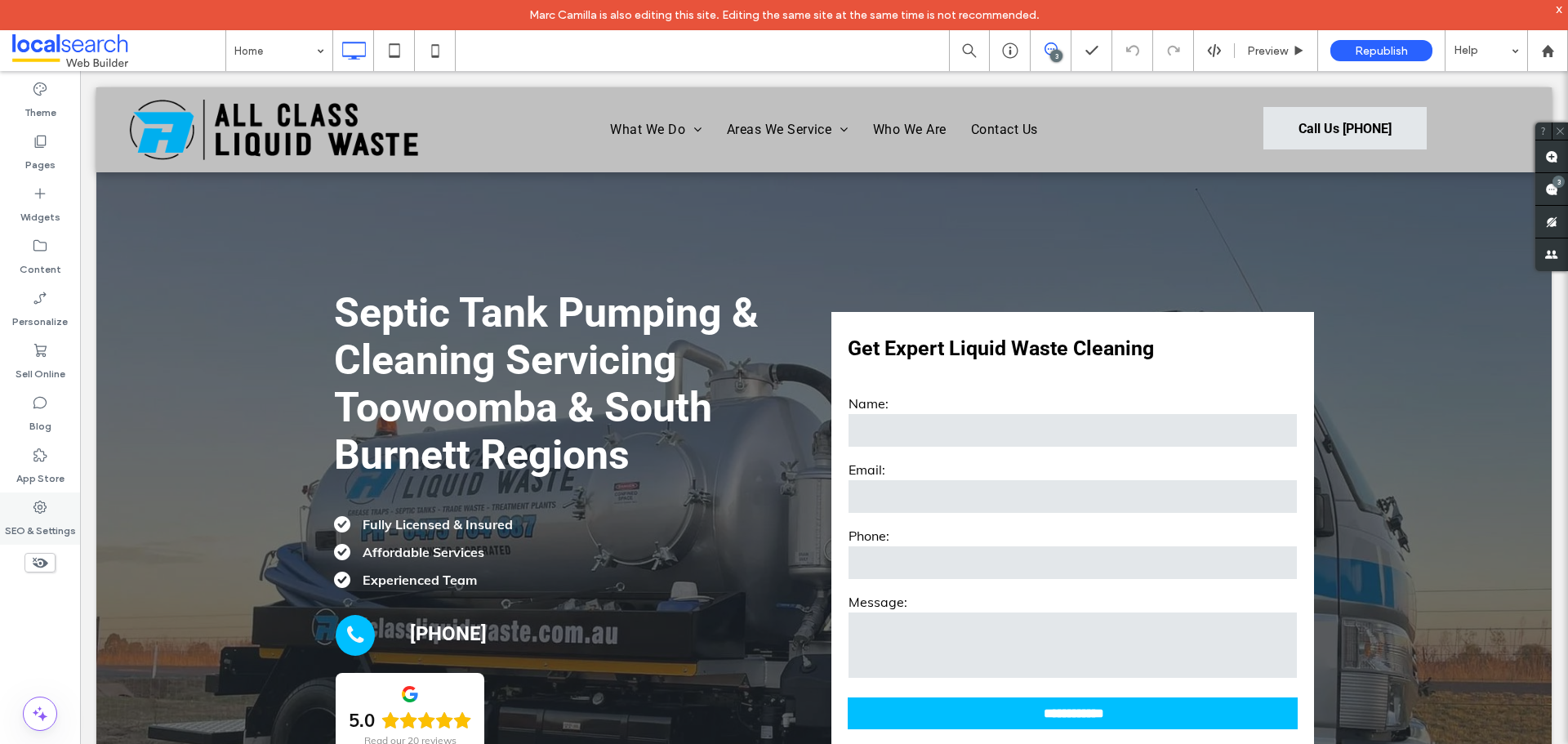 click on "SEO & Settings" at bounding box center (40, 519) 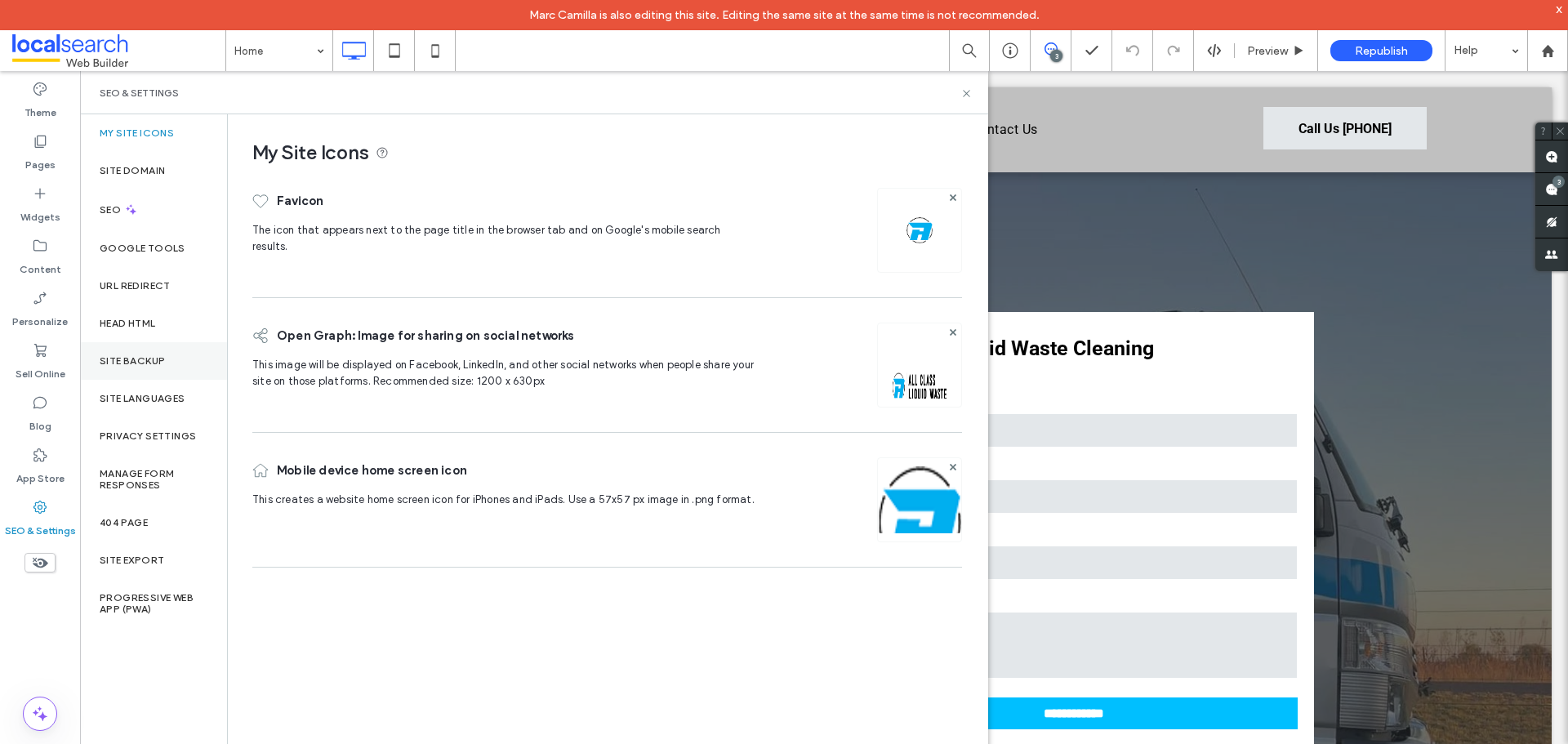 click on "Site Backup" at bounding box center [154, 361] 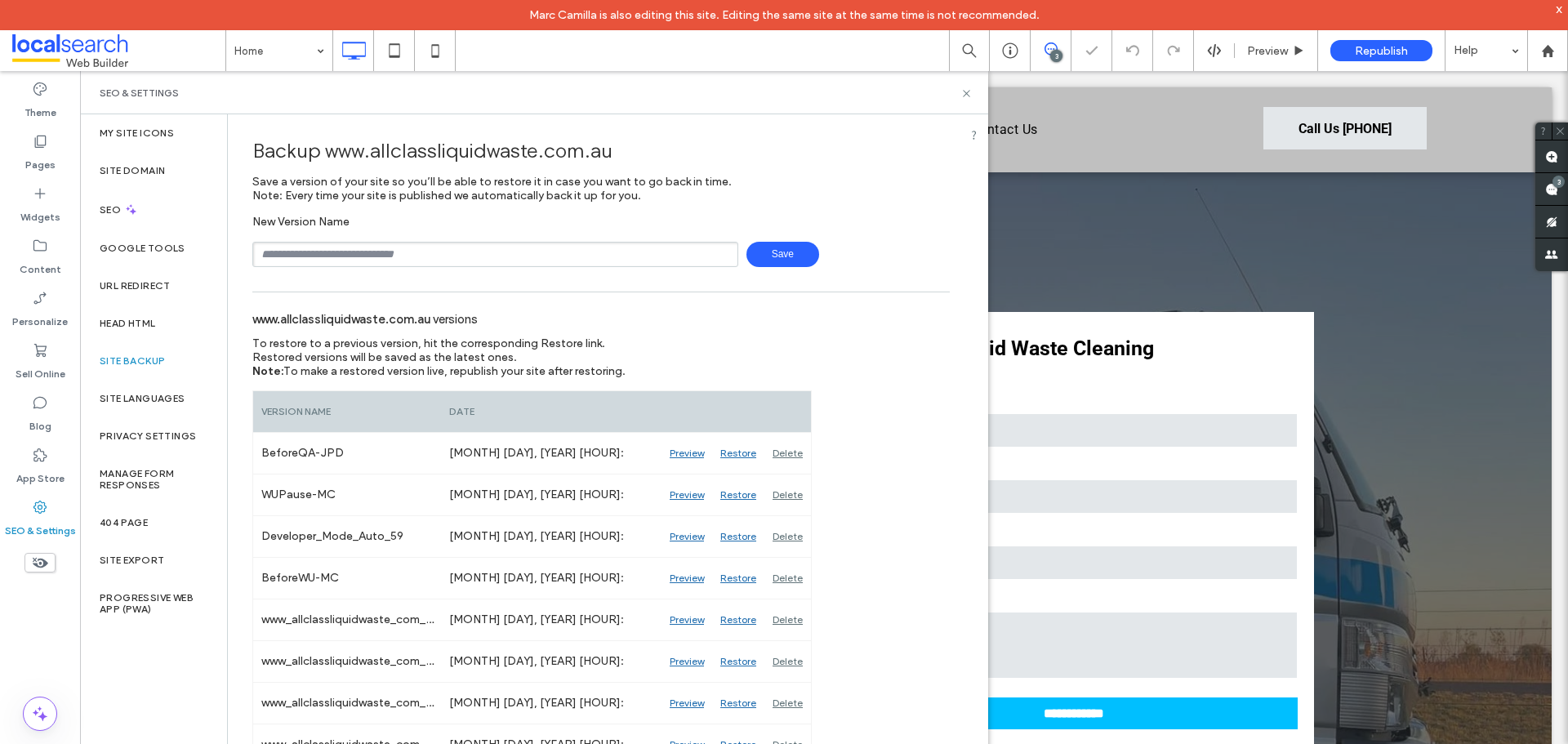 click at bounding box center (495, 254) 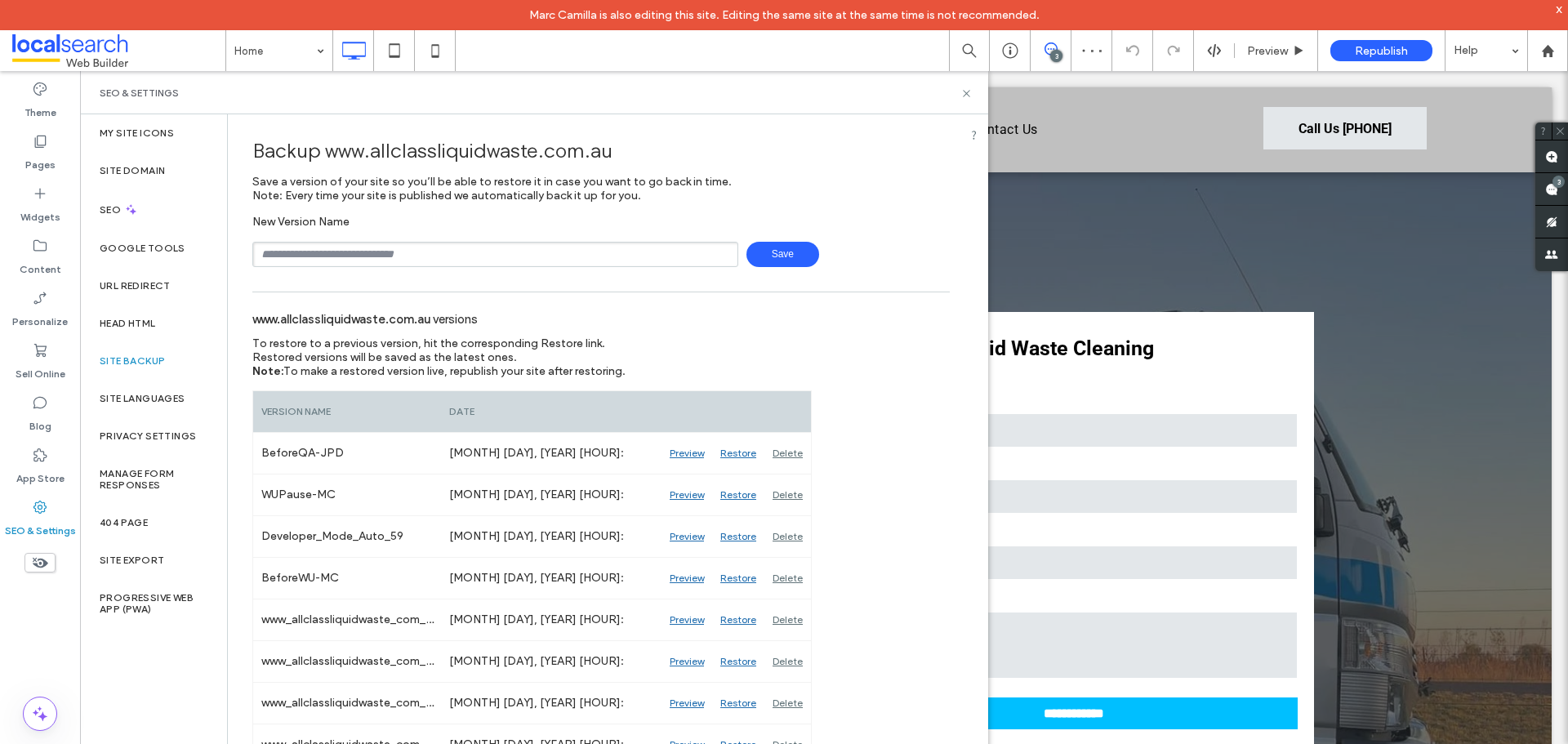 type on "**********" 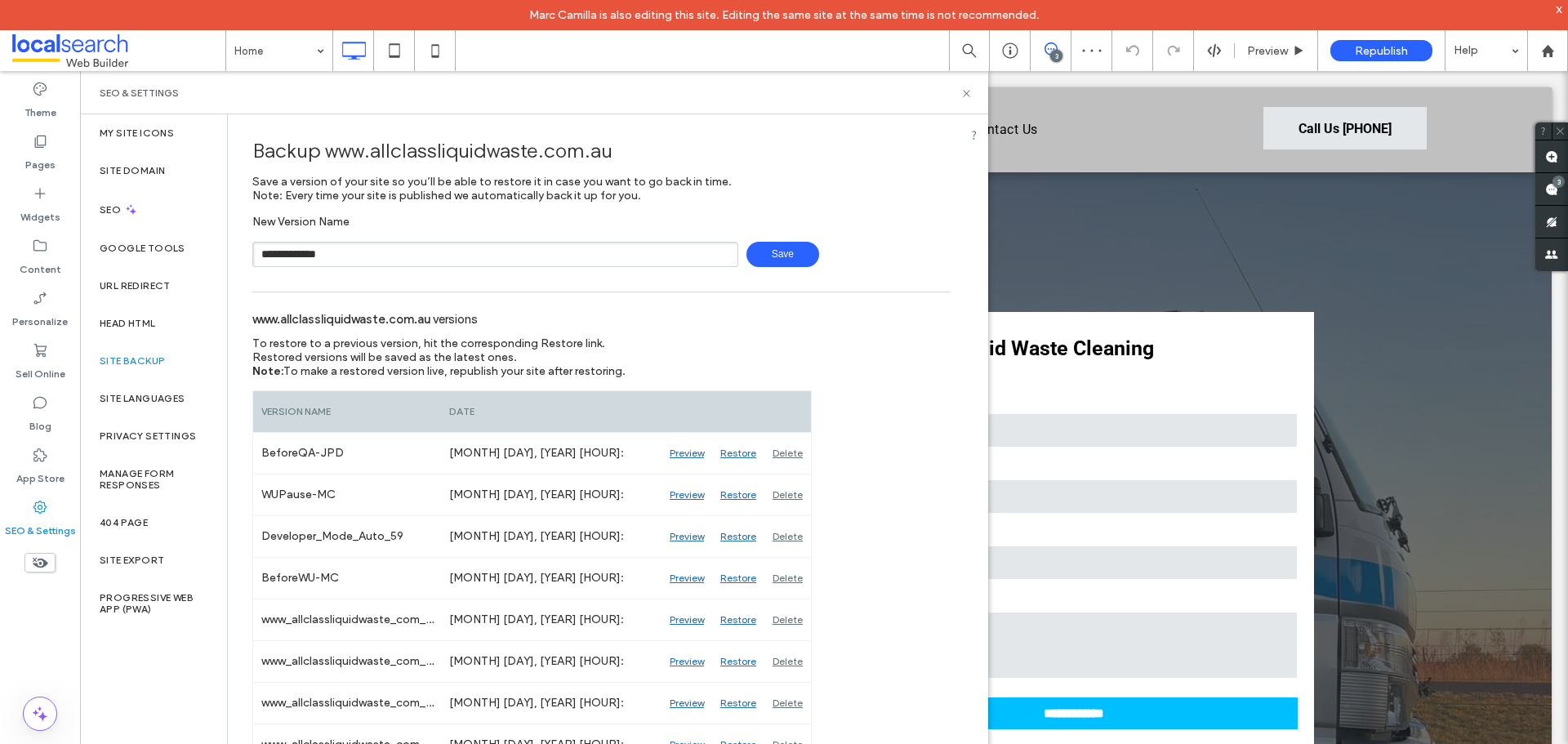 click on "Save" at bounding box center (782, 254) 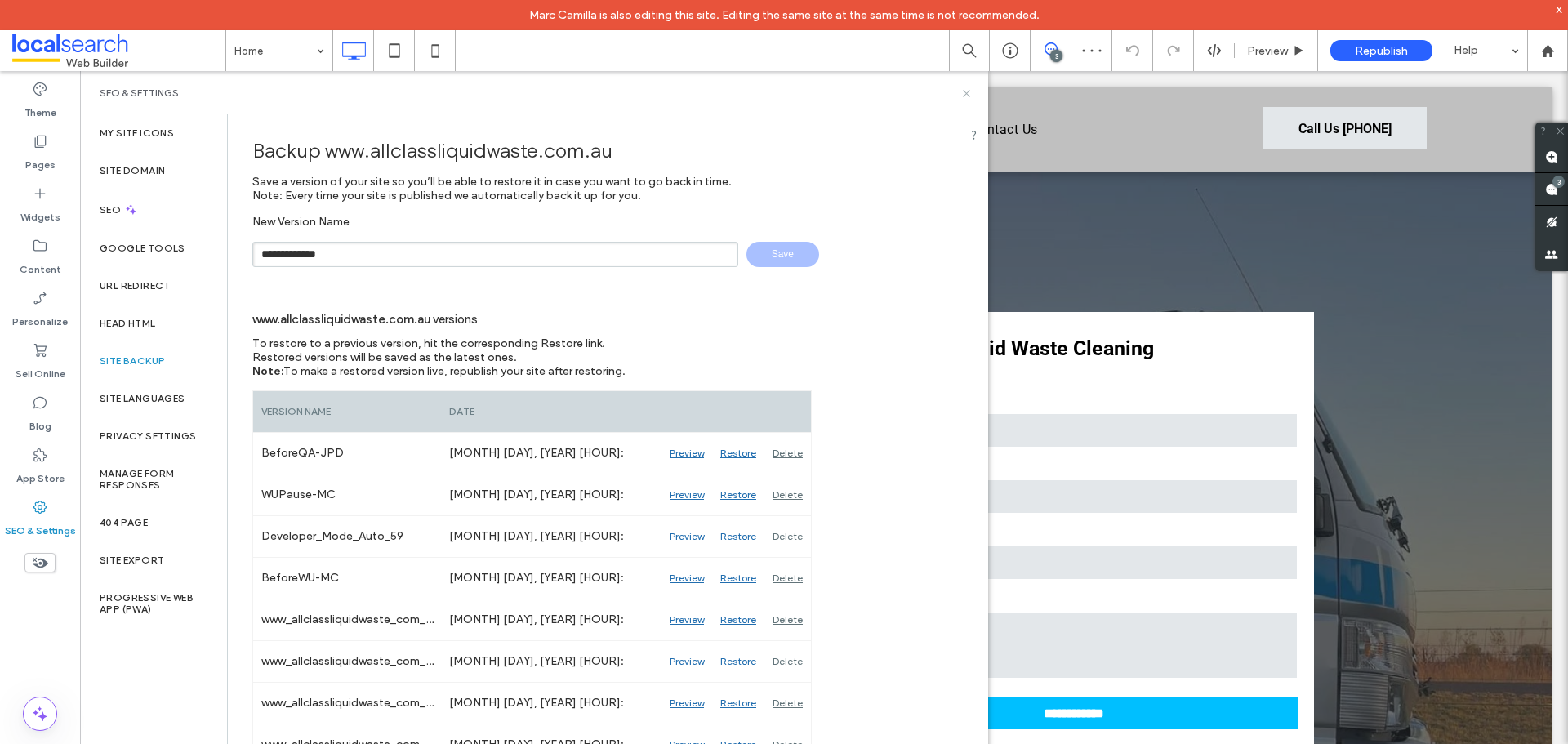 type 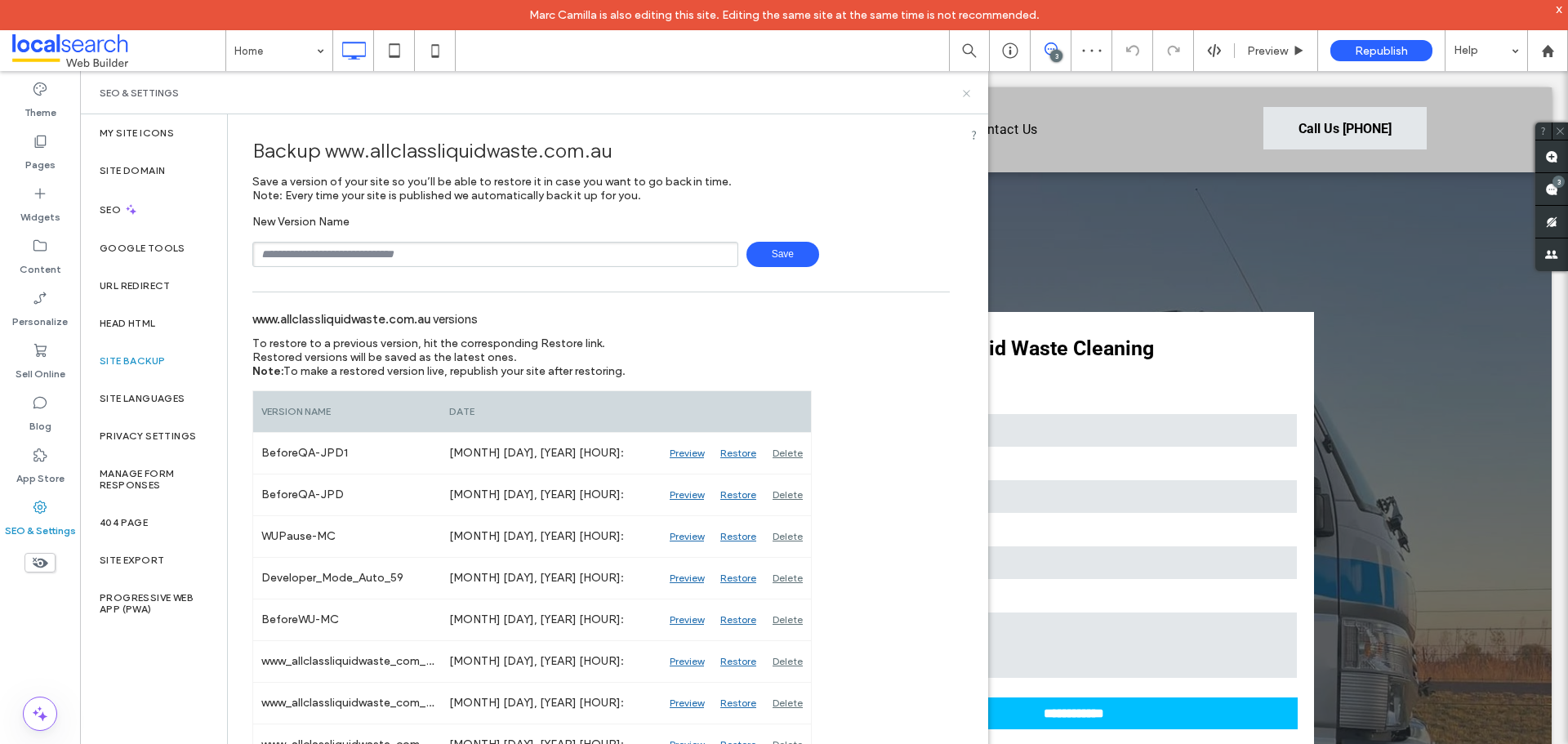 drag, startPoint x: 890, startPoint y: 20, endPoint x: 970, endPoint y: 91, distance: 106.96261 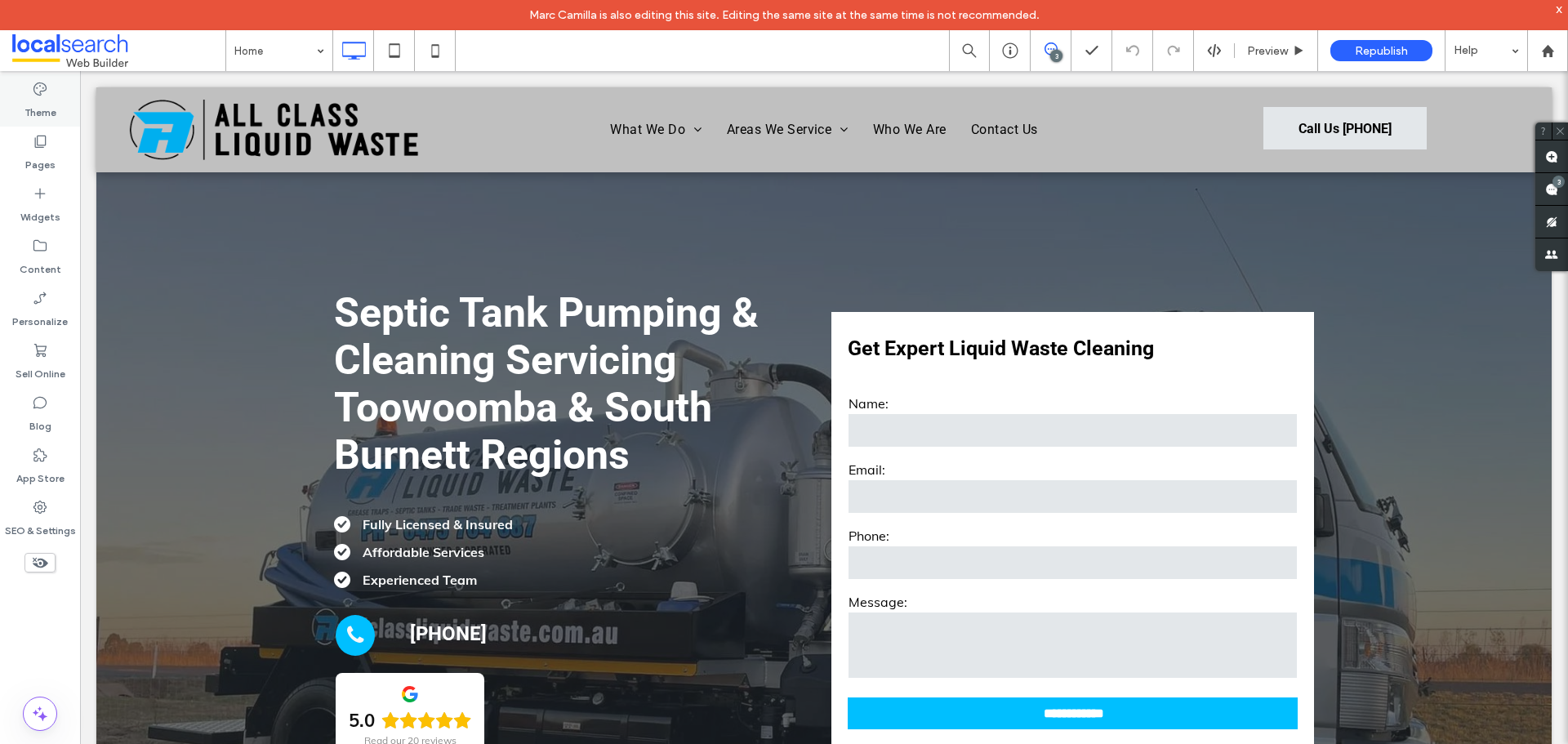 click on "Theme" at bounding box center [40, 109] 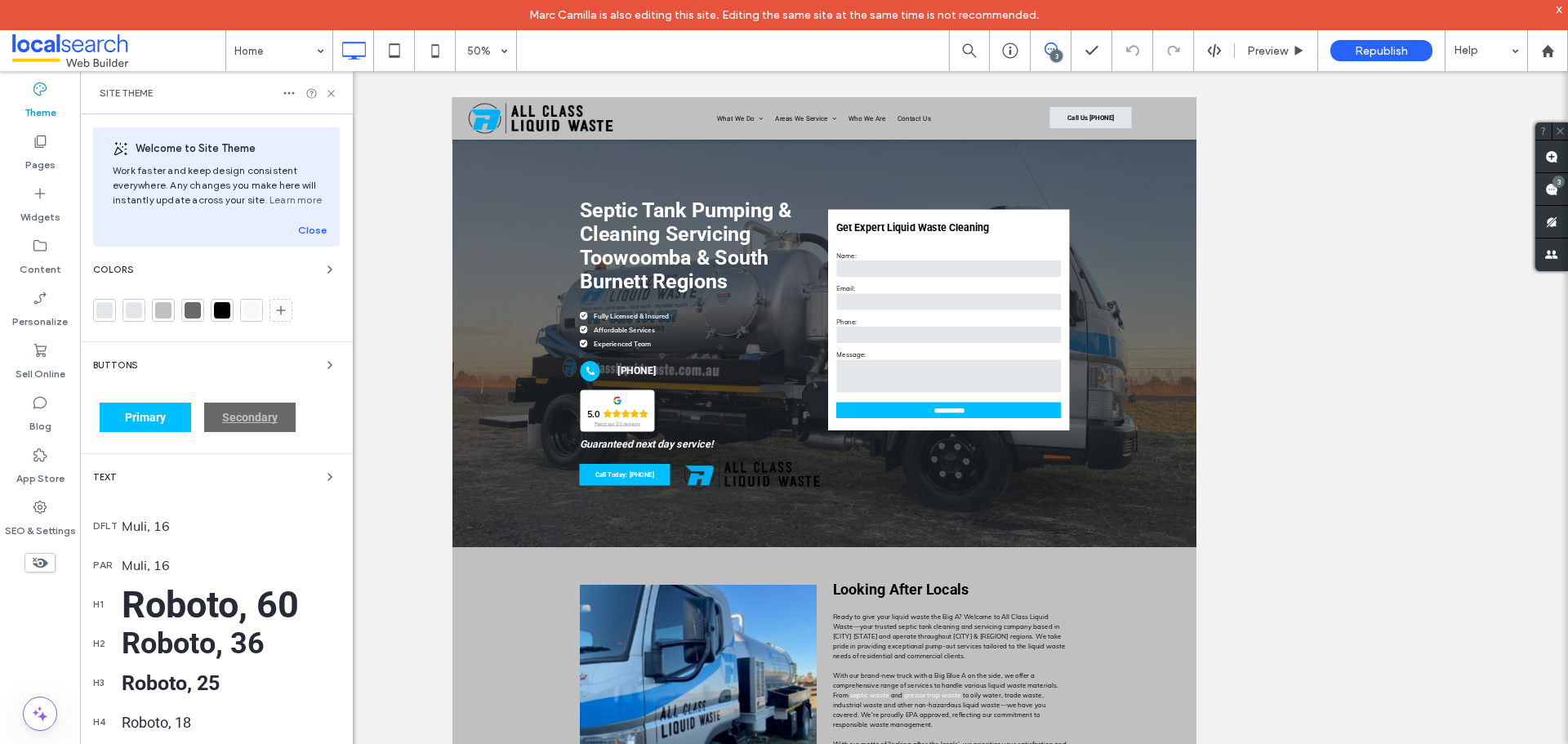 click on "Colors" at bounding box center [216, 270] 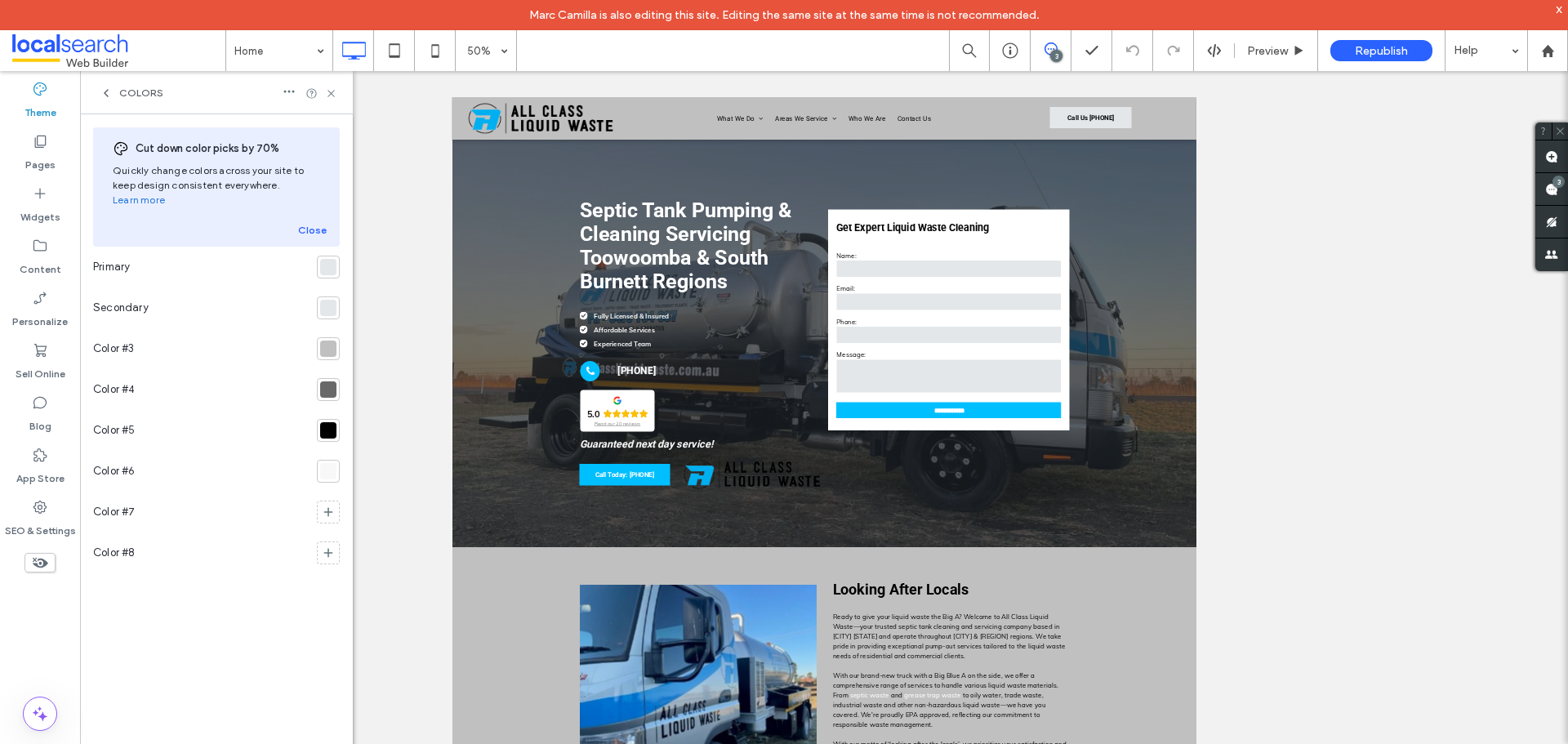 click at bounding box center [328, 267] 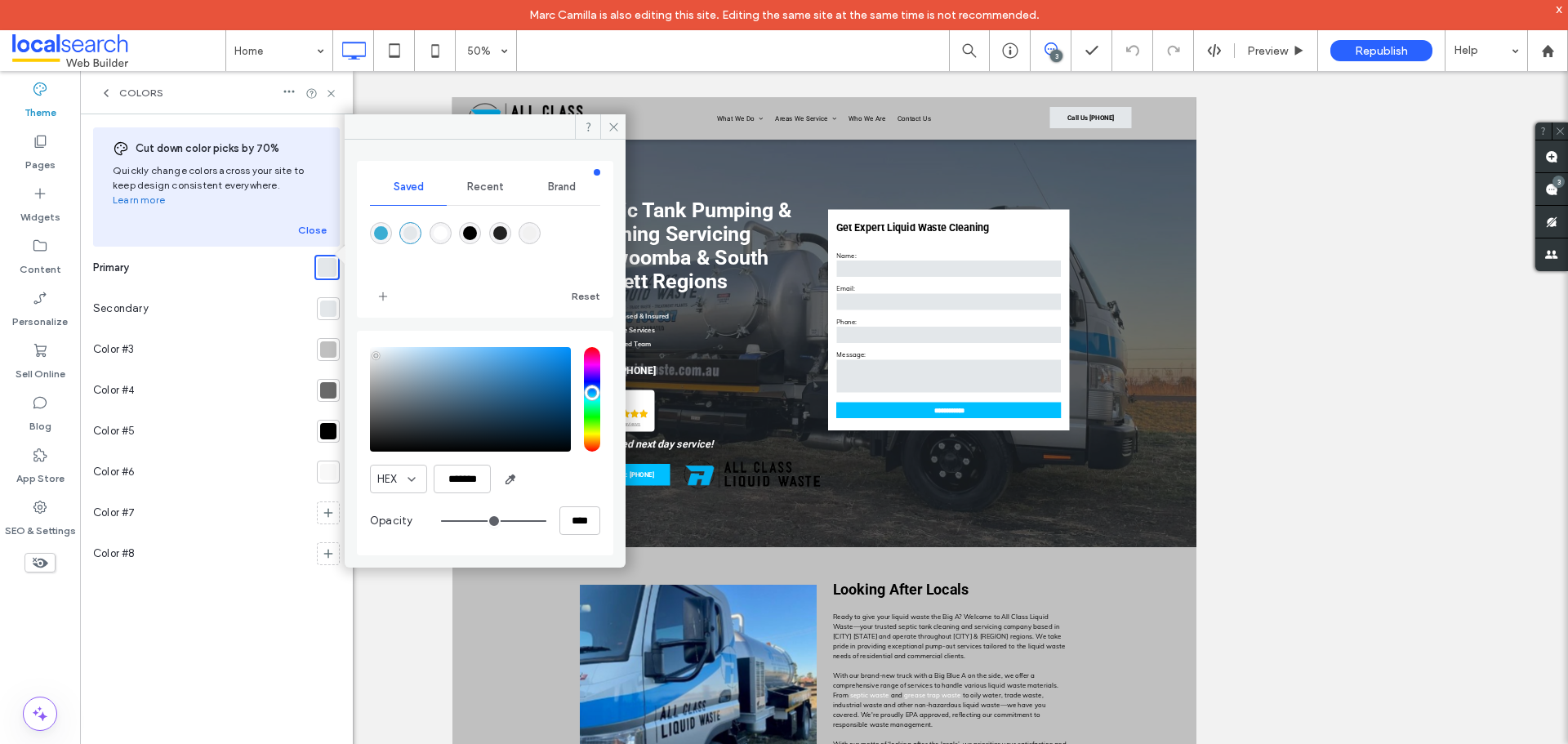 click at bounding box center [328, 309] 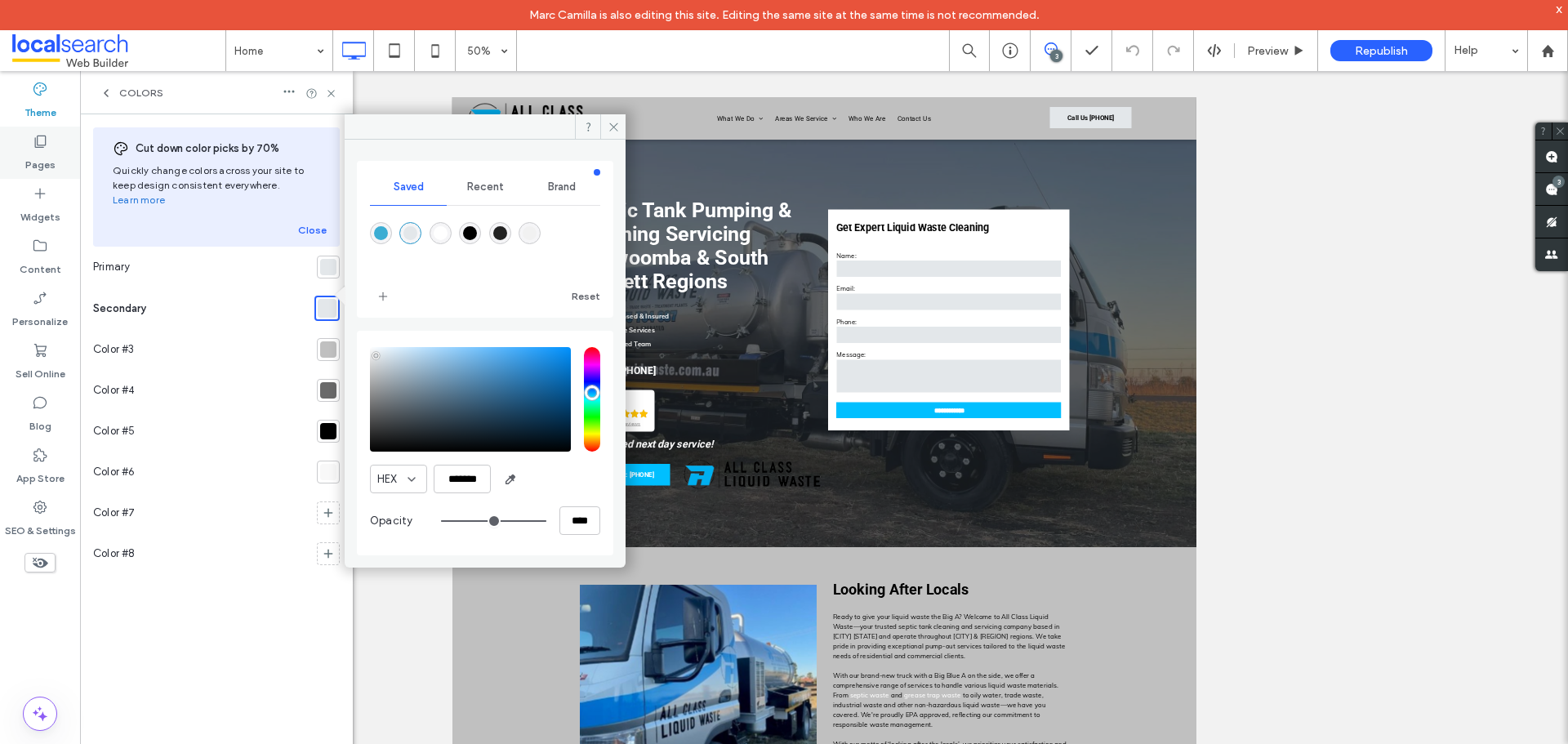click on "Pages" at bounding box center (40, 161) 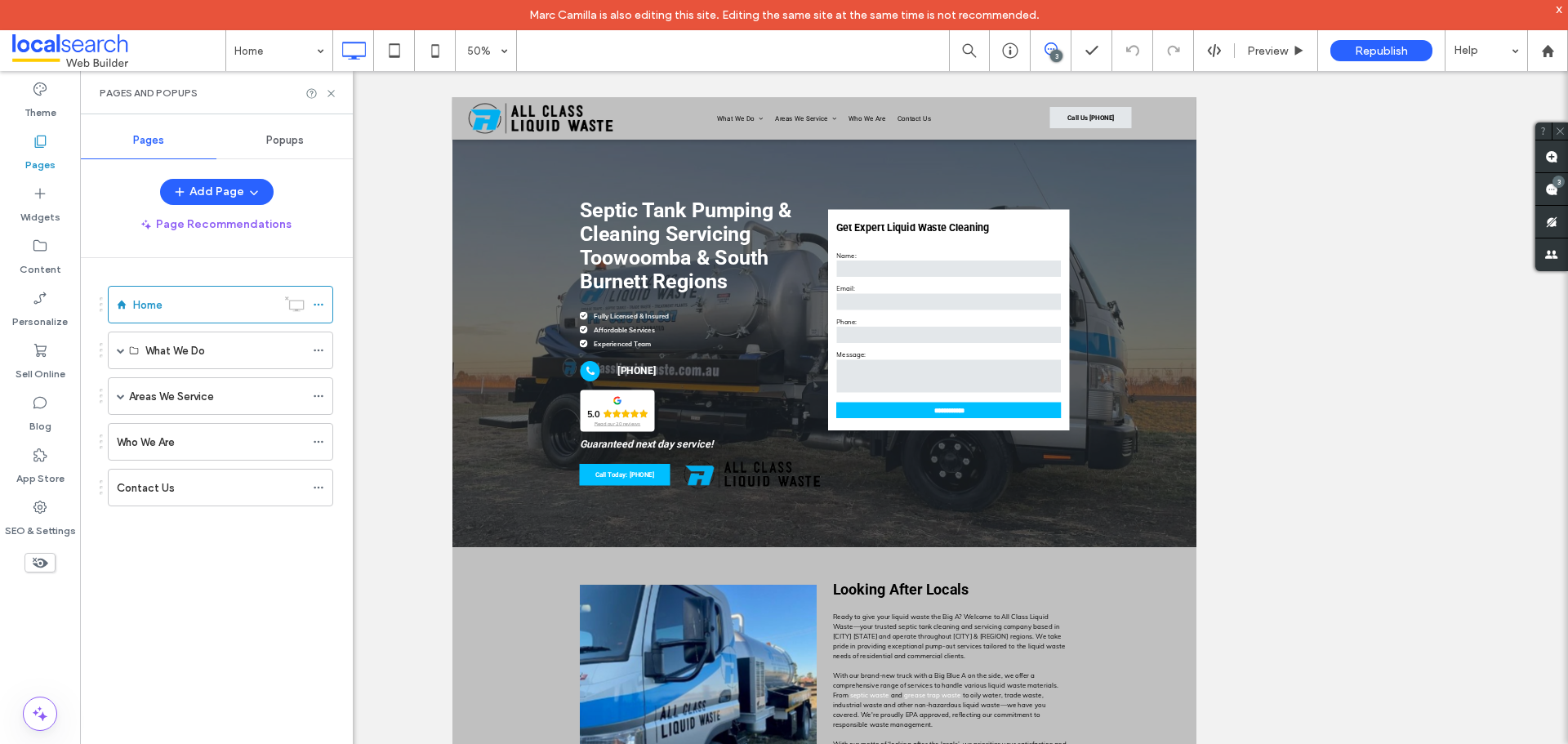 click on "Popups" at bounding box center [285, 140] 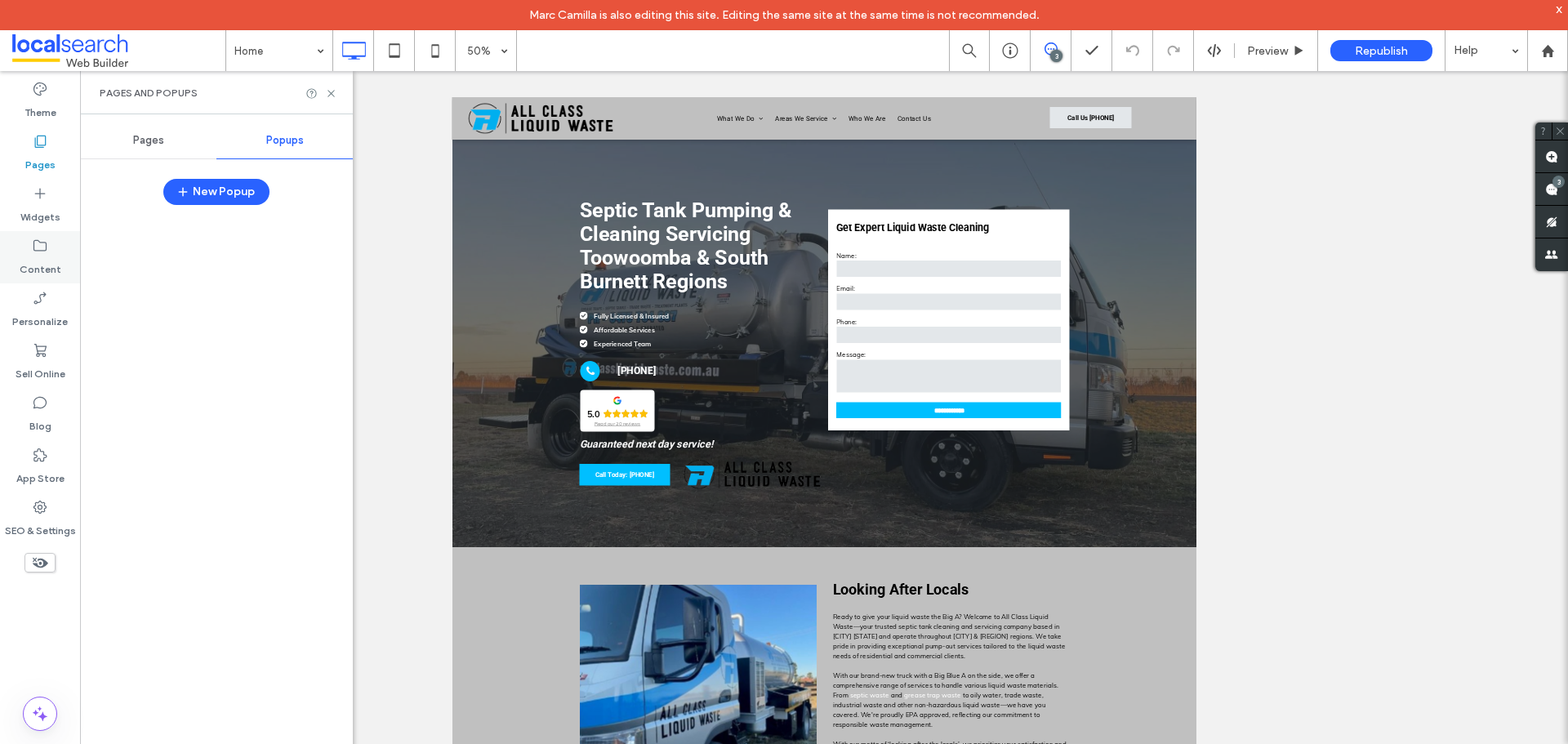 click on "Widgets" at bounding box center (40, 205) 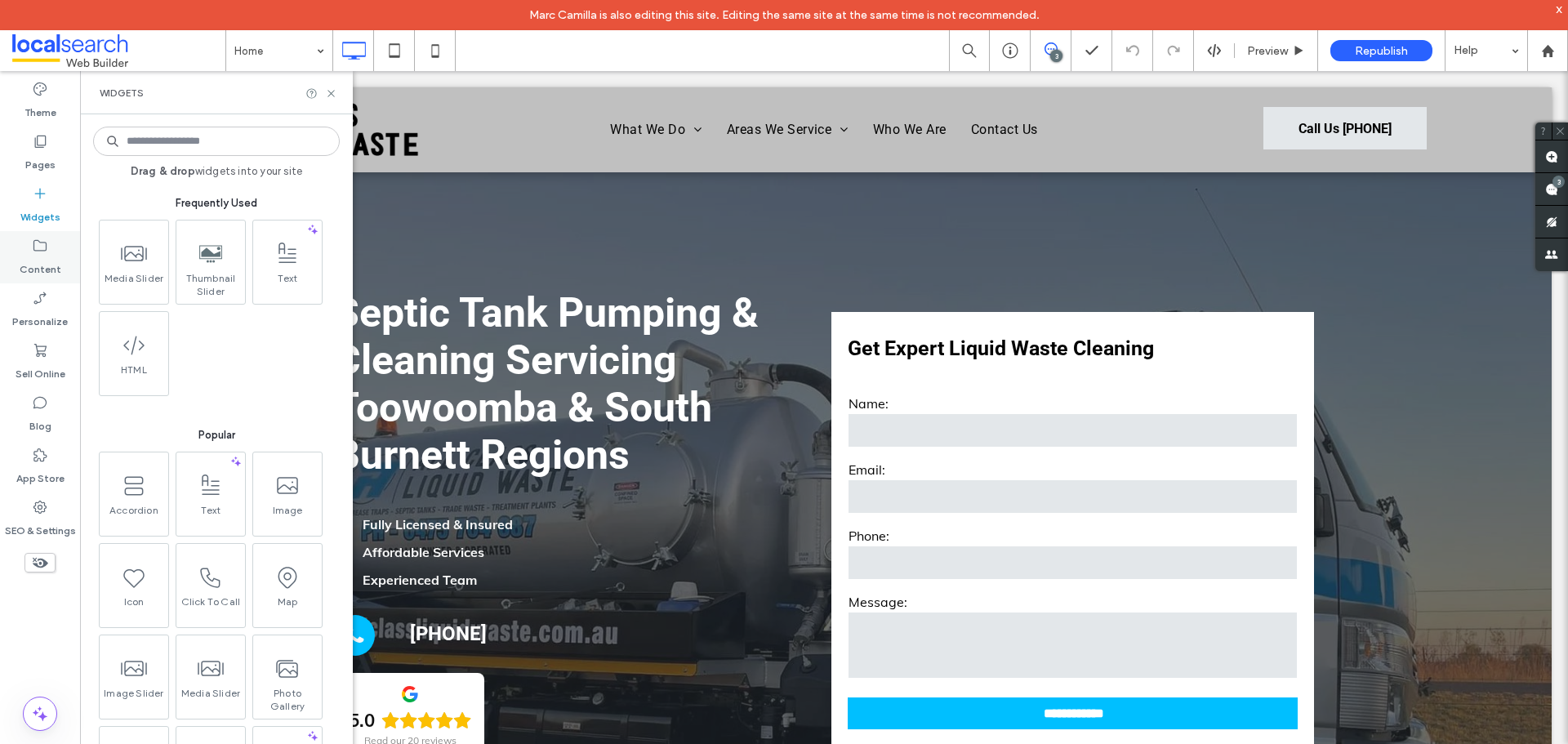 click 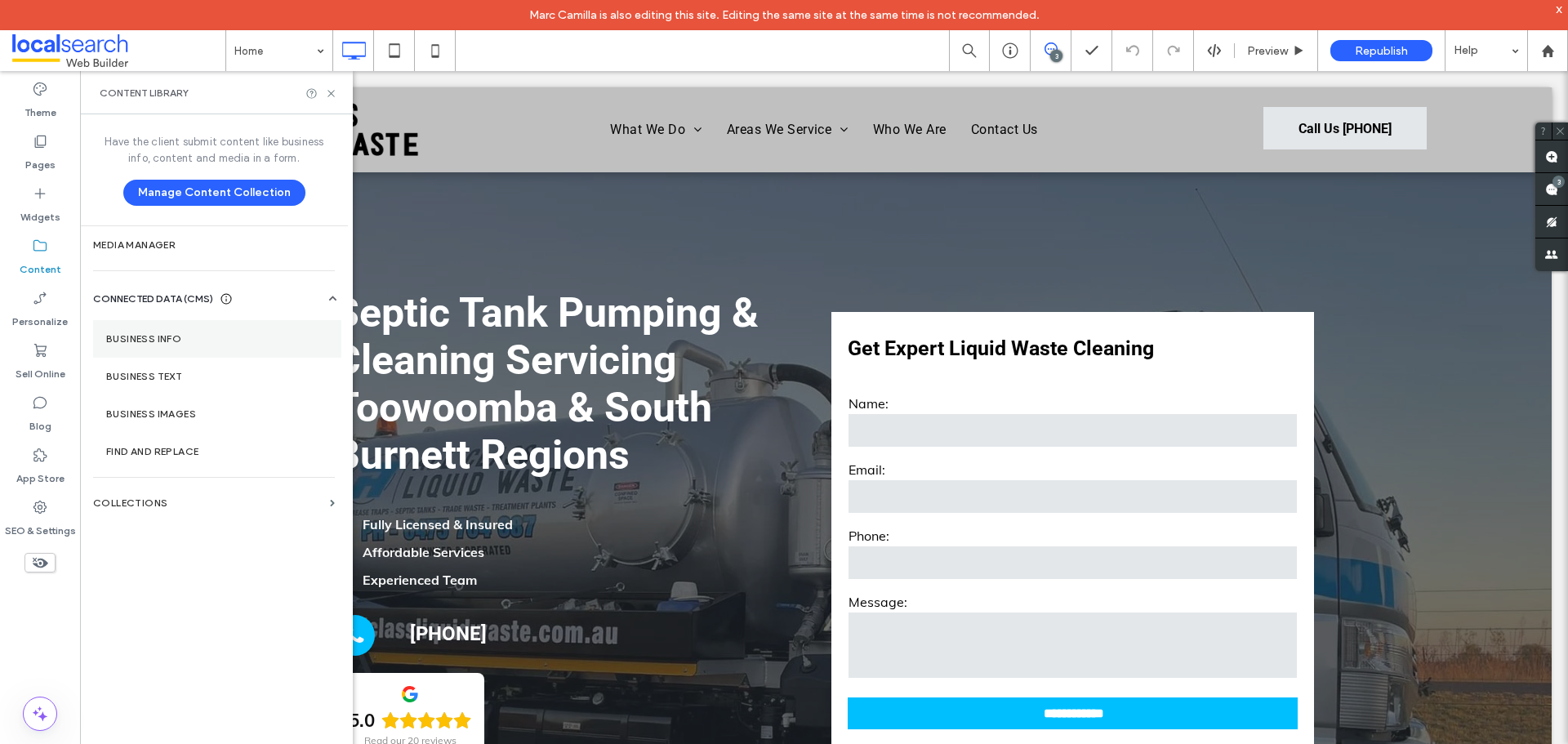 click on "Business Info" at bounding box center [217, 339] 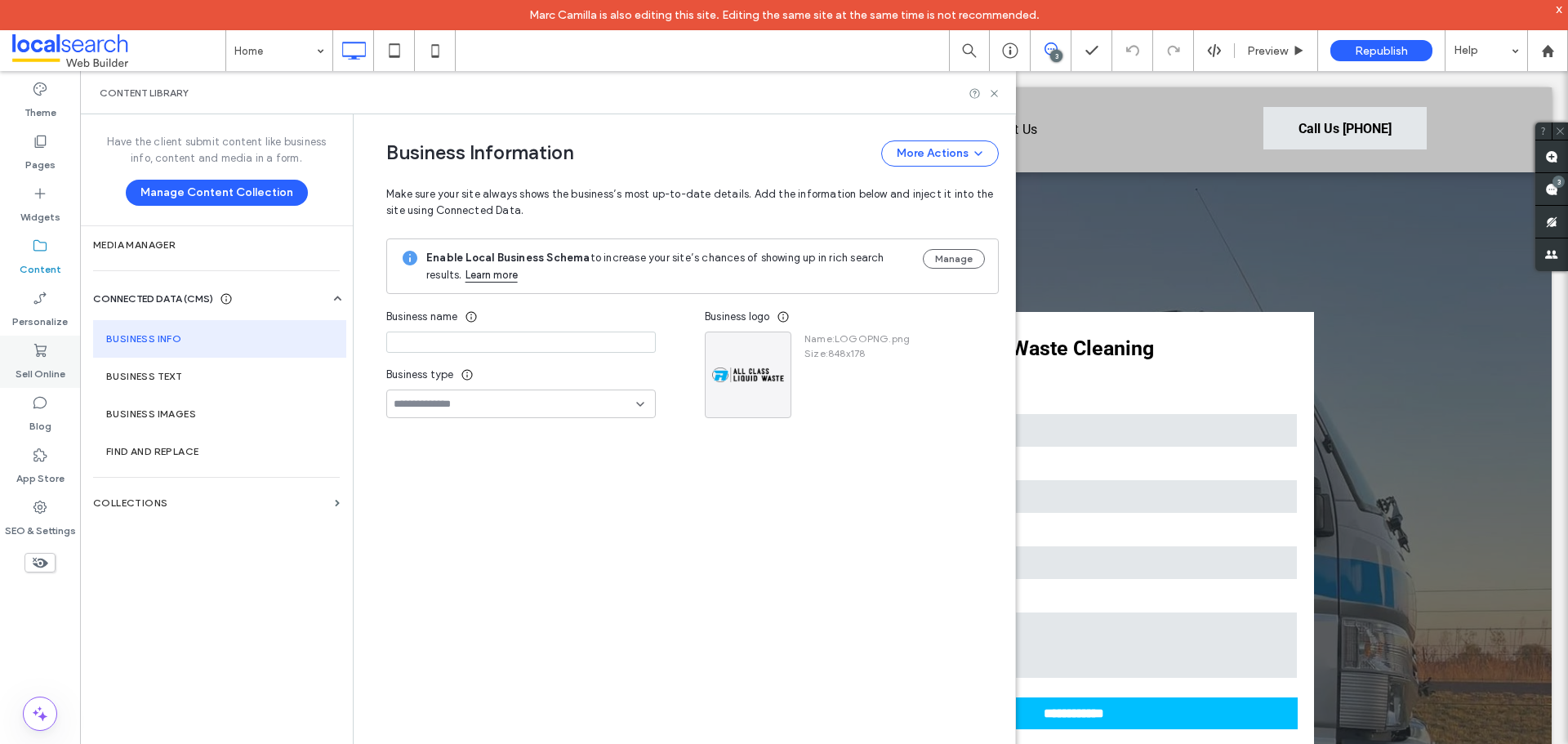 type on "**********" 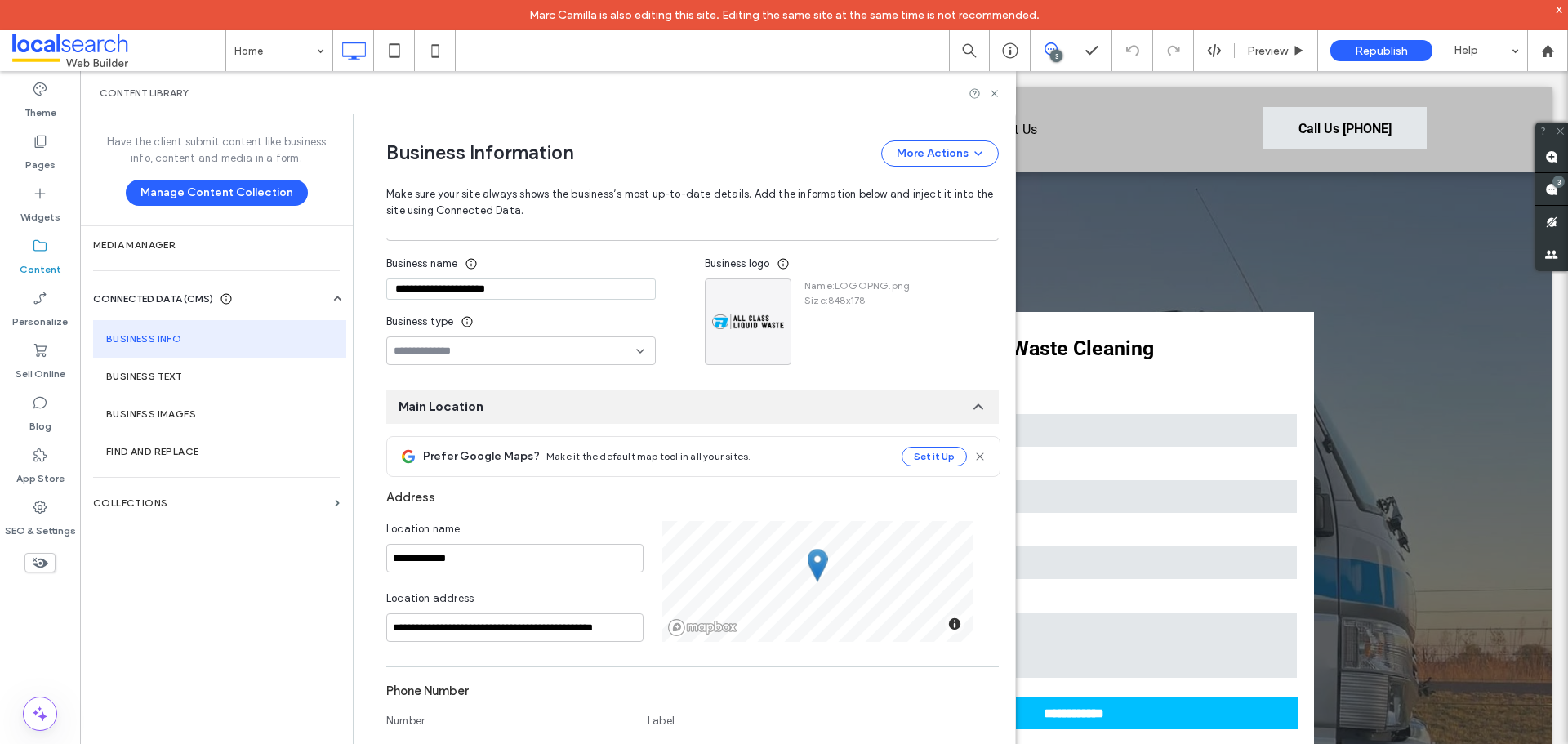scroll, scrollTop: 82, scrollLeft: 0, axis: vertical 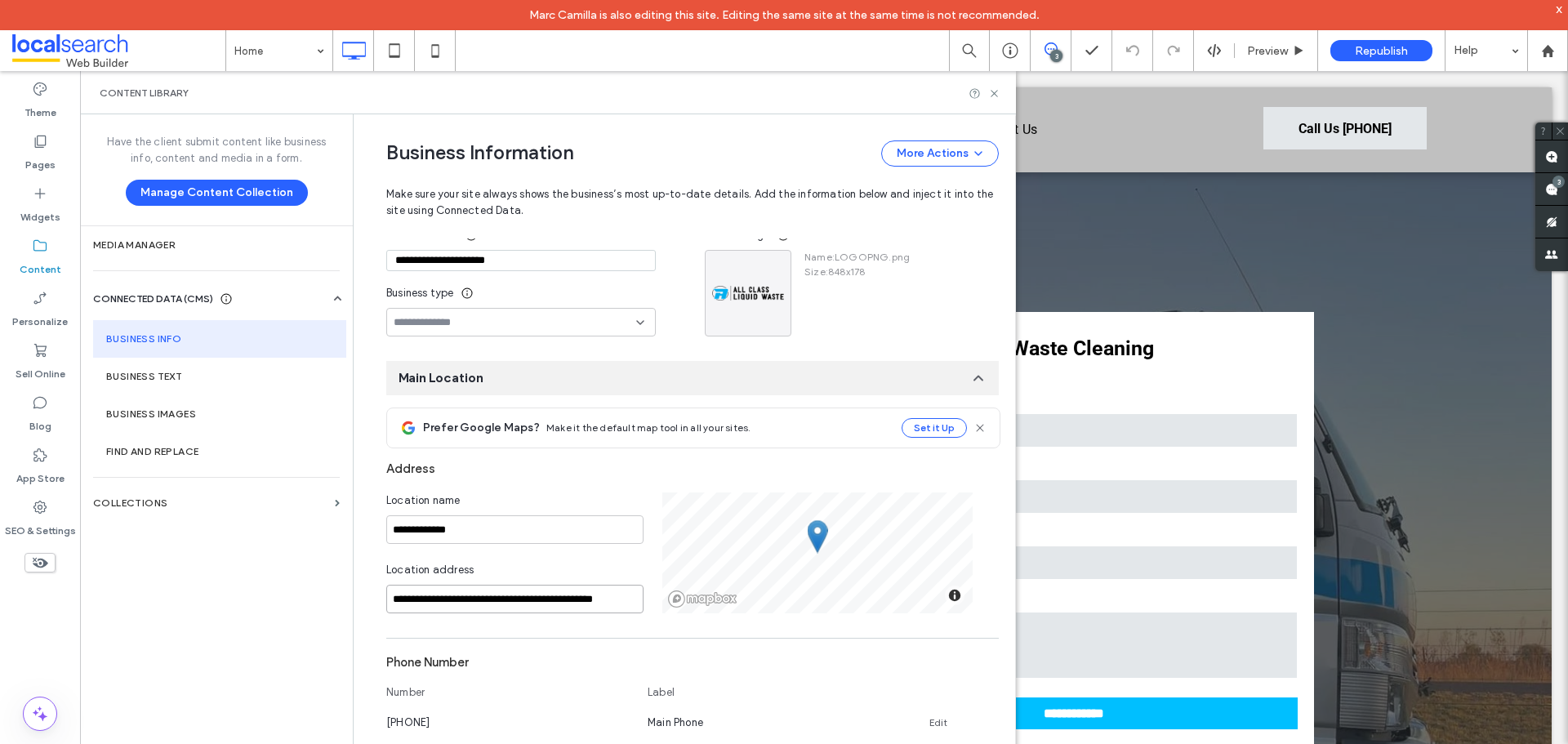 click on "**********" at bounding box center [514, 599] 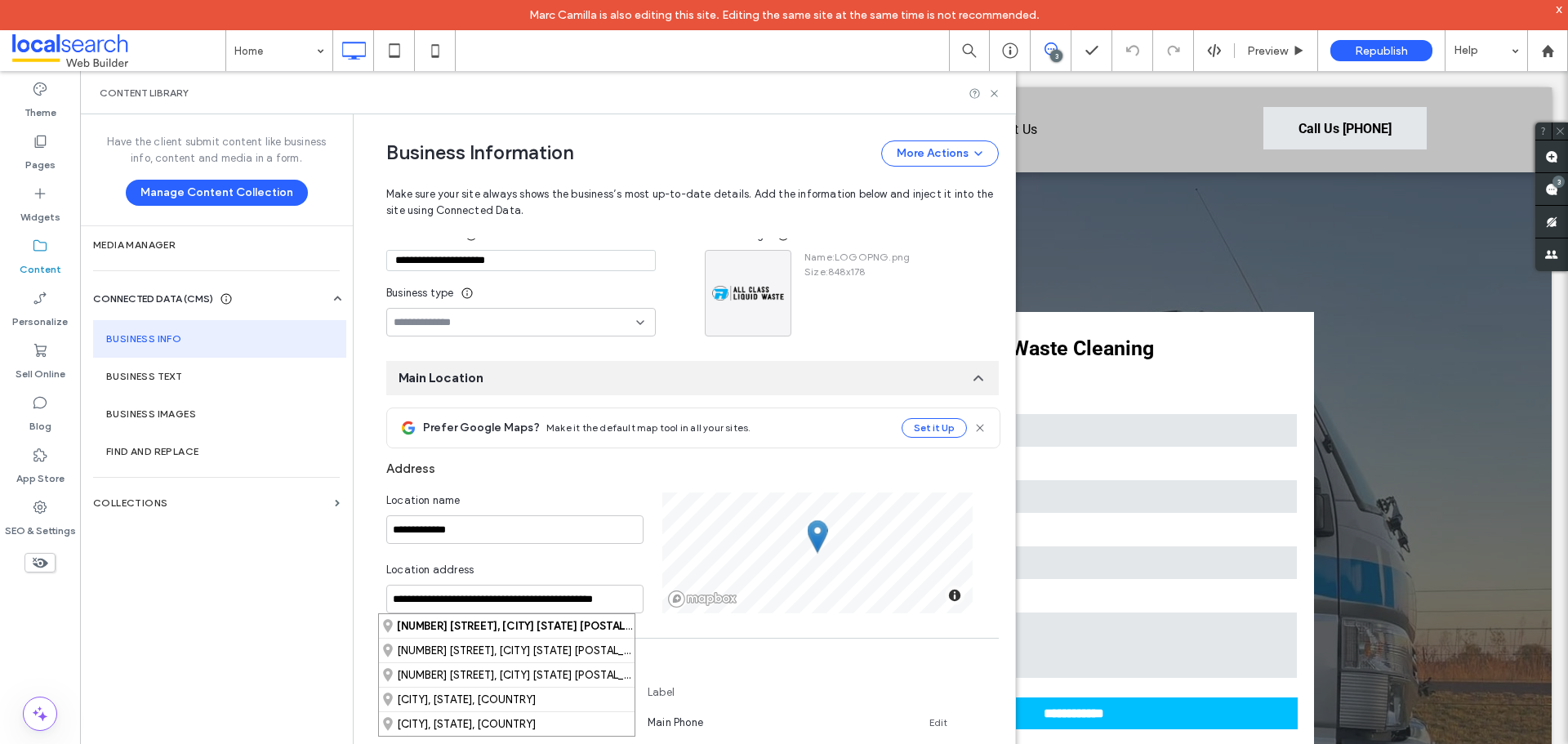 click on "**********" at bounding box center [680, 905] 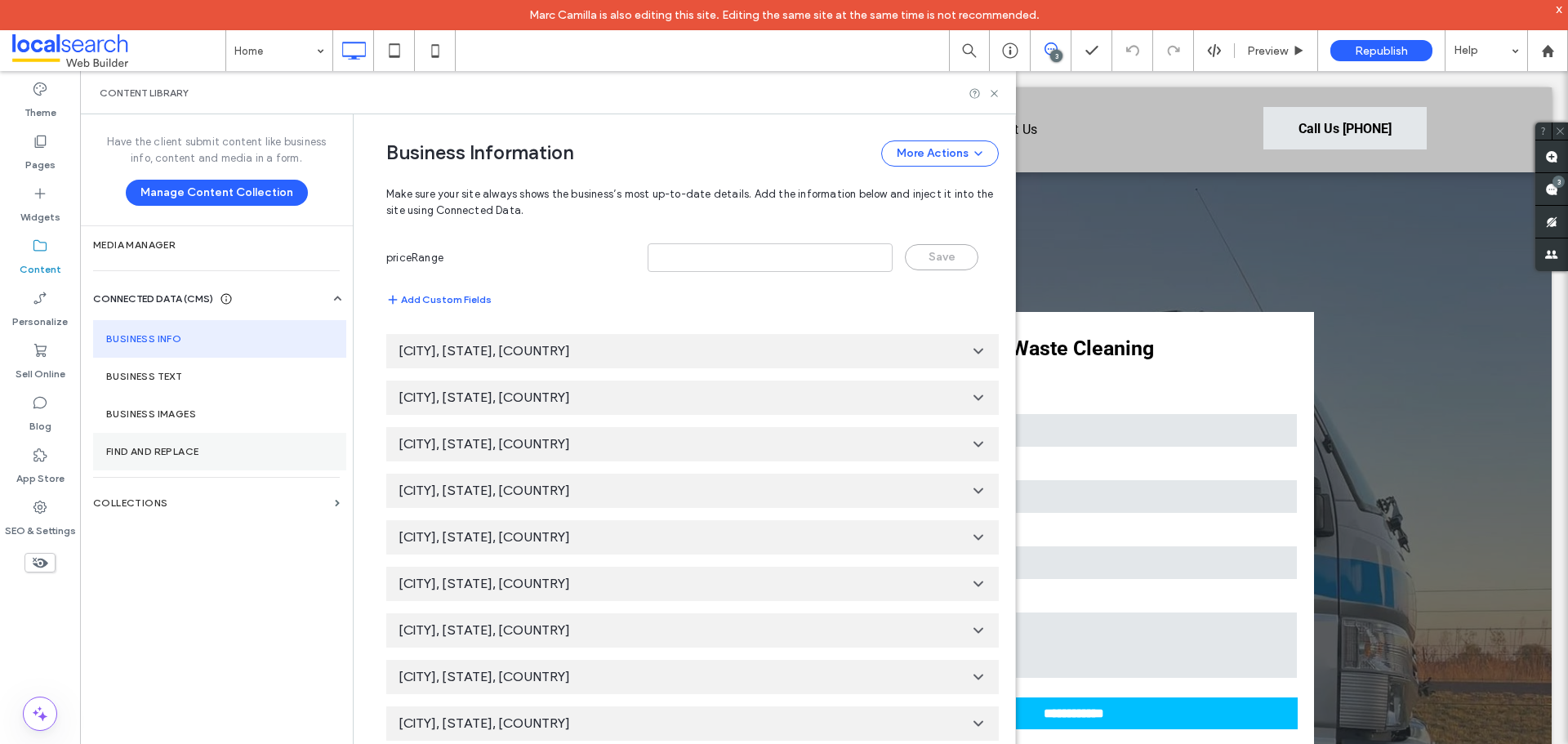 scroll, scrollTop: 1062, scrollLeft: 0, axis: vertical 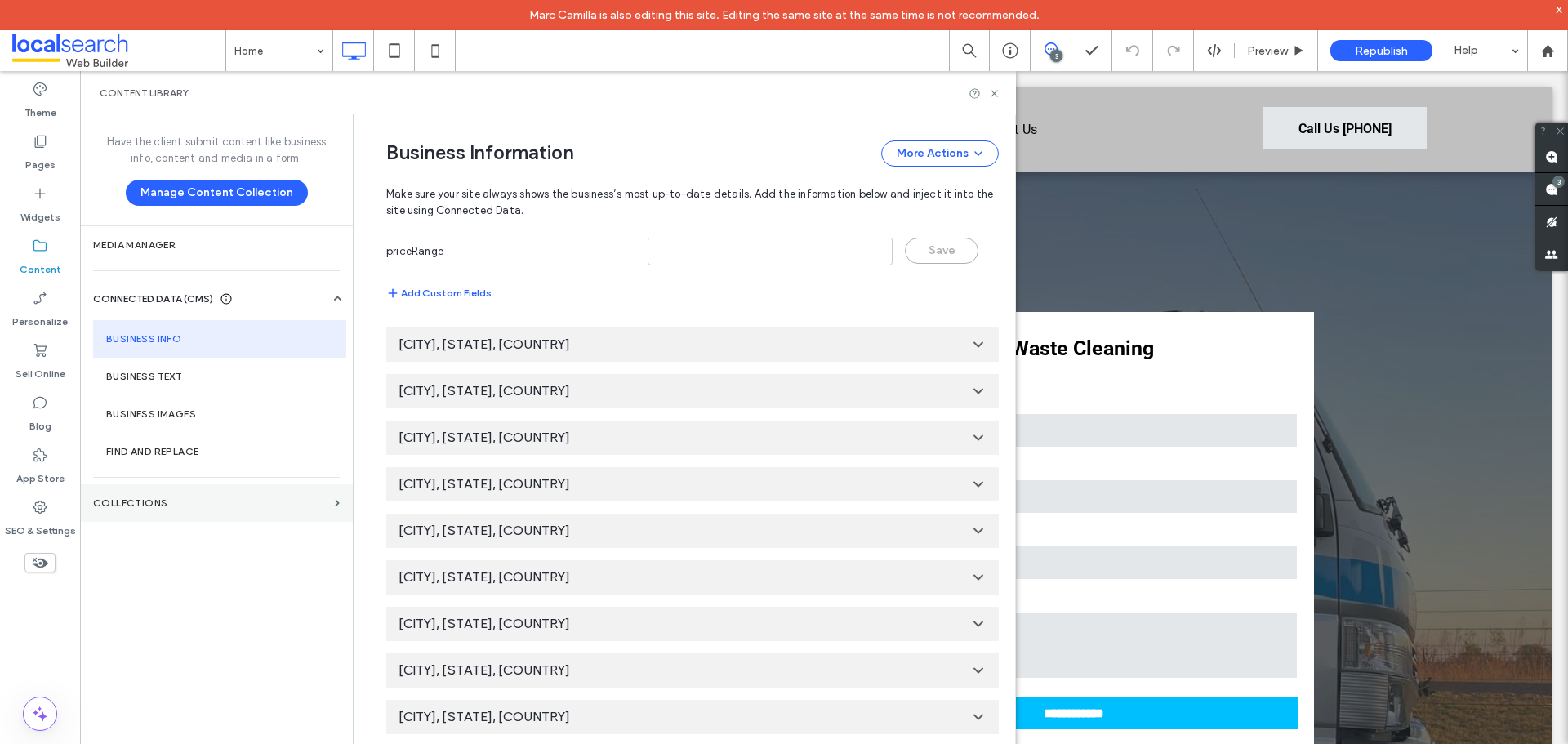 click on "Collections" at bounding box center [216, 503] 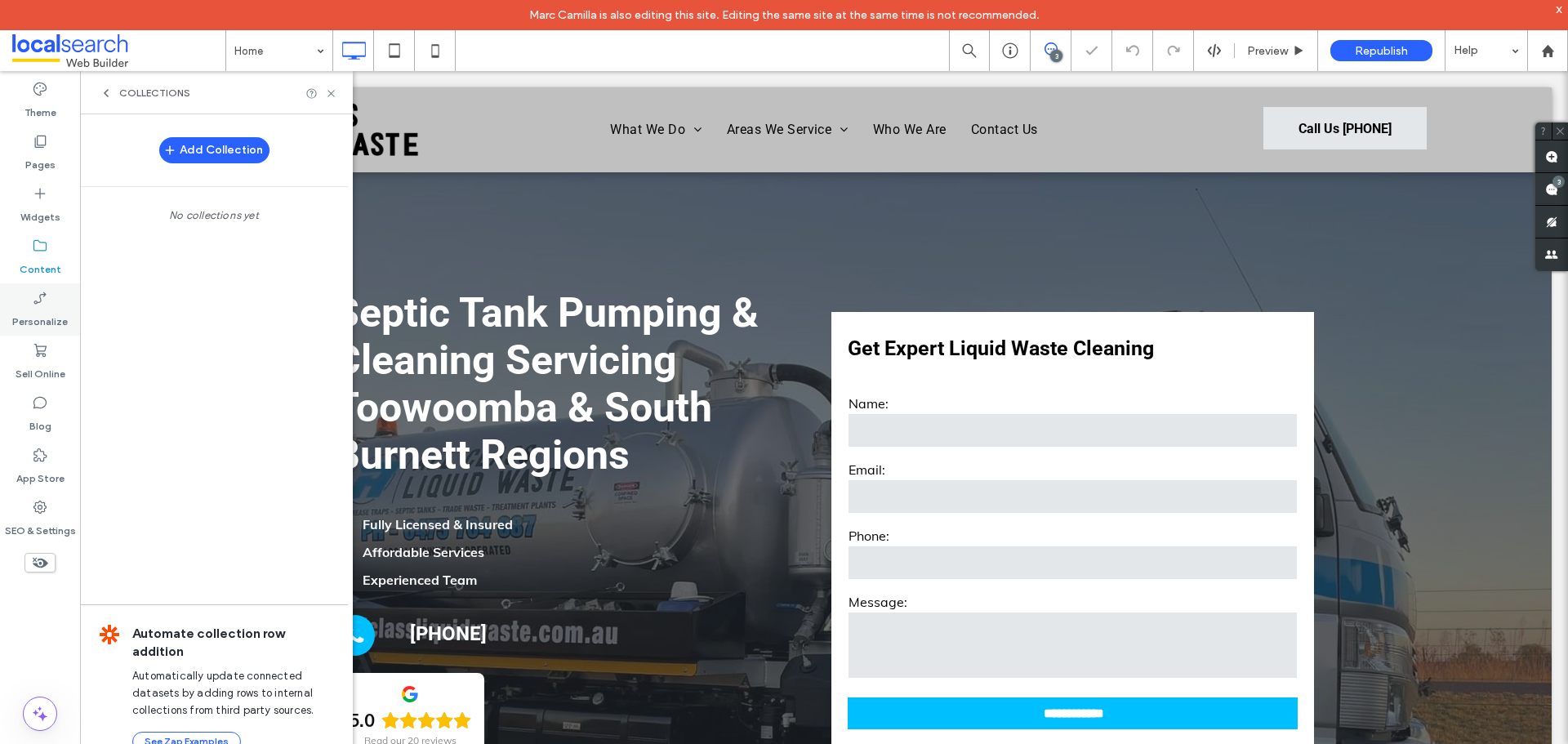 click on "Personalize" at bounding box center (40, 318) 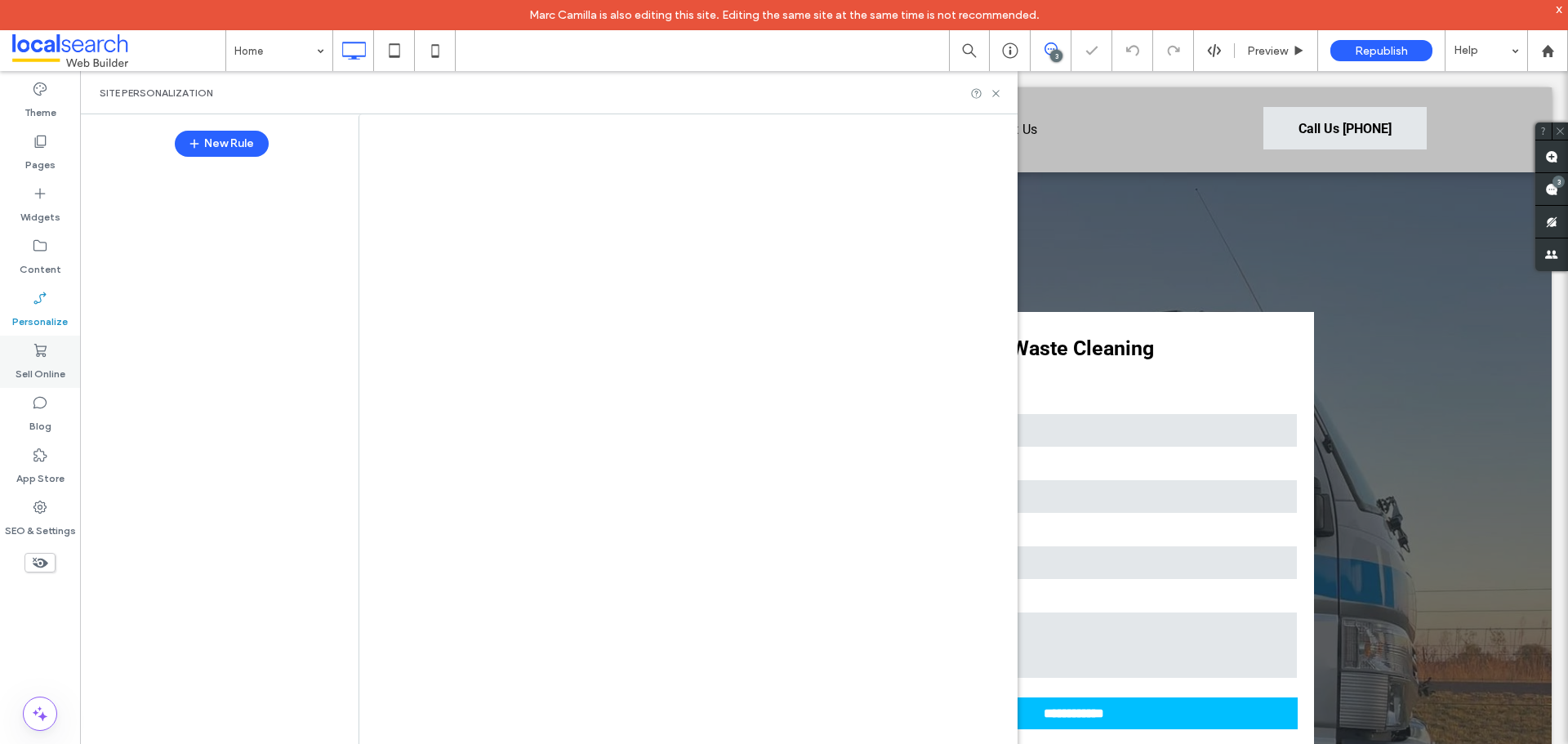 click on "Home 3 Preview Republish Help
Site Comments Team & Clients Automate new comments Instantly notify your team when someone adds or updates a comment on a site. See Zap Examples 3
Theme Pages Widgets Content Personalize Sell Online Blog App Store SEO & Settings Site Personalization New Rule
Collections Add Collection No collections yet Automate collection row addition Automatically update connected datasets by adding rows to internal collections from third party sources. See Zap Examples" at bounding box center (784, 372) 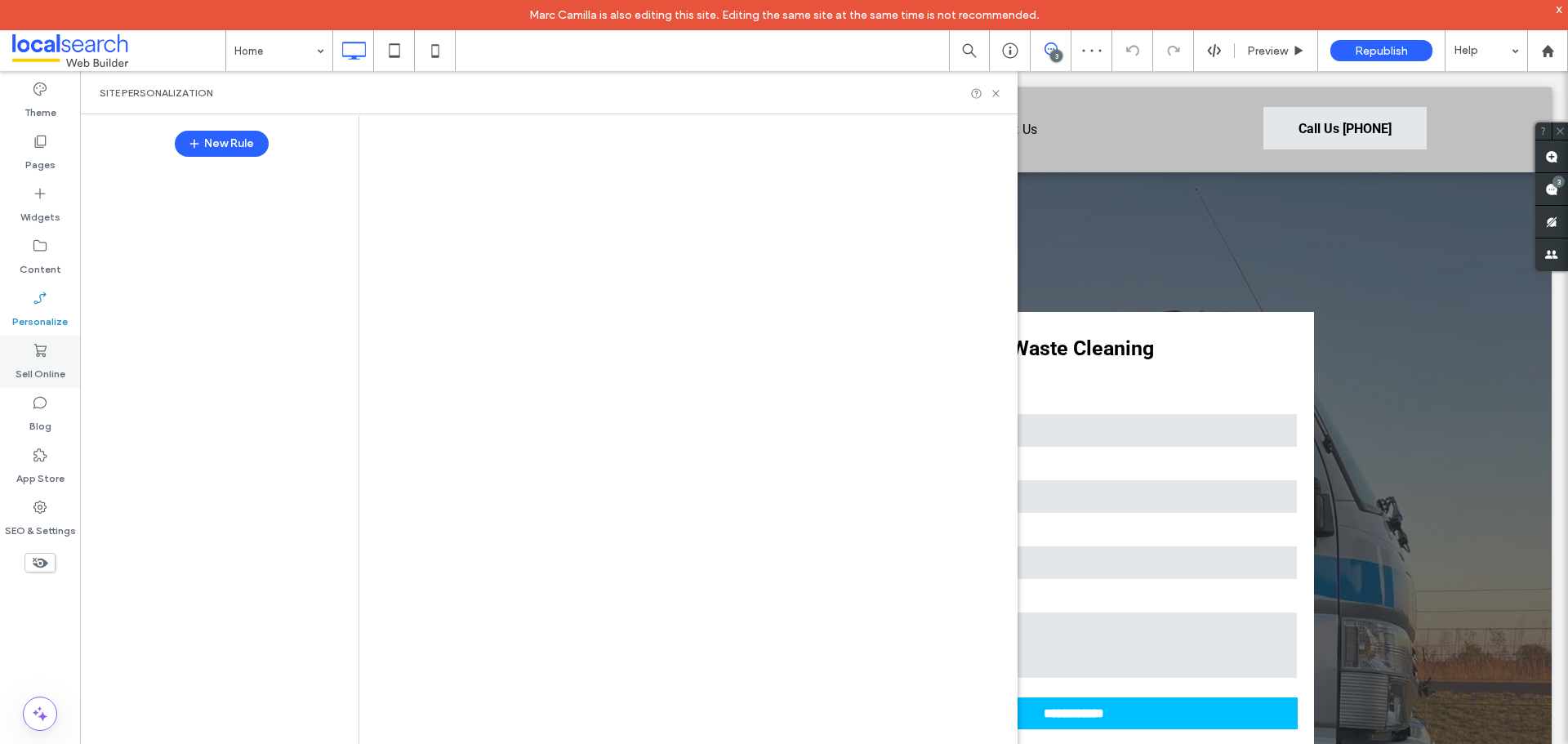 click on "Sell Online" at bounding box center [40, 370] 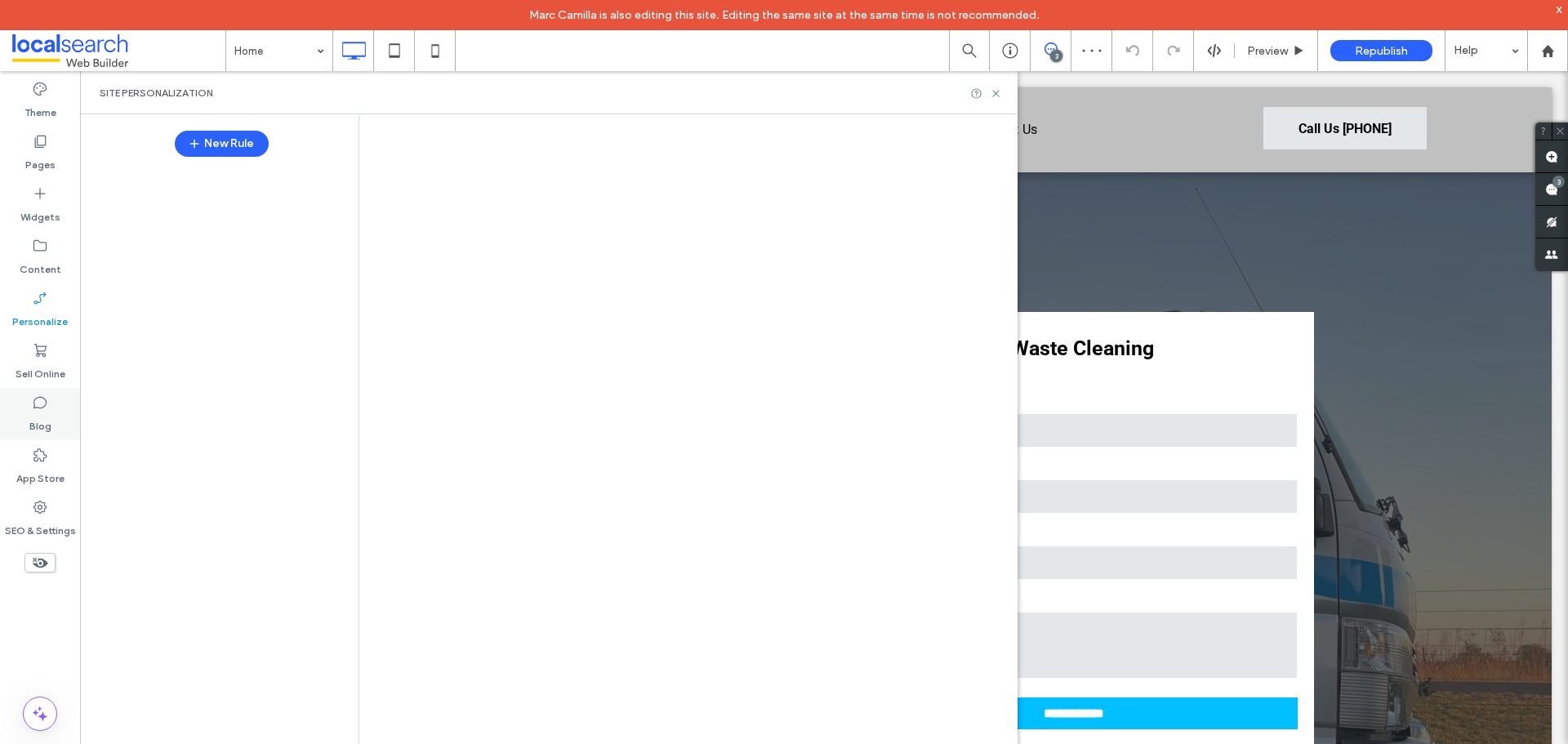 click on "Blog" at bounding box center [40, 422] 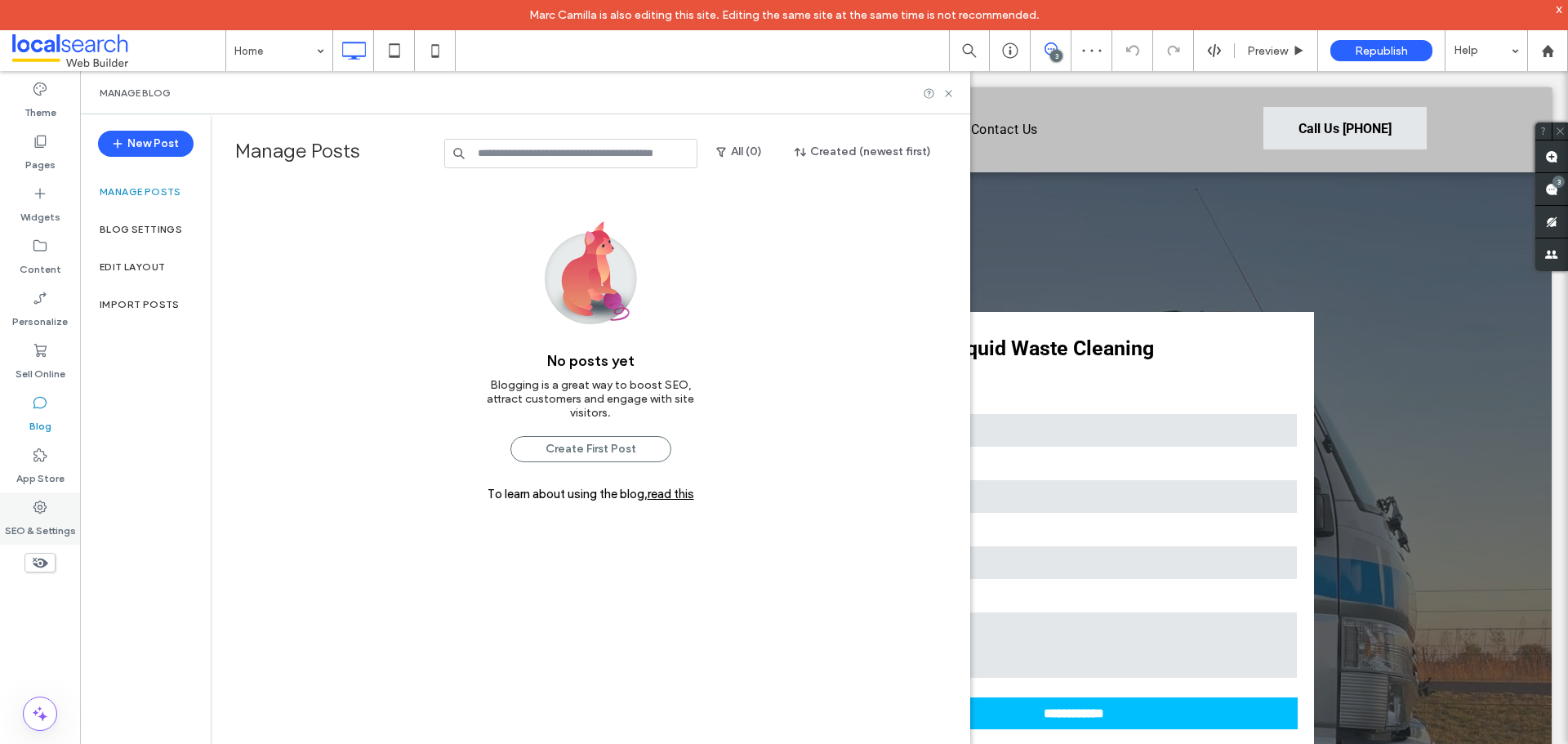 click 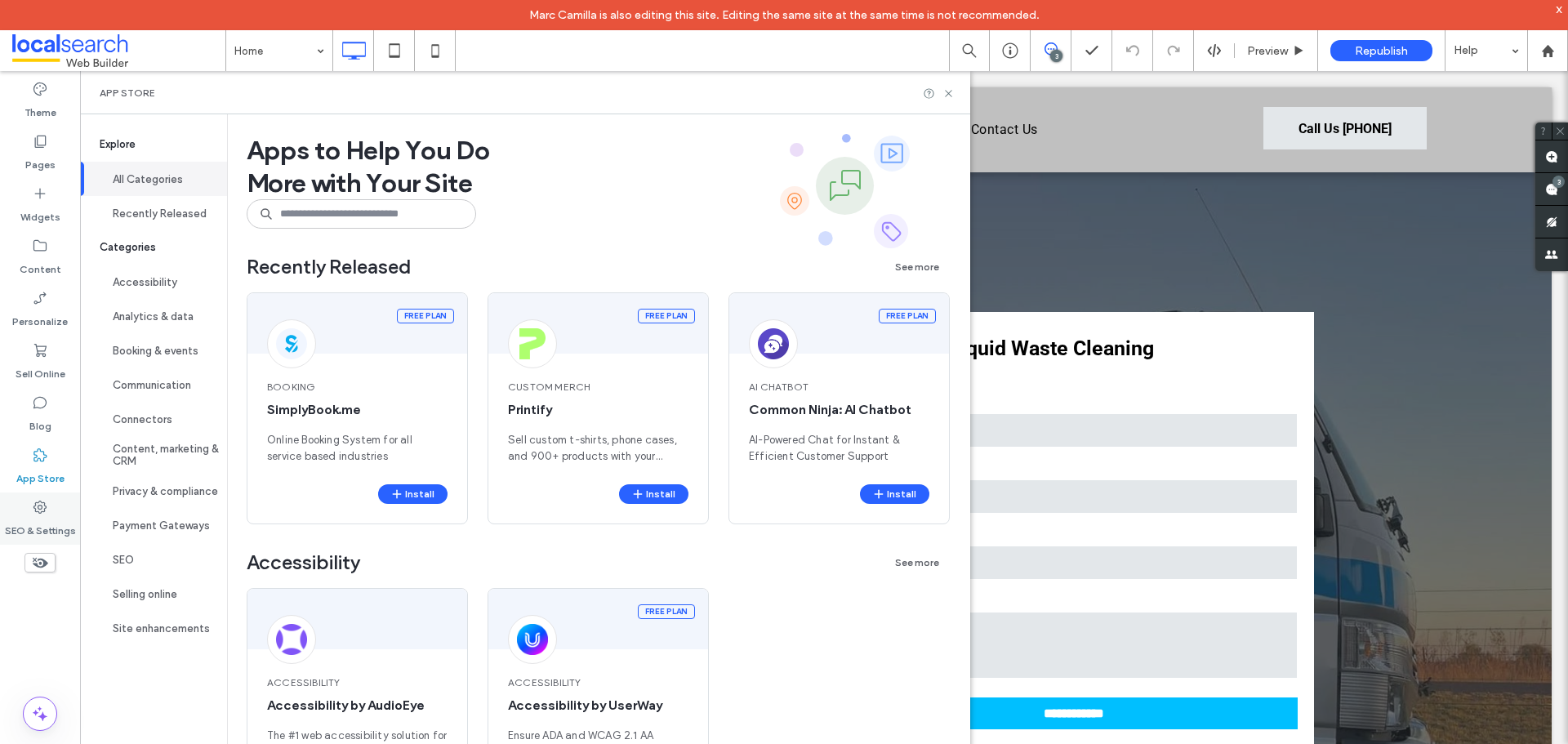 click 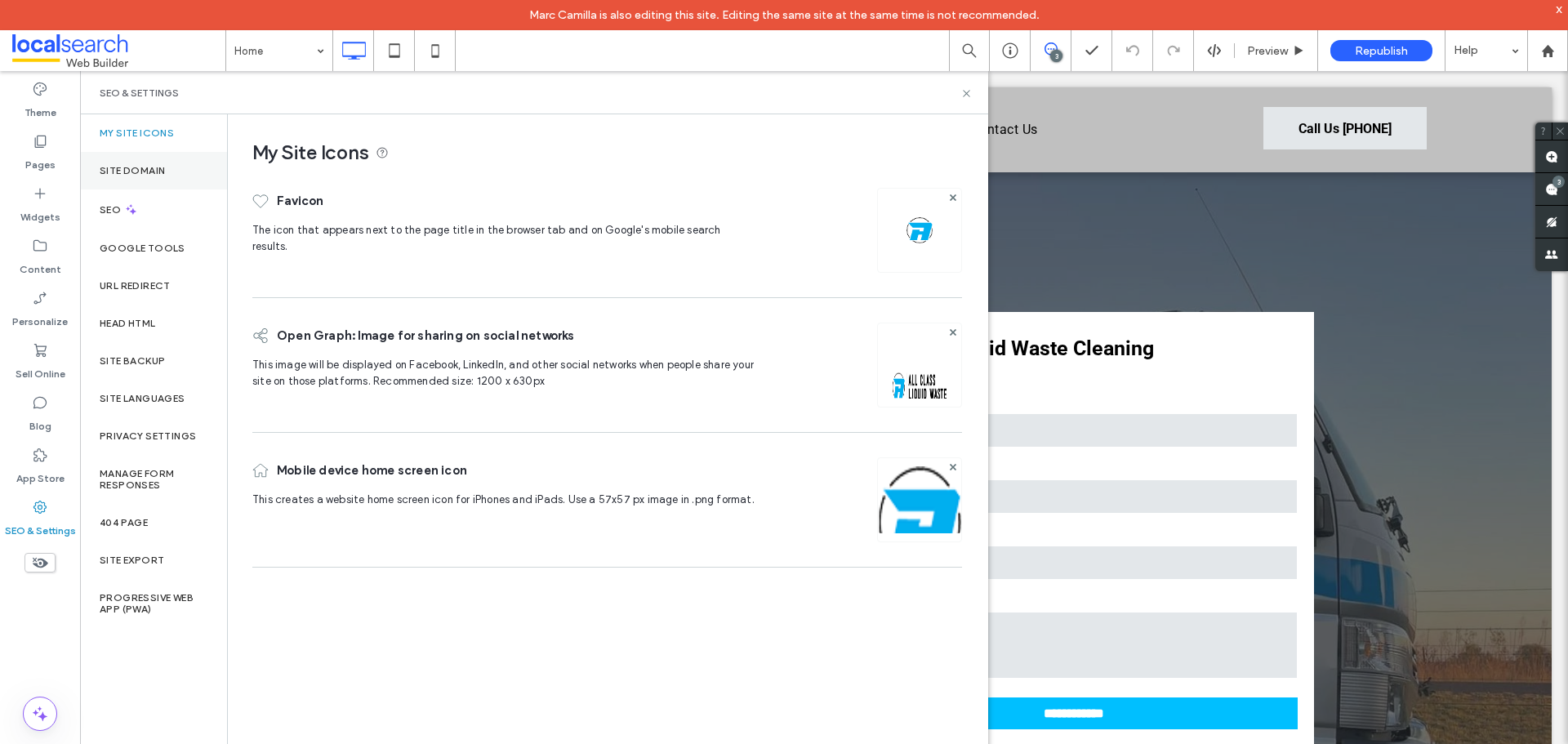 click on "Site Domain" at bounding box center [154, 171] 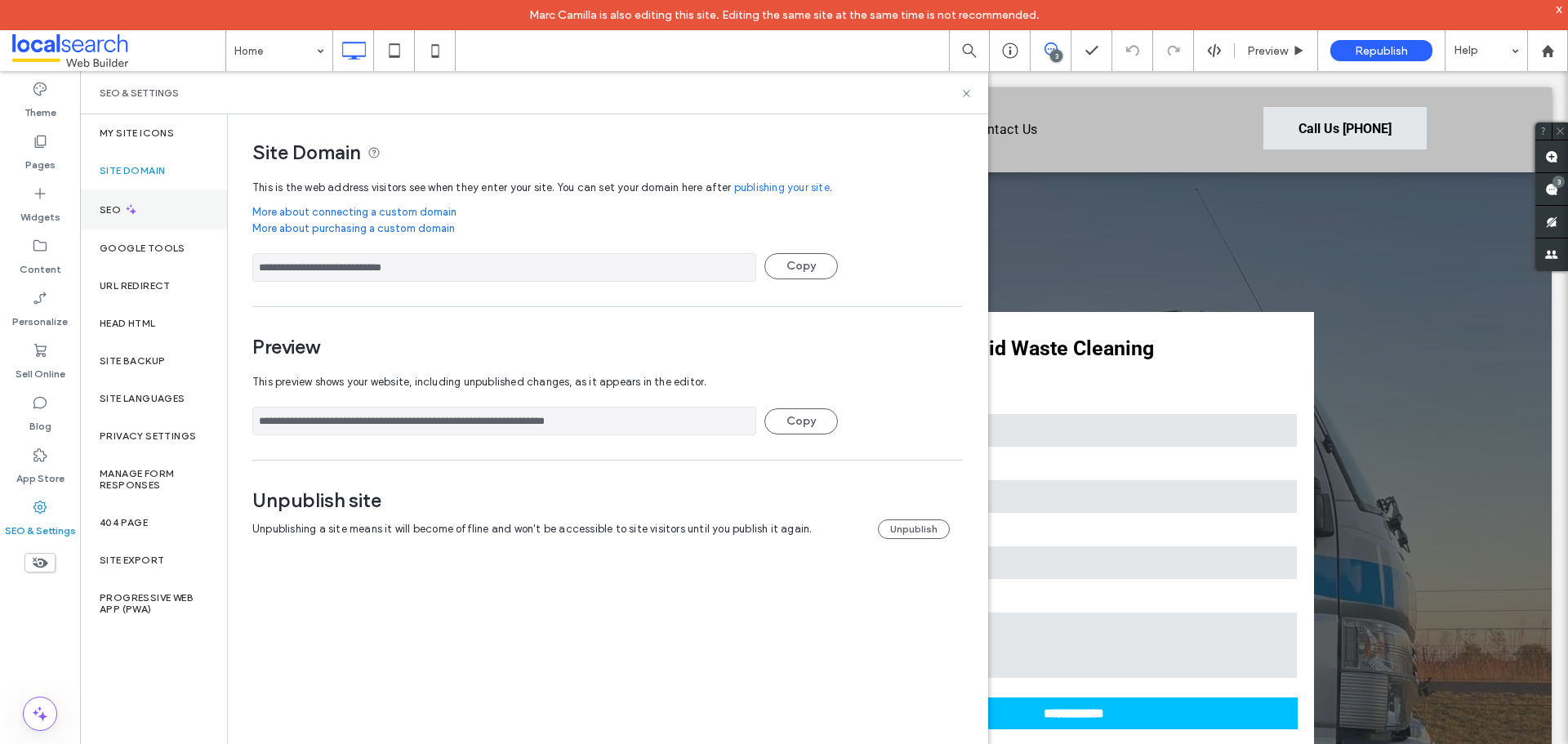 click on "SEO" at bounding box center (154, 209) 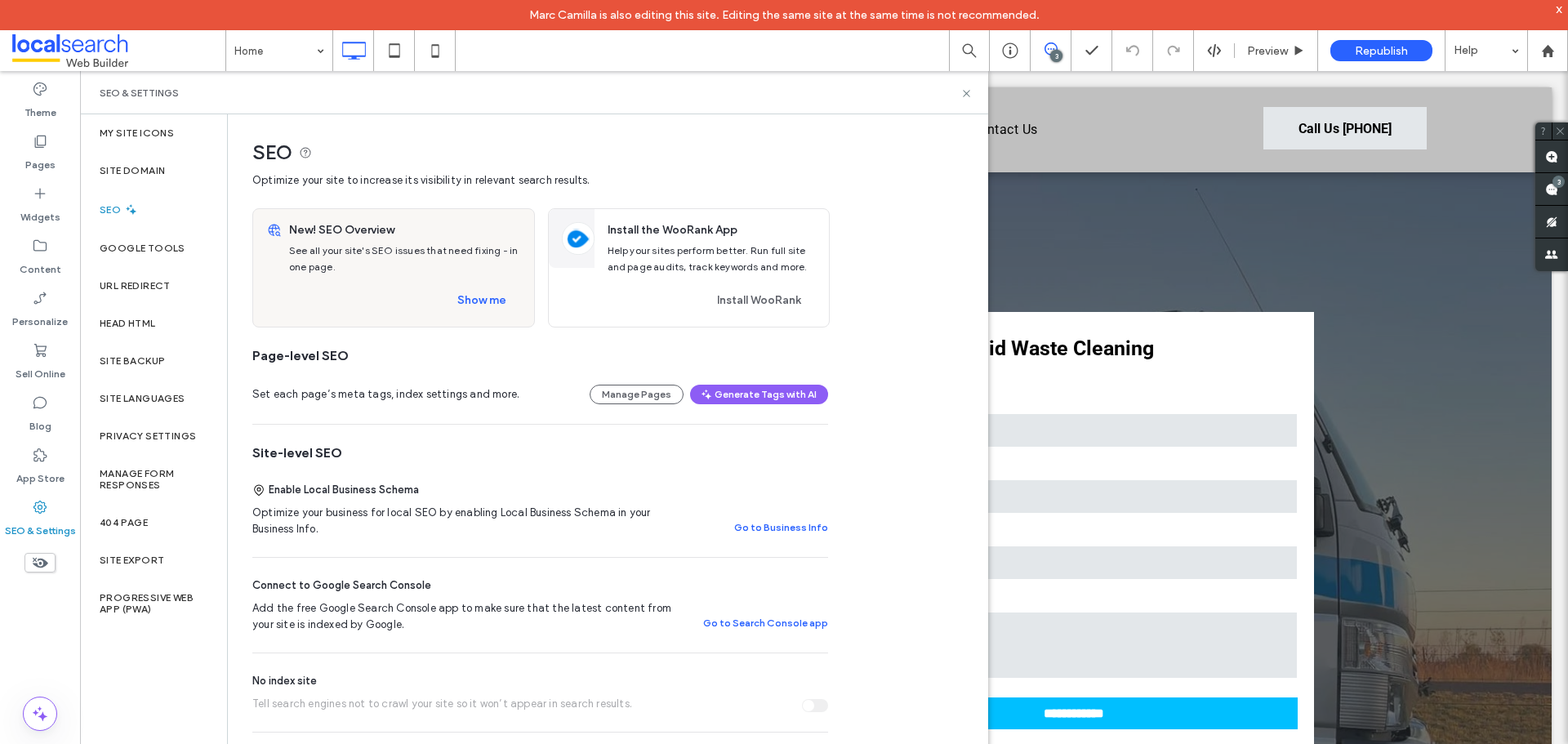 scroll, scrollTop: 0, scrollLeft: 0, axis: both 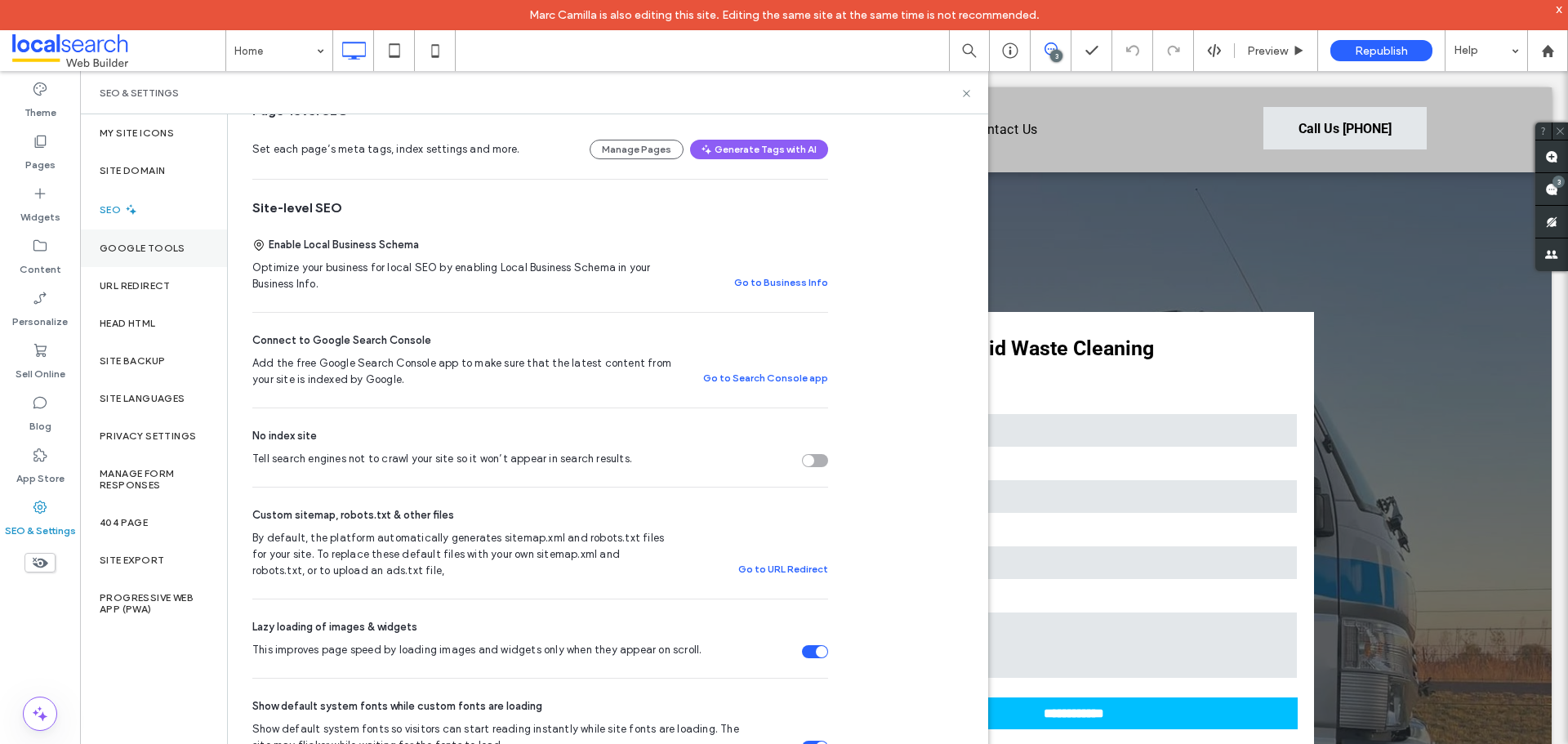 click on "Google Tools" at bounding box center (142, 248) 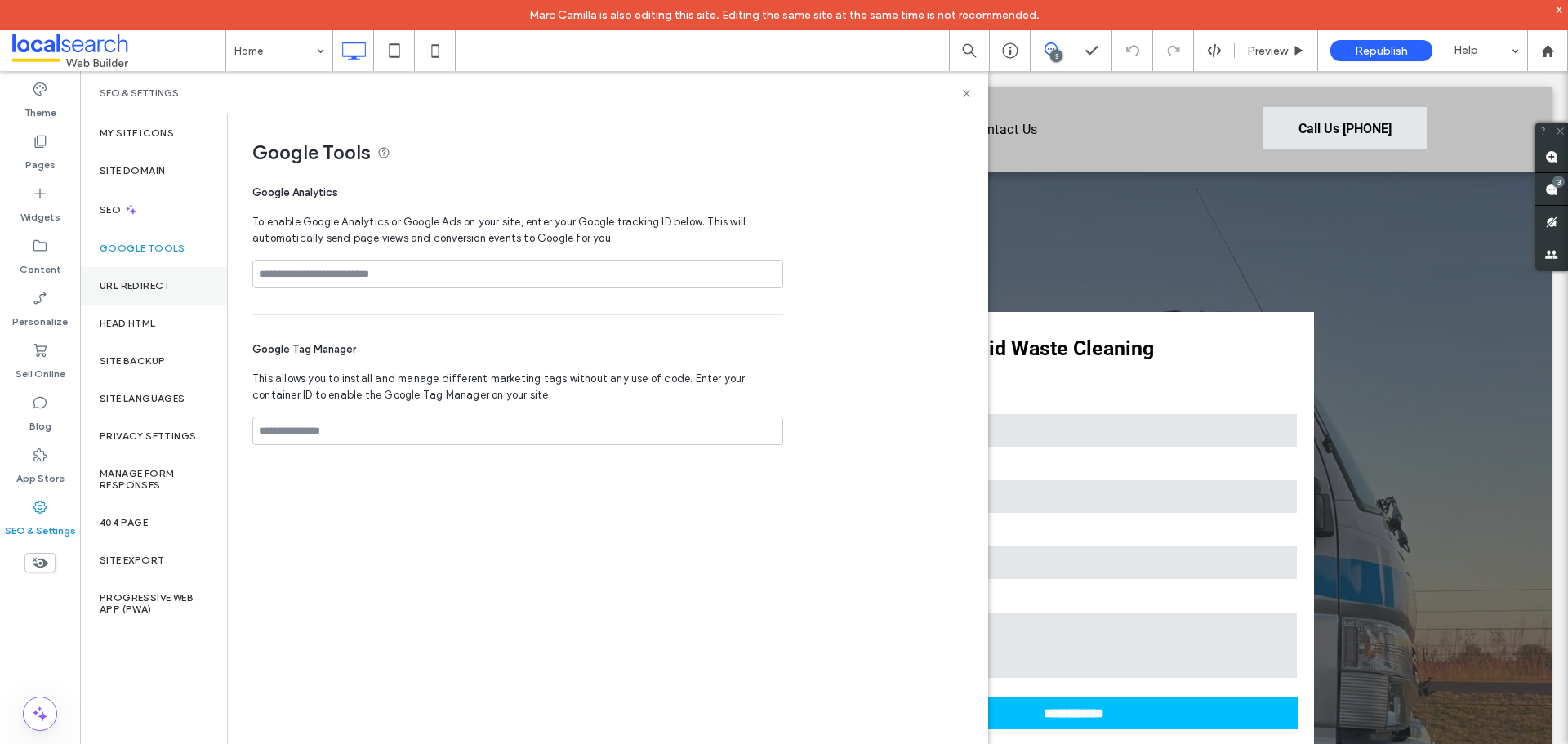 click on "URL Redirect" at bounding box center (154, 286) 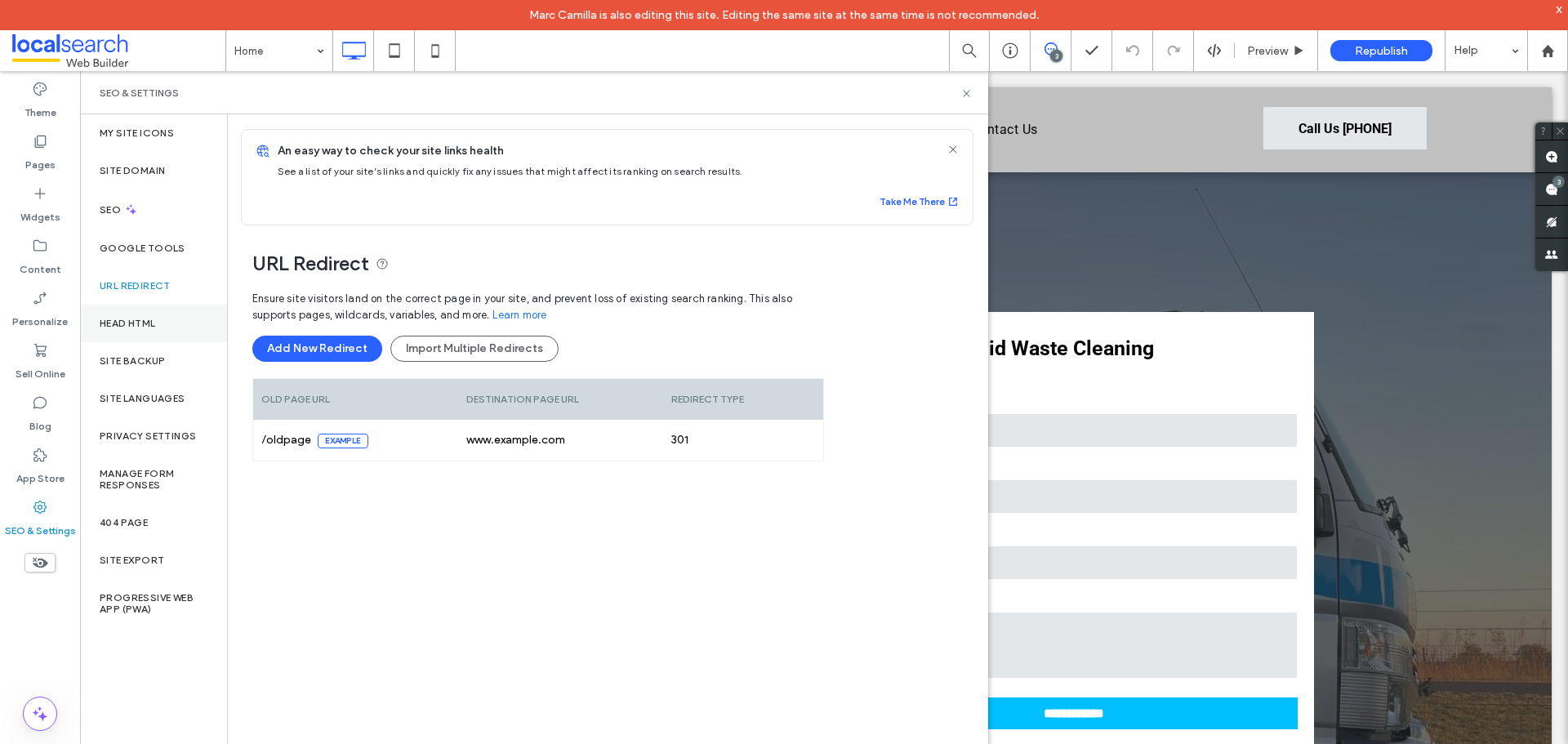 click on "Head HTML" at bounding box center [154, 323] 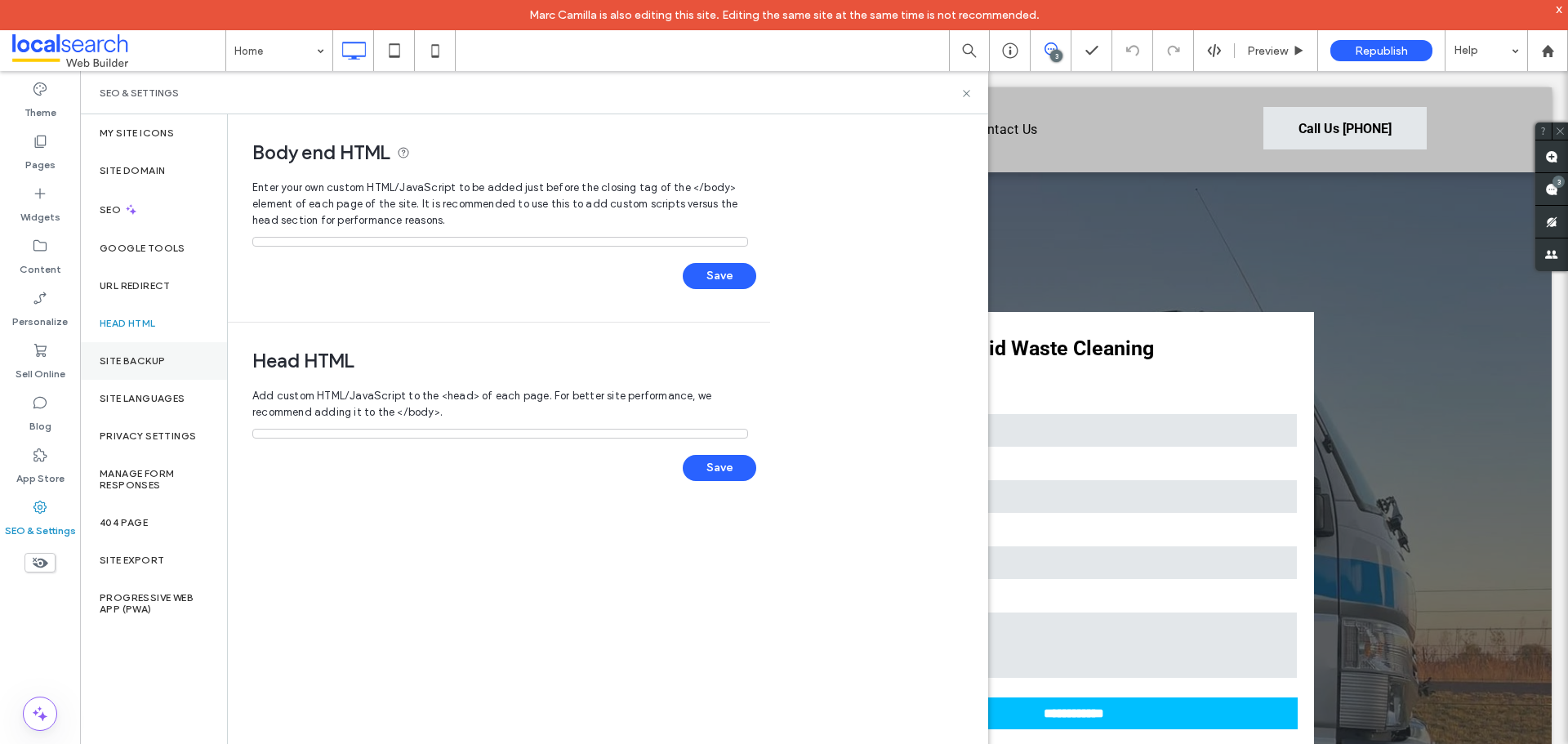 click on "Site Backup" at bounding box center (132, 361) 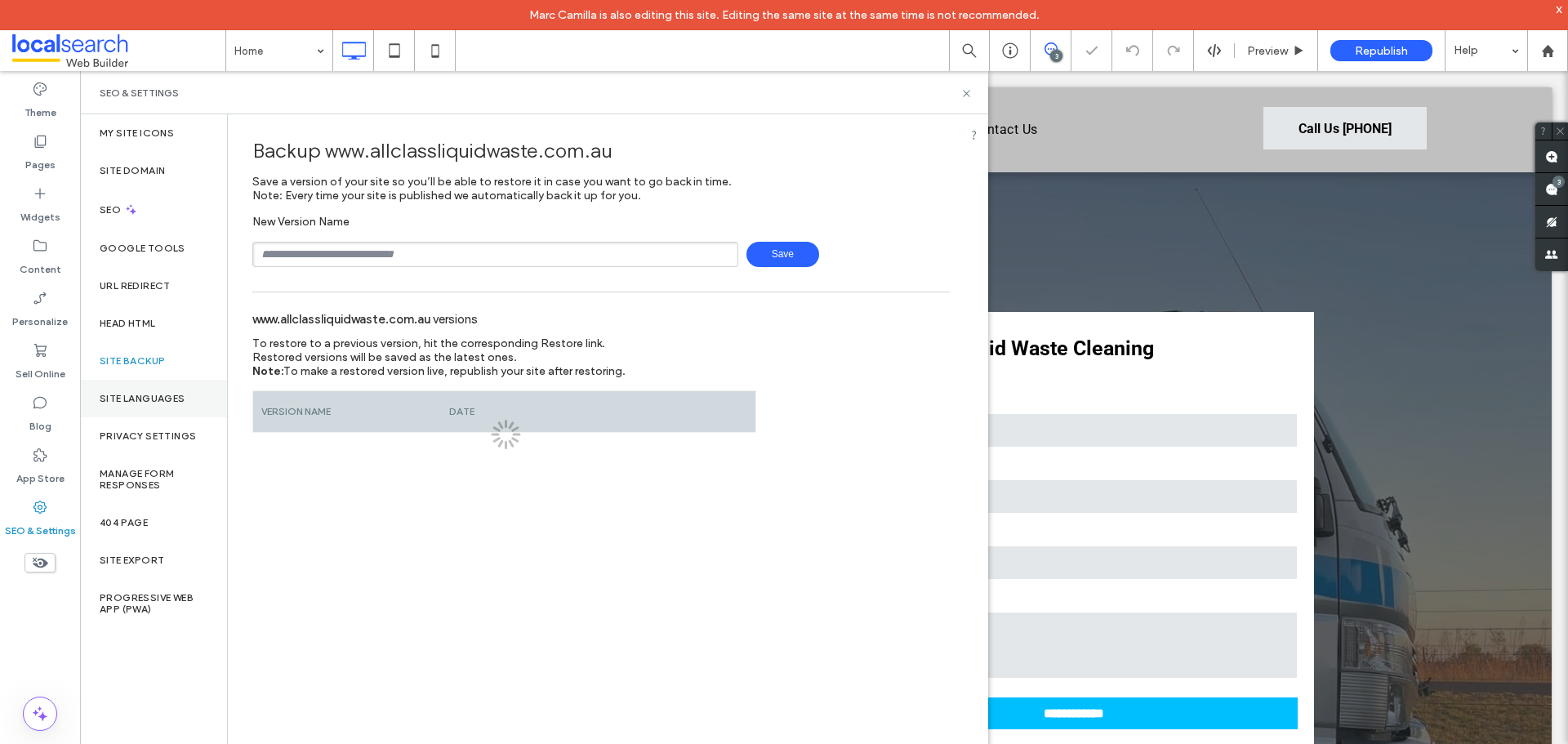 click on "Site Languages" at bounding box center (142, 399) 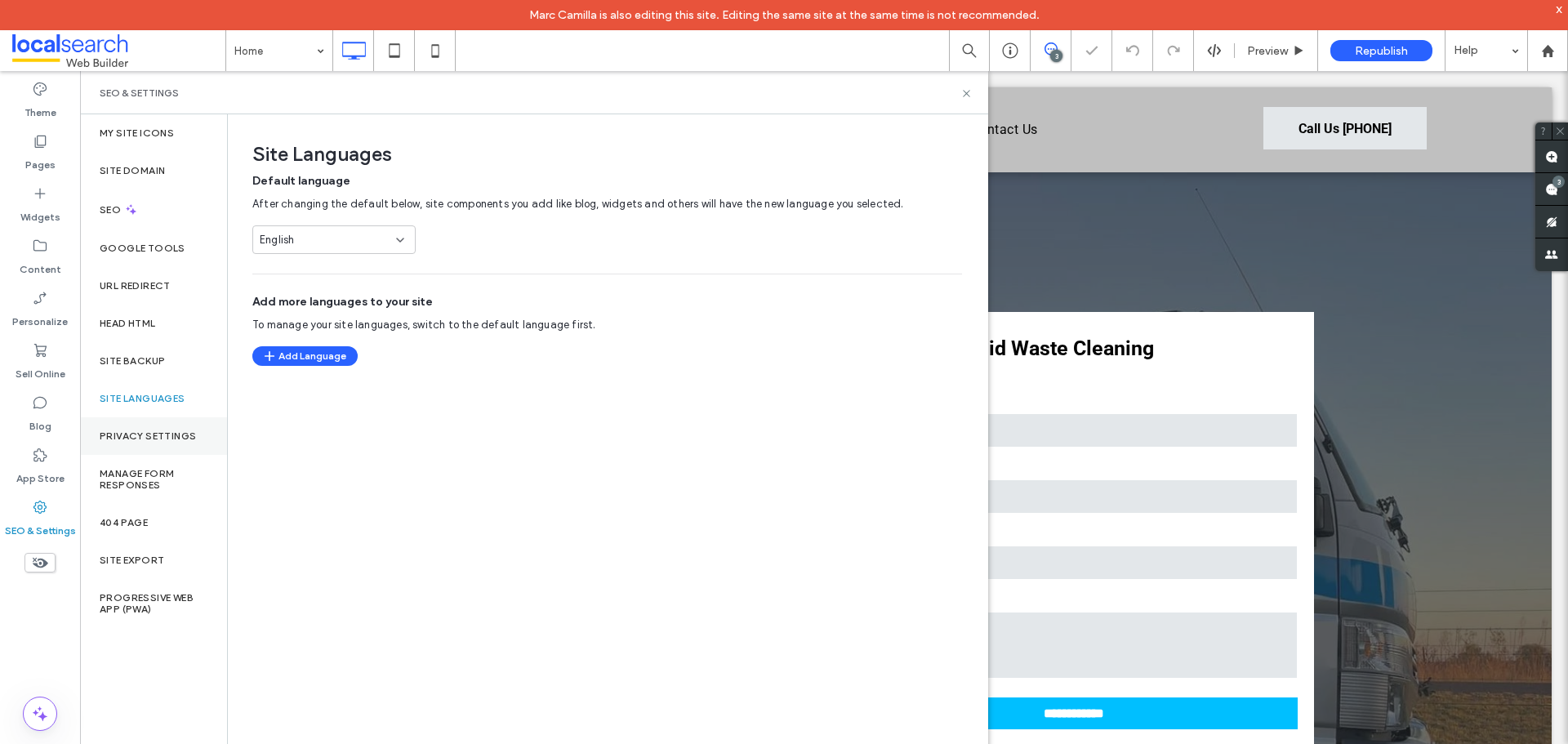 click on "Privacy Settings" at bounding box center (154, 436) 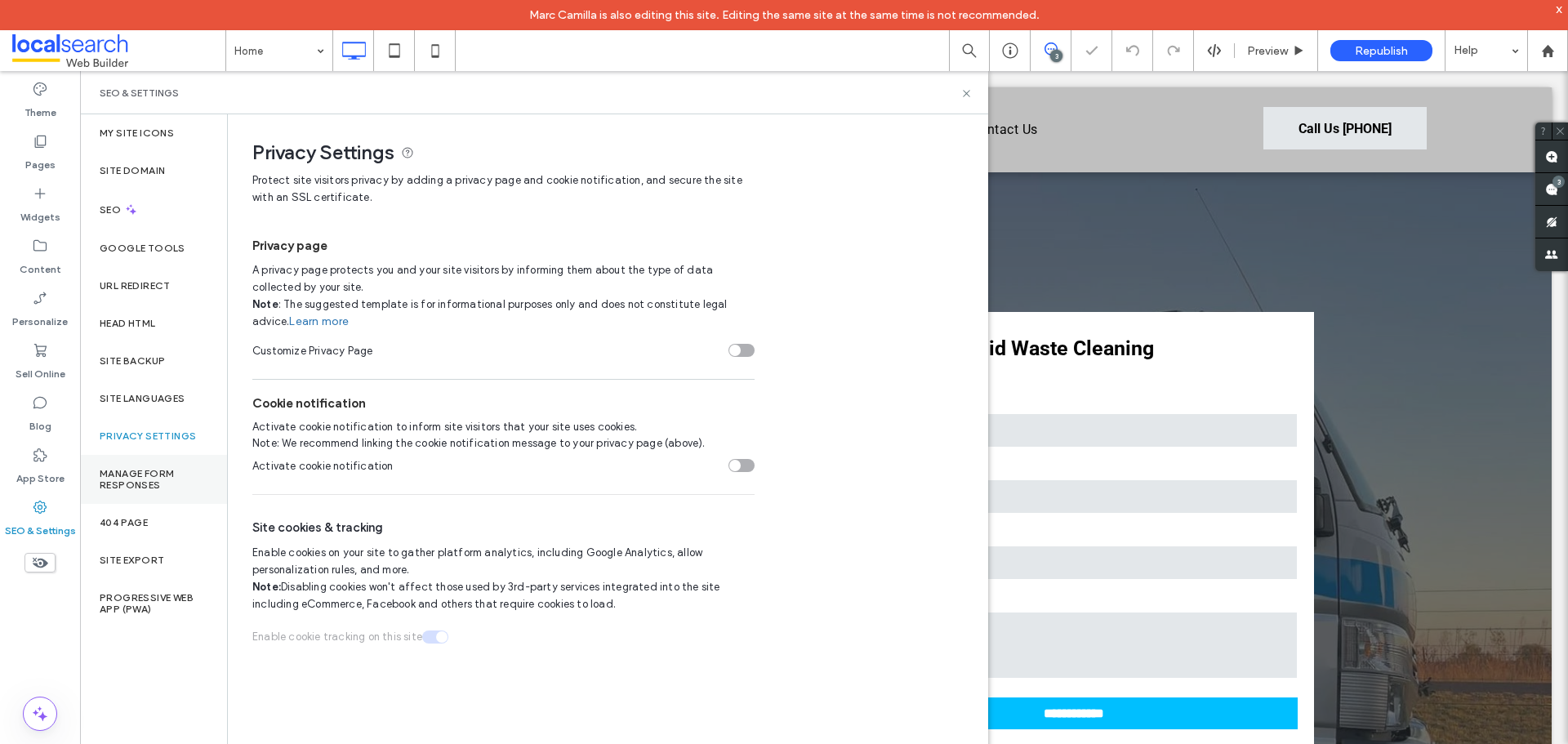click on "Manage Form Responses" at bounding box center (154, 479) 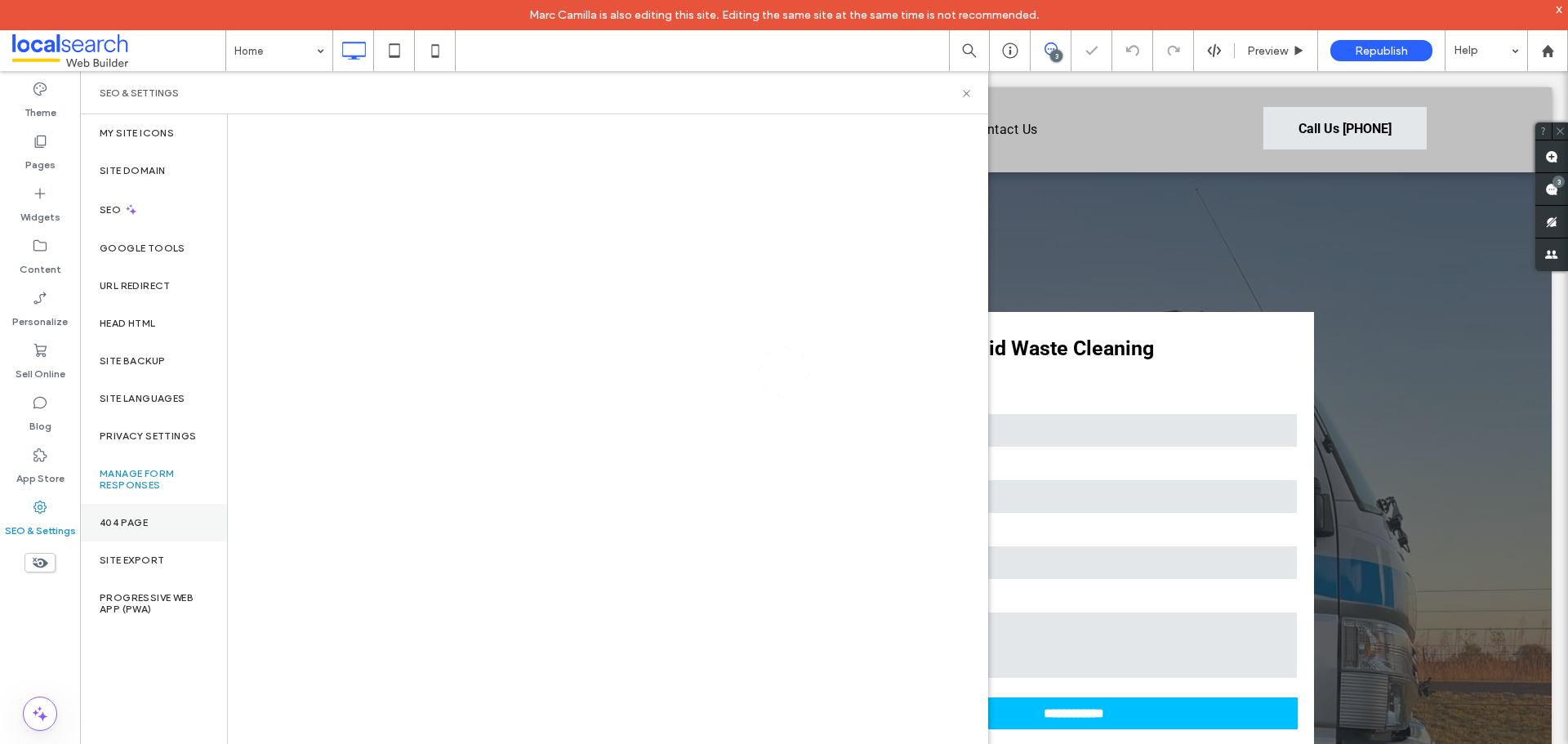 click on "404 Page" at bounding box center [123, 523] 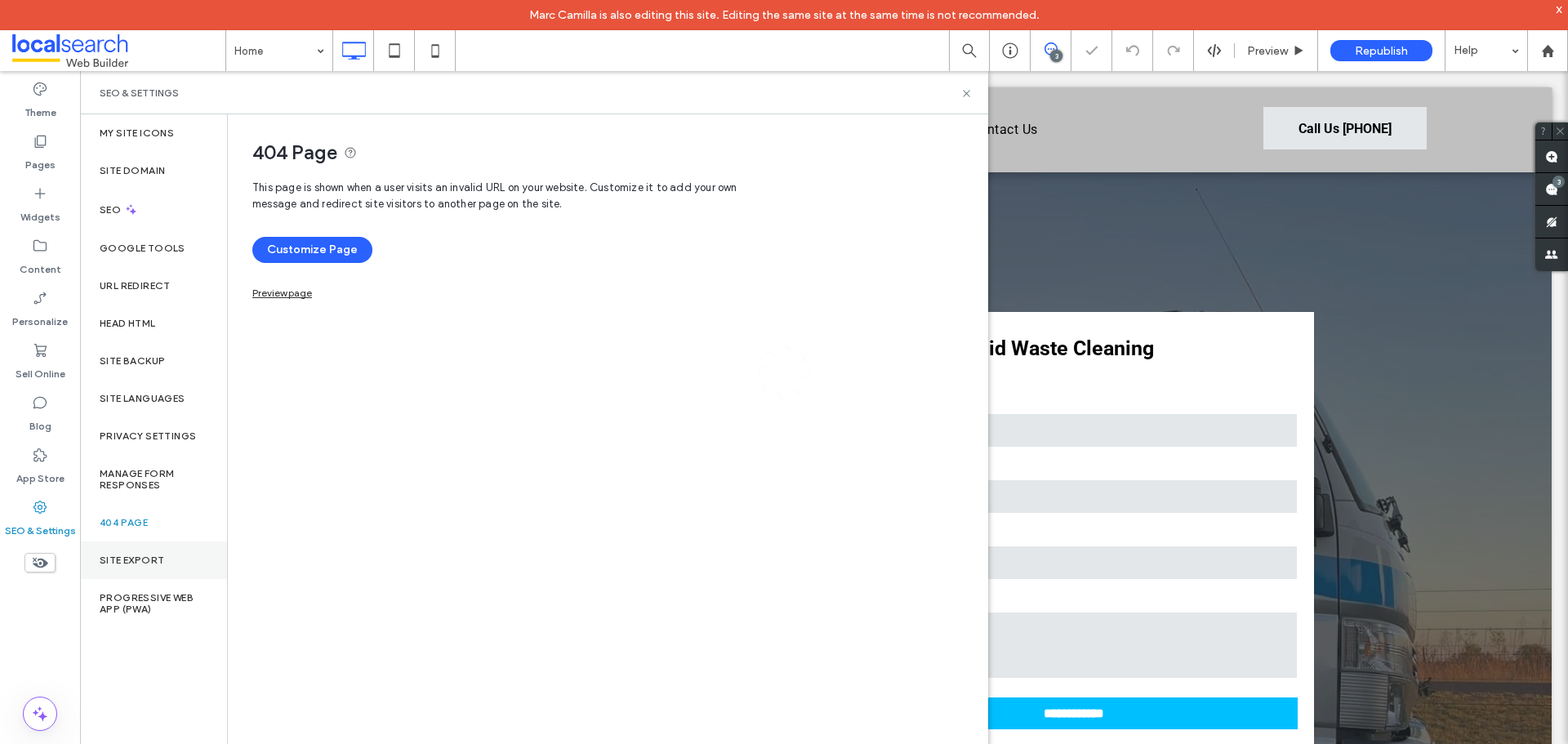click on "Site Export" at bounding box center (131, 560) 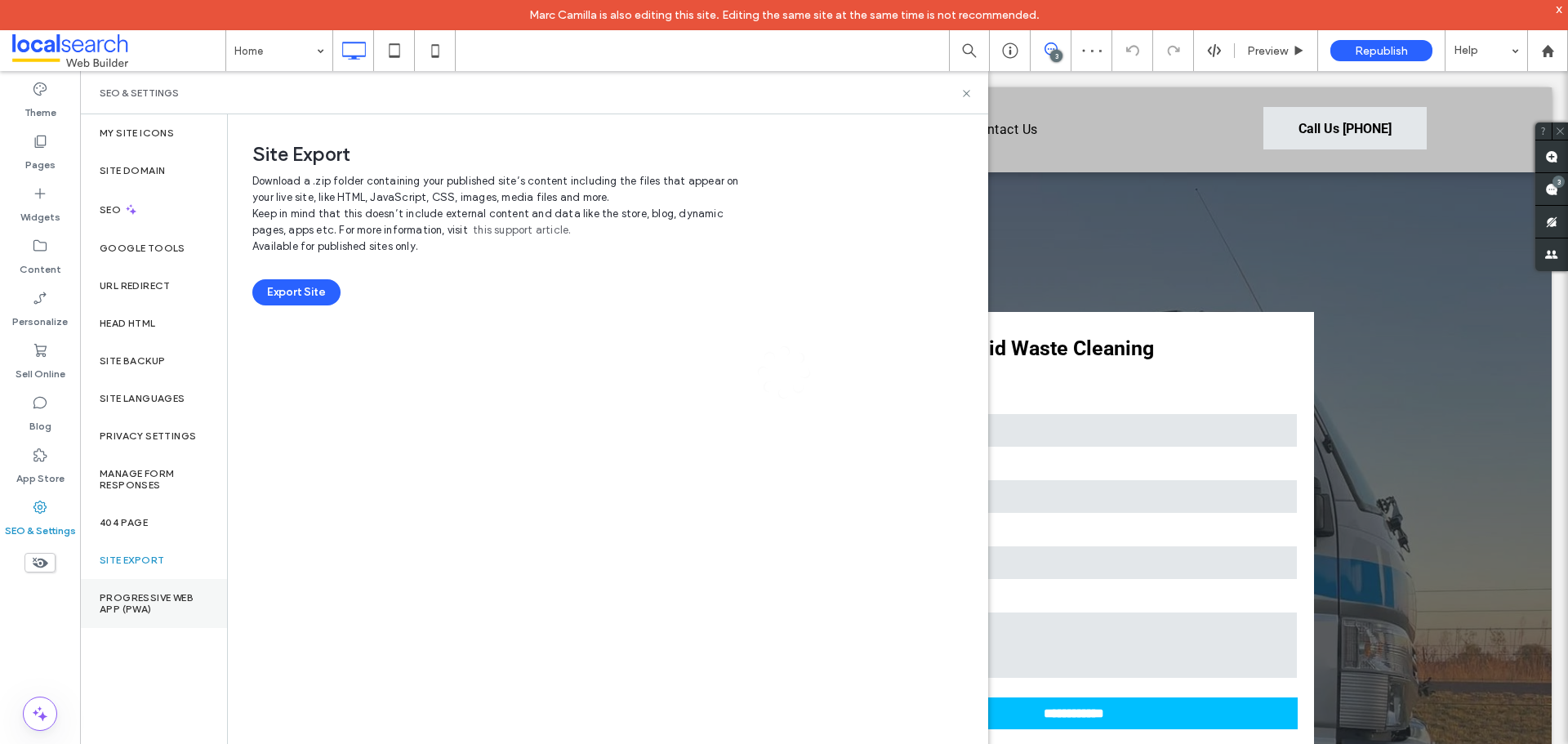 click on "Progressive Web App (PWA)" at bounding box center (154, 604) 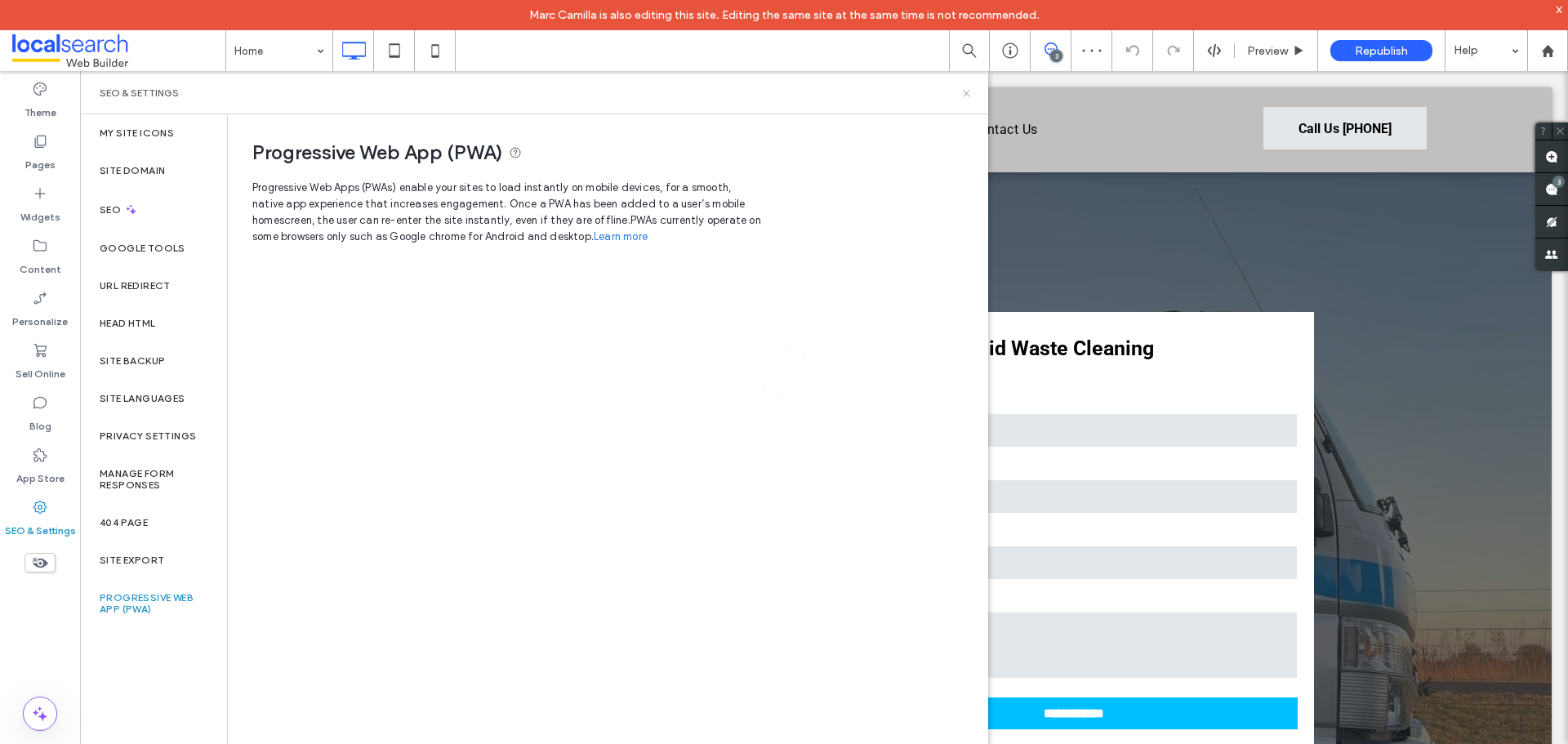 click 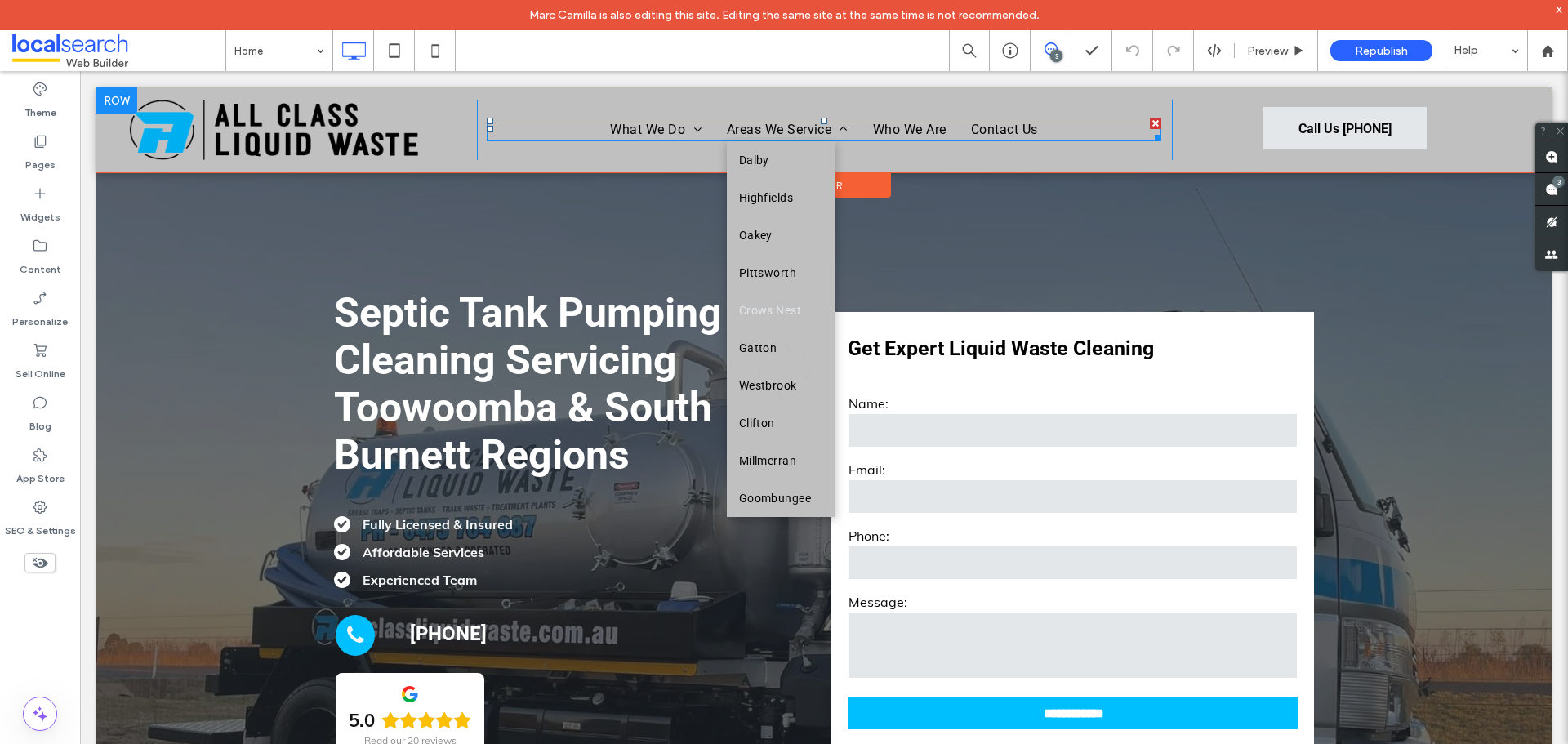 scroll, scrollTop: 3817, scrollLeft: 0, axis: vertical 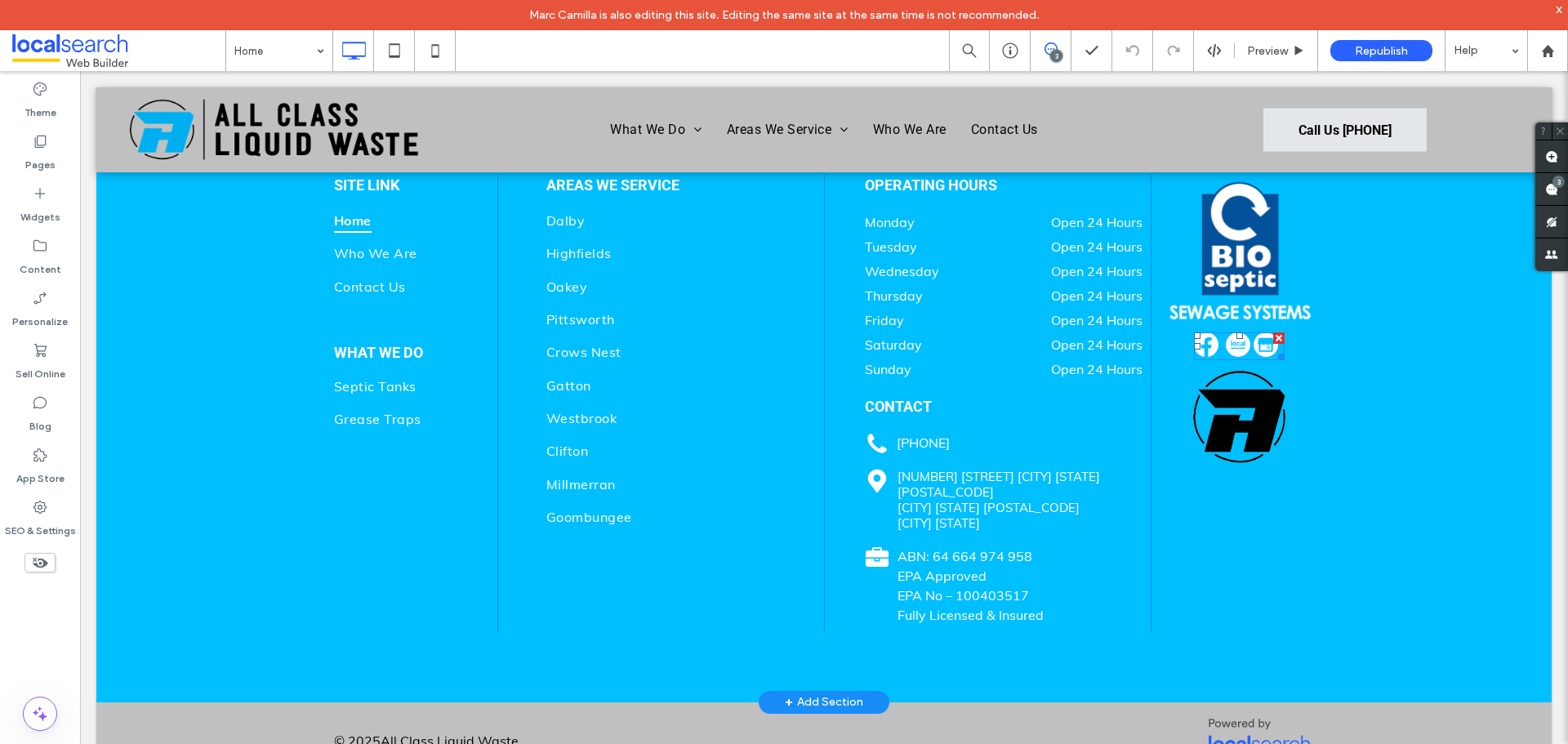 click at bounding box center (1239, 346) 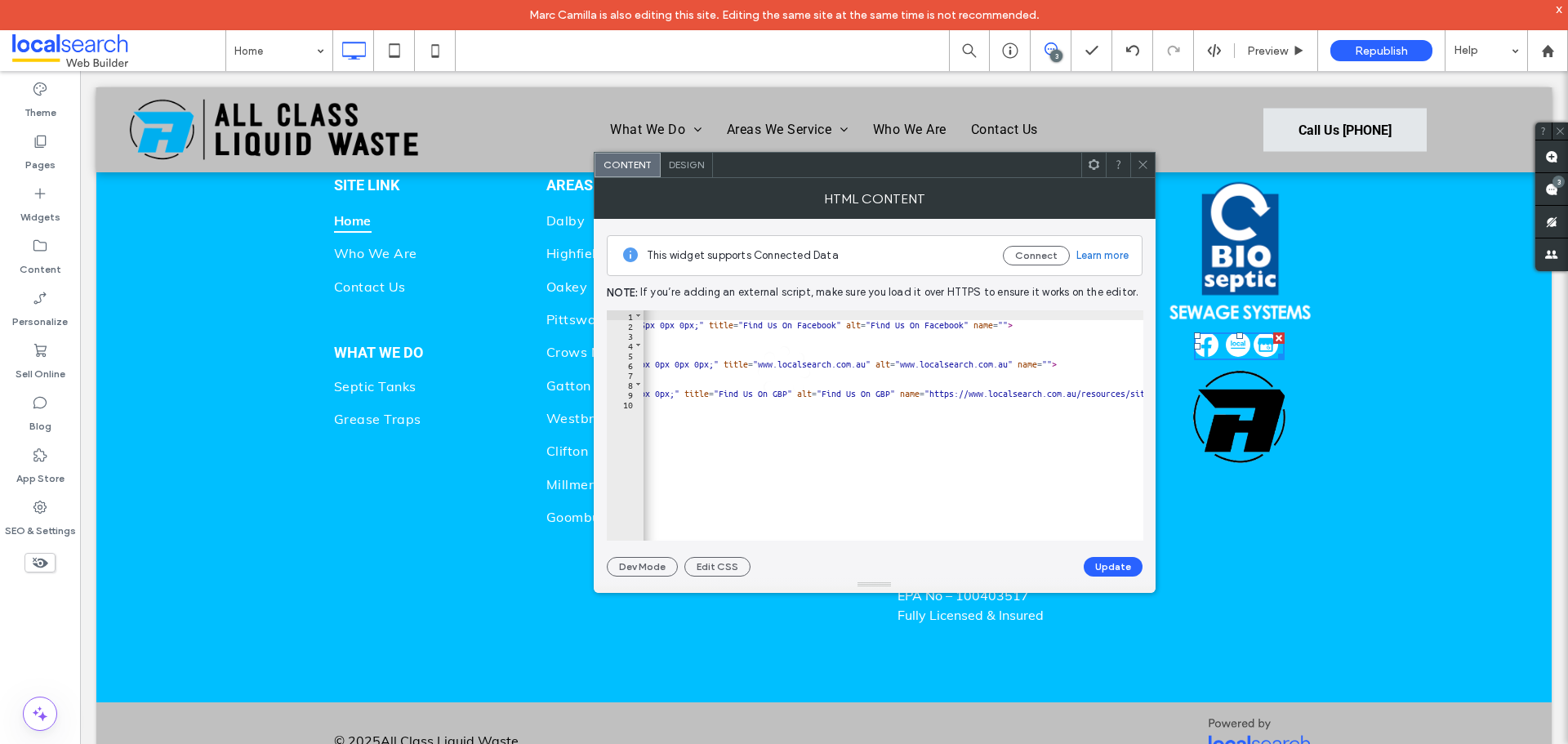 scroll, scrollTop: 0, scrollLeft: 821, axis: horizontal 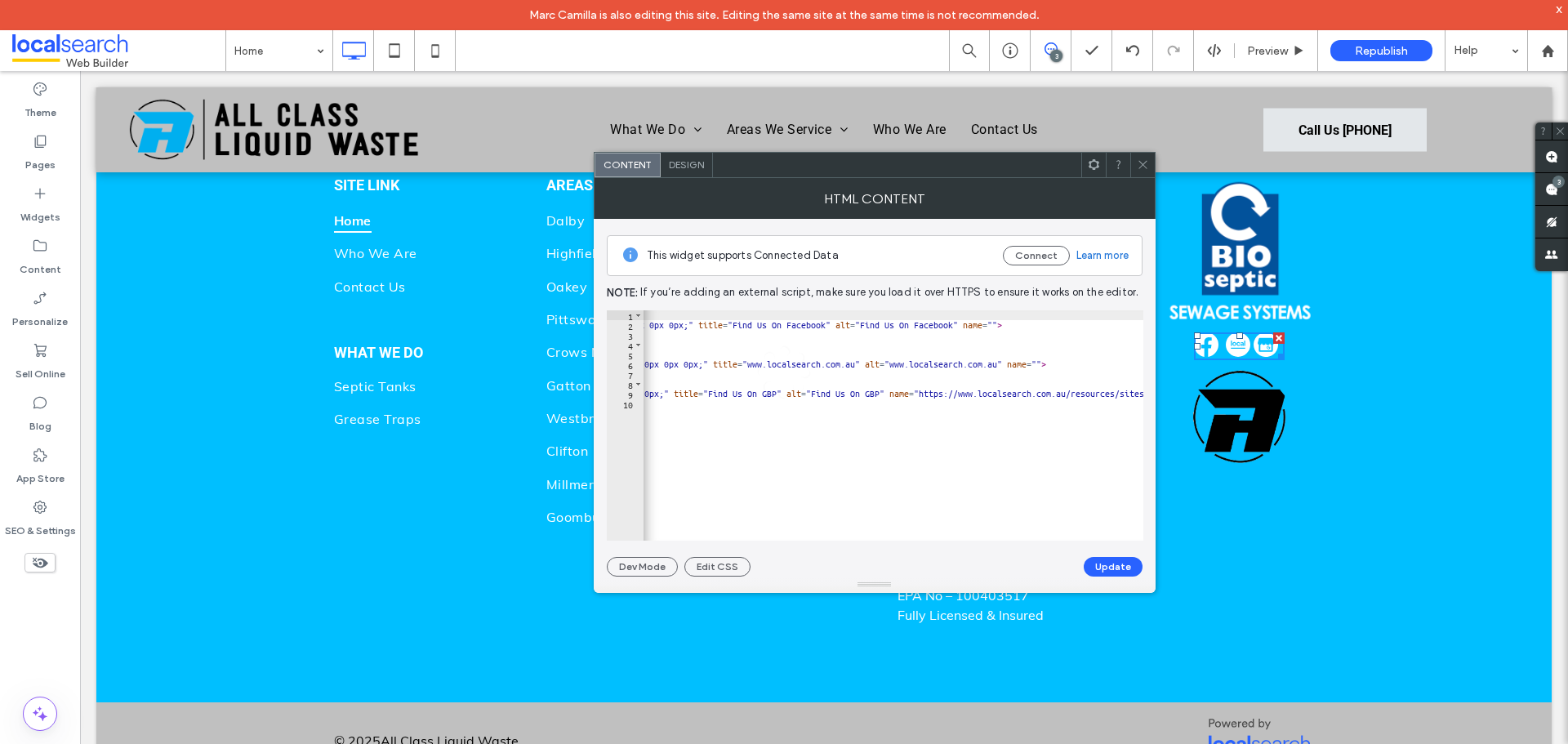 click 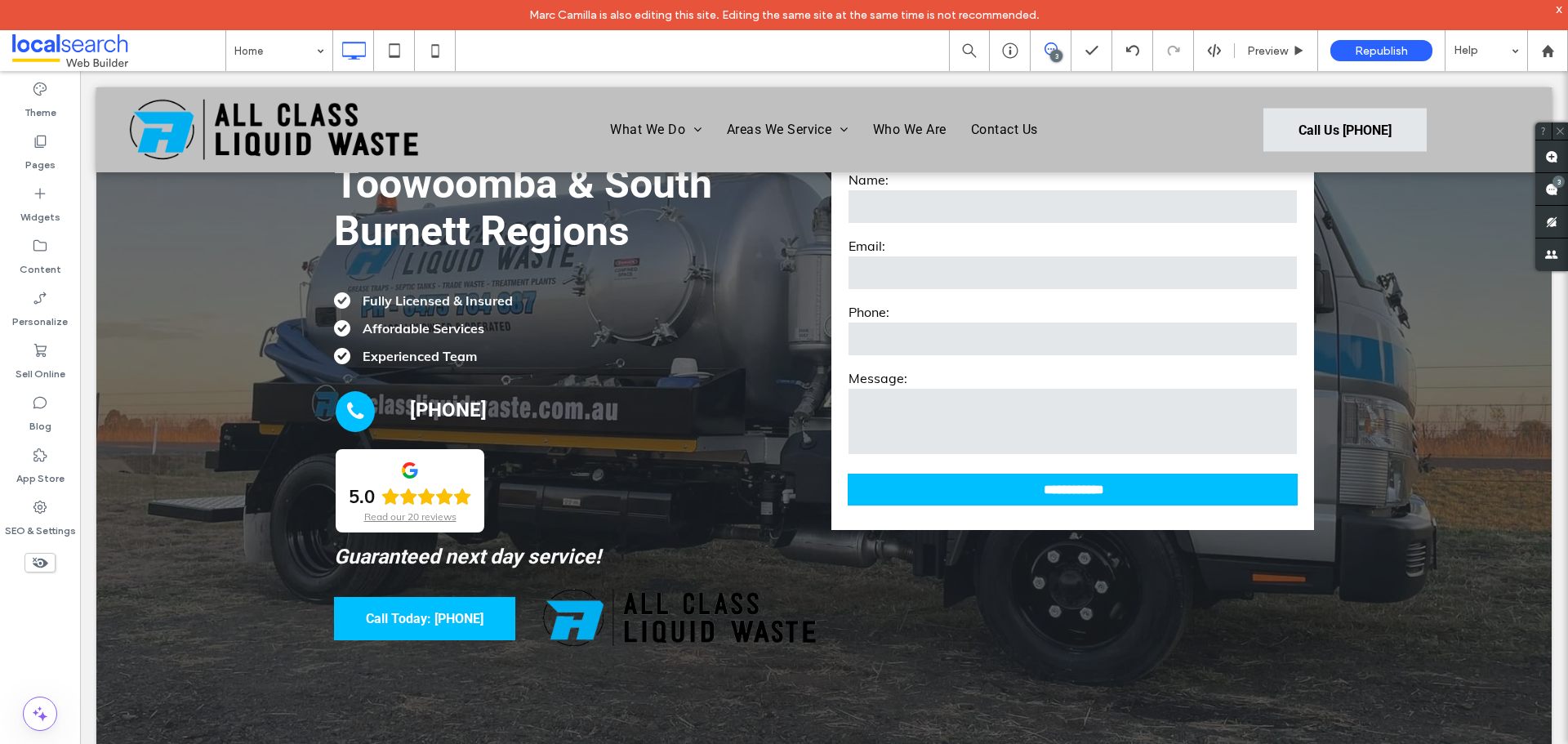 scroll, scrollTop: 0, scrollLeft: 0, axis: both 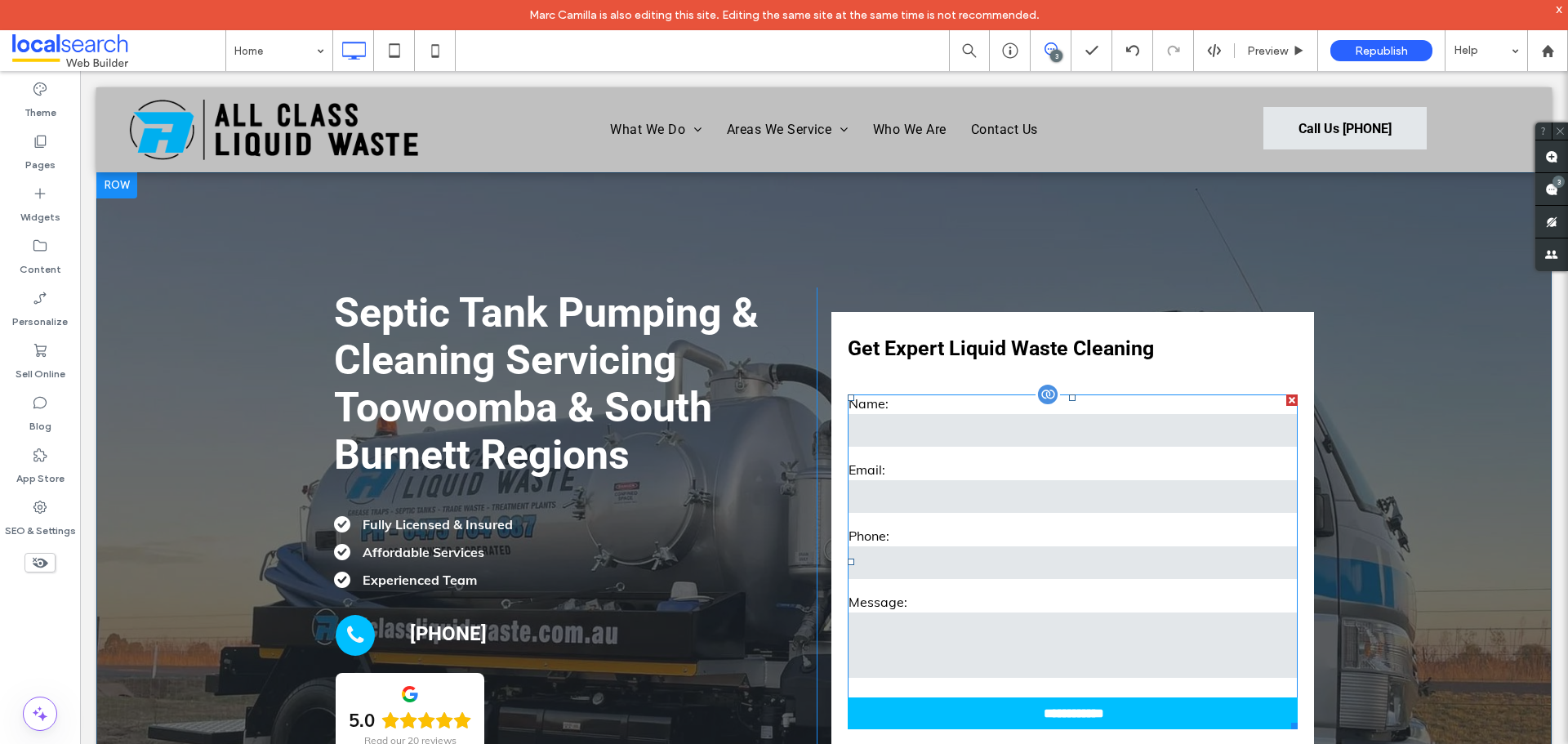 click at bounding box center (1072, 497) 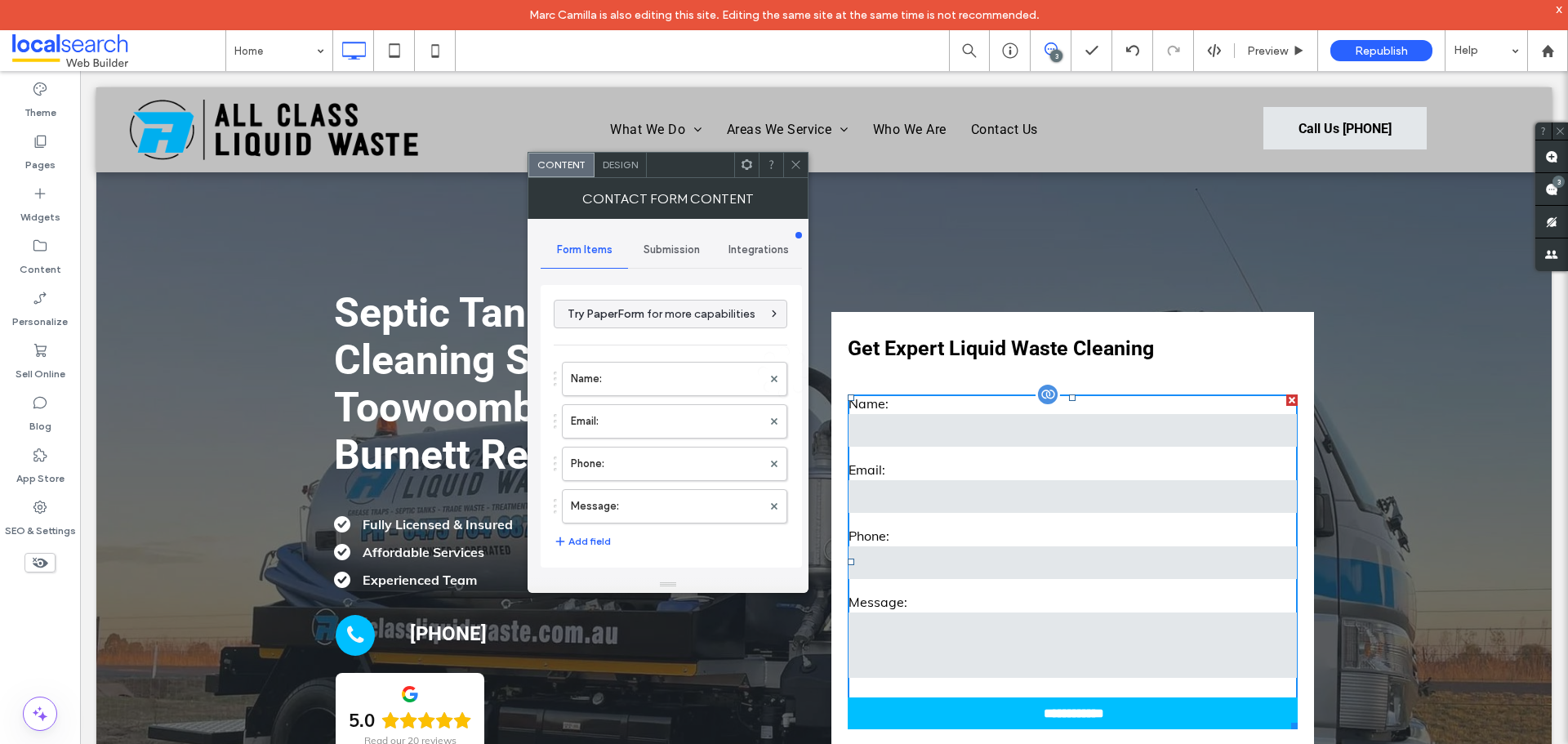 type on "**********" 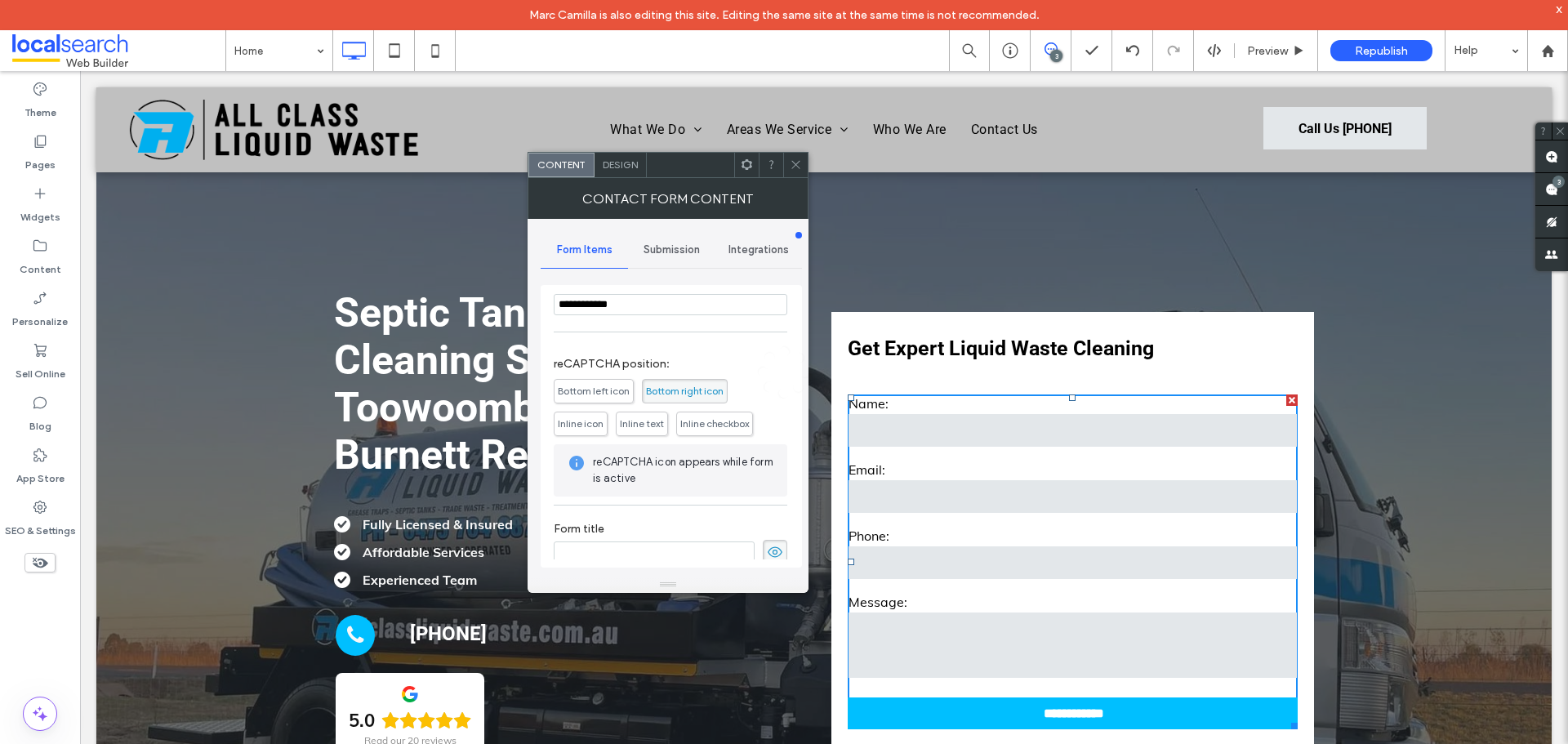scroll, scrollTop: 331, scrollLeft: 0, axis: vertical 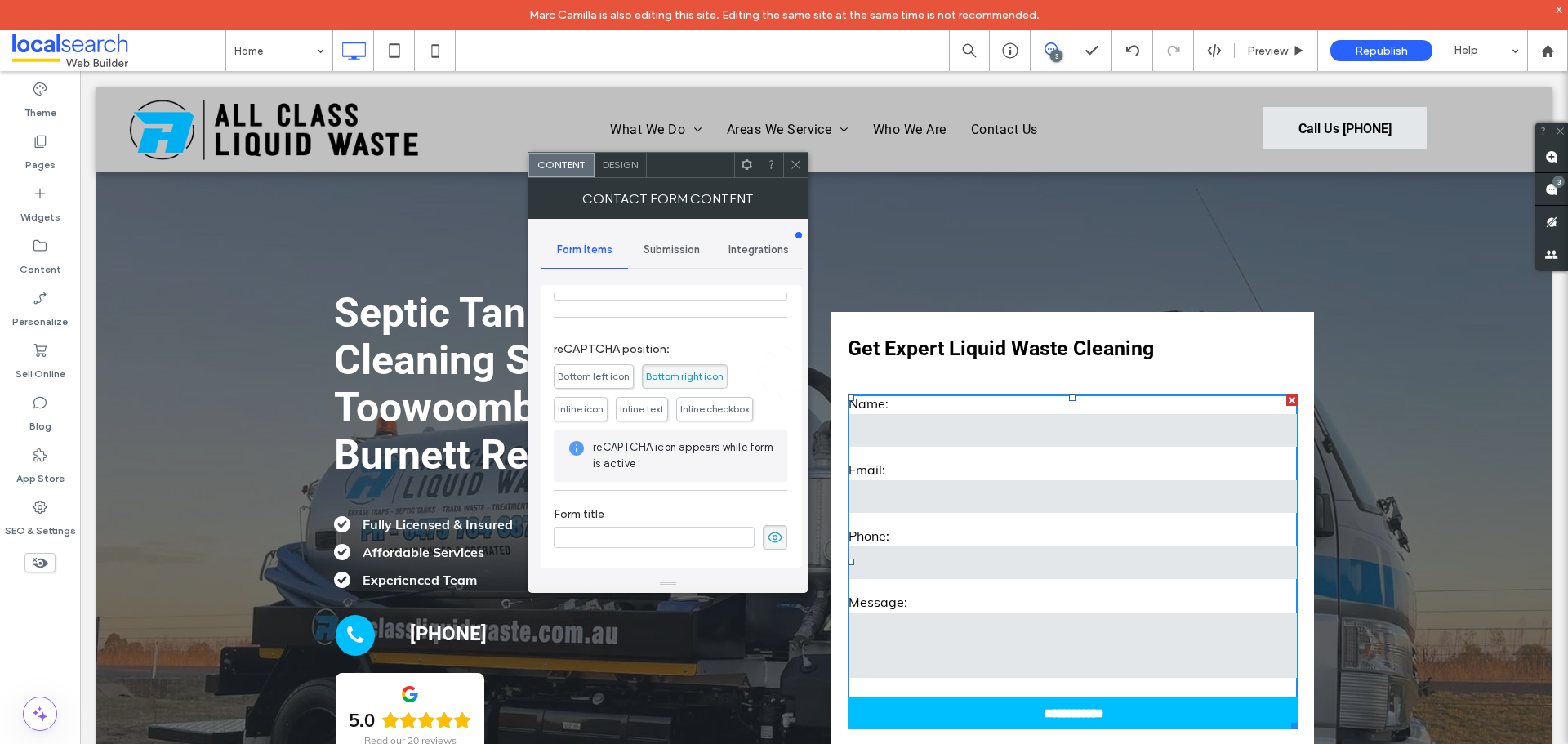 click on "Submission" at bounding box center [671, 250] 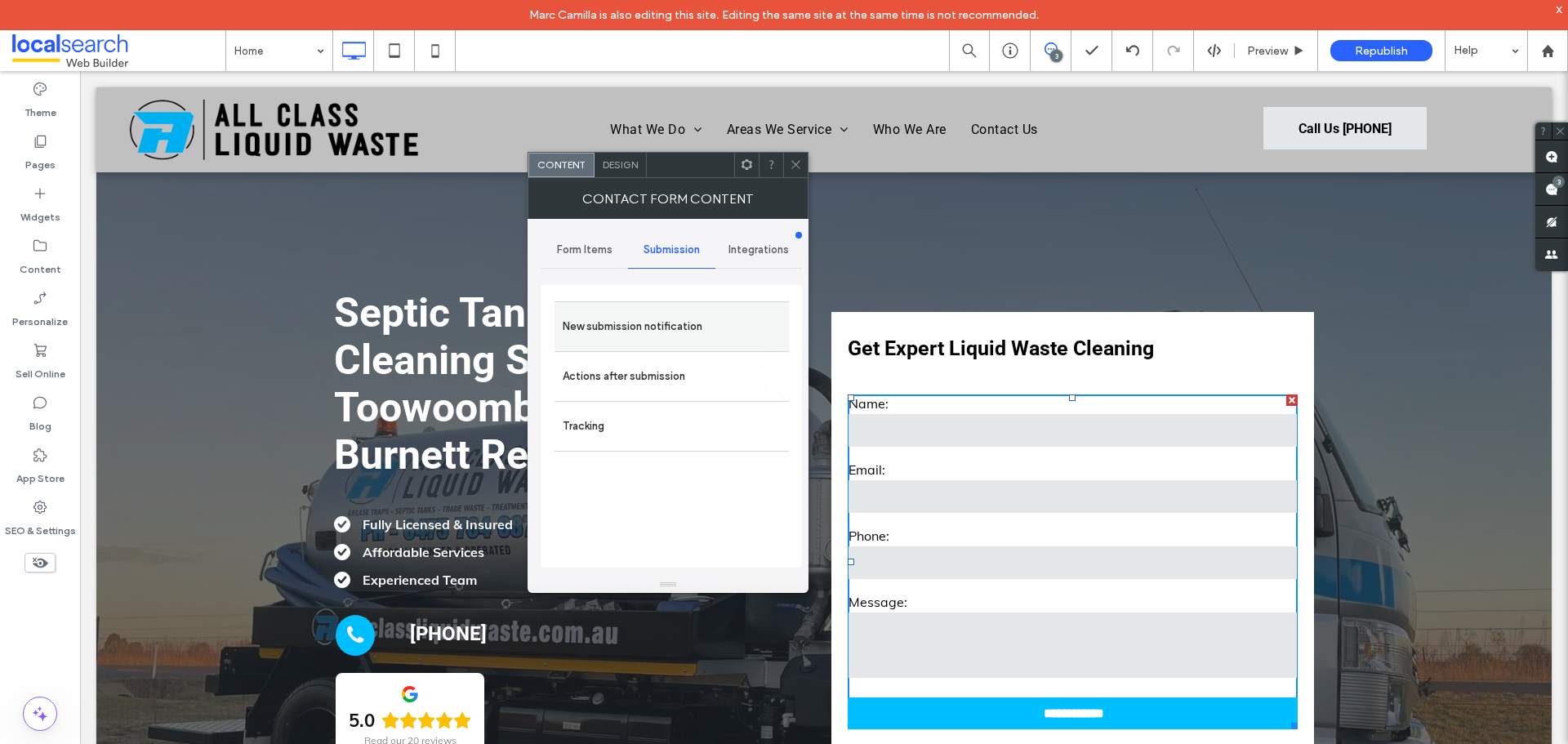 click on "New submission notification" at bounding box center [671, 327] 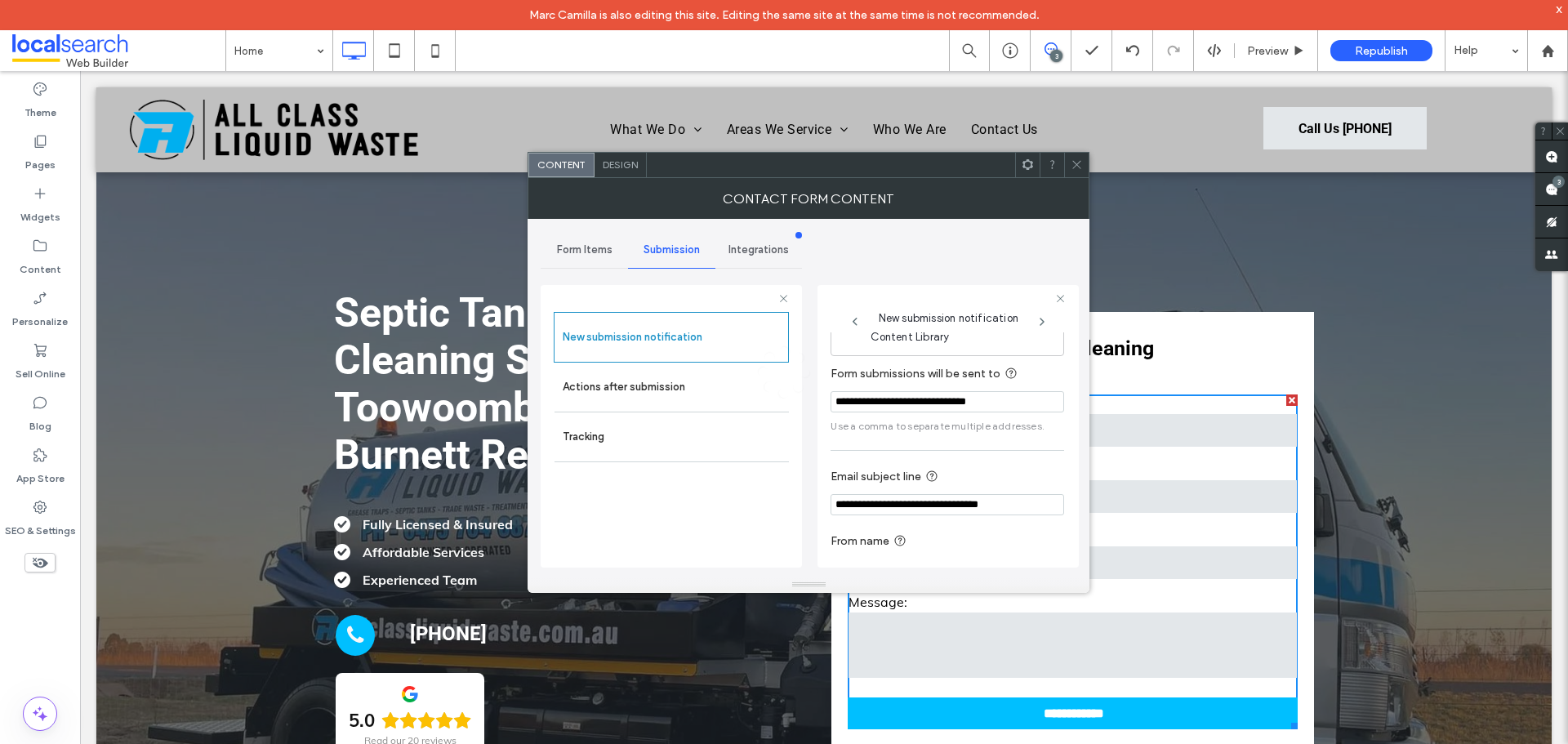 scroll, scrollTop: 85, scrollLeft: 0, axis: vertical 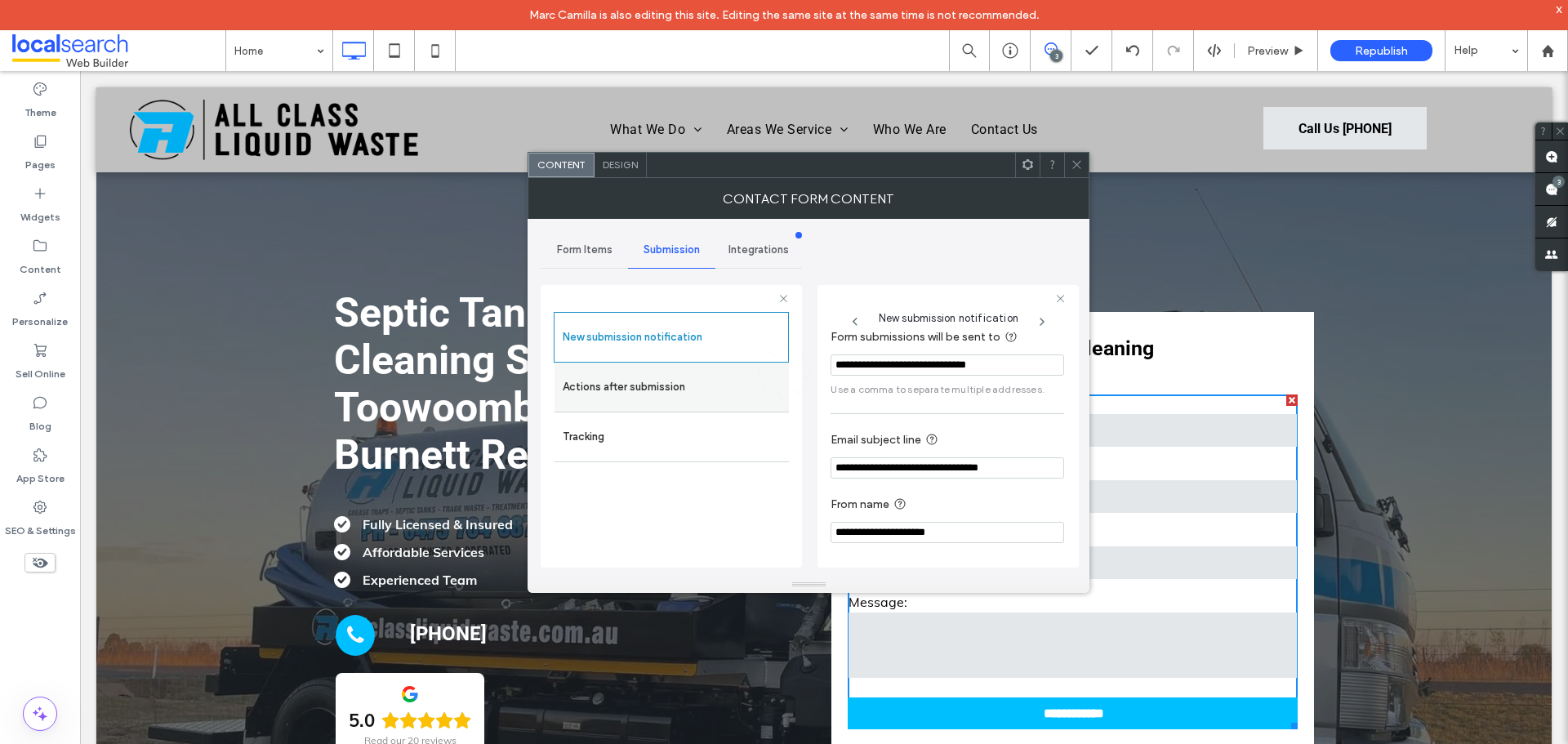 click on "Actions after submission" at bounding box center (671, 387) 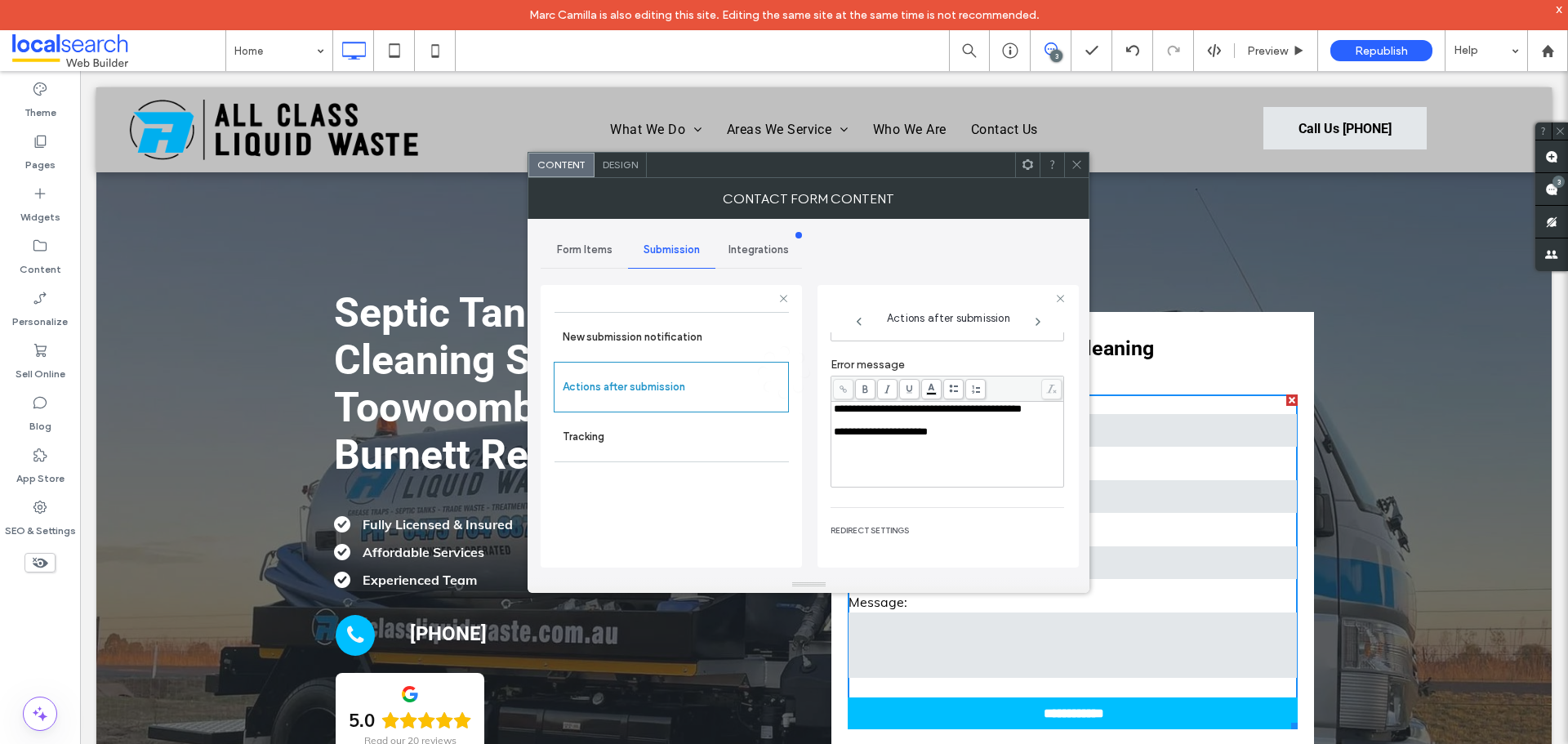 scroll, scrollTop: 248, scrollLeft: 0, axis: vertical 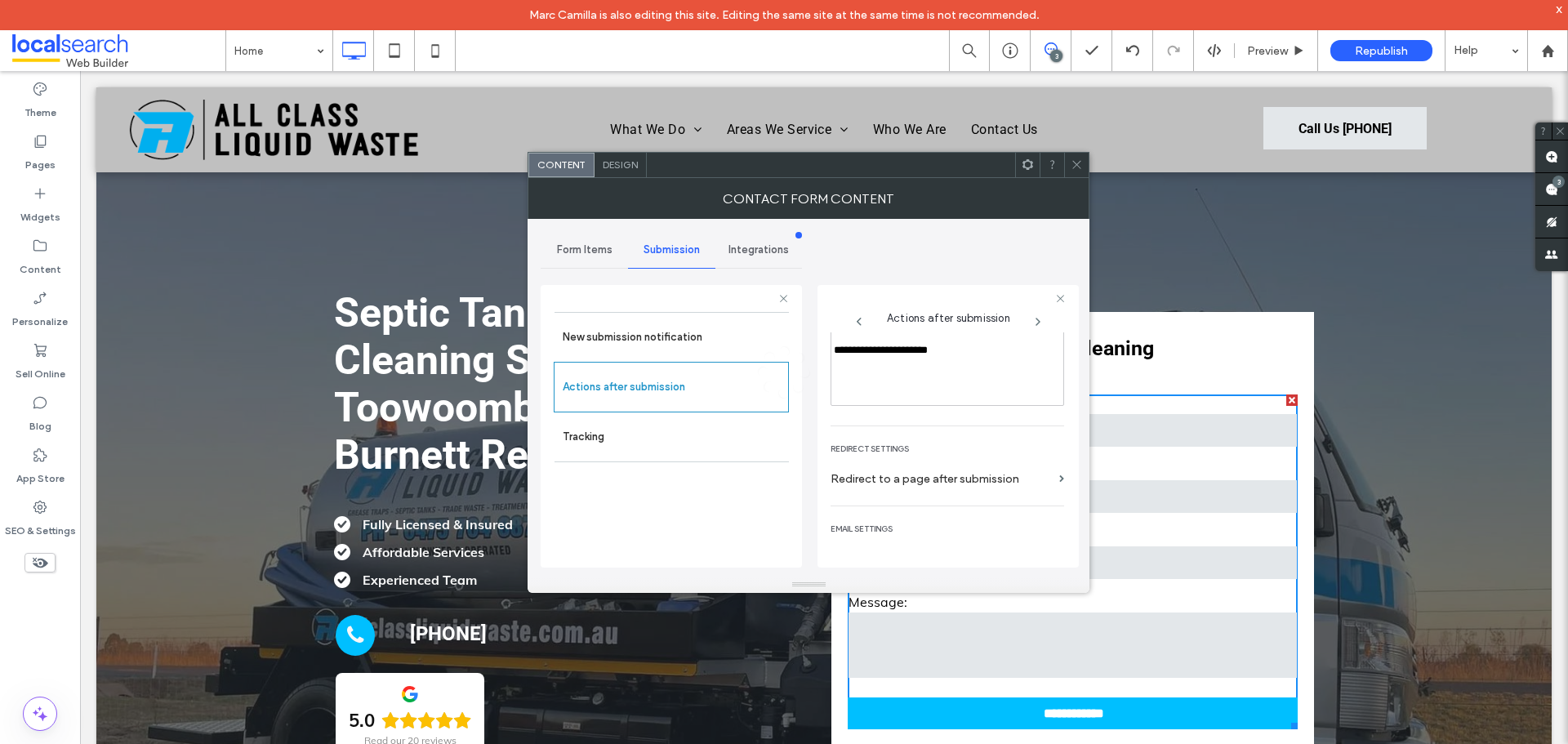 click on "Design" at bounding box center [620, 164] 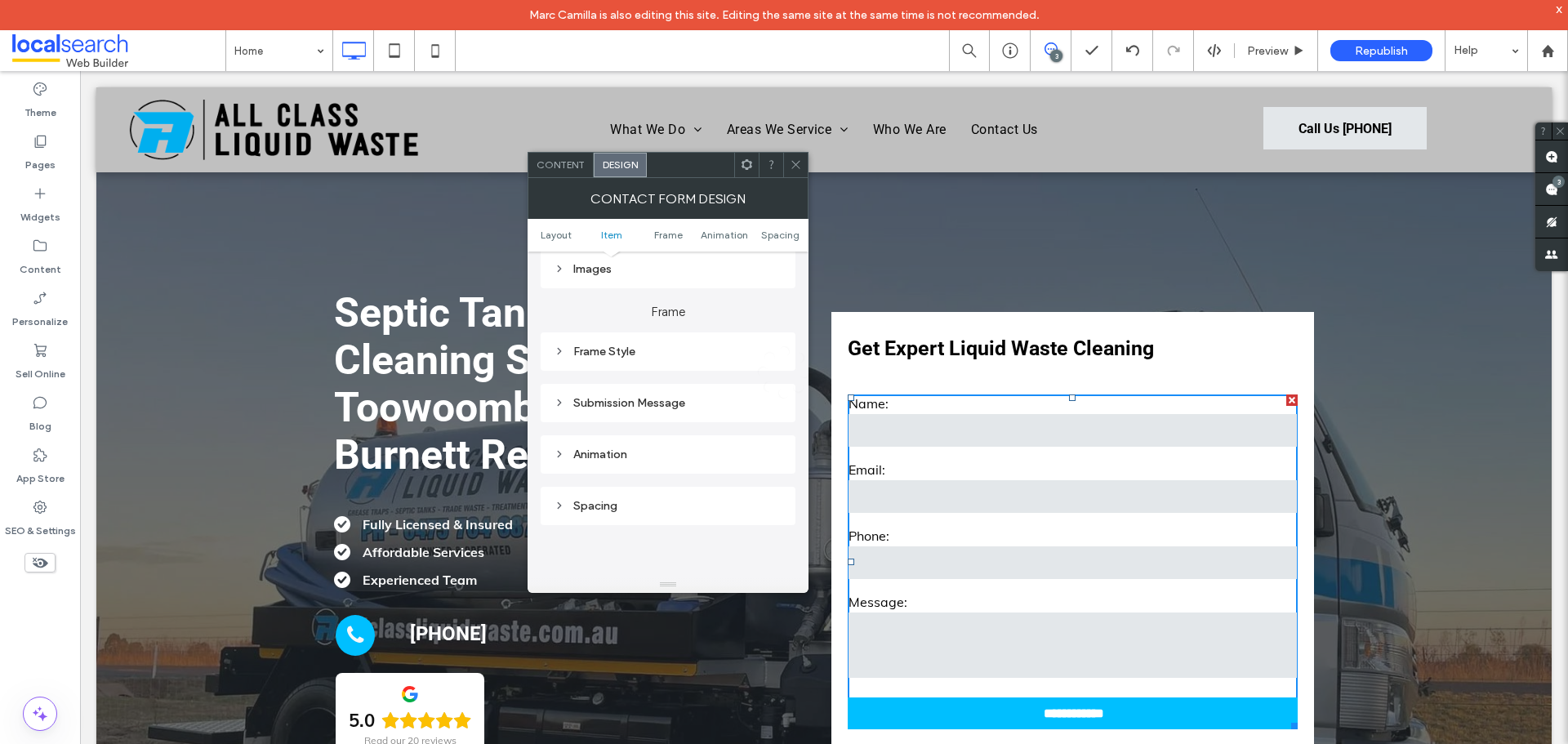 click on "Submission Message" at bounding box center (668, 403) 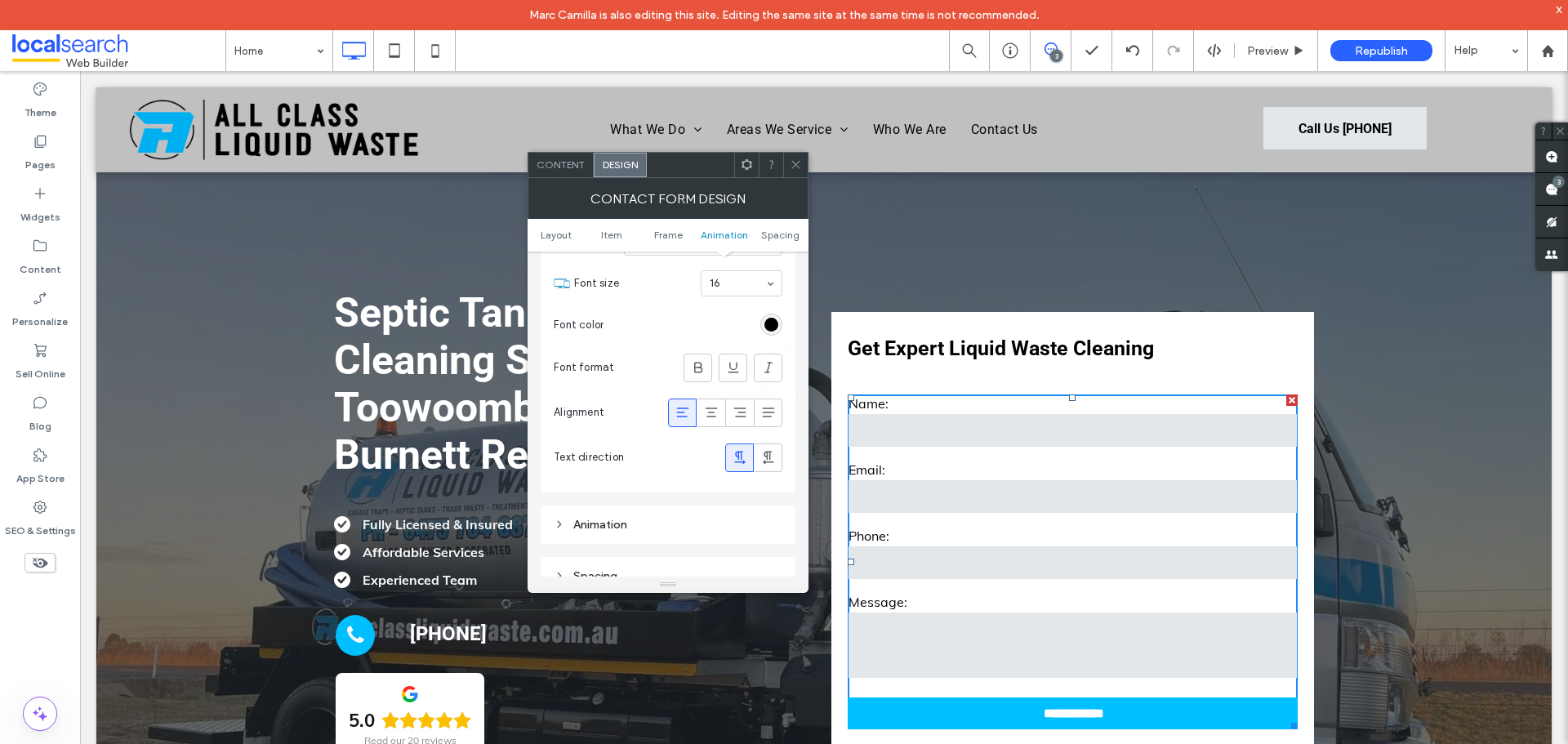 scroll, scrollTop: 647, scrollLeft: 0, axis: vertical 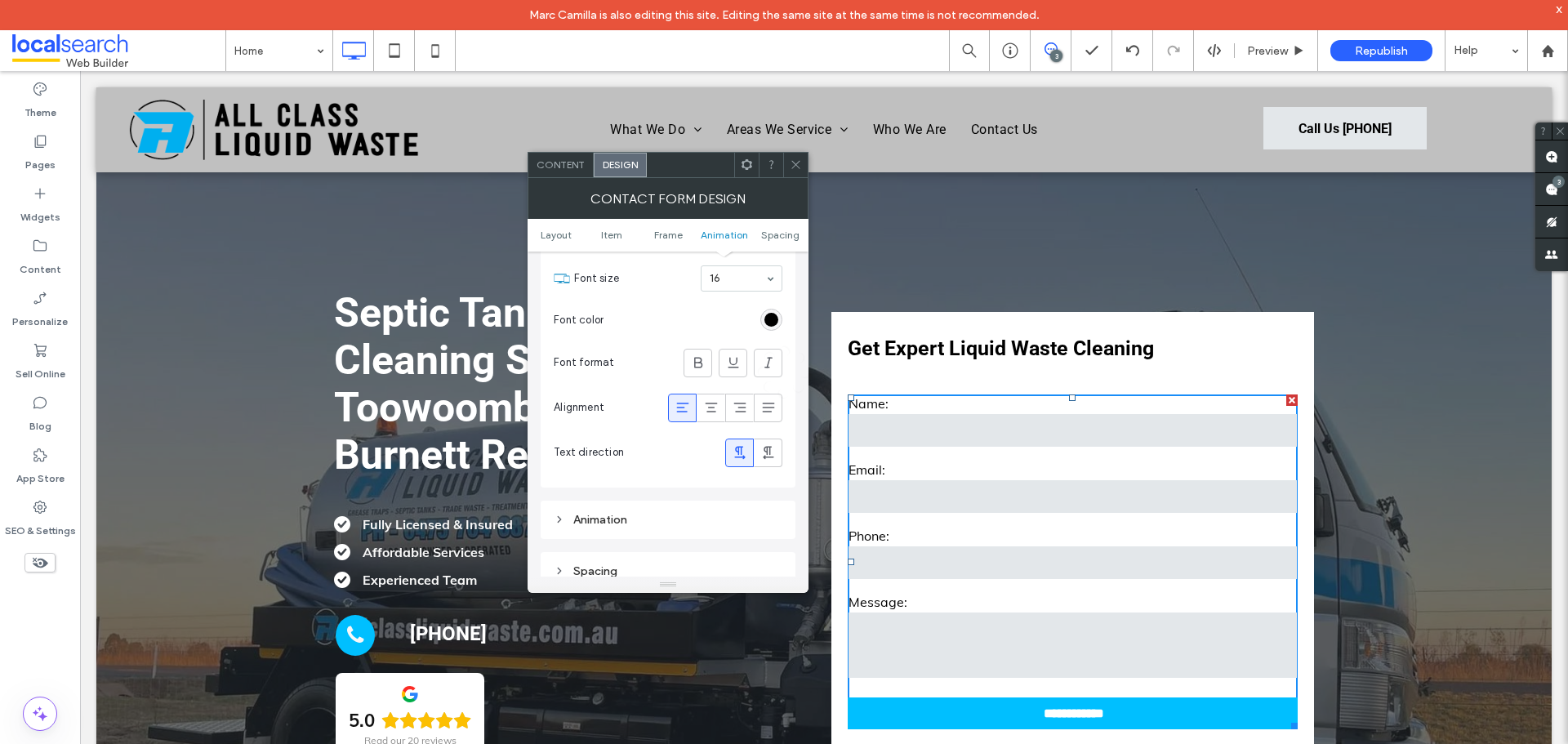 click 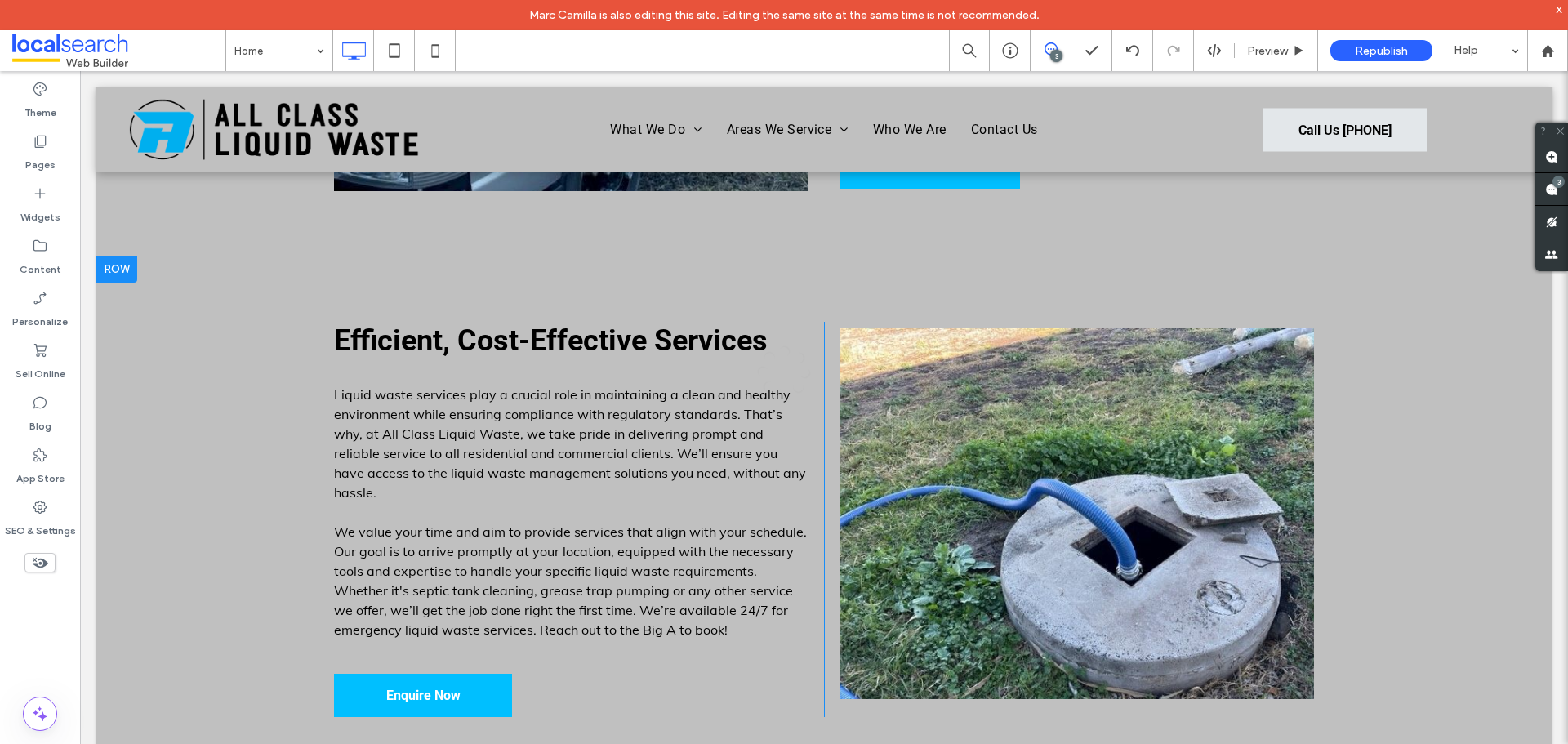 scroll, scrollTop: 1307, scrollLeft: 0, axis: vertical 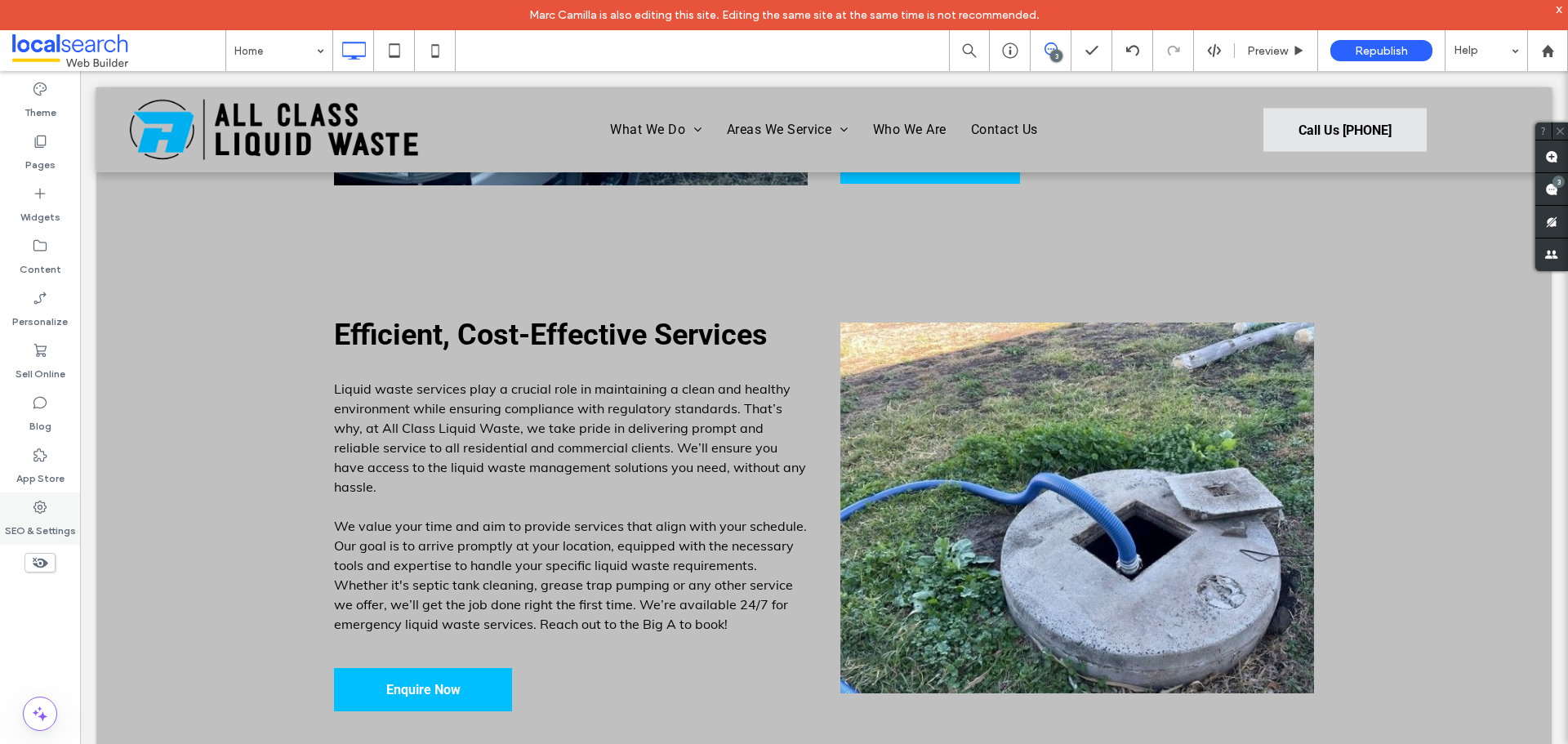 click on "SEO & Settings" at bounding box center (40, 519) 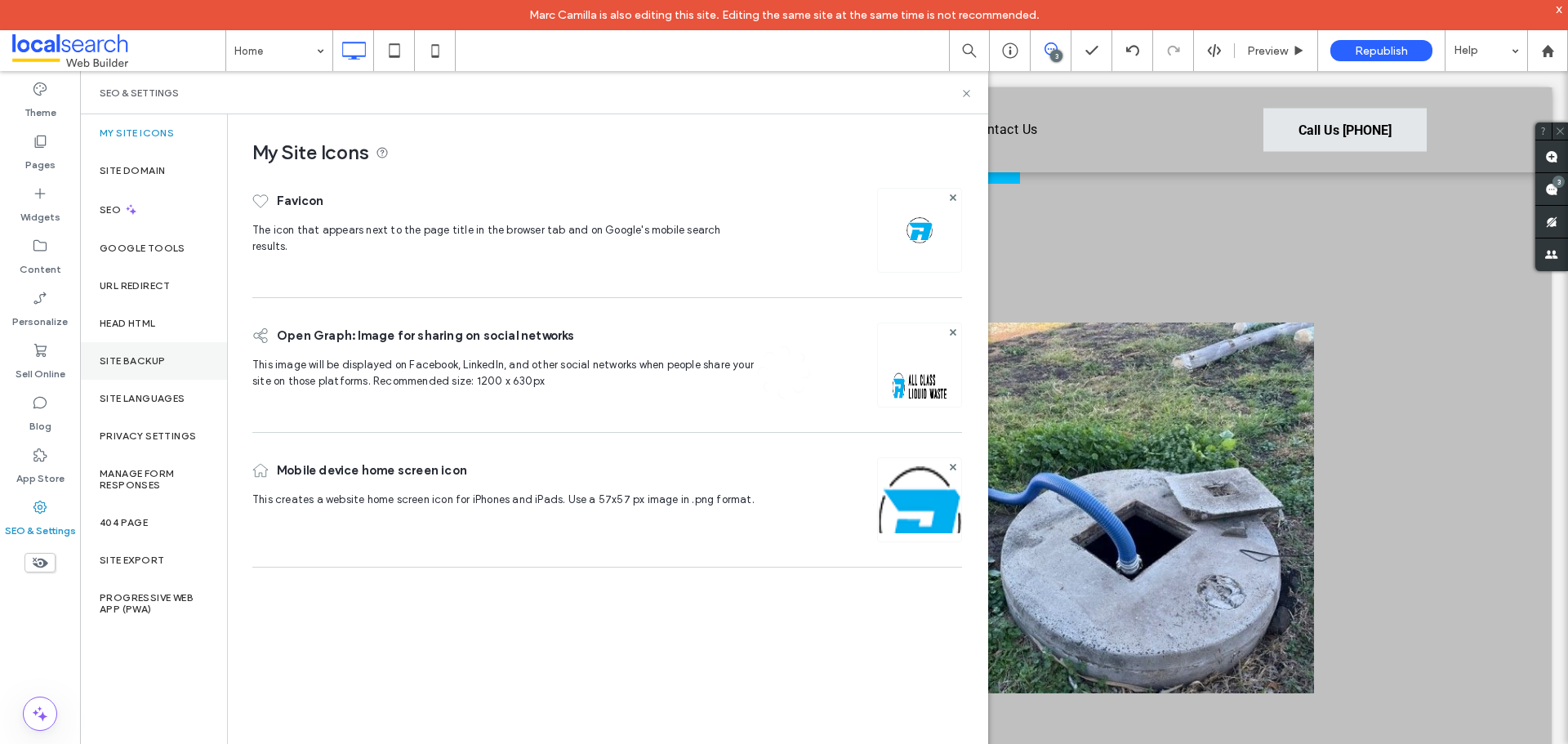 click on "Site Backup" at bounding box center (154, 361) 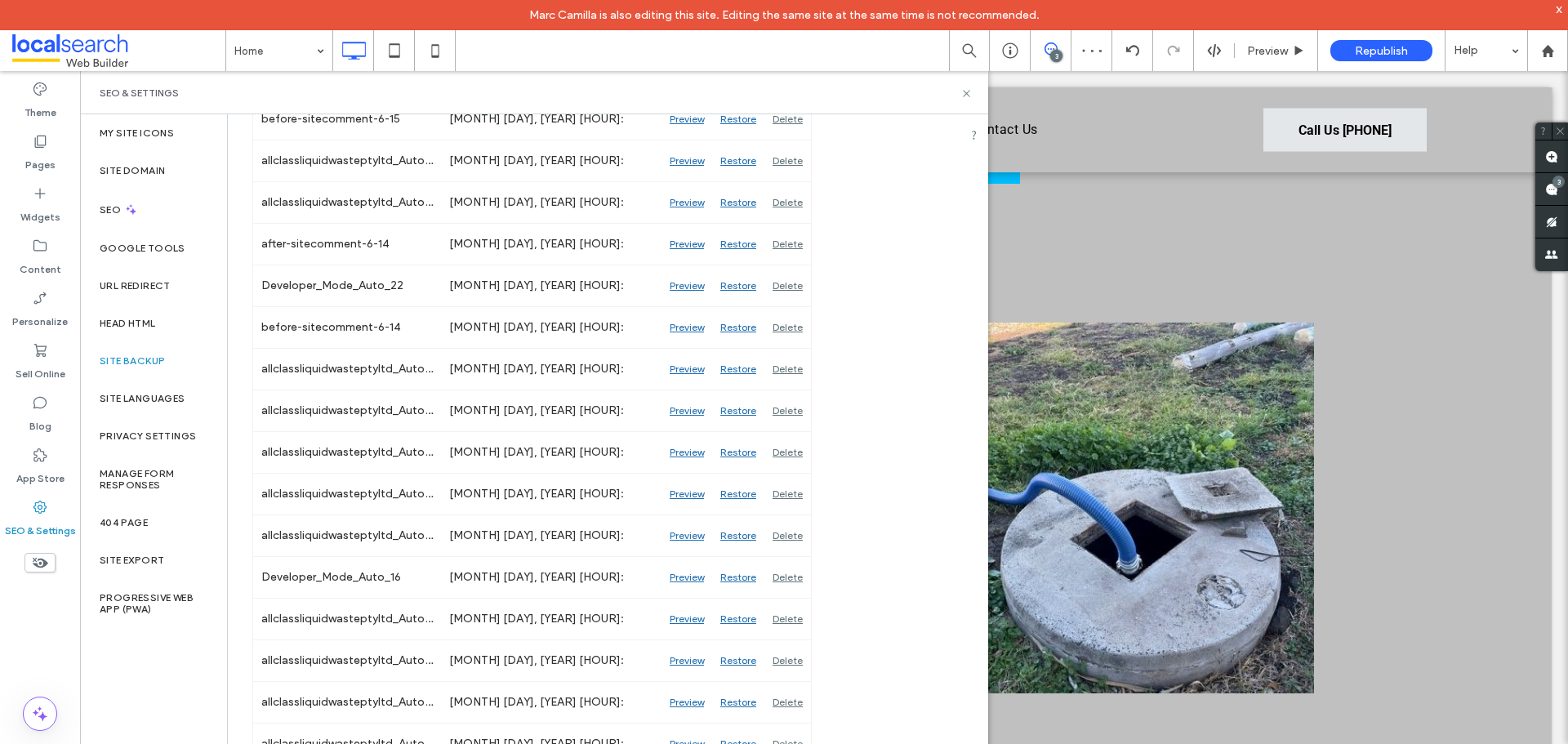 scroll, scrollTop: 1913, scrollLeft: 0, axis: vertical 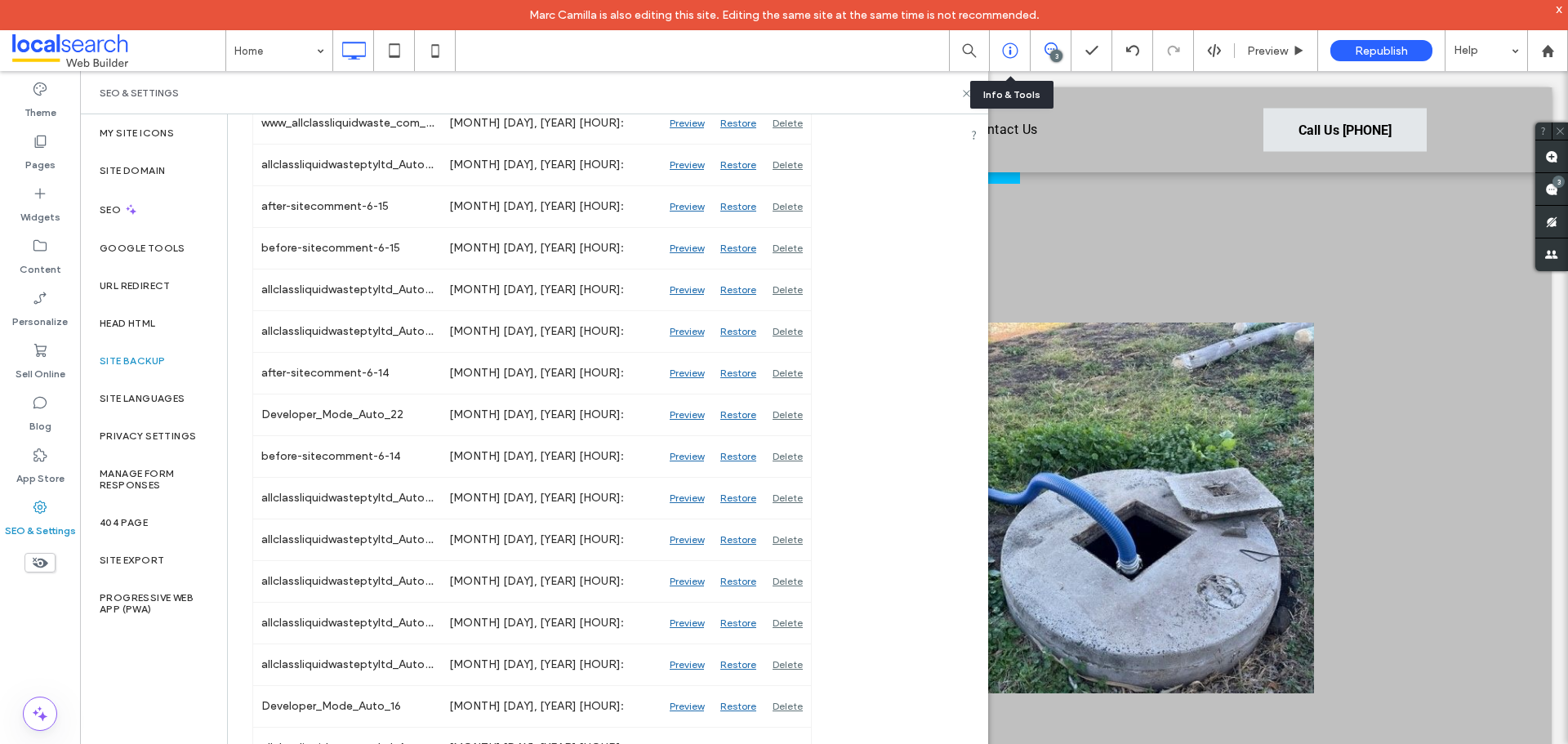 click 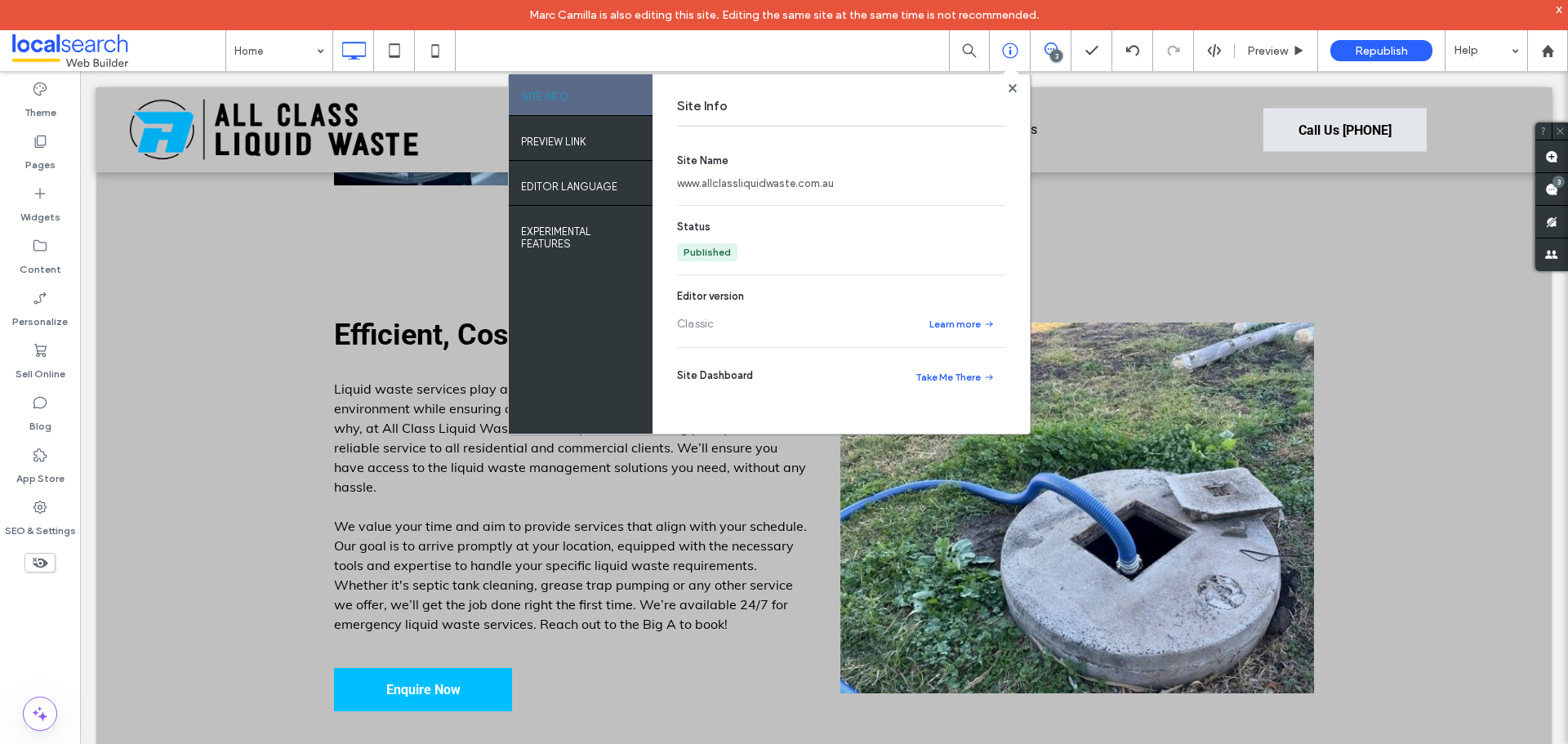 click on "www.allclassliquidwaste.com.au" at bounding box center [755, 184] 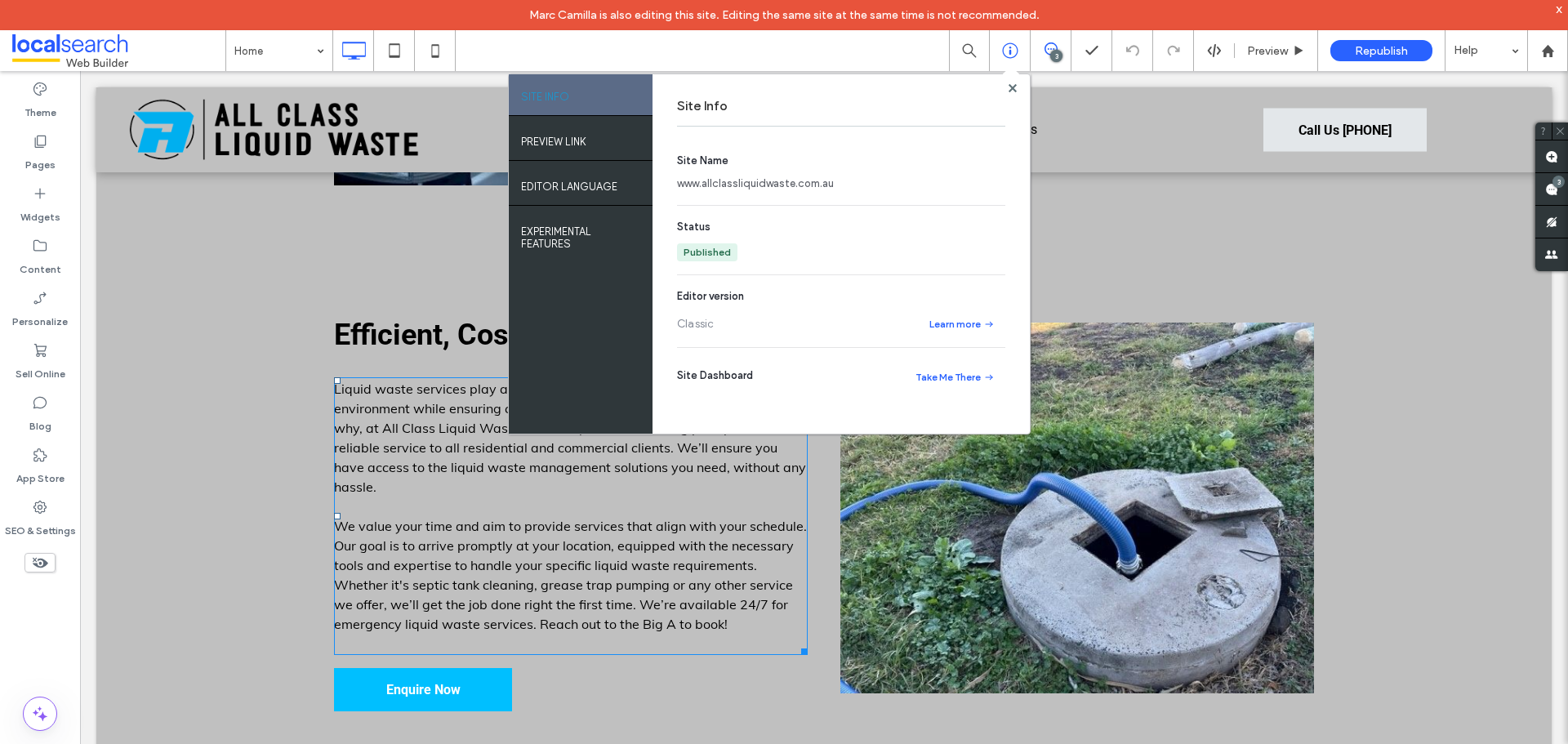 scroll, scrollTop: 1633, scrollLeft: 0, axis: vertical 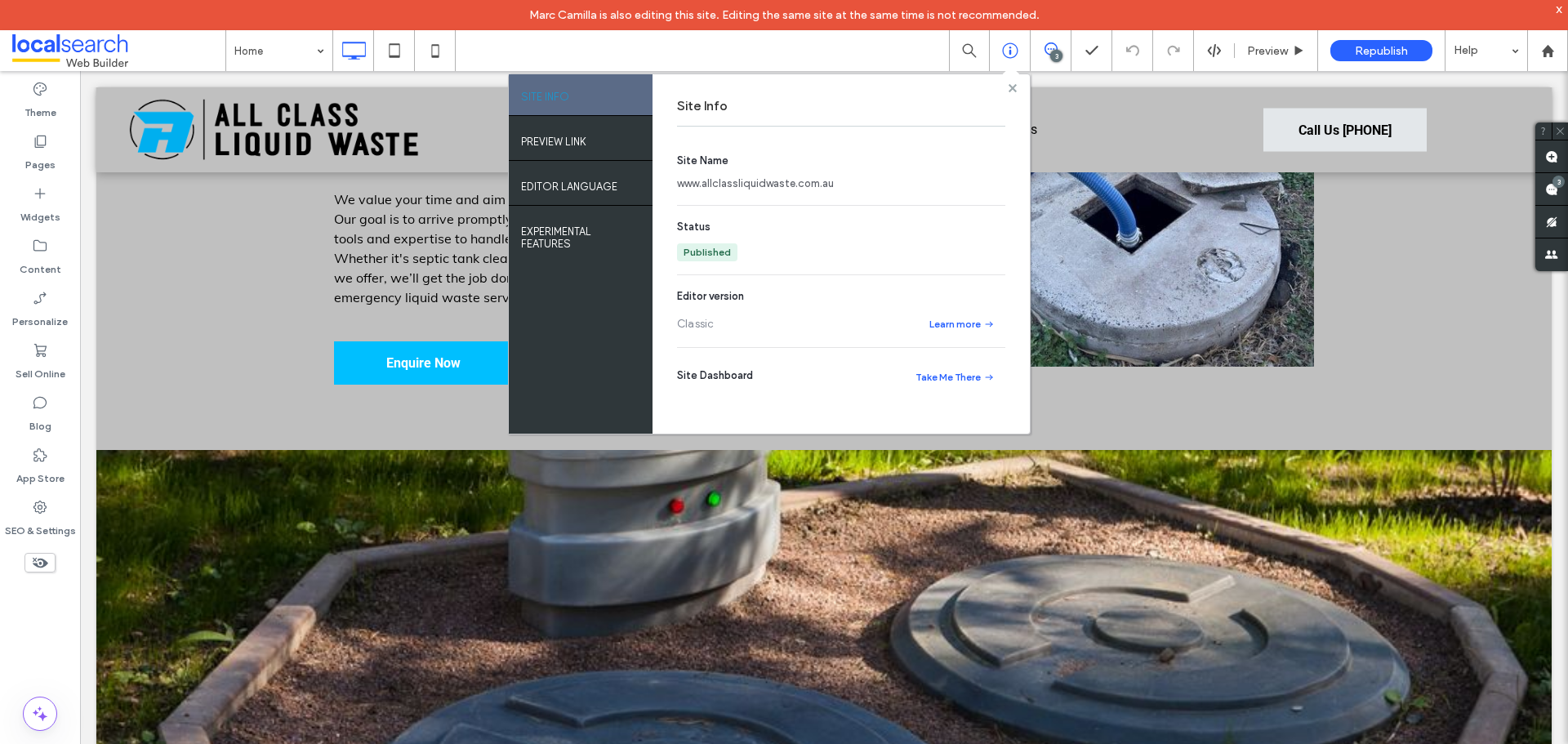 click 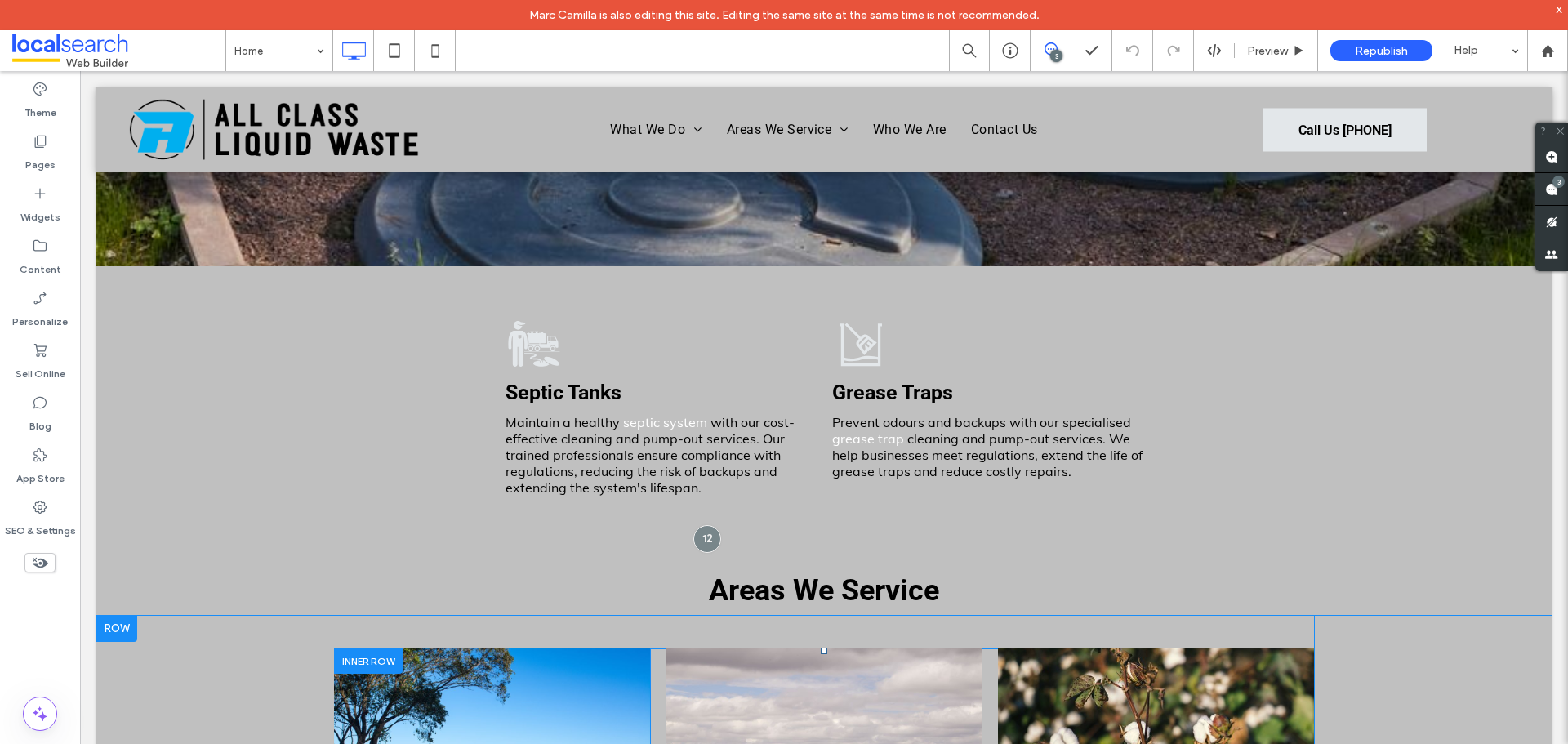 scroll, scrollTop: 2205, scrollLeft: 0, axis: vertical 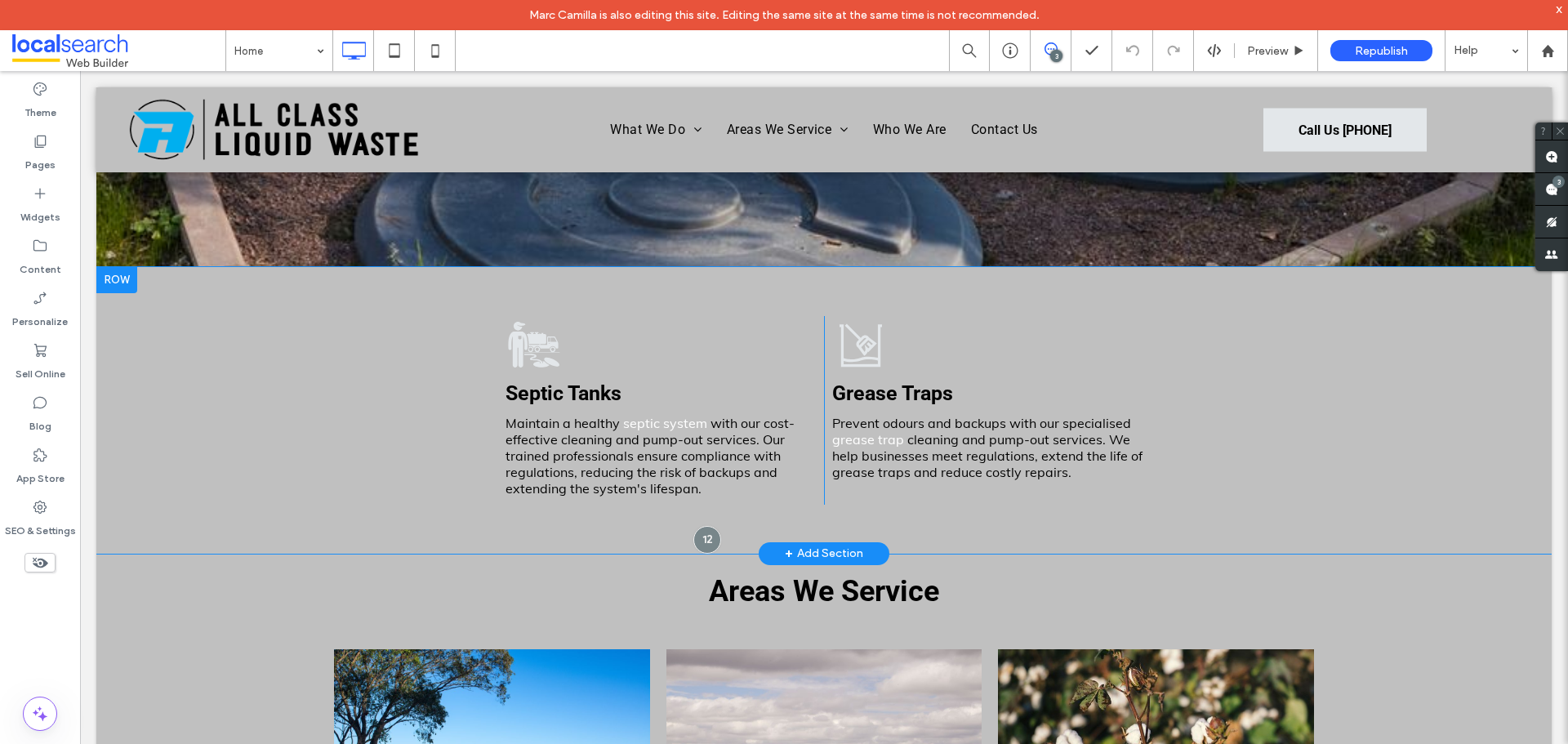 click on "Septic Tanks Icon
Septic Tanks
Maintain a healthy
septic system
with our cost-effective cleaning and pump-out services. Our trained professionals ensure compliance with regulations, reducing the risk of backups and extending the system's lifespan. Click To Paste
Grease Traps
Prevent odours and backups with our specialised
grease trap
cleaning and pump-out services. We help businesses meet regulations, extend the life of grease traps and reduce costly repairs. Click To Paste
Click To Paste
Row + Add Section" at bounding box center (824, 410) 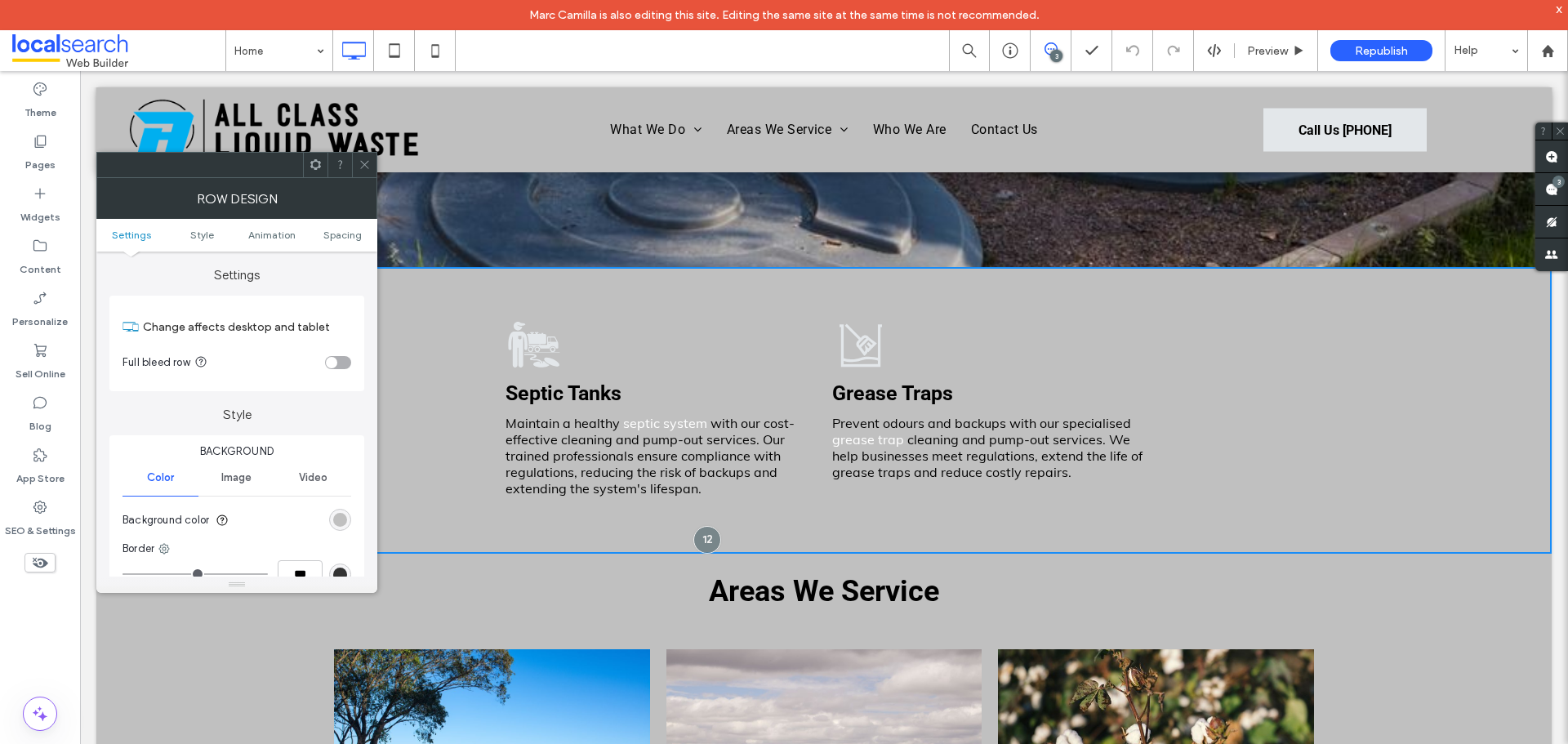 click on "Settings Style Animation Spacing" at bounding box center [237, 235] 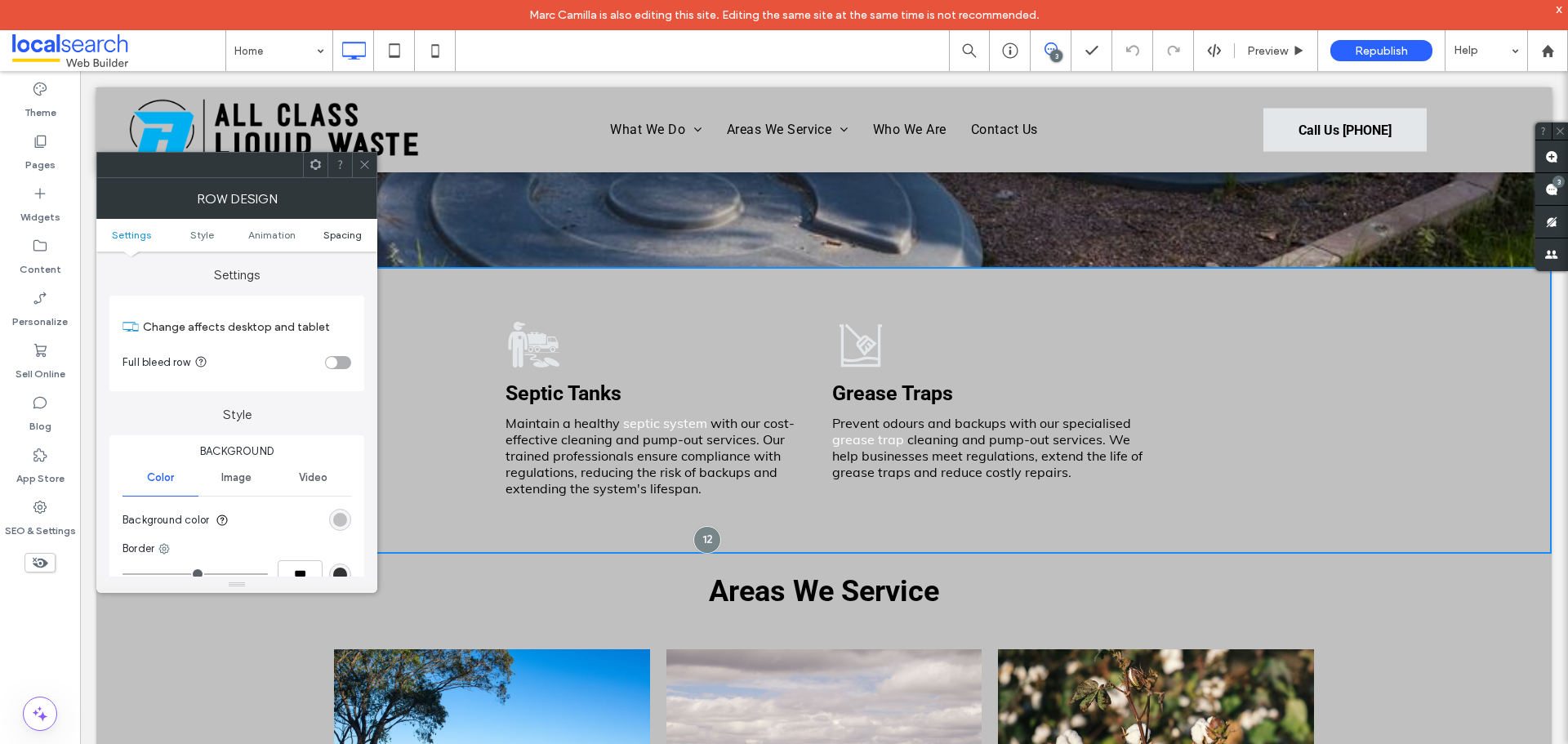 click on "Spacing" at bounding box center [342, 234] 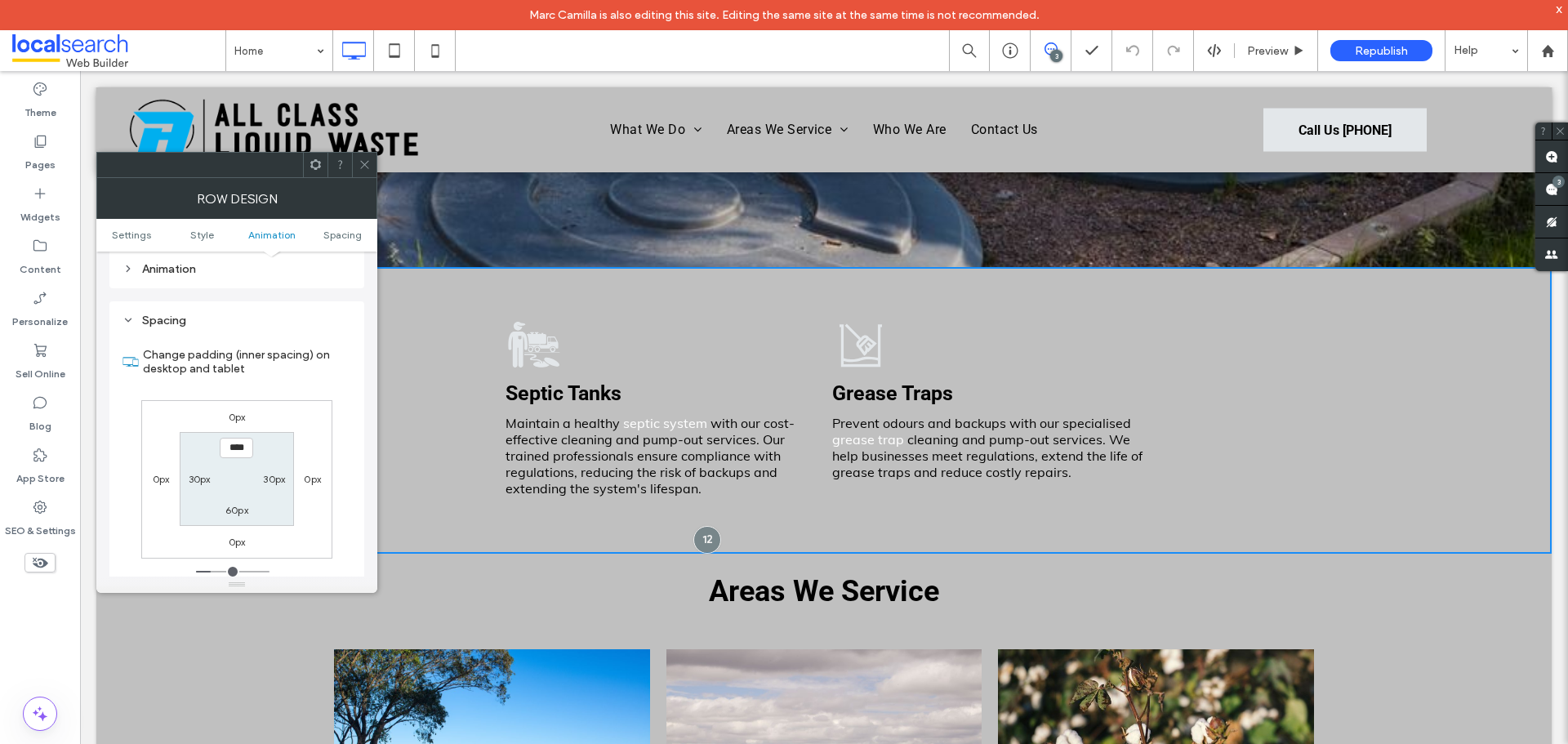 scroll, scrollTop: 461, scrollLeft: 0, axis: vertical 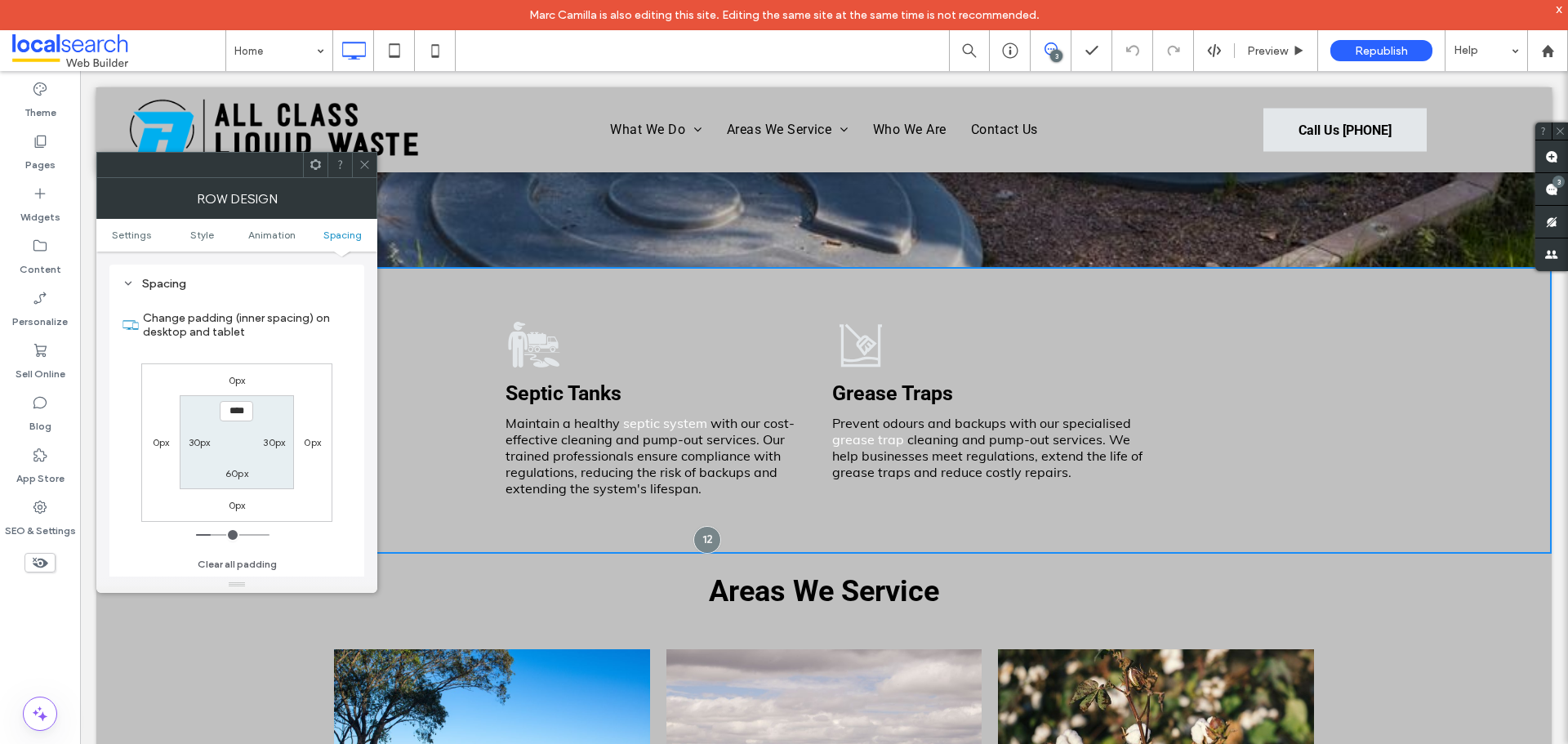 click 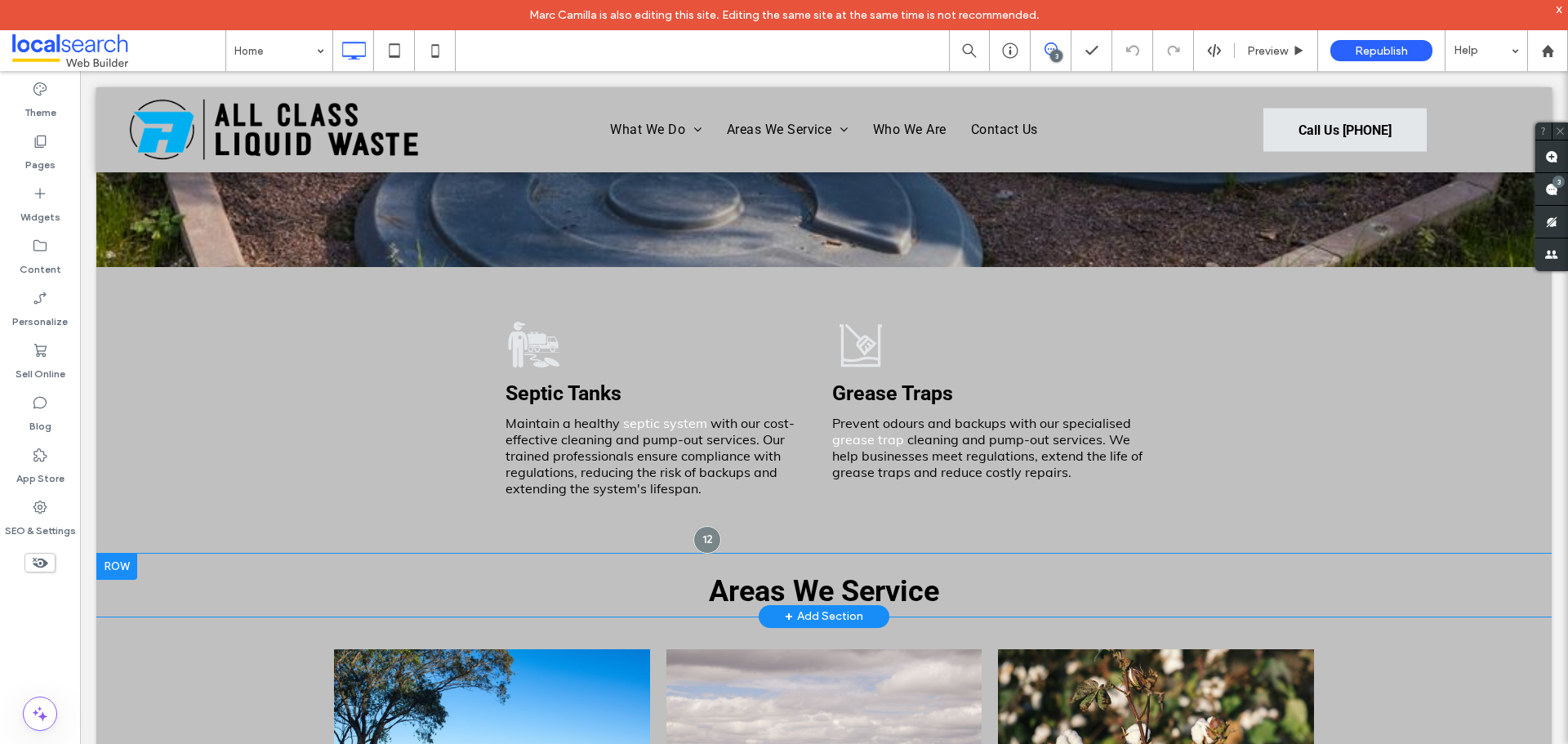 click on "Areas We Service
Click To Paste
Row + Add Section" at bounding box center (824, 585) 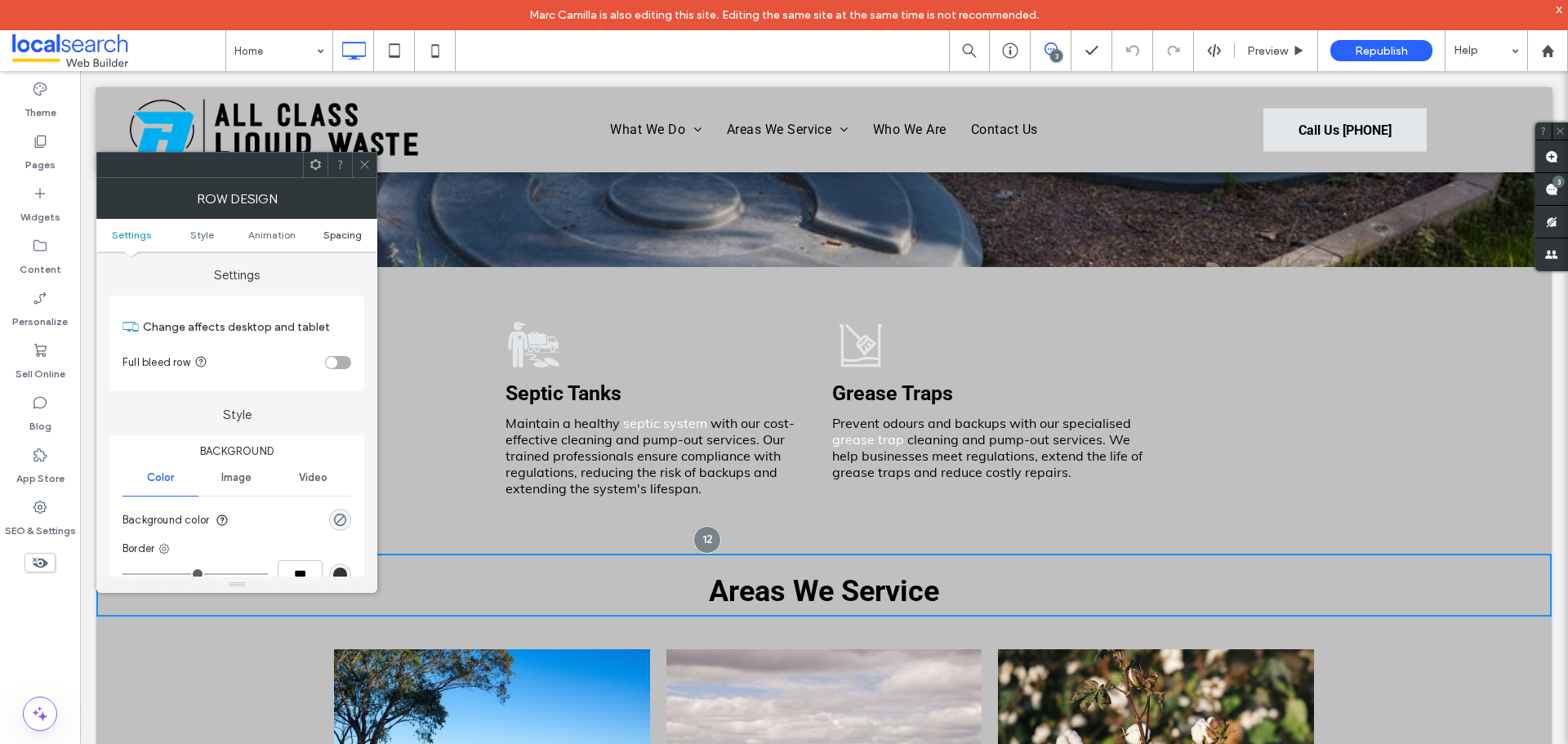click on "Spacing" at bounding box center [342, 234] 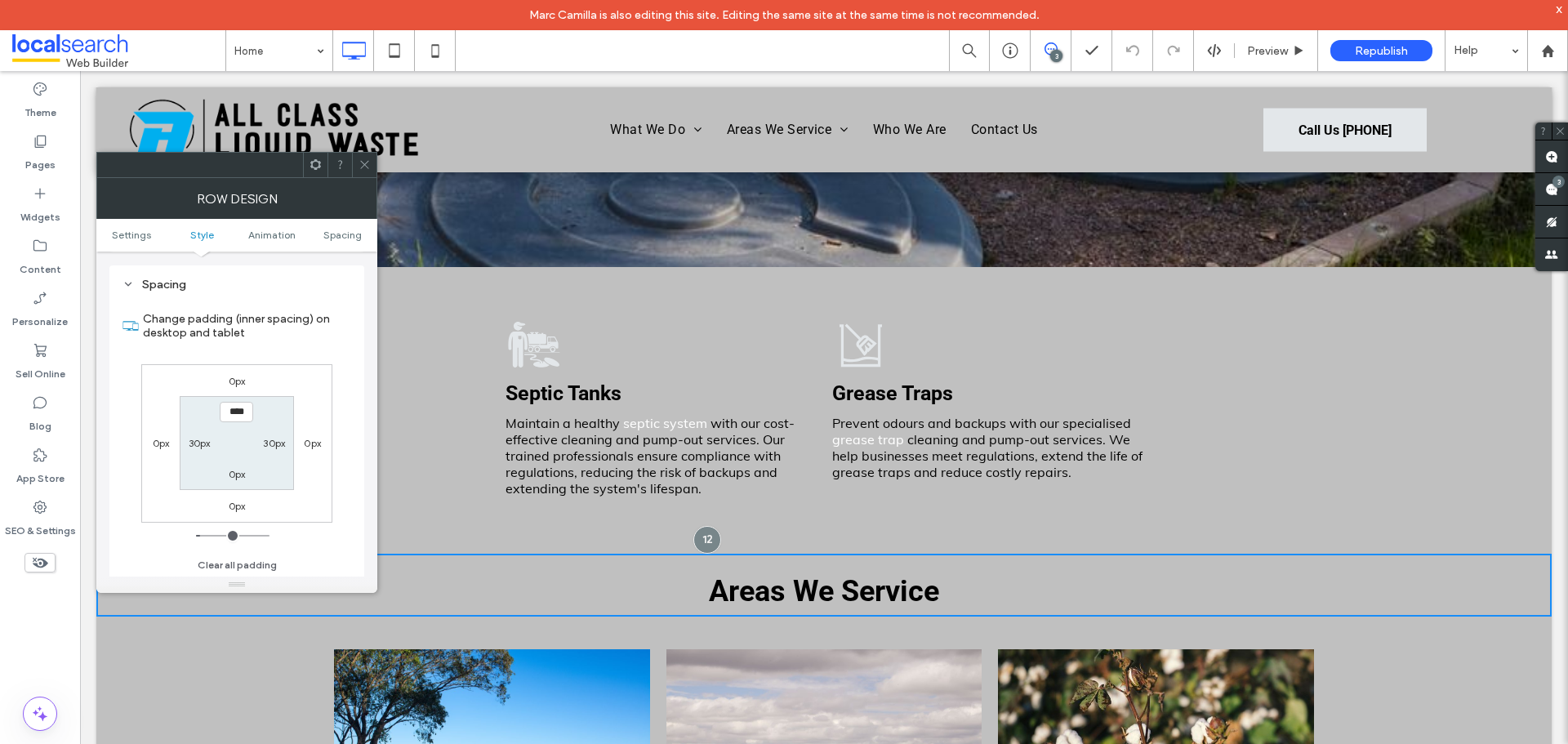 scroll, scrollTop: 461, scrollLeft: 0, axis: vertical 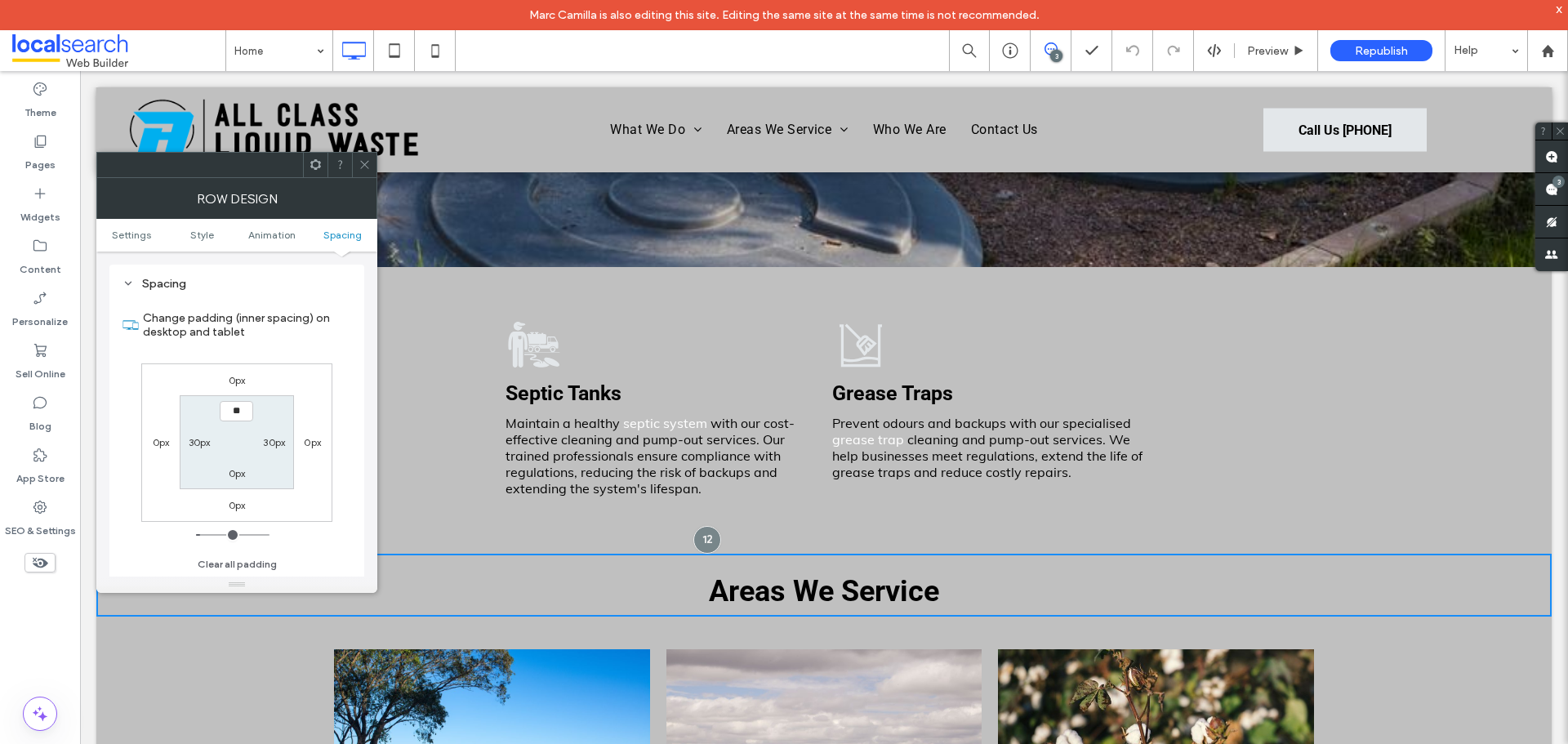 type on "****" 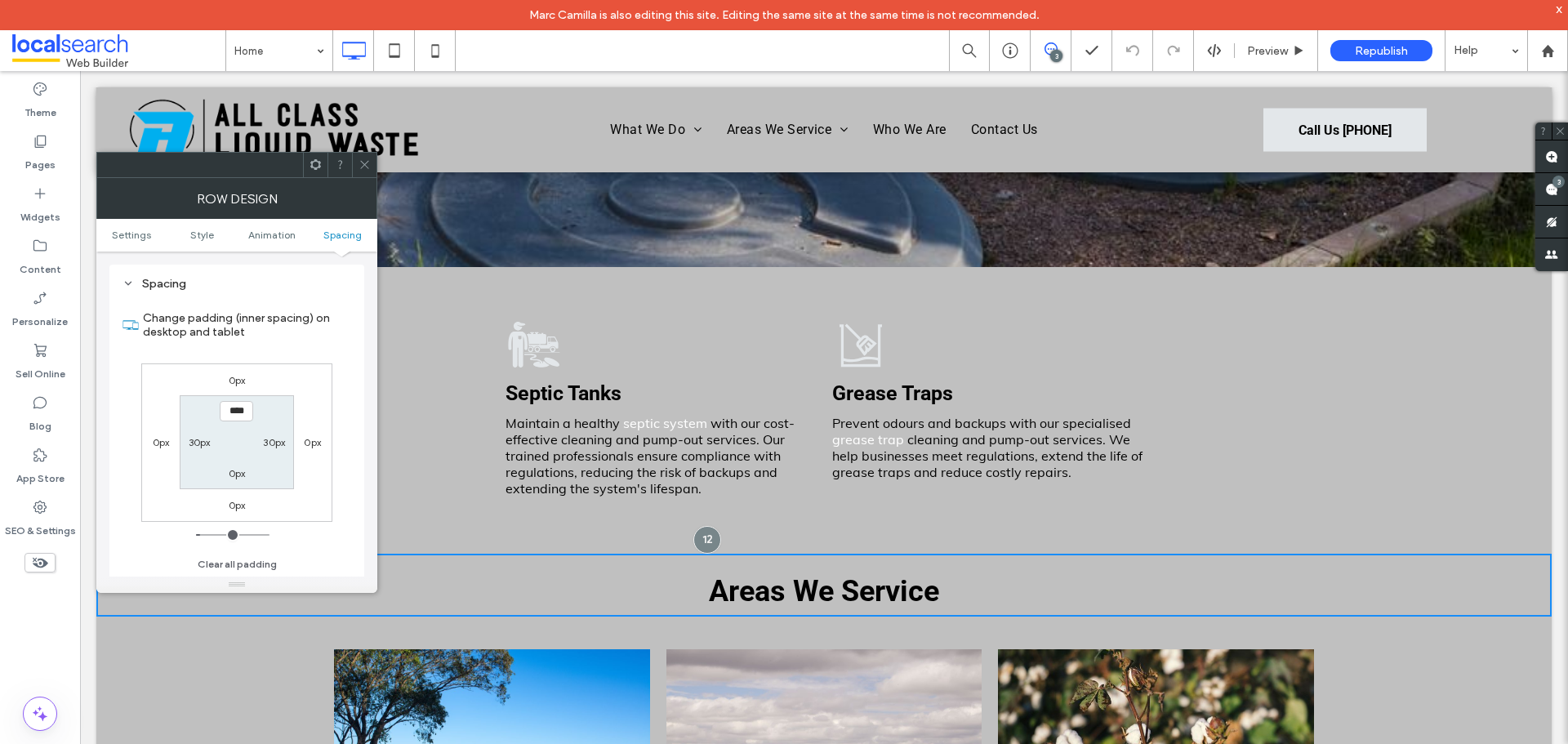 type on "**" 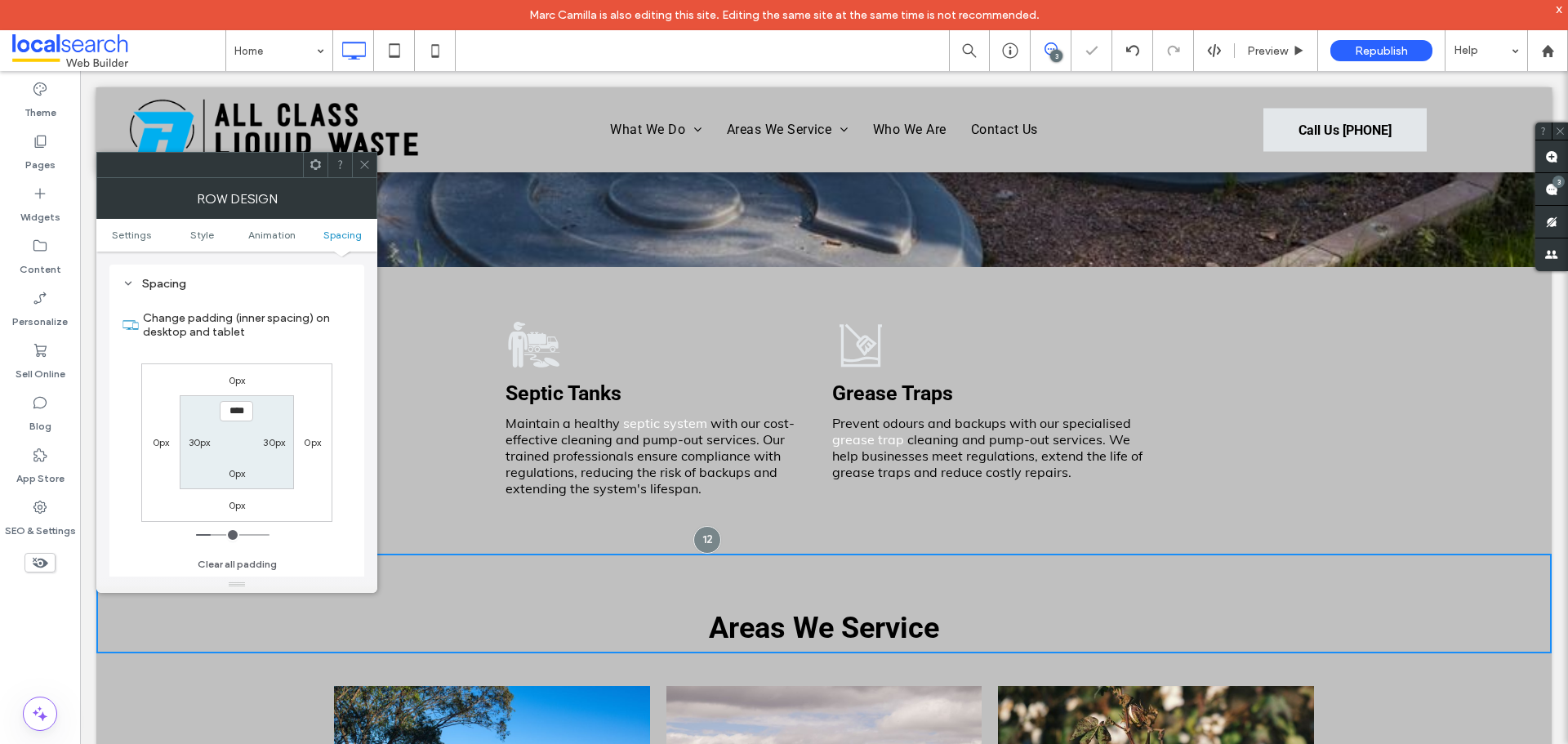 click 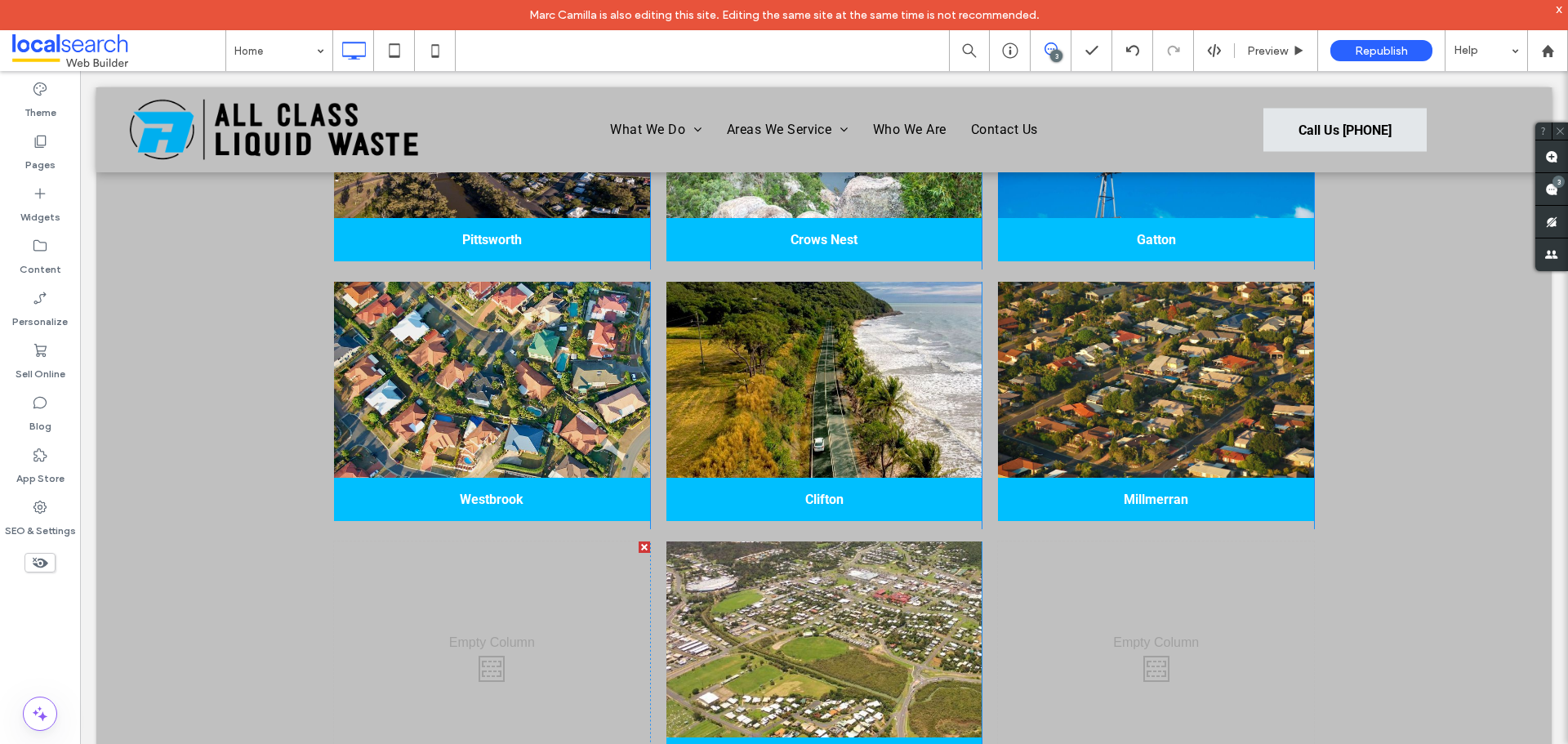 scroll, scrollTop: 3267, scrollLeft: 0, axis: vertical 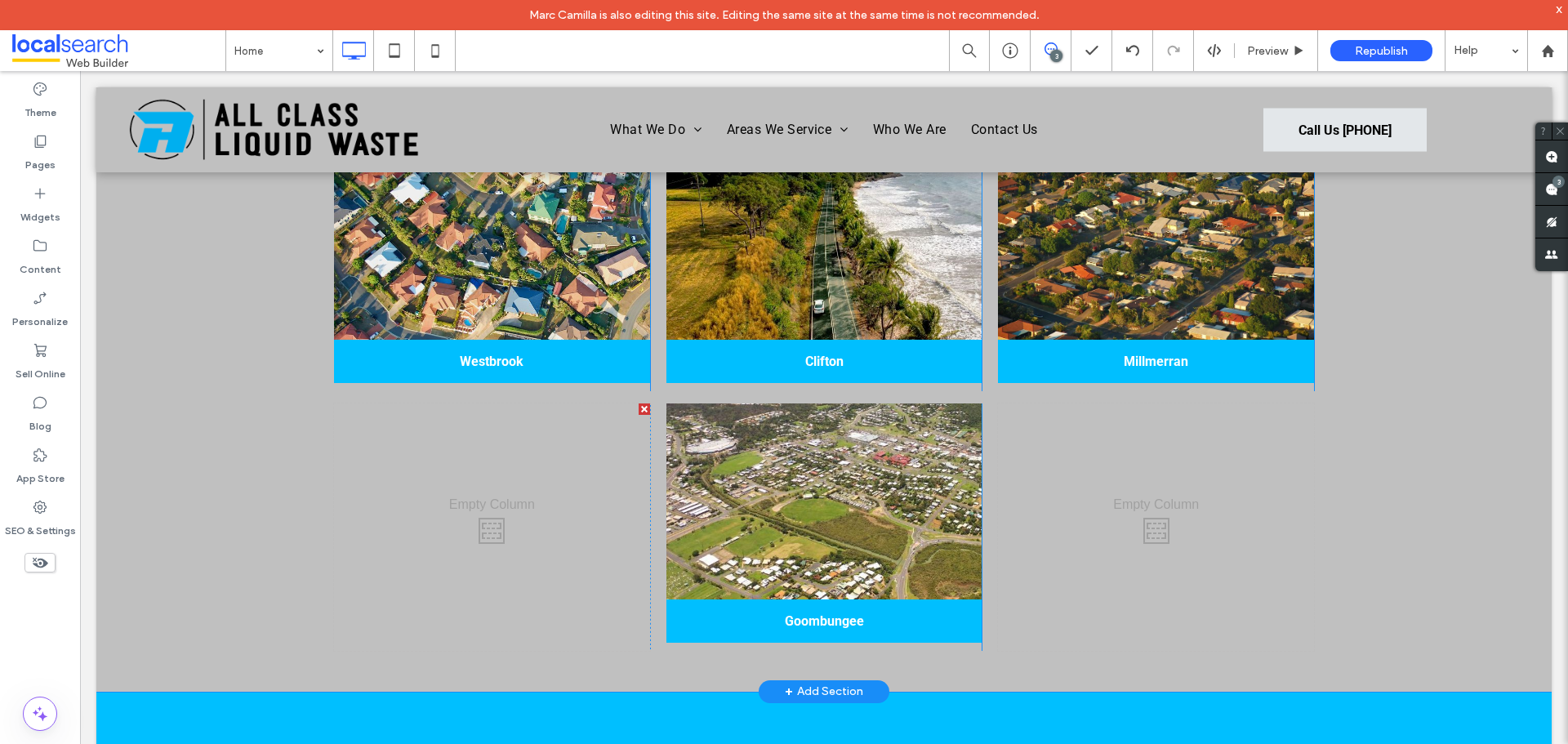 click on "Dalby
Click To Paste
Highfields
Click To Paste
Oakey
Click To Paste
Click To Paste
Pittsworth
Click To Paste
Crows Nest
Click To Paste
Gatton
Click To Paste
Click To Paste
Westbrook
Click To Paste
Clifton
Click To Paste" at bounding box center [824, 141] 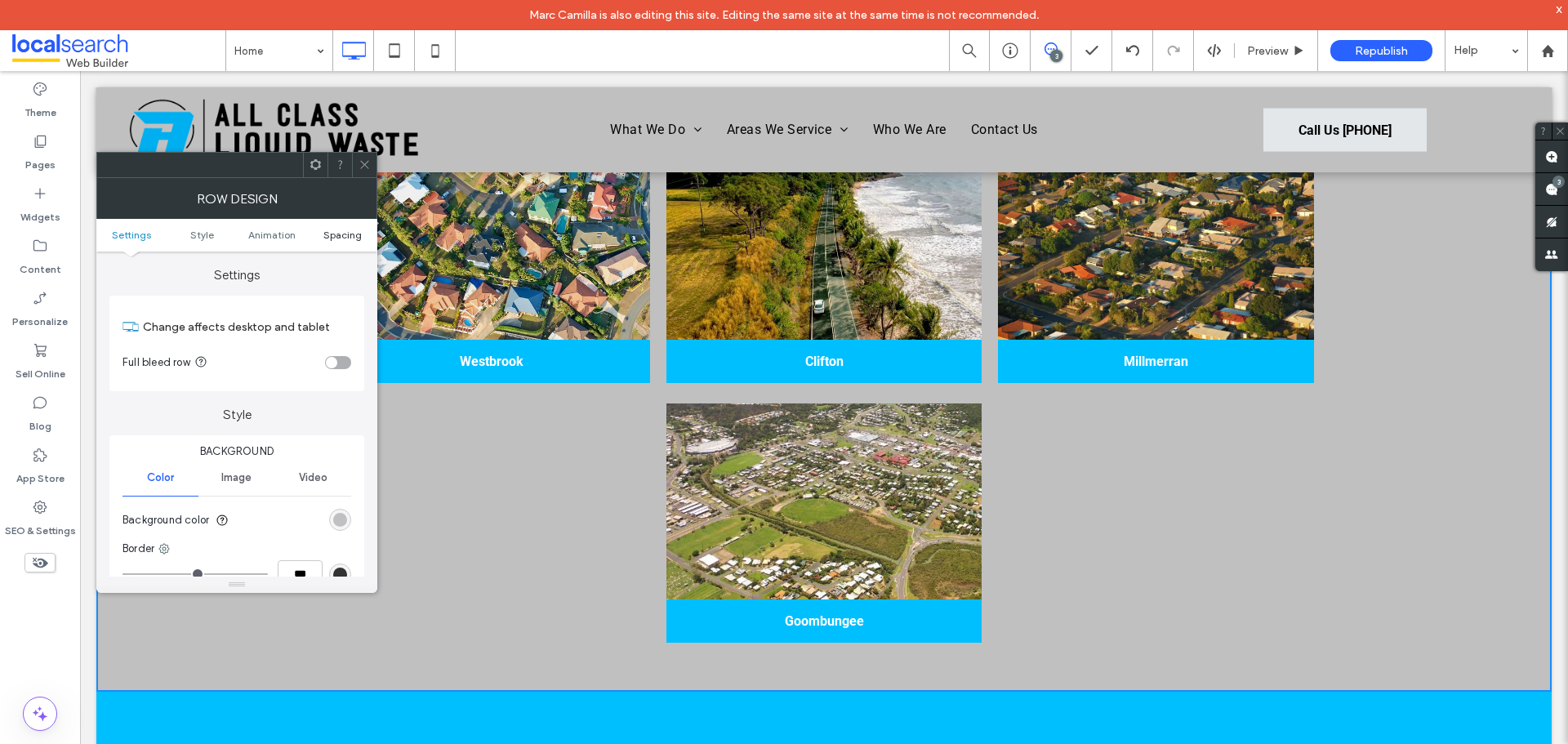 click on "Spacing" at bounding box center [342, 234] 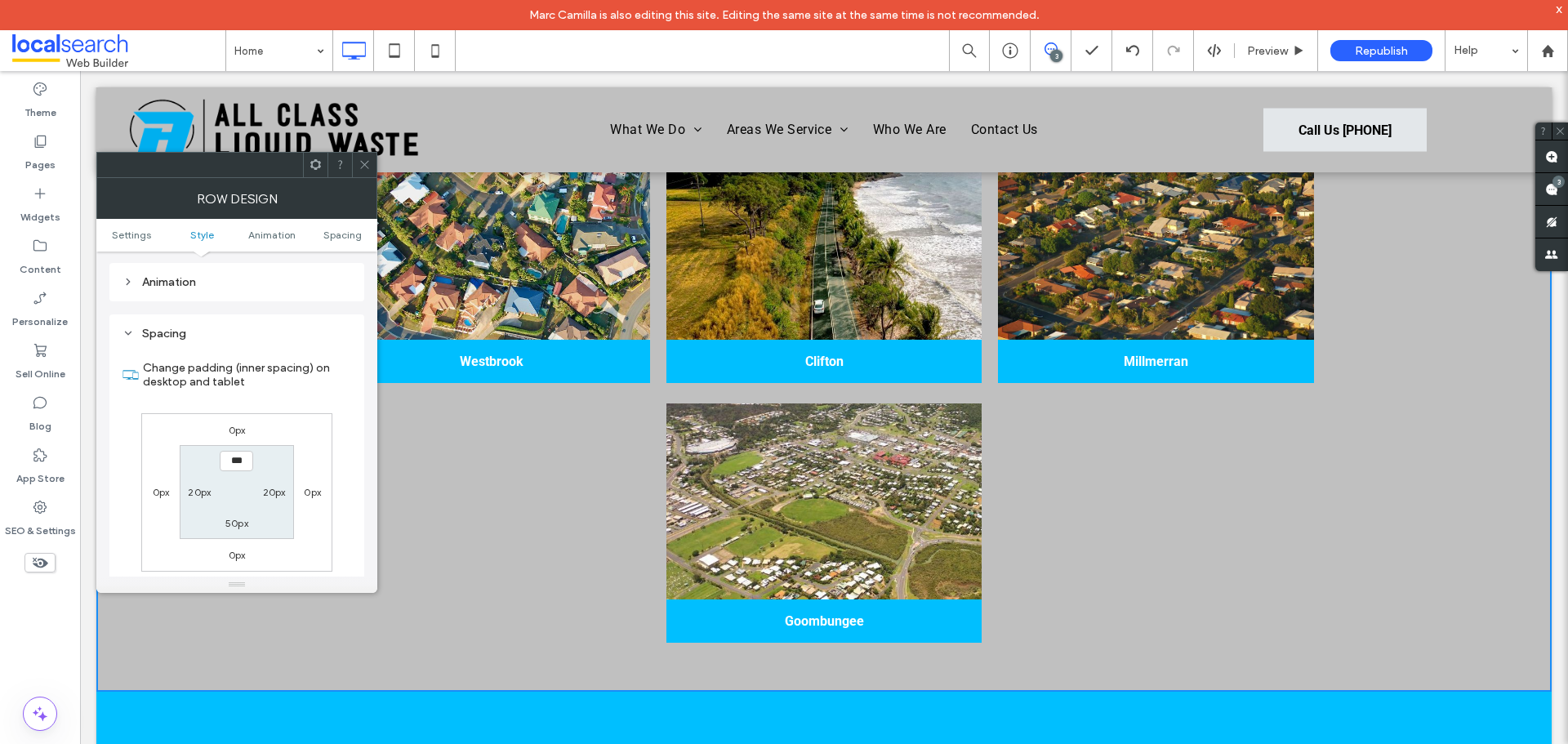 scroll, scrollTop: 461, scrollLeft: 0, axis: vertical 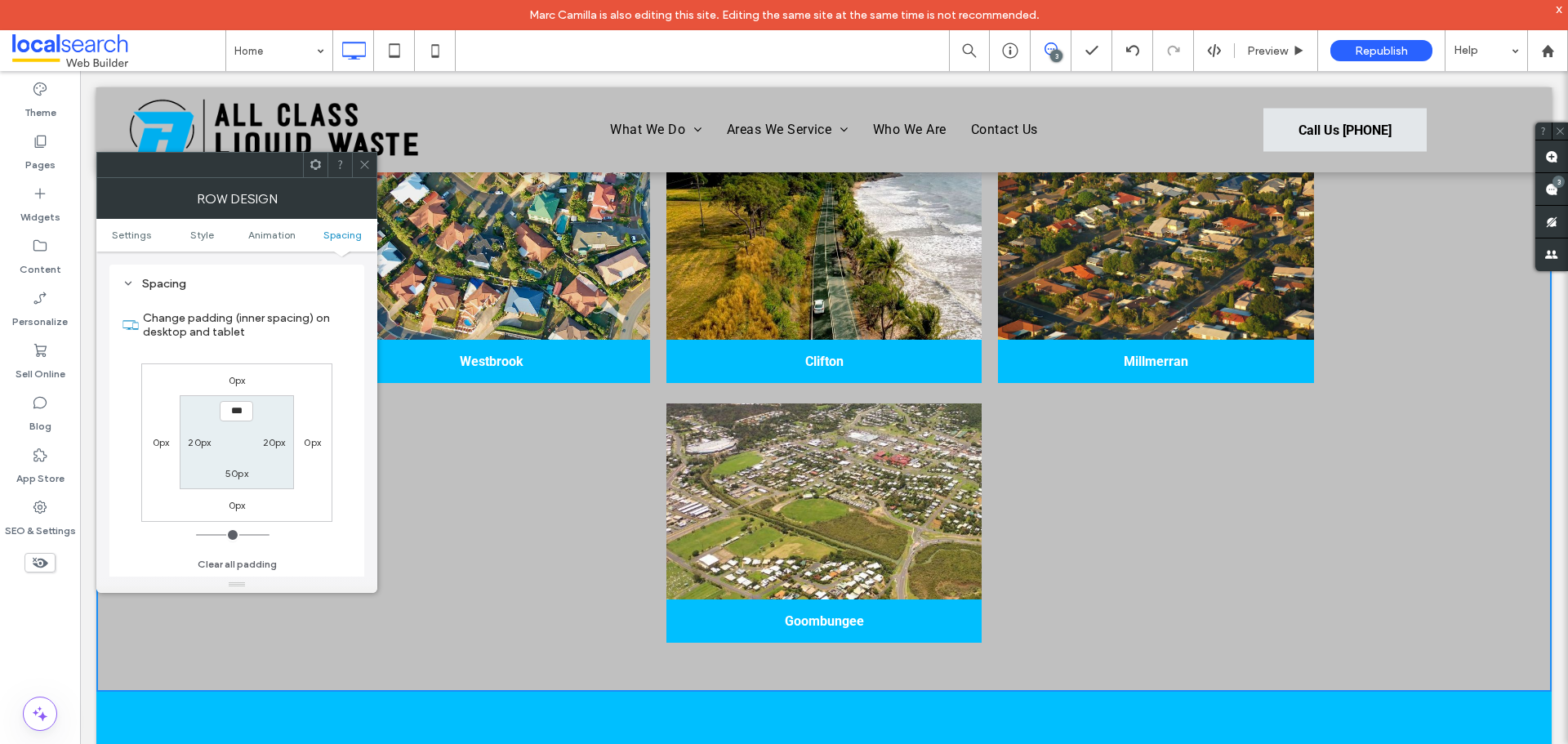 click on "50px" at bounding box center [237, 473] 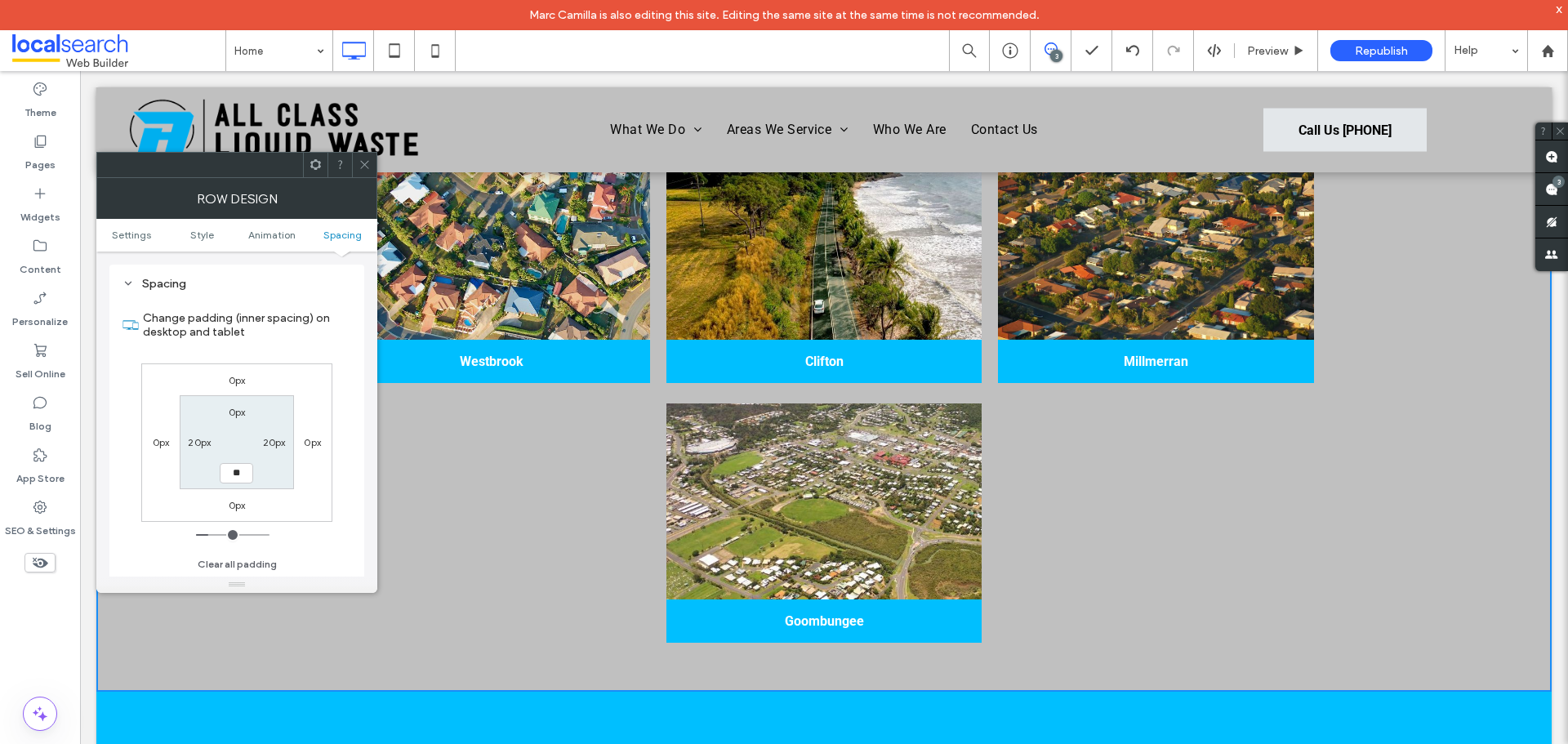 type on "**" 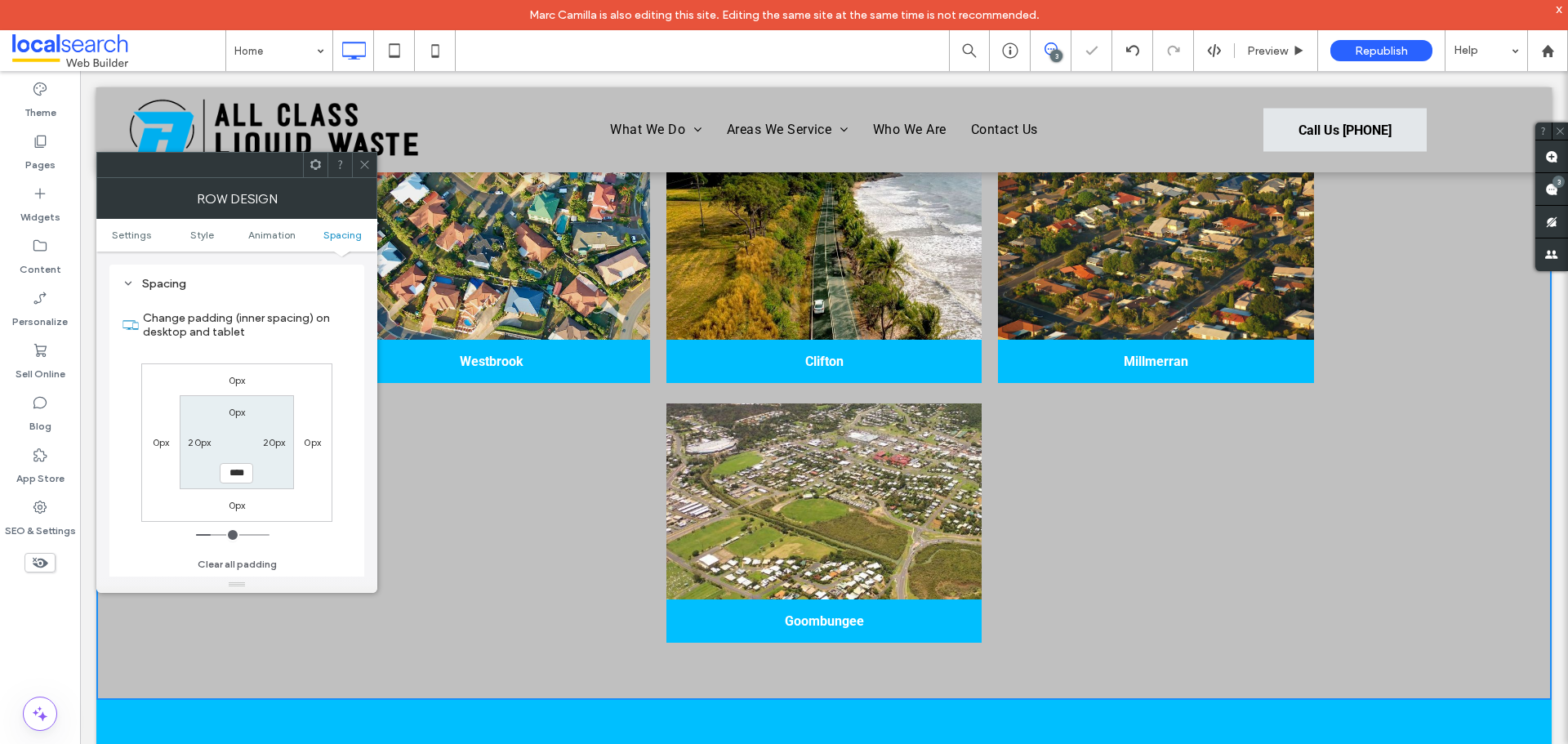 click 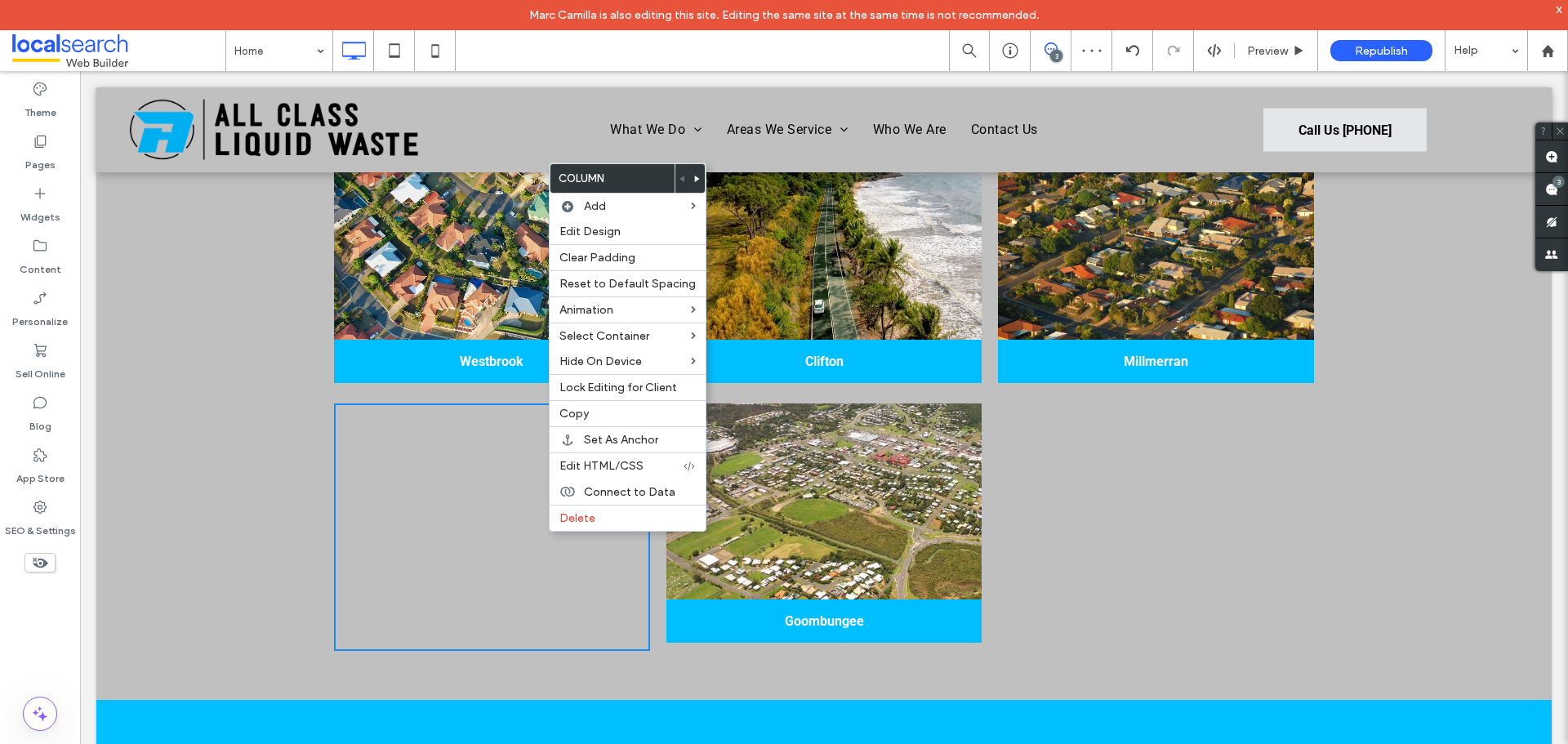 click on "Dalby
Click To Paste
Highfields
Click To Paste
Oakey
Click To Paste
Click To Paste
Pittsworth
Click To Paste
Crows Nest
Click To Paste
Gatton
Click To Paste
Click To Paste
Westbrook
Click To Paste
Clifton
Click To Paste" at bounding box center (824, 145) 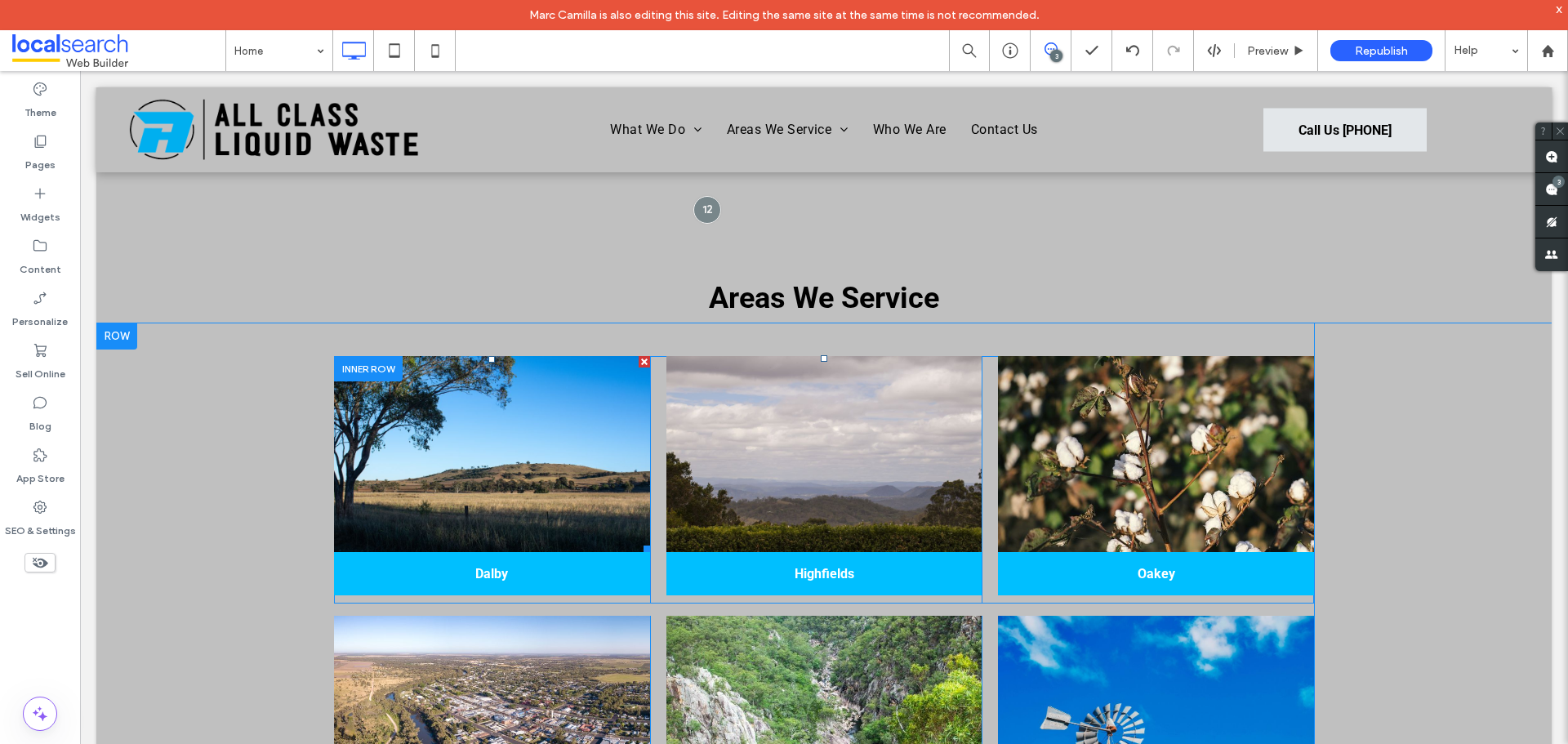 scroll, scrollTop: 2532, scrollLeft: 0, axis: vertical 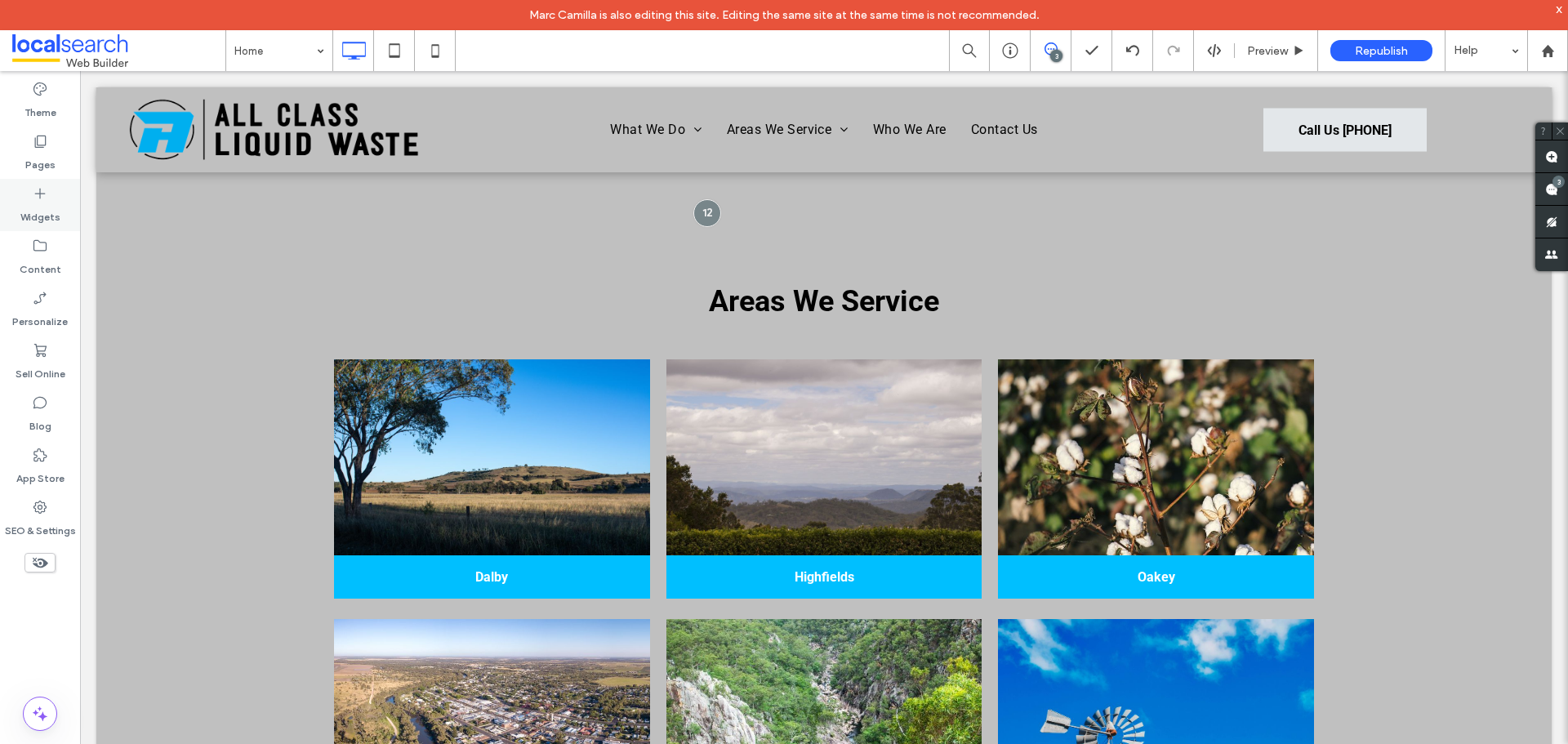 click on "Pages" at bounding box center [40, 161] 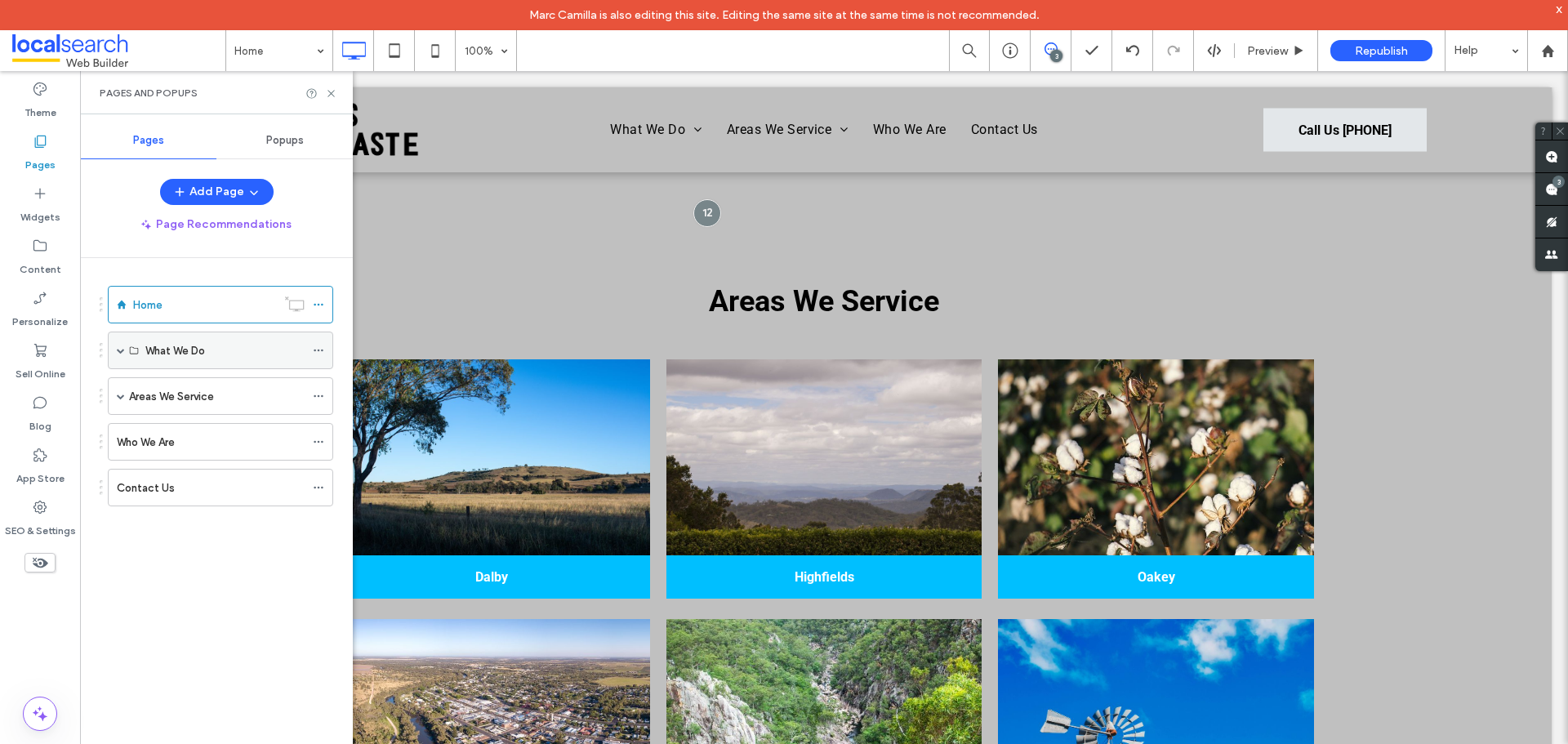 click at bounding box center (121, 350) 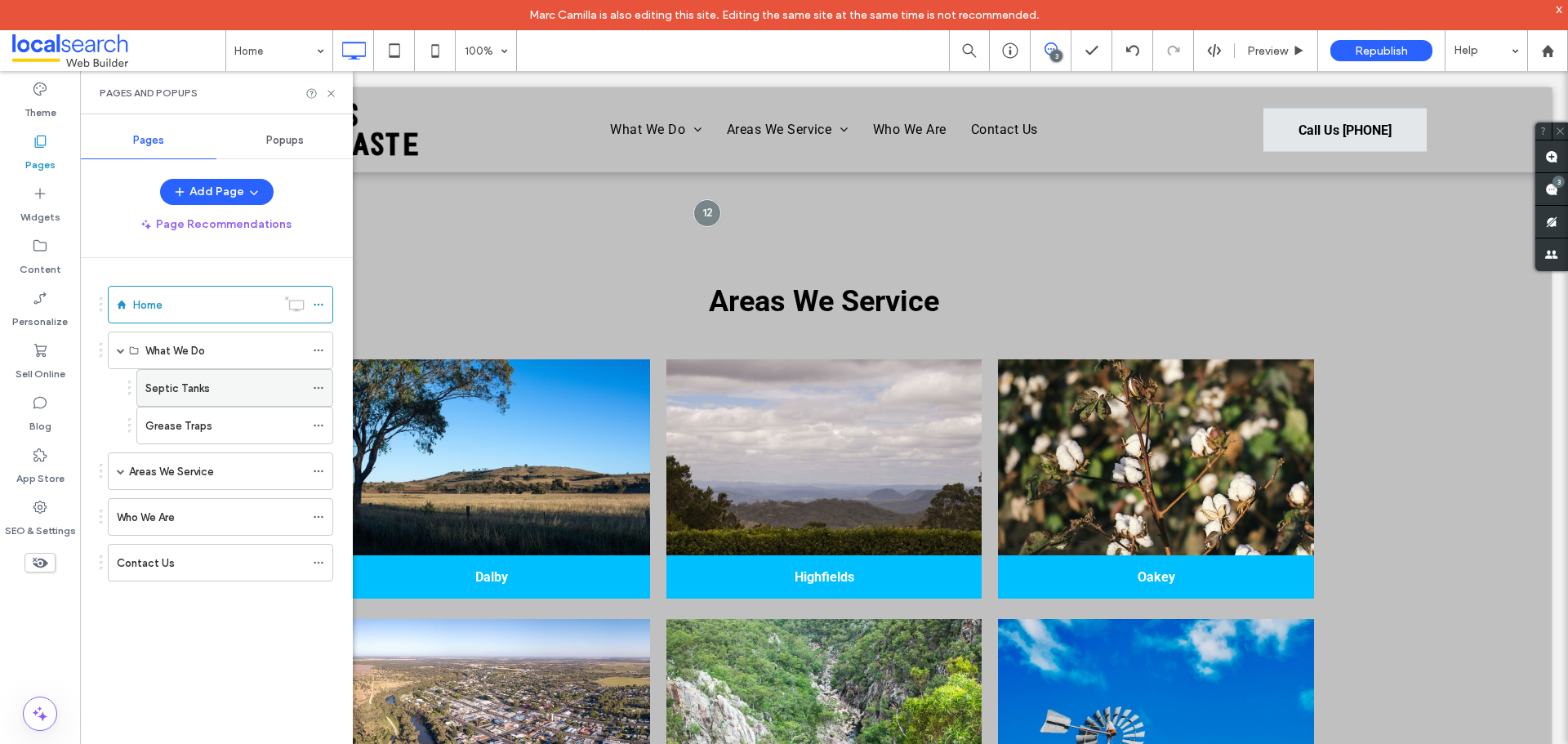 click on "Septic Tanks" at bounding box center [177, 388] 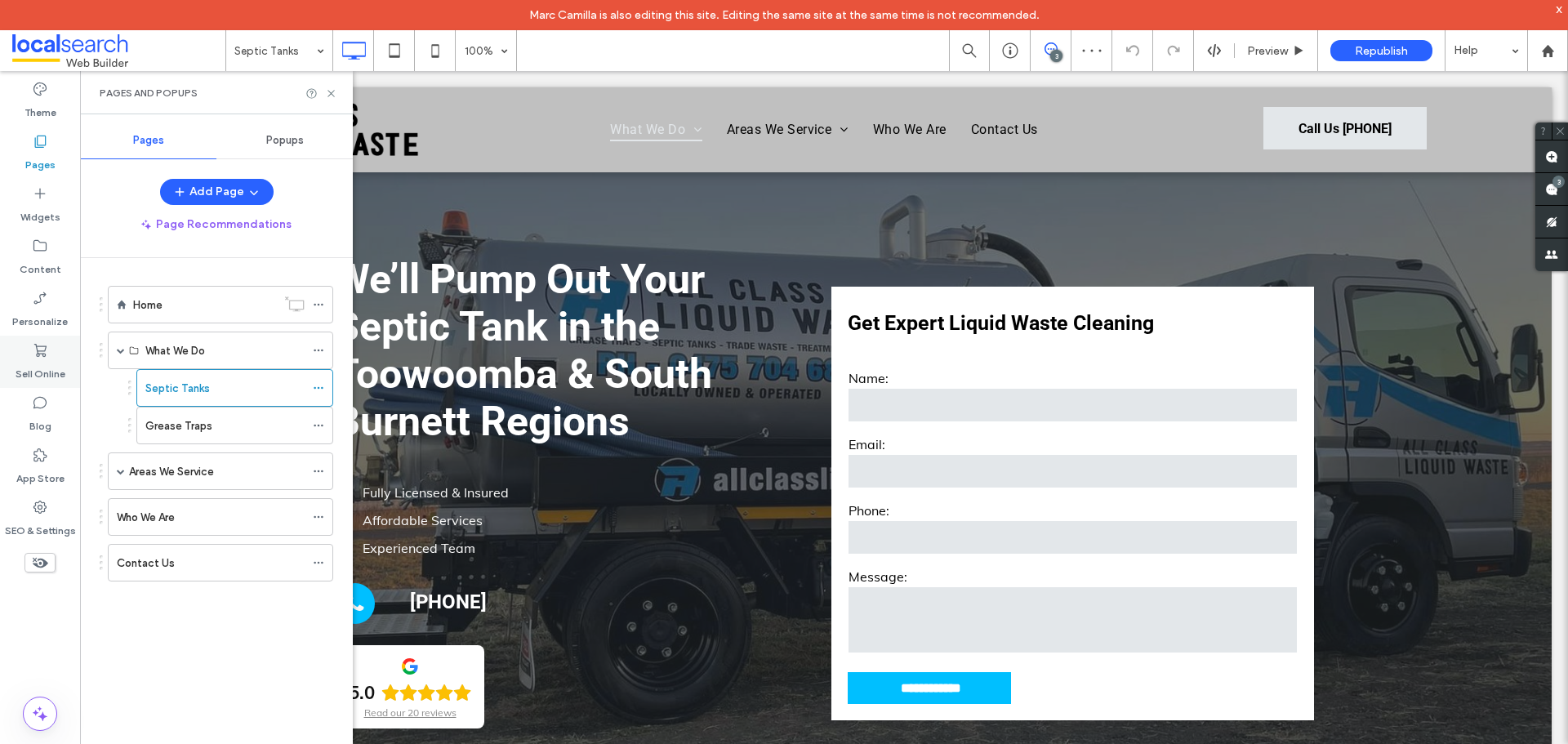 scroll, scrollTop: 0, scrollLeft: 0, axis: both 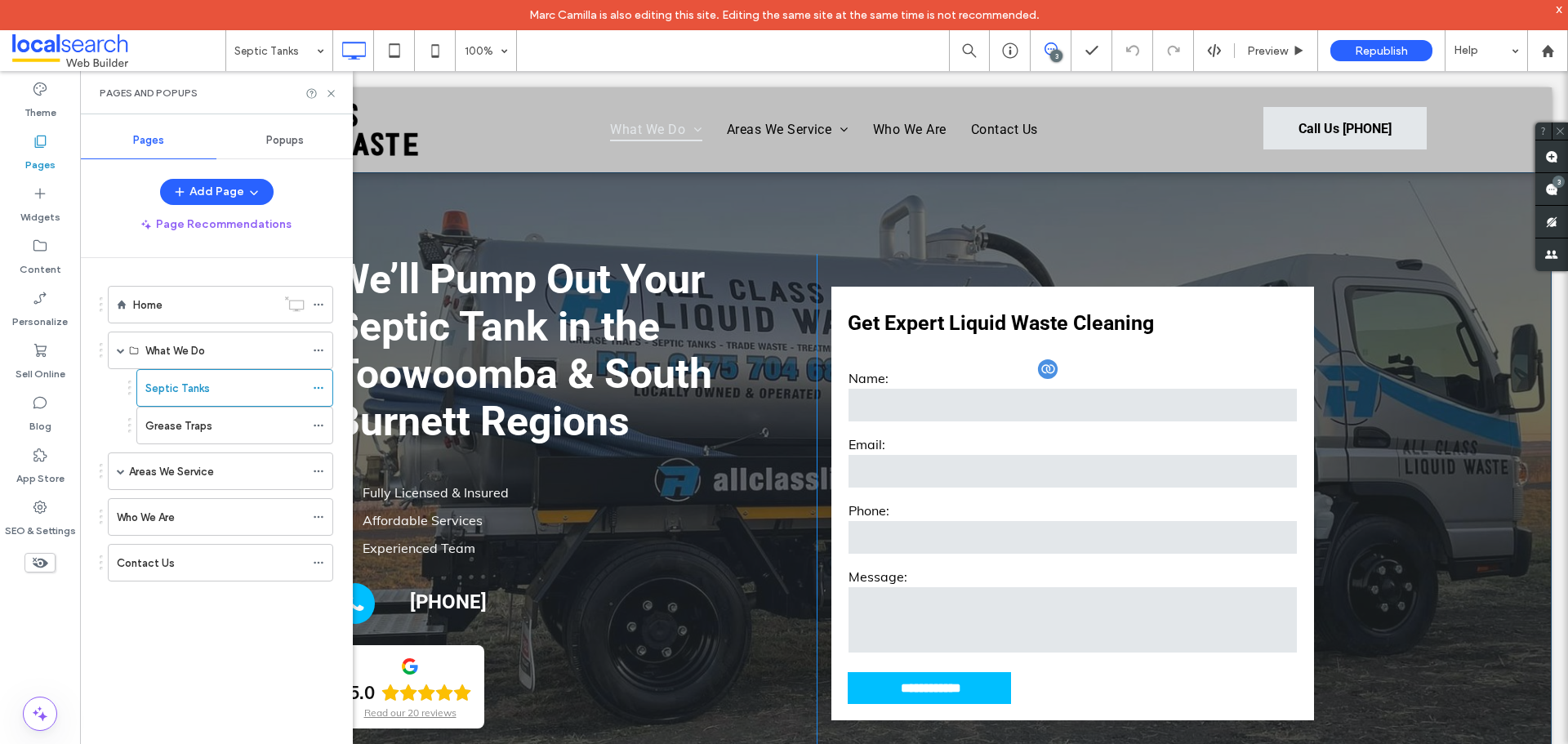 click on "Email:" at bounding box center (1072, 462) 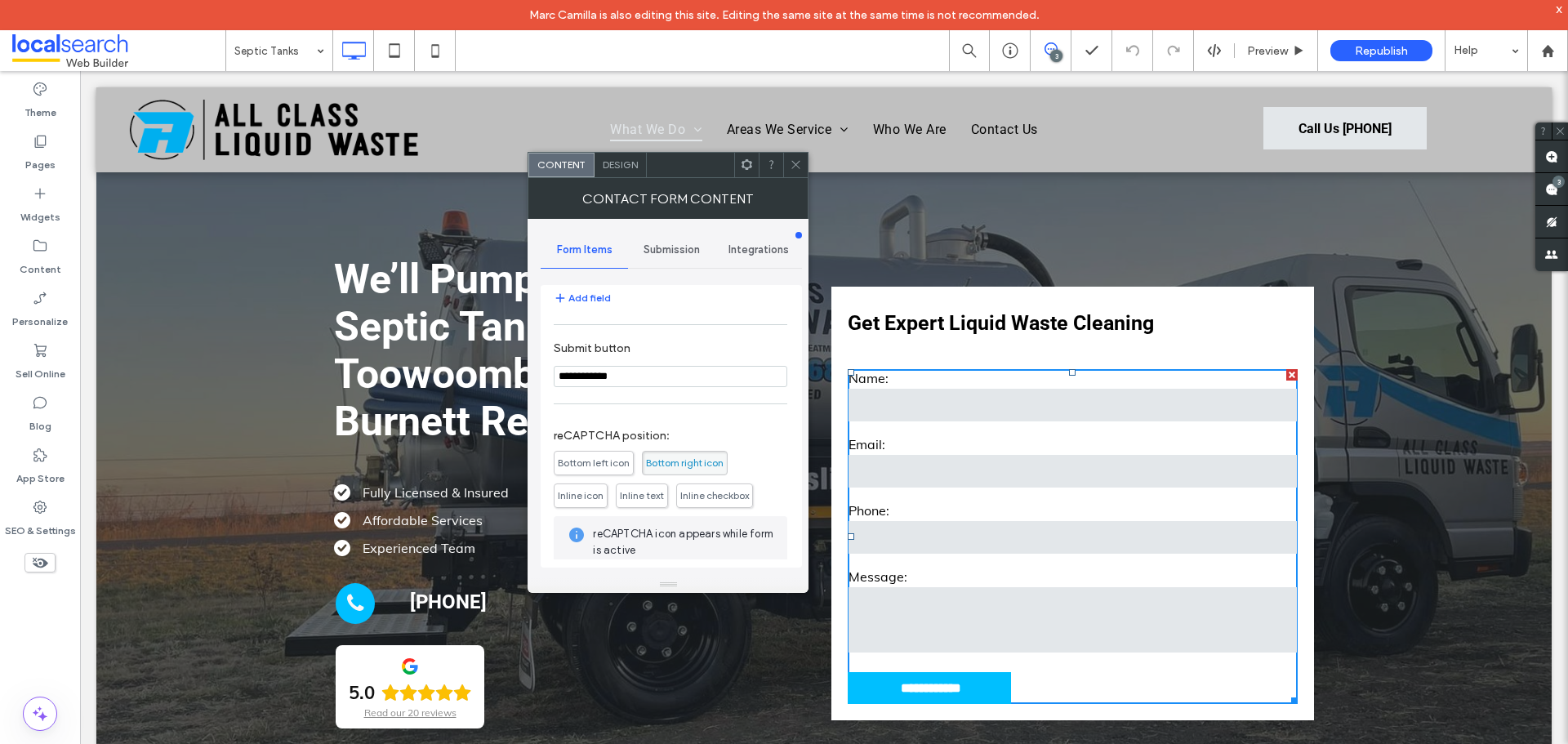 scroll, scrollTop: 245, scrollLeft: 0, axis: vertical 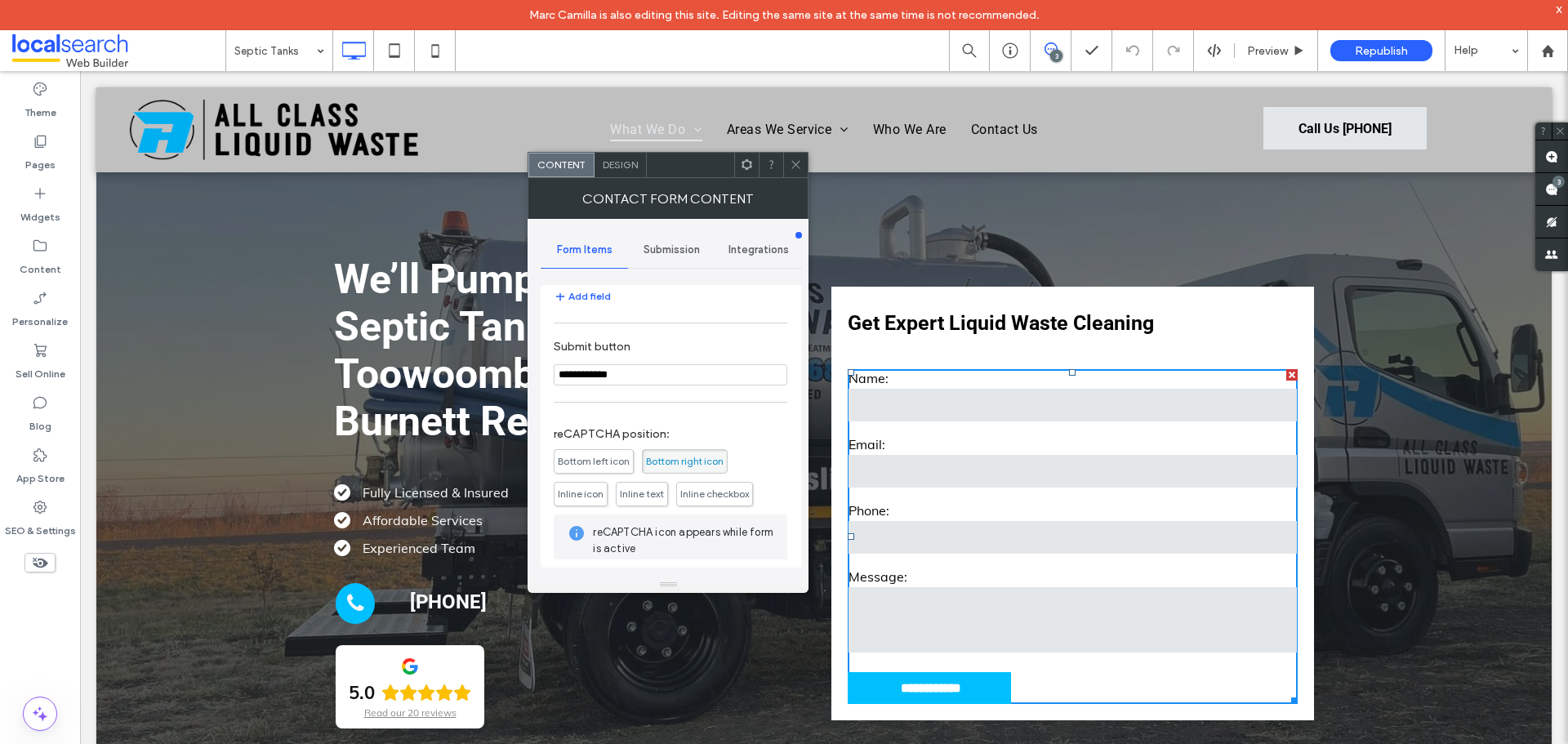 click on "Submission" at bounding box center [671, 250] 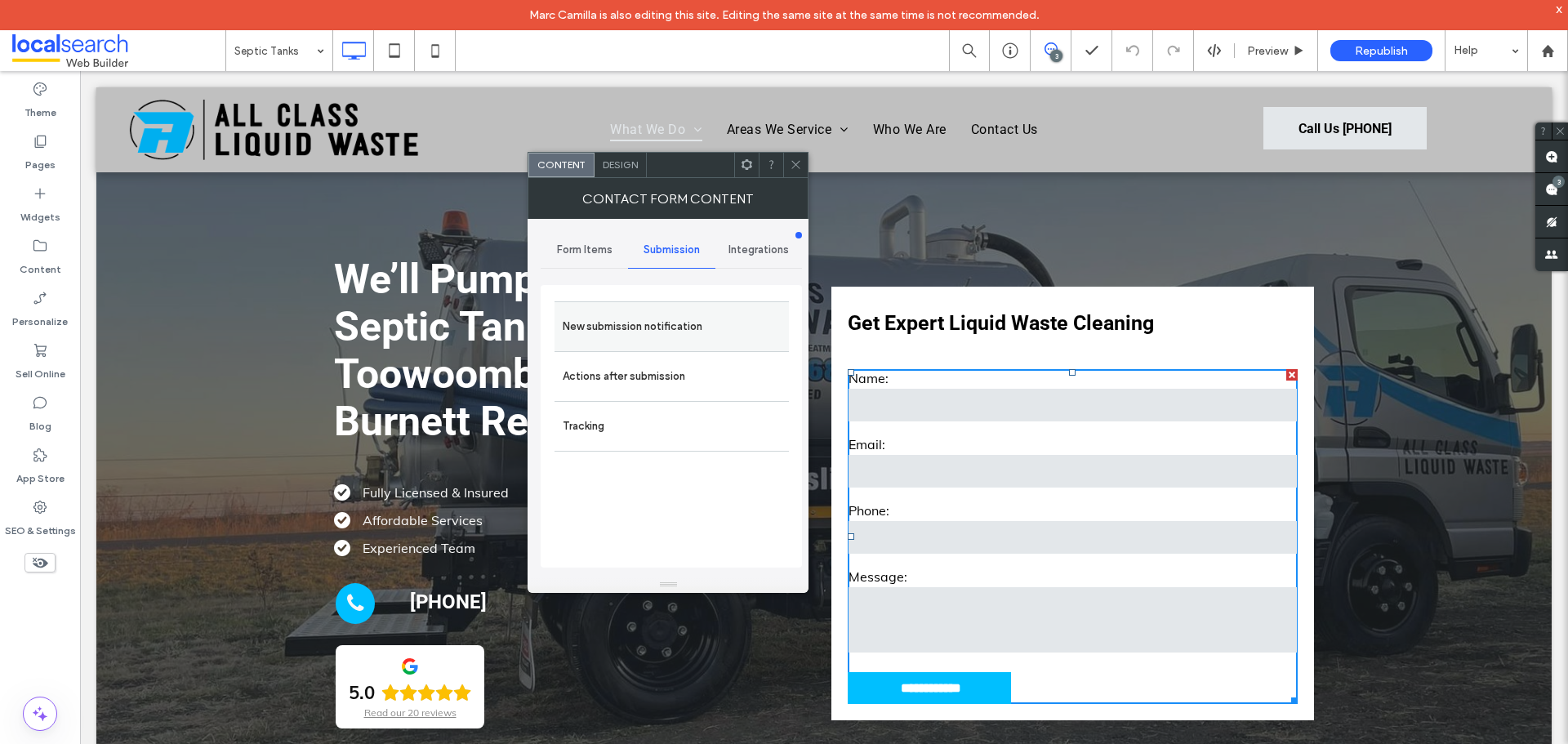 click on "New submission notification" at bounding box center [671, 327] 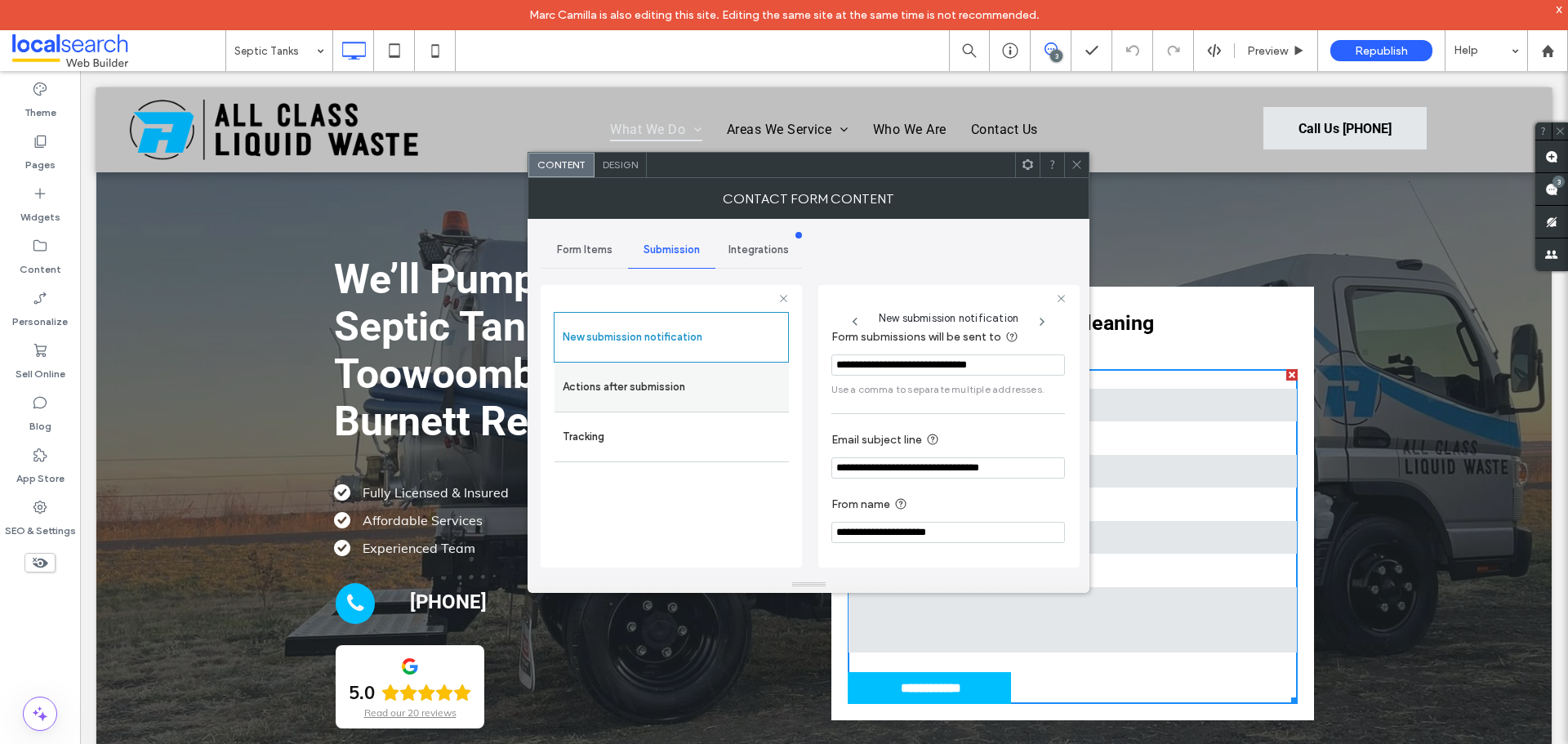 click on "Actions after submission" at bounding box center (671, 387) 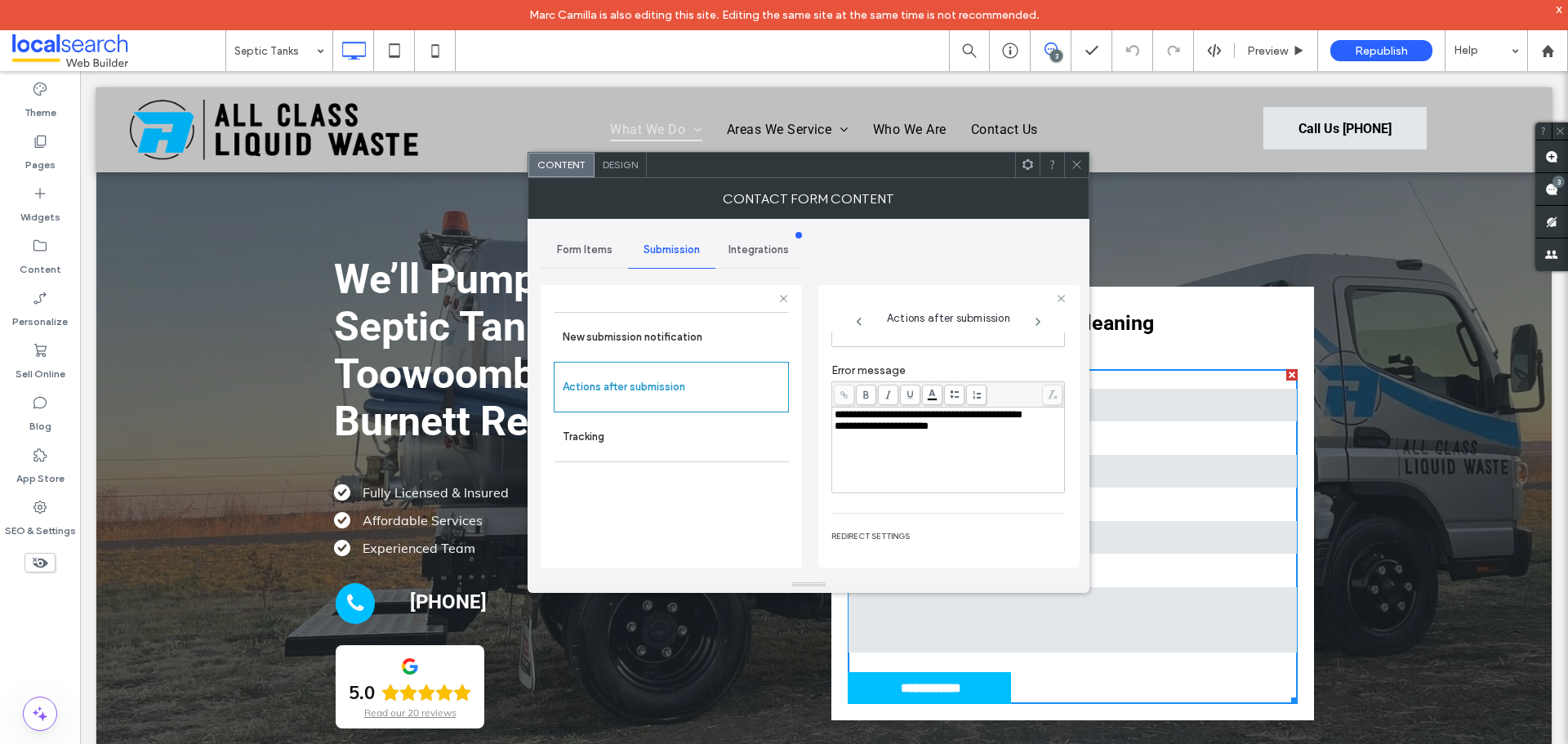 scroll, scrollTop: 37, scrollLeft: 0, axis: vertical 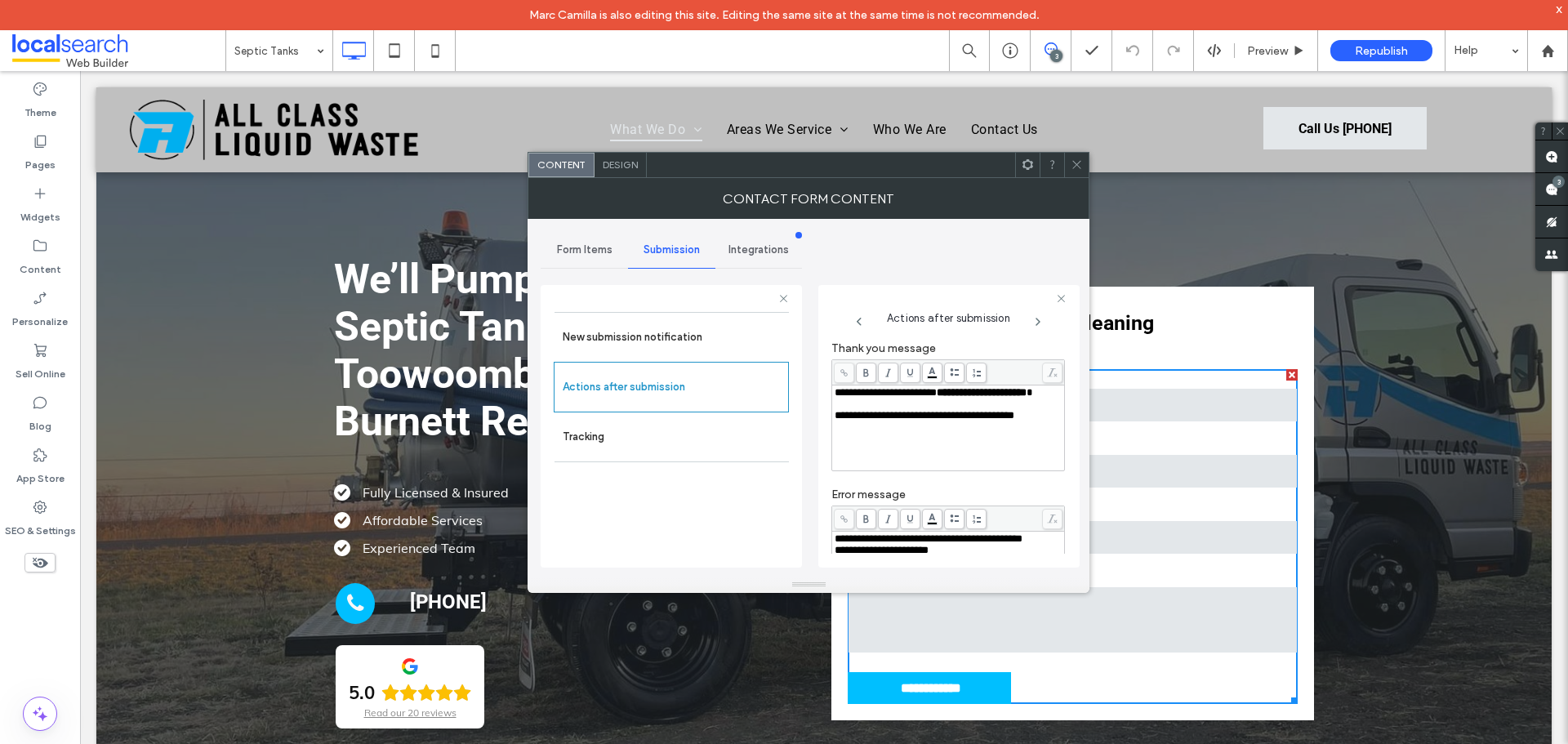 click on "Design" at bounding box center [620, 164] 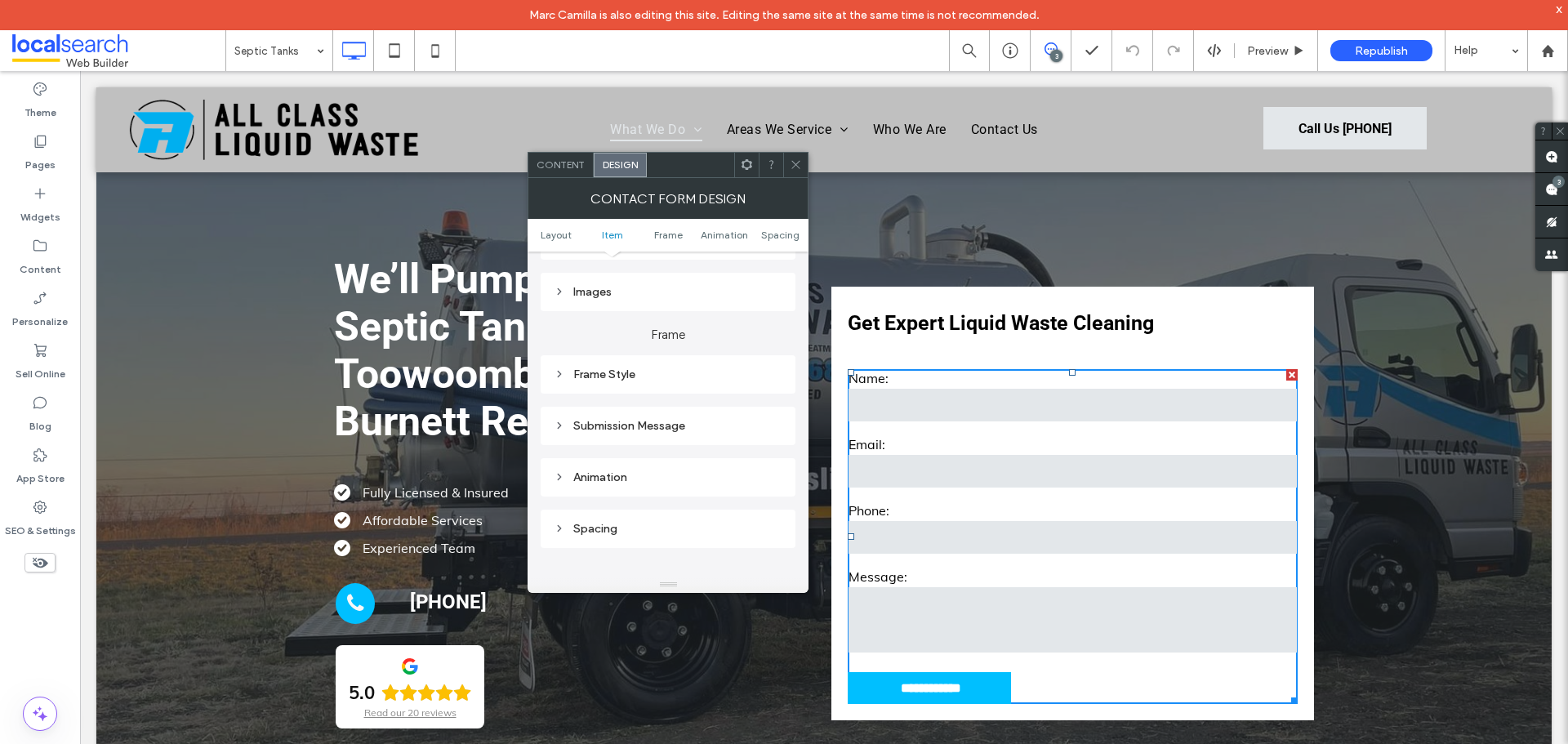 click on "Submission Message" at bounding box center (668, 425) 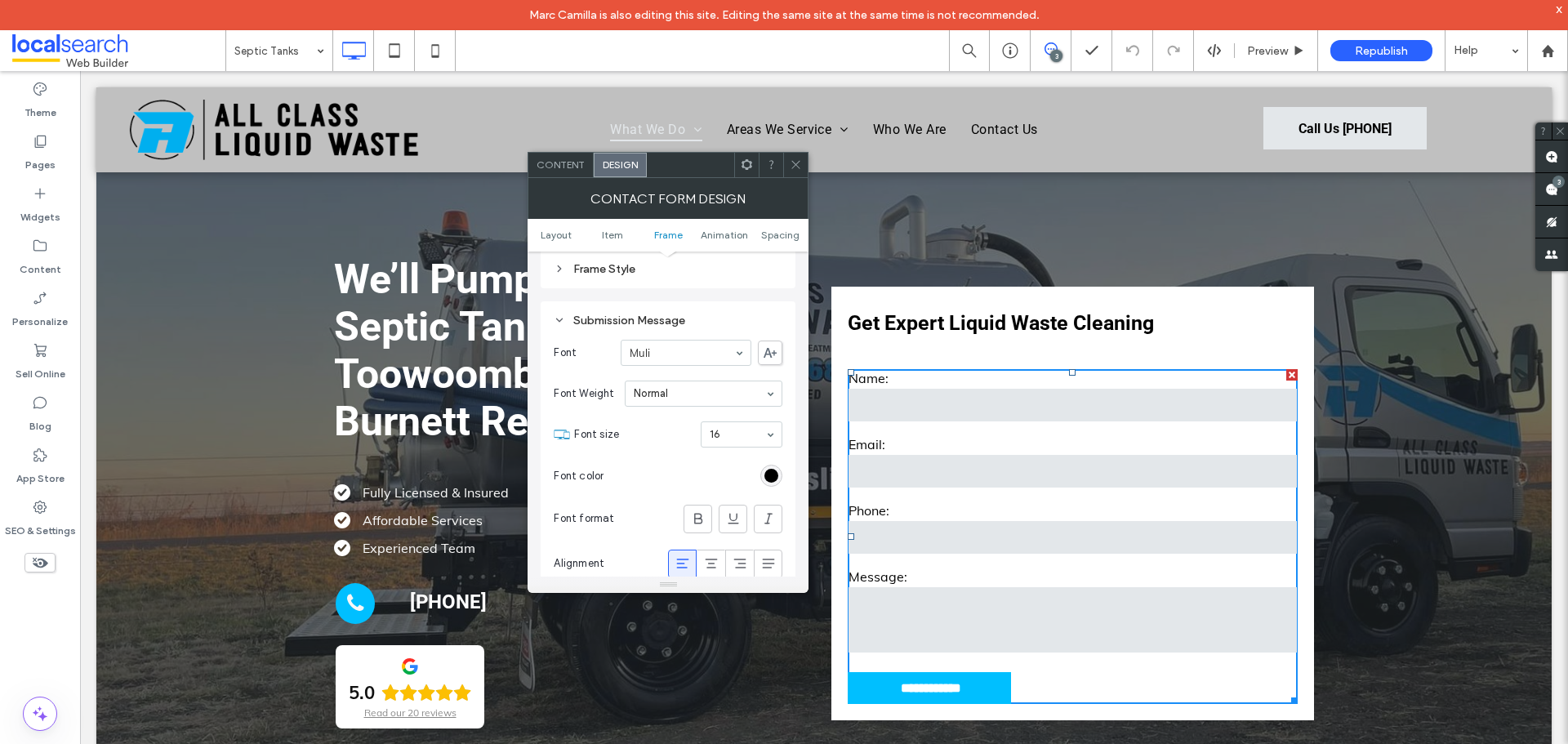 scroll, scrollTop: 630, scrollLeft: 0, axis: vertical 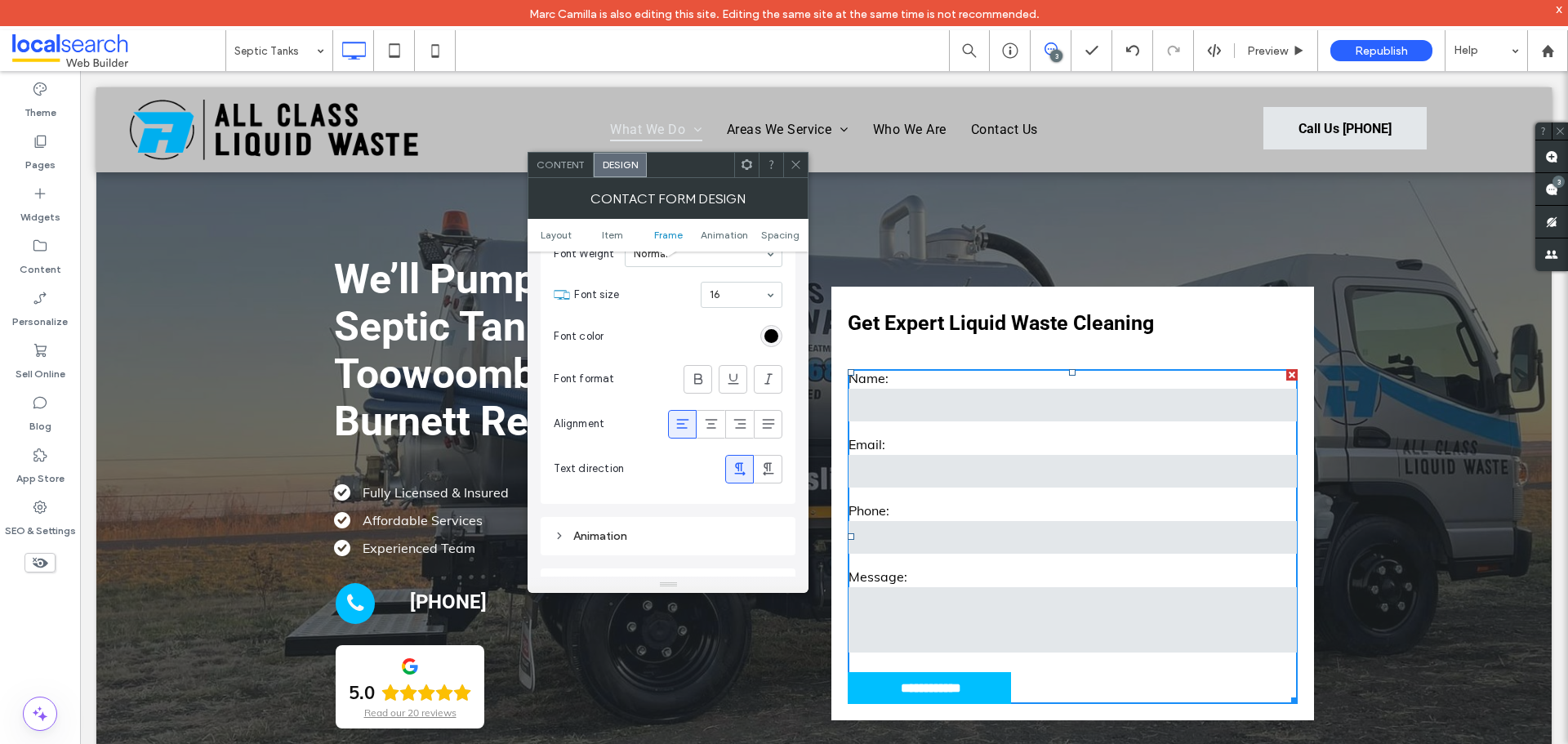 click 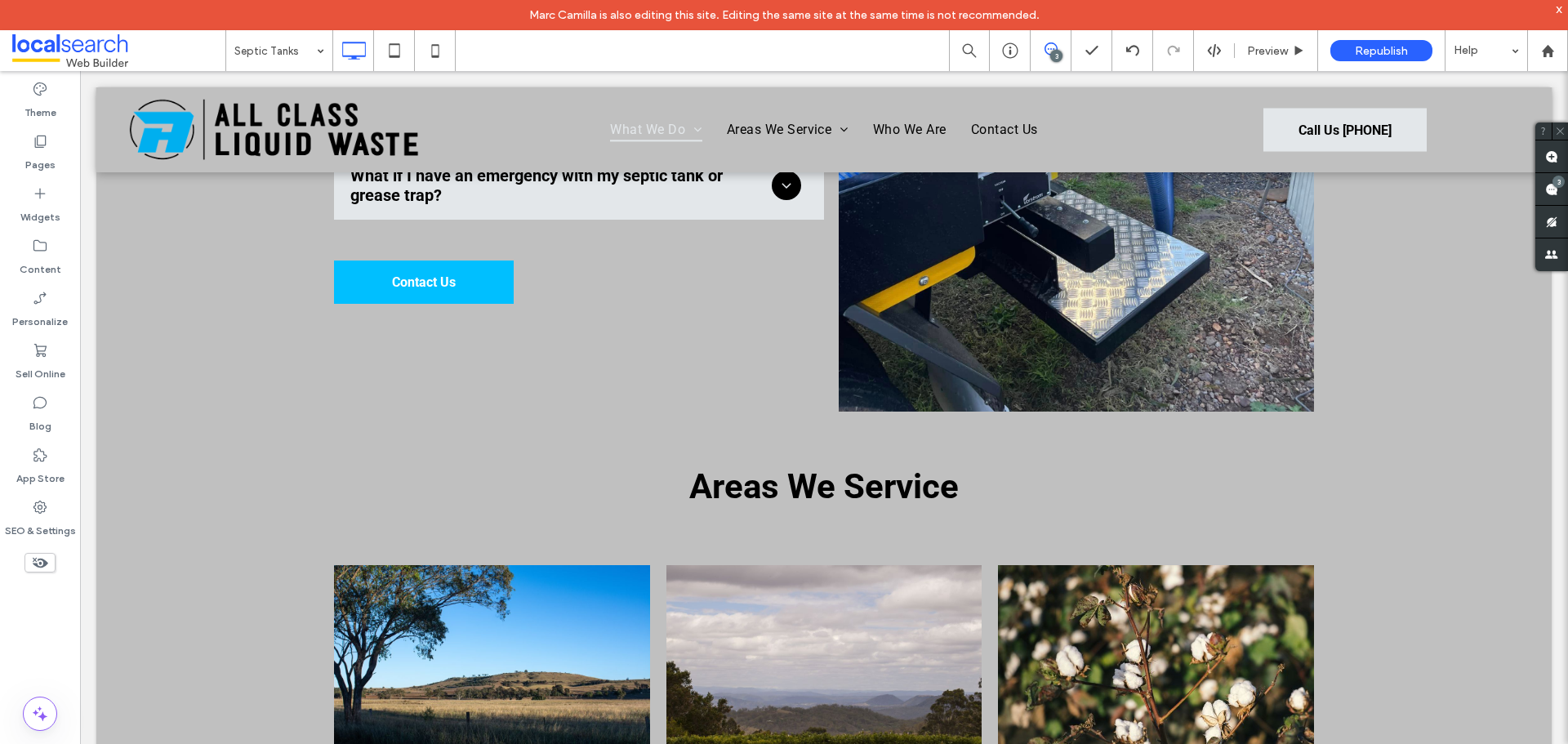 scroll, scrollTop: 2613, scrollLeft: 0, axis: vertical 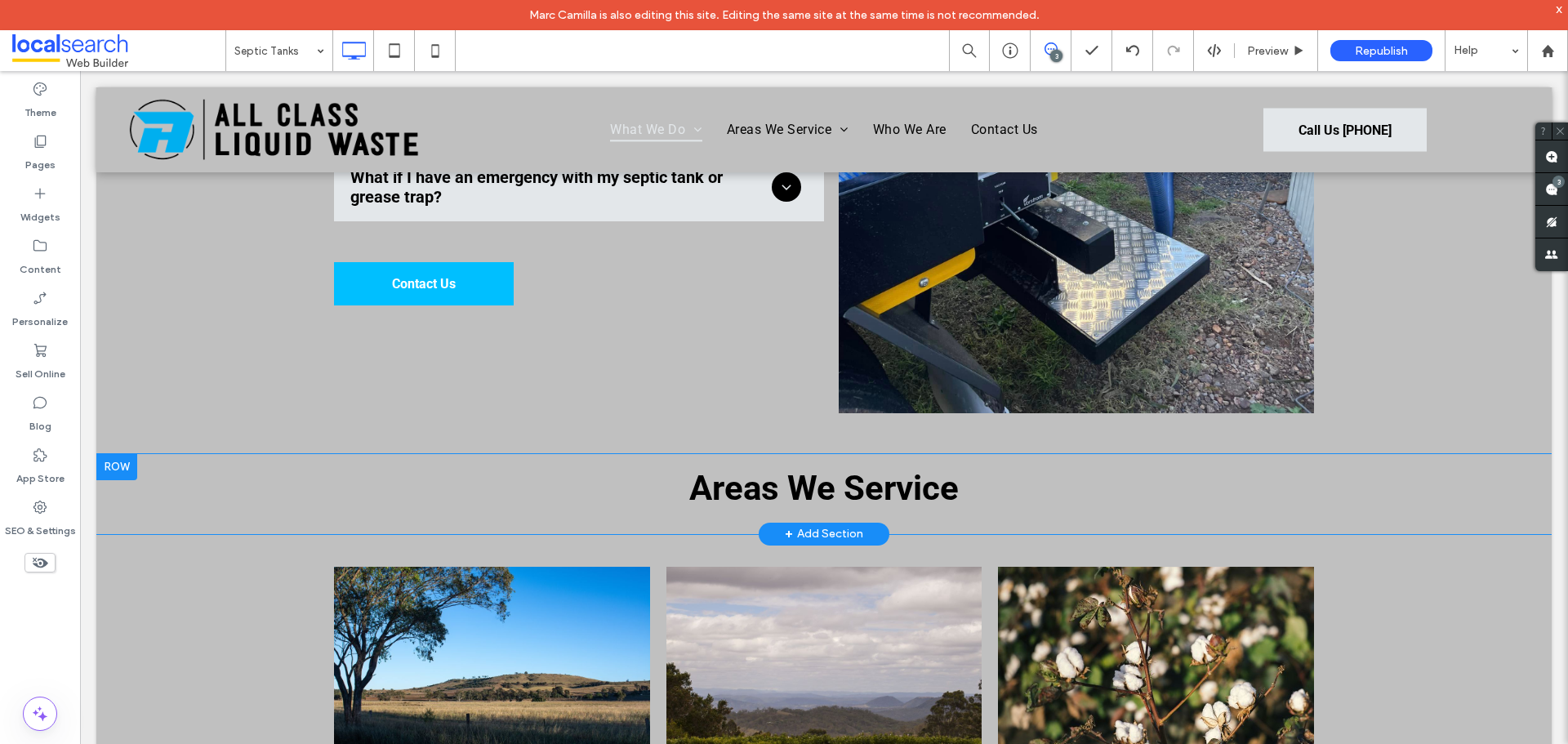 click on "Areas We Service
Click To Paste
Click To Paste
Row + Add Section" at bounding box center [824, 494] 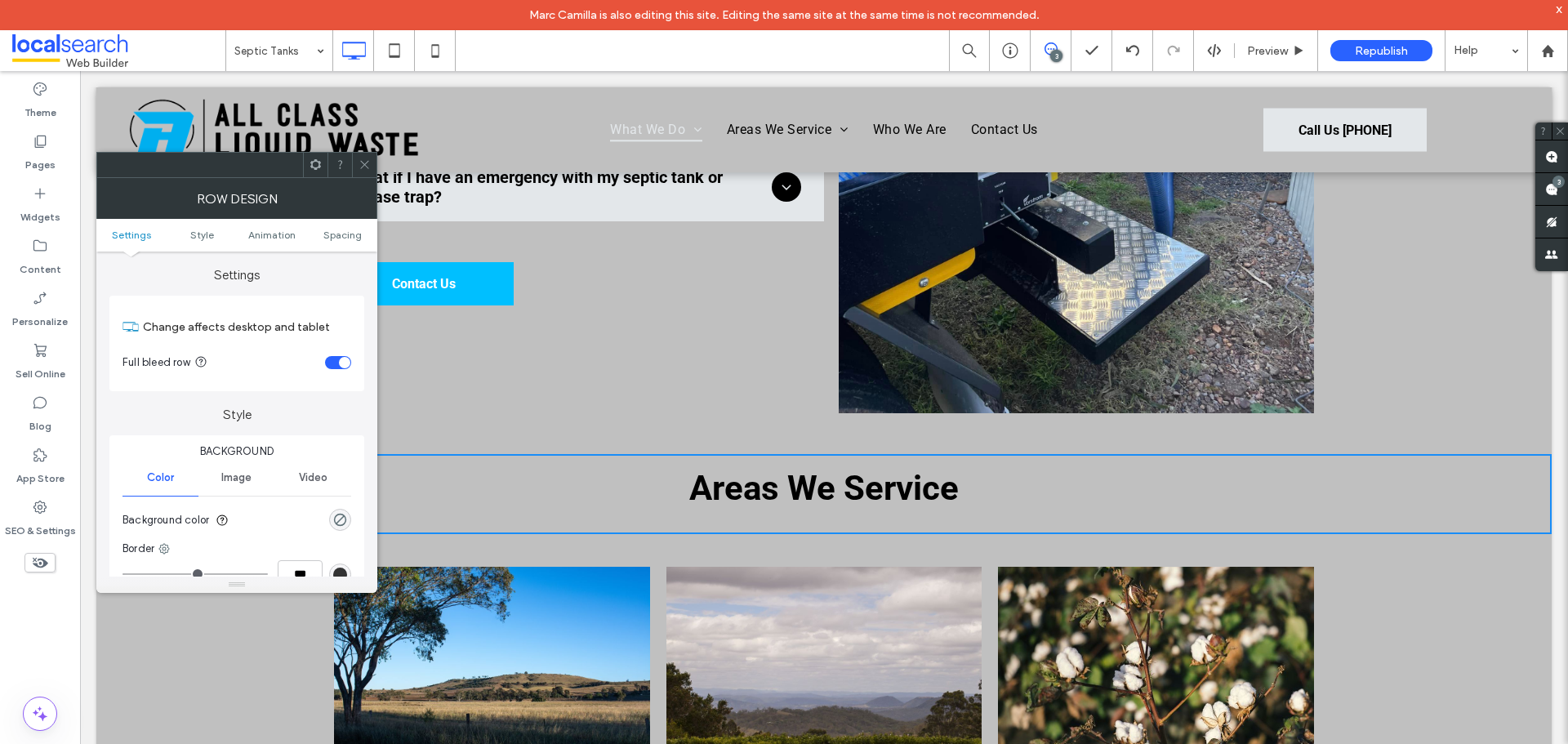 click on "Settings Style Animation Spacing" at bounding box center [237, 235] 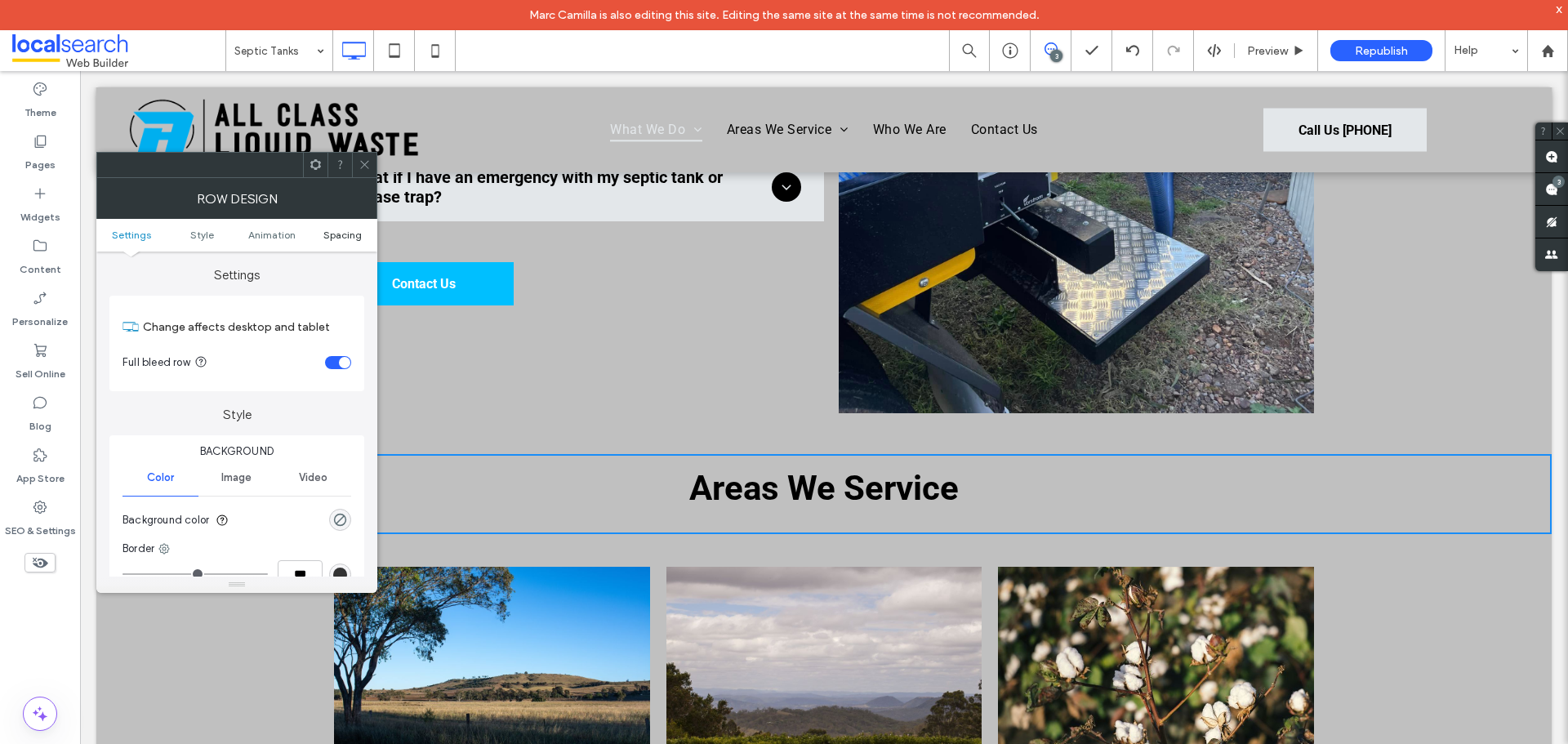 click on "Spacing" at bounding box center [342, 234] 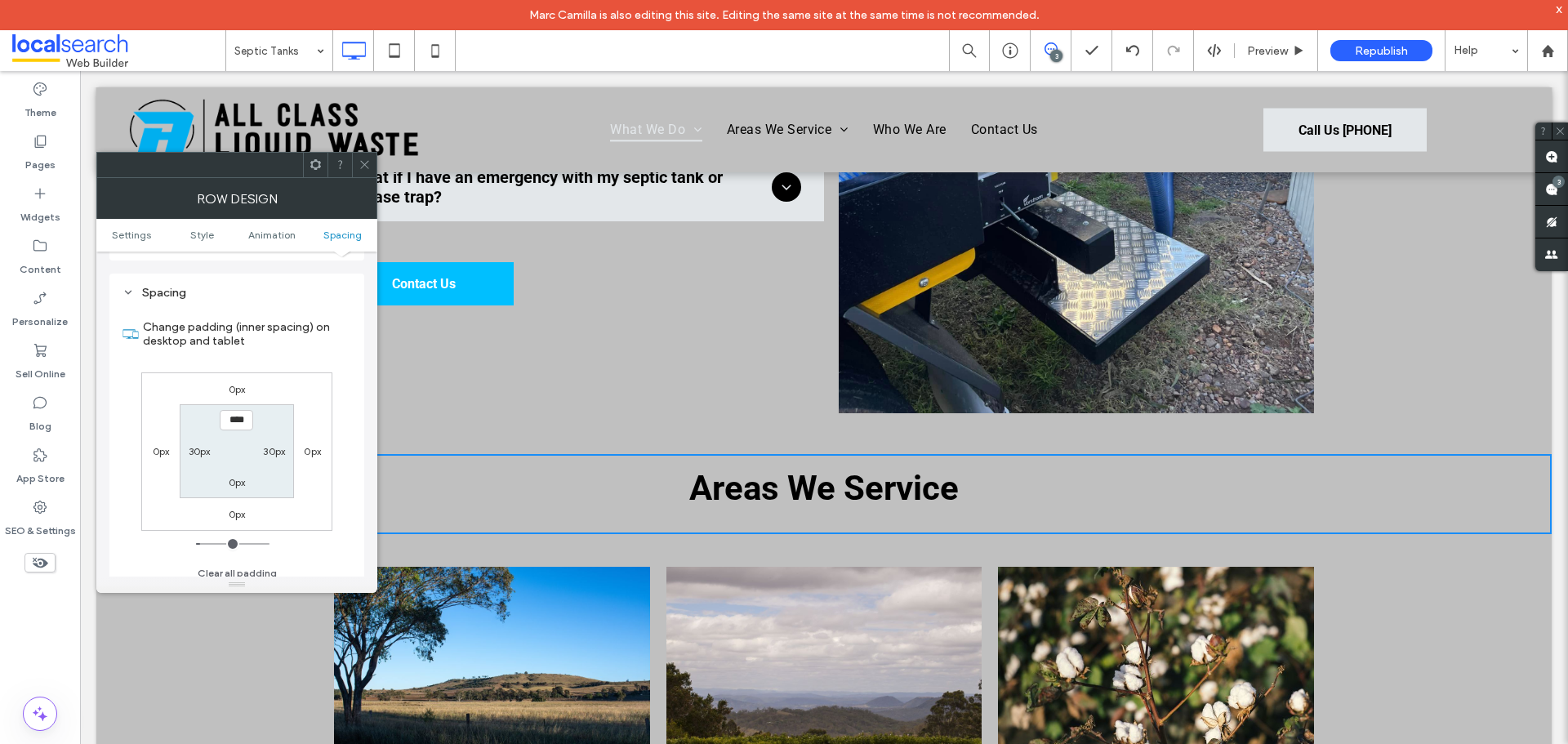 scroll, scrollTop: 461, scrollLeft: 0, axis: vertical 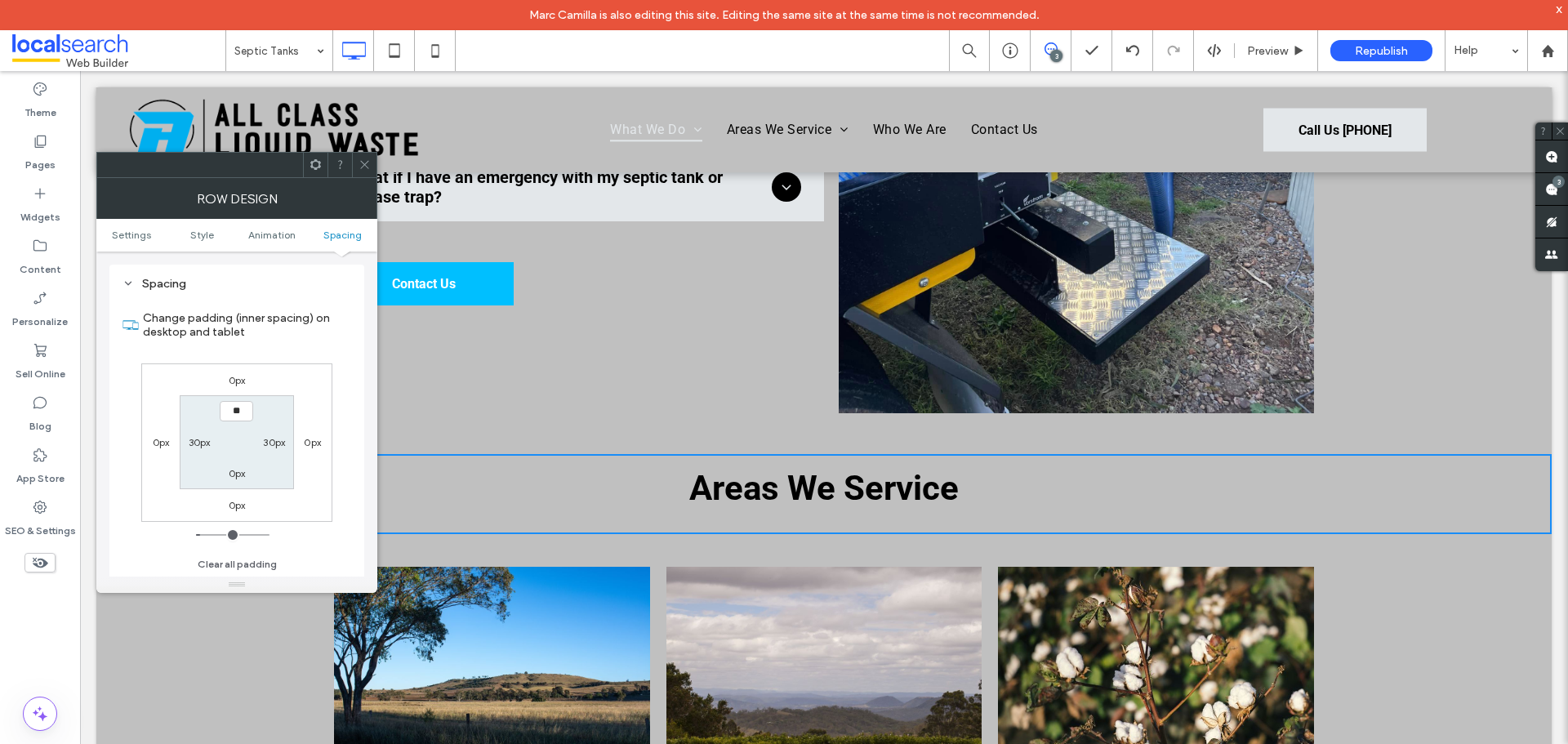 type on "****" 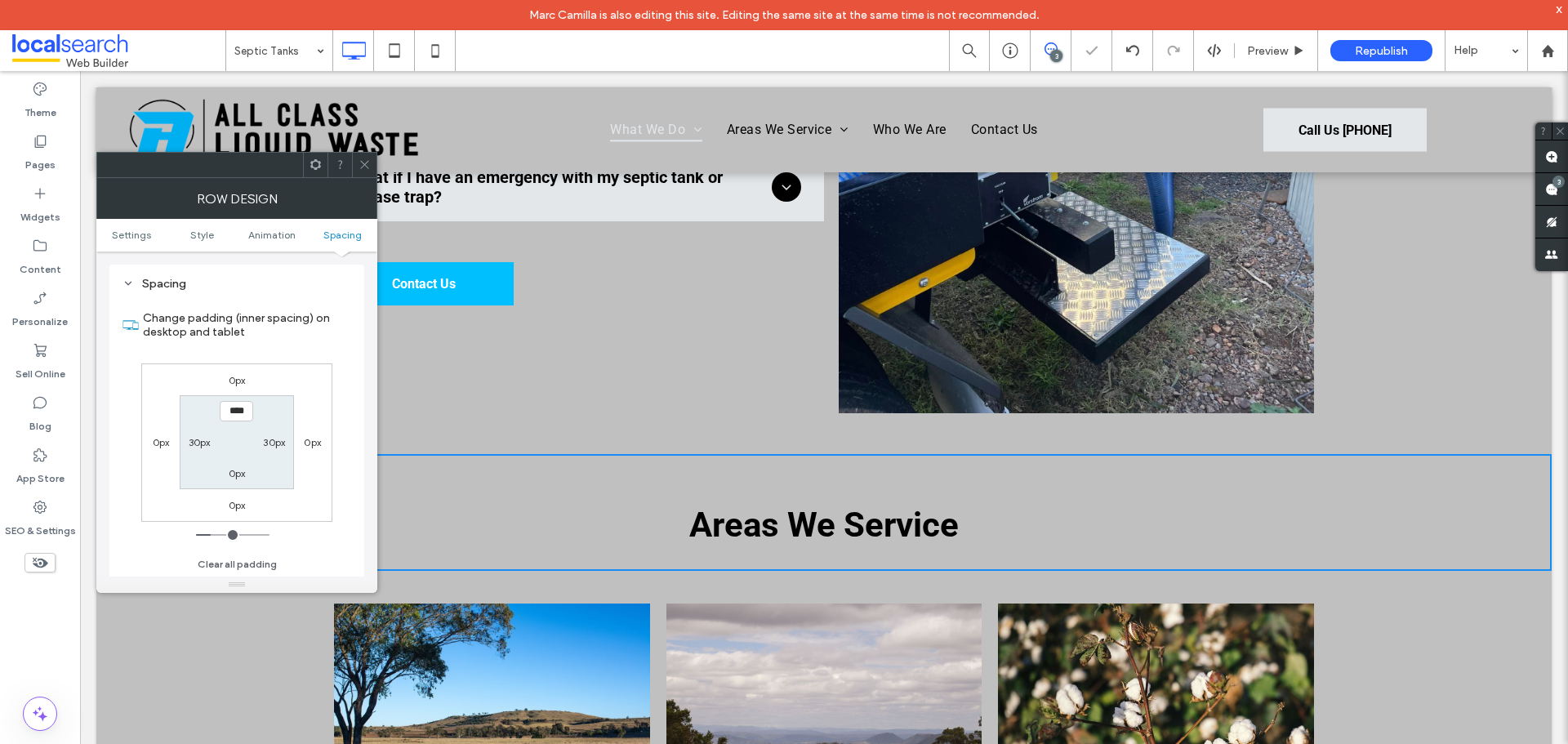 click 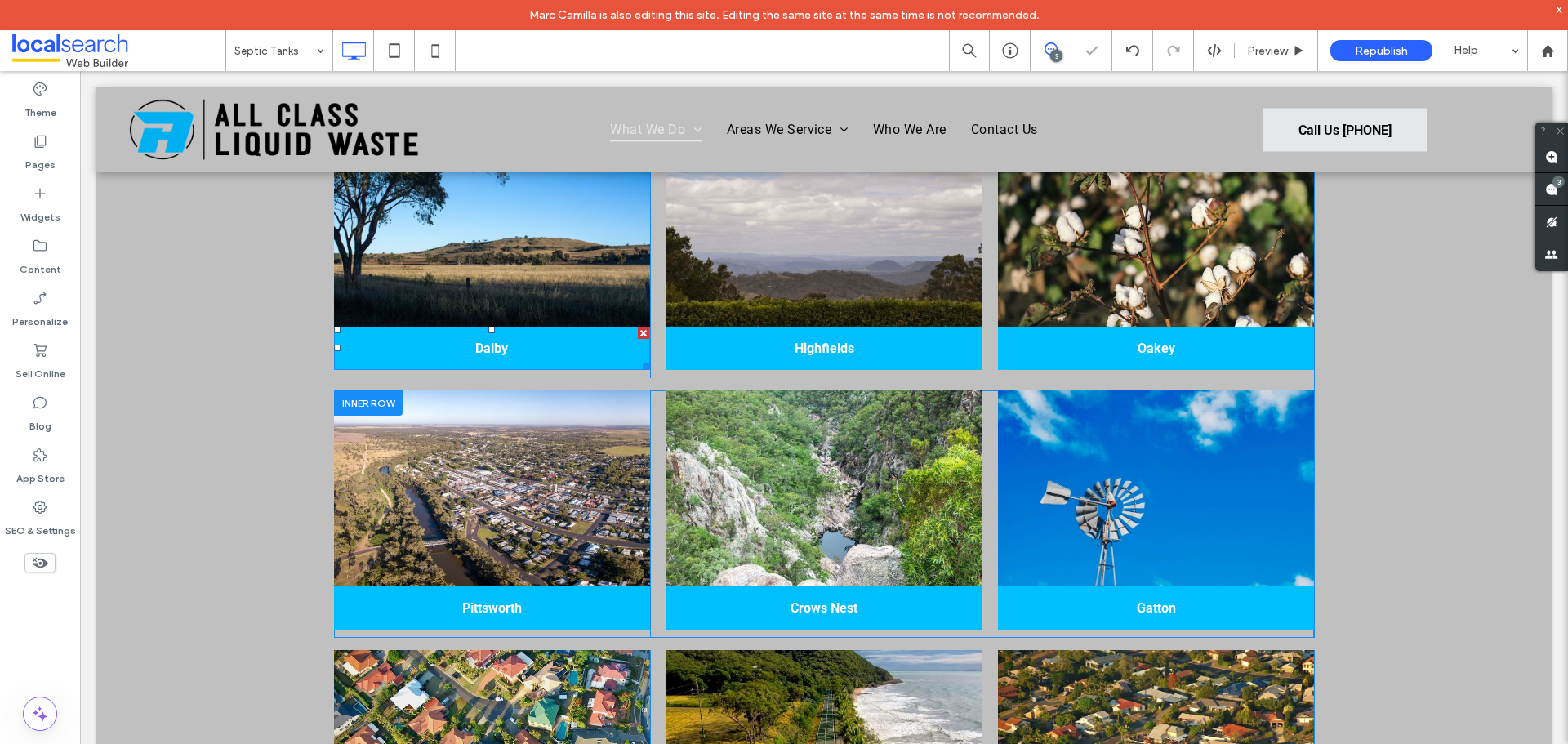 scroll, scrollTop: 3267, scrollLeft: 0, axis: vertical 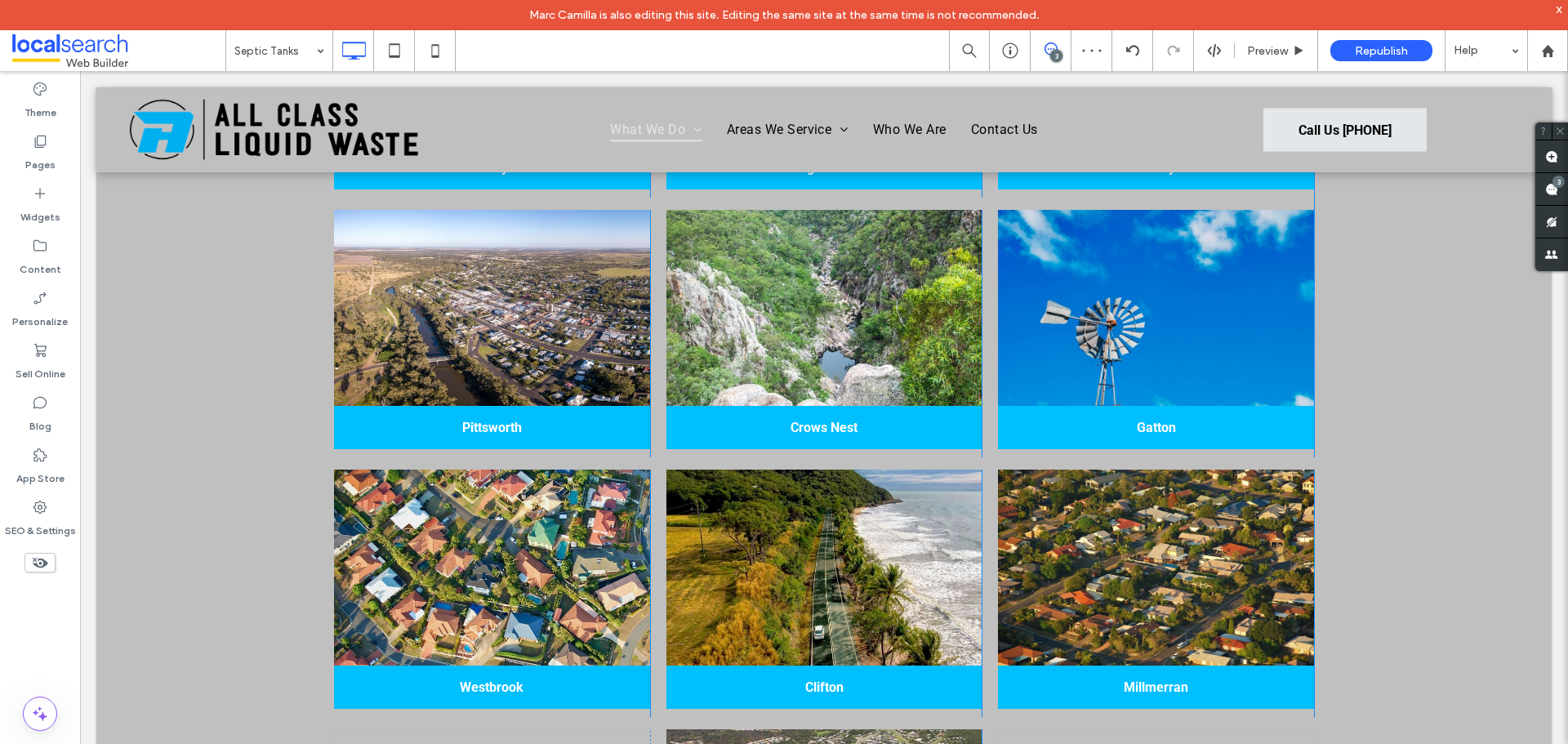 click on "Dalby
Click To Paste
Highfields
Click To Paste
Oakey
Click To Paste
Click To Paste
Pittsworth
Click To Paste
Crows Nest
Click To Paste
Gatton
Click To Paste
Click To Paste
Westbrook
Click To Paste
Clifton
Click To Paste" at bounding box center [824, 467] 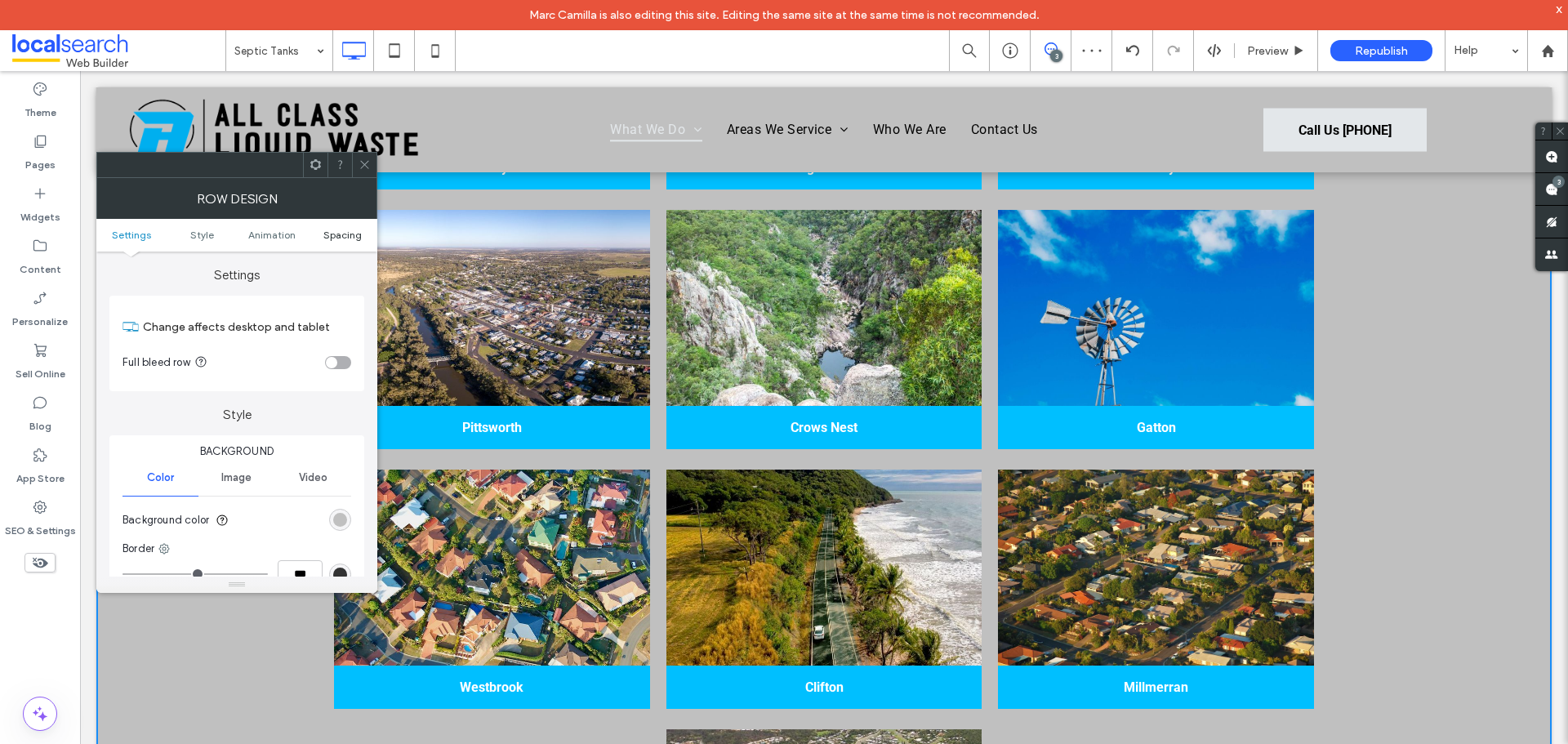 click on "Spacing" at bounding box center [342, 234] 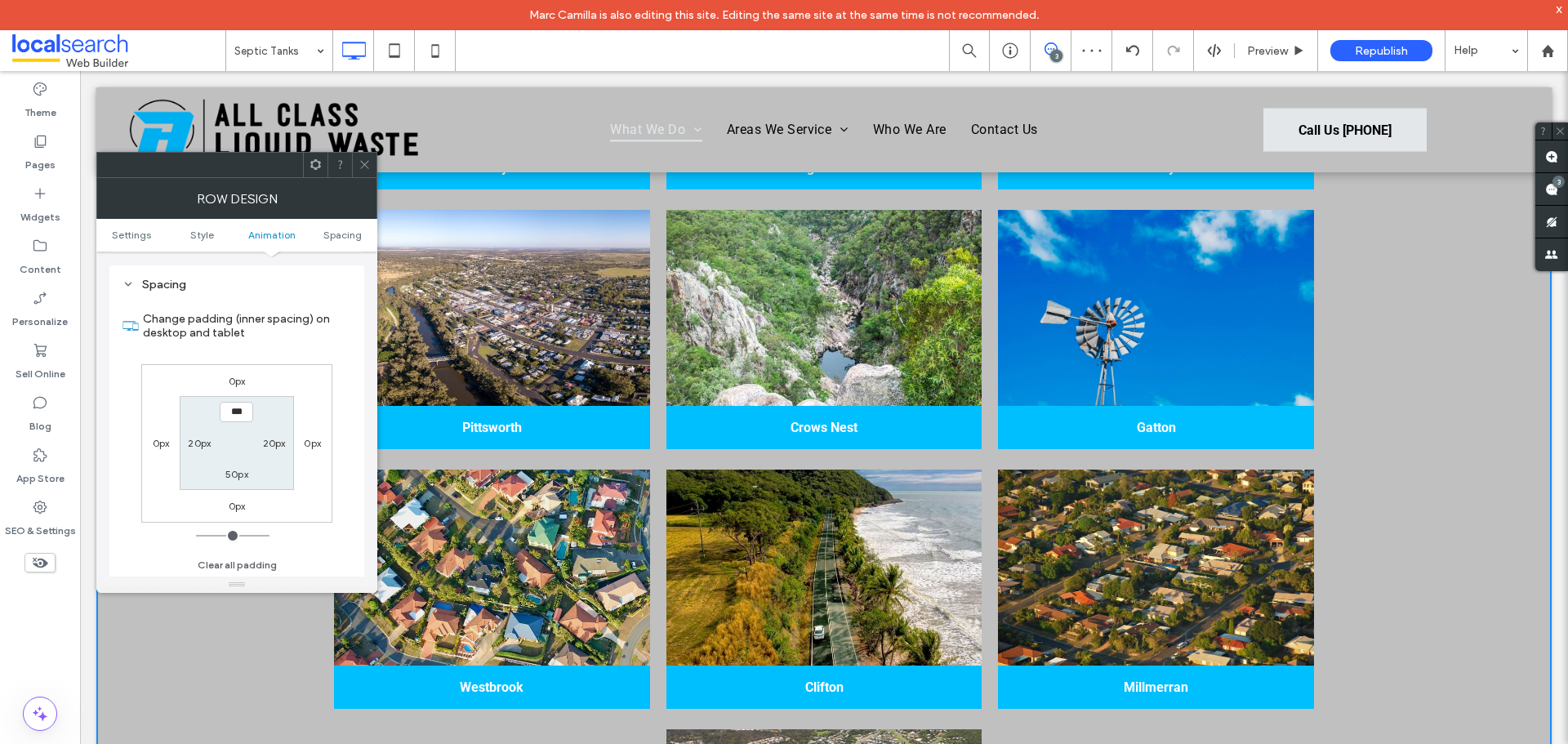 scroll, scrollTop: 461, scrollLeft: 0, axis: vertical 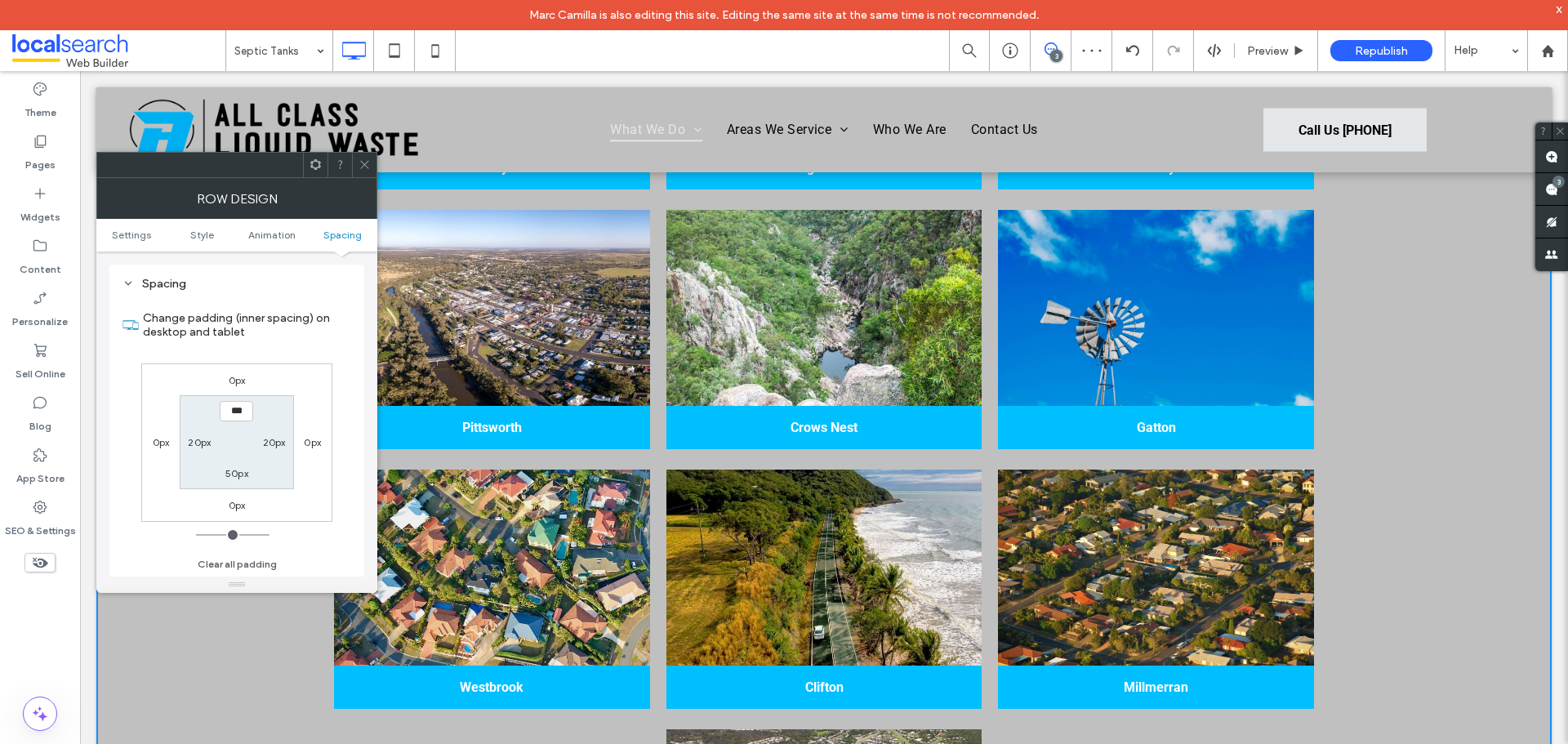 click on "50px" at bounding box center [237, 473] 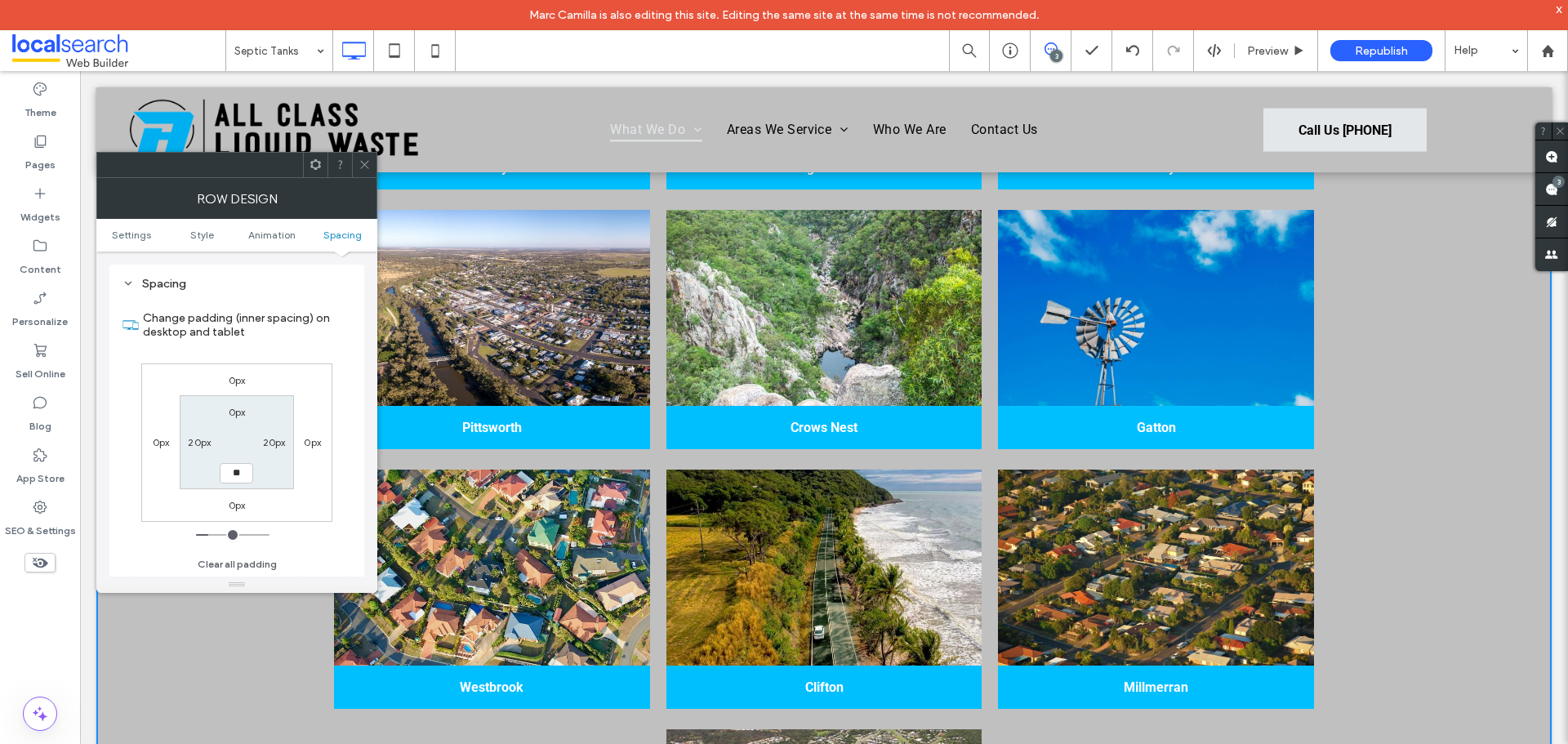 type on "**" 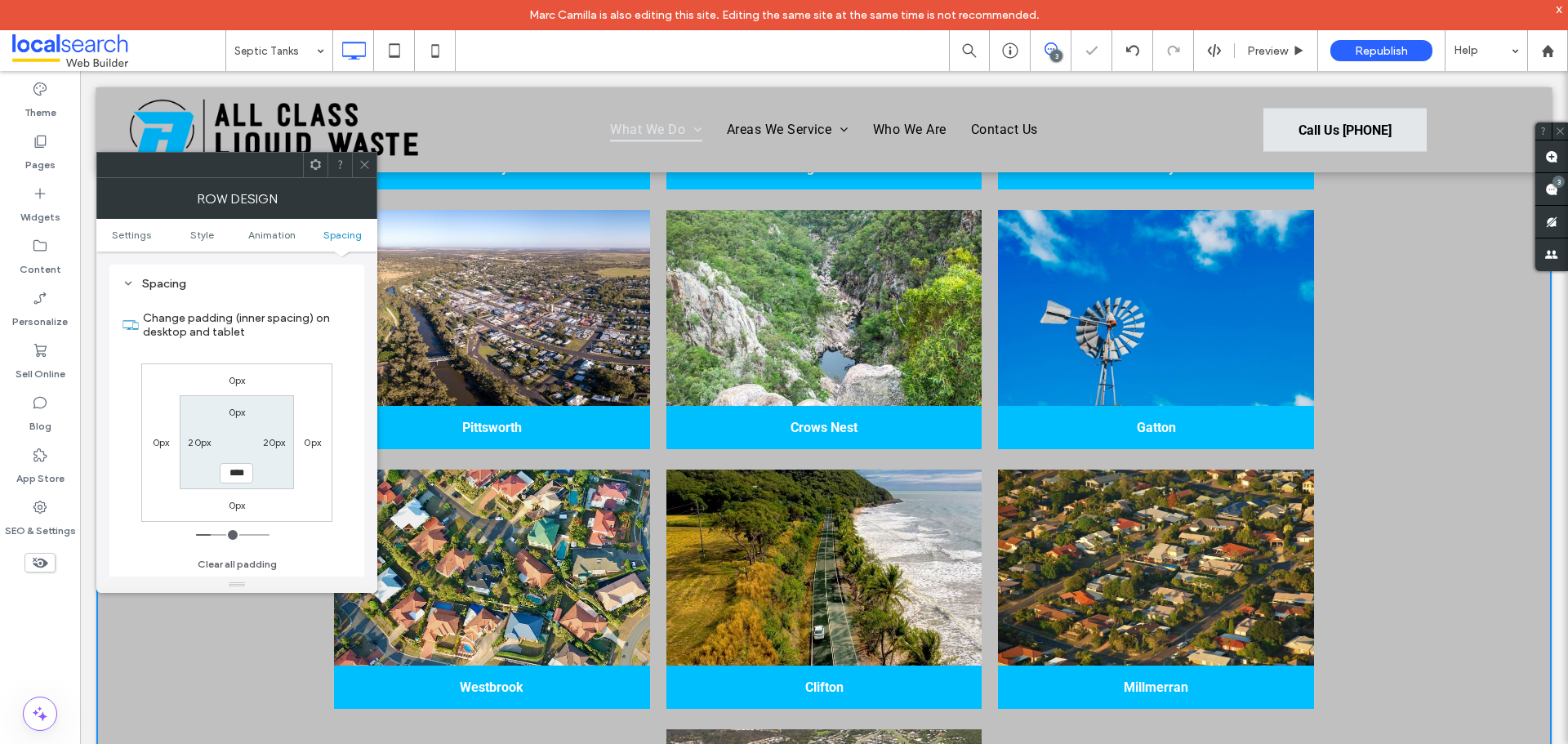 click 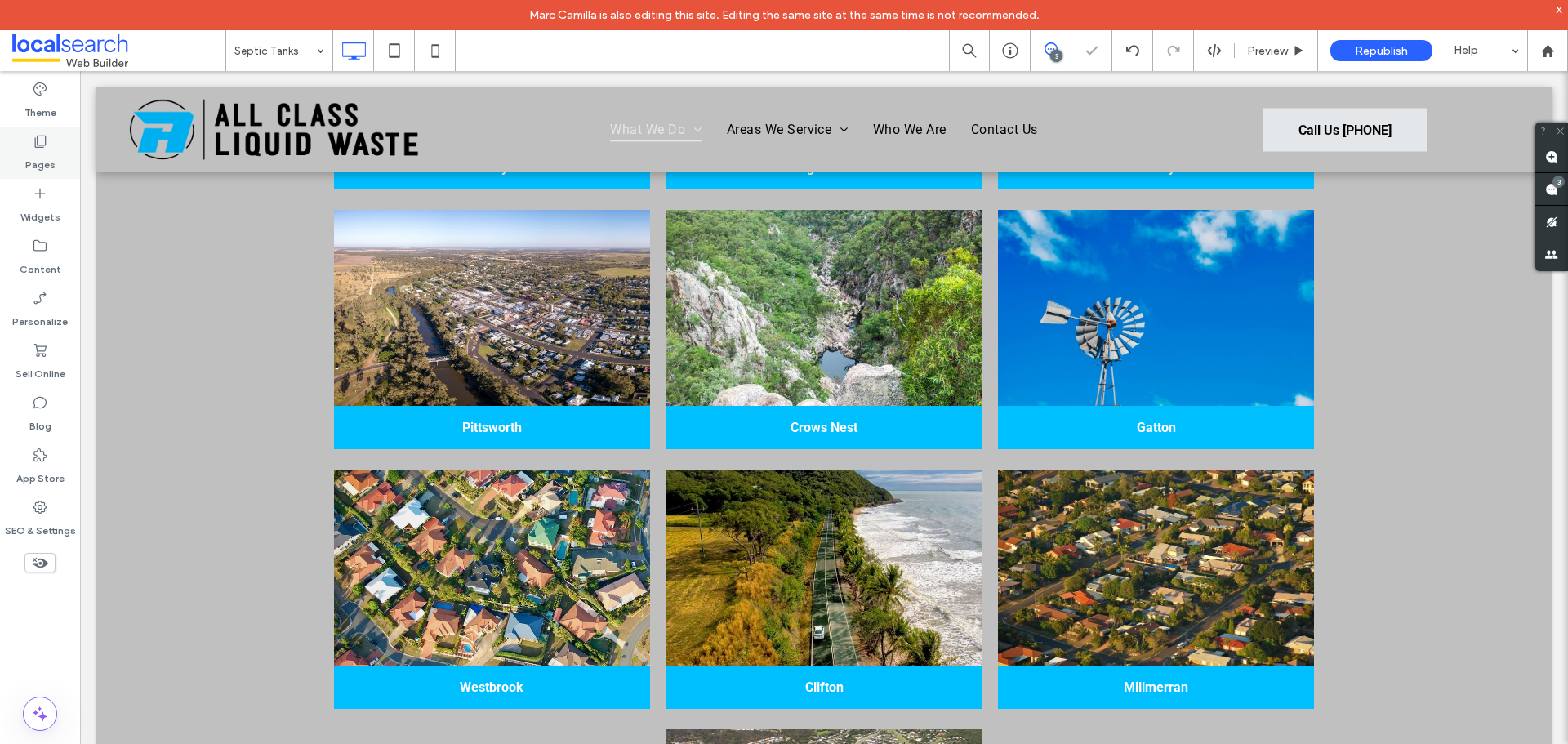 click on "Pages" at bounding box center [40, 161] 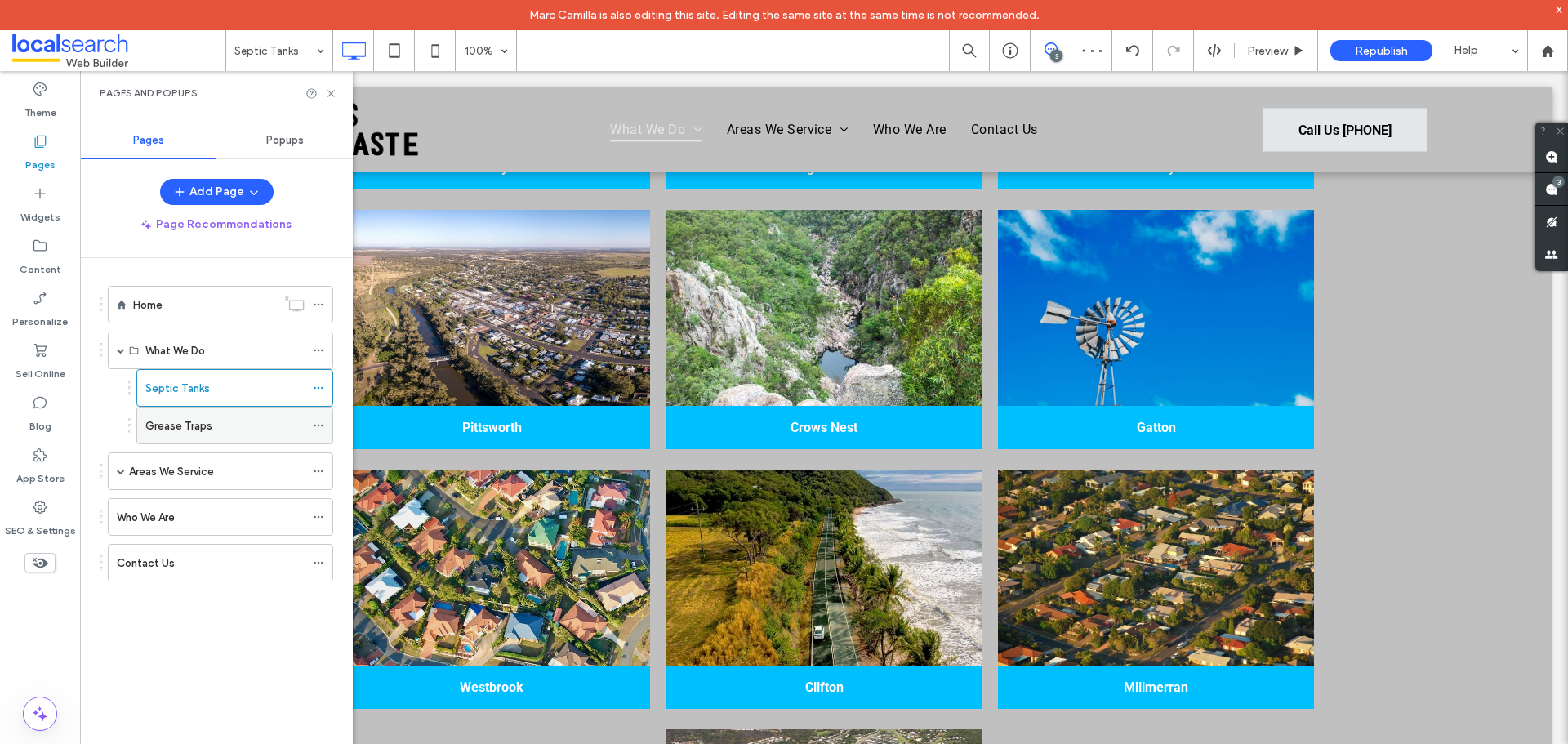click on "Grease Traps" at bounding box center (225, 425) 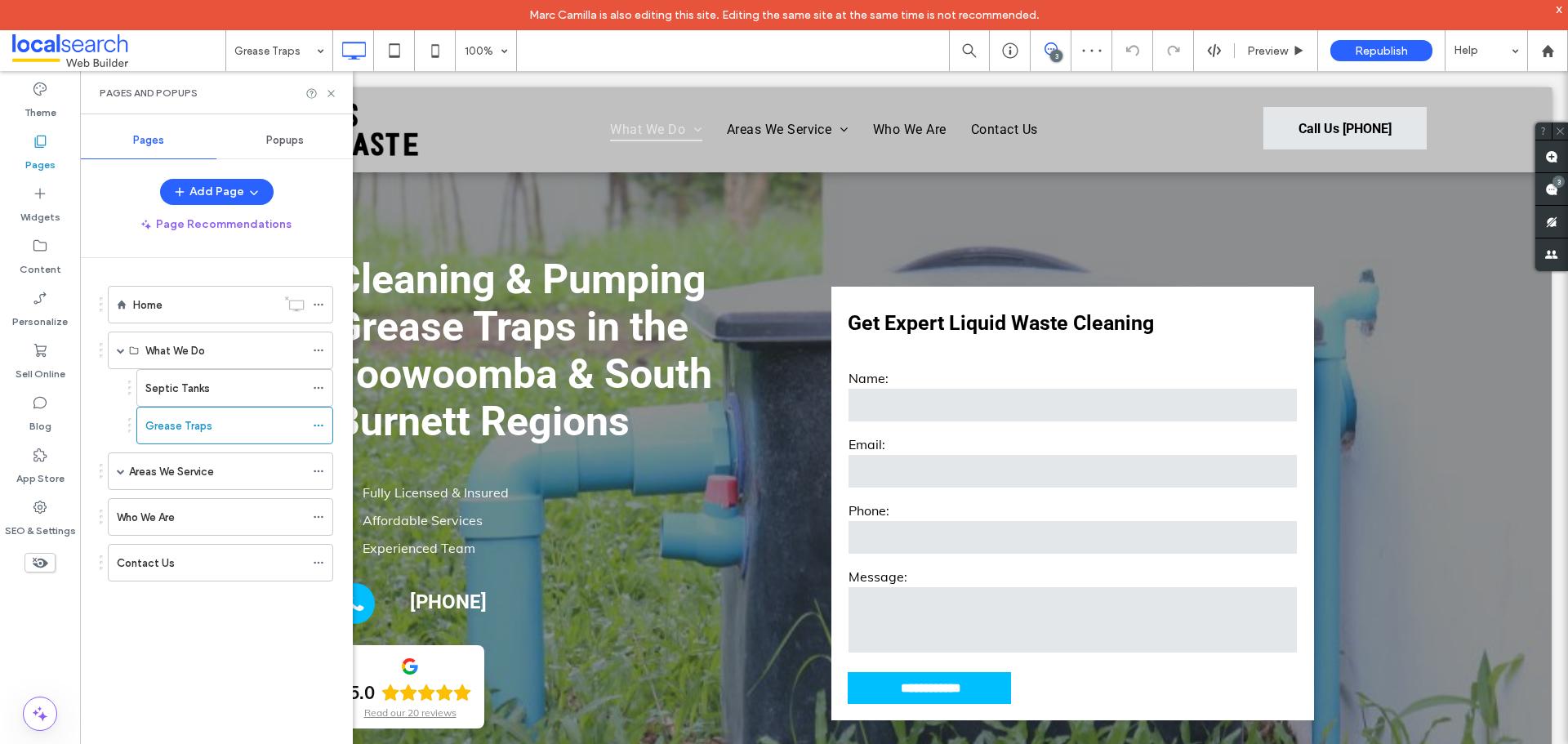 scroll, scrollTop: 0, scrollLeft: 0, axis: both 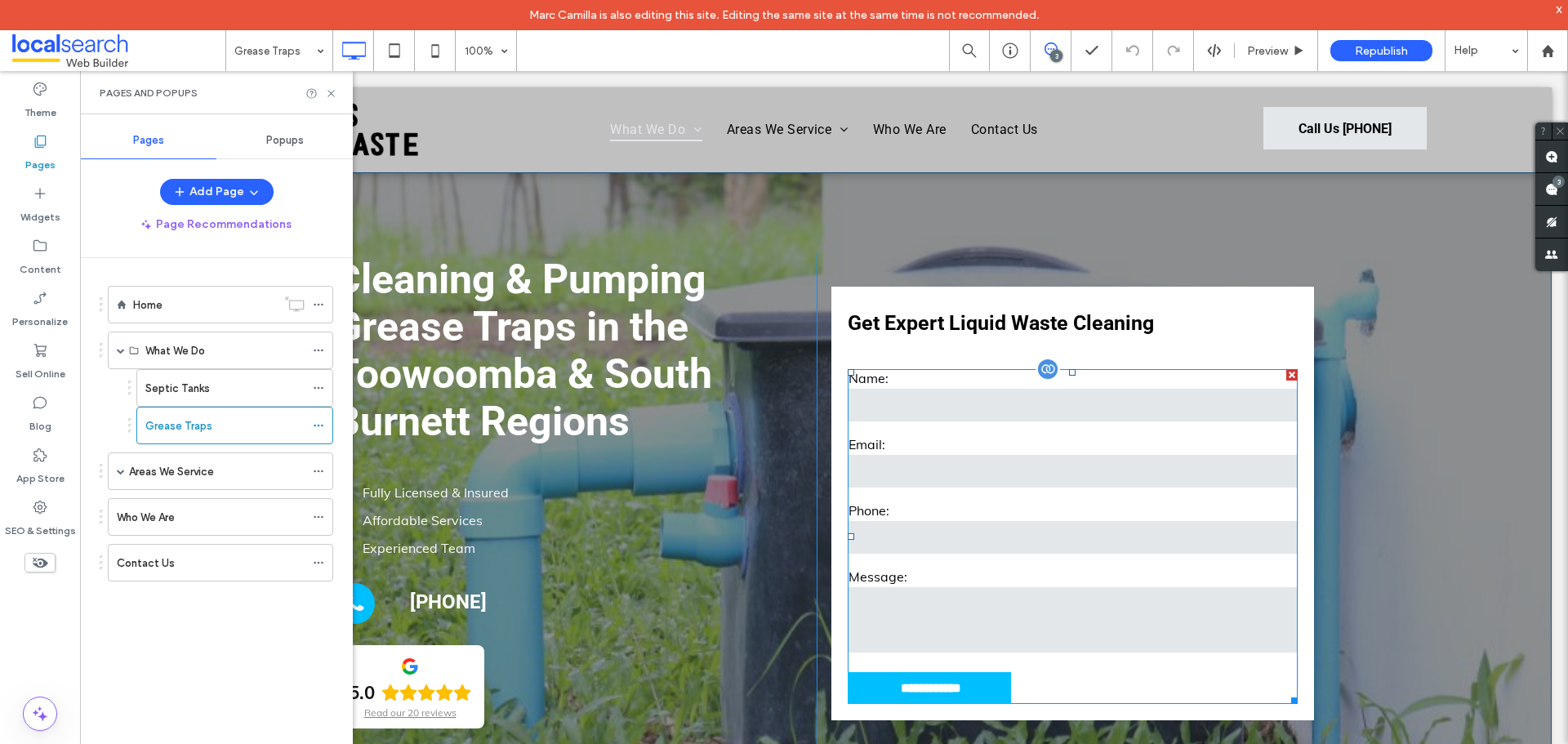 click on "Email:" at bounding box center [1072, 444] 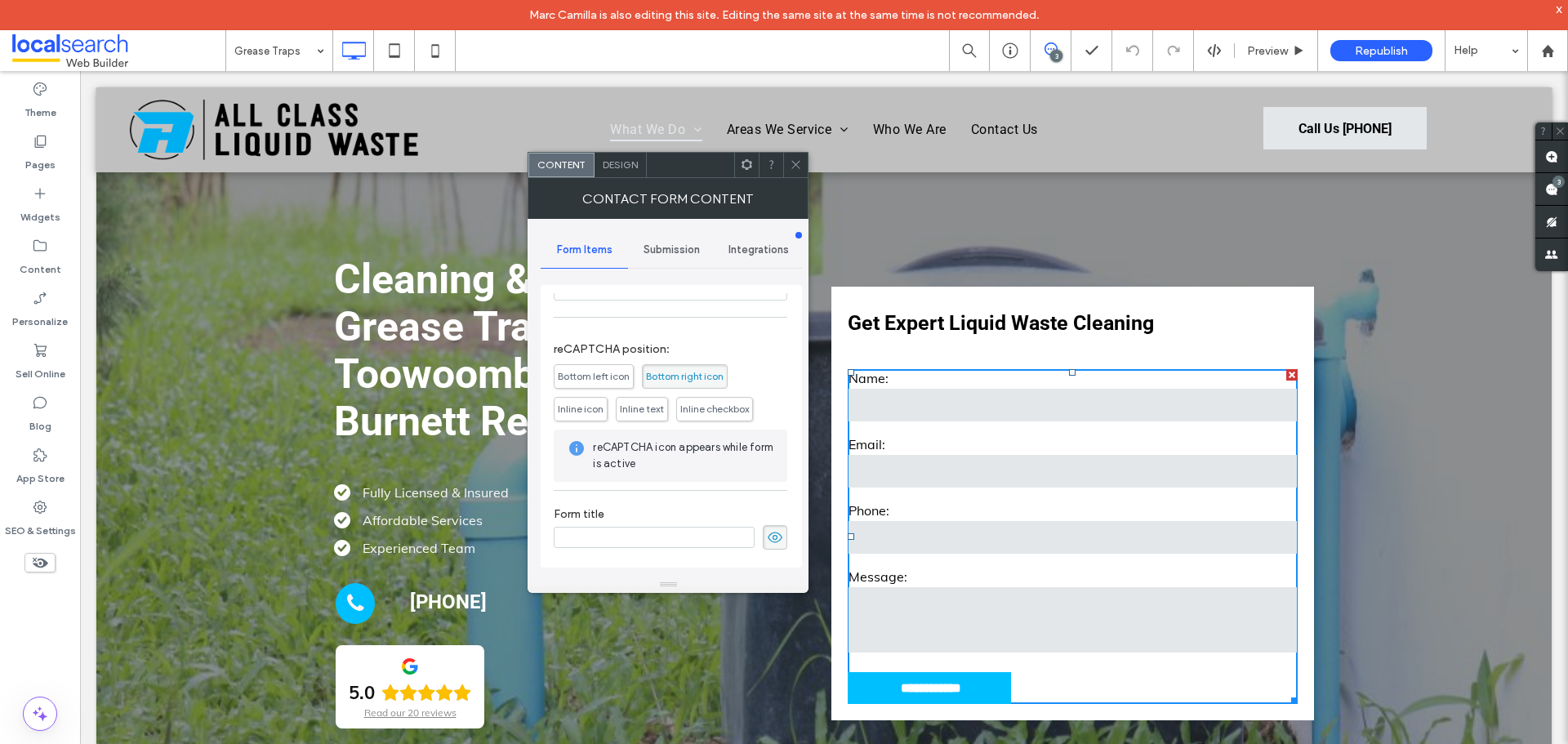 scroll, scrollTop: 331, scrollLeft: 0, axis: vertical 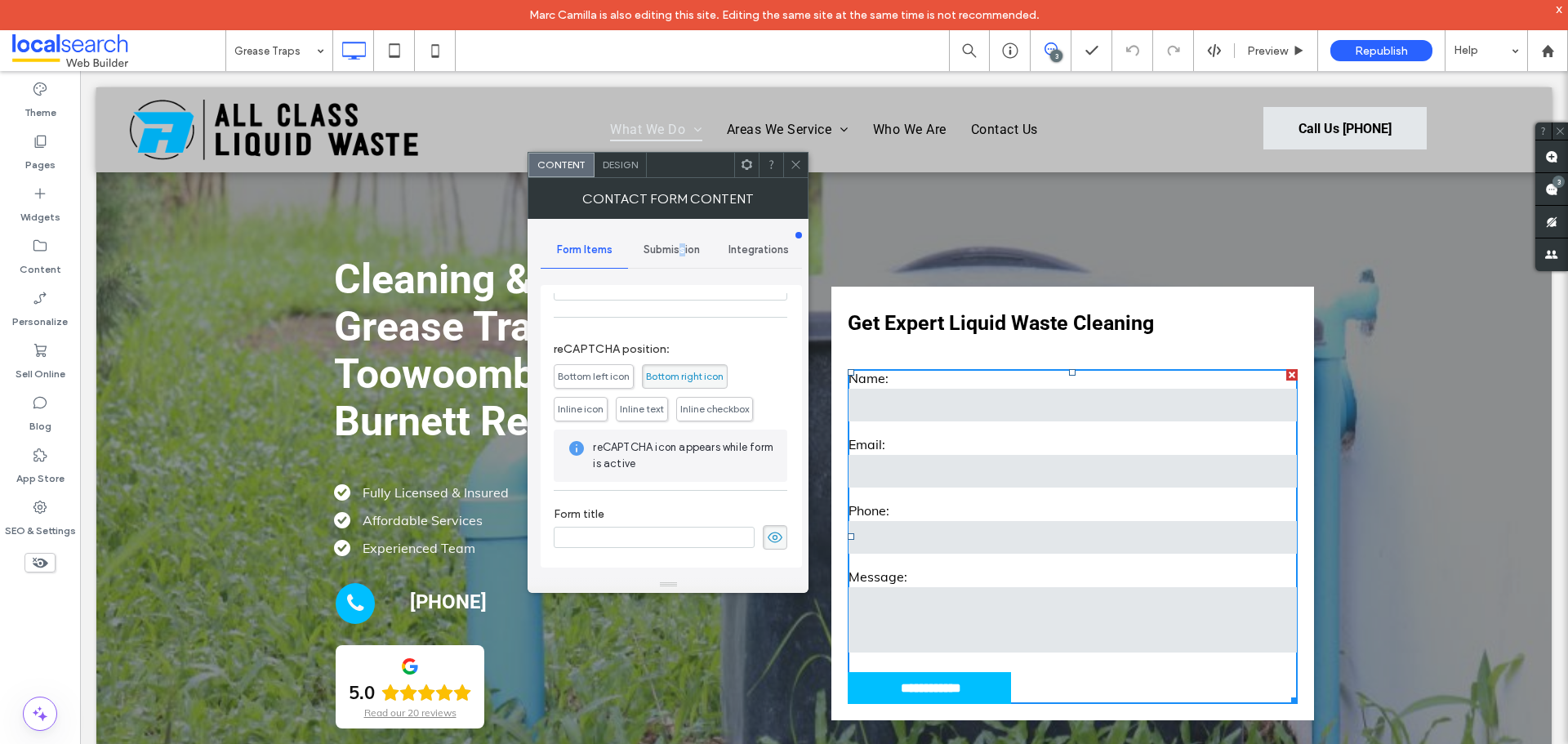click on "Submission" at bounding box center [671, 250] 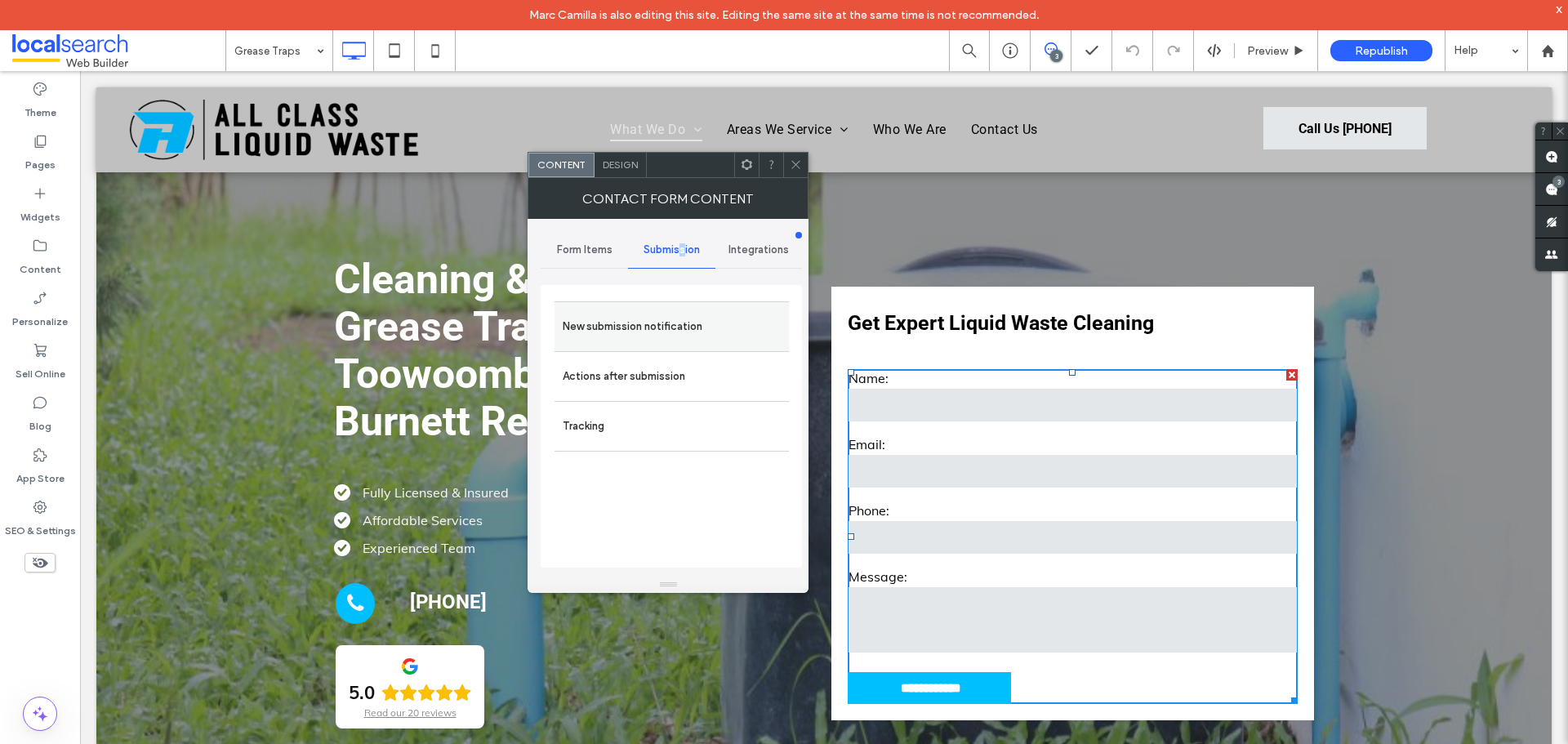 click on "New submission notification" at bounding box center [671, 327] 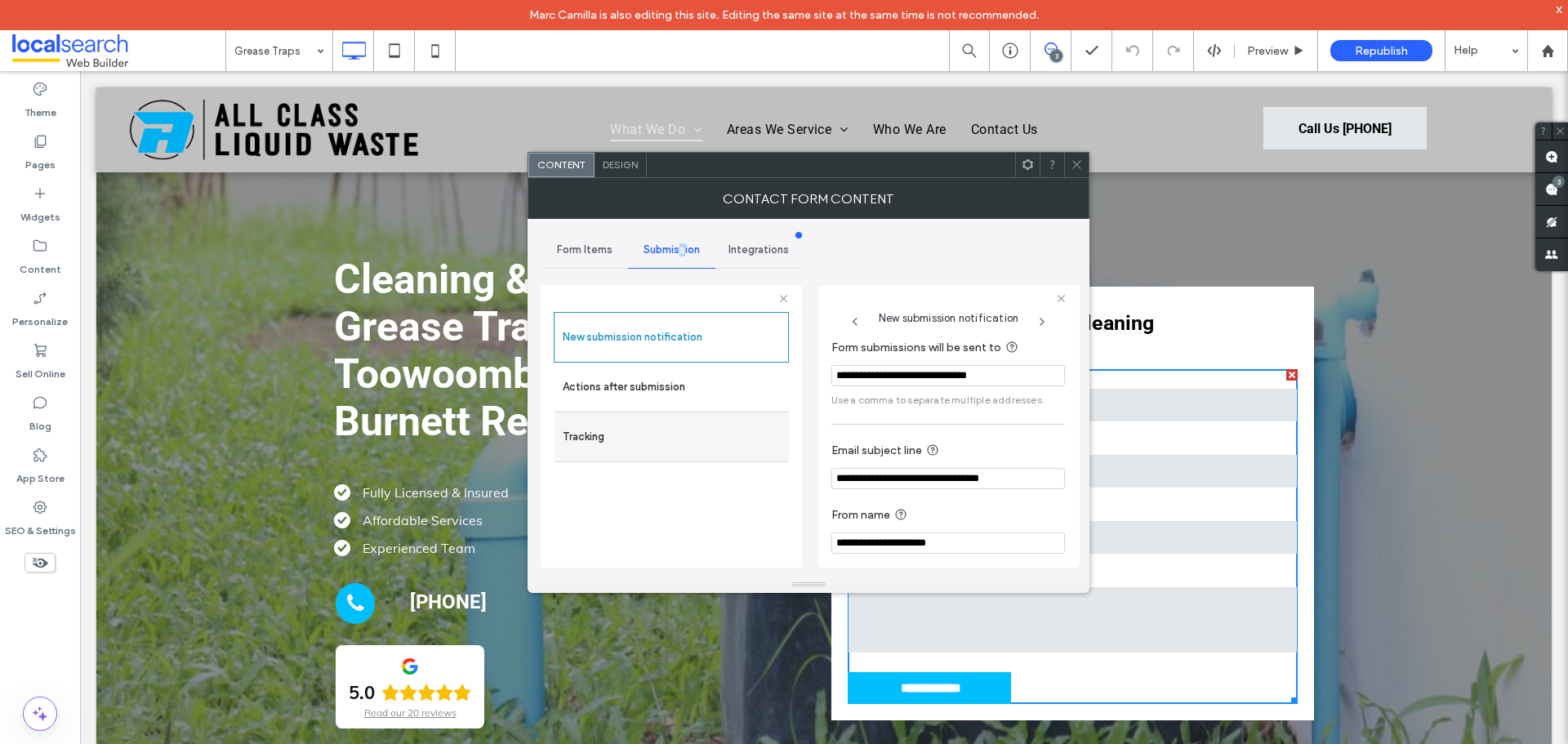 scroll, scrollTop: 85, scrollLeft: 0, axis: vertical 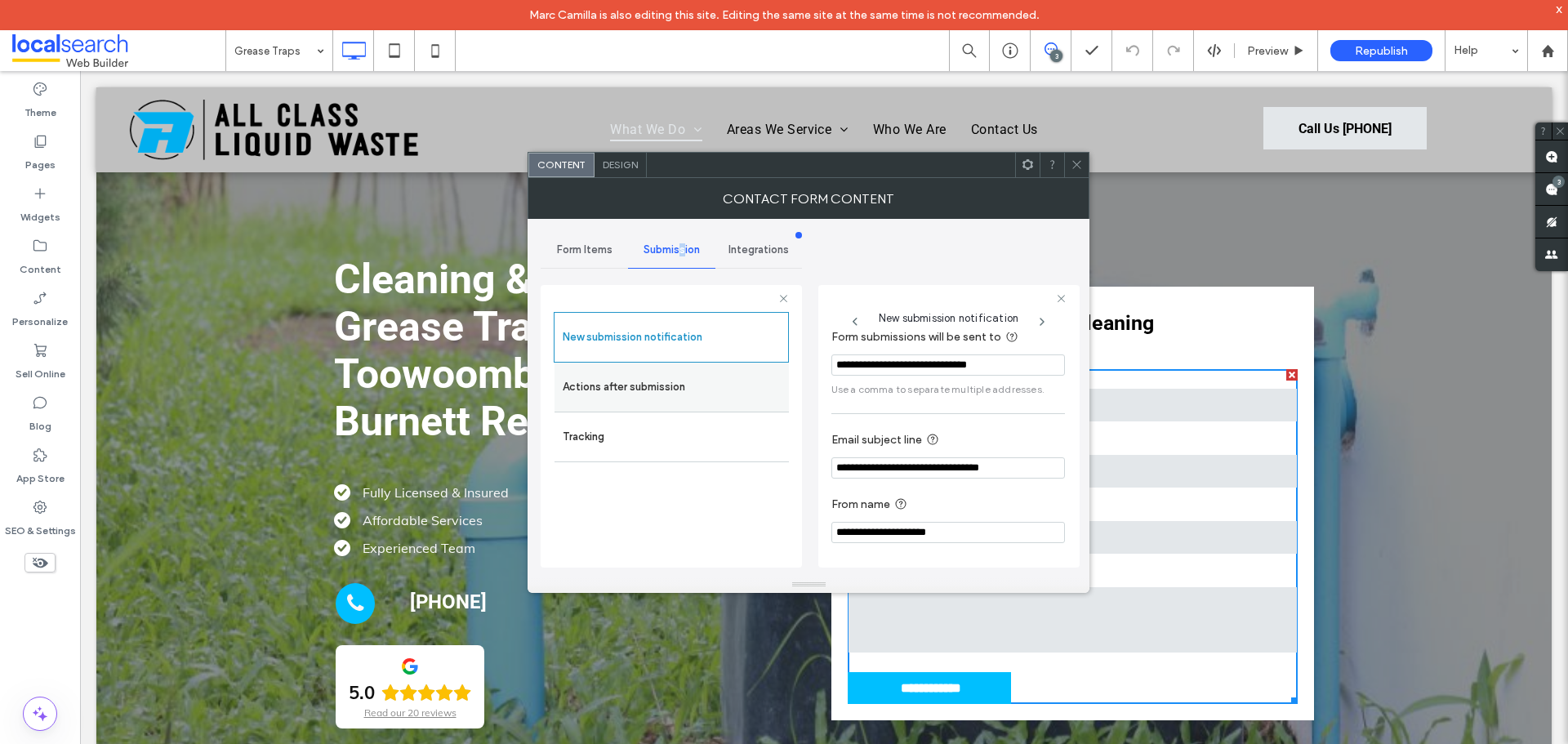 click on "Actions after submission" at bounding box center [671, 387] 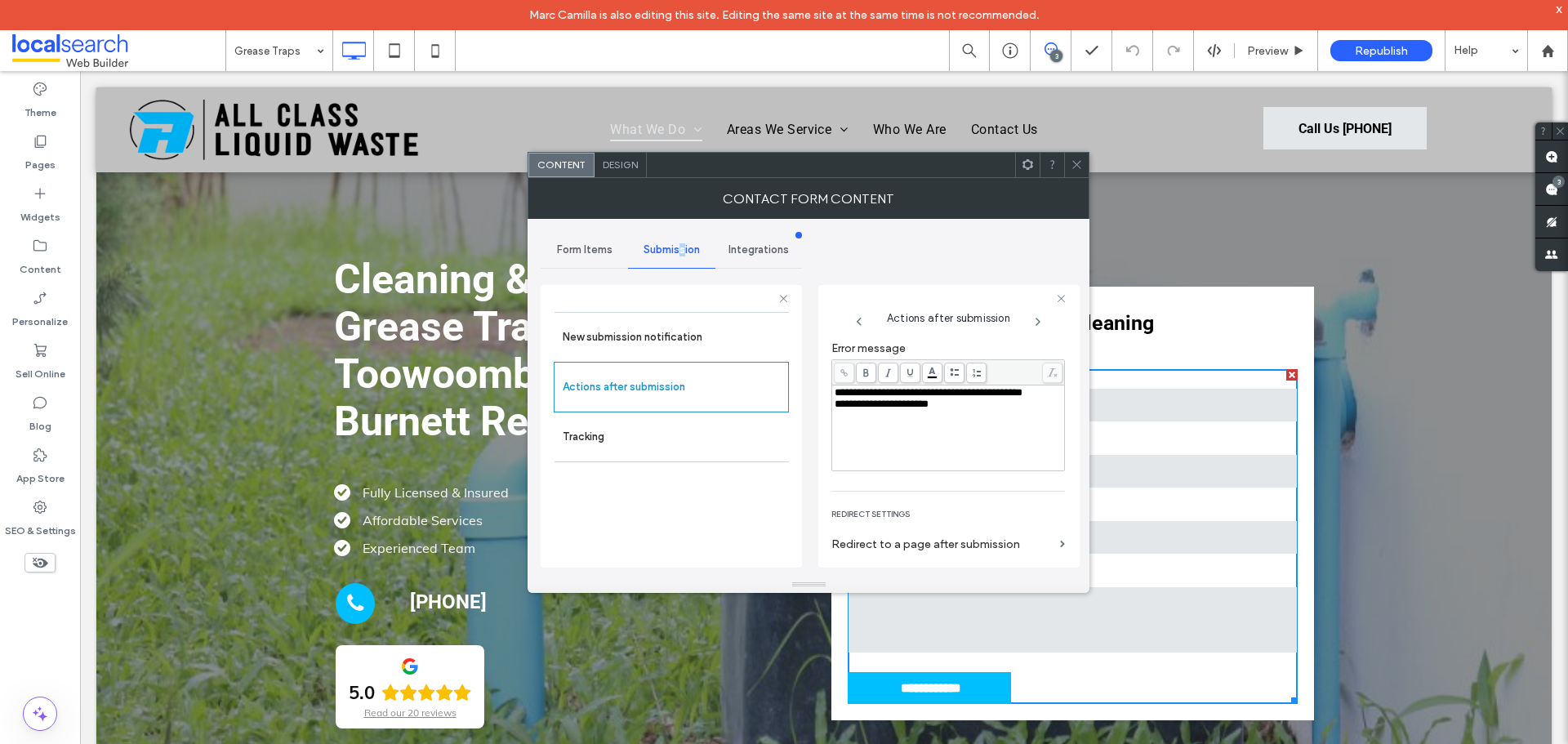 scroll, scrollTop: 282, scrollLeft: 0, axis: vertical 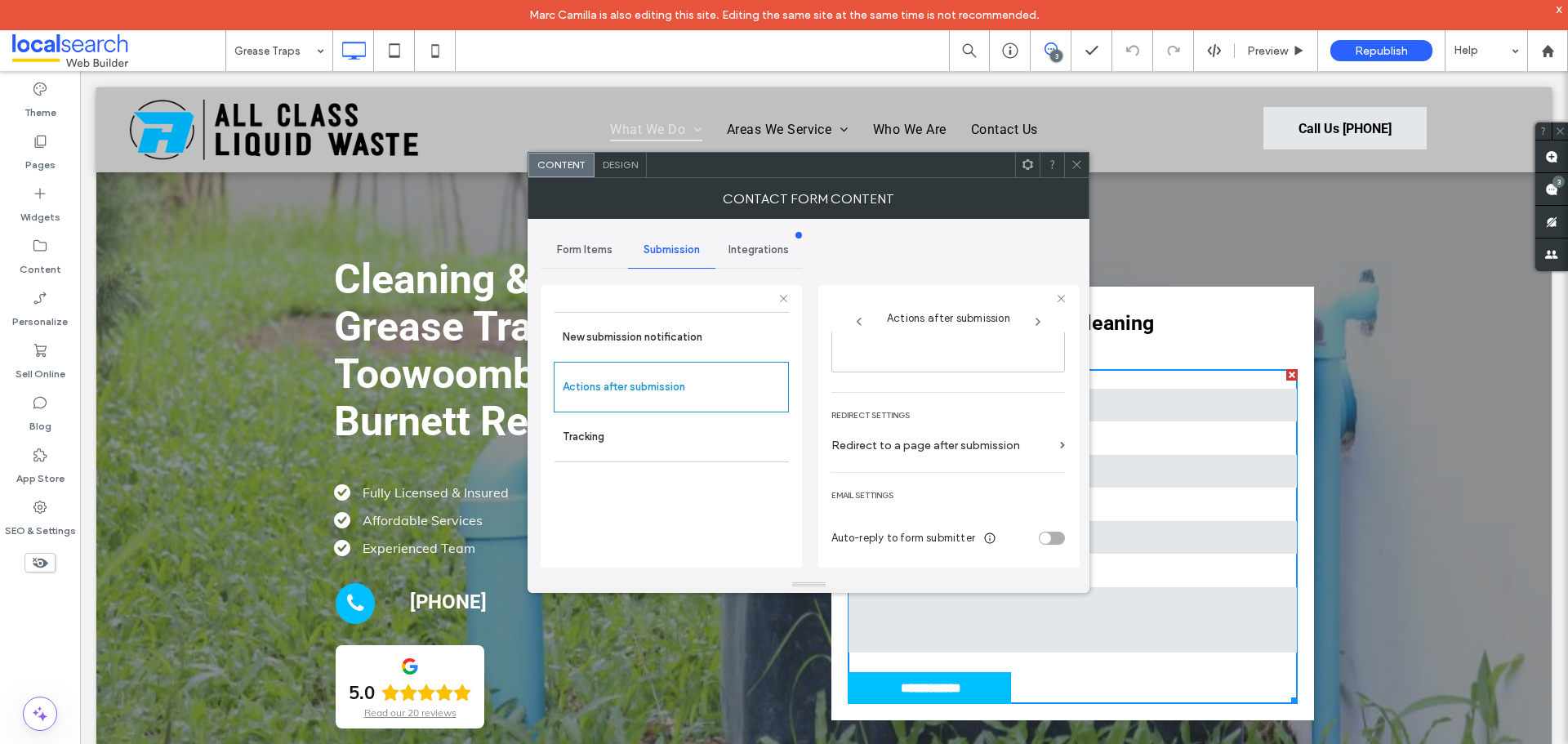 click on "Design" at bounding box center [620, 164] 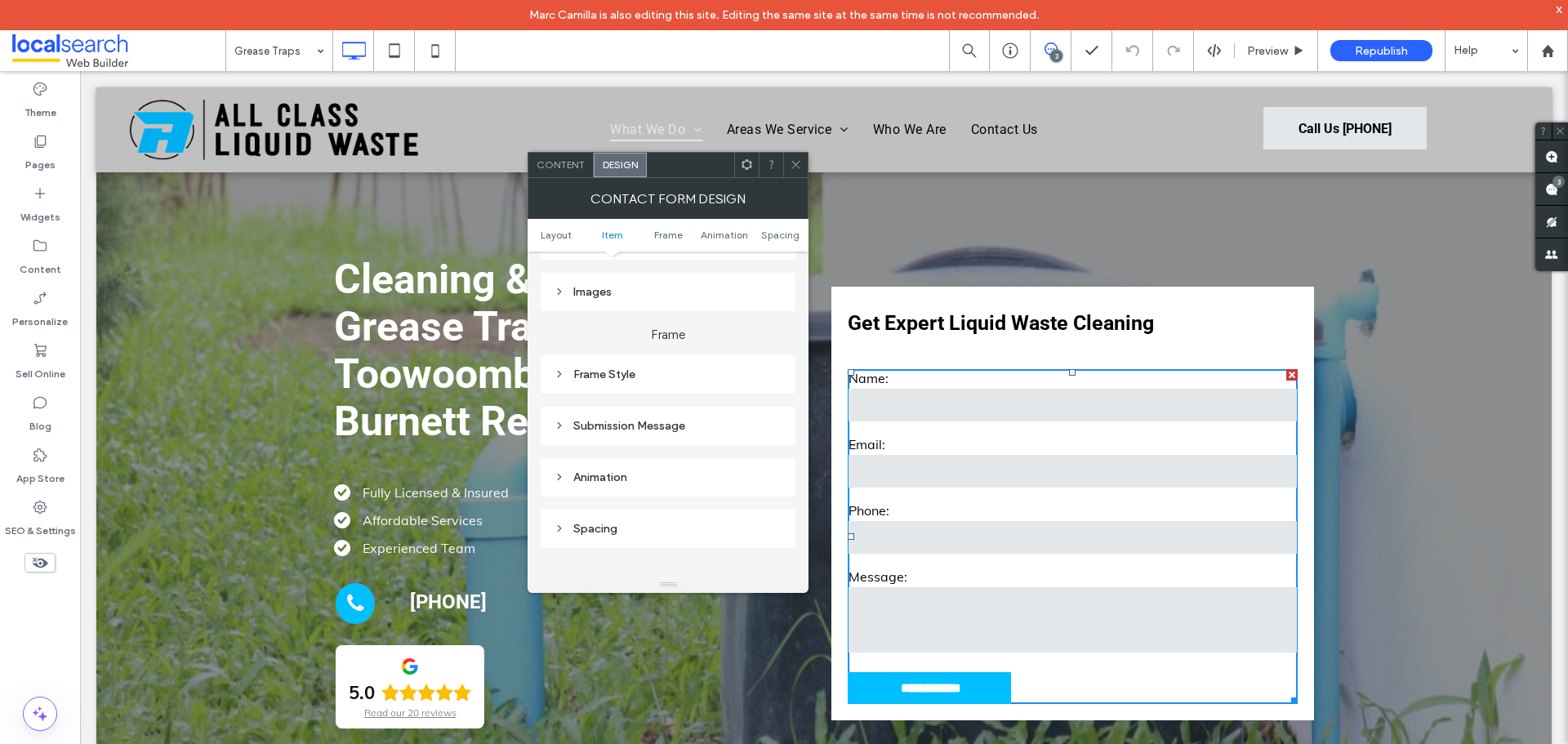 click on "Submission Message" at bounding box center (668, 425) 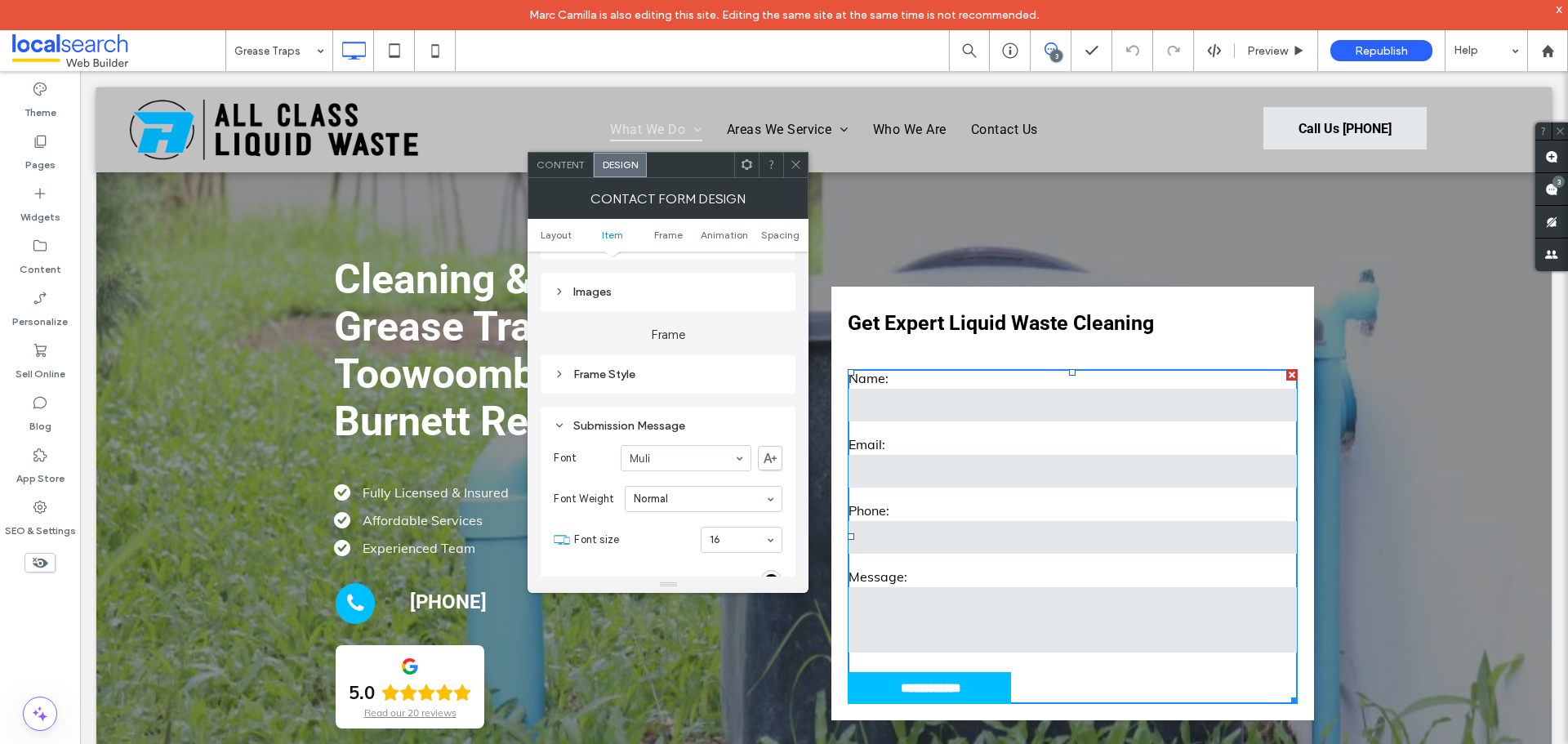 scroll, scrollTop: 630, scrollLeft: 0, axis: vertical 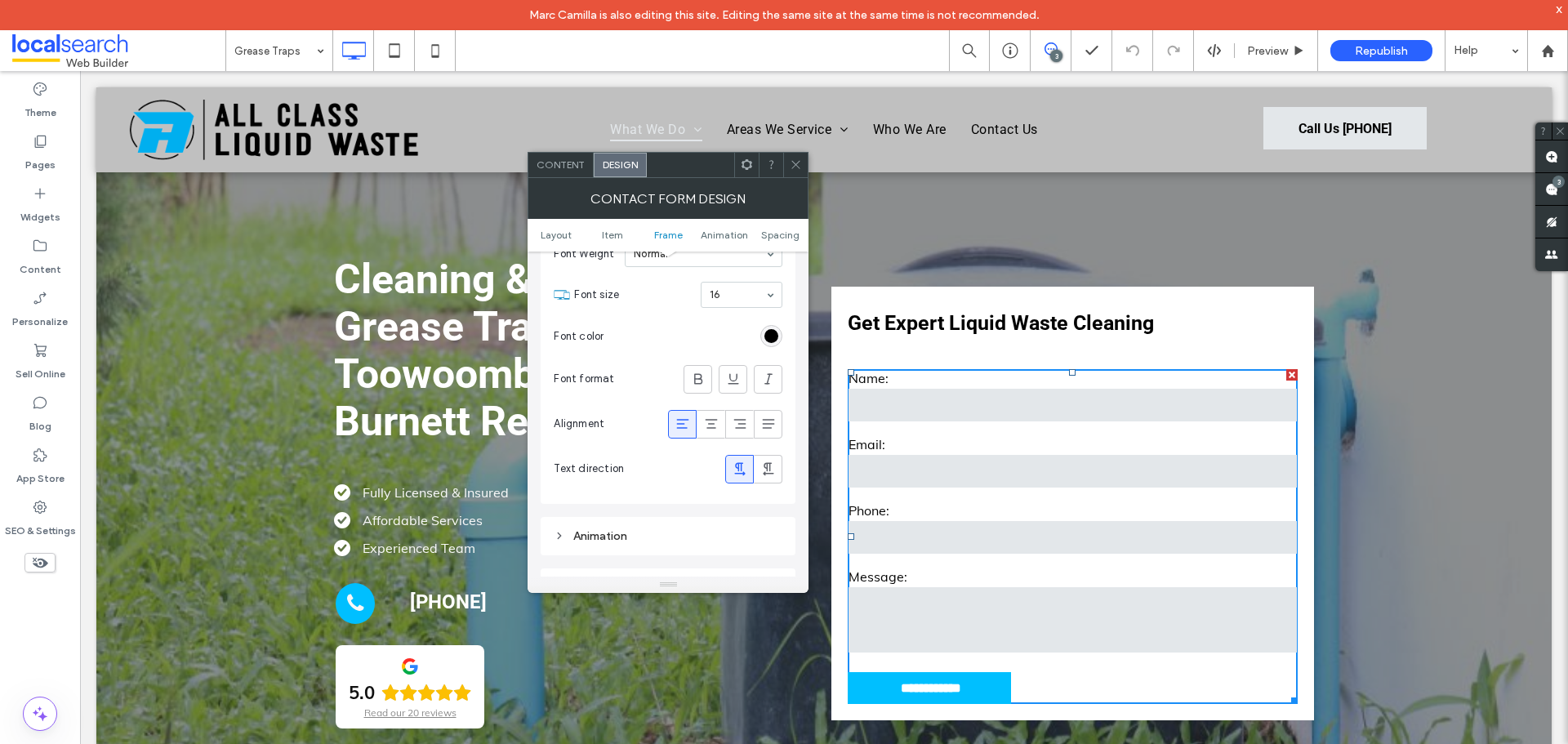 click at bounding box center [795, 165] 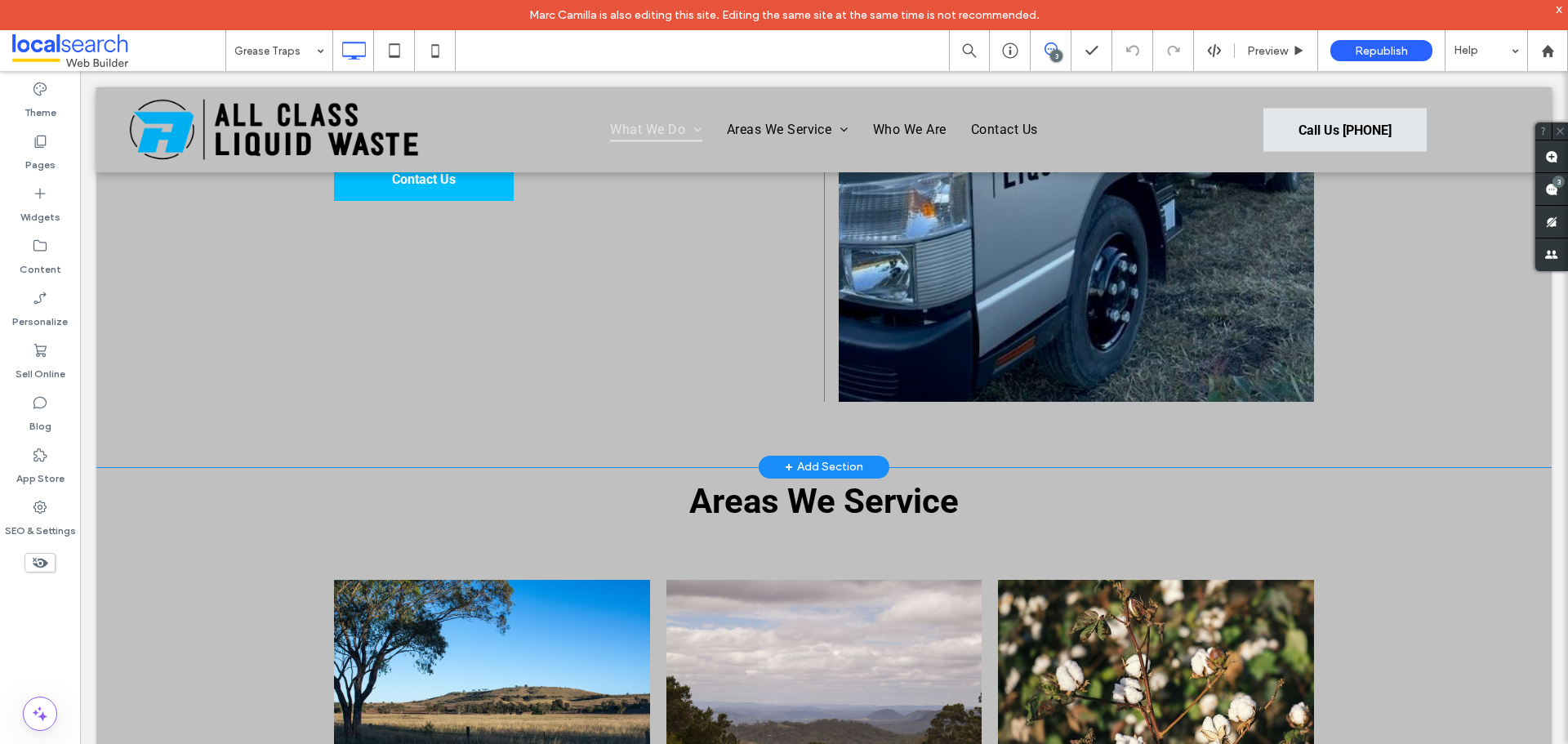 scroll, scrollTop: 2858, scrollLeft: 0, axis: vertical 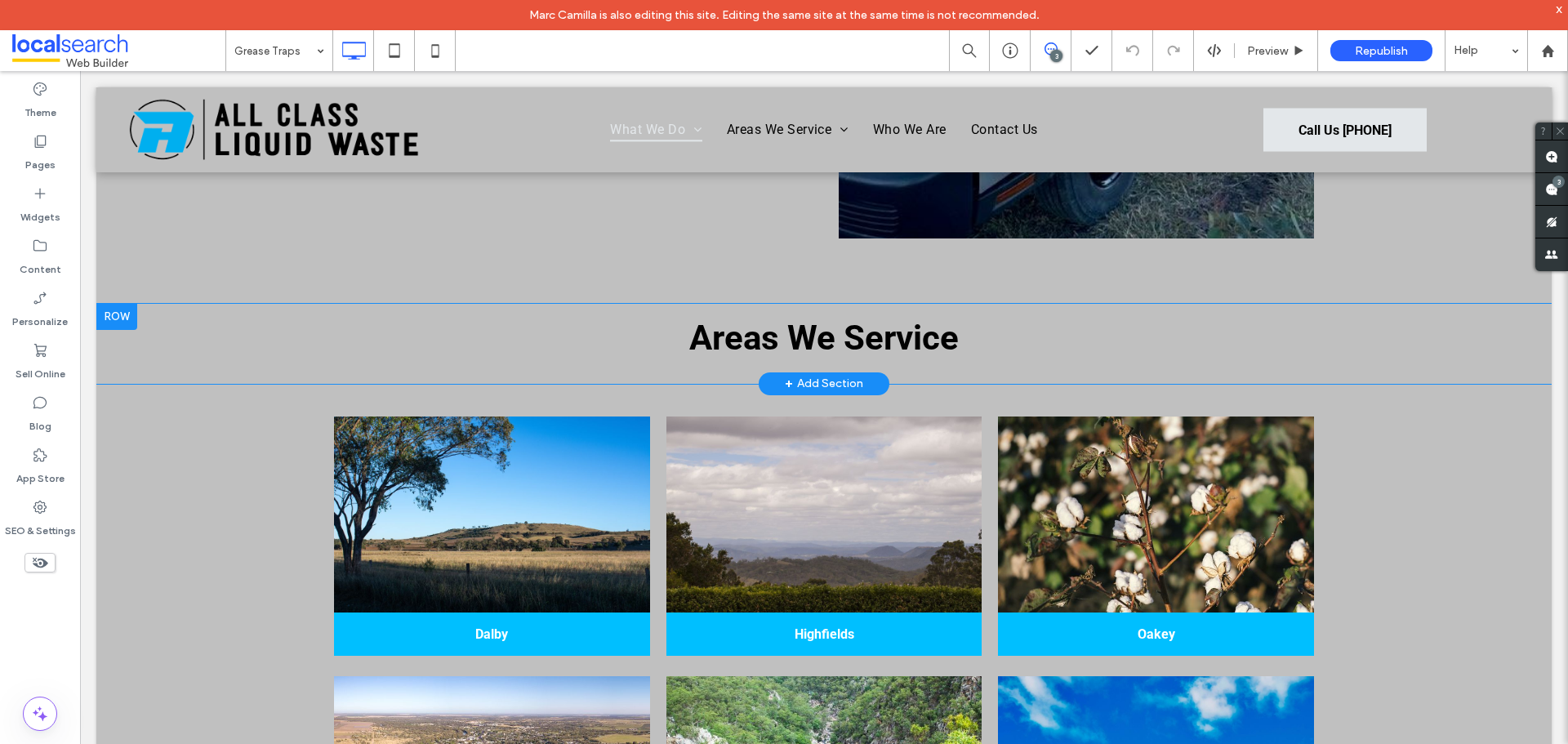click on "Areas We Service
Click To Paste
Click To Paste" at bounding box center [824, 344] 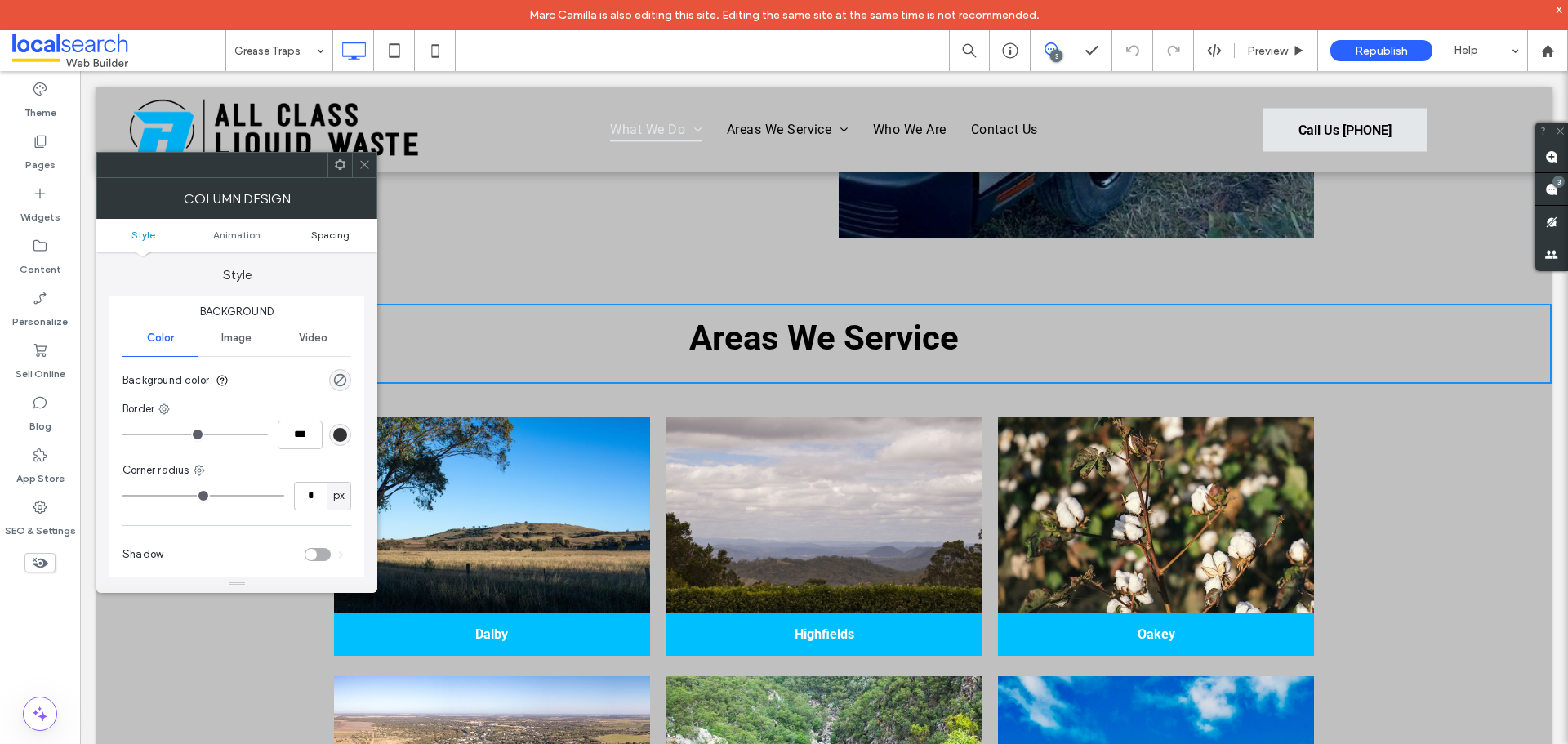 click on "Spacing" at bounding box center [330, 234] 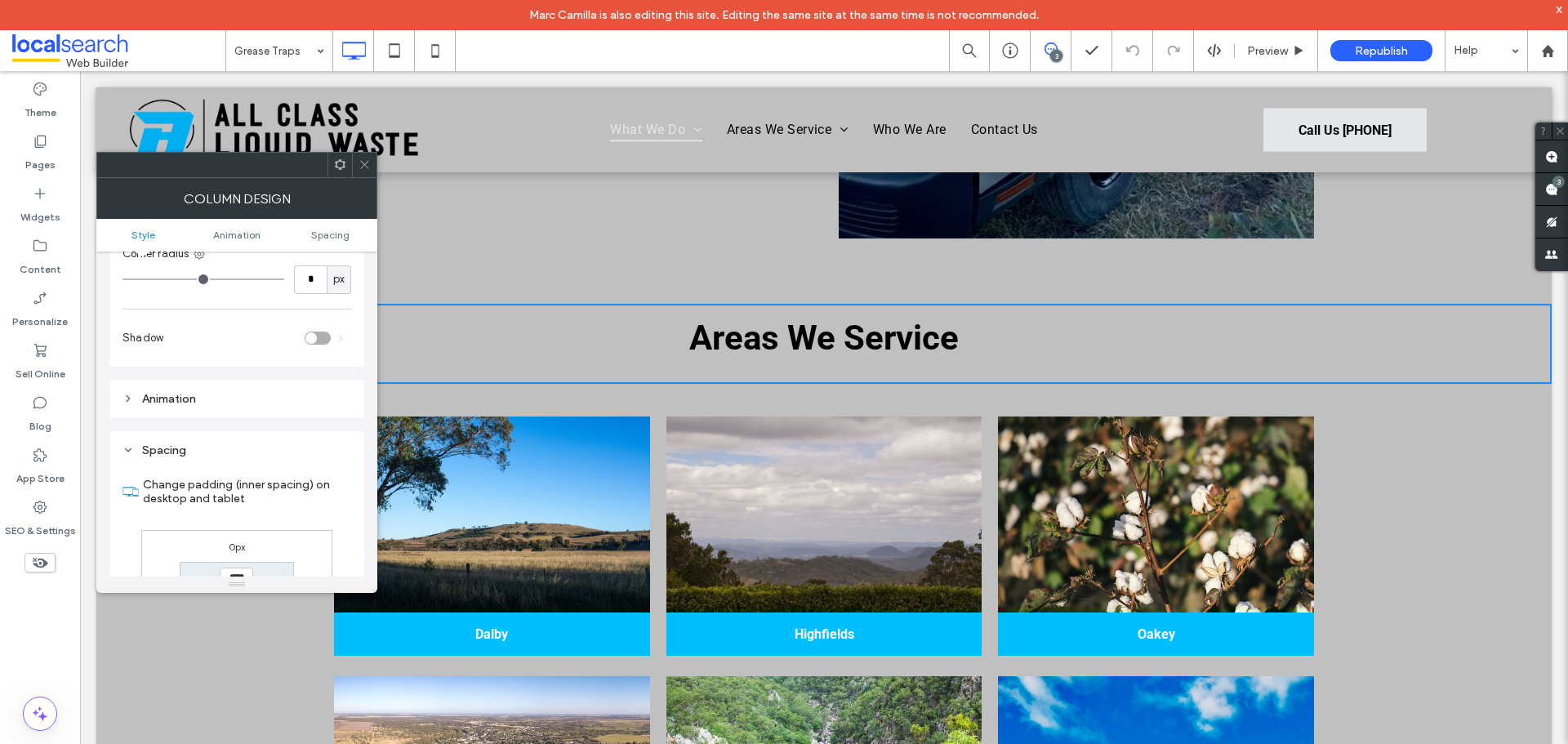 scroll, scrollTop: 383, scrollLeft: 0, axis: vertical 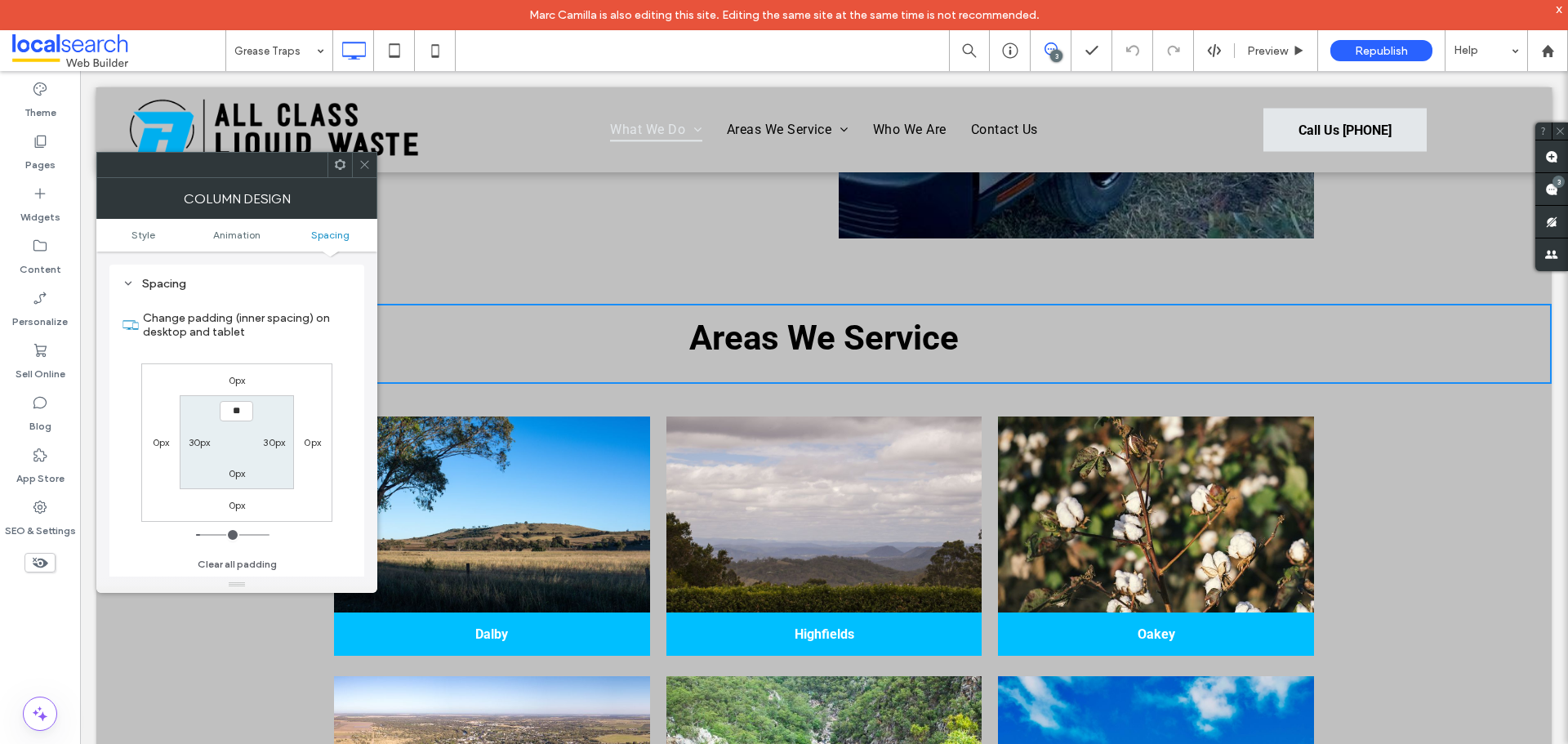 type on "****" 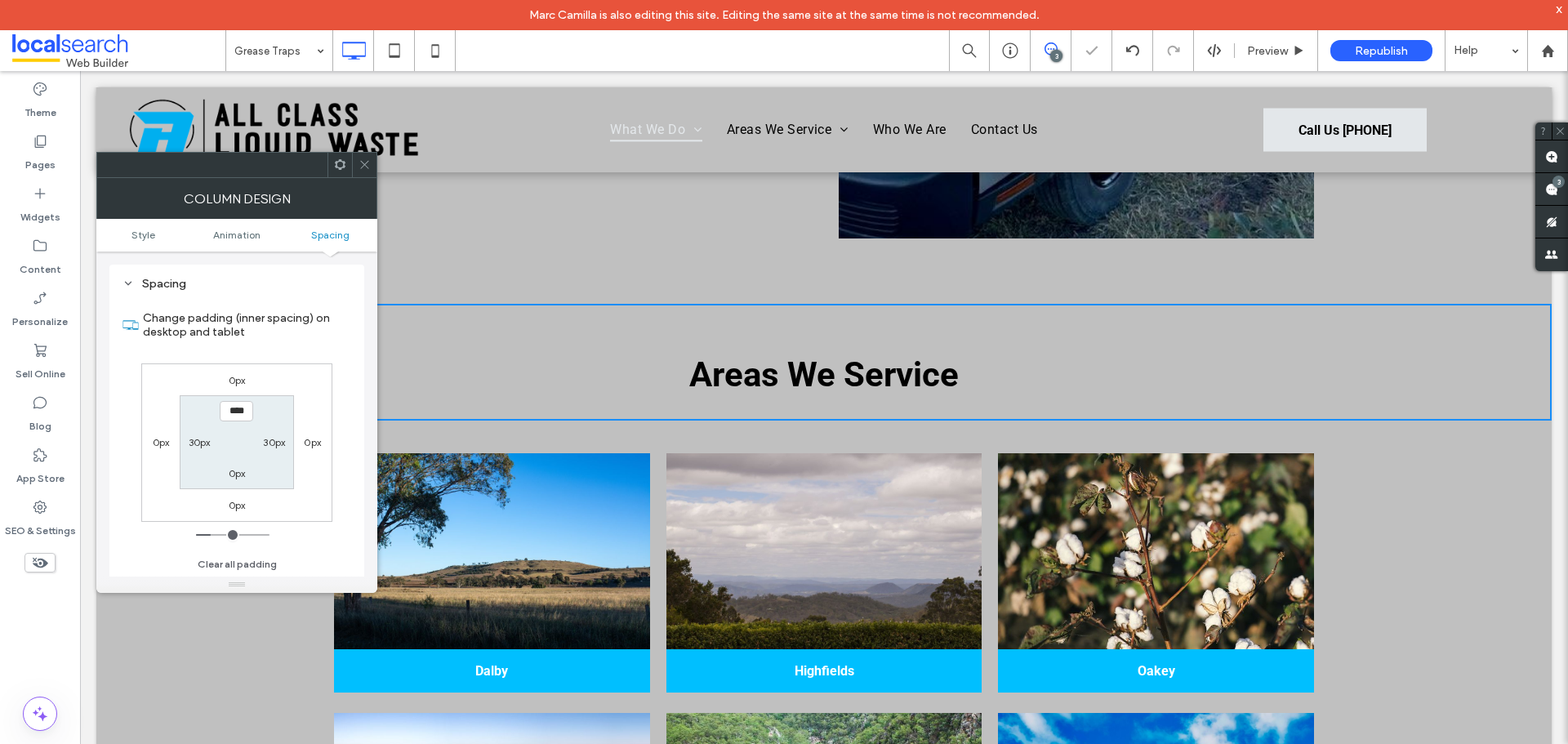 click 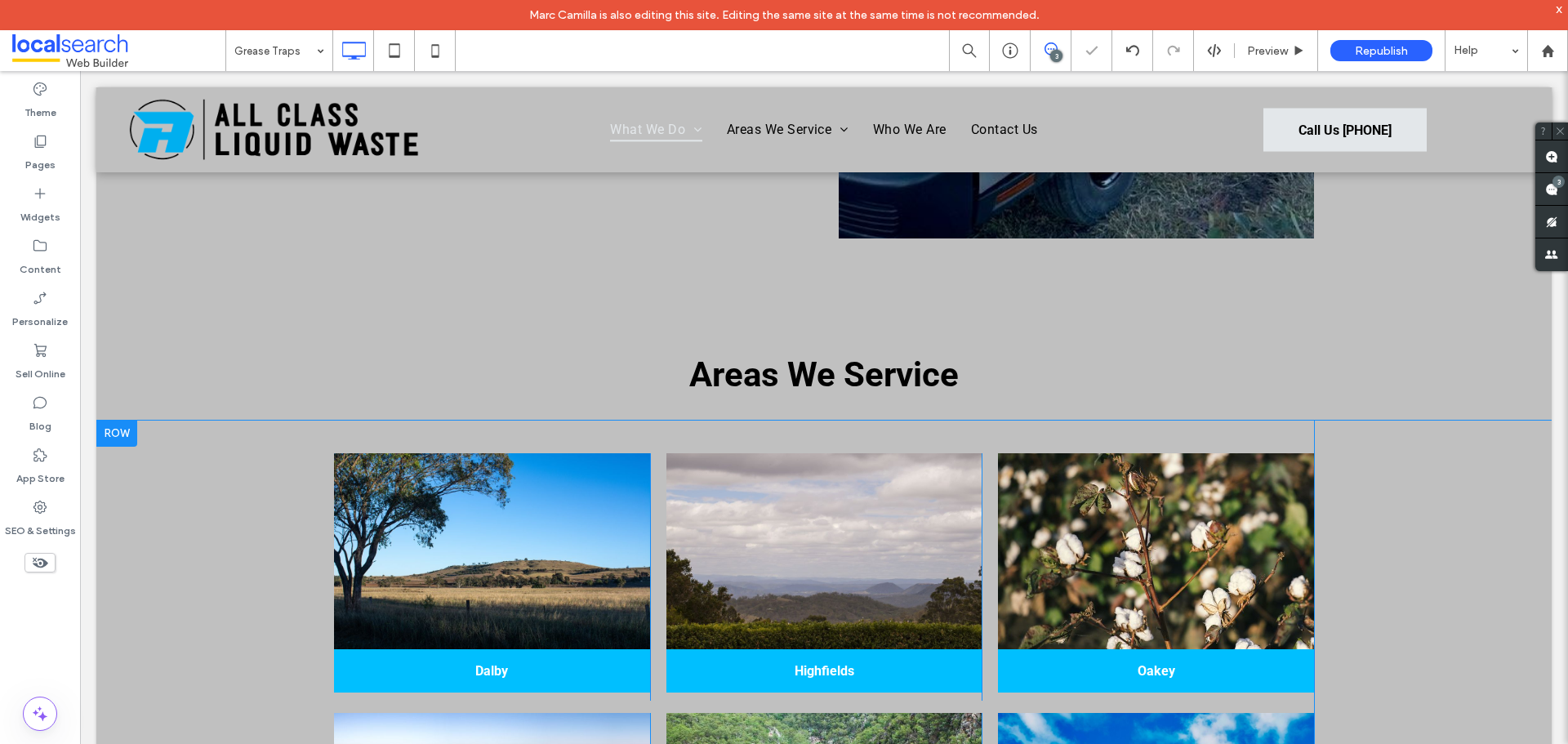 click on "Dalby
Click To Paste
Highfields
Click To Paste
Oakey
Click To Paste
Click To Paste
Pittsworth
Click To Paste
Crows Nest
Click To Paste
Gatton
Click To Paste
Click To Paste
Westbrook
Click To Paste
Clifton
Click To Paste" at bounding box center [824, 970] 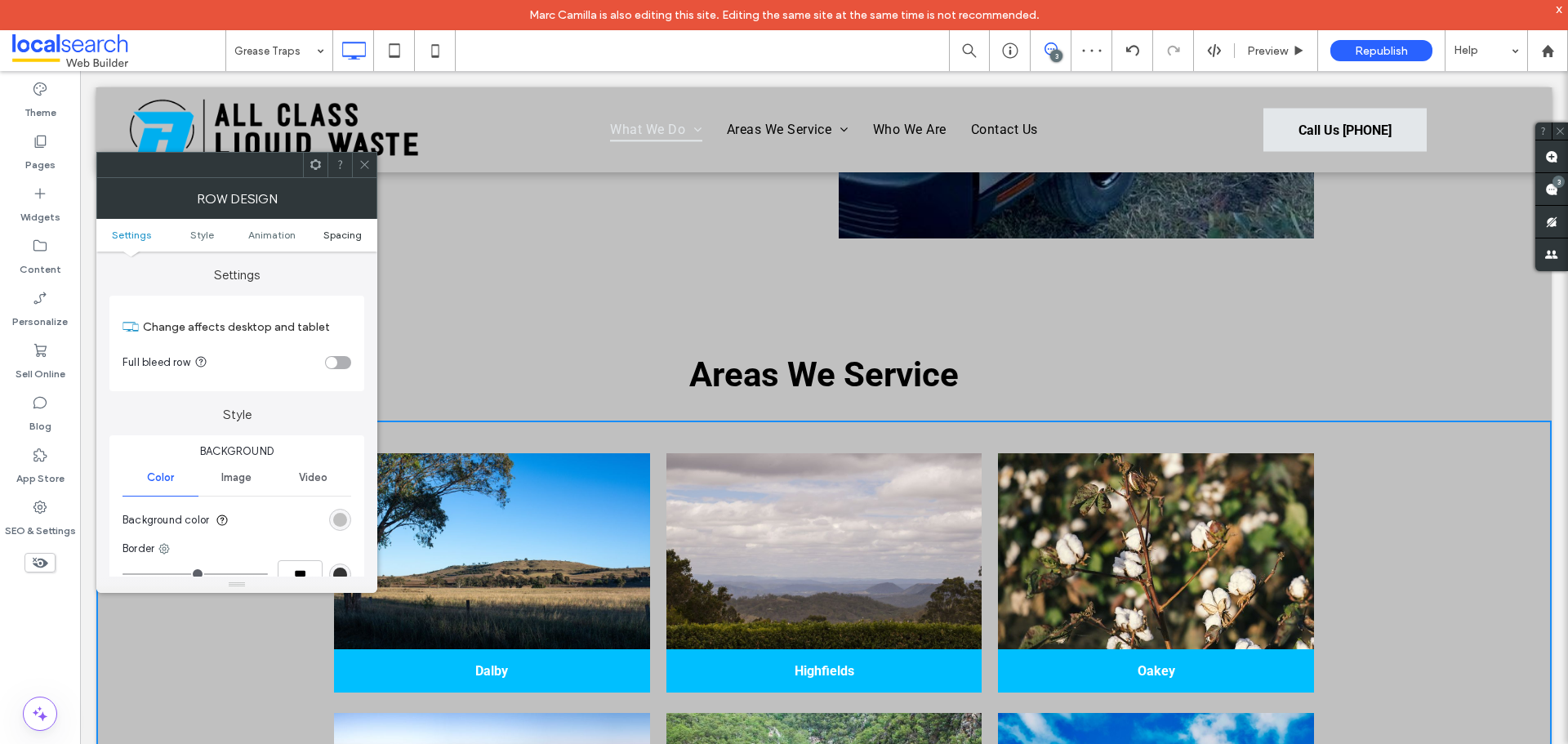 click on "Spacing" at bounding box center [342, 234] 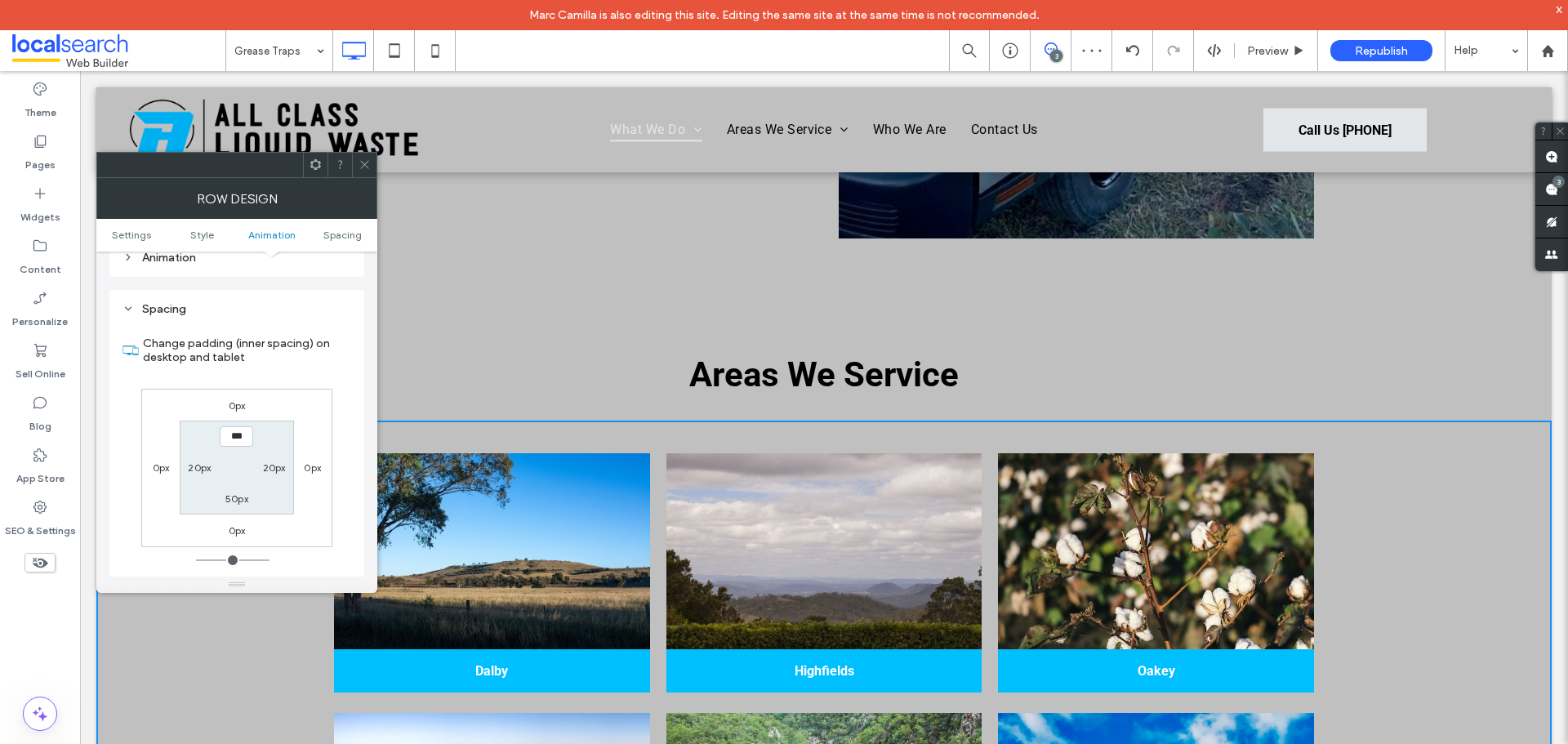 scroll, scrollTop: 461, scrollLeft: 0, axis: vertical 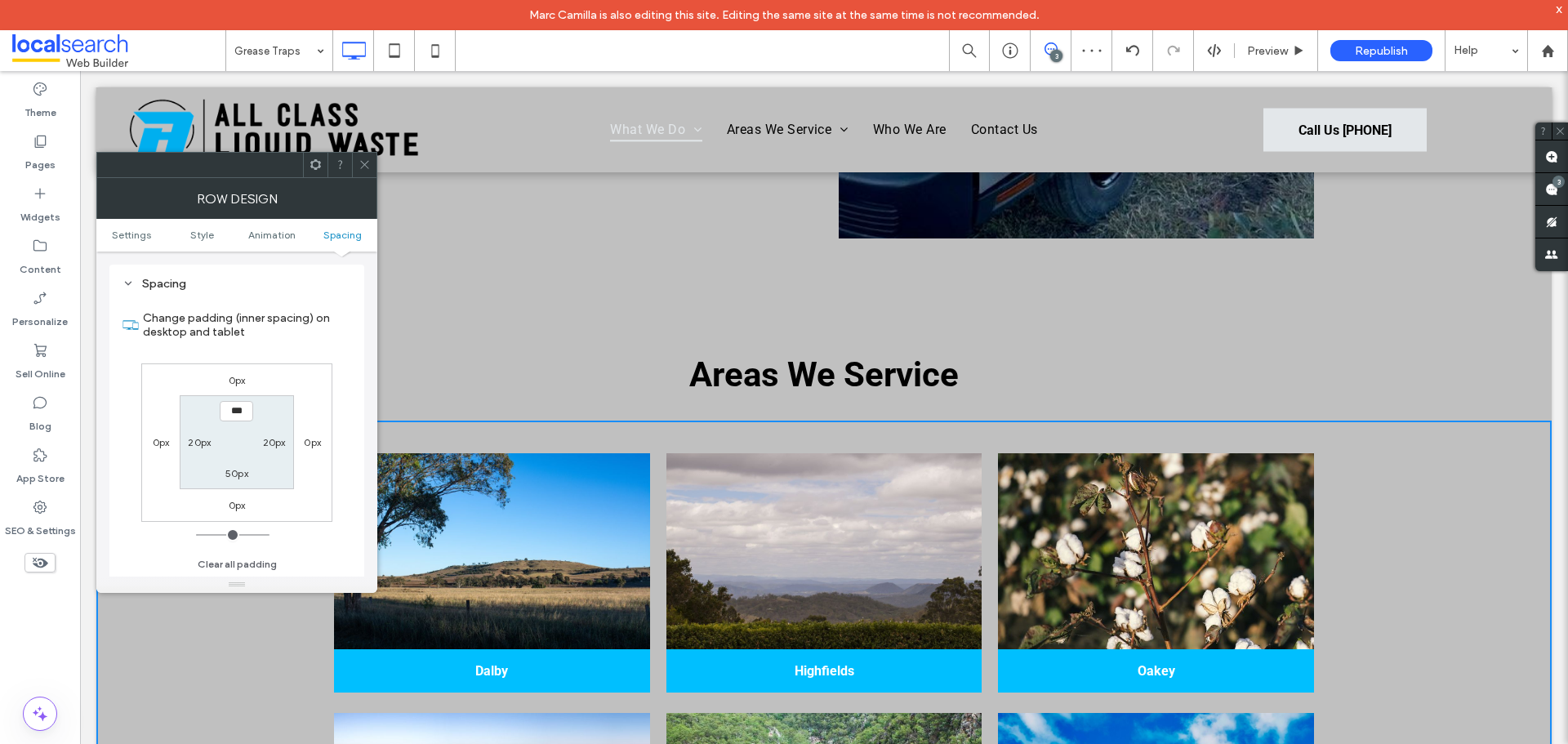 click on "50px" at bounding box center [237, 473] 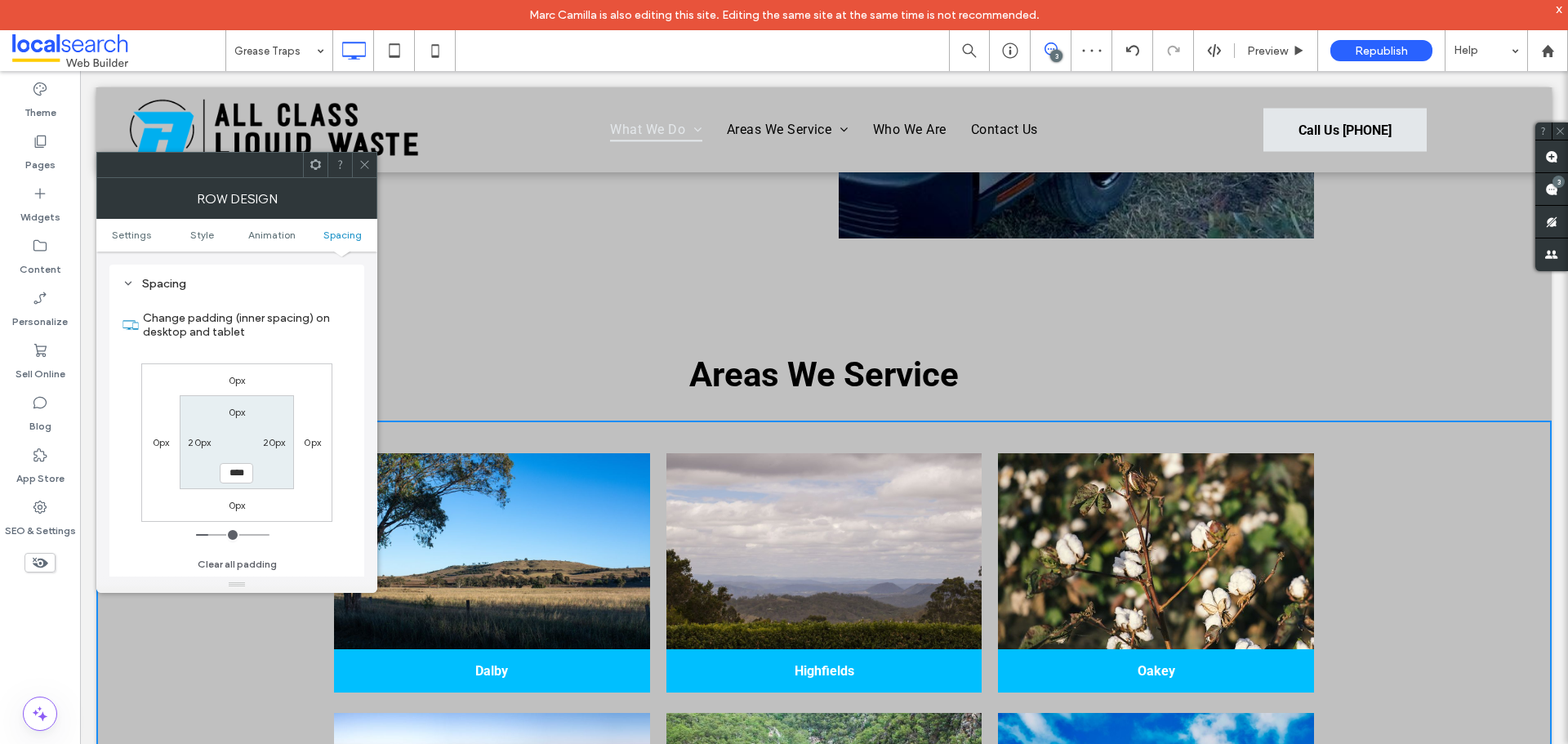 type on "**" 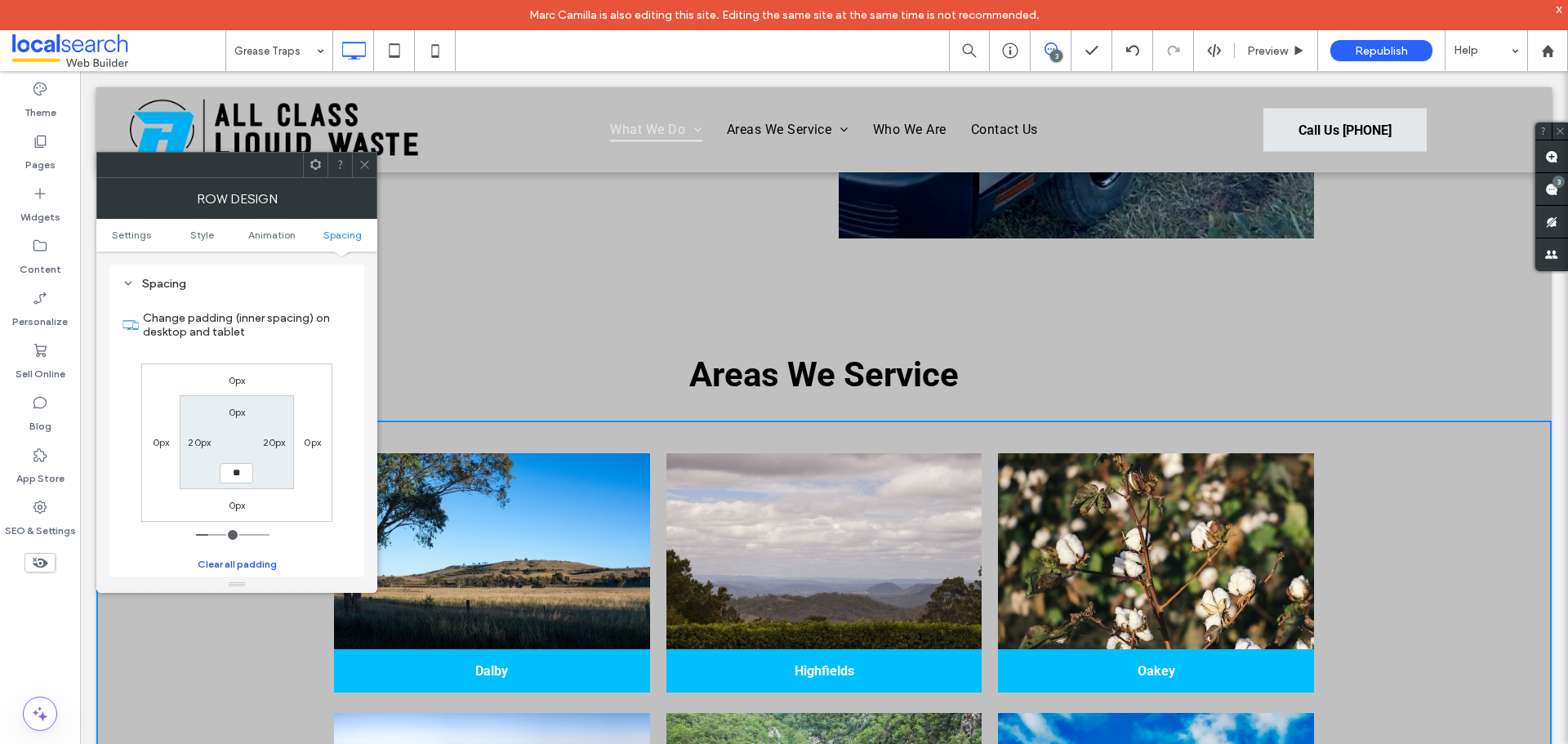 type on "**" 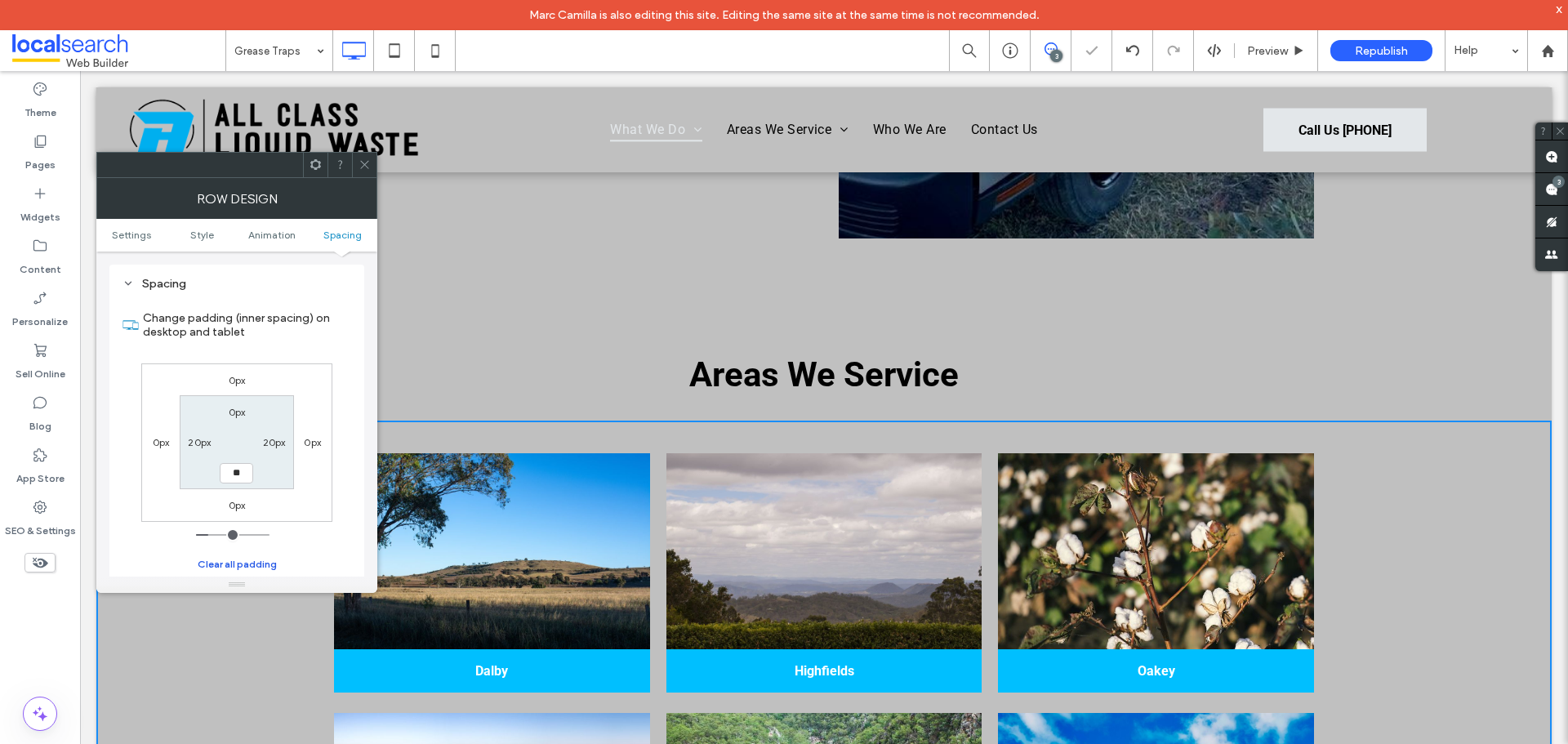 type on "**" 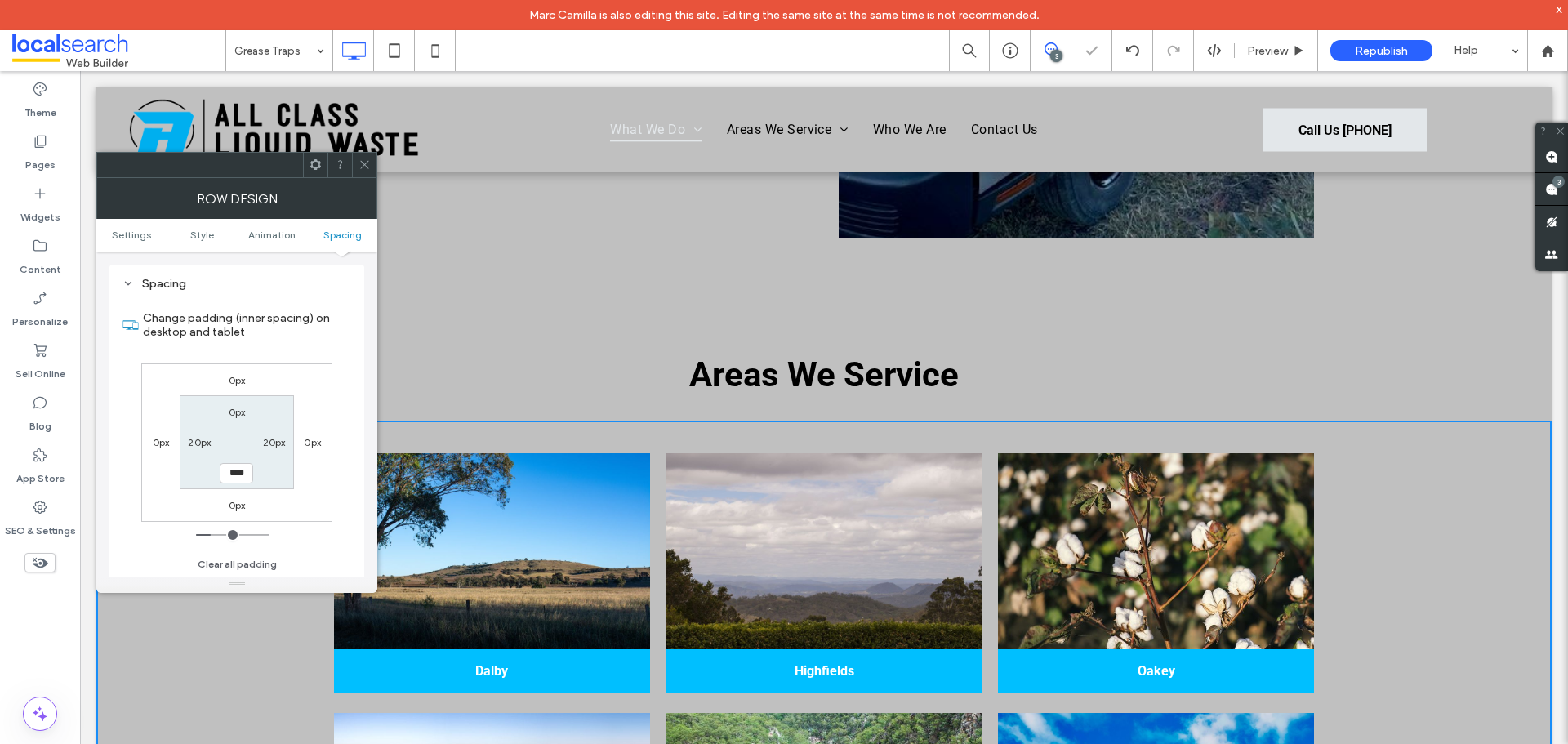 click 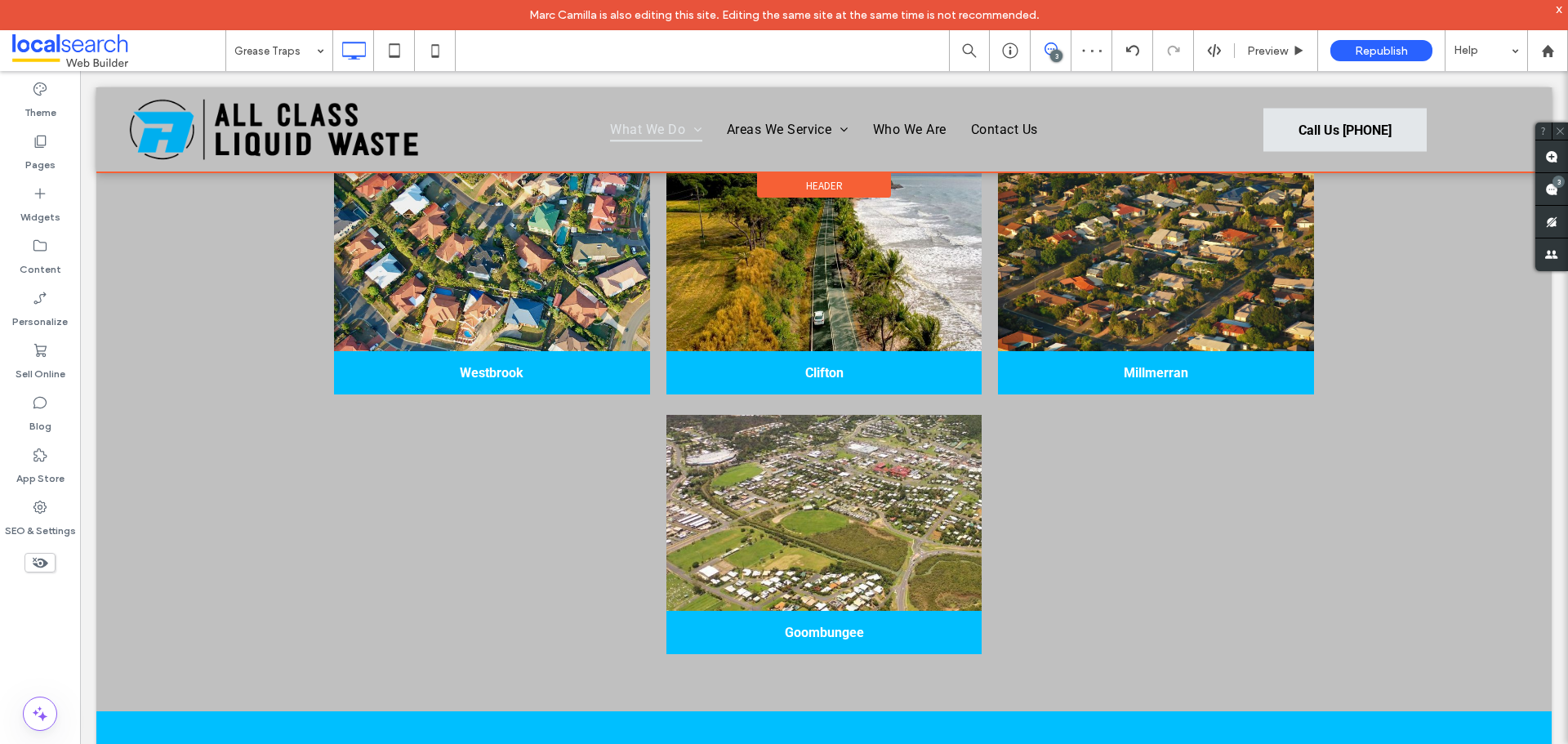 scroll, scrollTop: 3920, scrollLeft: 0, axis: vertical 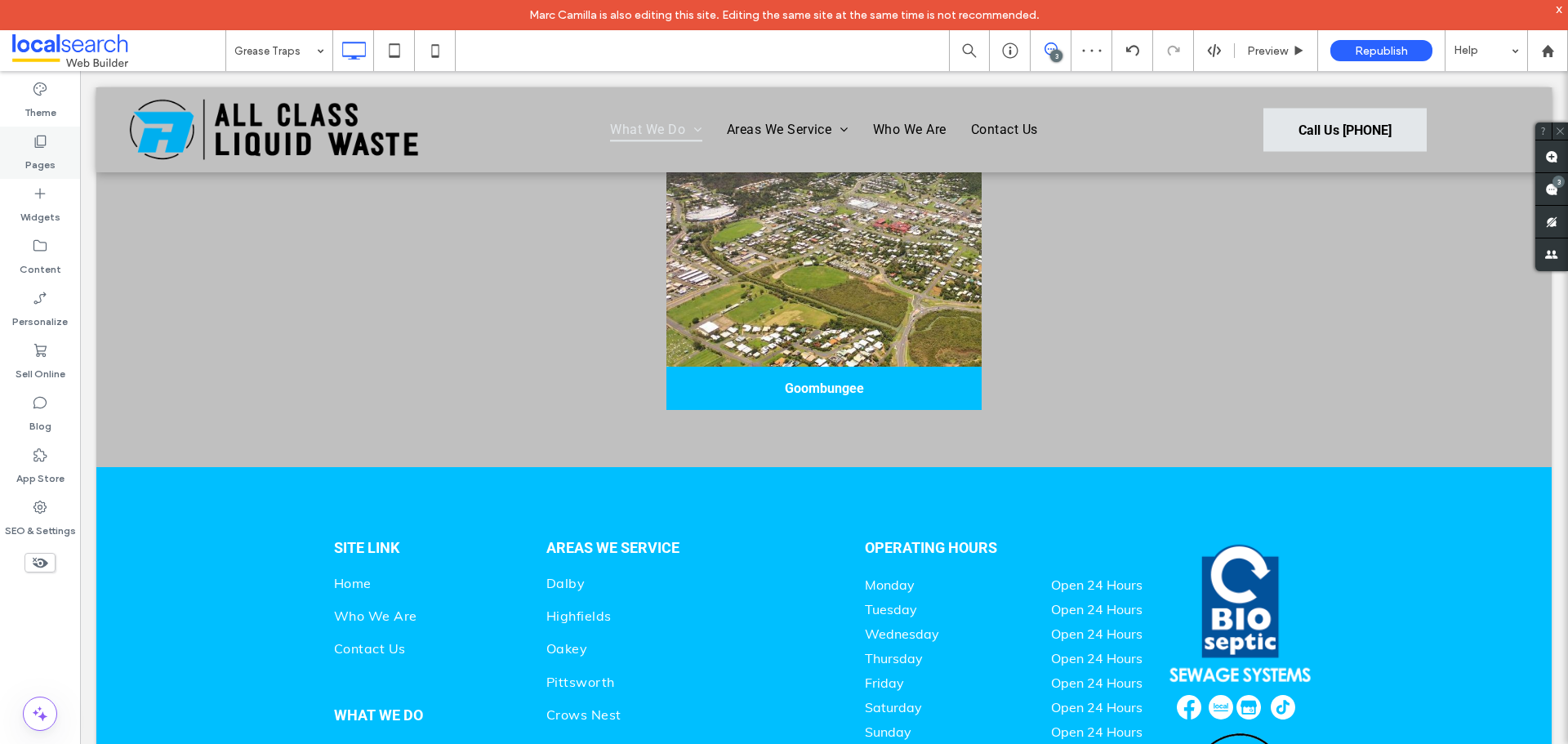 click on "Pages" at bounding box center (40, 161) 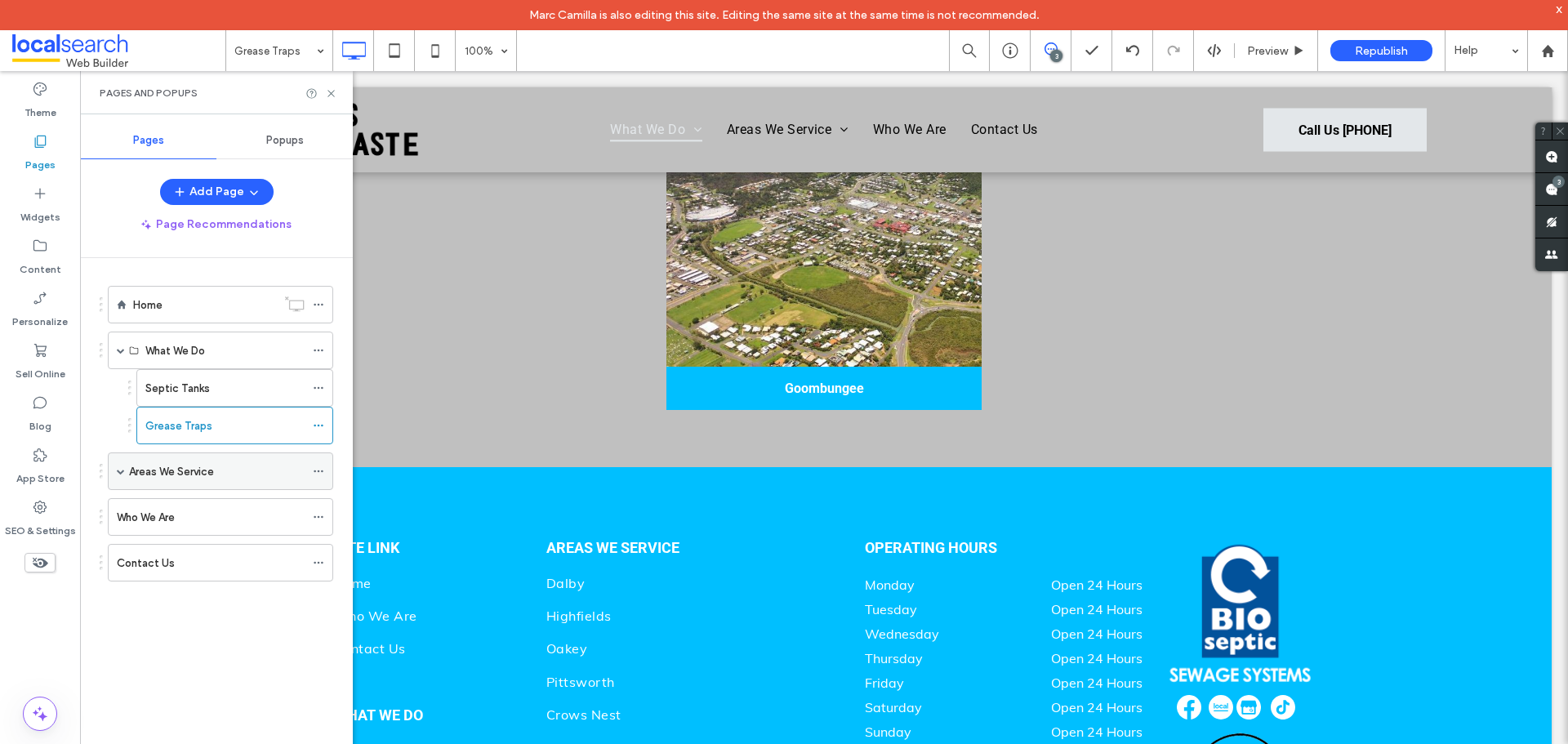 click on "Areas We Service" at bounding box center (216, 471) 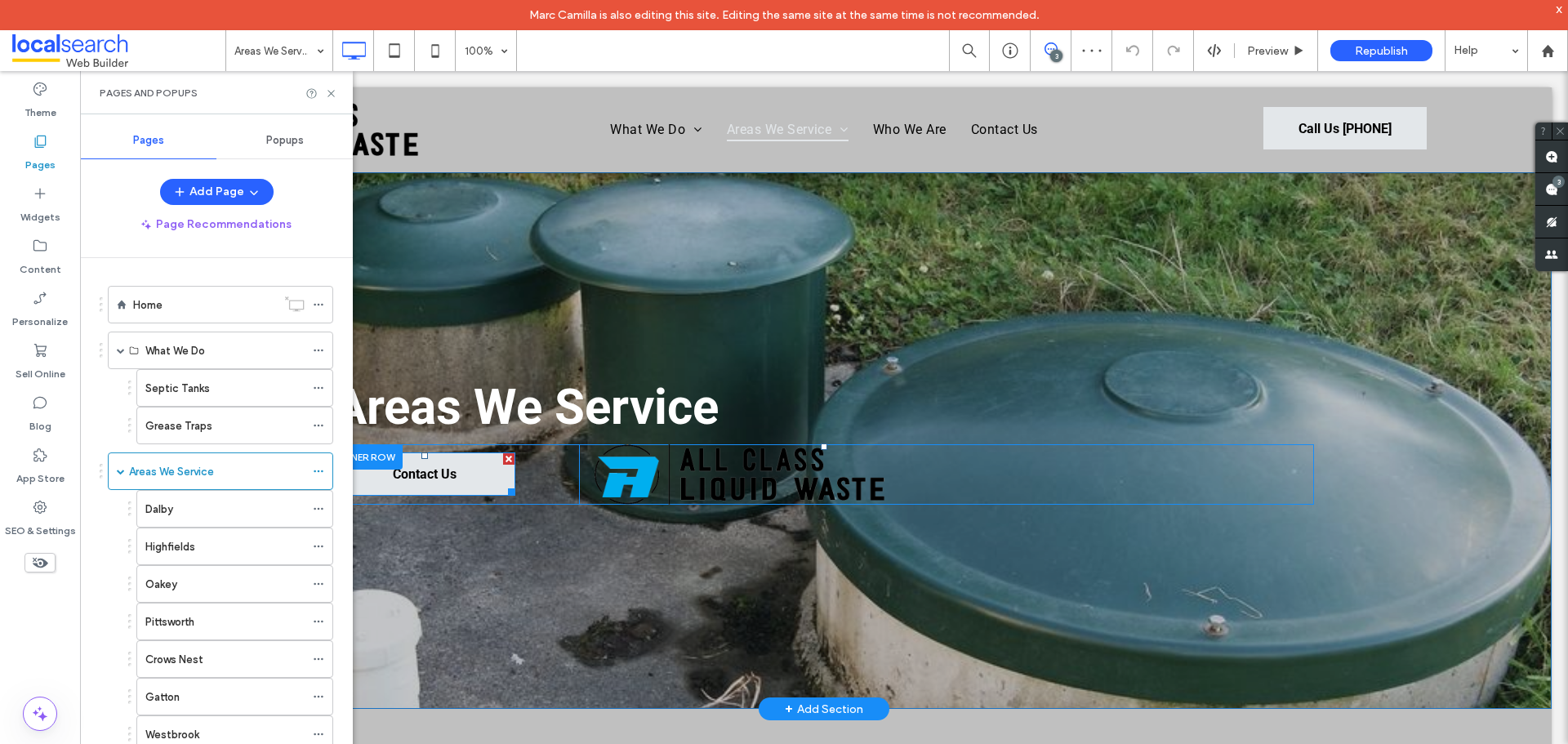 scroll, scrollTop: 0, scrollLeft: 0, axis: both 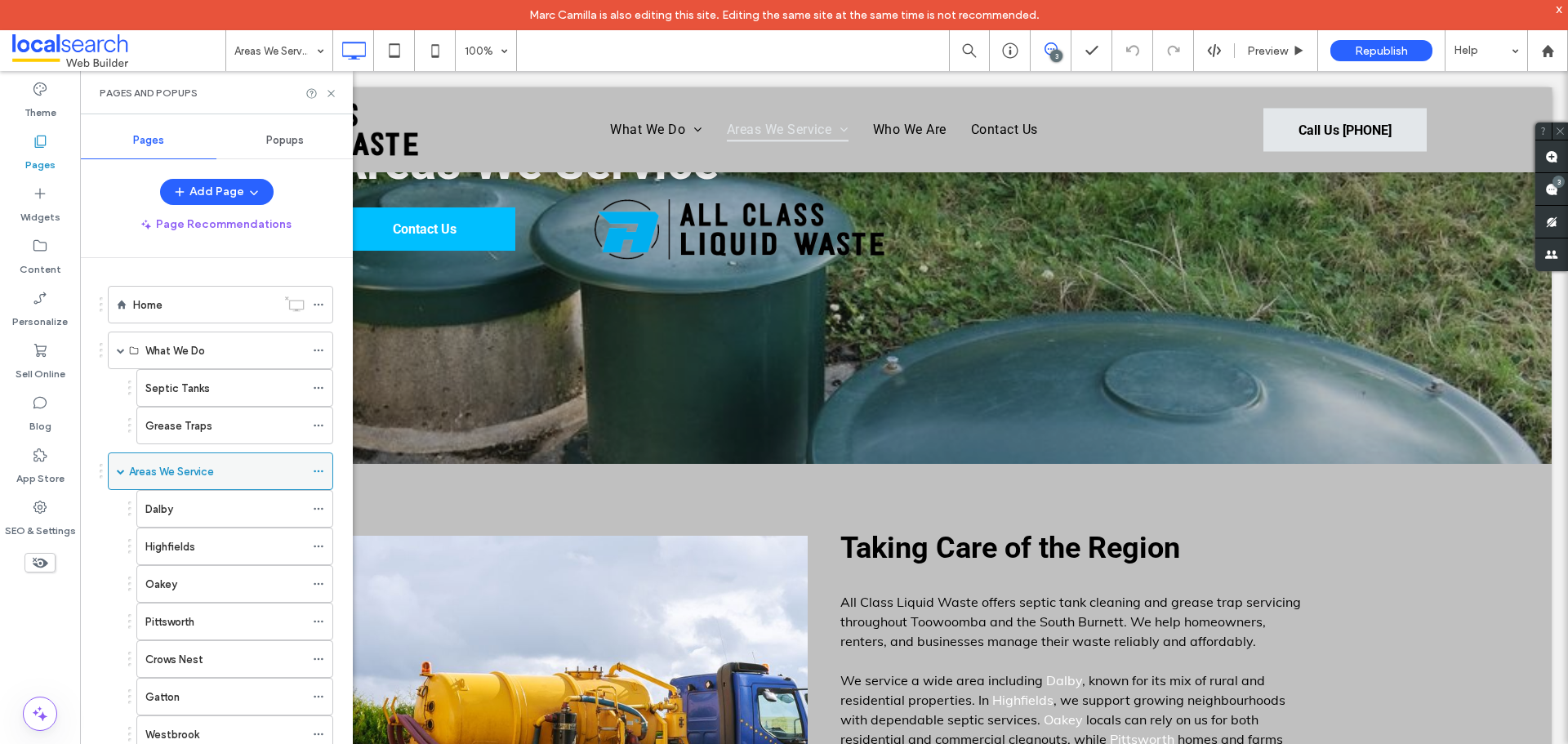 click 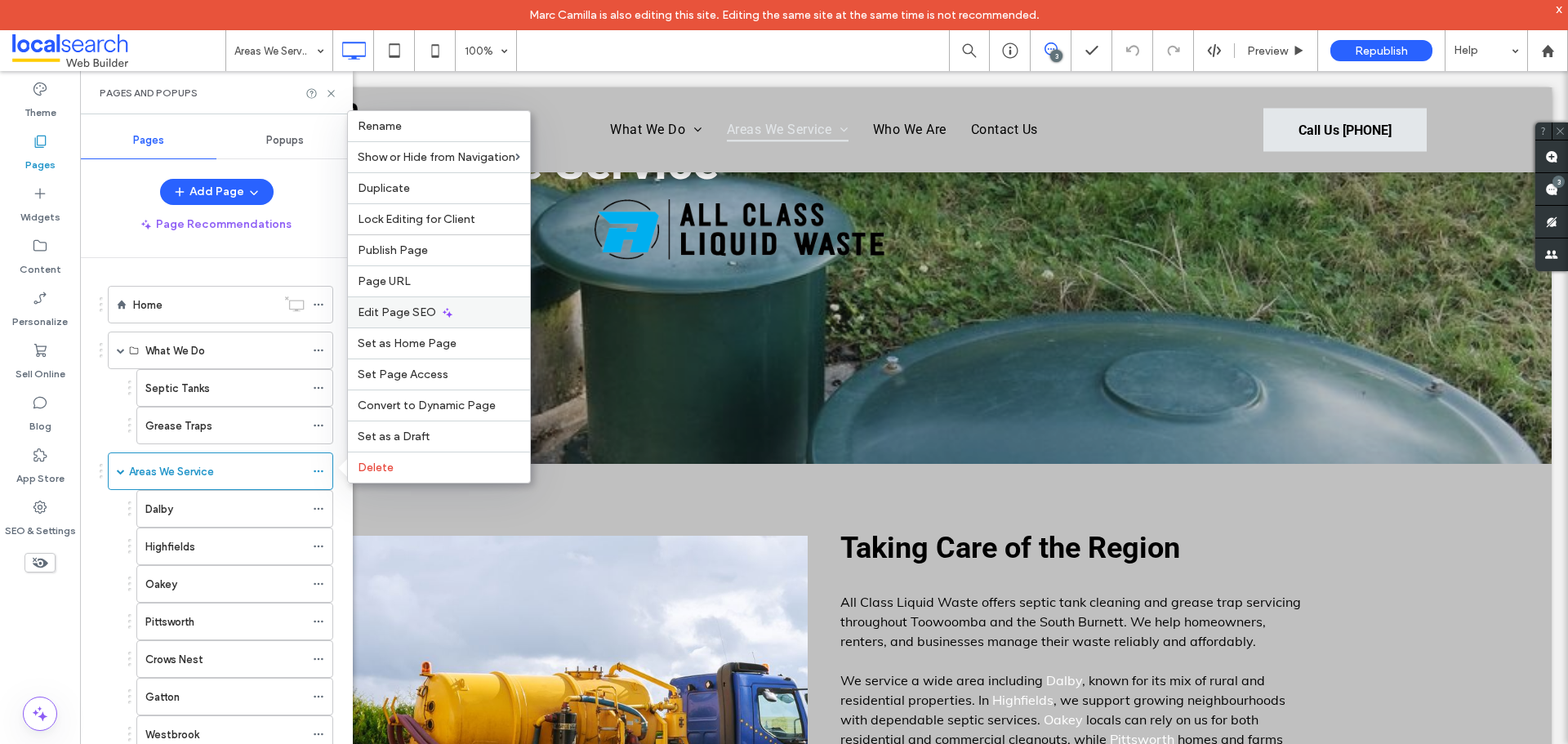 click on "Edit Page SEO" at bounding box center [397, 312] 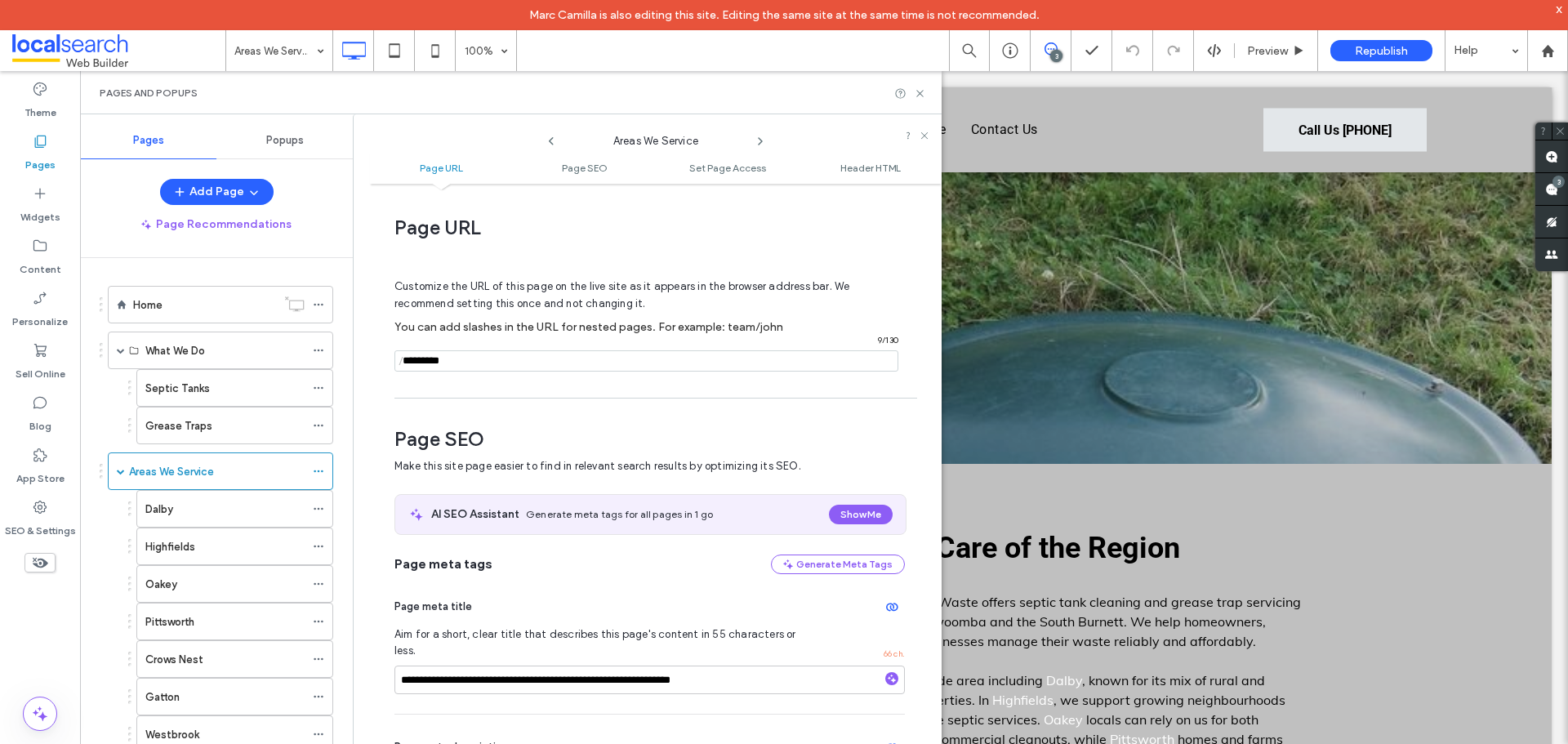 scroll, scrollTop: 224, scrollLeft: 0, axis: vertical 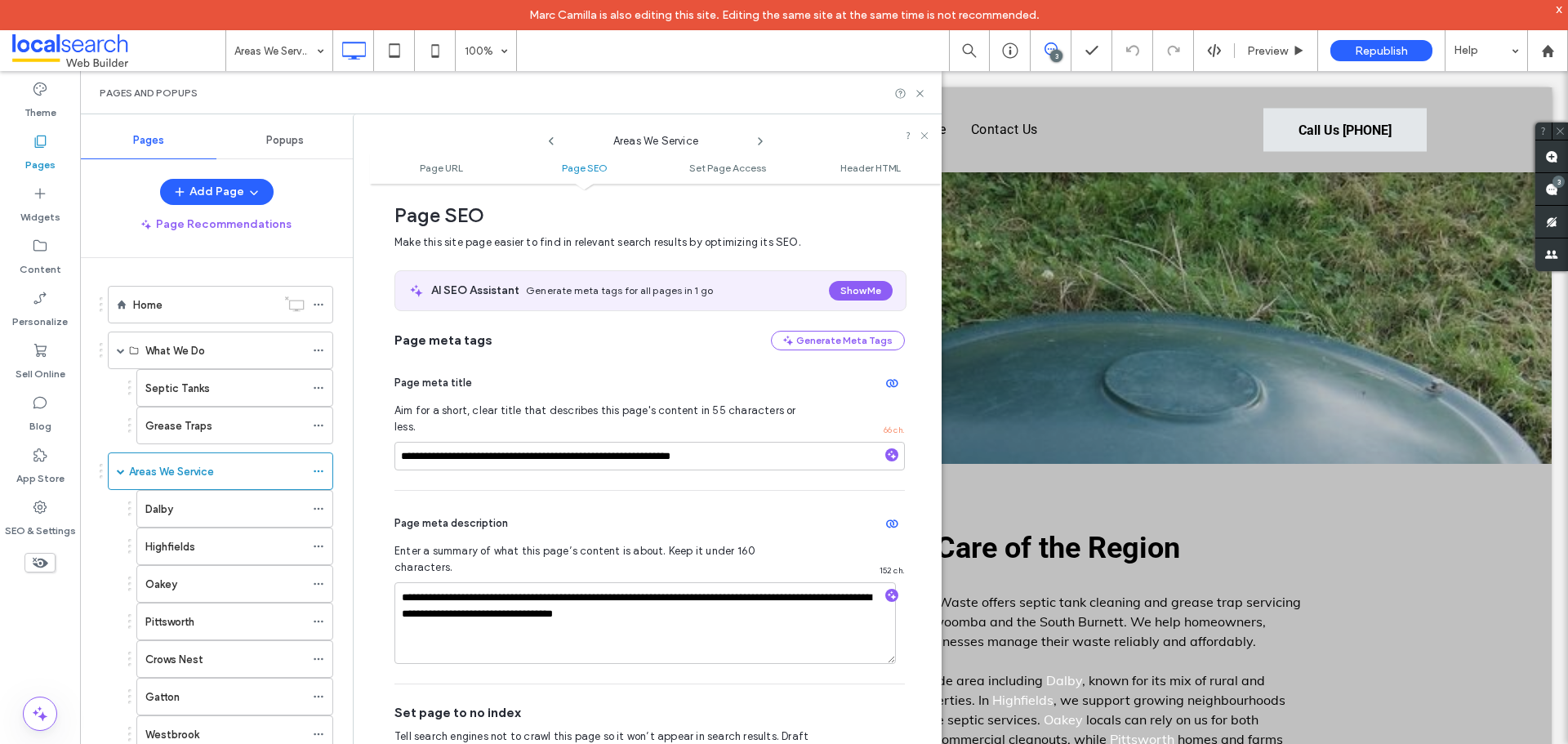 click 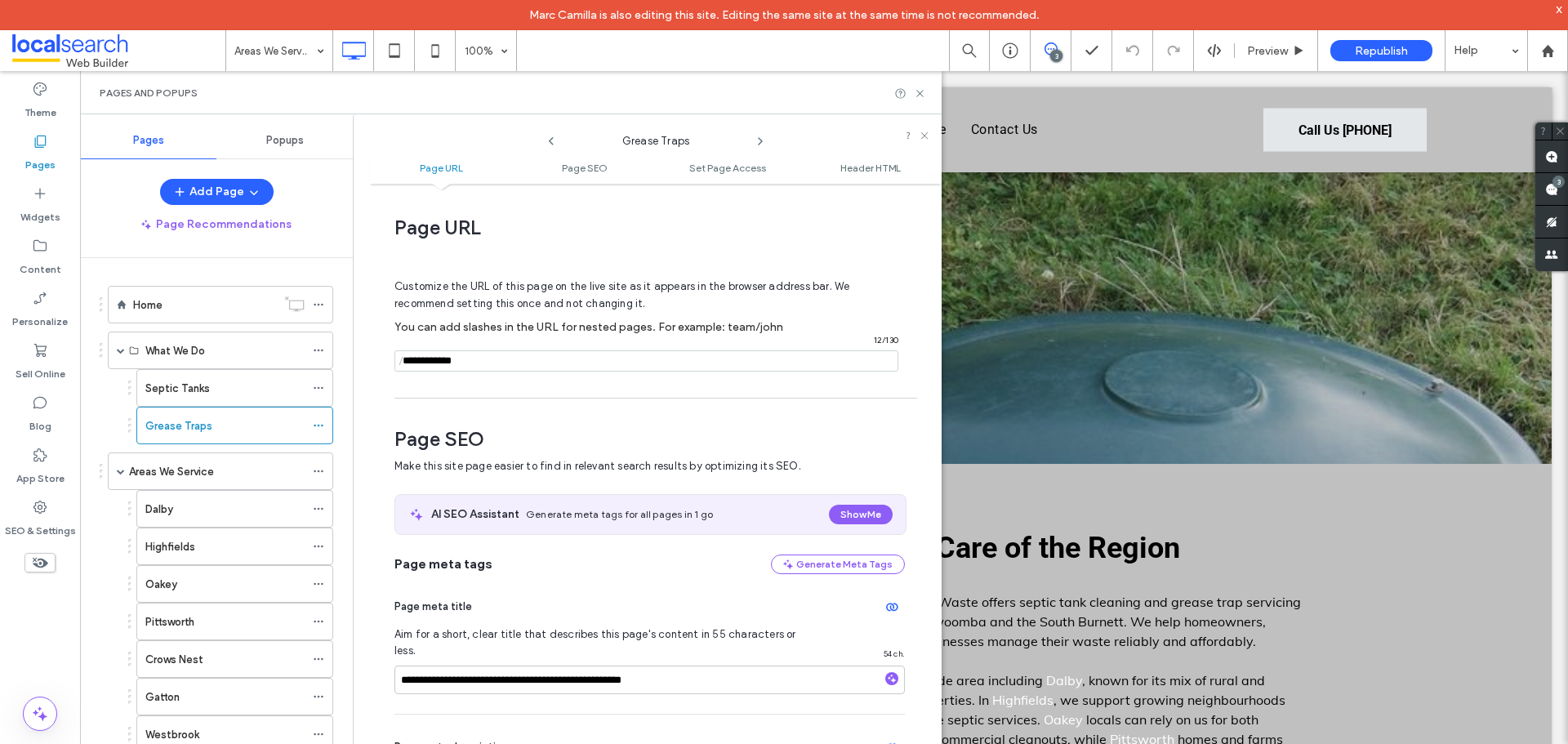 scroll, scrollTop: 224, scrollLeft: 0, axis: vertical 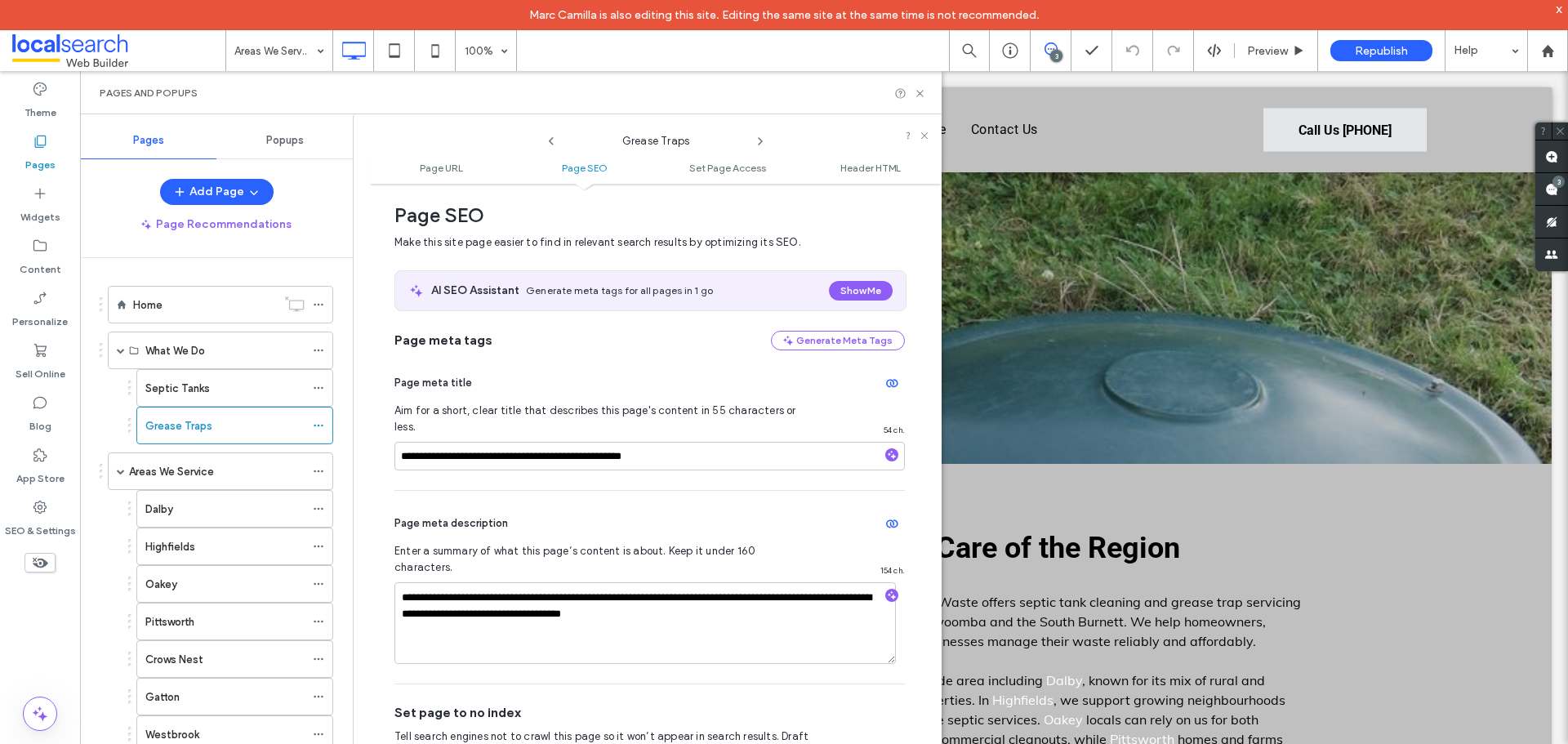 click 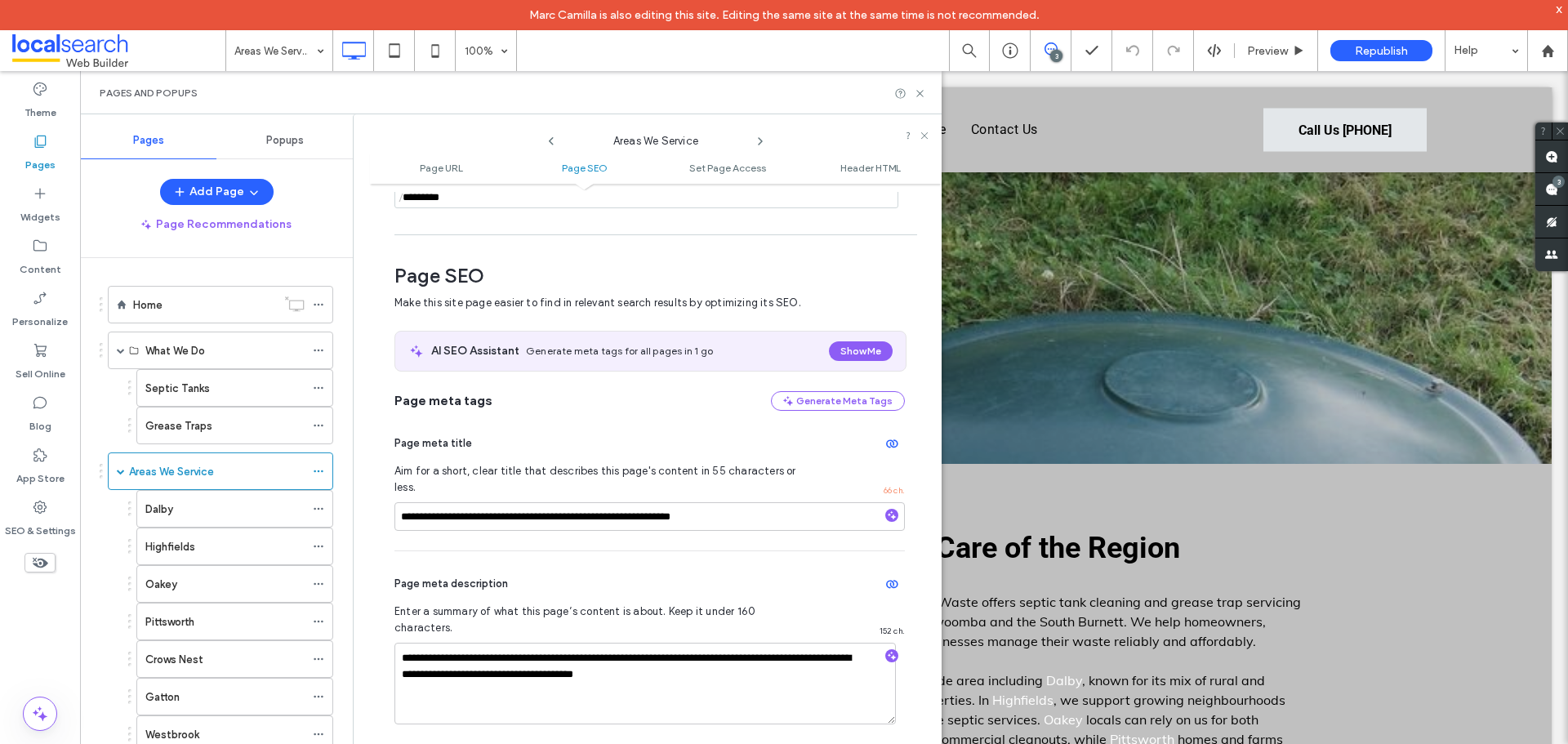 scroll, scrollTop: 224, scrollLeft: 0, axis: vertical 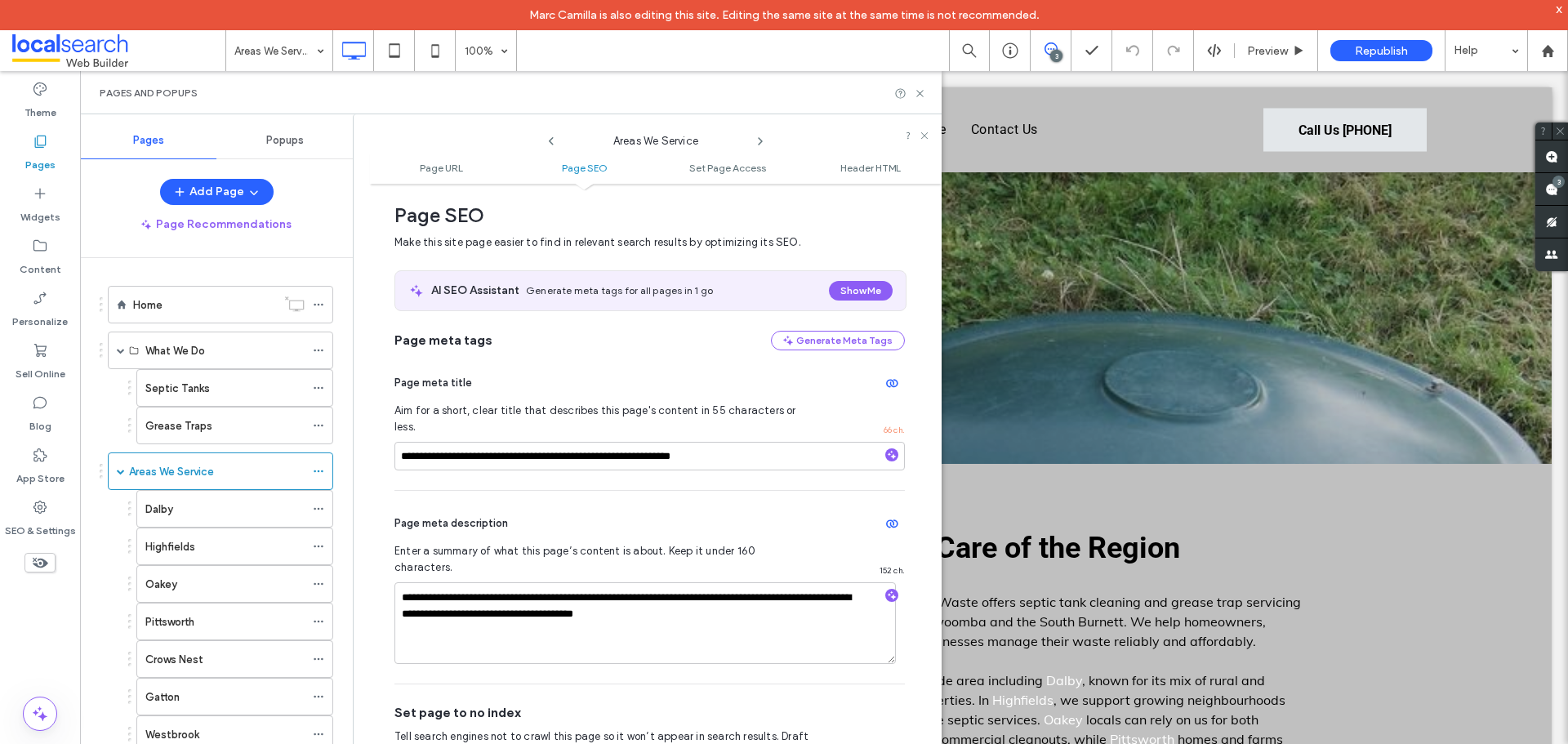 click 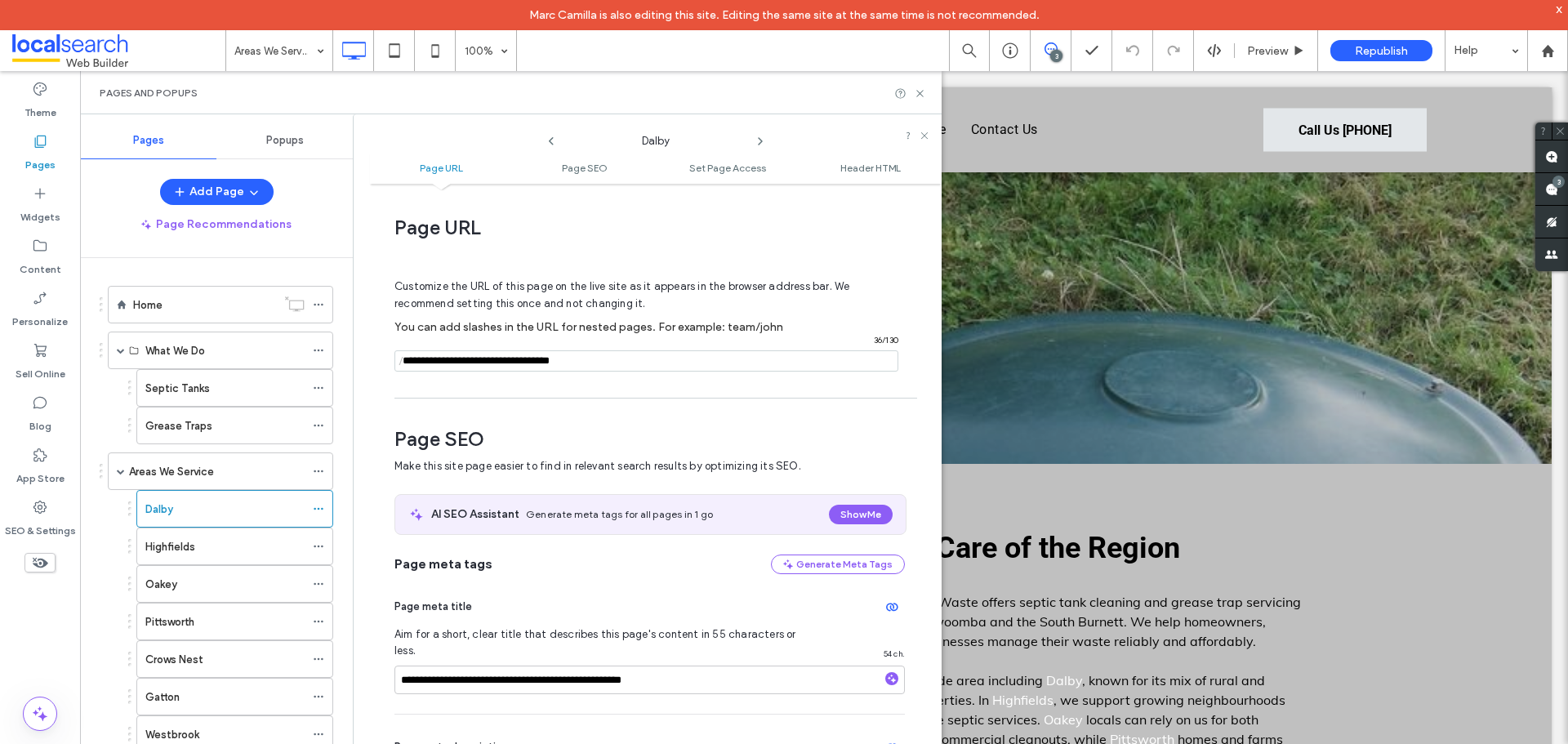 scroll, scrollTop: 224, scrollLeft: 0, axis: vertical 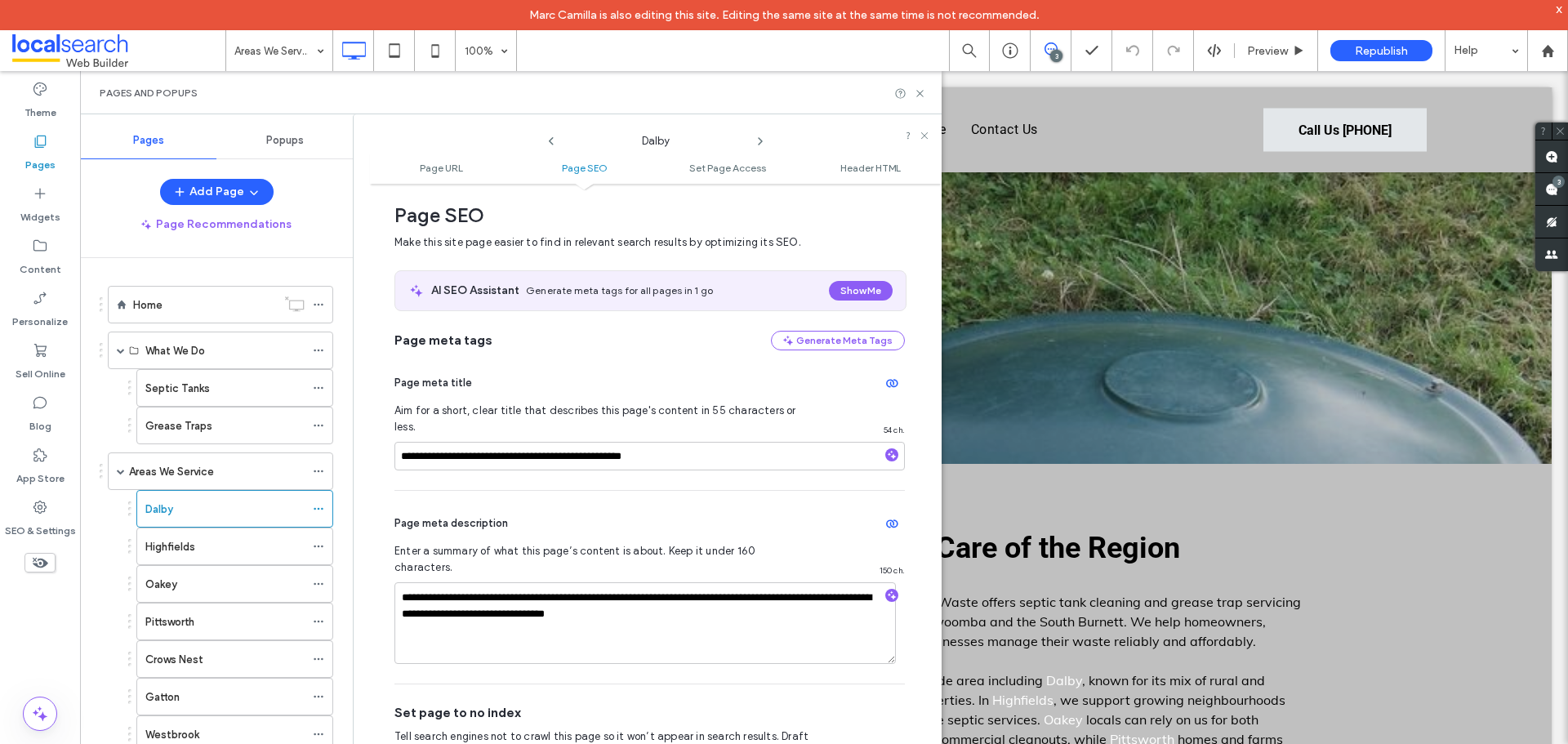 click 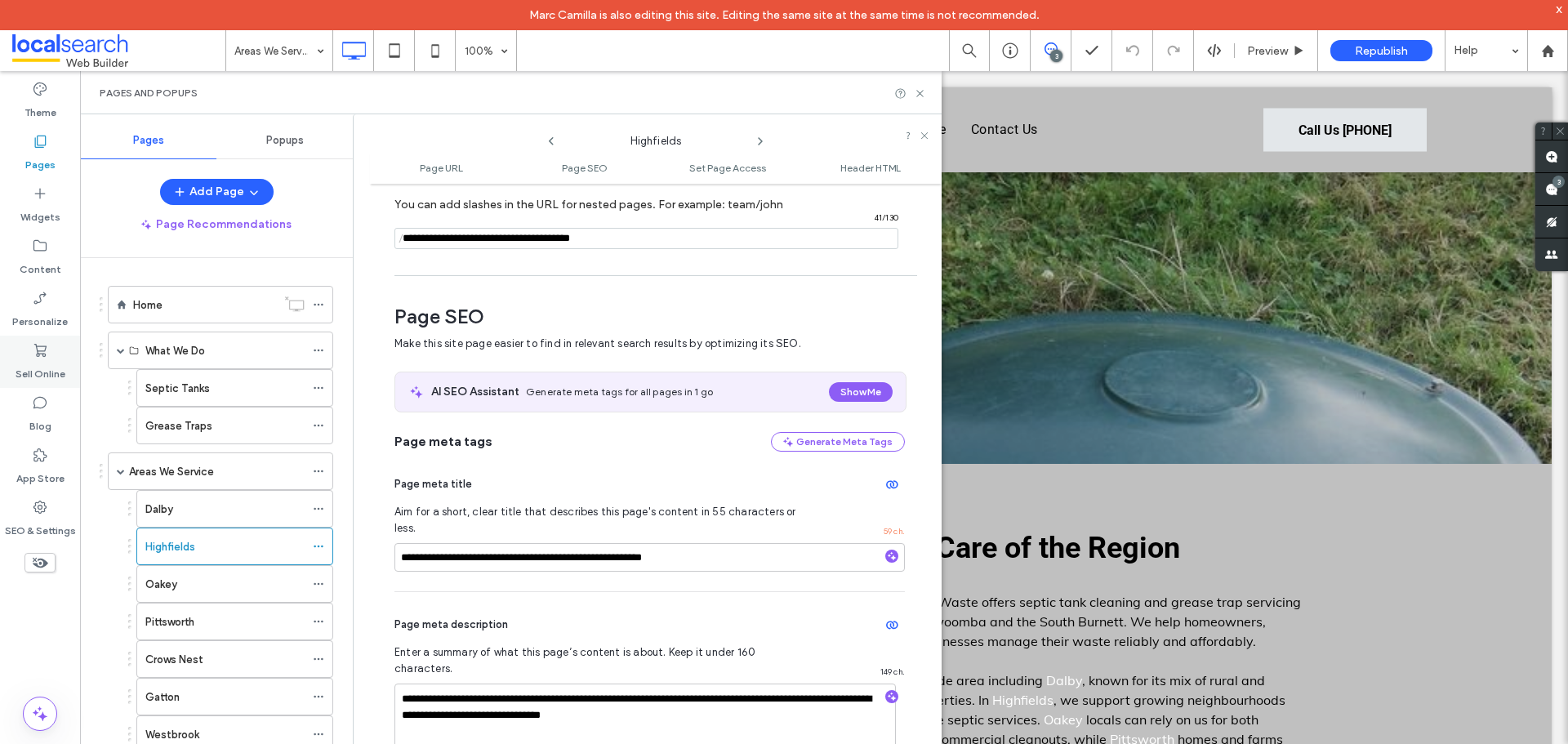 scroll, scrollTop: 224, scrollLeft: 0, axis: vertical 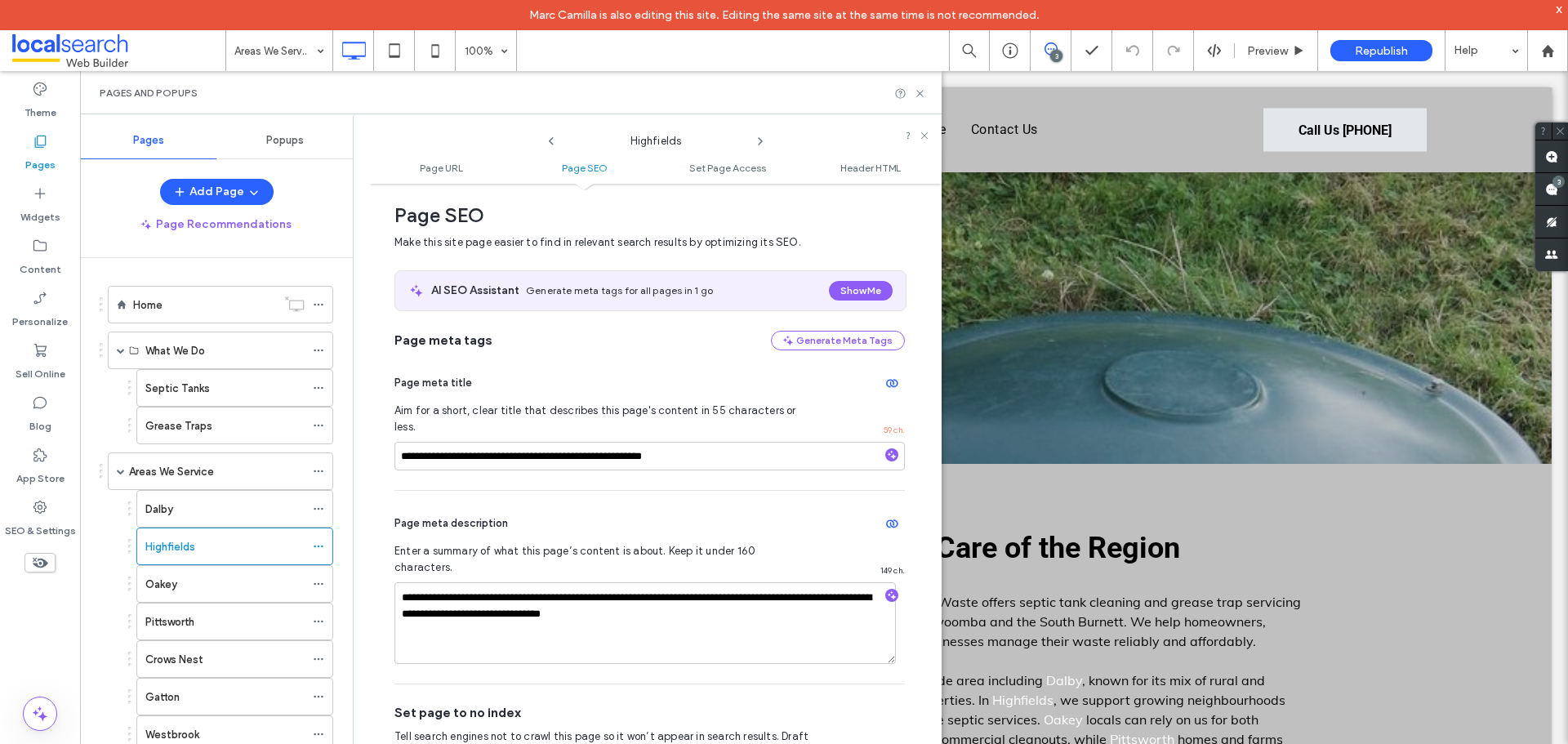 drag, startPoint x: 27, startPoint y: 512, endPoint x: 100, endPoint y: 504, distance: 73.43705 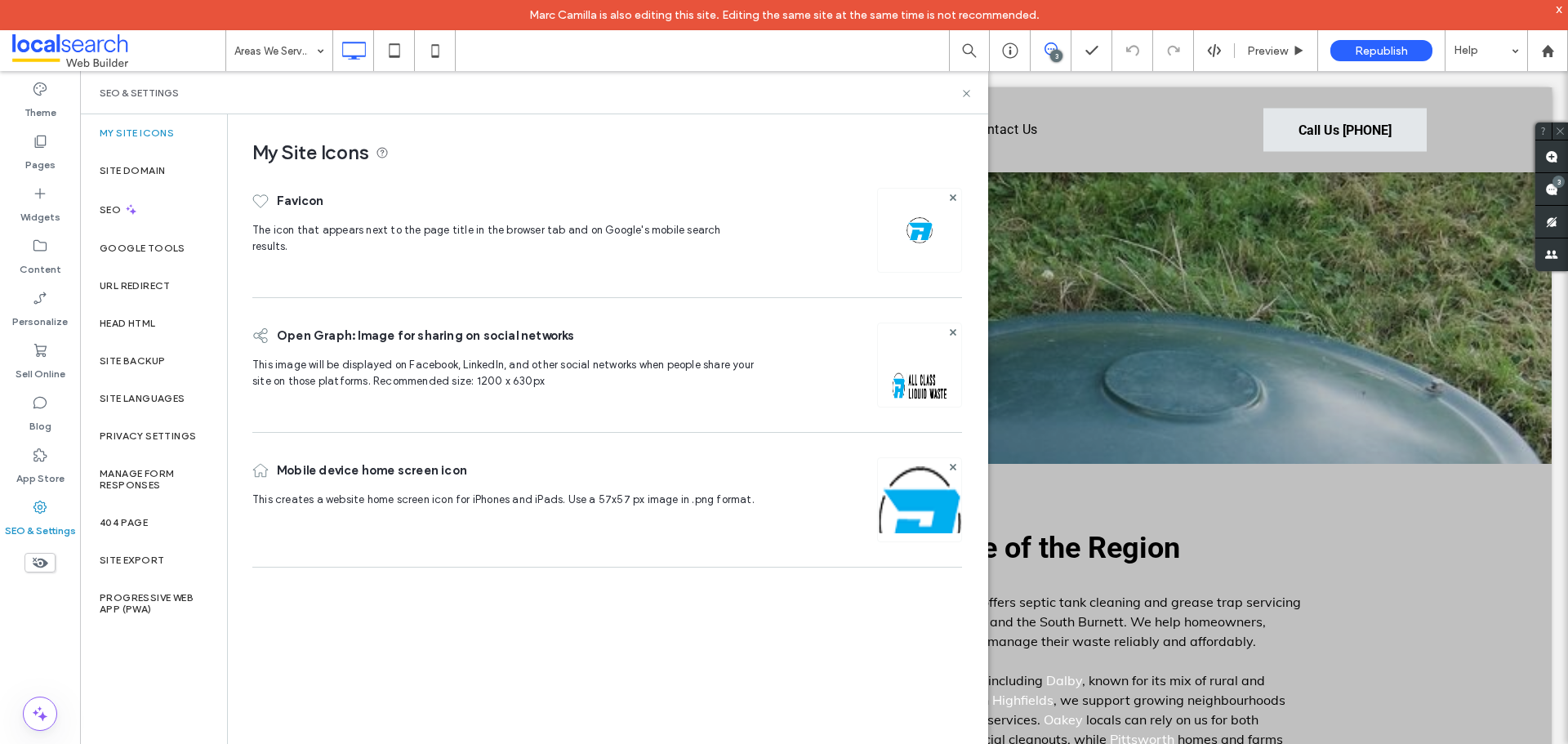 click on "Site Backup" at bounding box center (154, 361) 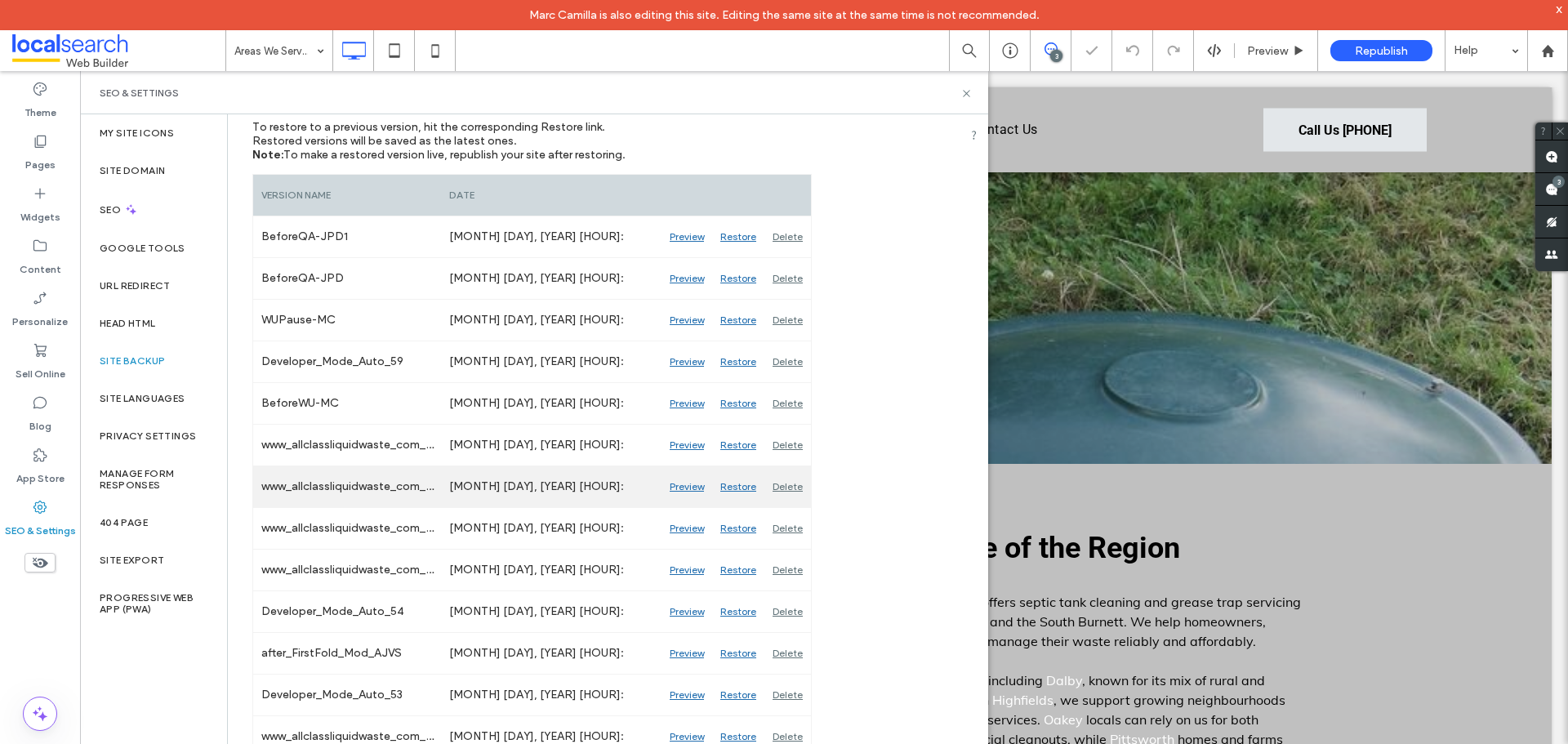 scroll, scrollTop: 245, scrollLeft: 0, axis: vertical 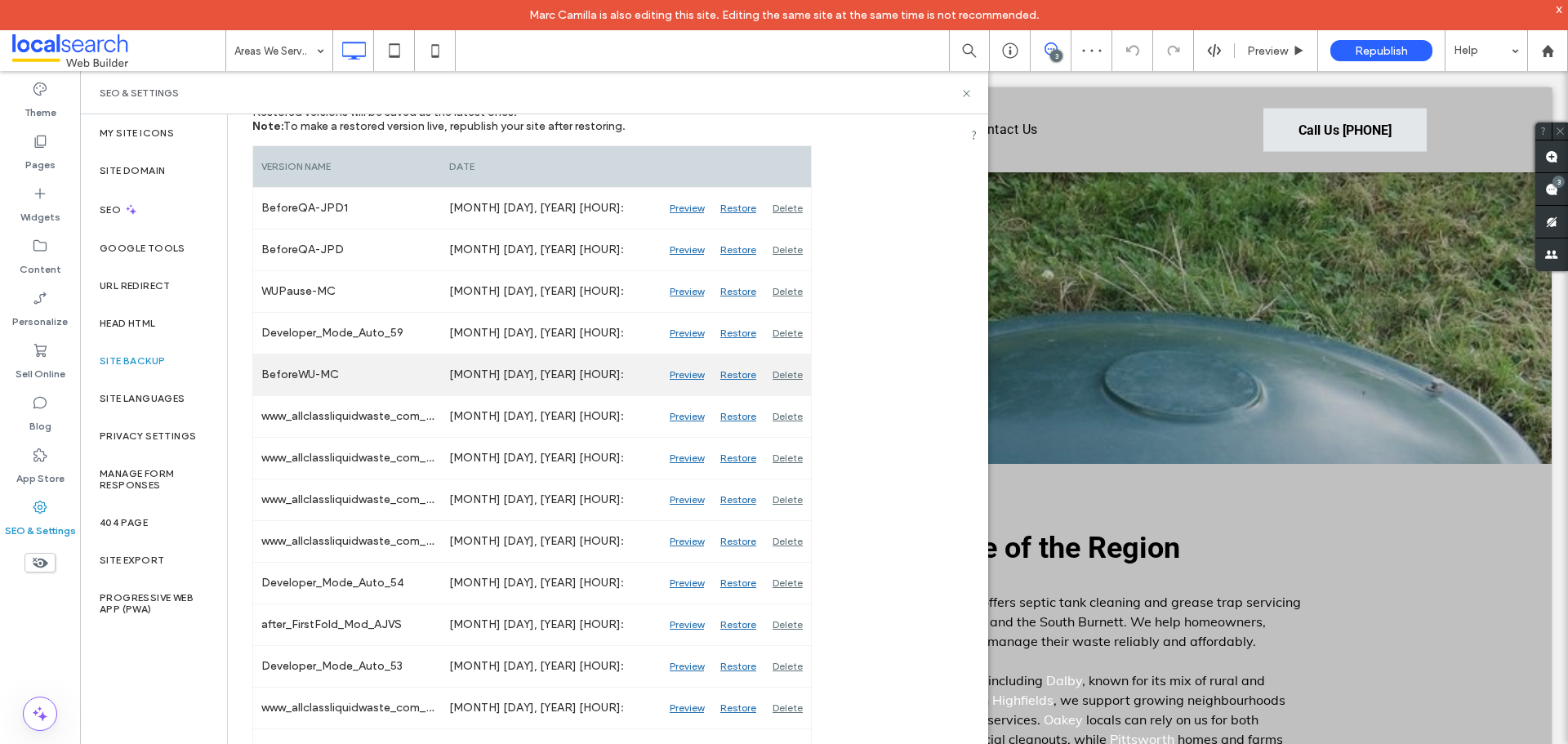 click on "Preview" at bounding box center (687, 375) 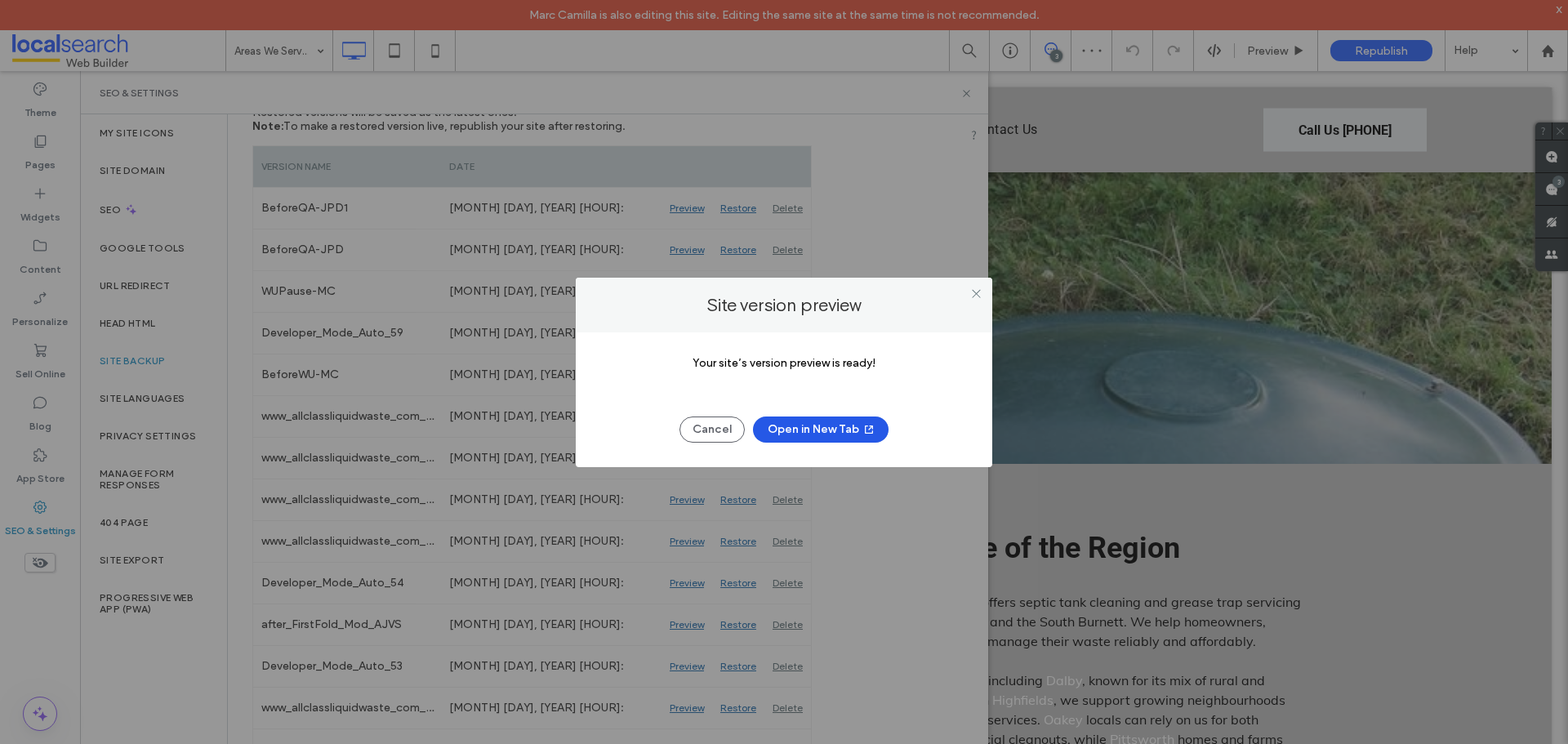 click on "Open in New Tab" at bounding box center (821, 430) 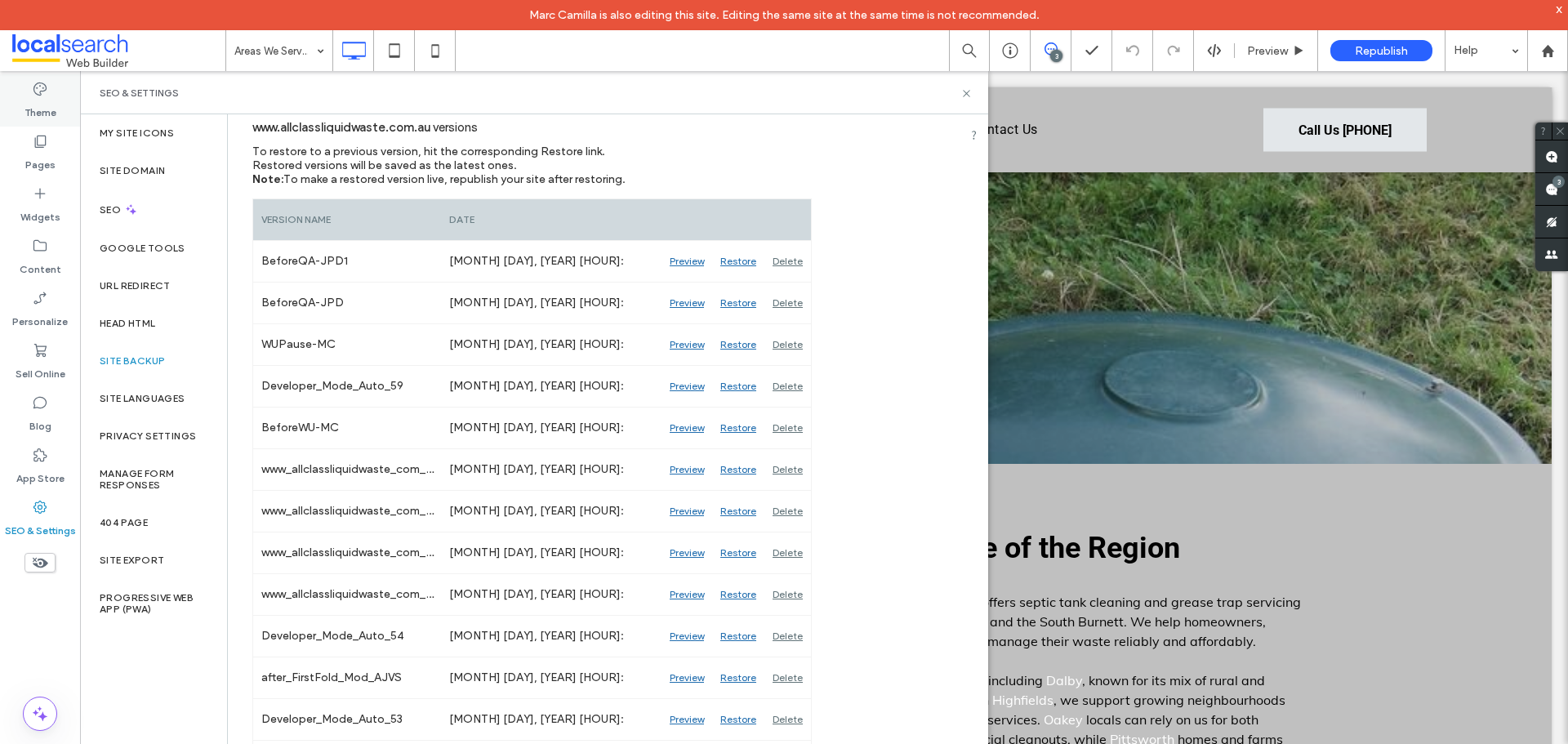 scroll, scrollTop: 163, scrollLeft: 0, axis: vertical 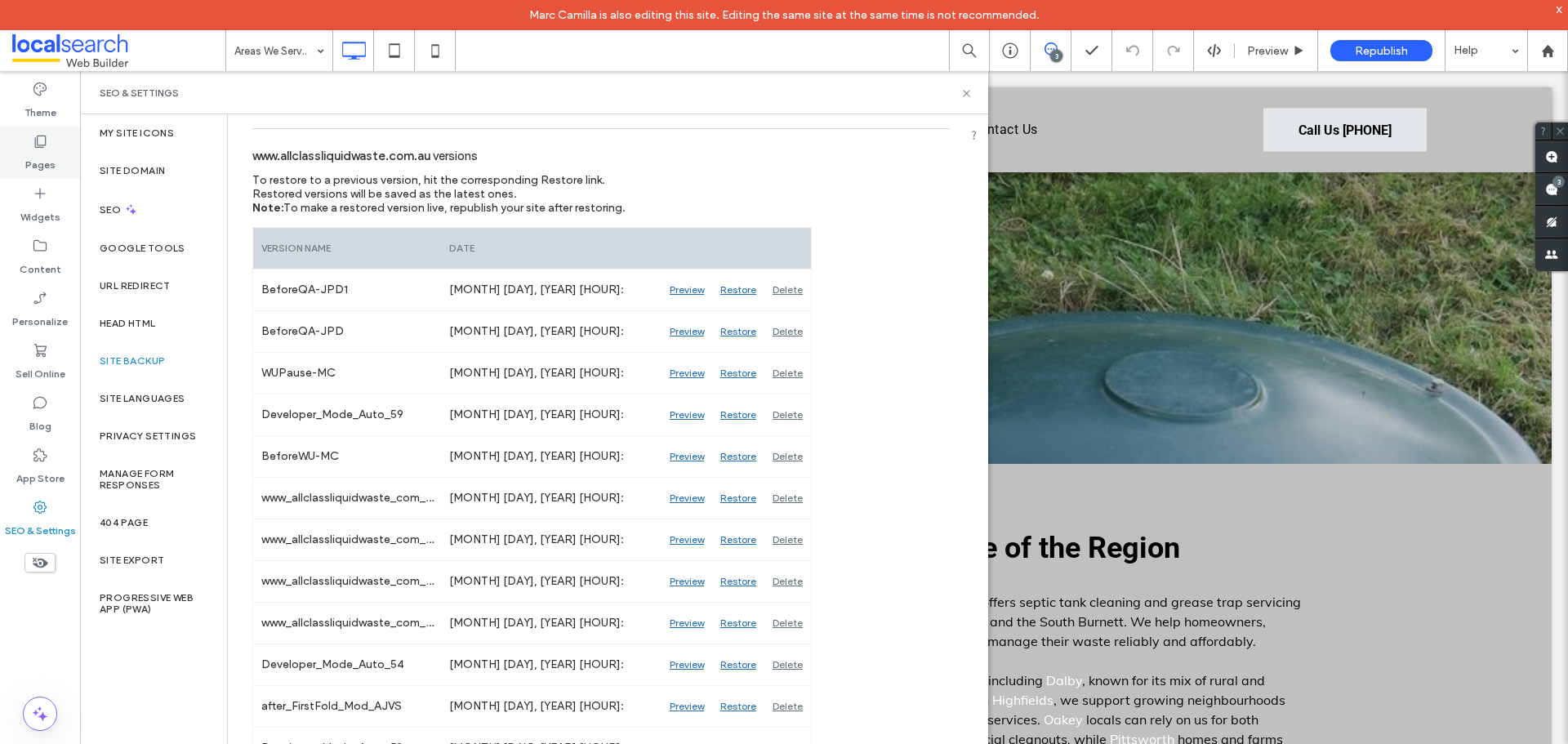 click on "Pages" at bounding box center (40, 161) 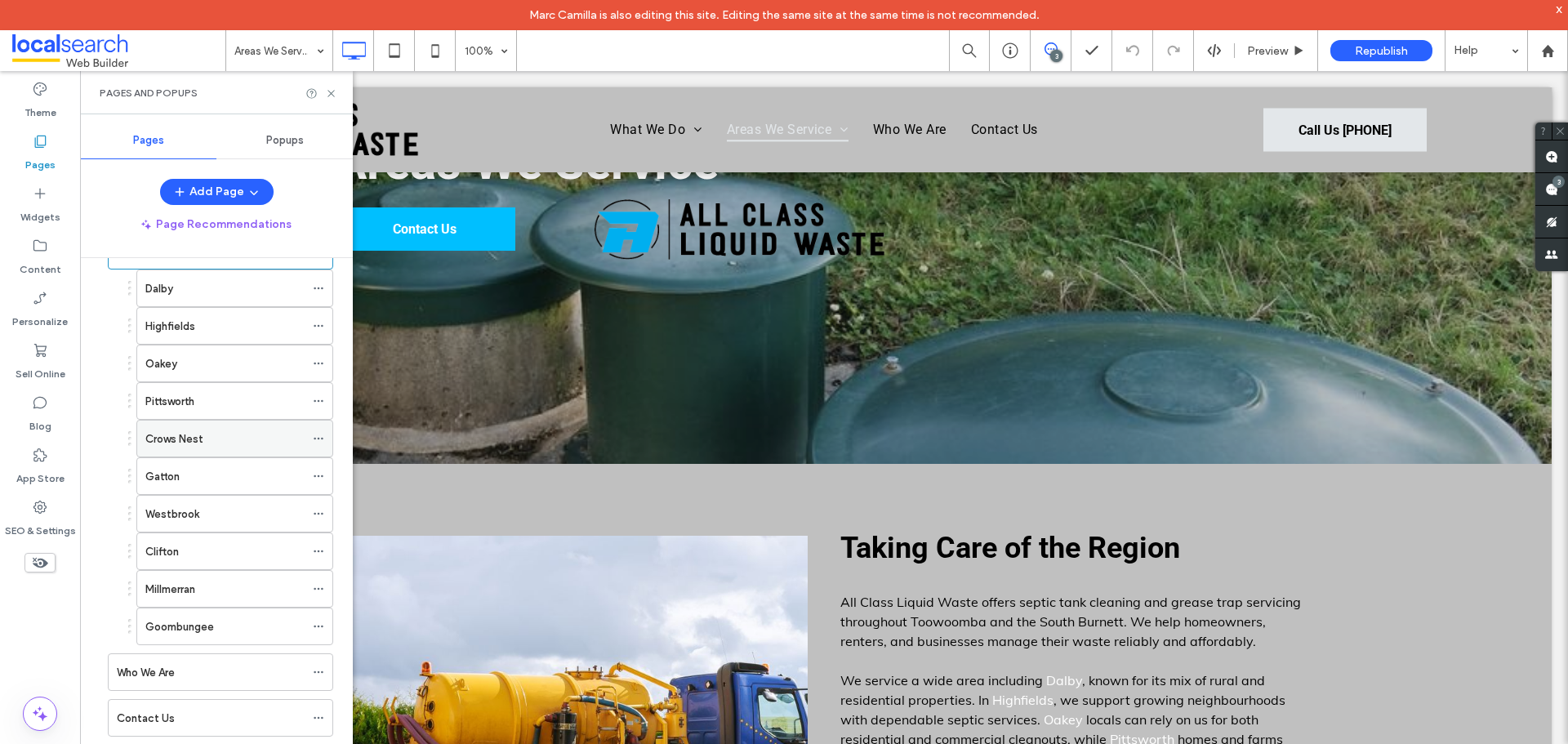 scroll, scrollTop: 232, scrollLeft: 0, axis: vertical 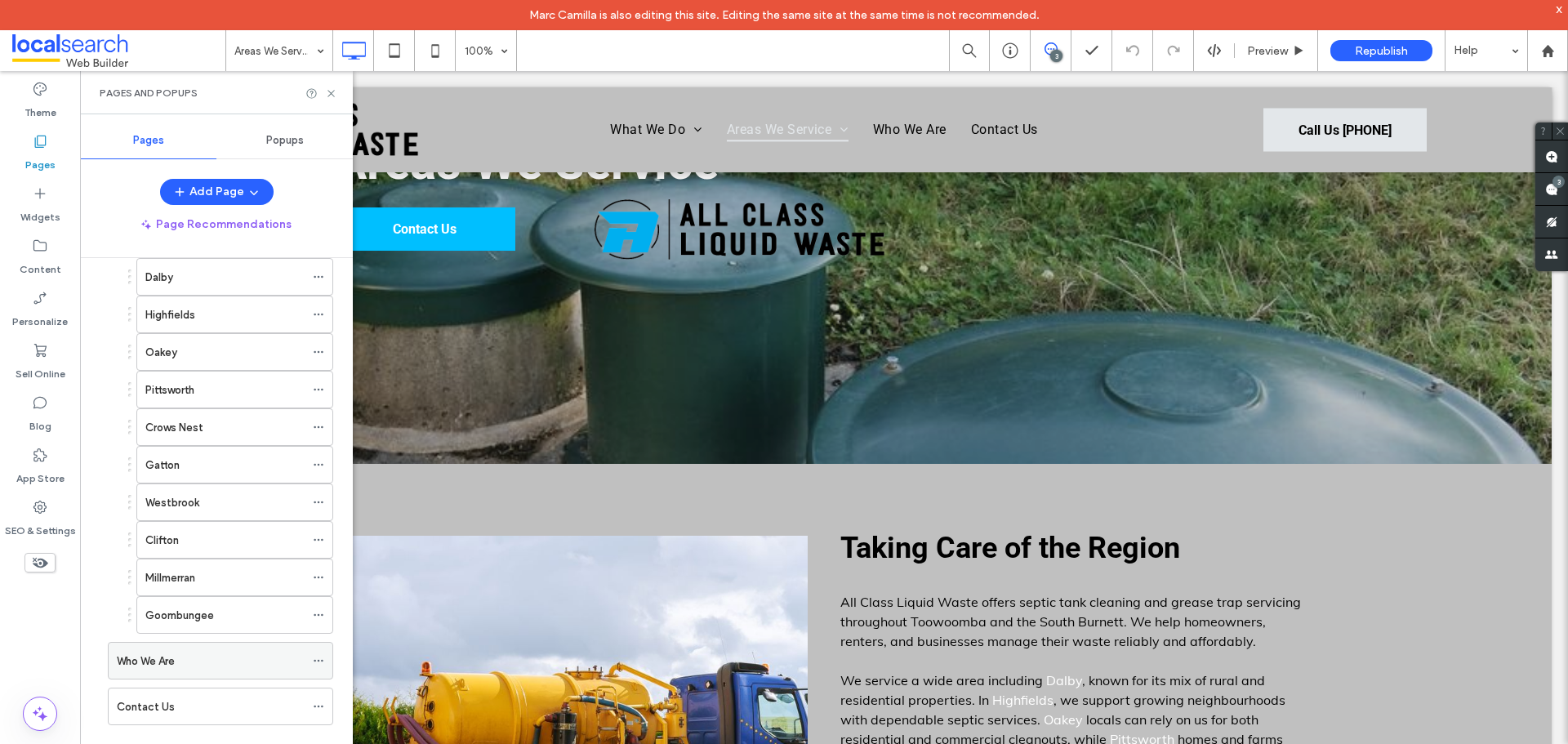 click on "Who We Are" at bounding box center (145, 661) 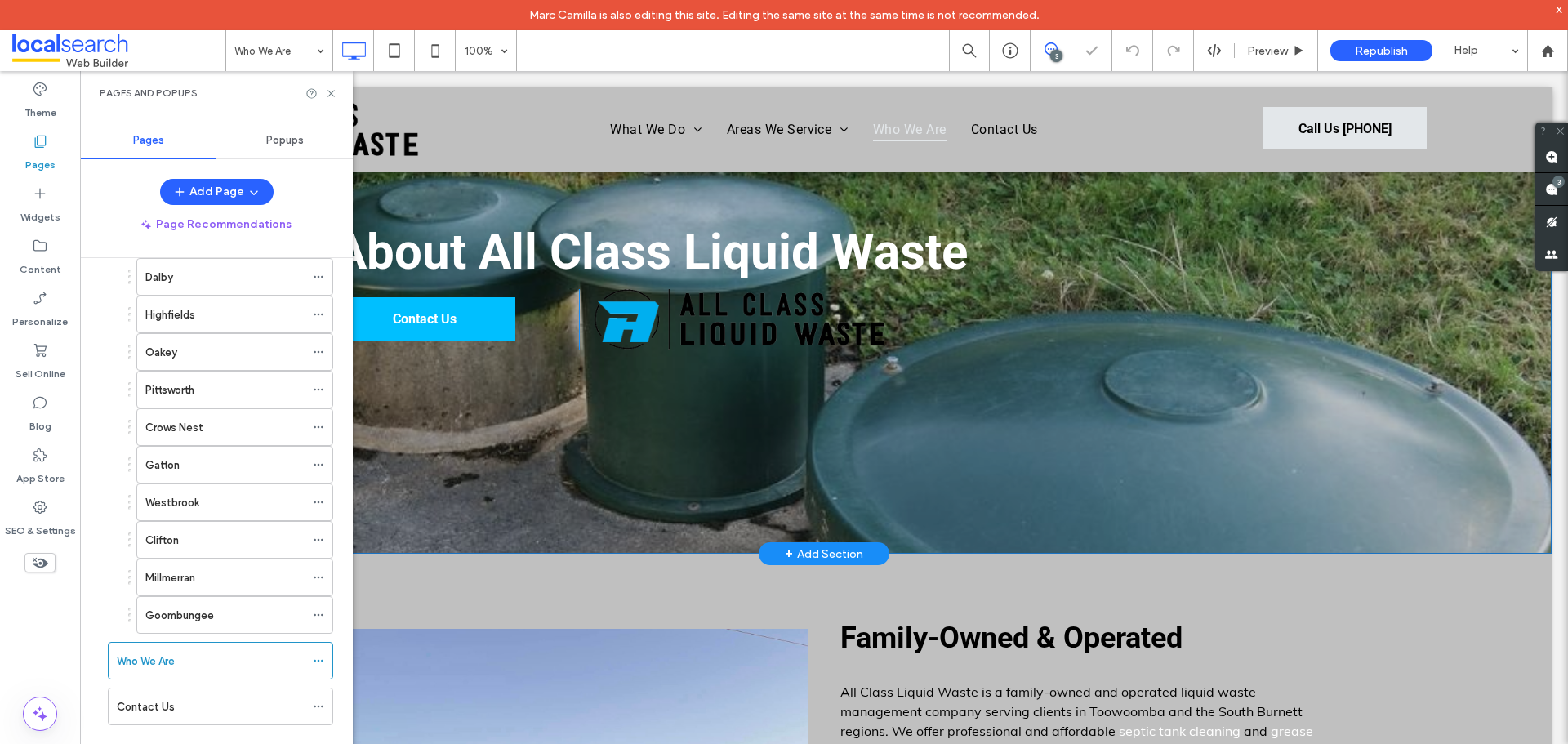 scroll, scrollTop: 0, scrollLeft: 0, axis: both 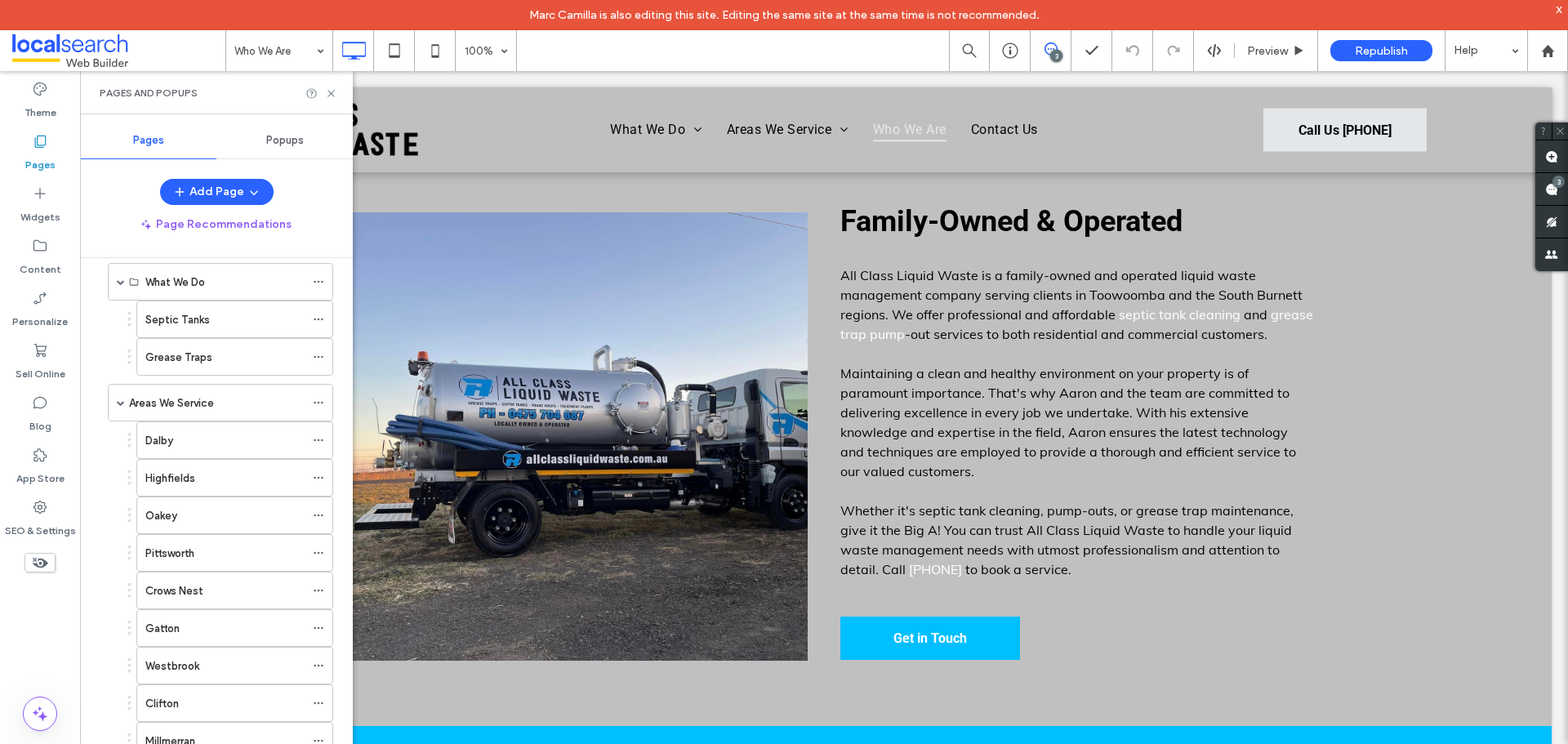 click on "Areas We Service" at bounding box center [216, 403] 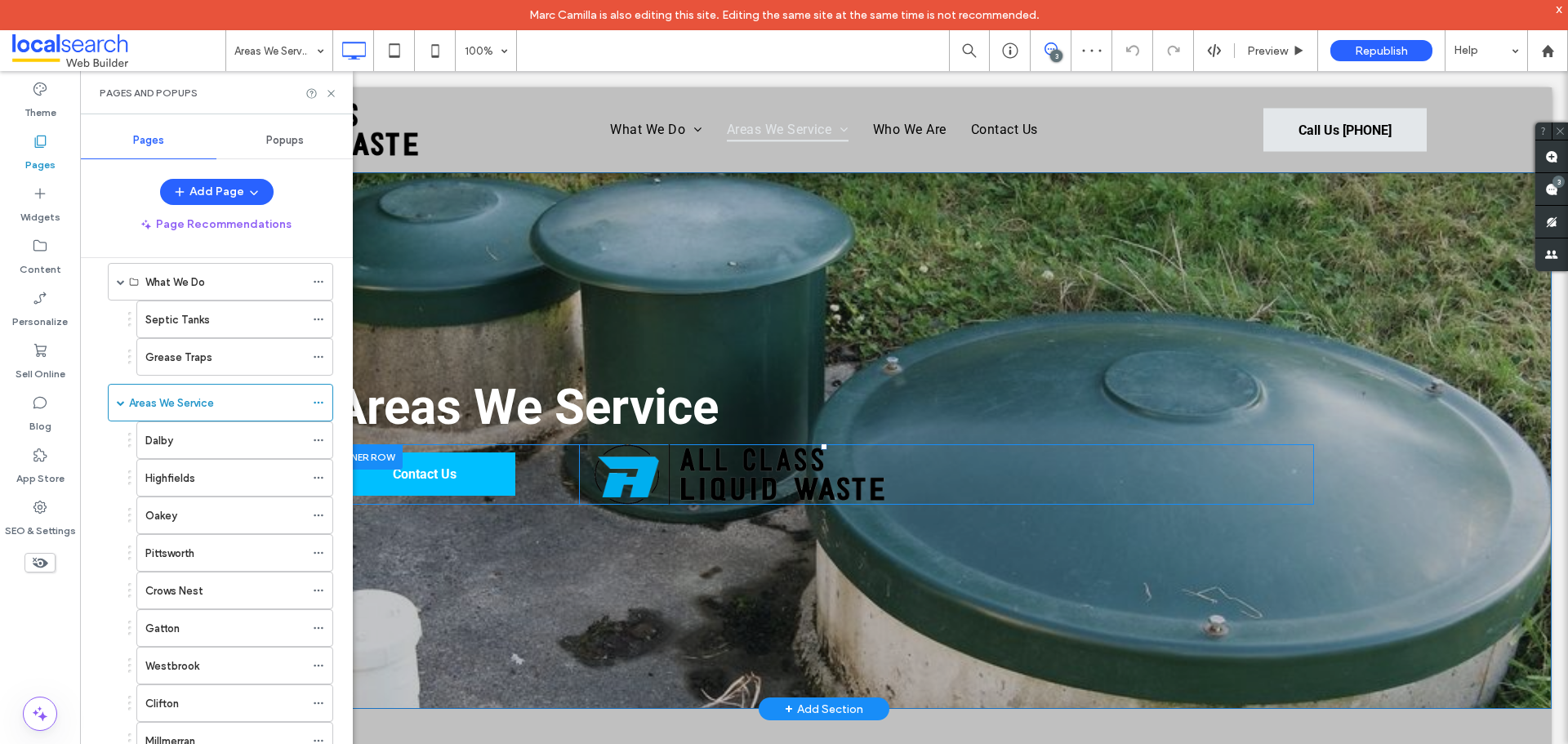 scroll, scrollTop: 305, scrollLeft: 0, axis: vertical 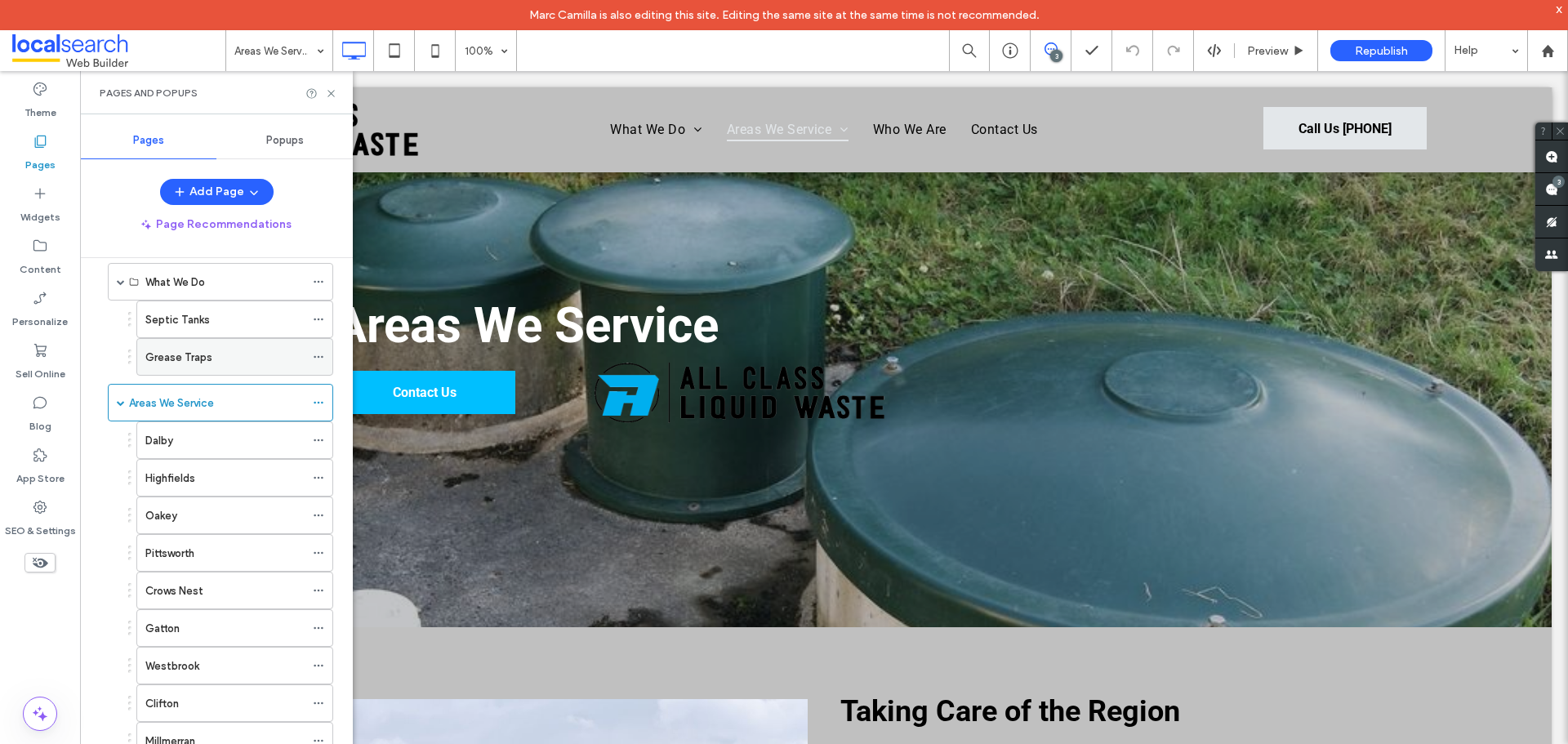 click on "Grease Traps" at bounding box center [179, 357] 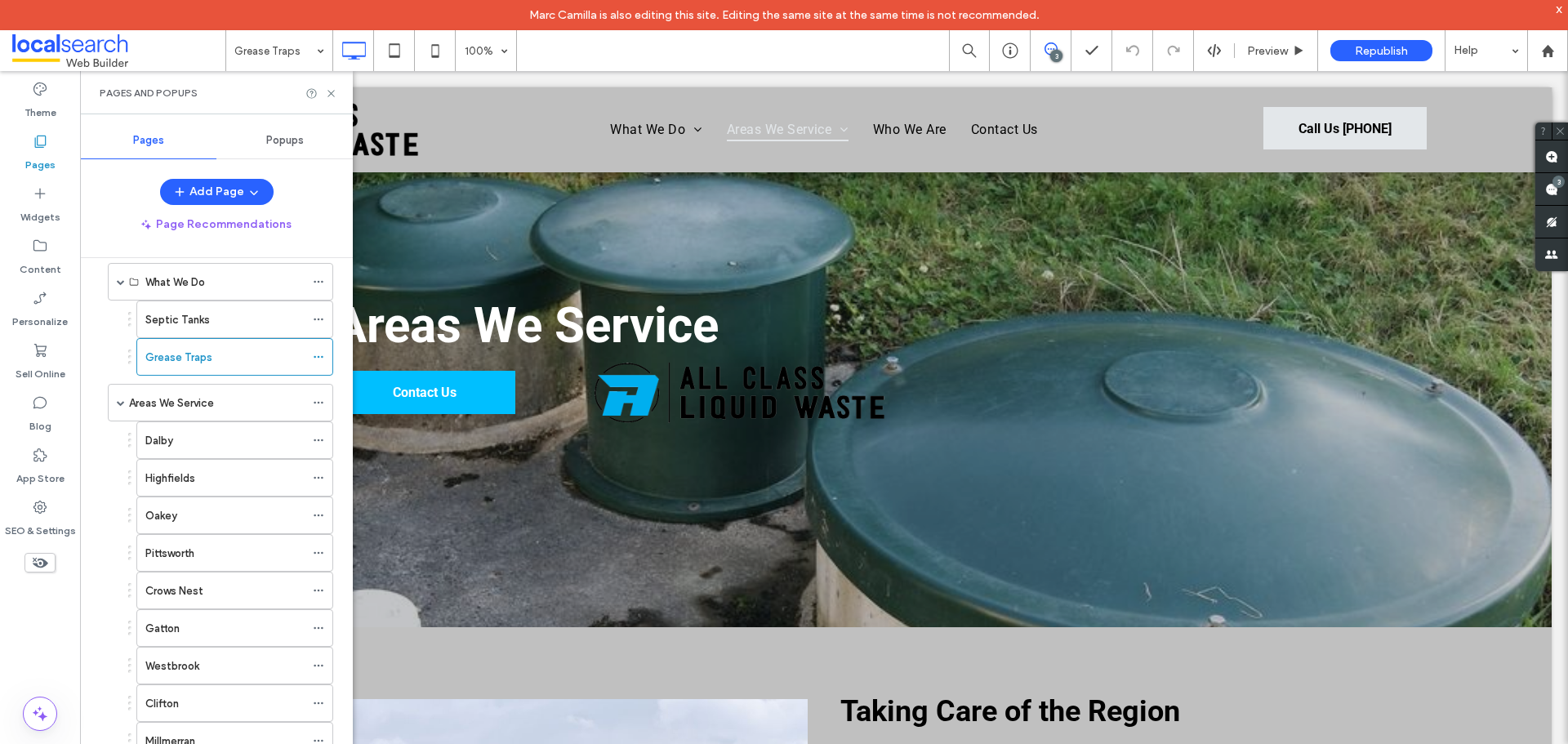 click on "Areas We Service" at bounding box center [216, 403] 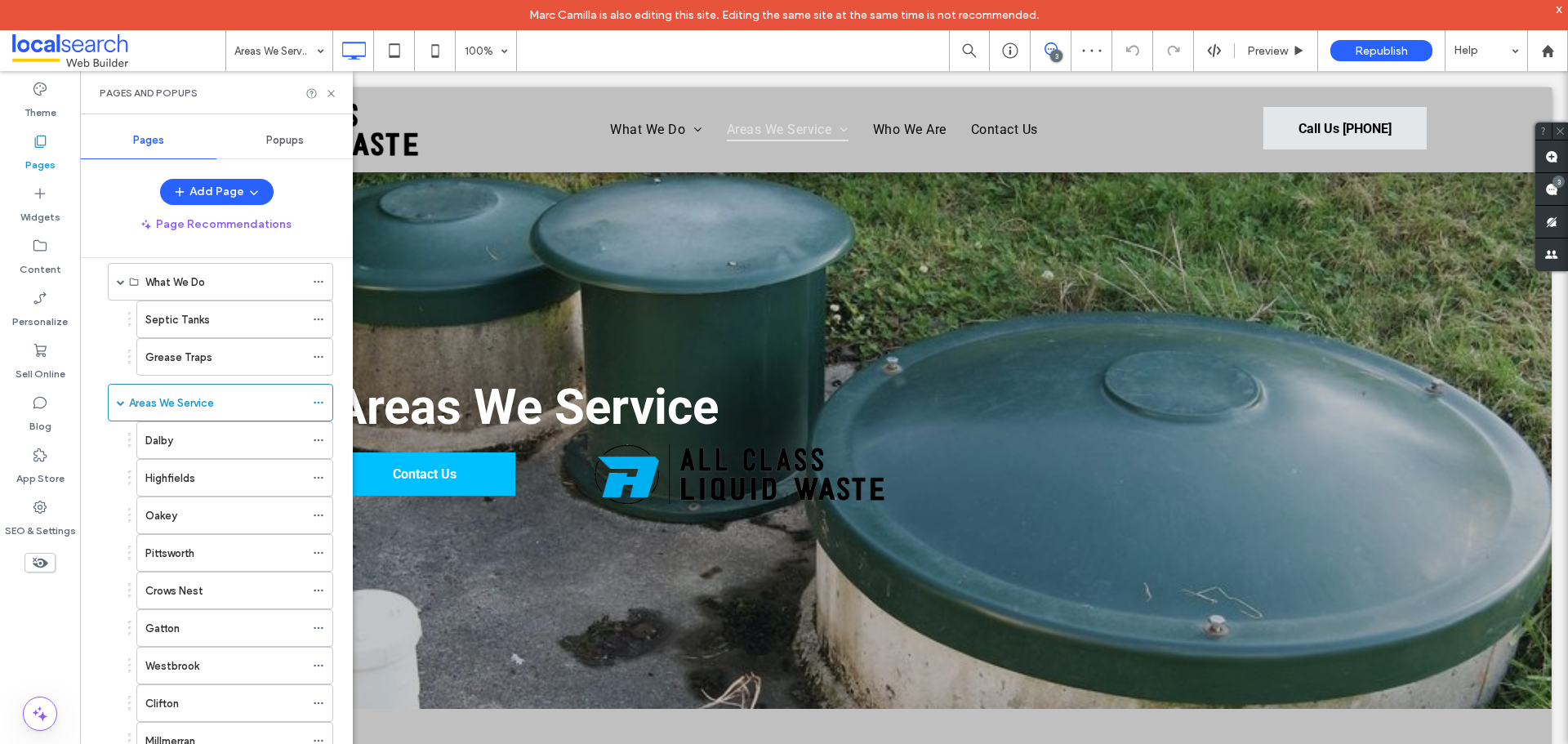scroll, scrollTop: 0, scrollLeft: 0, axis: both 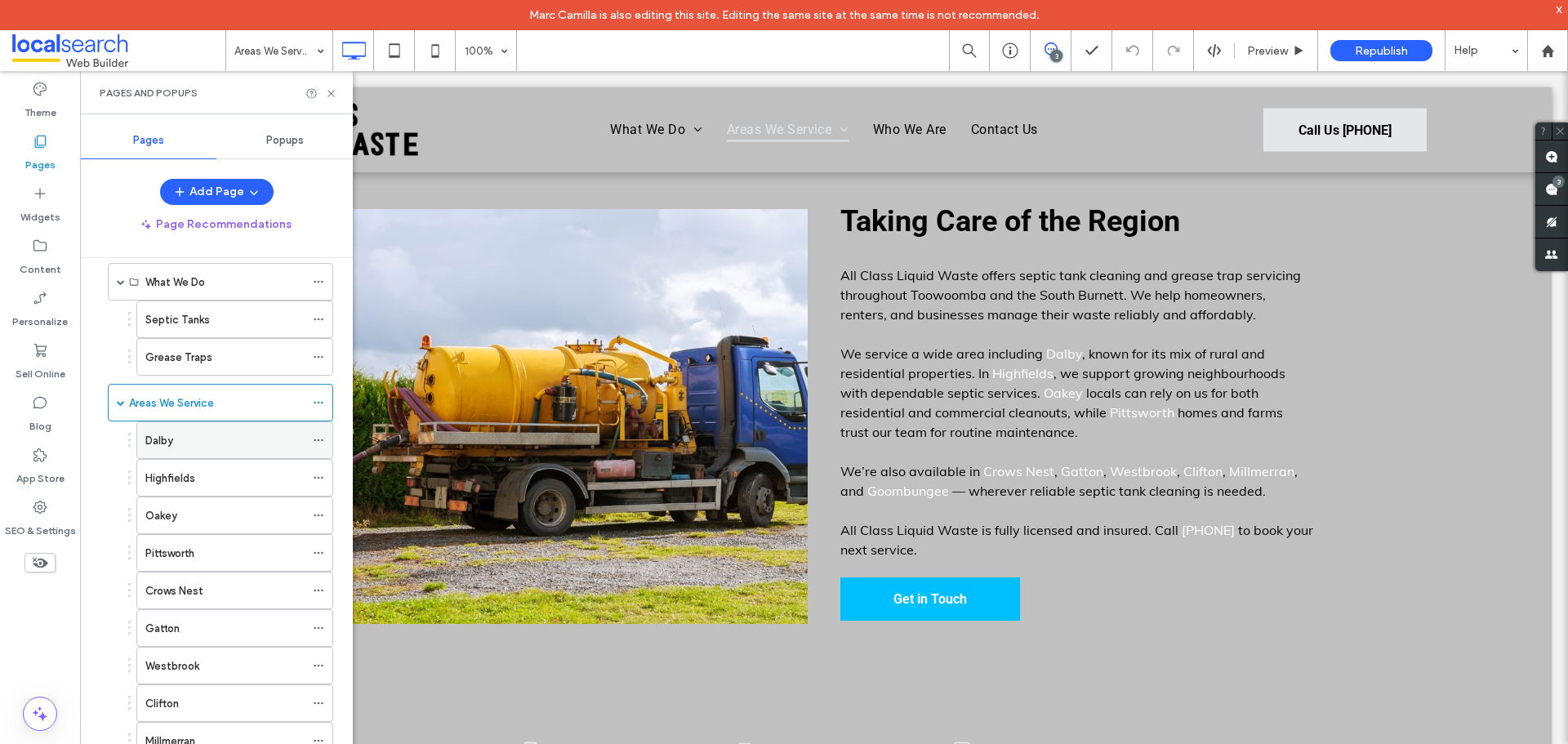 click on "Dalby" at bounding box center (225, 440) 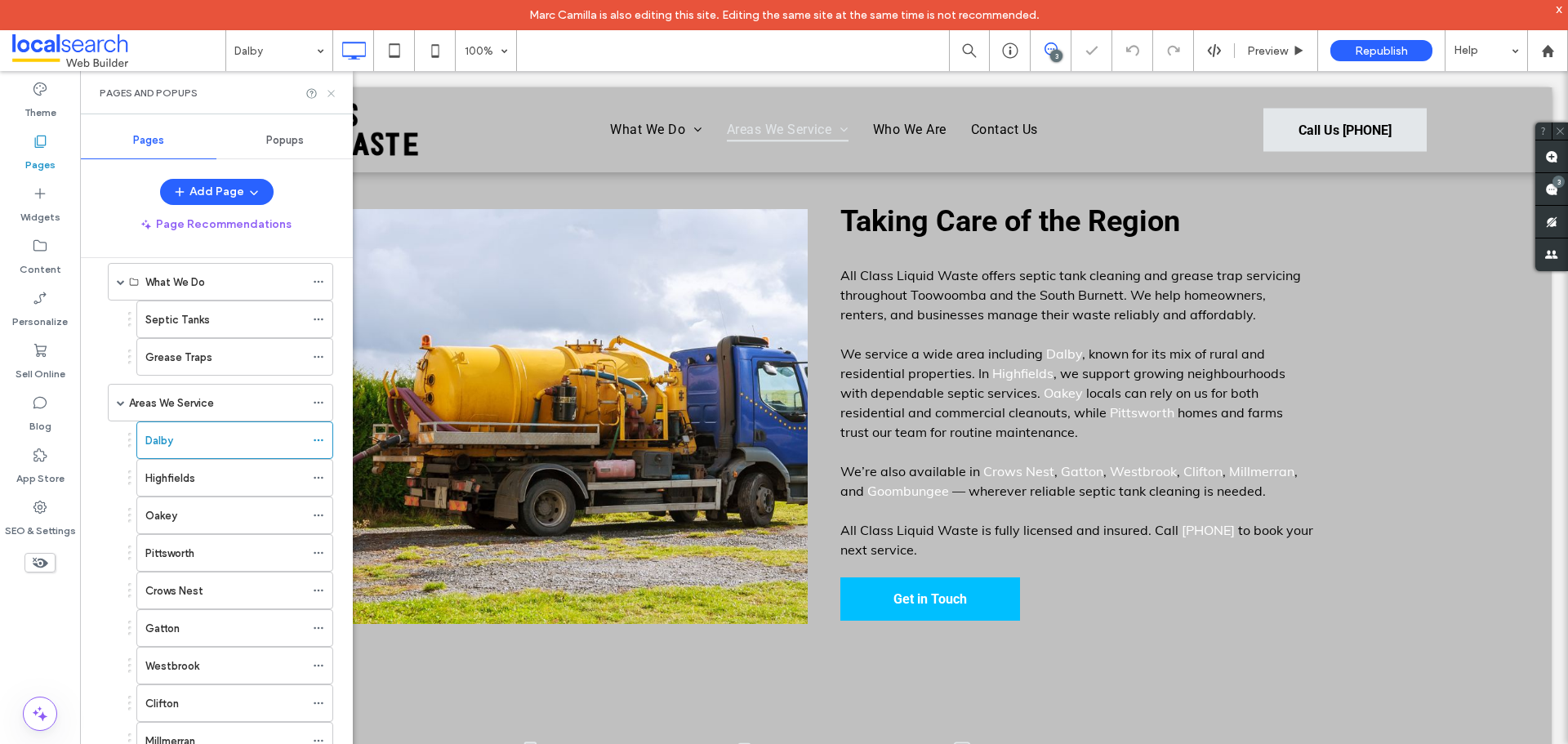 click 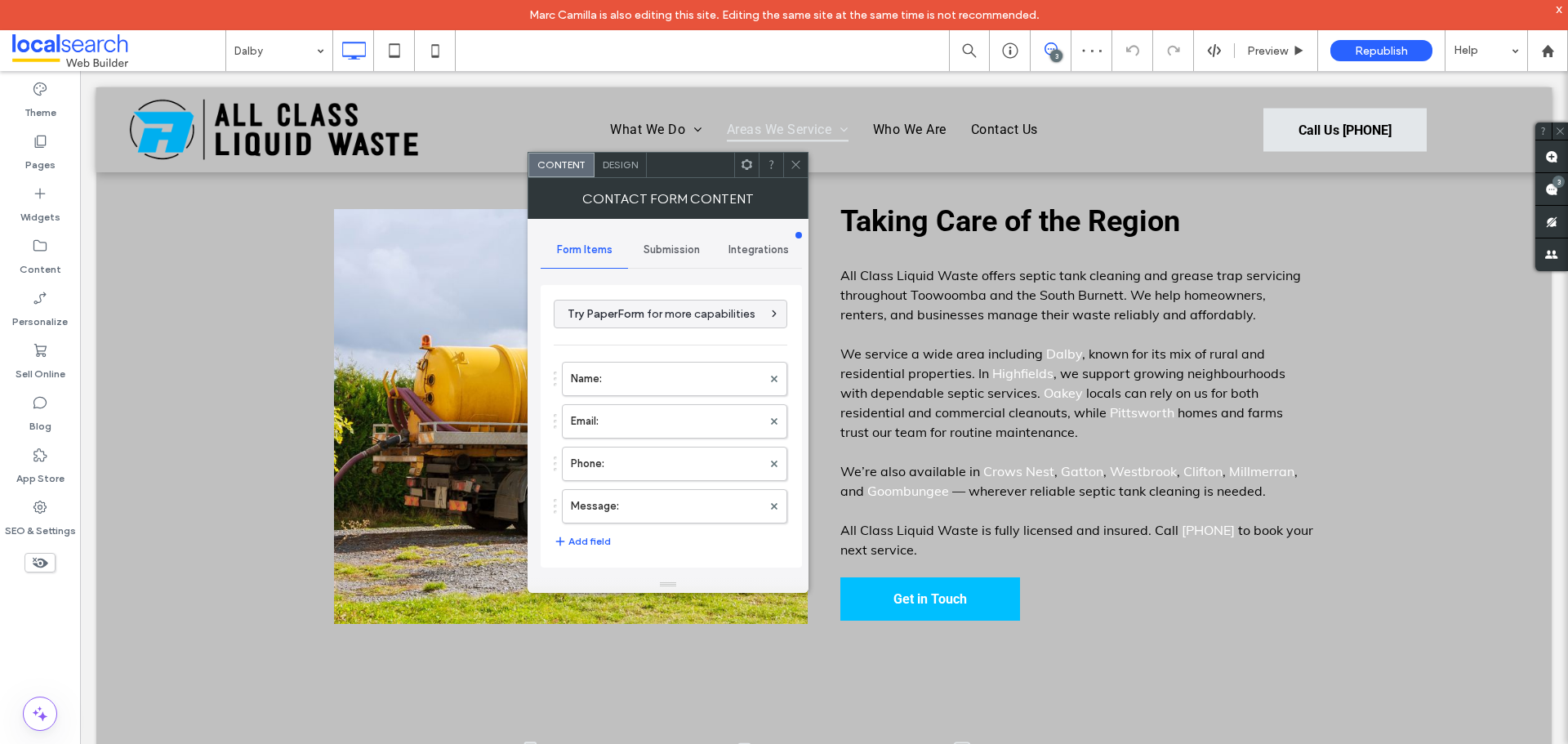 type on "**********" 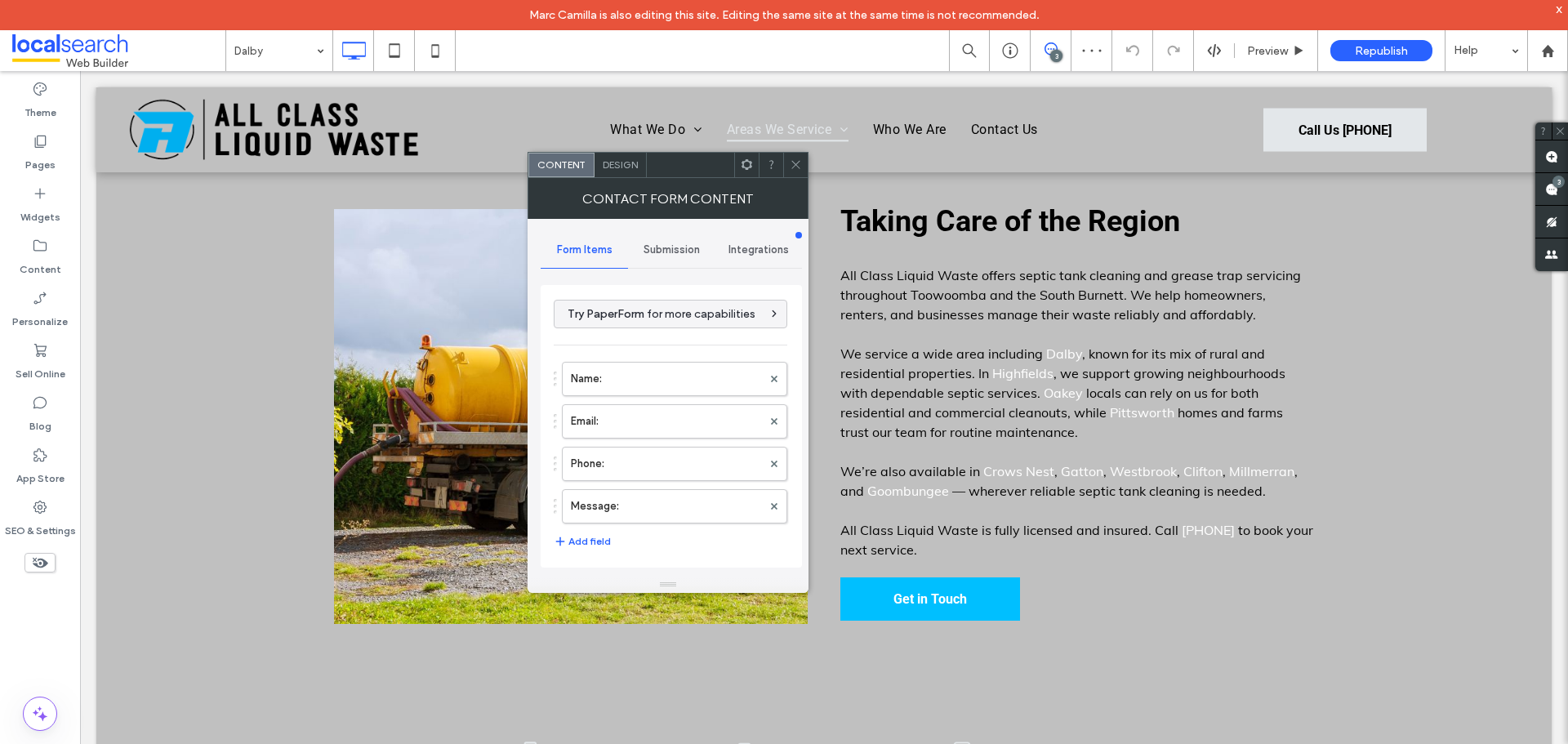 scroll, scrollTop: 331, scrollLeft: 0, axis: vertical 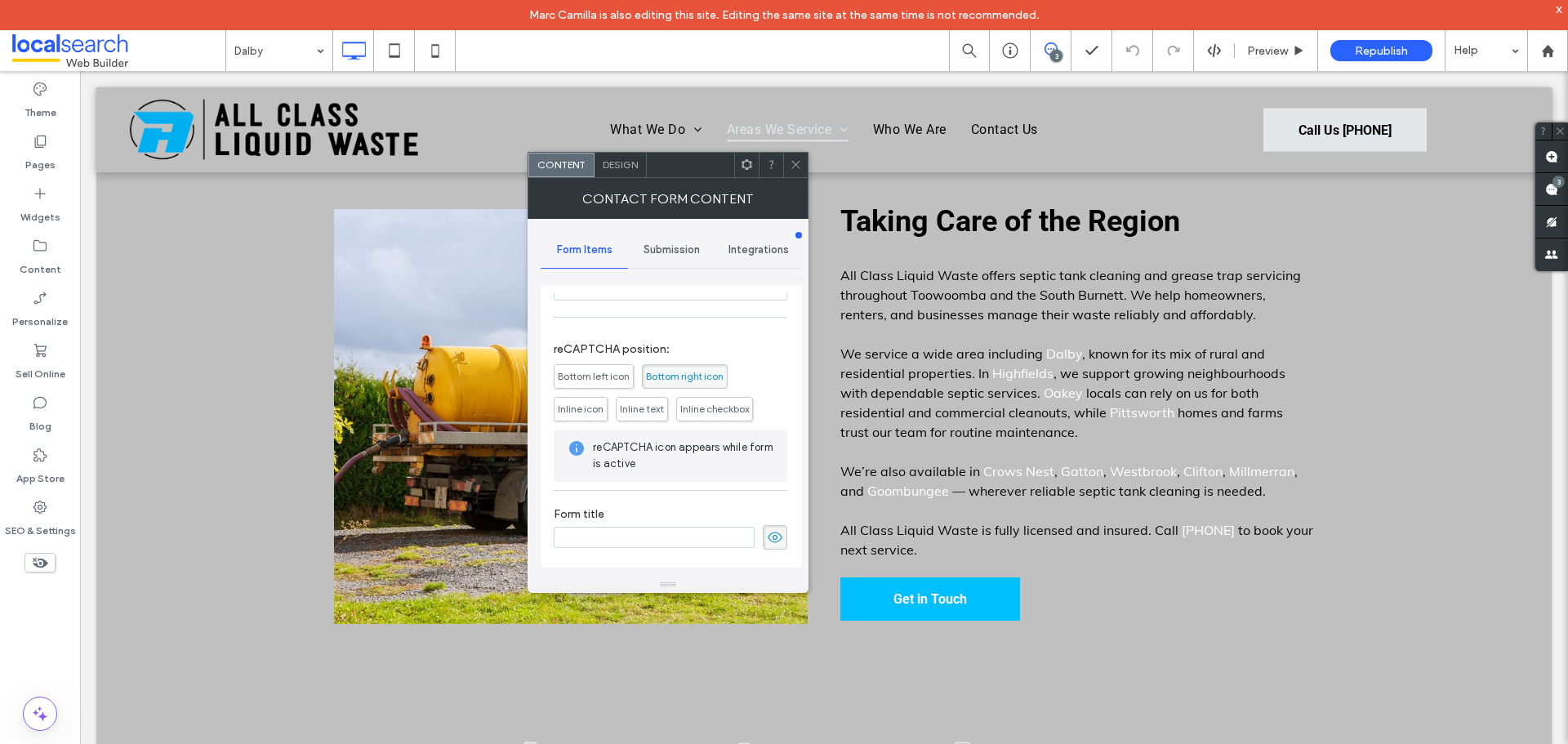 click on "Submission" at bounding box center [671, 250] 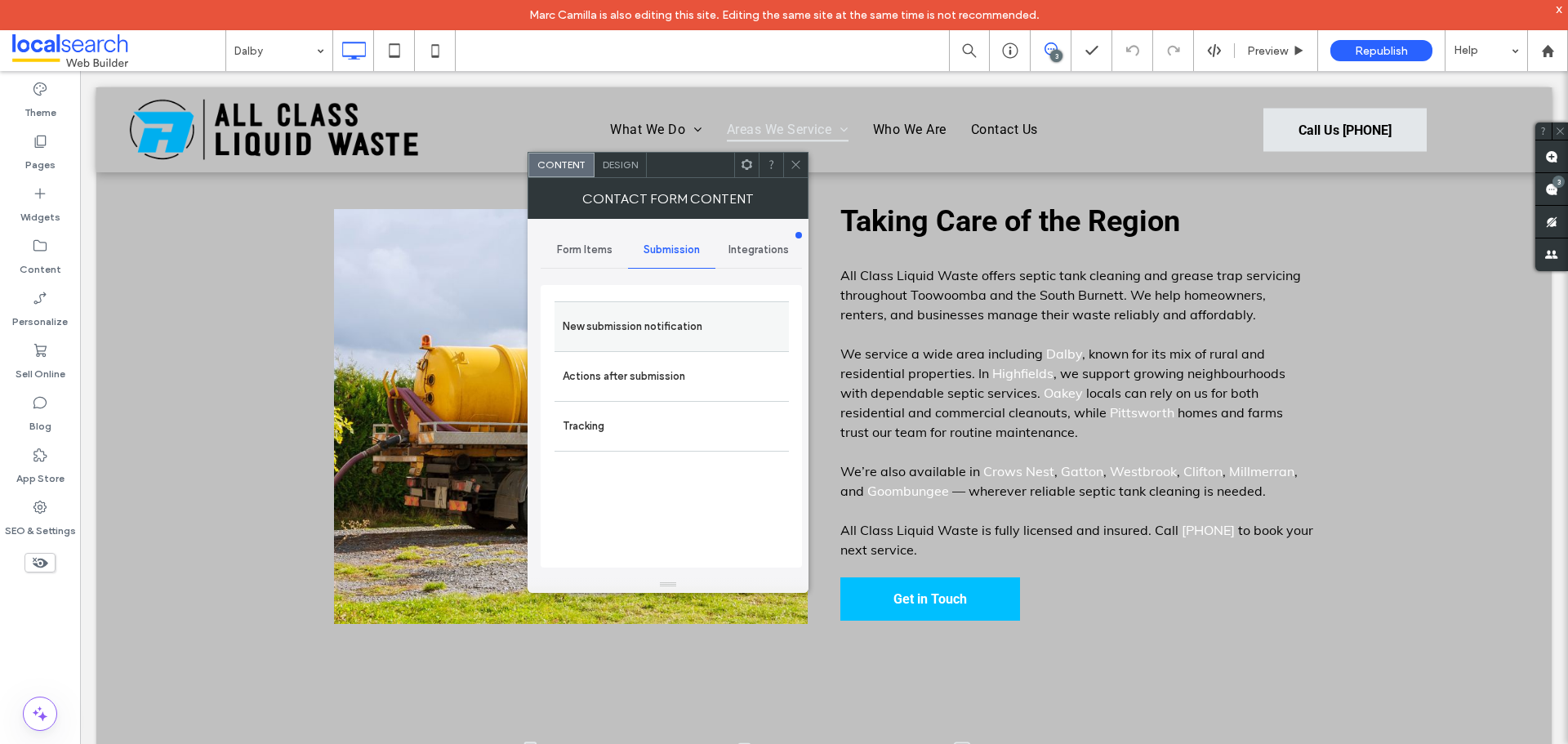 click on "New submission notification" at bounding box center [671, 327] 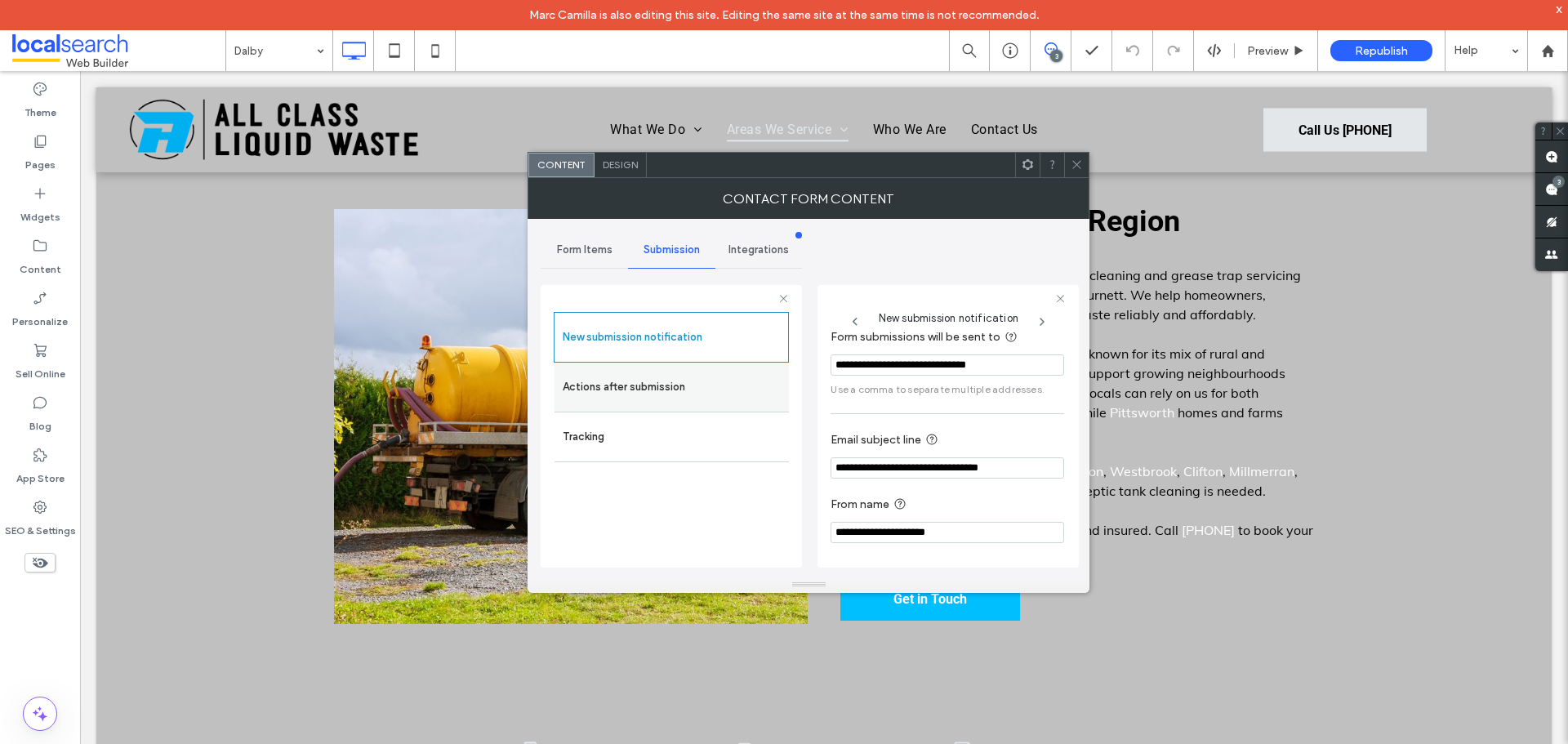 click on "Actions after submission" at bounding box center [671, 387] 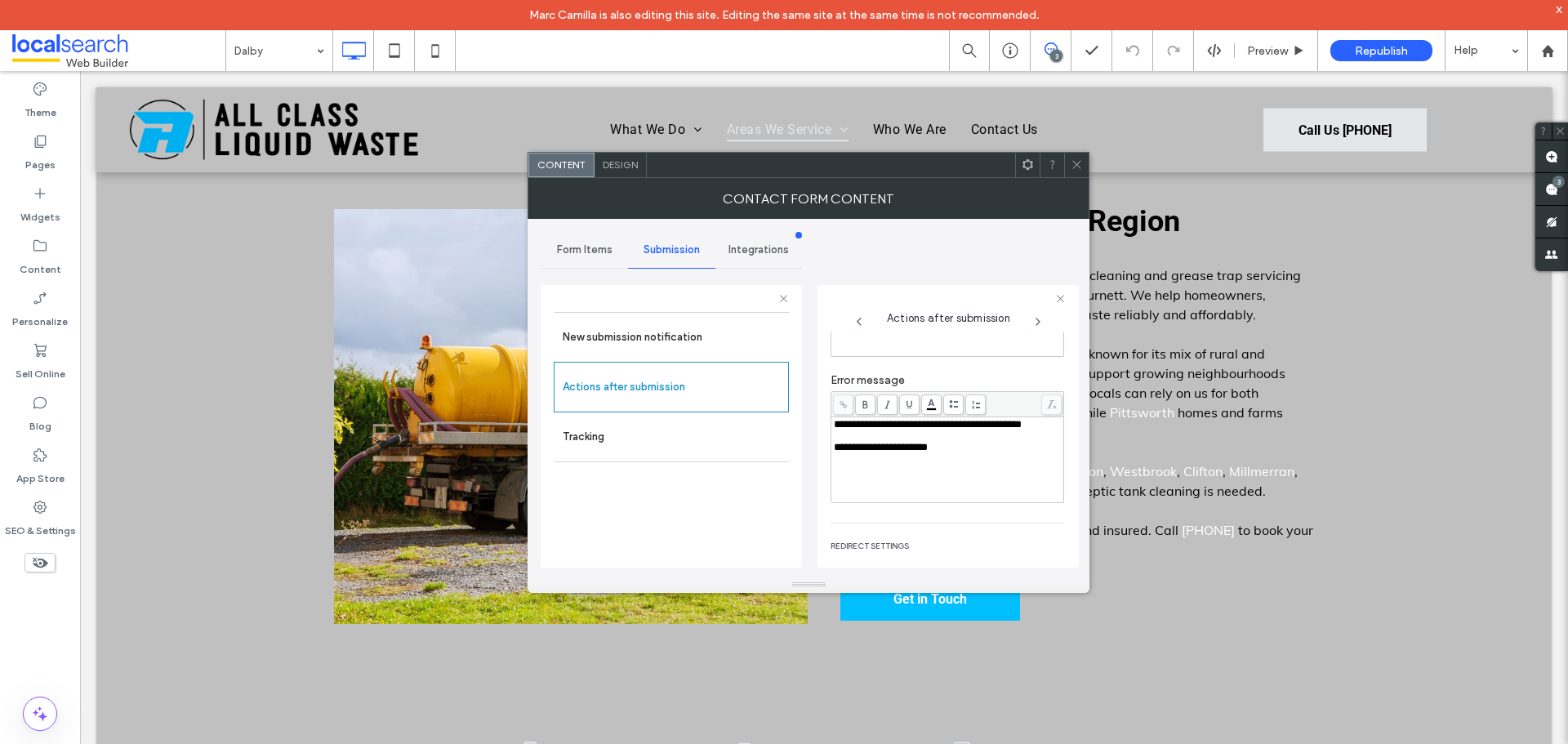 scroll, scrollTop: 248, scrollLeft: 0, axis: vertical 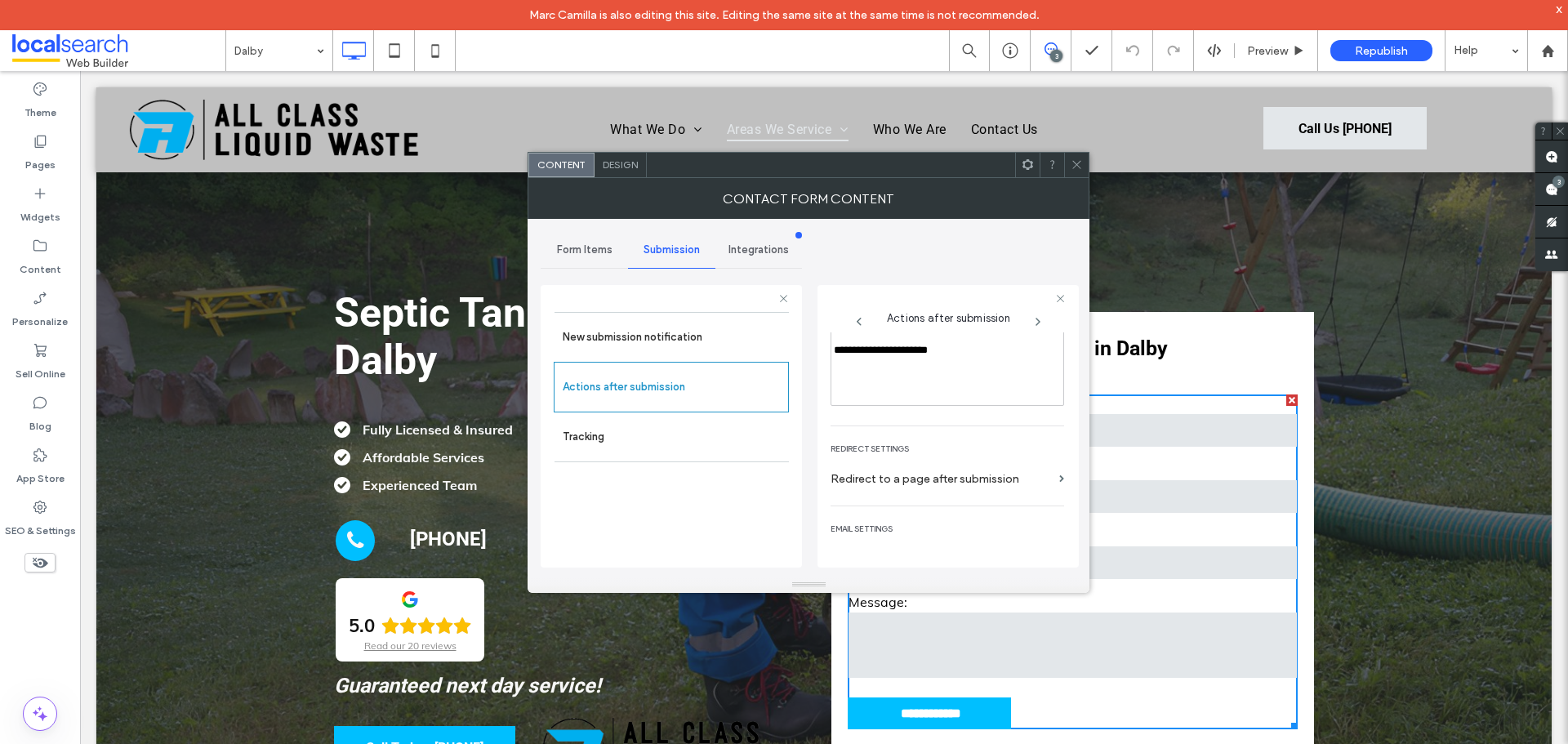 click on "Design" at bounding box center (620, 164) 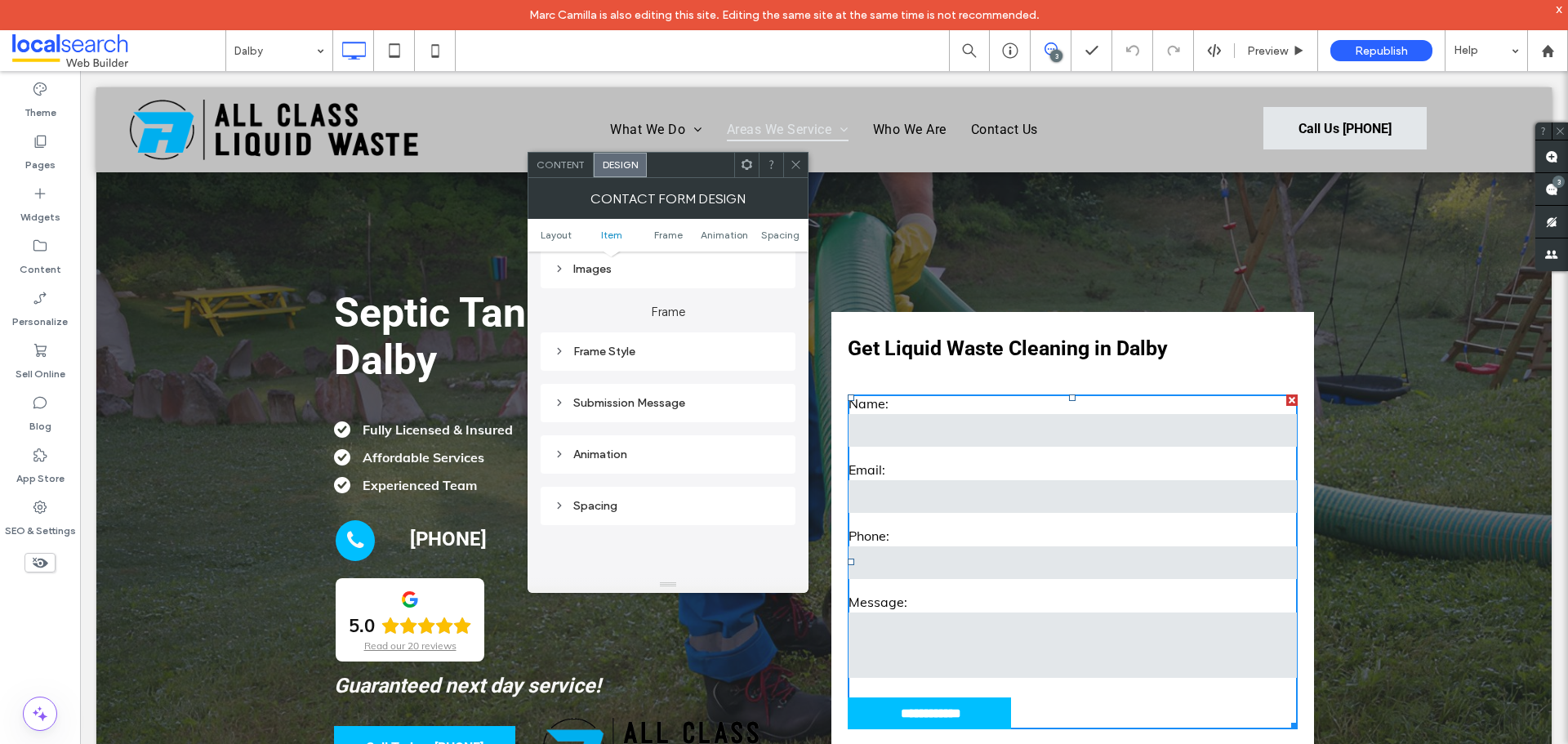 click on "Submission Message" at bounding box center (668, 403) 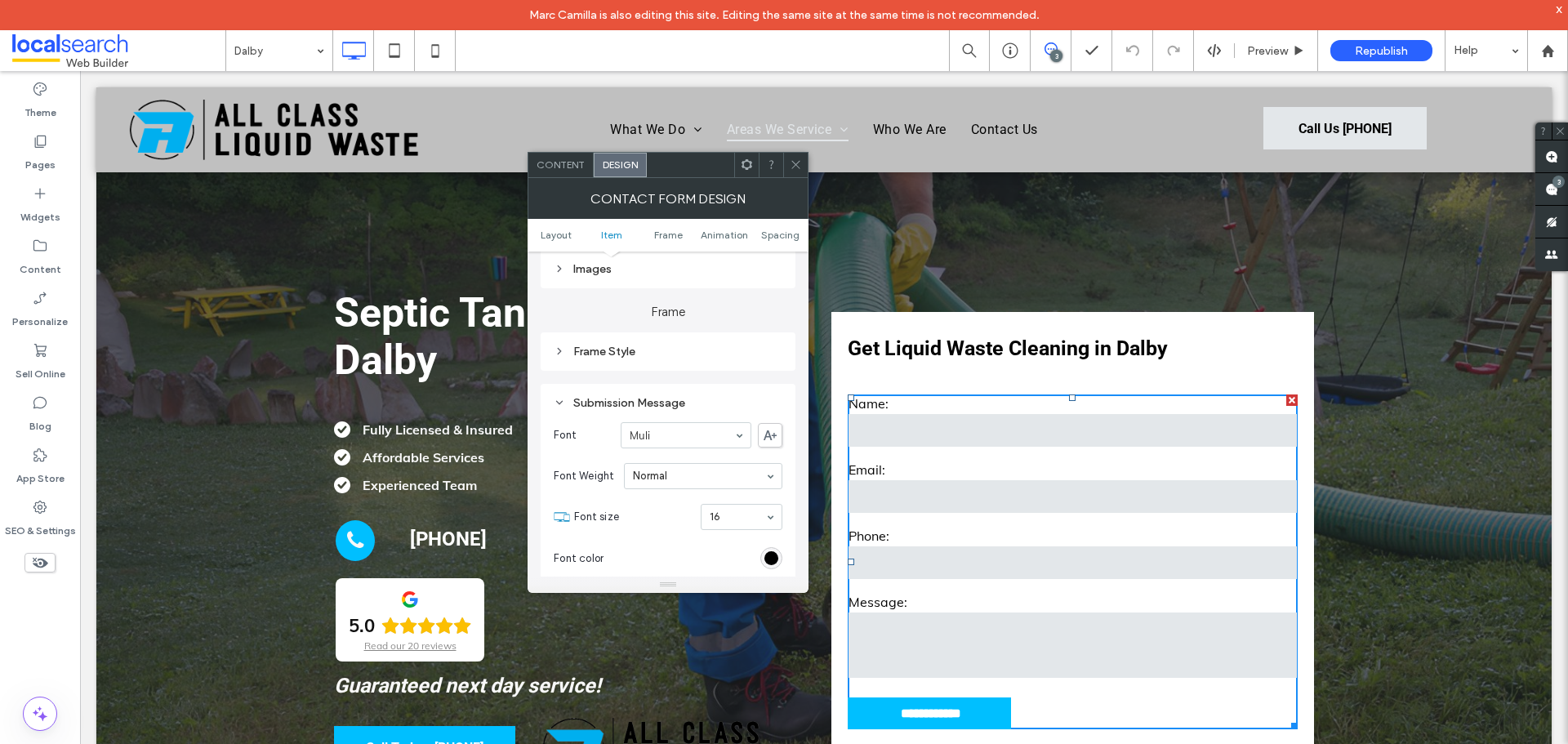 scroll, scrollTop: 735, scrollLeft: 0, axis: vertical 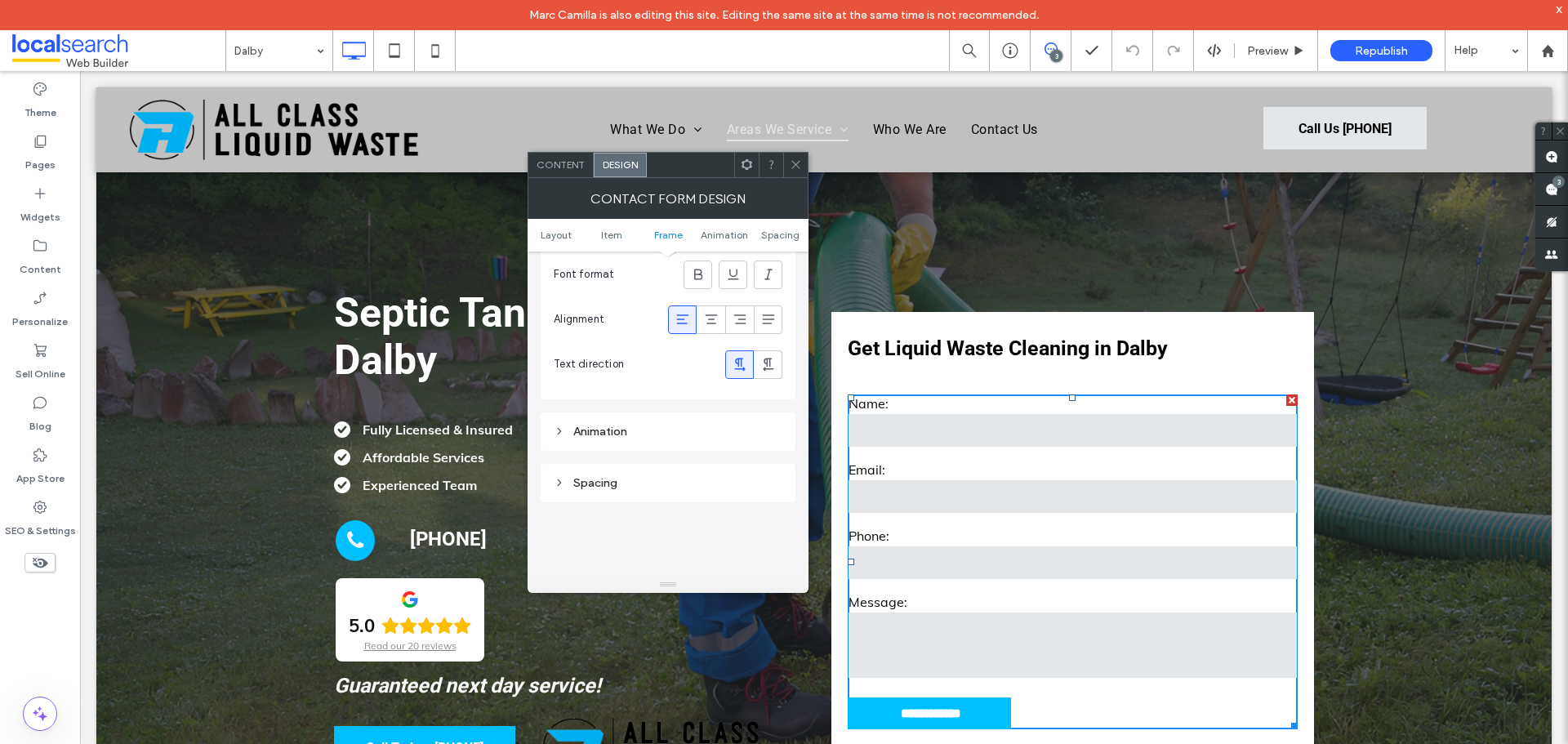 click 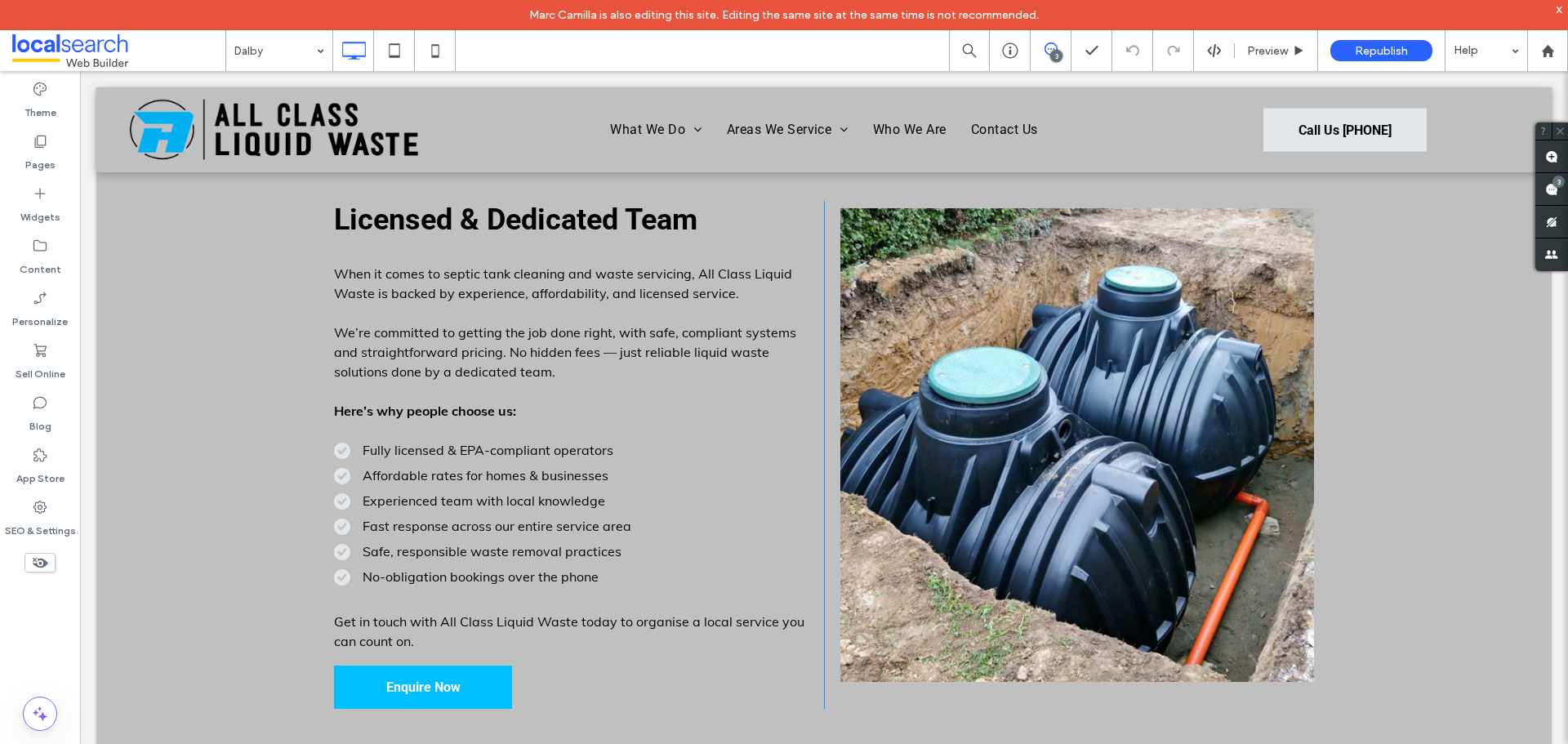 scroll, scrollTop: 1470, scrollLeft: 0, axis: vertical 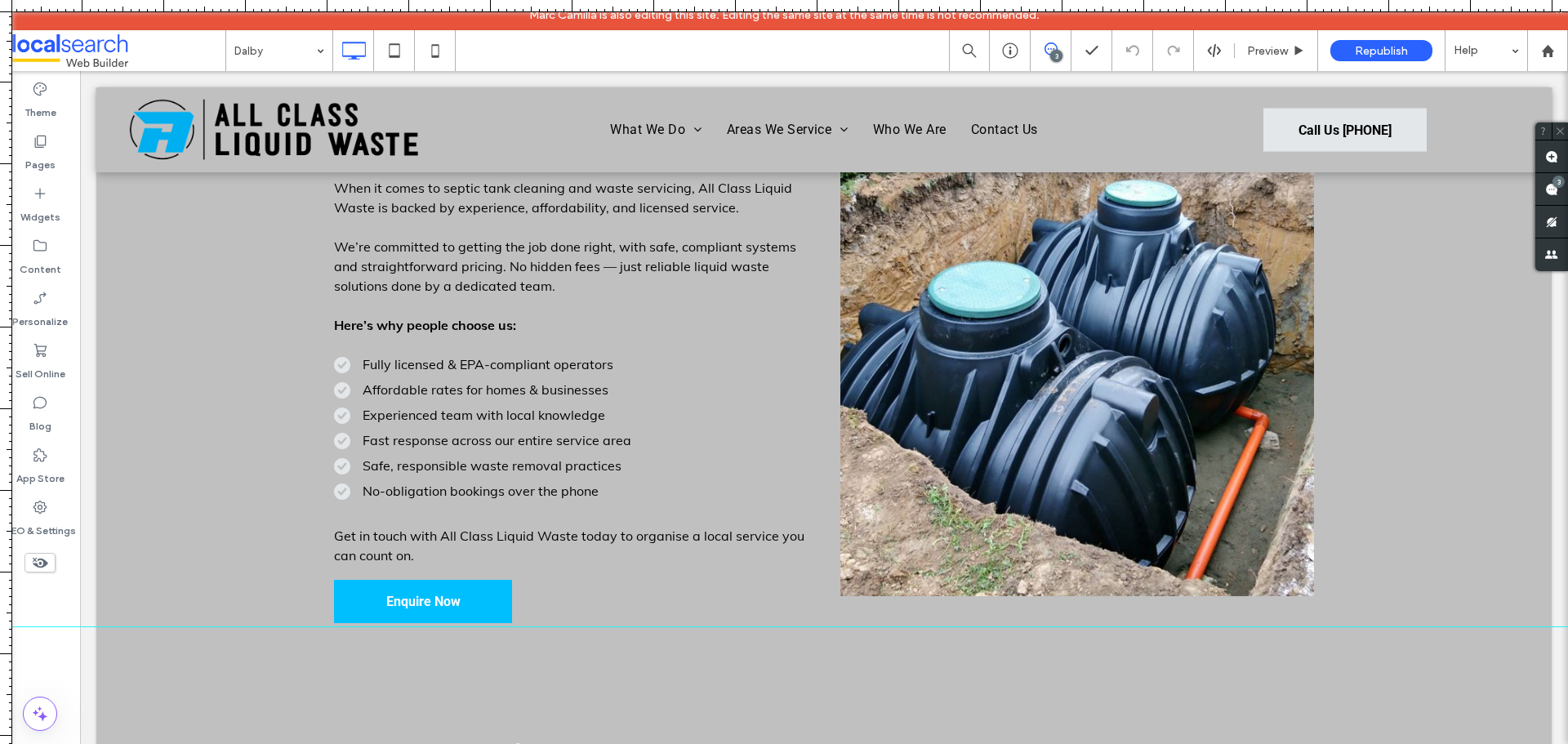drag, startPoint x: 1033, startPoint y: 9, endPoint x: 1181, endPoint y: 626, distance: 634.5022 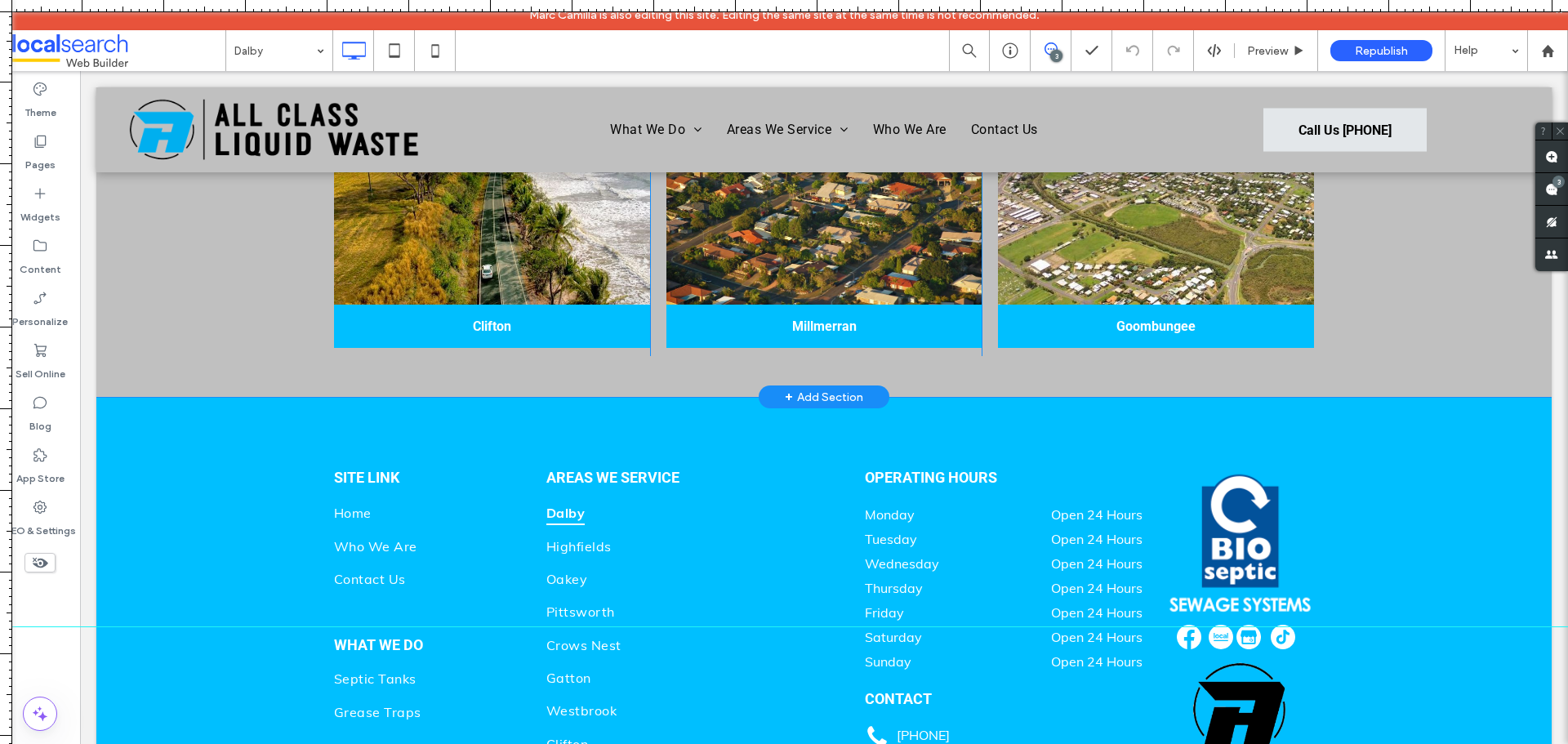 scroll, scrollTop: 3267, scrollLeft: 0, axis: vertical 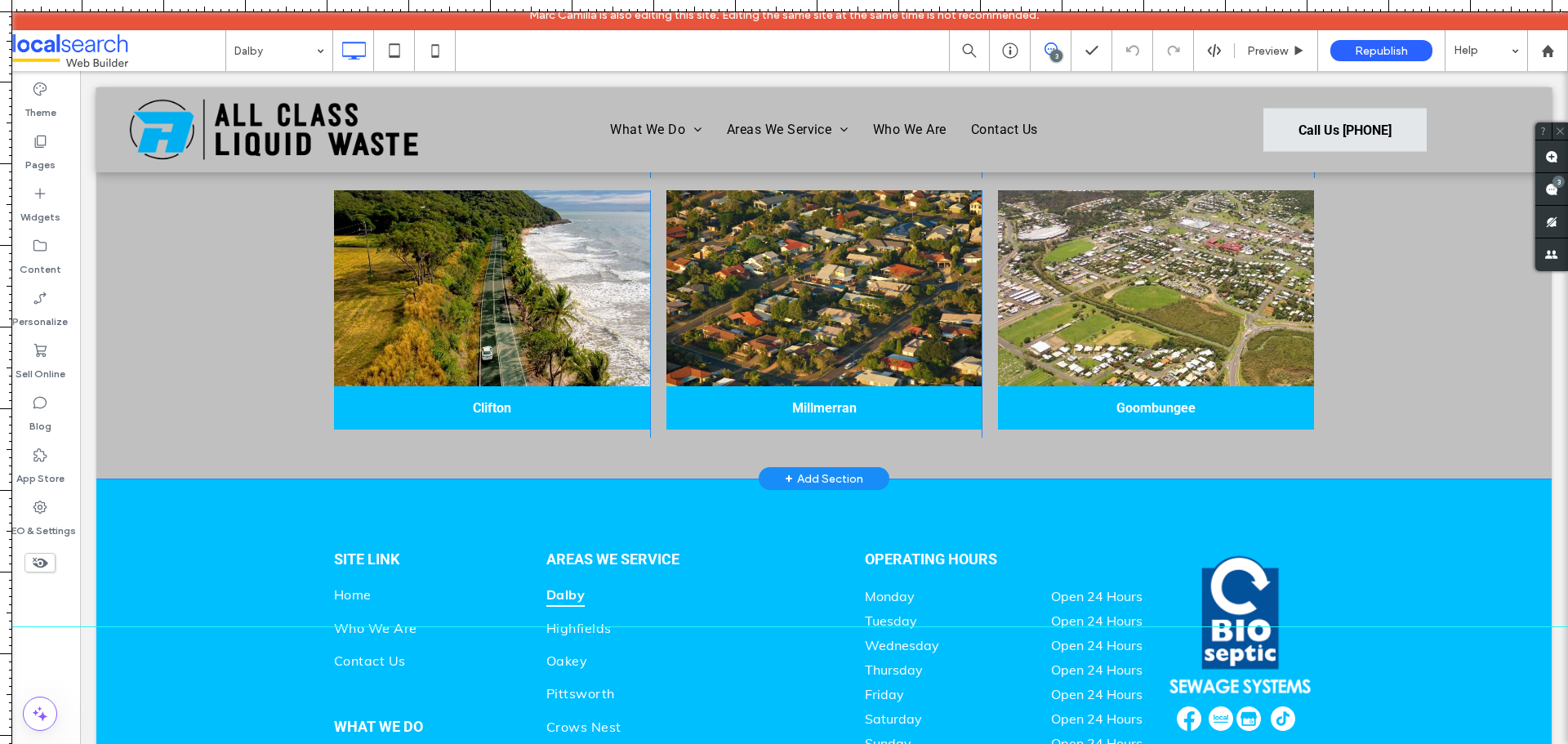 click on "Highfields
Click To Paste
Oakey
Click To Paste
Pittsworth
Click To Paste
Click To Paste
Crows Nest
Click To Paste
Gatton
Click To Paste
Westbrook
Click To Paste
Click To Paste
Clifton
Click To Paste
Millmerran
Click To Paste" at bounding box center [824, 58] 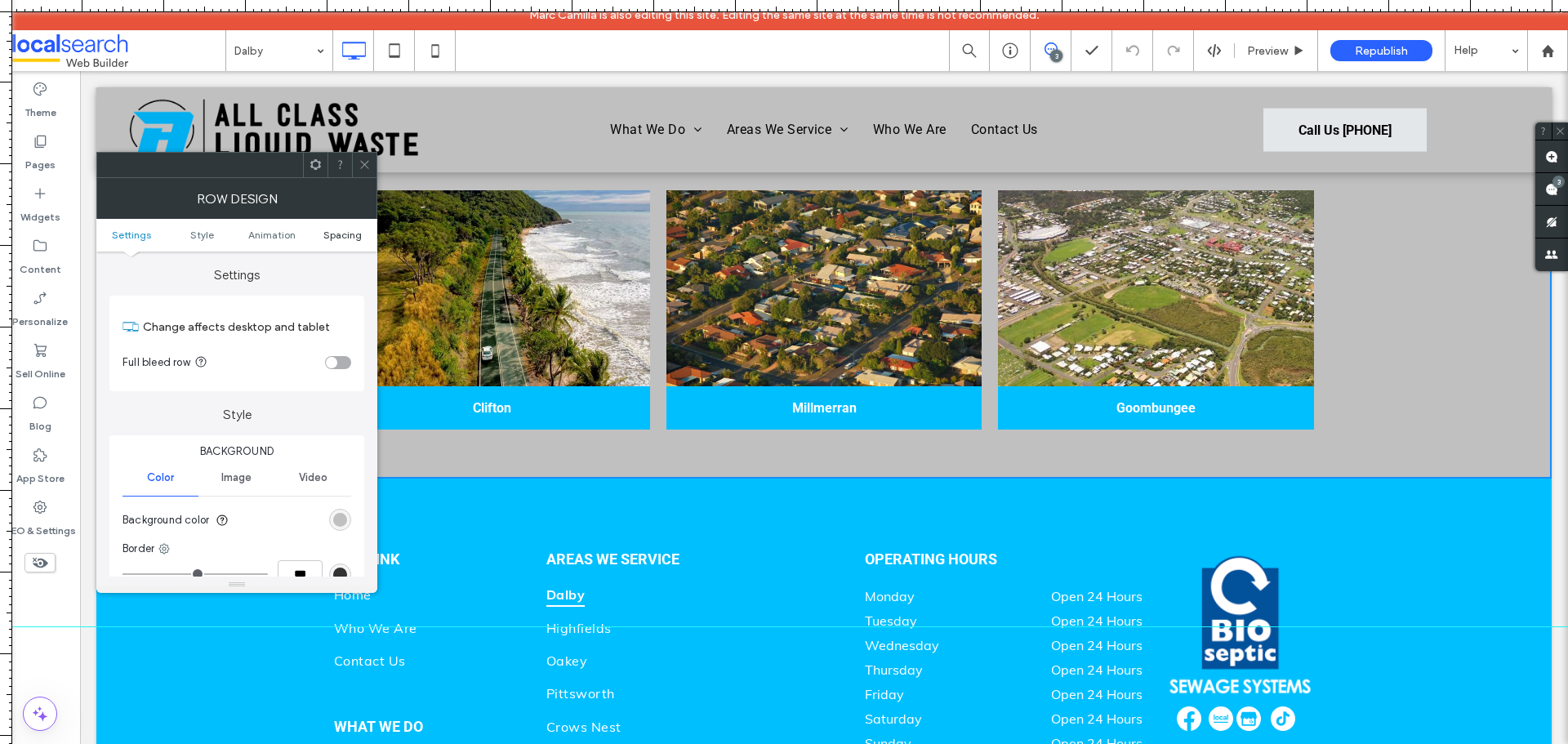 click on "Spacing" at bounding box center (342, 234) 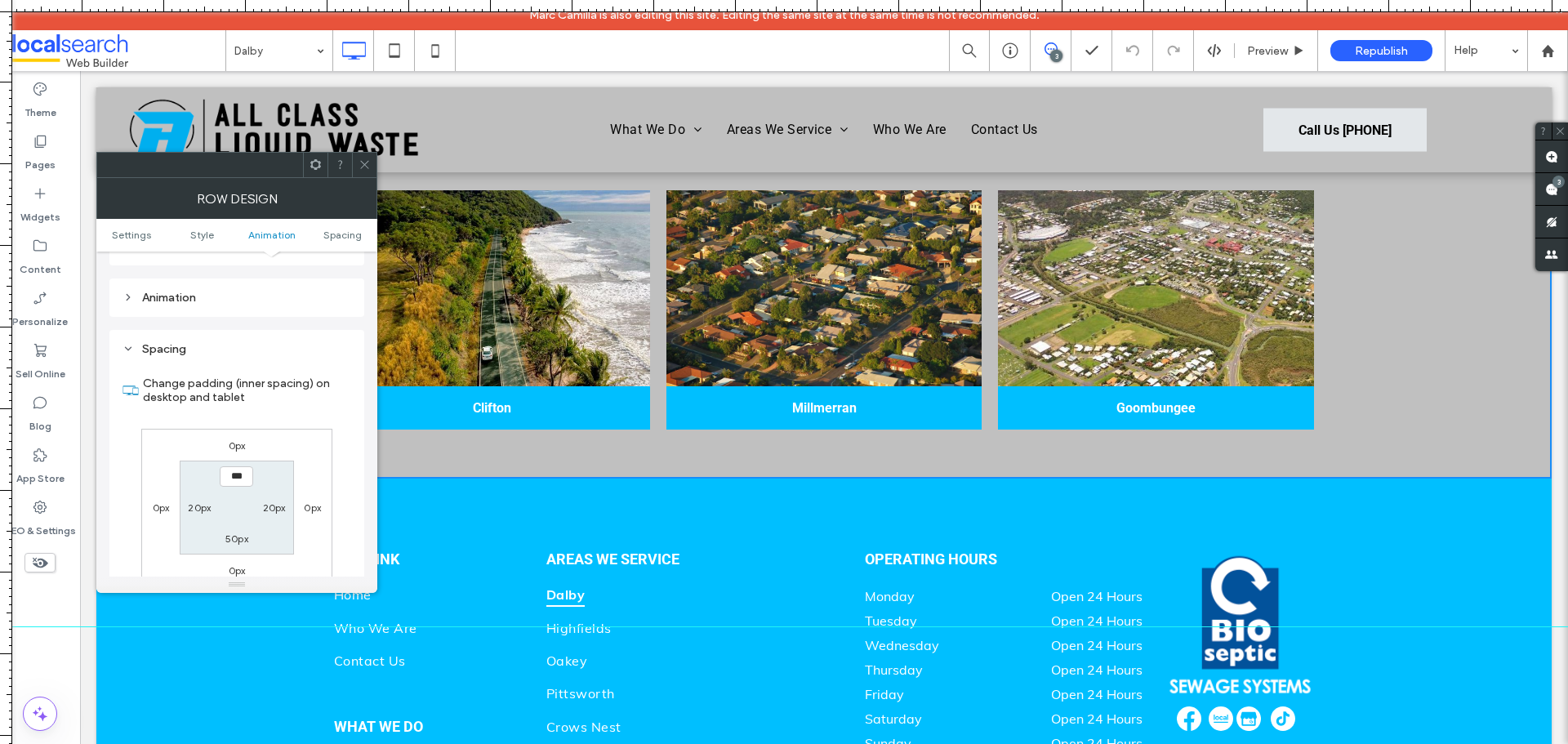 scroll, scrollTop: 461, scrollLeft: 0, axis: vertical 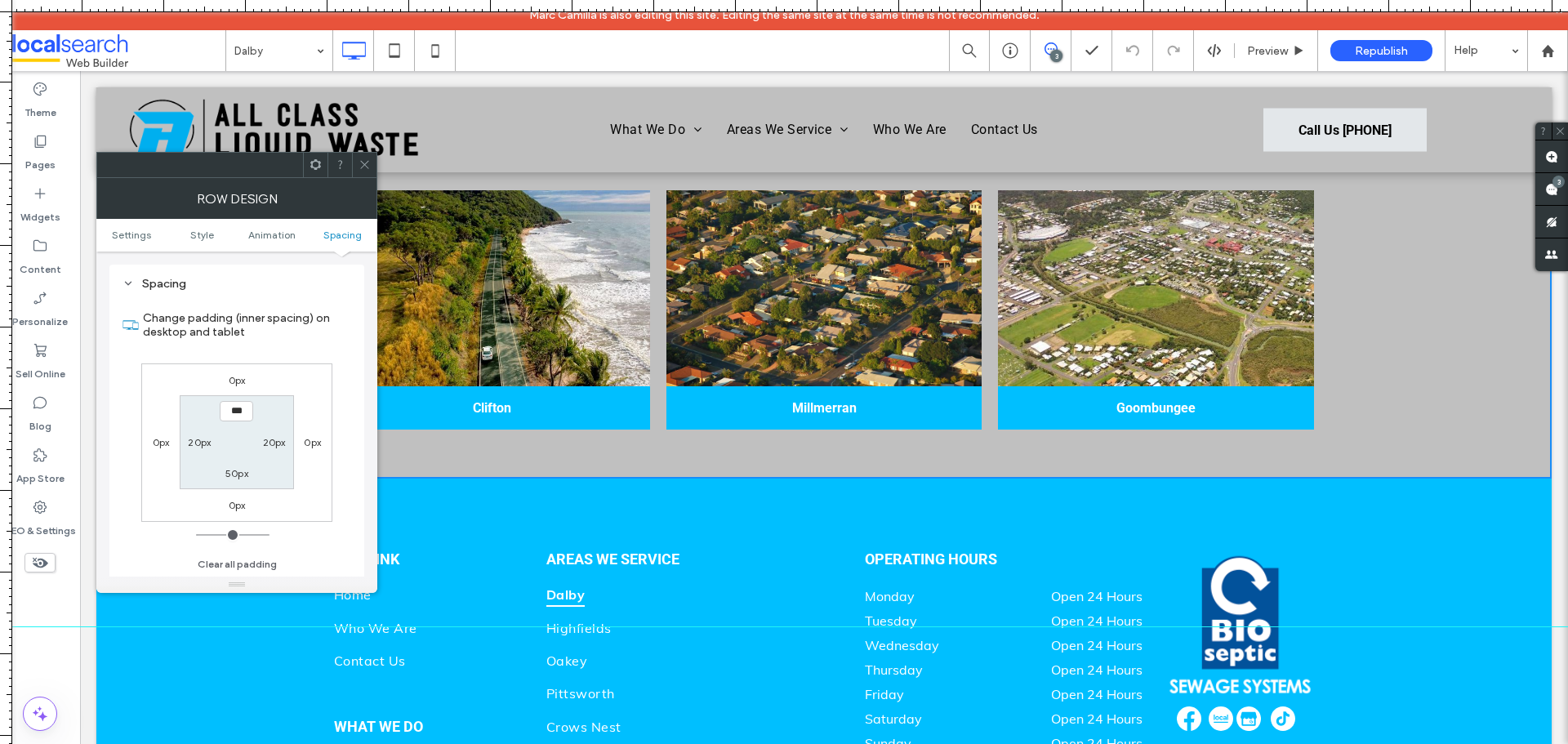 click 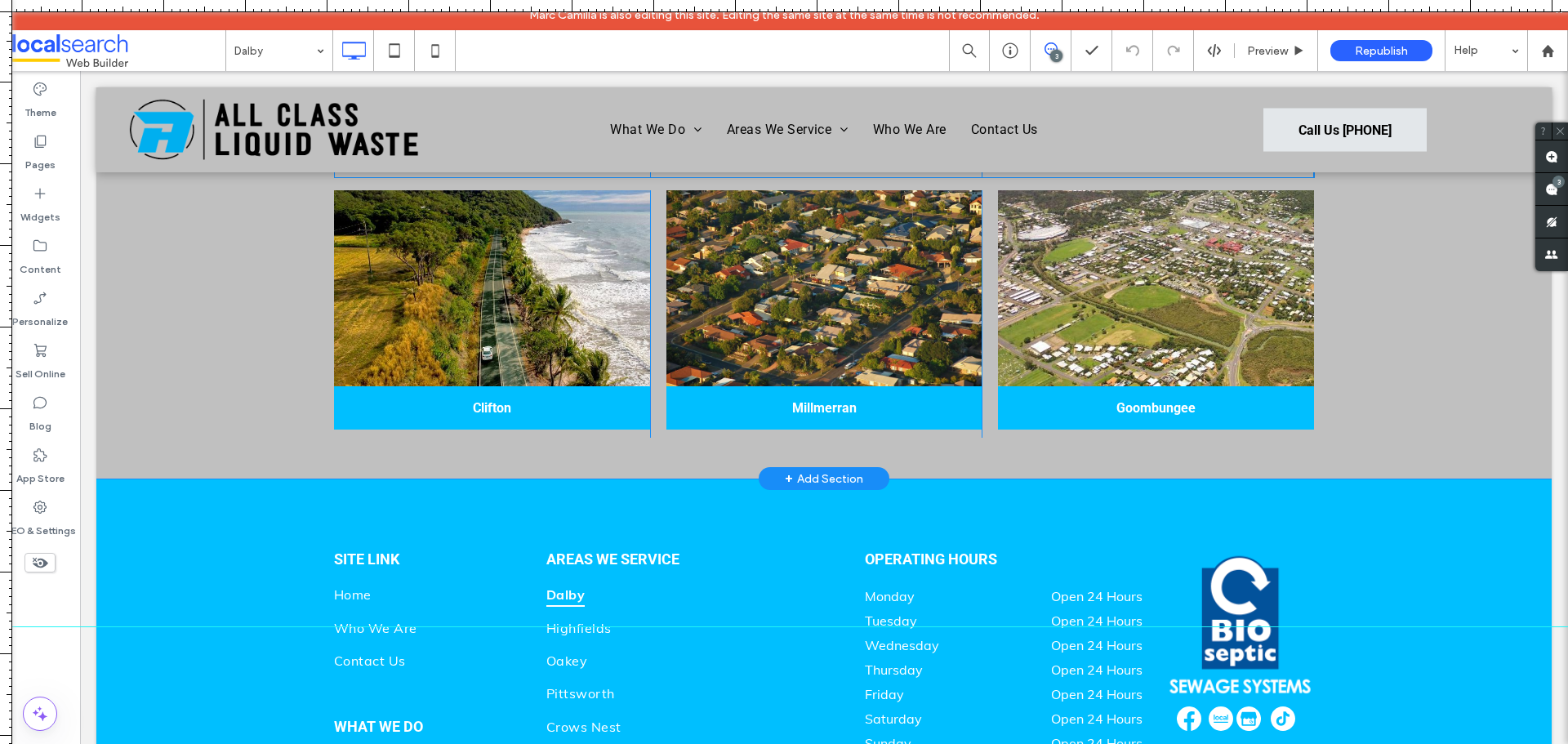 scroll, scrollTop: 2450, scrollLeft: 0, axis: vertical 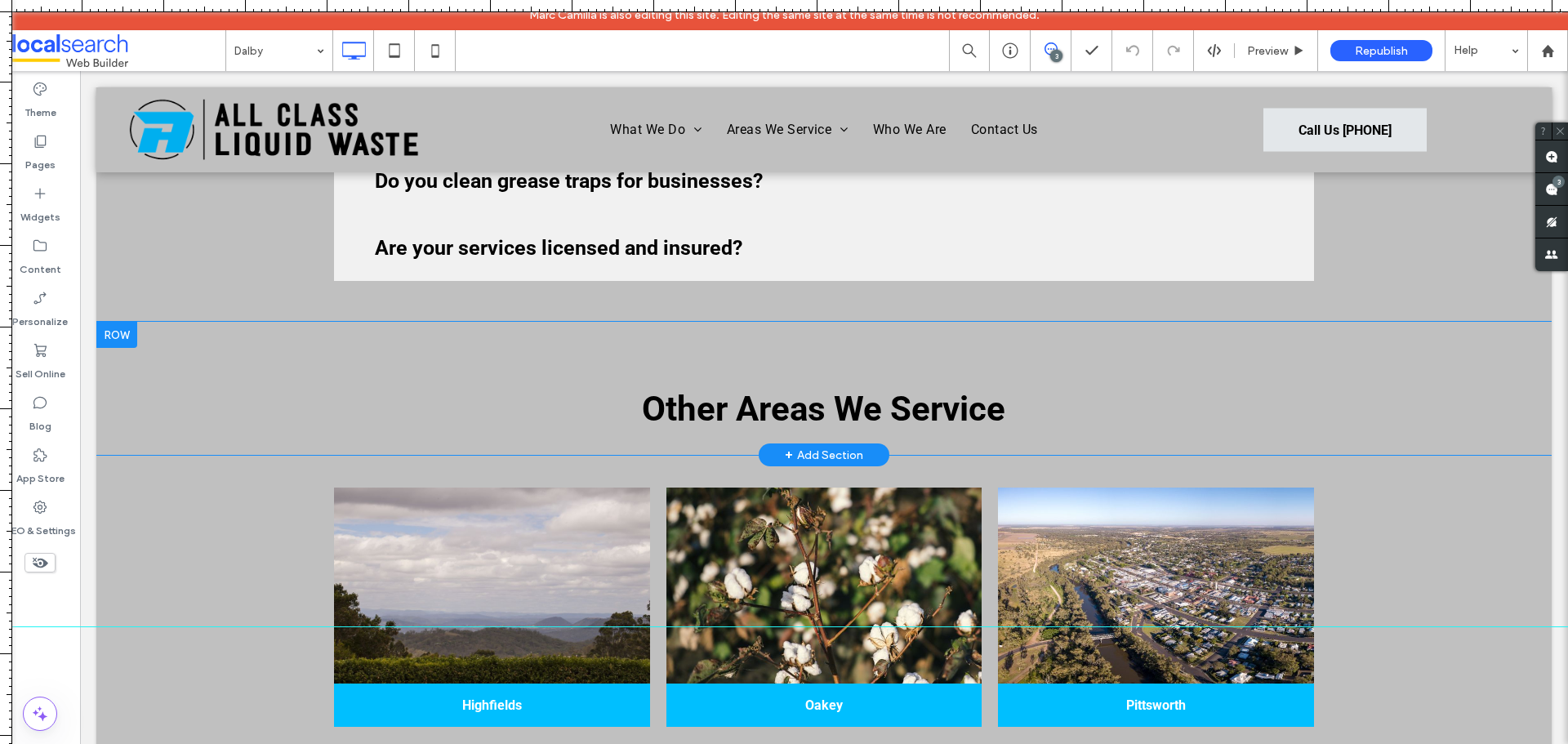 click on "Other Areas We Service
Click To Paste
Click To Paste" at bounding box center (824, 388) 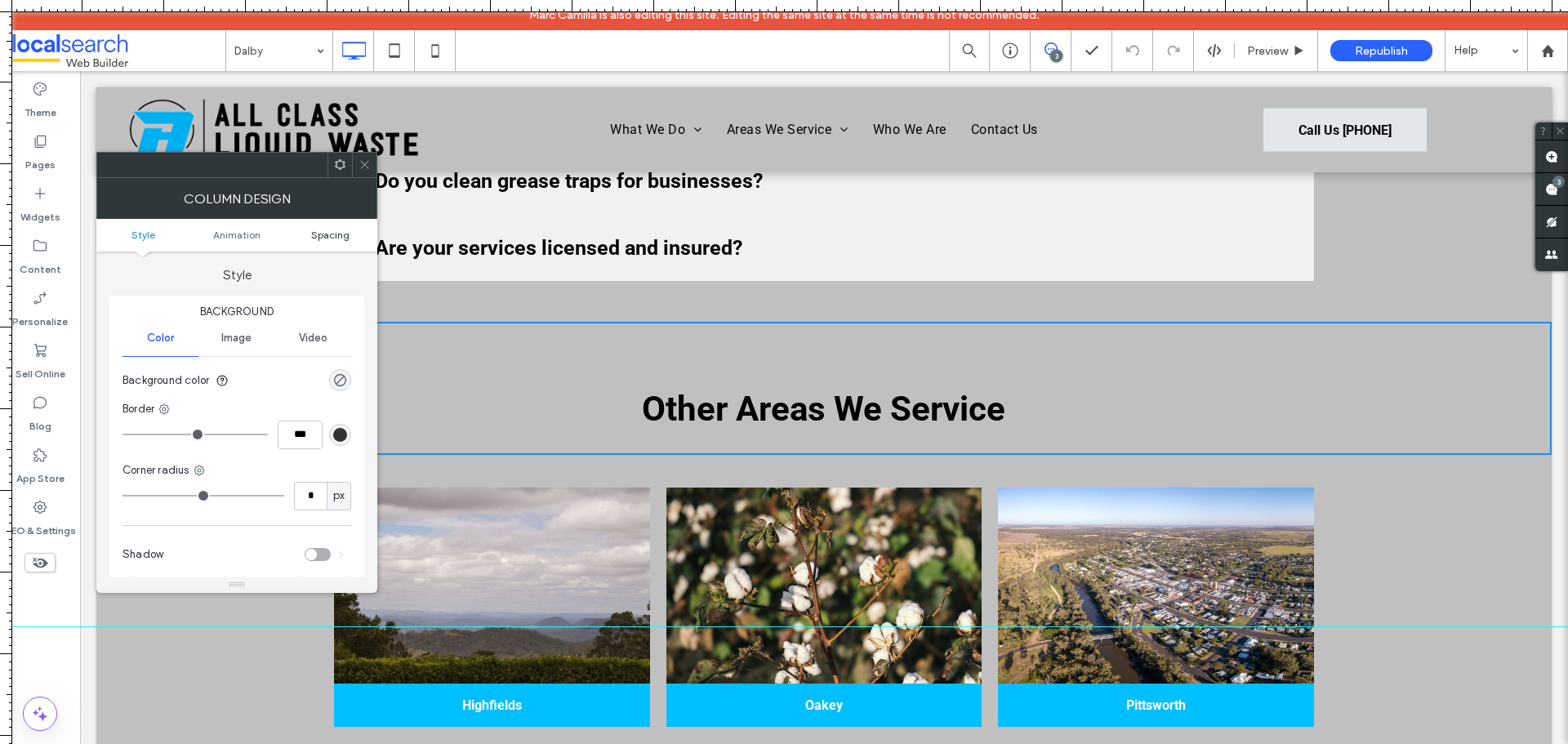 click on "Spacing" at bounding box center (330, 234) 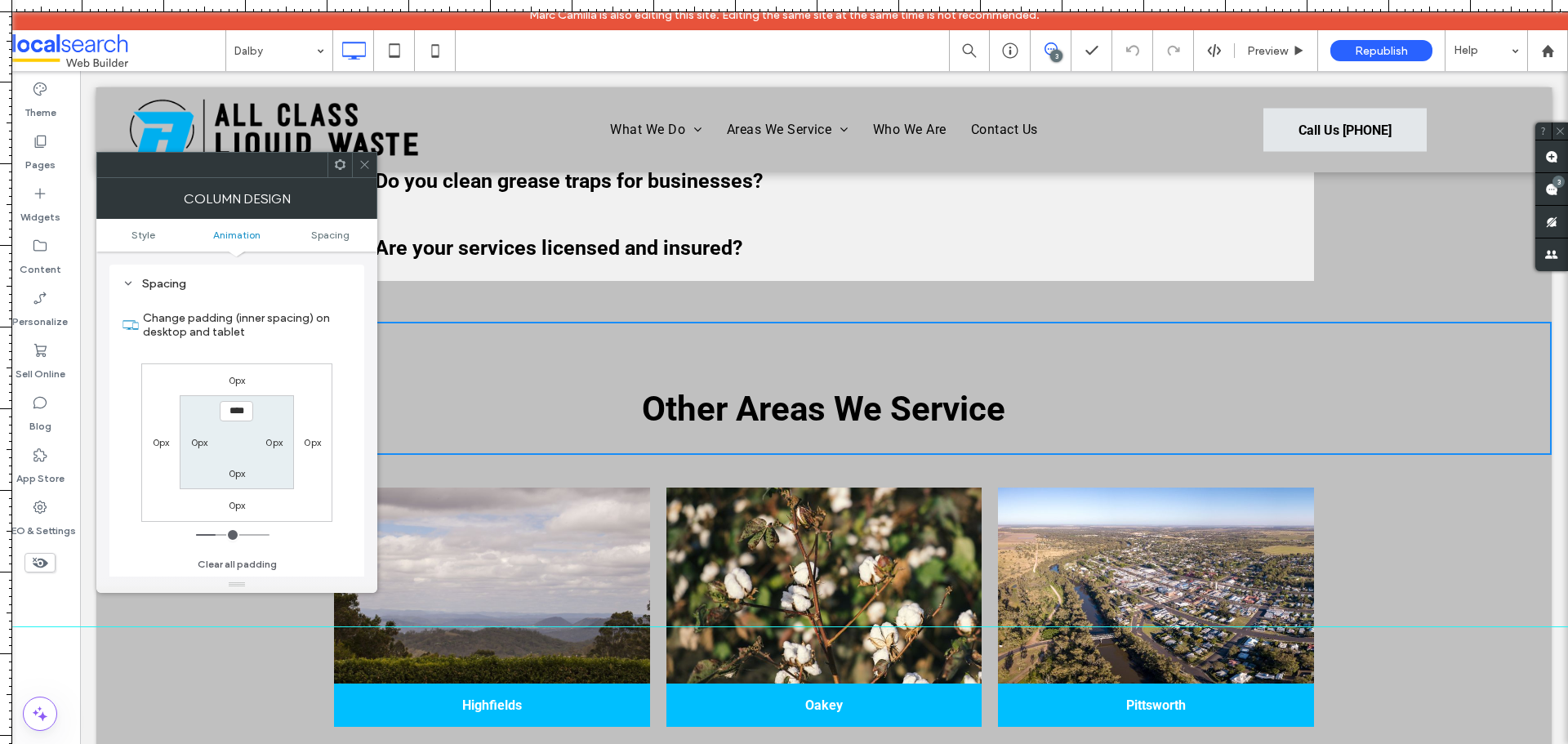 scroll, scrollTop: 383, scrollLeft: 0, axis: vertical 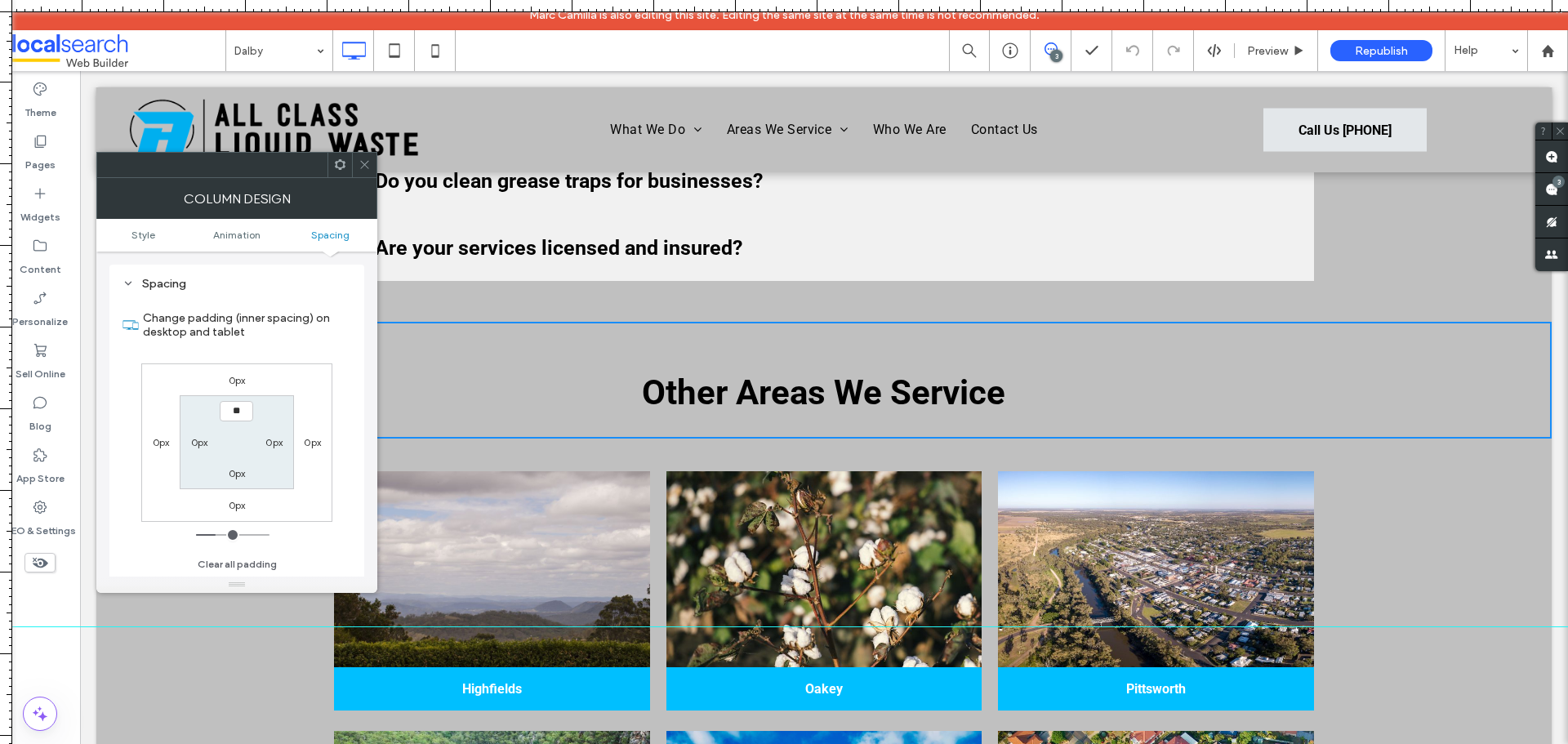 type on "****" 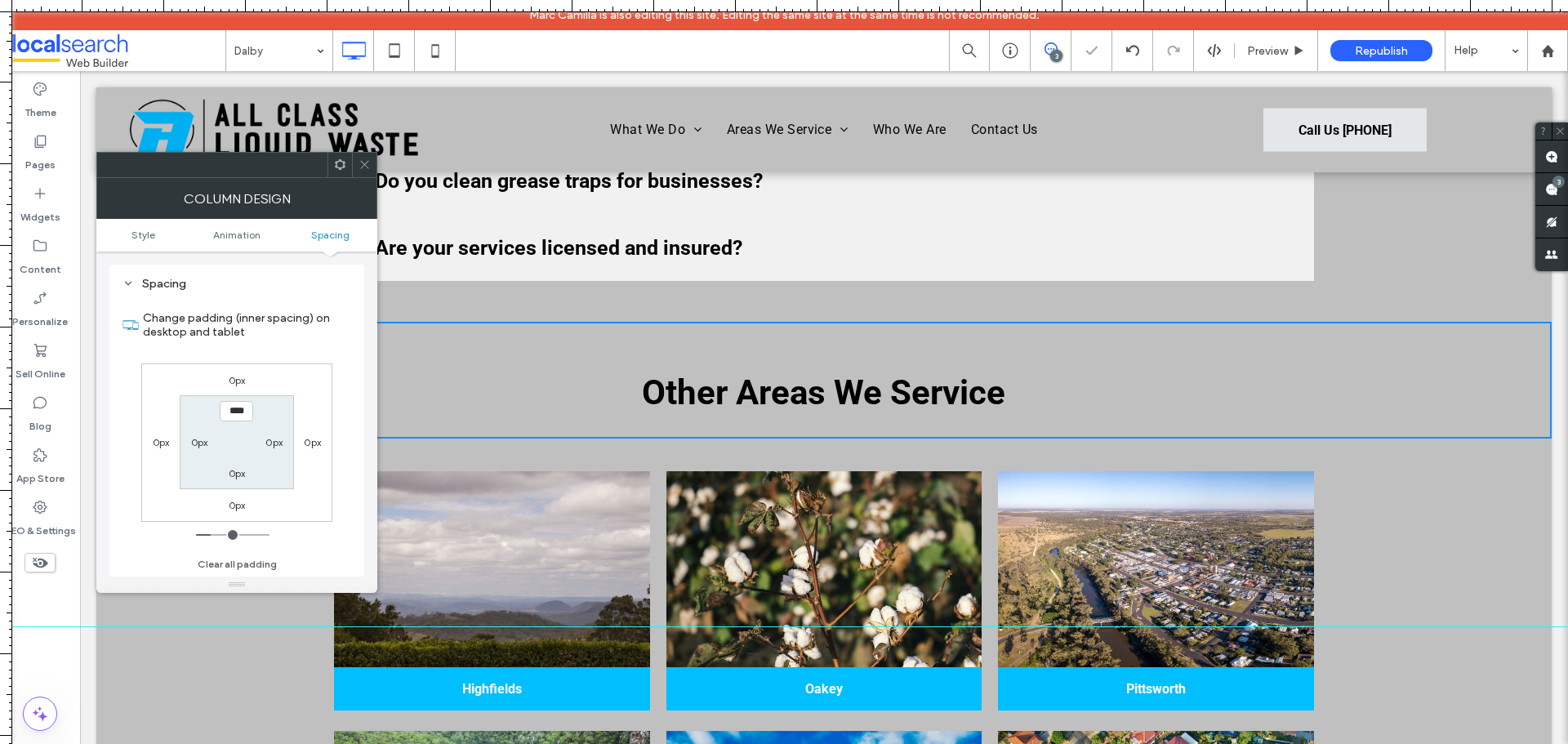 click at bounding box center [364, 165] 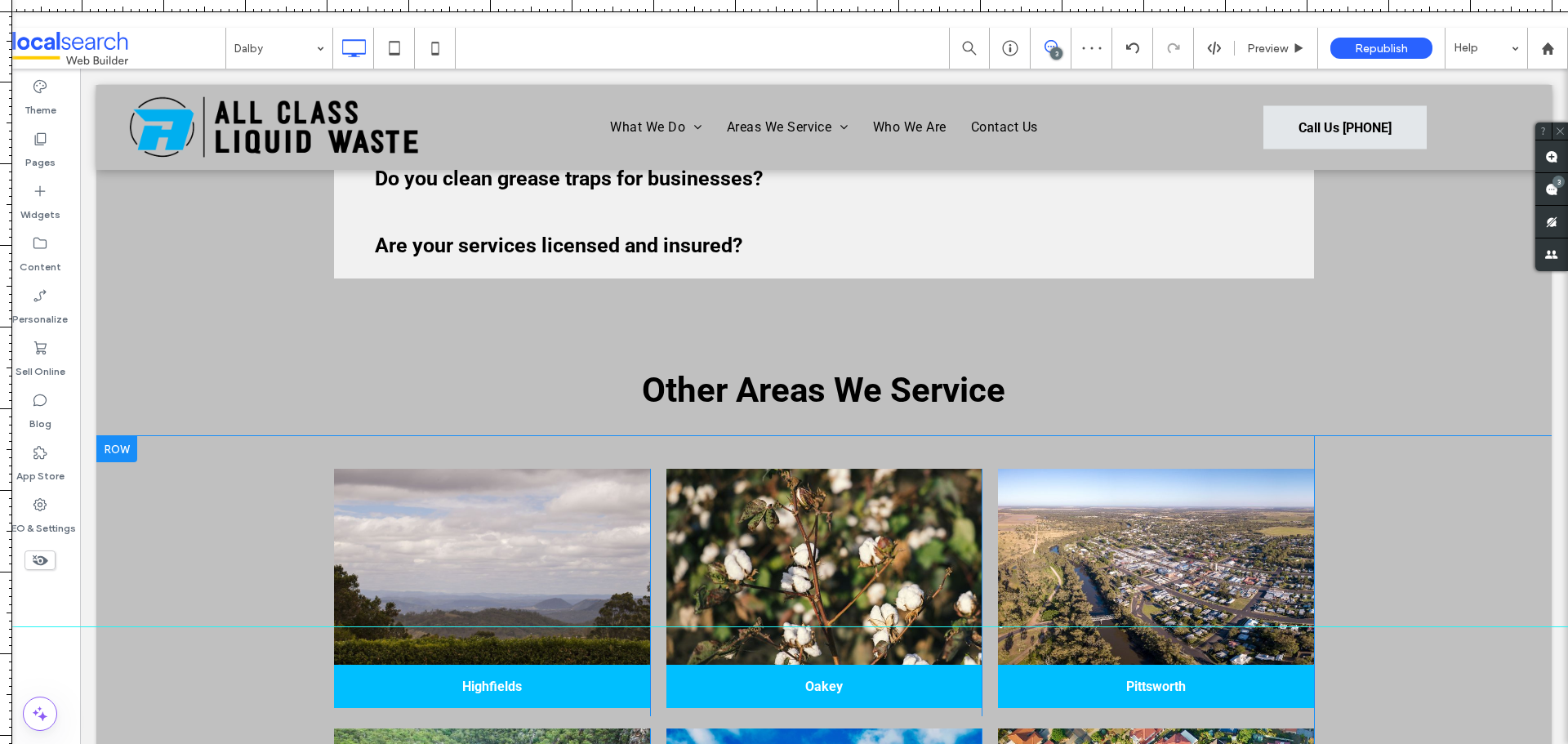click on "Highfields
Click To Paste
Oakey
Click To Paste
Pittsworth
Click To Paste
Click To Paste
Crows Nest
Click To Paste
Gatton
Click To Paste
Westbrook
Click To Paste
Click To Paste
Clifton
Click To Paste
Millmerran
Click To Paste" at bounding box center [824, 856] 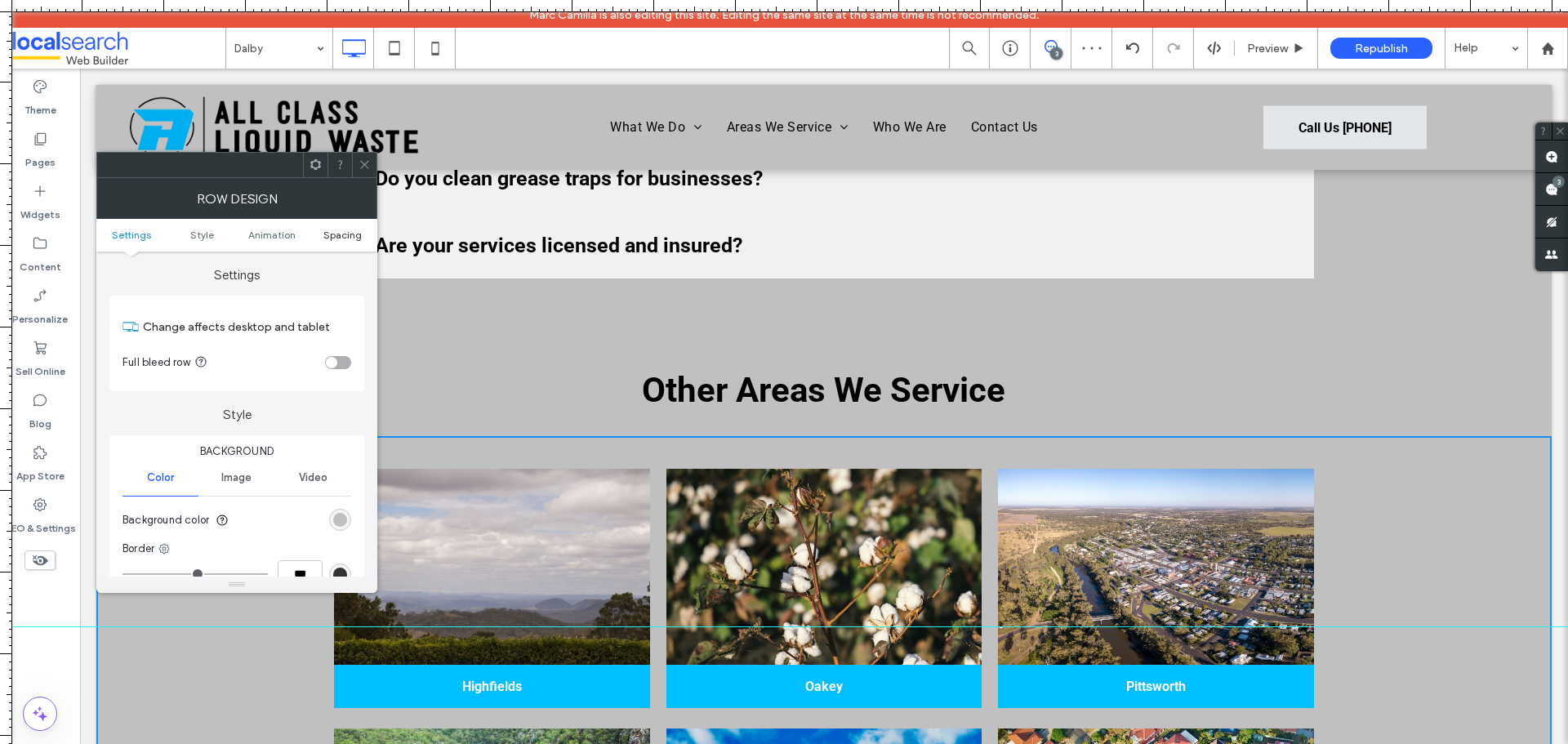 click on "Spacing" at bounding box center [342, 234] 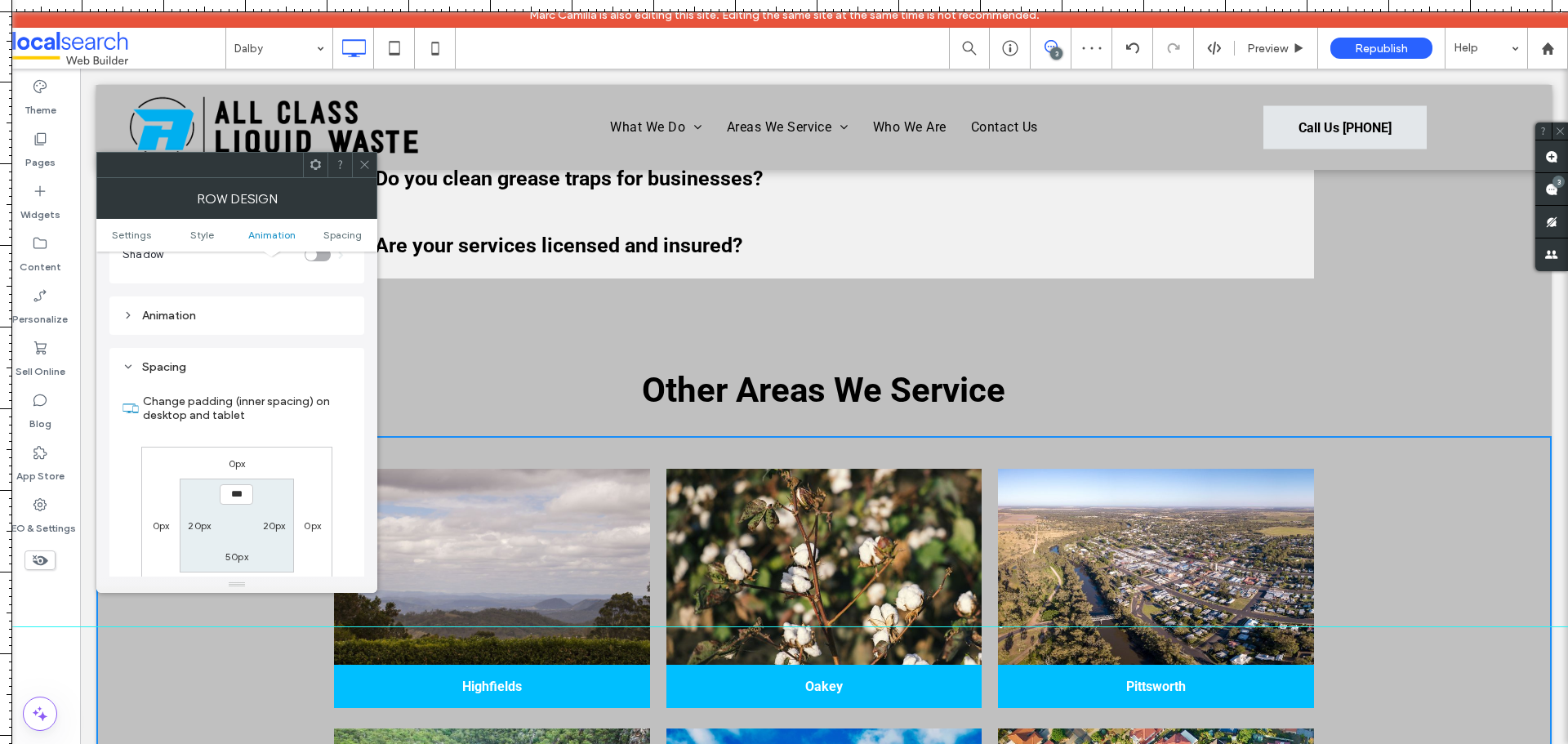 scroll, scrollTop: 461, scrollLeft: 0, axis: vertical 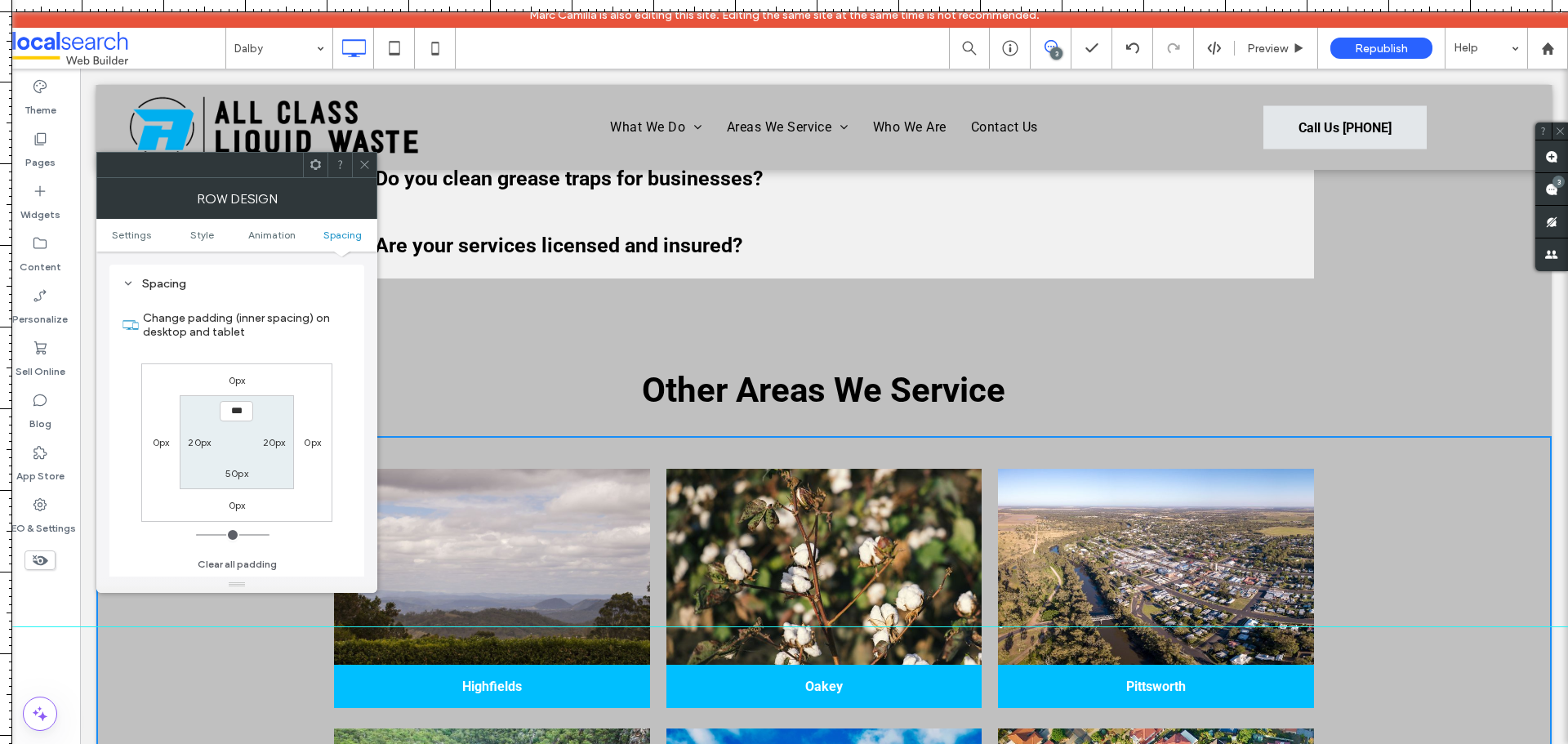 click on "50px" at bounding box center [237, 473] 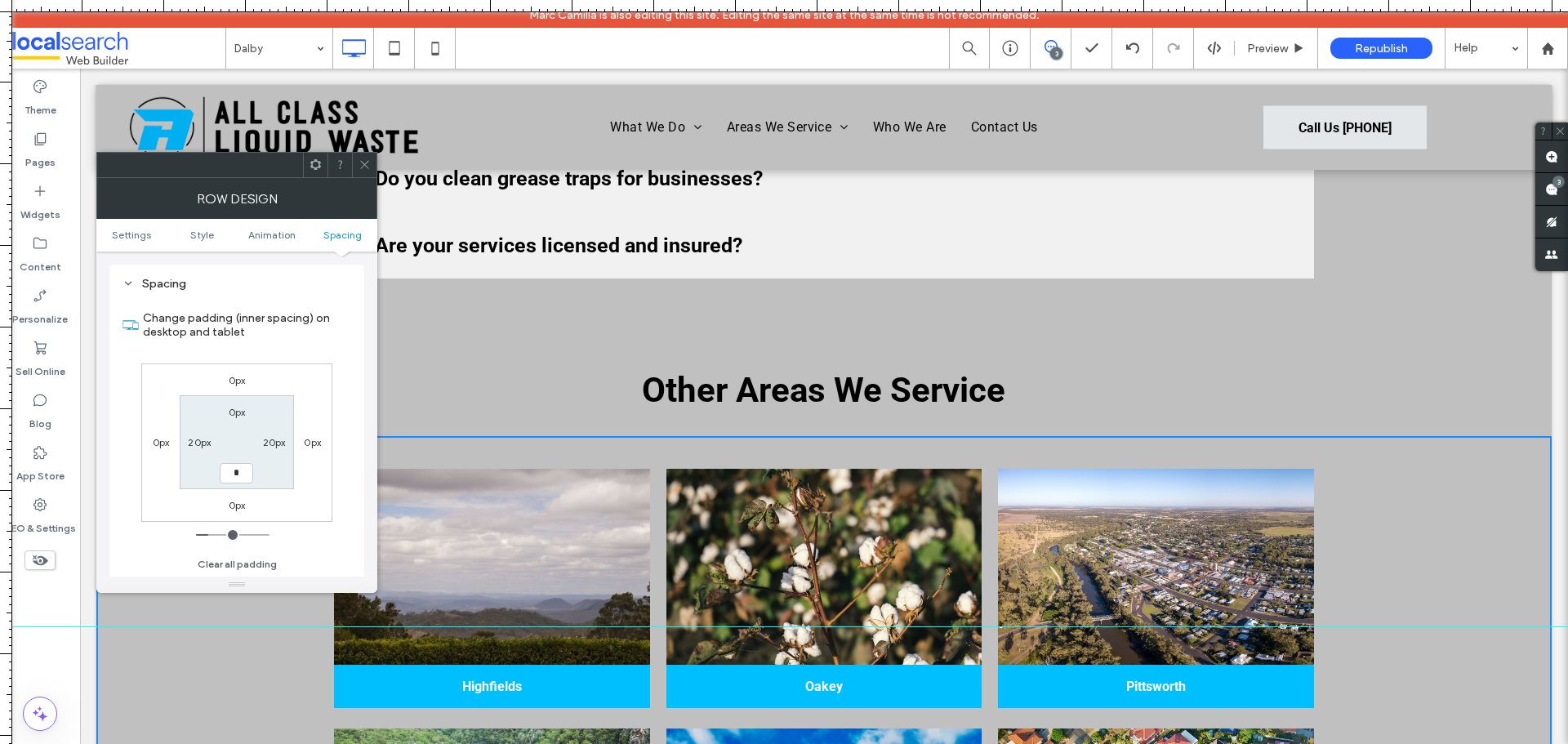 type on "**" 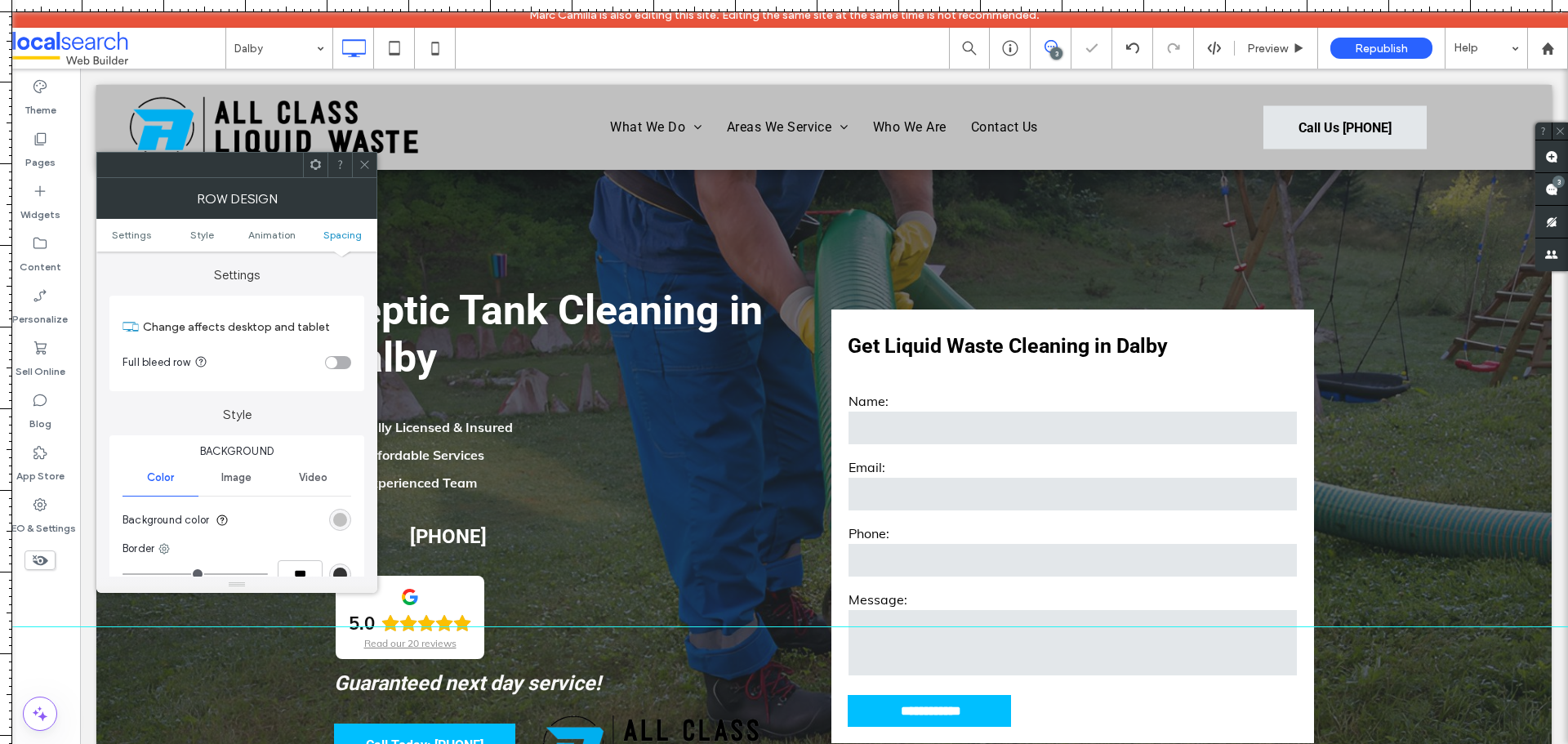 scroll, scrollTop: 2450, scrollLeft: 0, axis: vertical 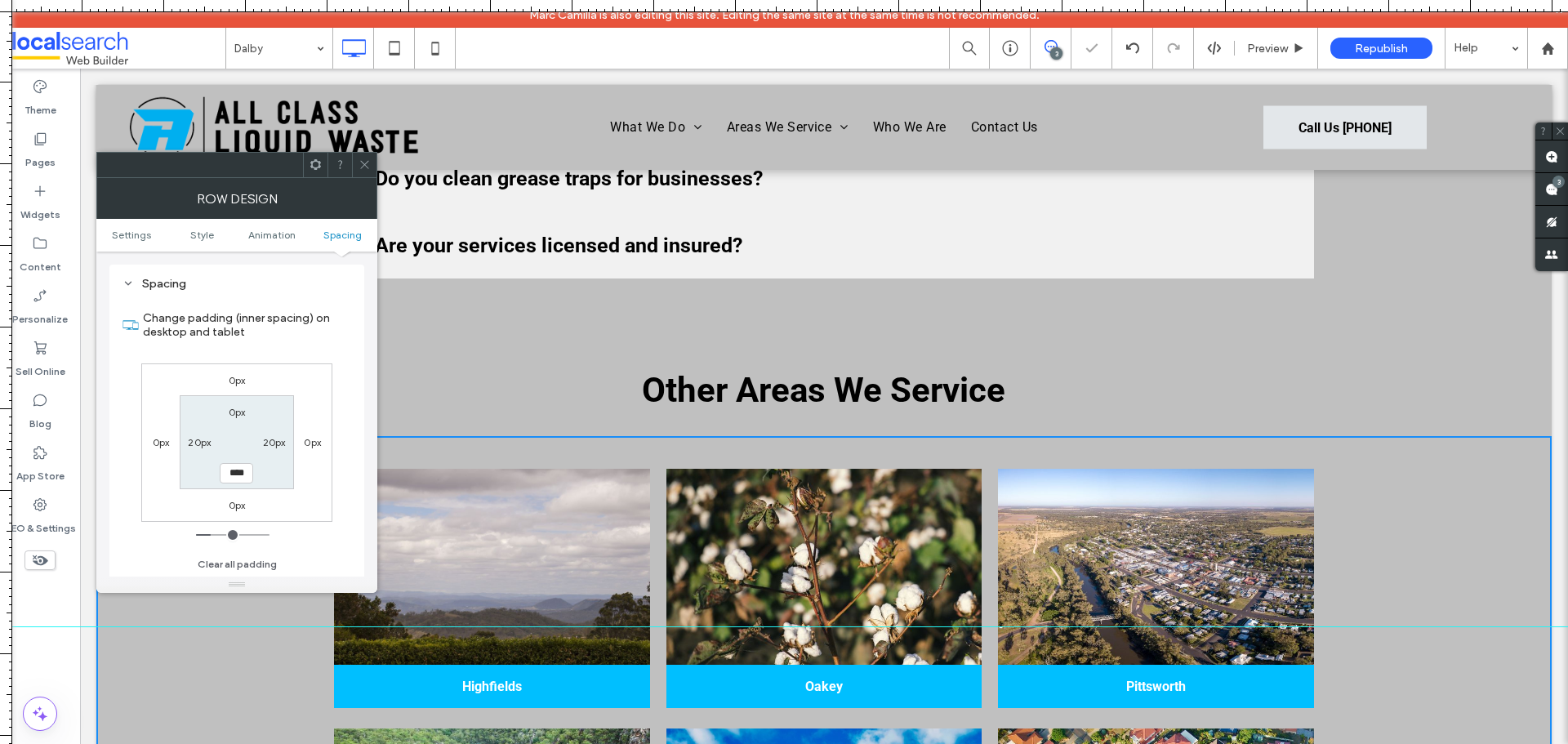 click 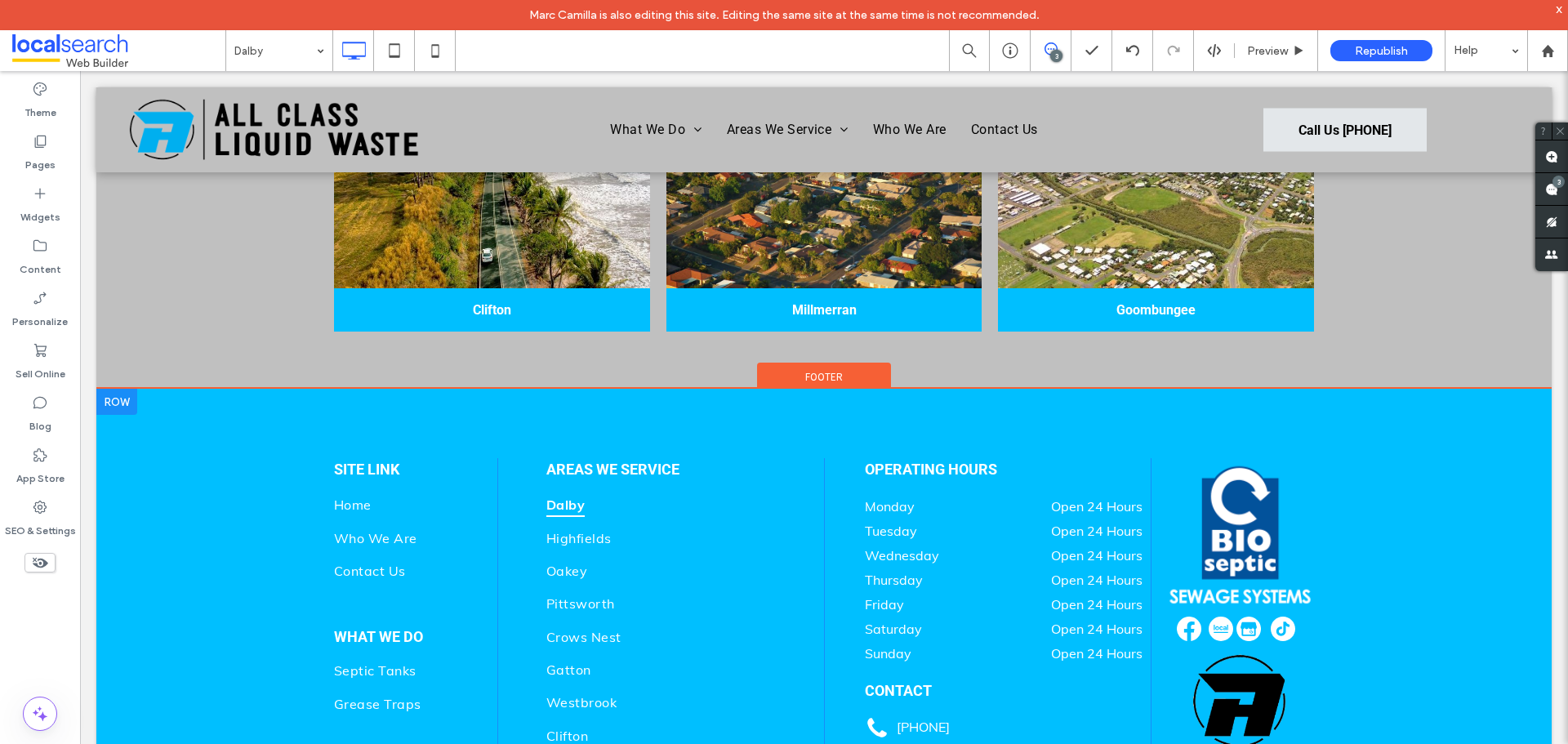 scroll, scrollTop: 3512, scrollLeft: 0, axis: vertical 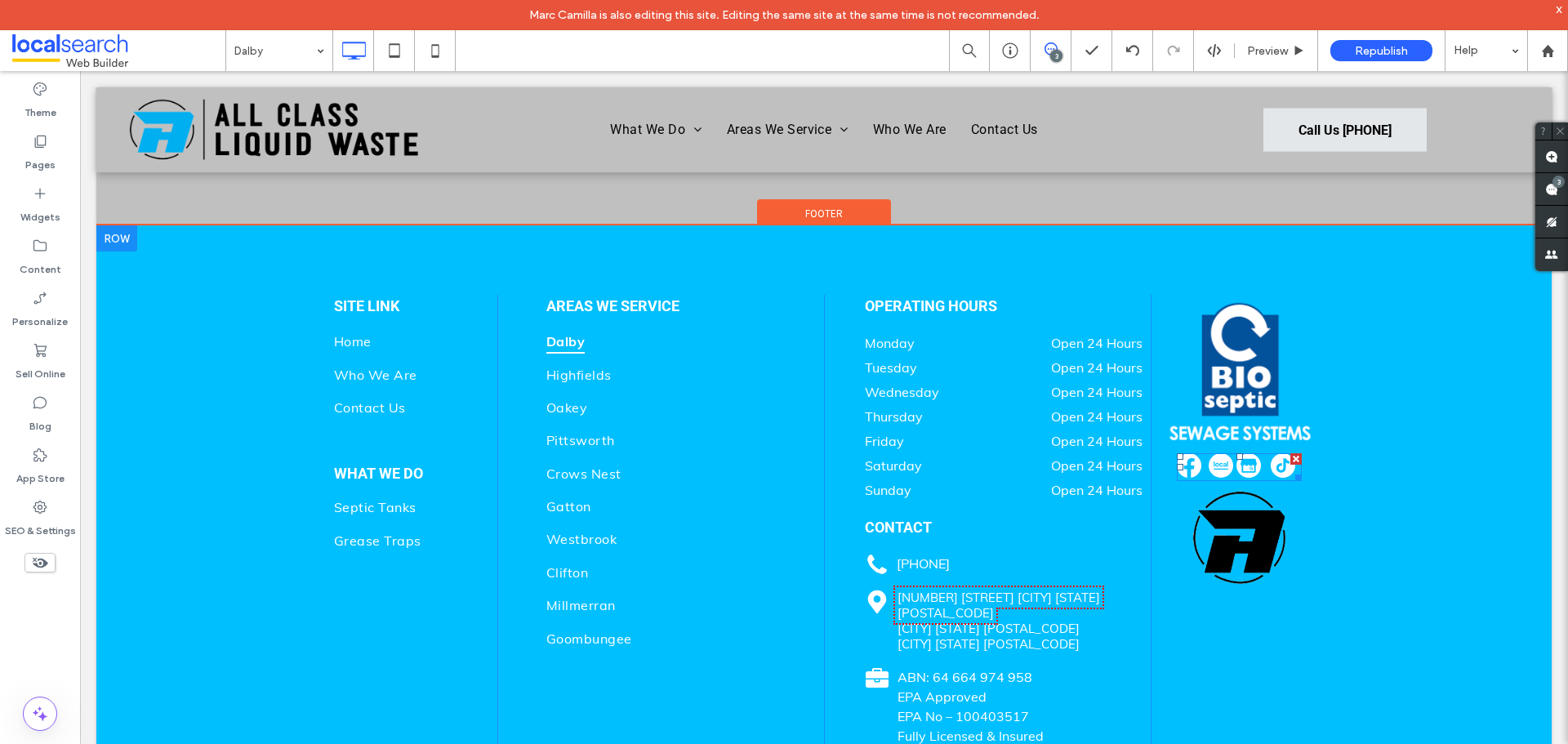 click at bounding box center (1239, 467) 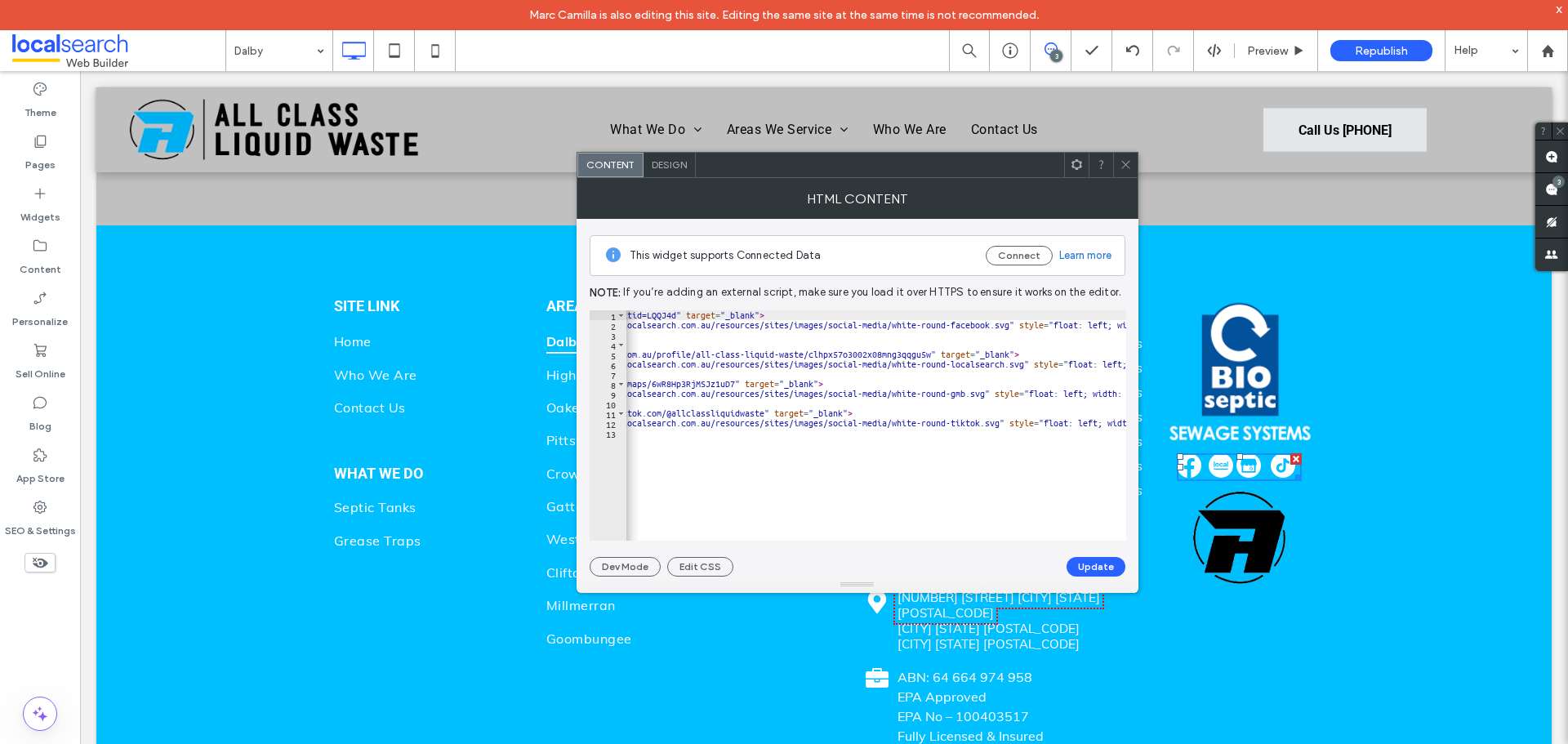 scroll, scrollTop: 0, scrollLeft: 125, axis: horizontal 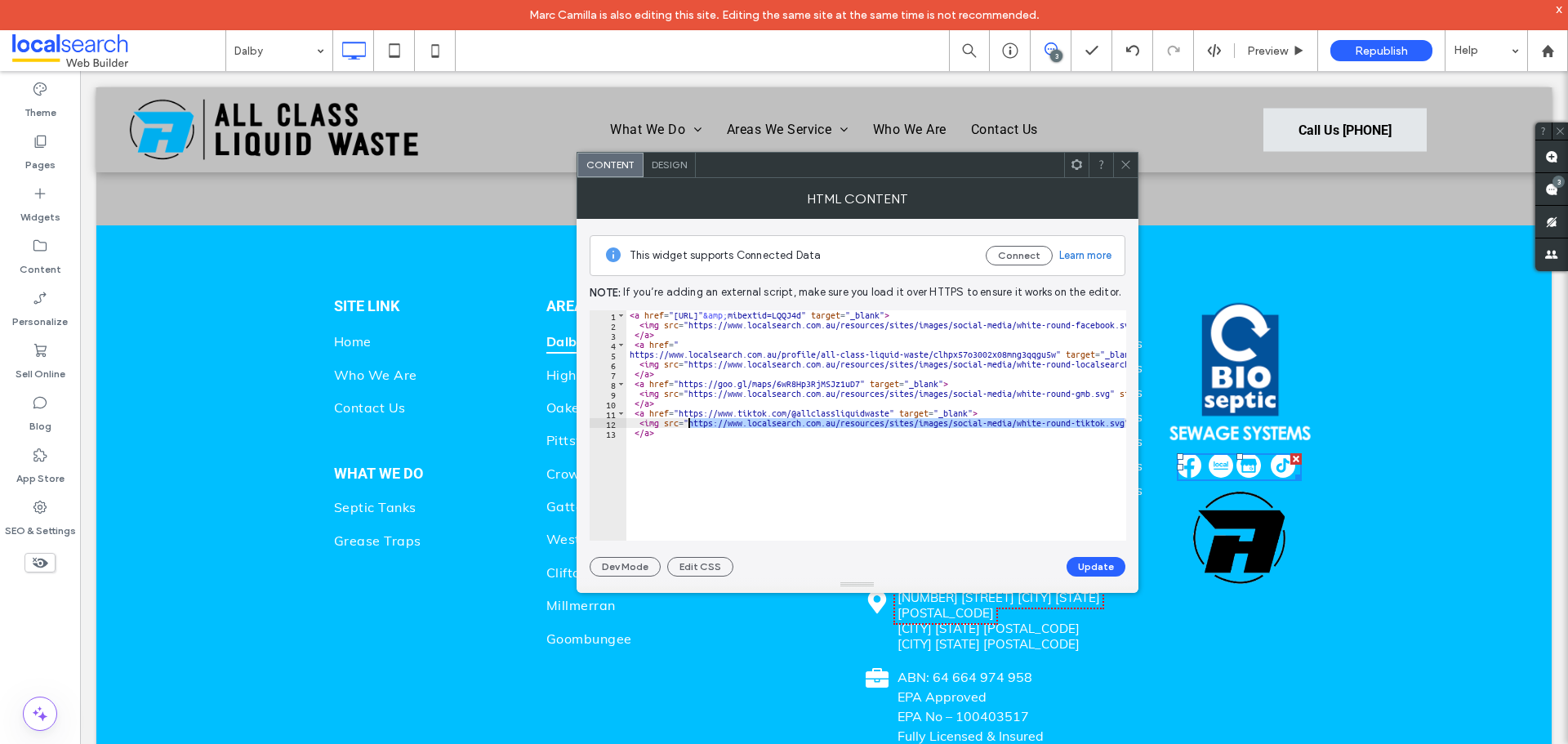 drag, startPoint x: 999, startPoint y: 425, endPoint x: 687, endPoint y: 424, distance: 312.0016 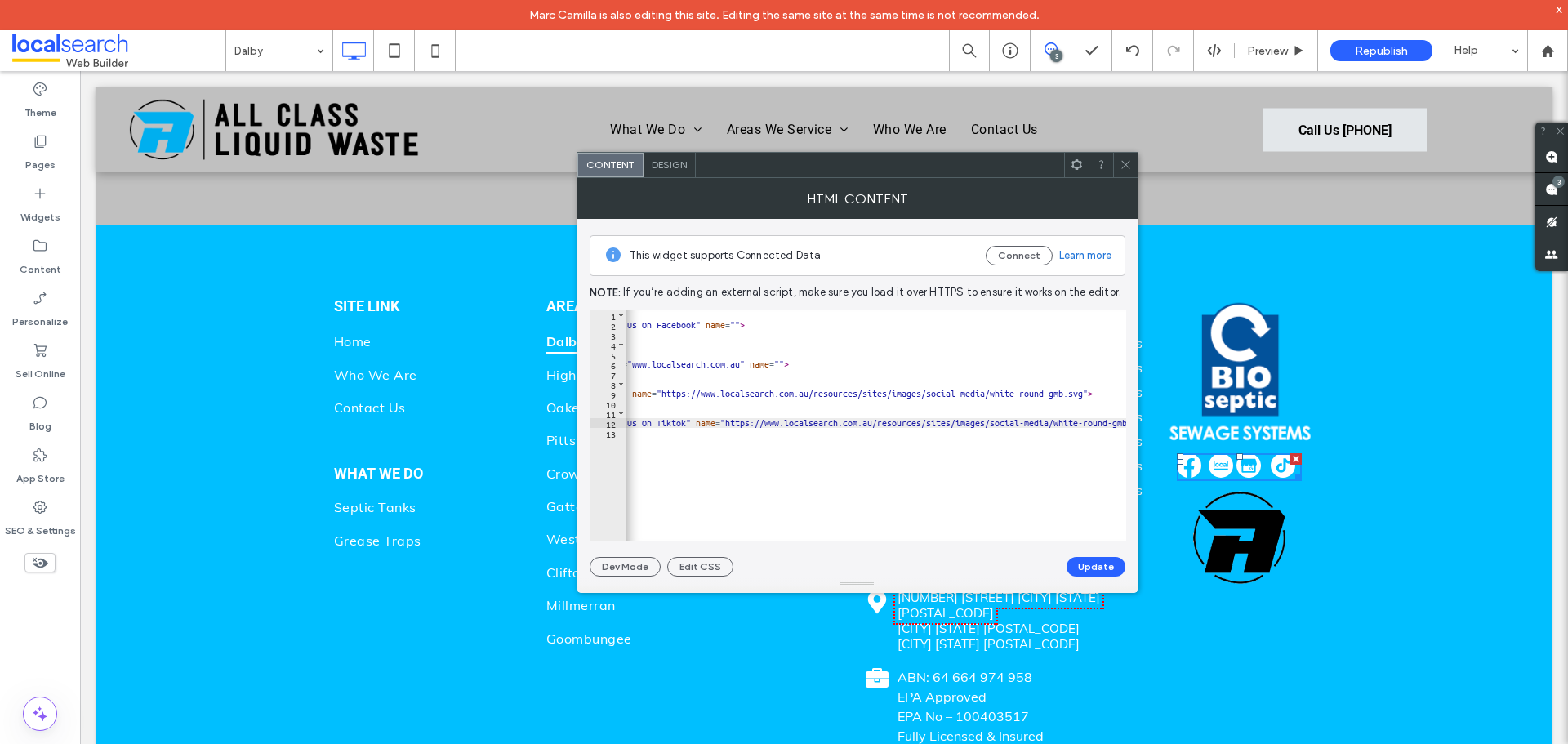 scroll, scrollTop: 0, scrollLeft: 1094, axis: horizontal 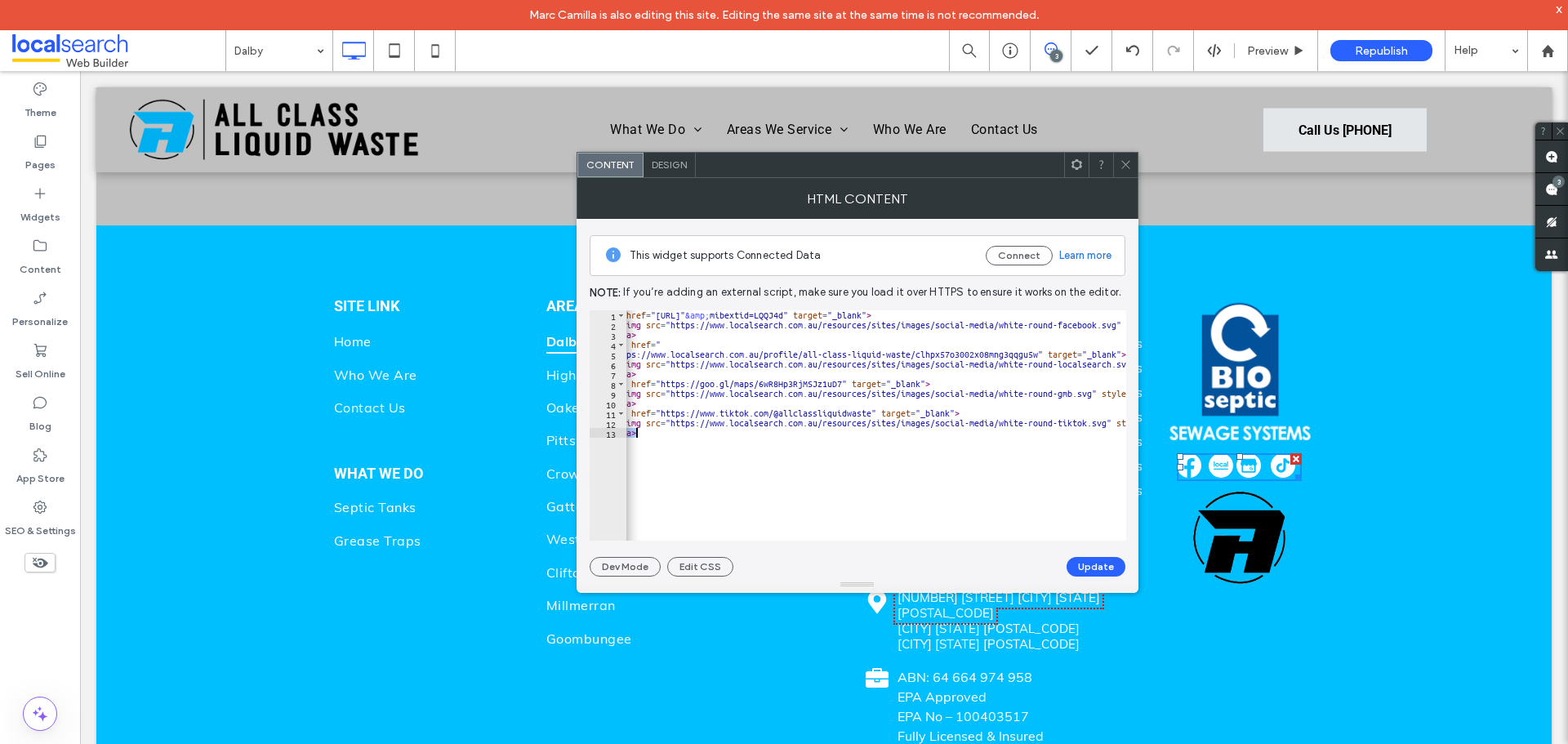 drag, startPoint x: 1112, startPoint y: 421, endPoint x: 1022, endPoint y: 429, distance: 90.354856 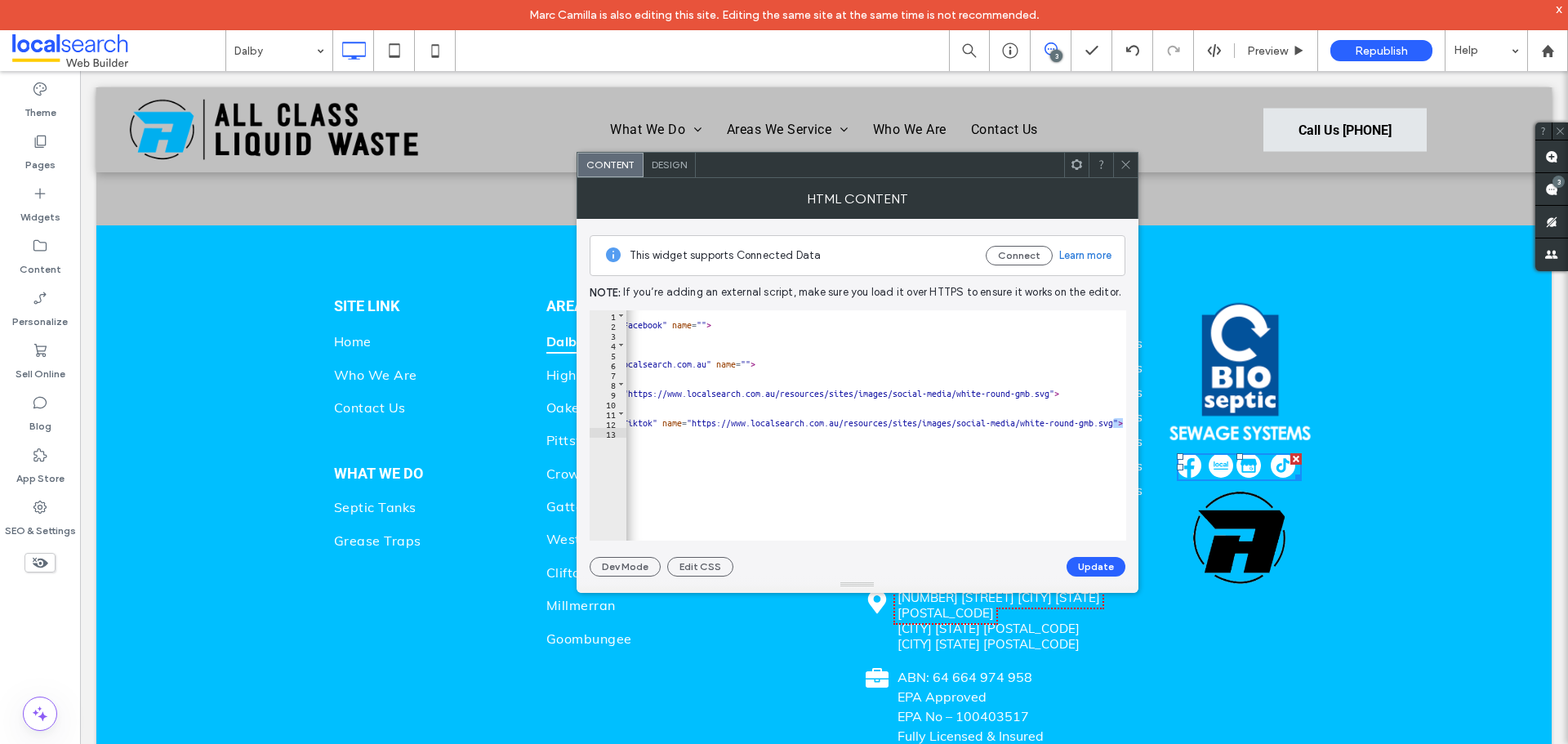 click on "< a   href = "https://www.facebook.com/profile.php?id=100092387836874 &amp; mibextid=LQQJ4d"   target = "_blank" >    < img   src = "https://www.localsearch.com.au/resources/sites/images/social-media/white-round-facebook.svg"   style = "float: left; width: 30px; height: 30px; margin: 0px 5px 0px 0px;"   title = "Find Us On Facebook"   alt = "Find Us On Facebook"   name = "" >   </ a >   < a   href = "    https://www.localsearch.com.au/profile/all-class-liquid-waste/clhpx57o3002x08mng3qqgu5w"   target = "_blank" >    < img   src = "https://www.localsearch.com.au/resources/sites/images/social-media/white-round-localsearch.svg"   style = "float: left; width: 30px; height: 30px; margin: 0px 0px 0px 0px;"   title = "www.localsearch.com.au"   alt = "www.localsearch.com.au"   name = "" >   </ a >   < a   href = "https://goo.gl/maps/6wR8Hp3RjMSJz1uD7"   target = "_blank" >    < img   src = "https://www.localsearch.com.au/resources/sites/images/social-media/white-round-gmb.svg"   style =   title = "Find Us On GBP"   =" at bounding box center (876, 425) 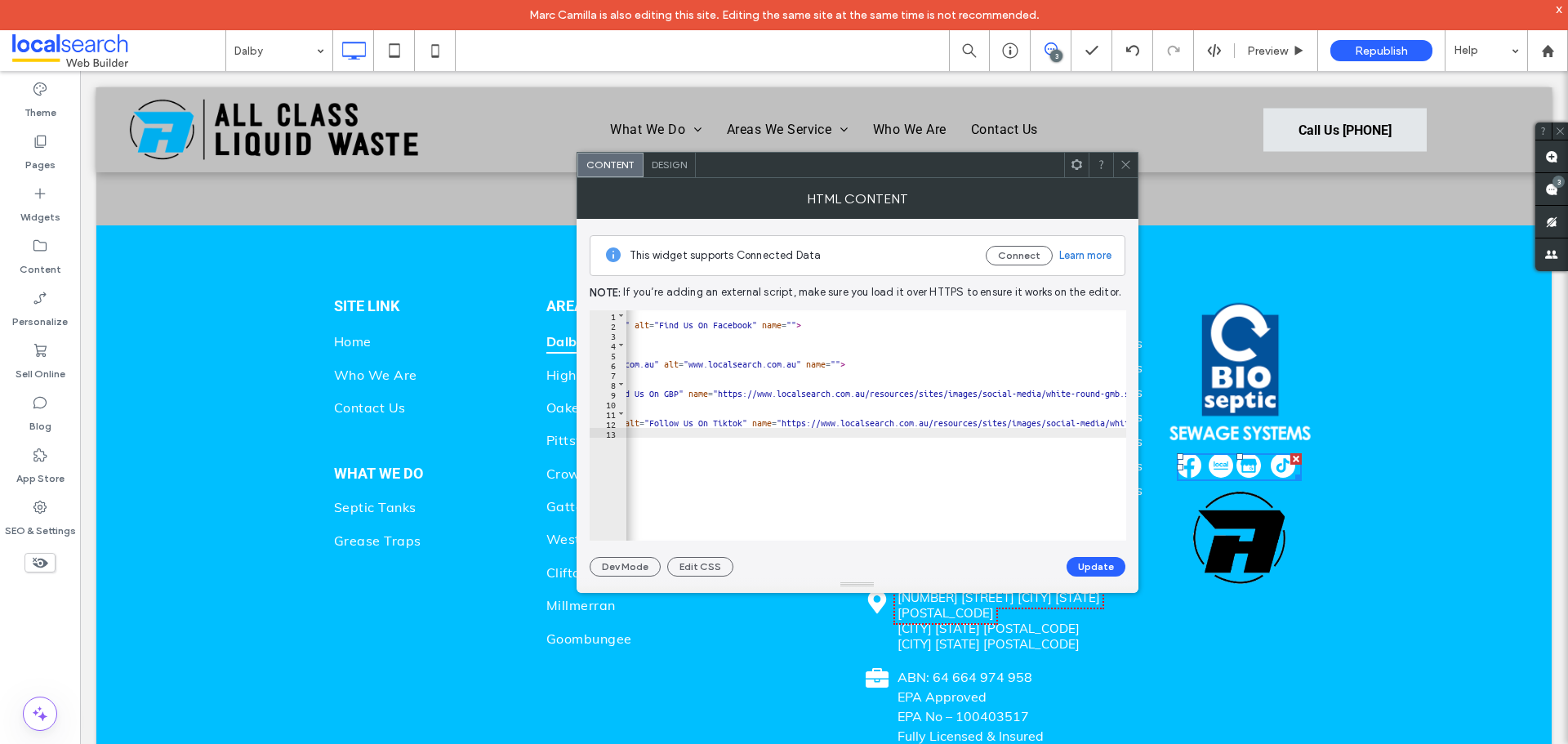 scroll, scrollTop: 0, scrollLeft: 1094, axis: horizontal 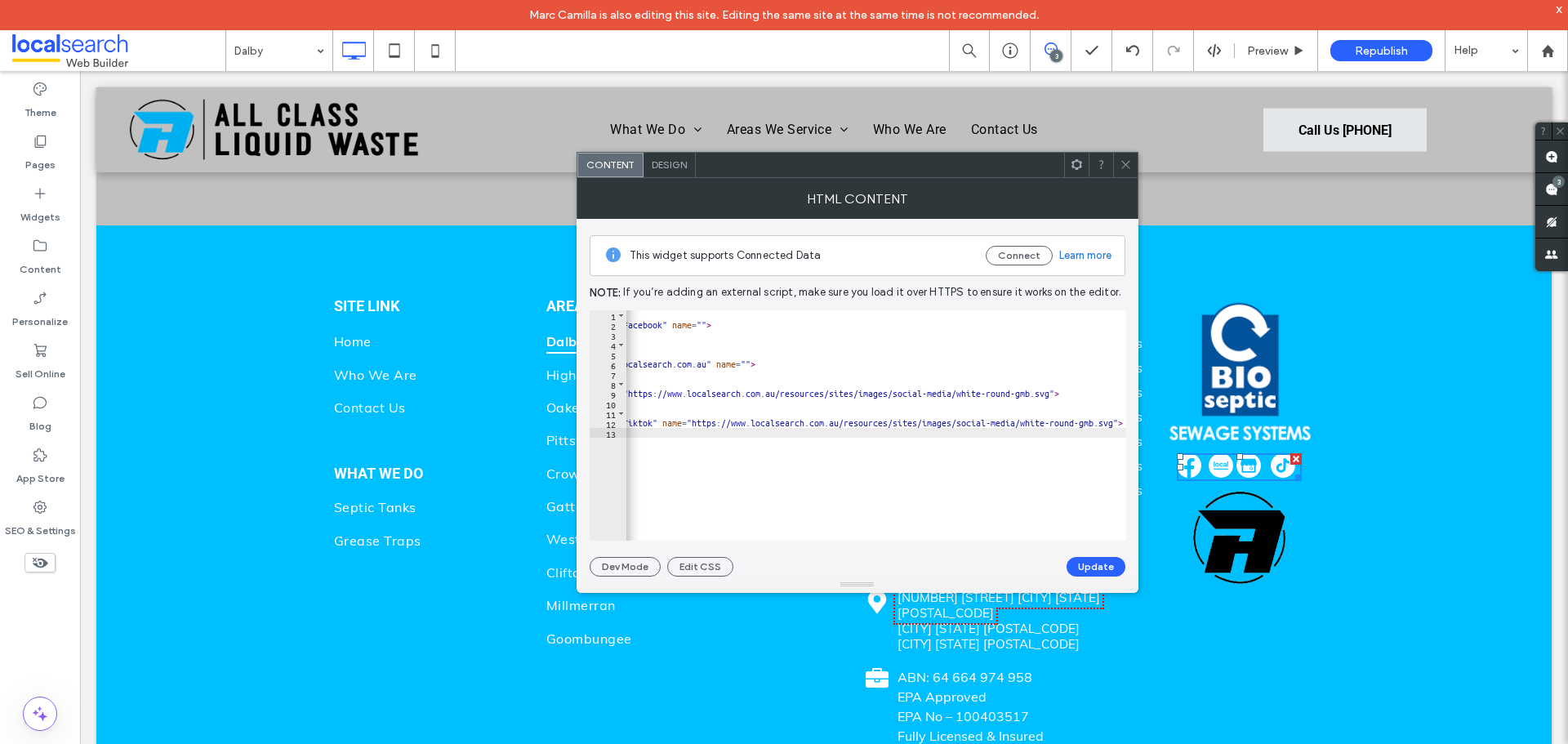 click on "< a   href = "https://www.facebook.com/profile.php?id=100092387836874 &amp; mibextid=LQQJ4d"   target = "_blank" >    < img   src = "https://www.localsearch.com.au/resources/sites/images/social-media/white-round-facebook.svg"   style = "float: left; width: 30px; height: 30px; margin: 0px 5px 0px 0px;"   title = "Find Us On Facebook"   alt = "Find Us On Facebook"   name = "" >   </ a >   < a   href = "    https://www.localsearch.com.au/profile/all-class-liquid-waste/clhpx57o3002x08mng3qqgu5w"   target = "_blank" >    < img   src = "https://www.localsearch.com.au/resources/sites/images/social-media/white-round-localsearch.svg"   style = "float: left; width: 30px; height: 30px; margin: 0px 0px 0px 0px;"   title = "www.localsearch.com.au"   alt = "www.localsearch.com.au"   name = "" >   </ a >   < a   href = "https://goo.gl/maps/6wR8Hp3RjMSJz1uD7"   target = "_blank" >    < img   src = "https://www.localsearch.com.au/resources/sites/images/social-media/white-round-gmb.svg"   style =   title = "Find Us On GBP"   =" at bounding box center (329, 429) 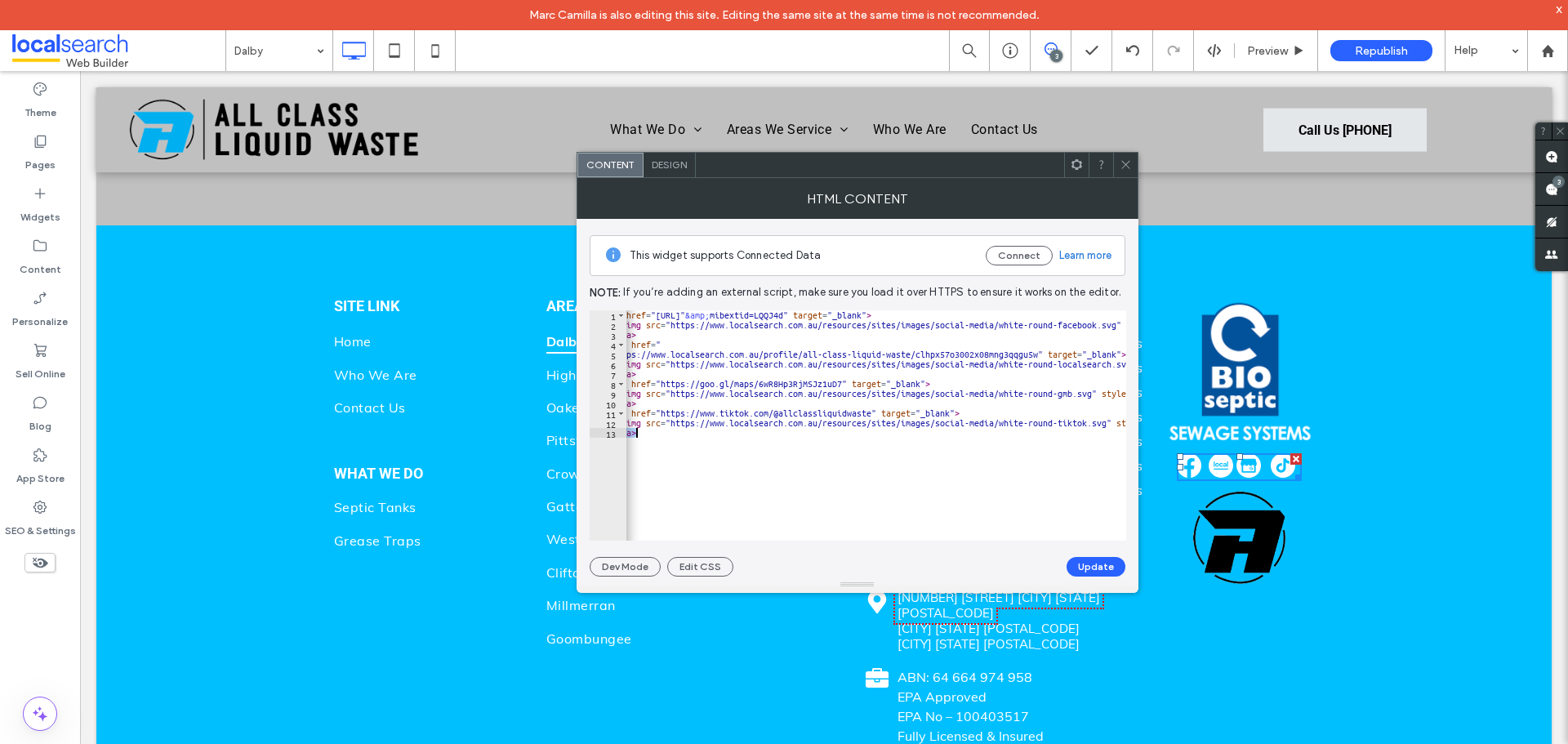 scroll, scrollTop: 0, scrollLeft: 18, axis: horizontal 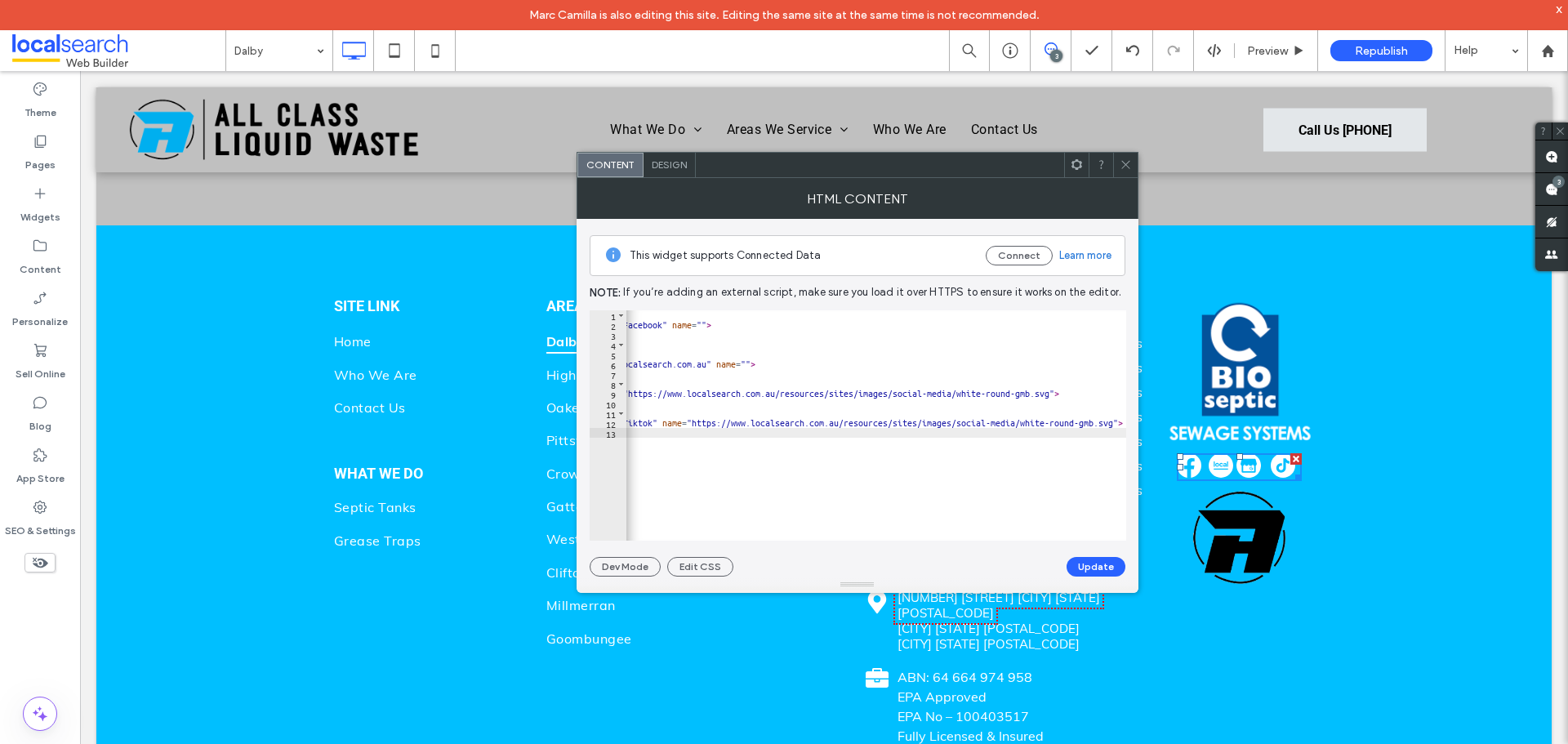 click on "< a   href = "https://www.facebook.com/profile.php?id=100092387836874 &amp; mibextid=LQQJ4d"   target = "_blank" >    < img   src = "https://www.localsearch.com.au/resources/sites/images/social-media/white-round-facebook.svg"   style = "float: left; width: 30px; height: 30px; margin: 0px 5px 0px 0px;"   title = "Find Us On Facebook"   alt = "Find Us On Facebook"   name = "" >   </ a >   < a   href = "    https://www.localsearch.com.au/profile/all-class-liquid-waste/clhpx57o3002x08mng3qqgu5w"   target = "_blank" >    < img   src = "https://www.localsearch.com.au/resources/sites/images/social-media/white-round-localsearch.svg"   style = "float: left; width: 30px; height: 30px; margin: 0px 0px 0px 0px;"   title = "www.localsearch.com.au"   alt = "www.localsearch.com.au"   name = "" >   </ a >   < a   href = "https://goo.gl/maps/6wR8Hp3RjMSJz1uD7"   target = "_blank" >    < img   src = "https://www.localsearch.com.au/resources/sites/images/social-media/white-round-gmb.svg"   style =   title = "Find Us On GBP"   =" at bounding box center [329, 429] 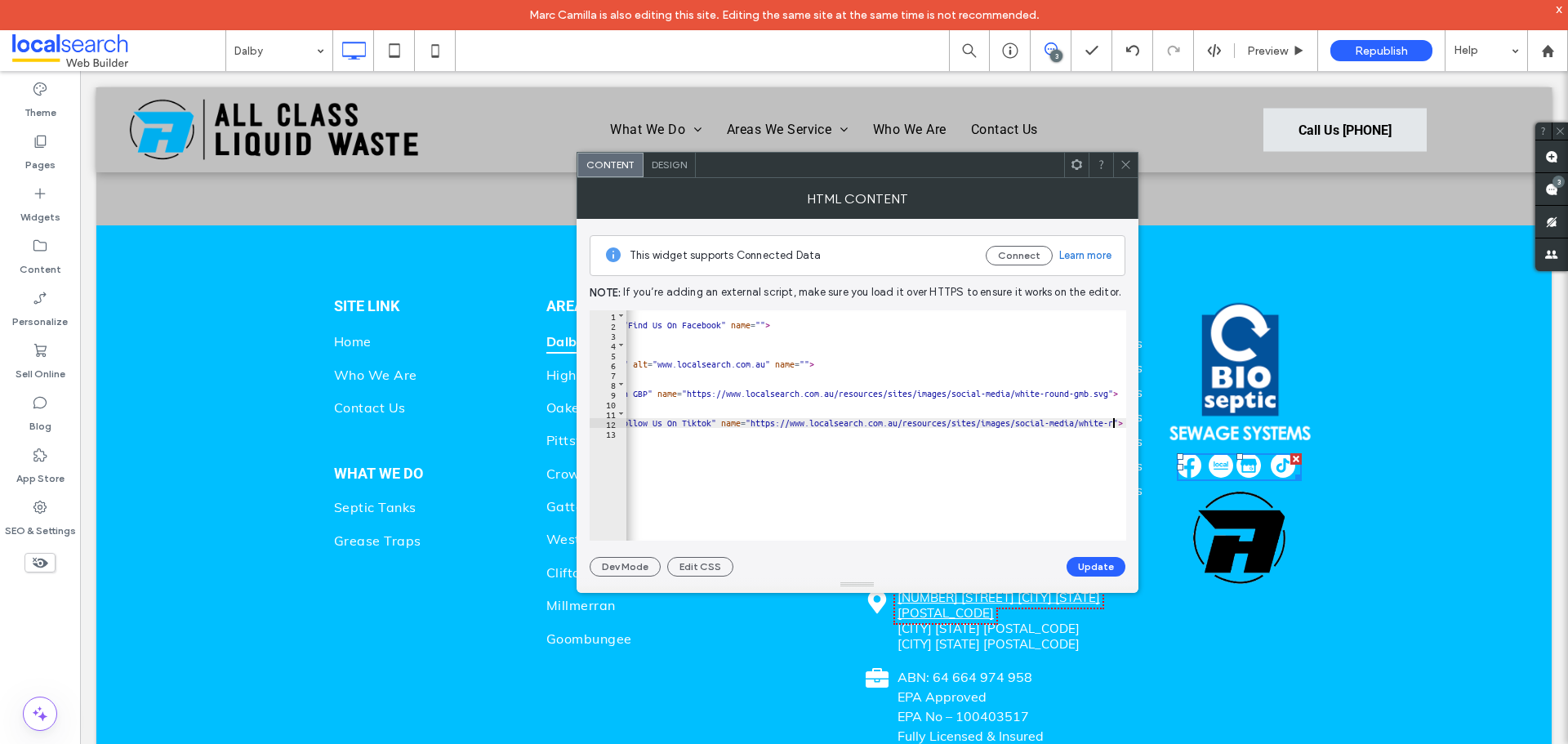 scroll, scrollTop: 0, scrollLeft: 1031, axis: horizontal 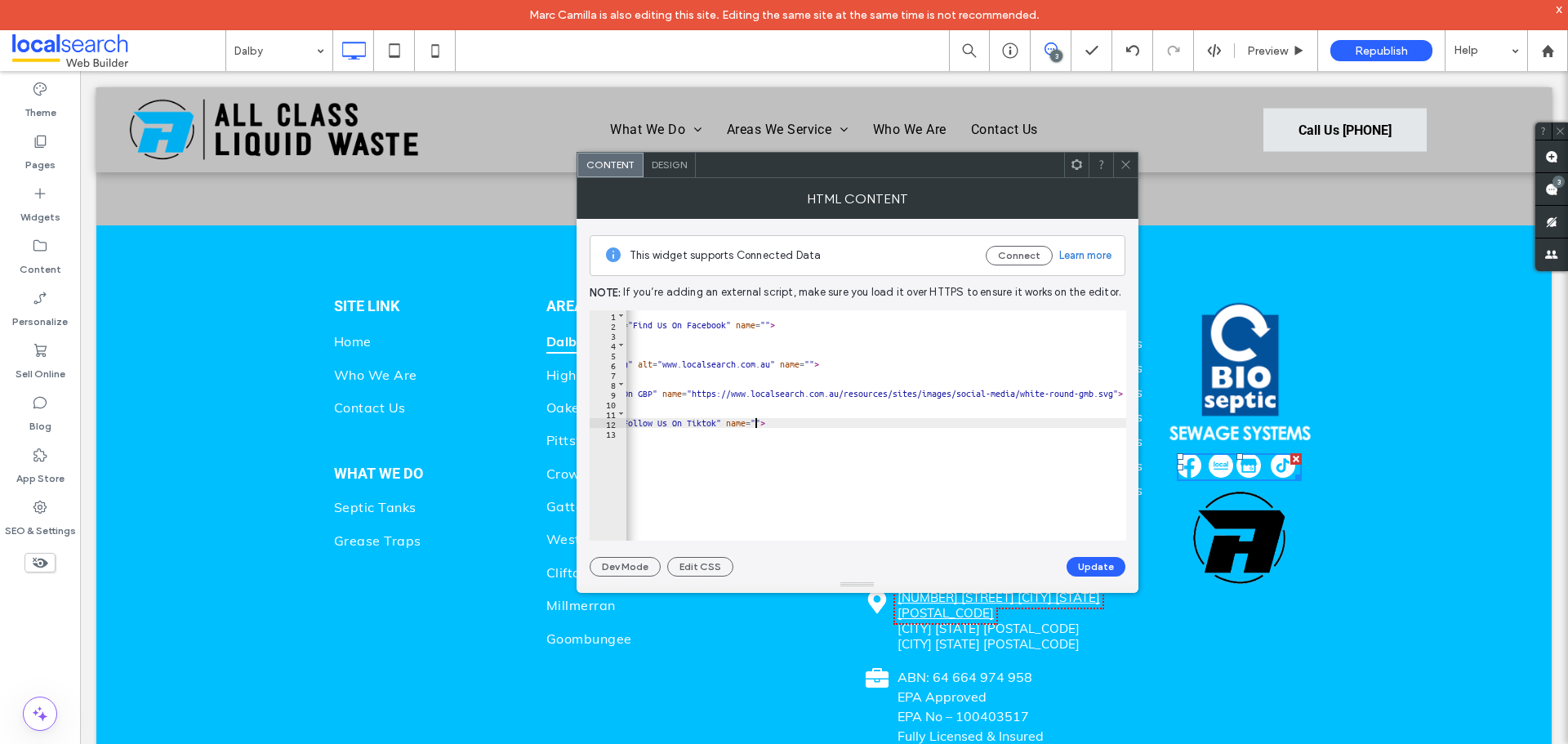 paste on "**********" 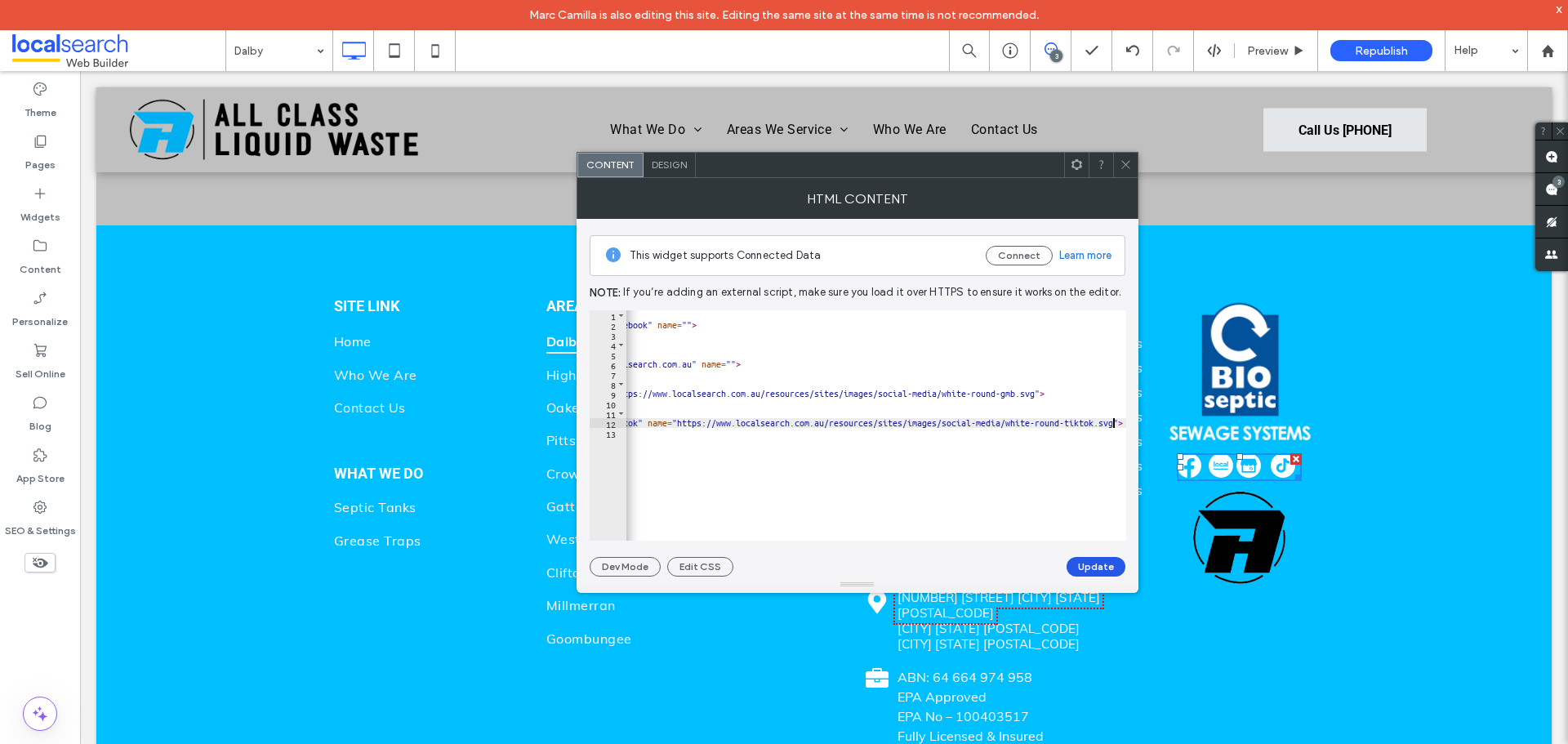 click on "Update" at bounding box center (1096, 567) 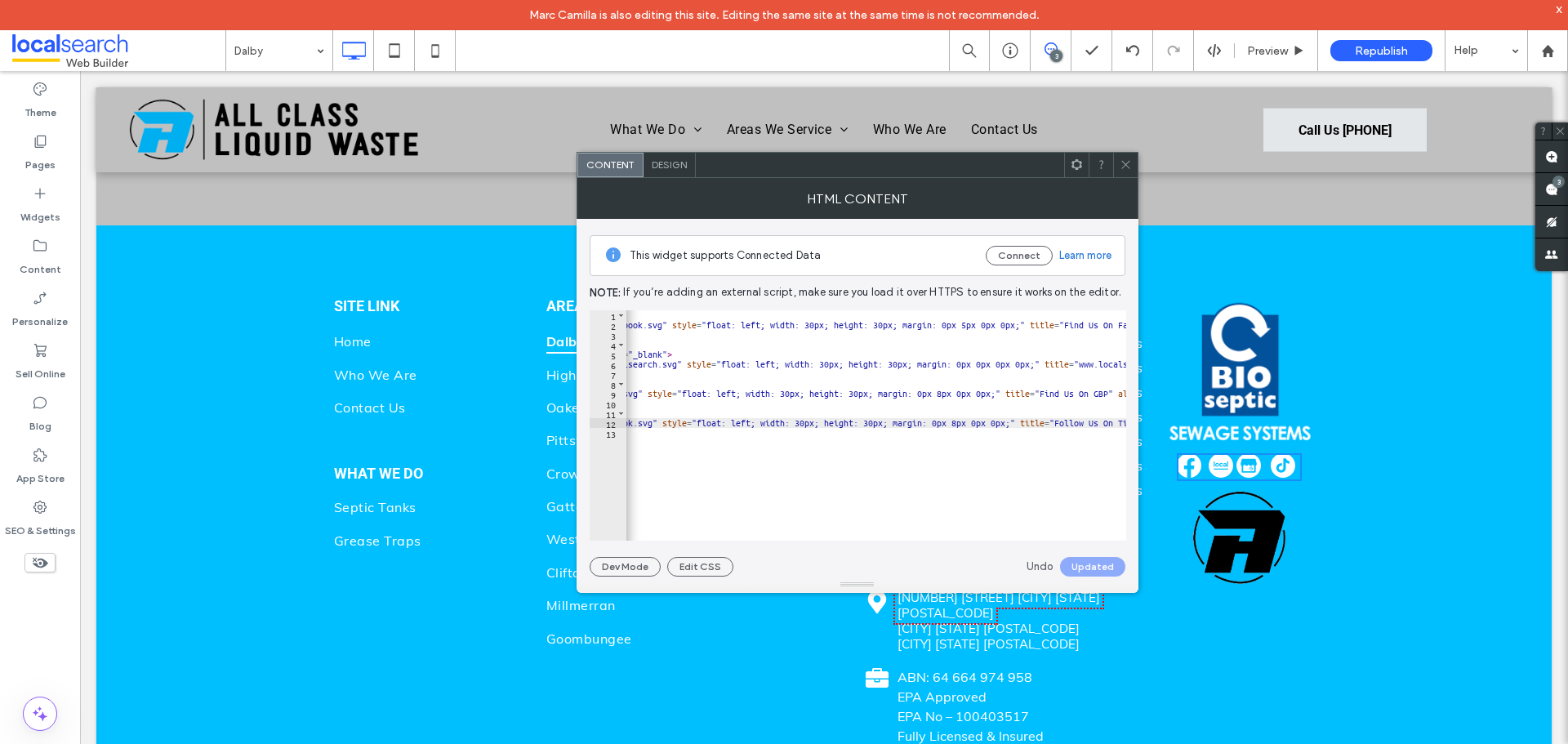 scroll, scrollTop: 0, scrollLeft: 472, axis: horizontal 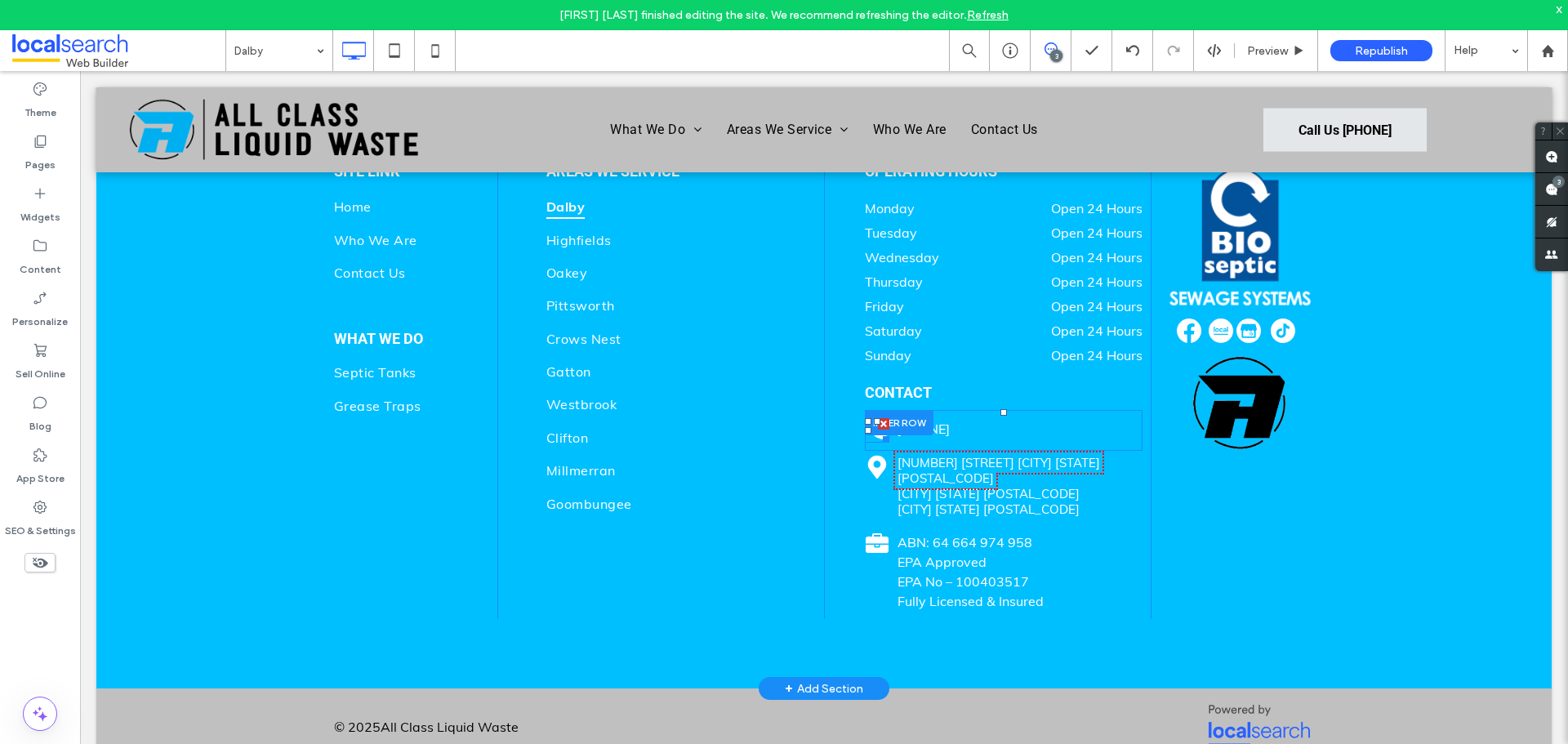 click 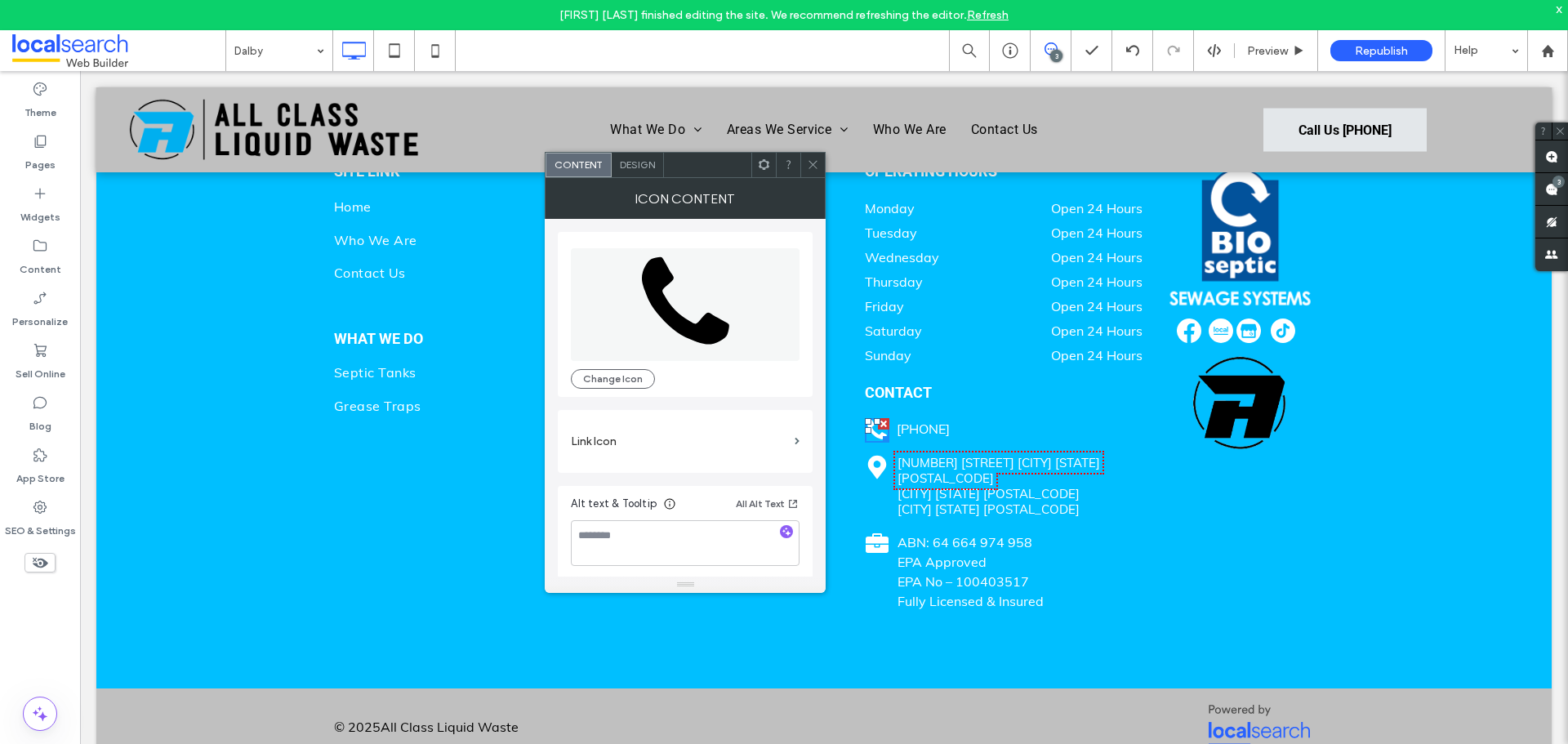 click 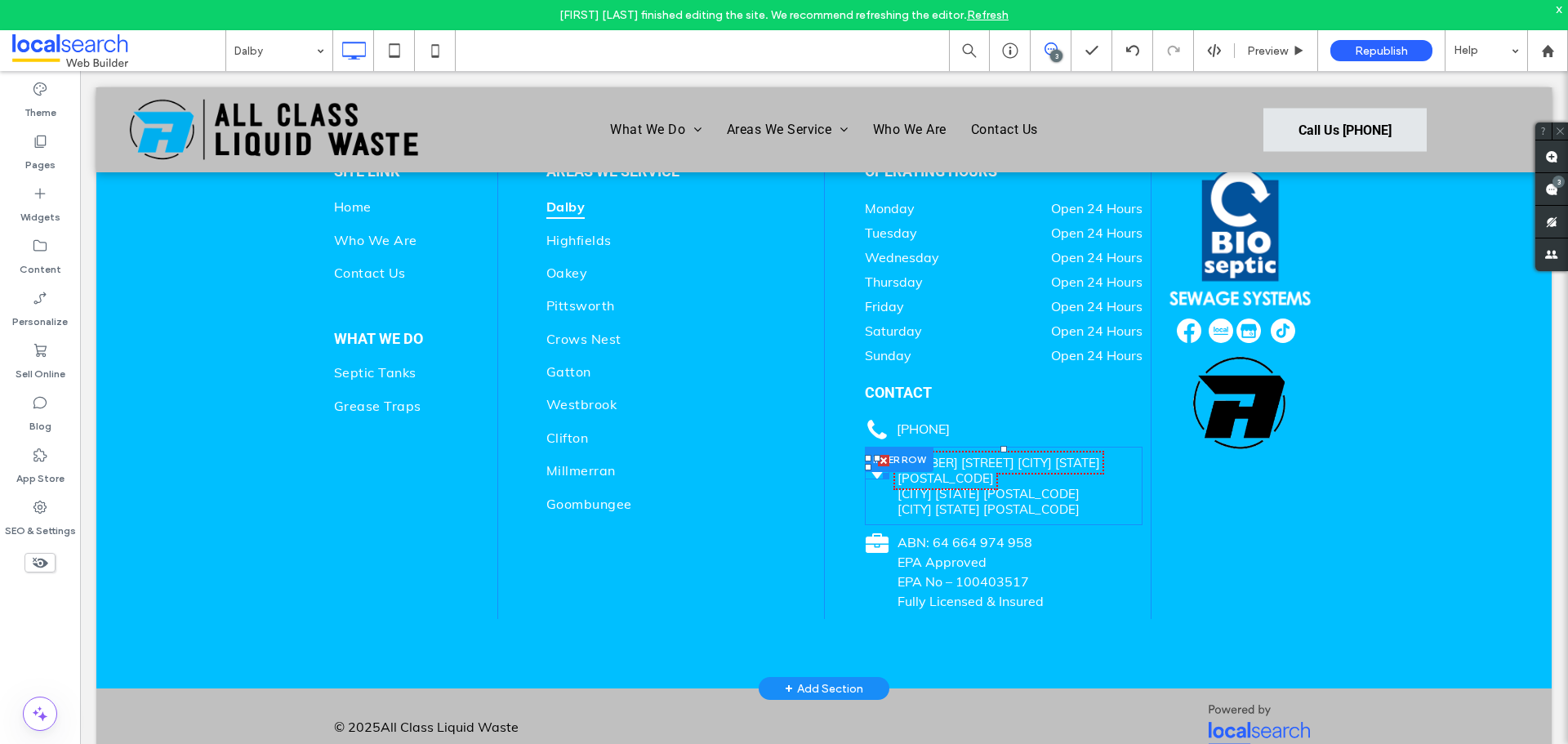 click at bounding box center [883, 473] 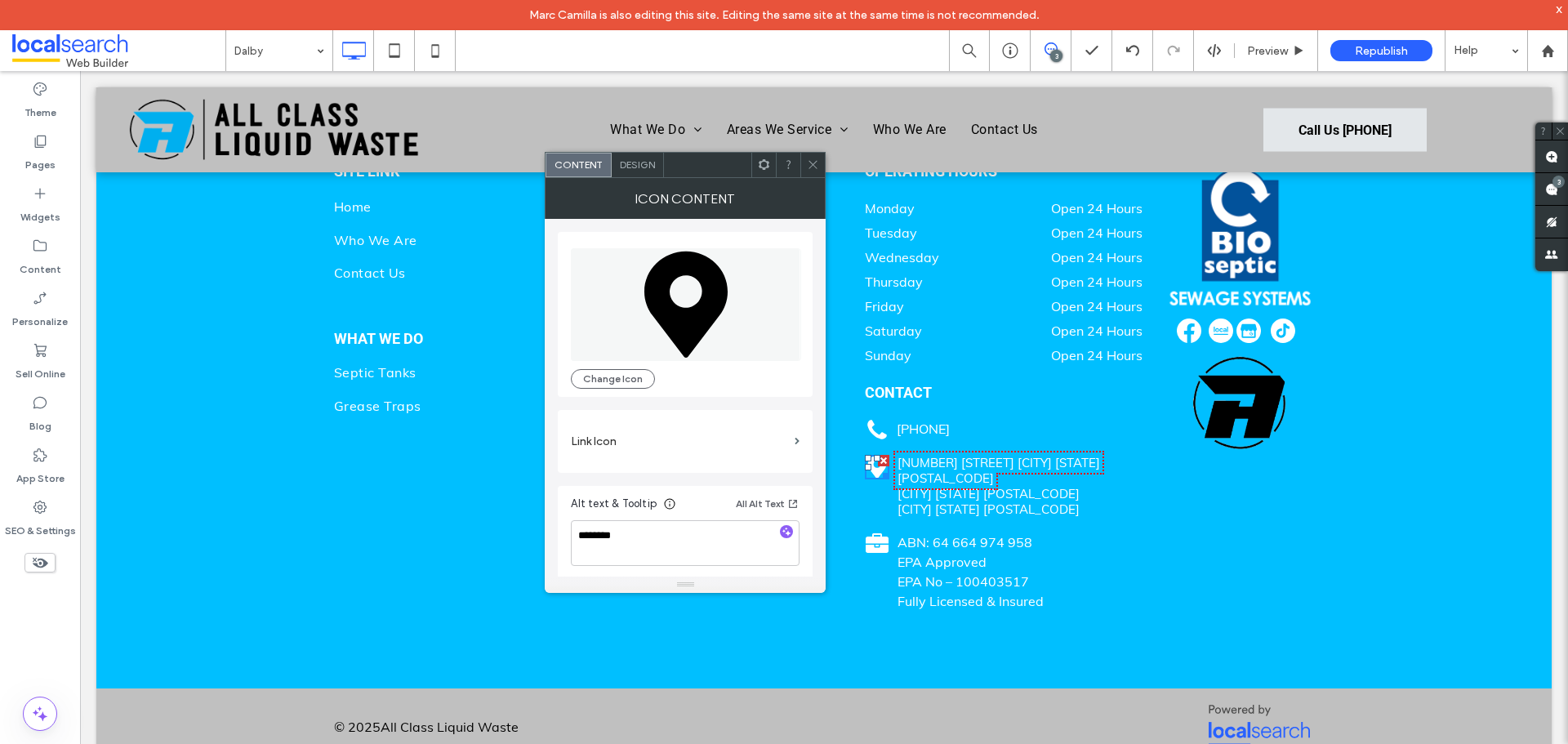 click 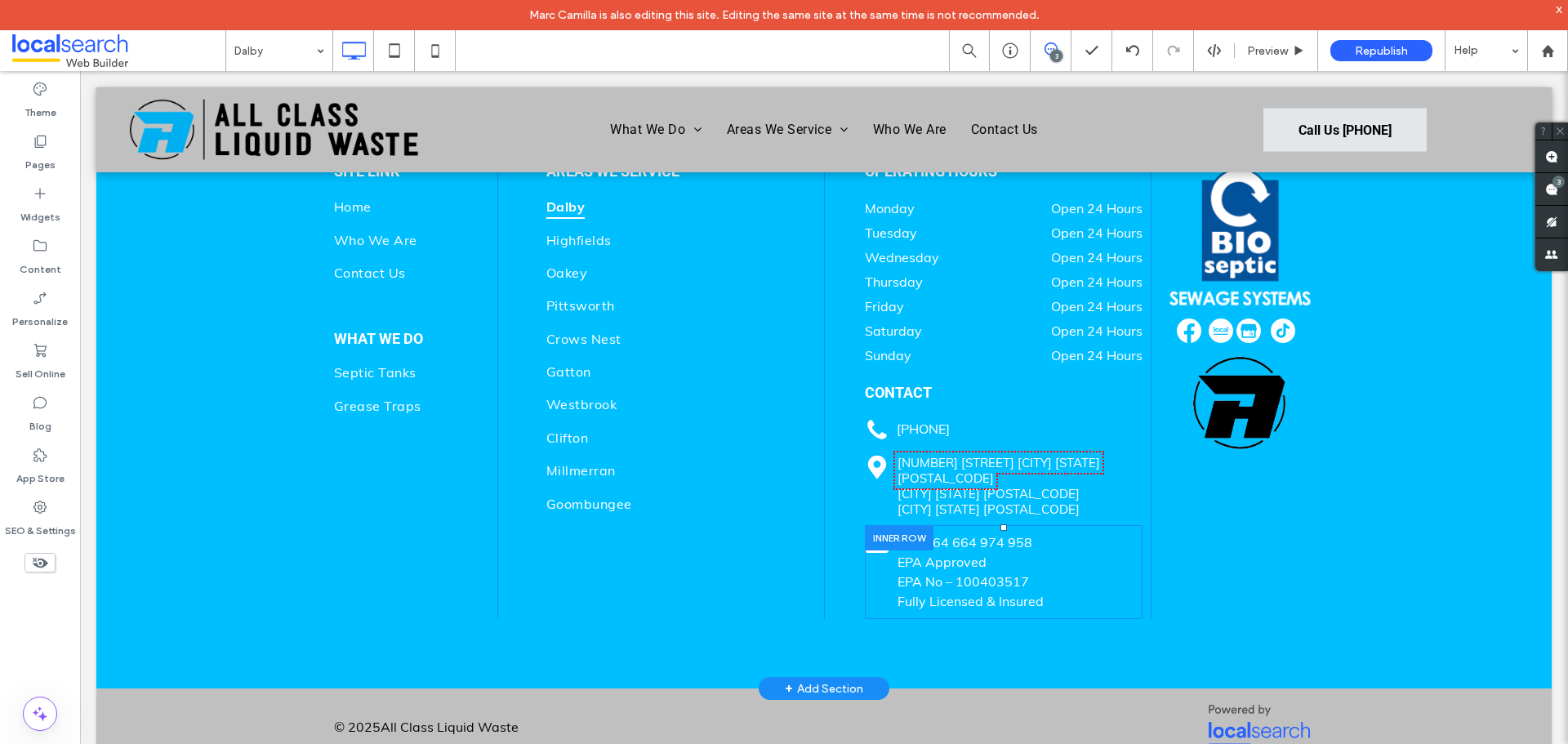 click at bounding box center (899, 537) 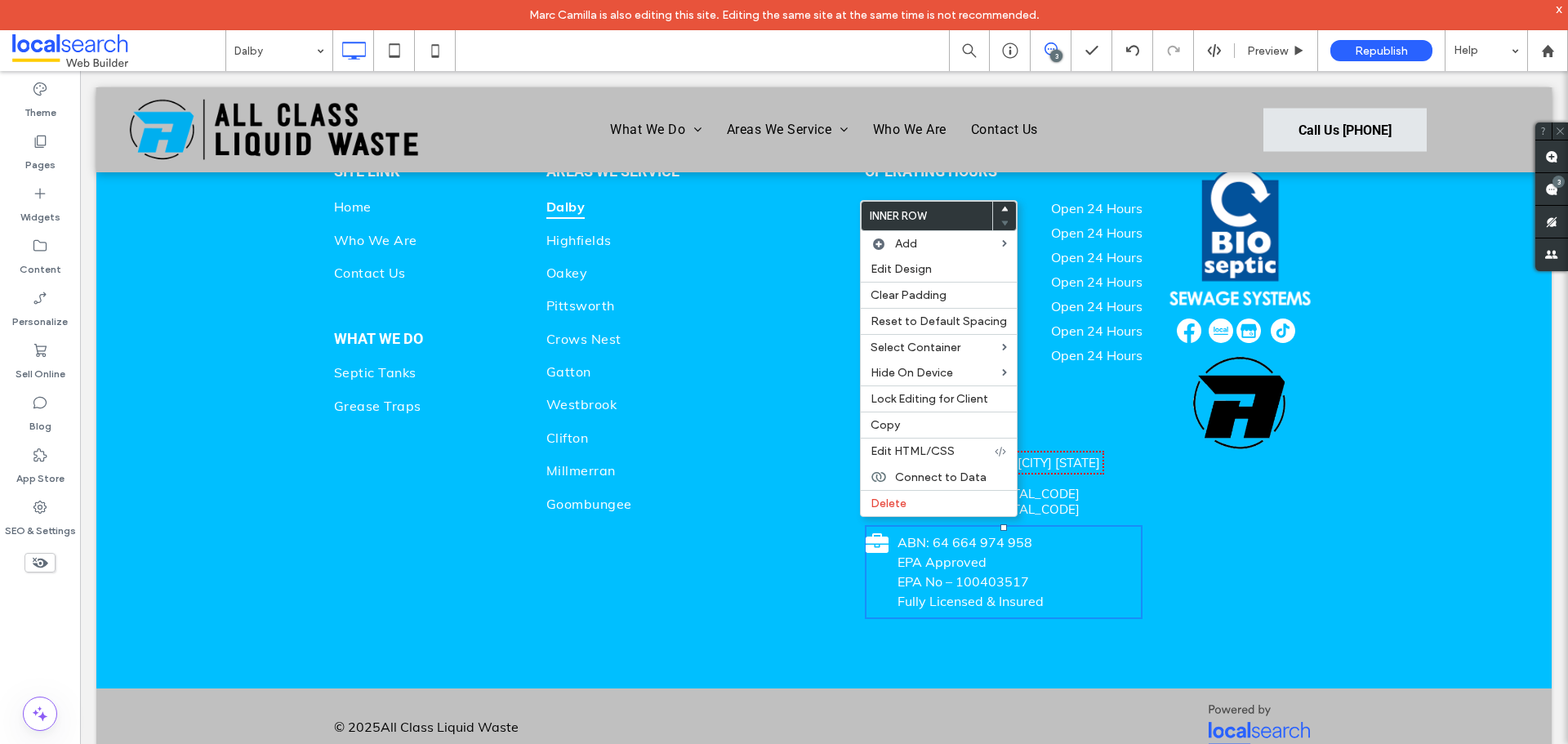 click on "Mail Icon
ABN: 64 664 974 958 EPA Approved EPA No – 100403517 Fully Licensed & Insured
Click To Paste" at bounding box center [1004, 572] 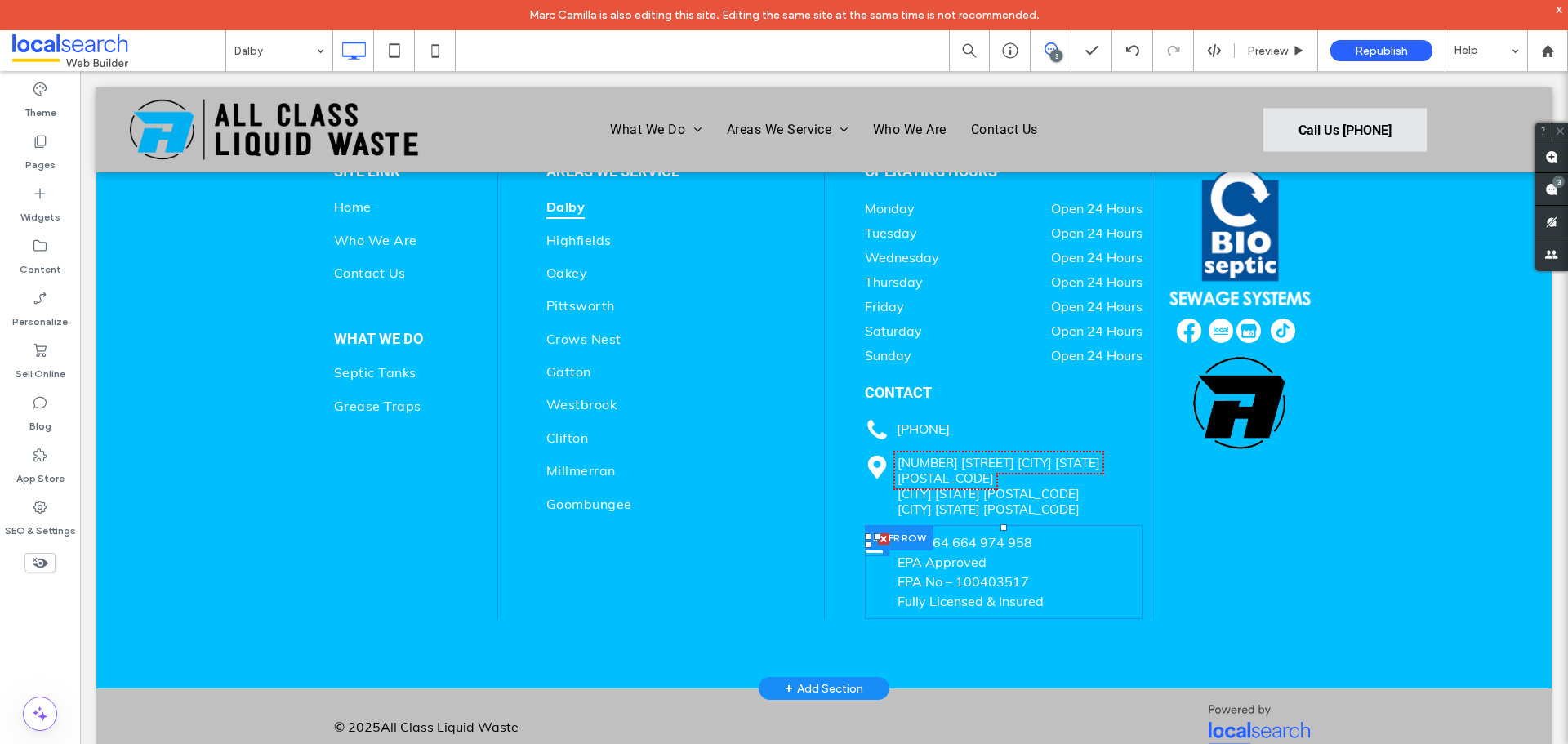 click on "Mail Icon" 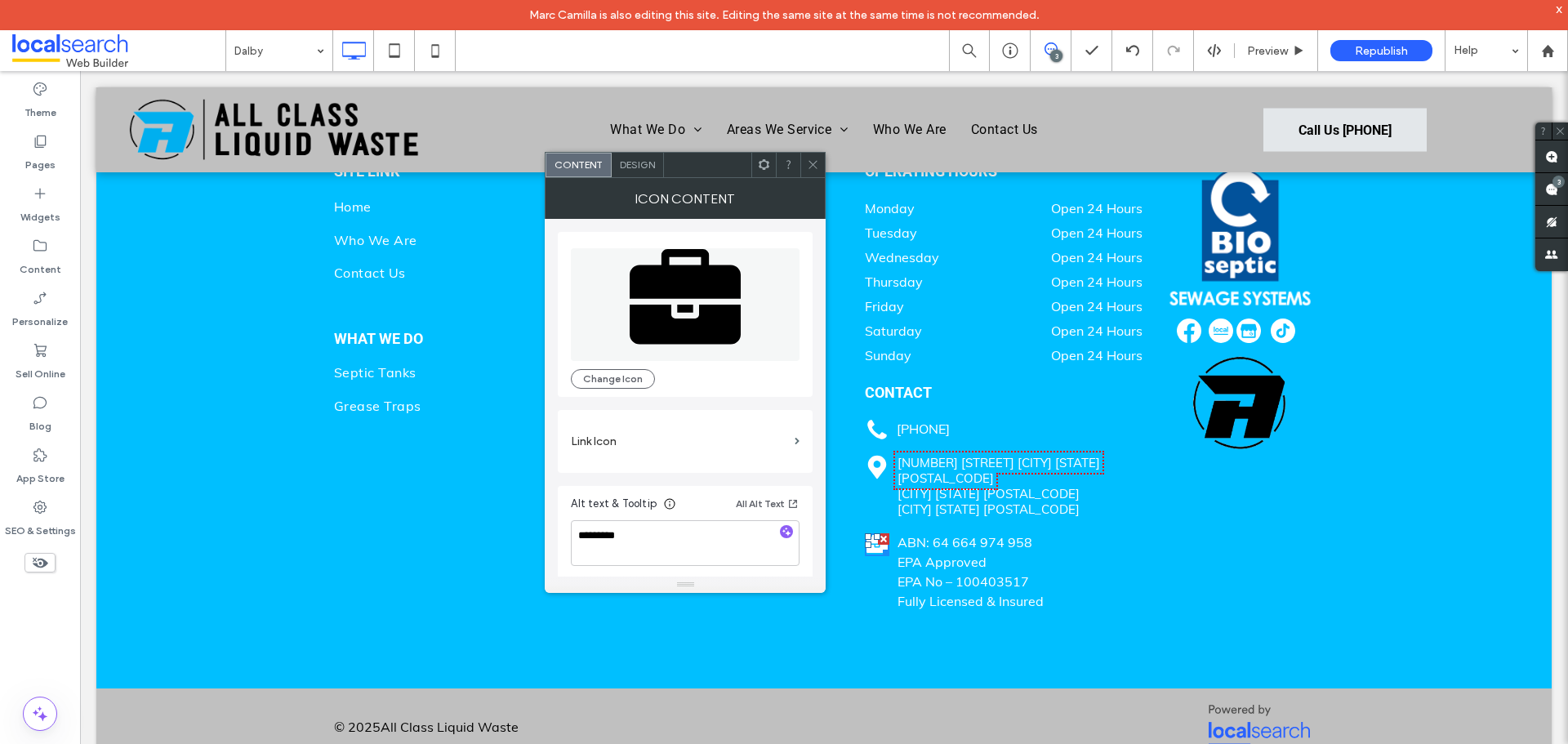 click at bounding box center (813, 165) 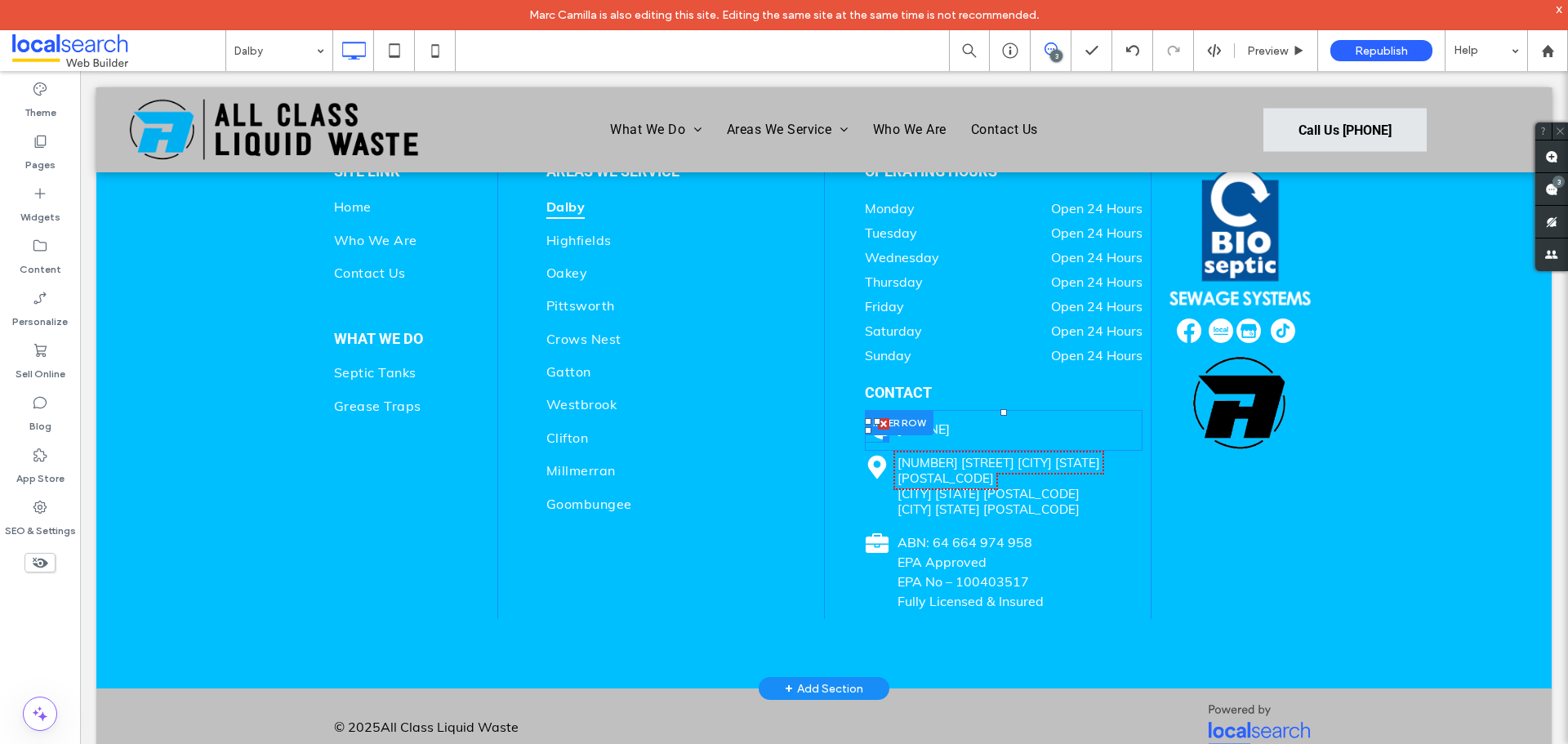 click at bounding box center (883, 436) 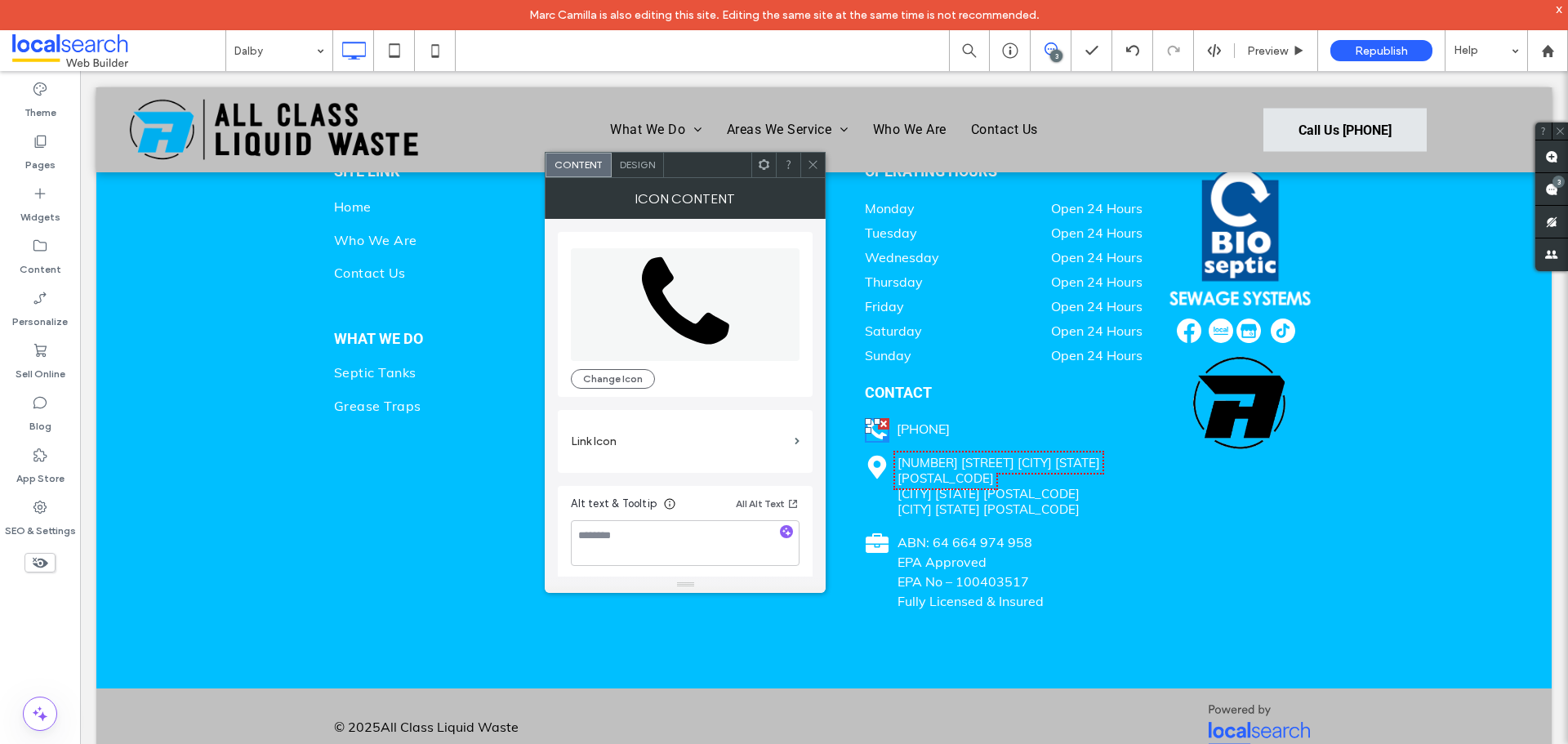 click at bounding box center [813, 165] 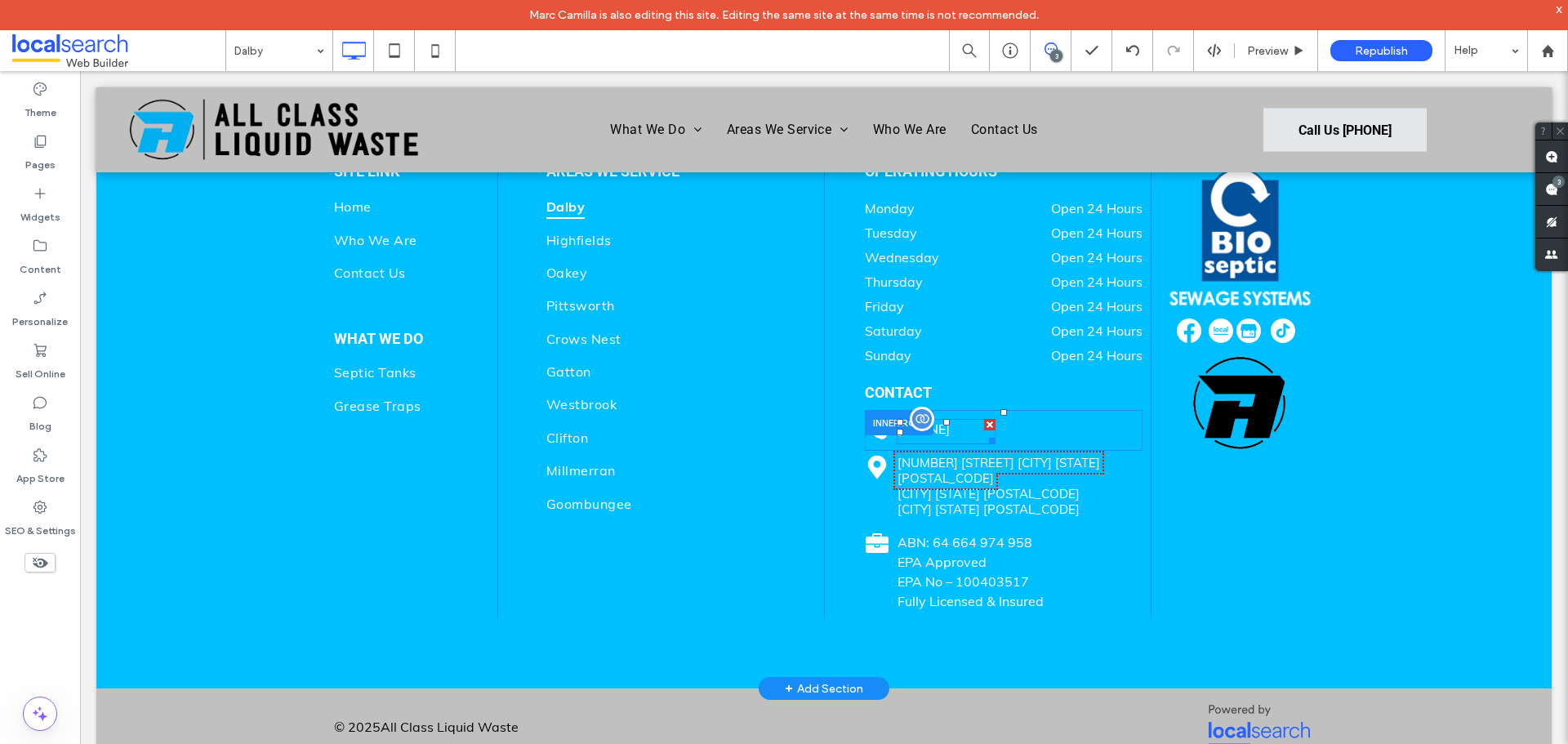 click on "0475 704 687" at bounding box center (923, 429) 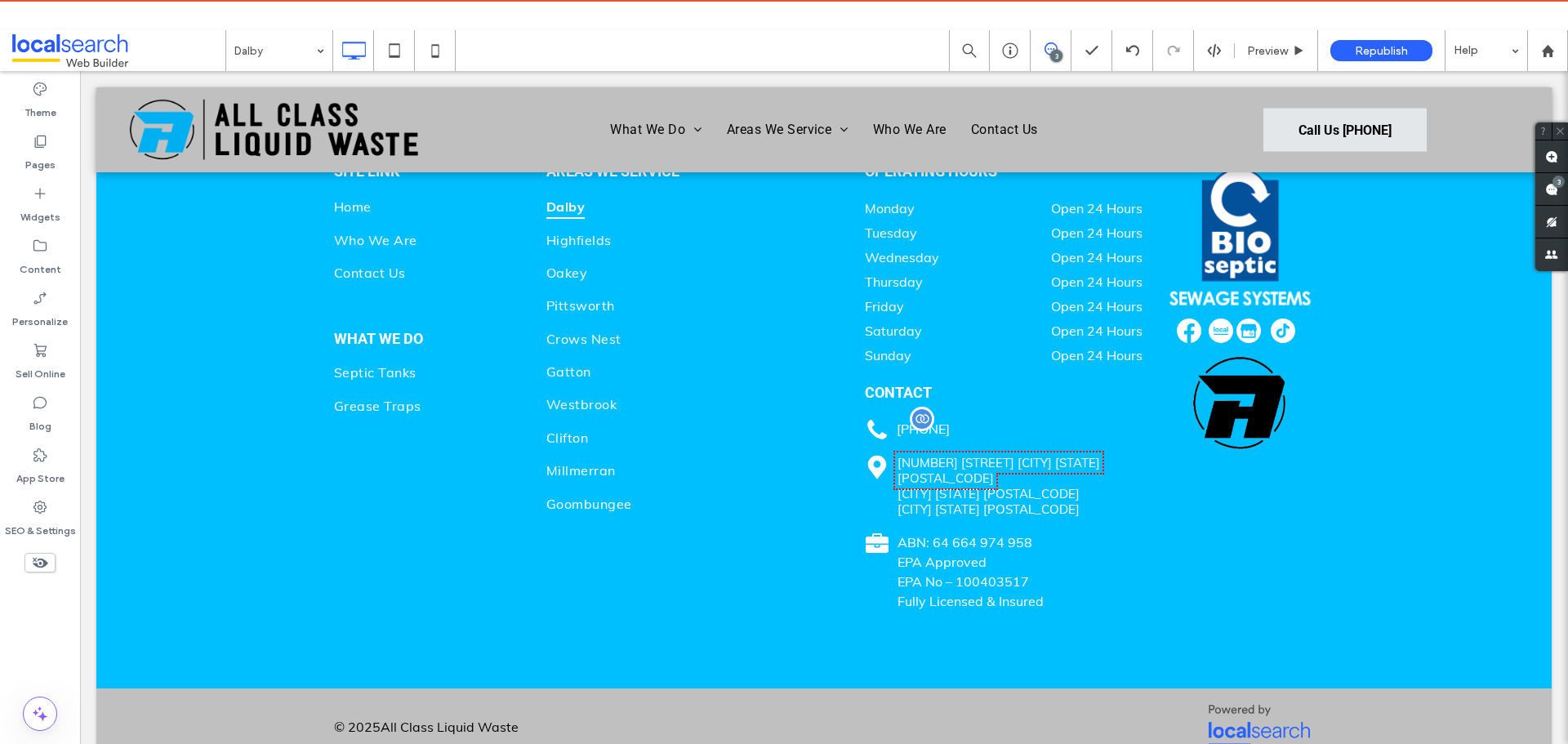 click on "0475 704 687" at bounding box center [923, 429] 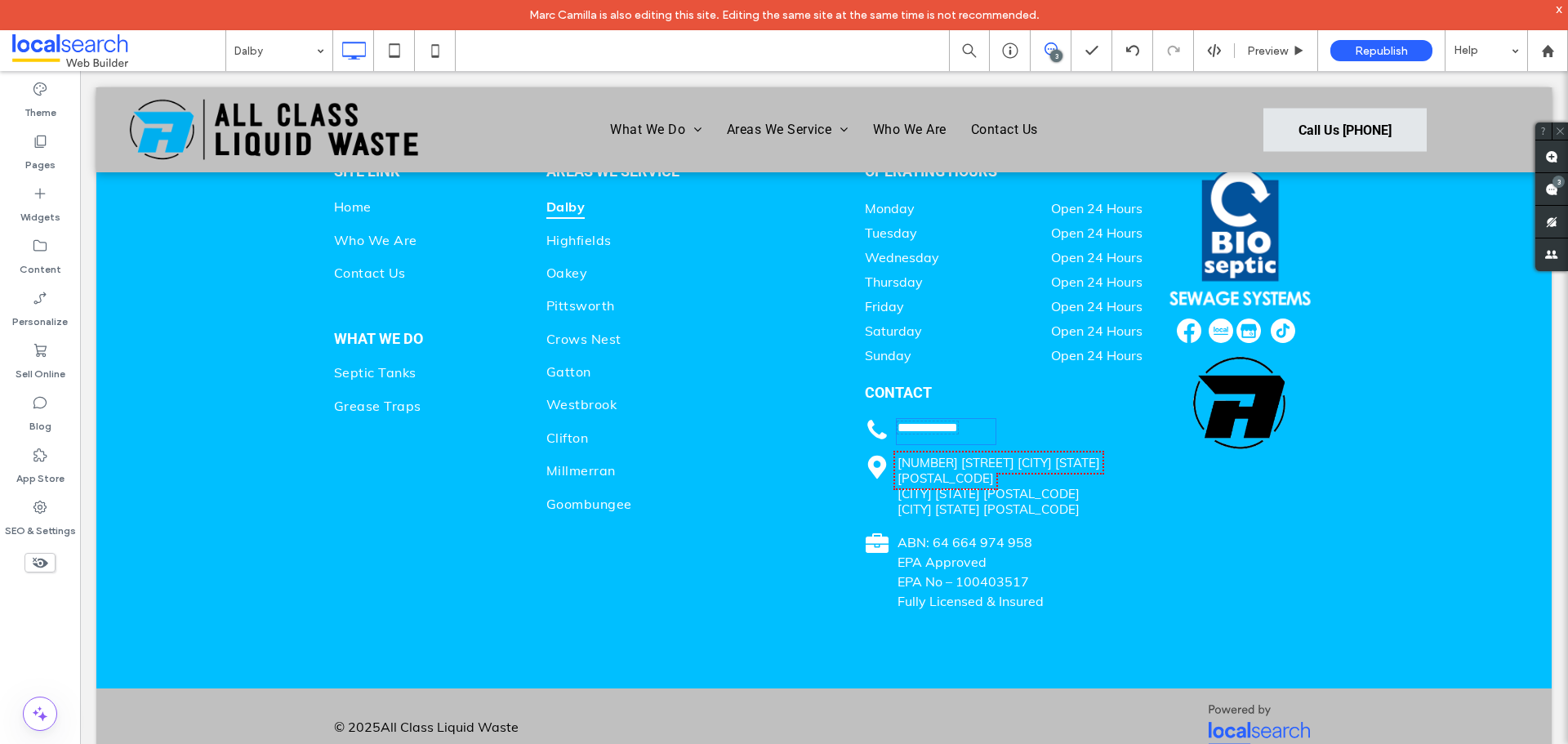 type on "****" 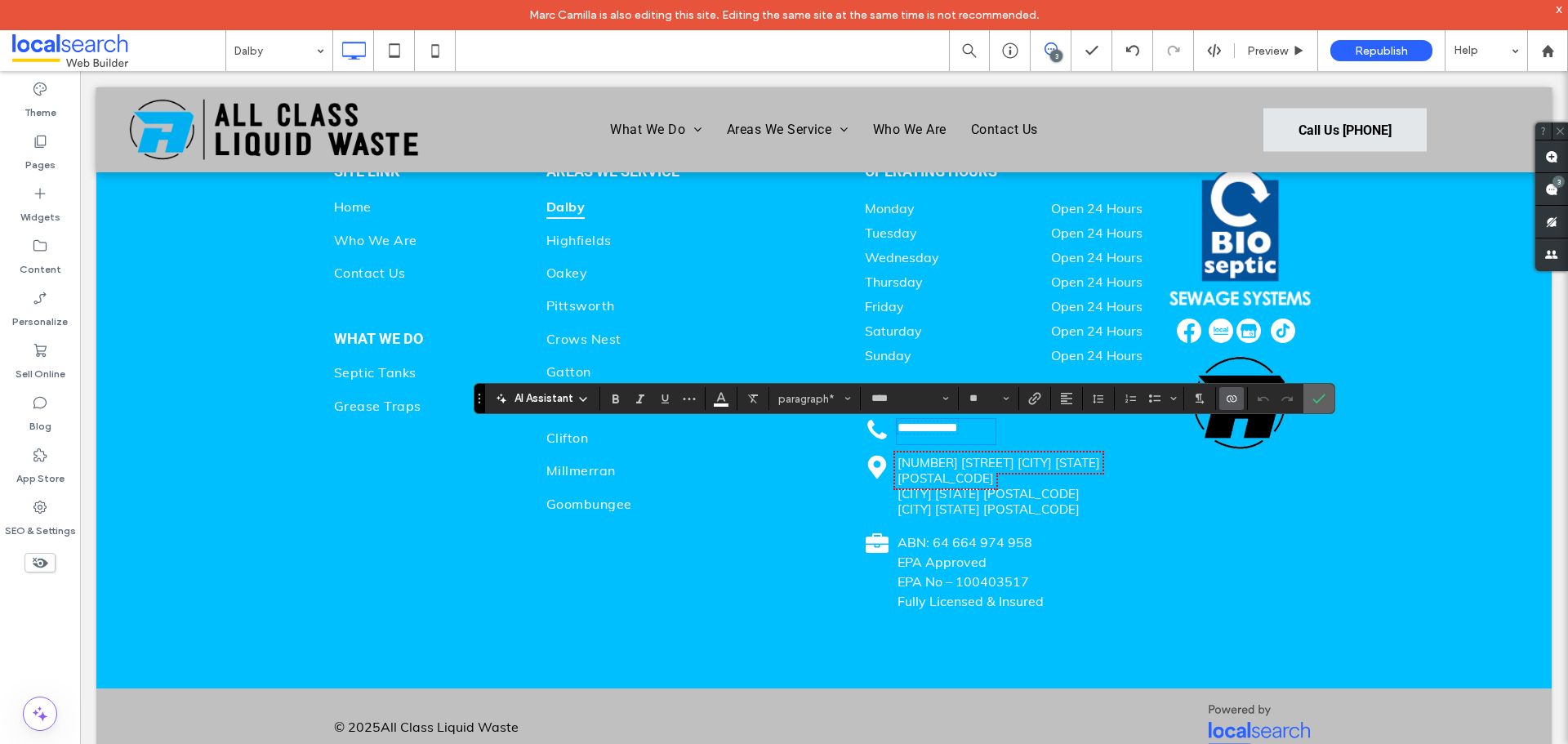 click at bounding box center (1319, 399) 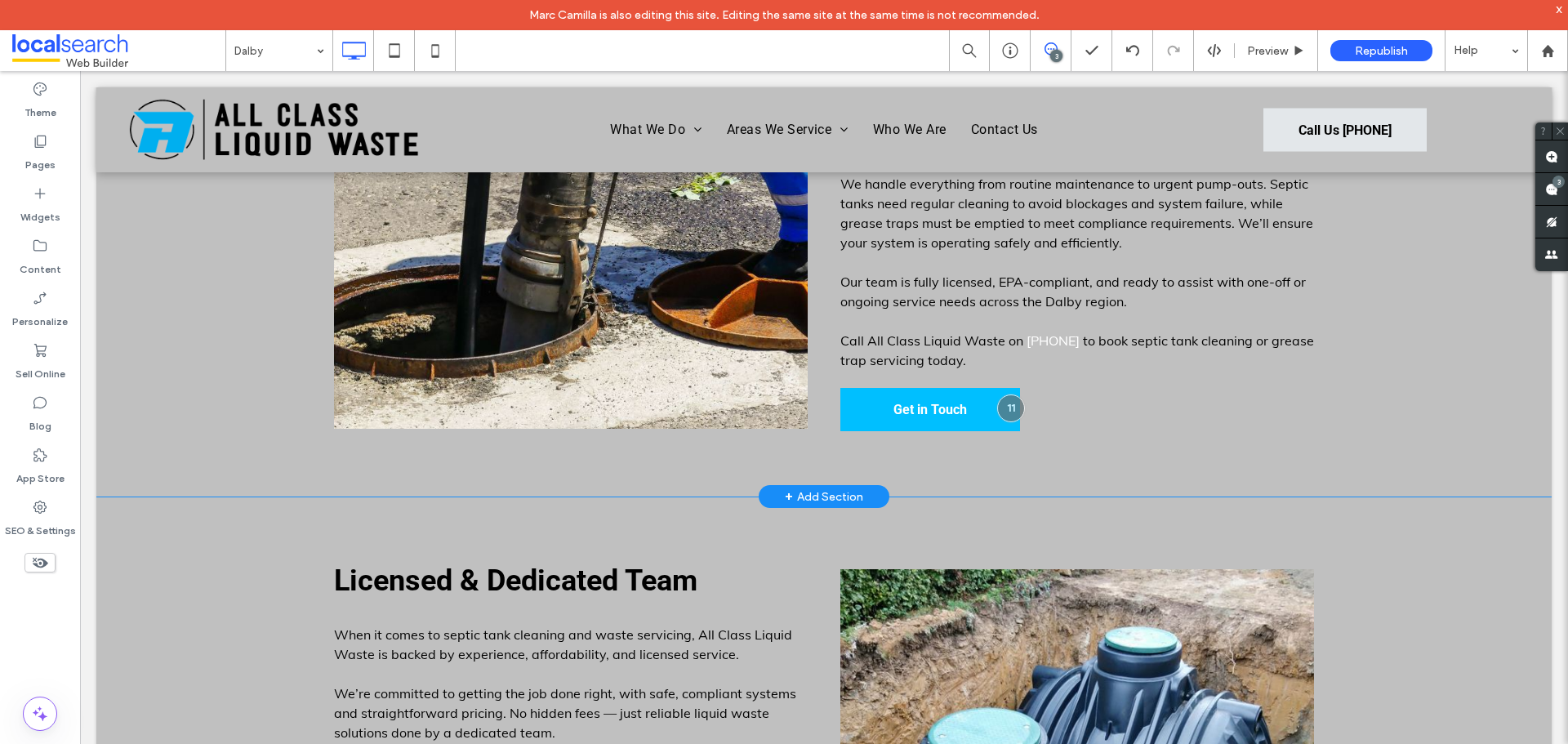 scroll, scrollTop: 1143, scrollLeft: 0, axis: vertical 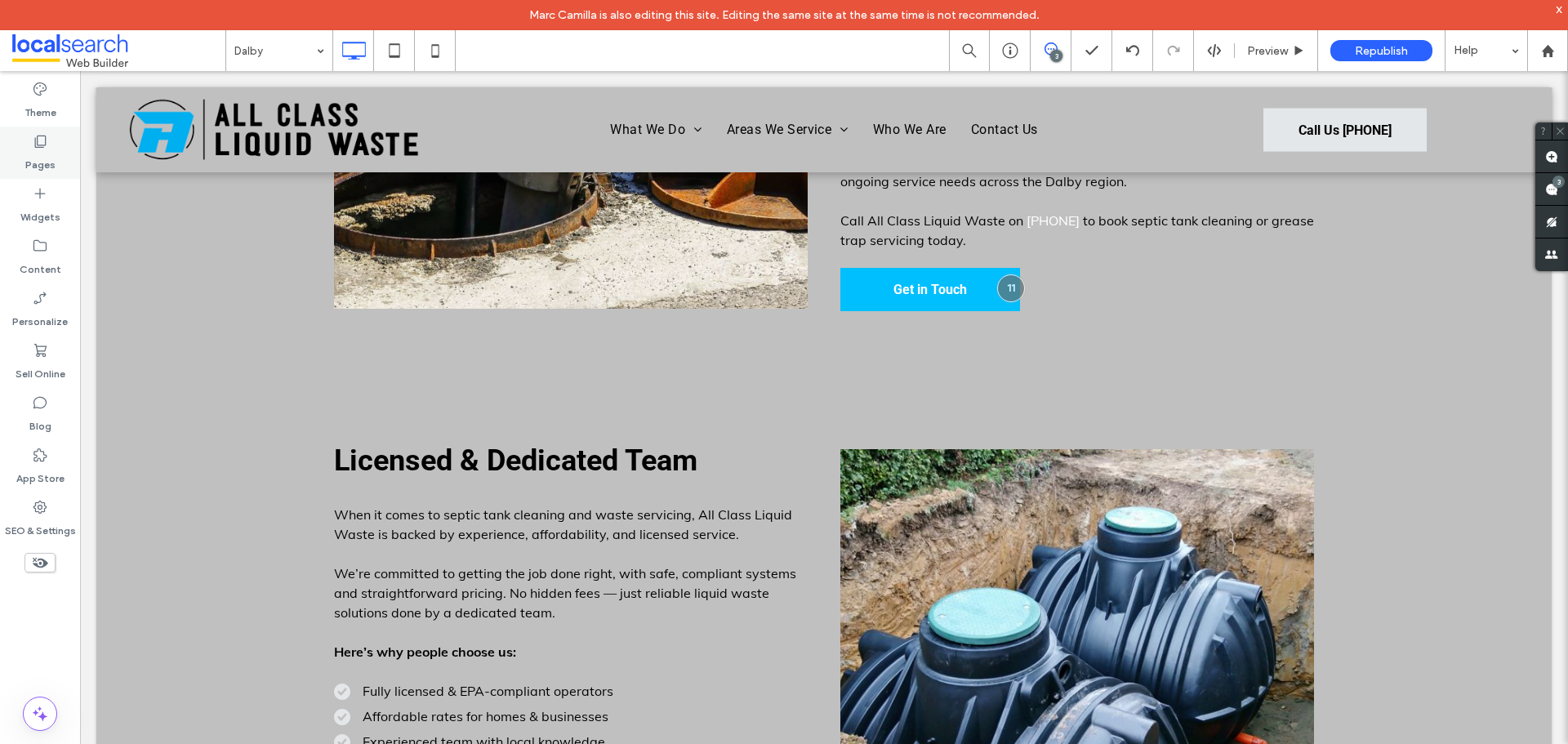 click on "Pages" at bounding box center (40, 161) 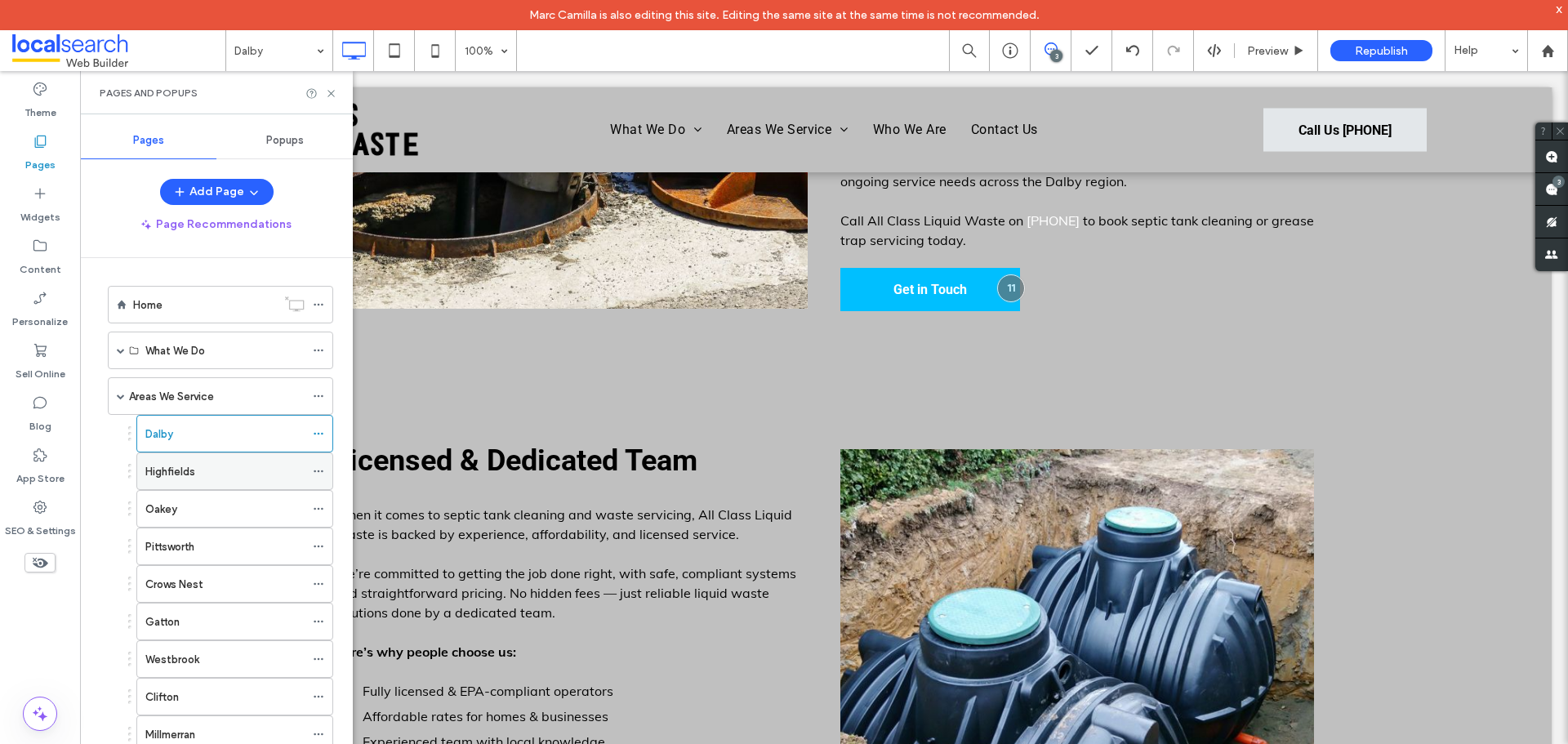 click on "Highfields" at bounding box center [170, 471] 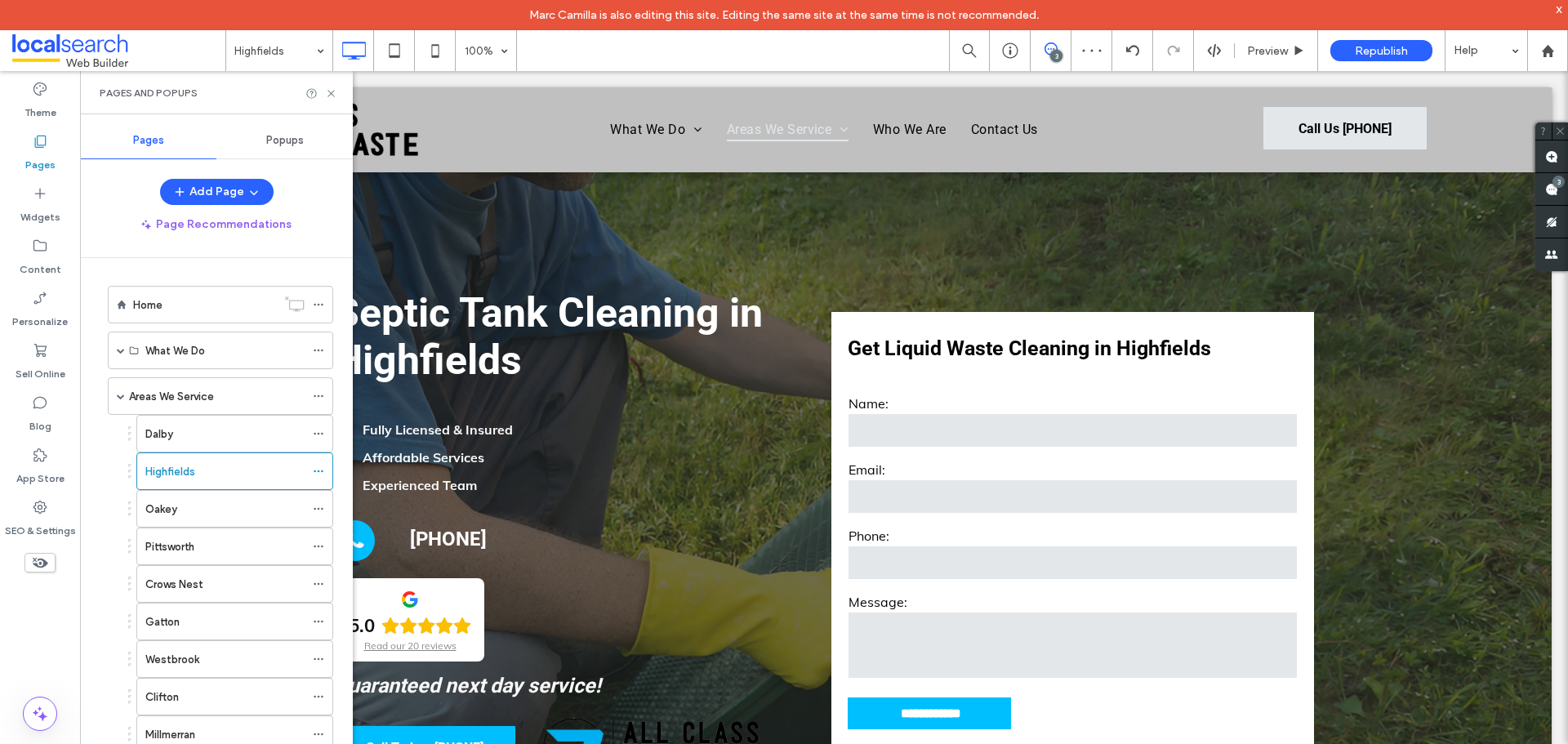 scroll, scrollTop: 0, scrollLeft: 0, axis: both 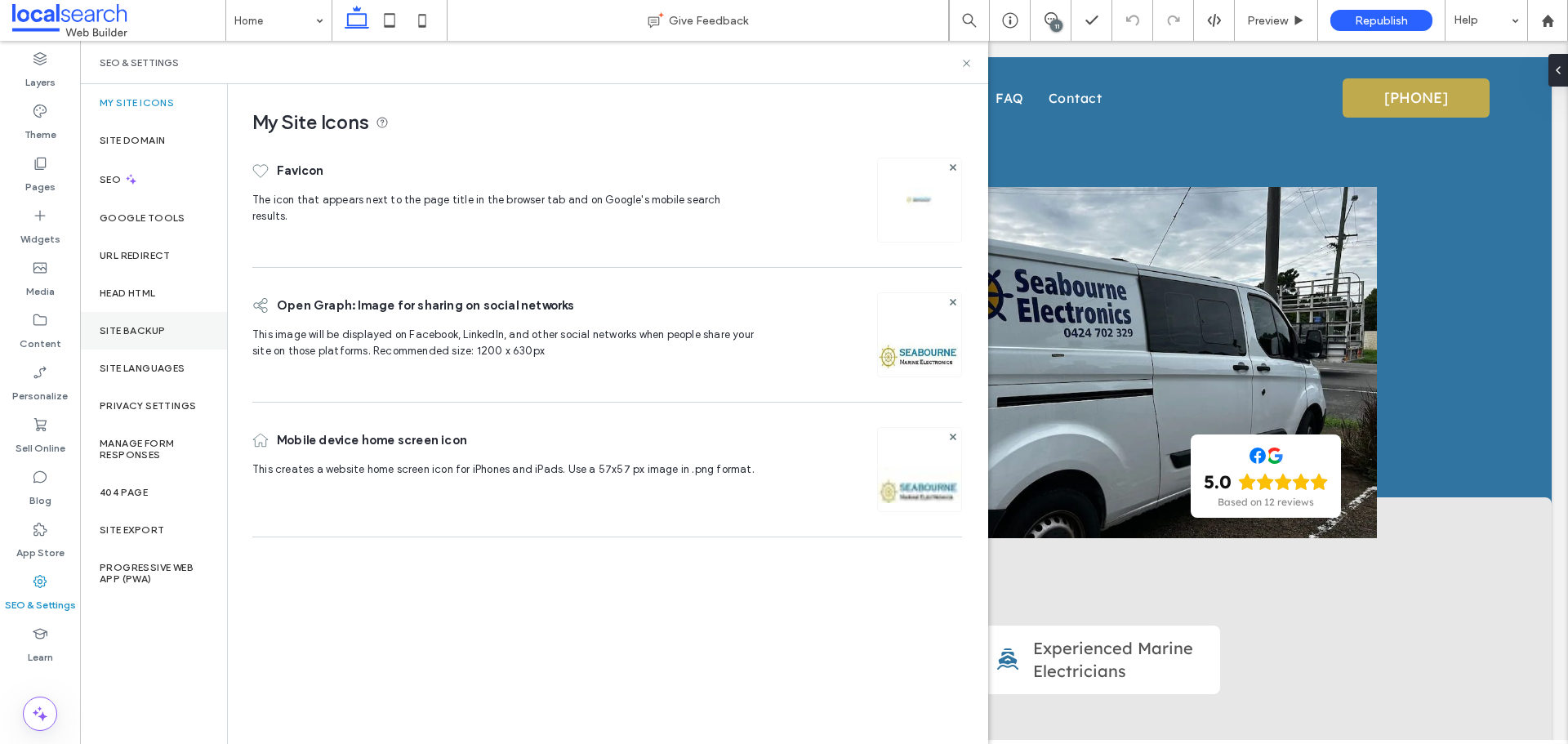 click on "Site Backup" at bounding box center (132, 331) 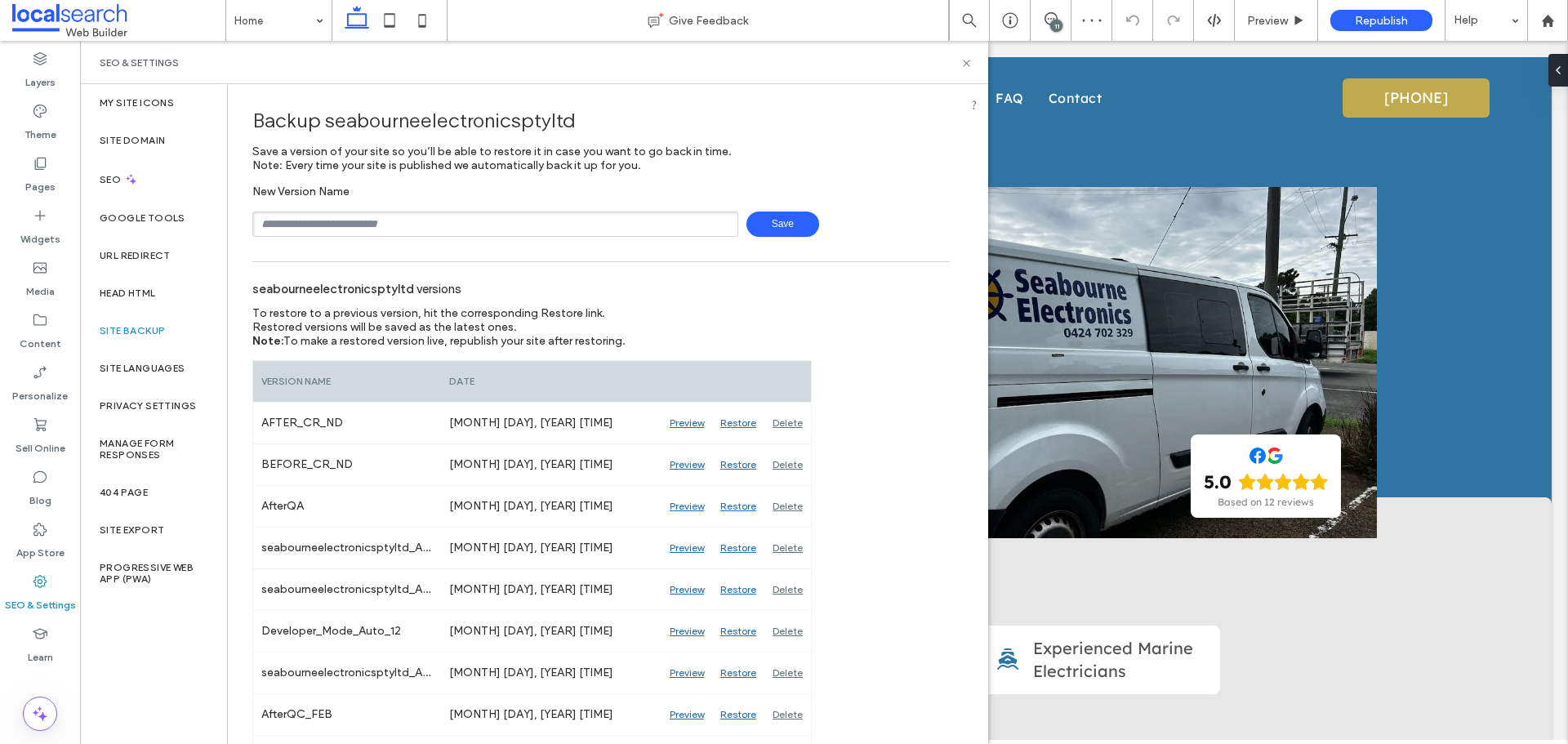 click at bounding box center [495, 224] 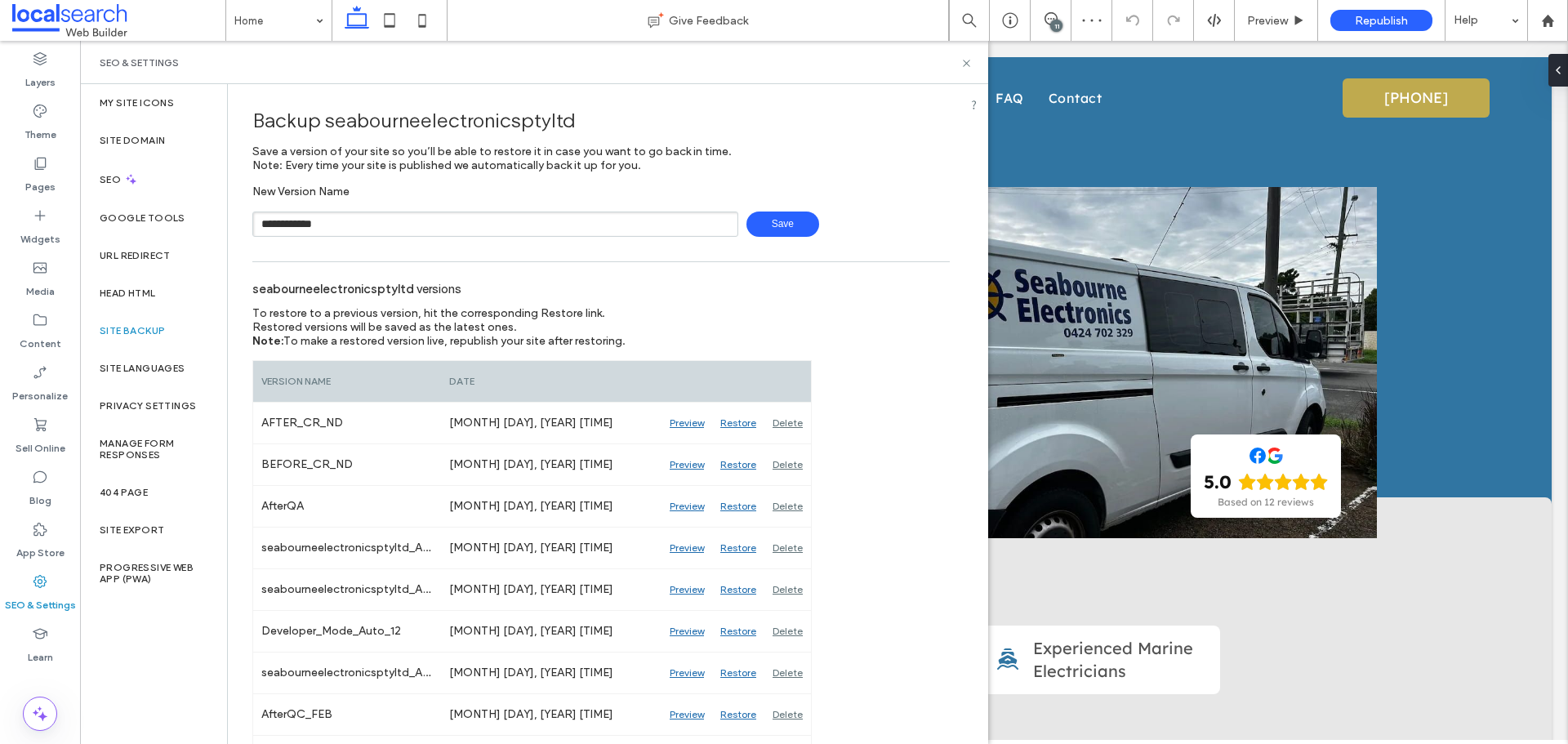 click on "Save" at bounding box center [782, 224] 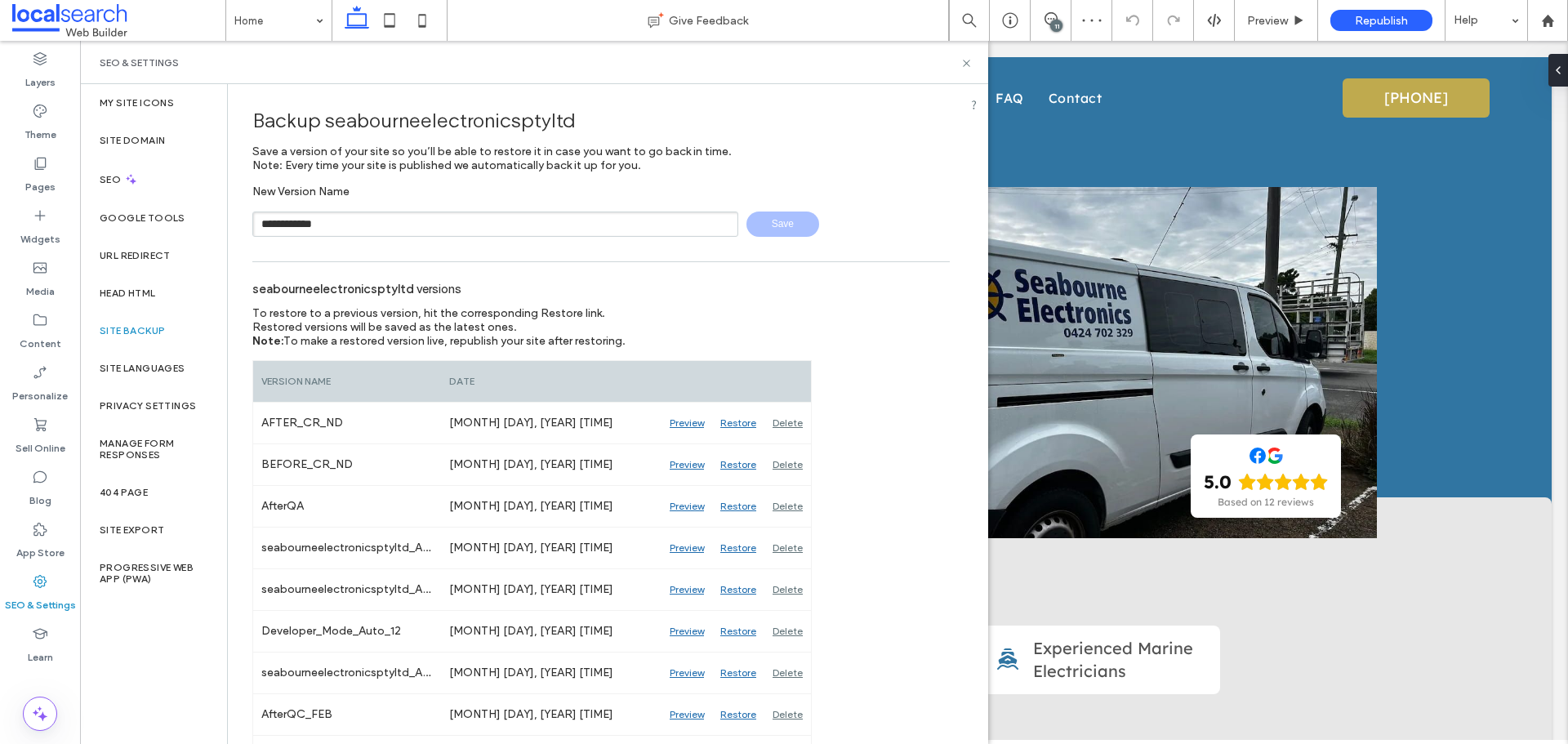 type 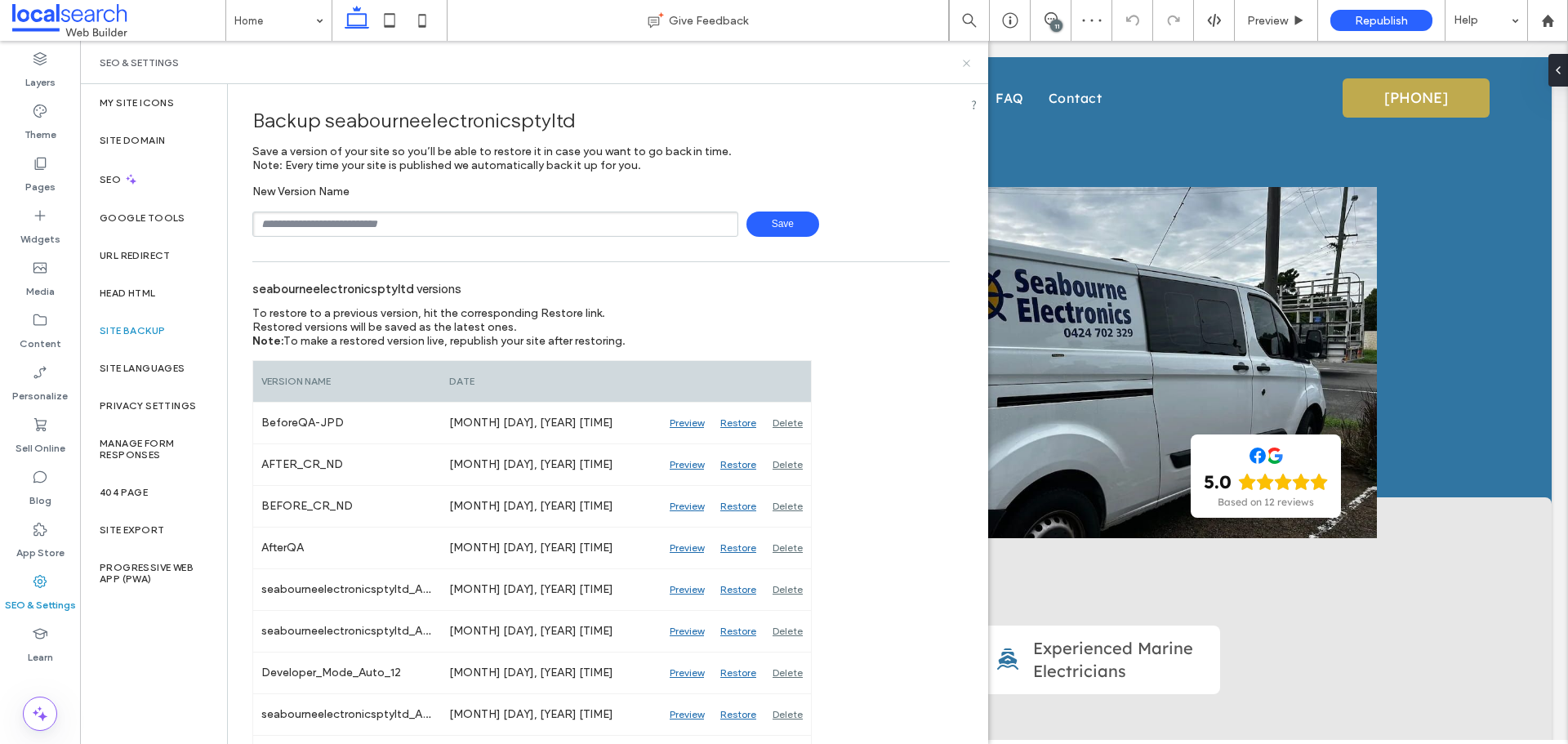 click 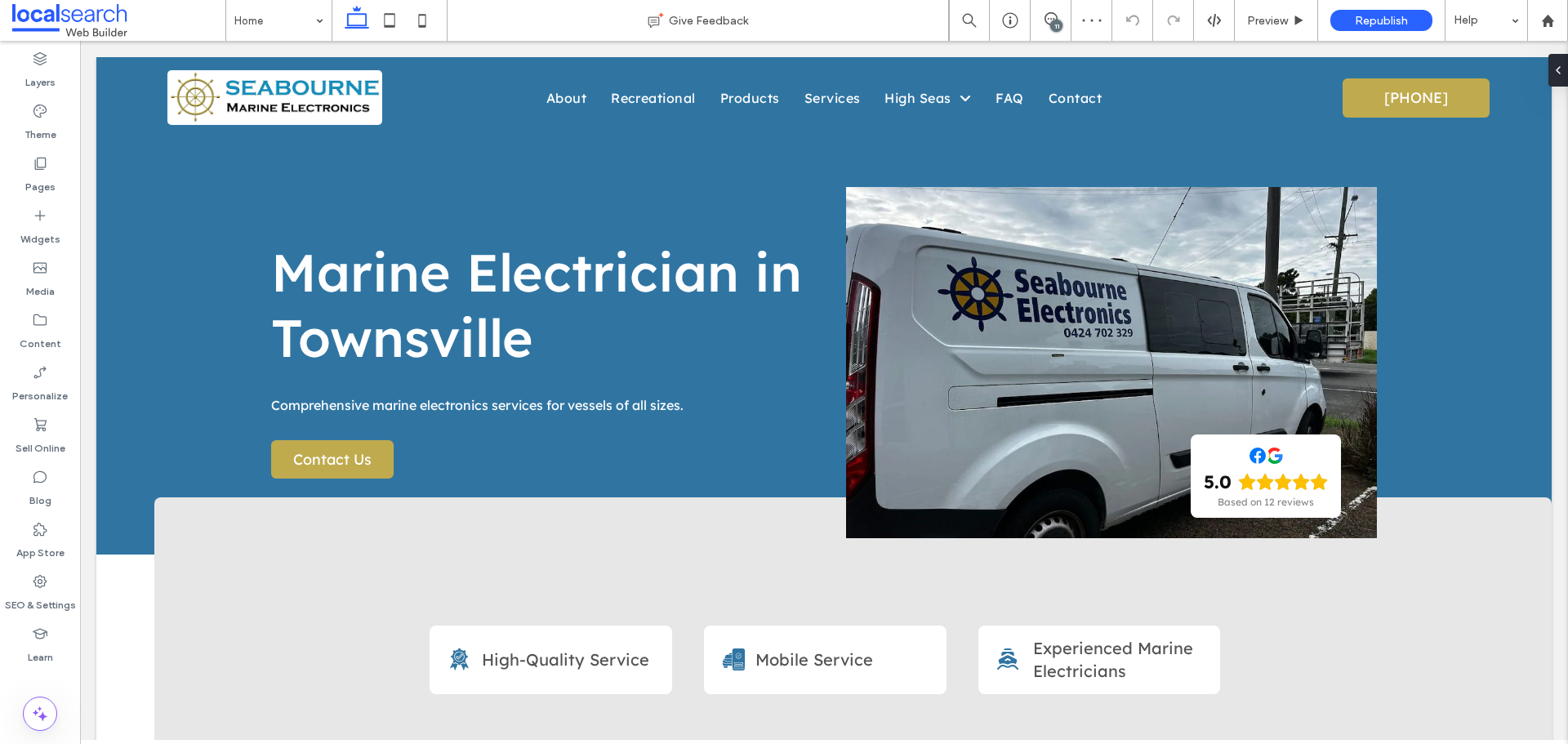 click on "11" at bounding box center [1056, 25] 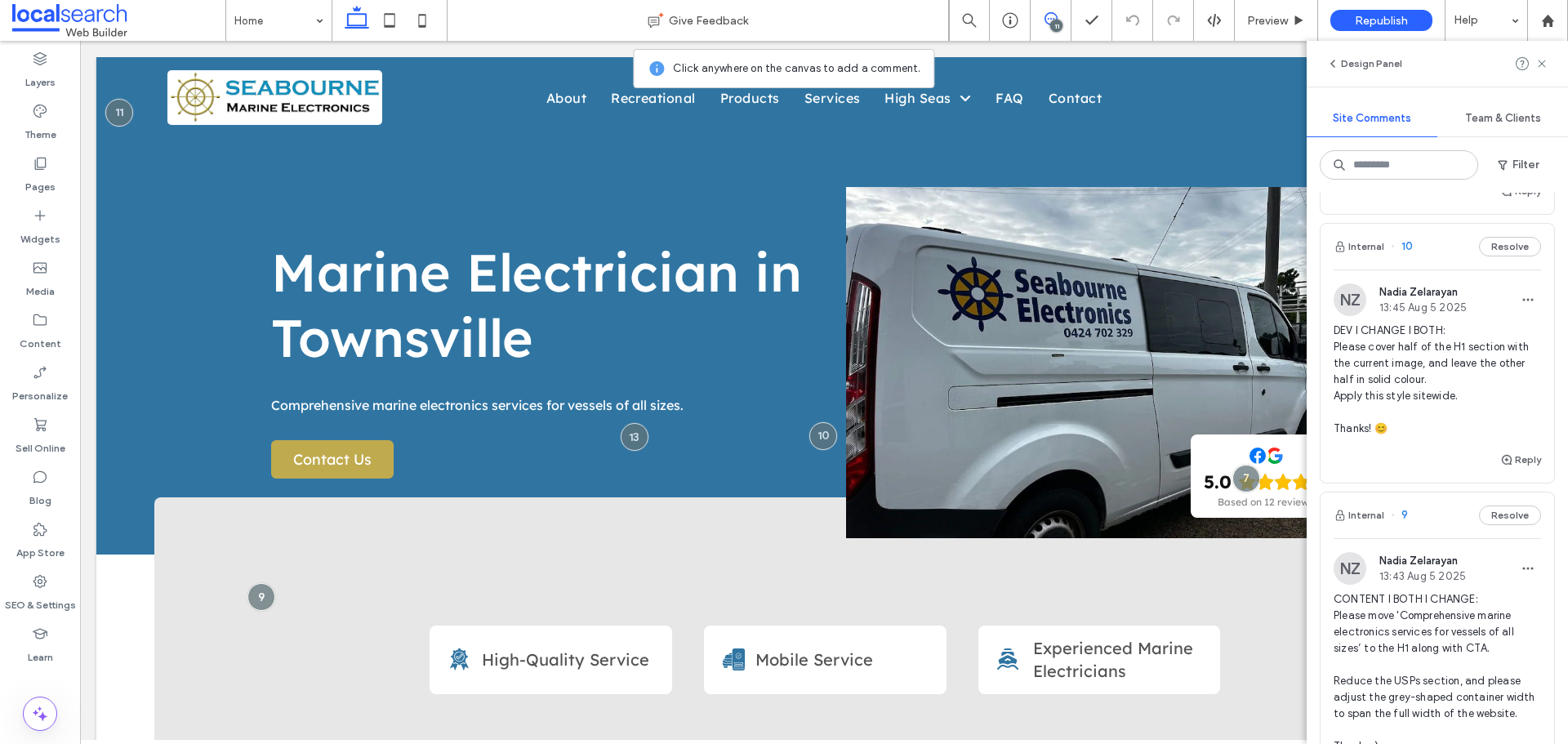 scroll, scrollTop: 1062, scrollLeft: 0, axis: vertical 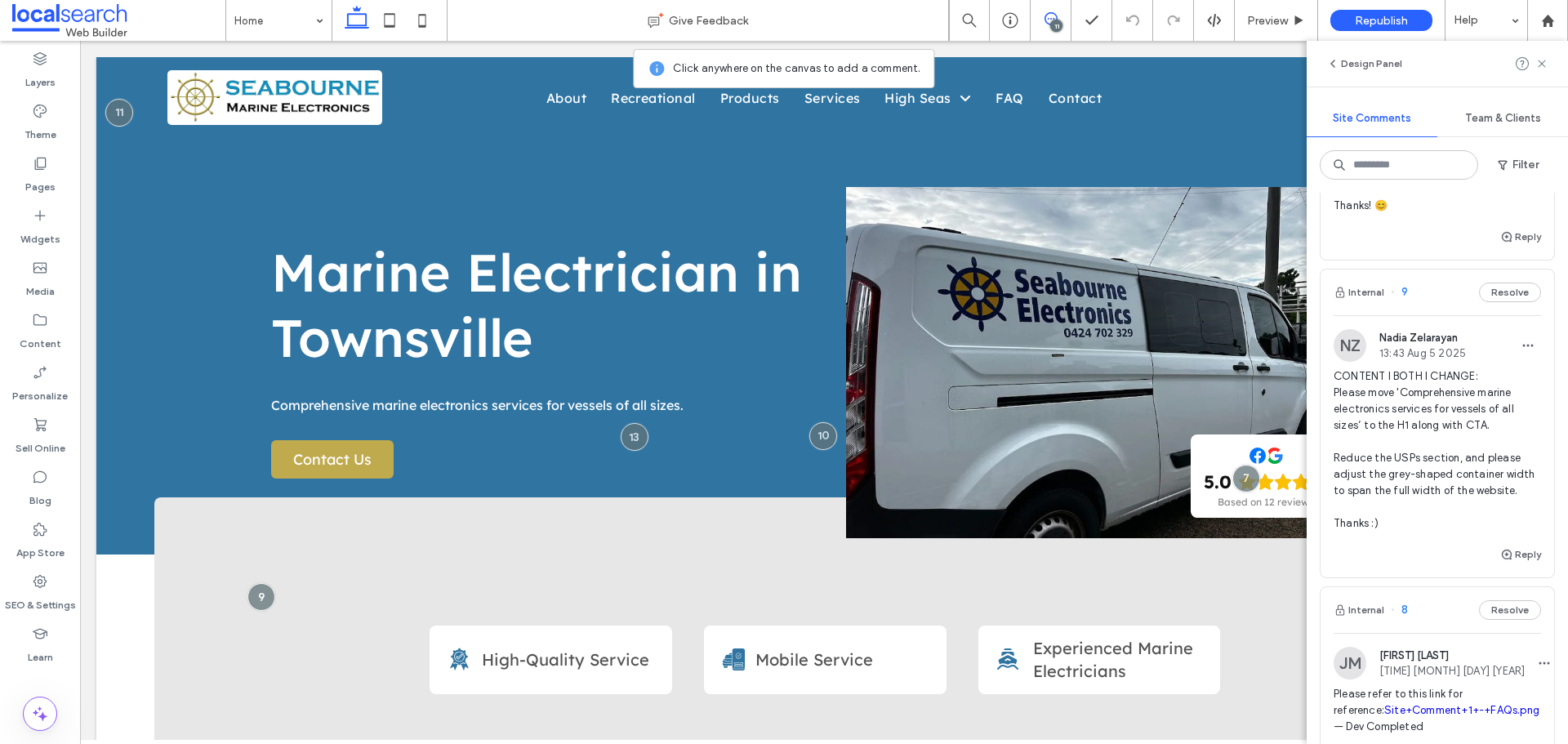 click on "Internal 9 Resolve" at bounding box center (1437, 292) 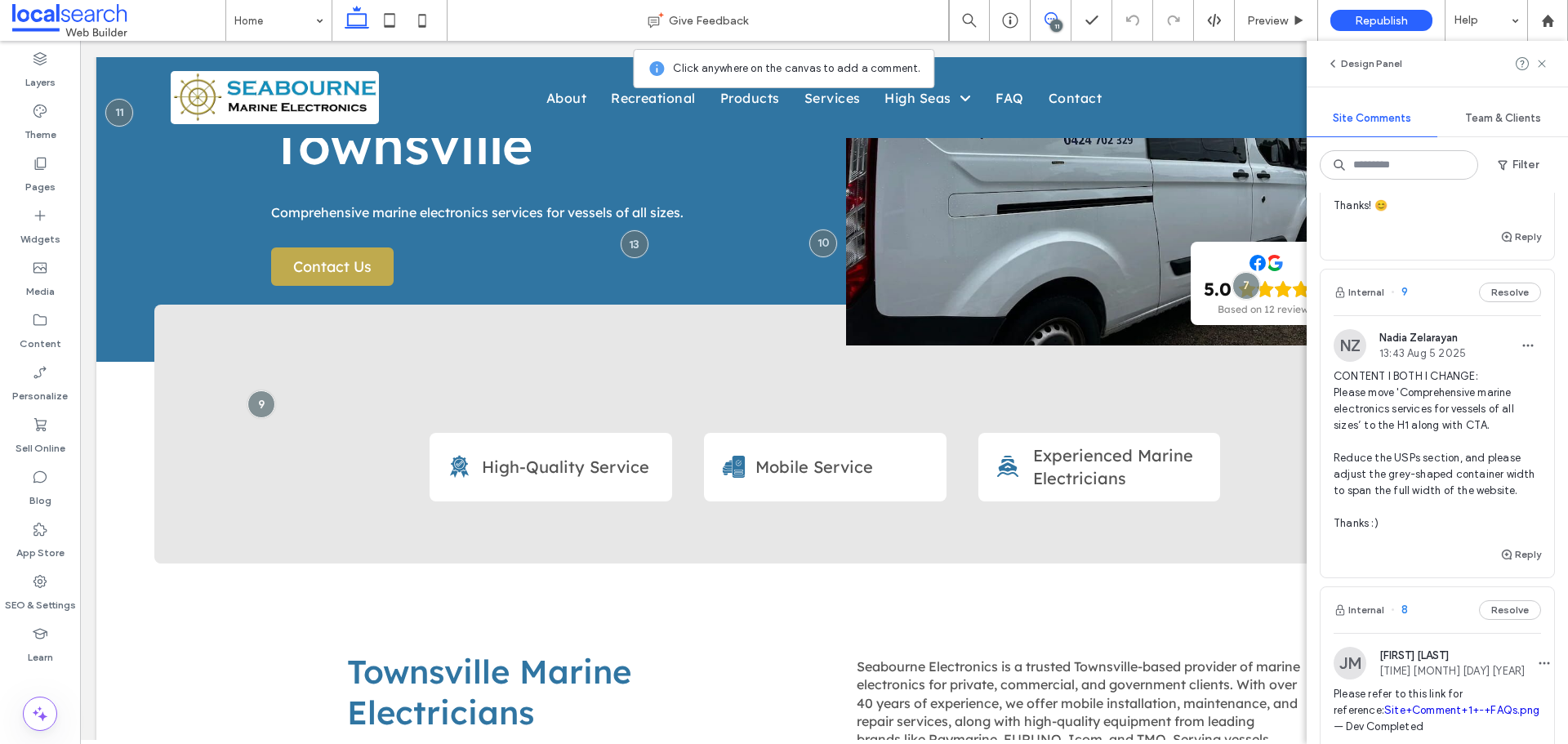 scroll, scrollTop: 194, scrollLeft: 0, axis: vertical 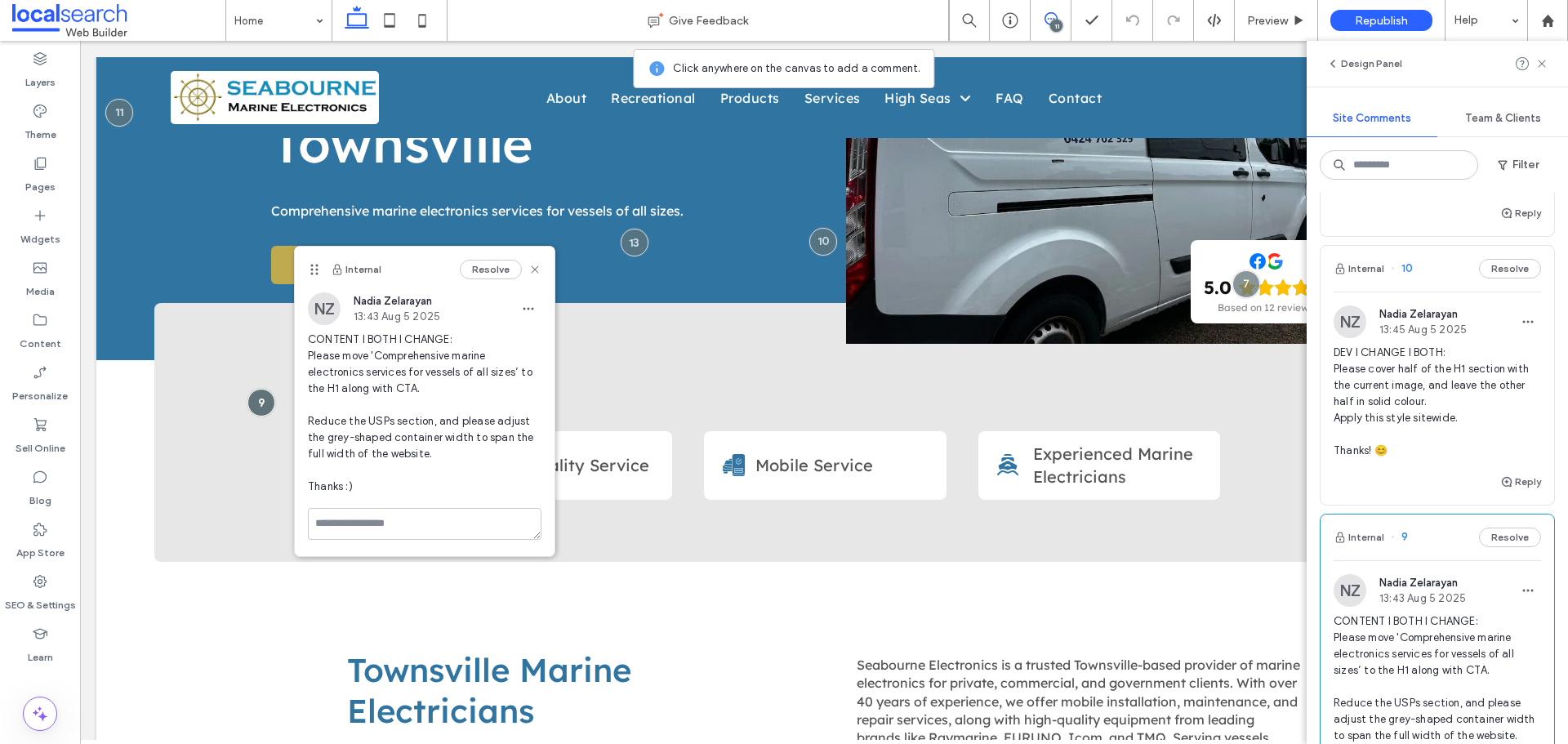 click on "Internal 10 Resolve" at bounding box center [1437, 269] 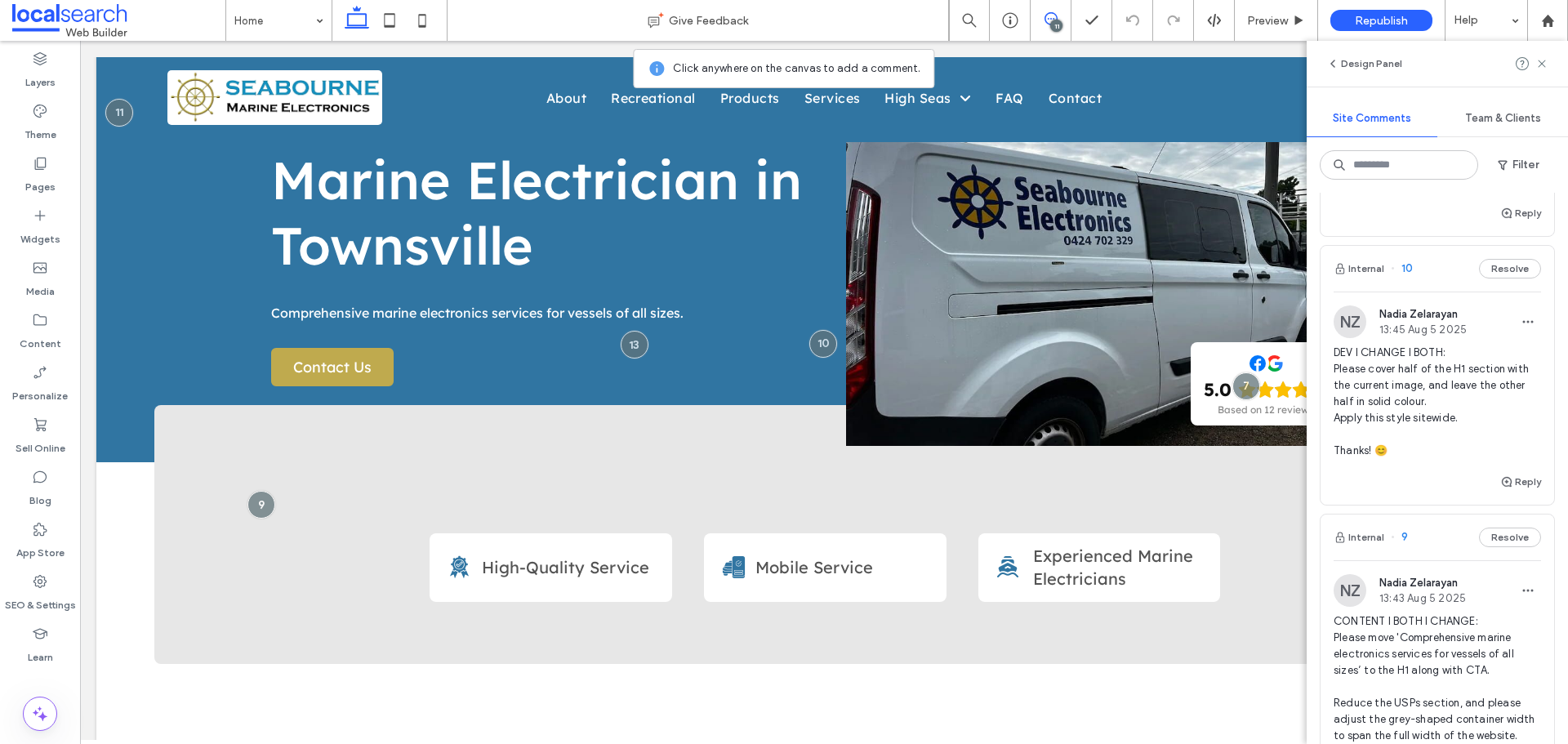 scroll, scrollTop: 0, scrollLeft: 0, axis: both 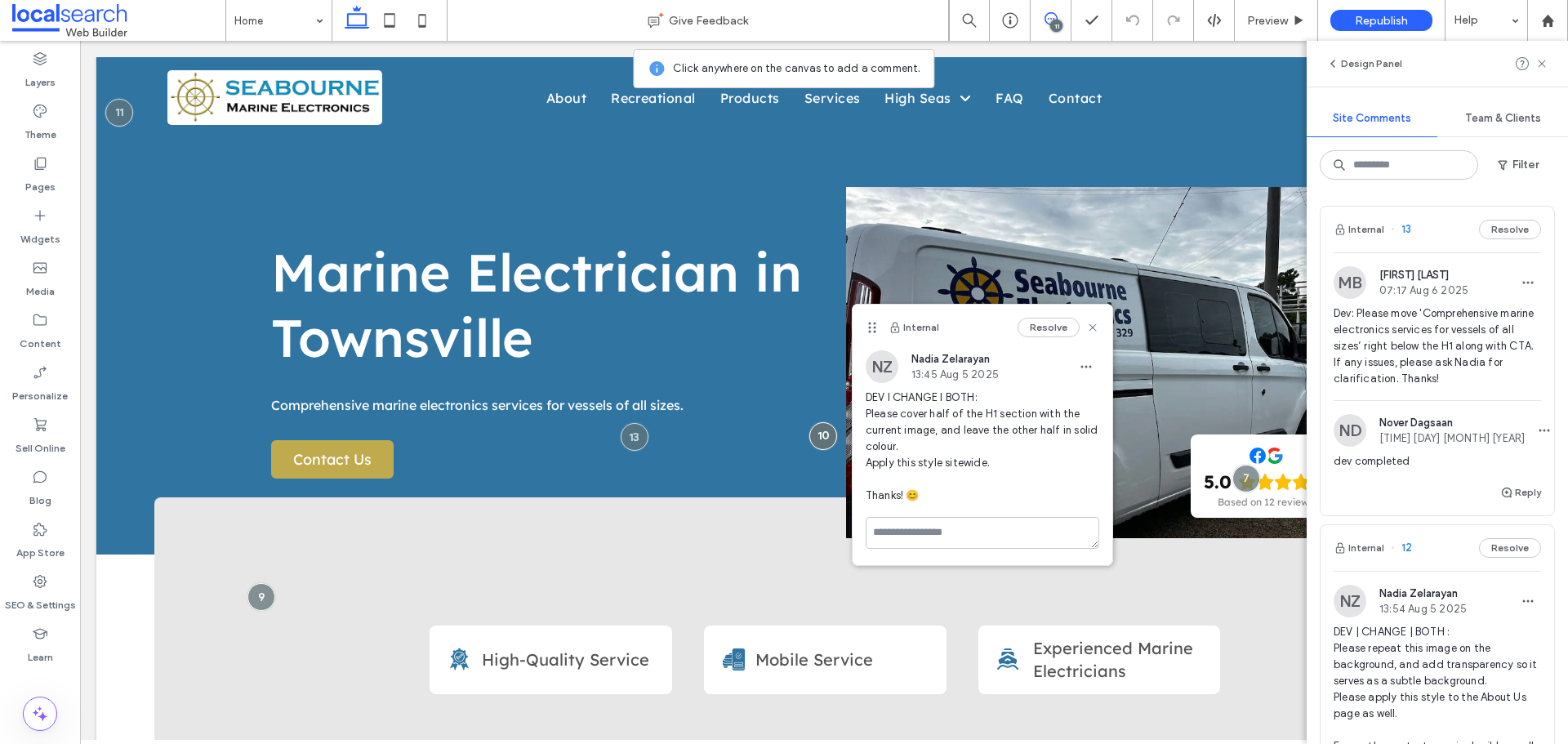 click on "Internal 13 Resolve" at bounding box center [1437, 229] 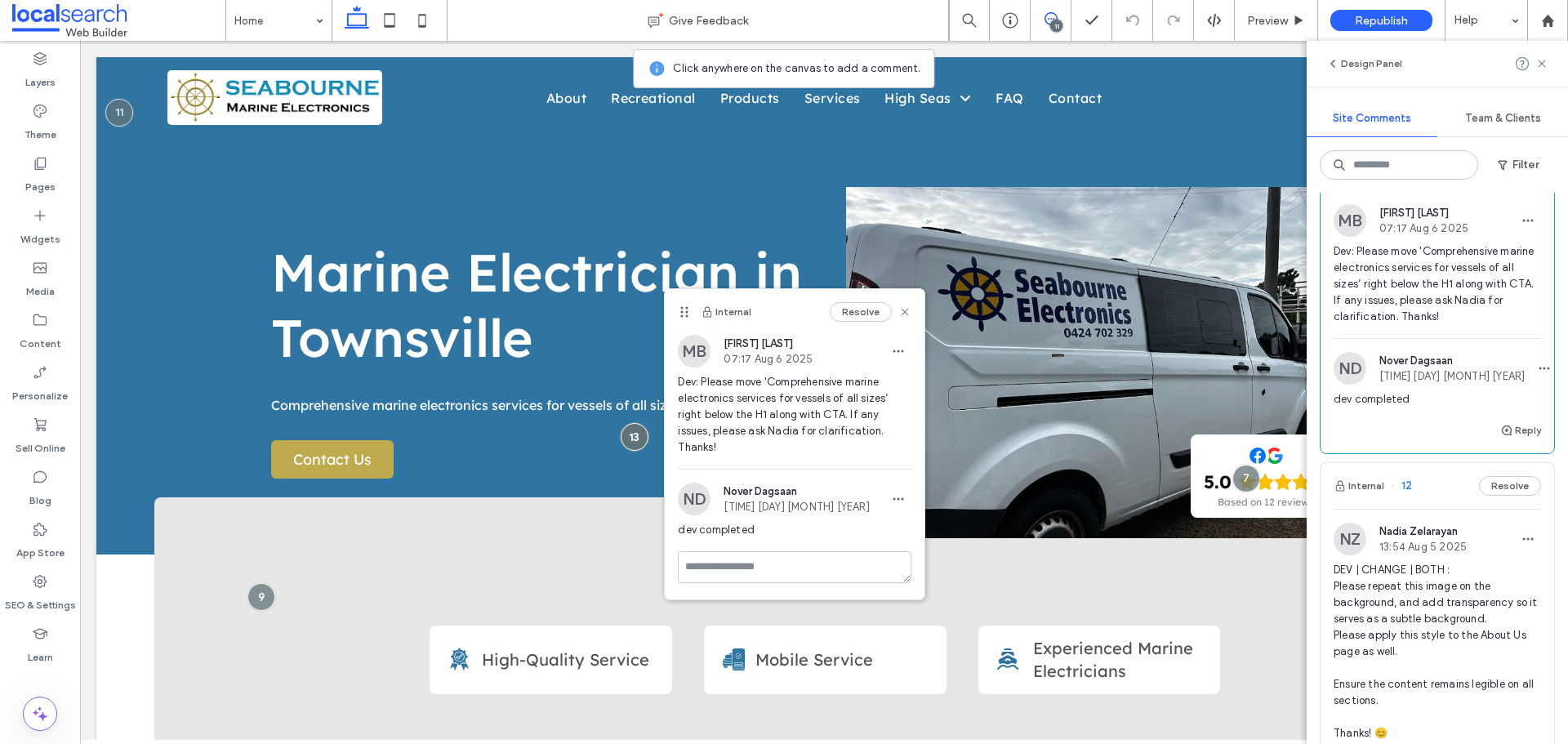 scroll, scrollTop: 0, scrollLeft: 0, axis: both 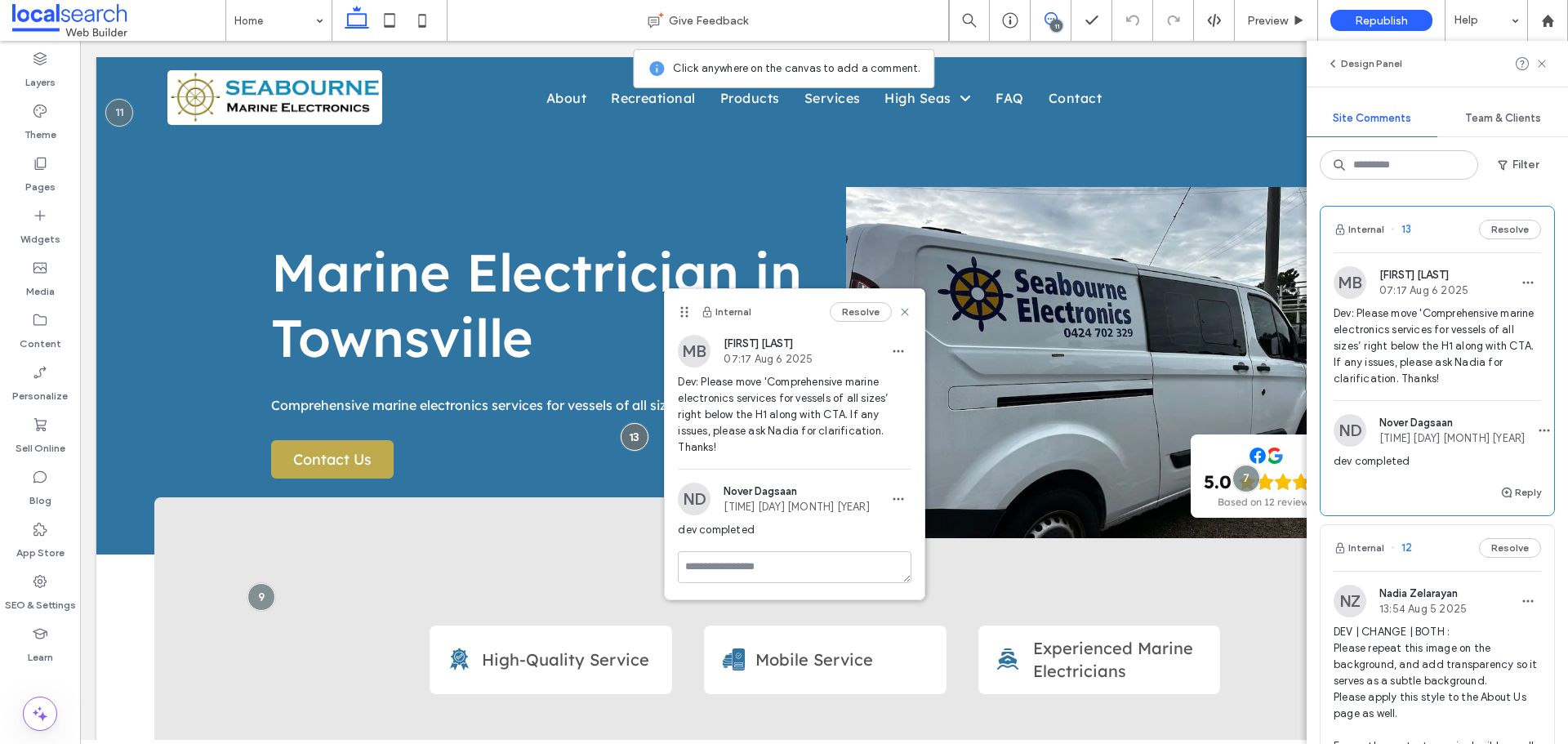 click on "Internal 13 Resolve" at bounding box center (1437, 229) 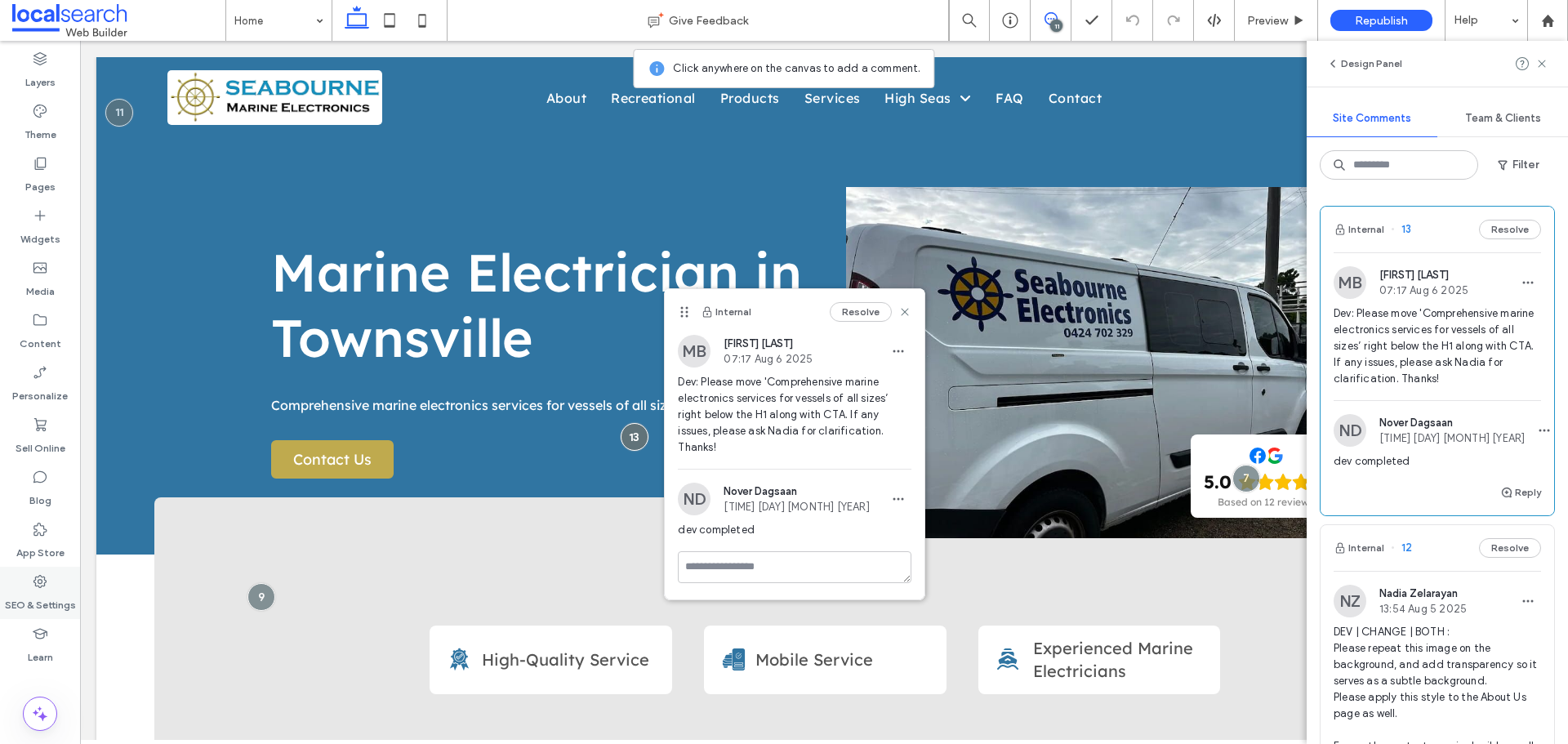 click on "SEO & Settings" at bounding box center [40, 601] 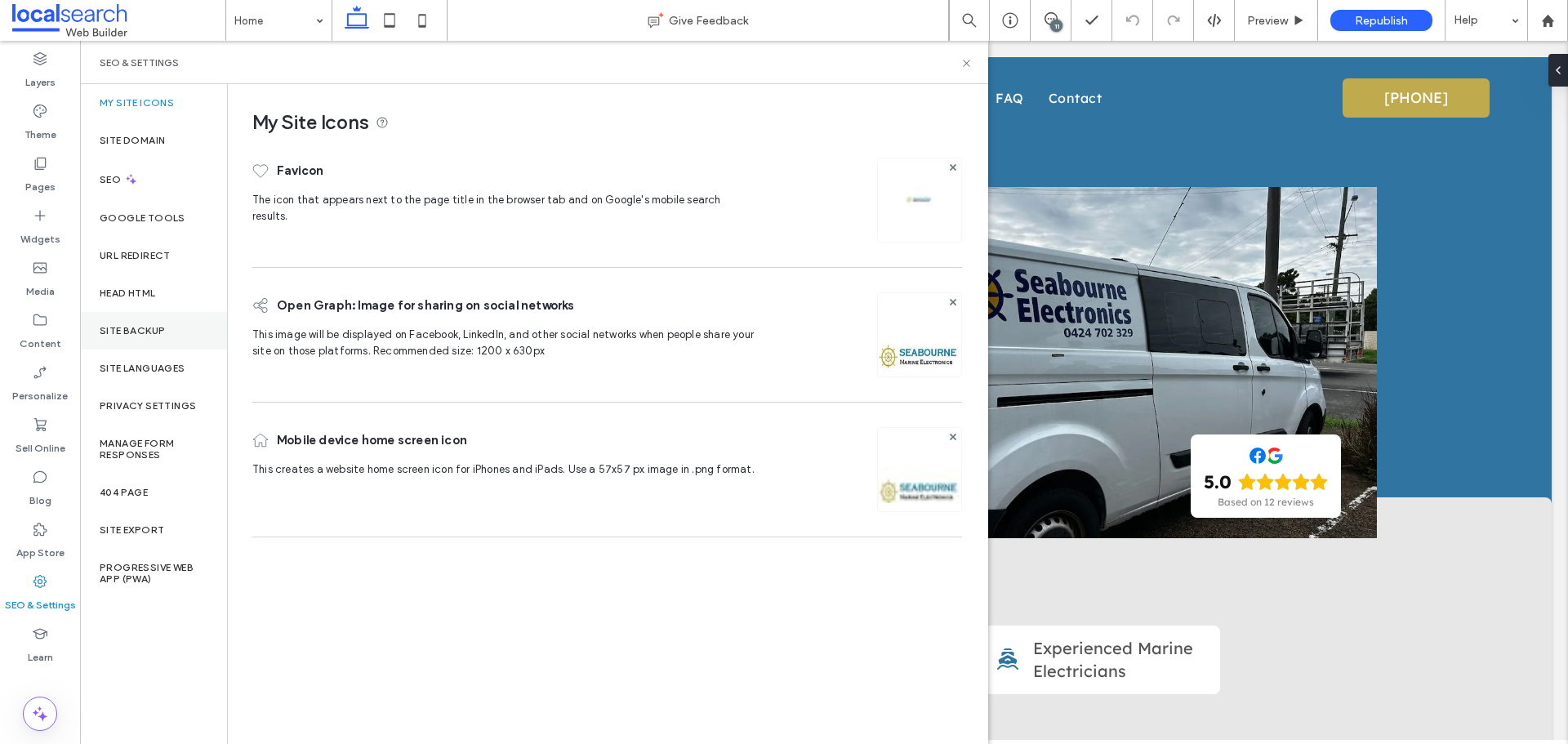 click on "Site Backup" at bounding box center [154, 331] 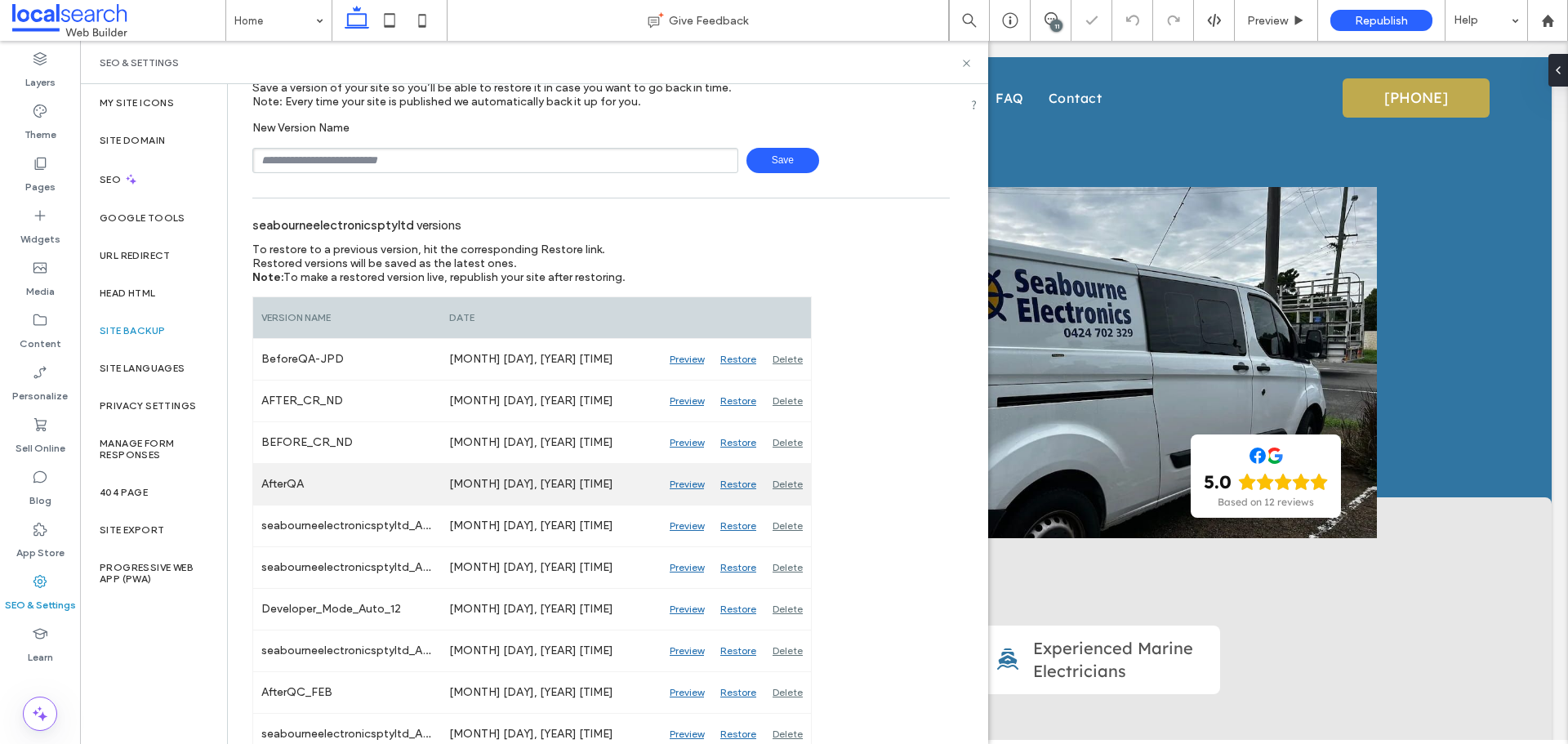 scroll, scrollTop: 82, scrollLeft: 0, axis: vertical 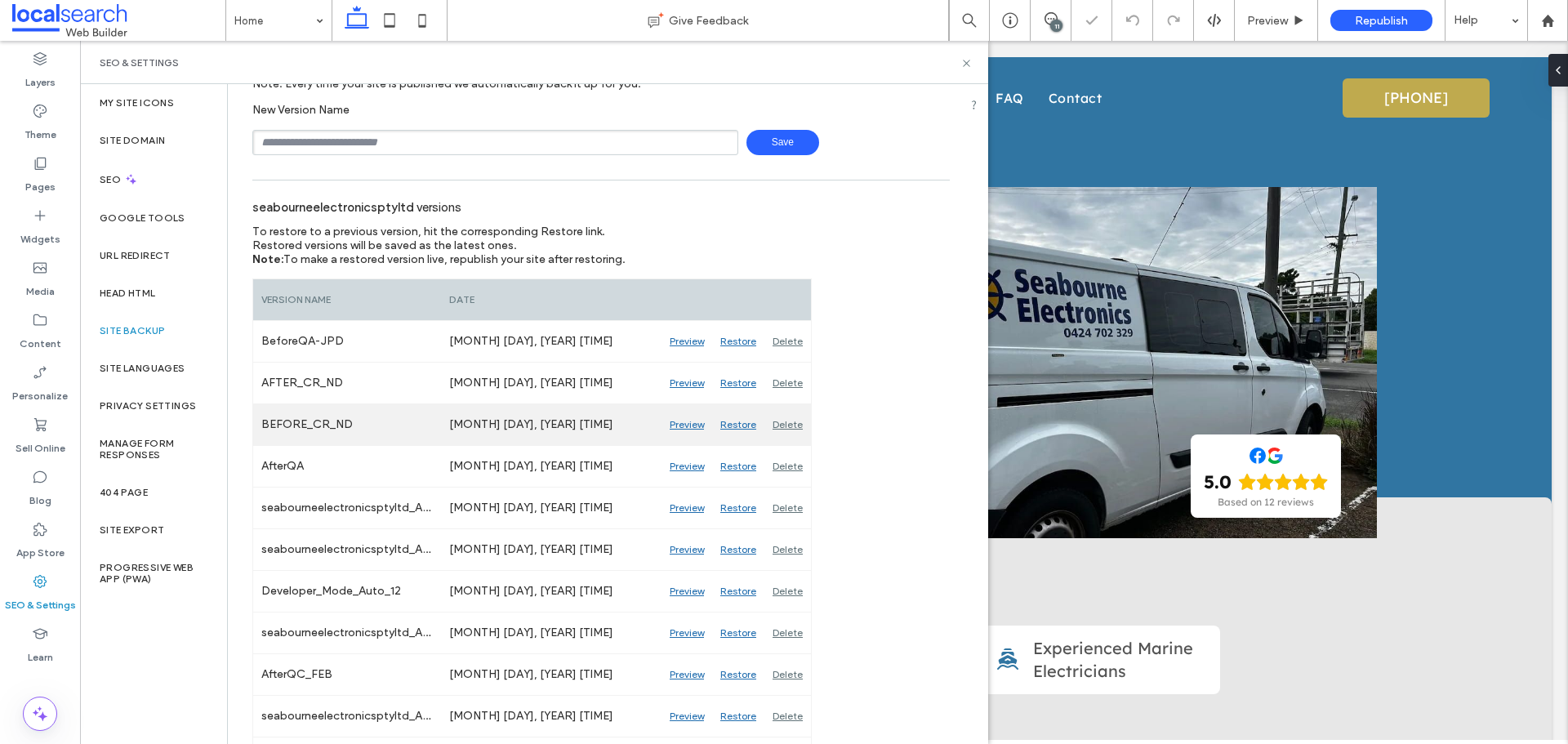 click on "Preview" at bounding box center (687, 425) 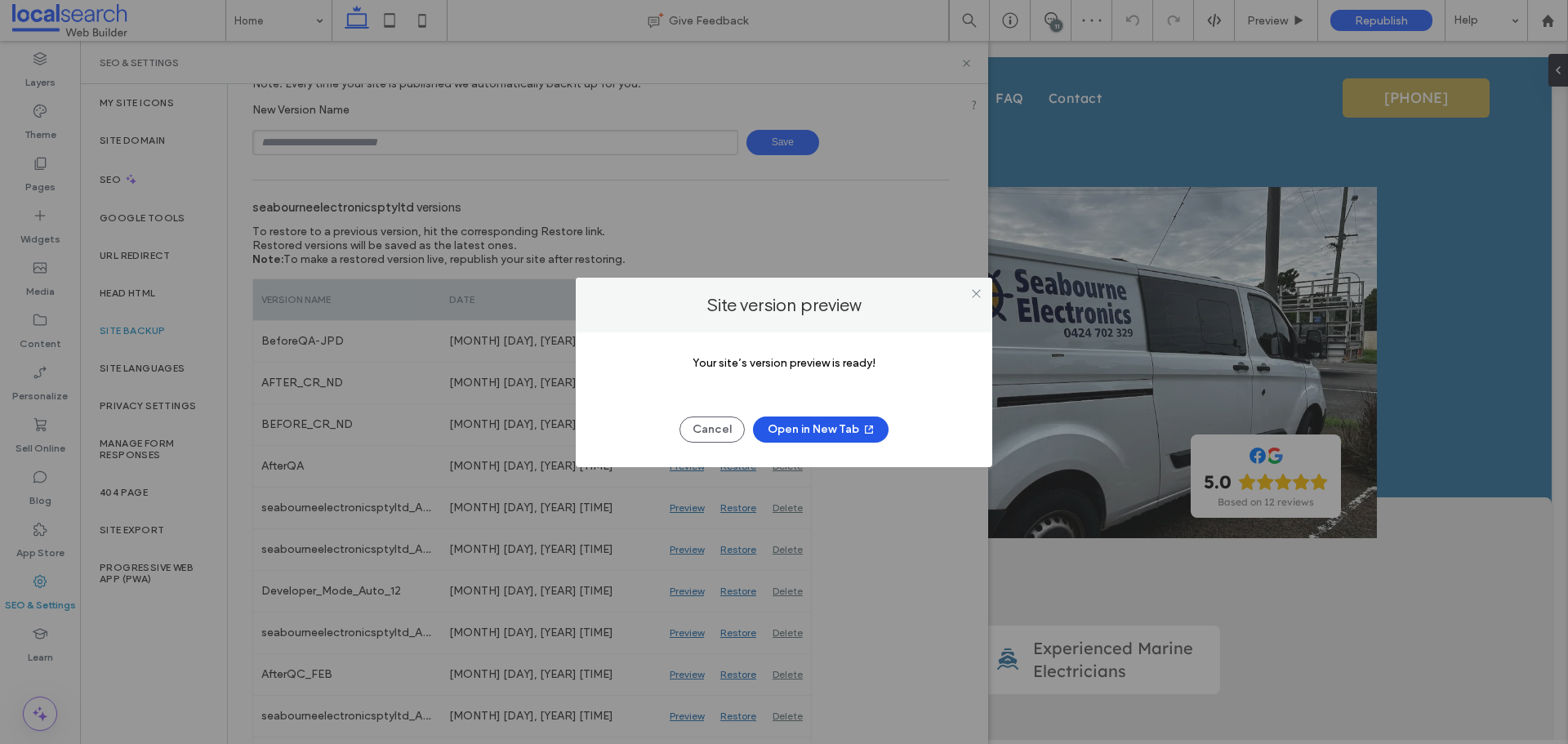click on "Open in New Tab" at bounding box center (821, 430) 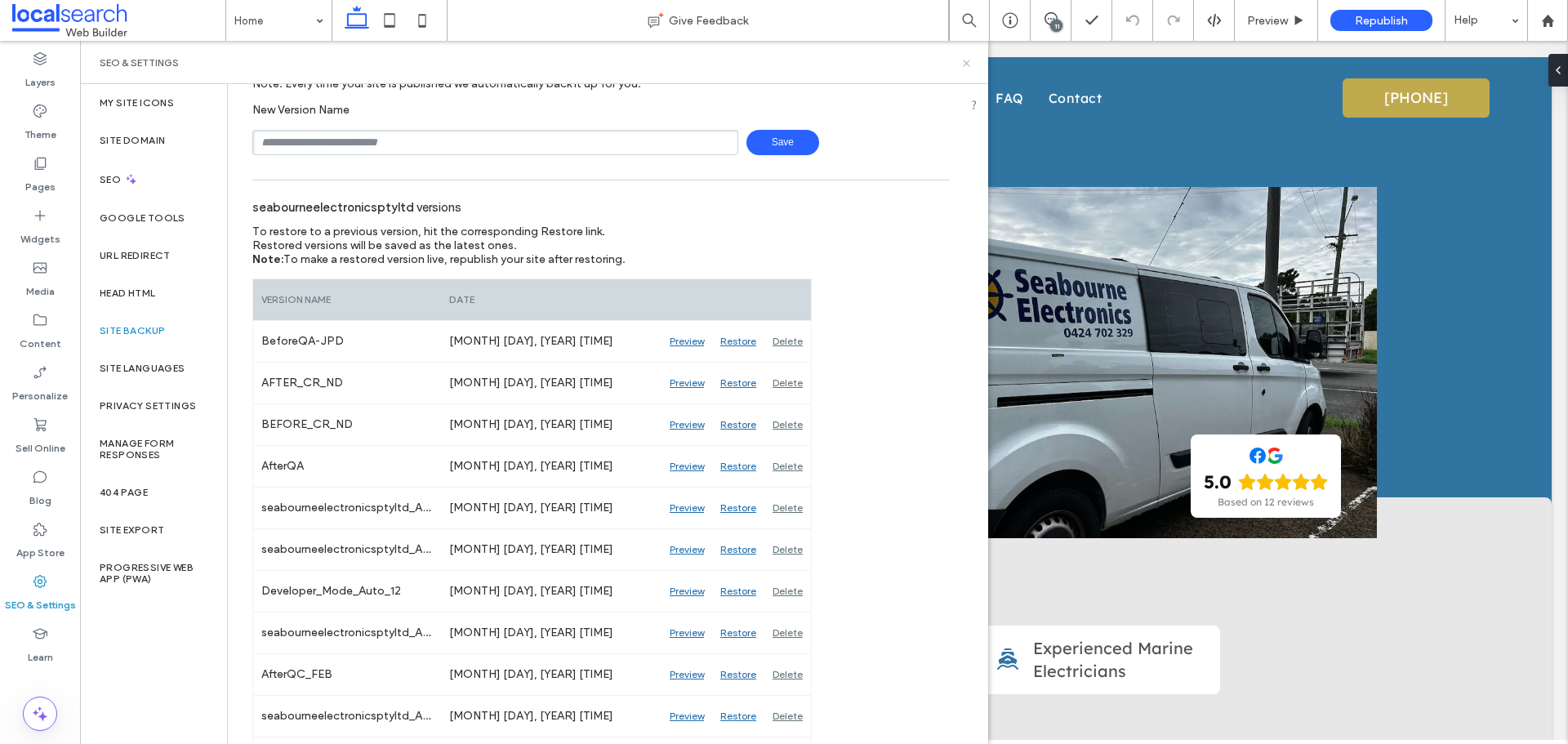 click 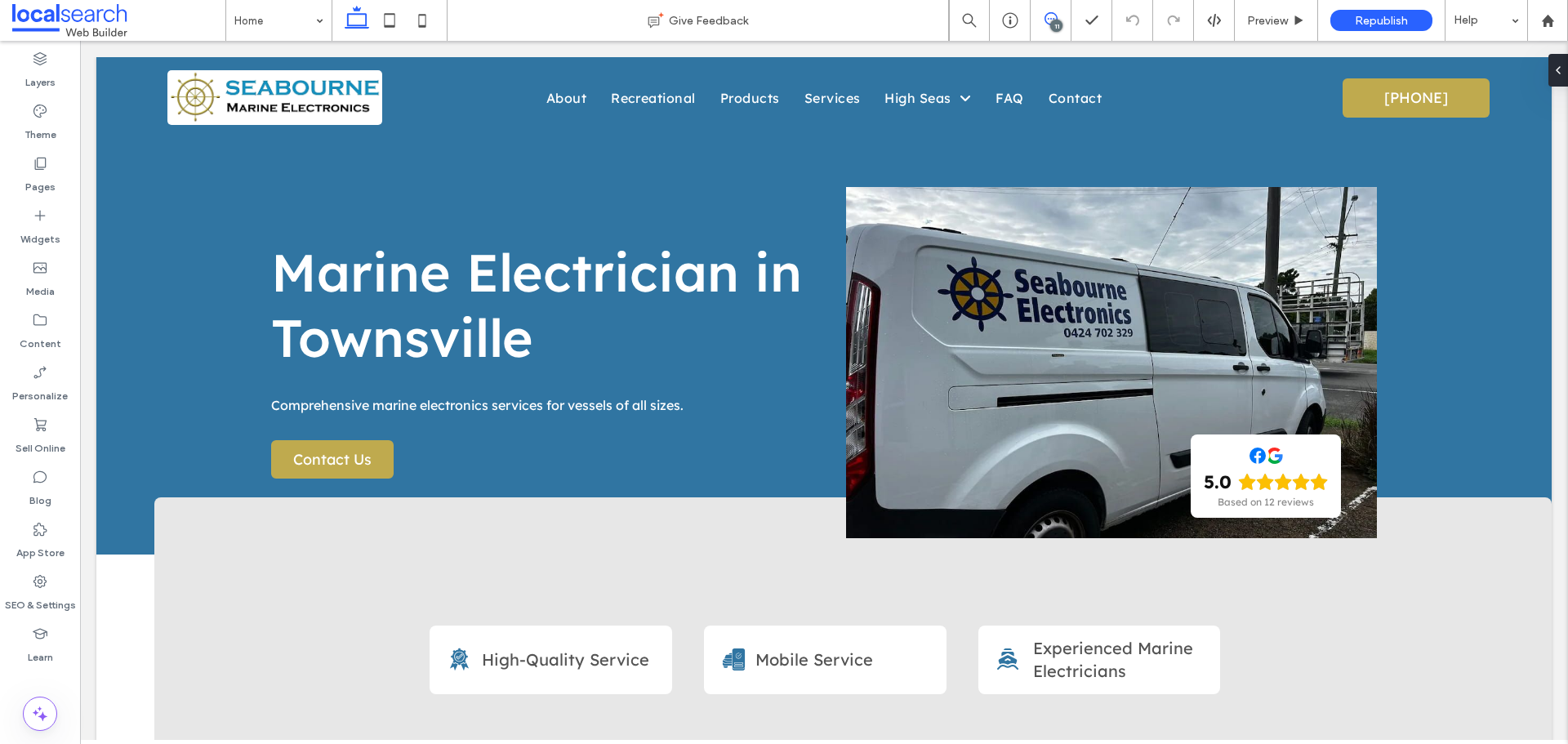 click 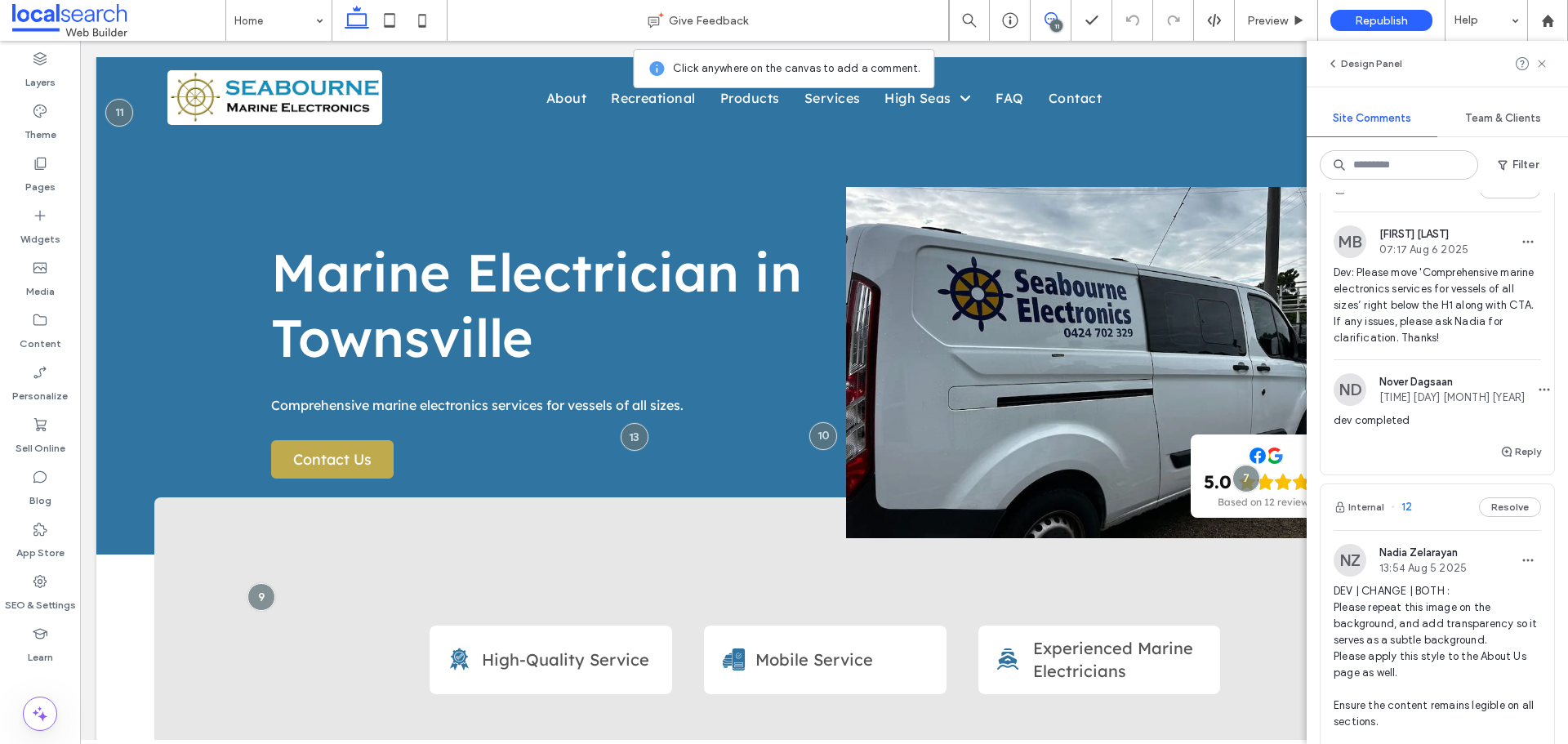 scroll, scrollTop: 82, scrollLeft: 0, axis: vertical 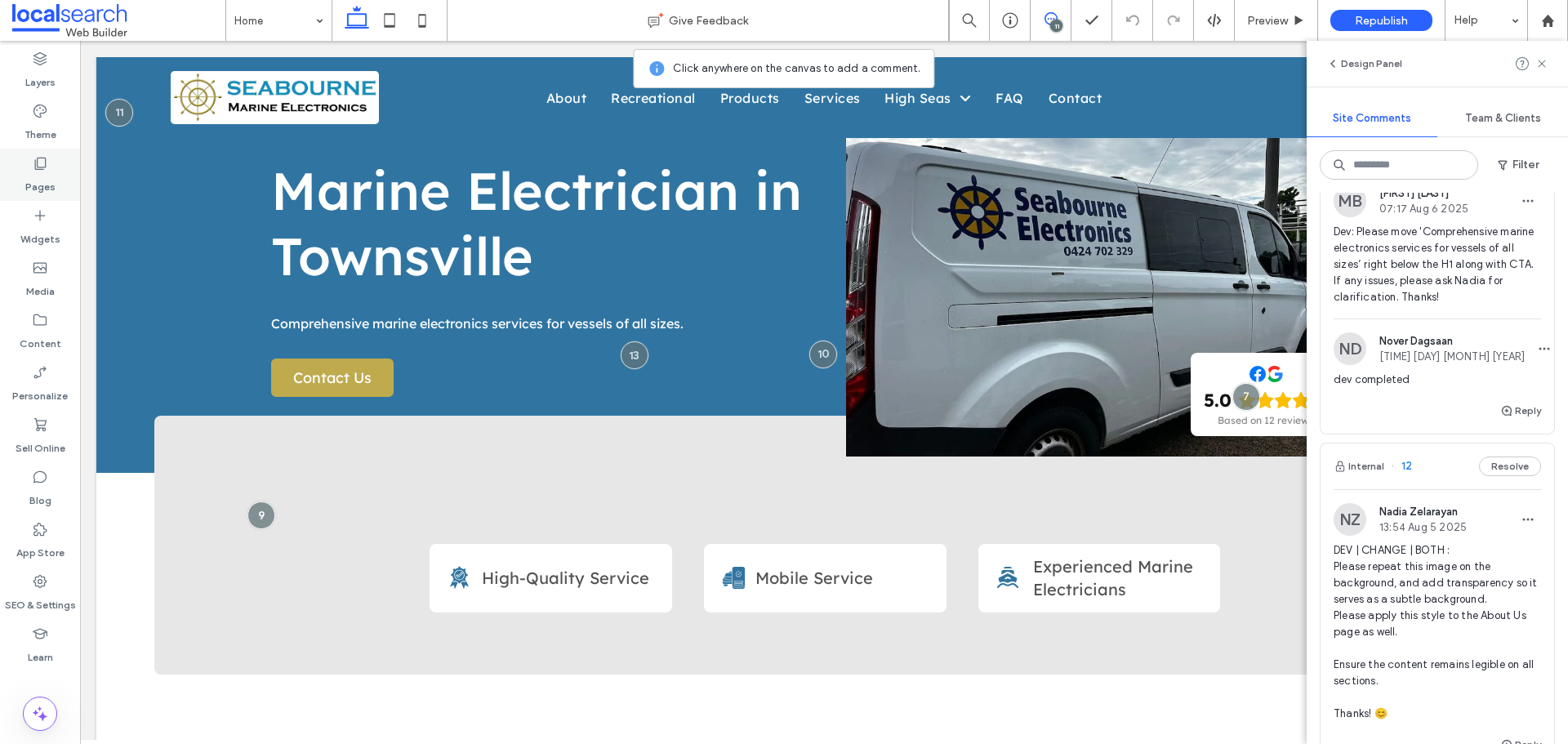 click on "Pages" at bounding box center (40, 175) 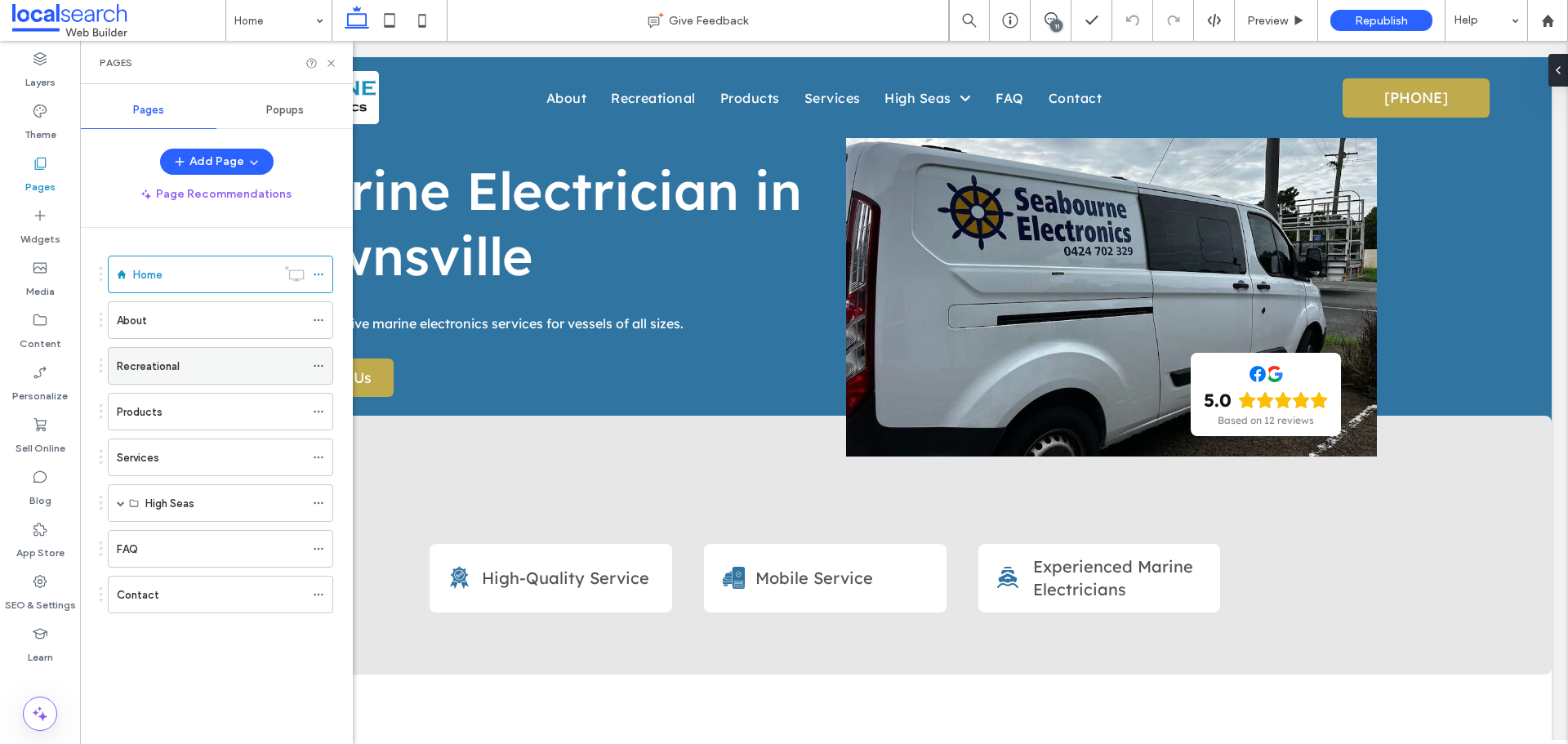 scroll, scrollTop: 0, scrollLeft: 0, axis: both 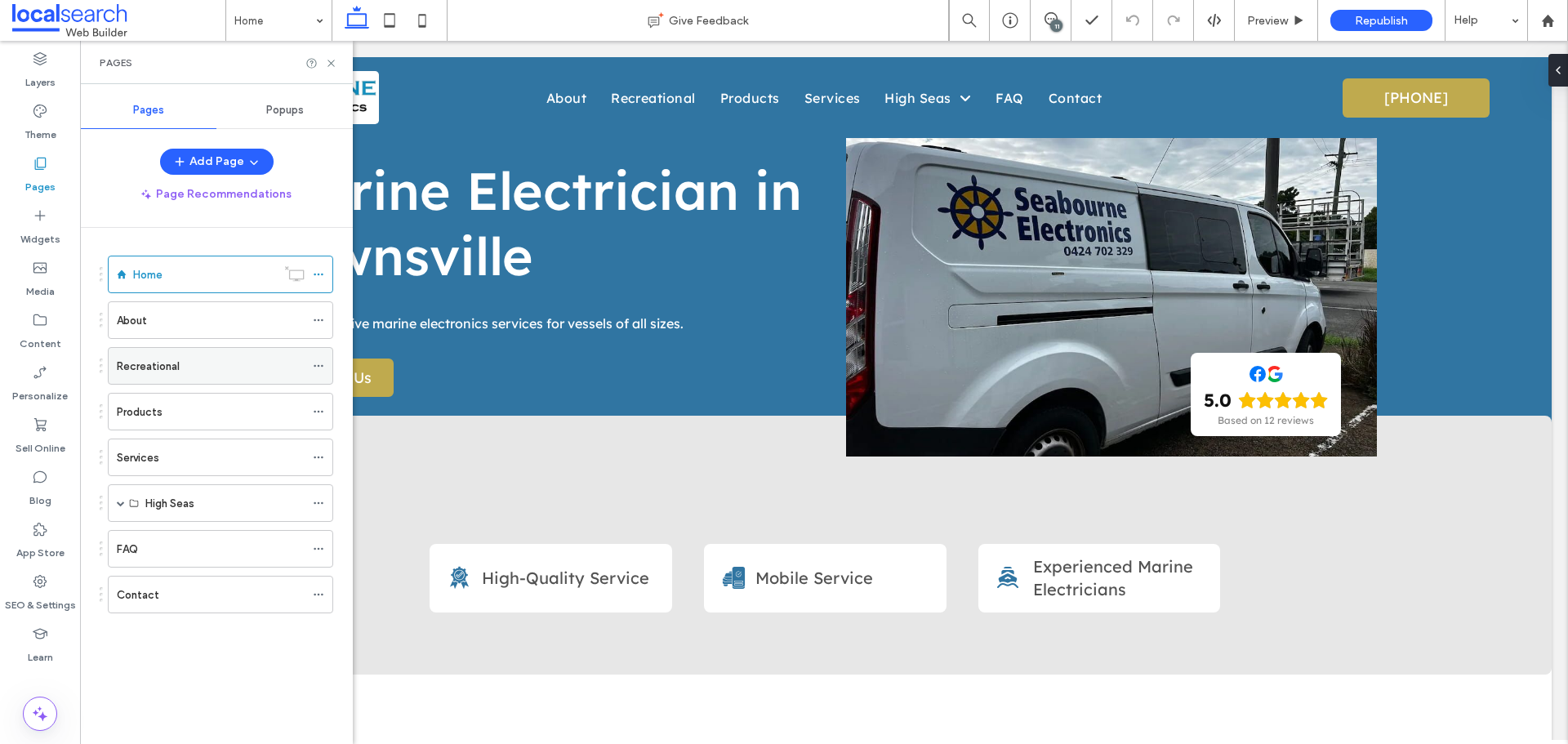 click on "Recreational" at bounding box center (211, 366) 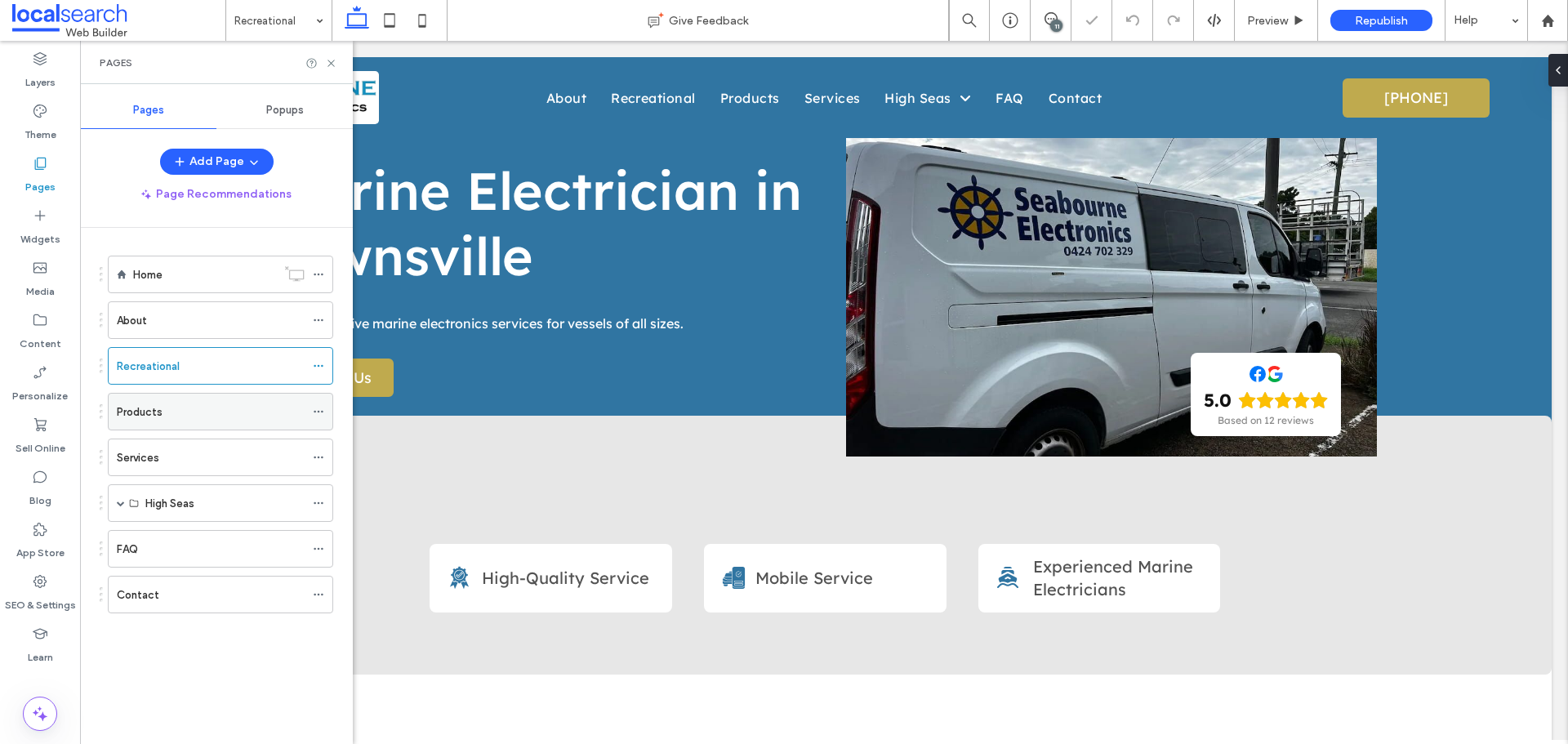 click on "Products" at bounding box center [211, 412] 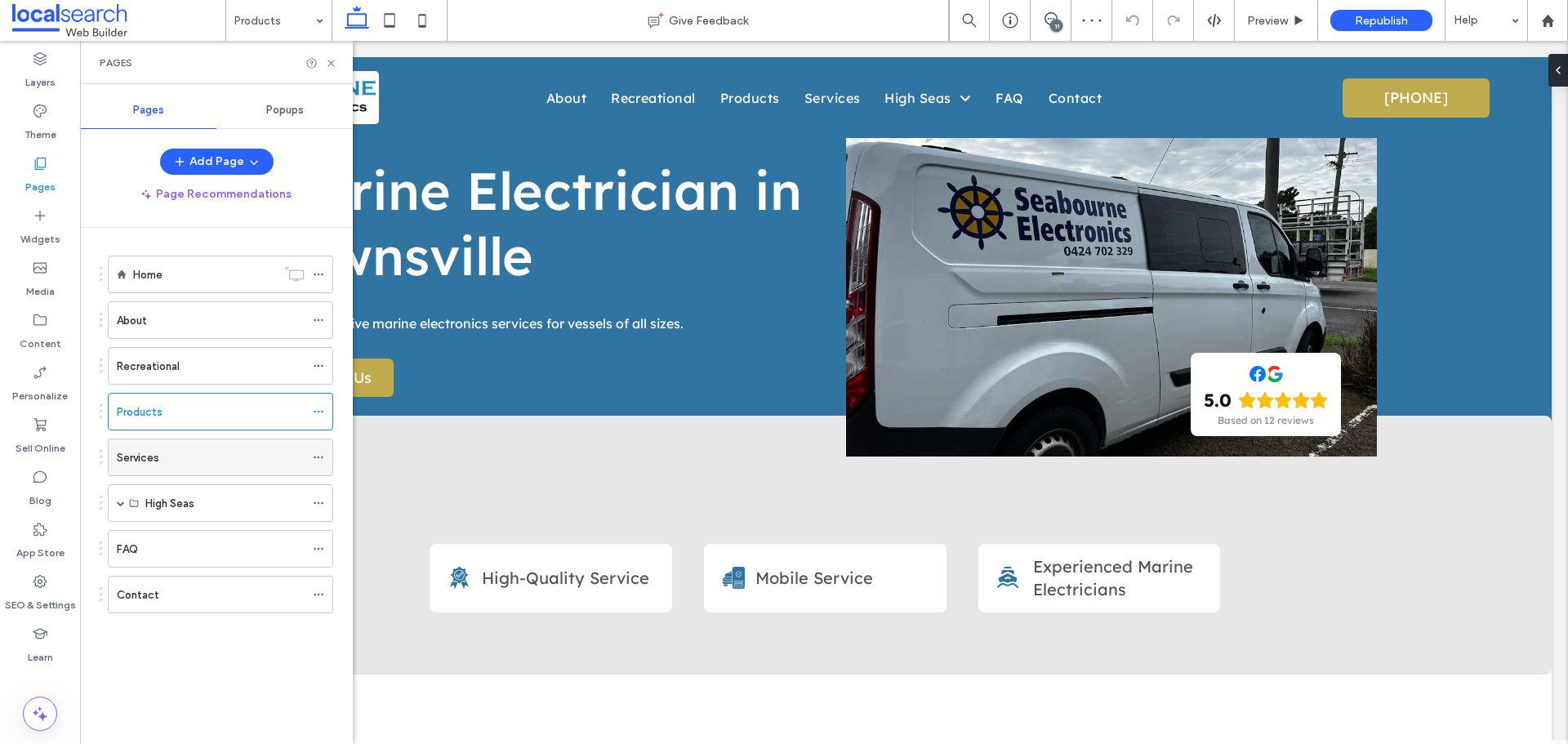 click on "Services" at bounding box center [211, 457] 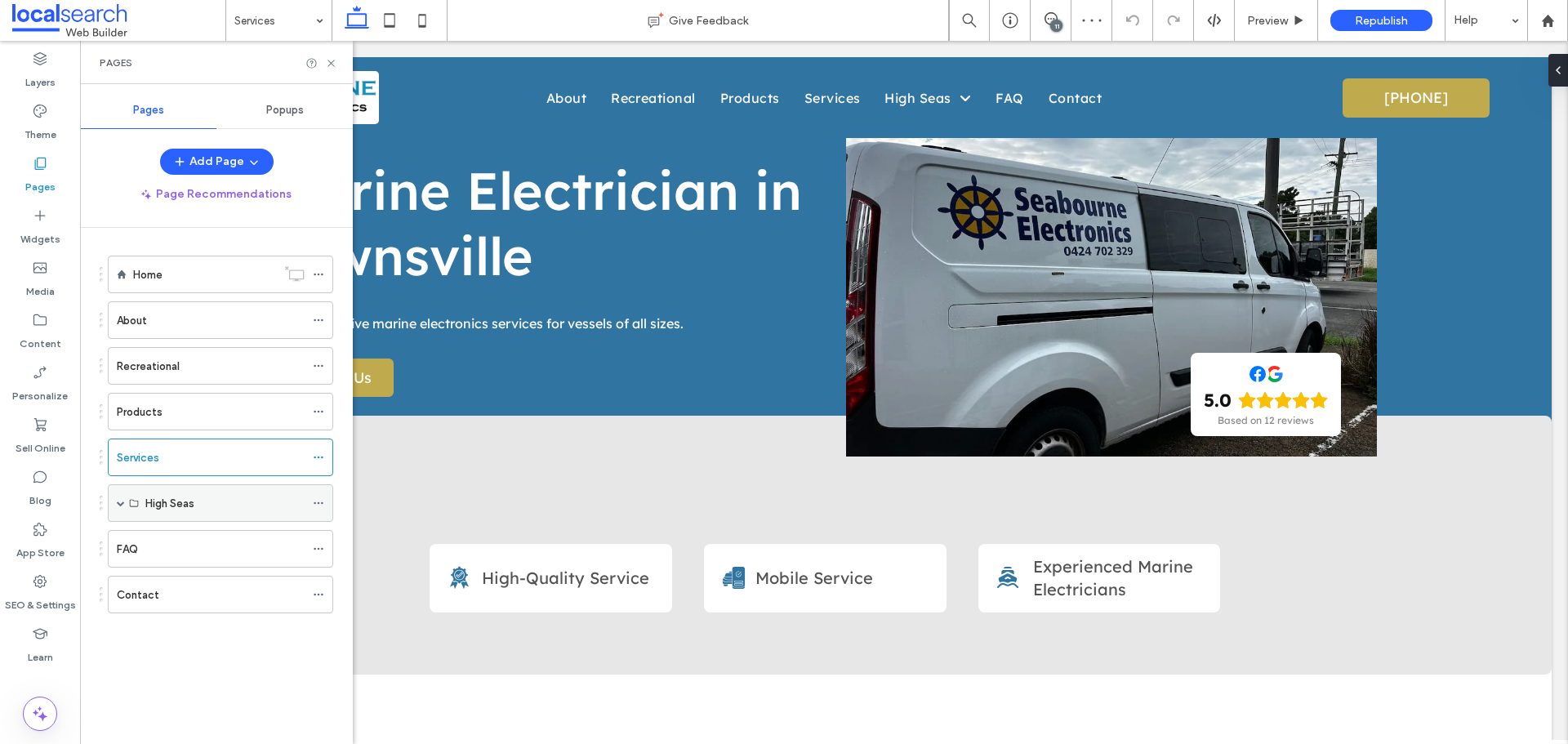 click at bounding box center [121, 503] 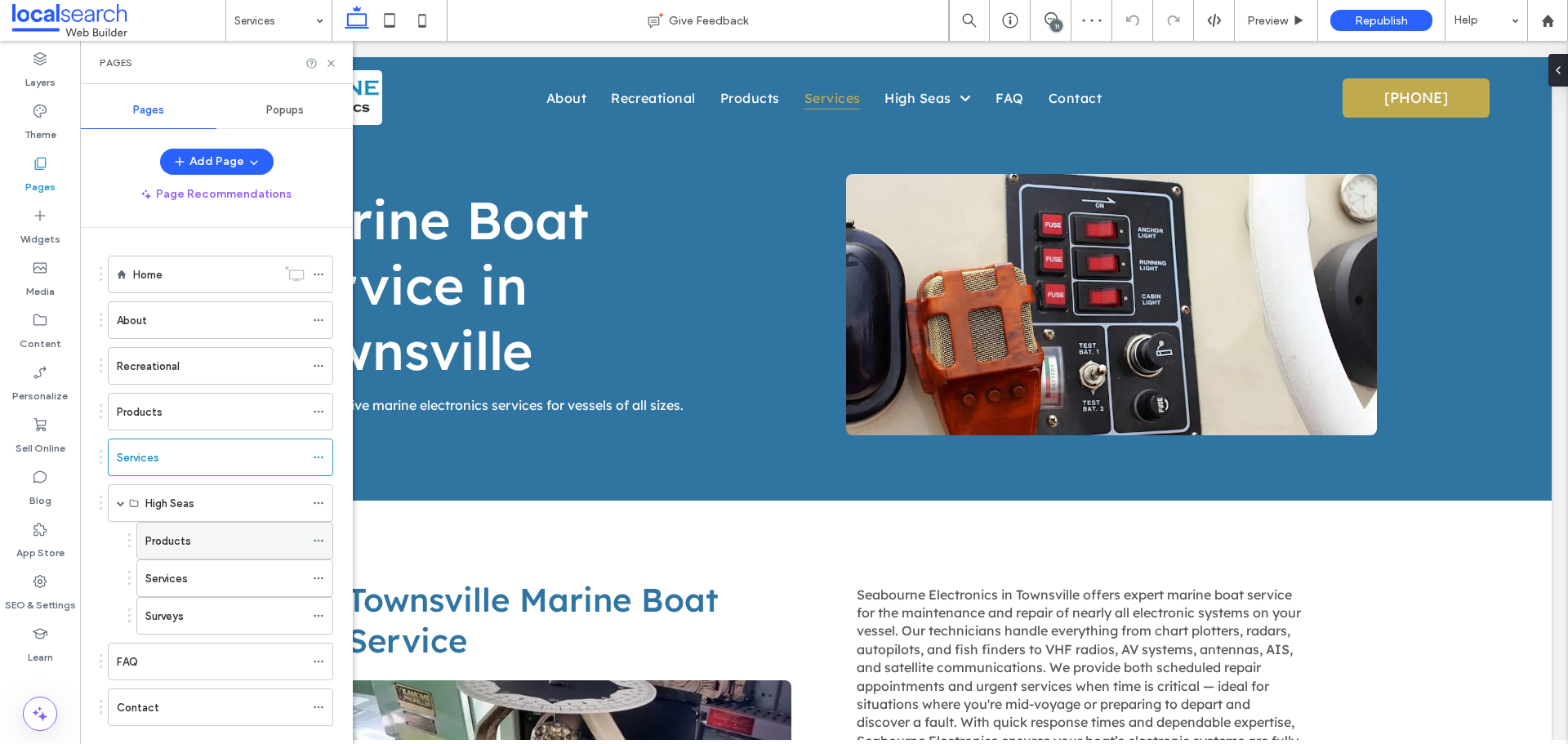 scroll, scrollTop: 0, scrollLeft: 0, axis: both 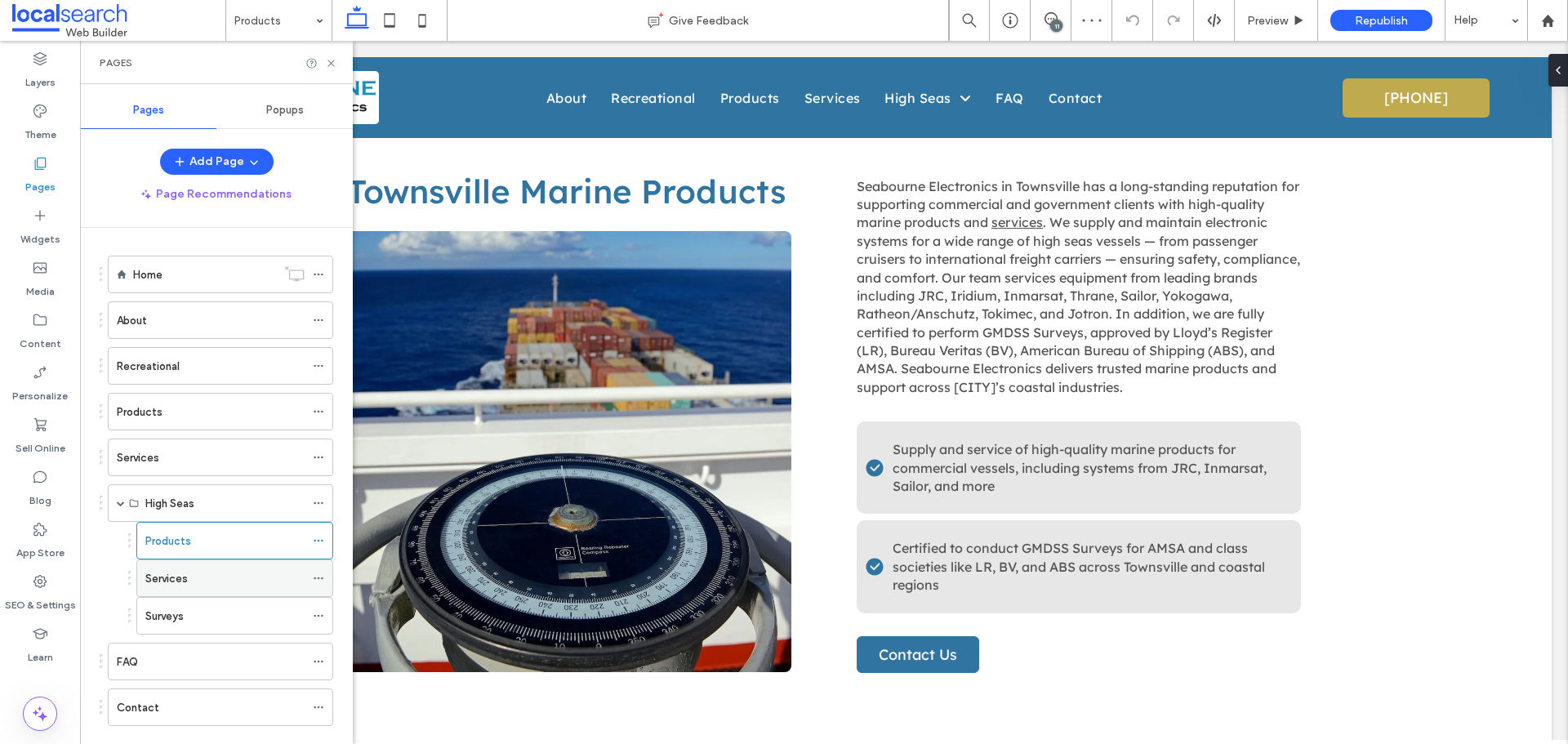 click on "Services" at bounding box center (225, 578) 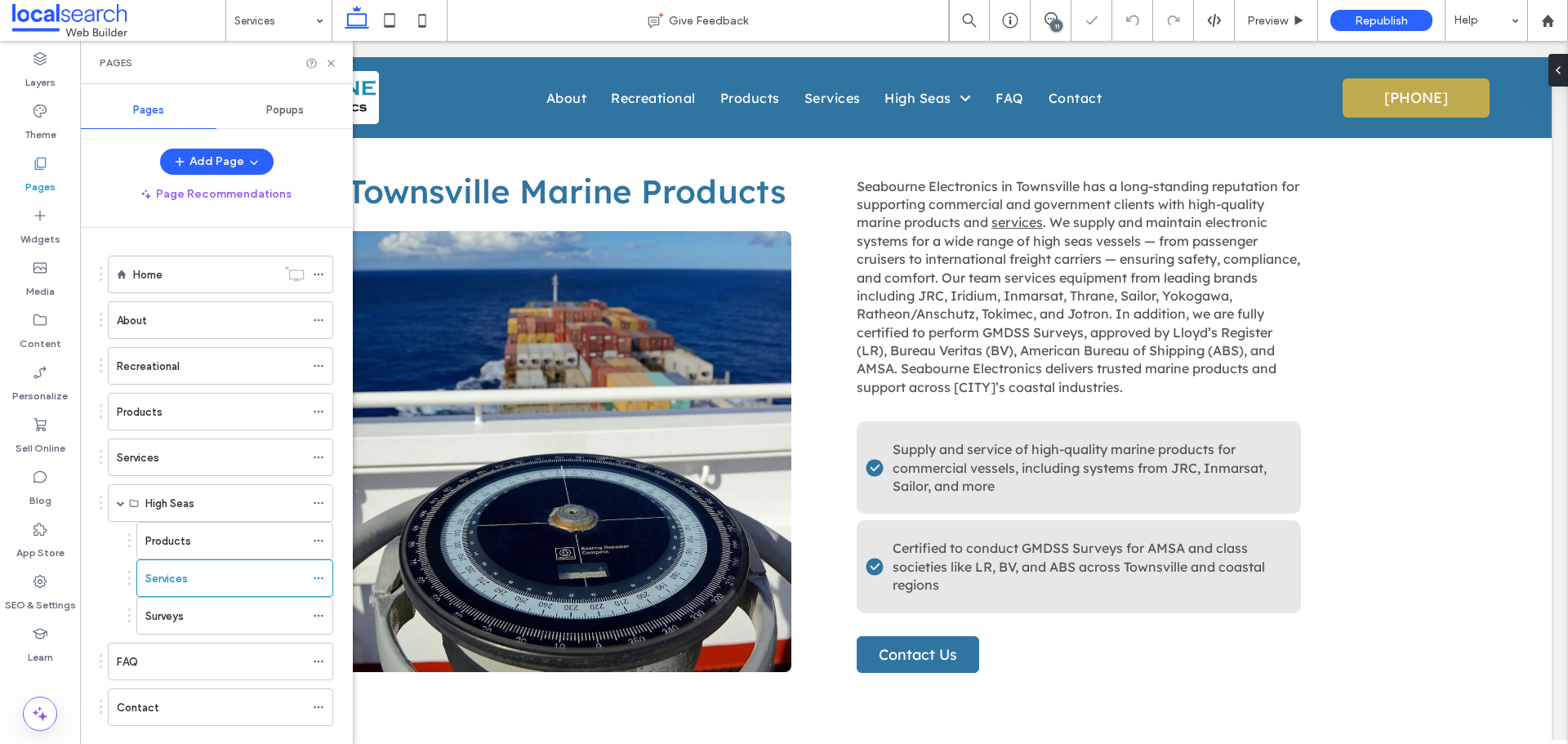 click on "Home About Recreational Products Services High Seas Products Services Surveys FAQ Contact" at bounding box center (210, 491) 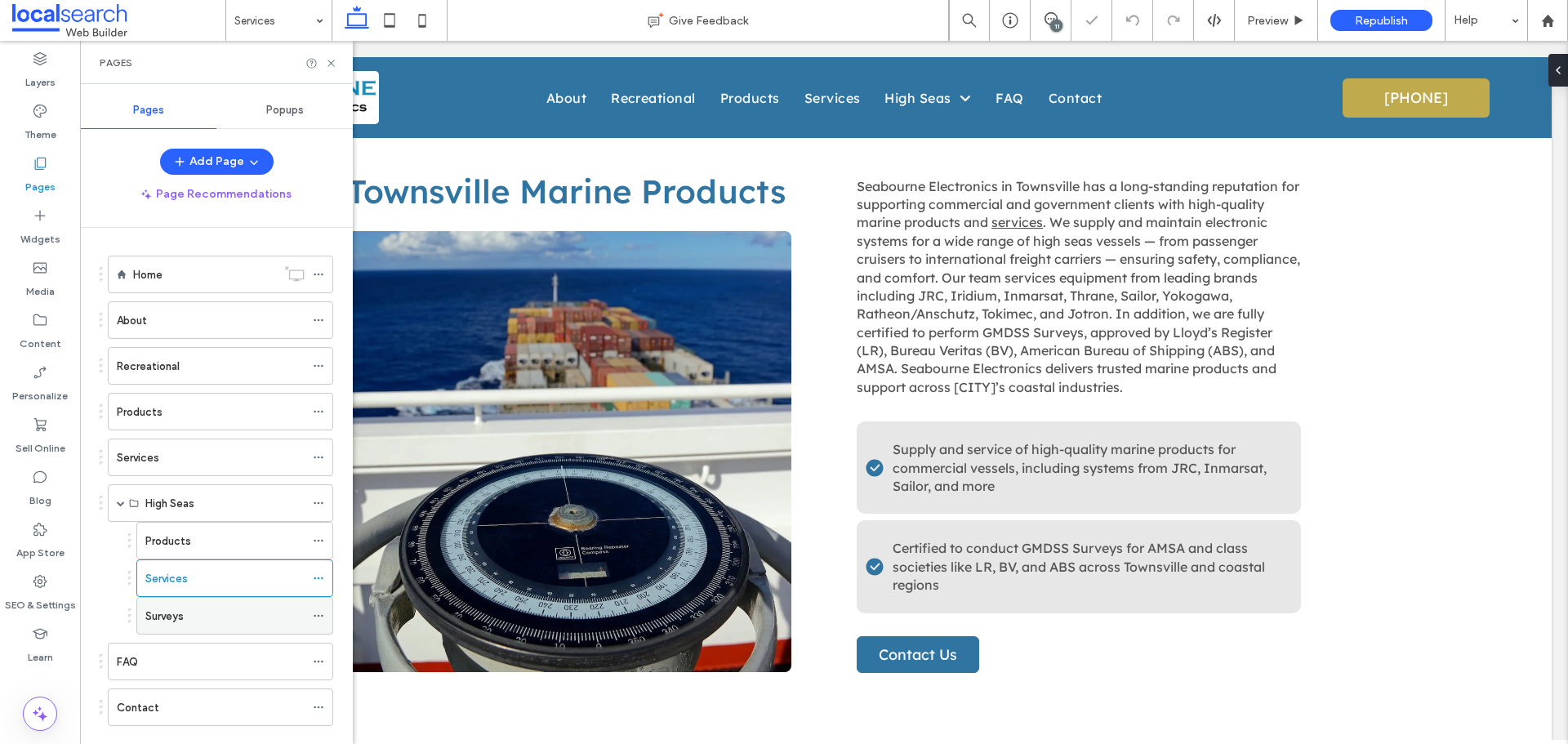 click on "Surveys" at bounding box center [225, 616] 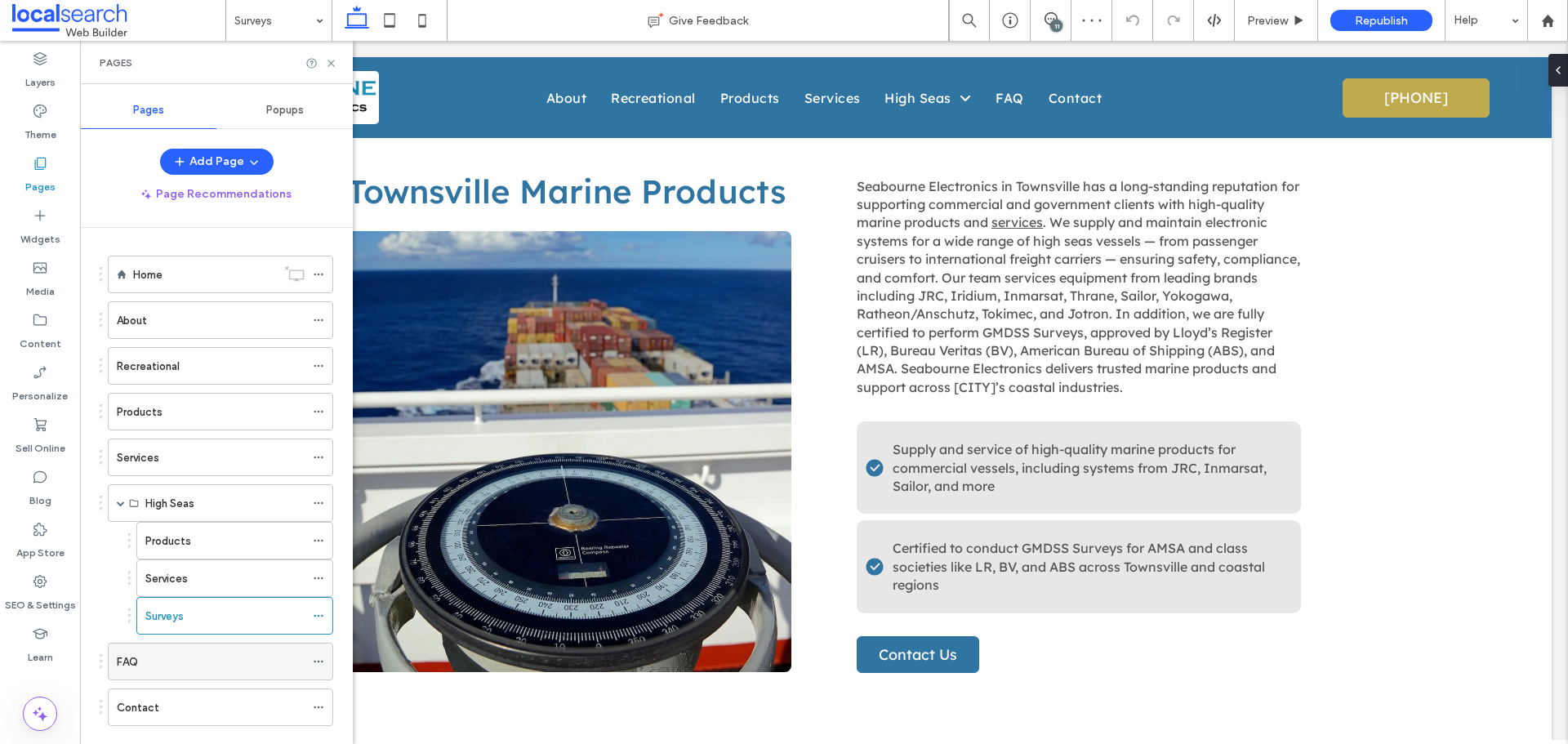 click on "FAQ" at bounding box center (211, 662) 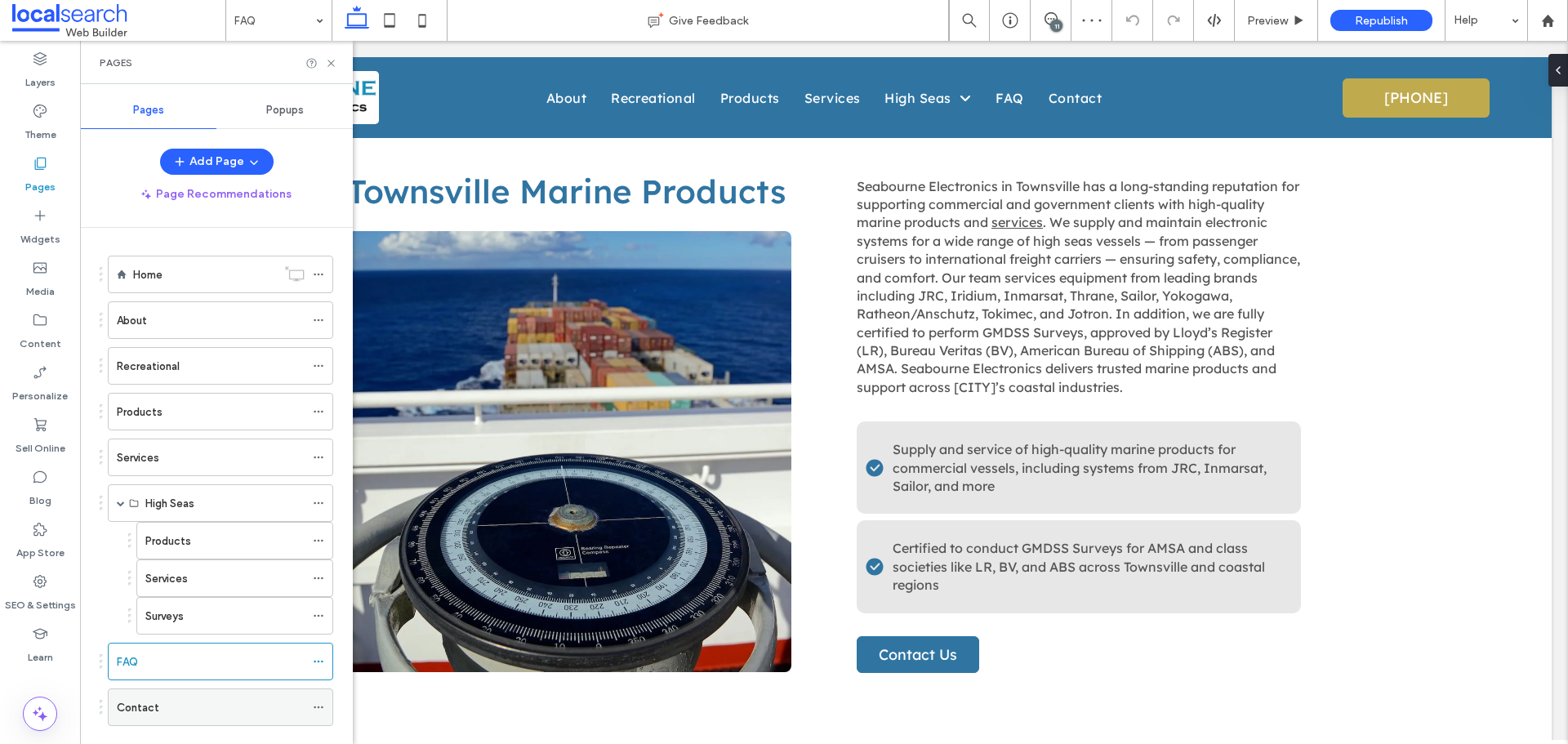 click on "Contact" at bounding box center [211, 707] 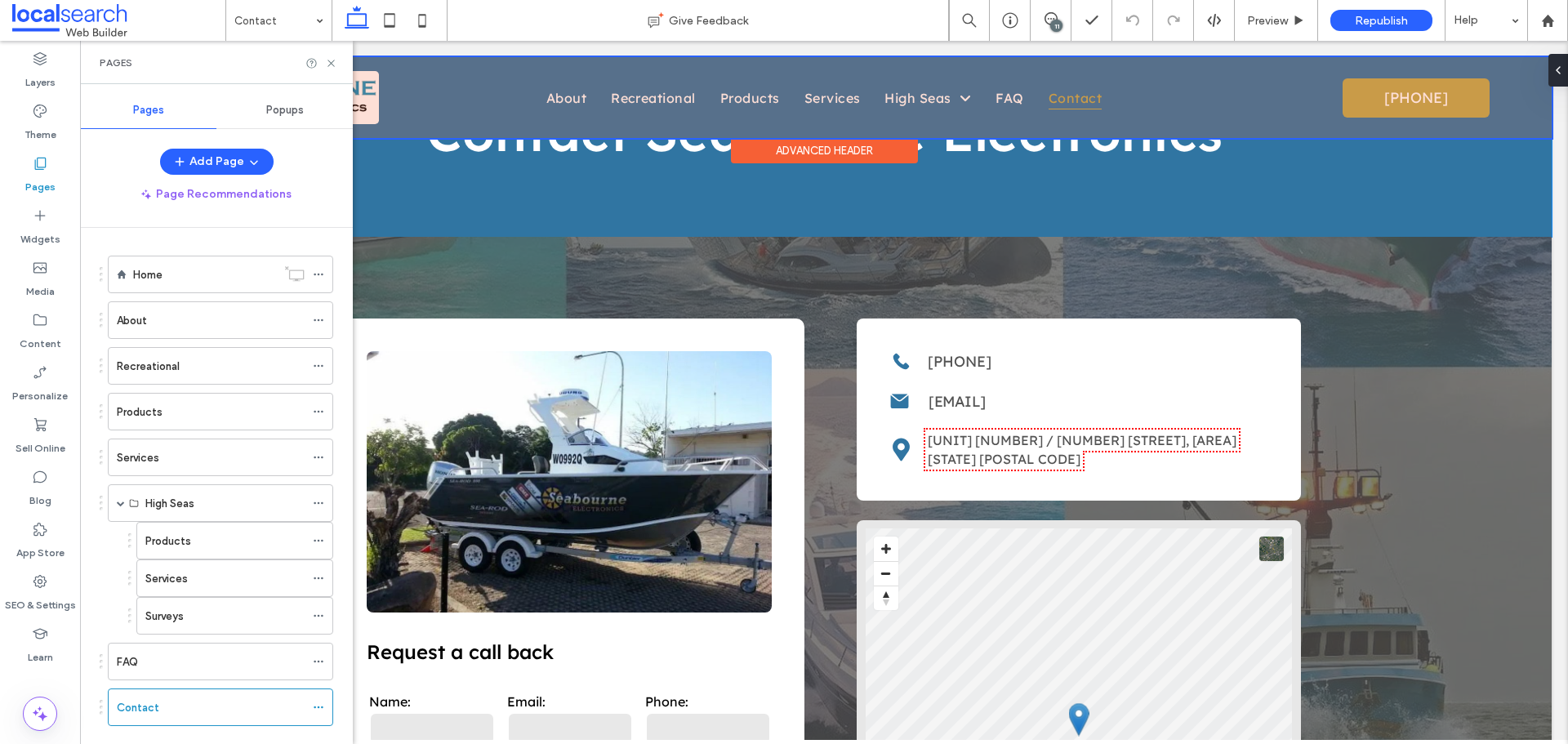 scroll, scrollTop: 0, scrollLeft: 0, axis: both 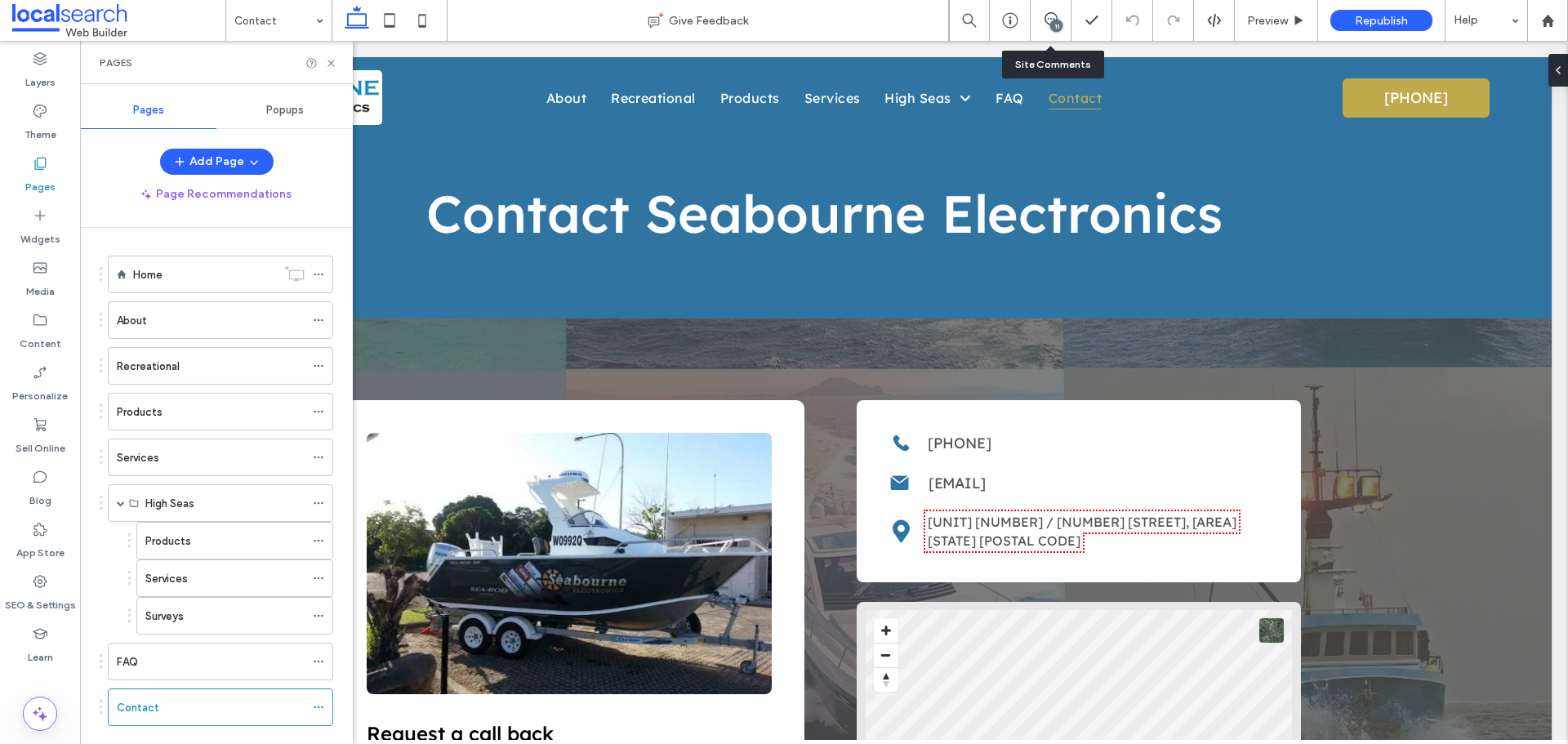 click on "11" at bounding box center (1050, 20) 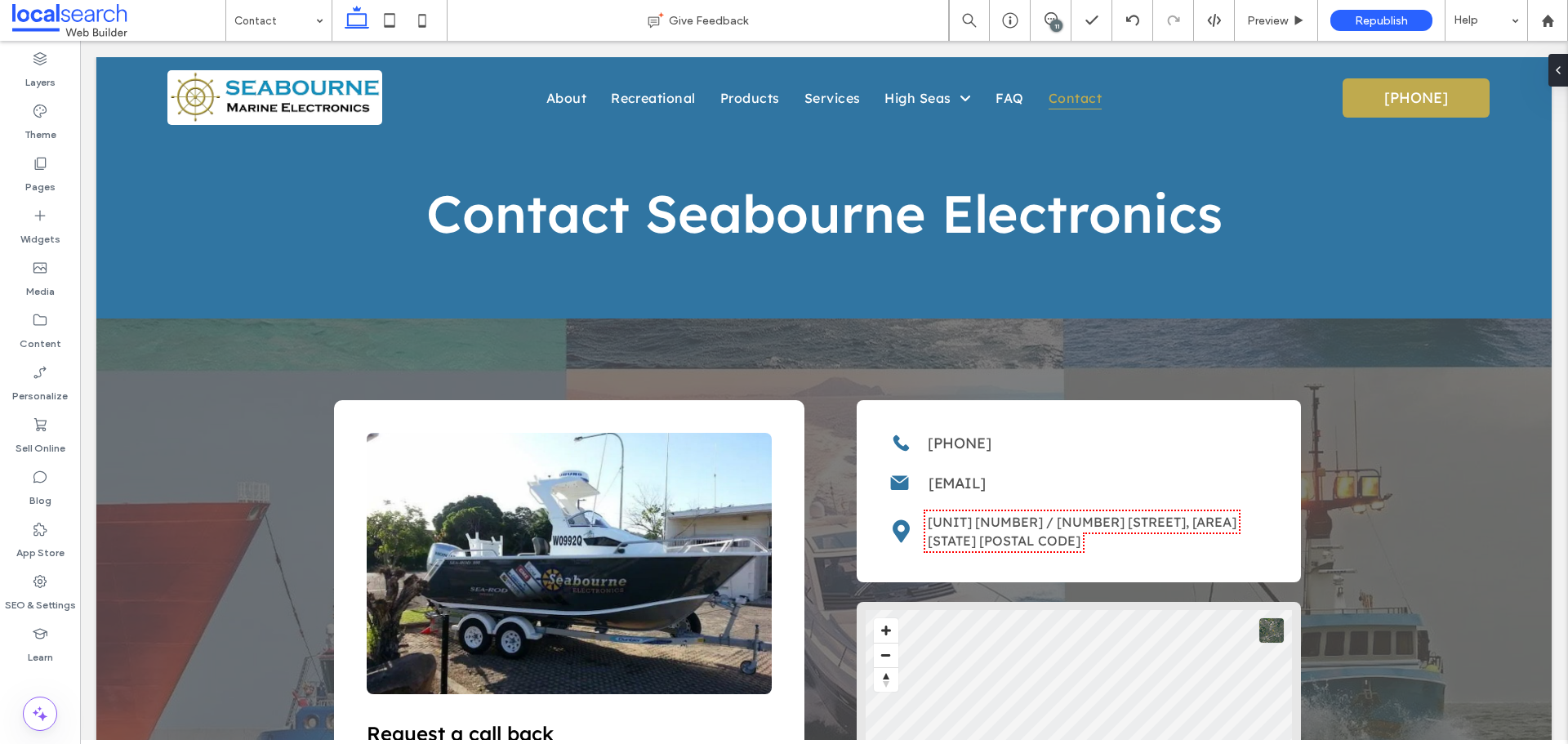 click on "11" at bounding box center (1056, 25) 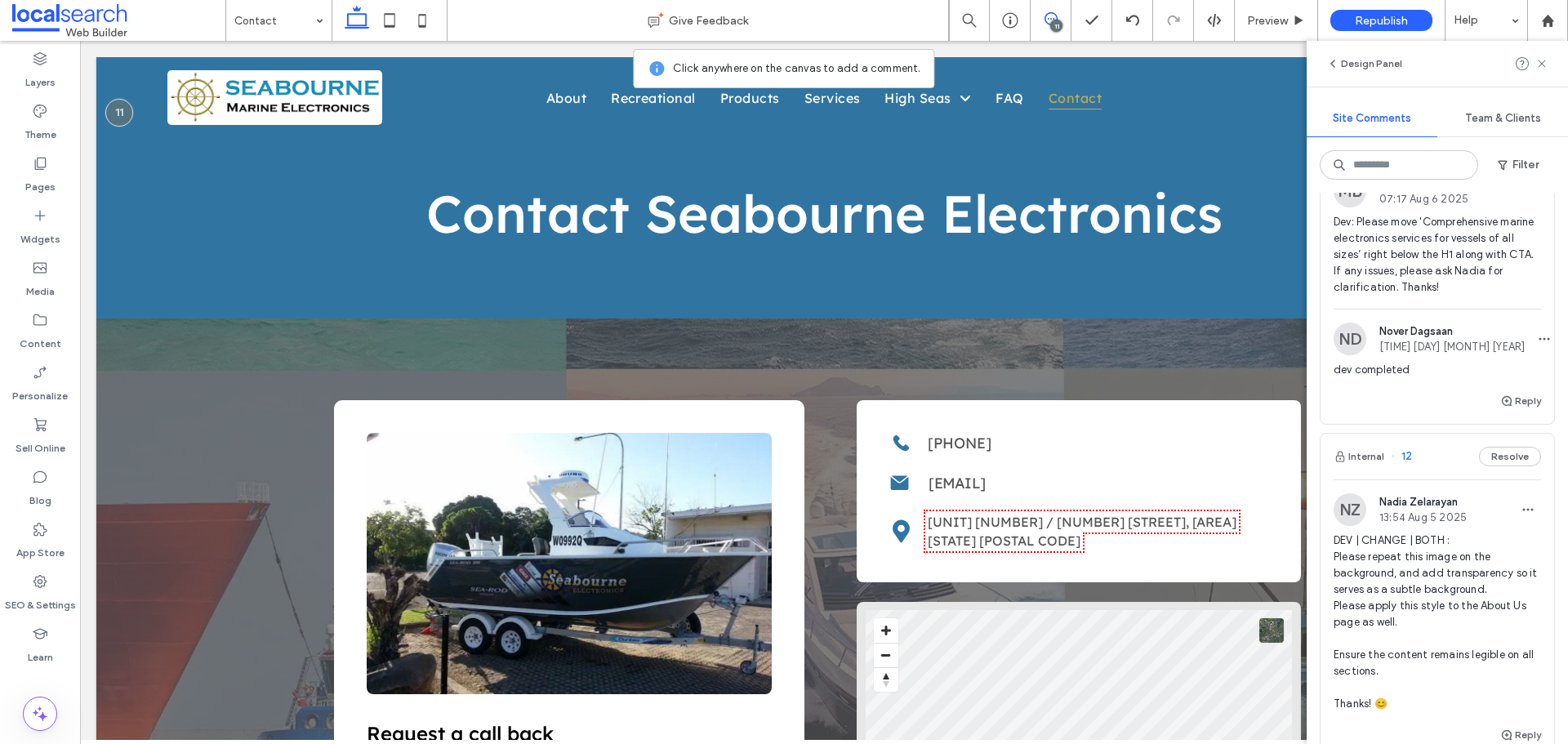 scroll, scrollTop: 0, scrollLeft: 0, axis: both 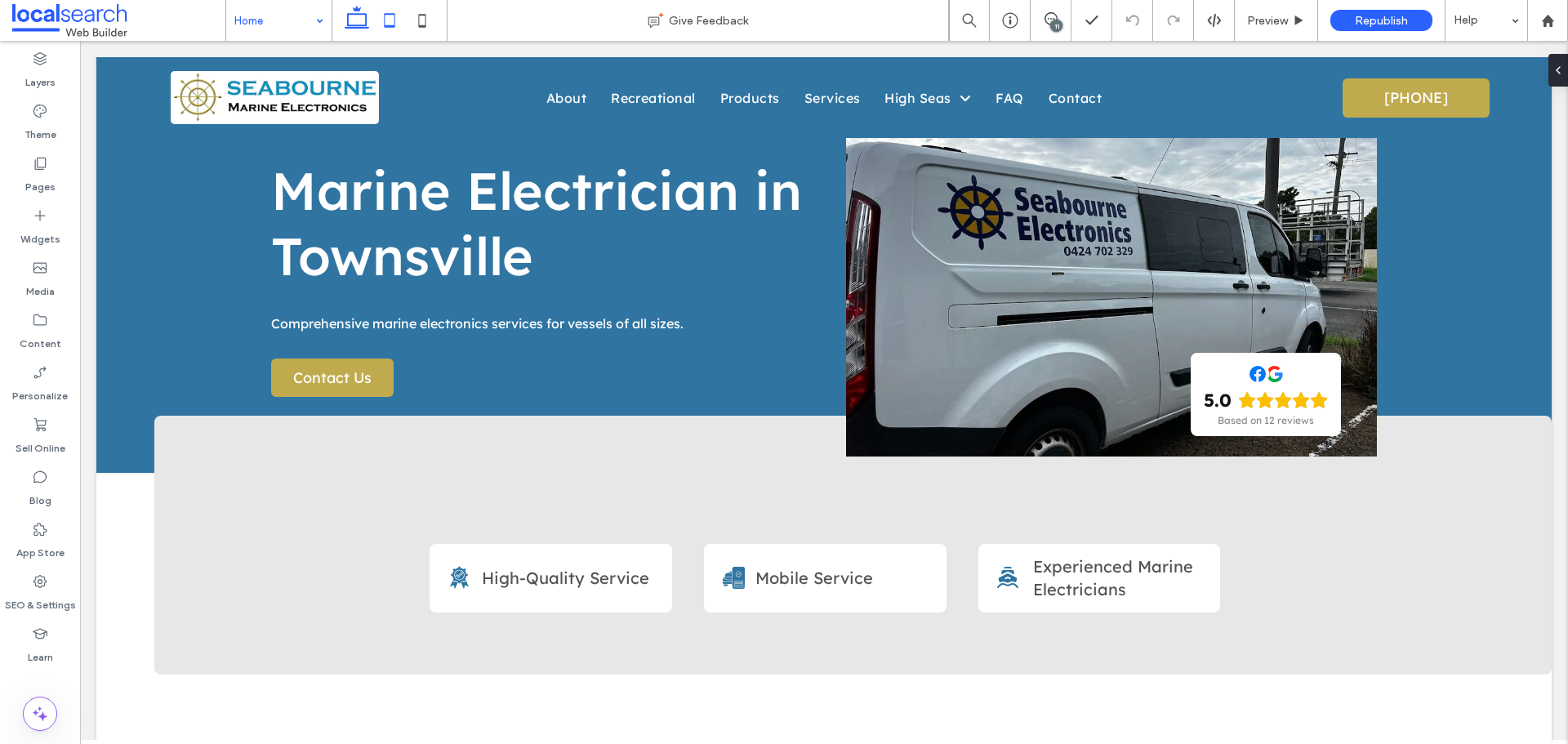 click 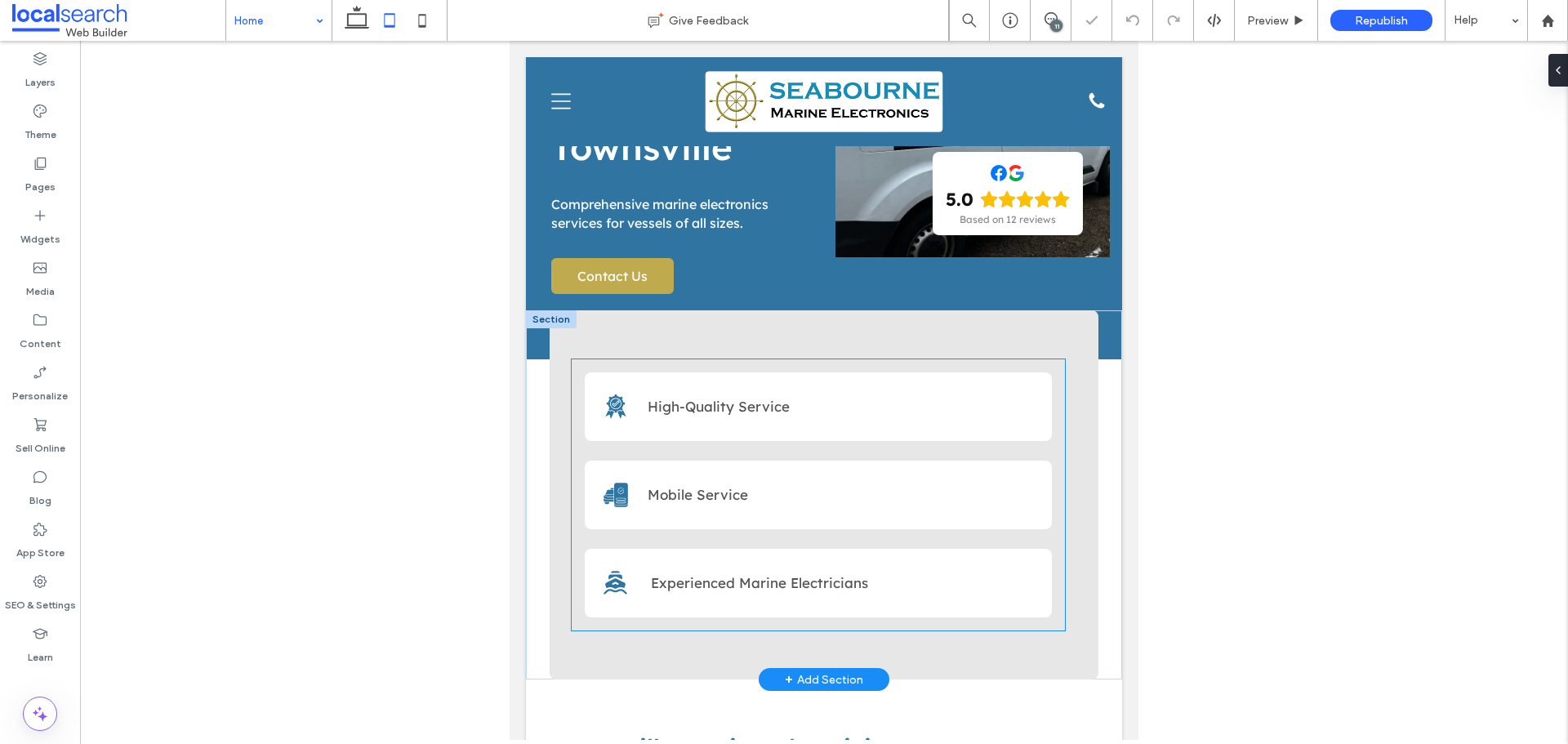 scroll, scrollTop: 54, scrollLeft: 0, axis: vertical 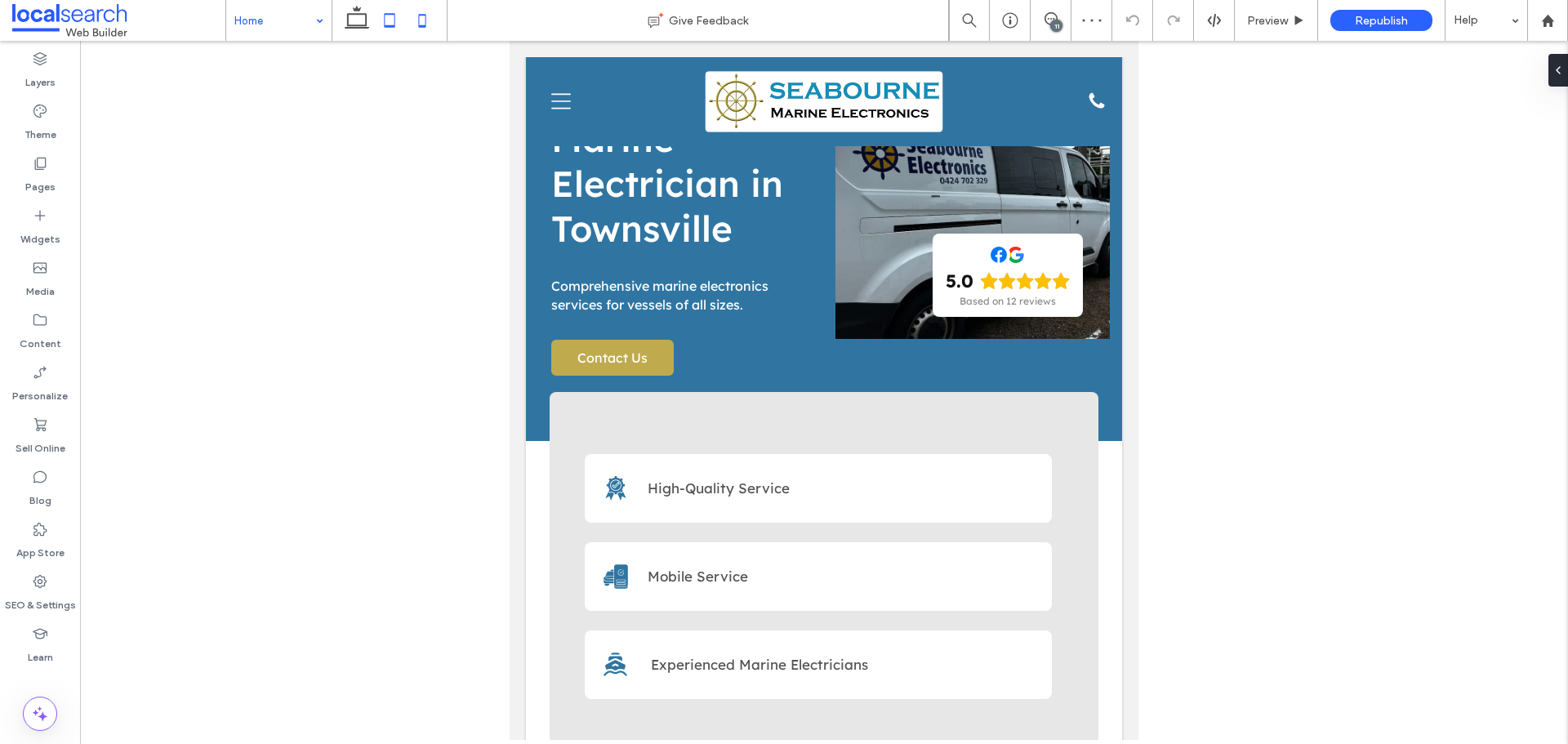 click 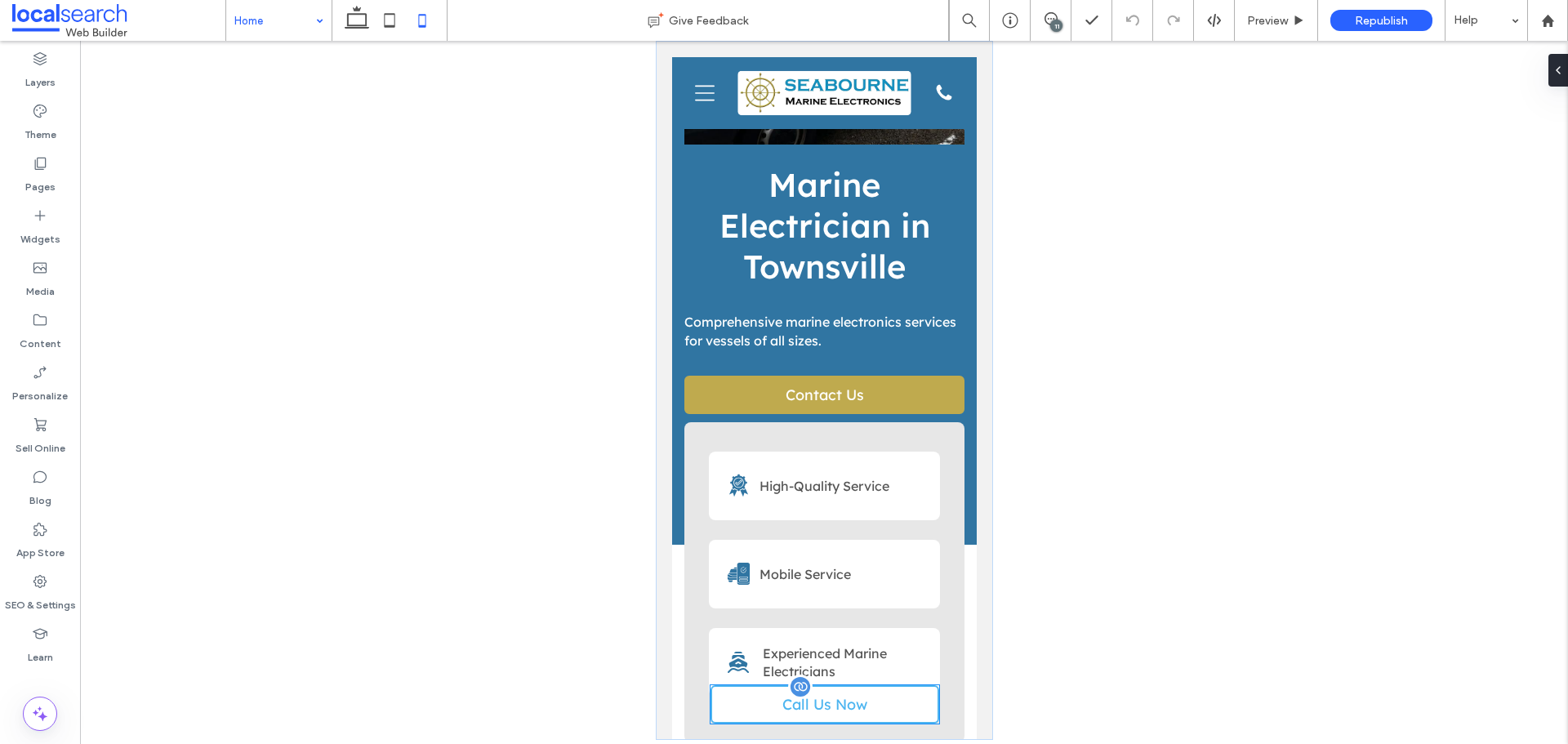 scroll, scrollTop: 246, scrollLeft: 0, axis: vertical 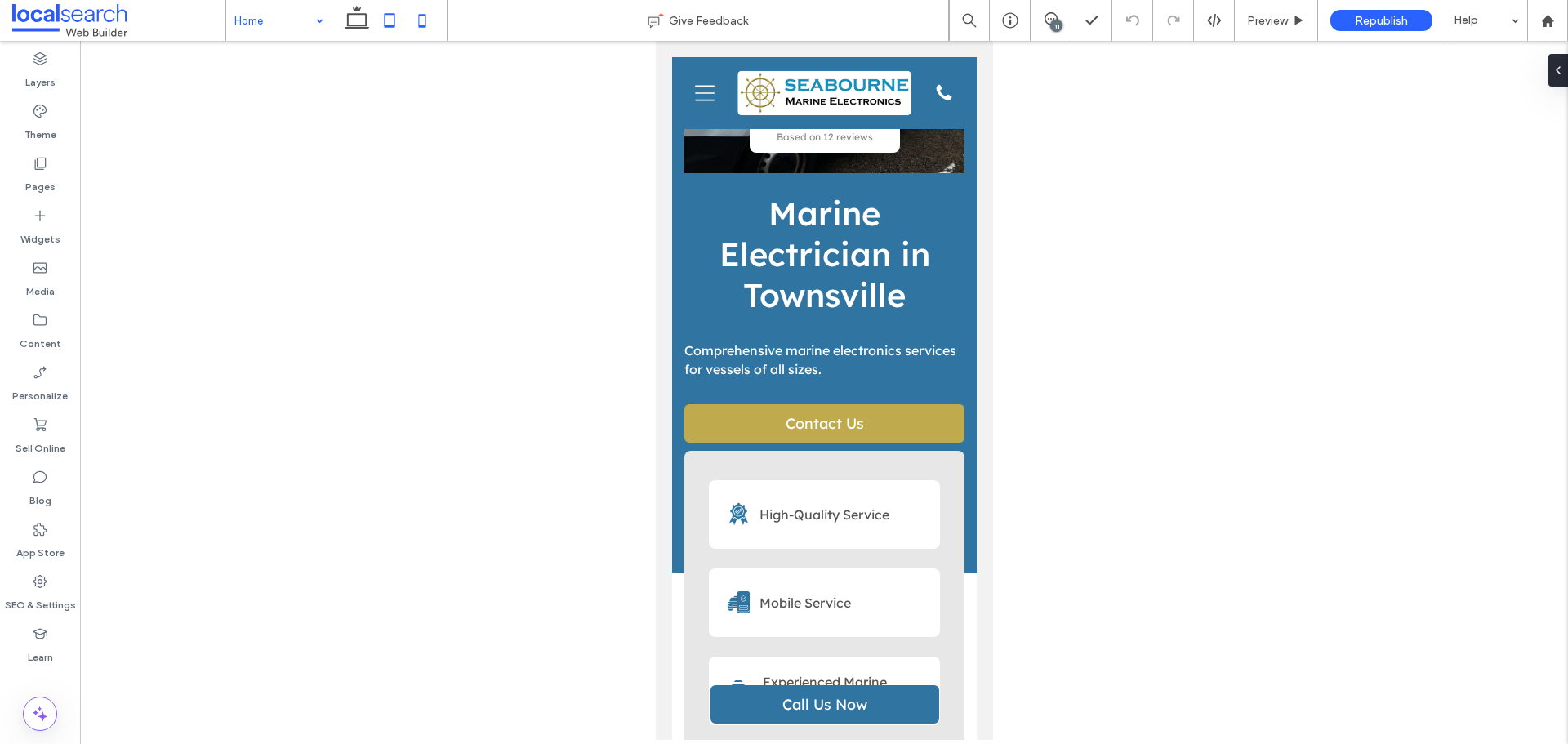 click 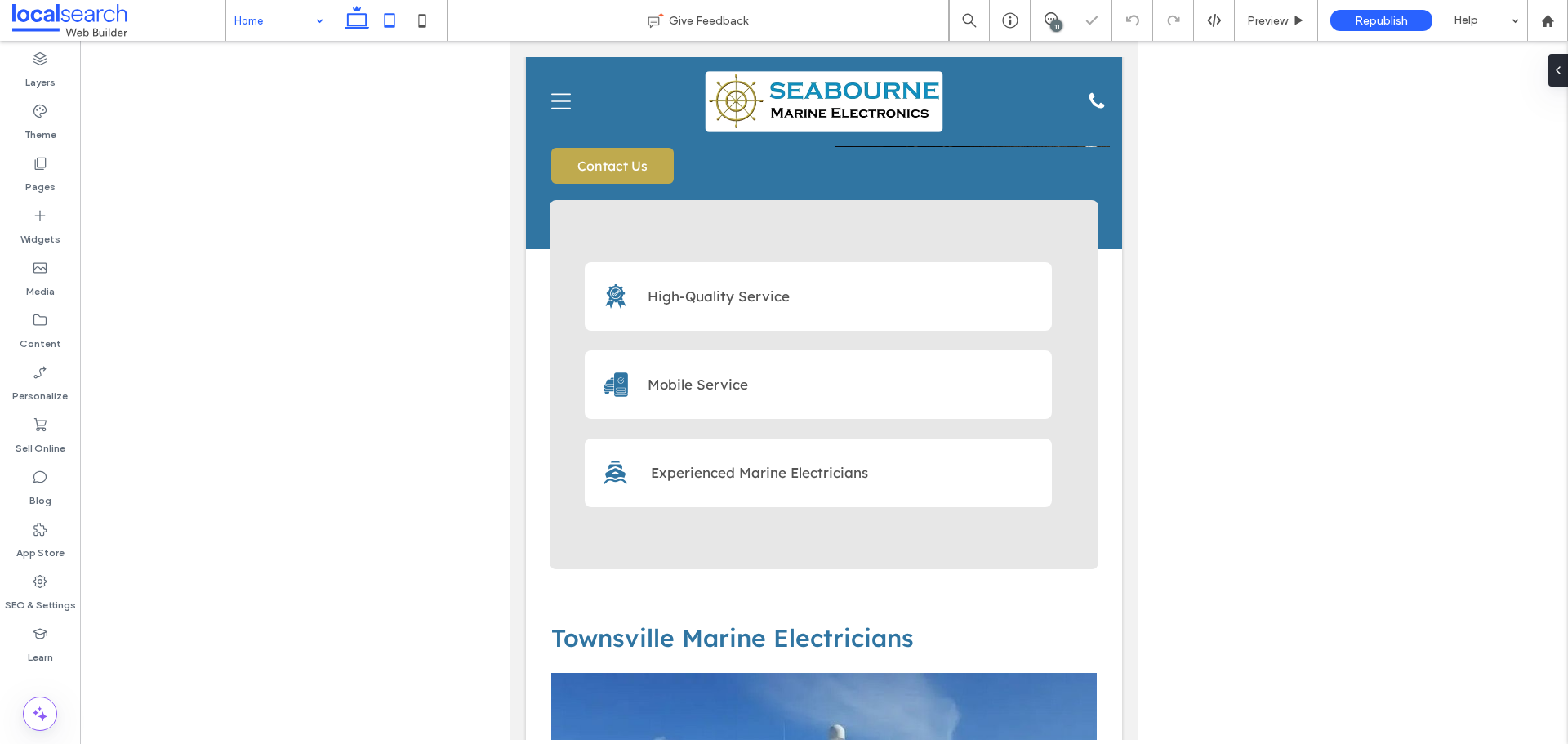 scroll, scrollTop: 283, scrollLeft: 0, axis: vertical 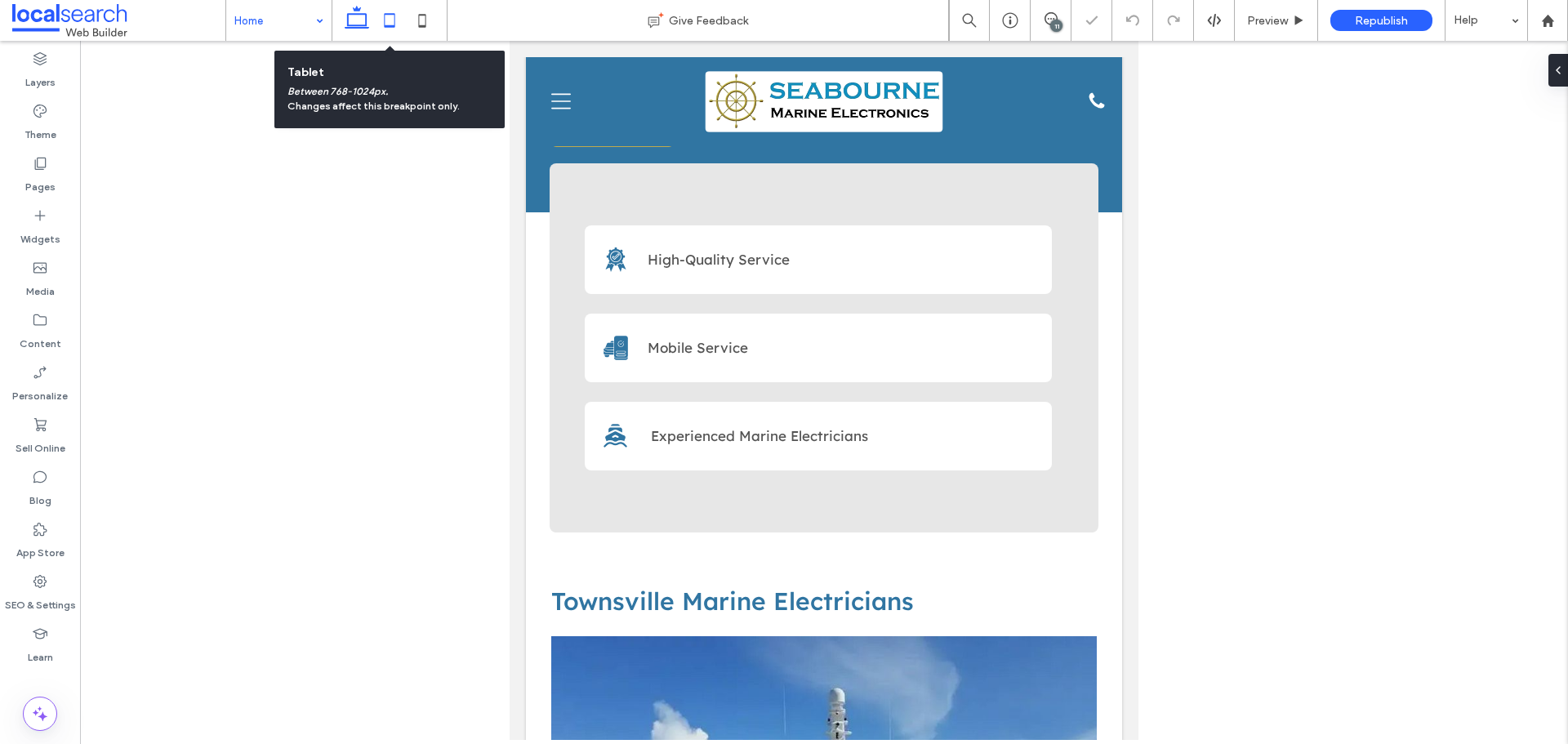 click 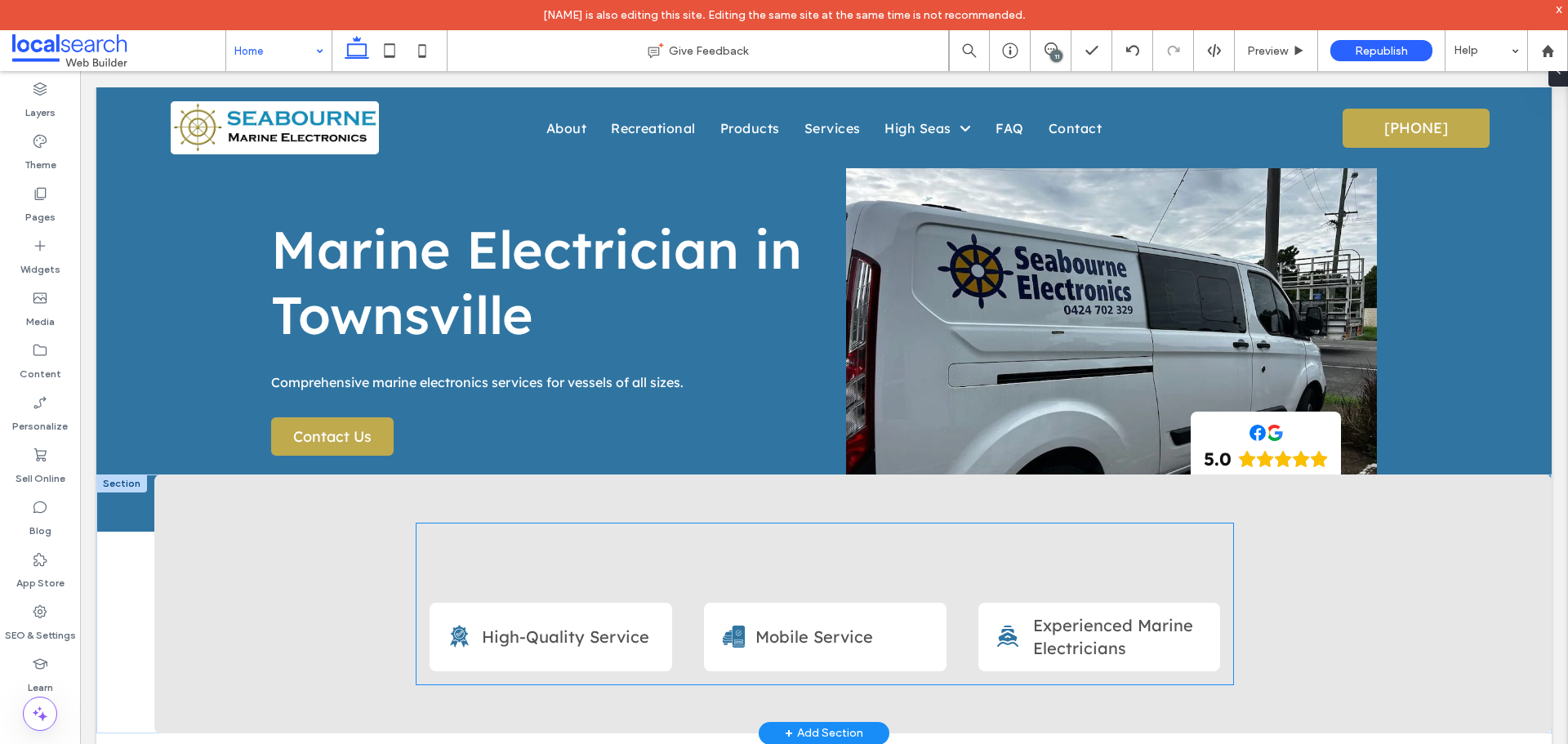 scroll, scrollTop: 82, scrollLeft: 0, axis: vertical 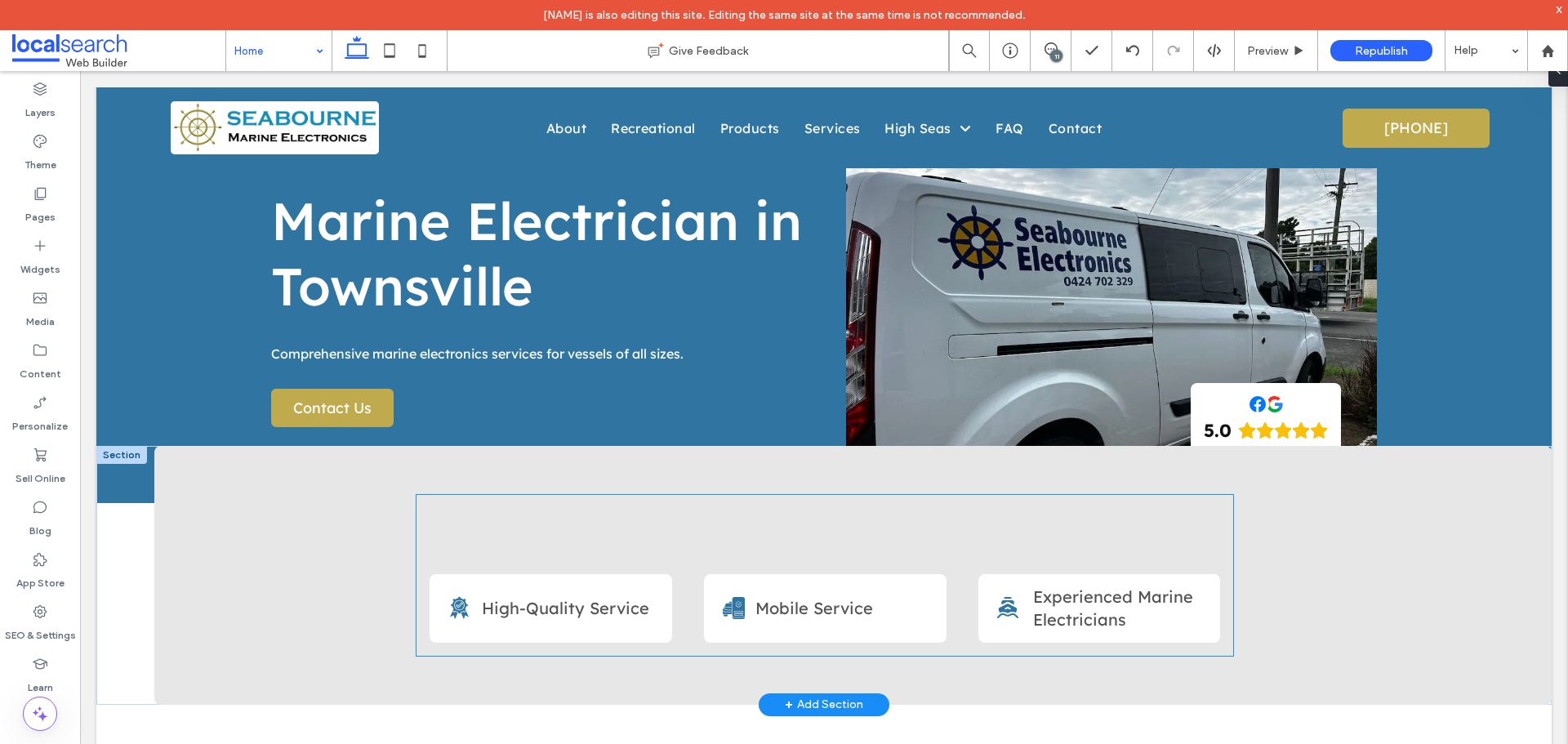 click on "Ribbon With Check Mark Icon
High-Quality Service
A Car Icon
Mobile Service
A Boat Icon
Experienced Marine Electricians" at bounding box center (825, 575) 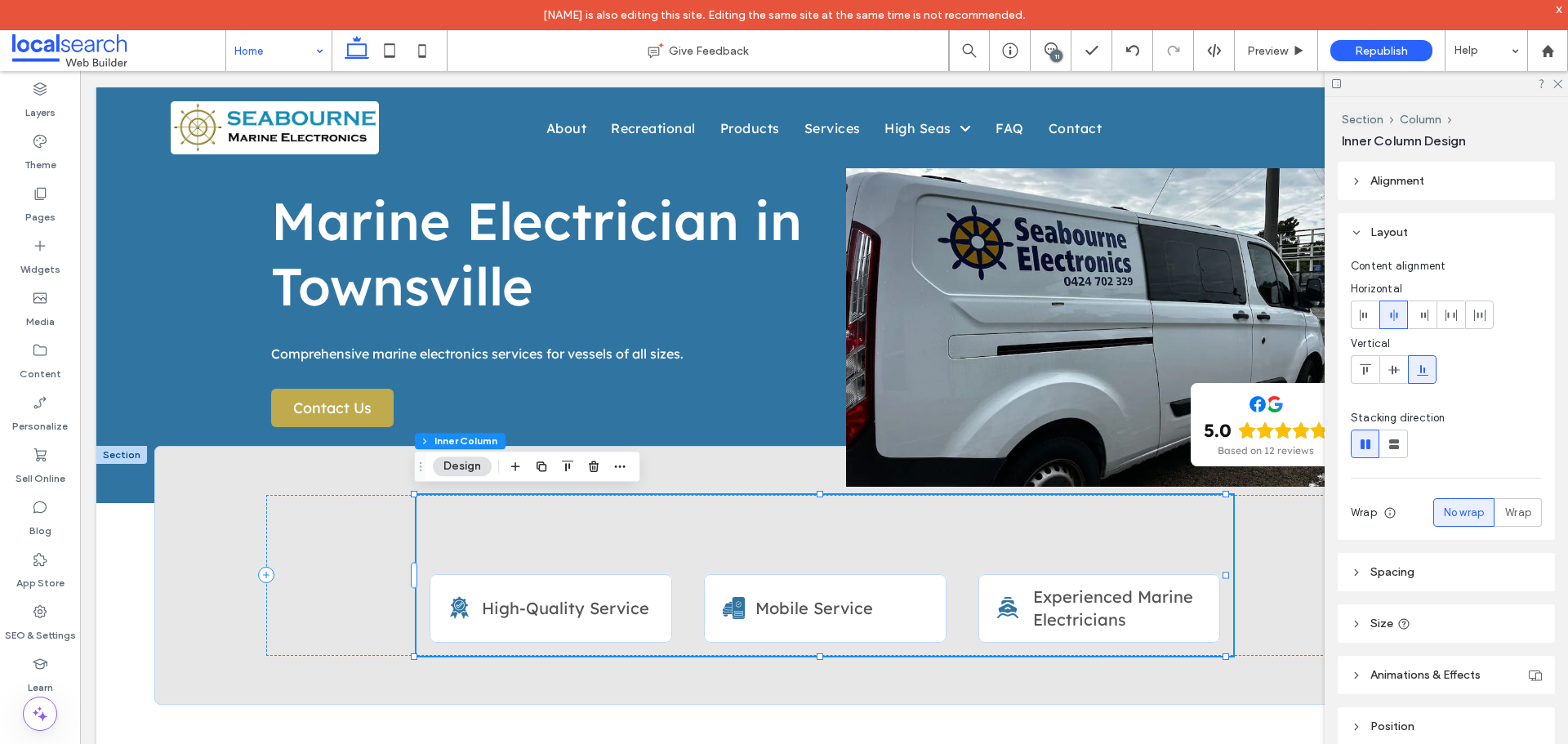click on "Spacing" at bounding box center [1392, 572] 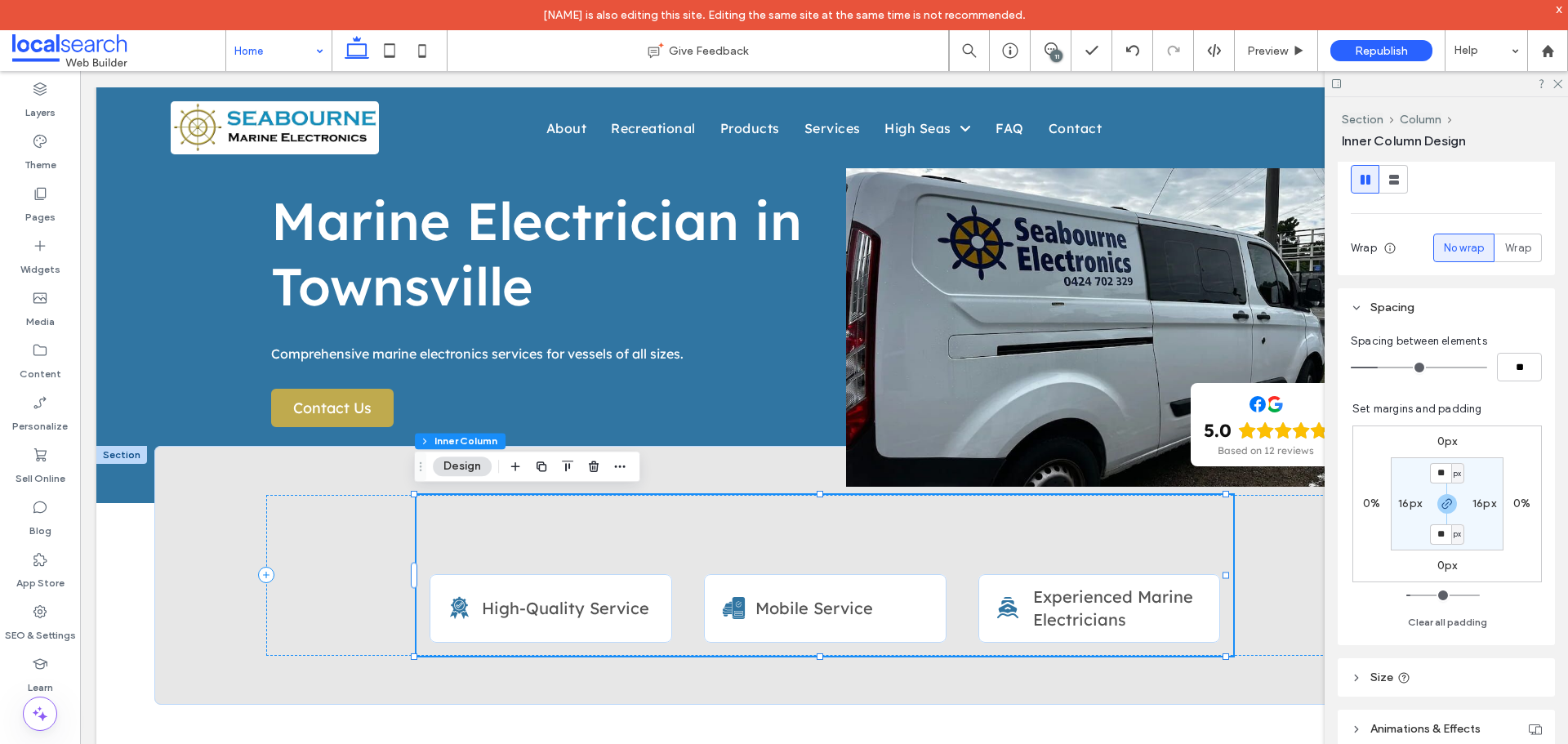 scroll, scrollTop: 408, scrollLeft: 0, axis: vertical 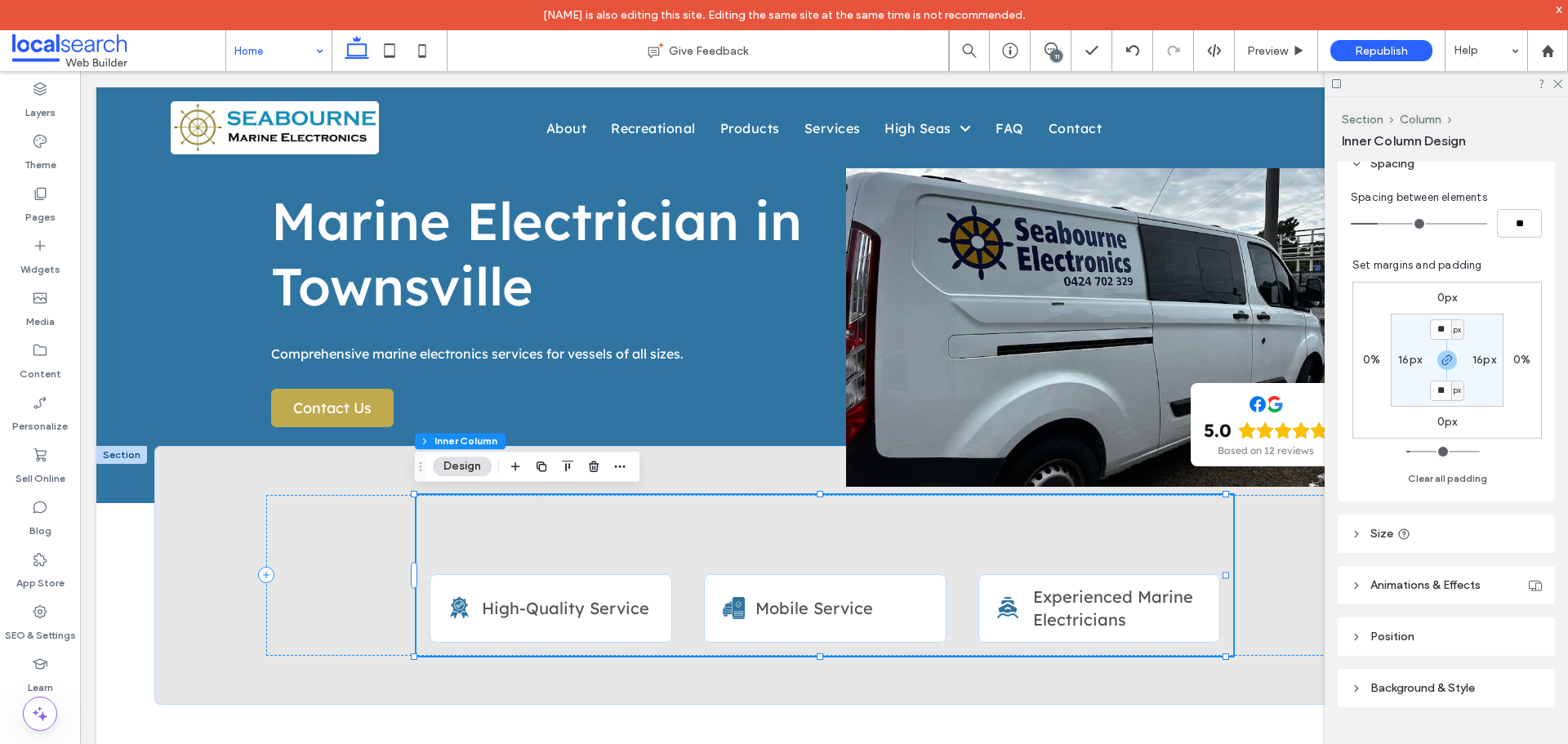 click 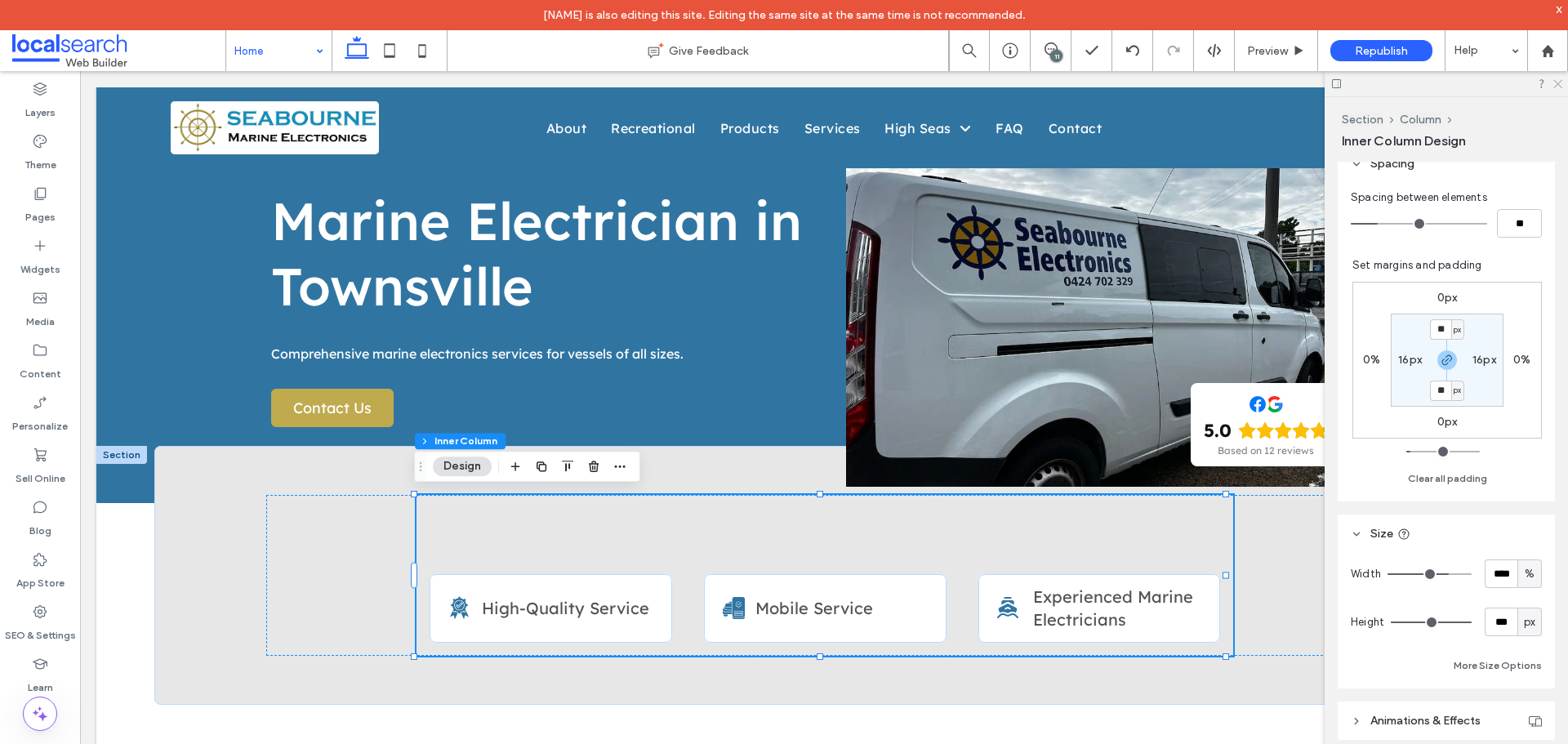 click 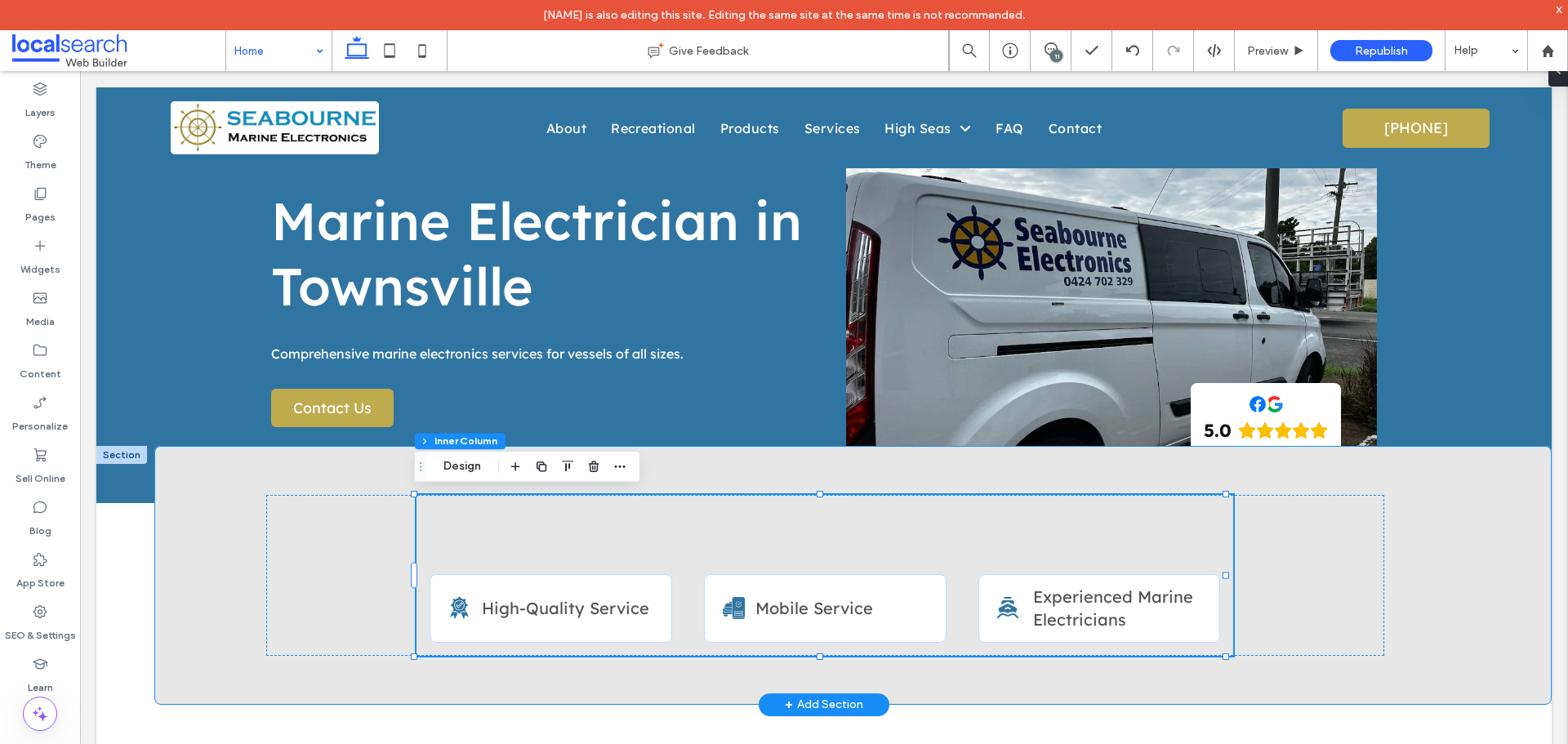 drag, startPoint x: 1433, startPoint y: 544, endPoint x: 1438, endPoint y: 567, distance: 23.537205 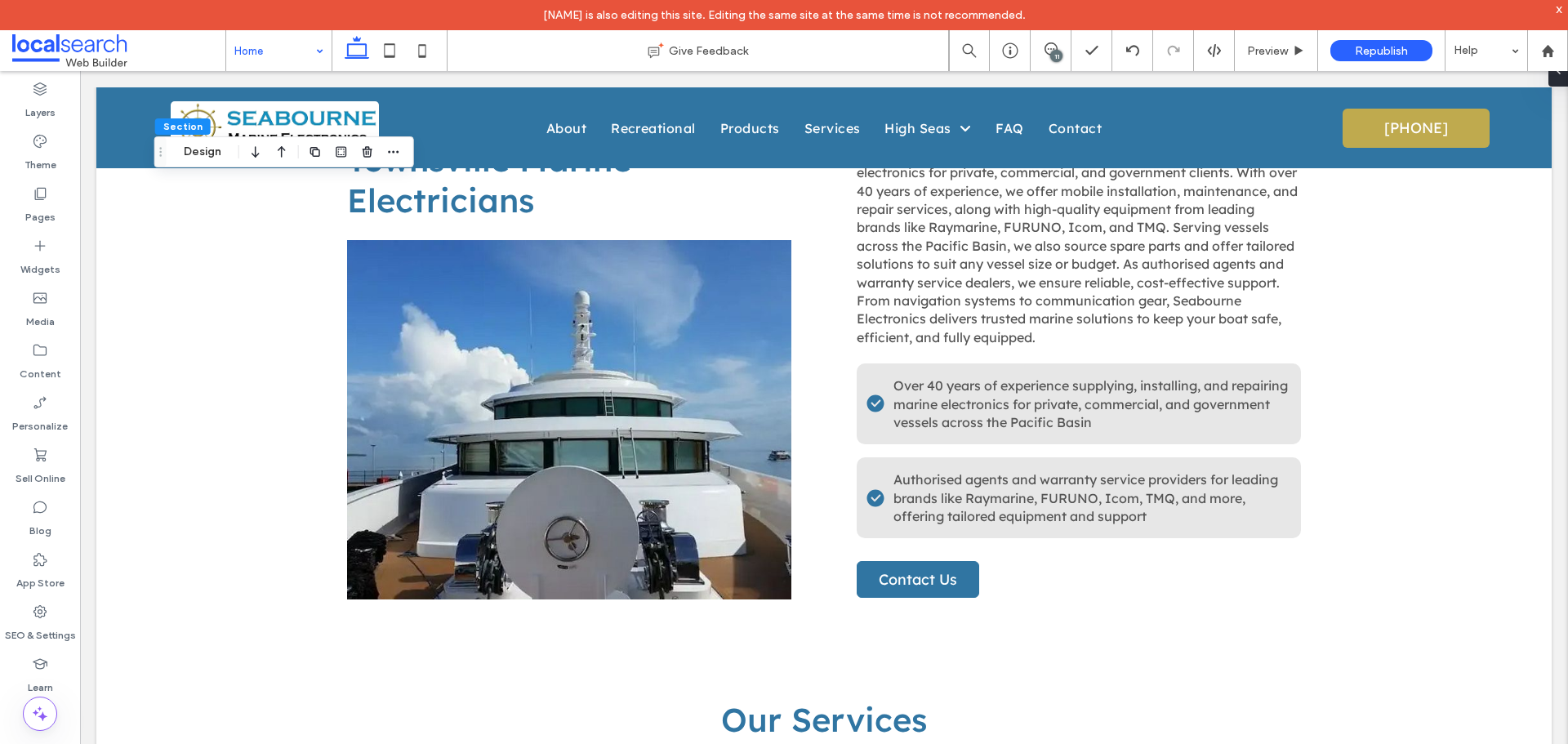 scroll, scrollTop: 1062, scrollLeft: 0, axis: vertical 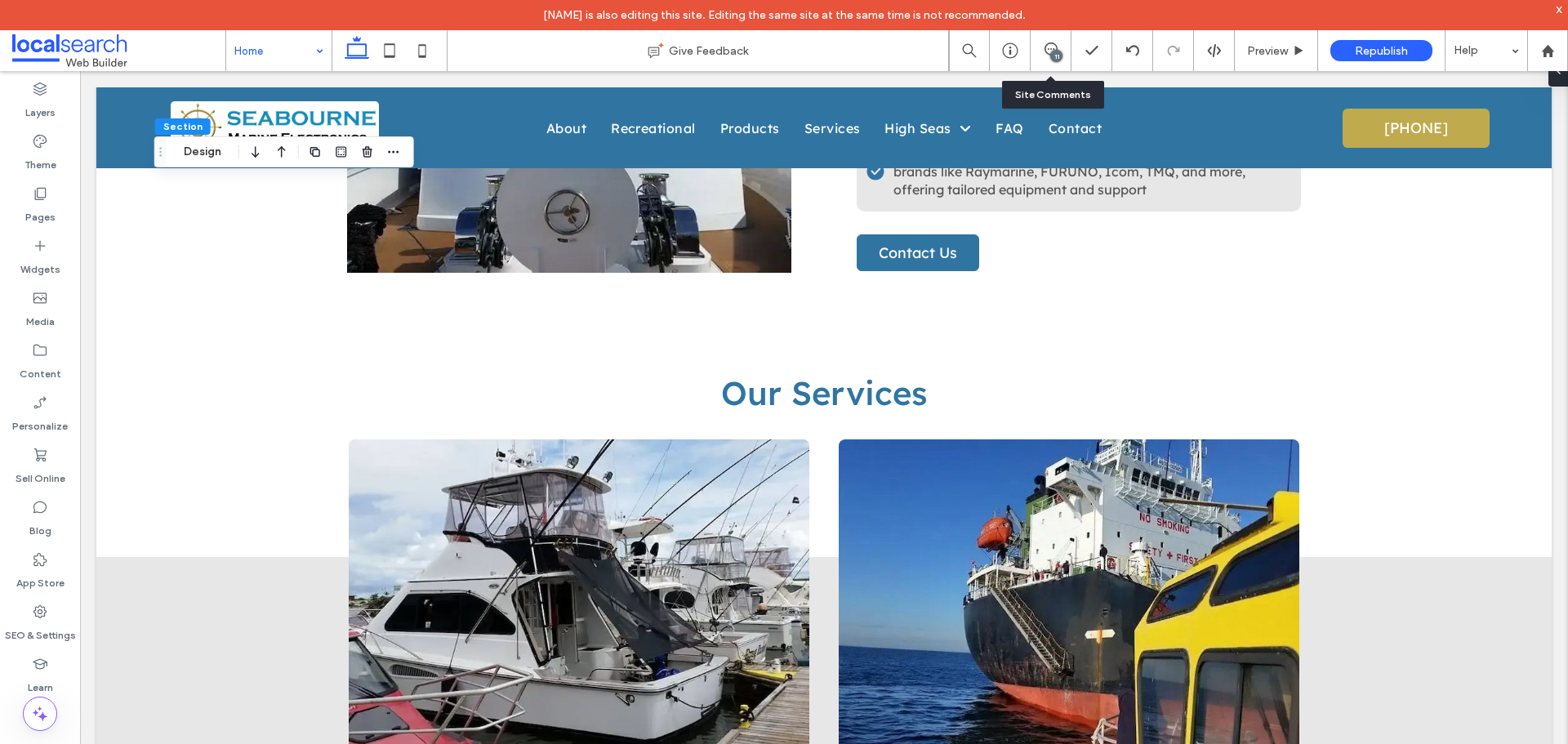 click at bounding box center [1050, 49] 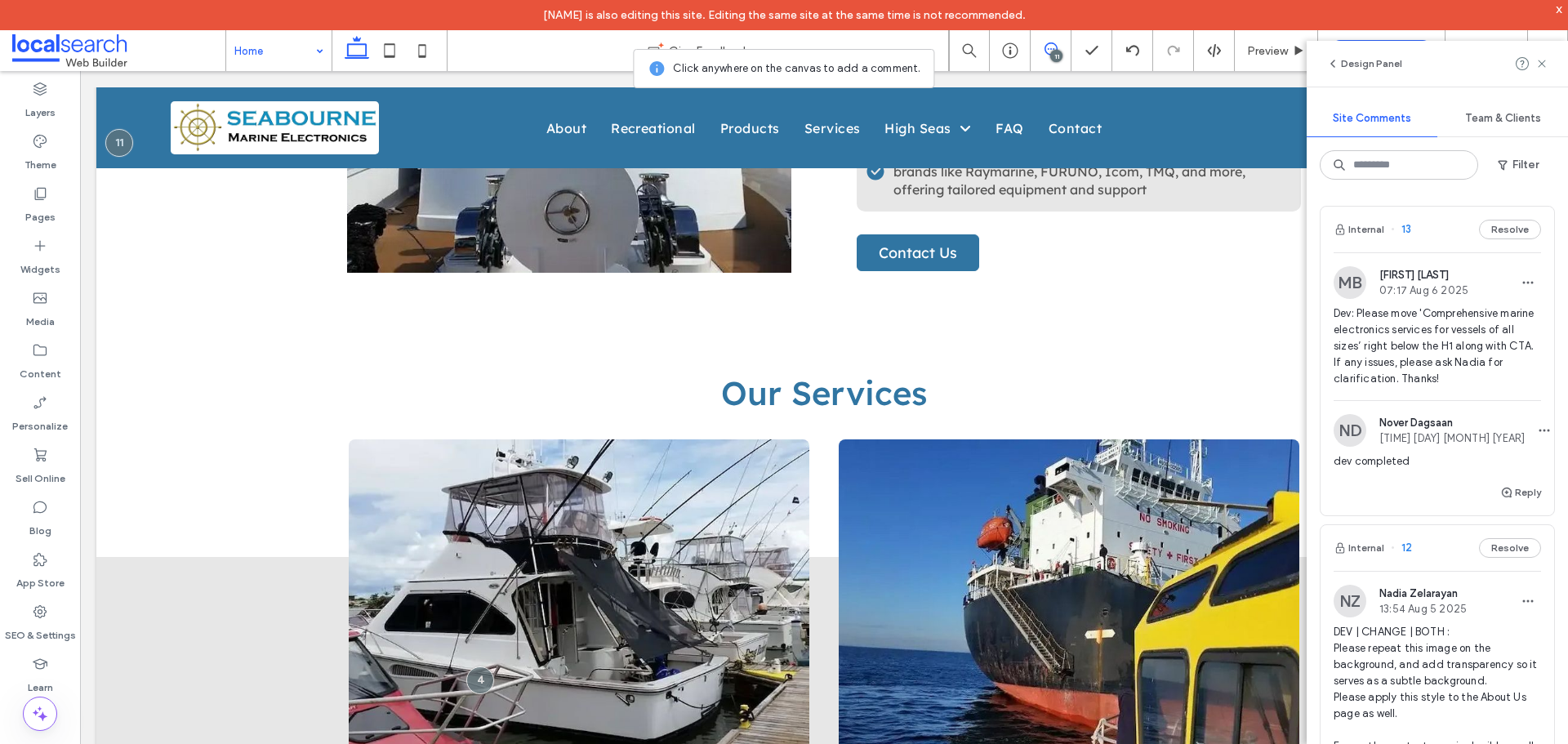scroll, scrollTop: 327, scrollLeft: 0, axis: vertical 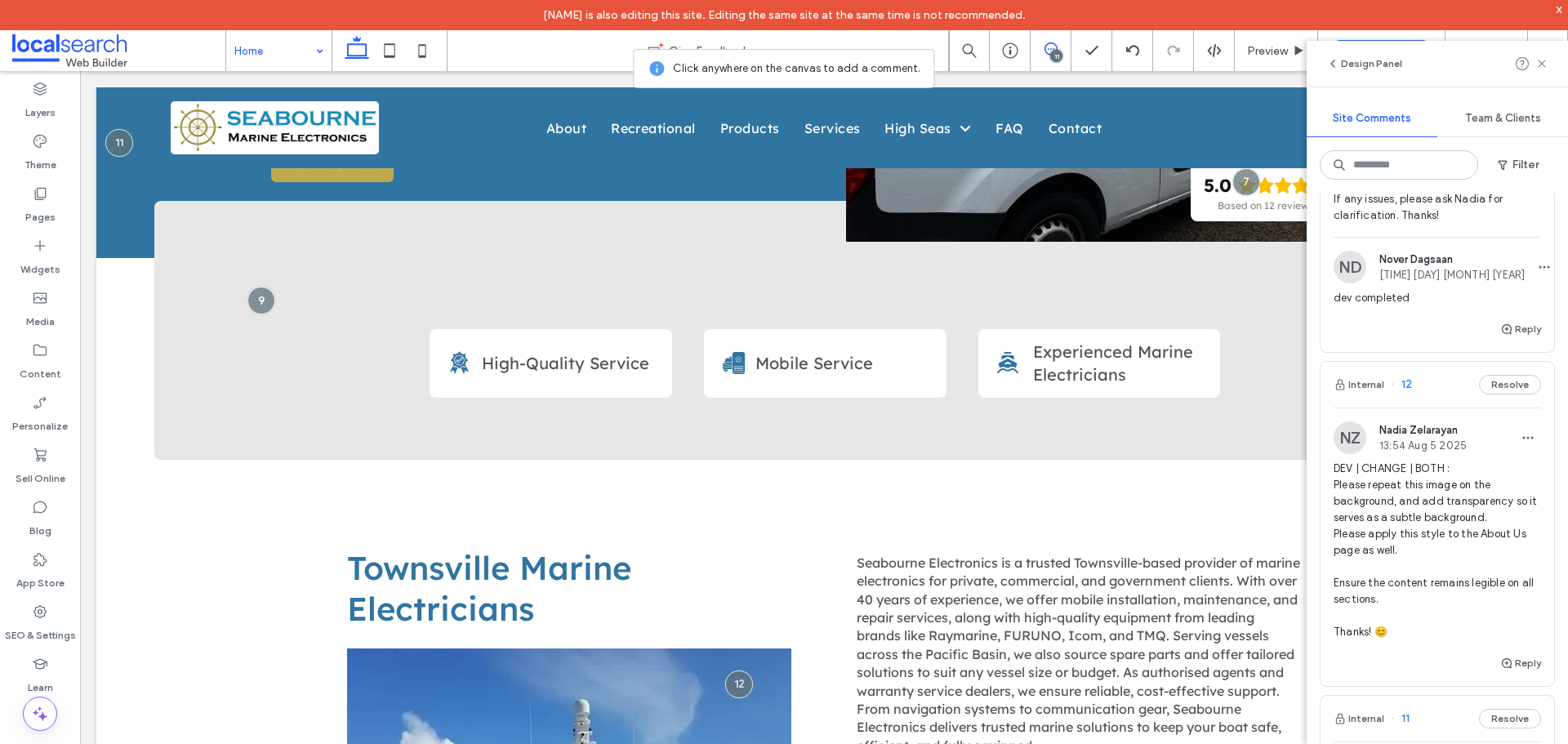 click on "Internal 12 Resolve" at bounding box center [1437, 385] 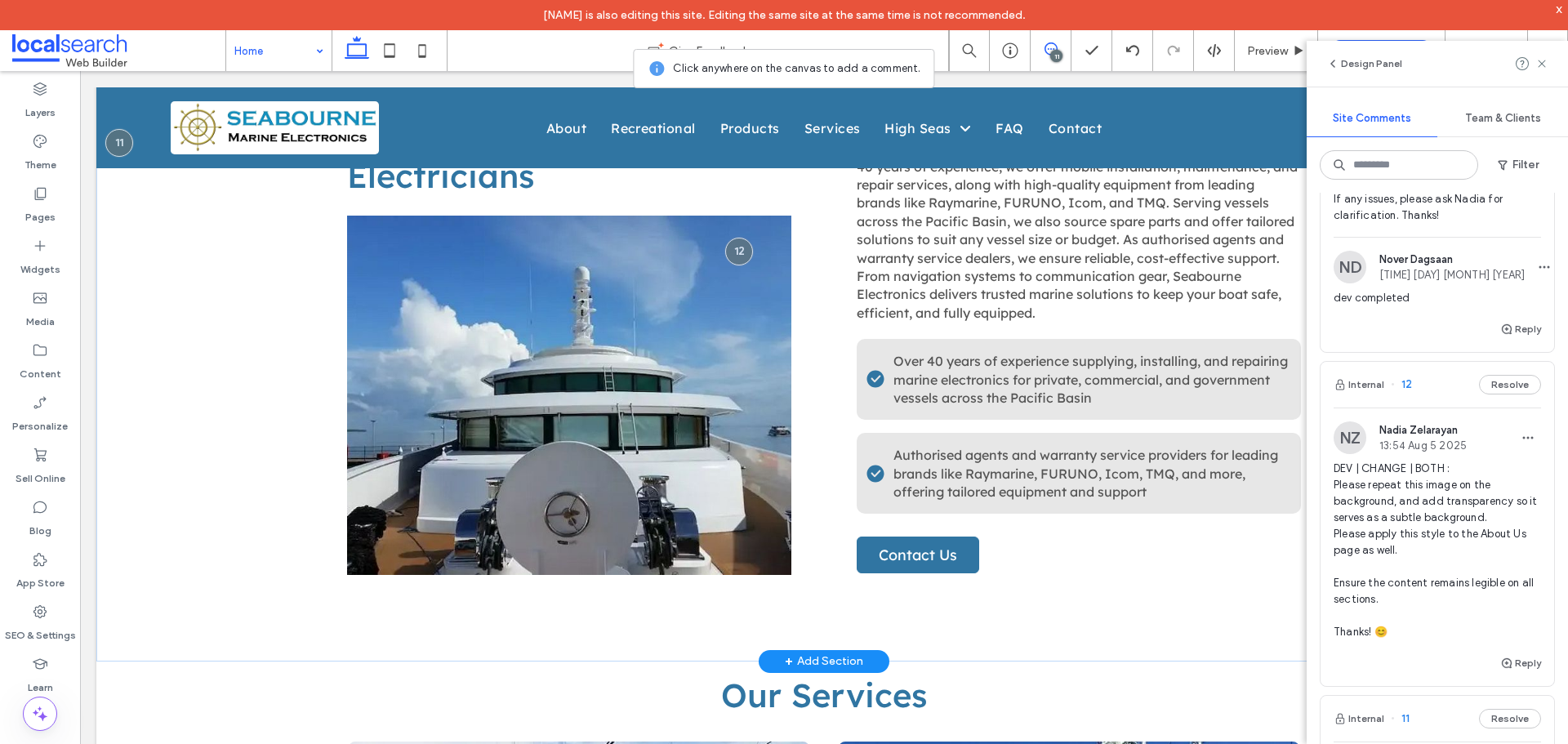 scroll, scrollTop: 743, scrollLeft: 0, axis: vertical 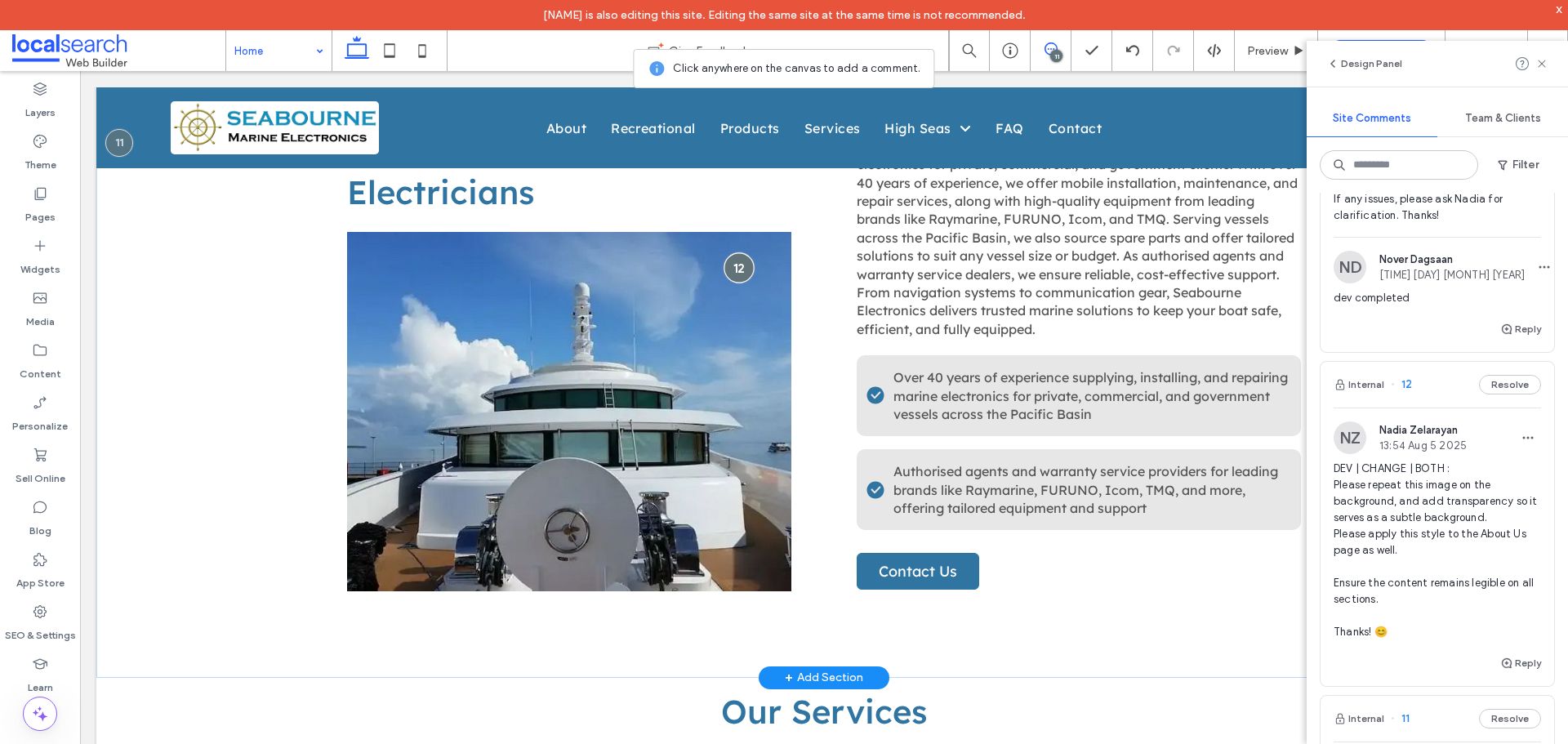 click at bounding box center (738, 267) 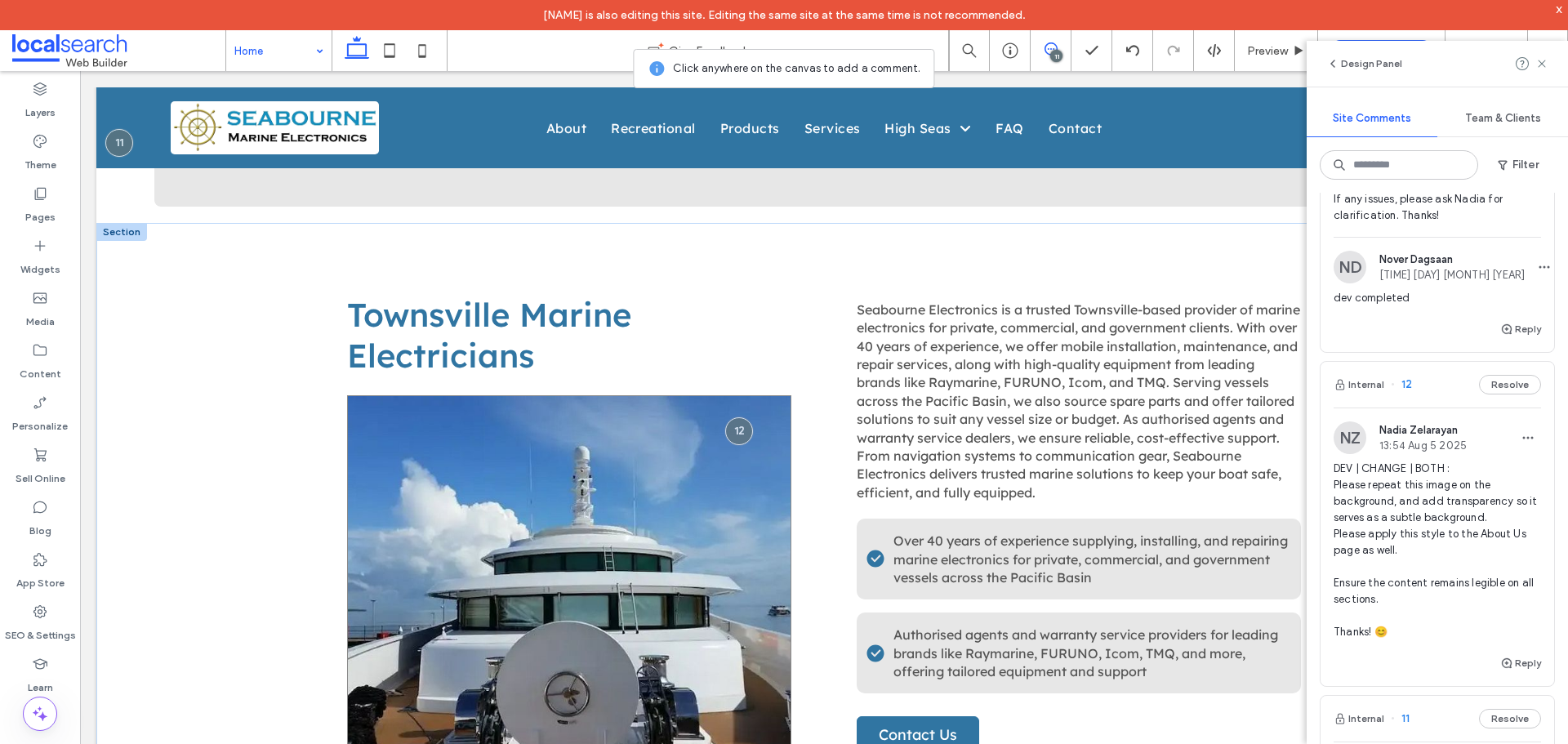 scroll, scrollTop: 743, scrollLeft: 0, axis: vertical 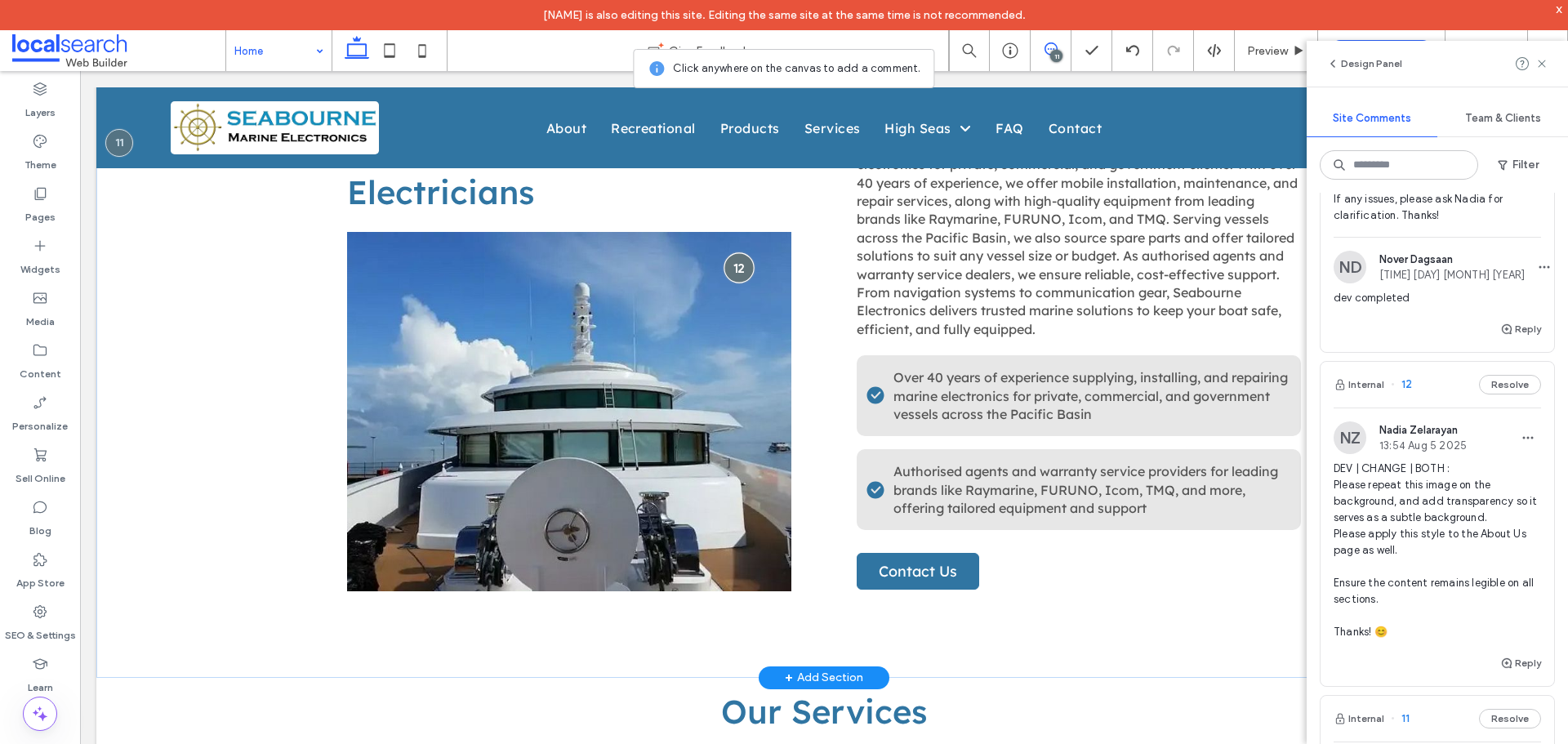 click at bounding box center [738, 267] 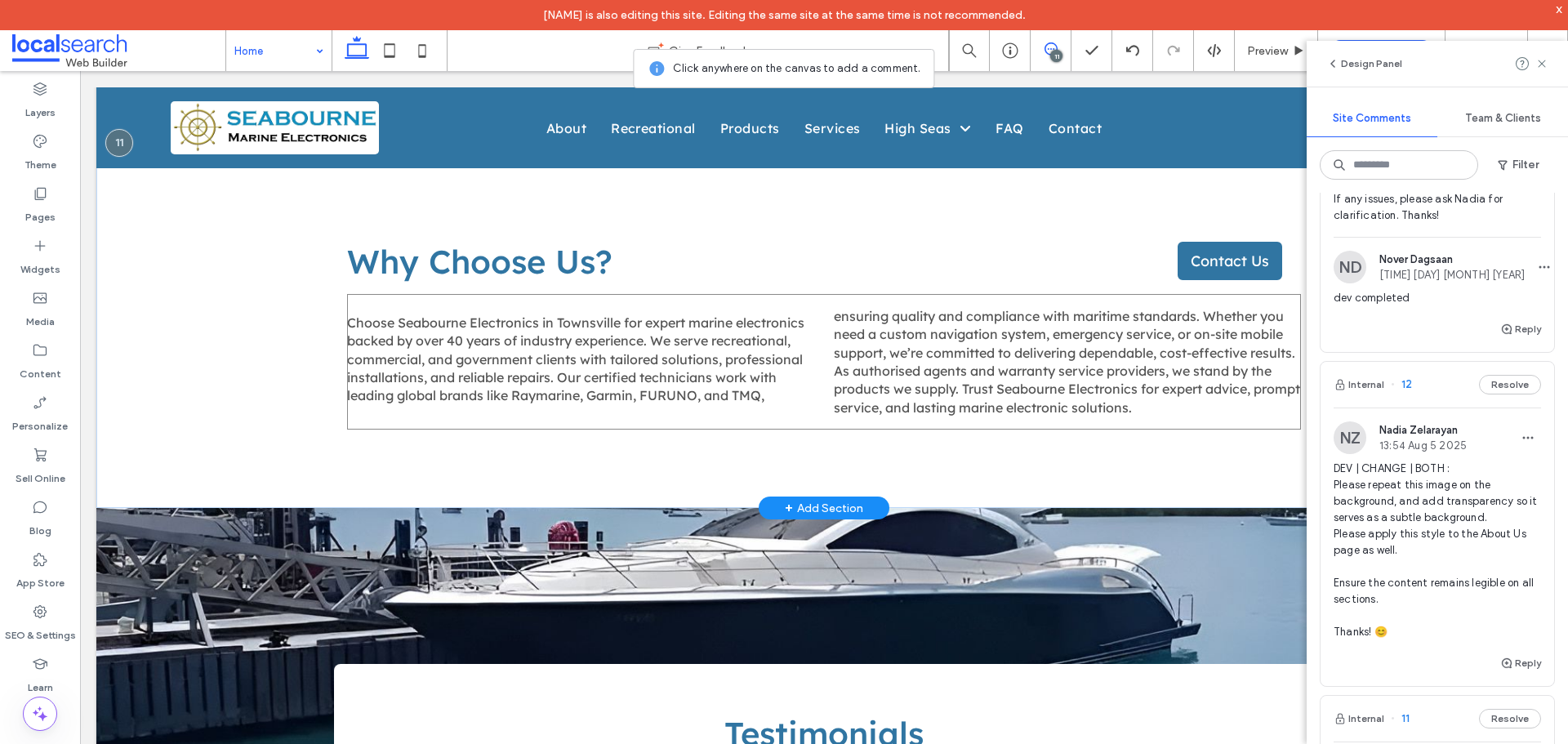 scroll, scrollTop: 2377, scrollLeft: 0, axis: vertical 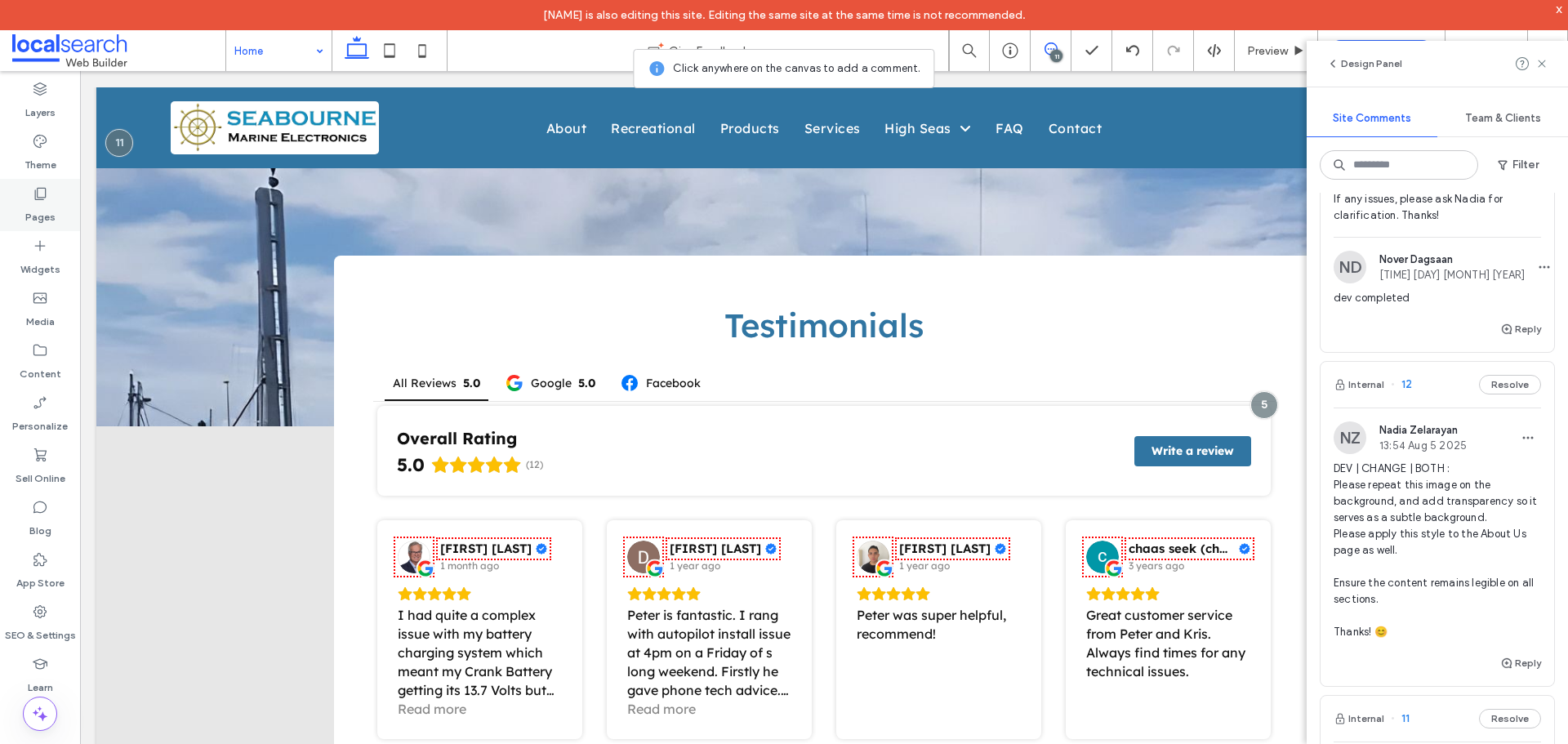 click on "Pages" at bounding box center (40, 213) 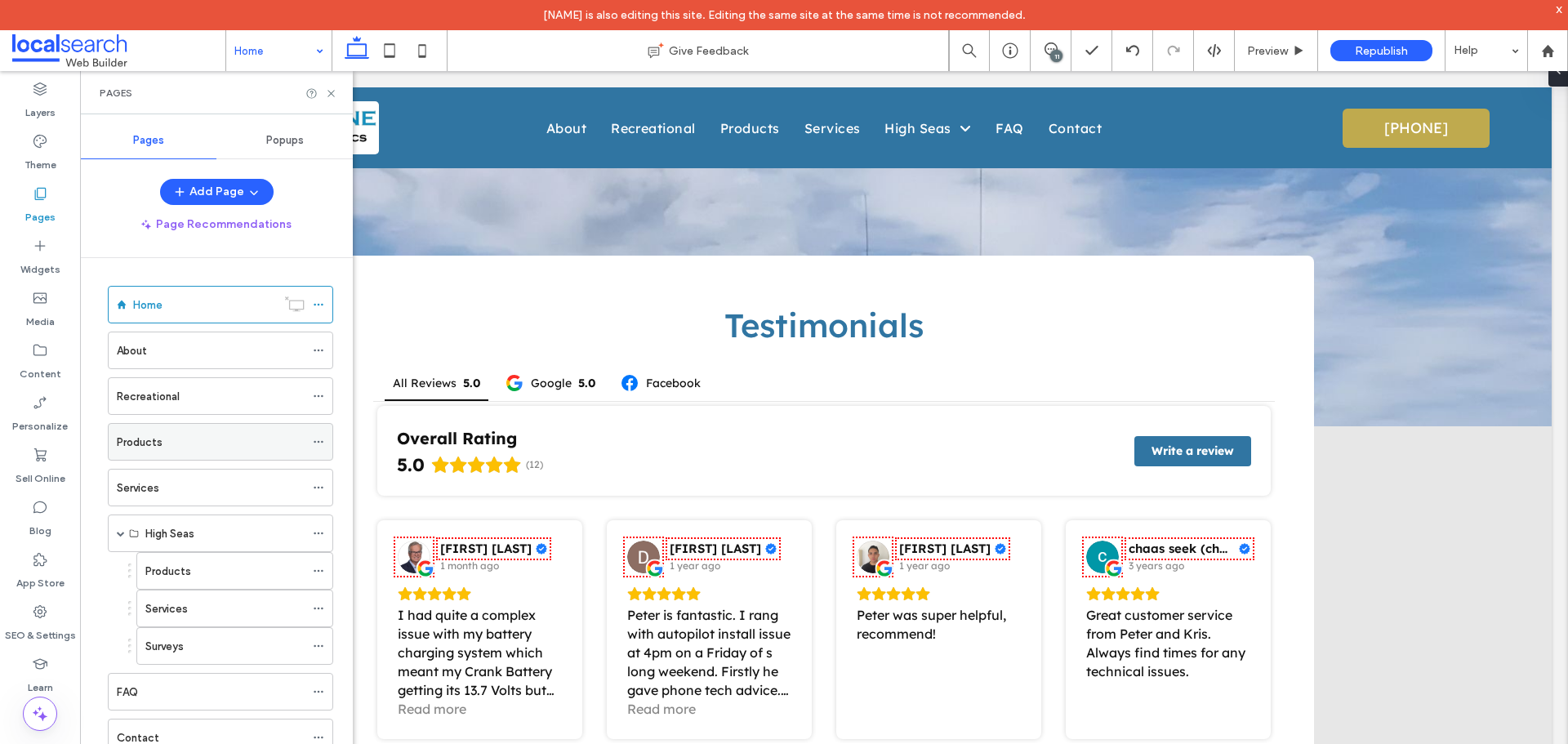 scroll, scrollTop: 0, scrollLeft: 0, axis: both 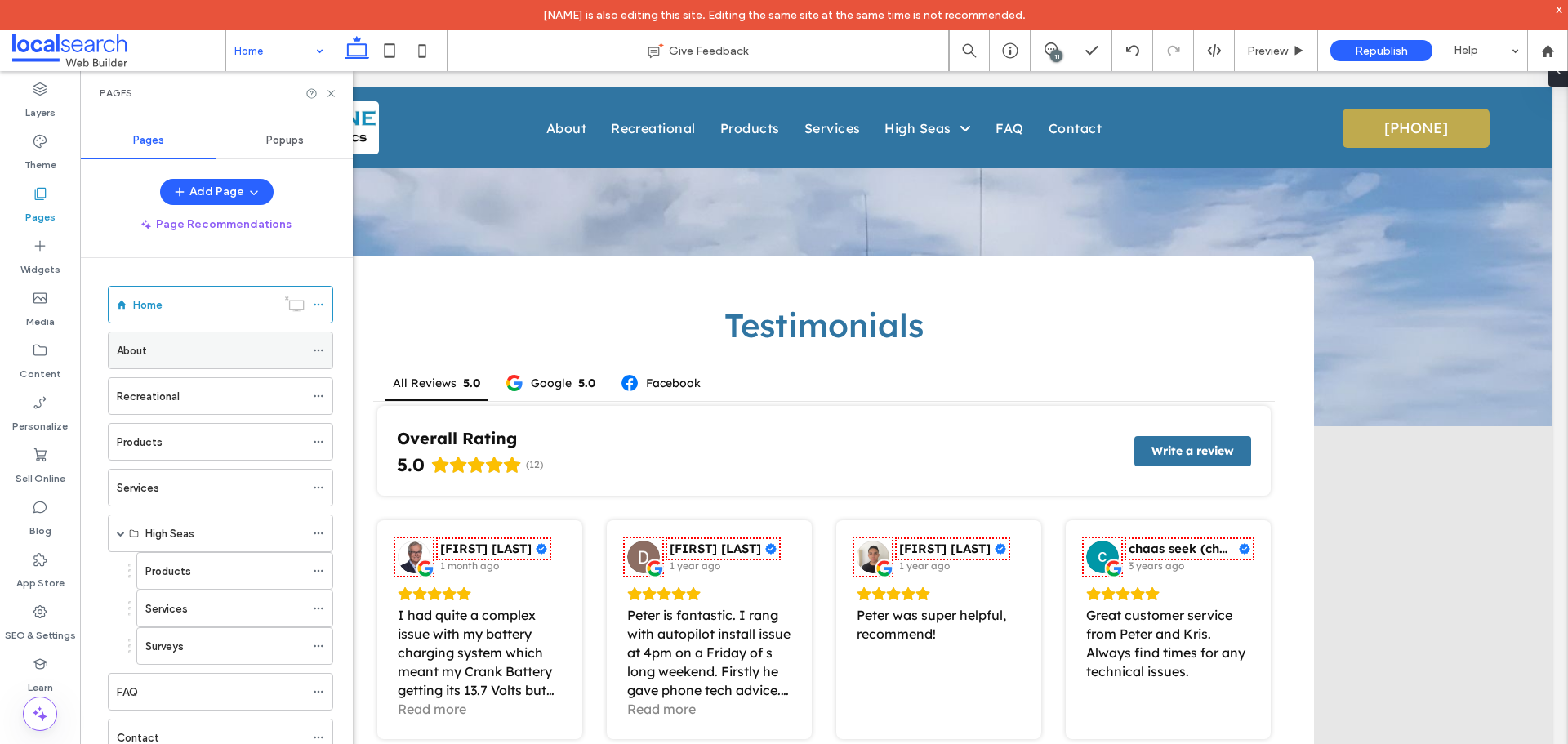 click on "About" at bounding box center [211, 350] 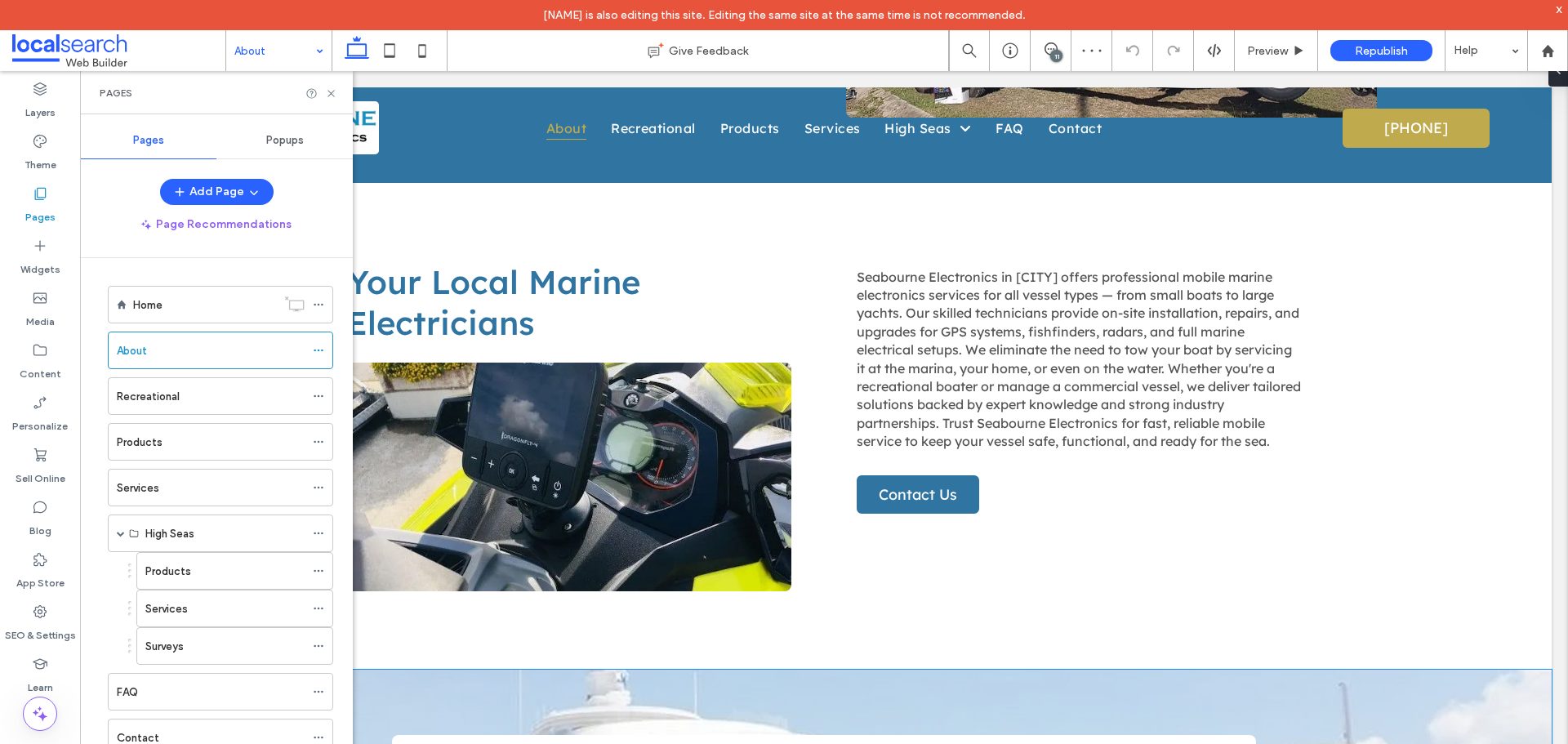 scroll, scrollTop: 327, scrollLeft: 0, axis: vertical 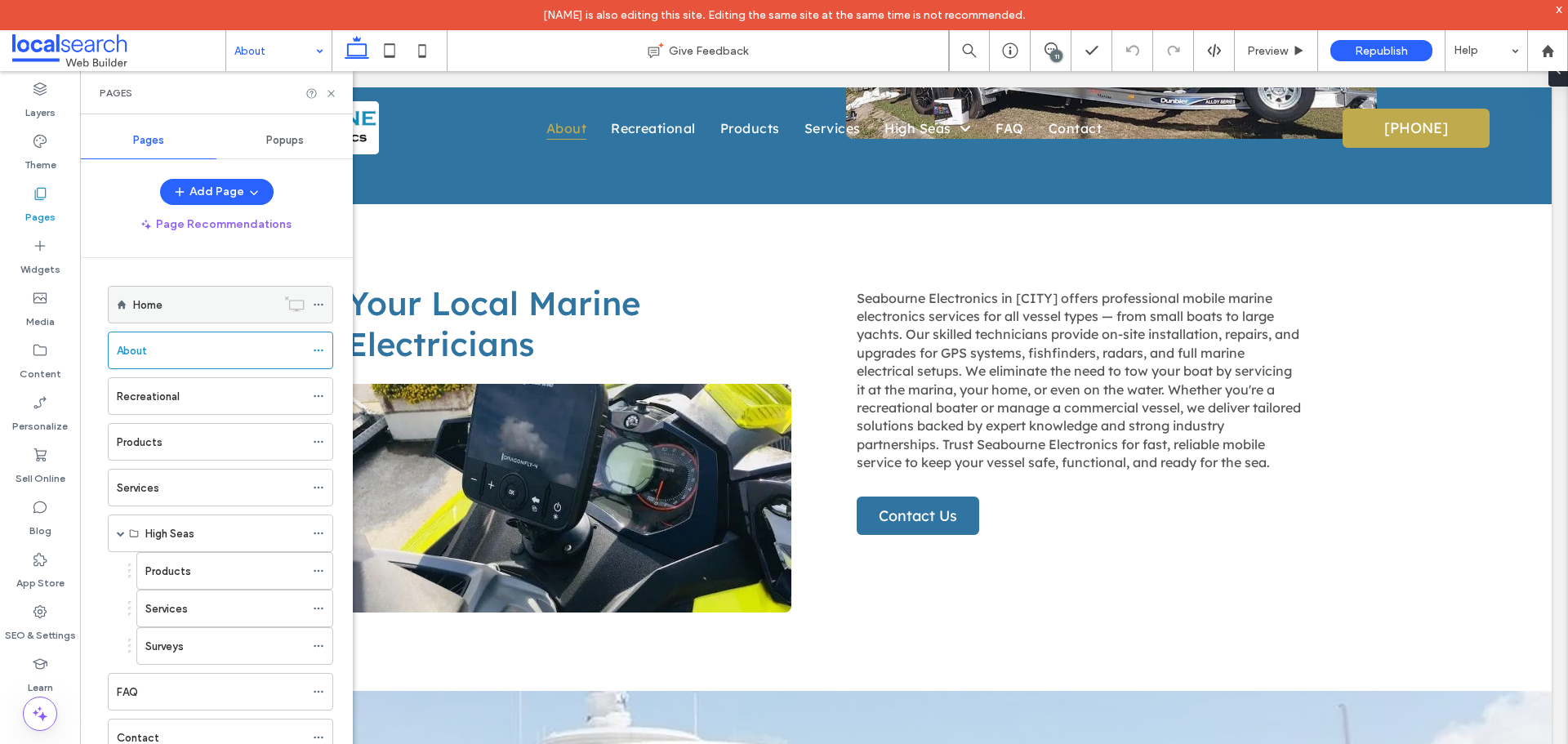 click on "Home" at bounding box center (204, 305) 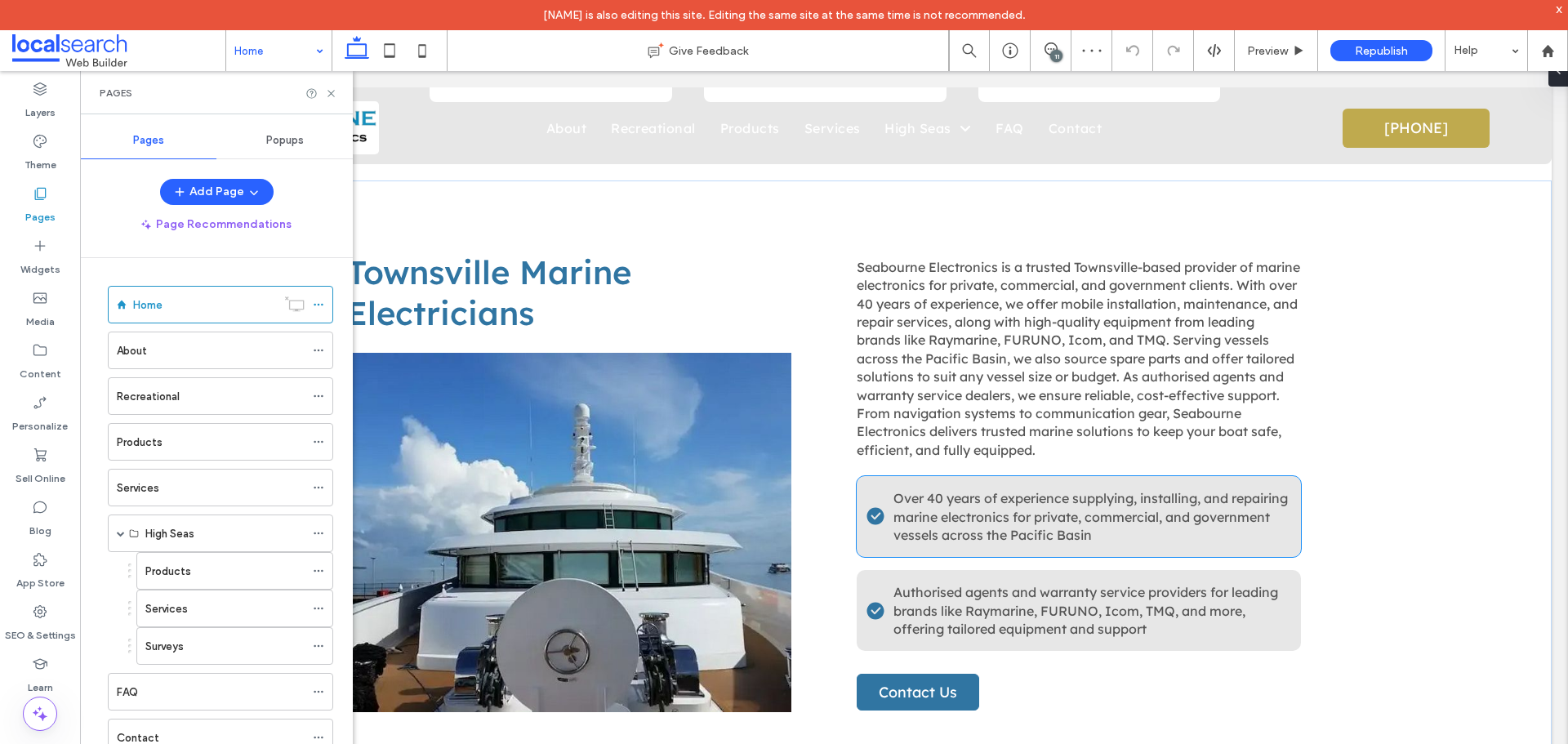 scroll, scrollTop: 653, scrollLeft: 0, axis: vertical 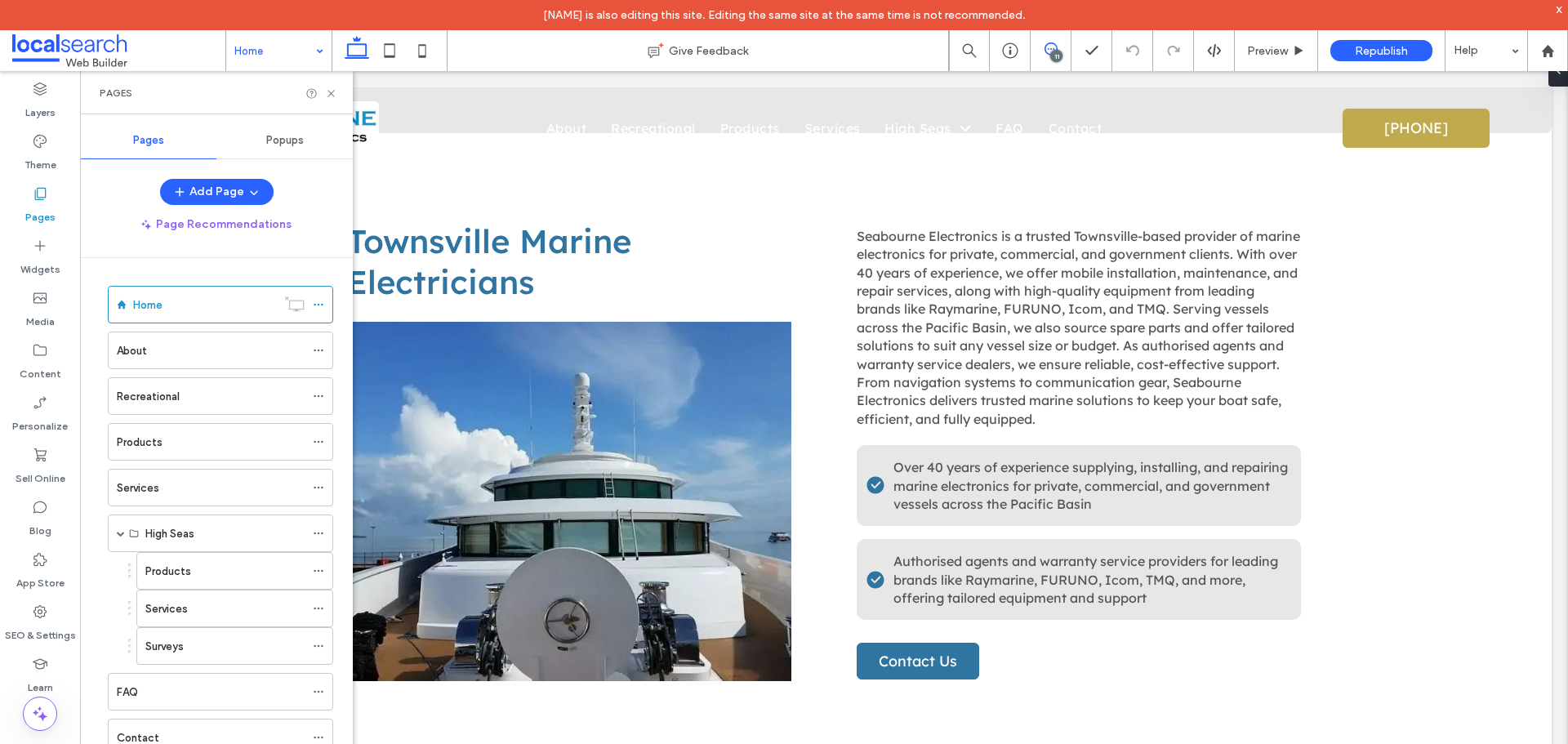 click at bounding box center (1050, 49) 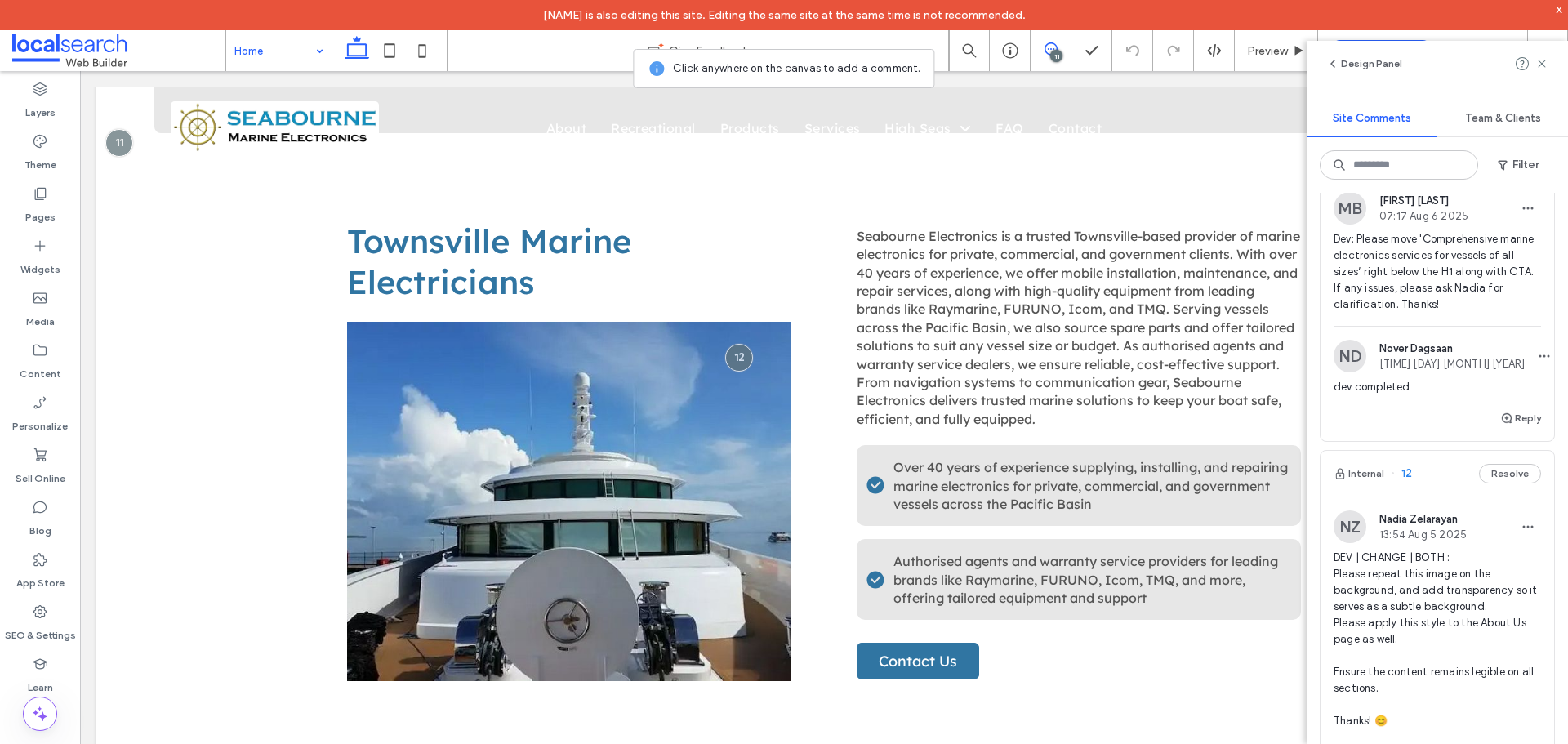 scroll, scrollTop: 163, scrollLeft: 0, axis: vertical 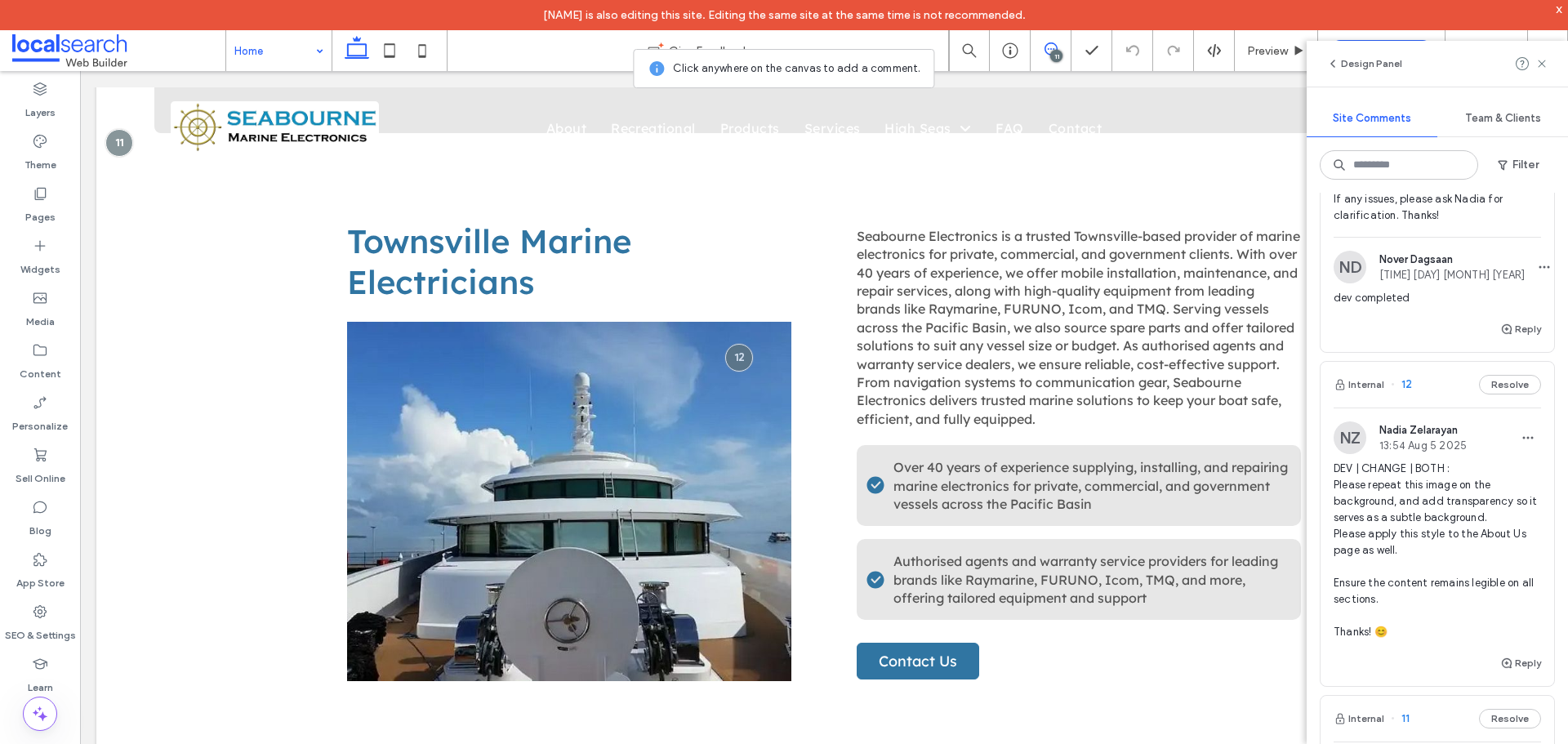 click on "Internal 12 Resolve" at bounding box center [1437, 385] 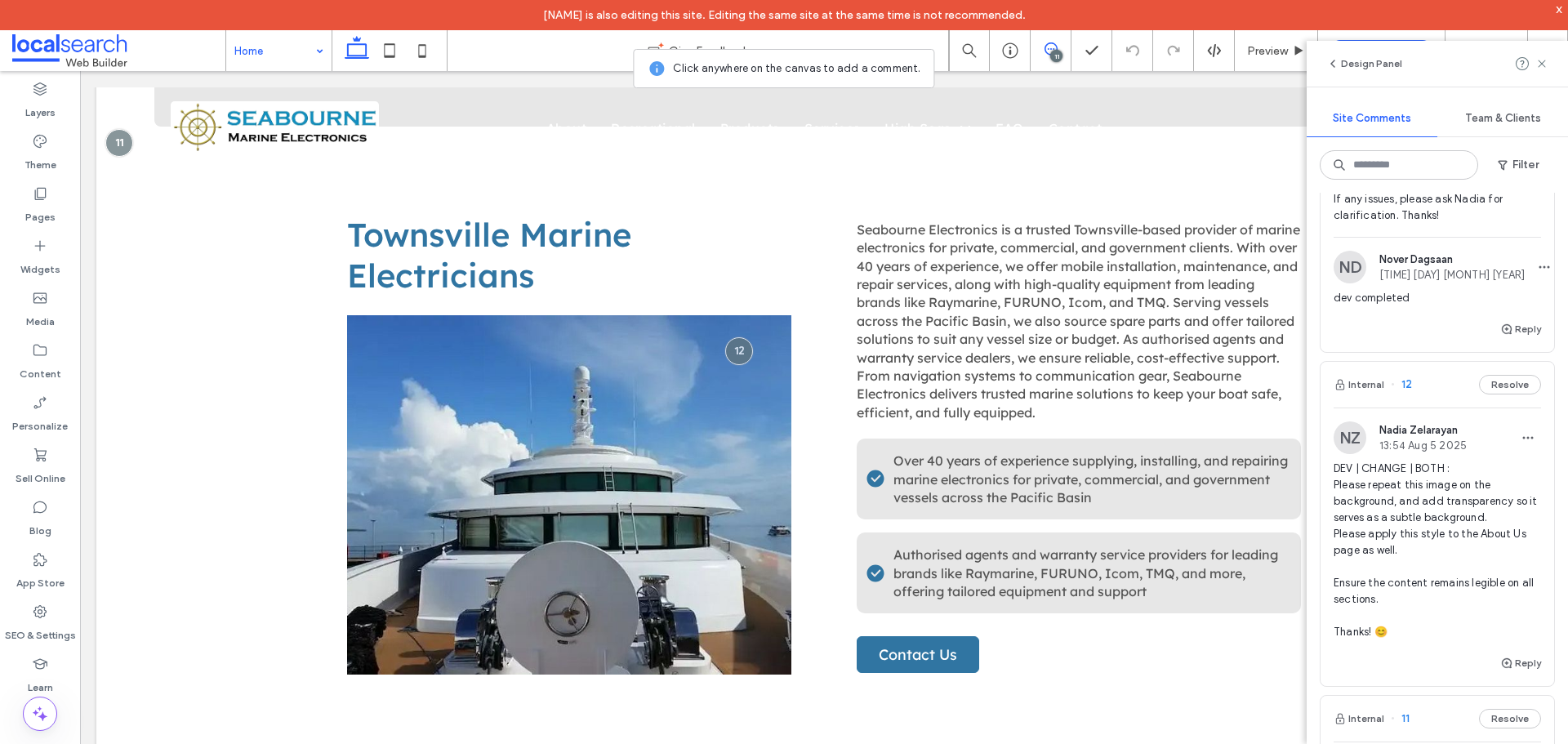 scroll, scrollTop: 662, scrollLeft: 0, axis: vertical 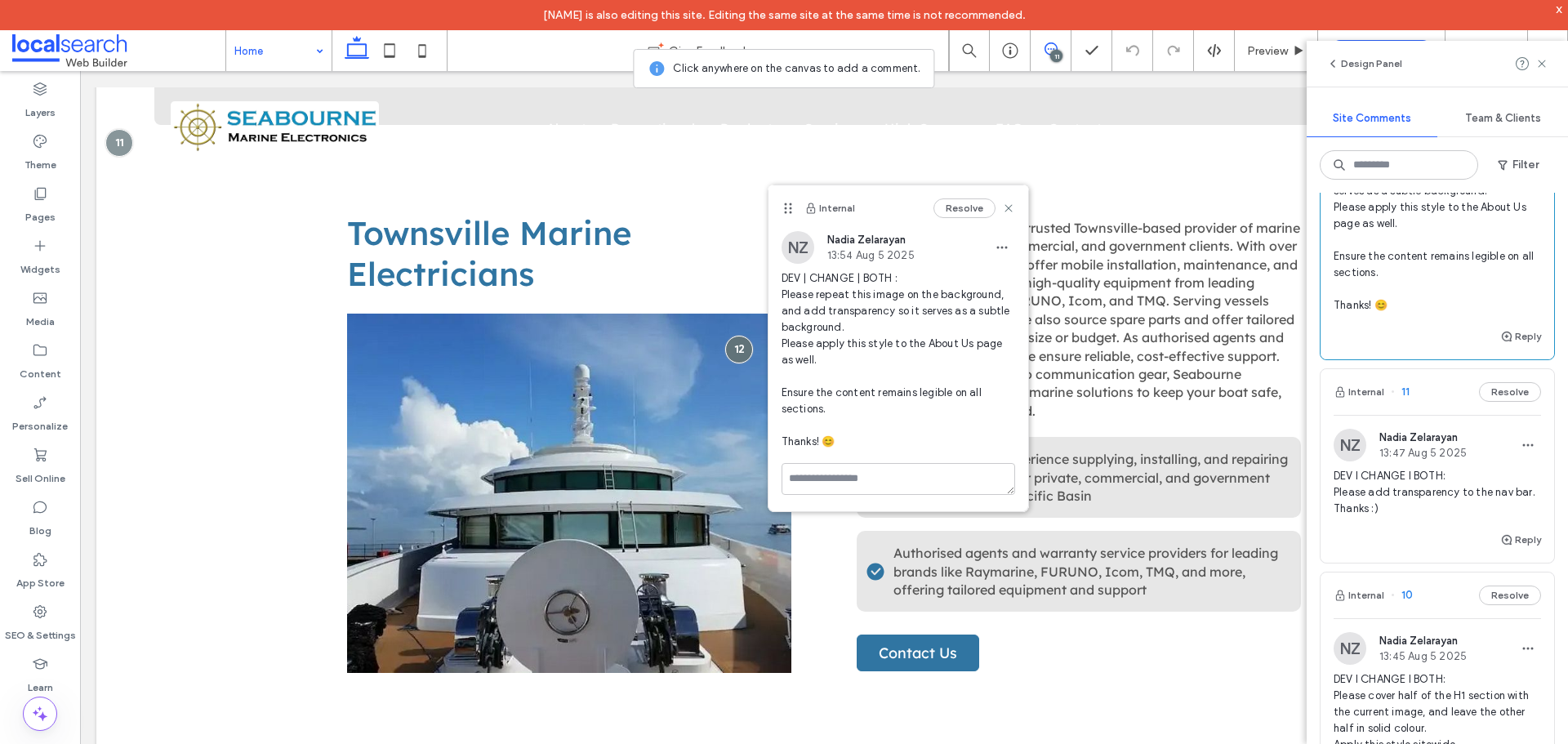 click on "Internal 11 Resolve" at bounding box center (1437, 392) 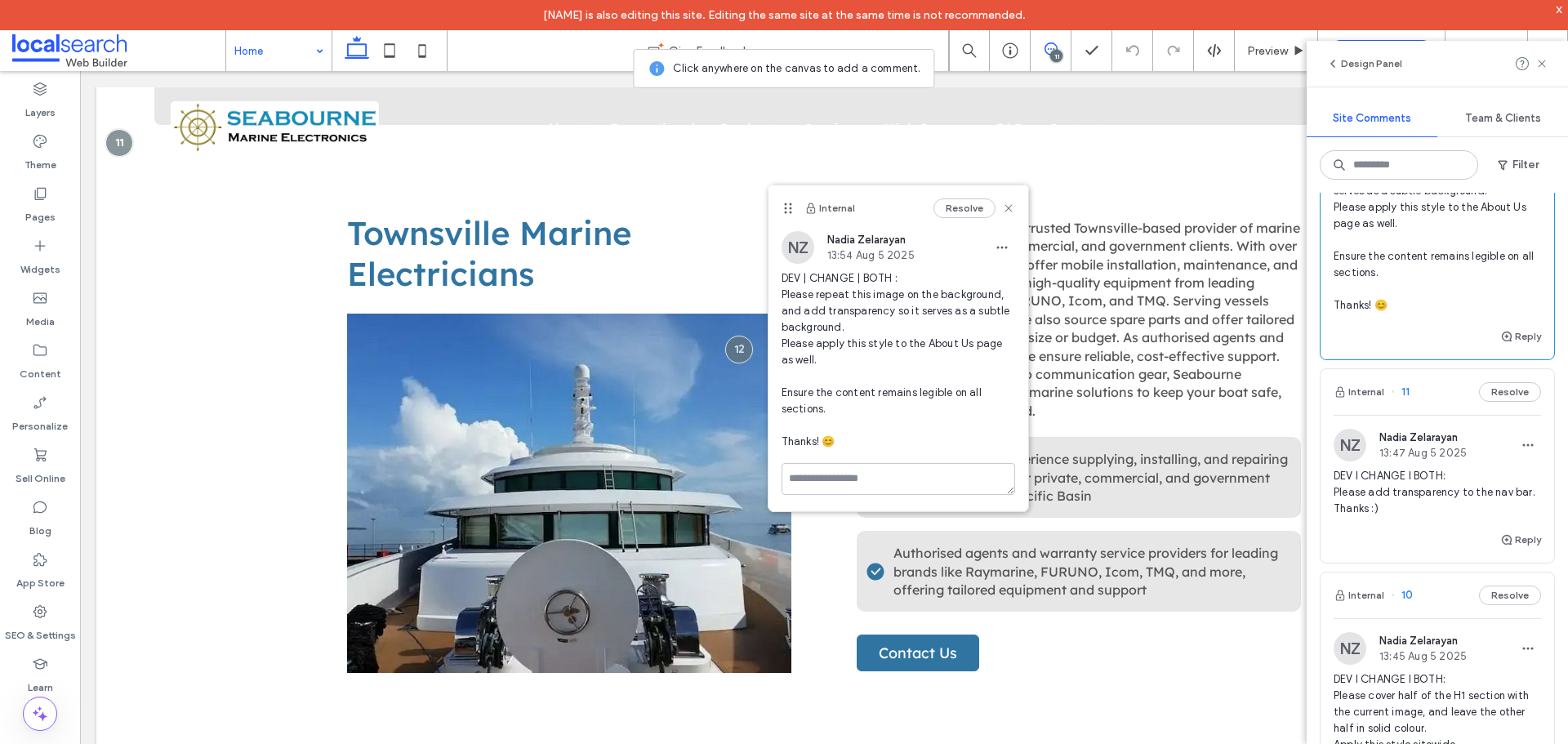scroll, scrollTop: 0, scrollLeft: 0, axis: both 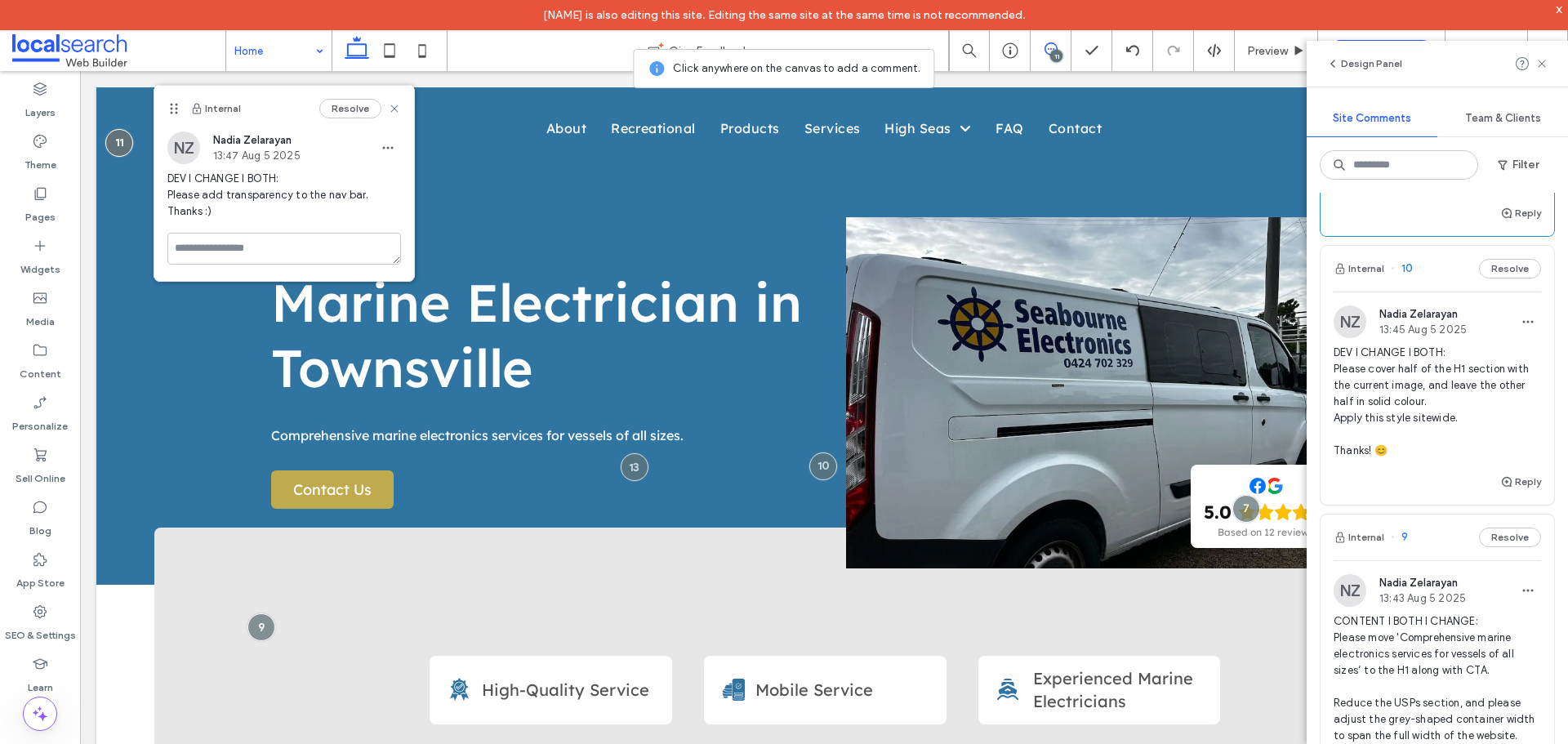 click on "Internal 10 Resolve" at bounding box center (1437, 269) 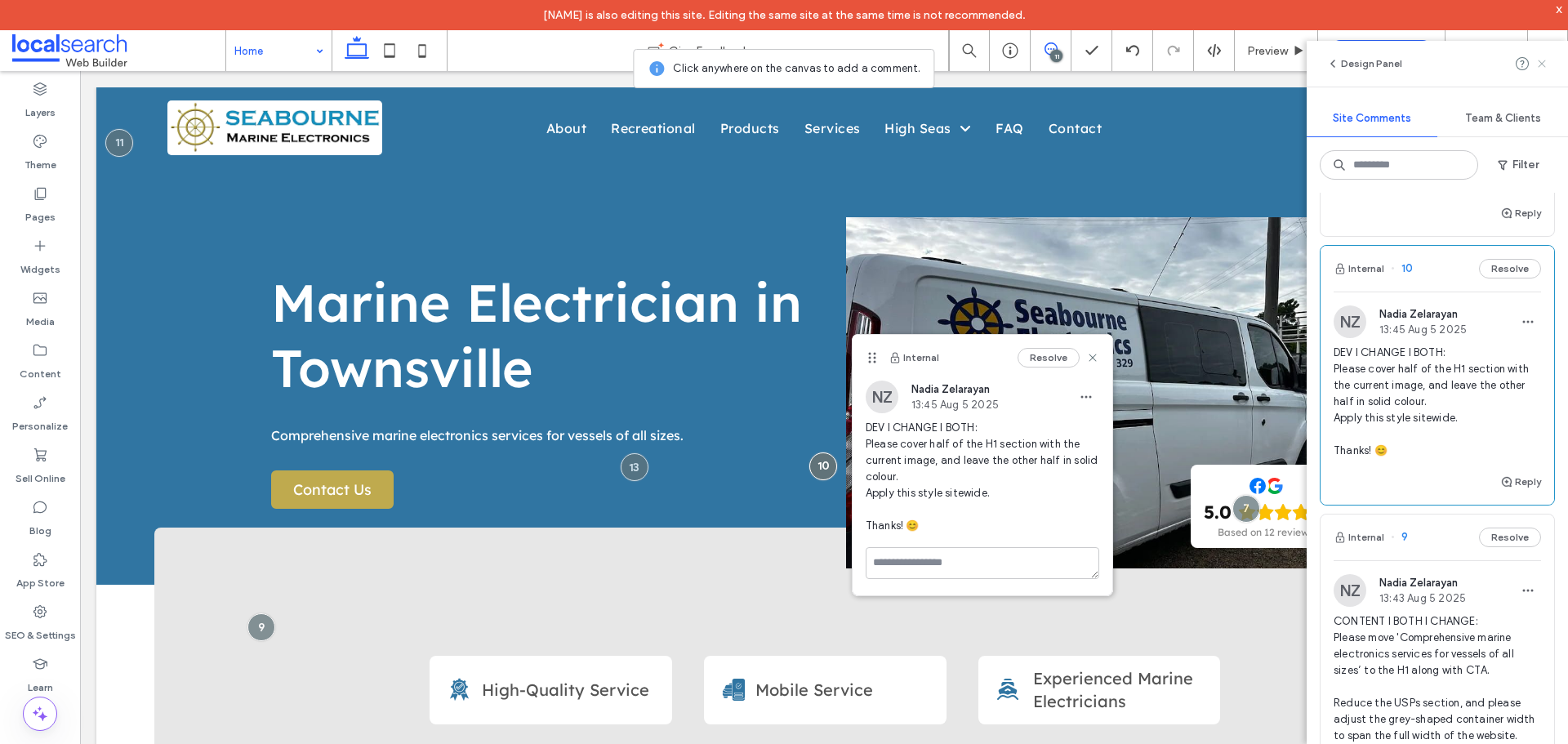 click 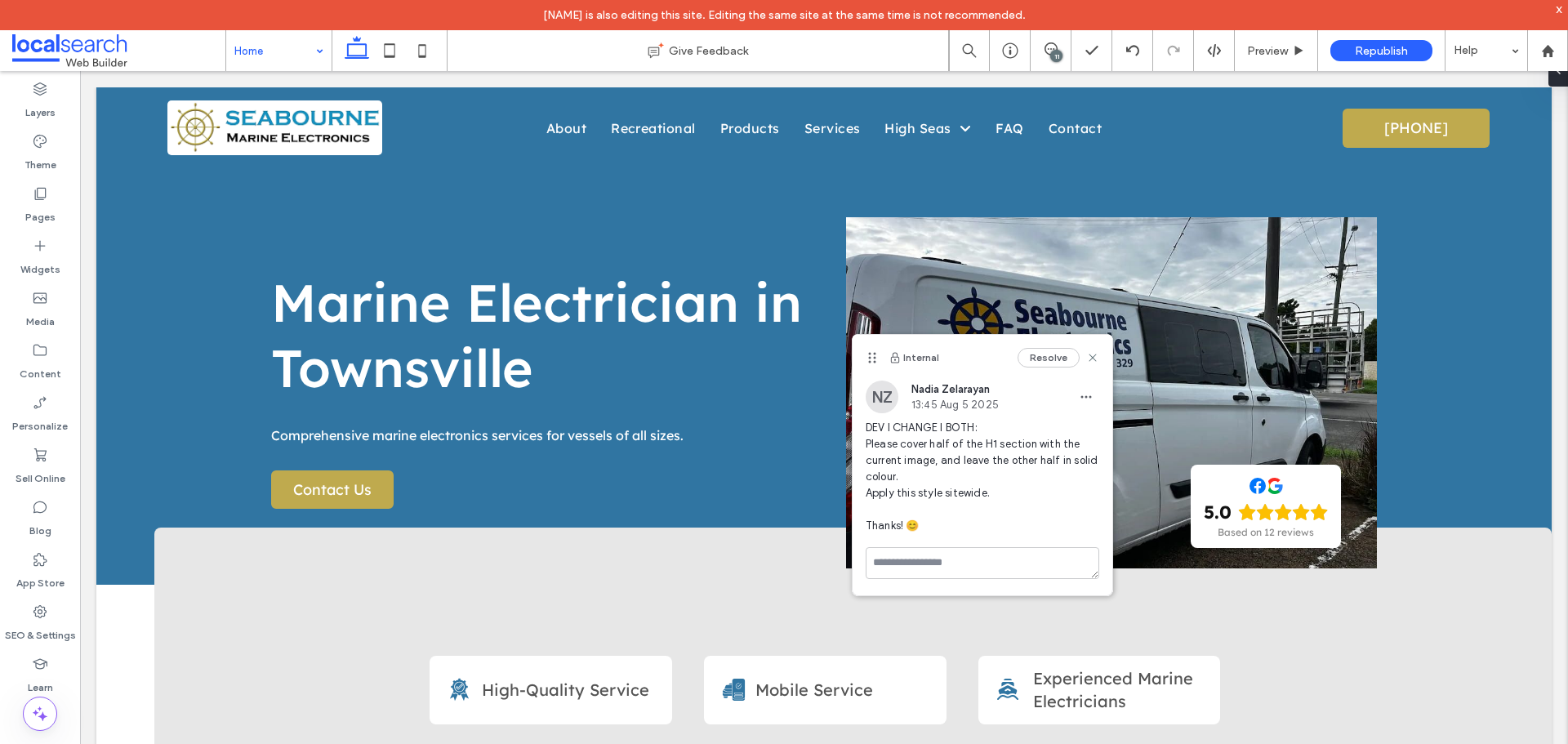 scroll, scrollTop: 0, scrollLeft: 0, axis: both 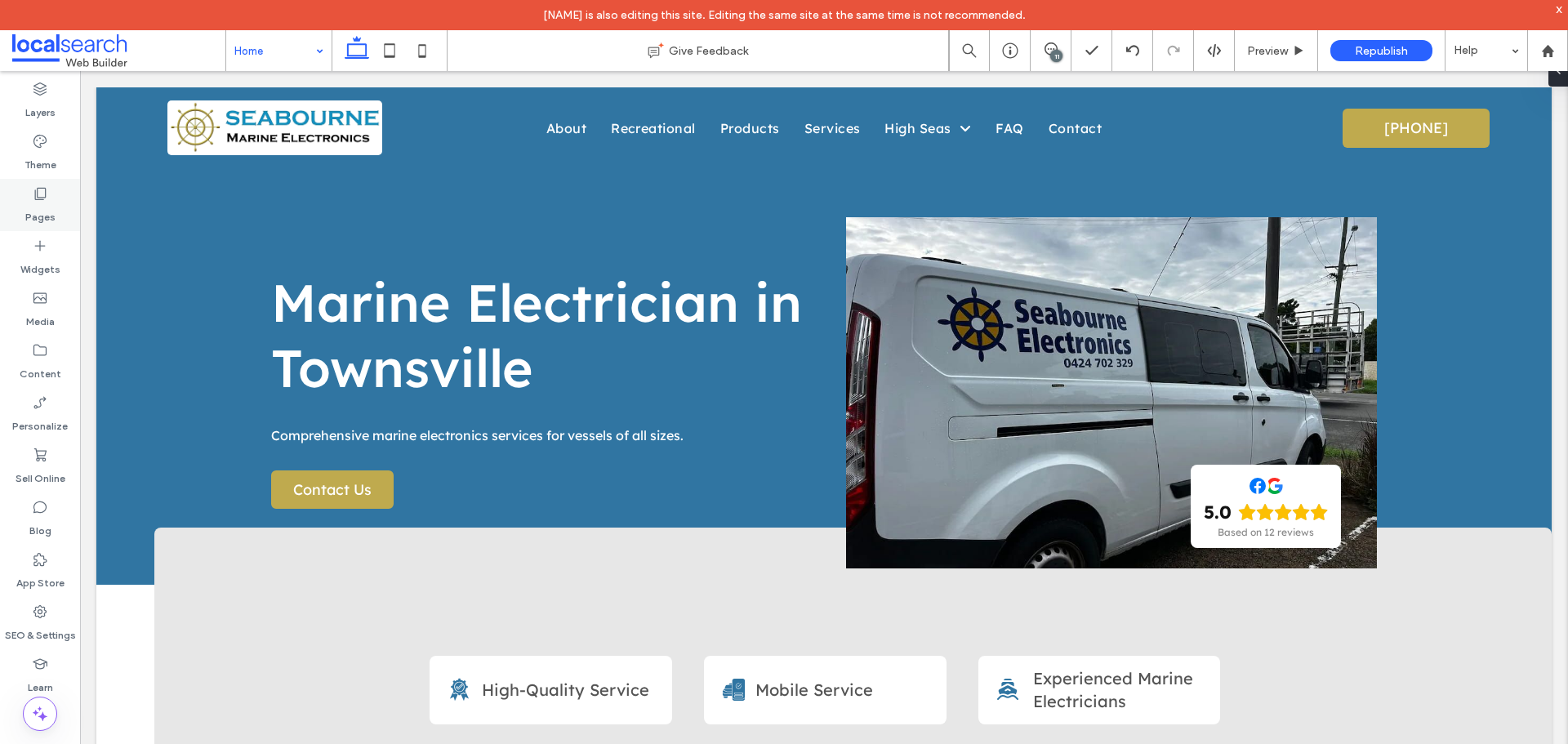 click on "Pages" at bounding box center (40, 205) 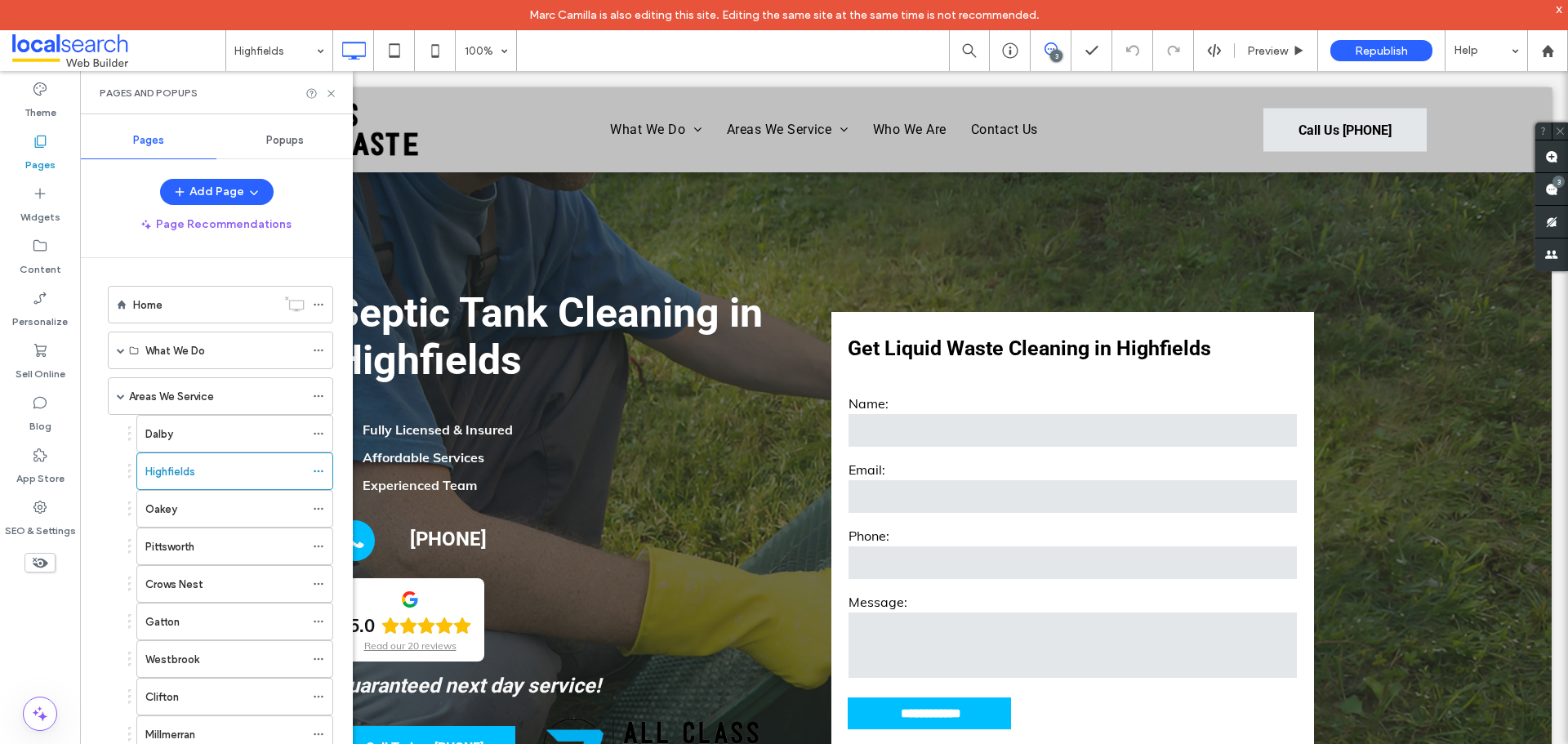 scroll, scrollTop: 1617, scrollLeft: 0, axis: vertical 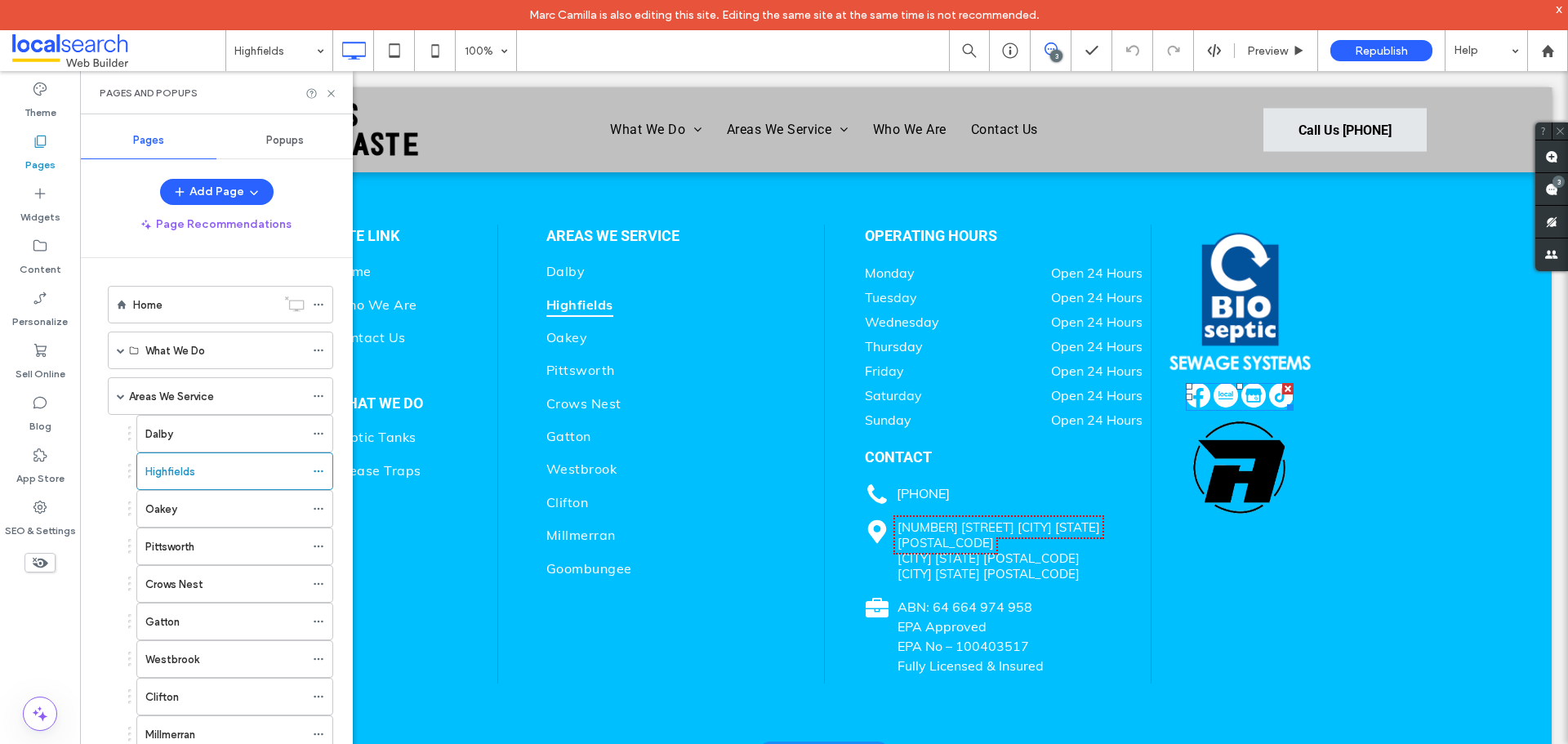 click at bounding box center [1240, 397] 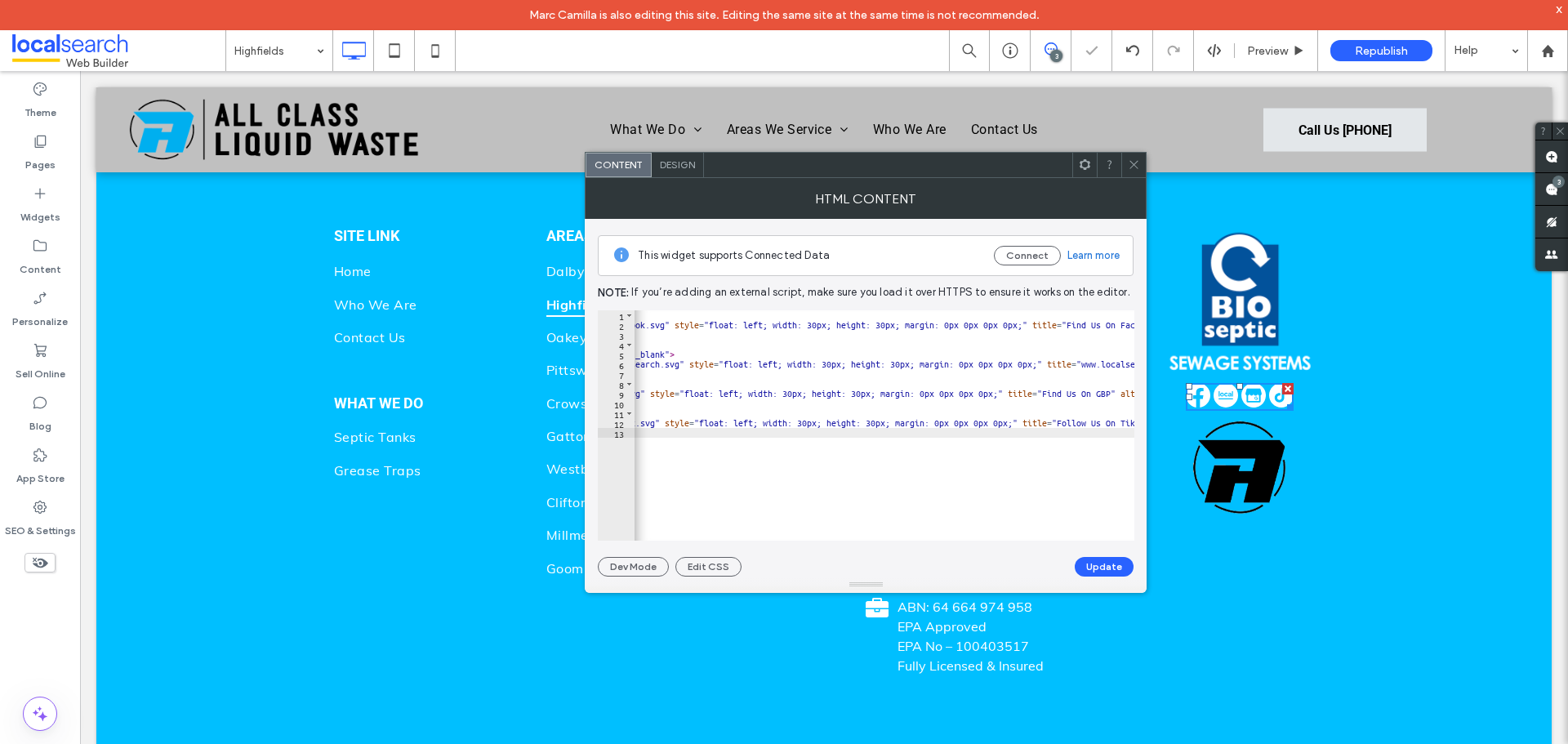 scroll, scrollTop: 0, scrollLeft: 525, axis: horizontal 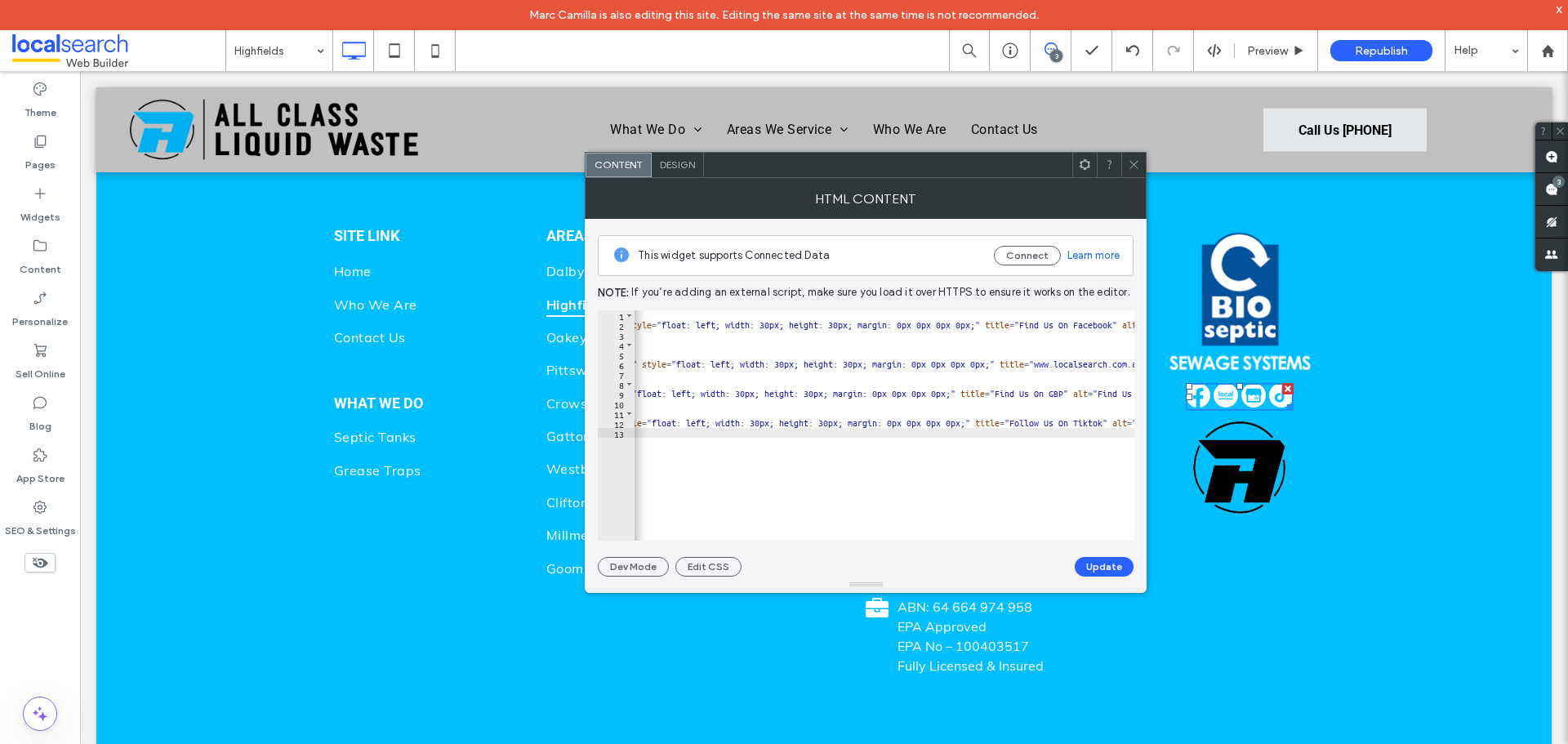 click 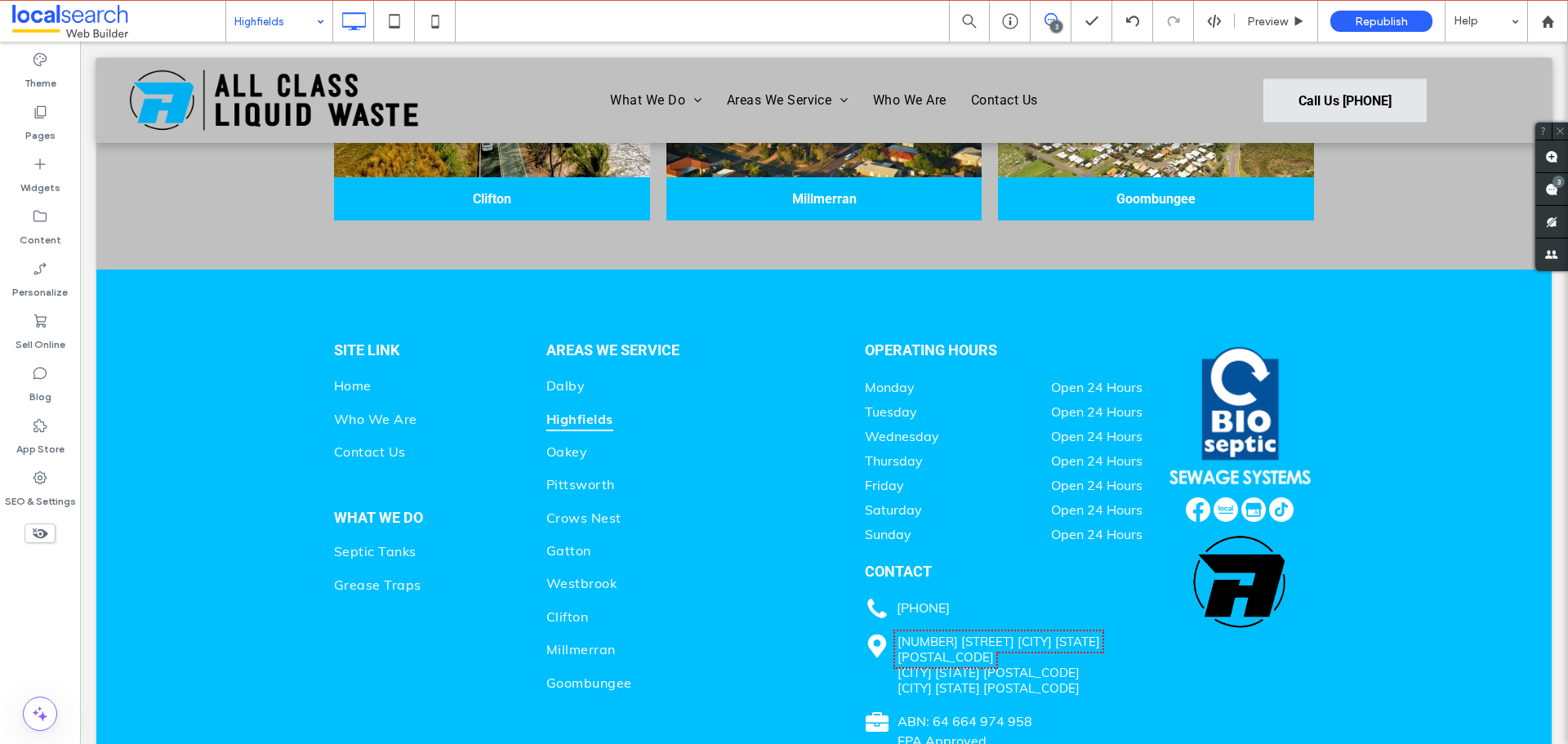 scroll, scrollTop: 3414, scrollLeft: 0, axis: vertical 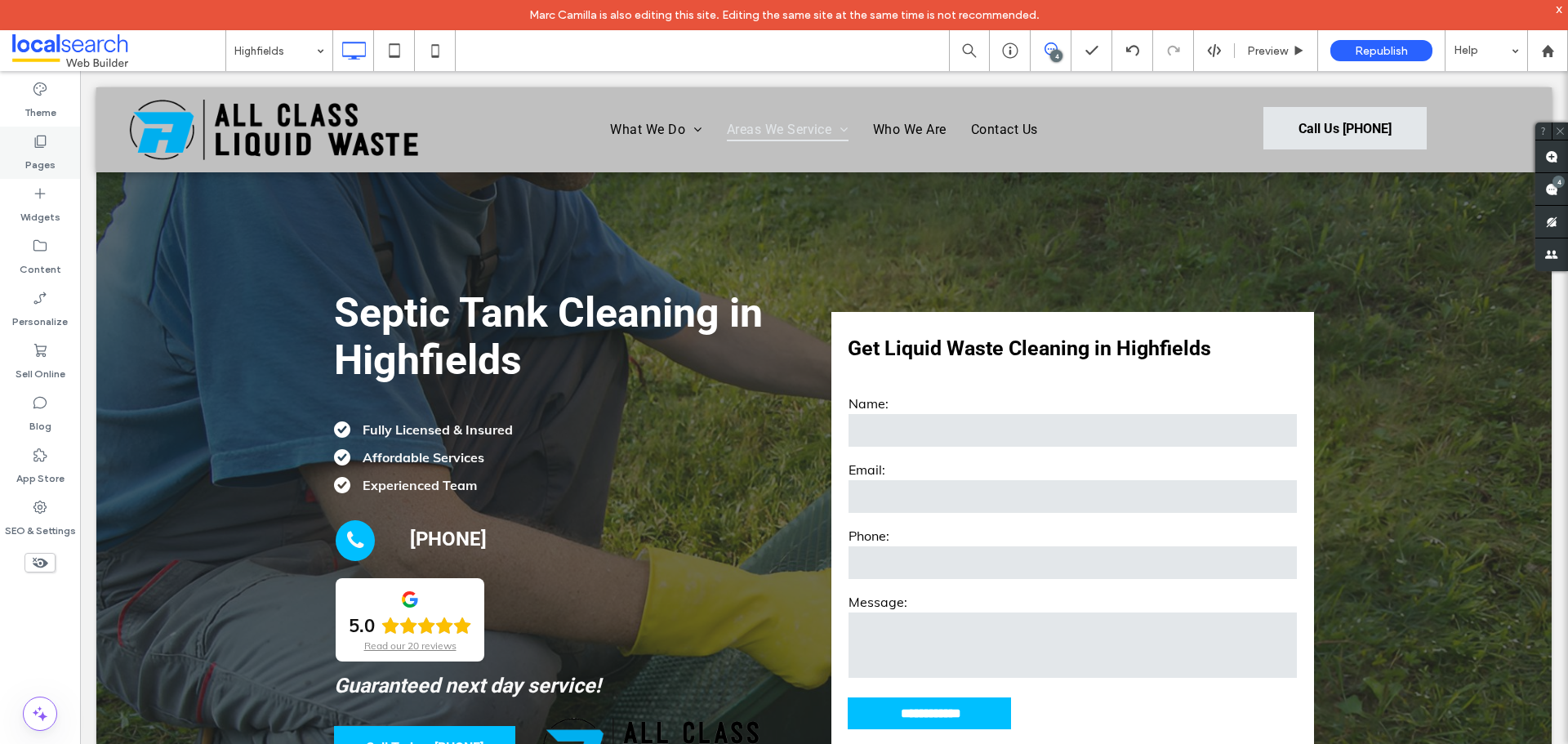 click on "Pages" at bounding box center (40, 153) 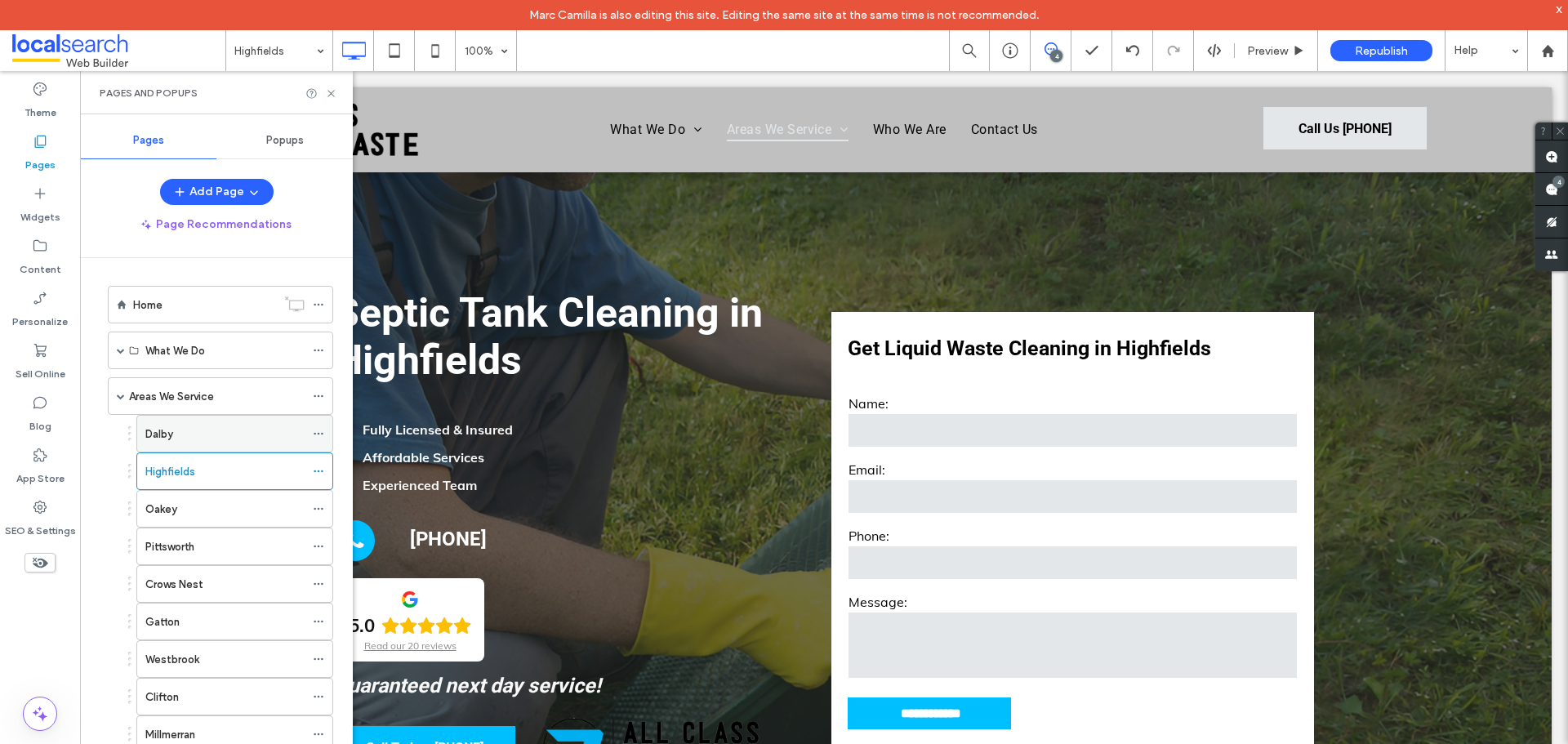 click on "Dalby" at bounding box center (159, 434) 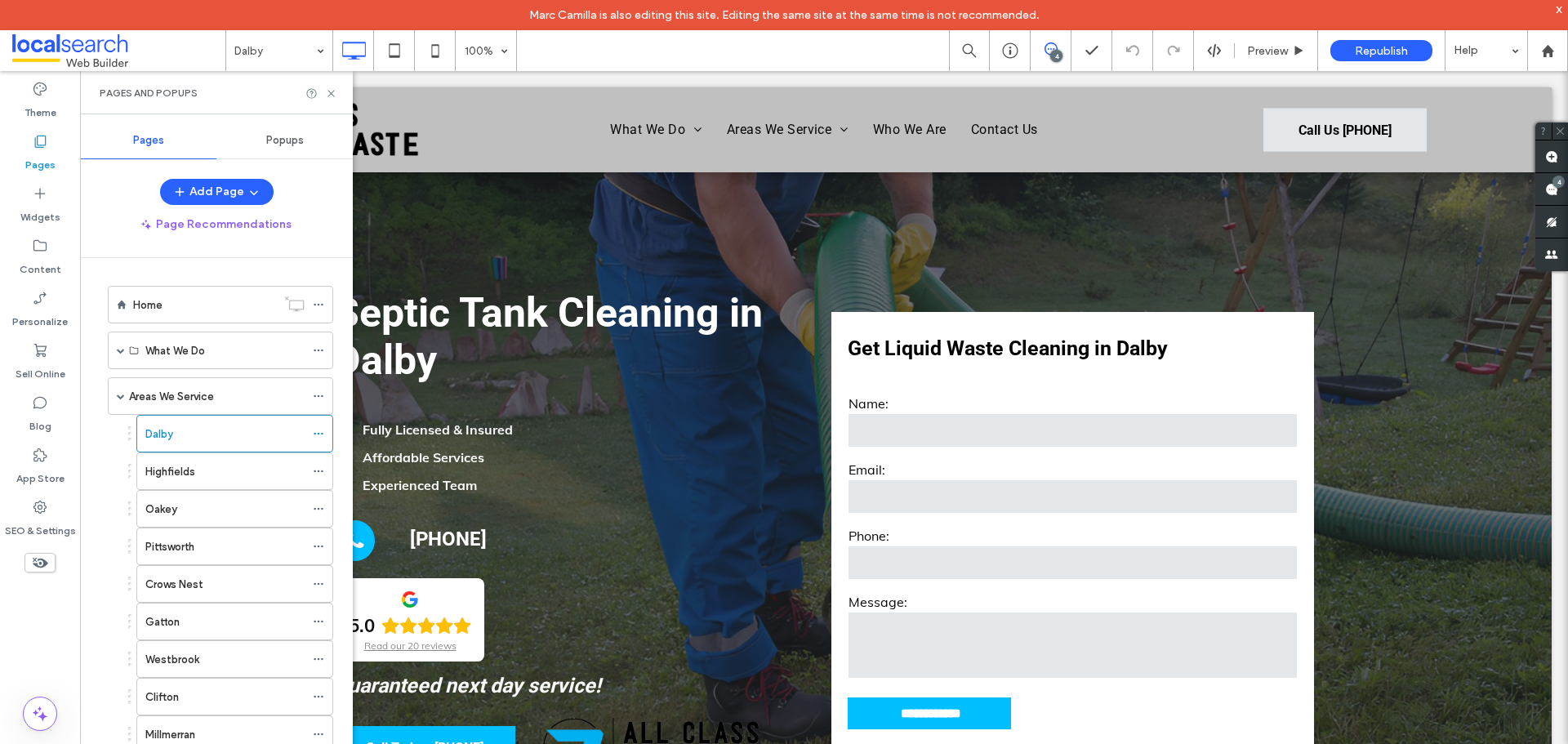 scroll, scrollTop: 1960, scrollLeft: 0, axis: vertical 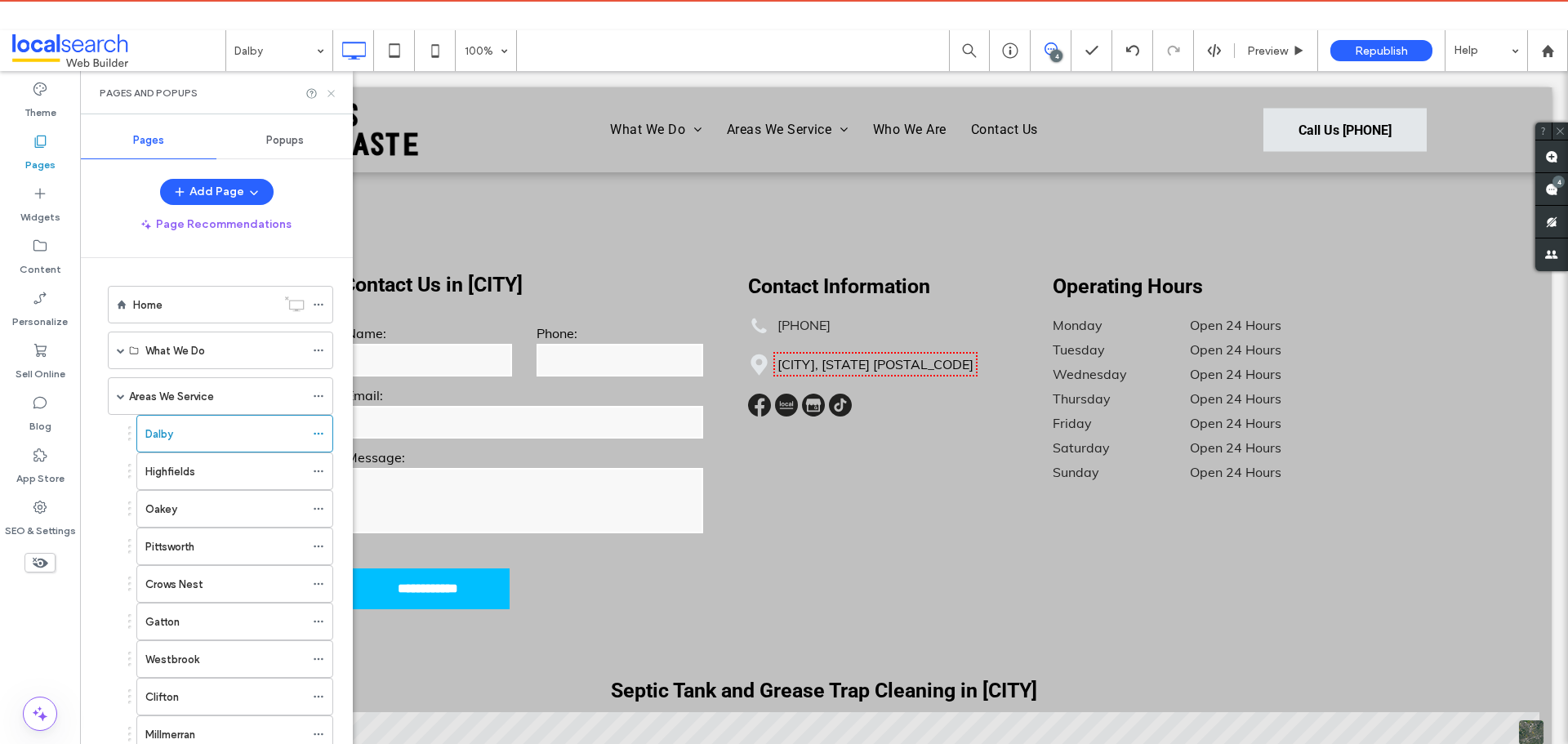drag, startPoint x: 243, startPoint y: 87, endPoint x: 332, endPoint y: 95, distance: 89.358827 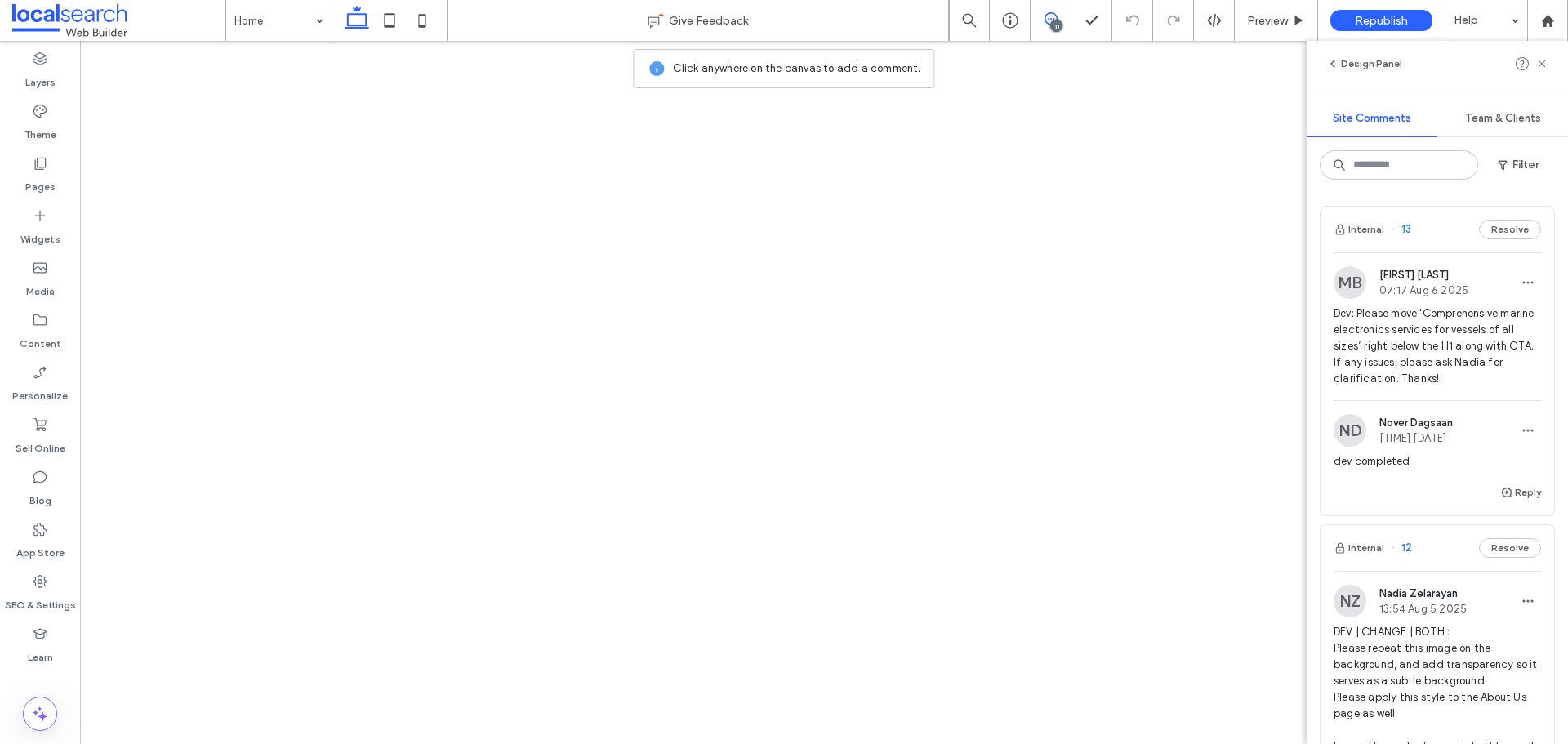 click on "Internal 12 Resolve" at bounding box center (1437, 548) 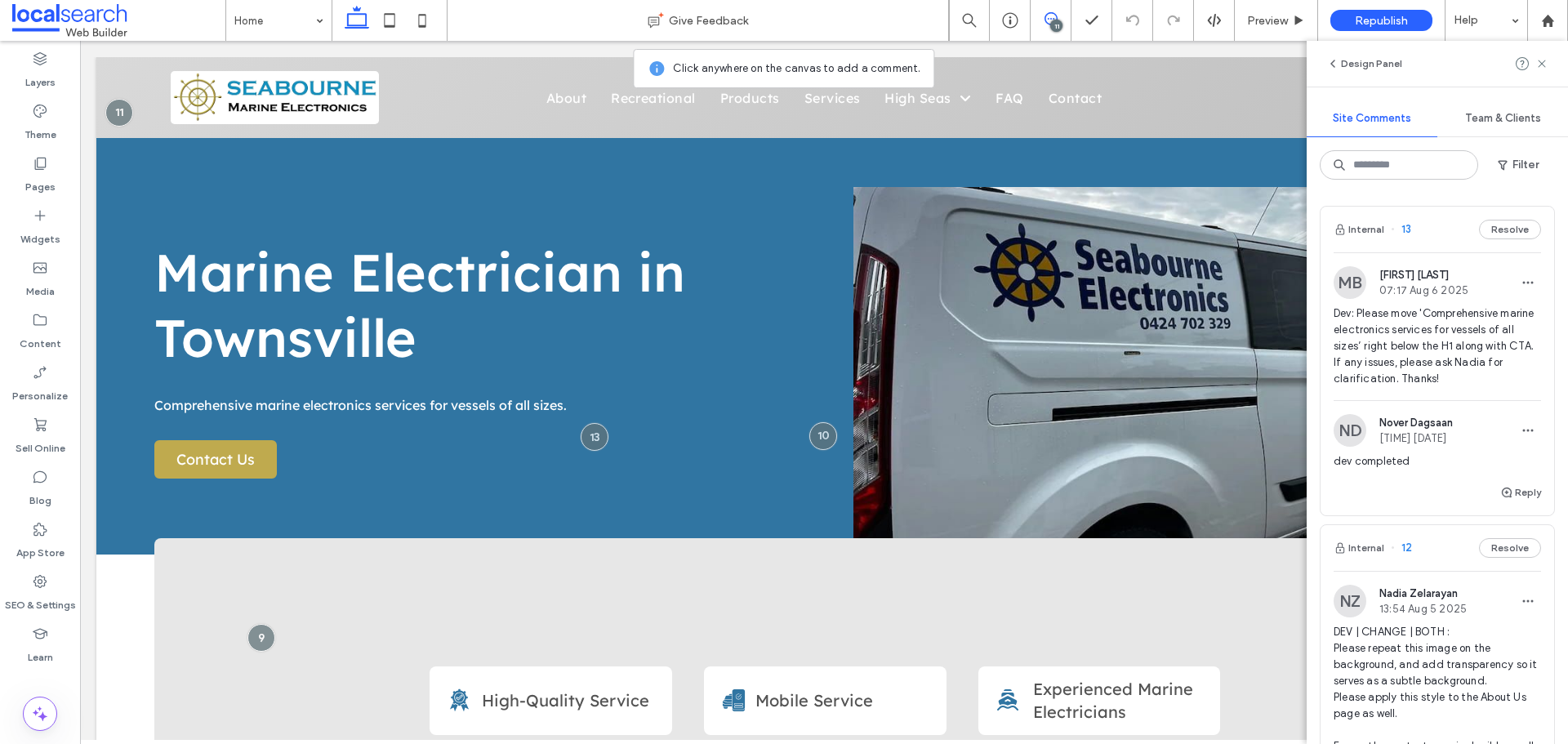 scroll, scrollTop: 245, scrollLeft: 0, axis: vertical 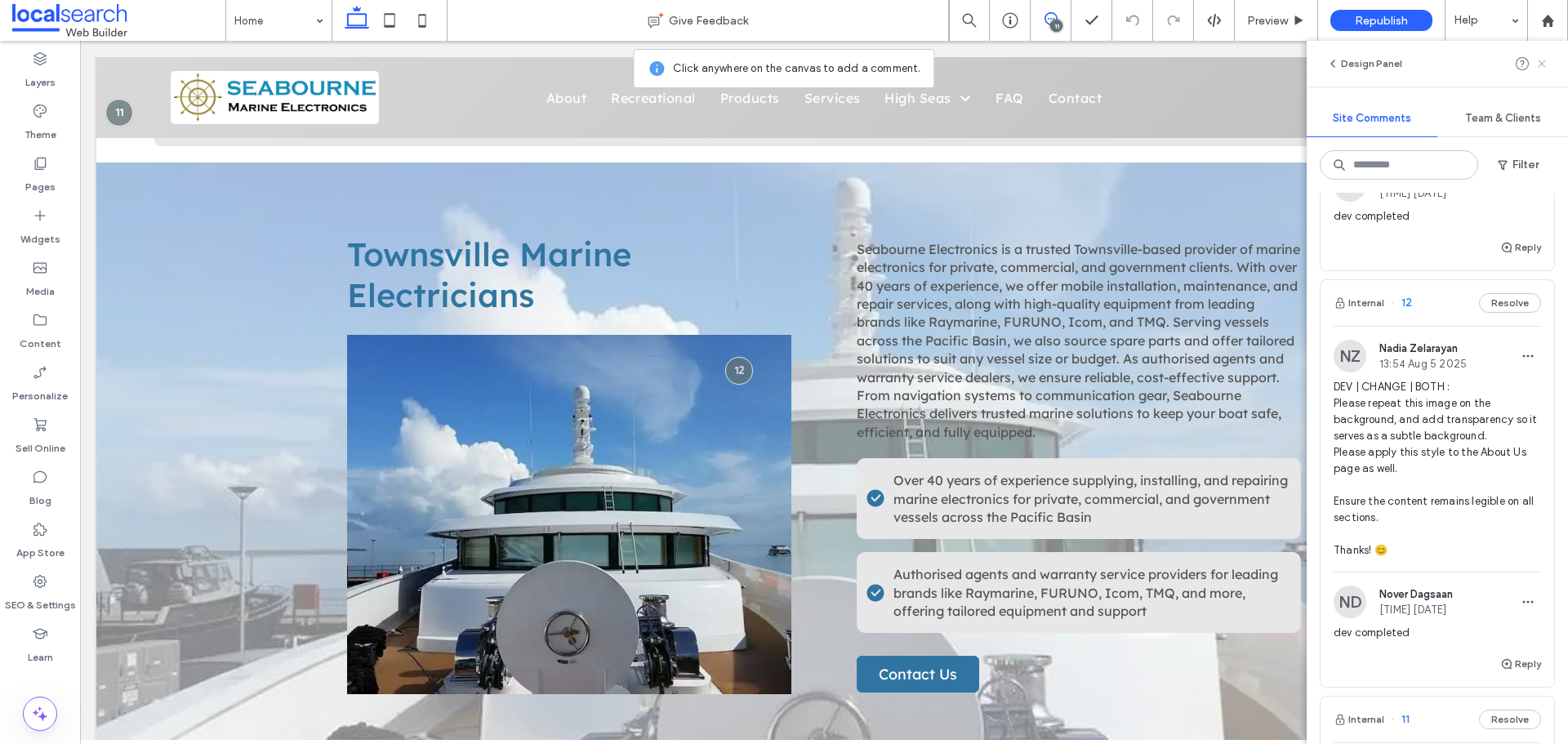 click 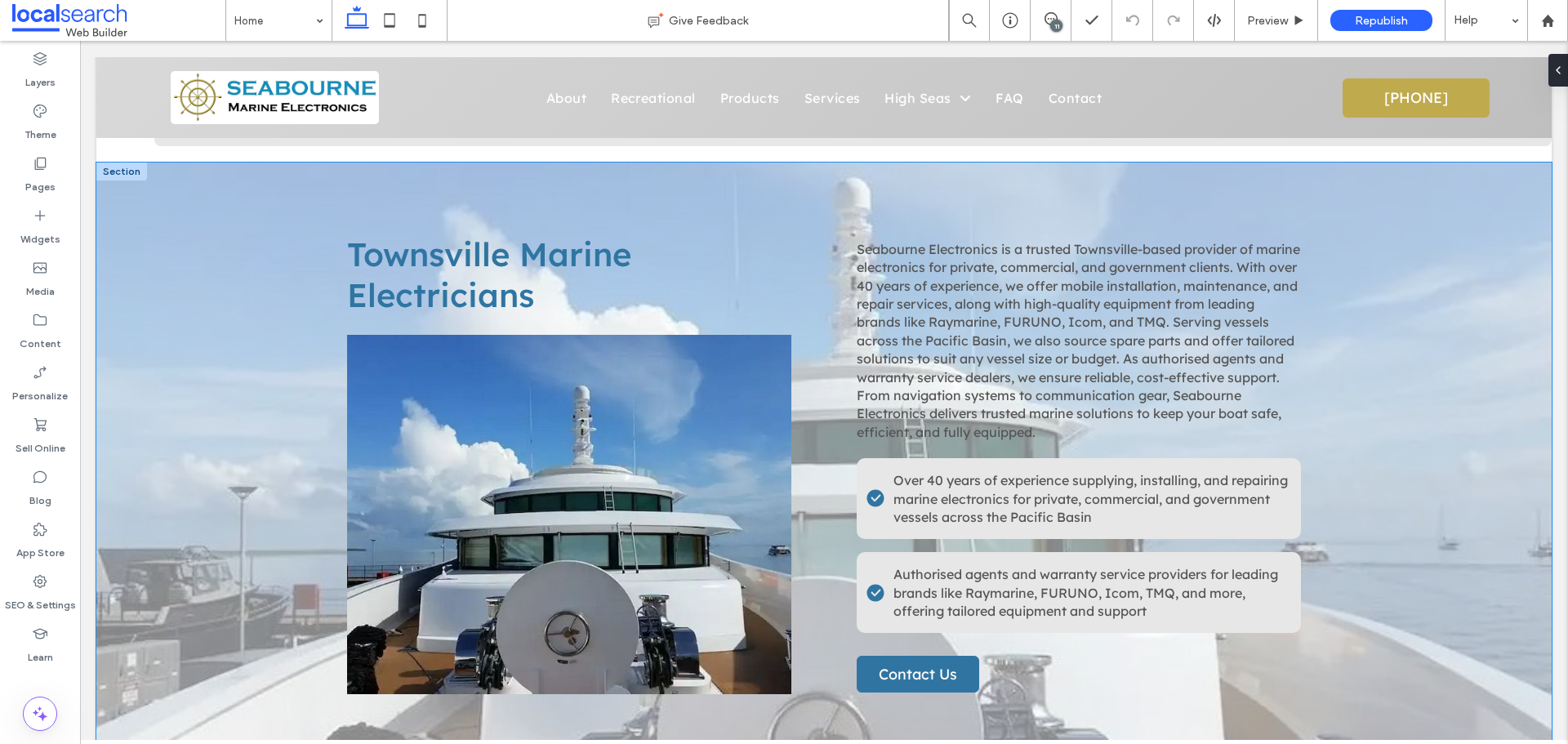 scroll, scrollTop: 0, scrollLeft: 0, axis: both 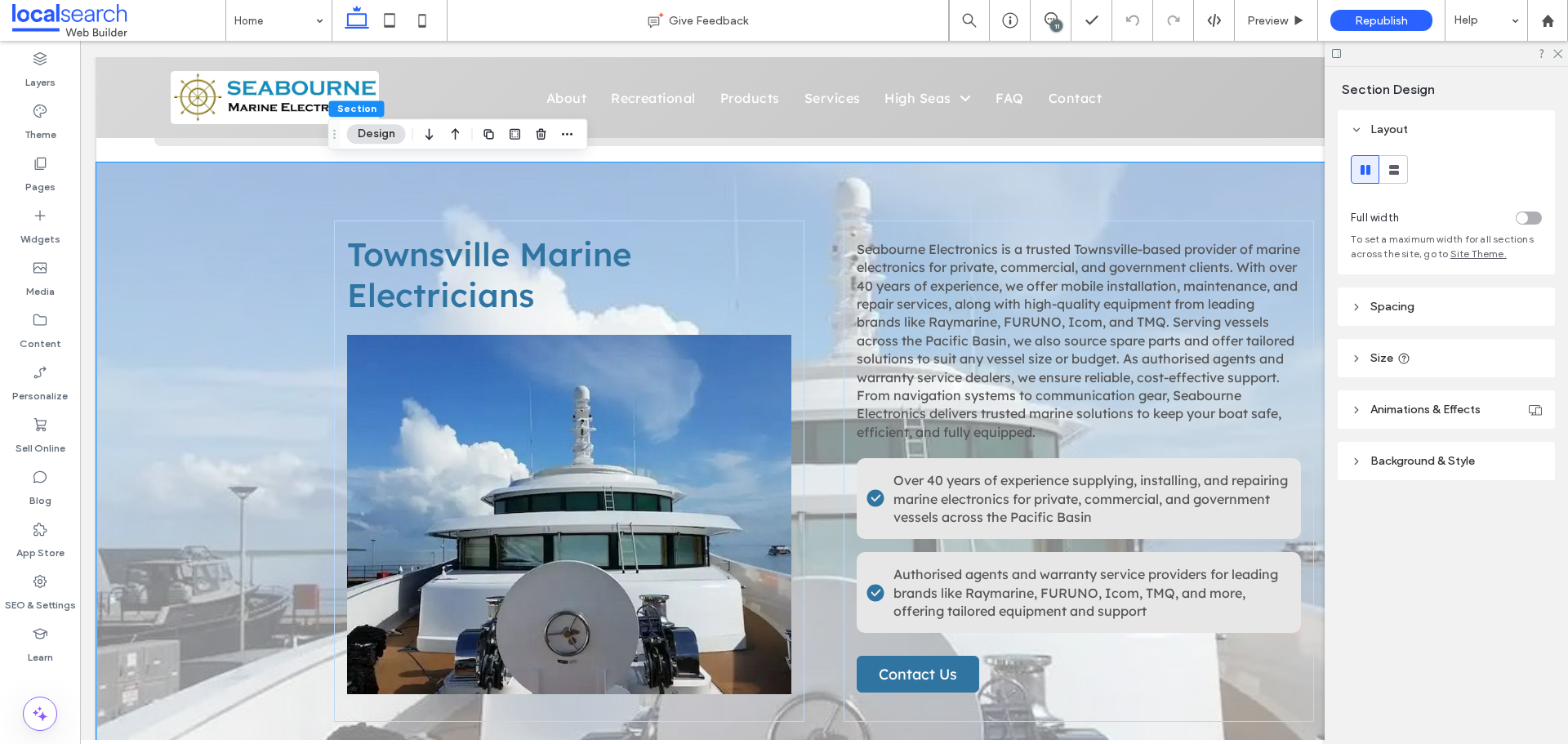 click on "Background & Style" at bounding box center [1423, 461] 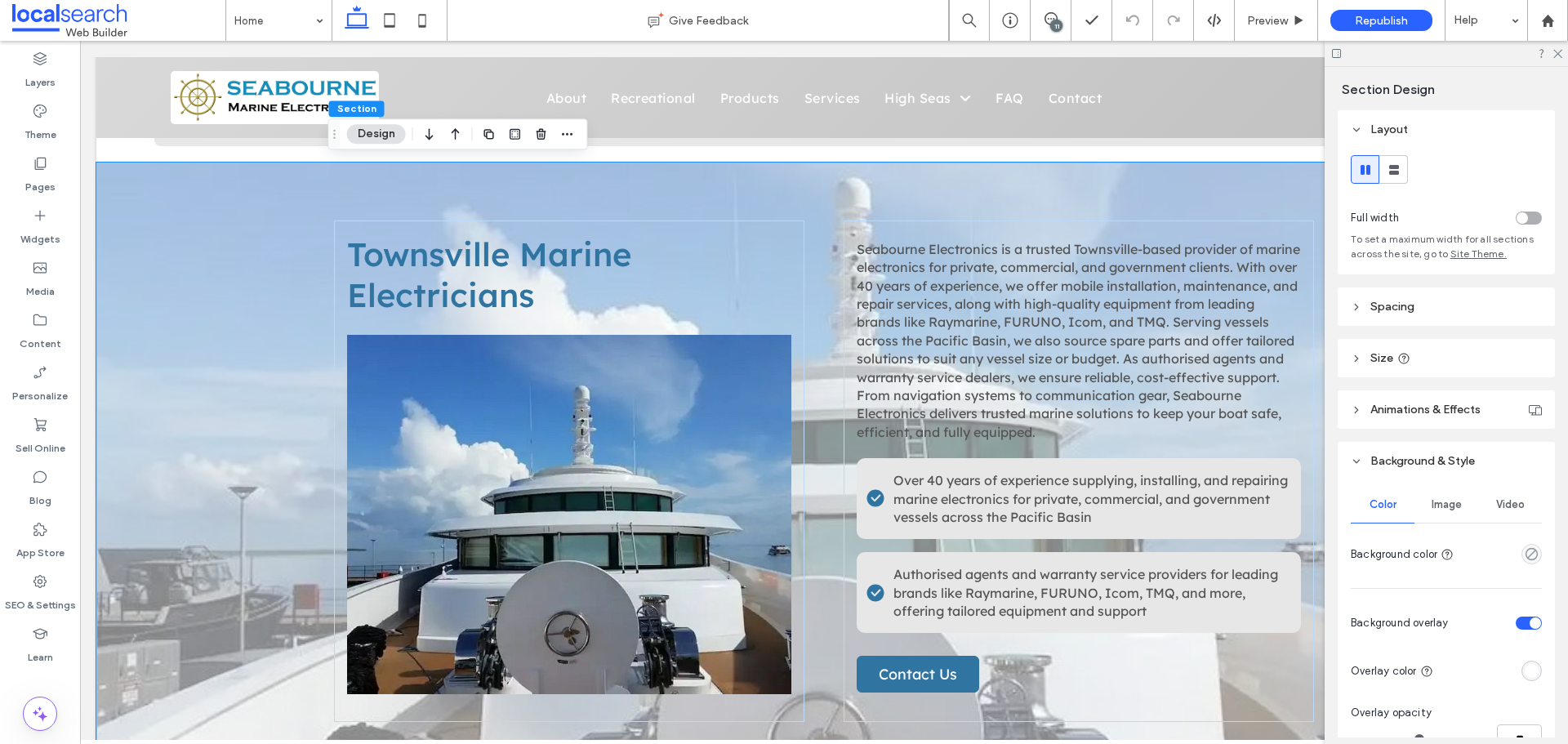 scroll, scrollTop: 245, scrollLeft: 0, axis: vertical 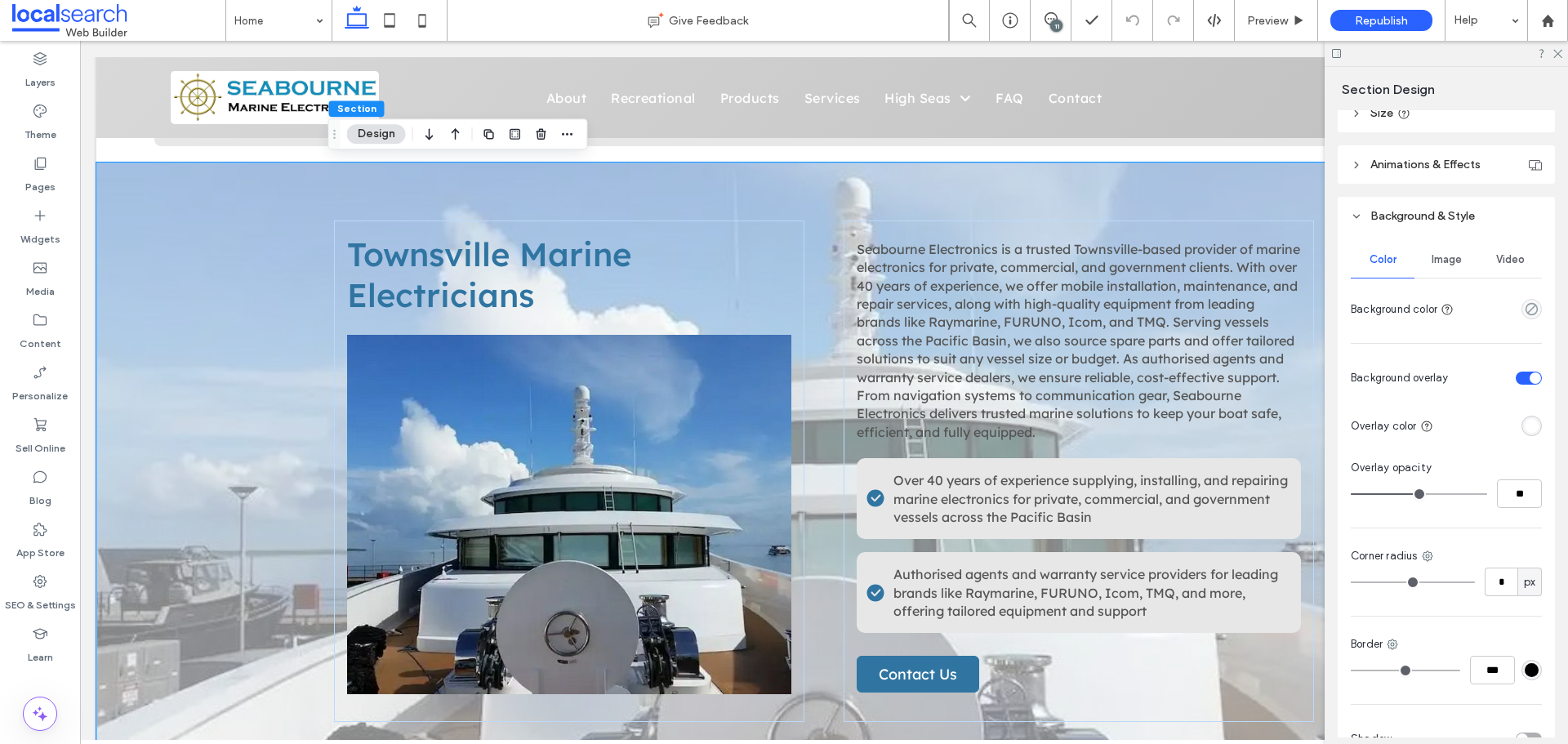 type on "**" 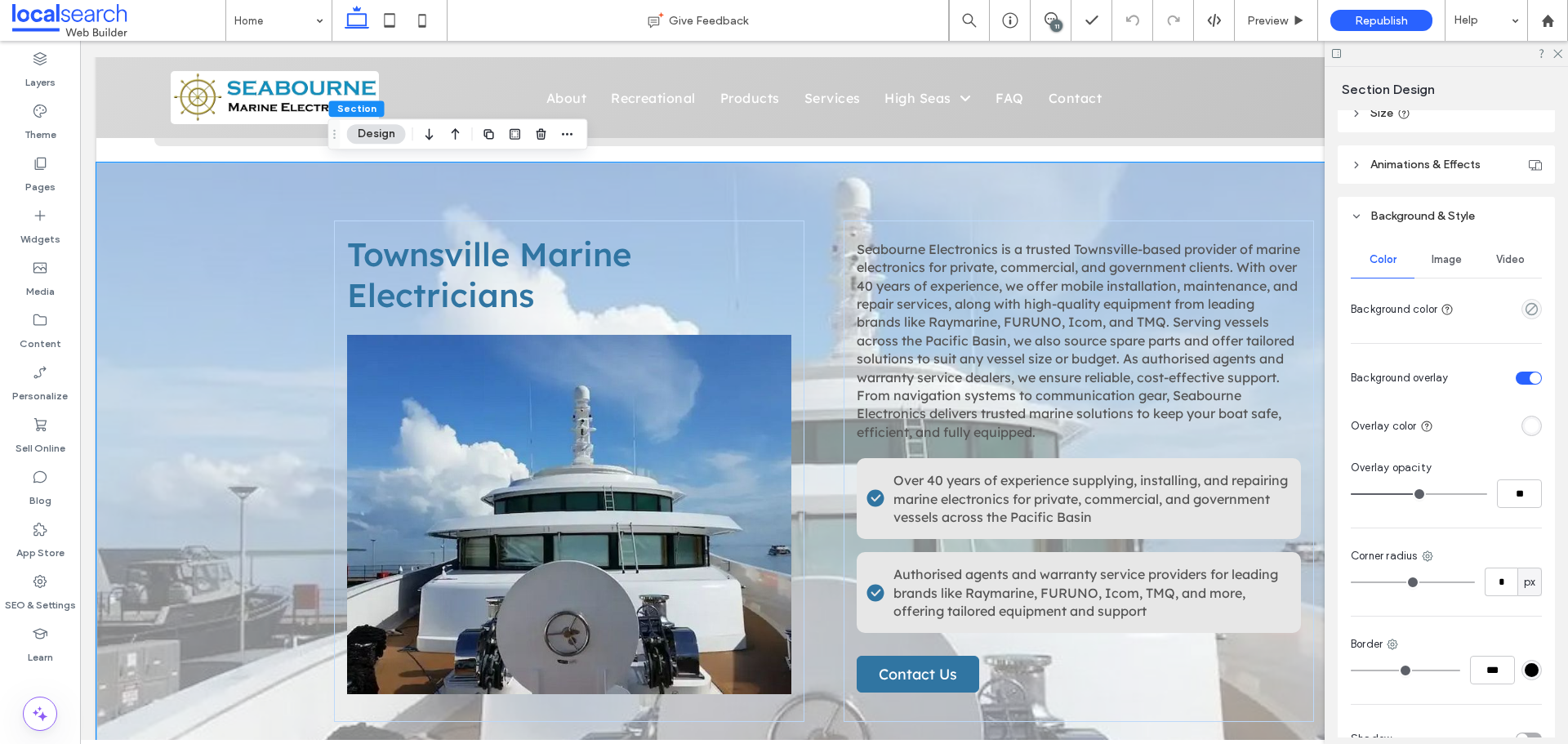 type on "**" 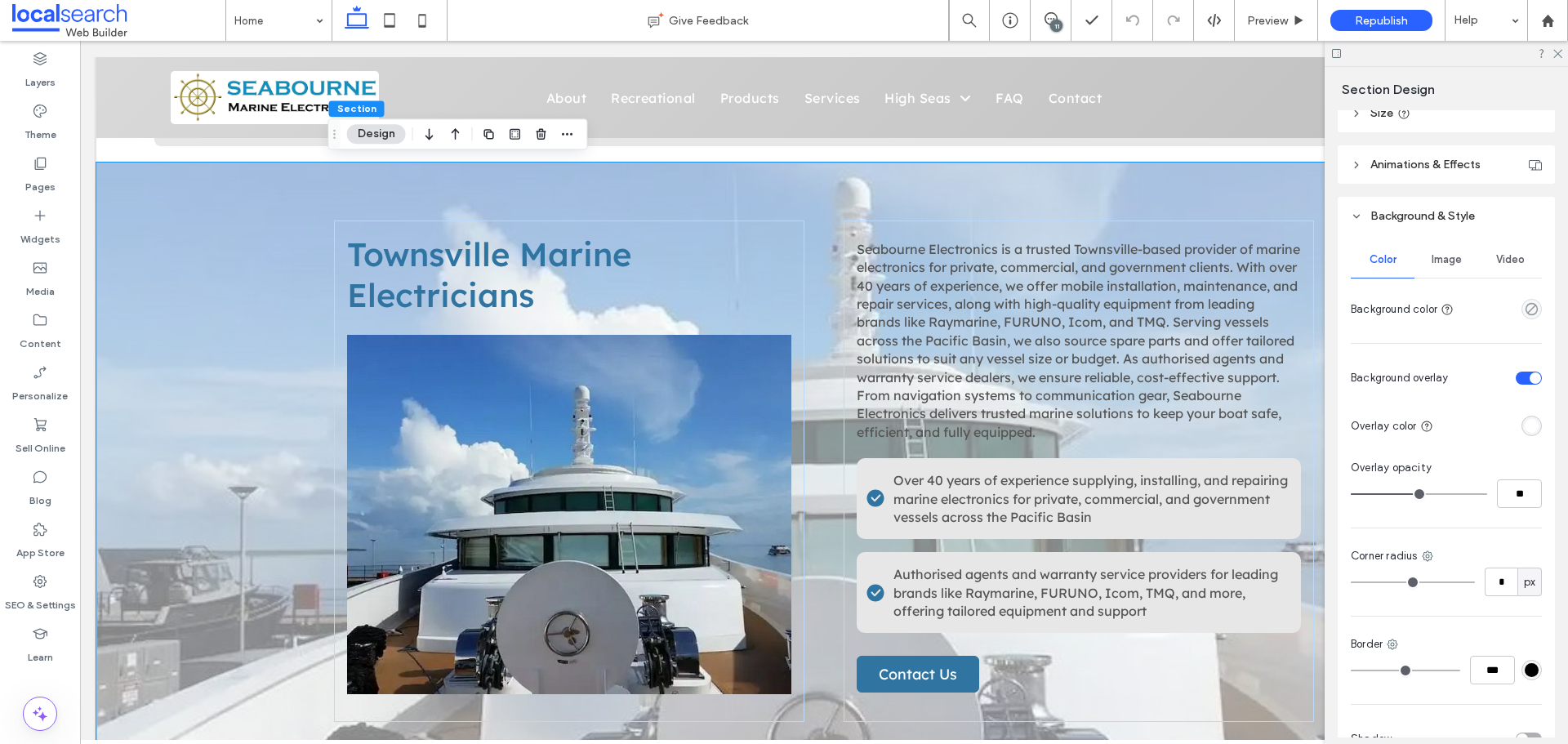 type on "**" 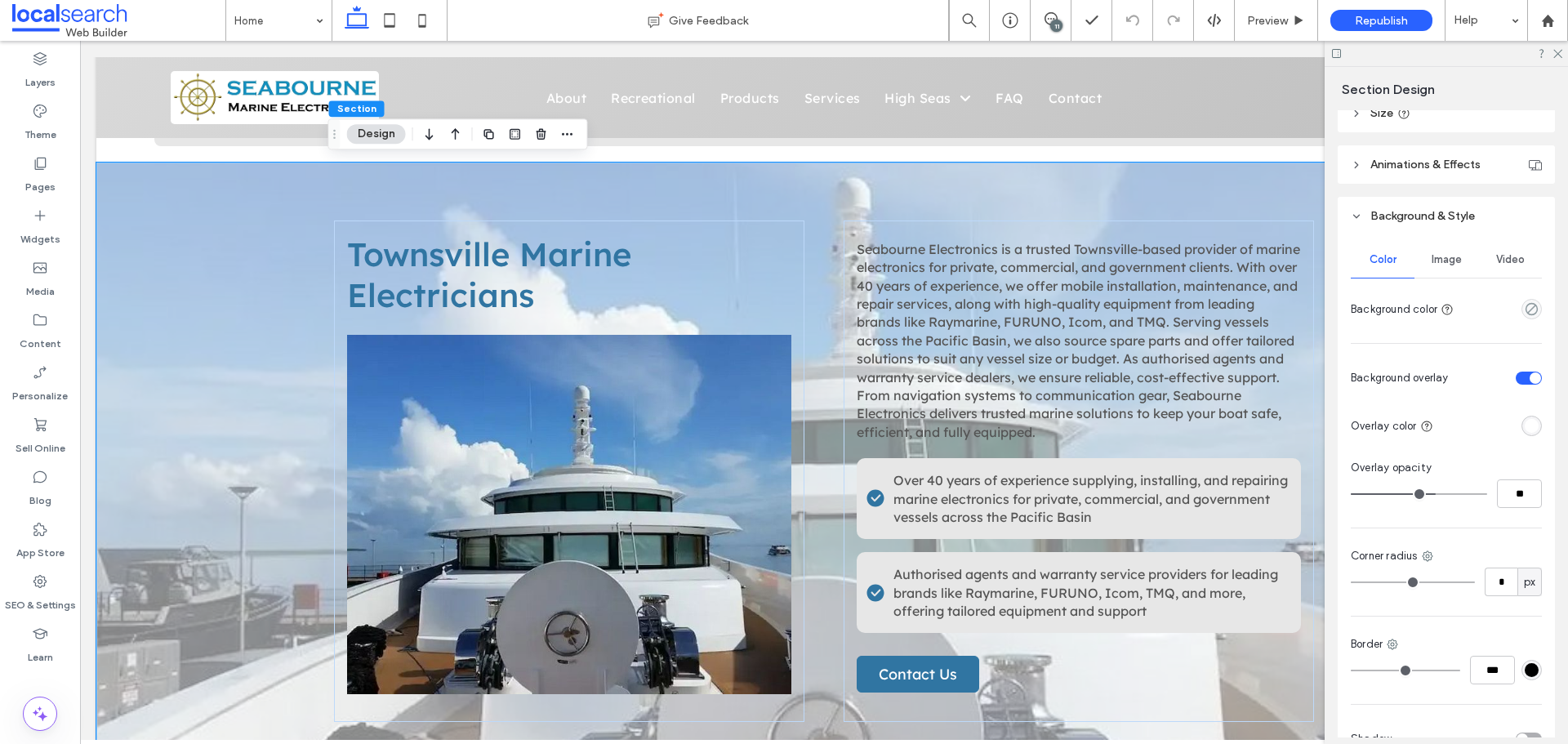 drag, startPoint x: 1416, startPoint y: 492, endPoint x: 1429, endPoint y: 492, distance: 13 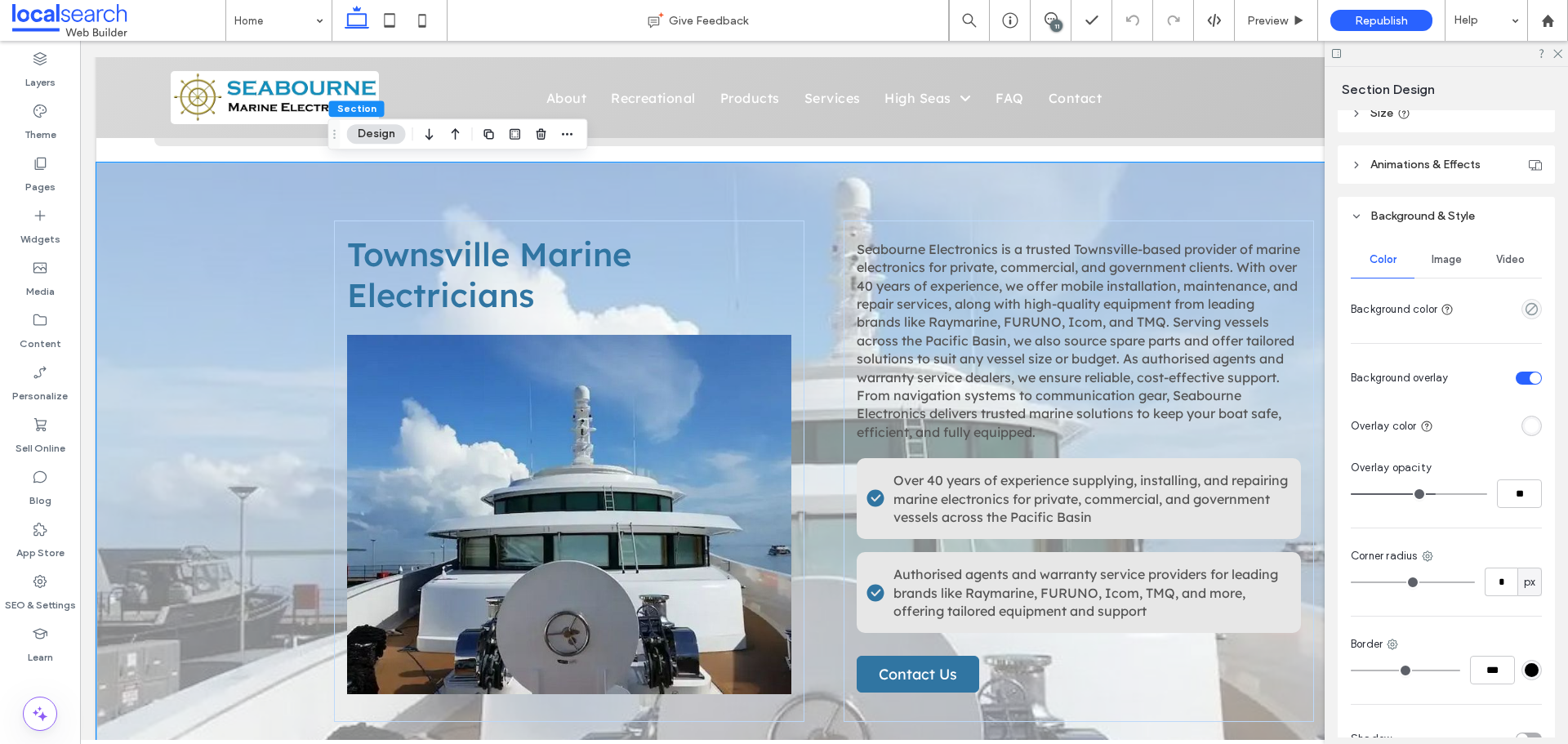 click at bounding box center (1419, 494) 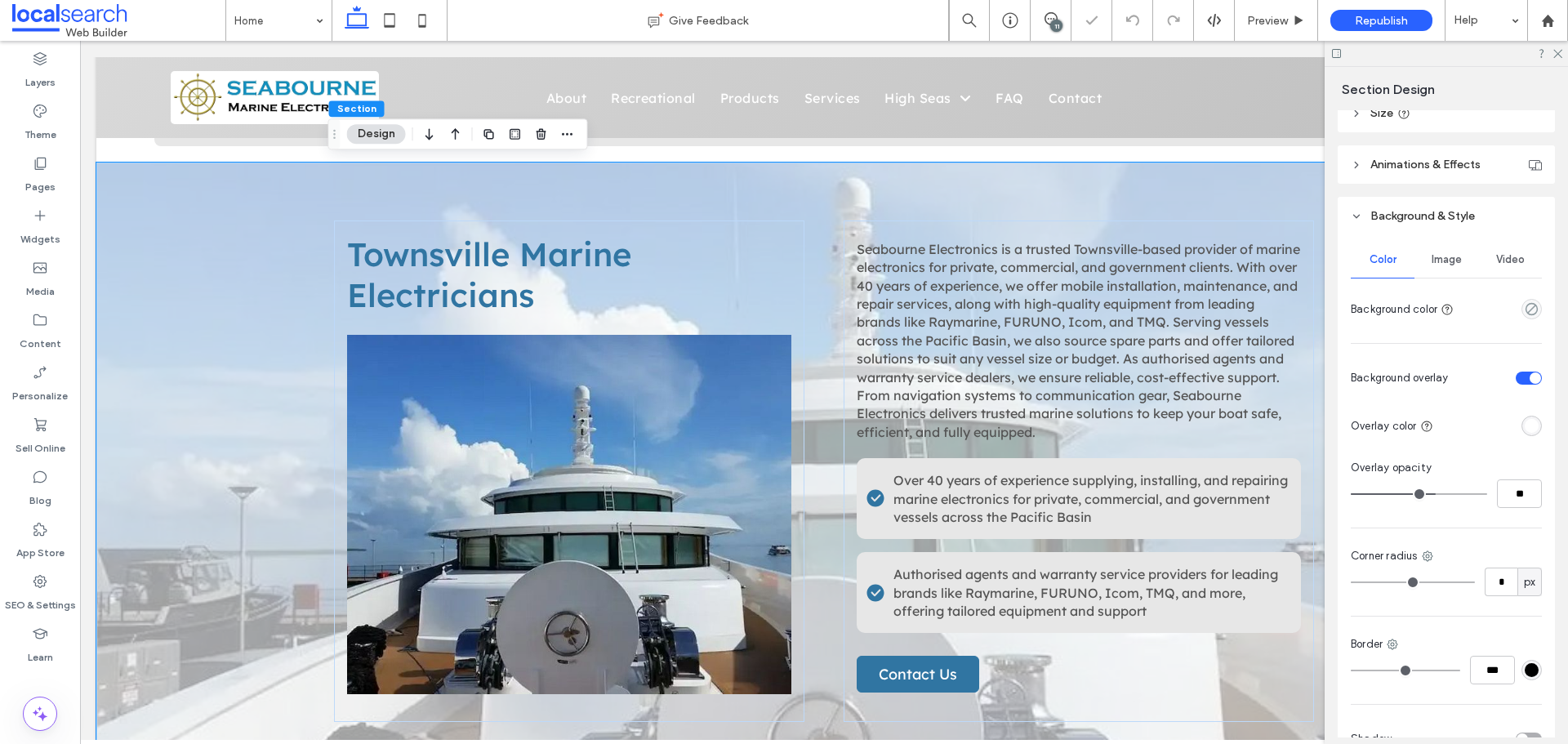 type on "**" 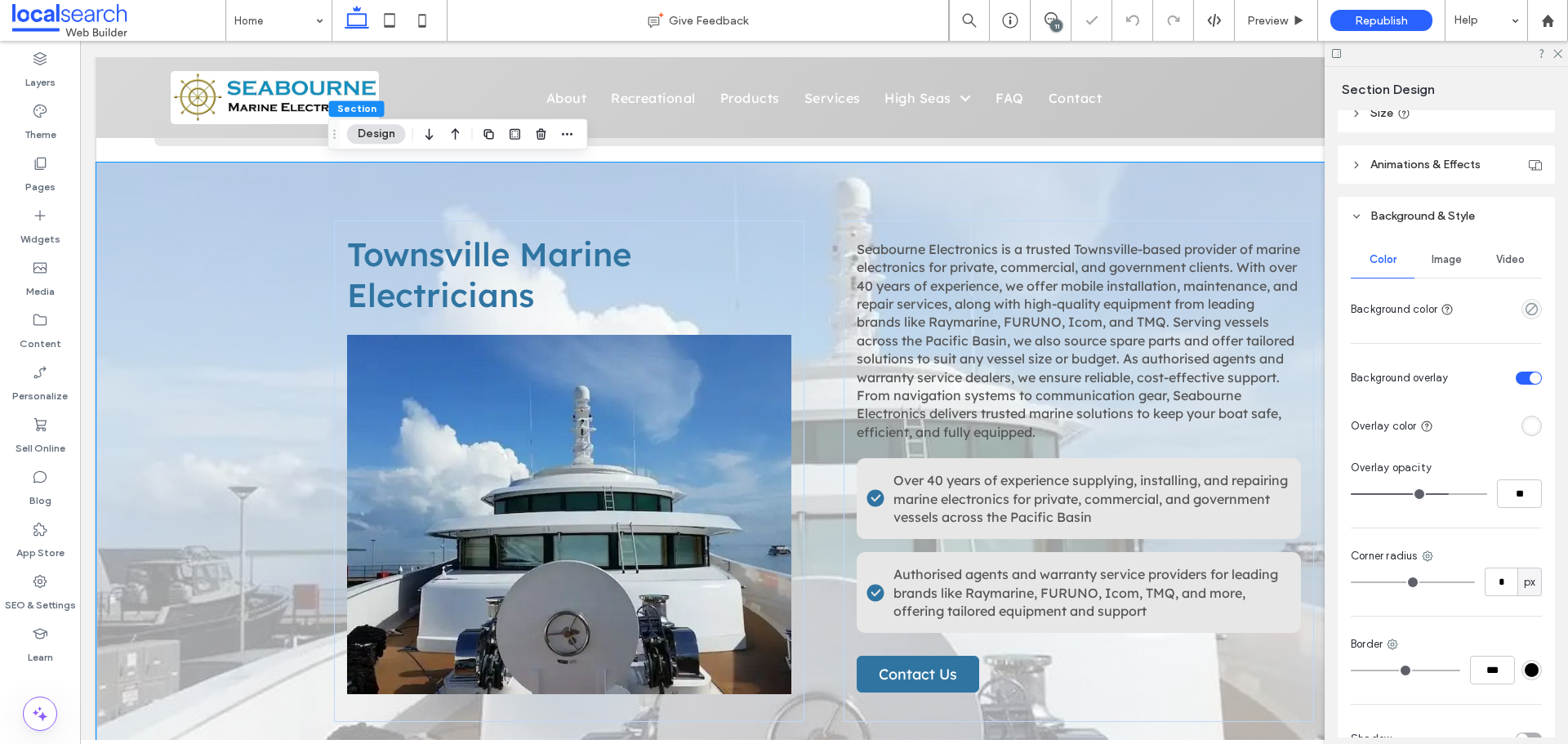 drag, startPoint x: 1429, startPoint y: 492, endPoint x: 1441, endPoint y: 493, distance: 12.041595 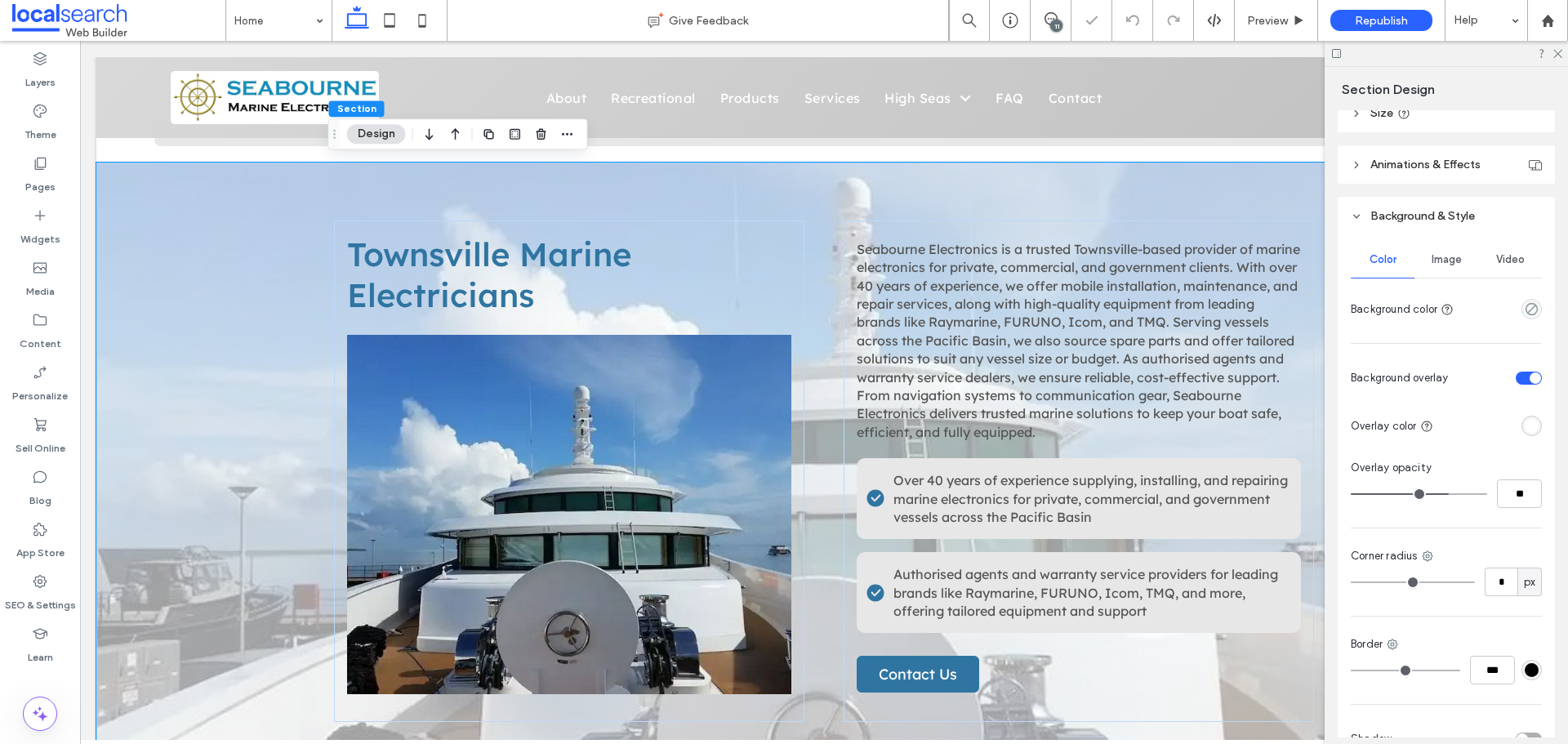 click at bounding box center (1419, 494) 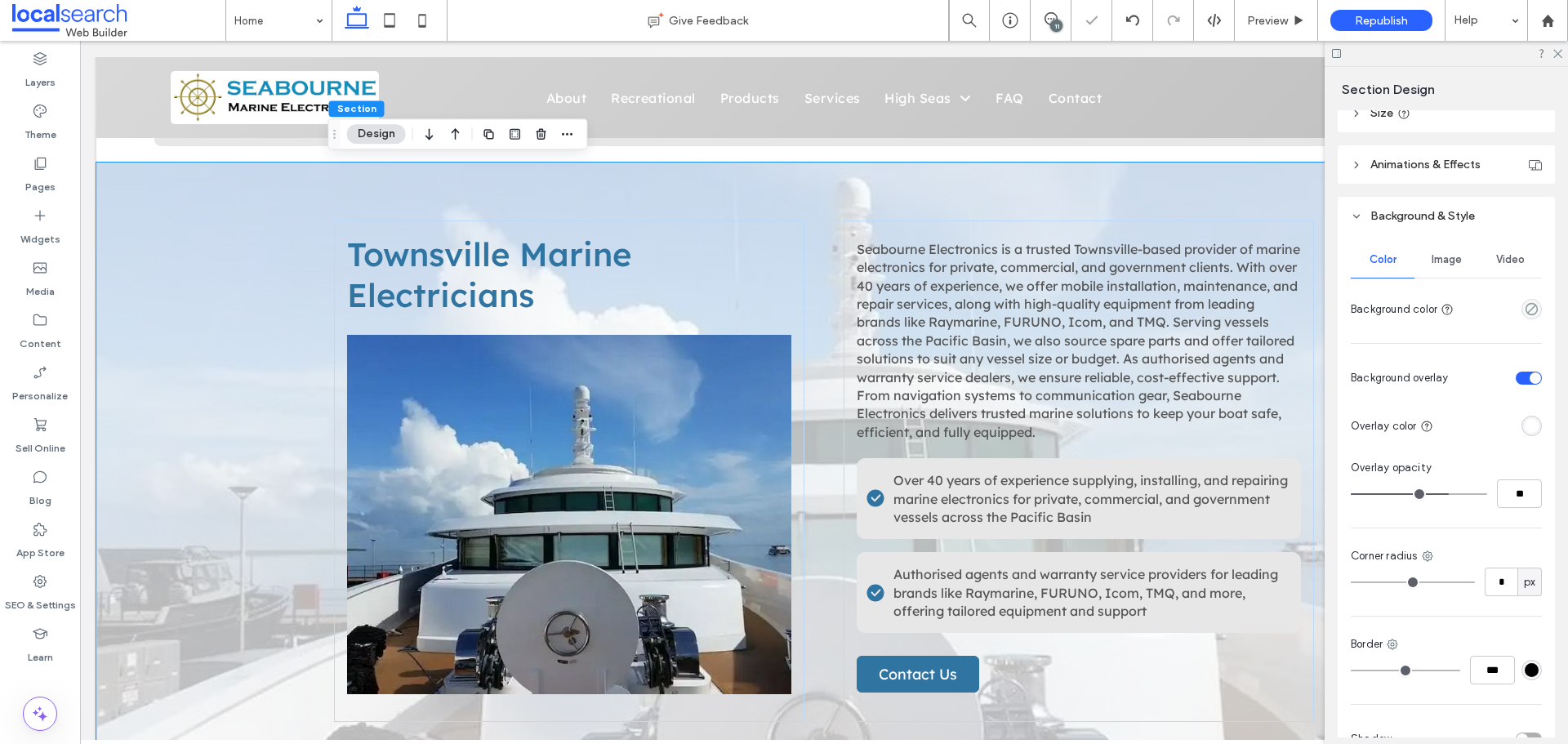 type on "**" 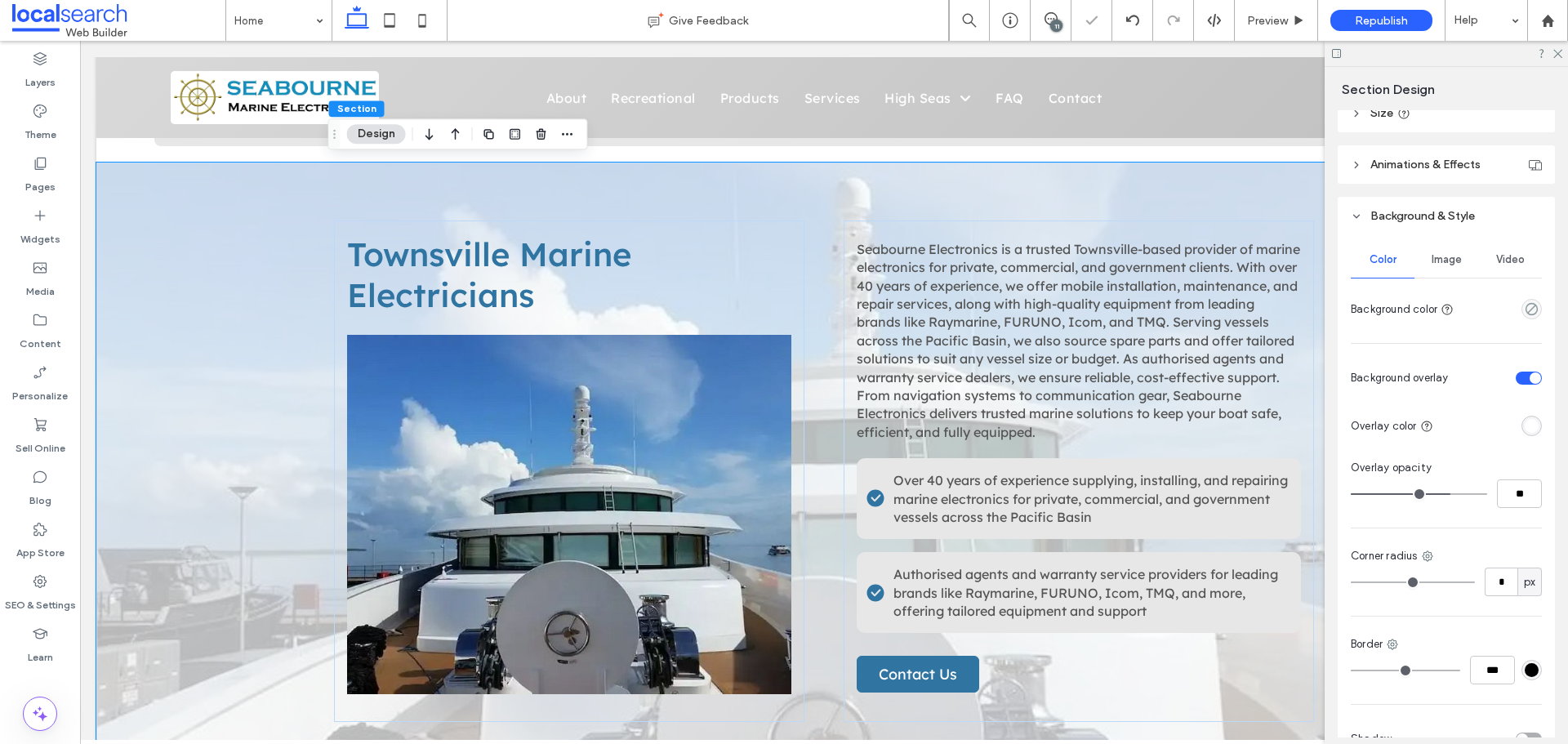type on "**" 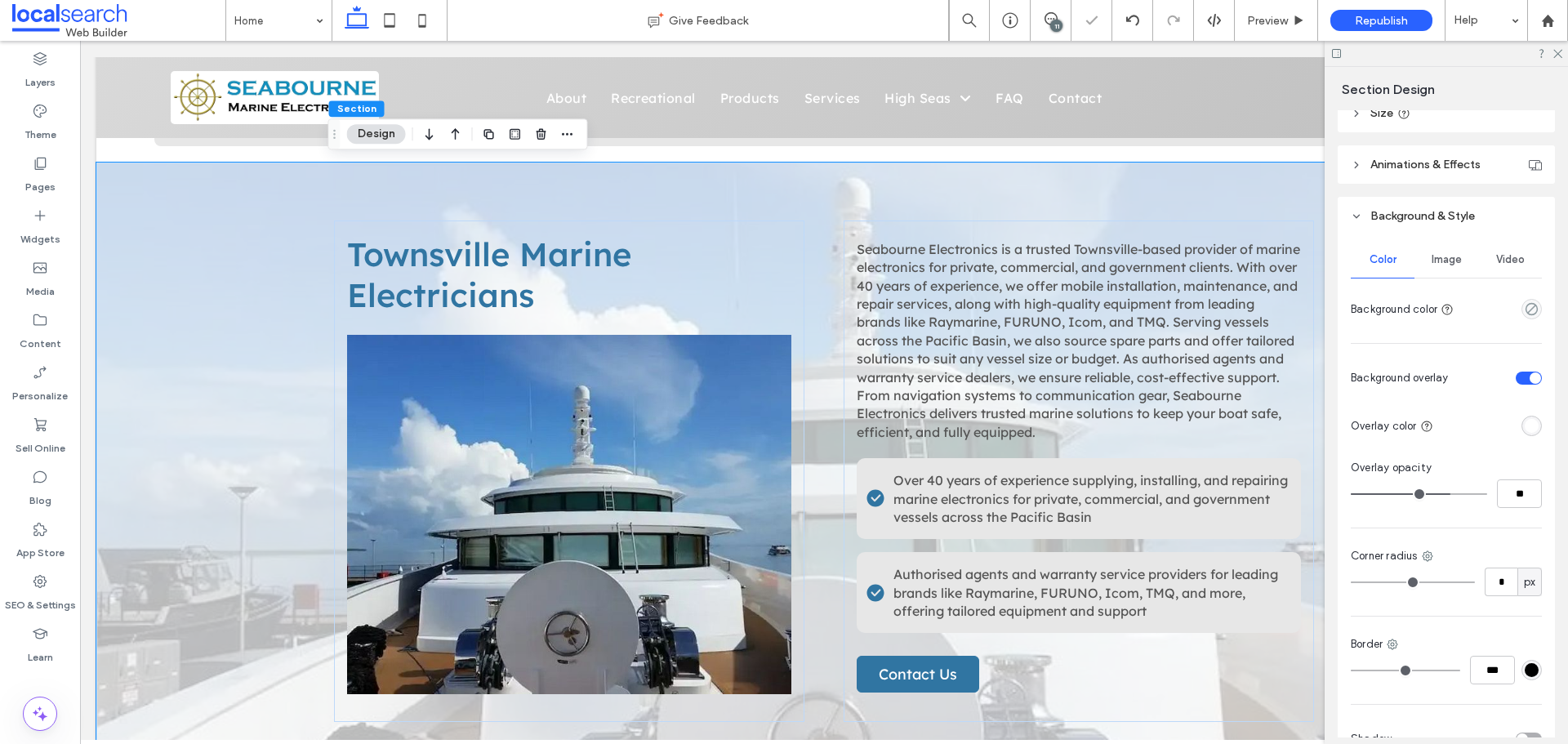 type on "**" 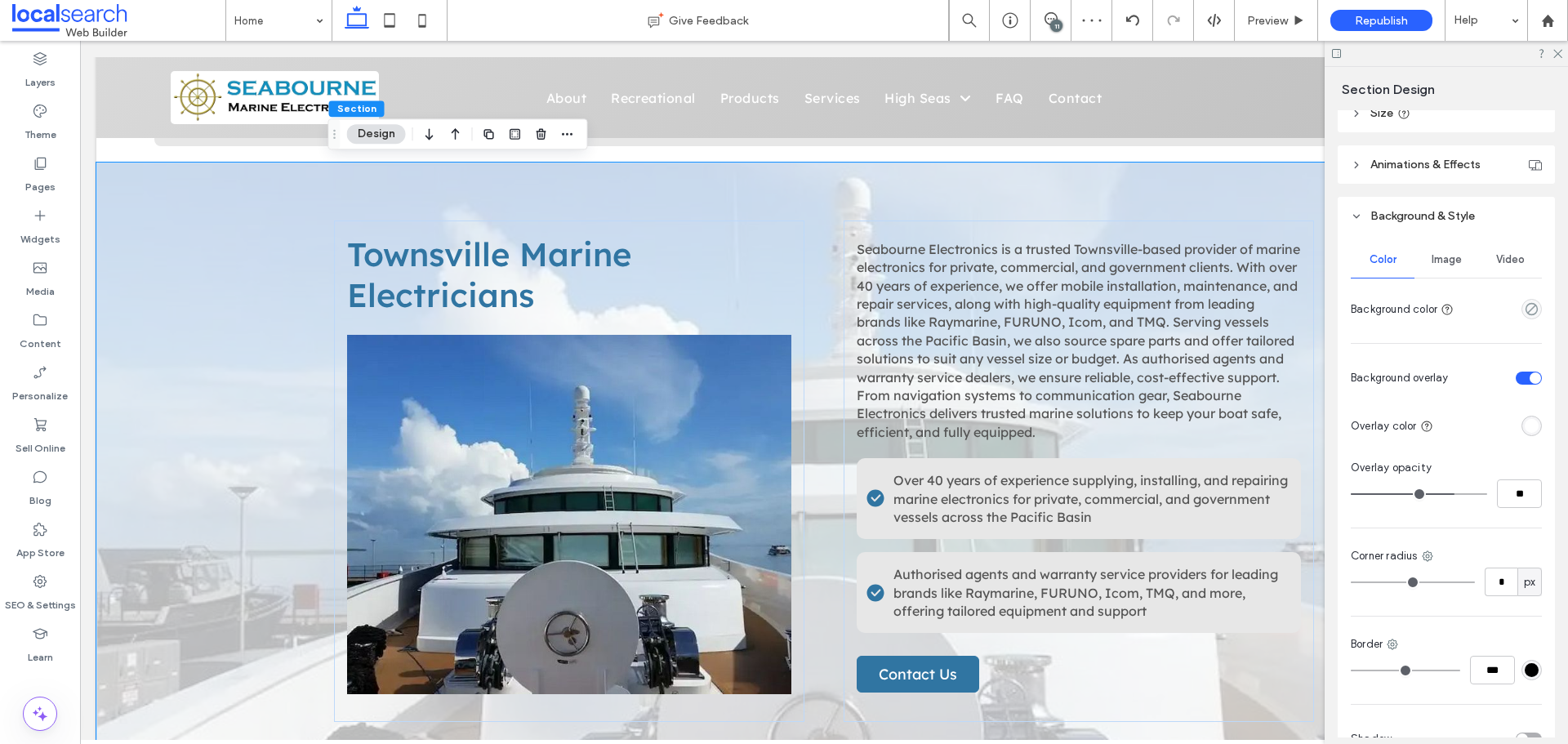 type on "**" 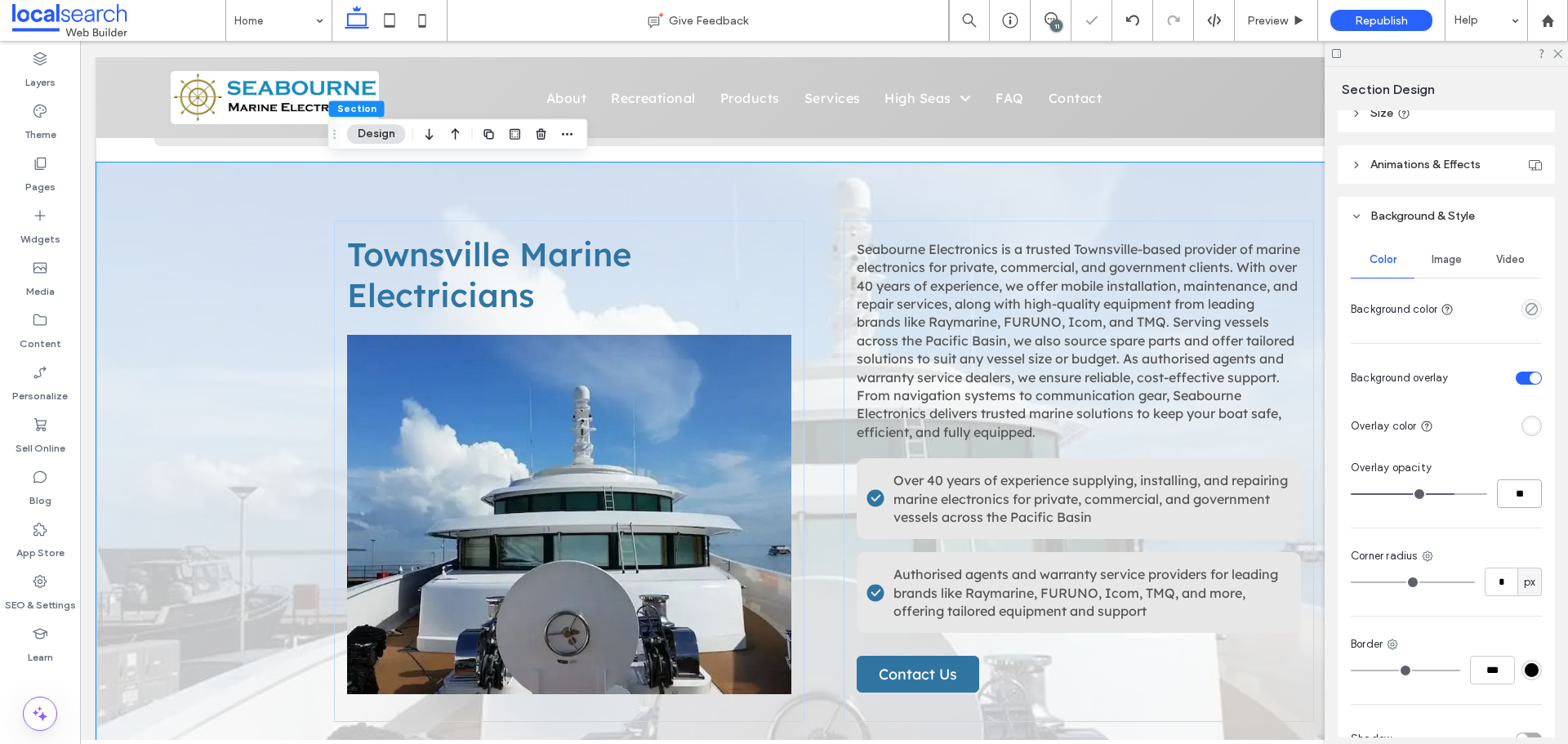 click on "**" at bounding box center (1519, 493) 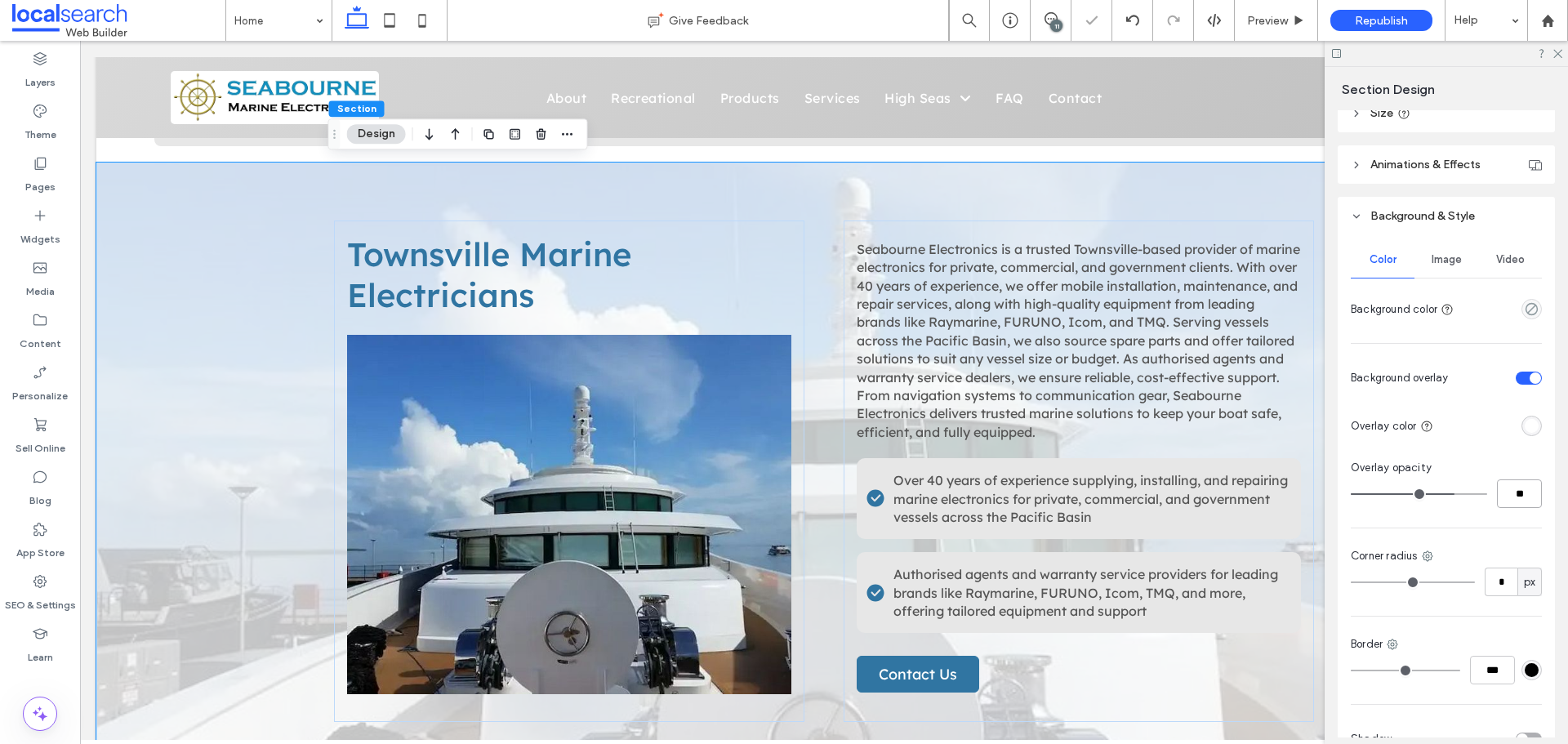 type on "**" 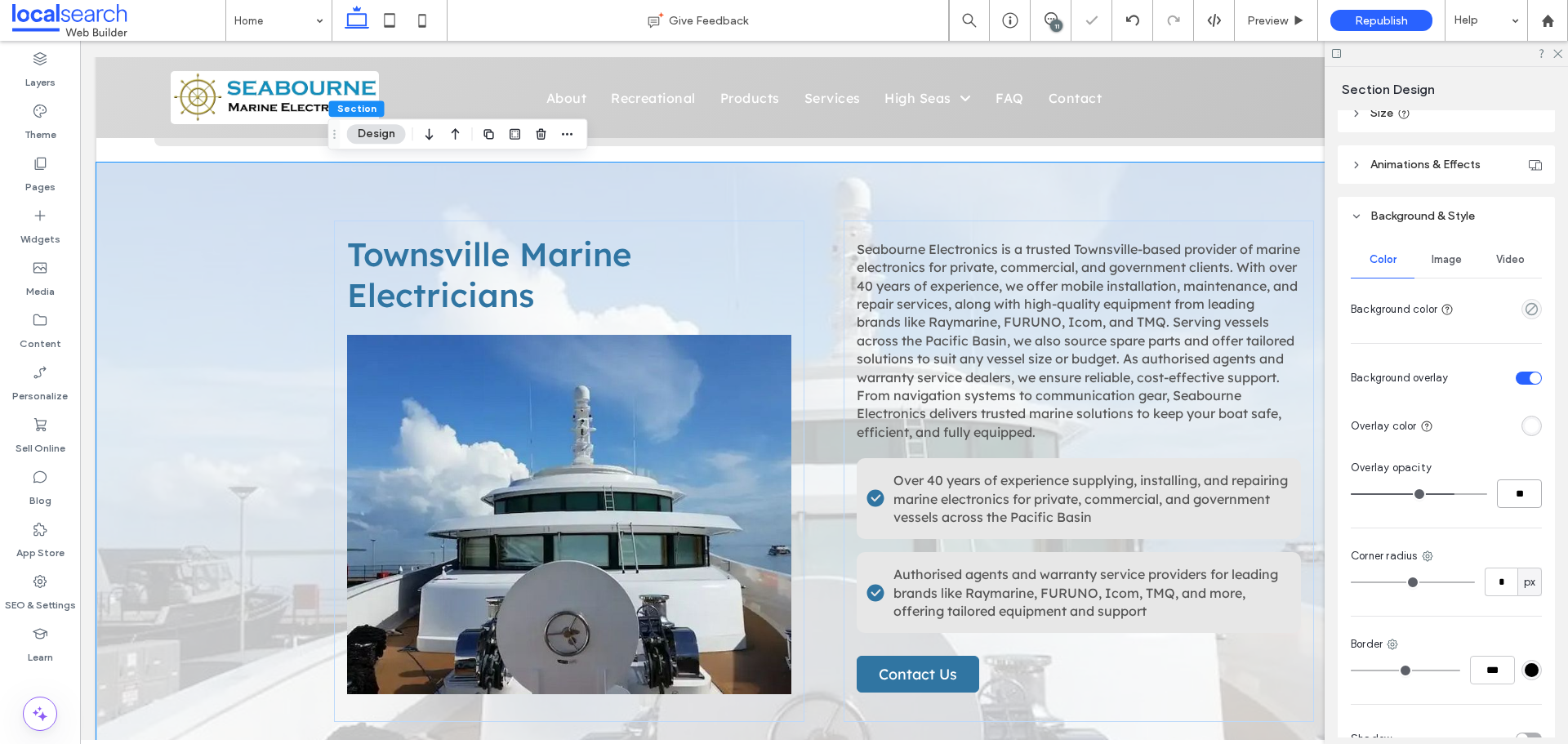 type on "**" 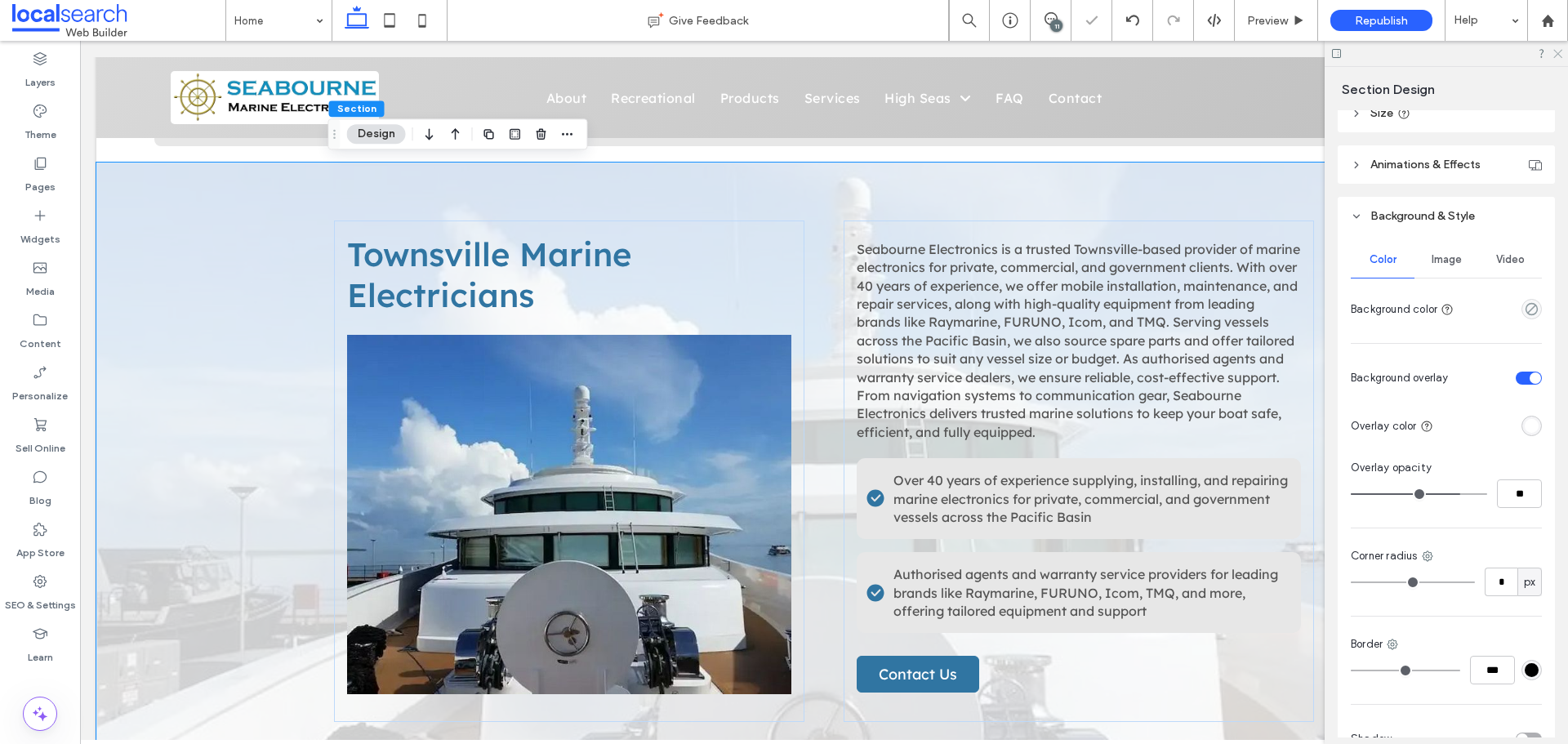 click 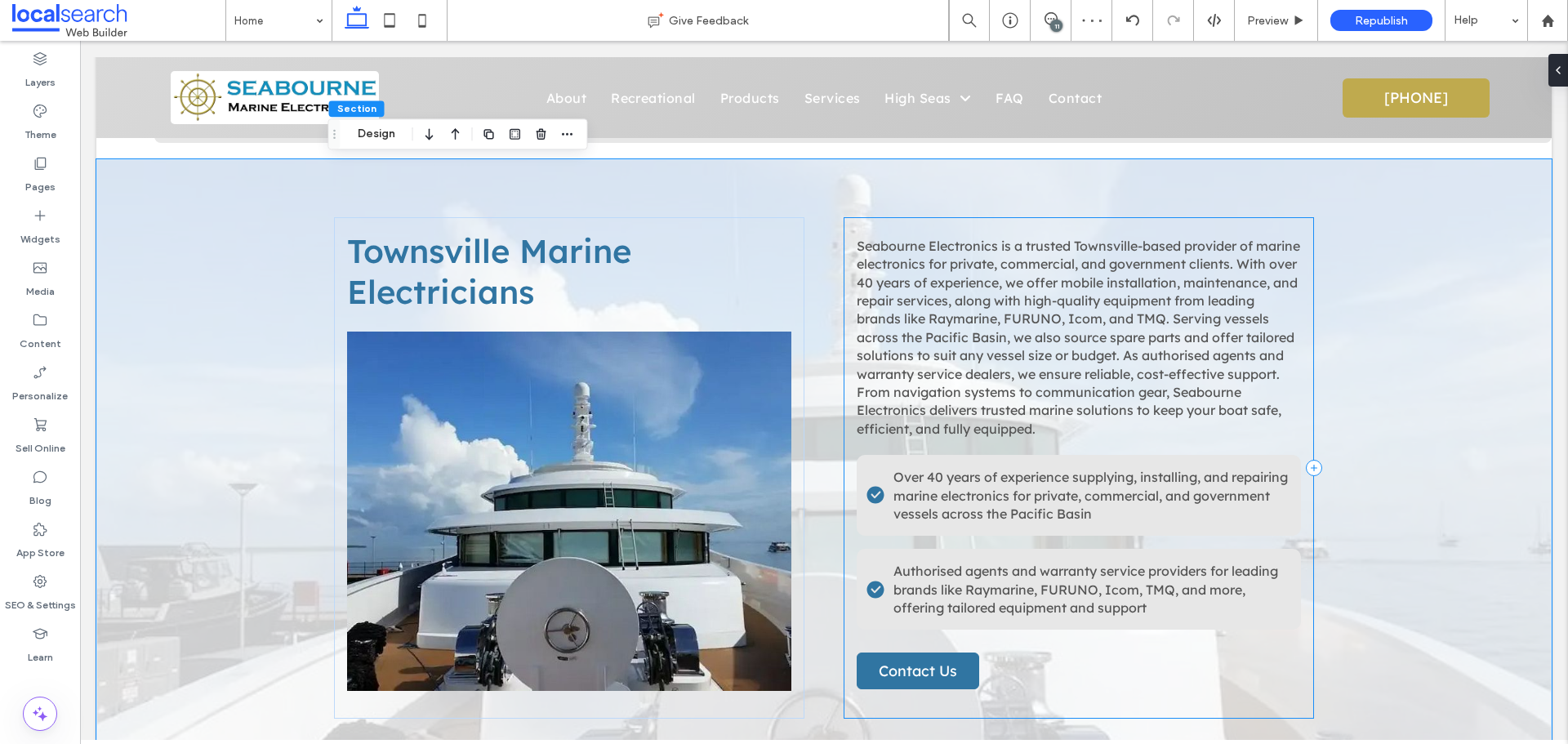 scroll, scrollTop: 651, scrollLeft: 0, axis: vertical 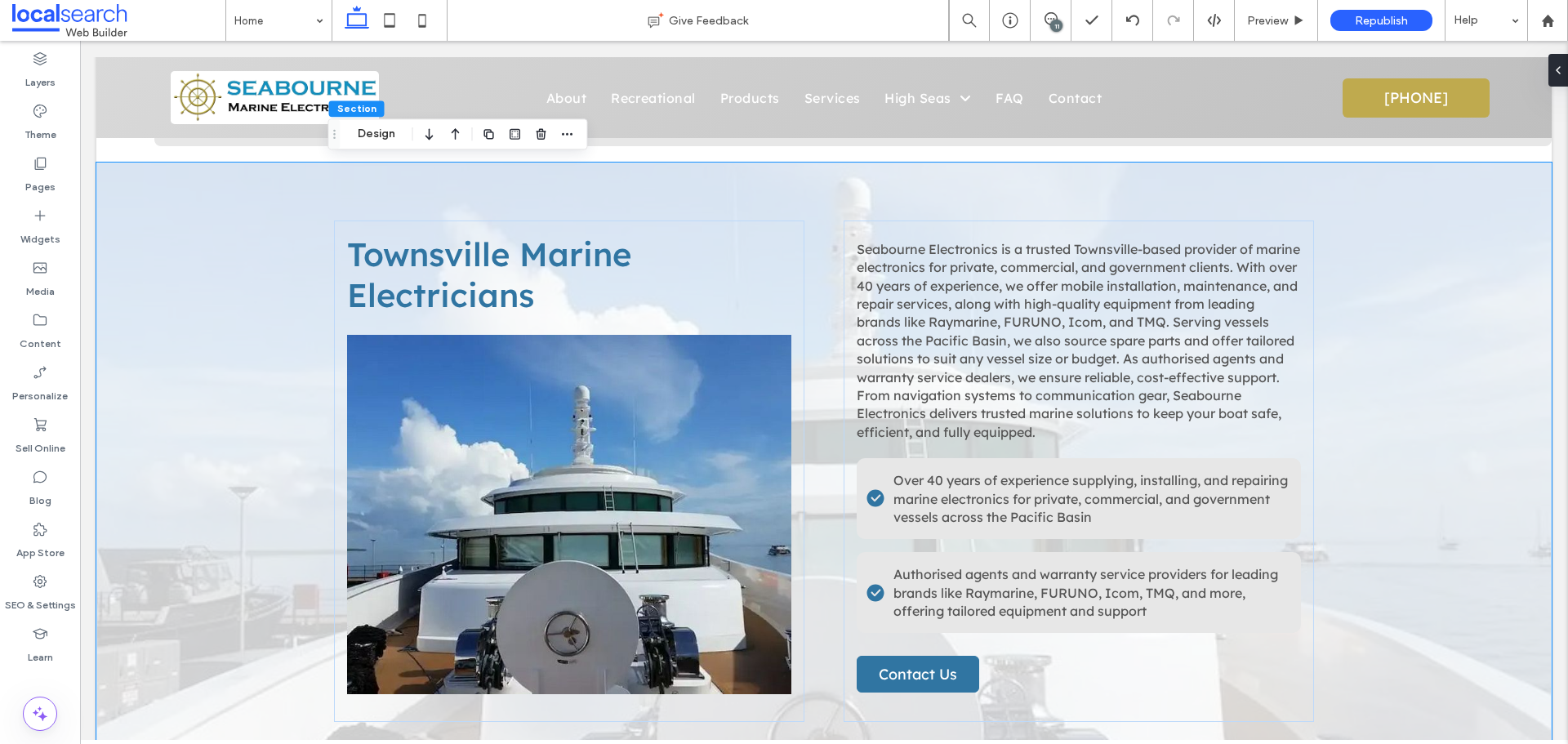 click on "Townsville Marine Electricians
Seabourne Electronics is a trusted Townsville-based provider of marine electronics for private, commercial, and government clients. With over 40 years of experience, we offer mobile installation, maintenance, and repair services, along with high-quality equipment from leading brands like Raymarine, FURUNO, Icom, and TMQ. Serving vessels across the Pacific Basin, we also source spare parts and offer tailored solutions to suit any vessel size or budget. As authorised agents and warranty service dealers, we ensure reliable, cost-effective support. From navigation systems to communication gear, Seabourne Electronics delivers trusted marine solutions to keep your boat safe, efficient, and fully equipped.
Check Icon
Check Icon
Contact Us" at bounding box center [824, 471] 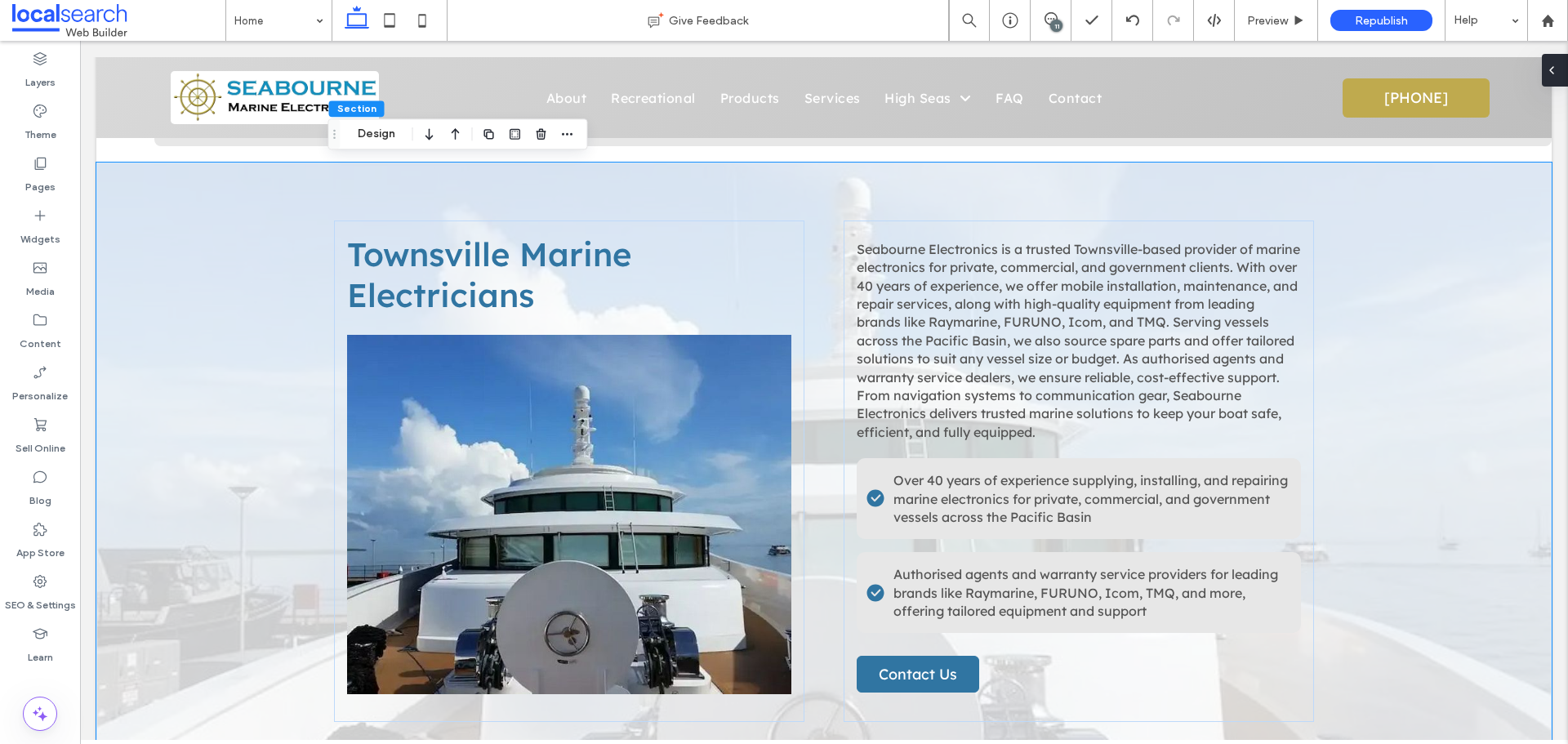 click 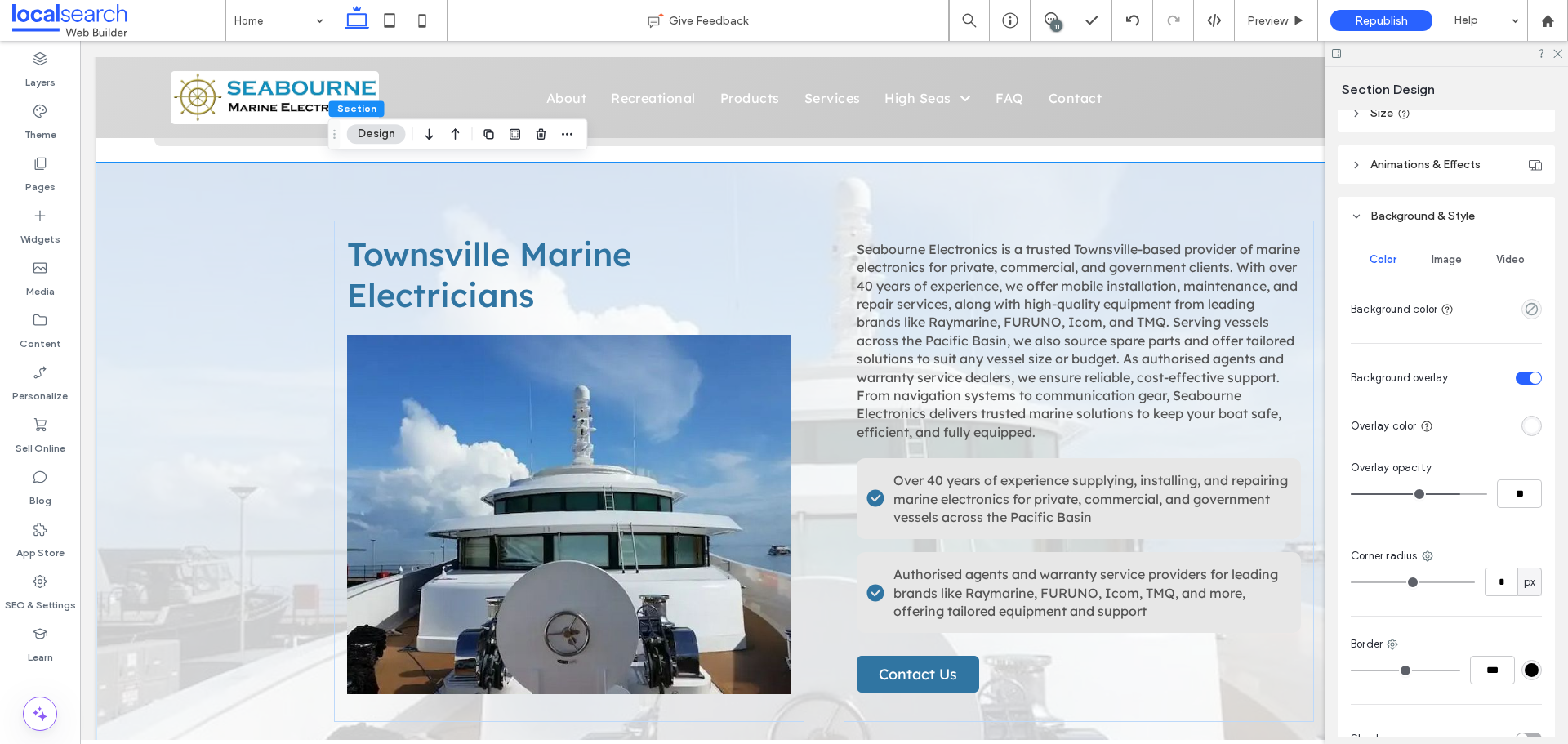 click 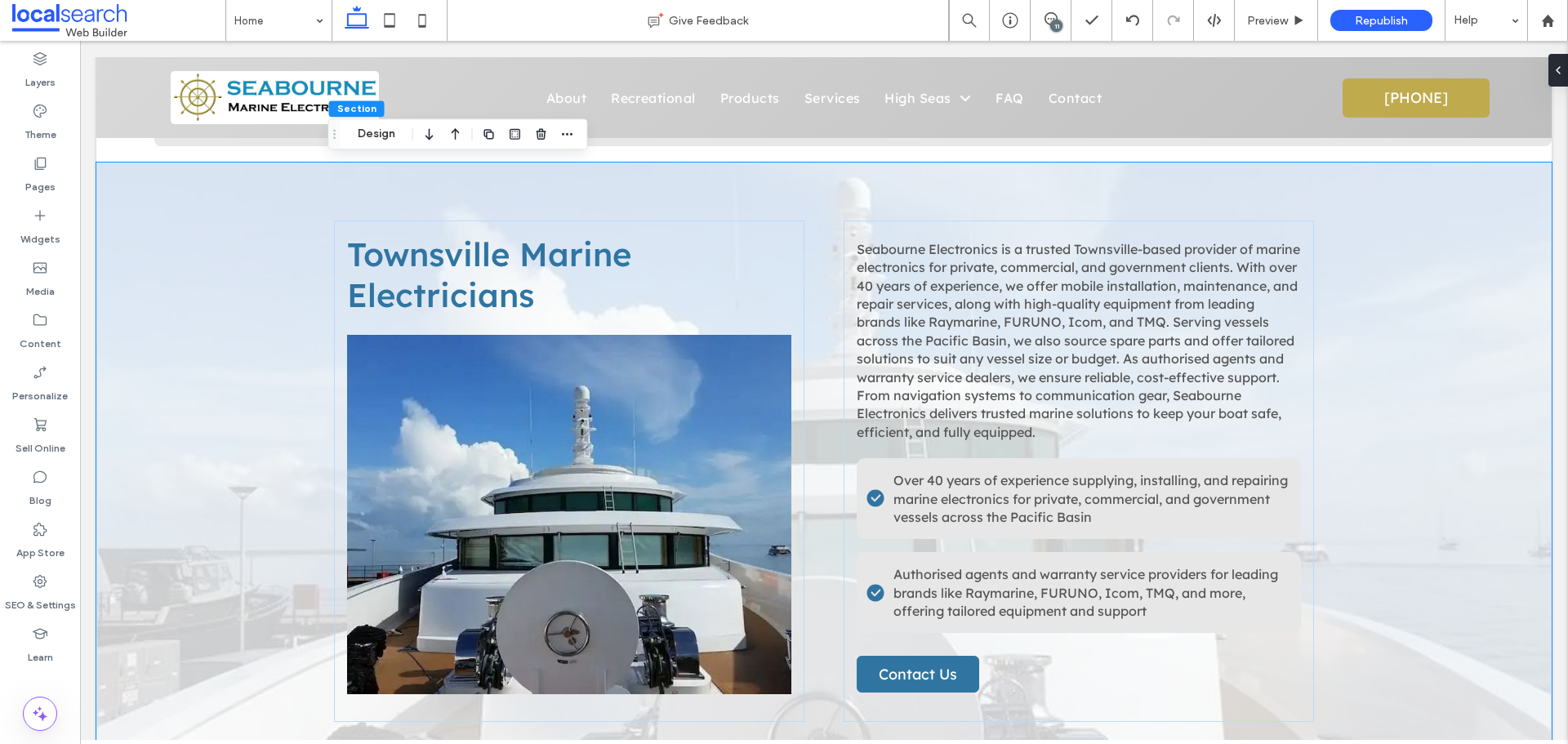 click on "Townsville Marine Electricians
Seabourne Electronics is a trusted Townsville-based provider of marine electronics for private, commercial, and government clients. With over 40 years of experience, we offer mobile installation, maintenance, and repair services, along with high-quality equipment from leading brands like Raymarine, FURUNO, Icom, and TMQ. Serving vessels across the Pacific Basin, we also source spare parts and offer tailored solutions to suit any vessel size or budget. As authorised agents and warranty service dealers, we ensure reliable, cost-effective support. From navigation systems to communication gear, Seabourne Electronics delivers trusted marine solutions to keep your boat safe, efficient, and fully equipped.
Check Icon
Check Icon
Contact Us" at bounding box center (824, 471) 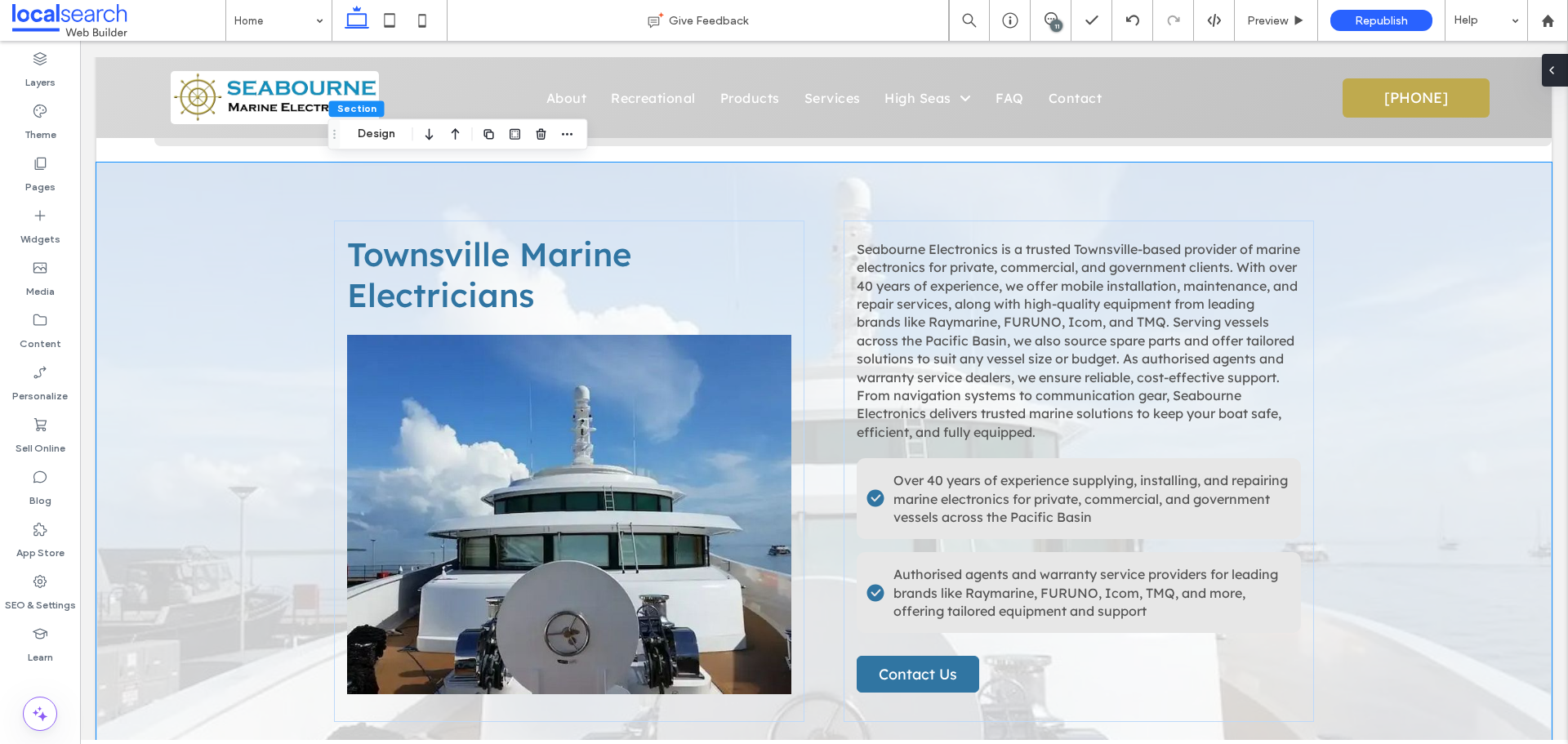 click at bounding box center (1555, 70) 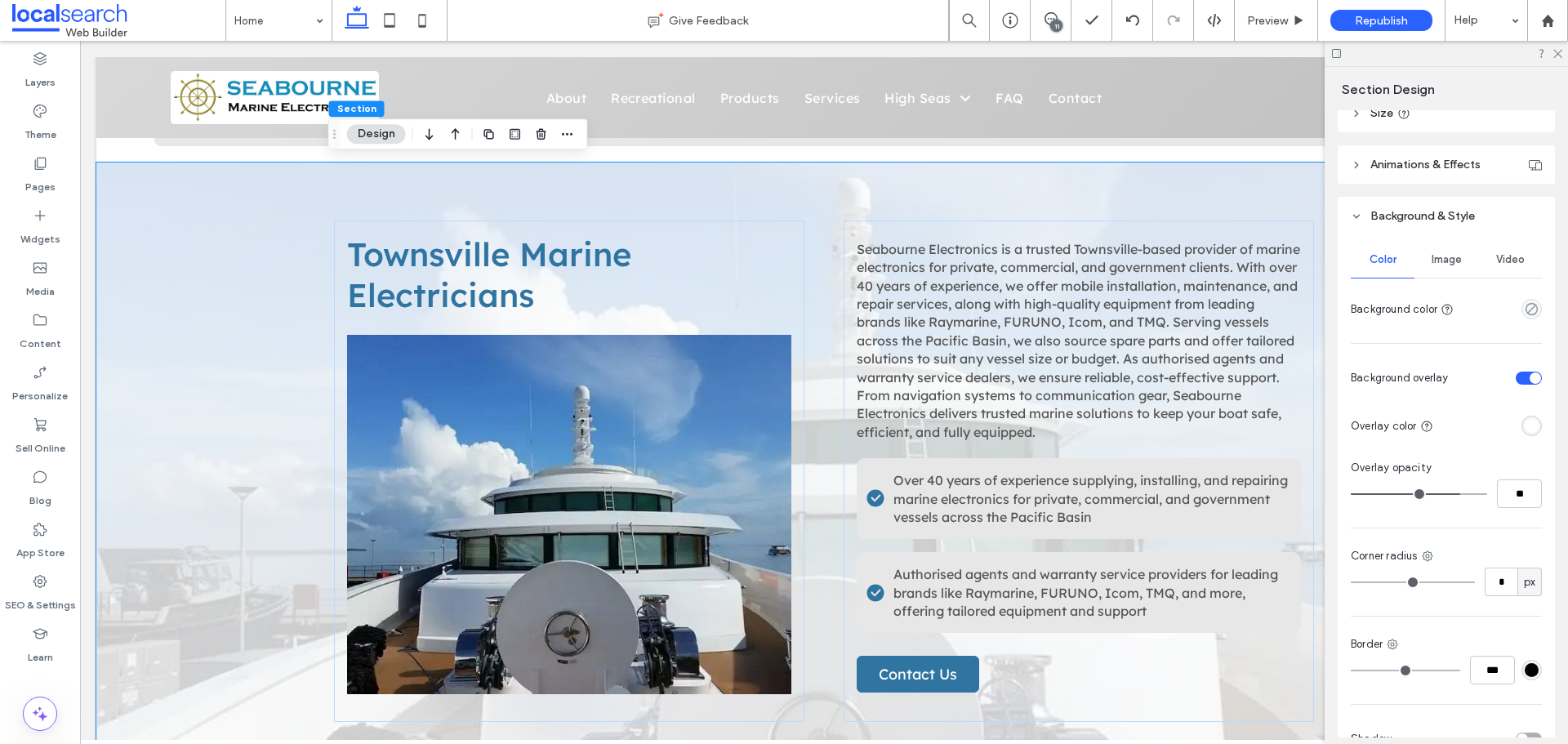 scroll, scrollTop: 327, scrollLeft: 0, axis: vertical 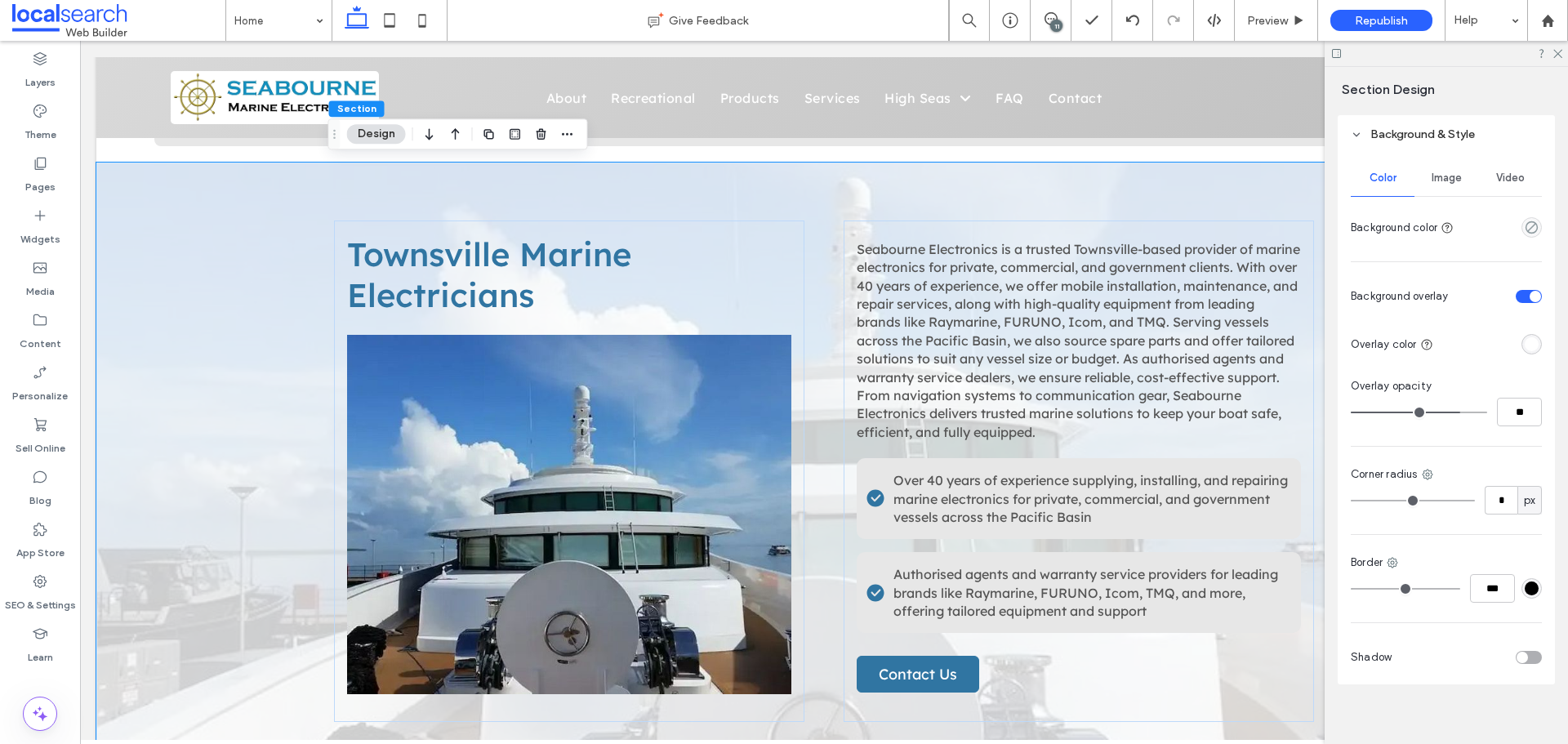 click at bounding box center [1446, 53] 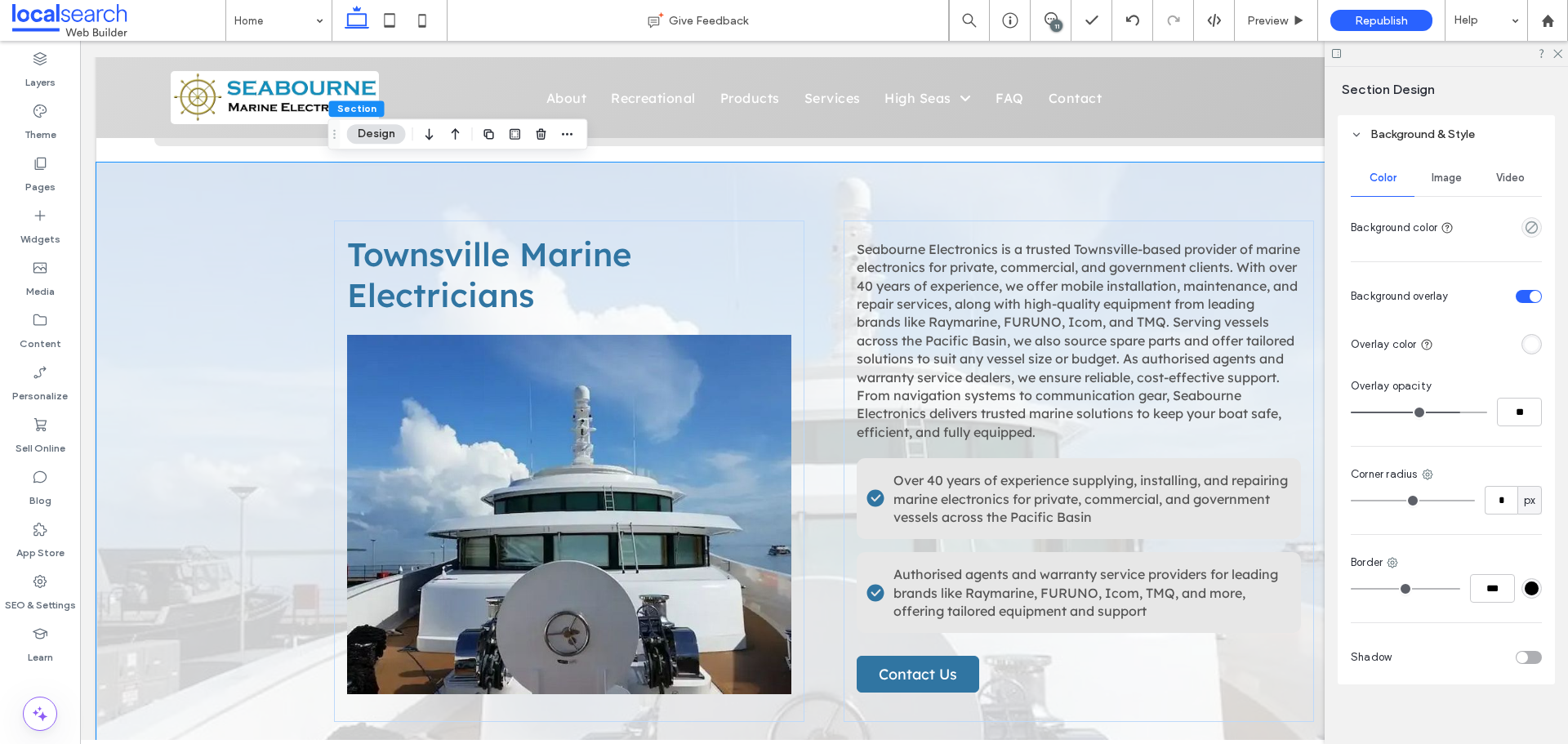click on "11" at bounding box center [1056, 25] 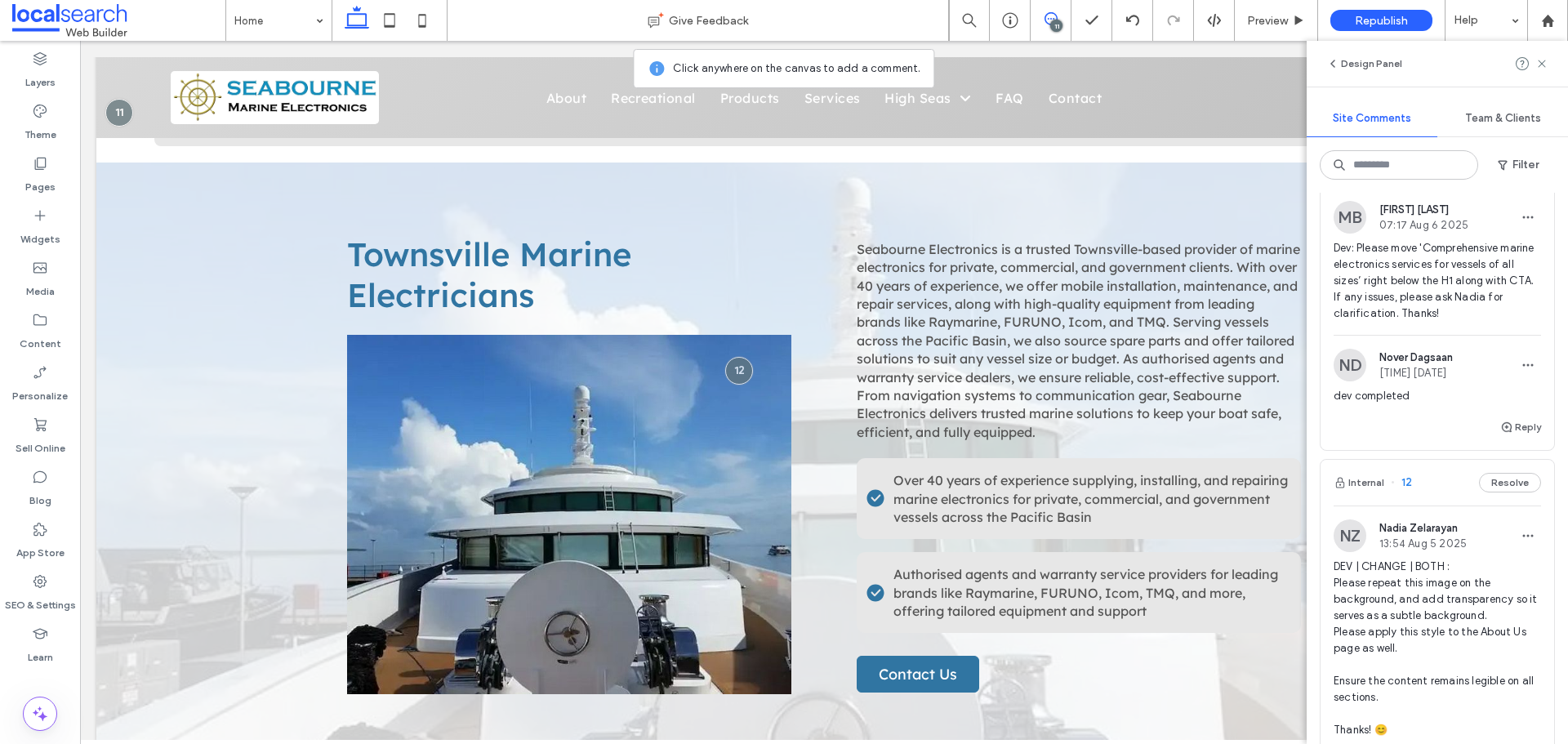 scroll, scrollTop: 163, scrollLeft: 0, axis: vertical 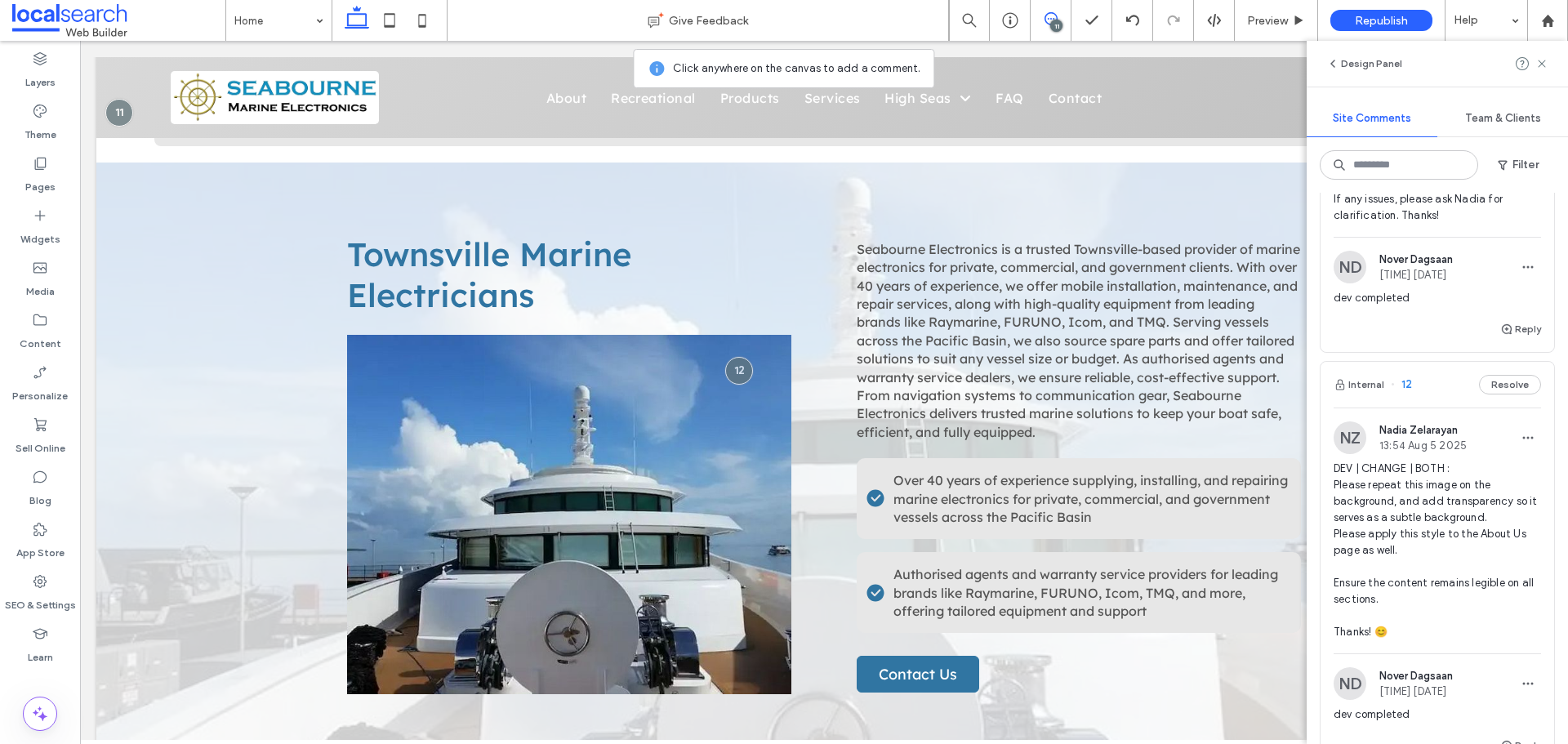 click on "Internal 12 Resolve" at bounding box center (1437, 385) 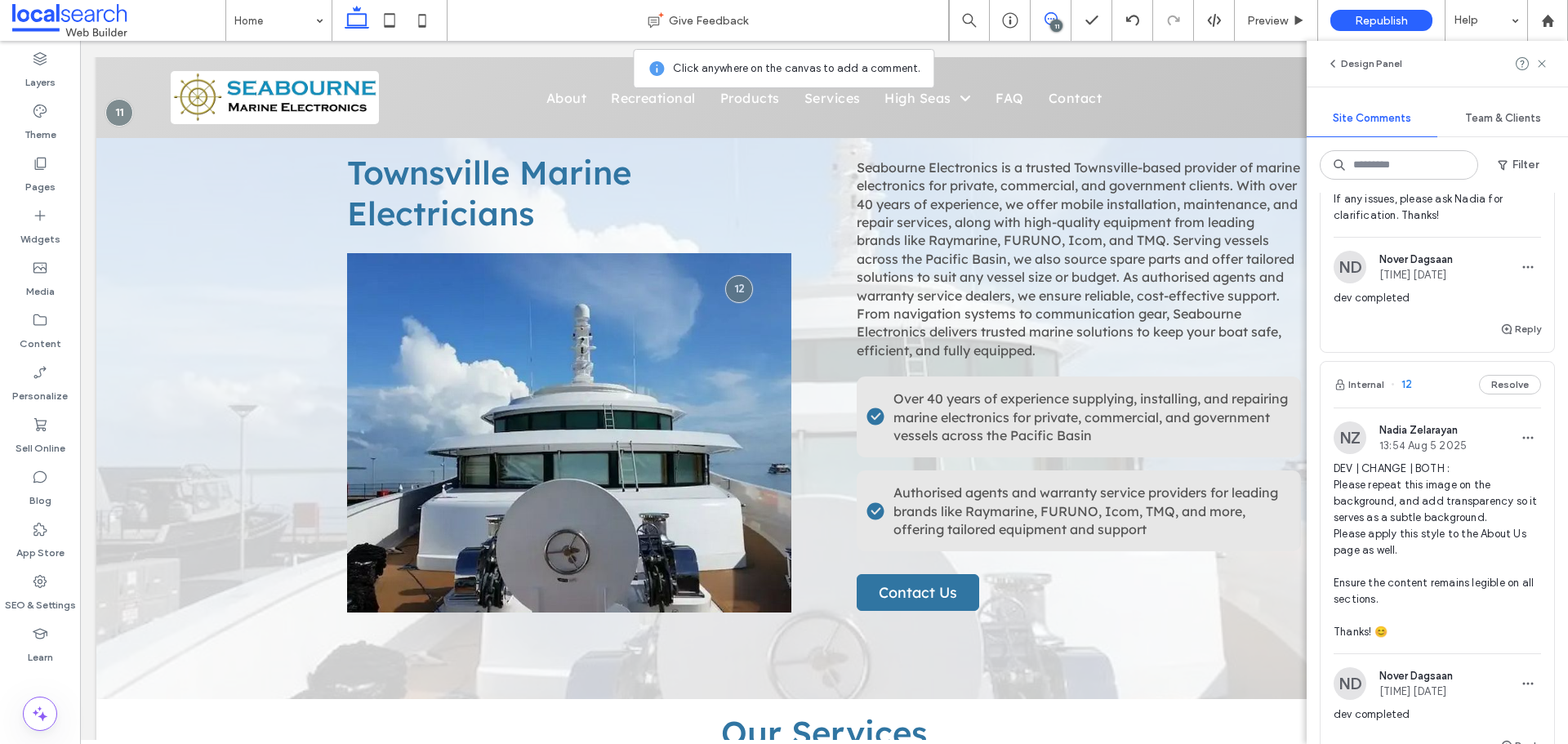 scroll, scrollTop: 739, scrollLeft: 0, axis: vertical 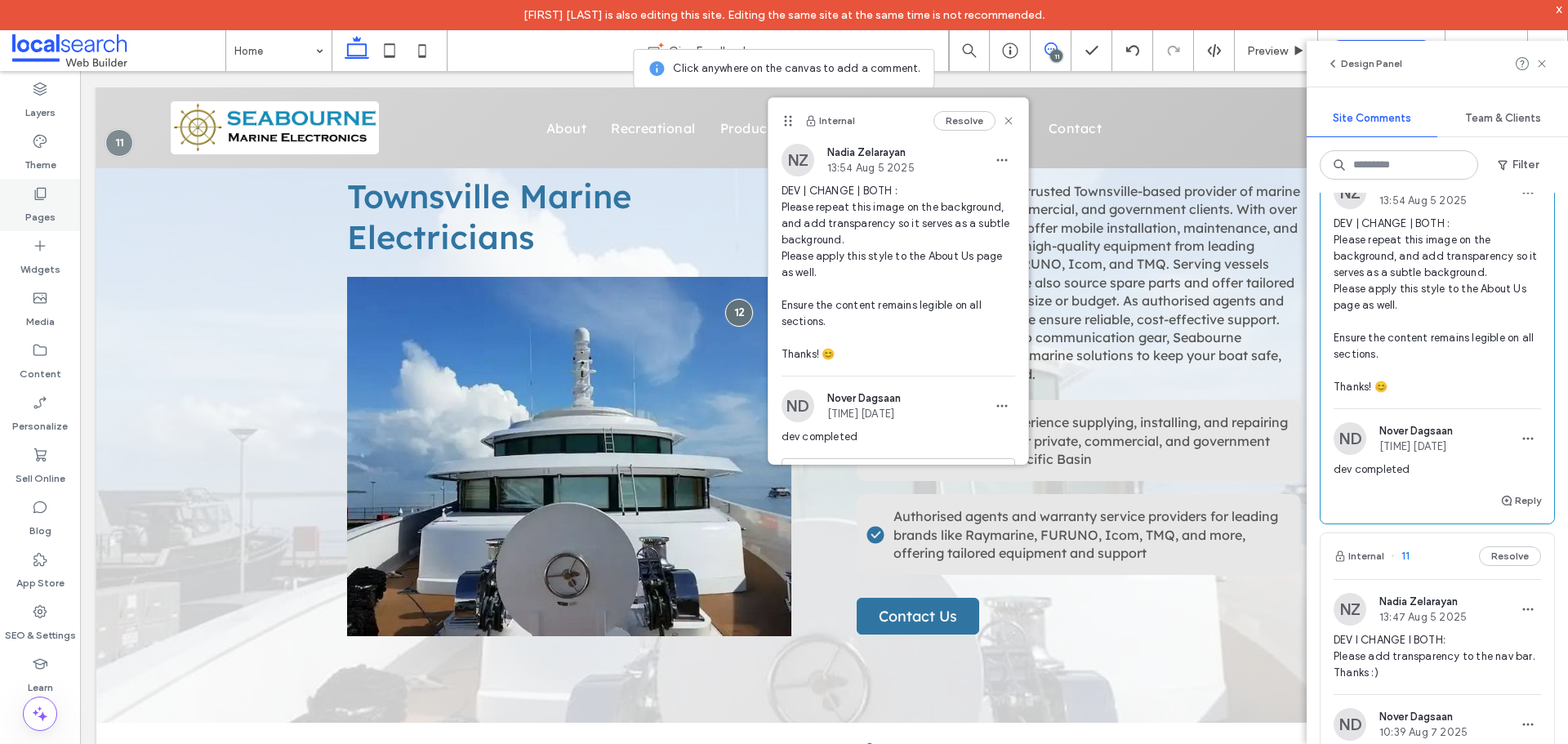 click on "Pages" at bounding box center (40, 213) 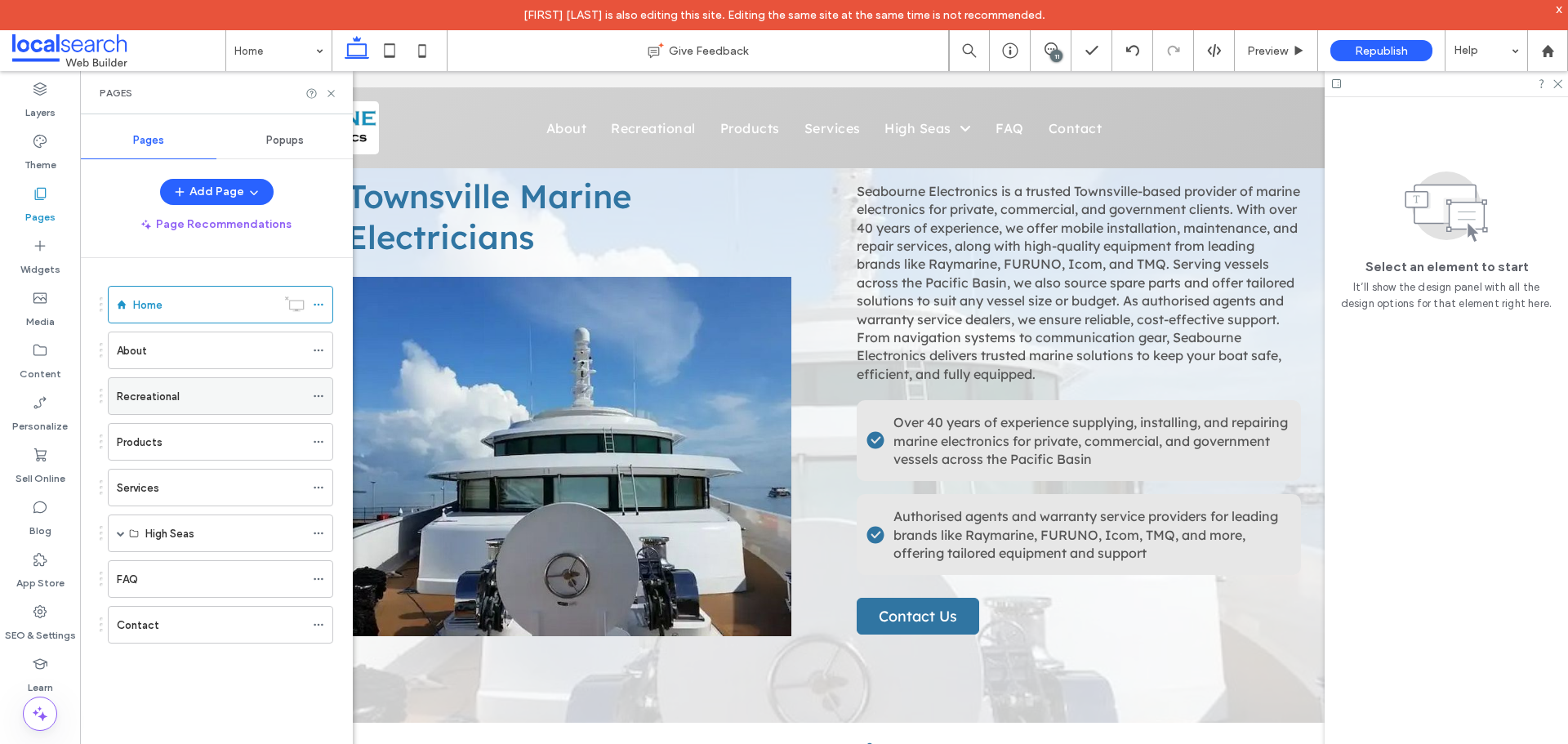 scroll, scrollTop: 0, scrollLeft: 0, axis: both 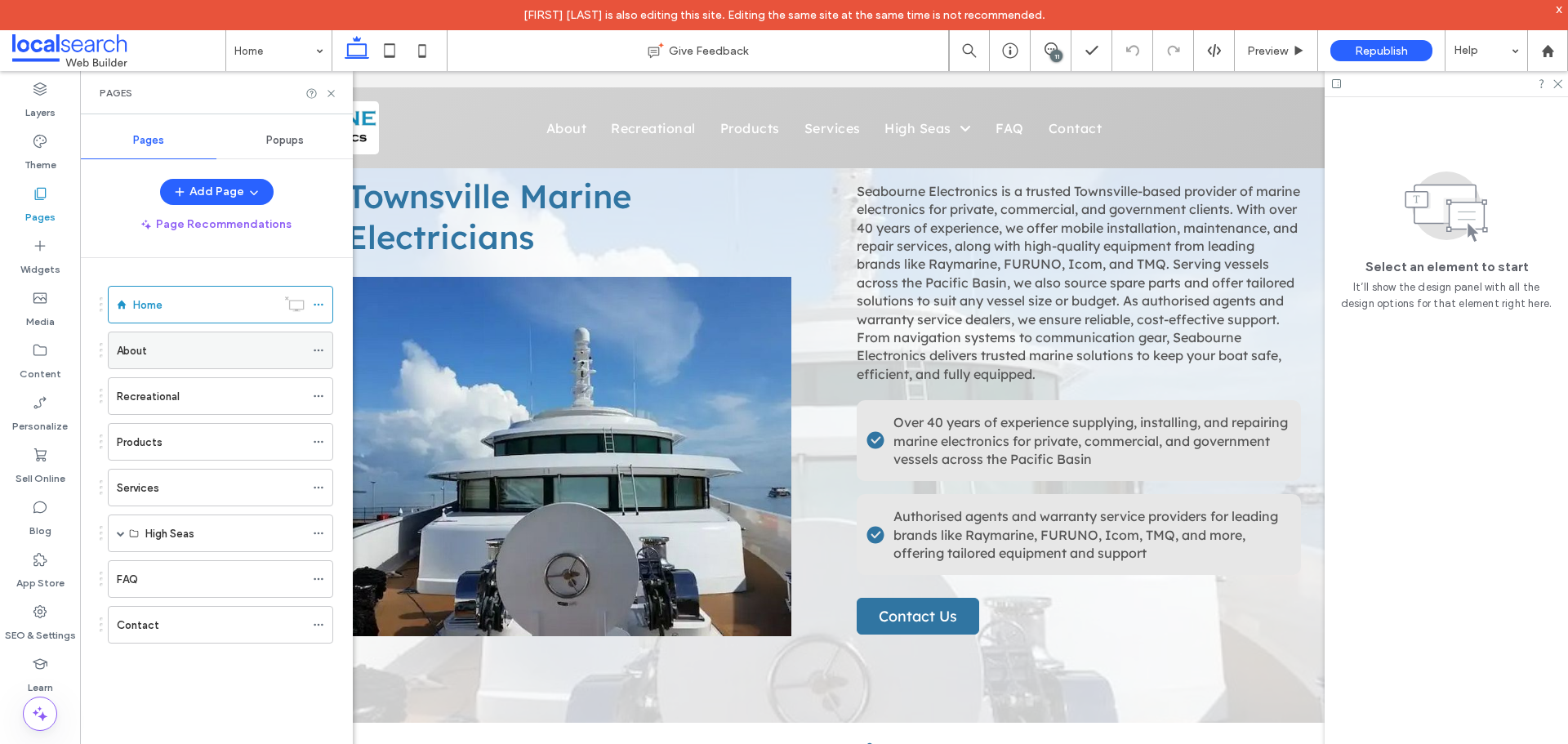 click on "About" at bounding box center [211, 350] 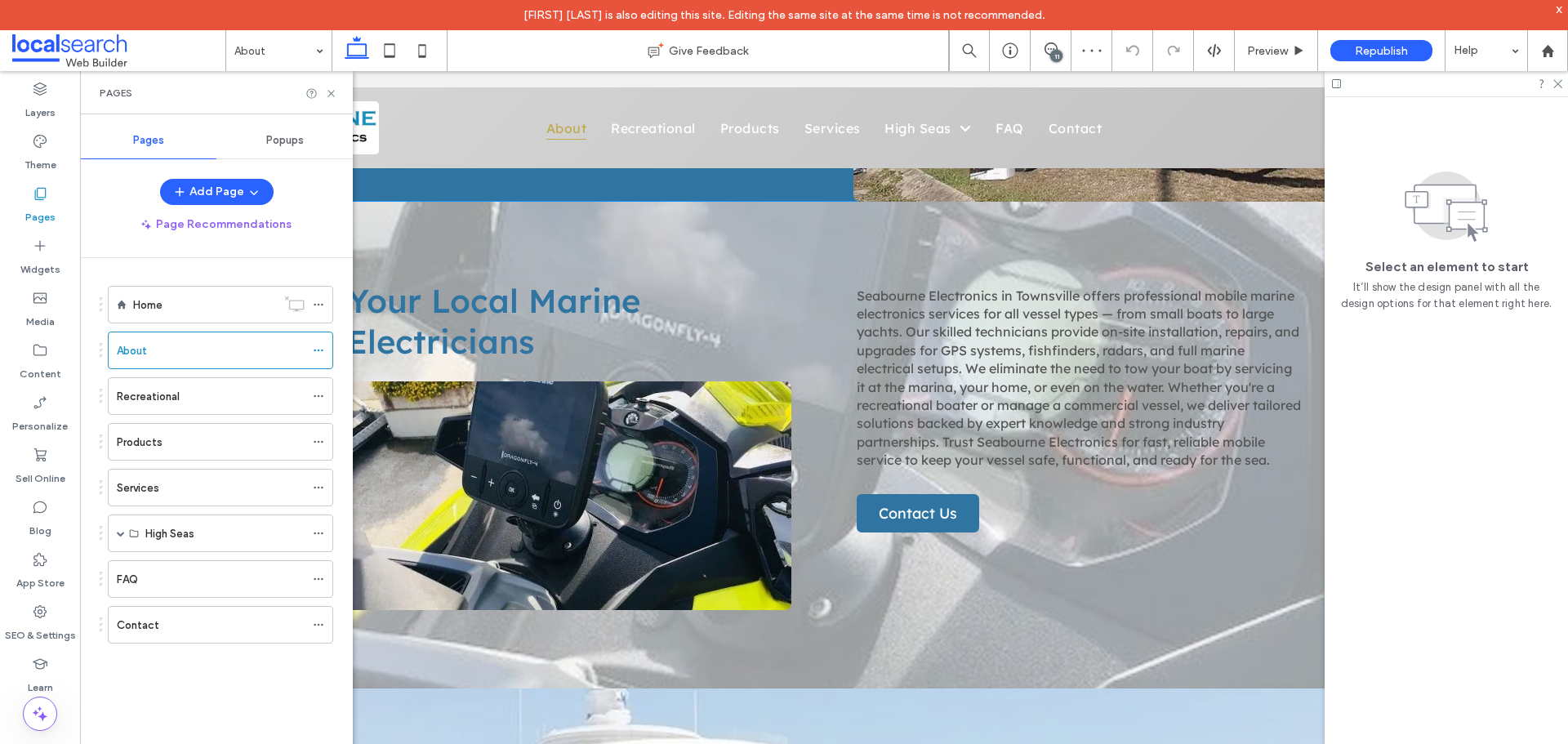 scroll, scrollTop: 327, scrollLeft: 0, axis: vertical 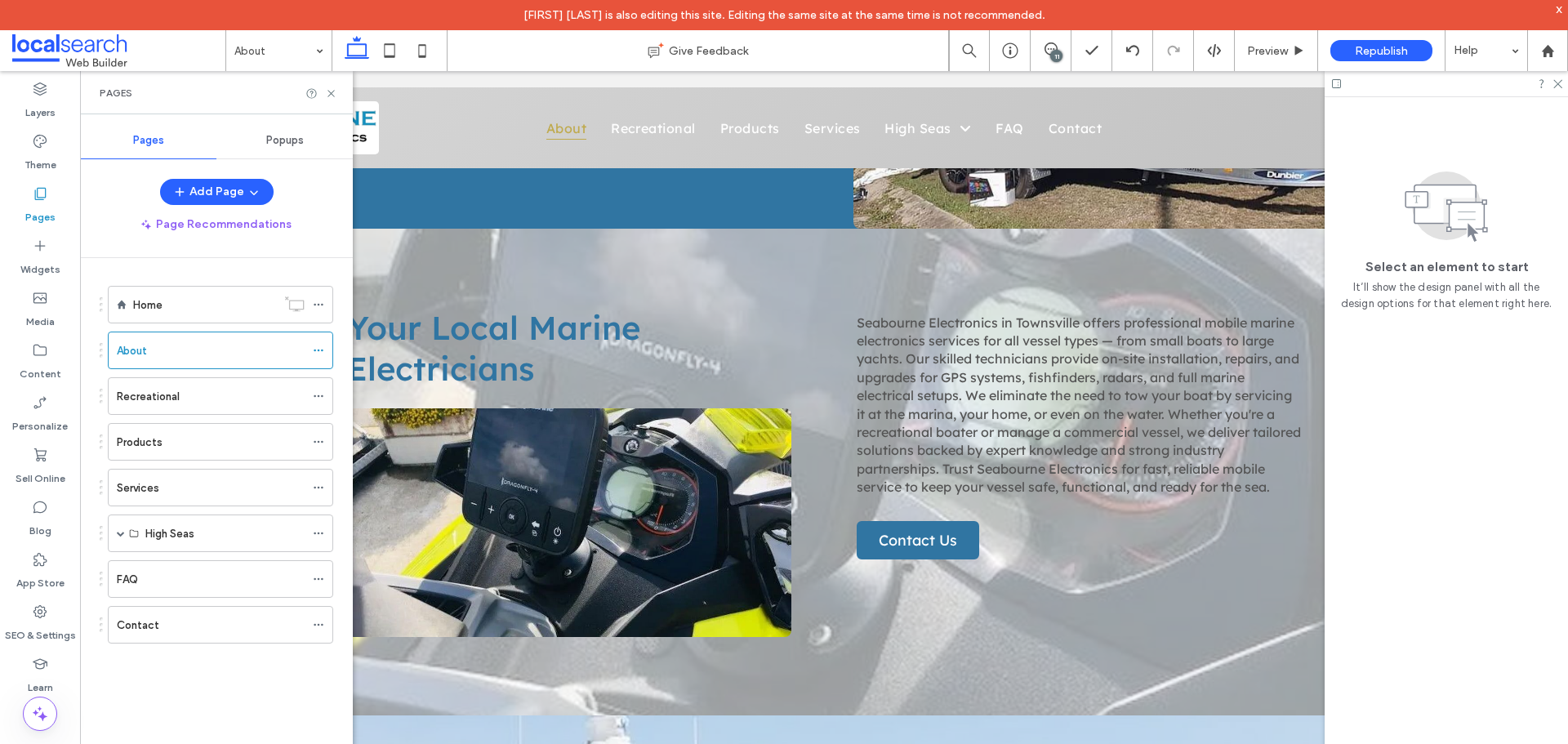 click on "11" at bounding box center (1056, 56) 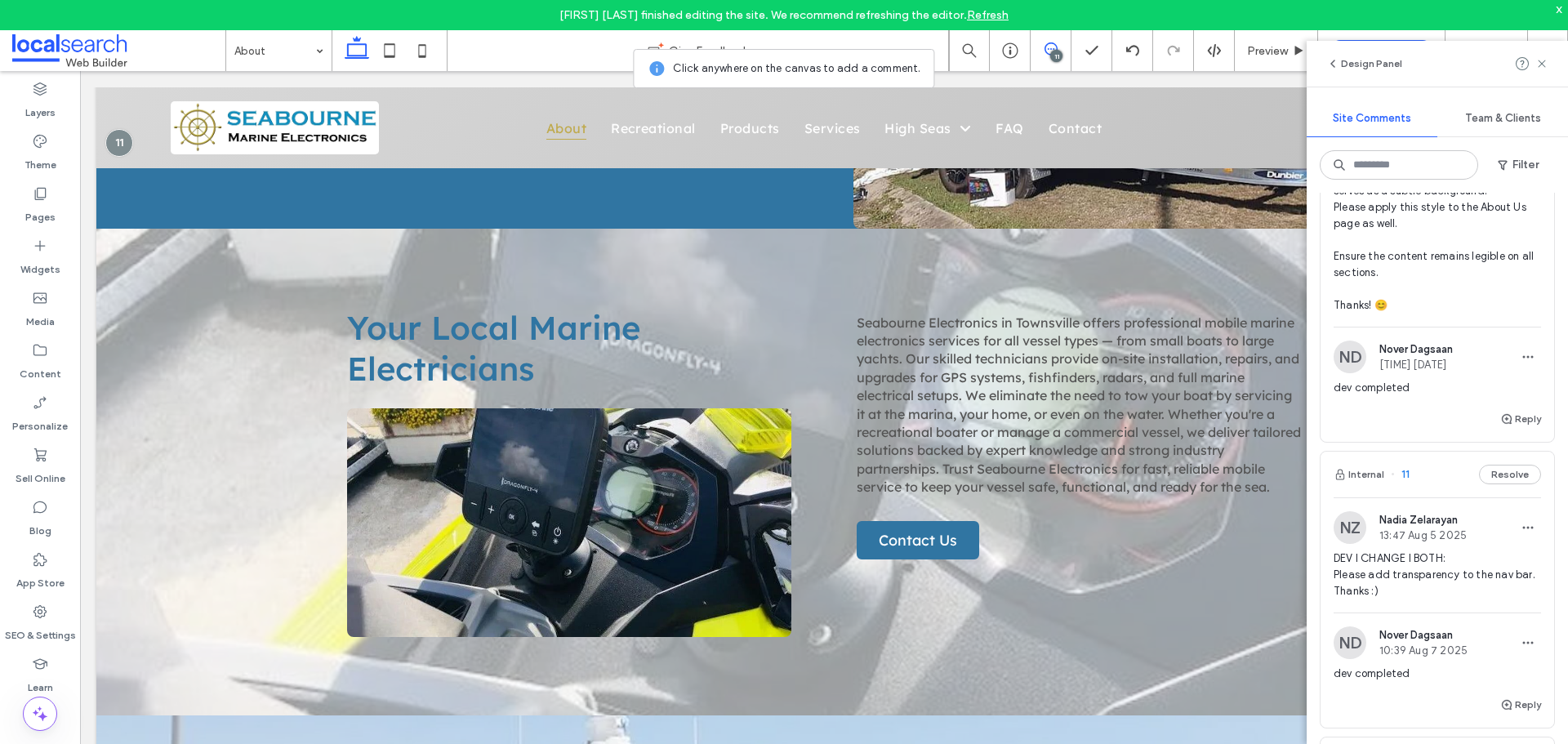 scroll, scrollTop: 572, scrollLeft: 0, axis: vertical 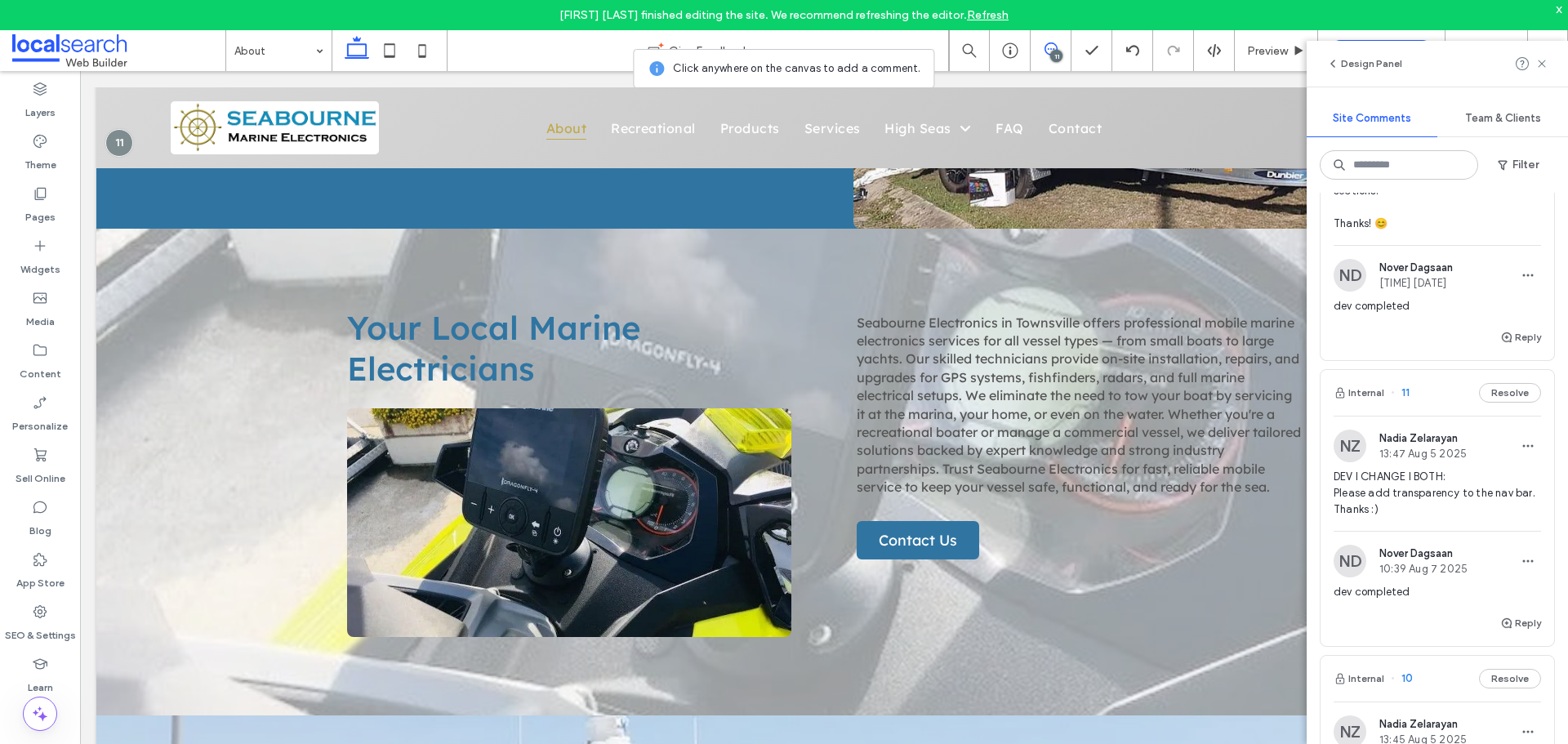 click on "Internal 11 Resolve" at bounding box center (1437, 393) 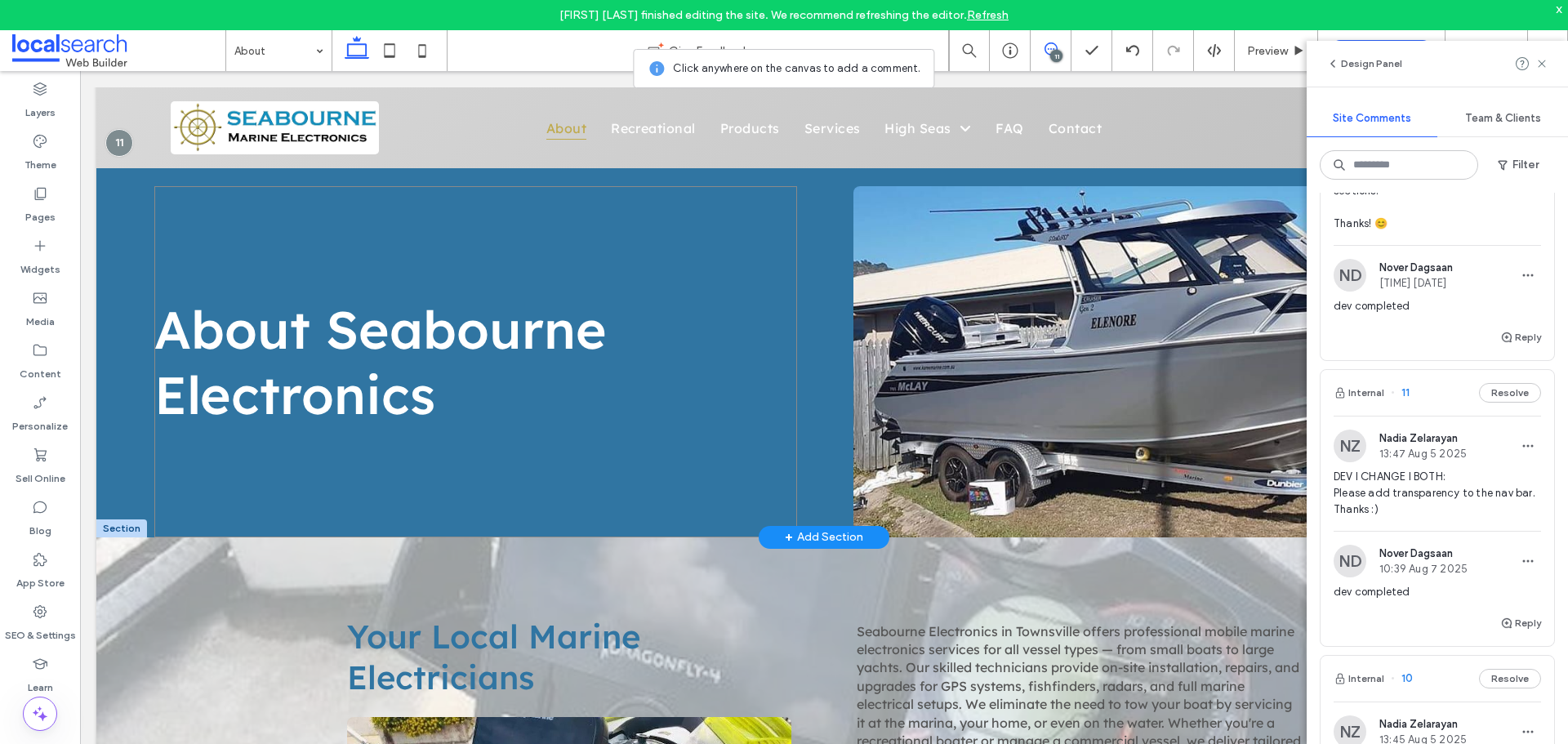 scroll, scrollTop: 0, scrollLeft: 0, axis: both 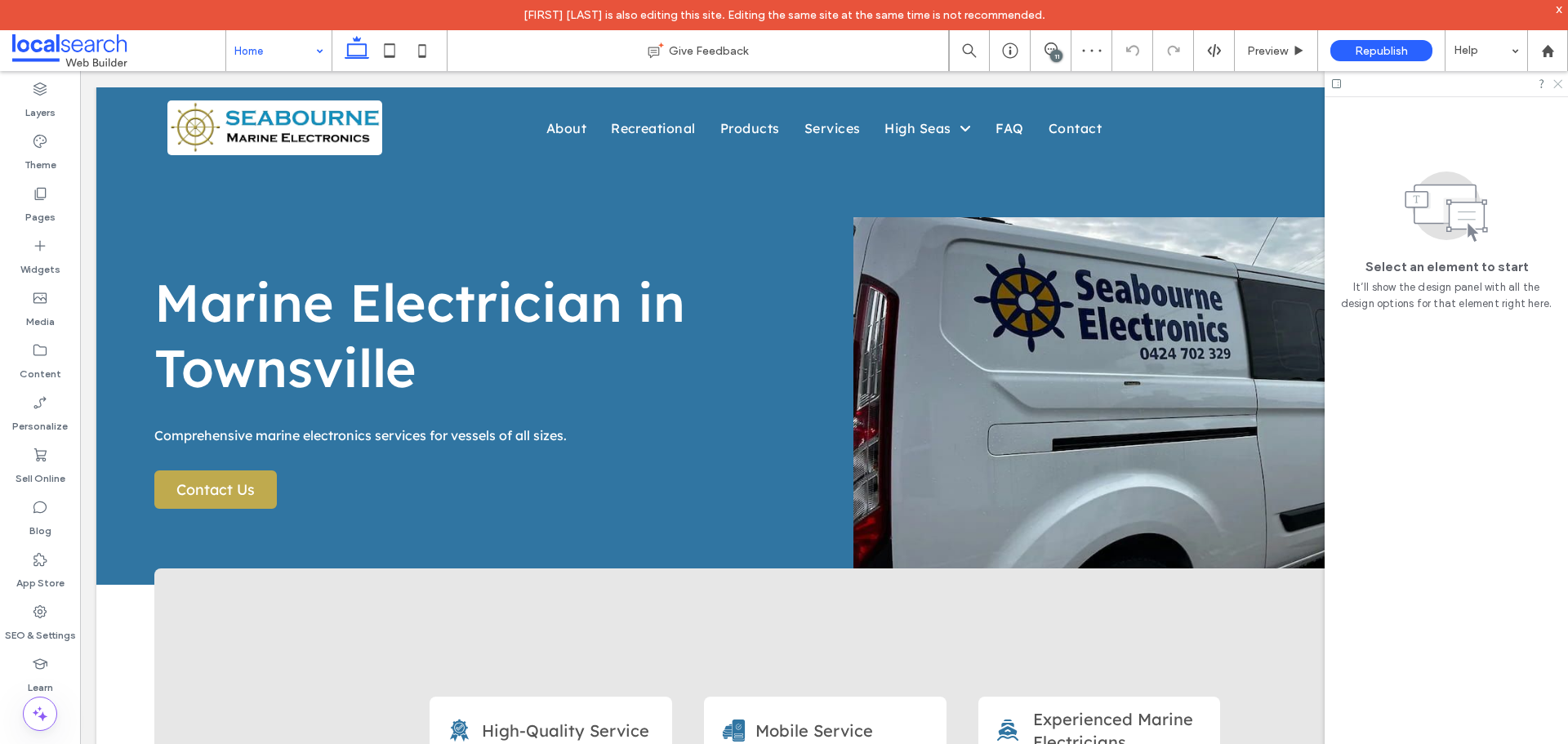click 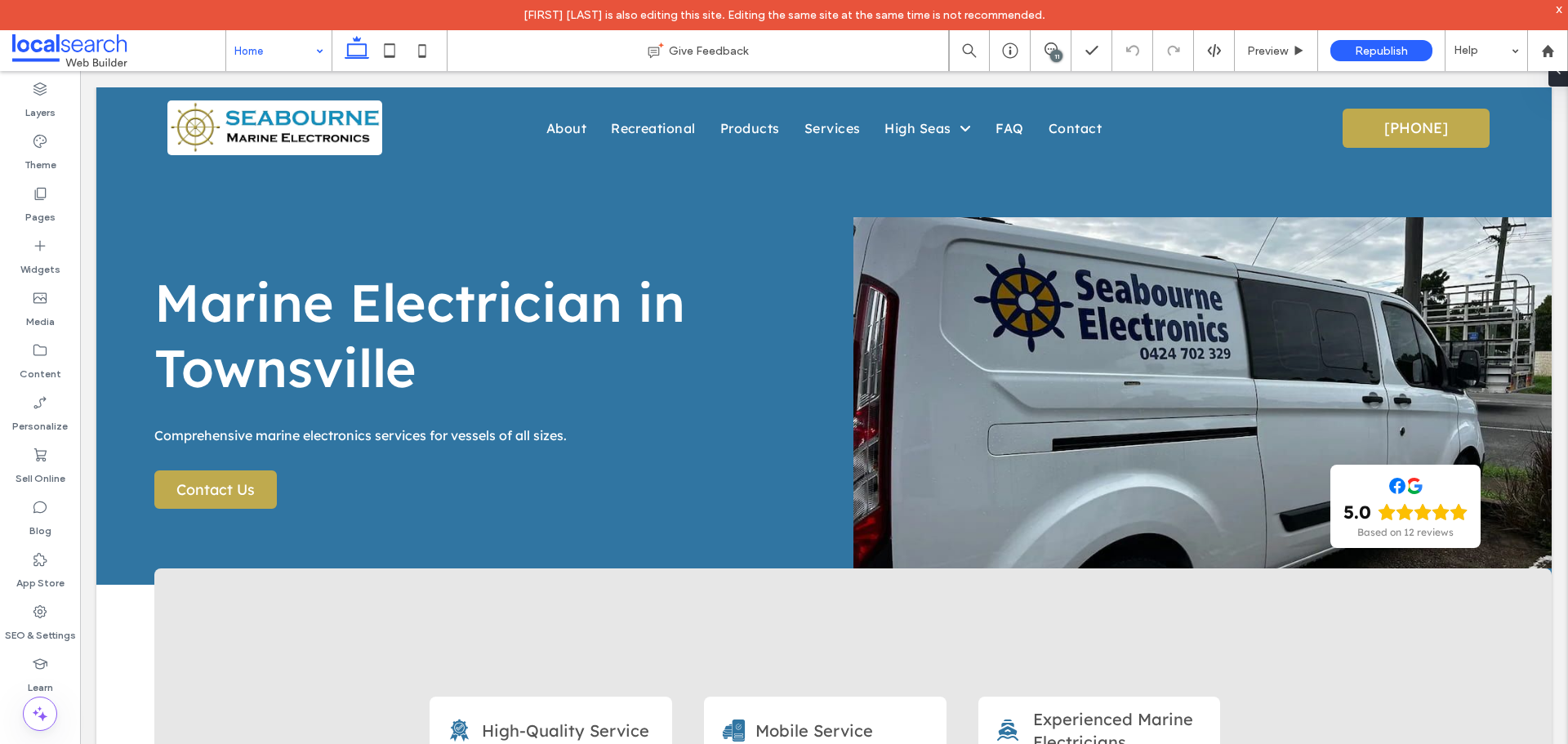 click on "11" at bounding box center [1056, 56] 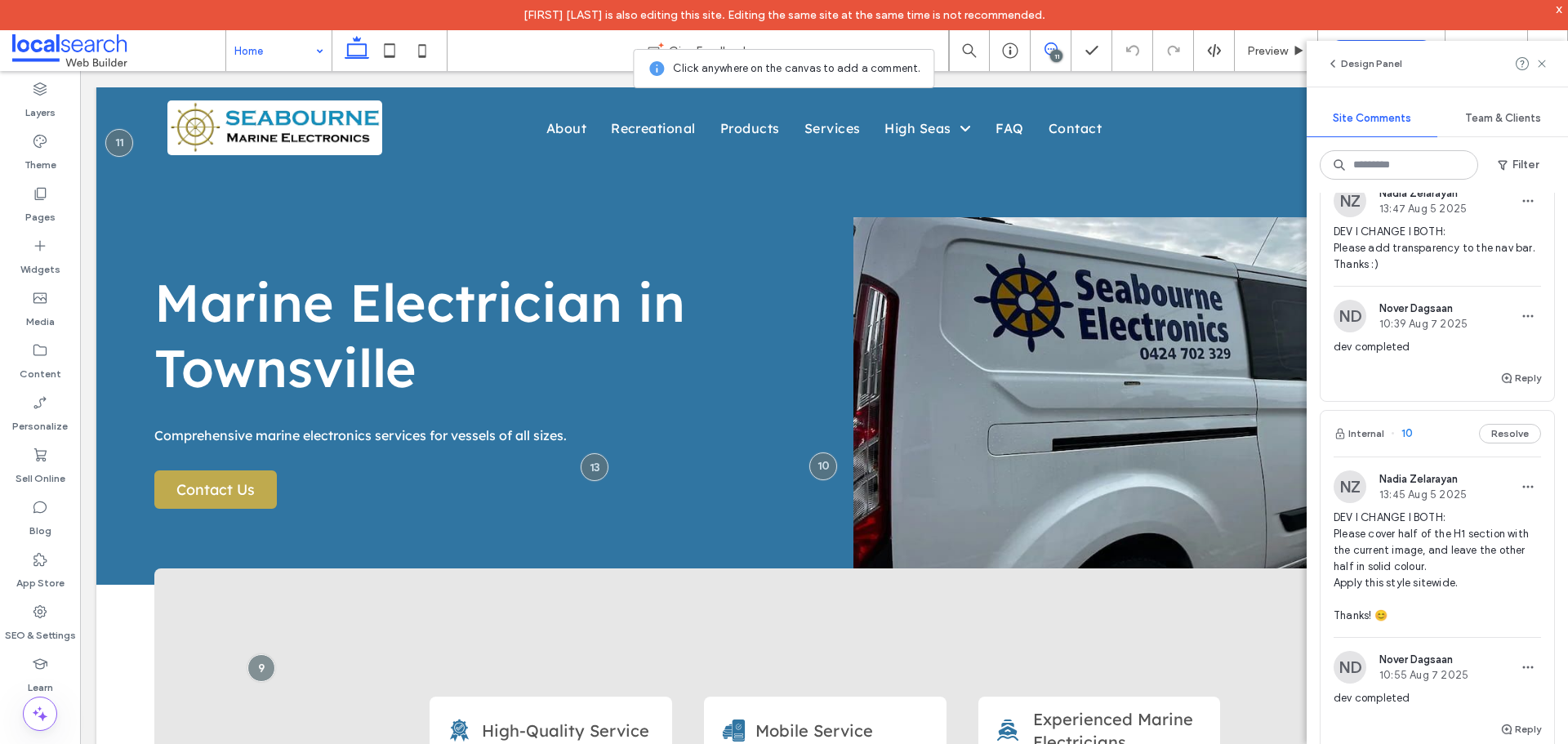 scroll, scrollTop: 898, scrollLeft: 0, axis: vertical 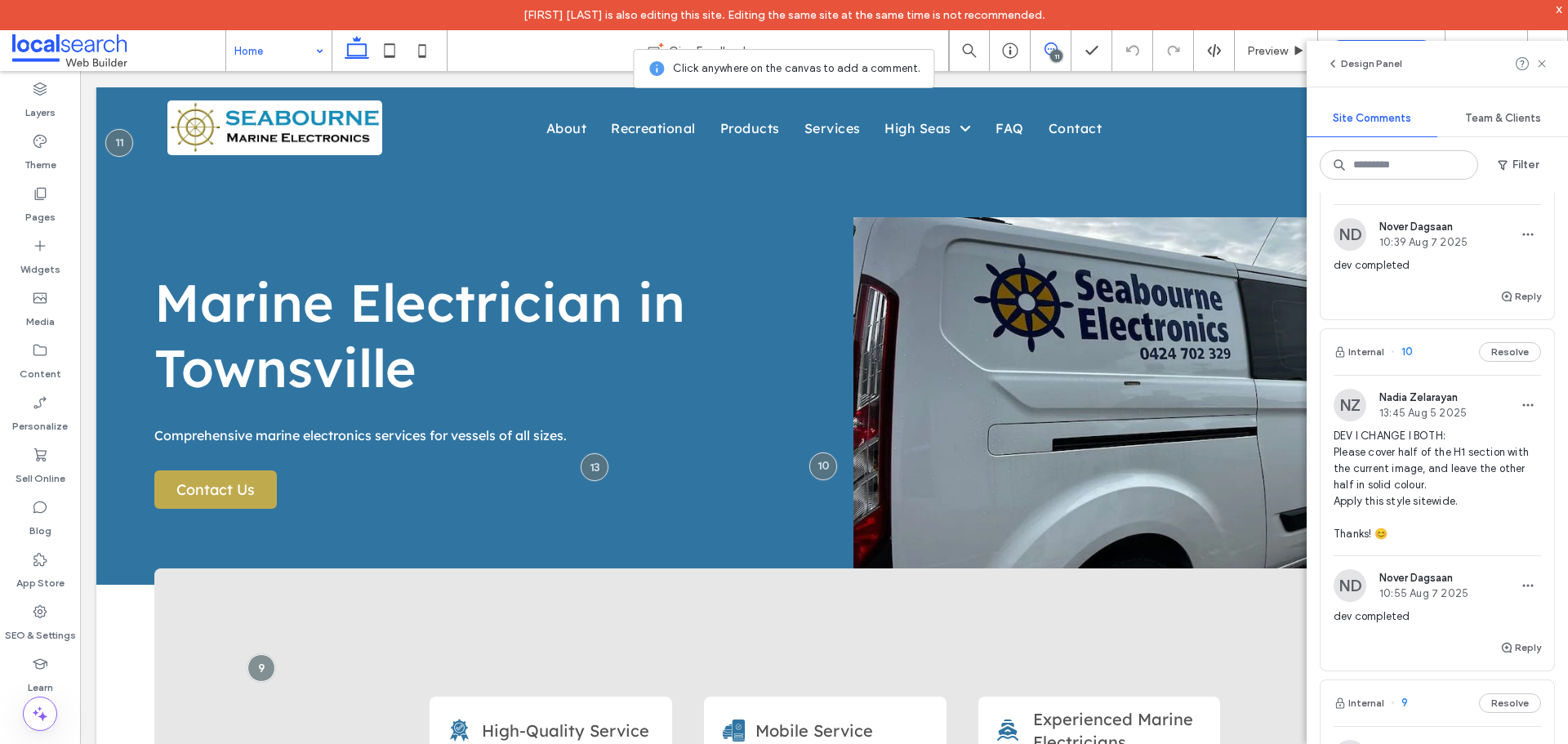 click on "Internal 10 Resolve" at bounding box center (1437, 352) 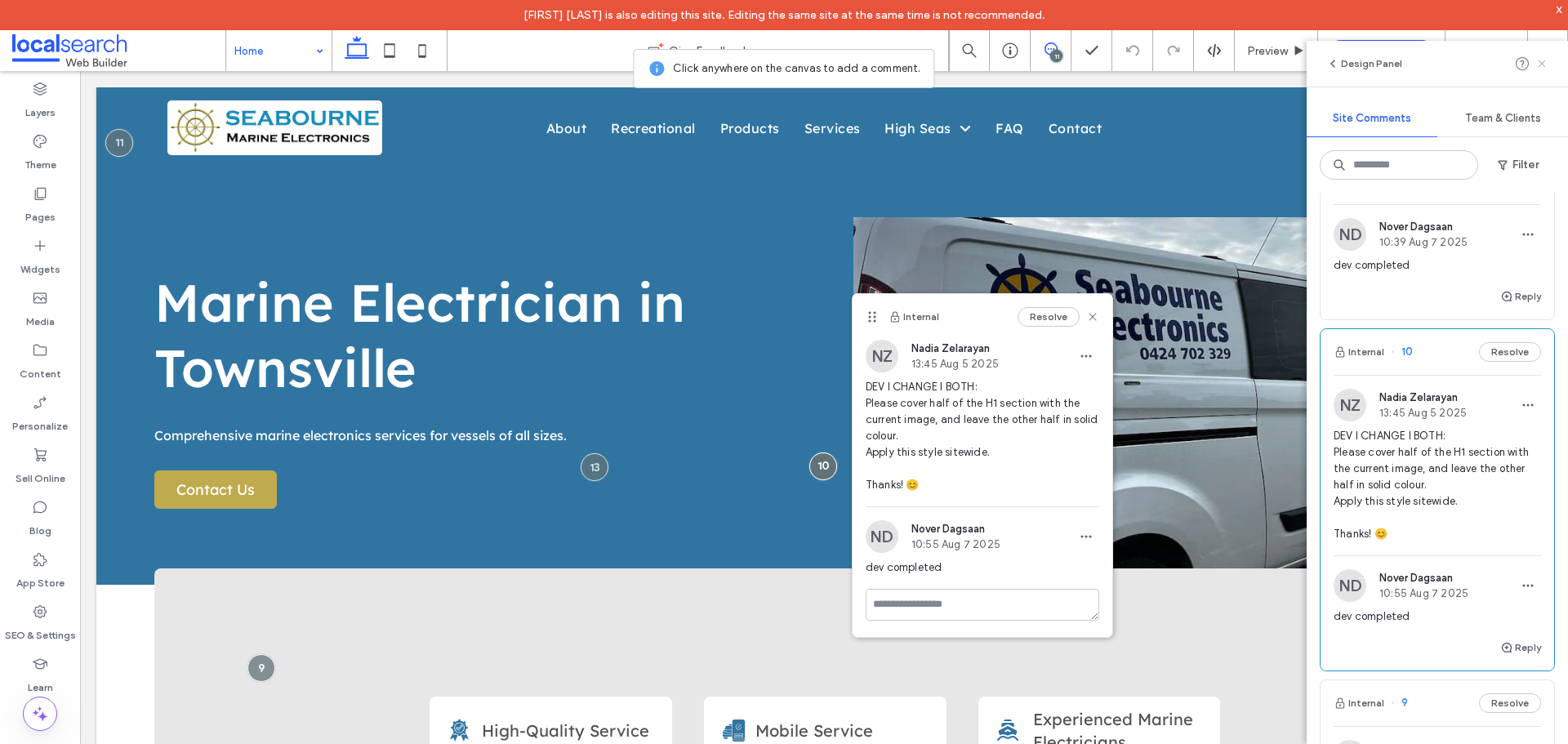 click 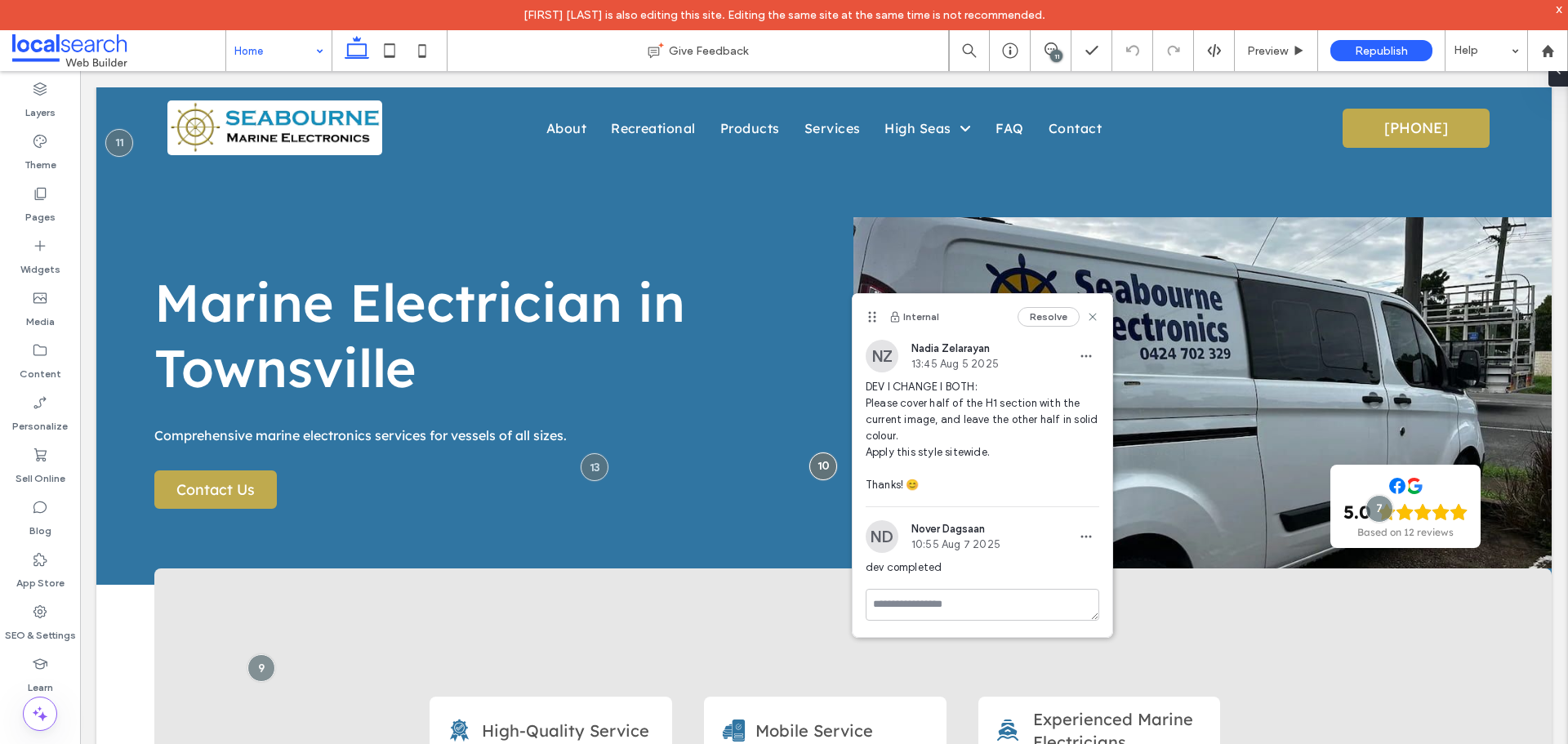 scroll, scrollTop: 0, scrollLeft: 0, axis: both 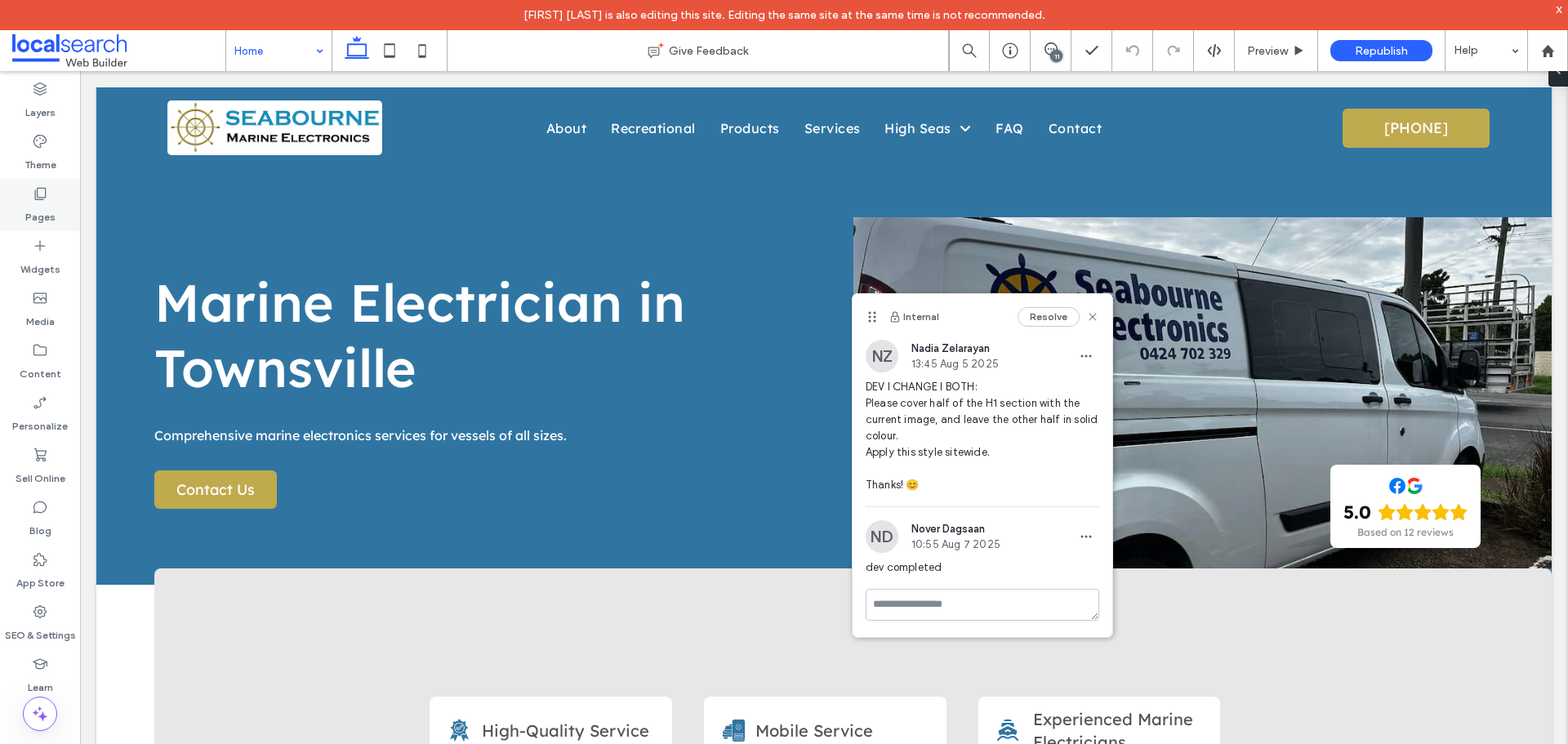 click 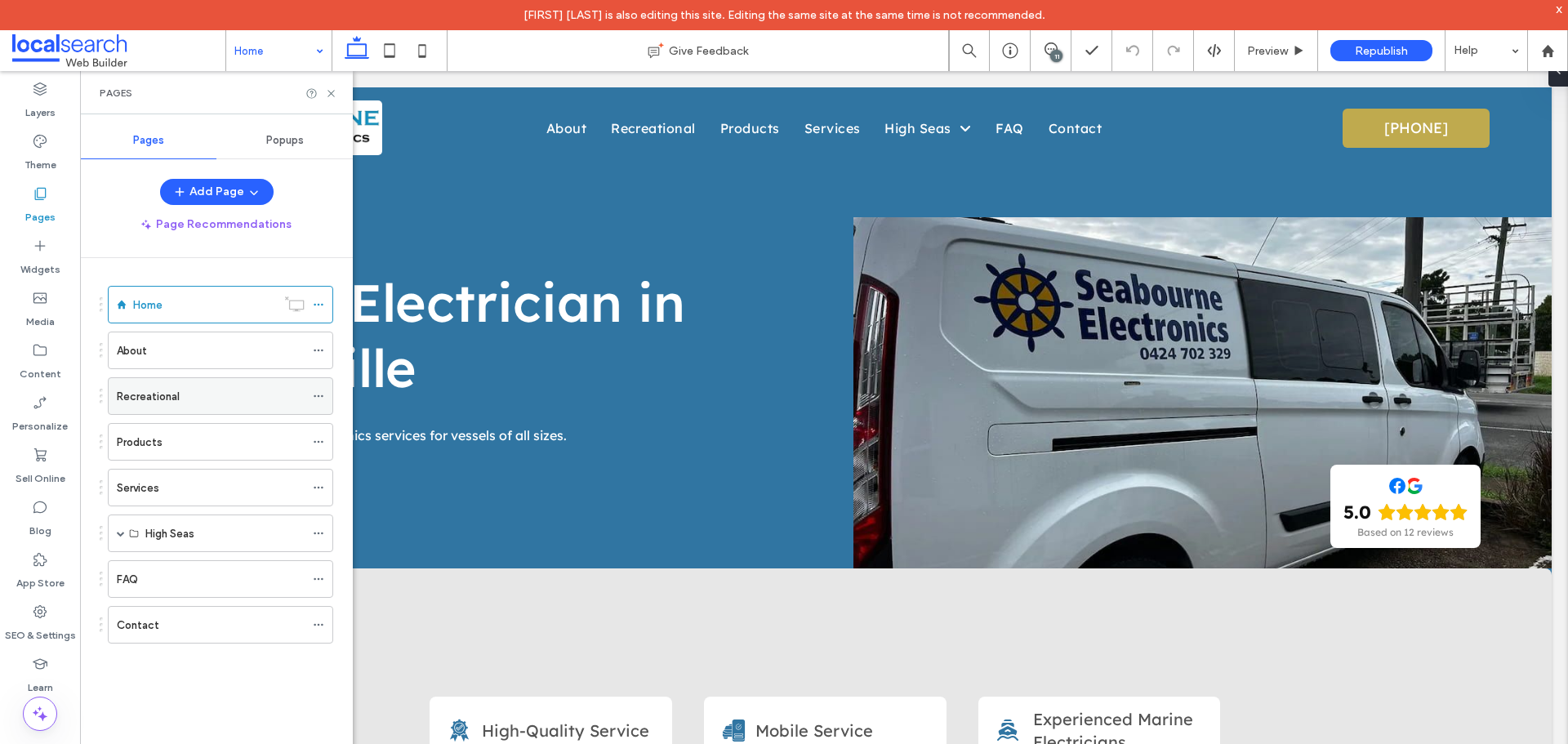 click on "Recreational" at bounding box center [148, 396] 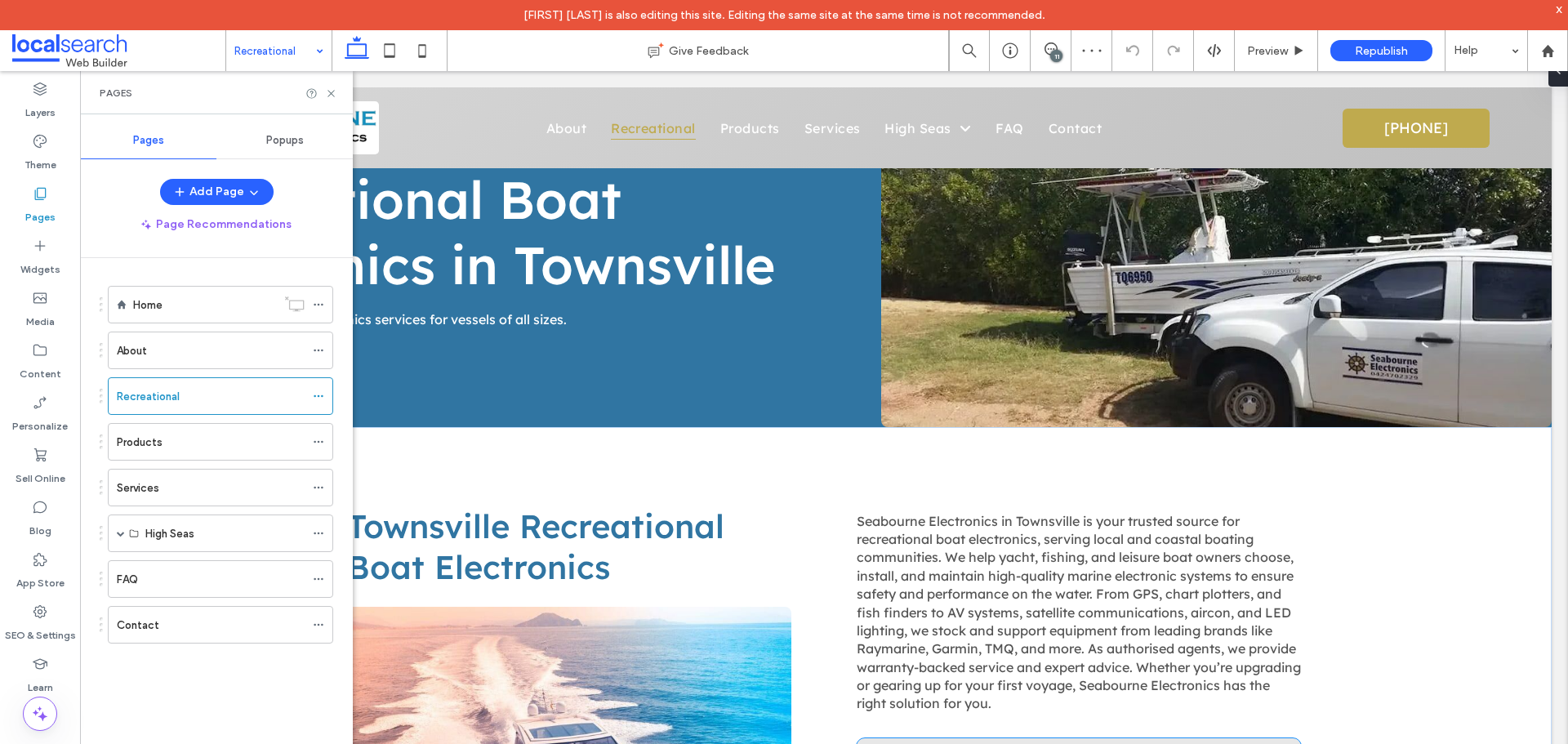 scroll, scrollTop: 0, scrollLeft: 0, axis: both 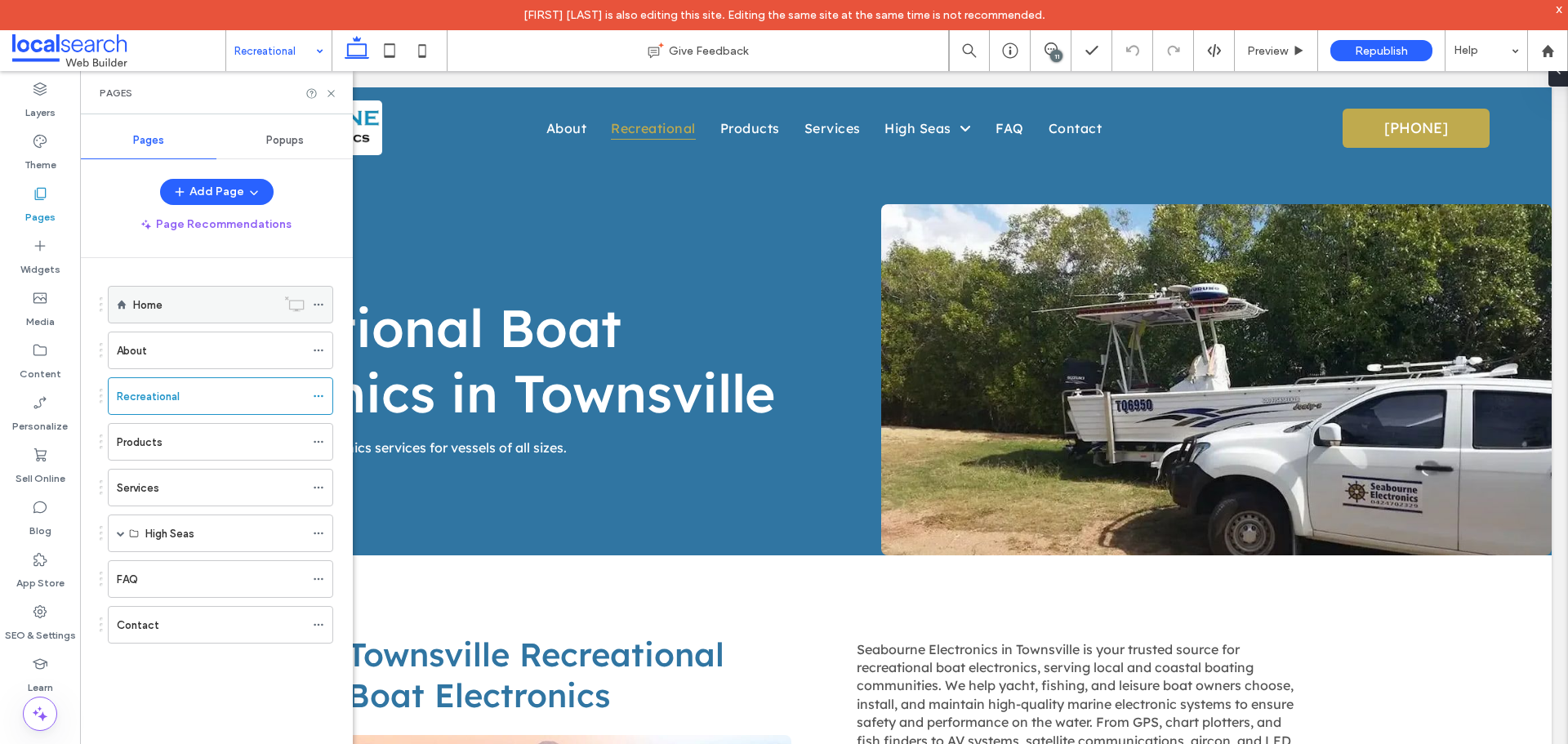click on "Home" at bounding box center (204, 305) 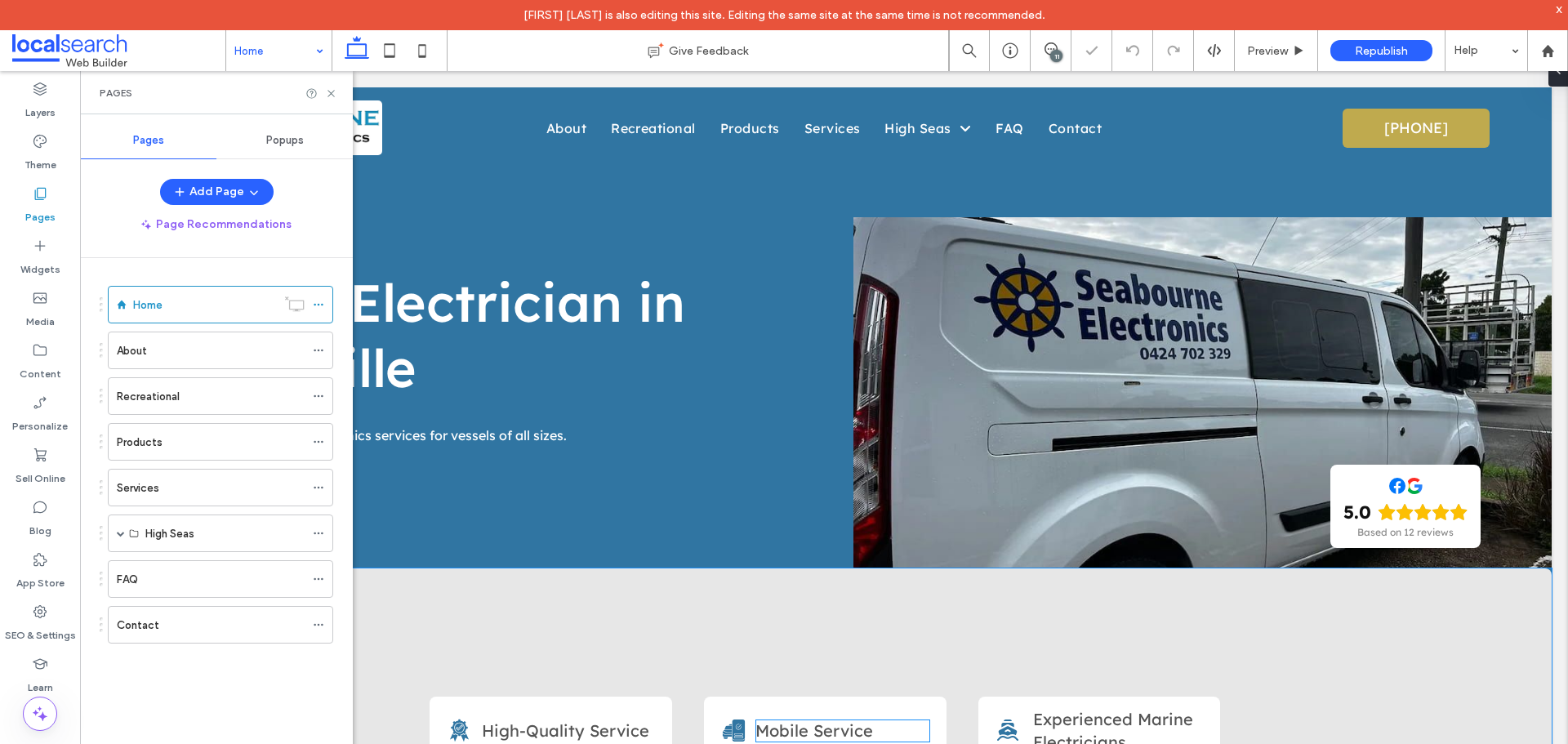 scroll, scrollTop: 0, scrollLeft: 0, axis: both 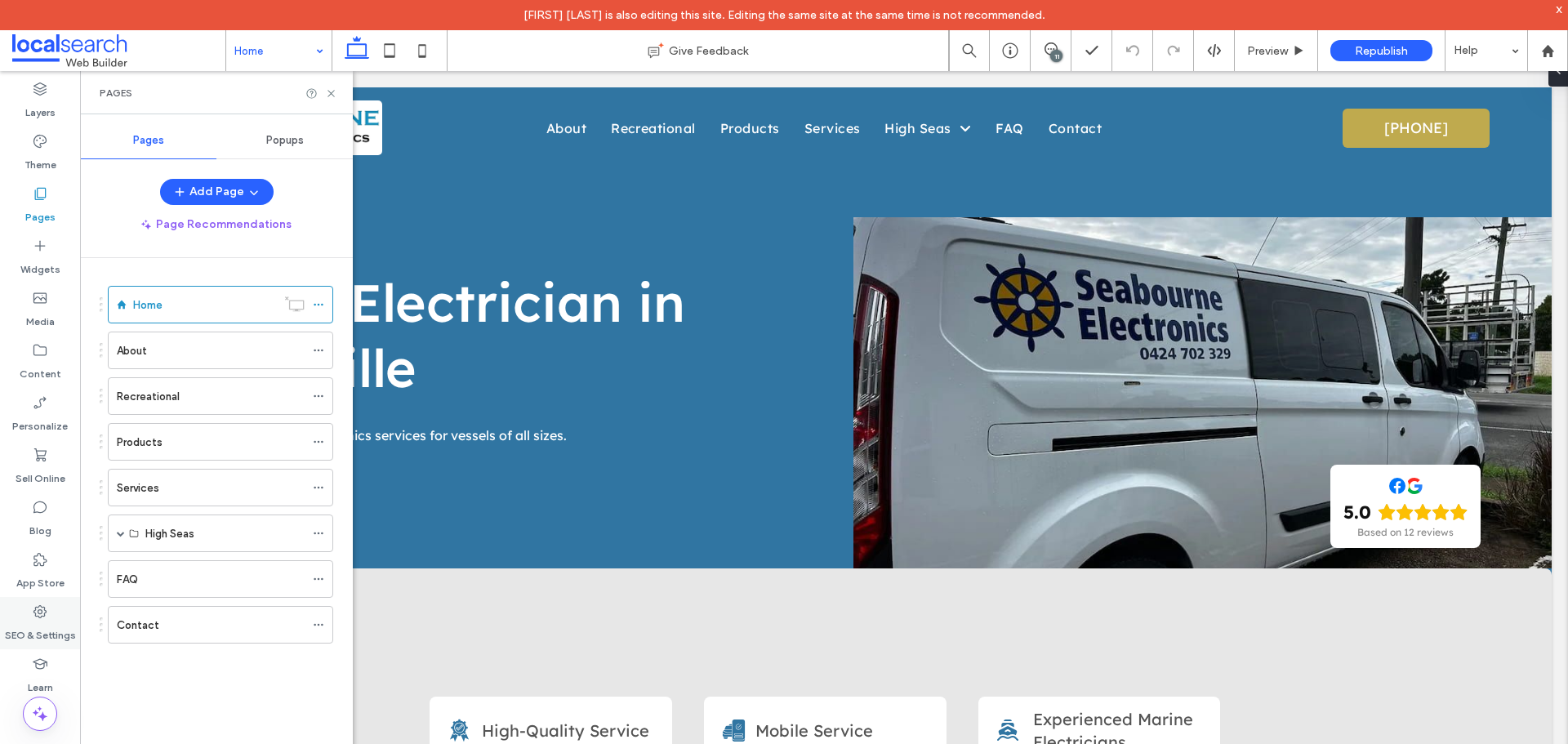 drag, startPoint x: 38, startPoint y: 614, endPoint x: 39, endPoint y: 606, distance: 8.062258 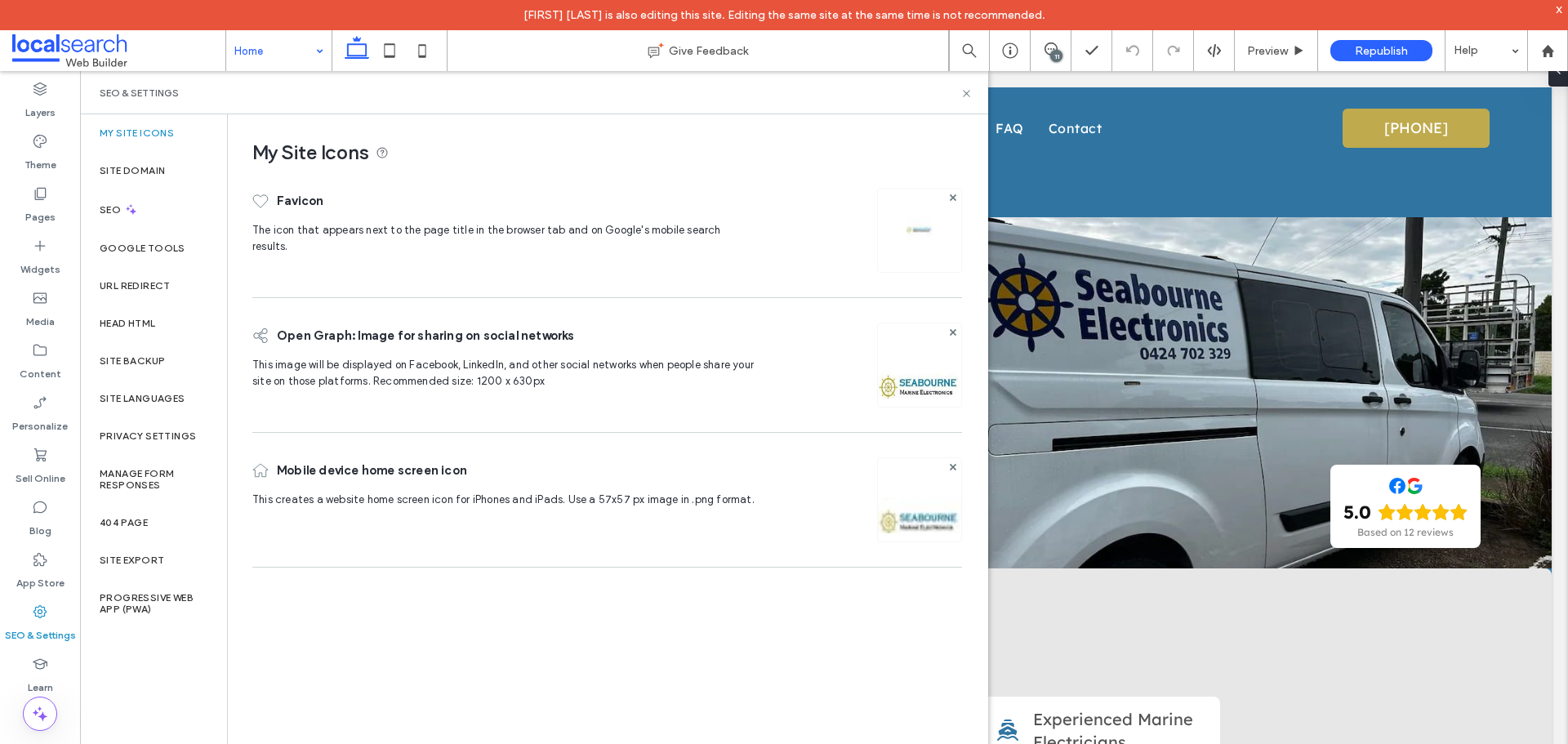 click on "About" at bounding box center [211, 350] 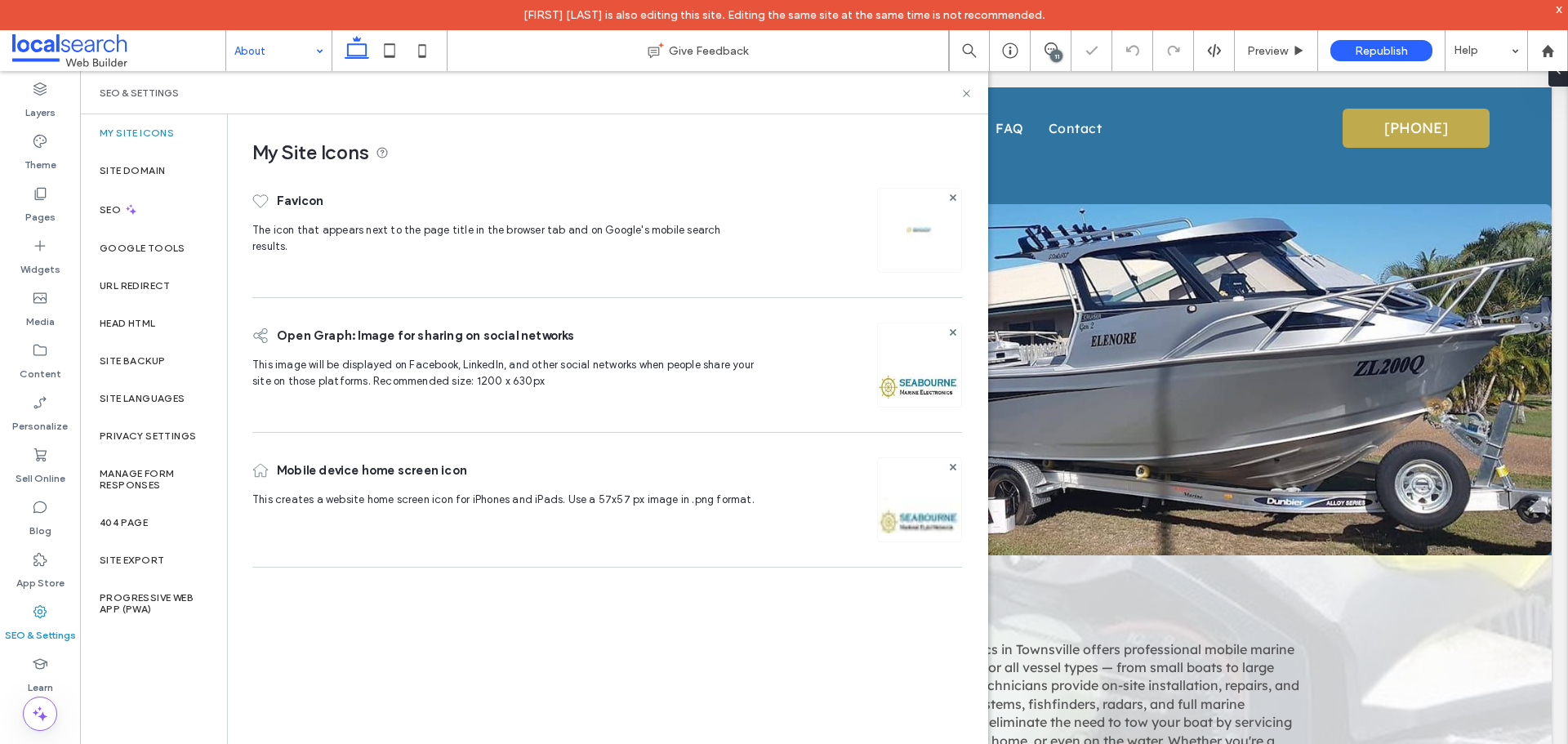 scroll, scrollTop: 0, scrollLeft: 0, axis: both 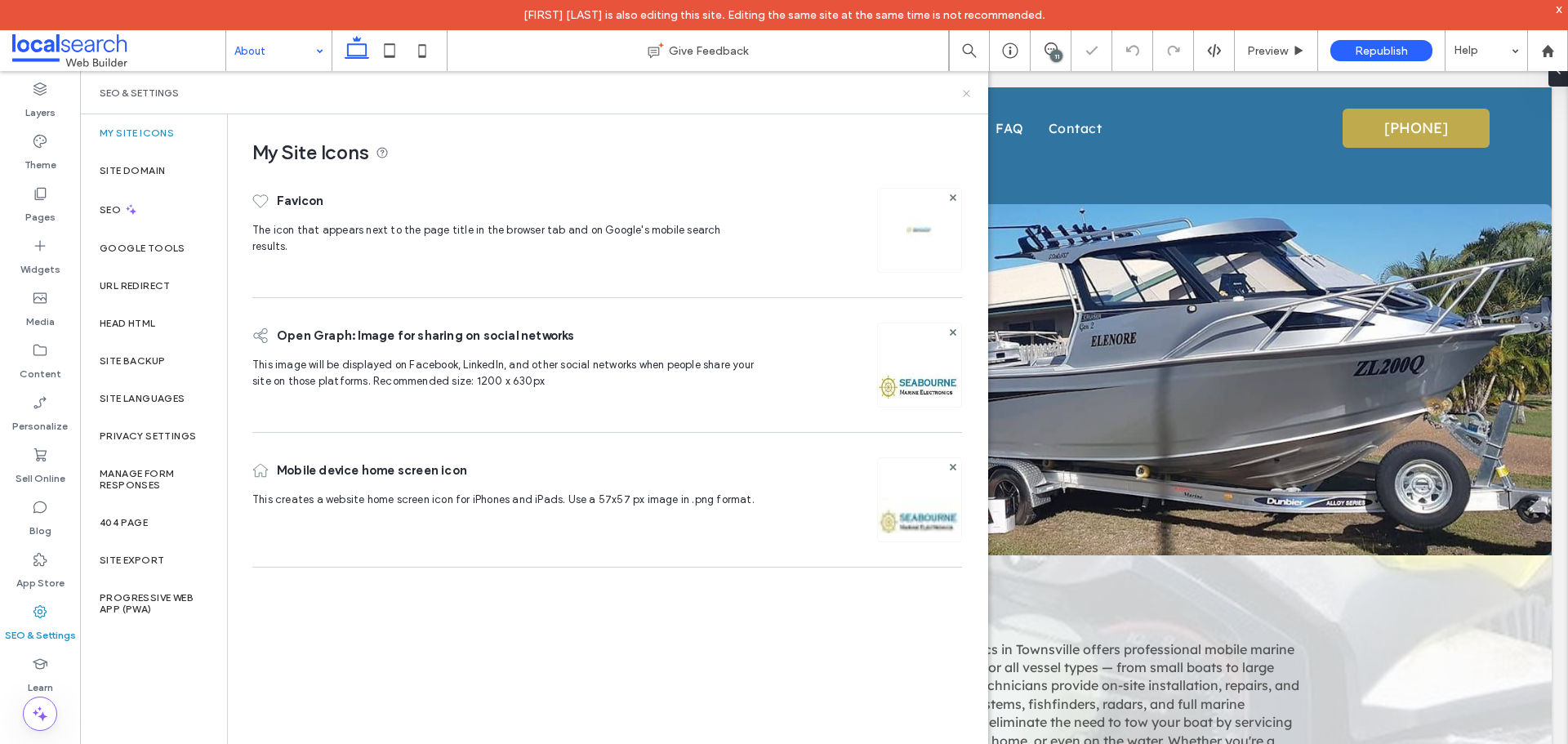 click 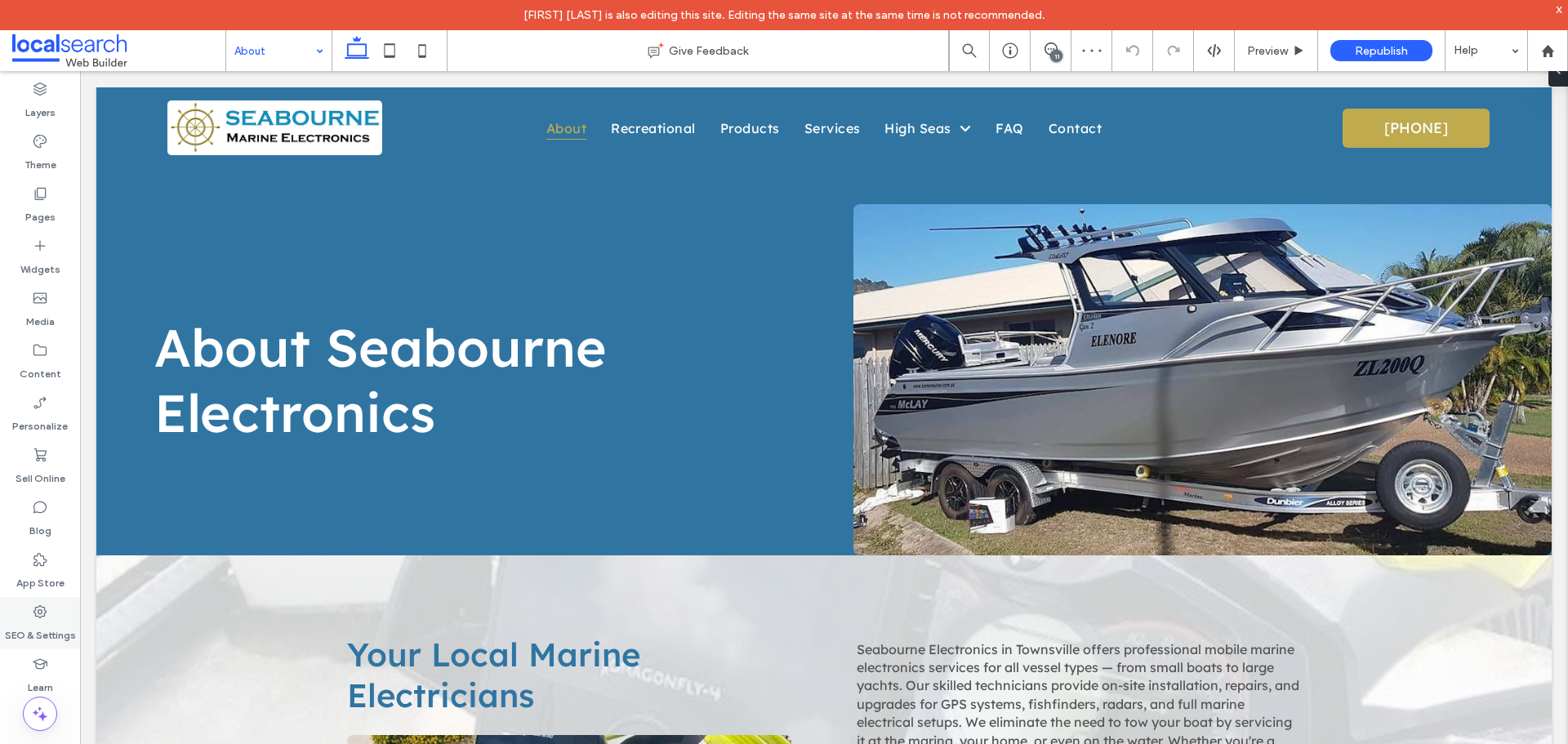 click on "SEO & Settings" at bounding box center (40, 631) 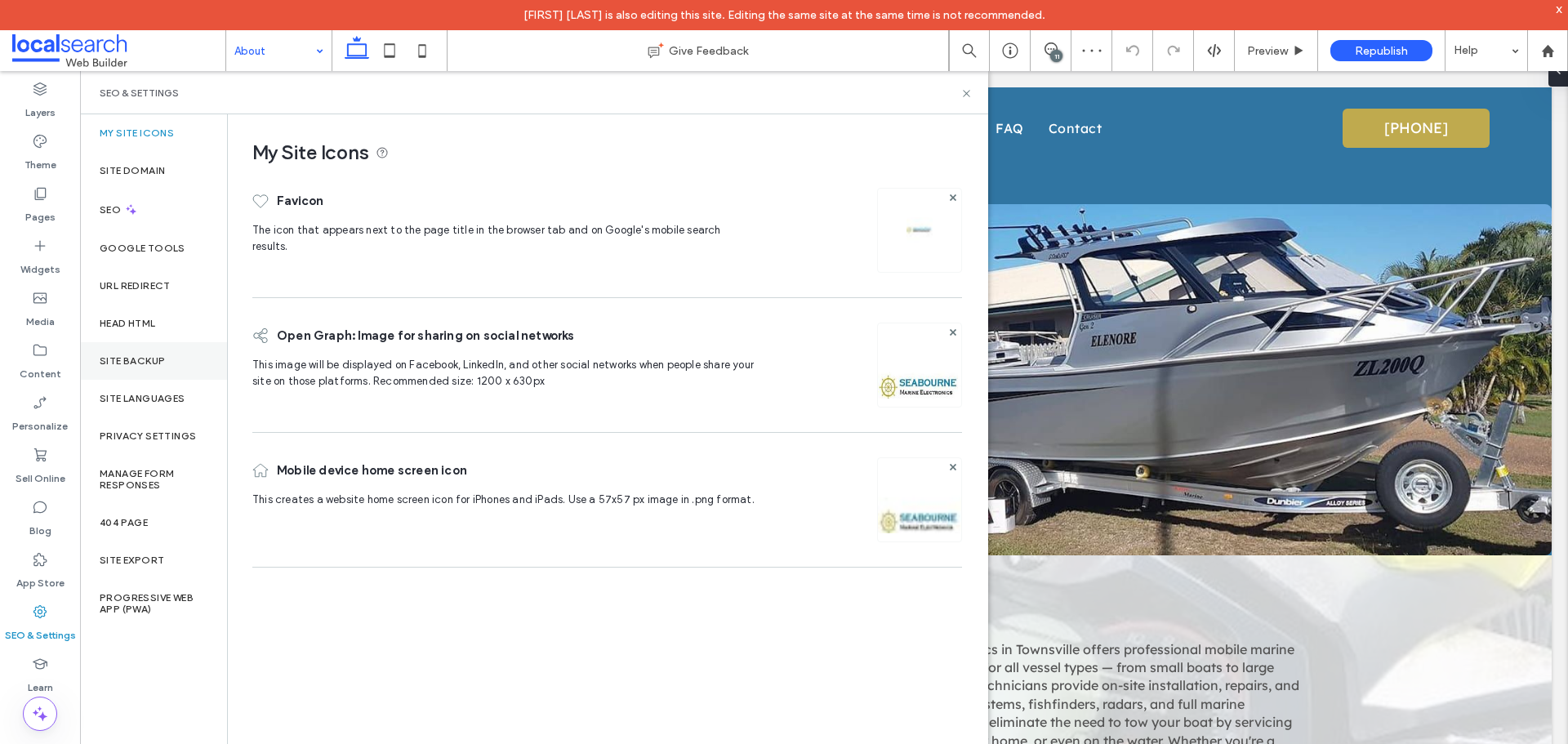 click on "Site Backup" at bounding box center [154, 361] 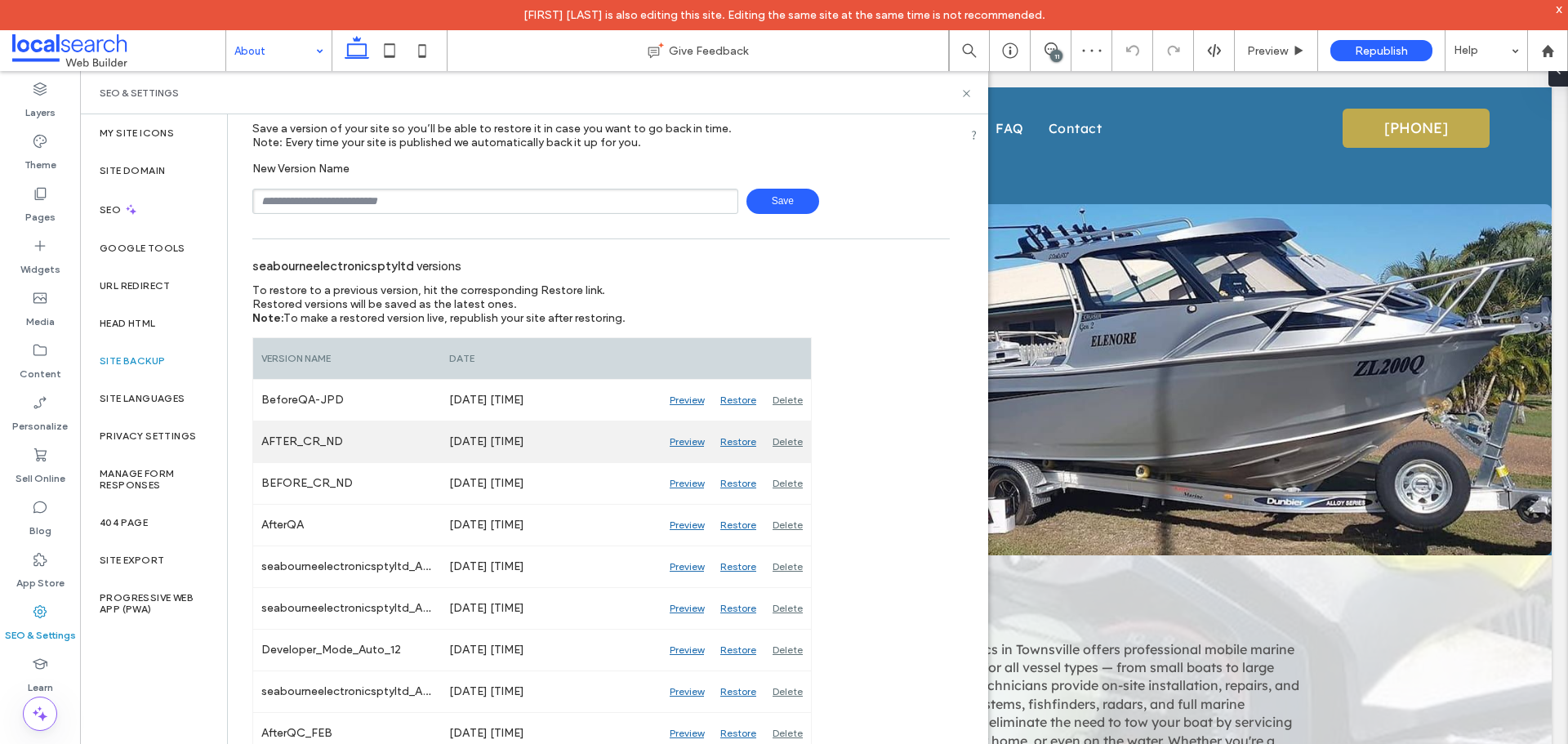 scroll, scrollTop: 82, scrollLeft: 0, axis: vertical 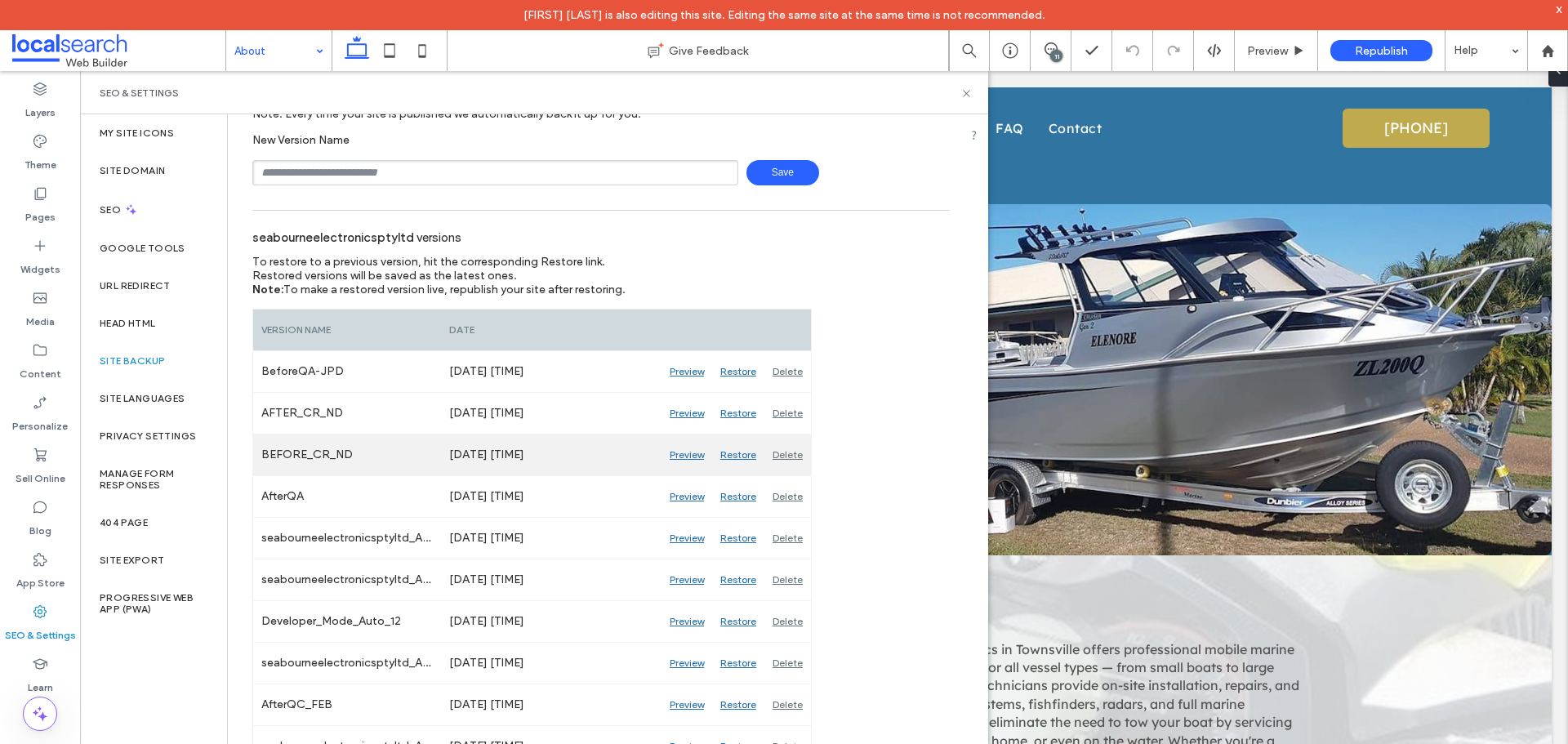 click on "Preview" at bounding box center [687, 455] 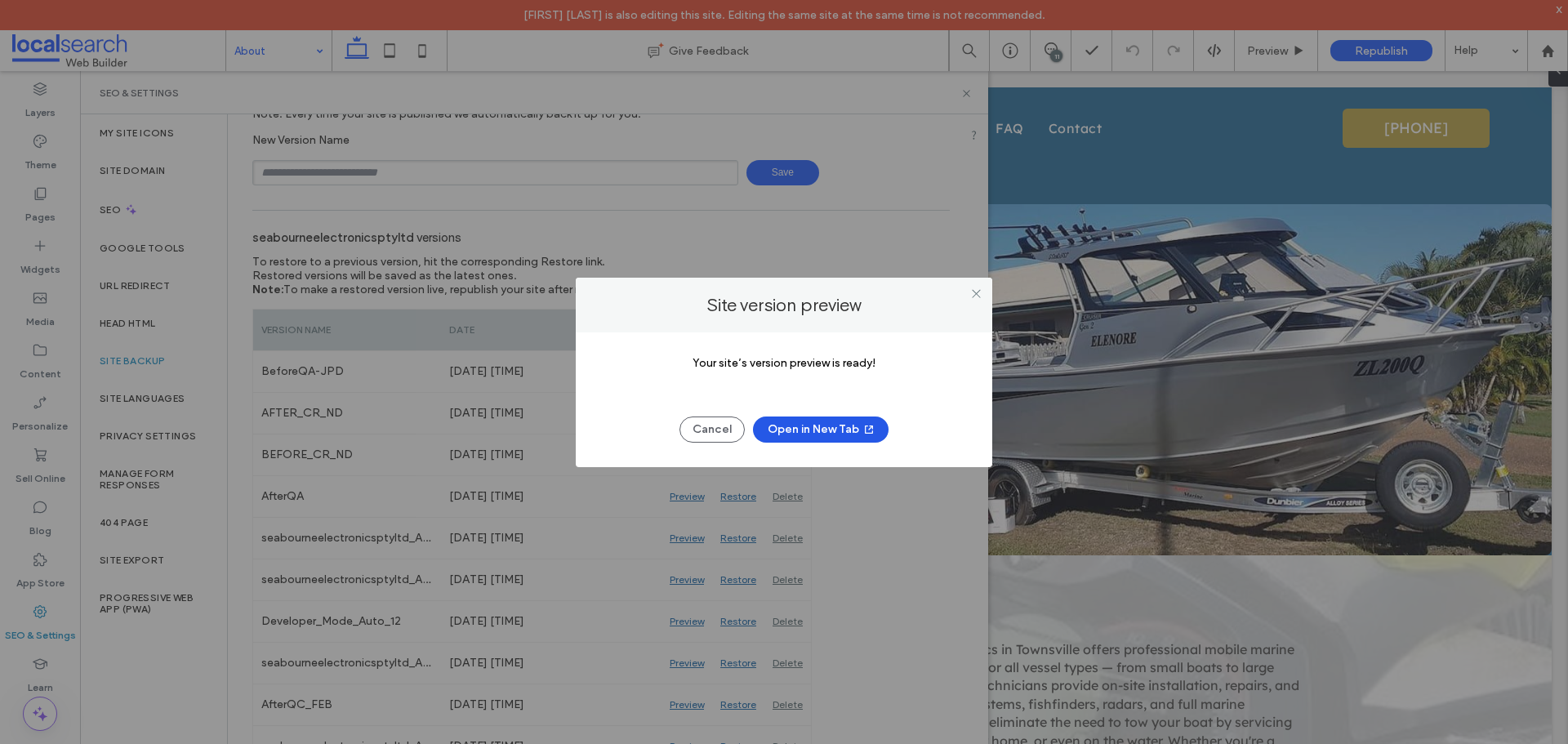 click on "Open in New Tab" at bounding box center [821, 430] 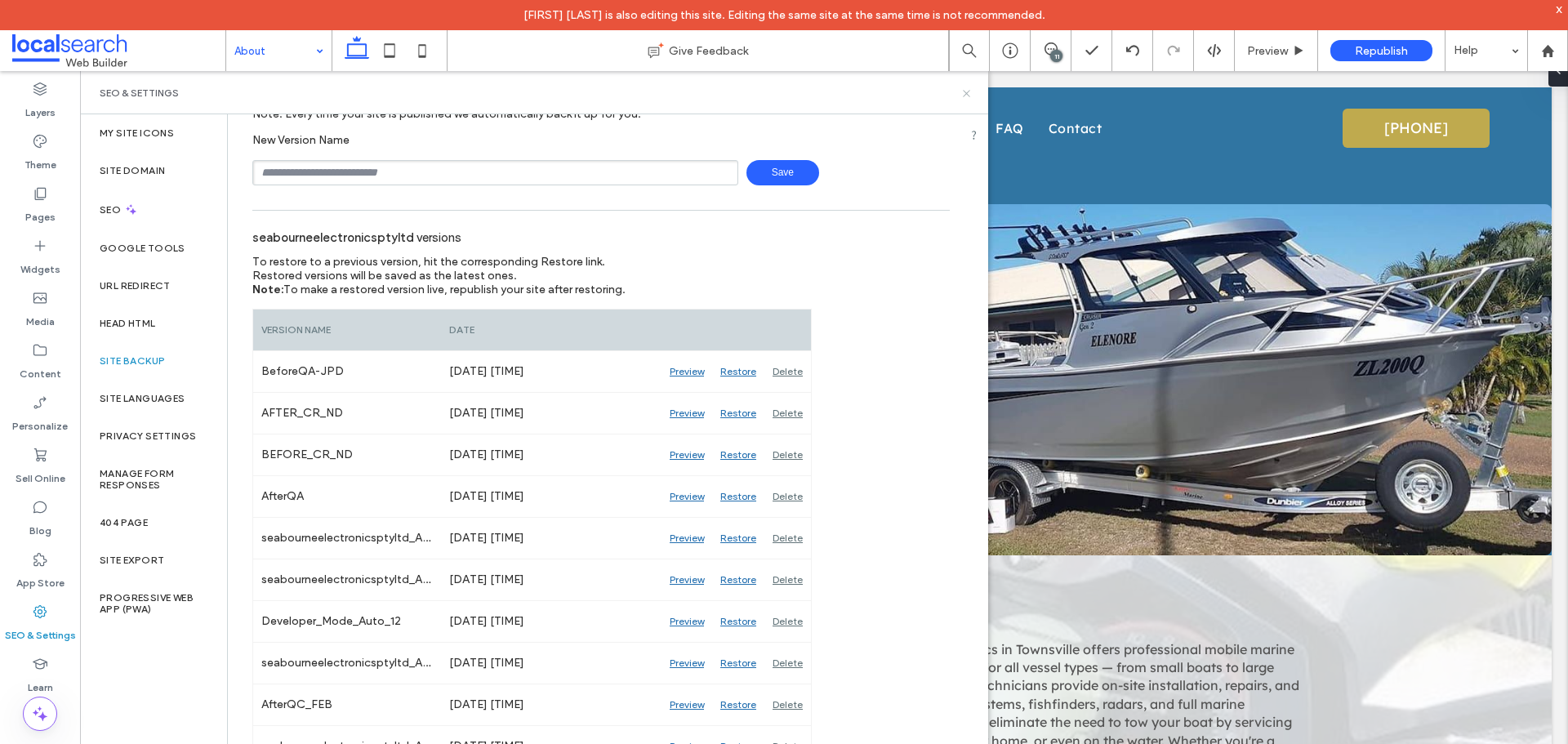 drag, startPoint x: 970, startPoint y: 91, endPoint x: 905, endPoint y: 21, distance: 95.524866 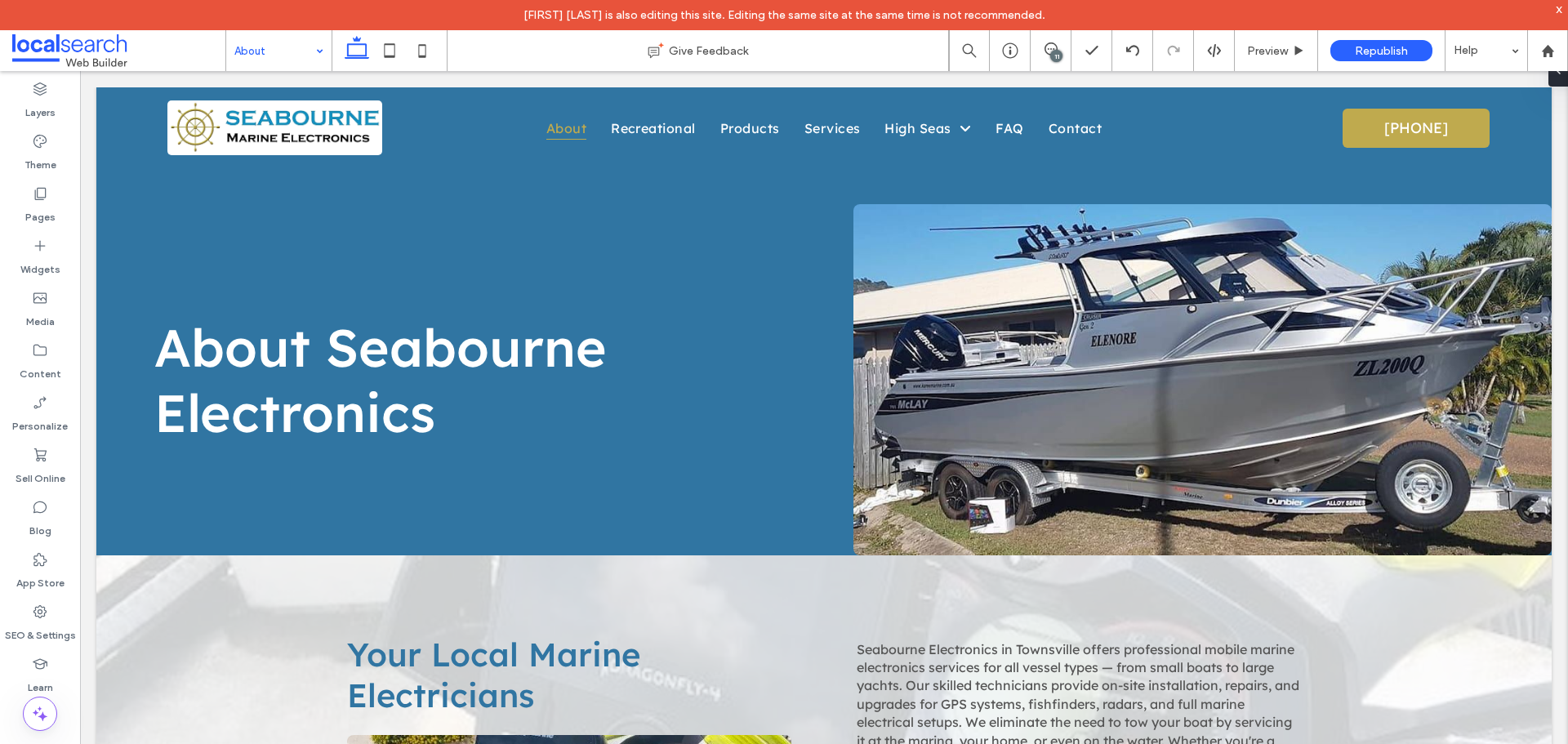 click on "11" at bounding box center (1056, 56) 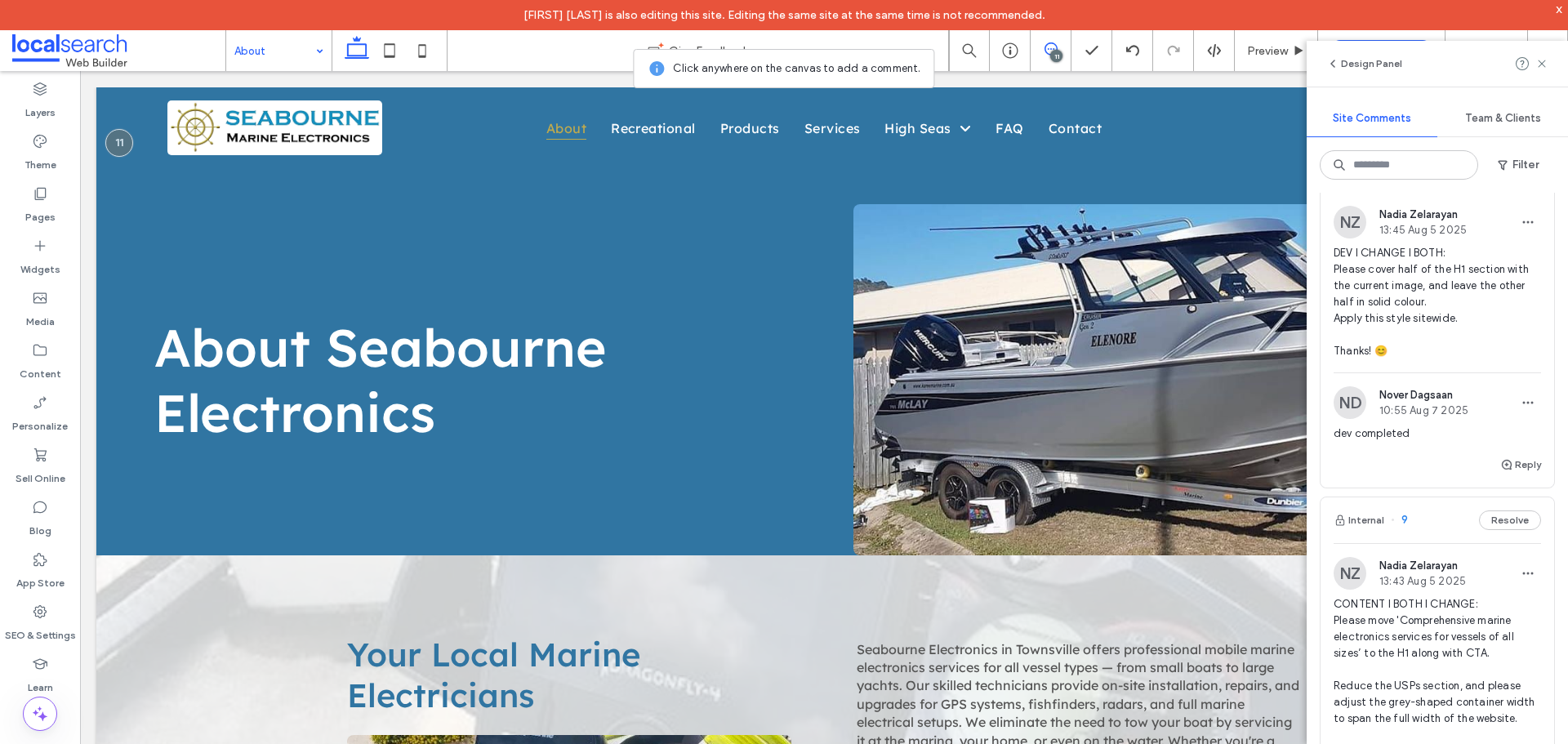 scroll, scrollTop: 1062, scrollLeft: 0, axis: vertical 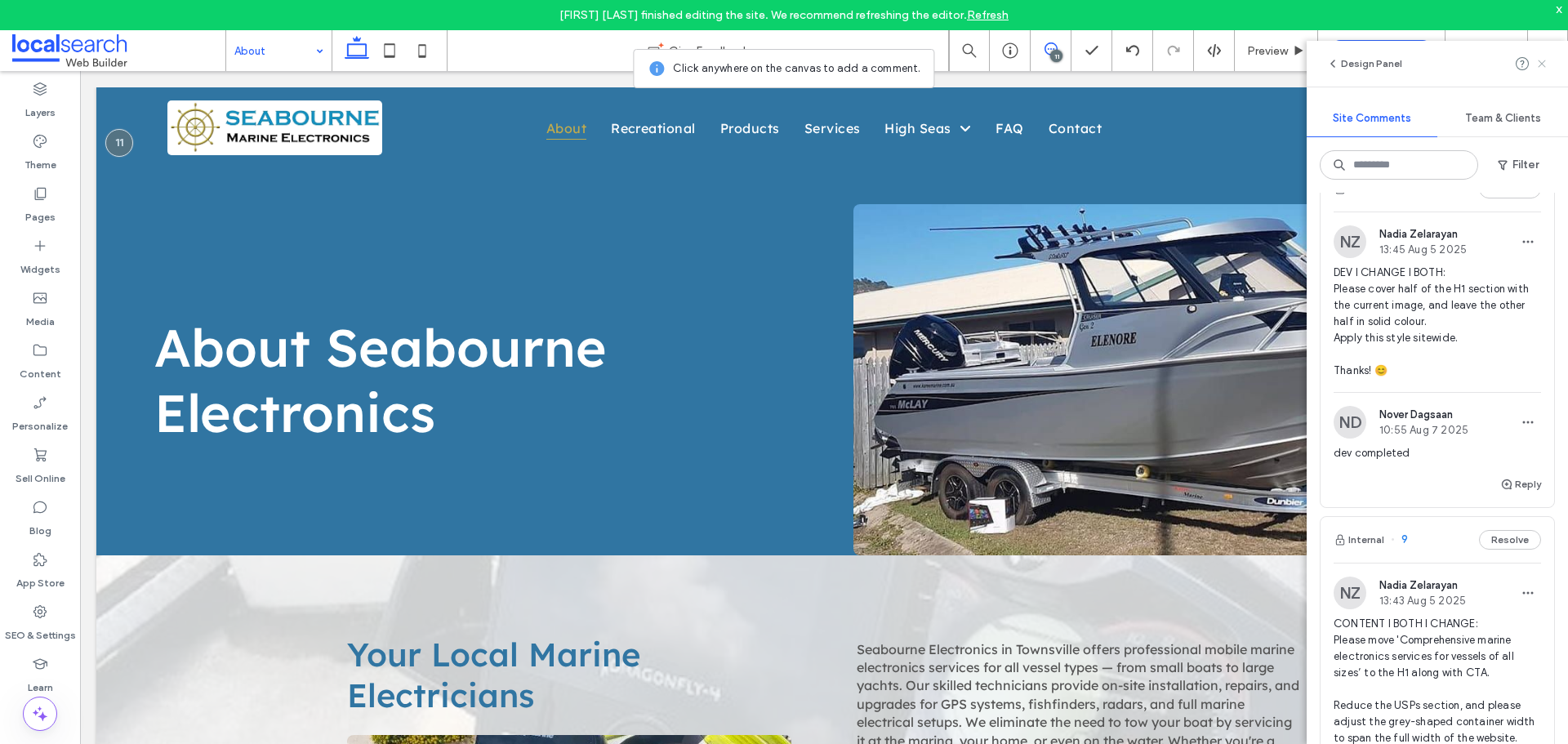 drag, startPoint x: 773, startPoint y: 123, endPoint x: 1538, endPoint y: 60, distance: 767.58973 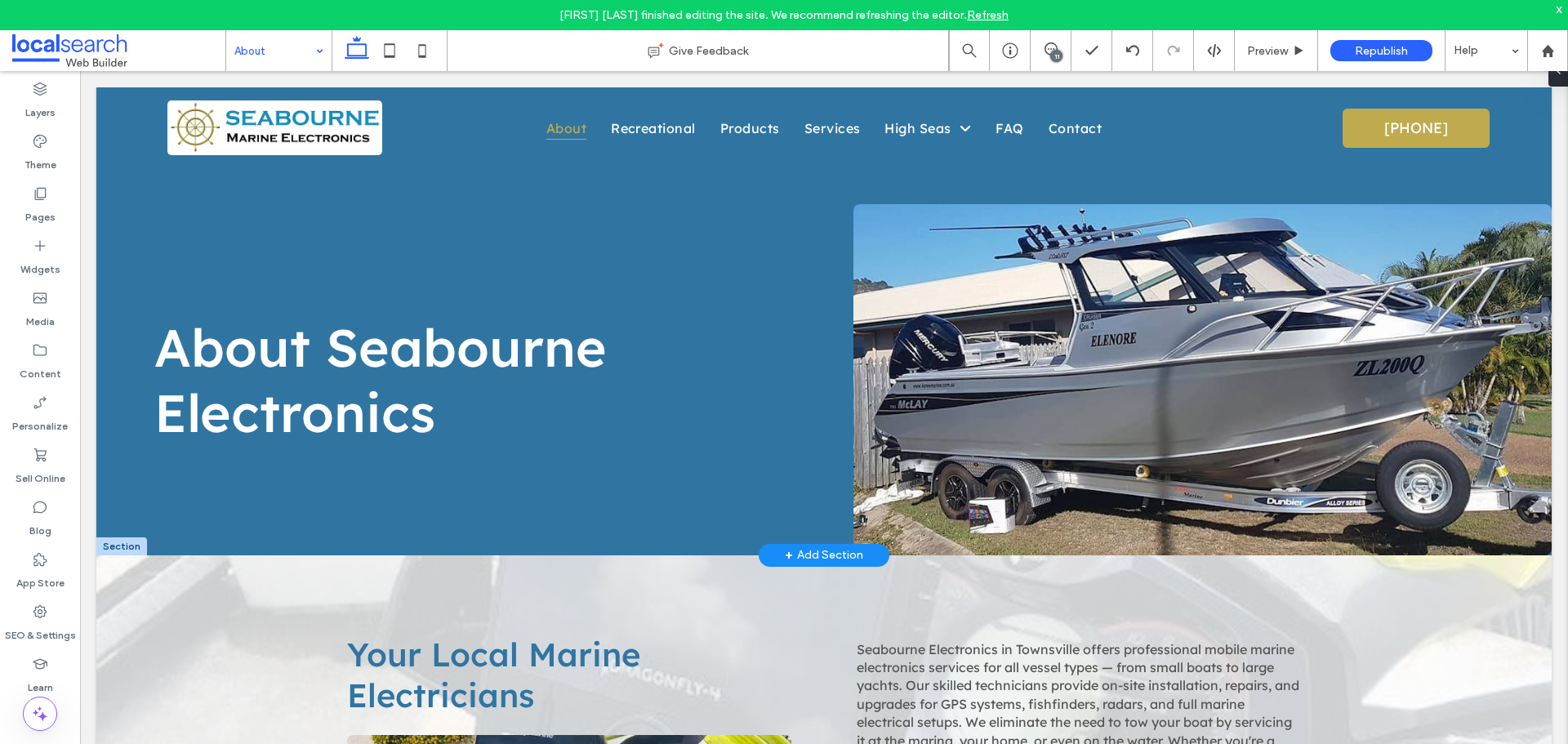 scroll, scrollTop: 0, scrollLeft: 0, axis: both 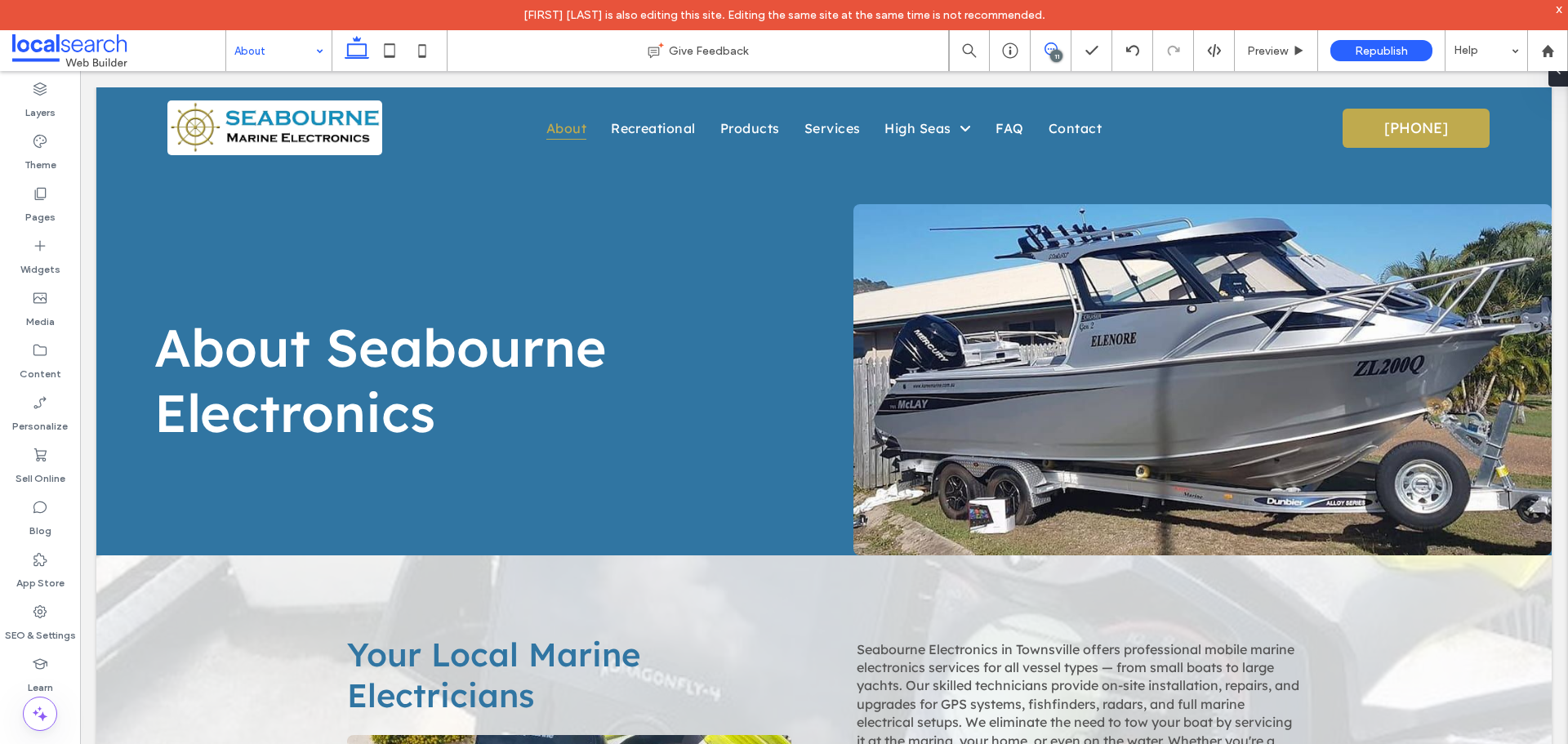 drag, startPoint x: 1220, startPoint y: 295, endPoint x: 1047, endPoint y: 53, distance: 297.4777 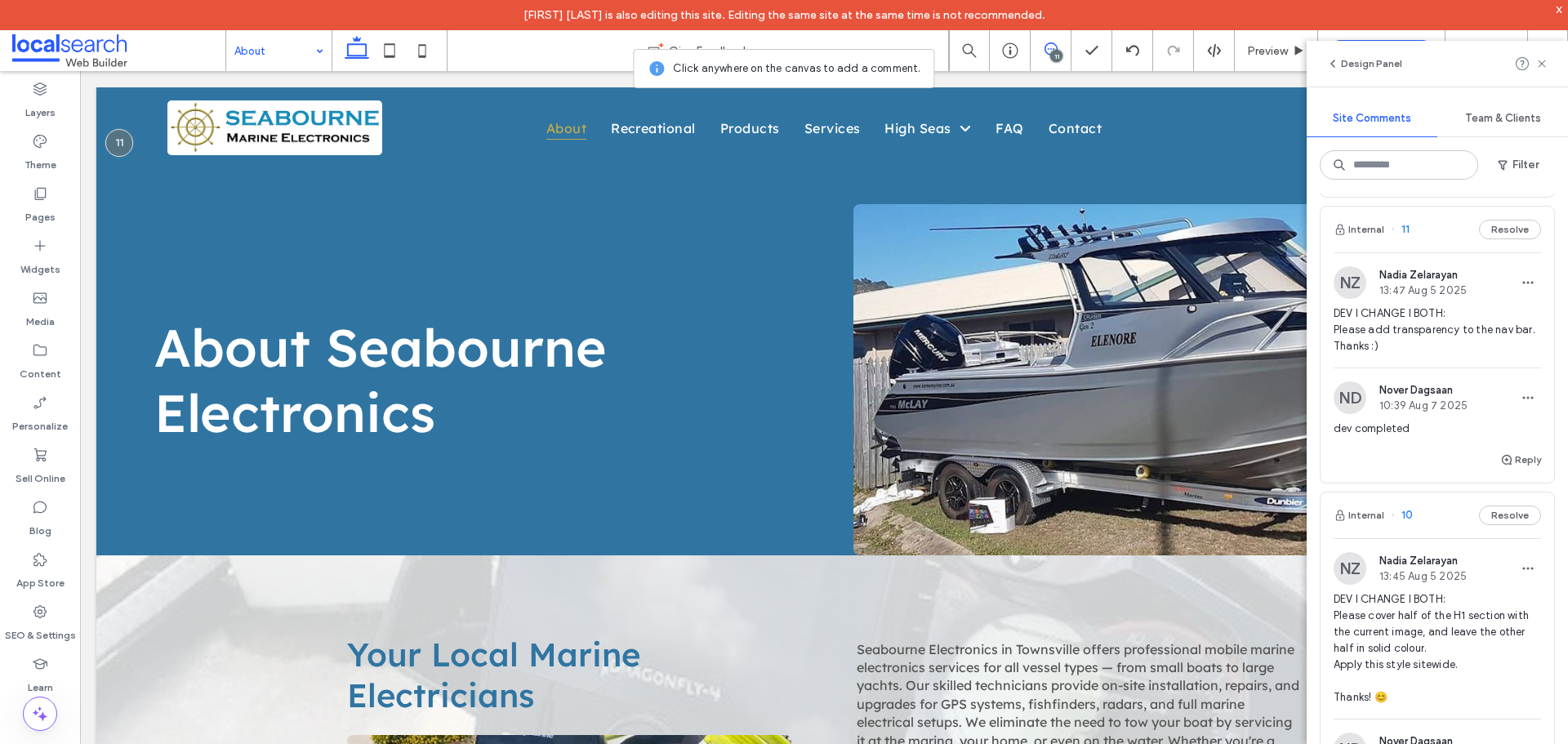 scroll, scrollTop: 980, scrollLeft: 0, axis: vertical 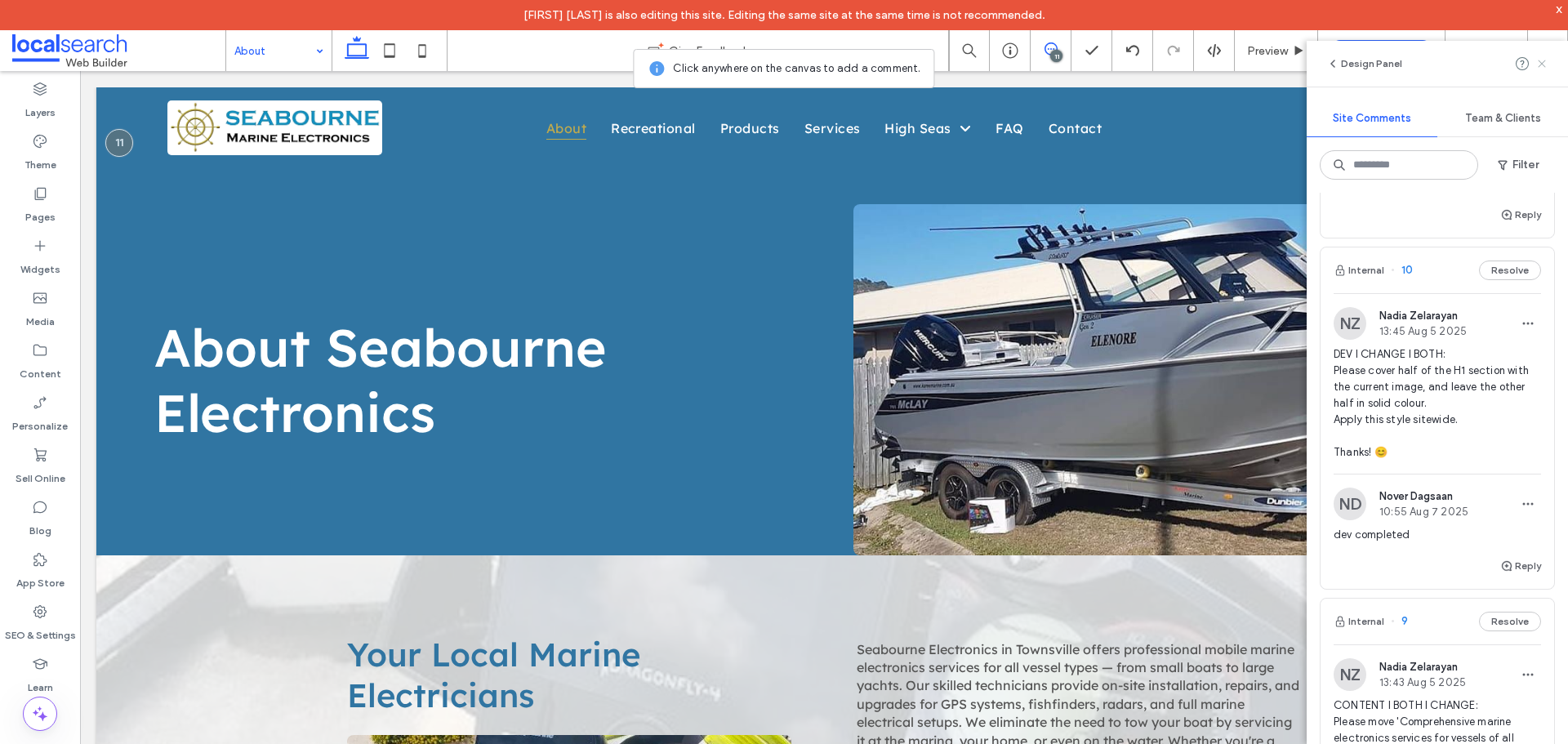 click 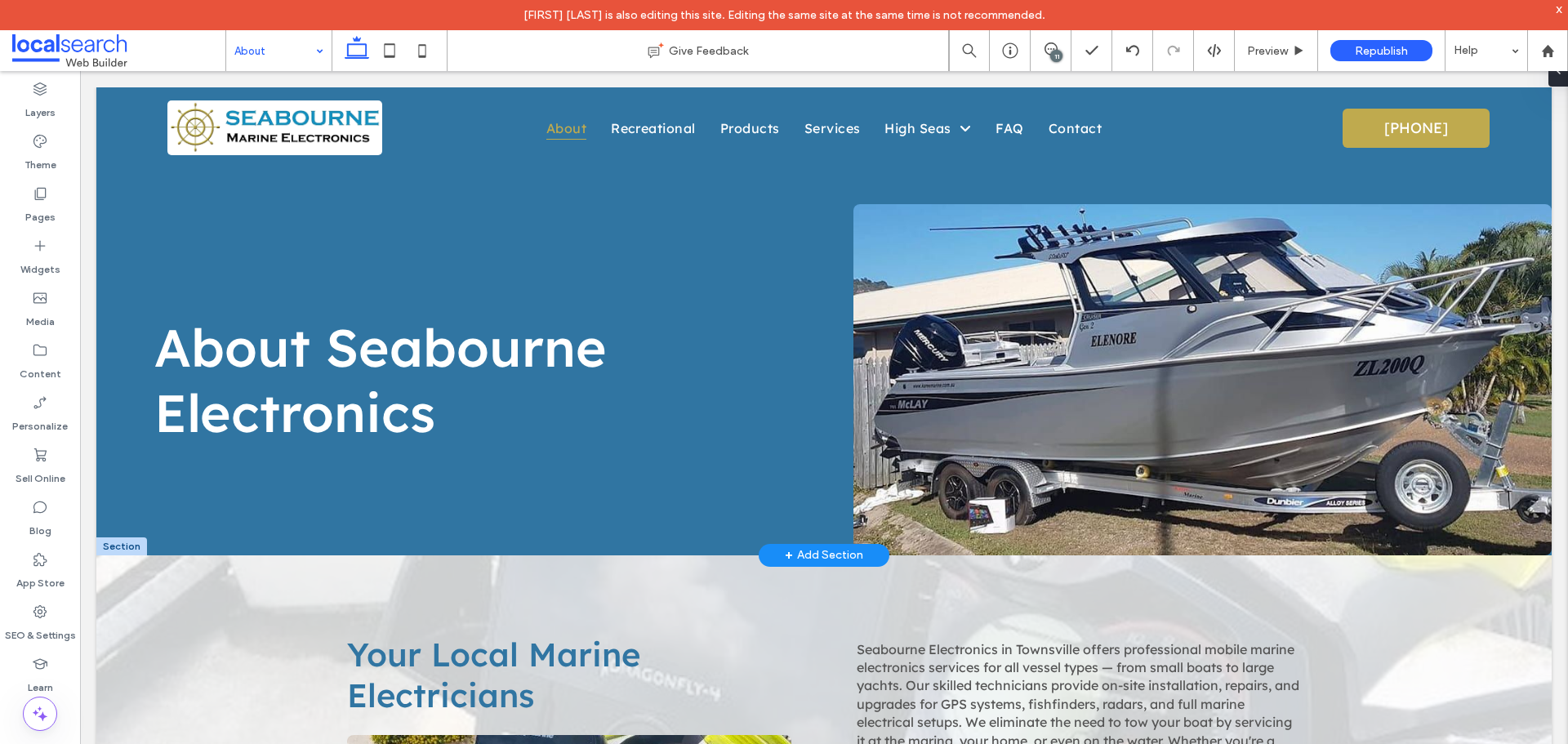 scroll, scrollTop: 0, scrollLeft: 0, axis: both 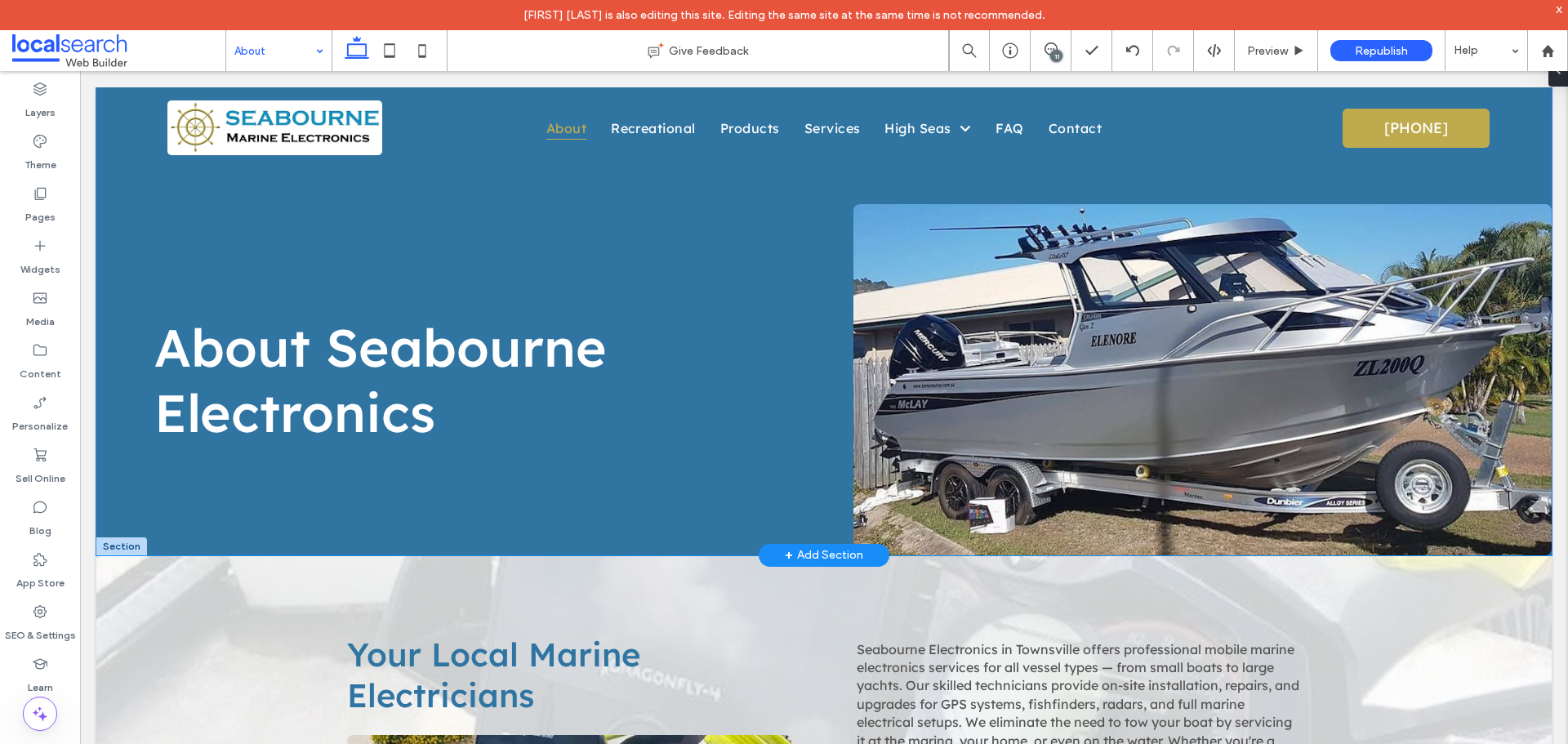 click on "About Seabourne Electronics" at bounding box center [824, 321] 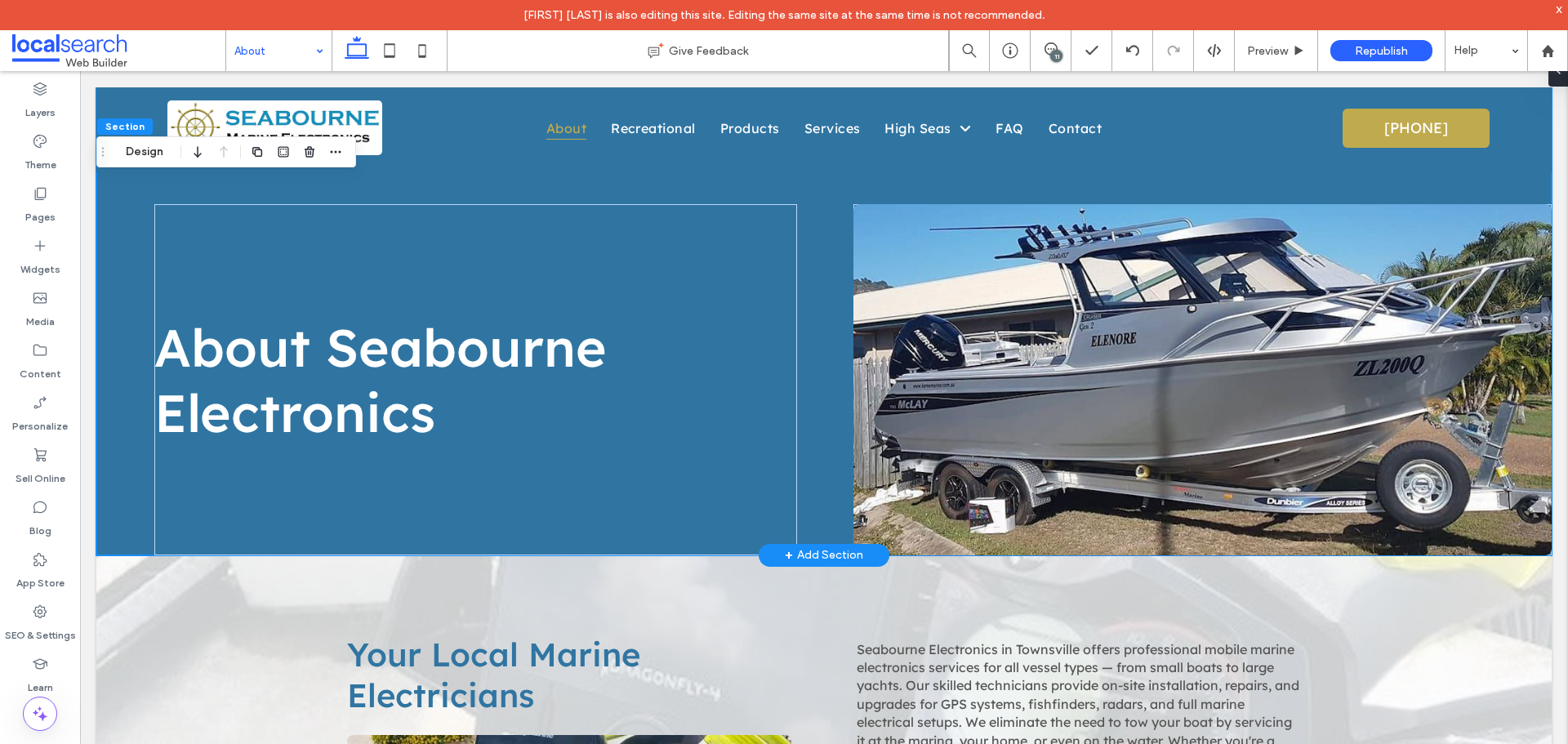 click on "About Seabourne Electronics" at bounding box center (824, 321) 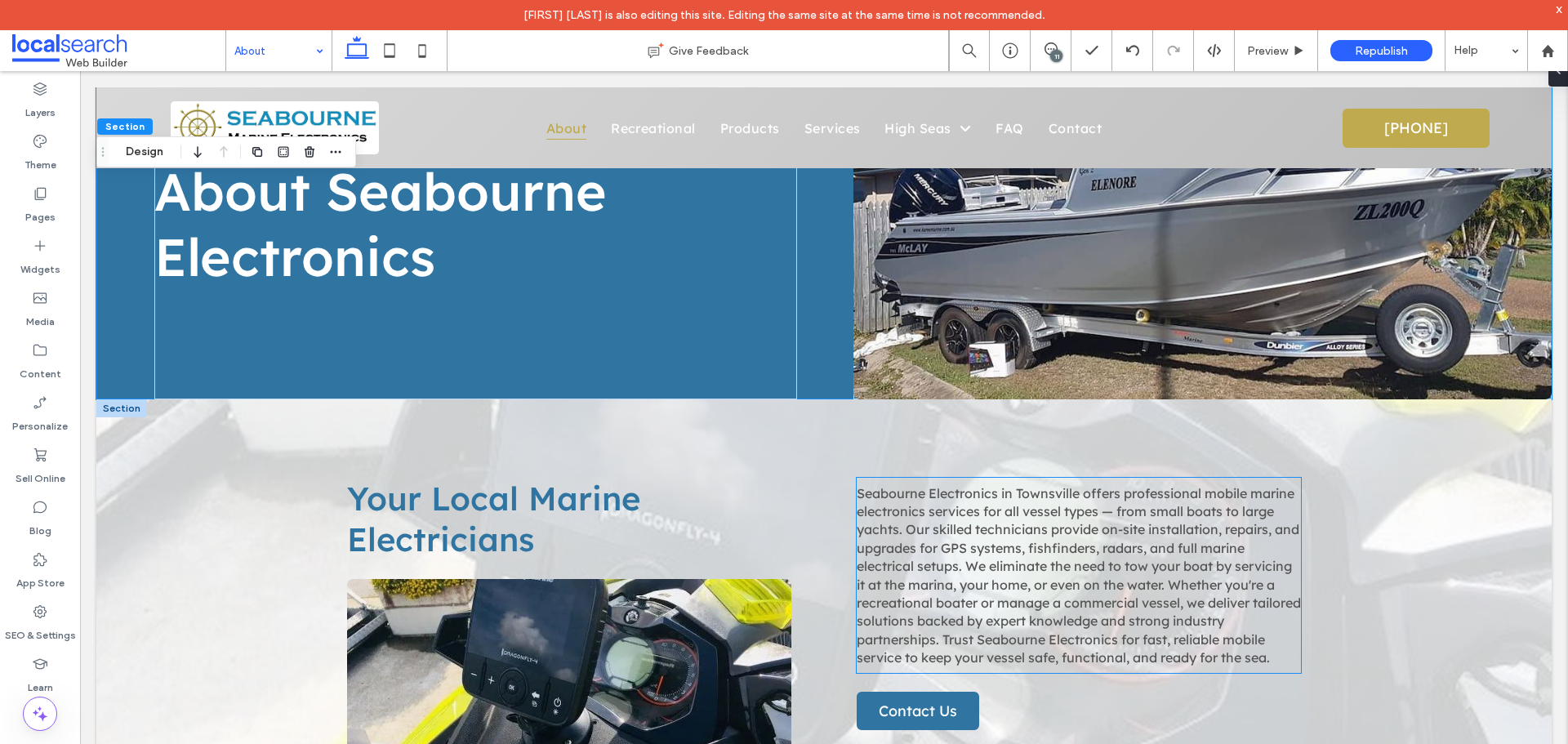 scroll, scrollTop: 0, scrollLeft: 0, axis: both 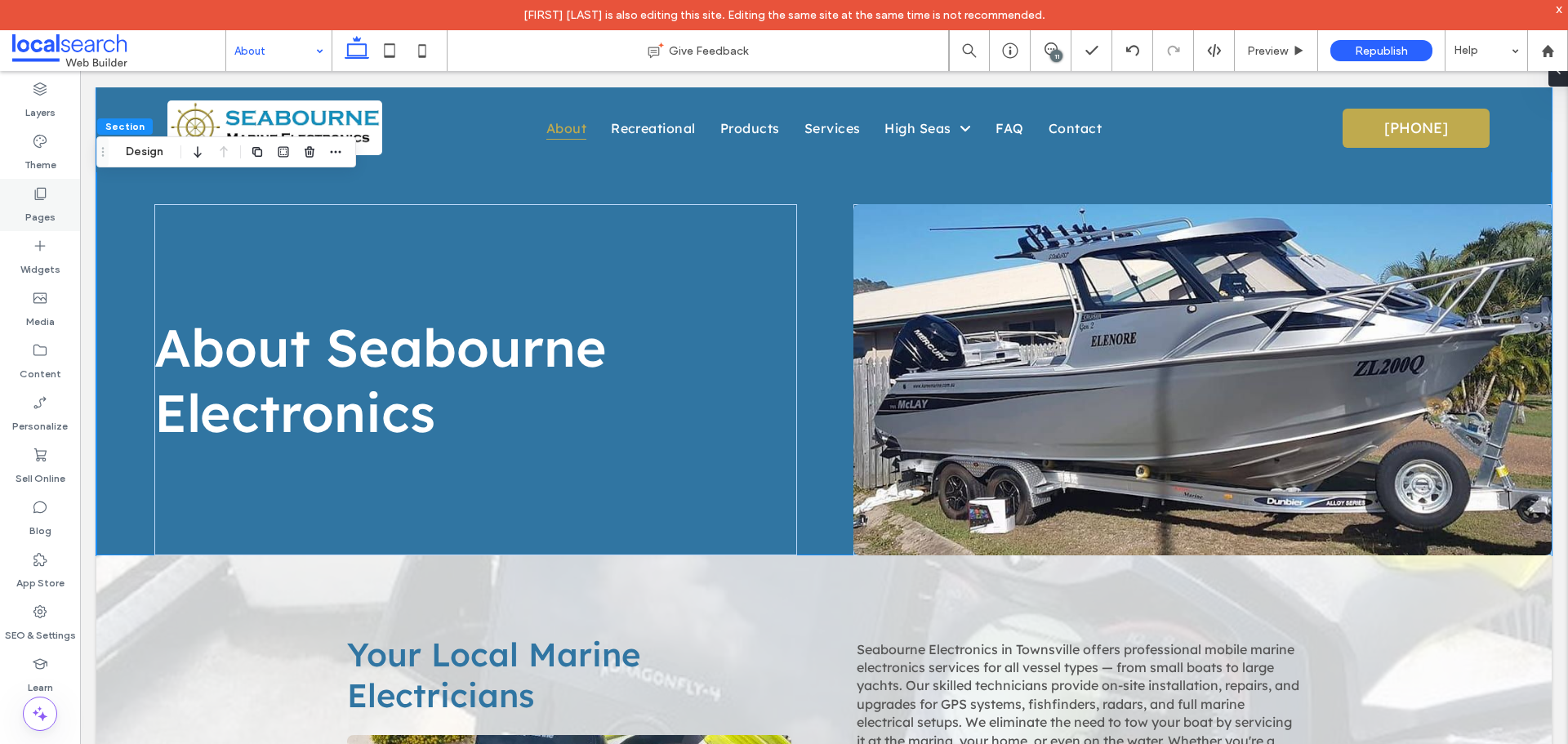 click on "Pages" at bounding box center (40, 205) 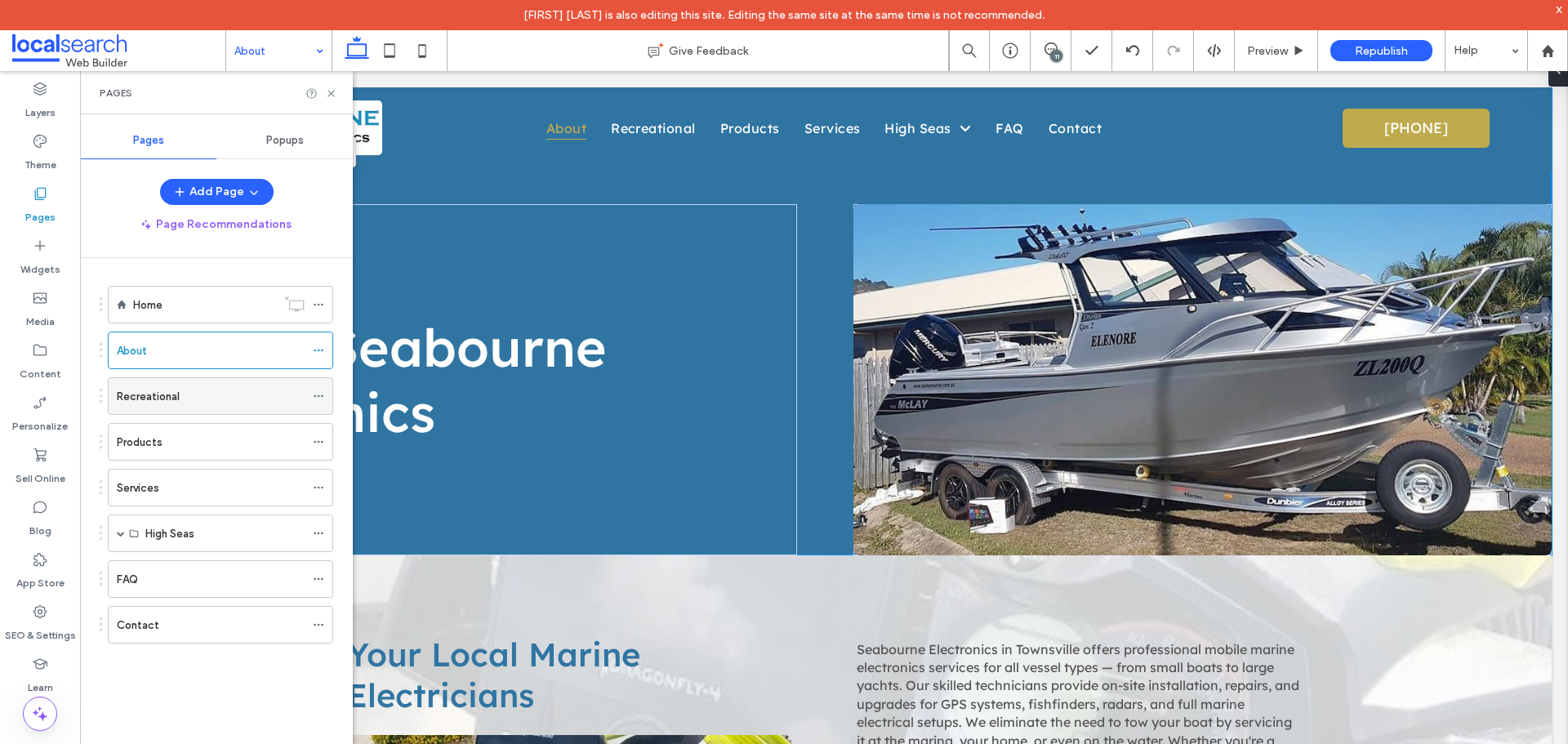 click on "Recreational" at bounding box center (211, 396) 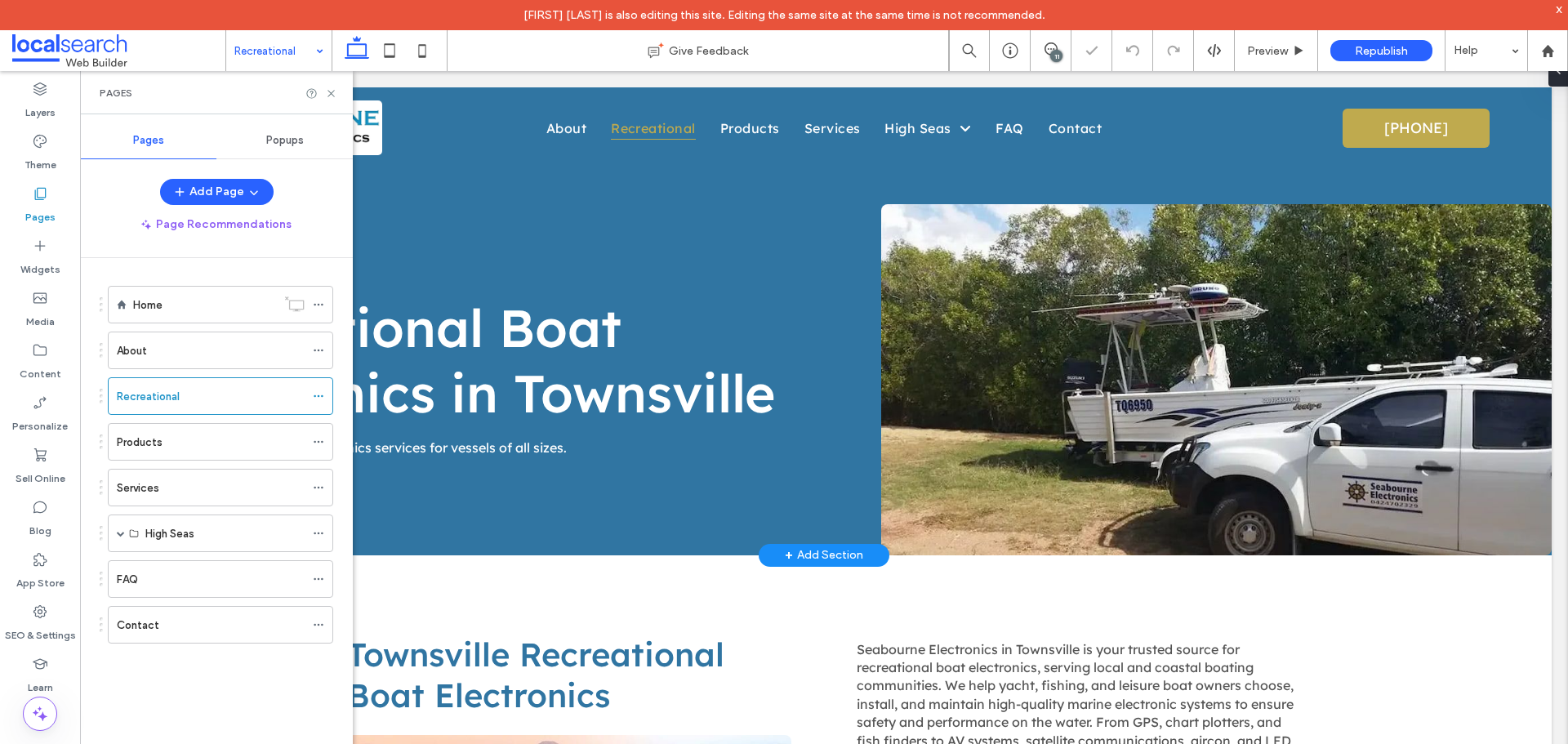 scroll, scrollTop: 0, scrollLeft: 0, axis: both 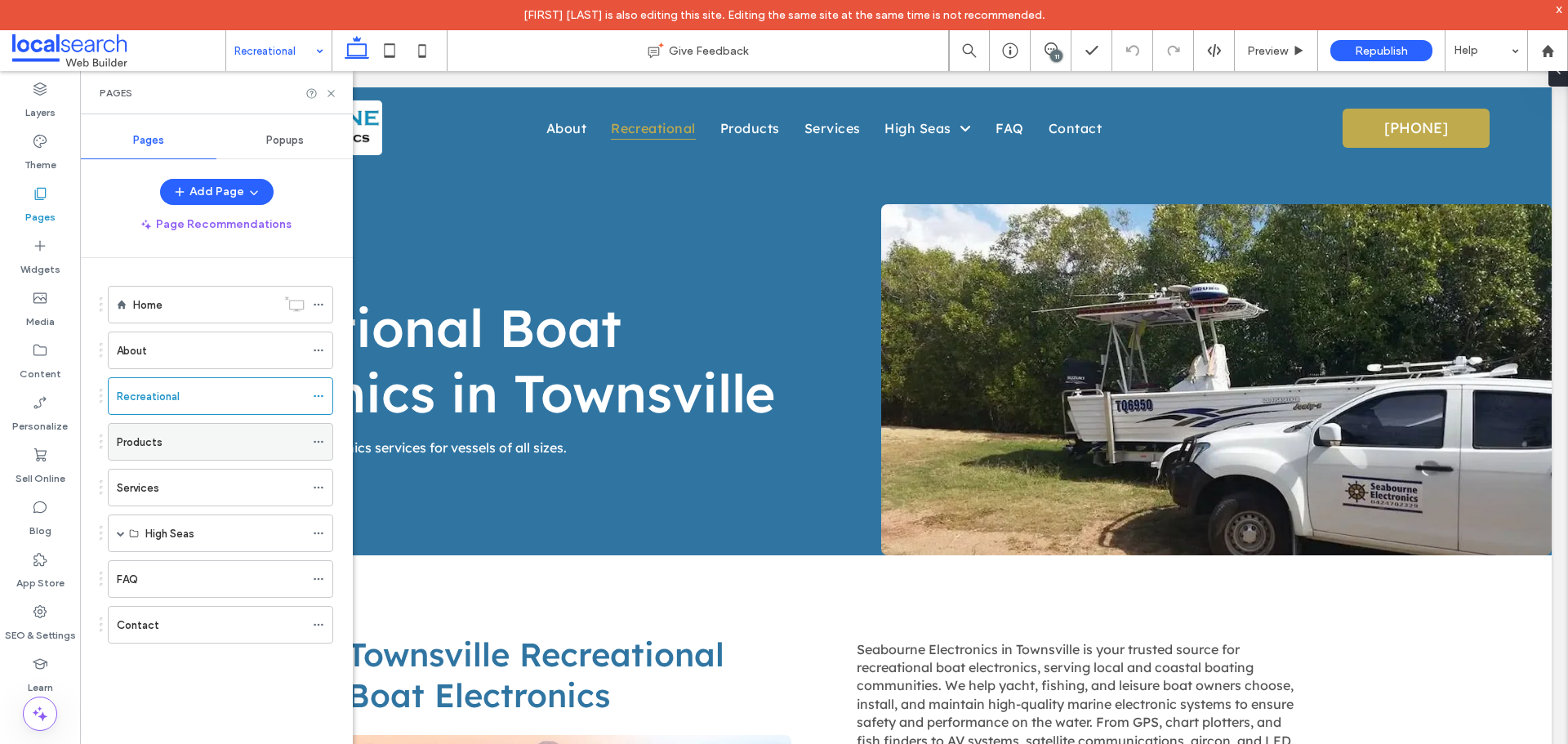 click on "Products" at bounding box center (211, 442) 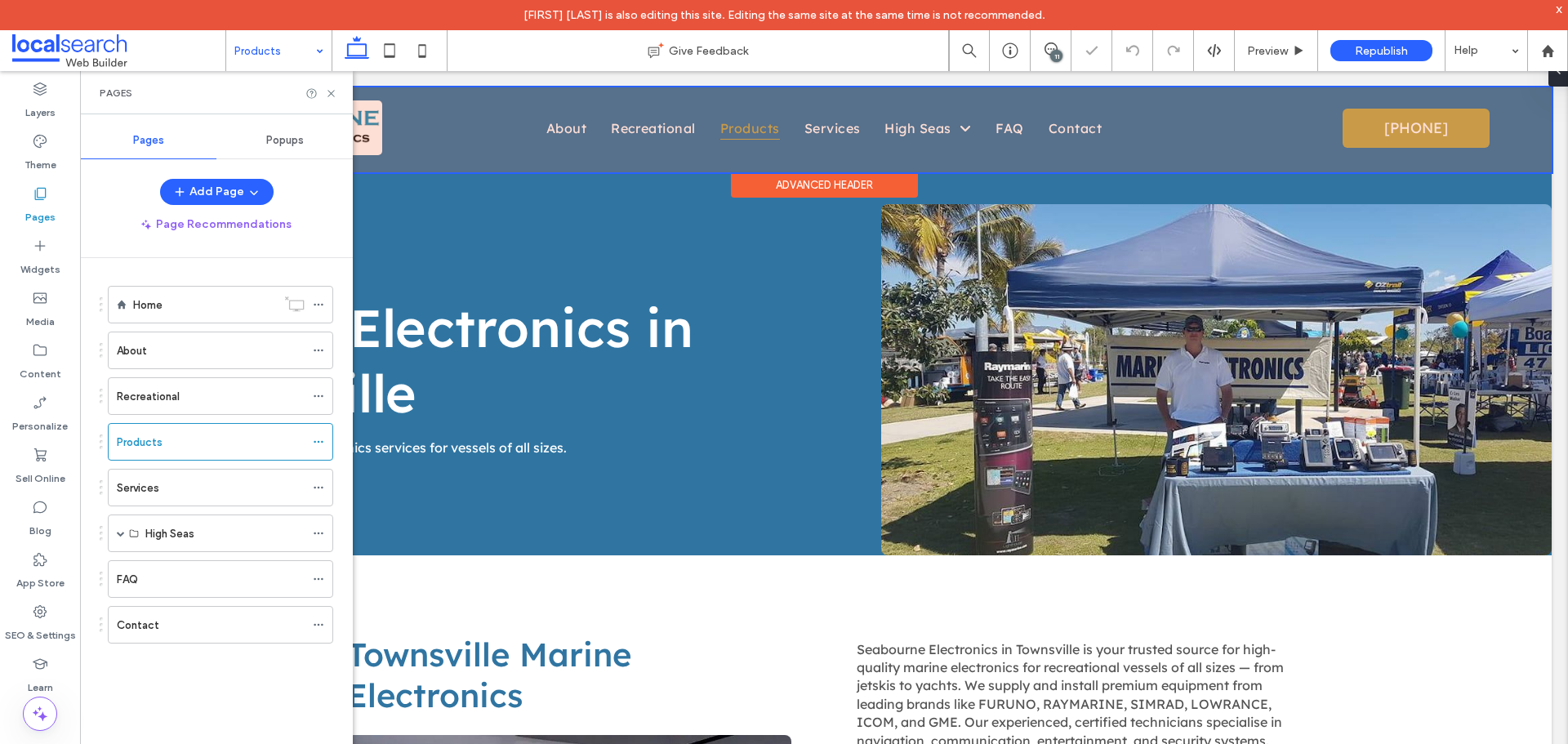 scroll, scrollTop: 0, scrollLeft: 0, axis: both 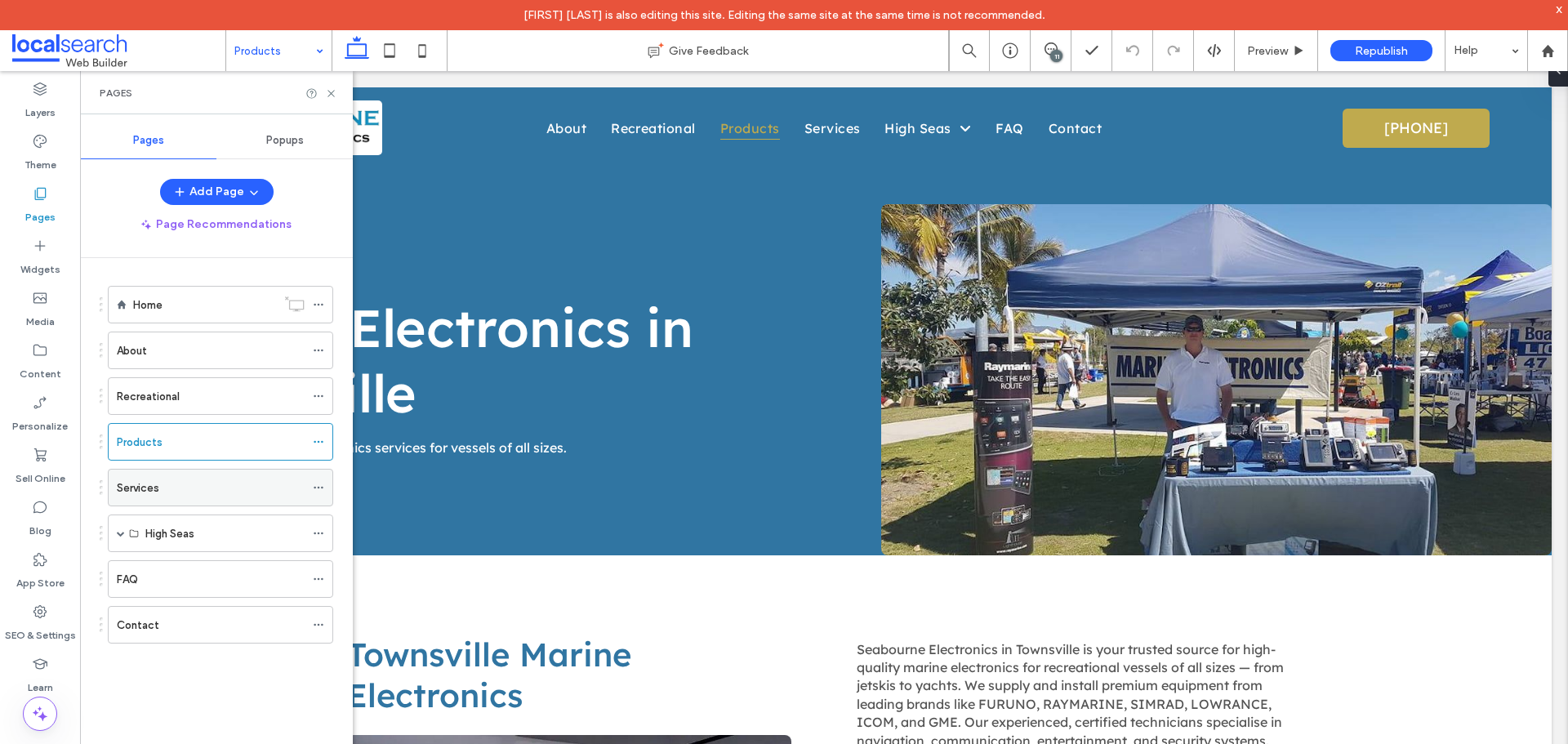 click on "Services" at bounding box center (211, 488) 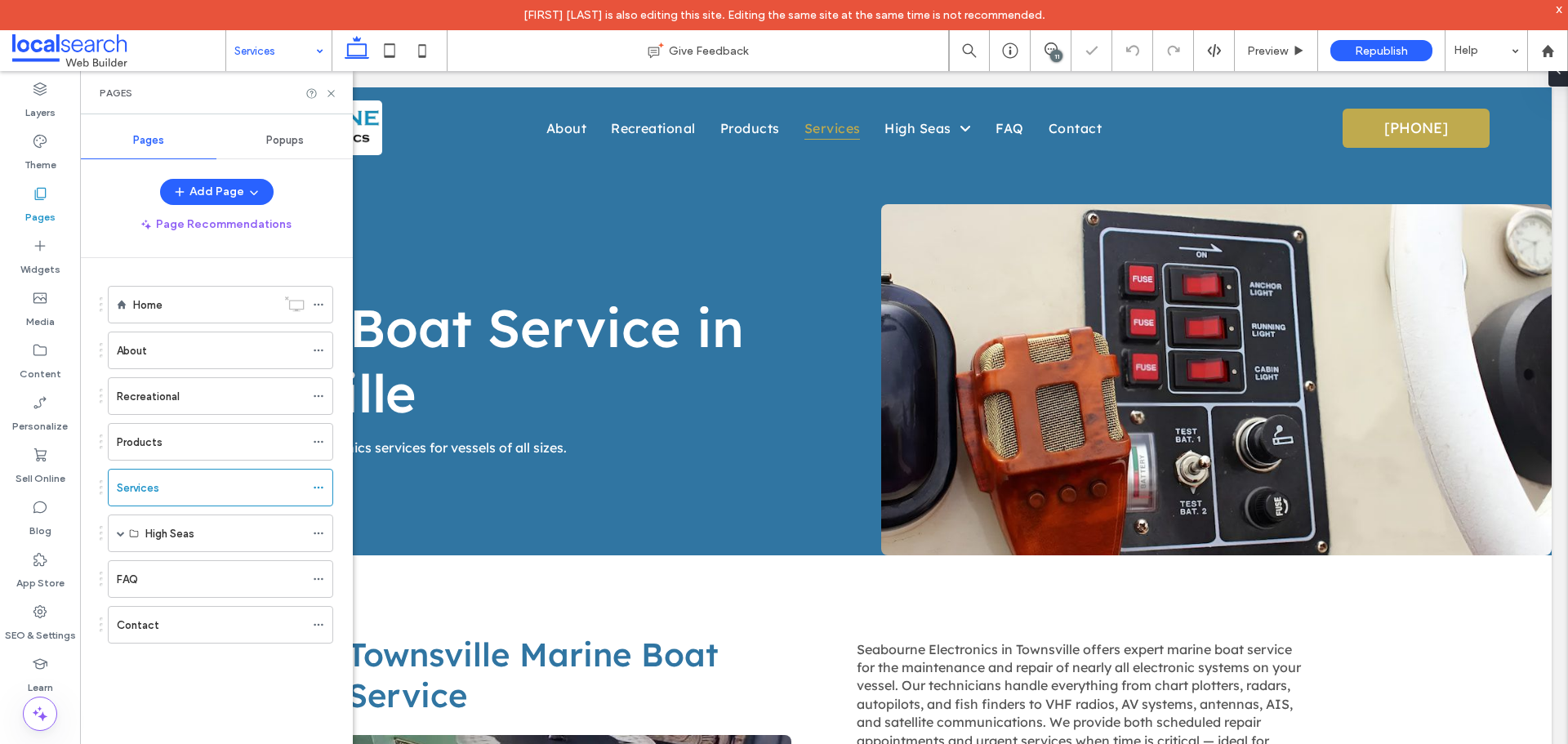 scroll, scrollTop: 0, scrollLeft: 0, axis: both 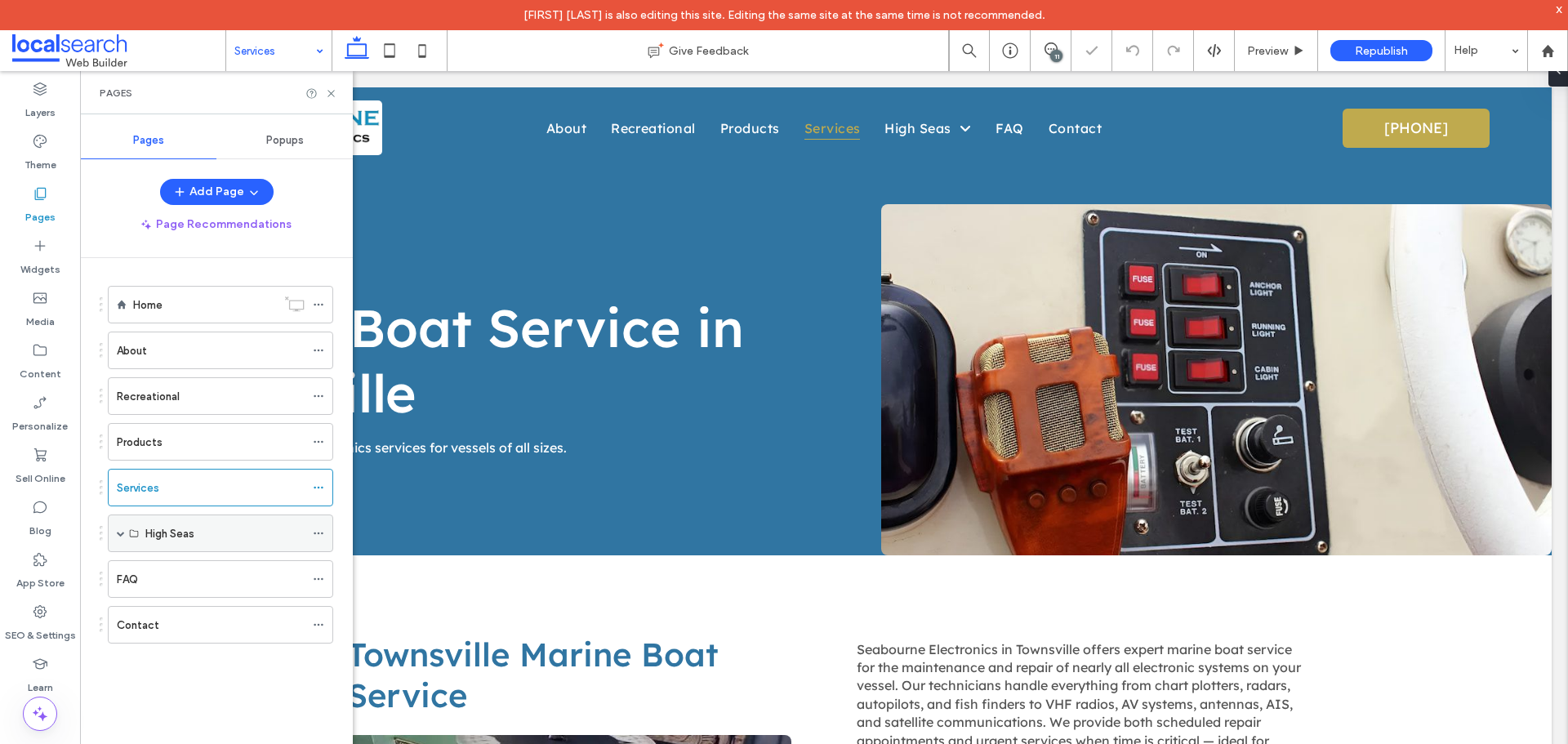 click on "High Seas" at bounding box center [225, 533] 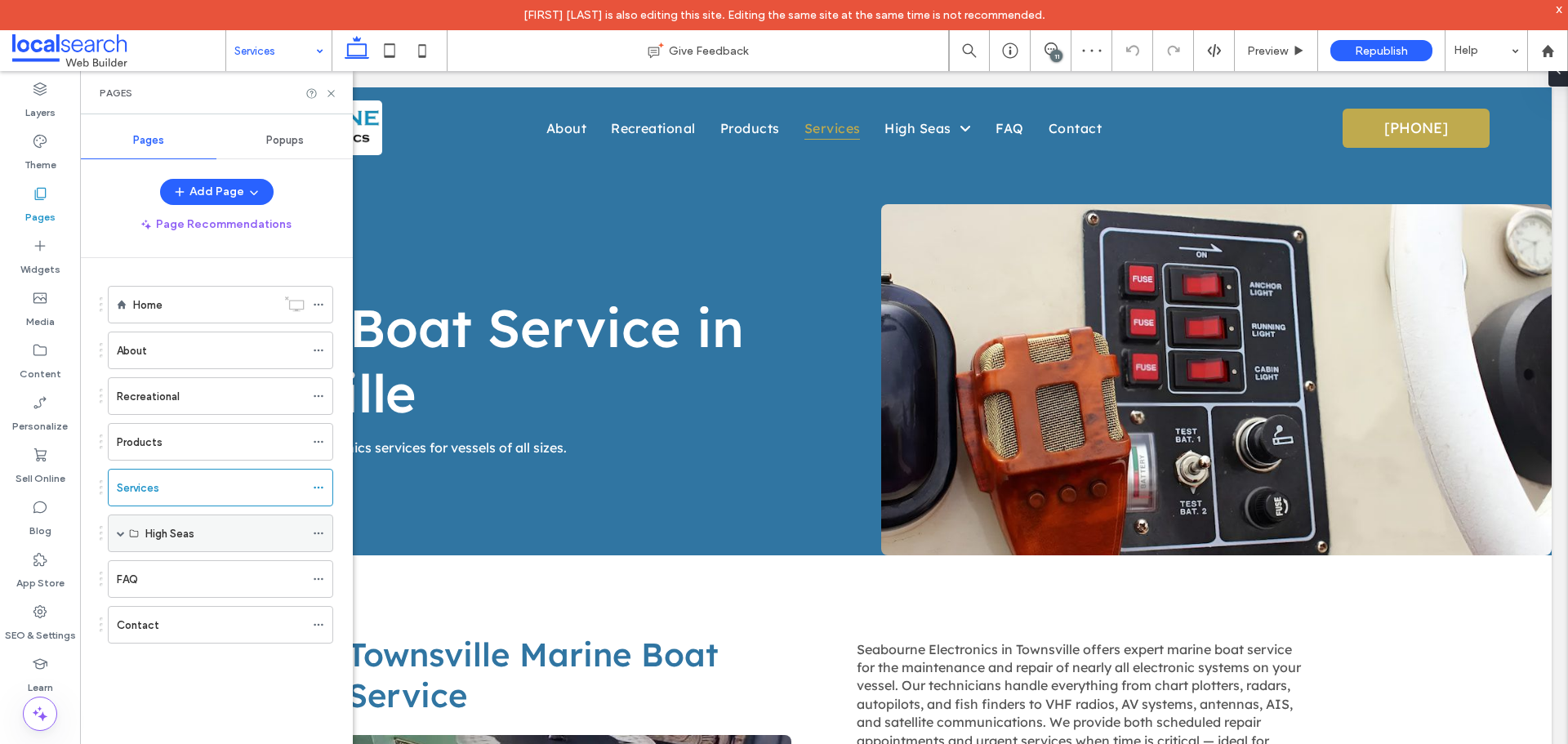 click at bounding box center [121, 533] 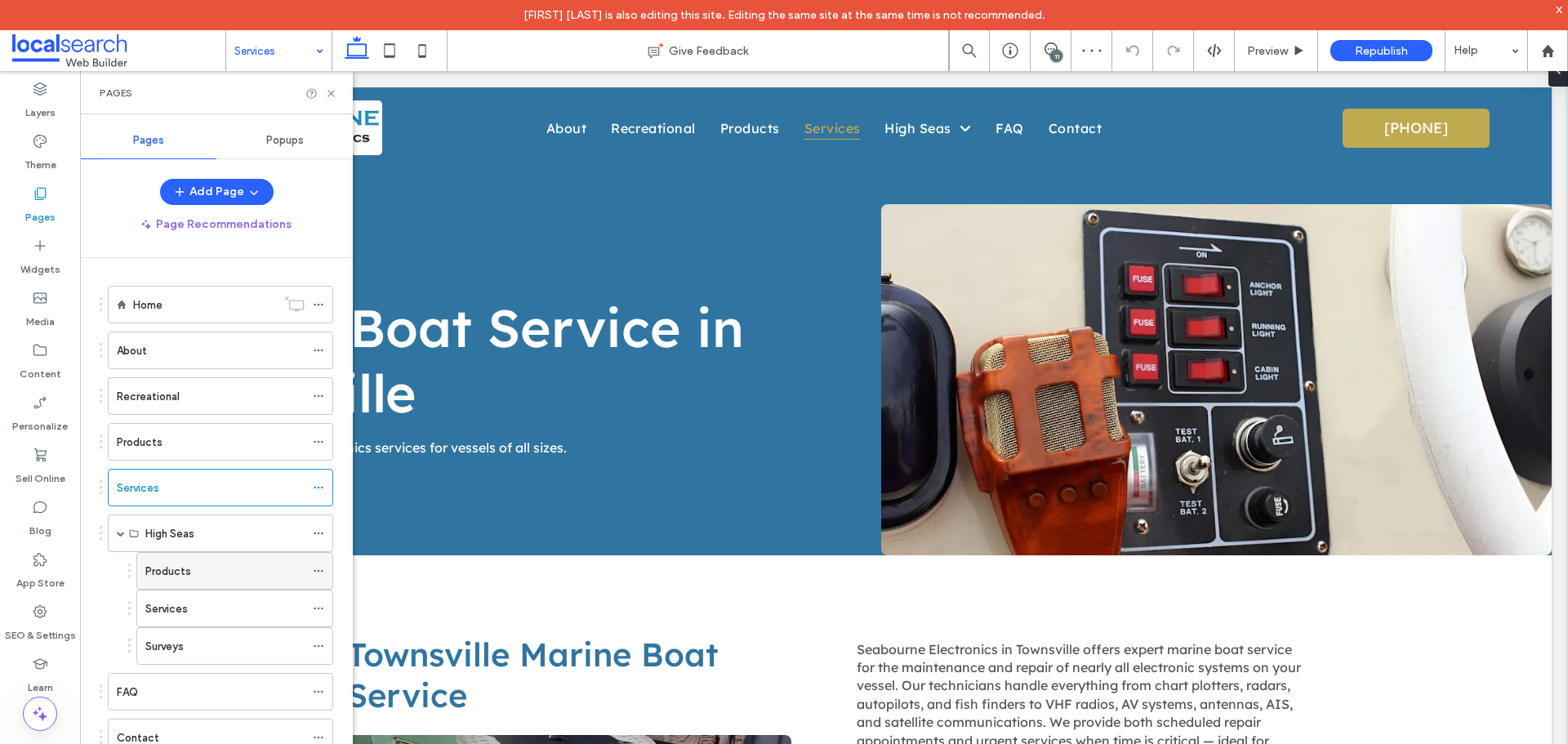 click on "Products" at bounding box center (225, 571) 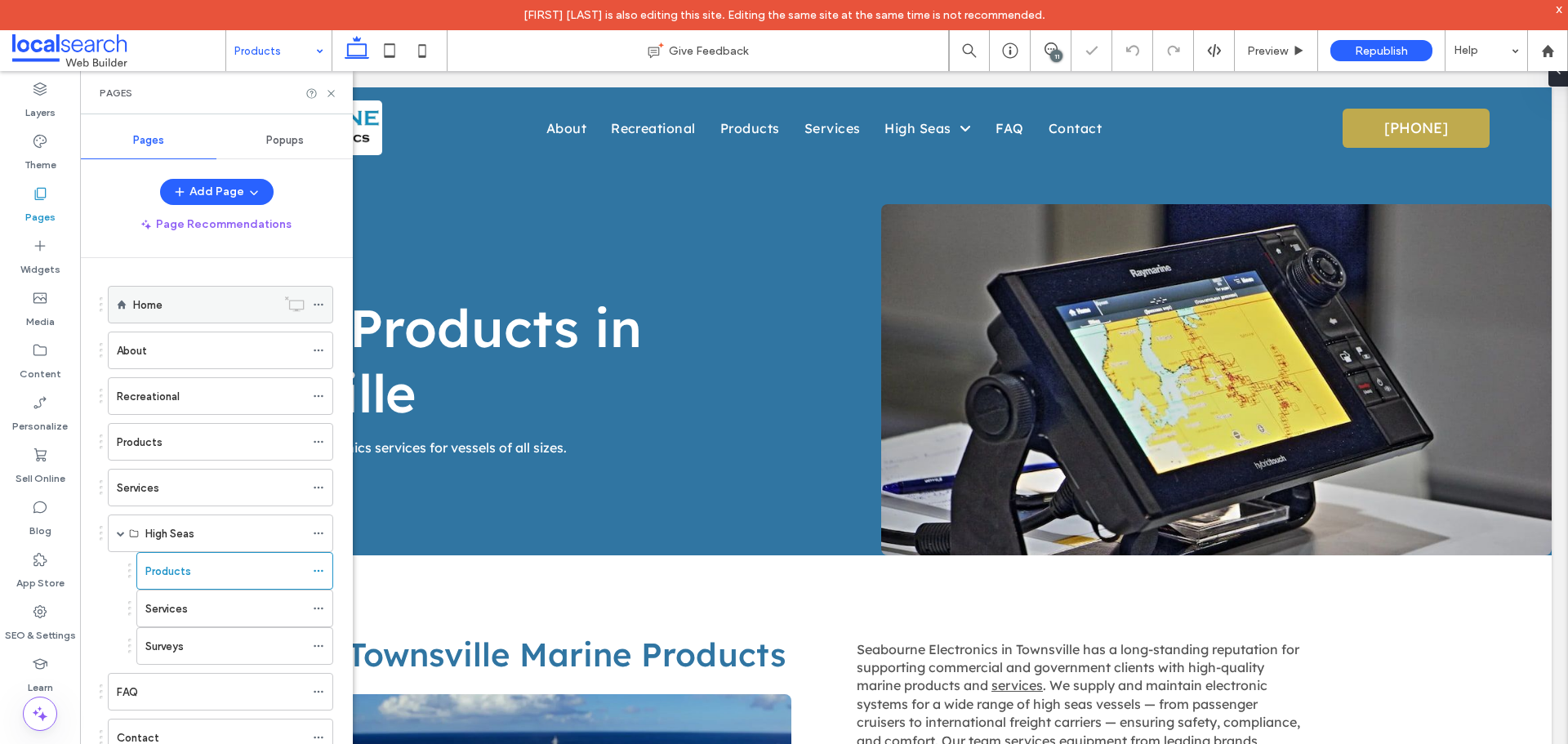 scroll, scrollTop: 0, scrollLeft: 0, axis: both 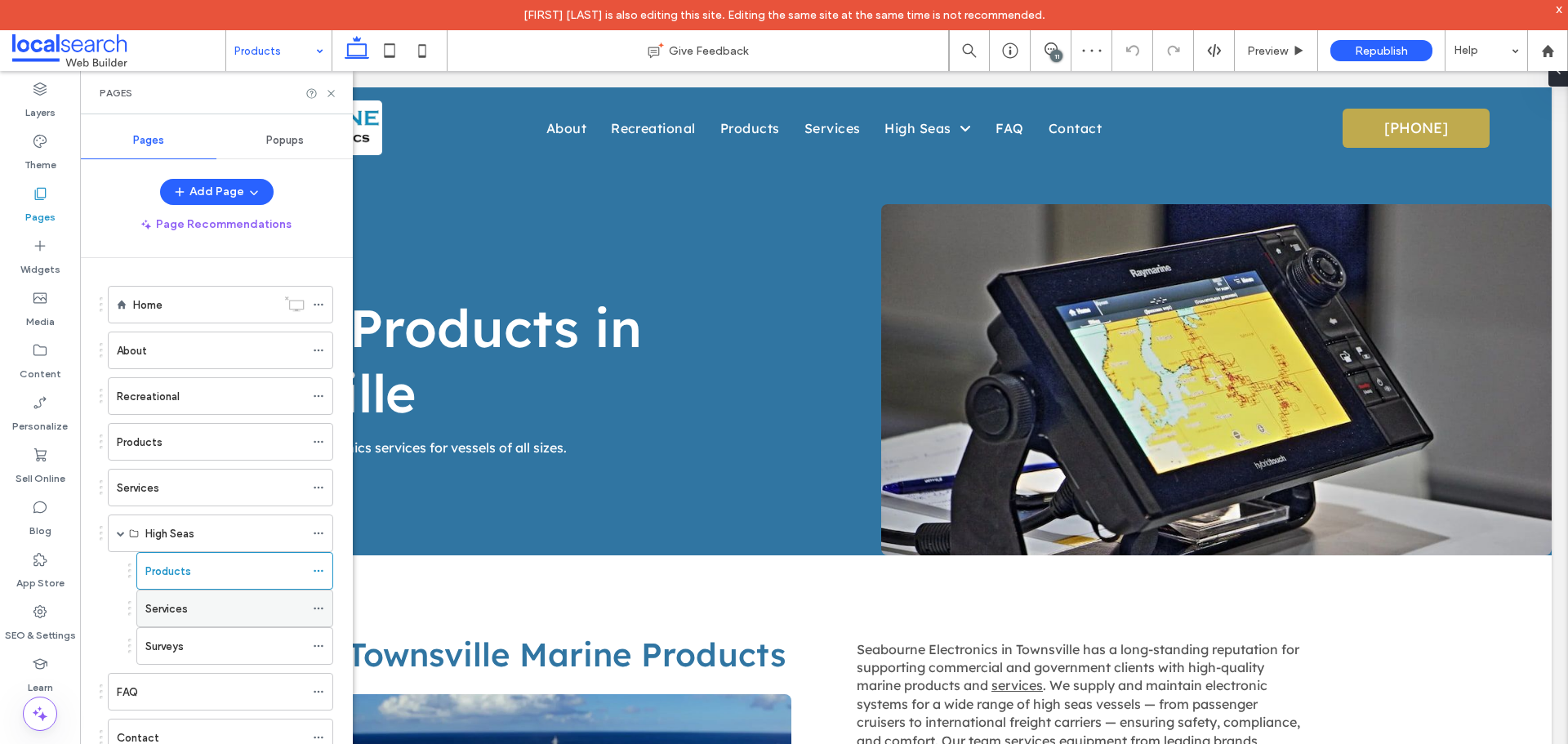 click on "Services" at bounding box center (225, 608) 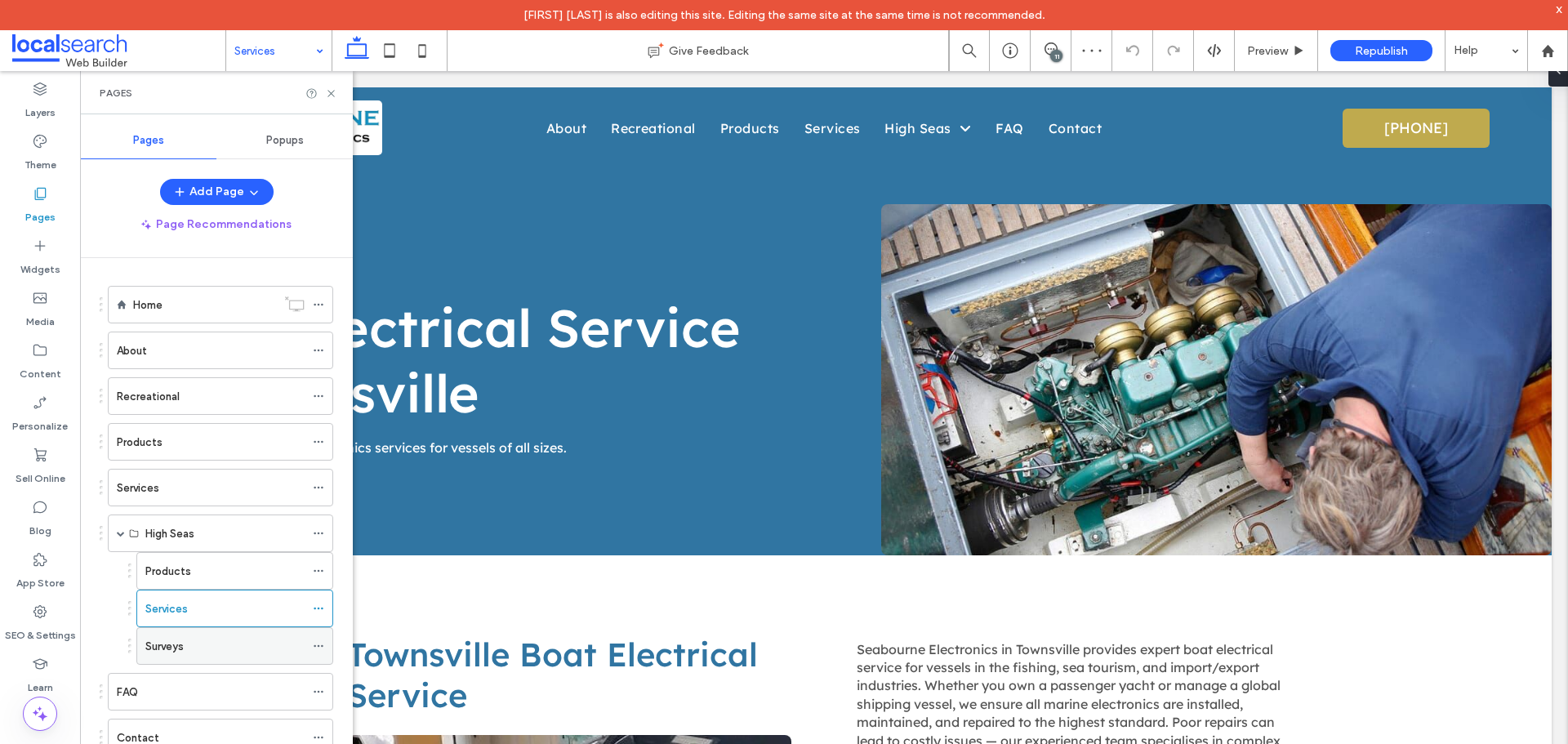 scroll, scrollTop: 0, scrollLeft: 0, axis: both 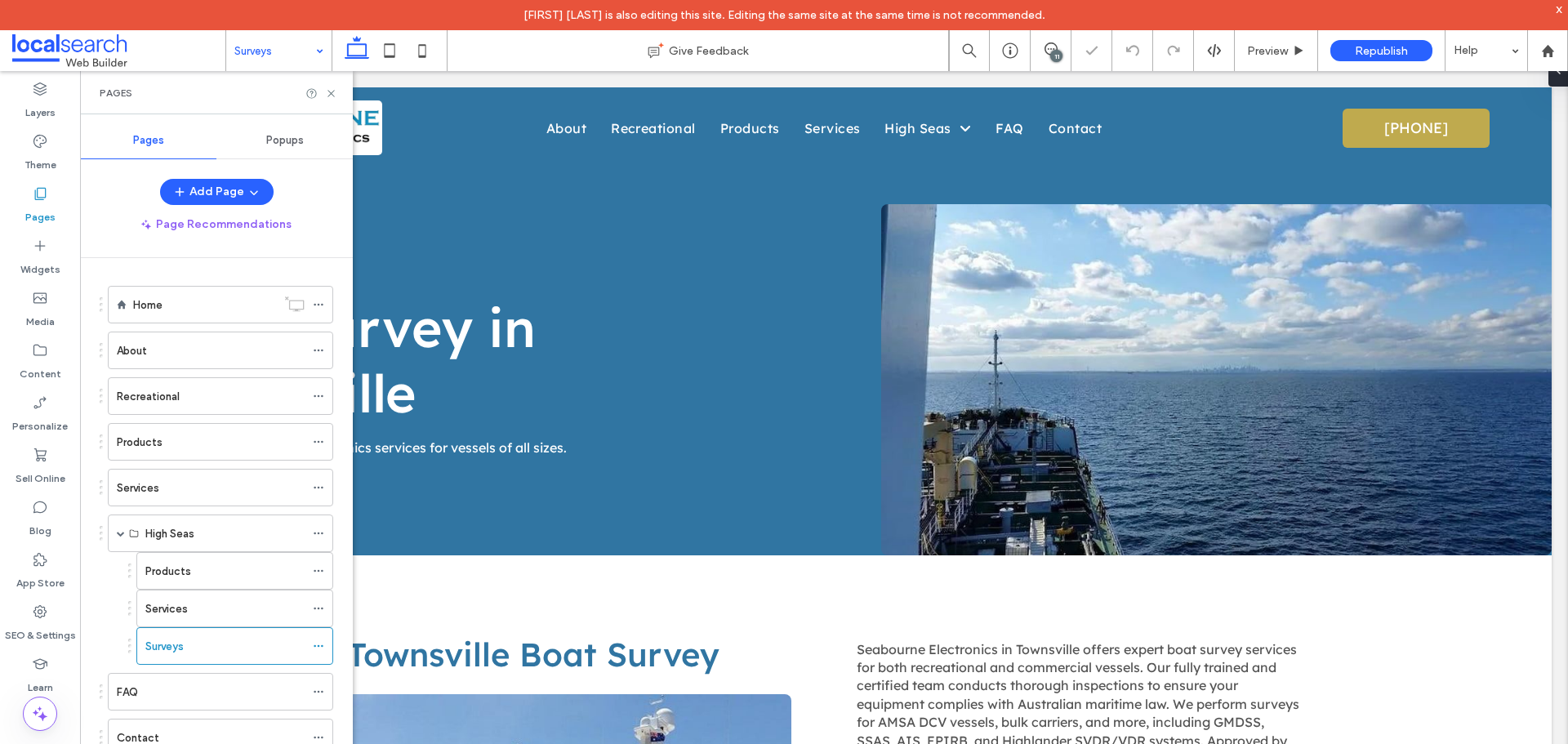 click on "FAQ" at bounding box center [211, 692] 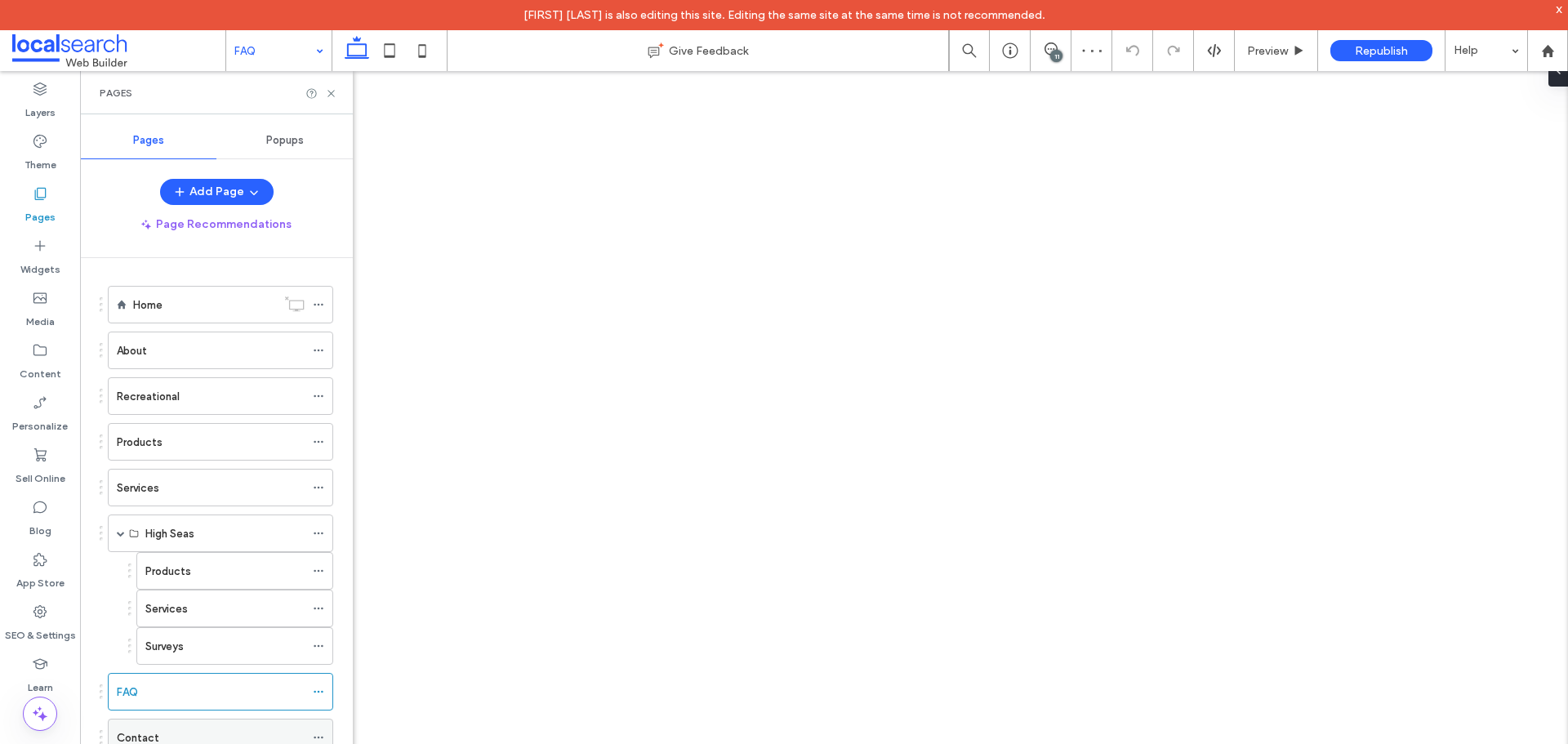 scroll, scrollTop: 31, scrollLeft: 0, axis: vertical 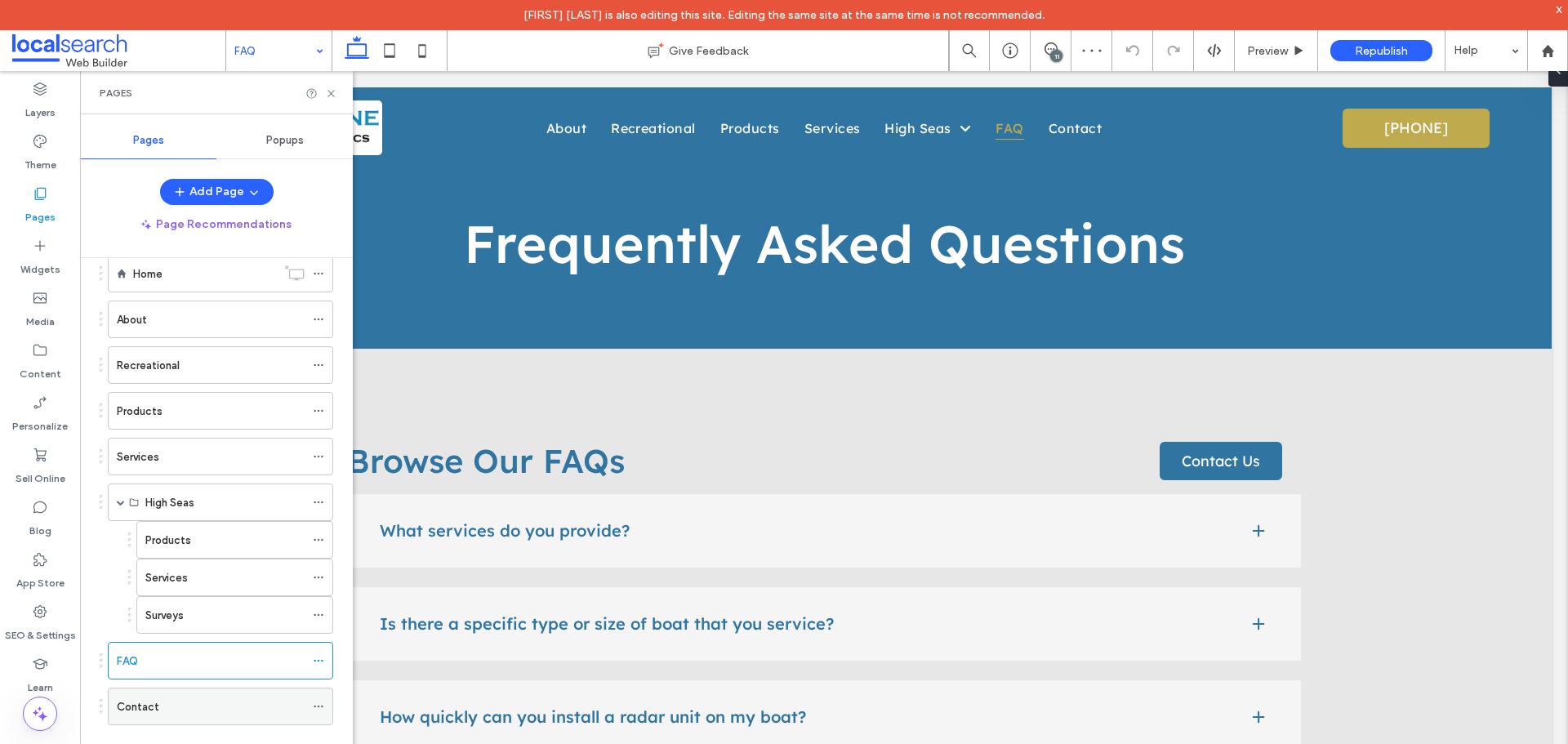 click on "Contact" at bounding box center [211, 706] 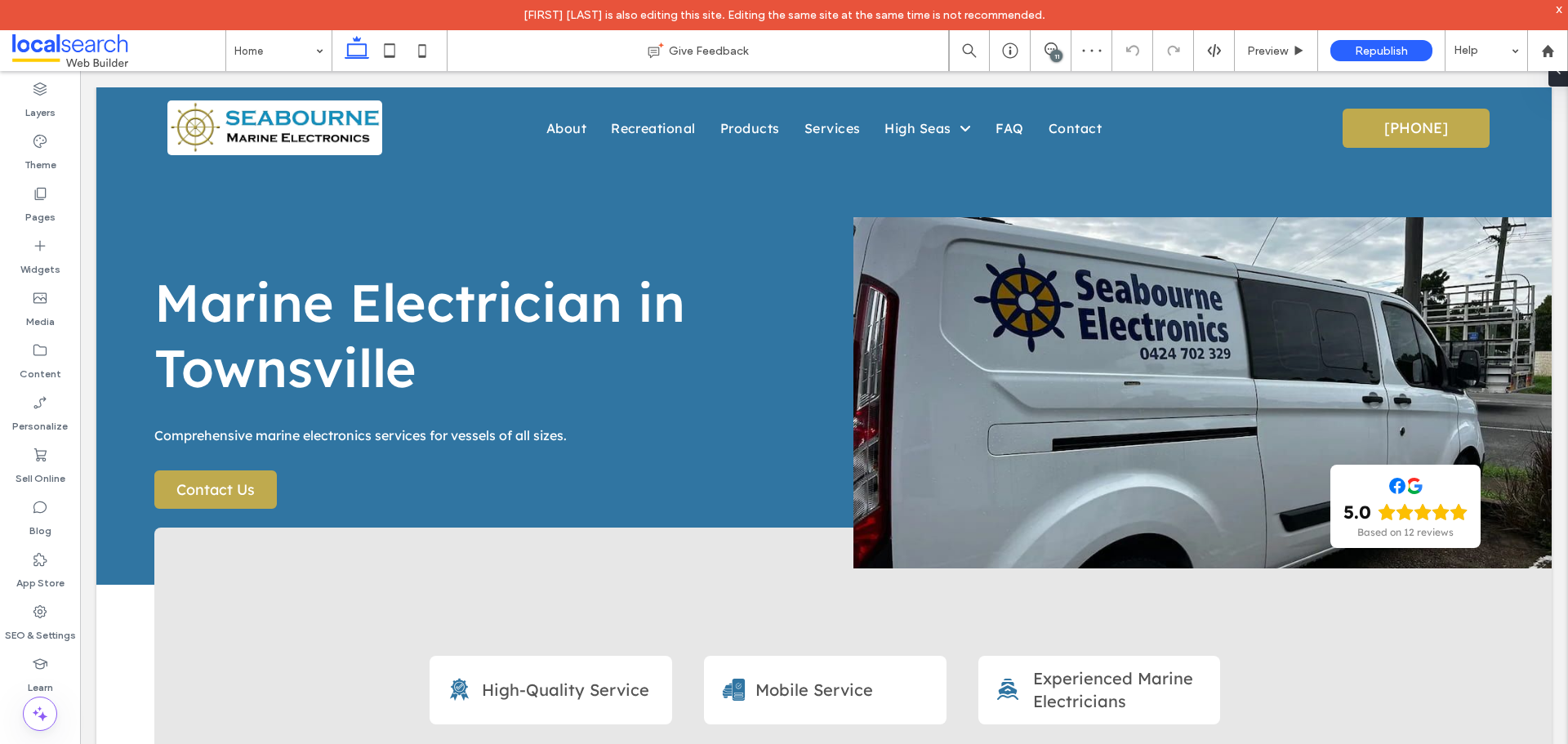 scroll, scrollTop: 0, scrollLeft: 0, axis: both 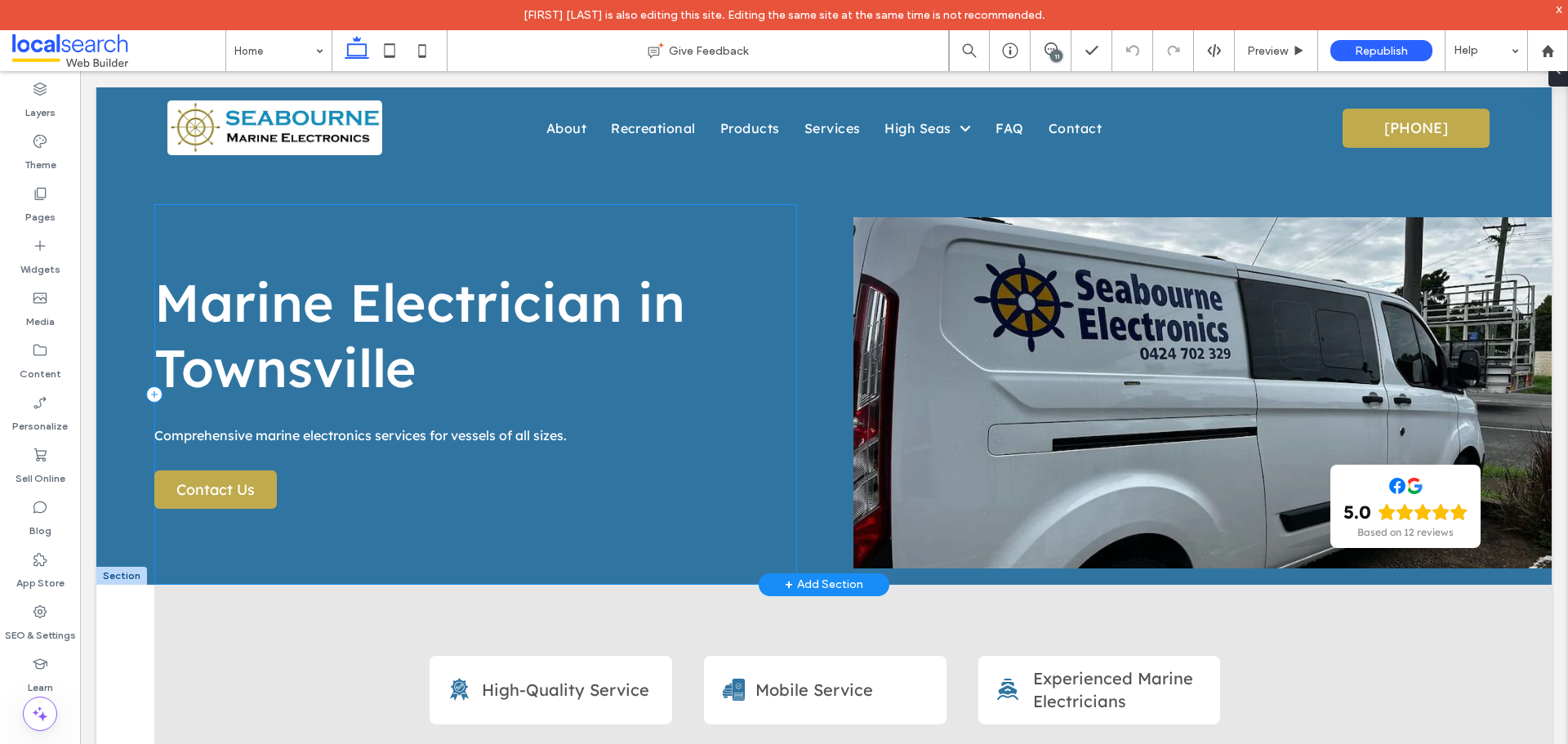 click on "Marine Electrician in Townsville
Comprehensive marine electronics services for vessels of all sizes.
Contact Us" at bounding box center (475, 394) 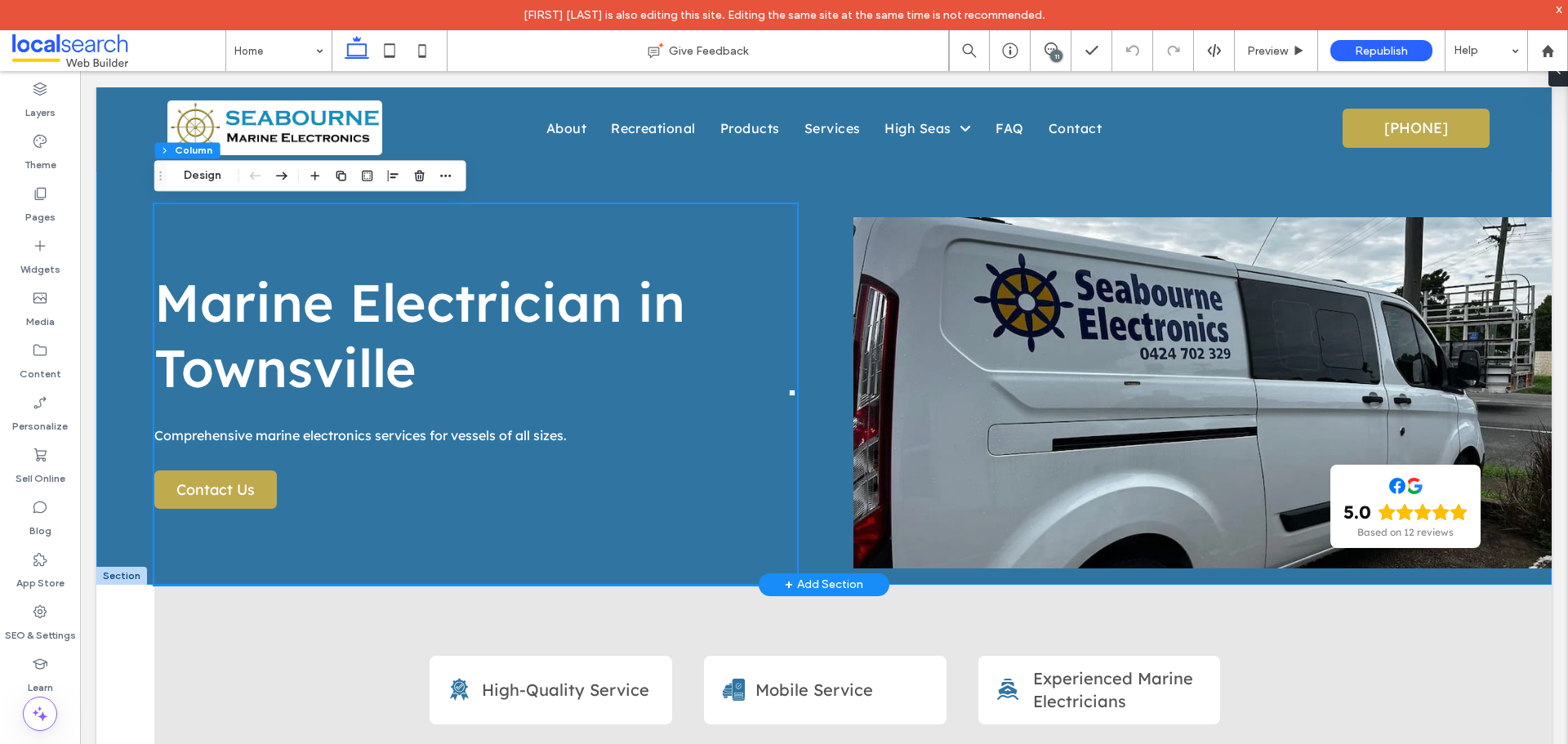 click on "Marine Electrician in Townsville
Comprehensive marine electronics services for vessels of all sizes.
Contact Us
5.0 Based on 12 reviews" at bounding box center (824, 336) 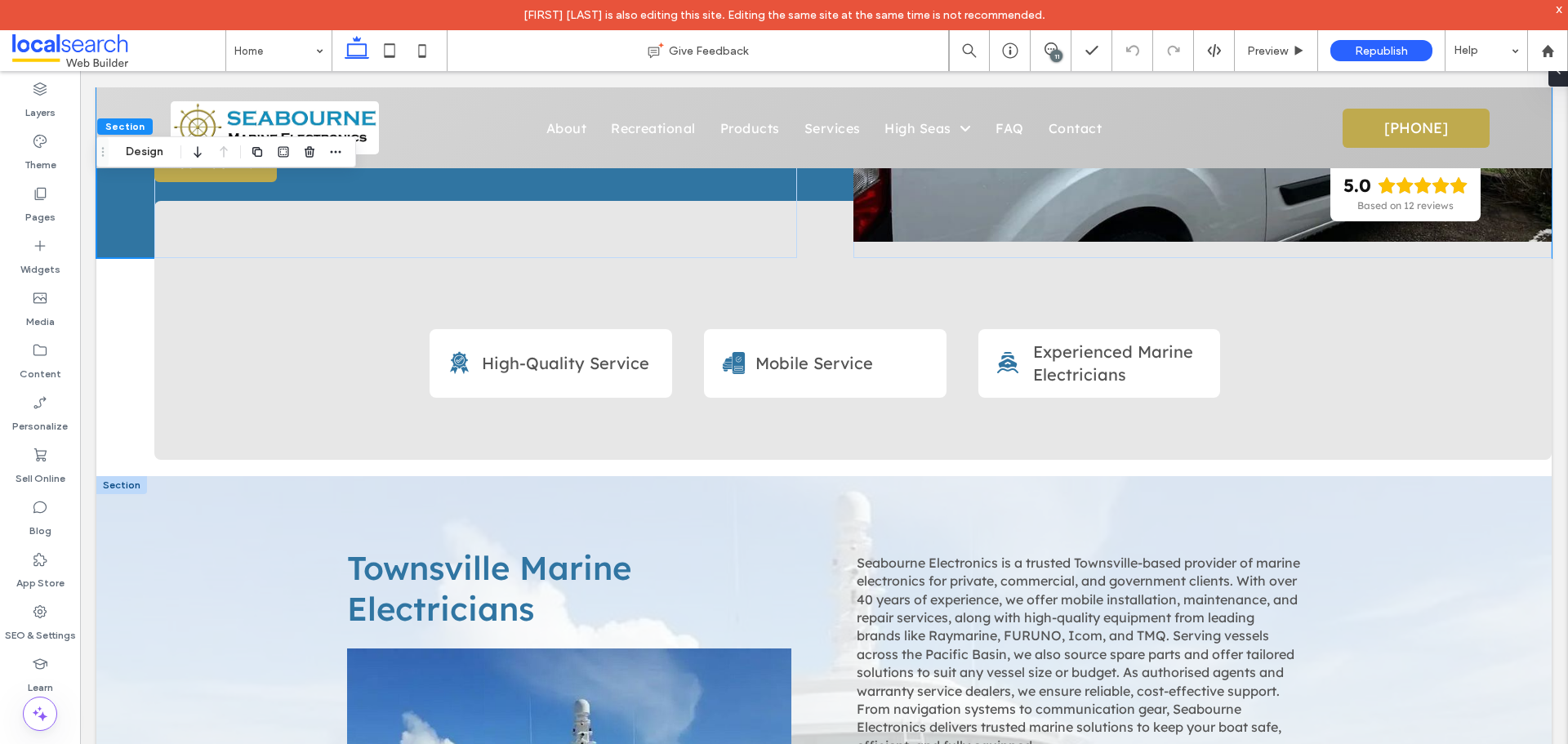 scroll, scrollTop: 0, scrollLeft: 0, axis: both 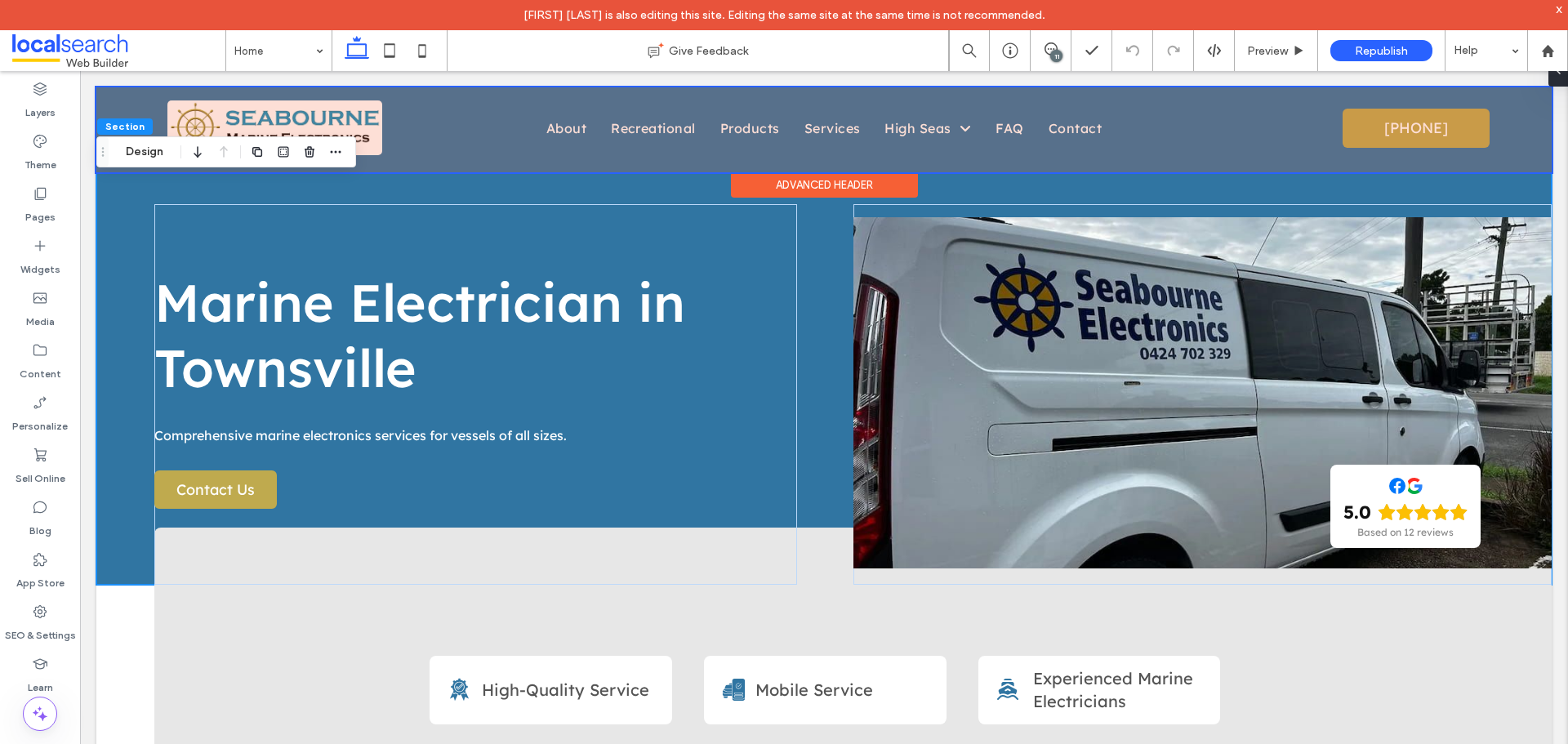 click on "Advanced Header" at bounding box center (824, 185) 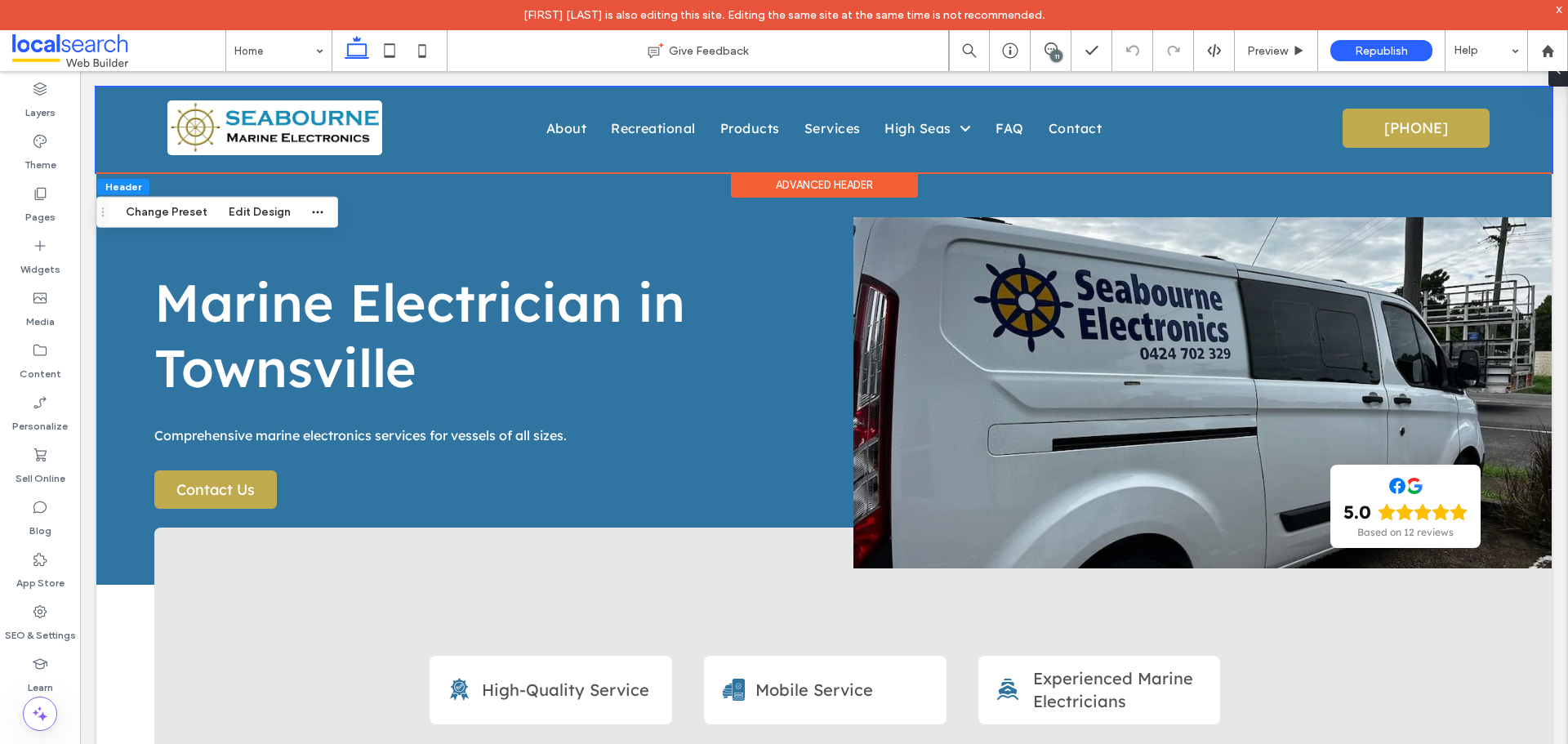 click on "Advanced Header" at bounding box center (824, 185) 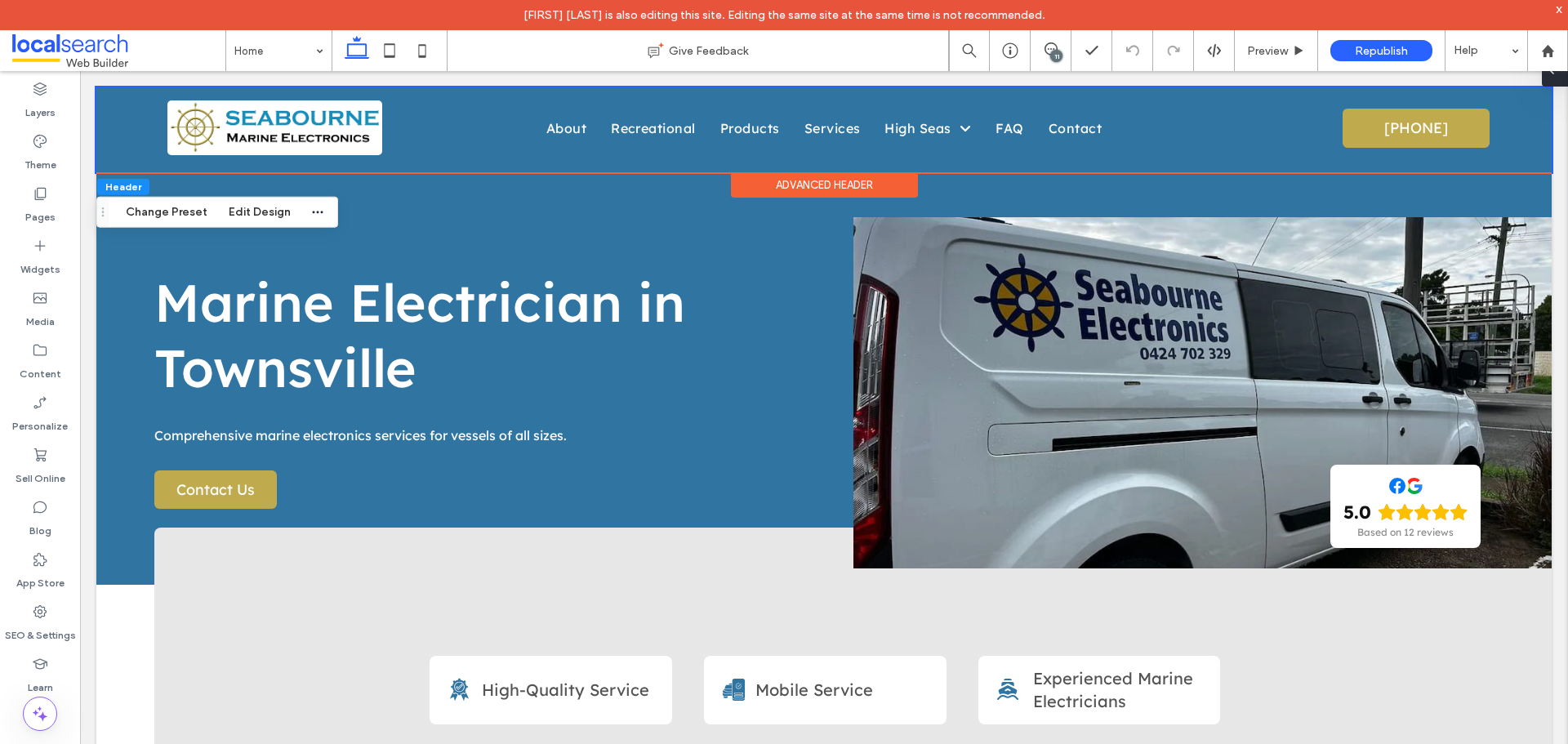 click at bounding box center [1552, 70] 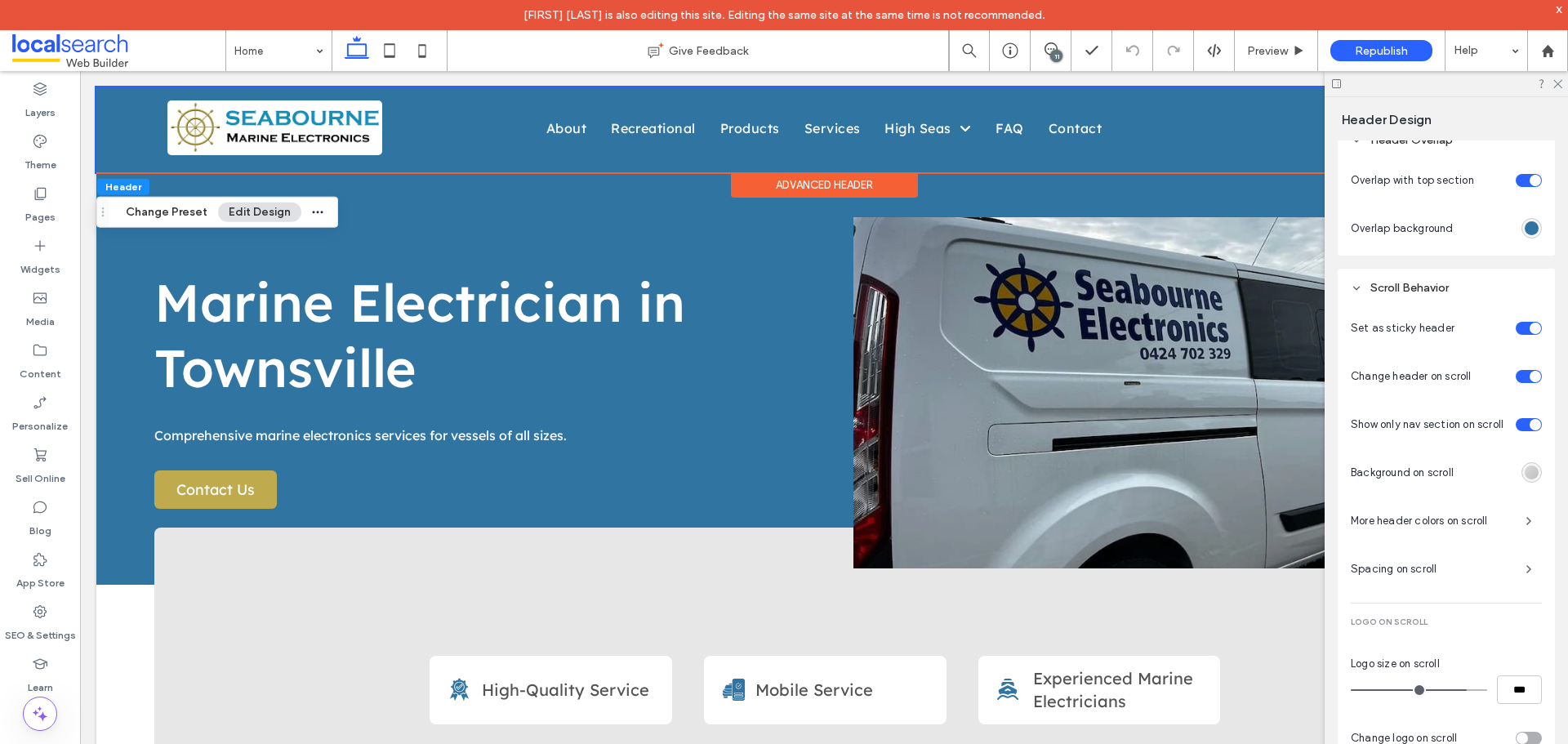 scroll, scrollTop: 692, scrollLeft: 0, axis: vertical 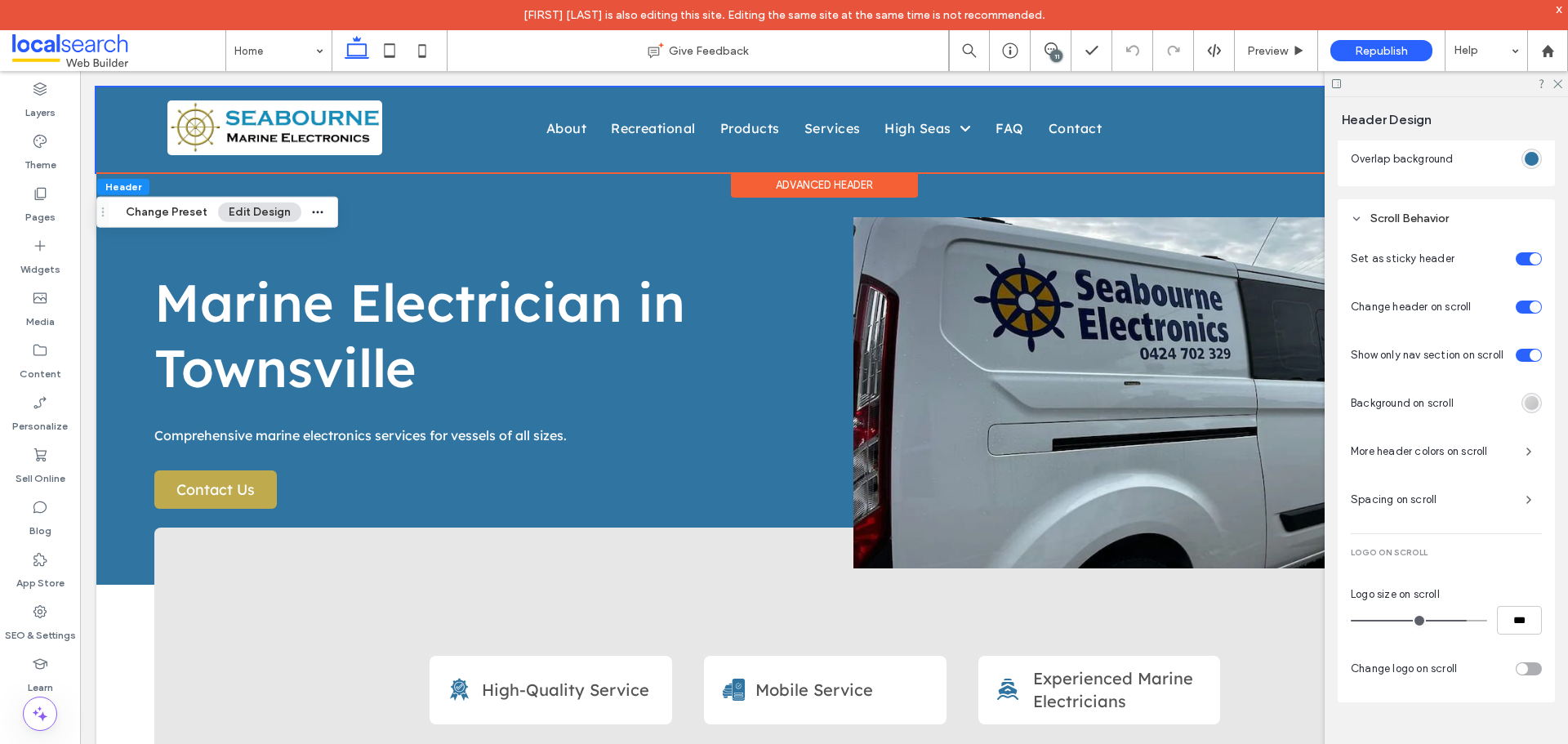 click on "More header colors on scroll" at bounding box center [1432, 452] 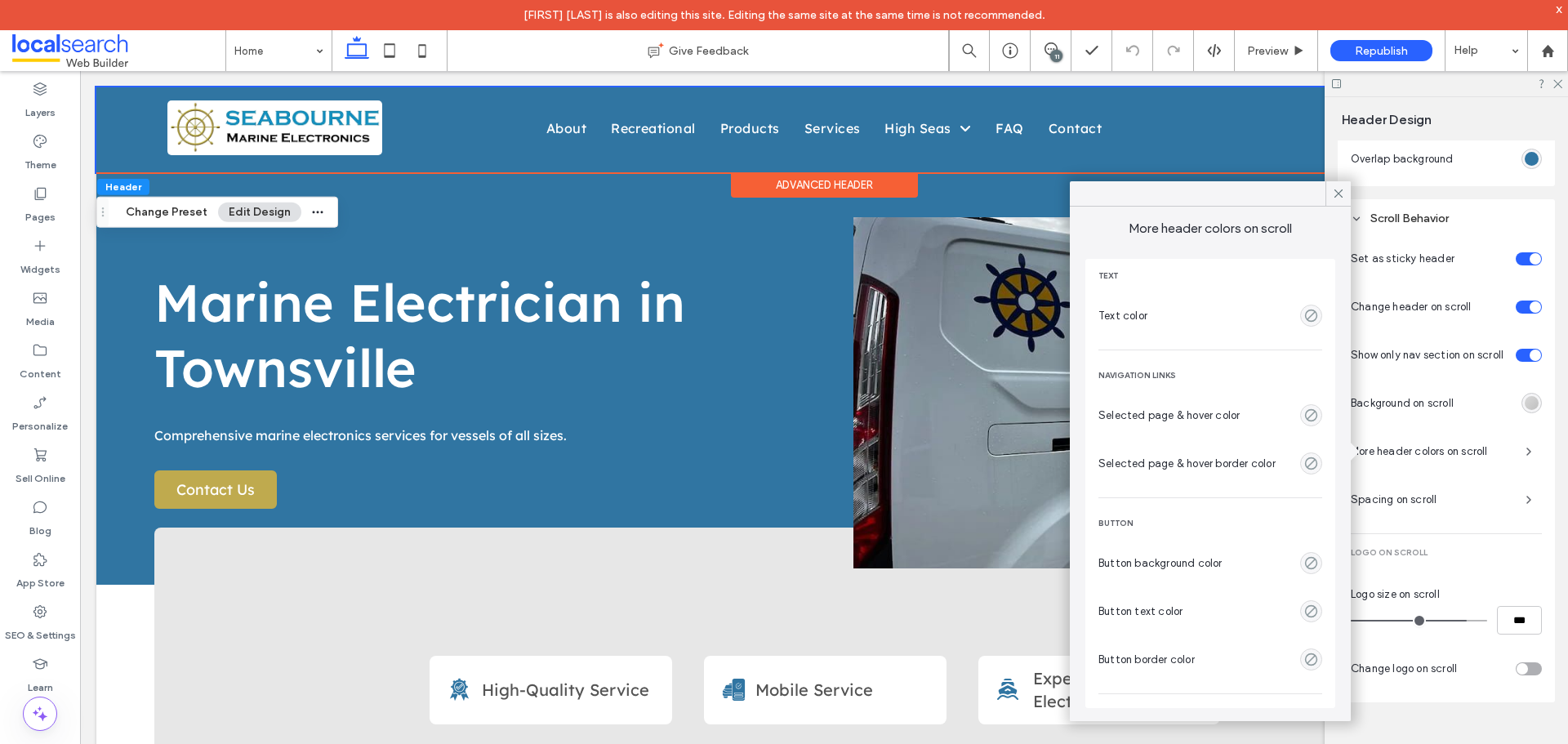 scroll, scrollTop: 0, scrollLeft: 0, axis: both 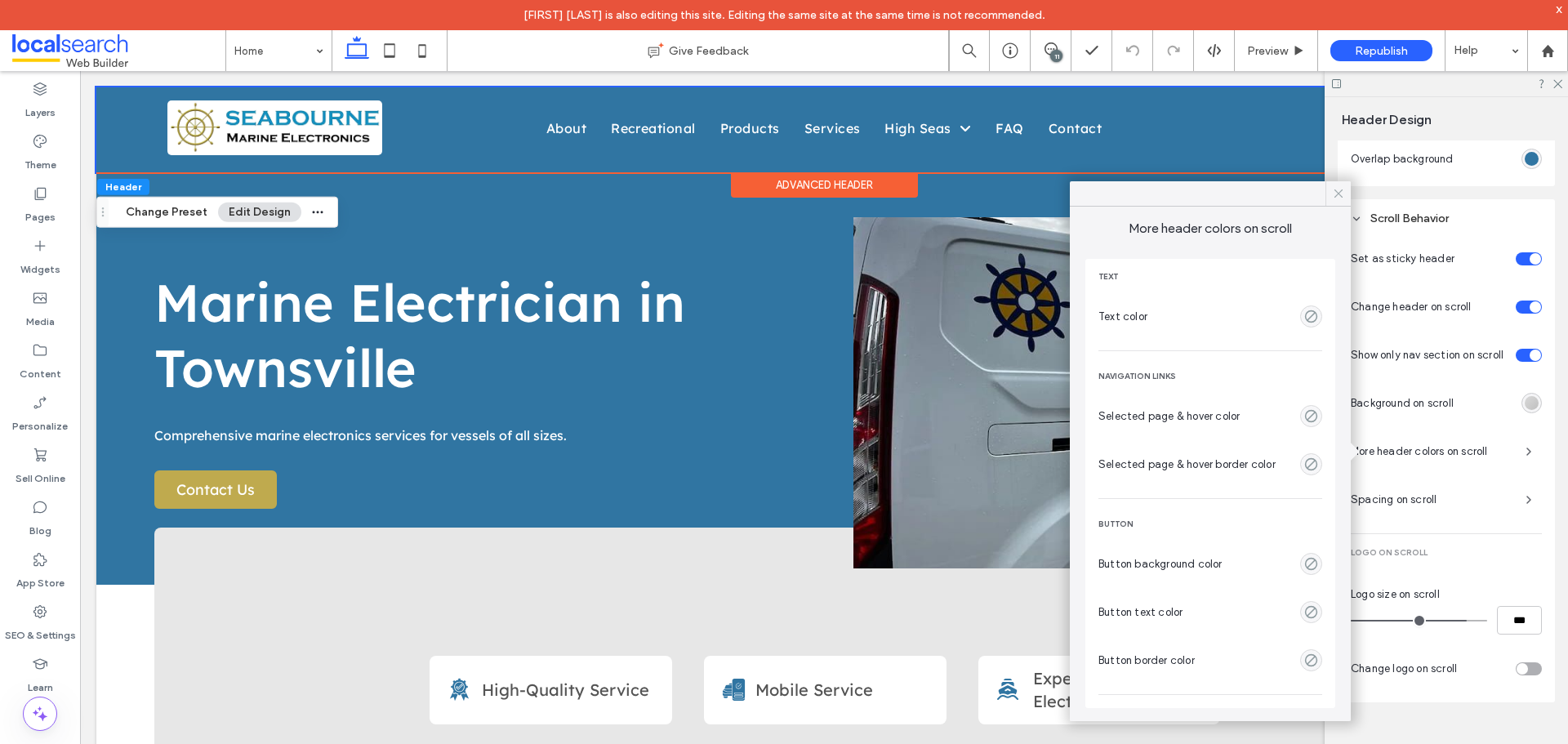 click 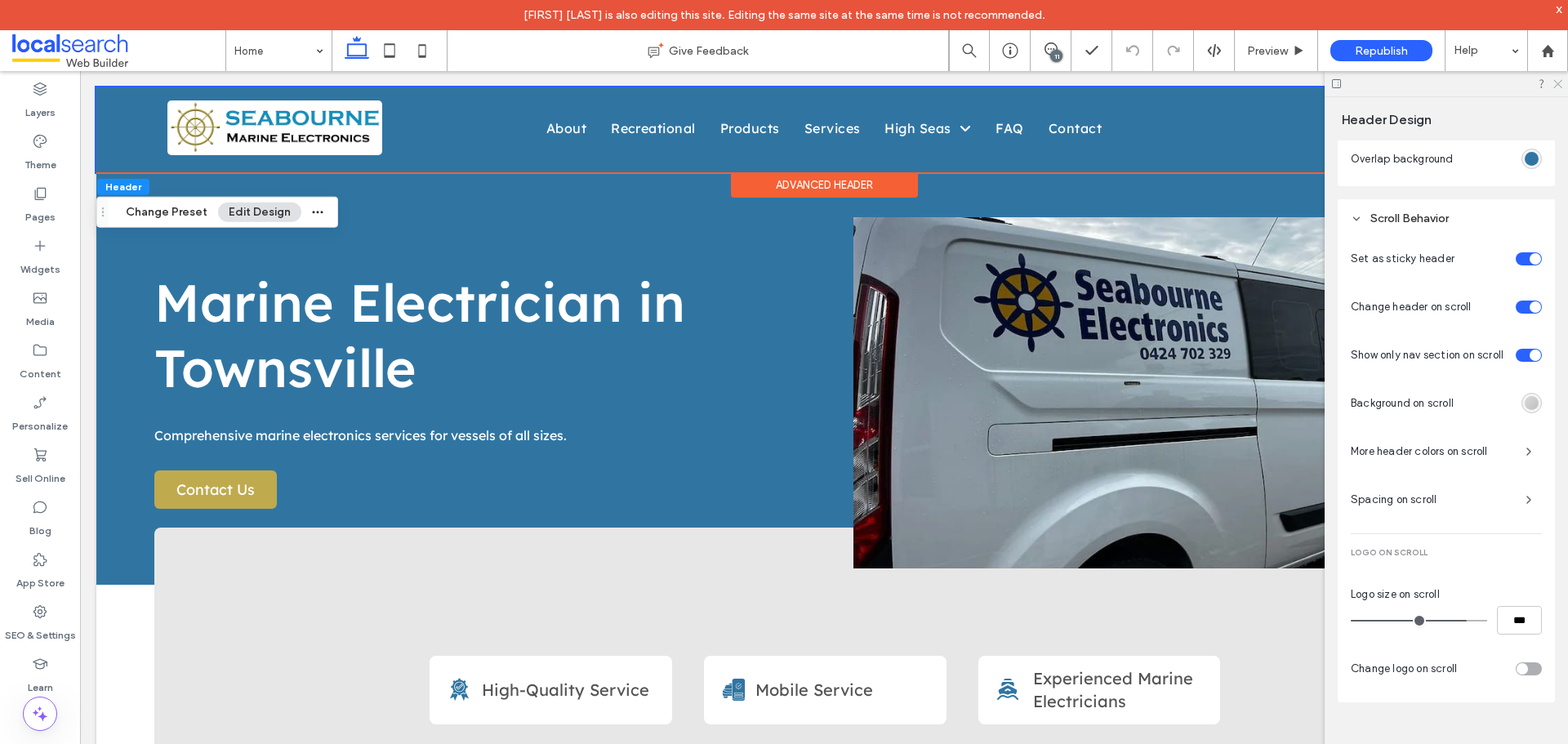 click 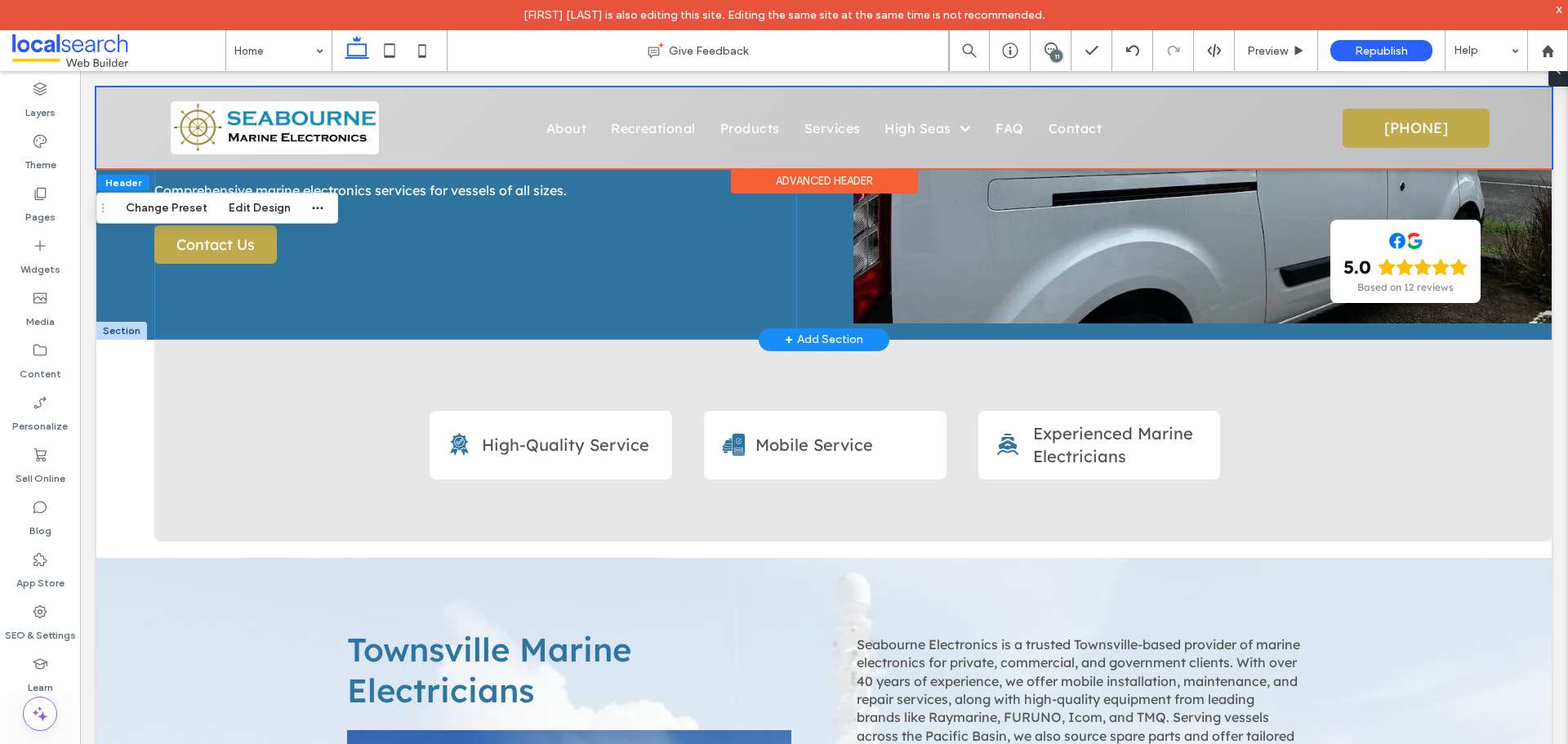 scroll, scrollTop: 0, scrollLeft: 0, axis: both 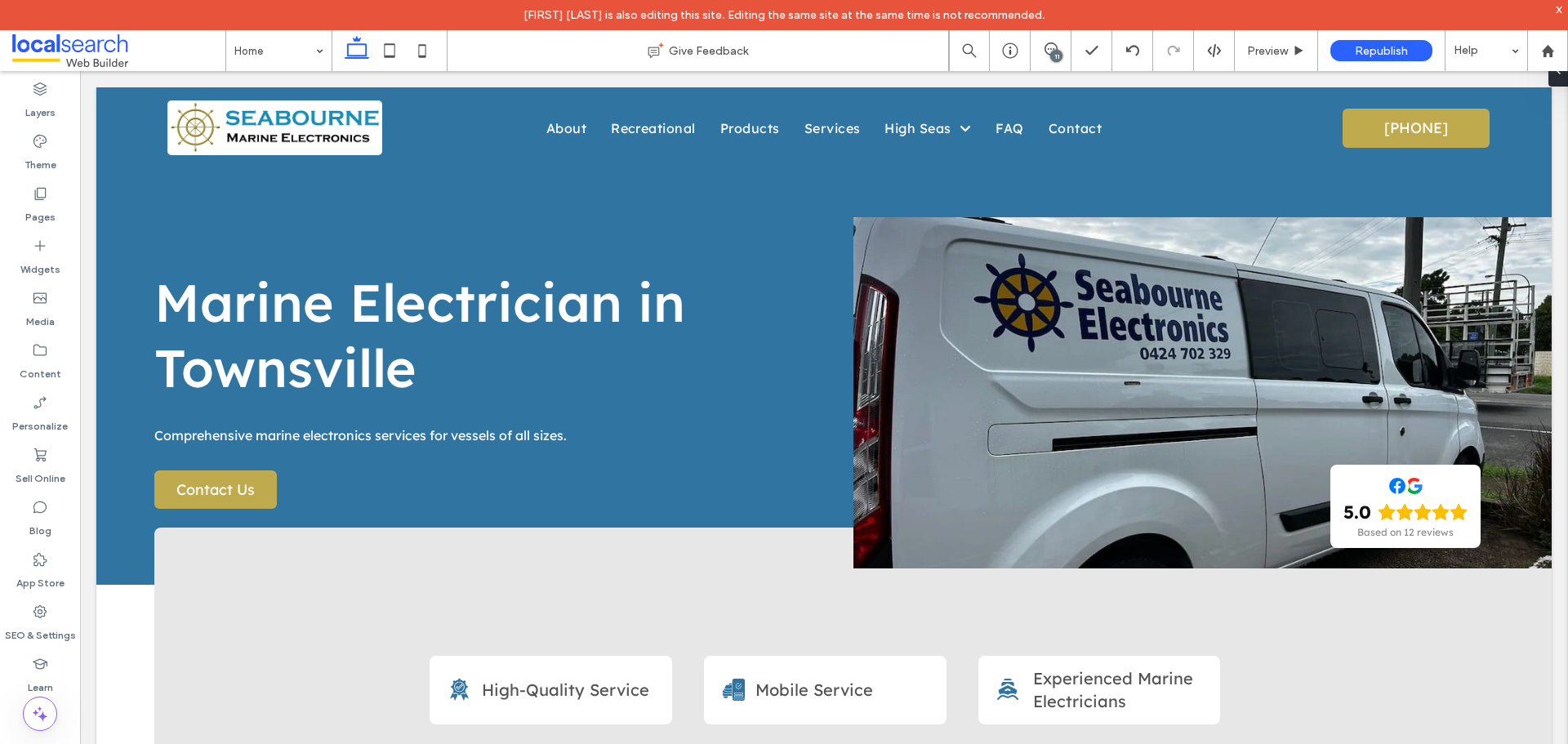 click 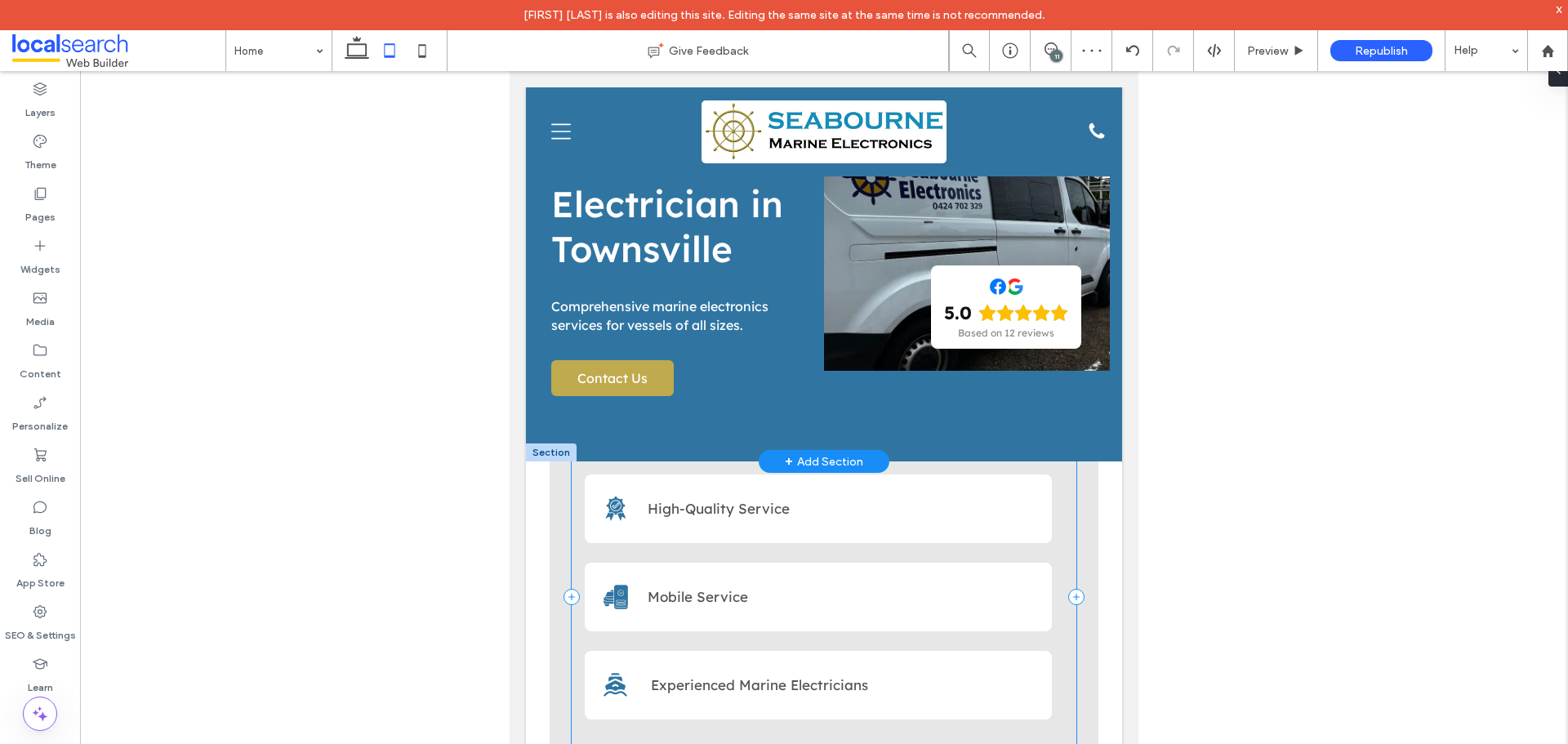 scroll, scrollTop: 0, scrollLeft: 0, axis: both 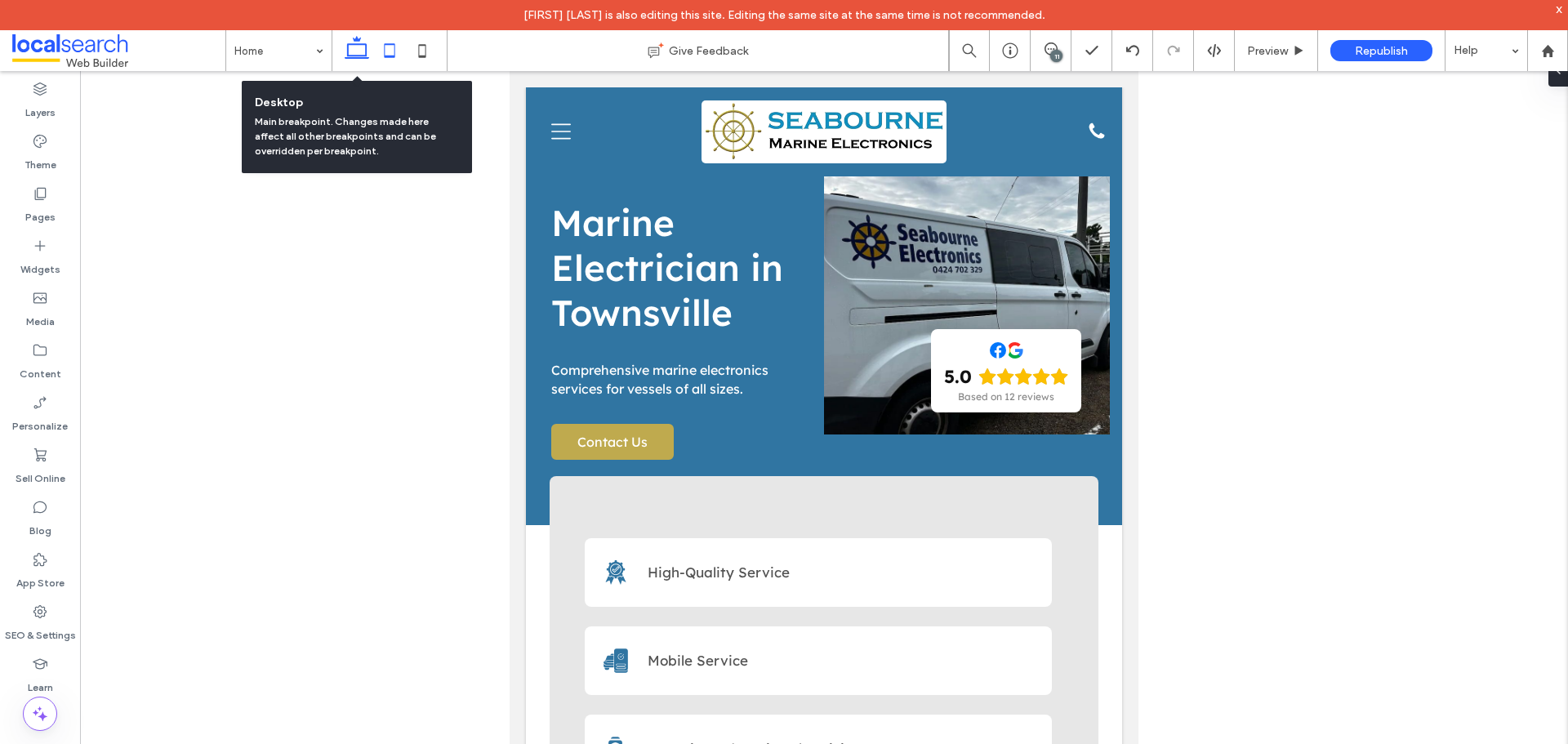 click 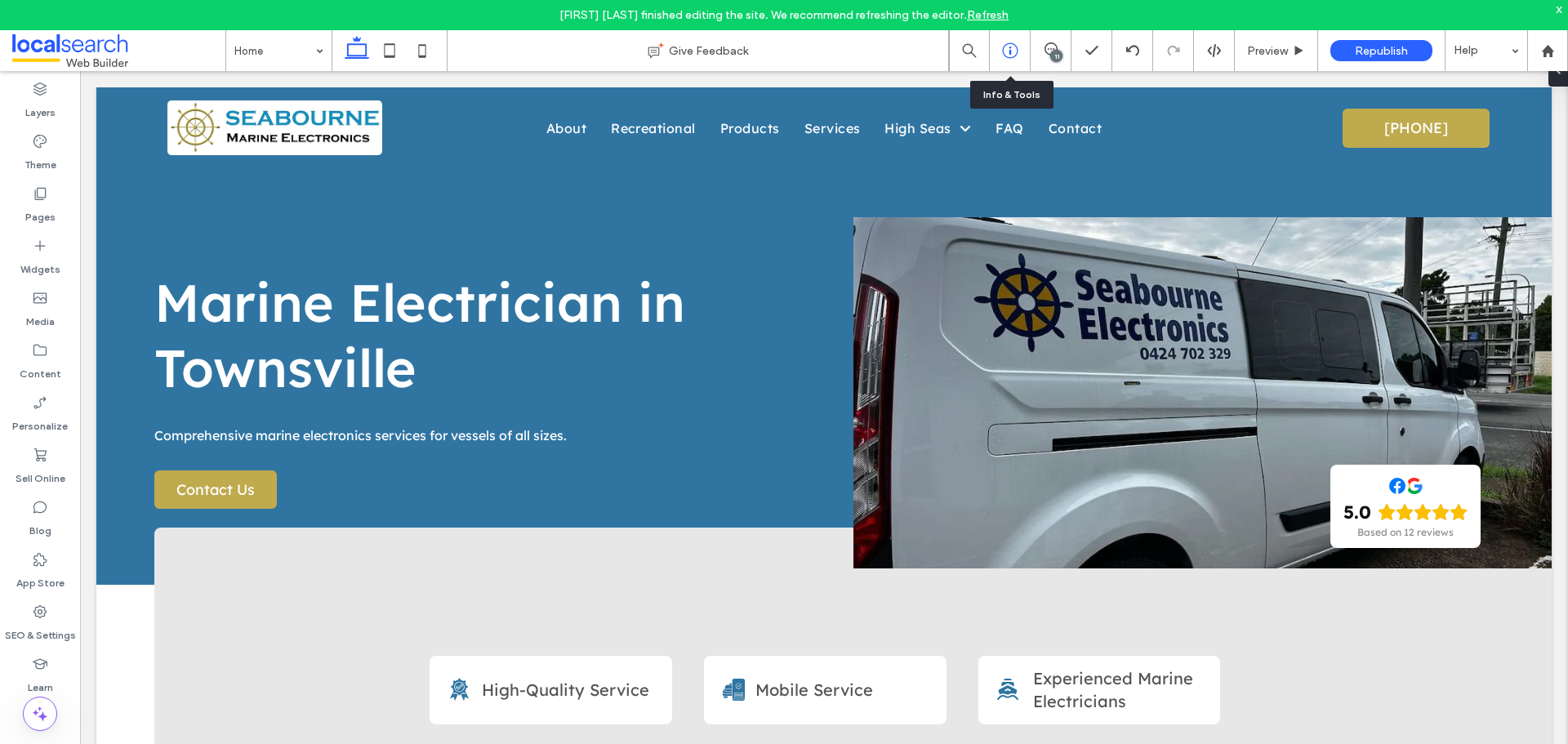 click 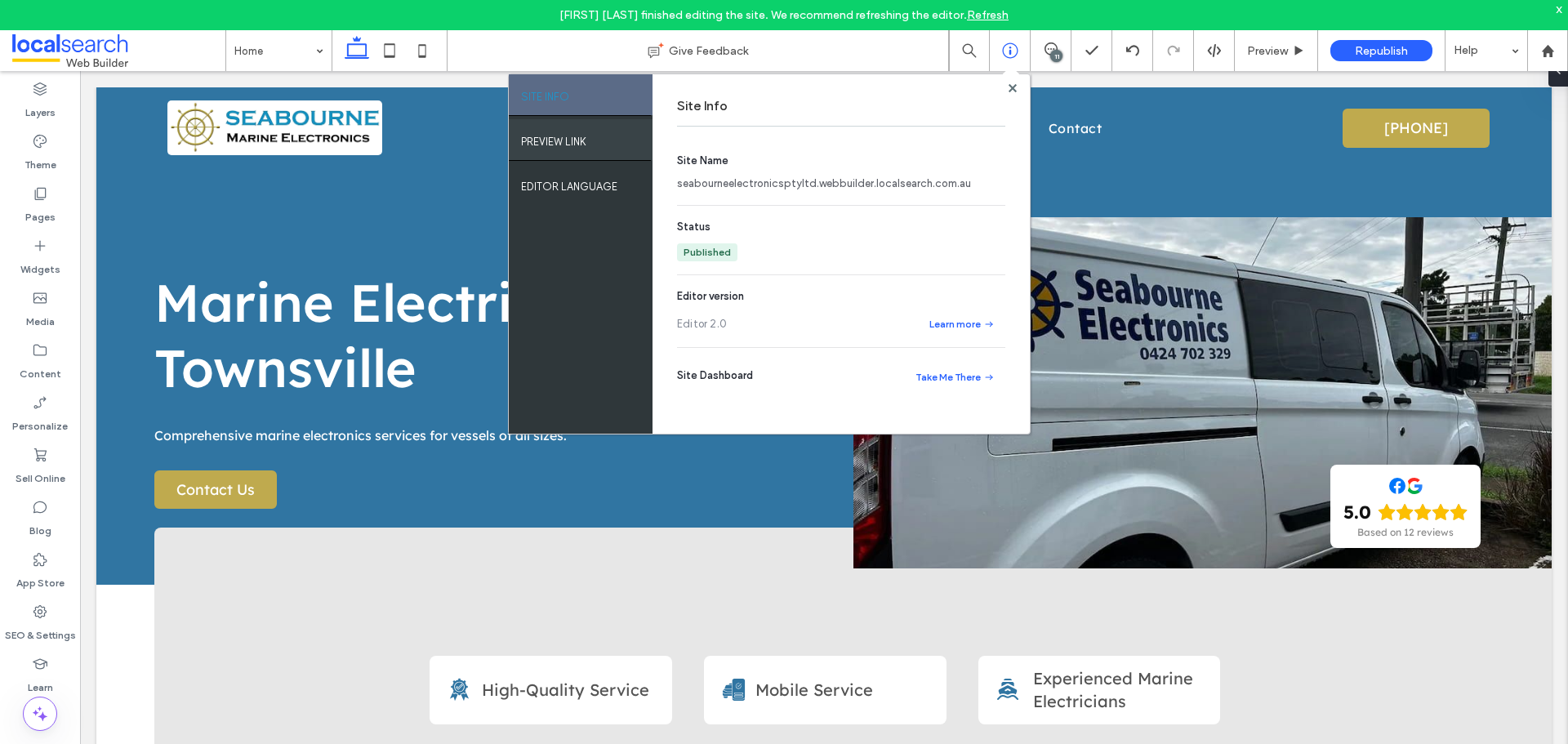 click on "PREVIEW LINK" at bounding box center (554, 137) 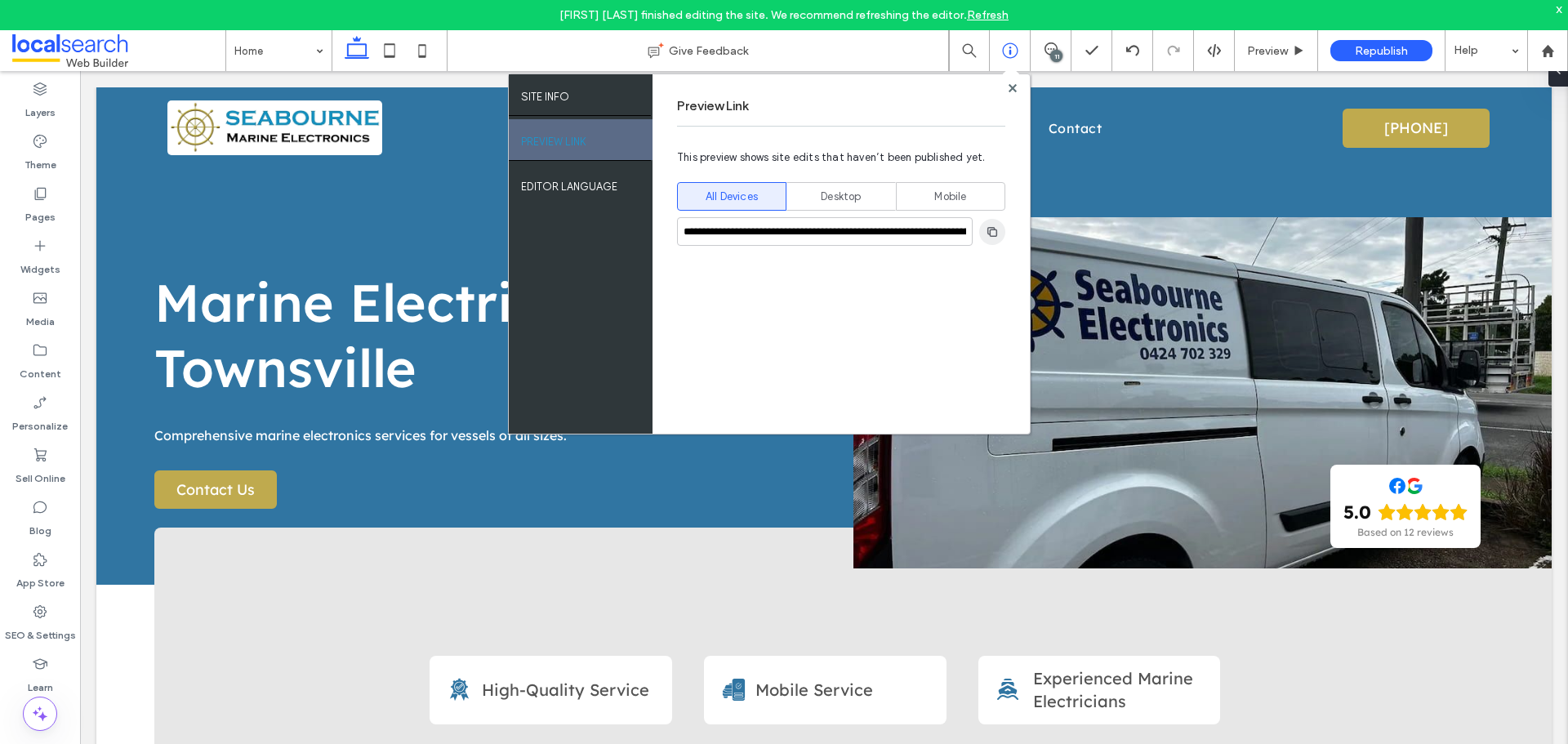 click at bounding box center [992, 232] 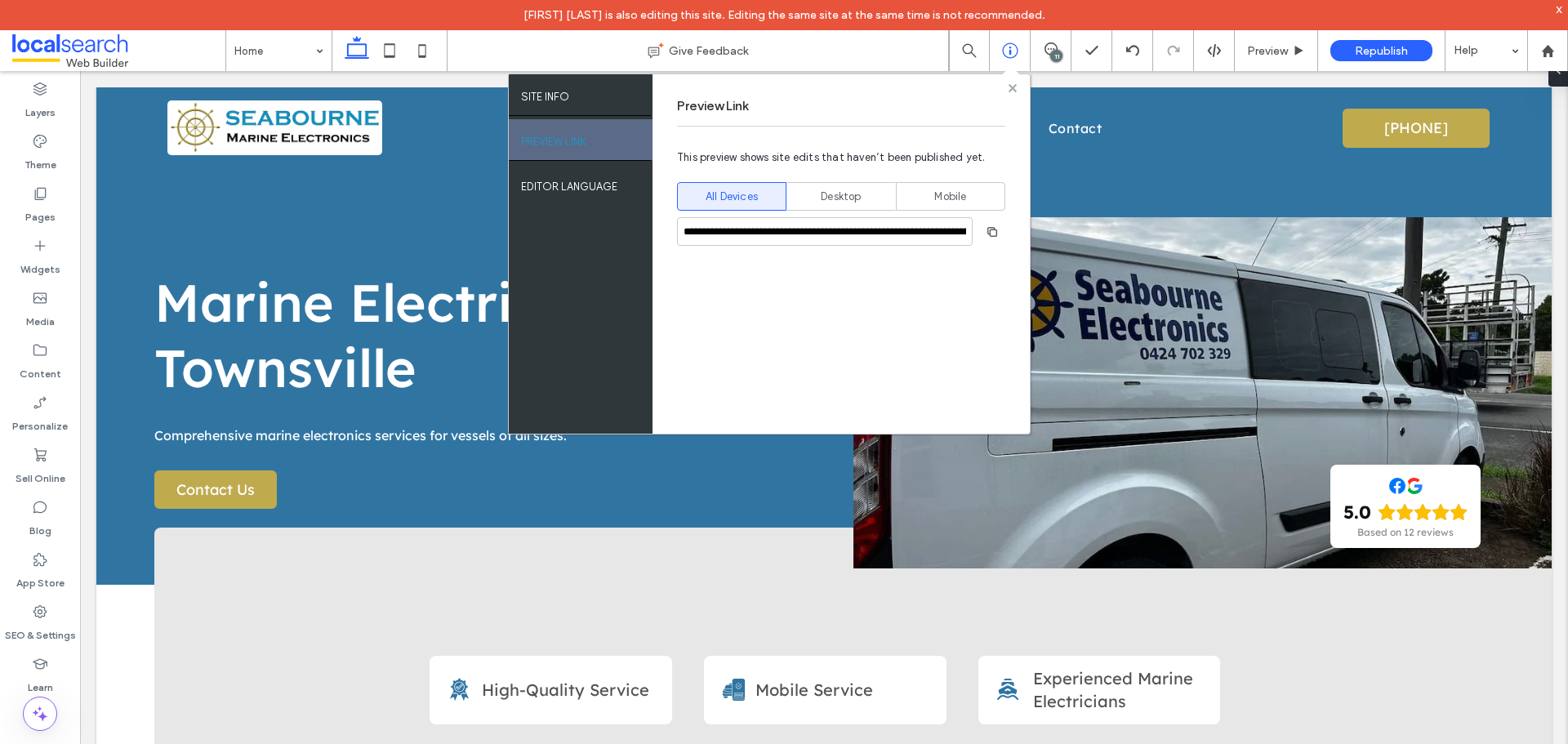 click 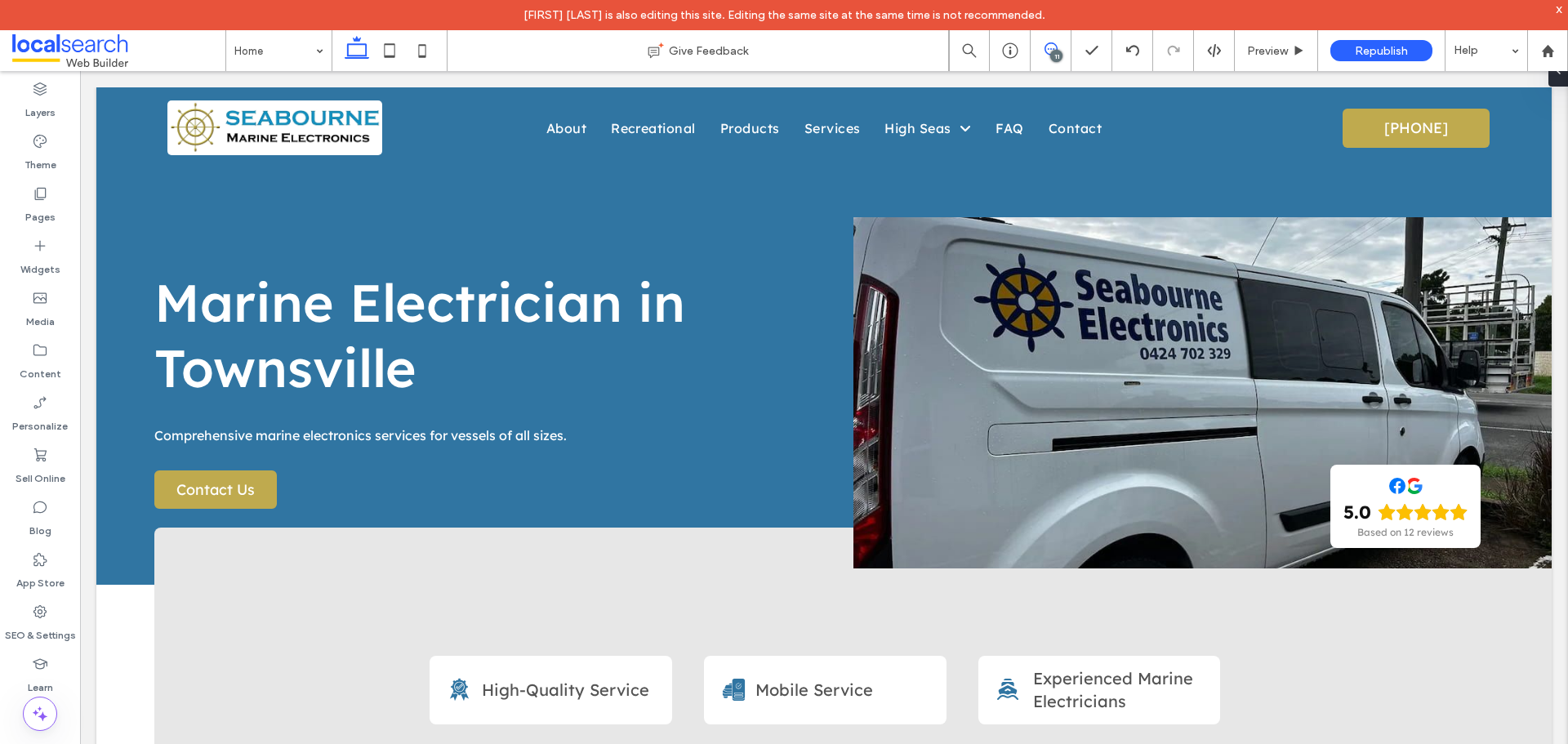 click 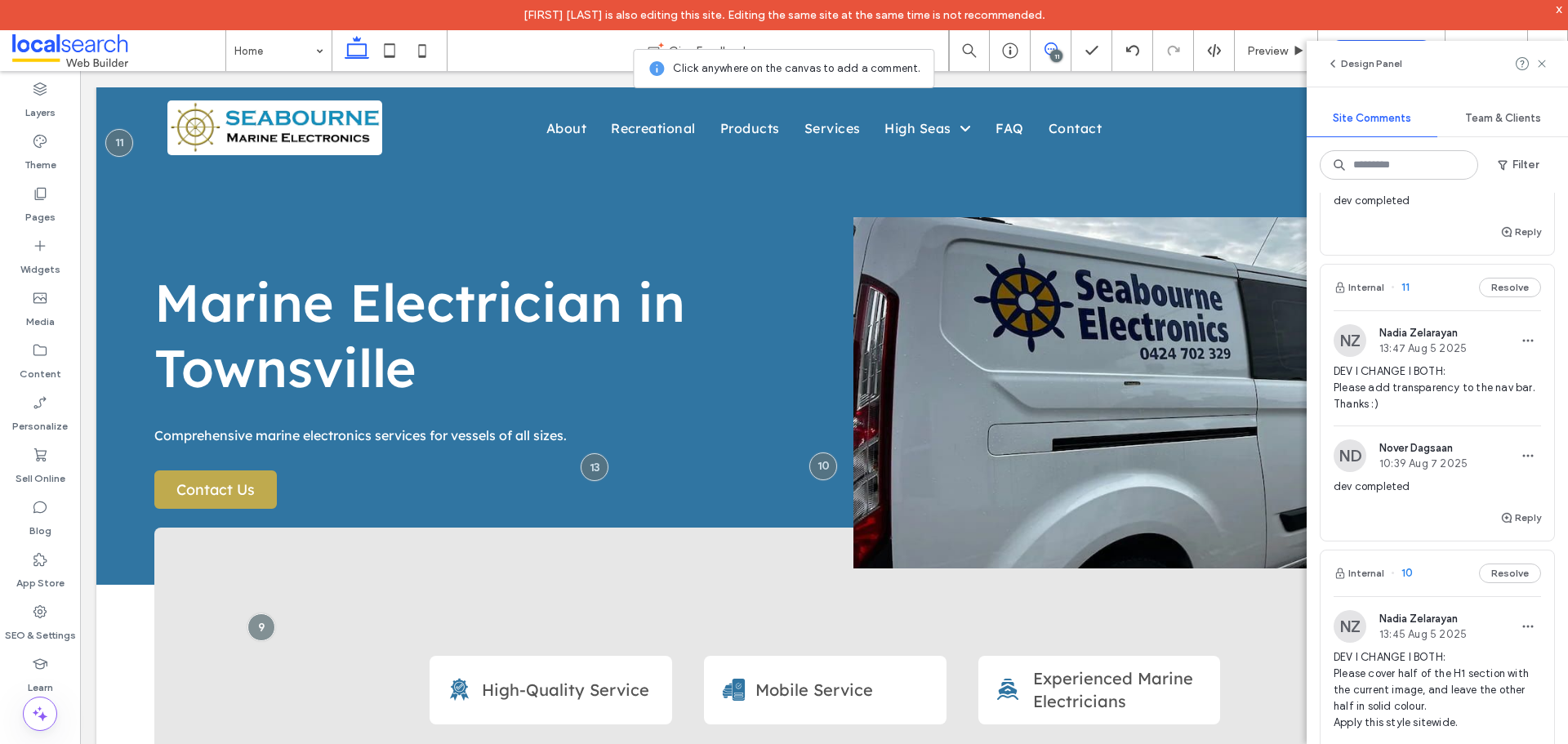 scroll, scrollTop: 653, scrollLeft: 0, axis: vertical 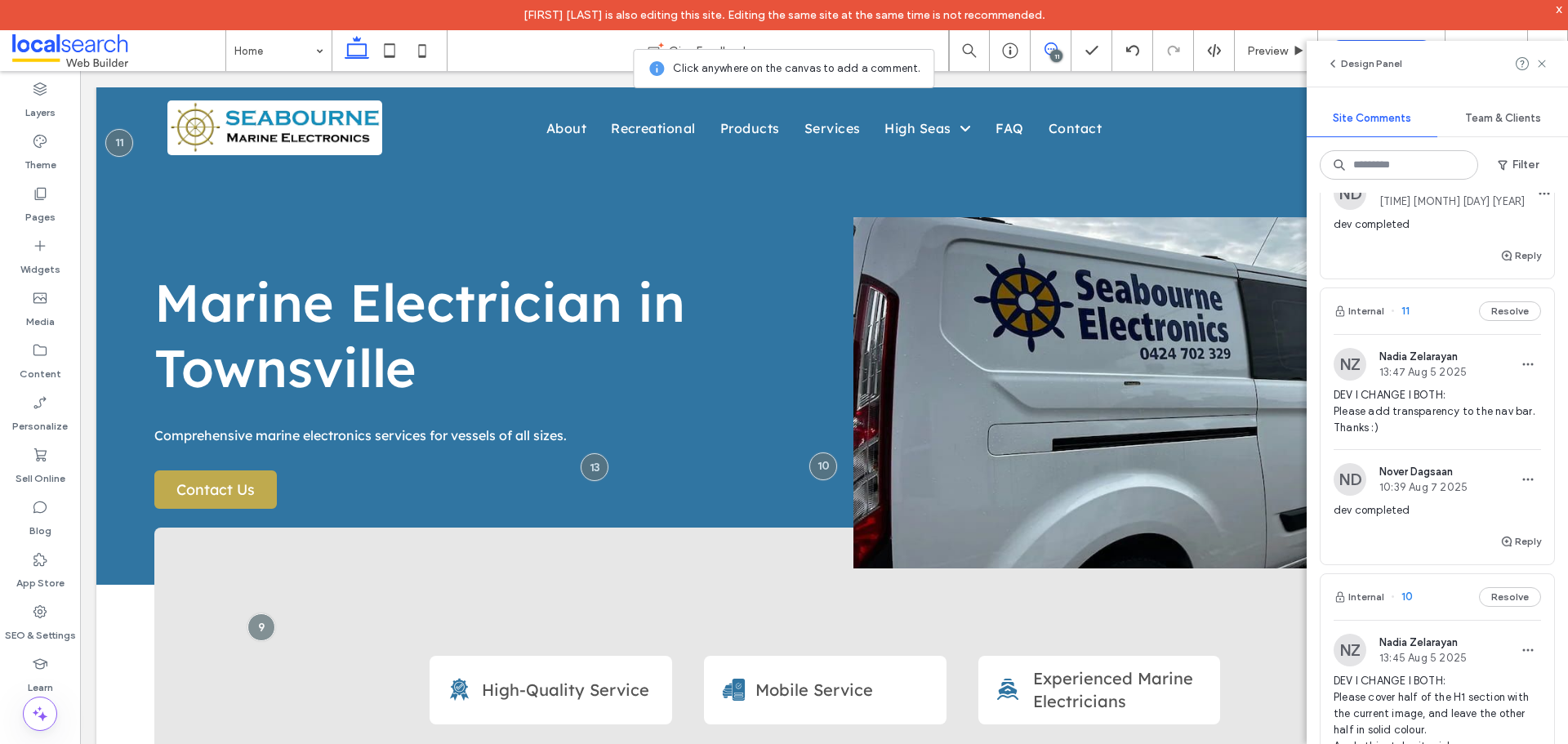 click on "Internal 11 Resolve" at bounding box center (1437, 311) 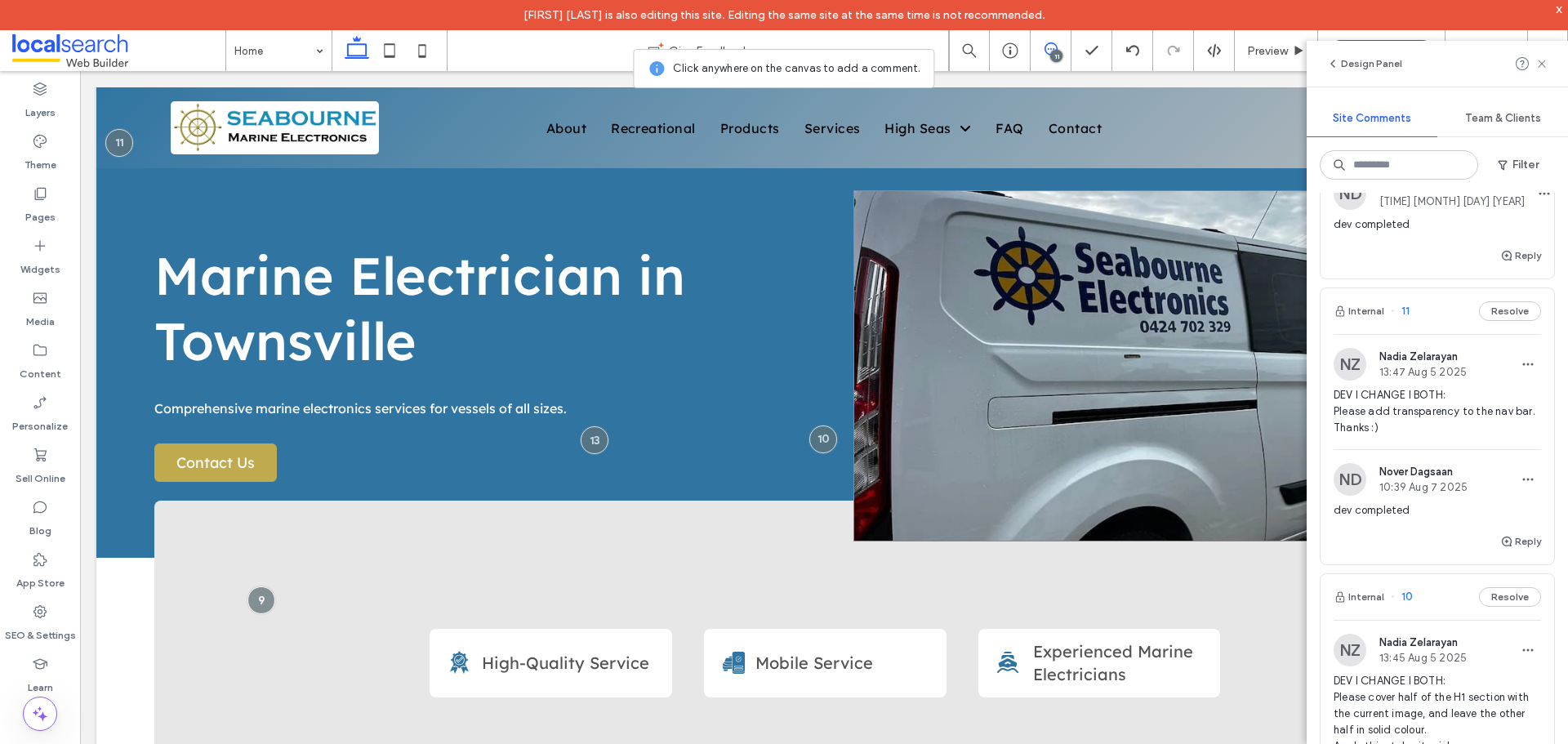 scroll, scrollTop: 0, scrollLeft: 0, axis: both 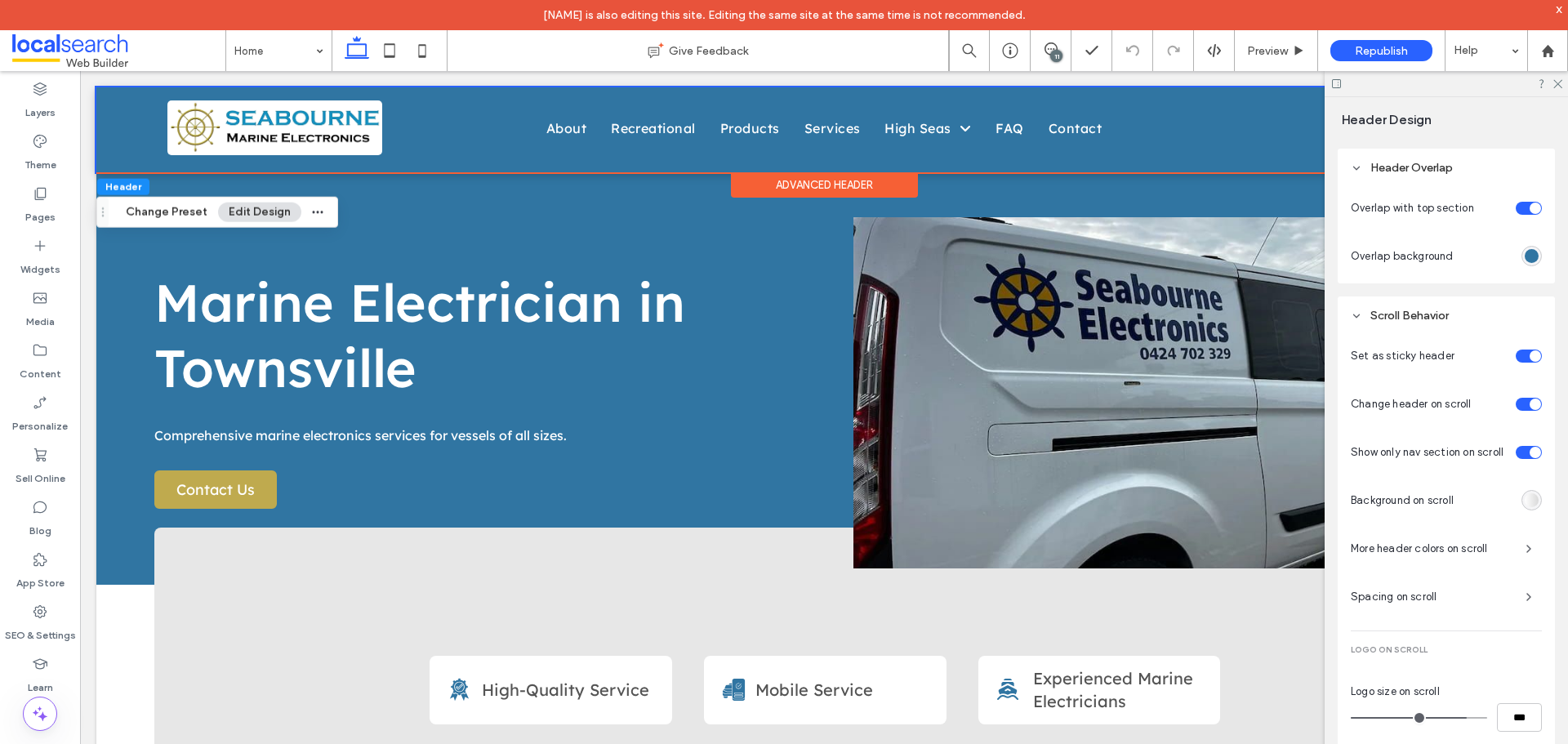 click at bounding box center (1531, 500) 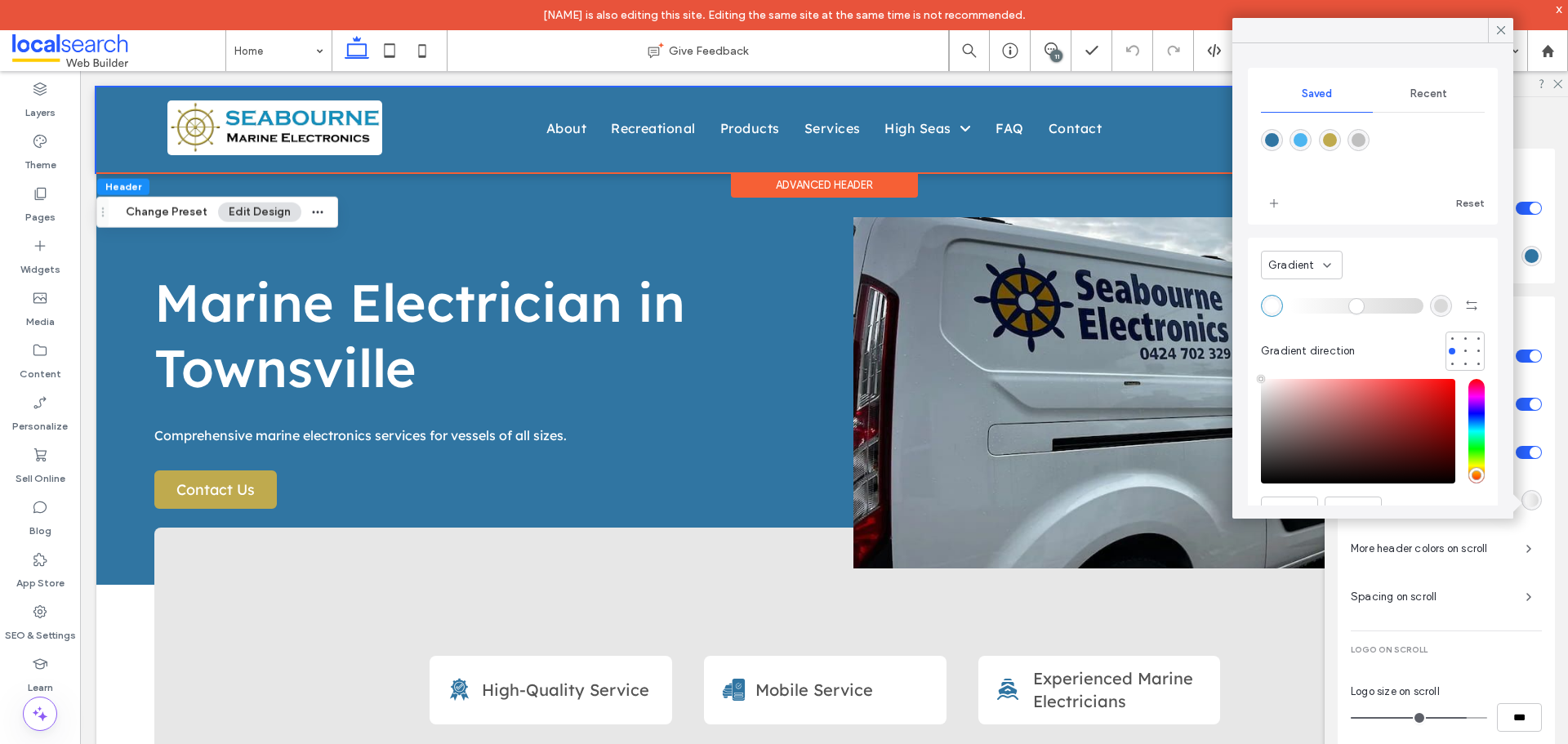 scroll, scrollTop: 83, scrollLeft: 0, axis: vertical 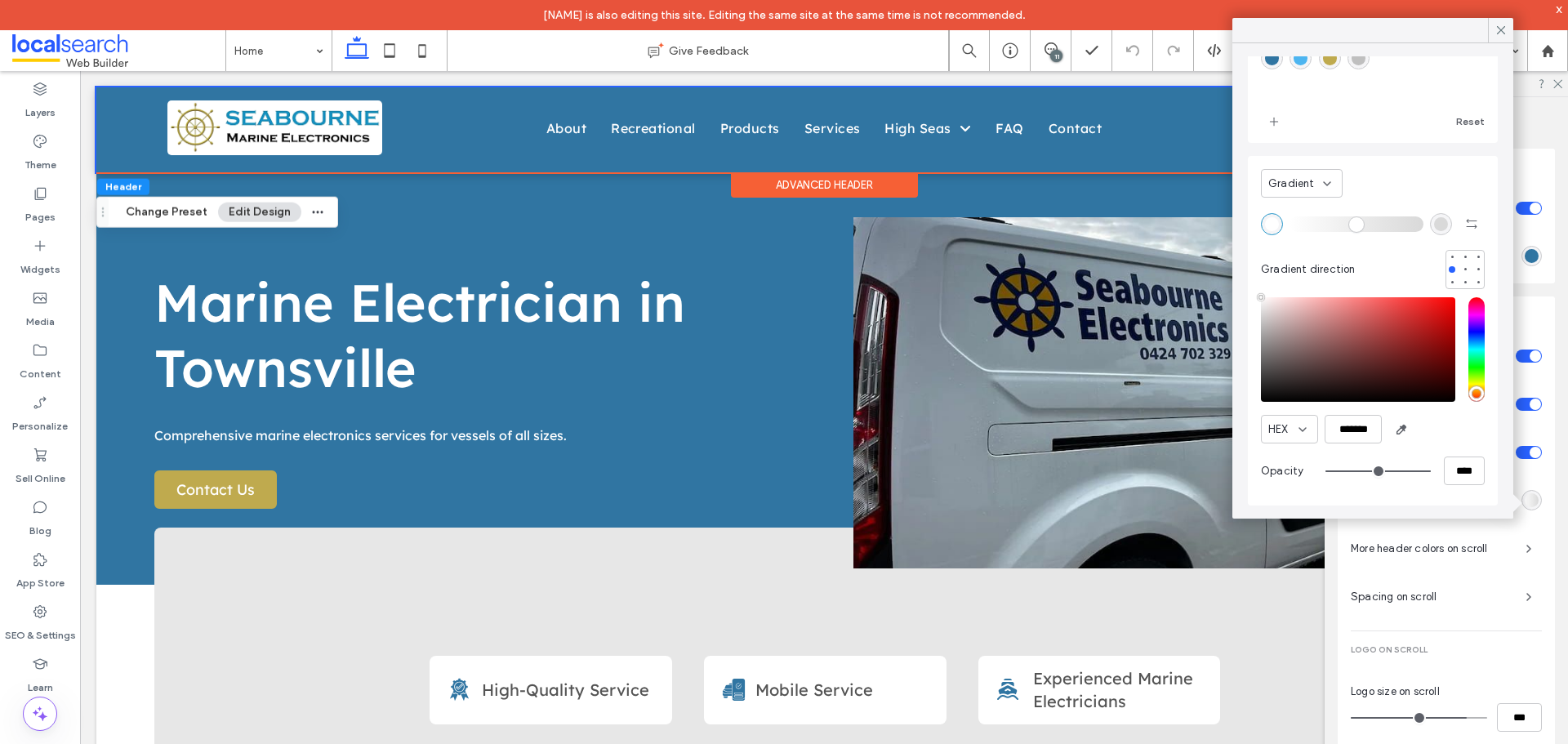 click on "Gradient" at bounding box center [1291, 184] 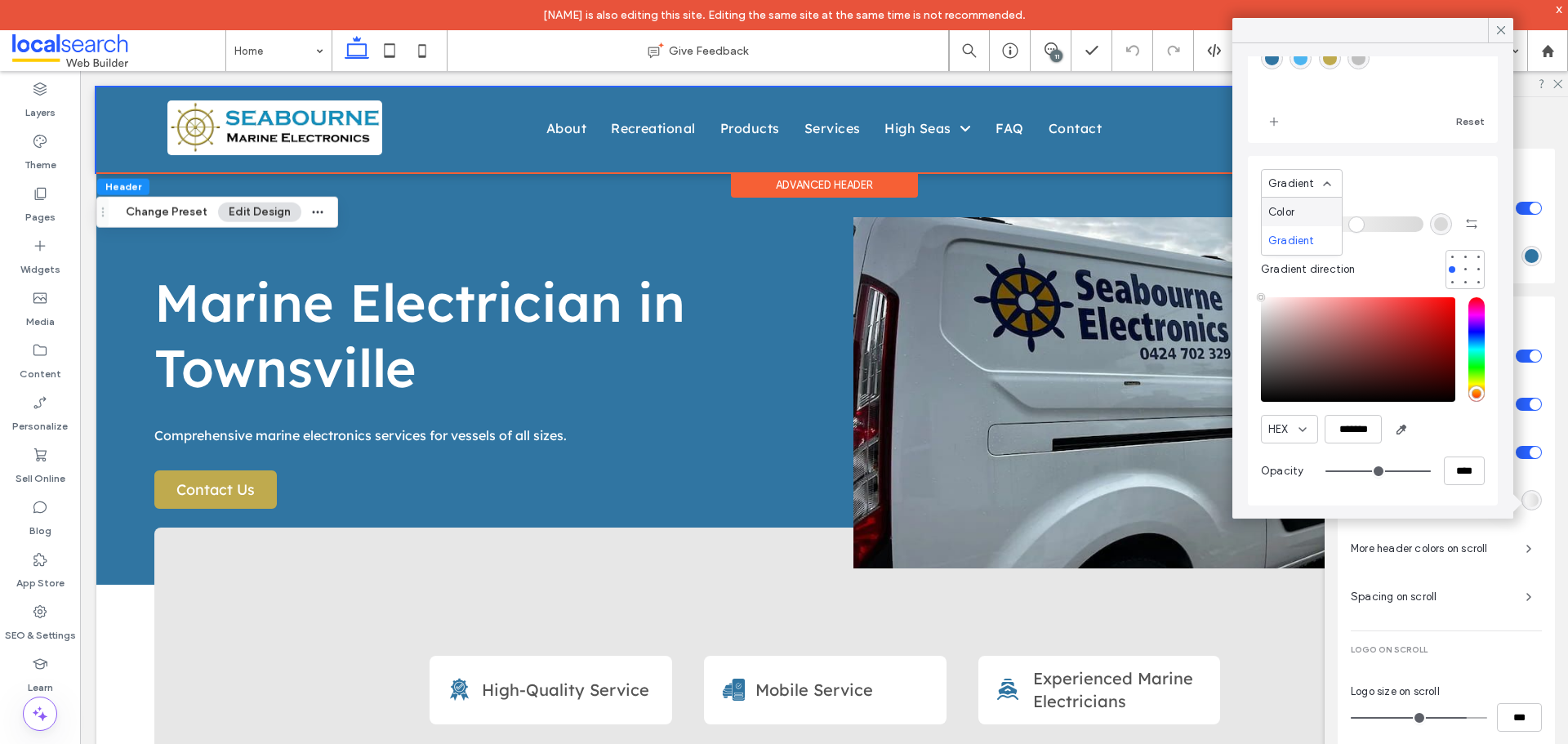 click on "Color" at bounding box center (1302, 212) 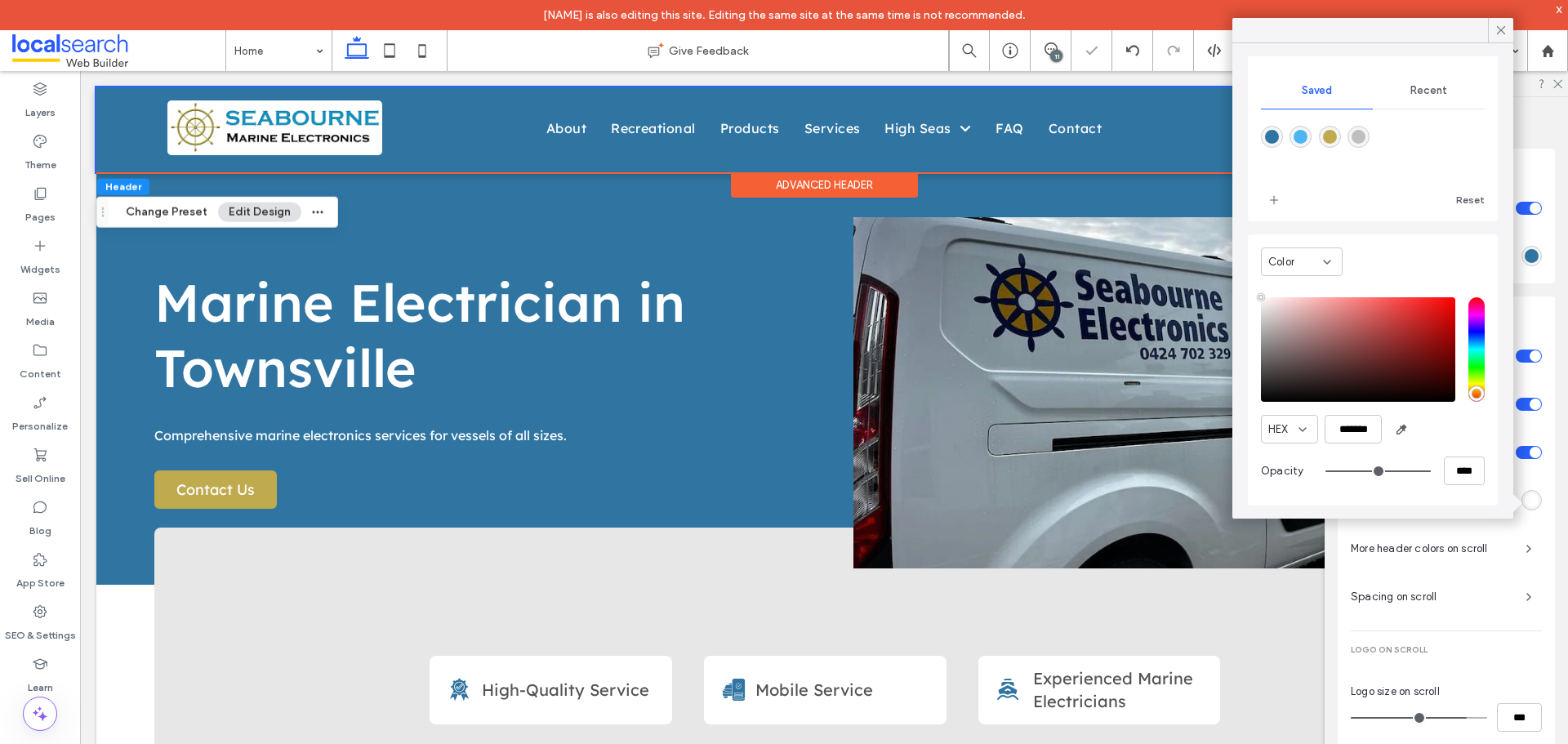 click on "Recent" at bounding box center [1428, 91] 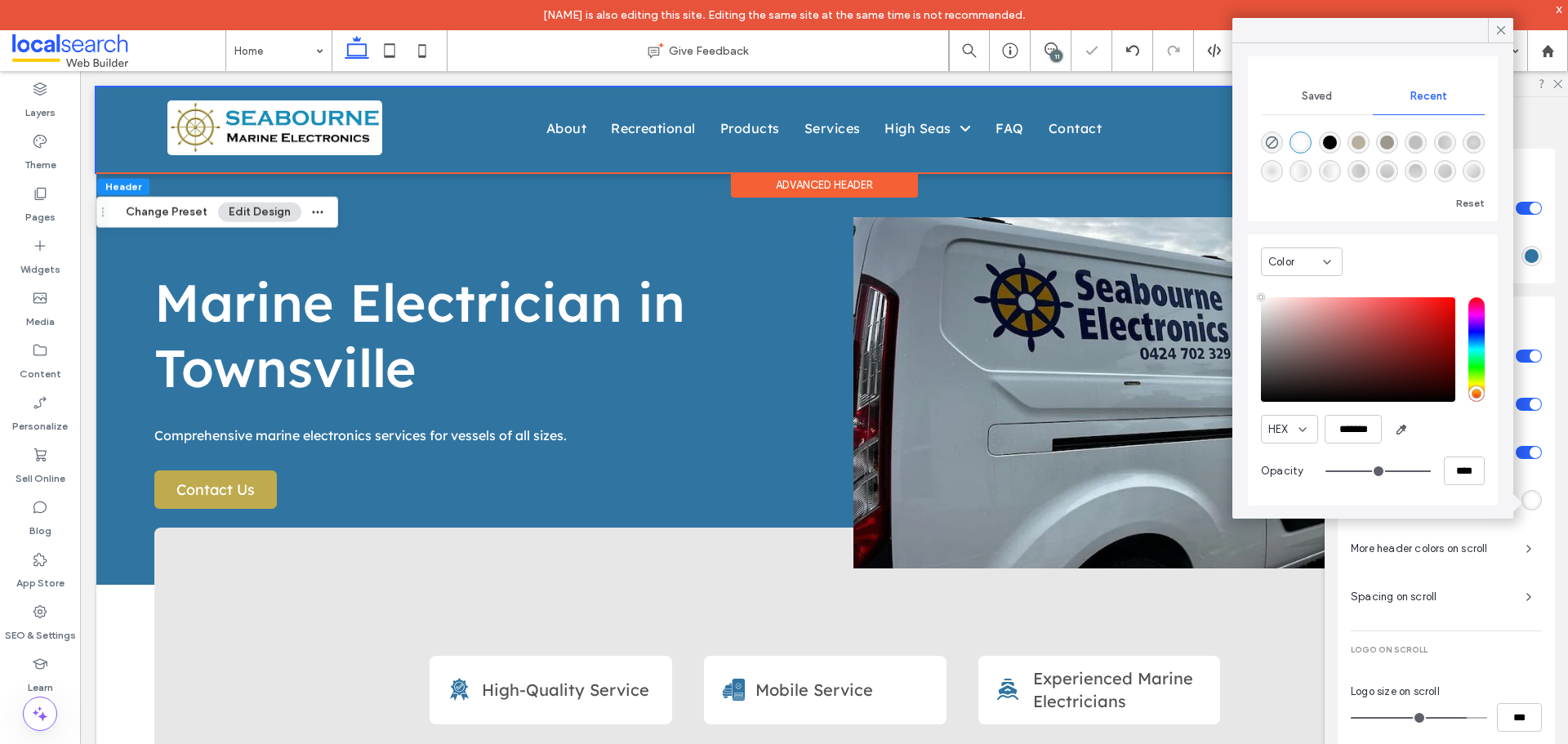 scroll, scrollTop: 125, scrollLeft: 0, axis: vertical 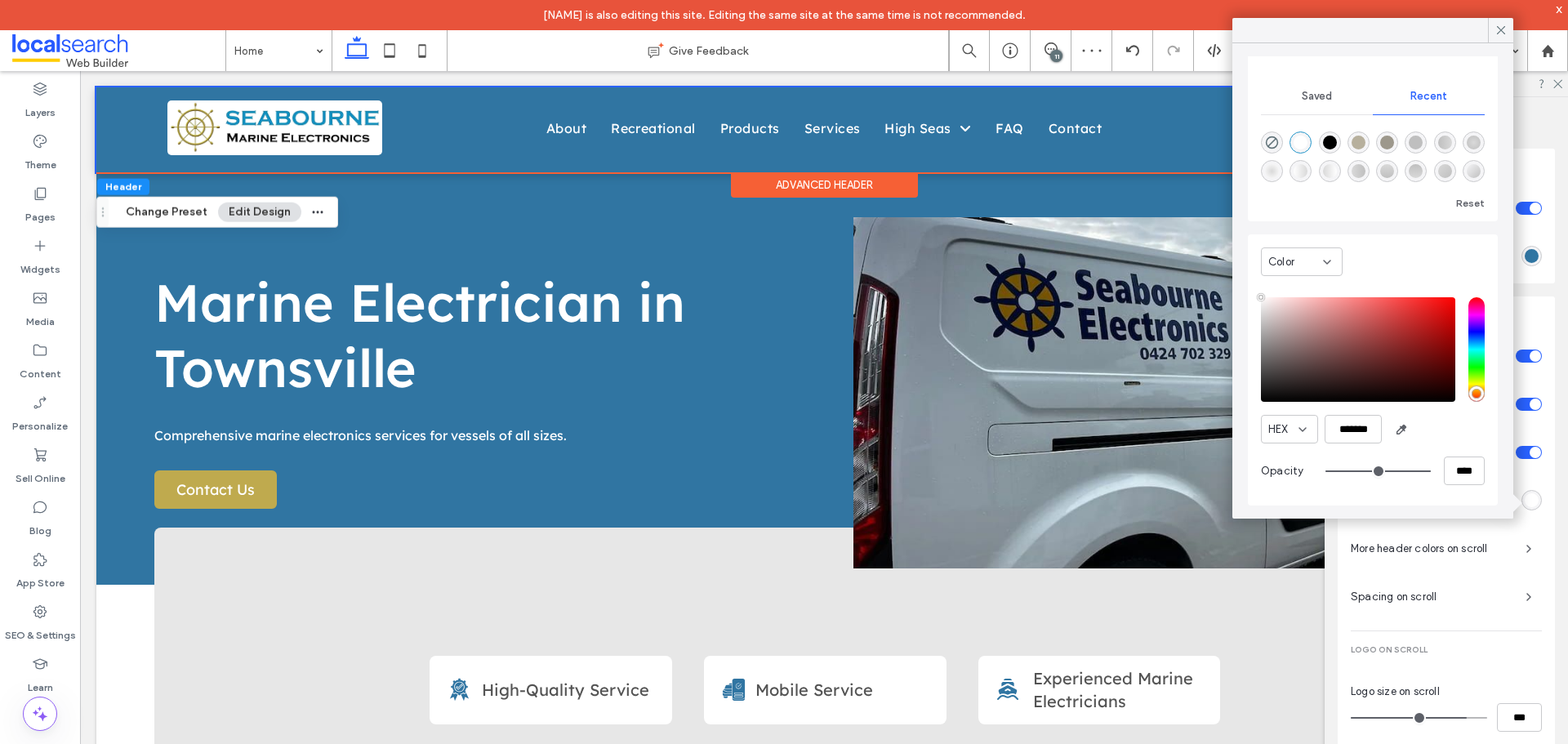 type on "**" 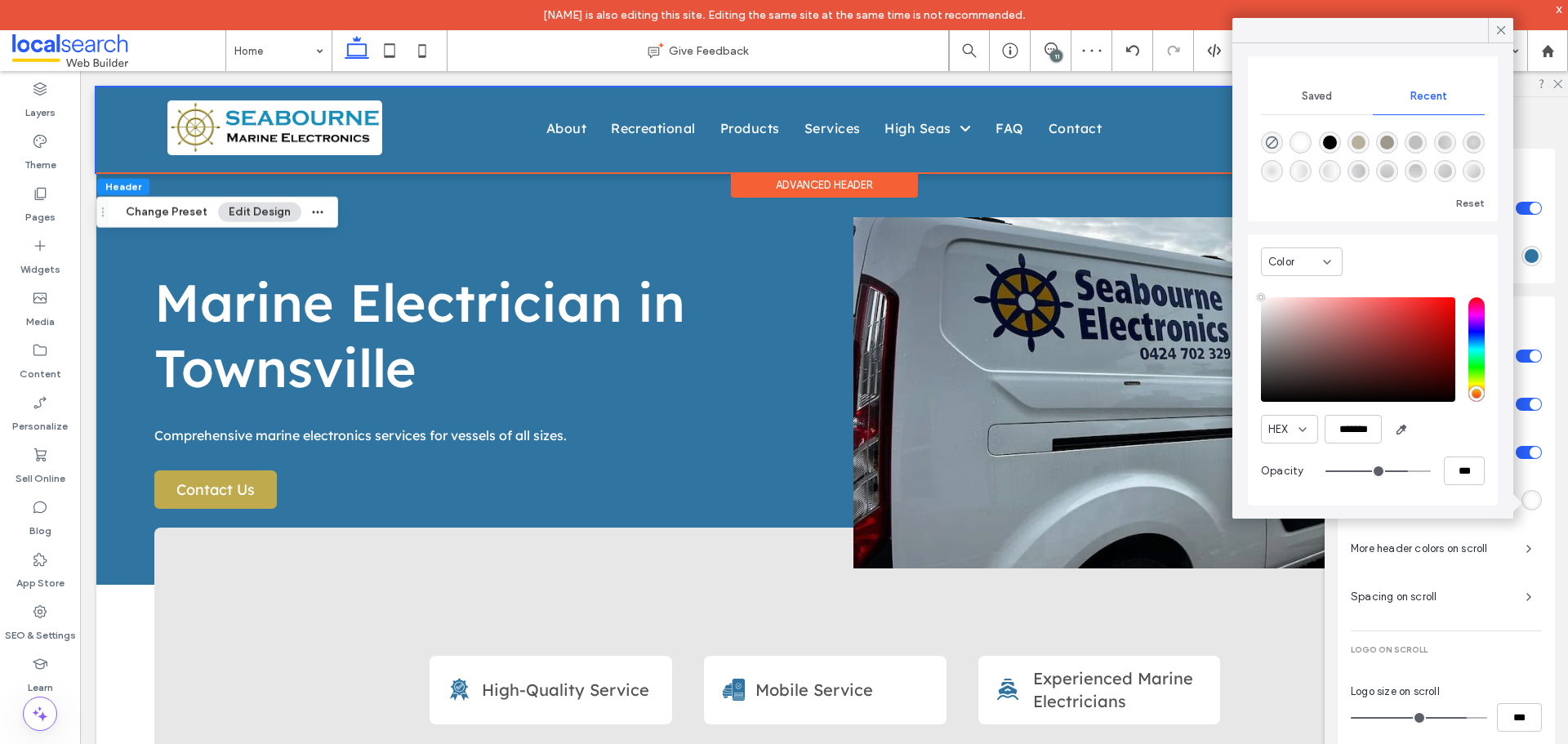 type on "**" 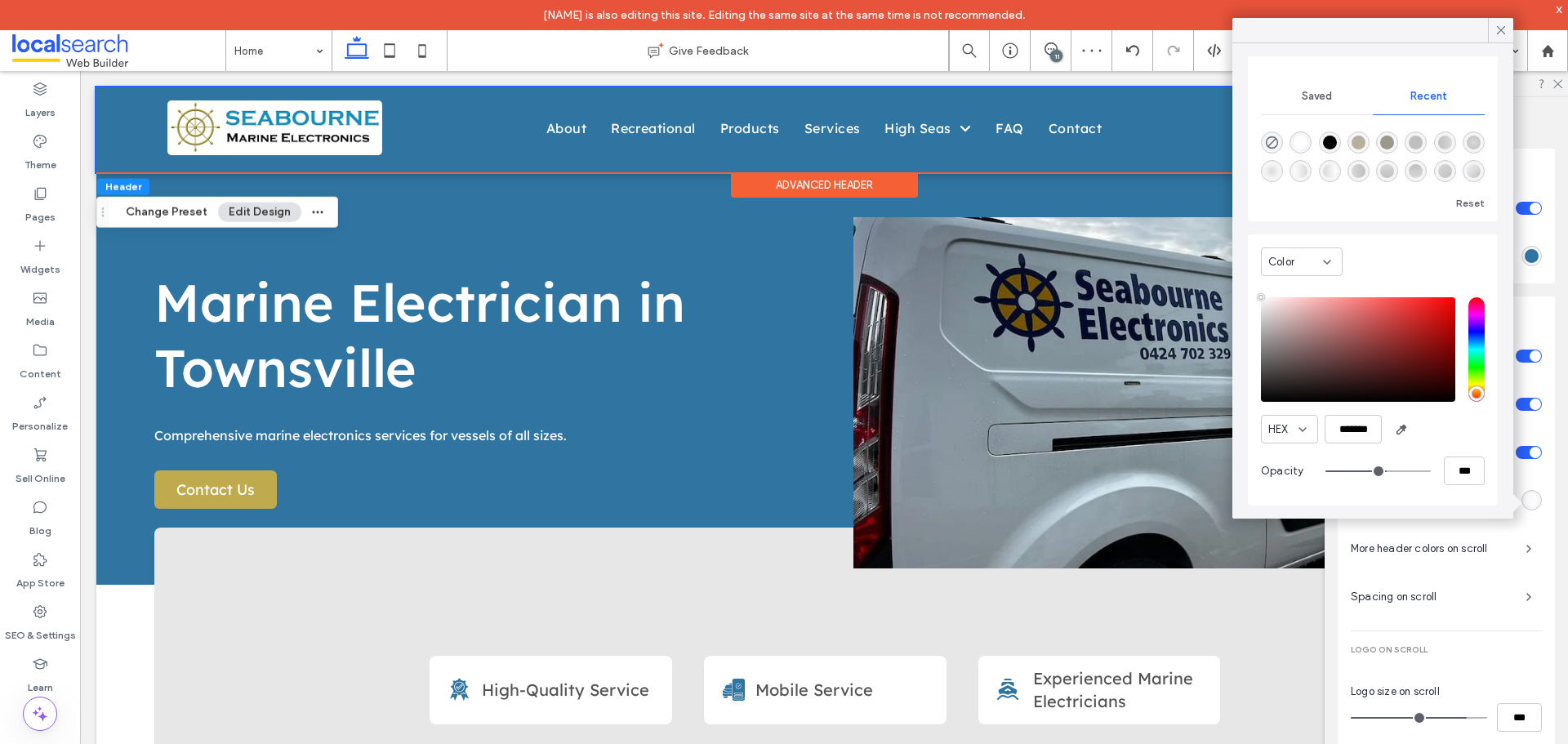 type on "**" 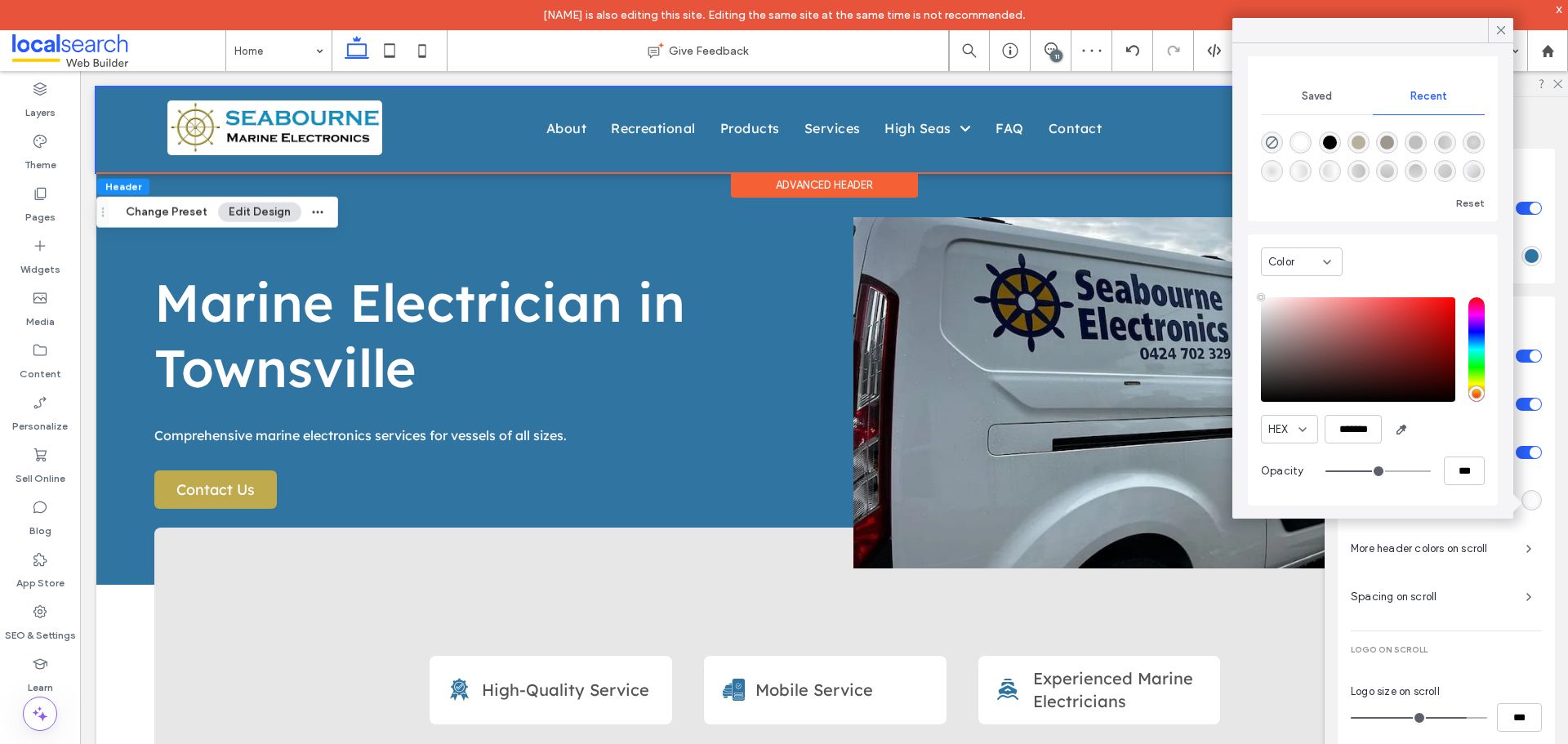 drag, startPoint x: 1412, startPoint y: 470, endPoint x: 1370, endPoint y: 470, distance: 42 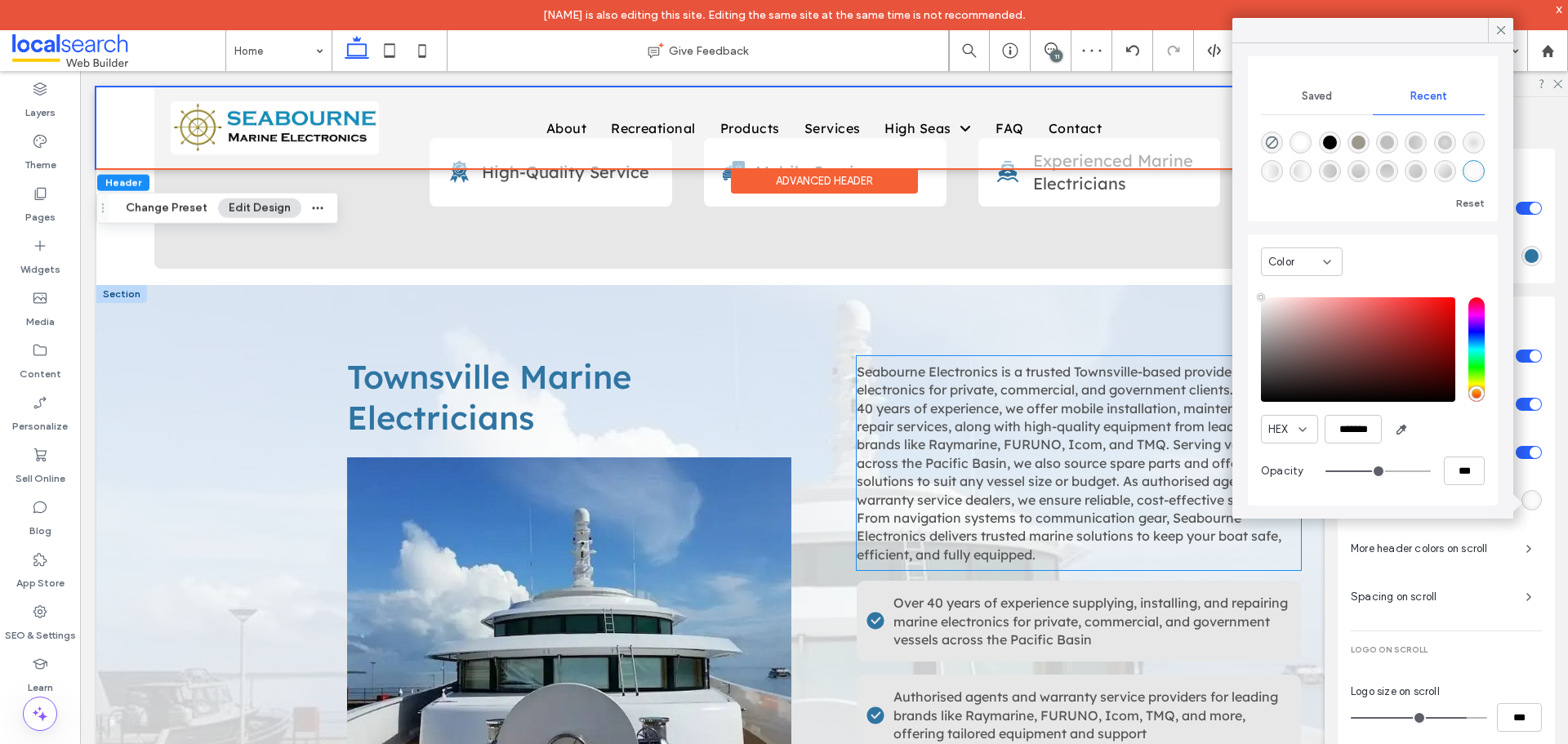 scroll, scrollTop: 490, scrollLeft: 0, axis: vertical 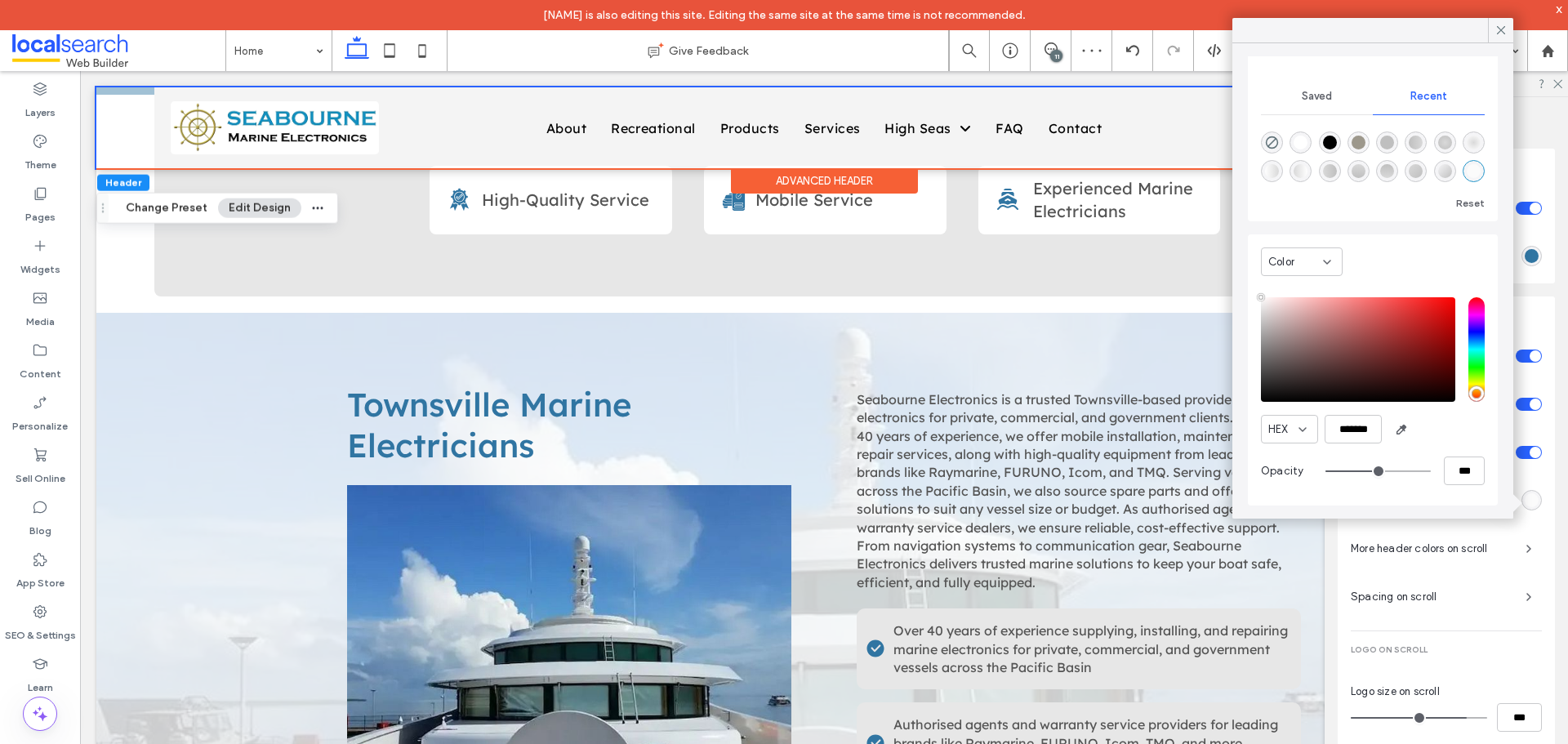 type on "**" 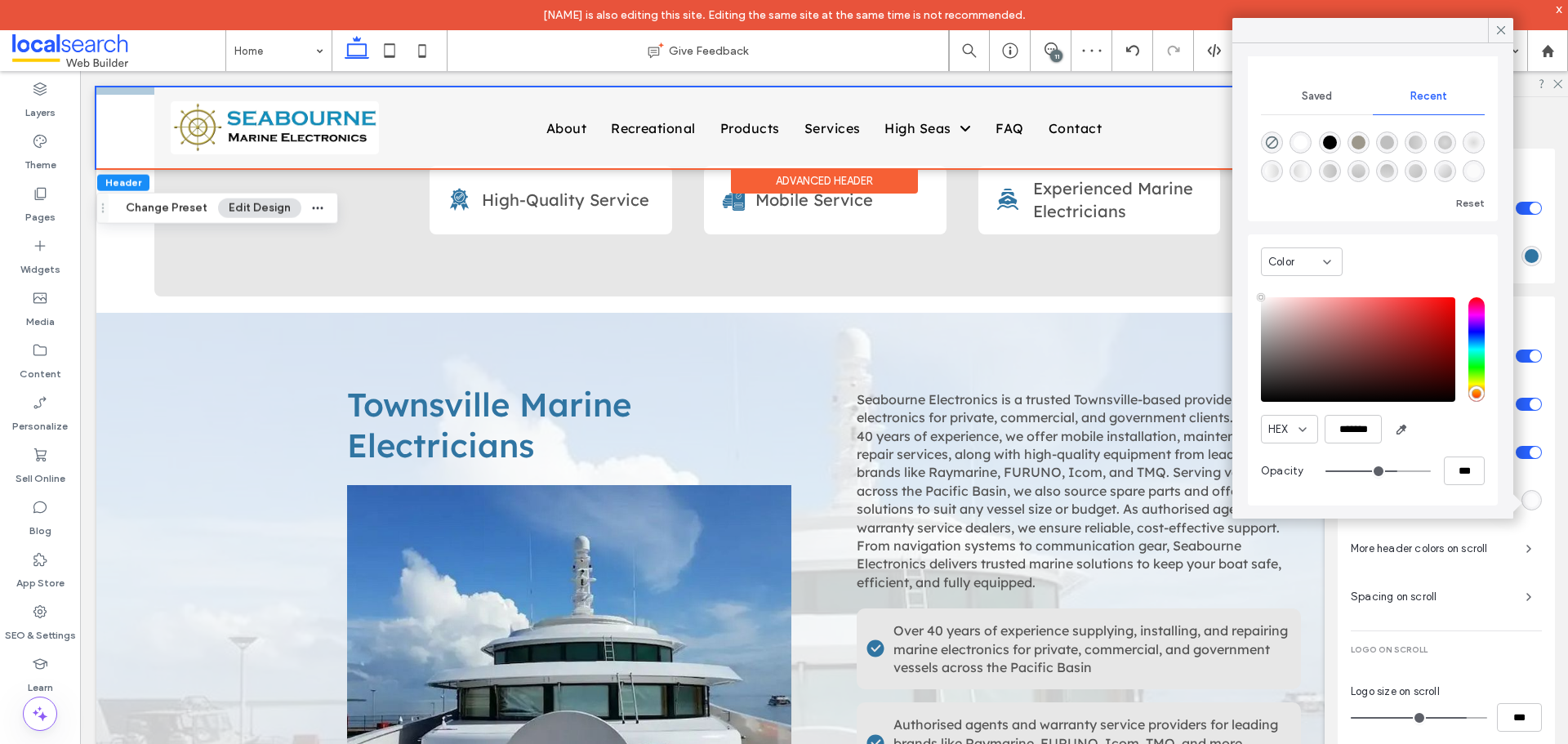 type on "**" 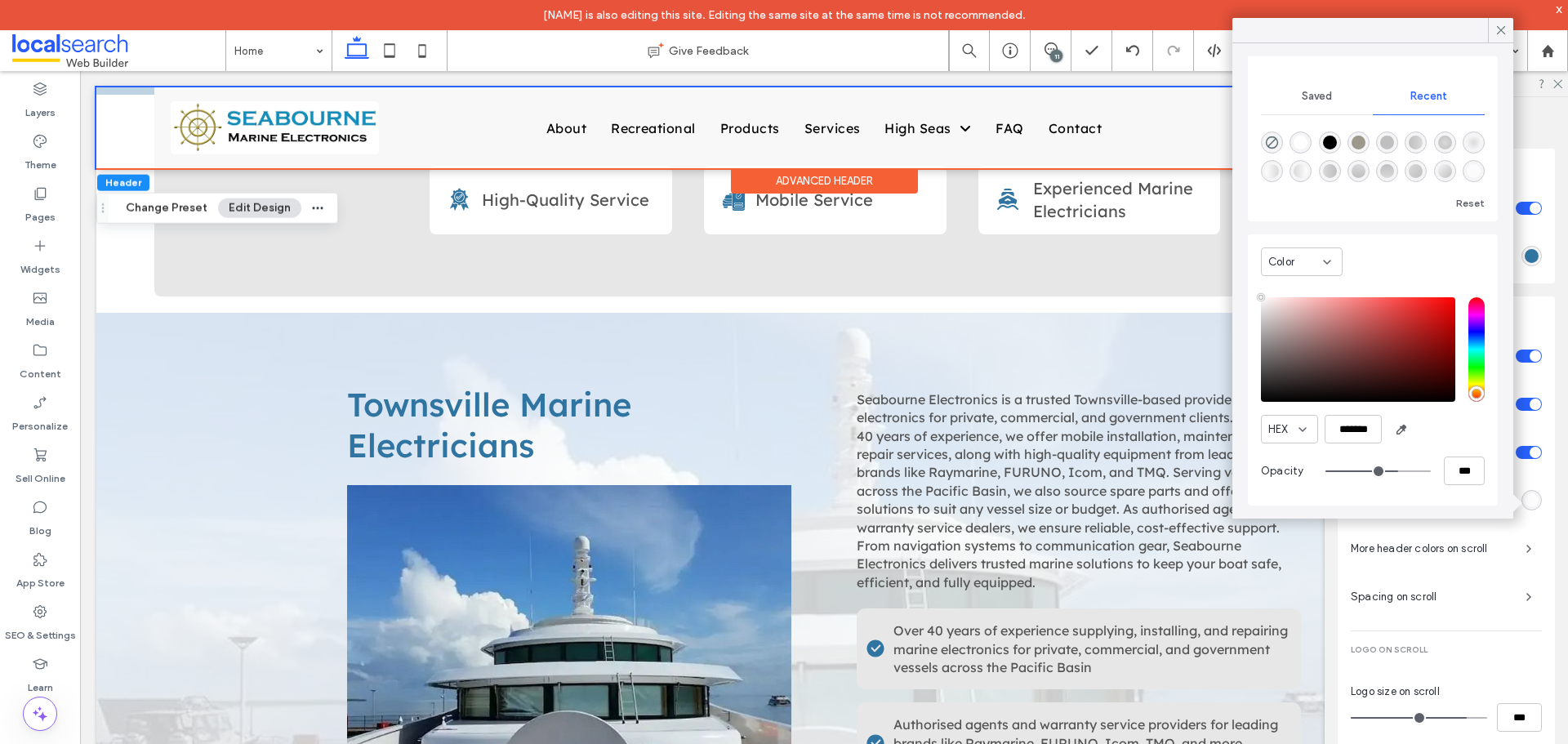 type on "**" 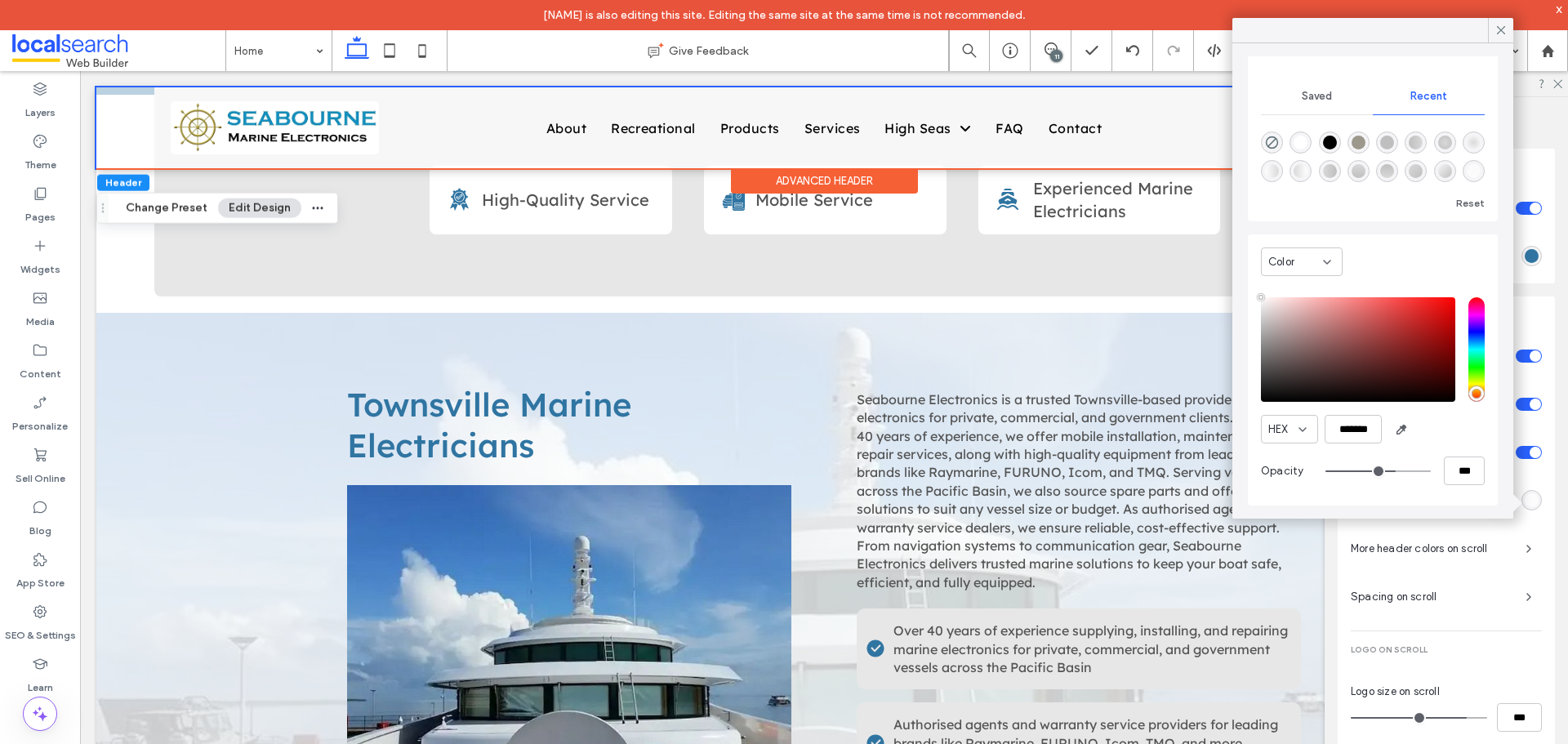 type on "**" 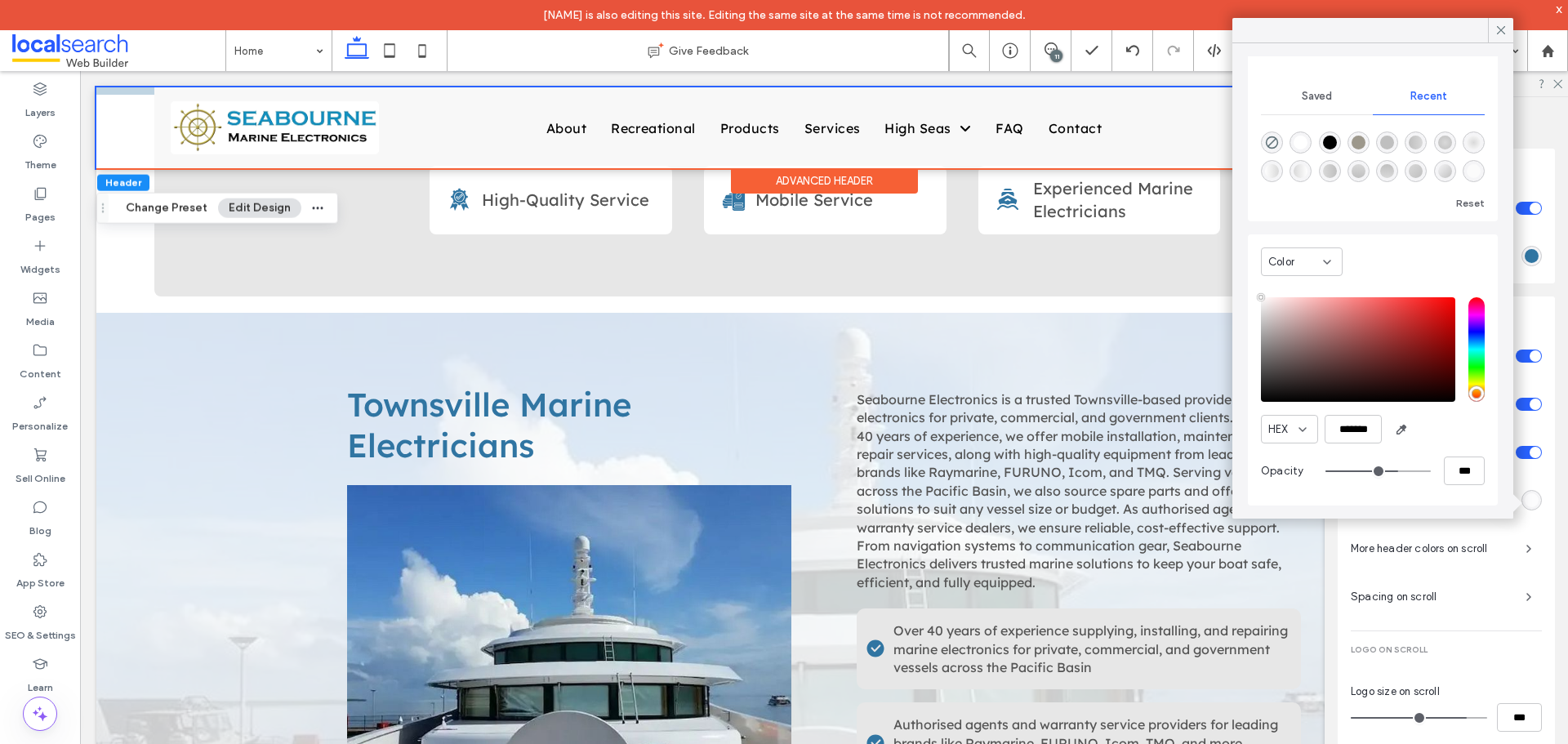 type on "**" 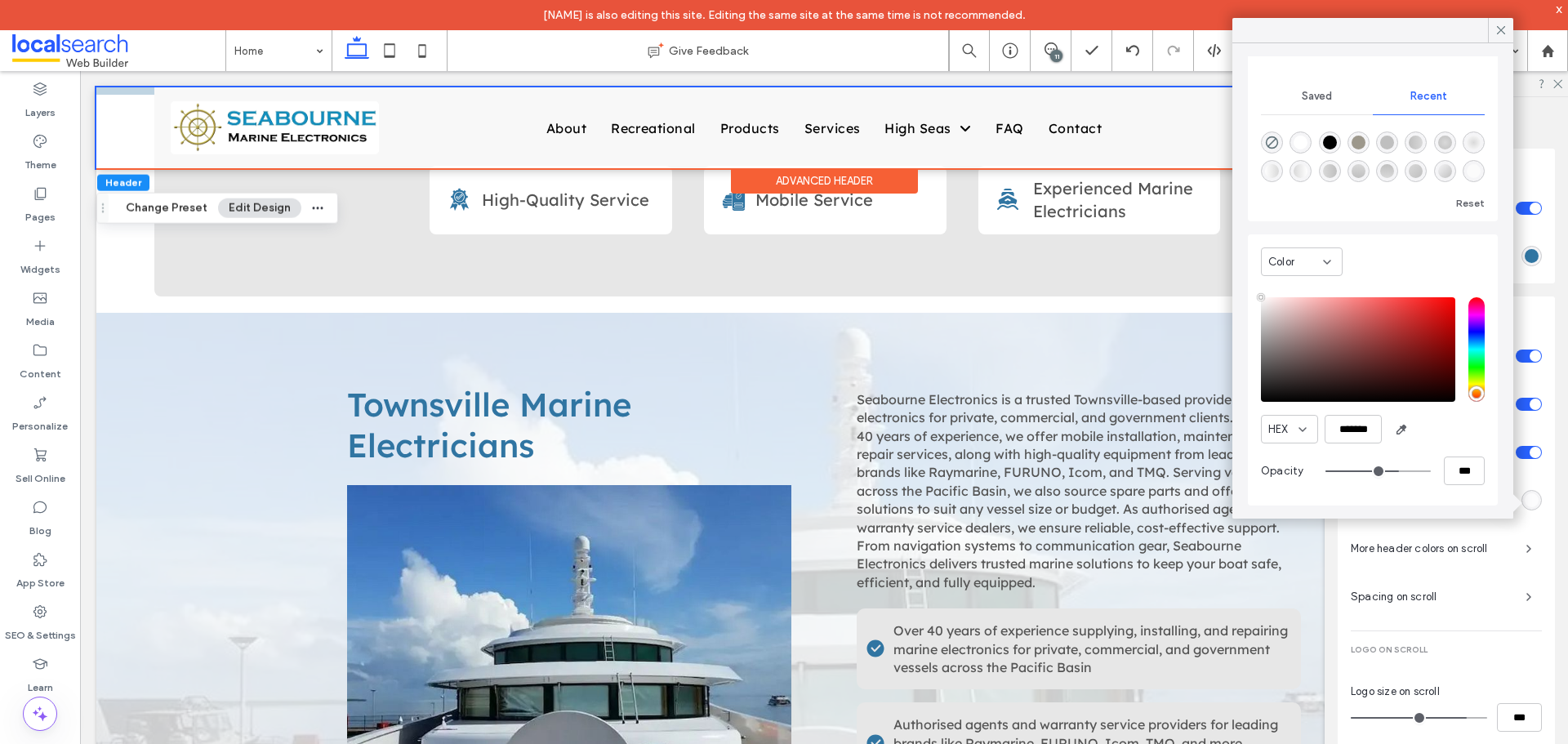 type on "**" 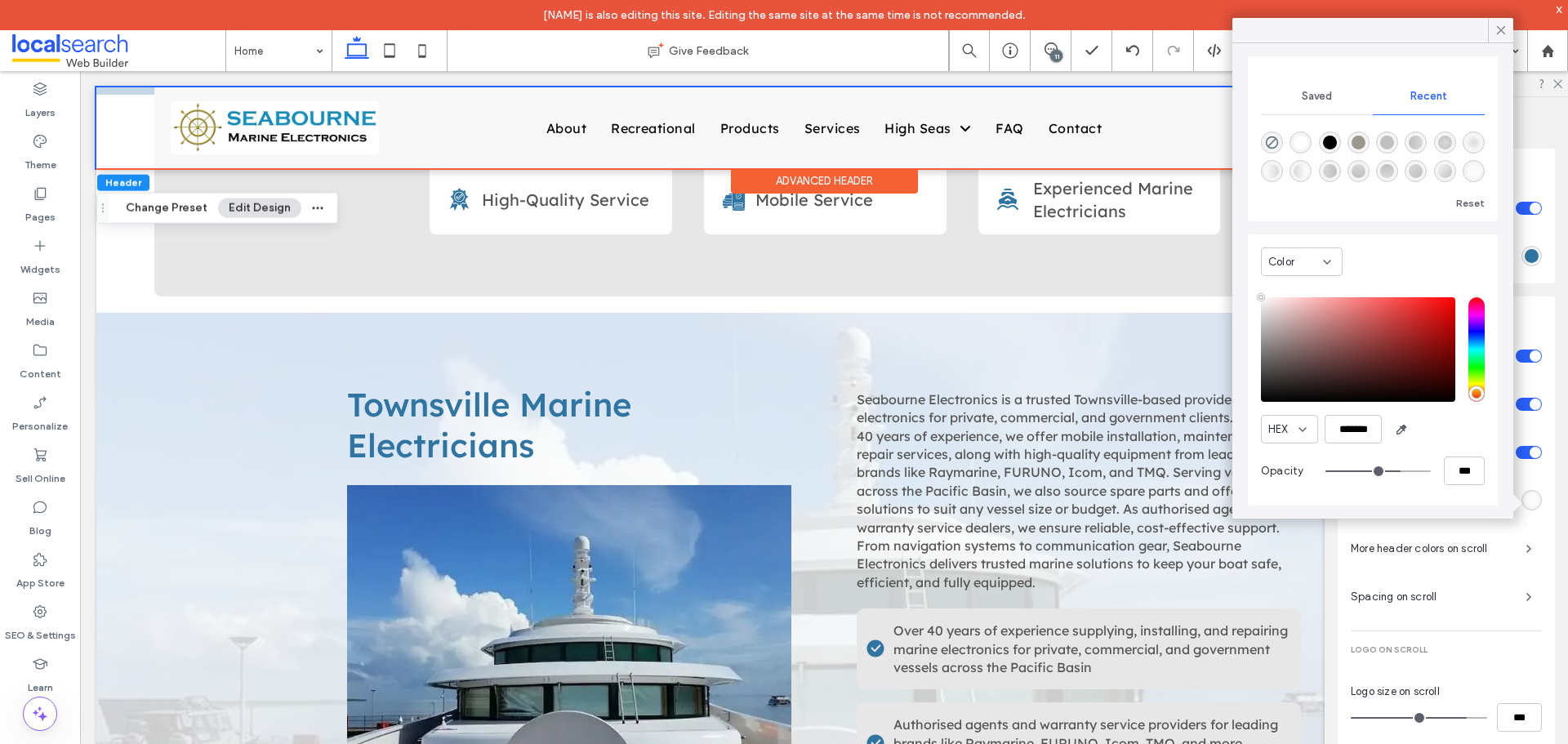 type on "**" 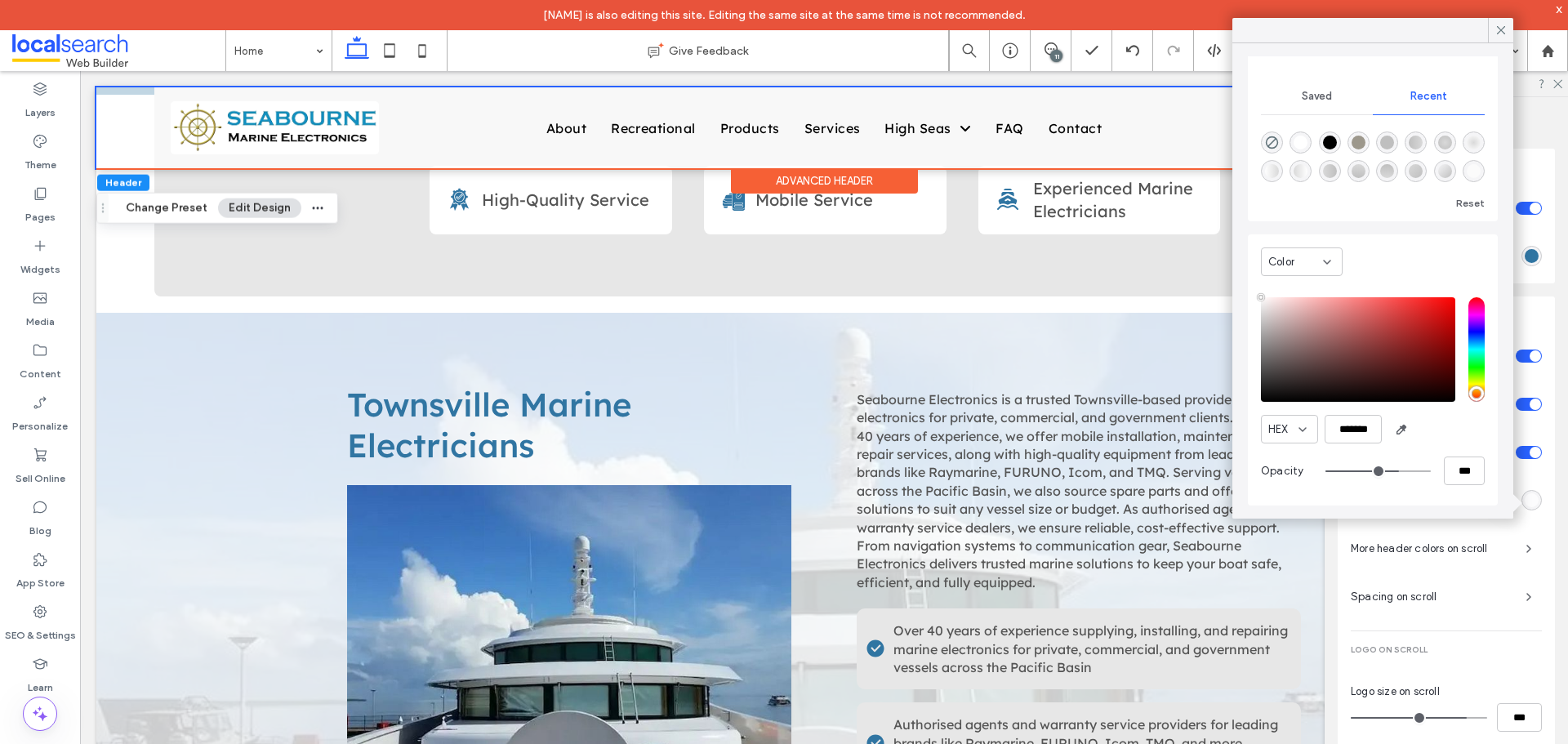 type on "**" 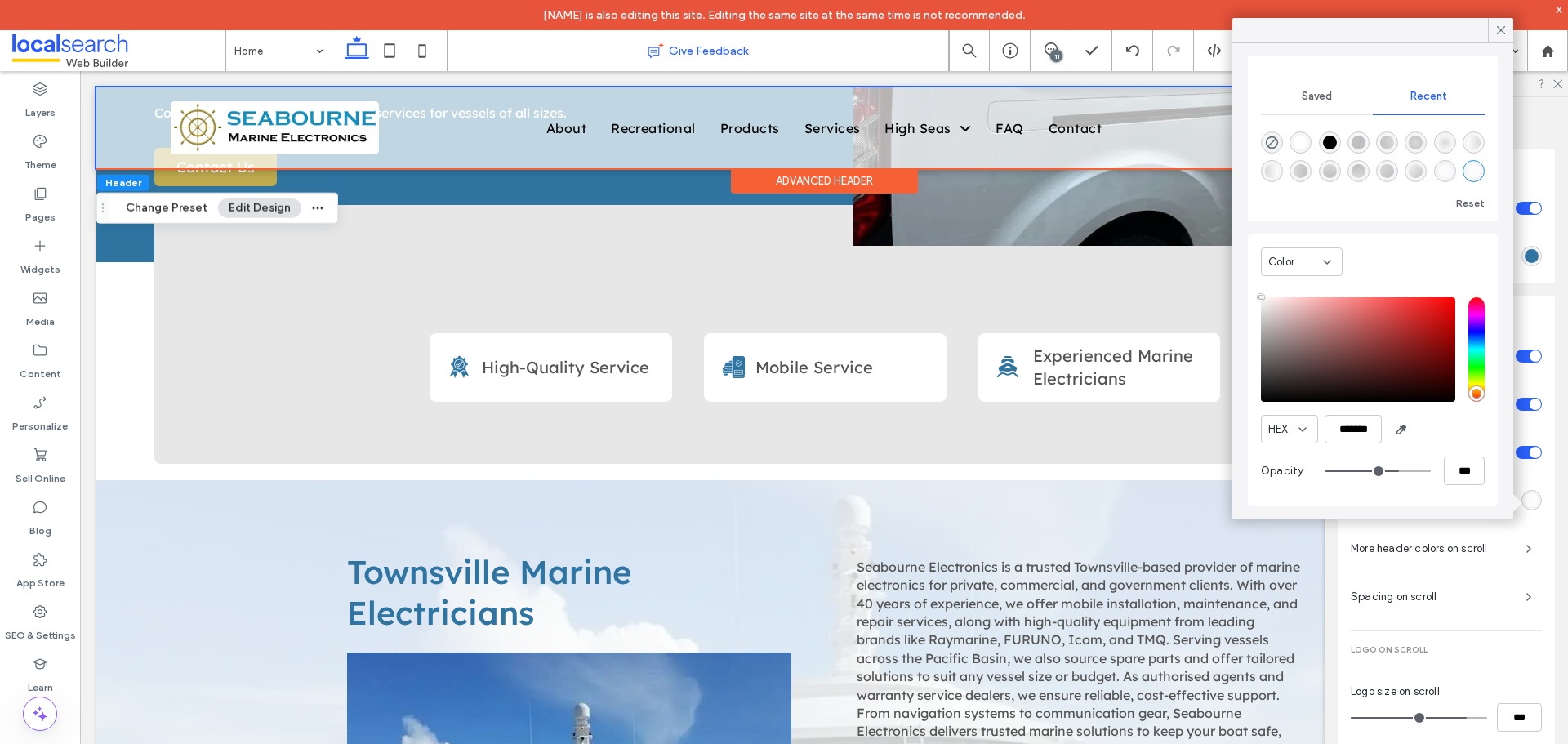 scroll, scrollTop: 327, scrollLeft: 0, axis: vertical 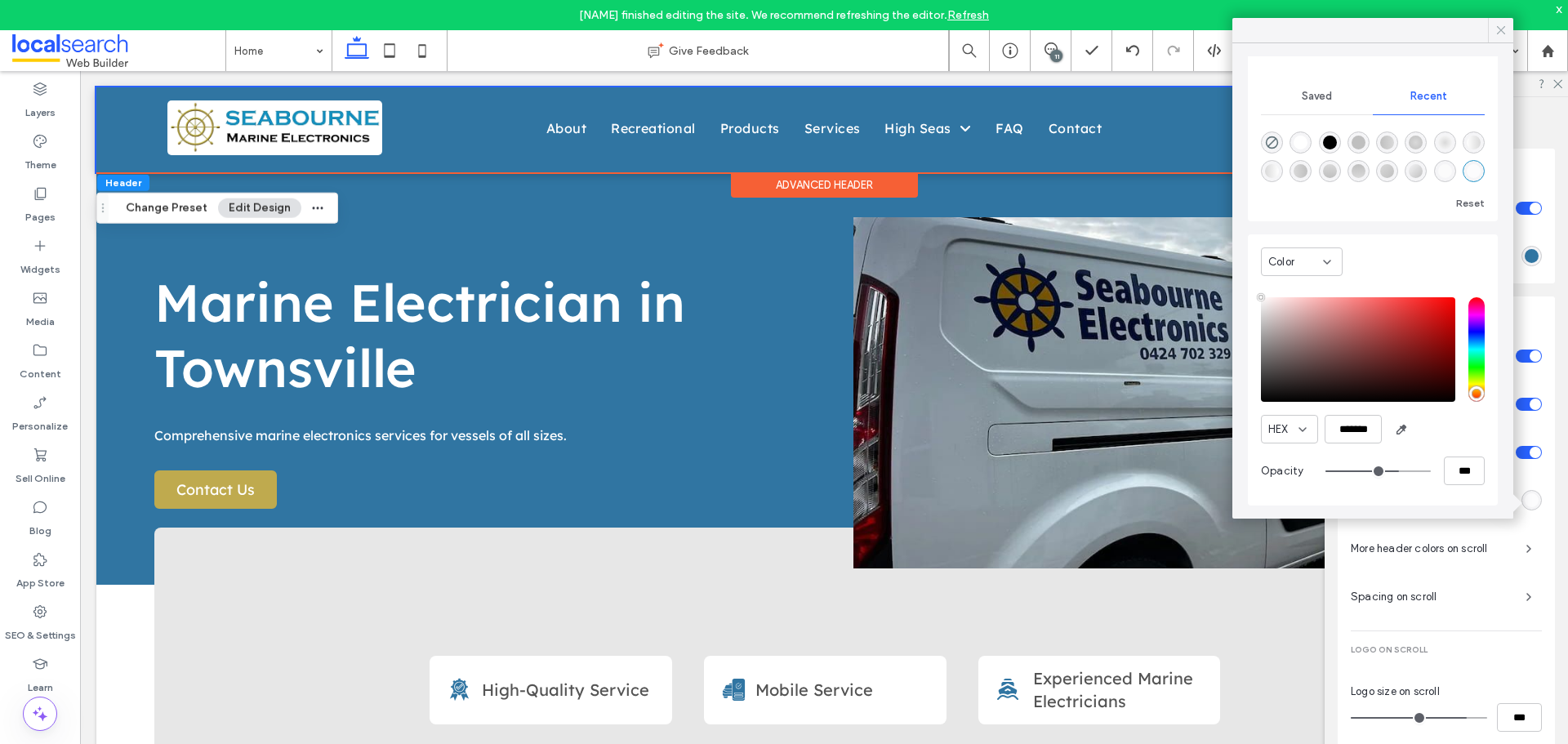 click 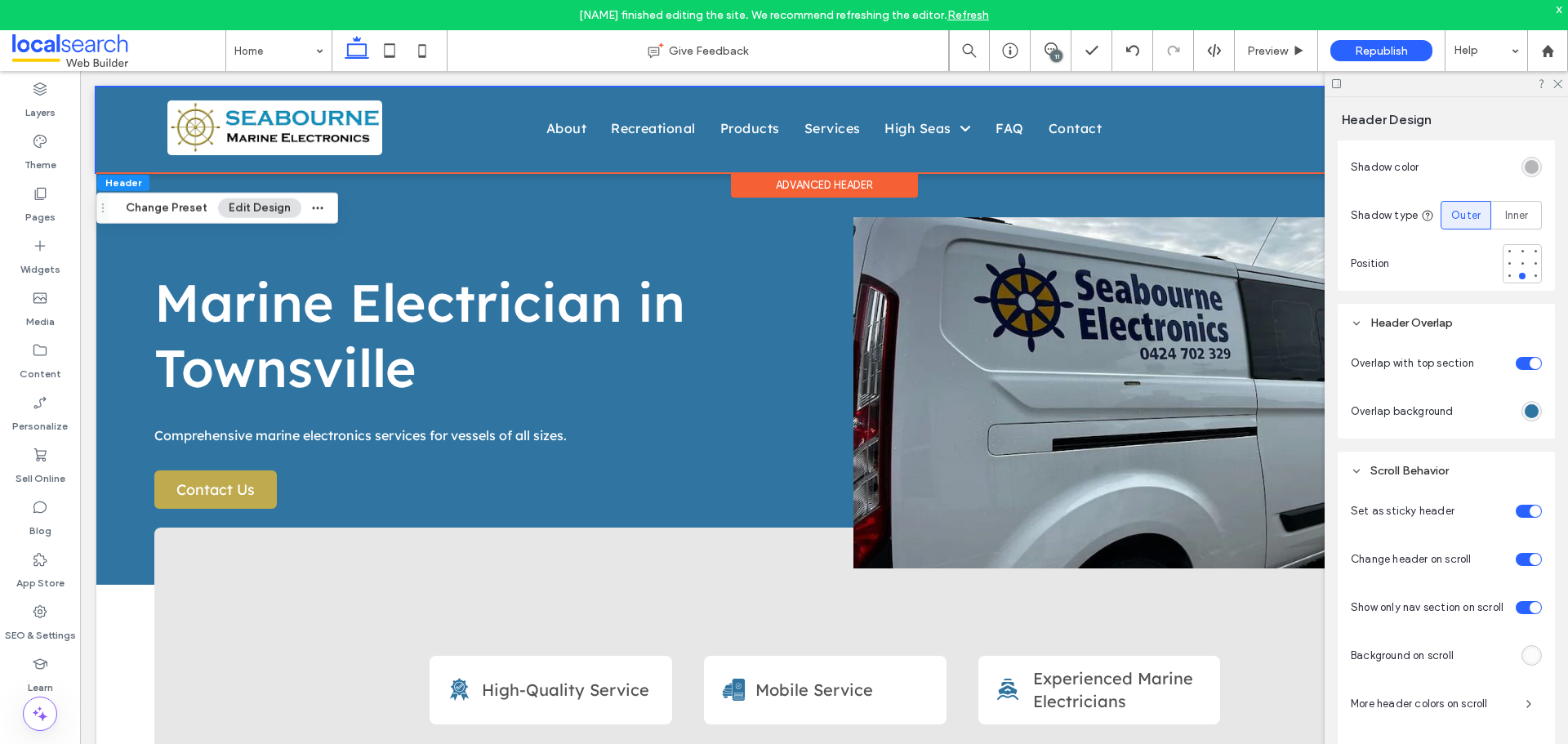 scroll, scrollTop: 572, scrollLeft: 0, axis: vertical 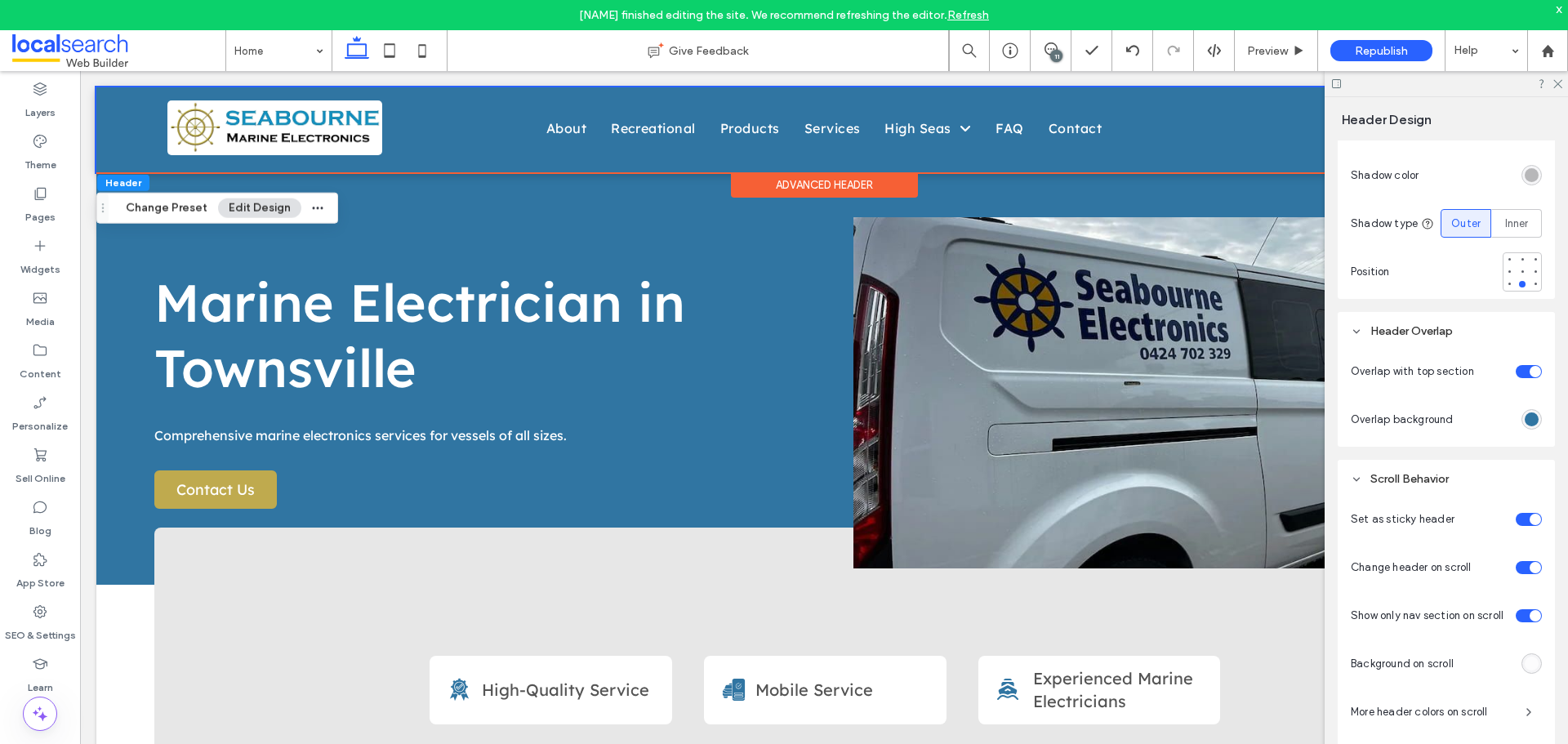 click at bounding box center (1531, 419) 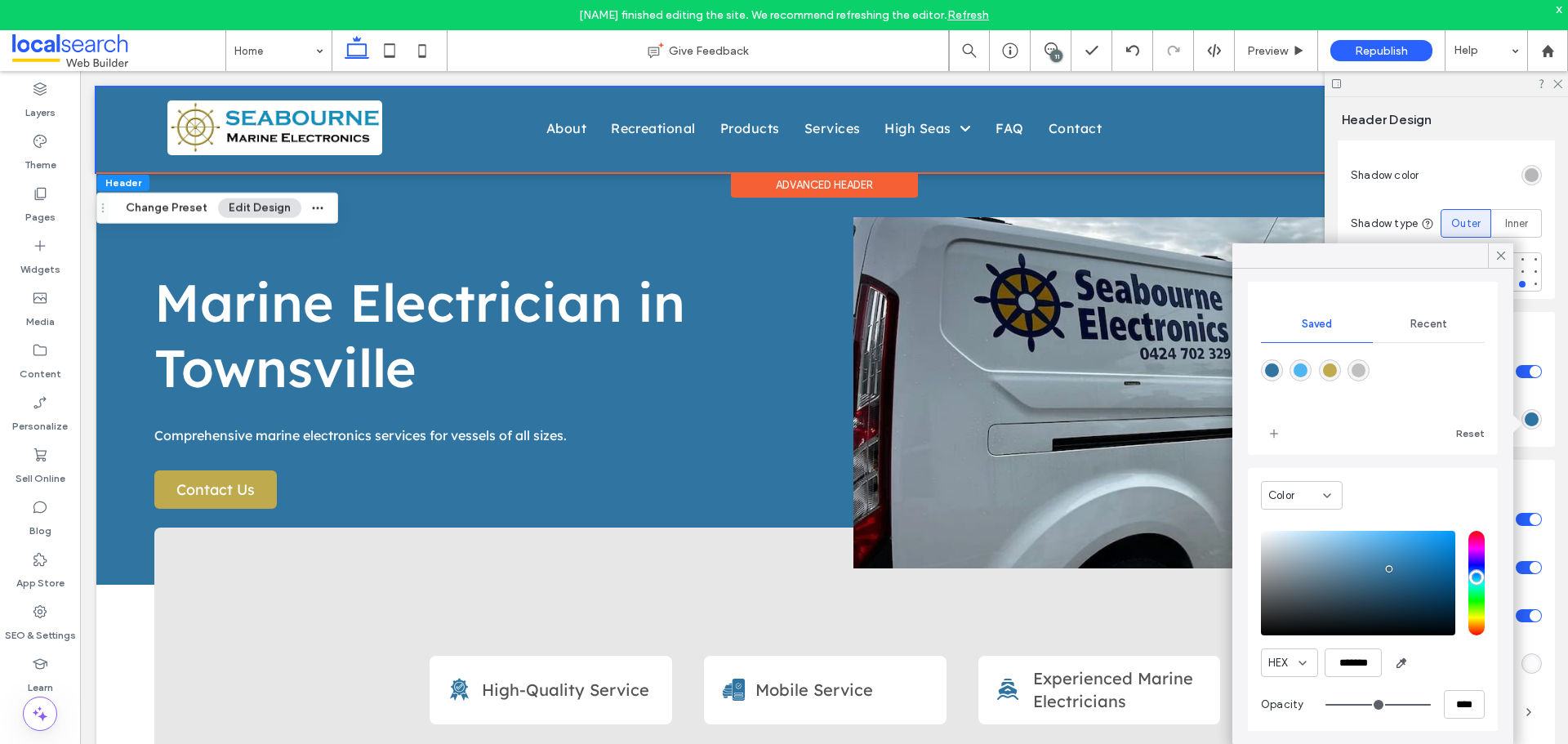 scroll, scrollTop: 133, scrollLeft: 0, axis: vertical 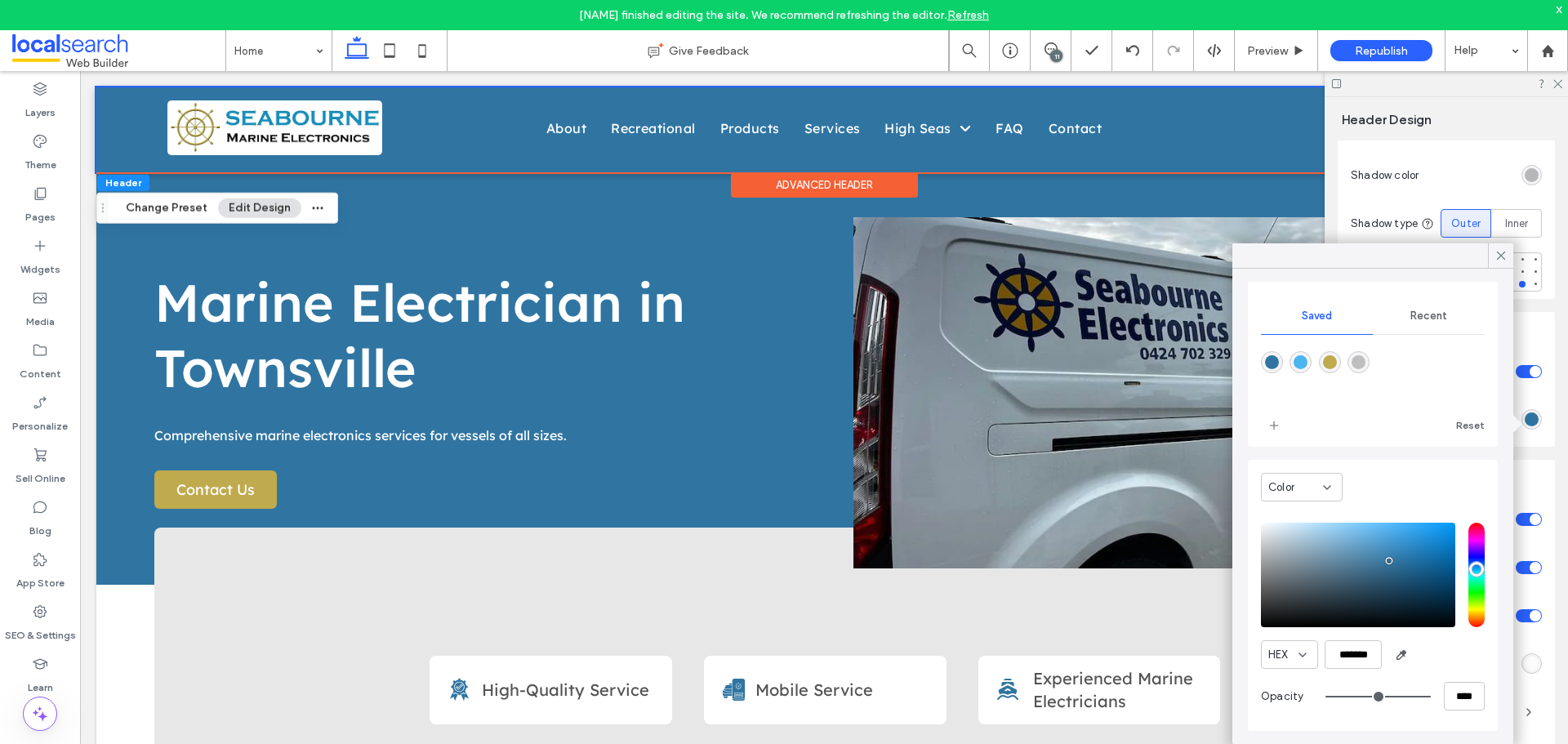 type on "**" 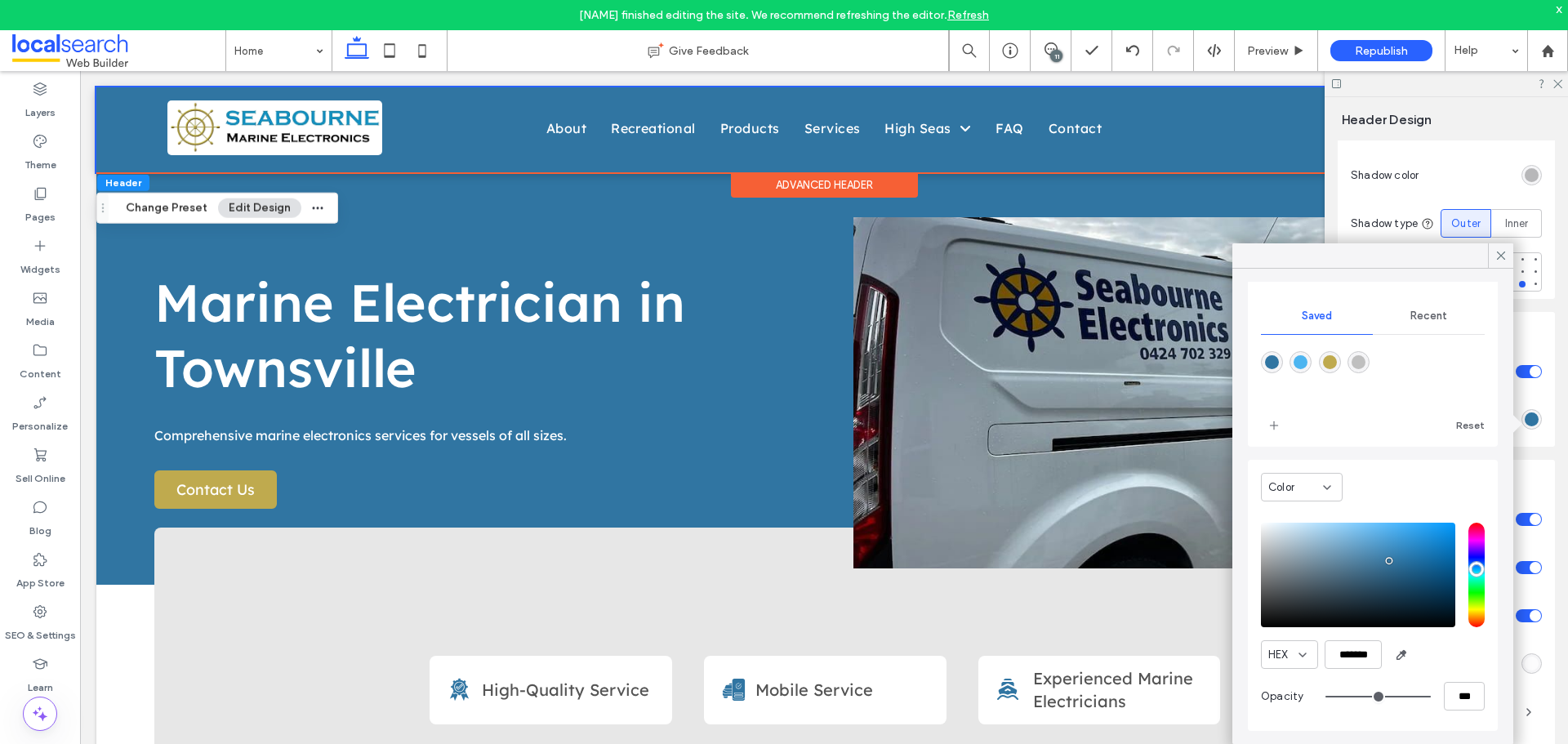 type on "**" 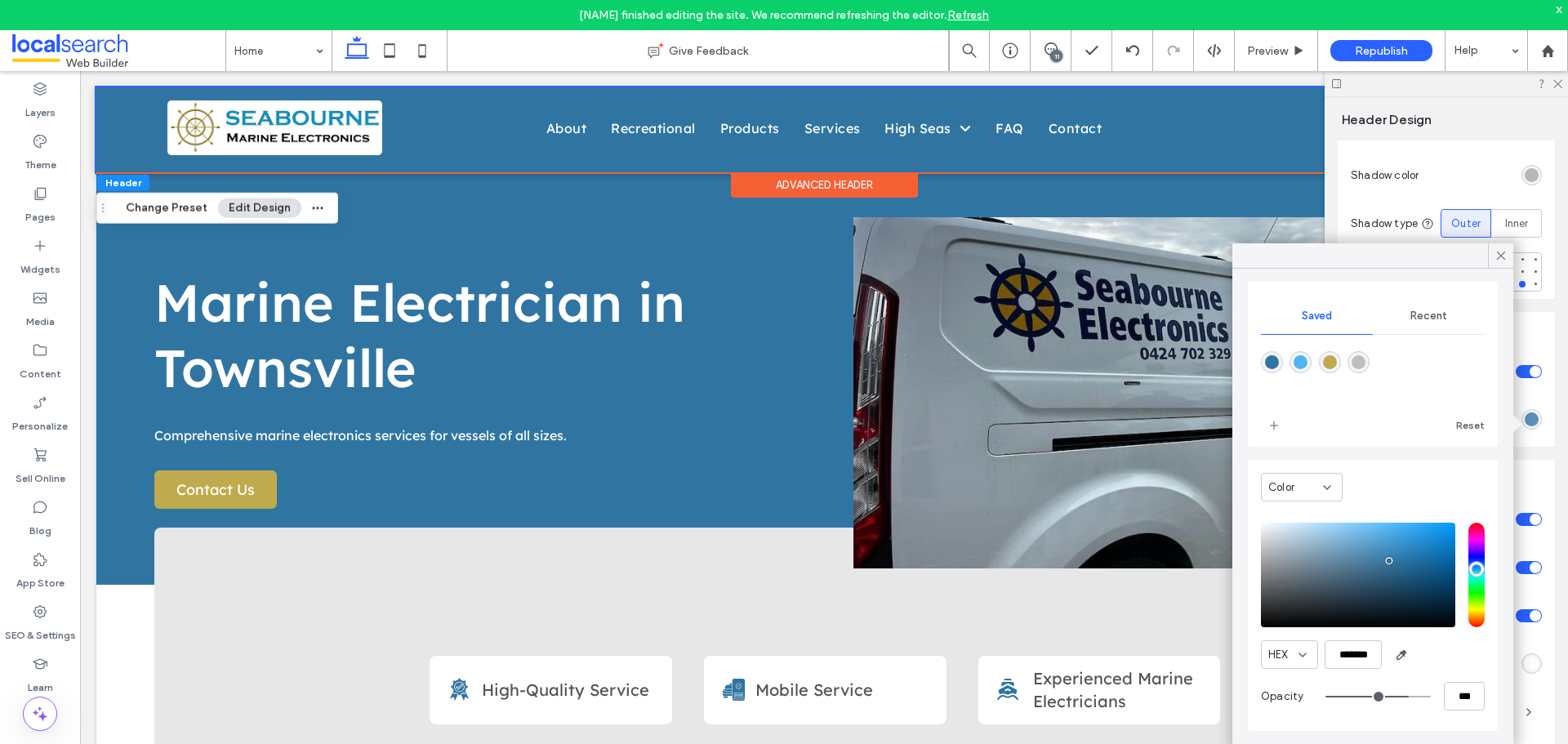 type on "**" 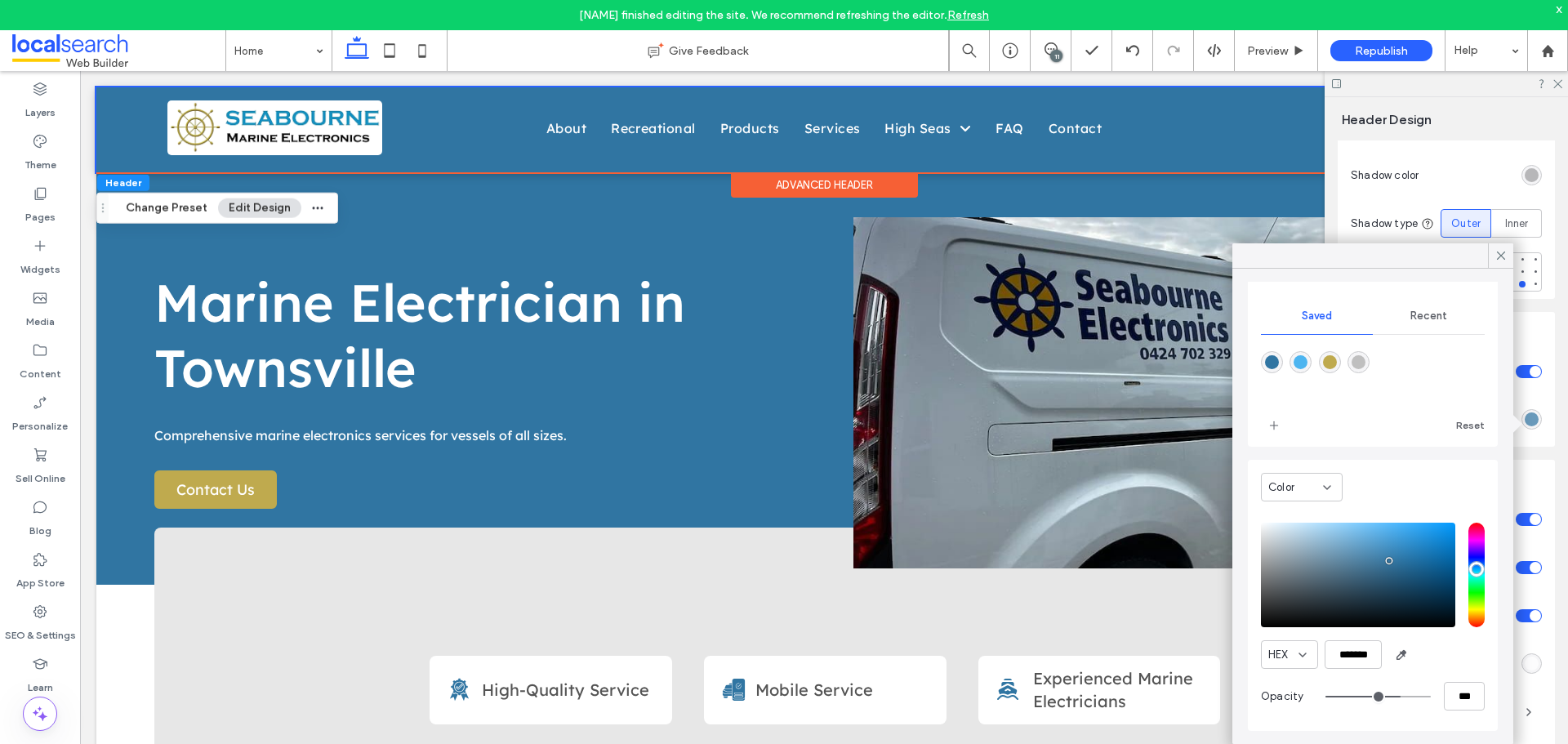 drag, startPoint x: 1414, startPoint y: 699, endPoint x: 1385, endPoint y: 699, distance: 29 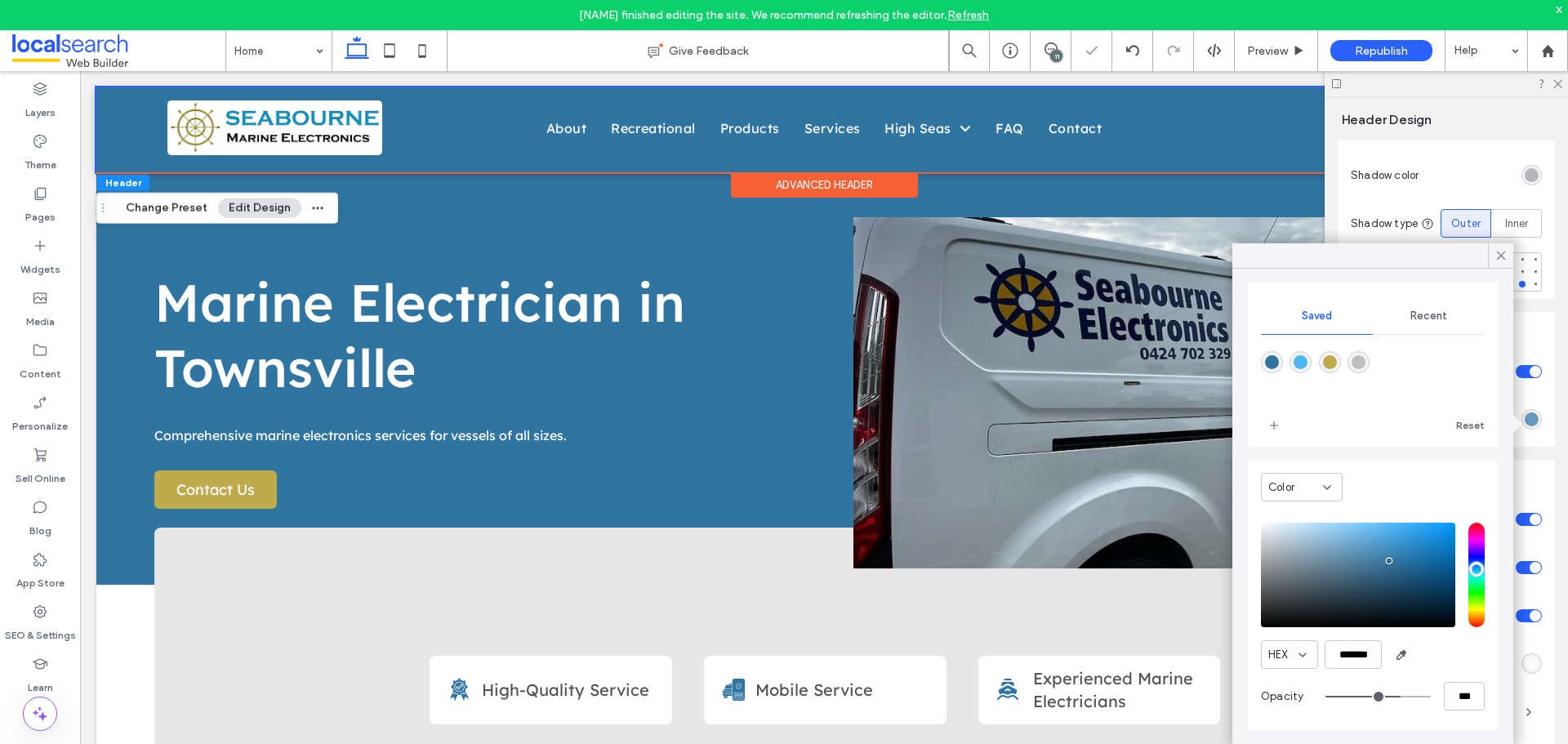 type on "**" 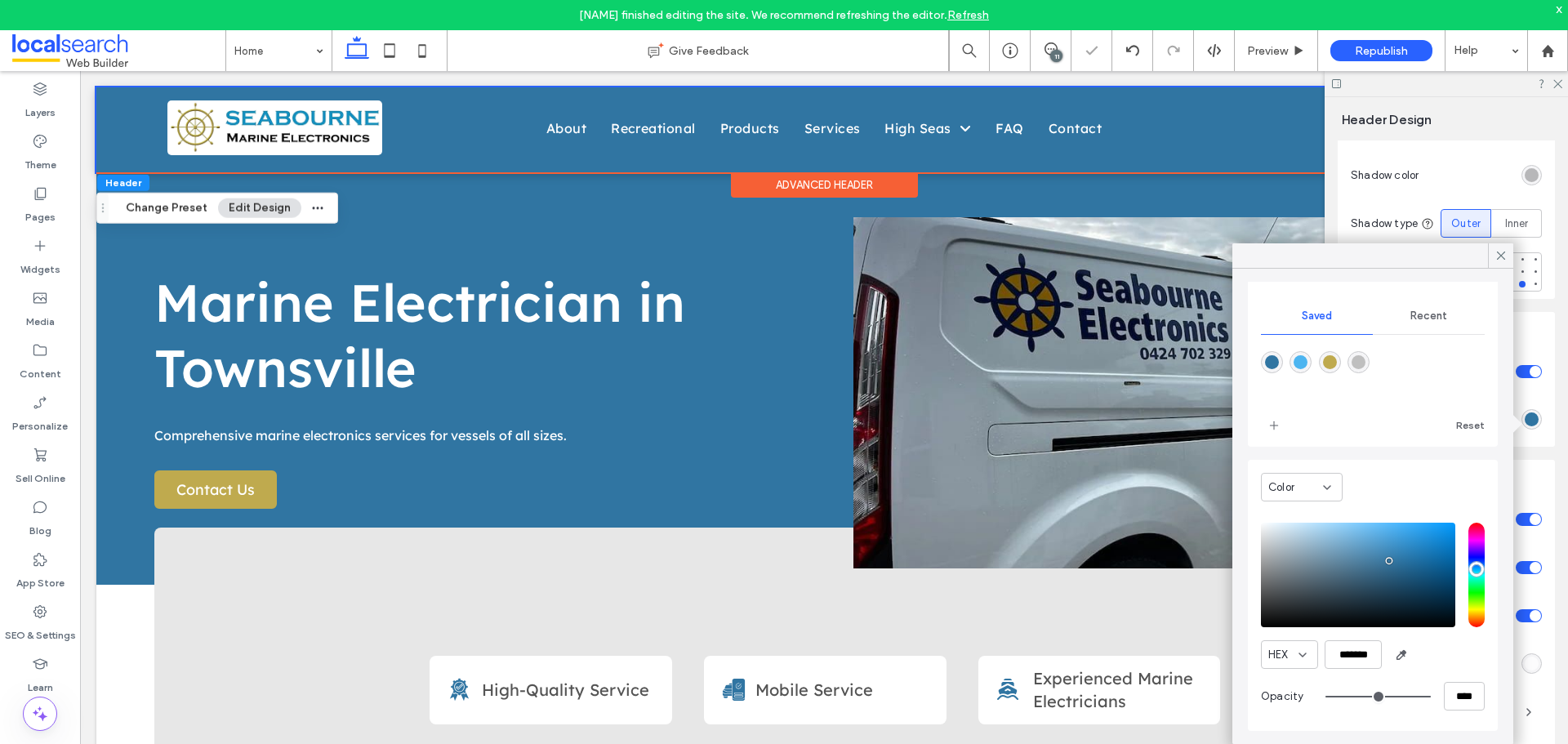 drag, startPoint x: 1432, startPoint y: 700, endPoint x: 1513, endPoint y: 623, distance: 111.7587 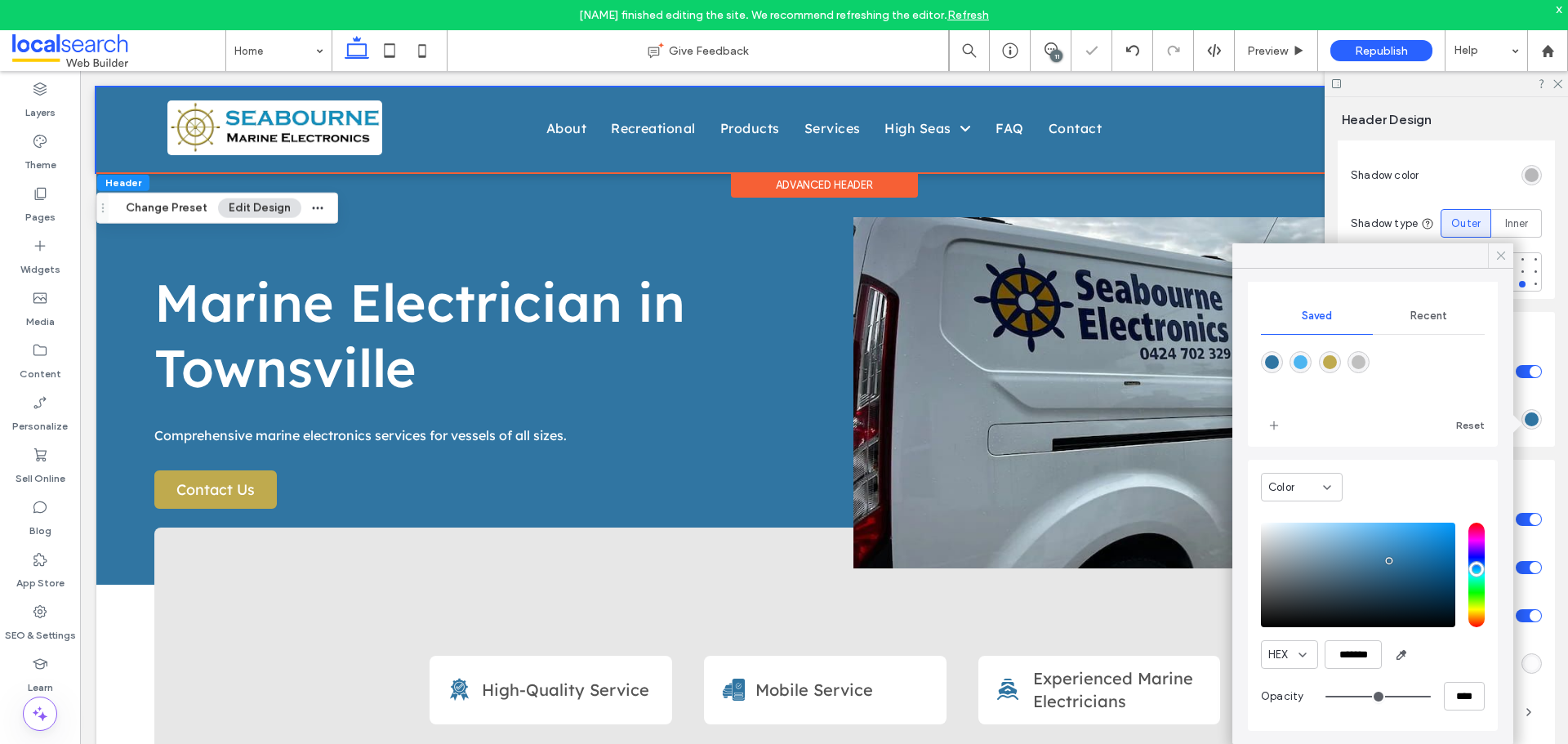 click 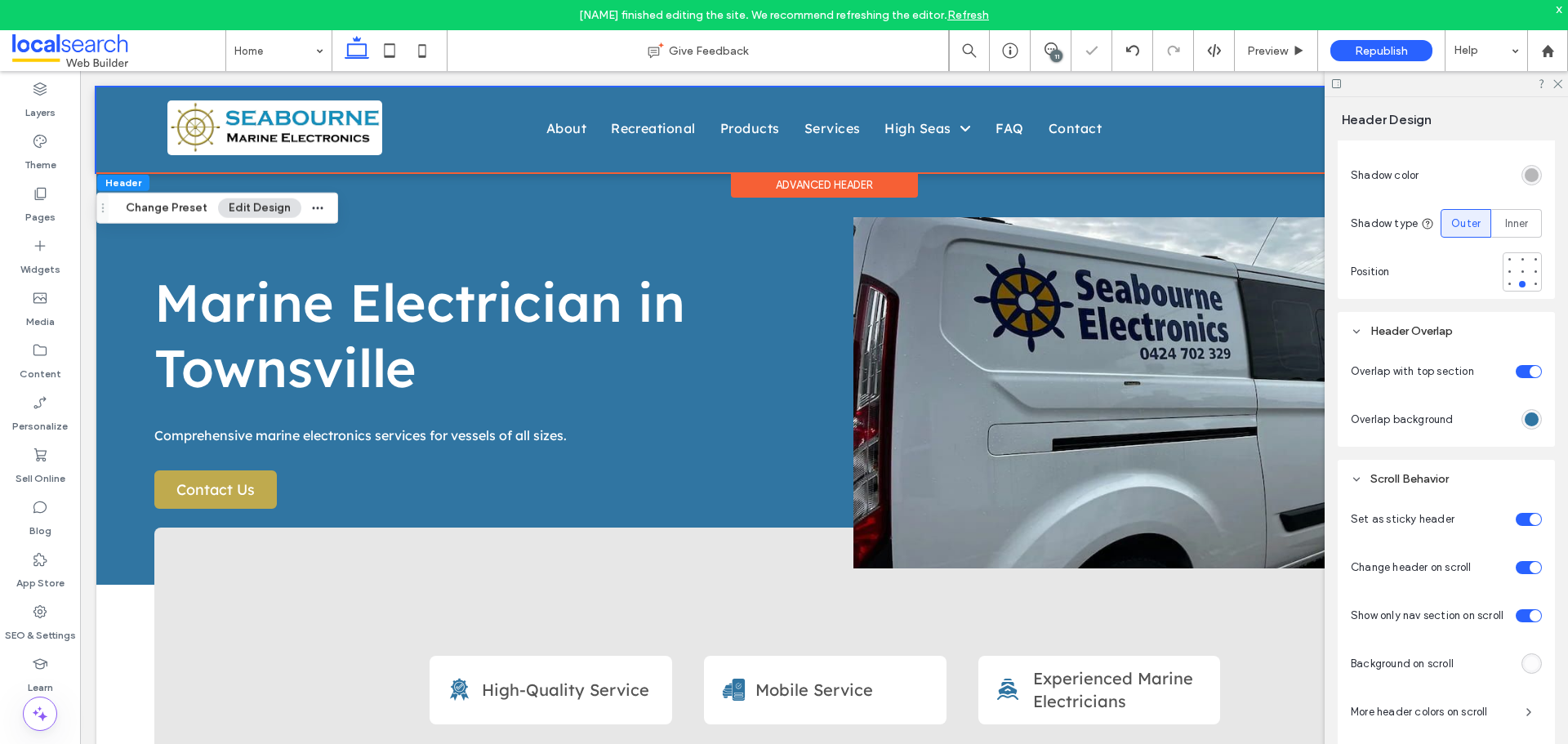 scroll, scrollTop: 653, scrollLeft: 0, axis: vertical 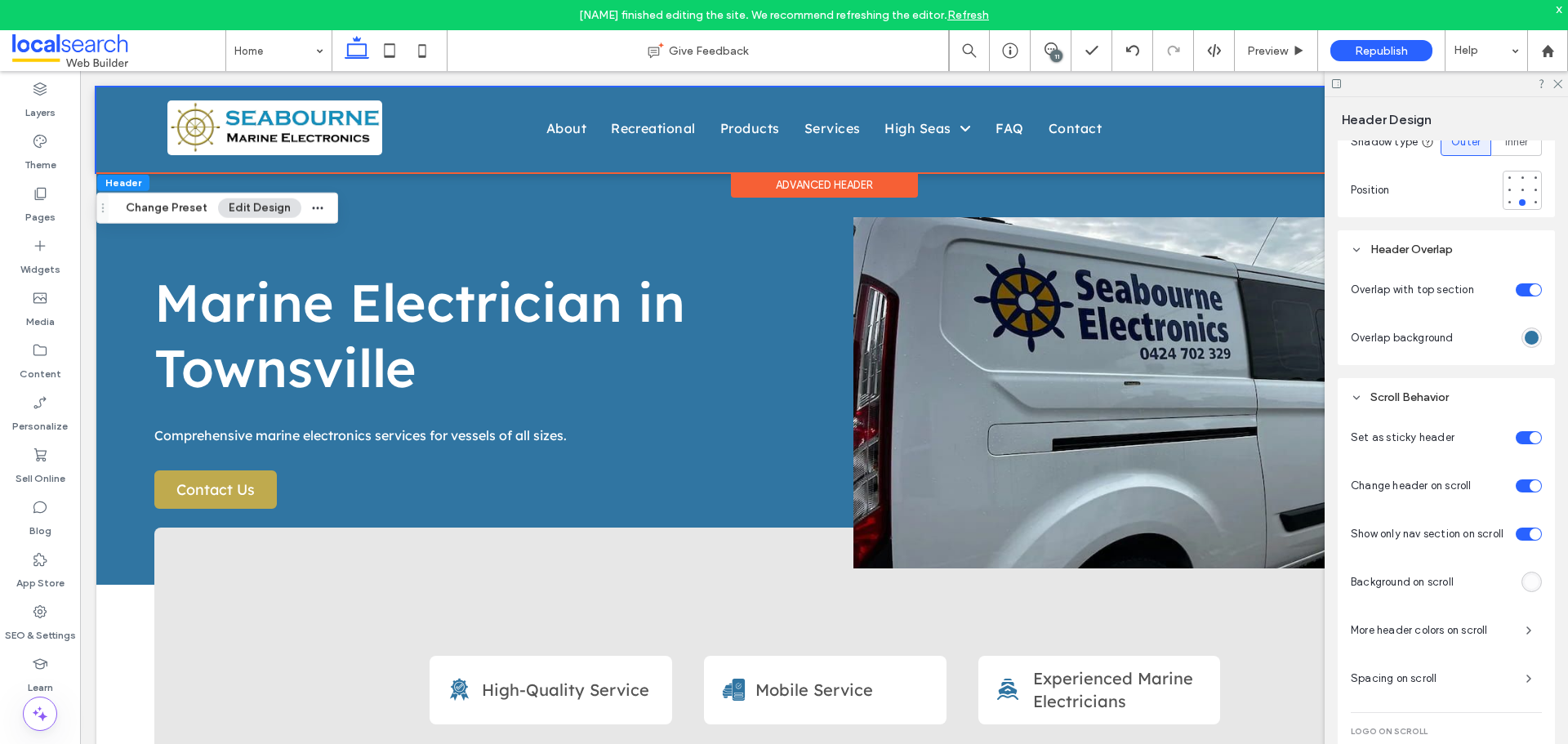 click at bounding box center (1531, 337) 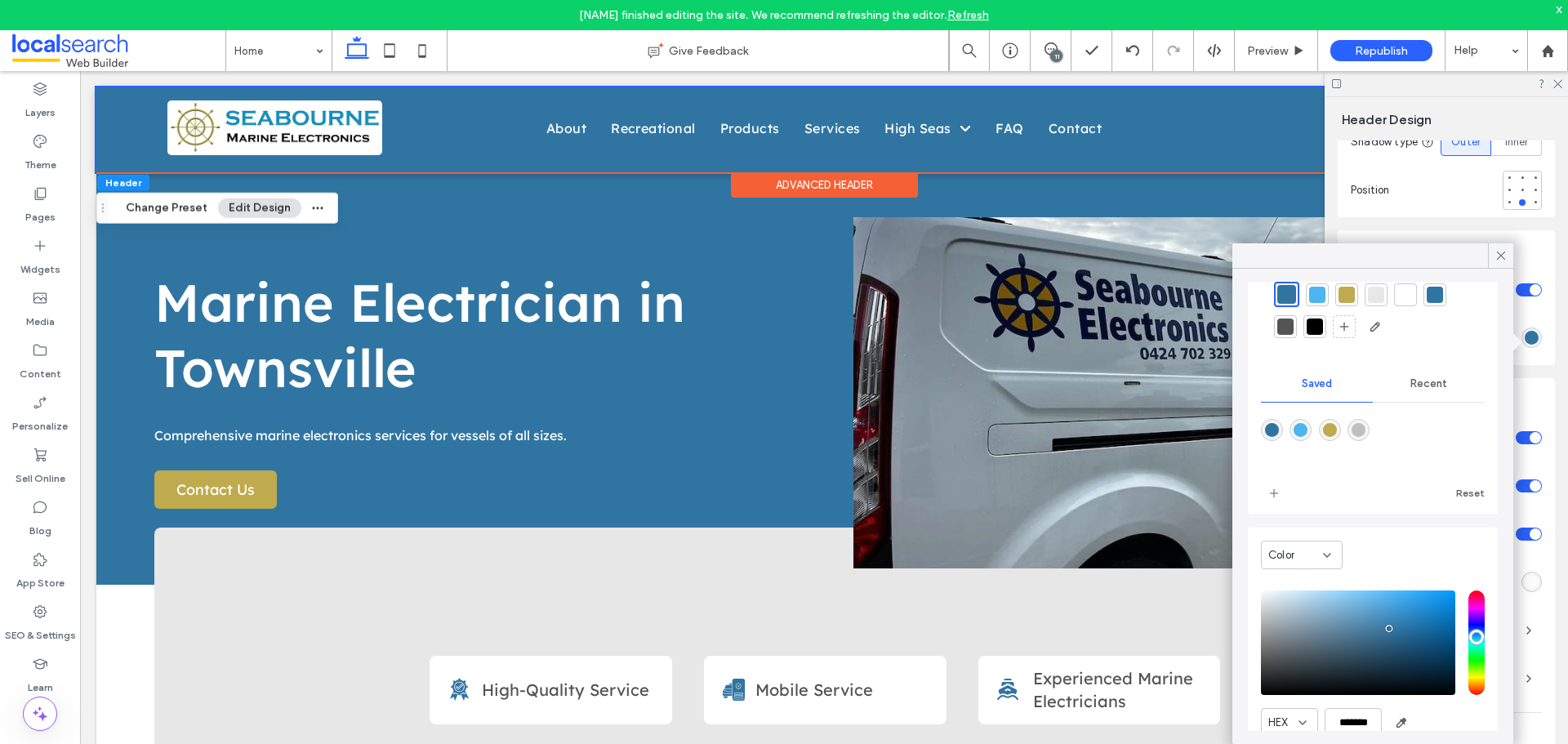 scroll, scrollTop: 133, scrollLeft: 0, axis: vertical 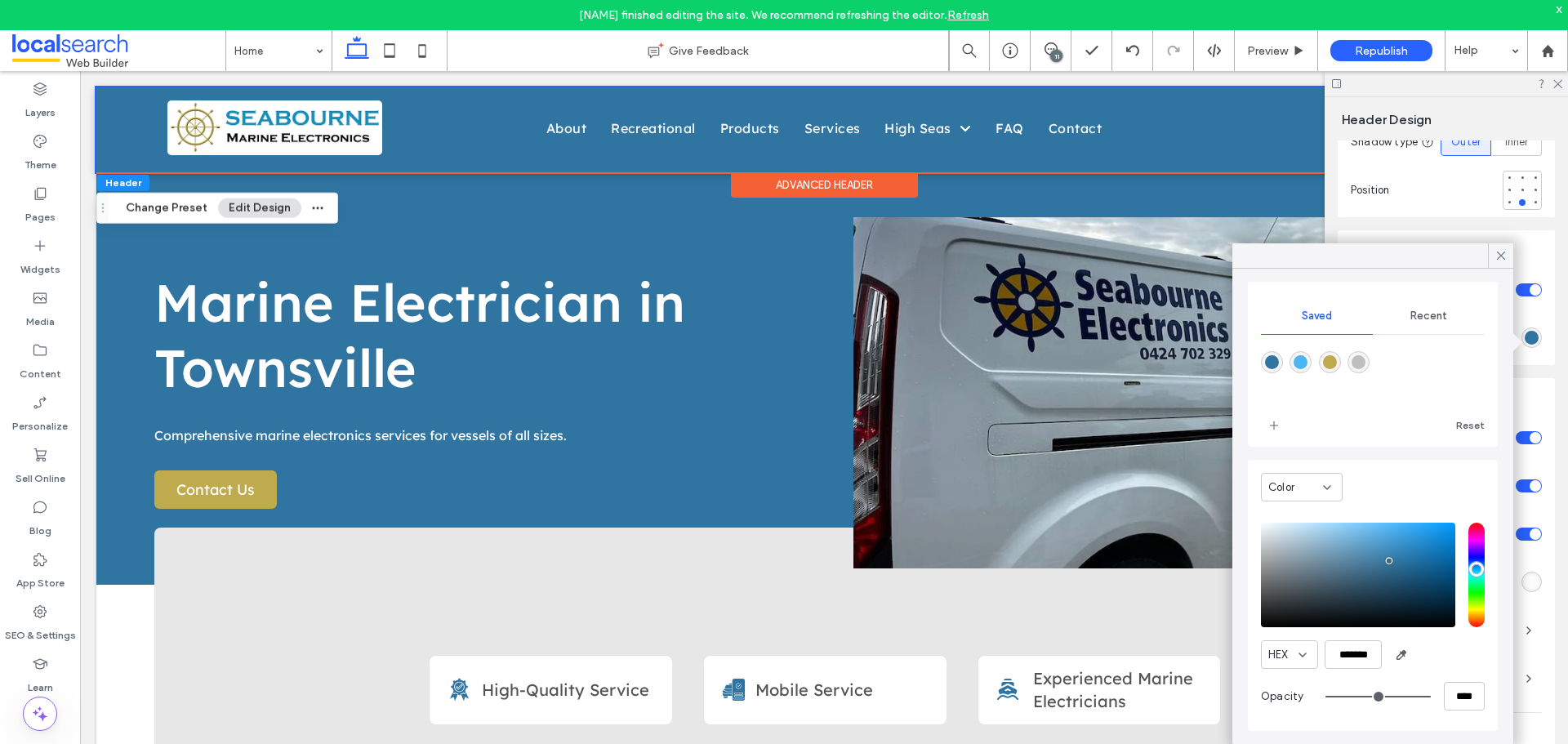 type on "**" 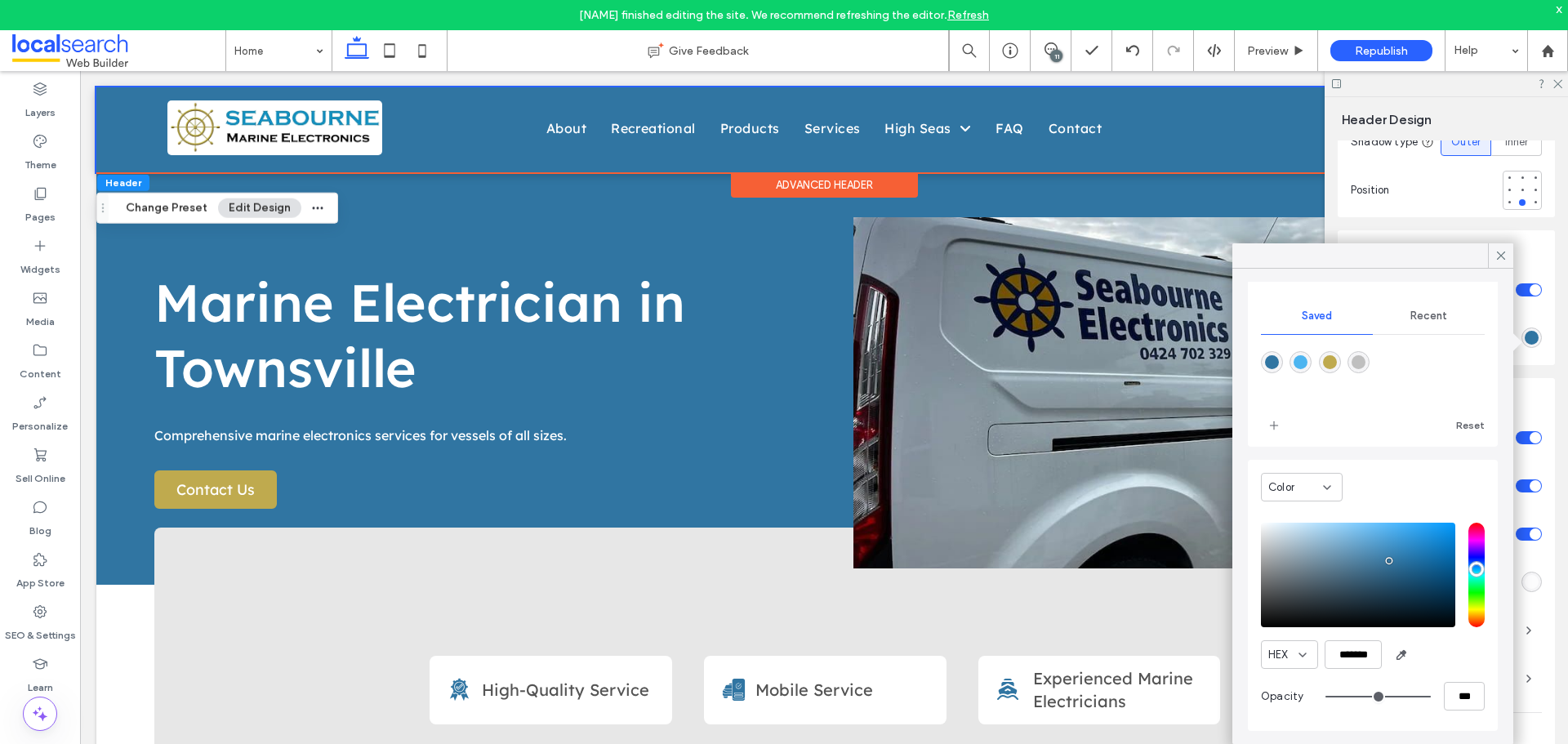 type on "**" 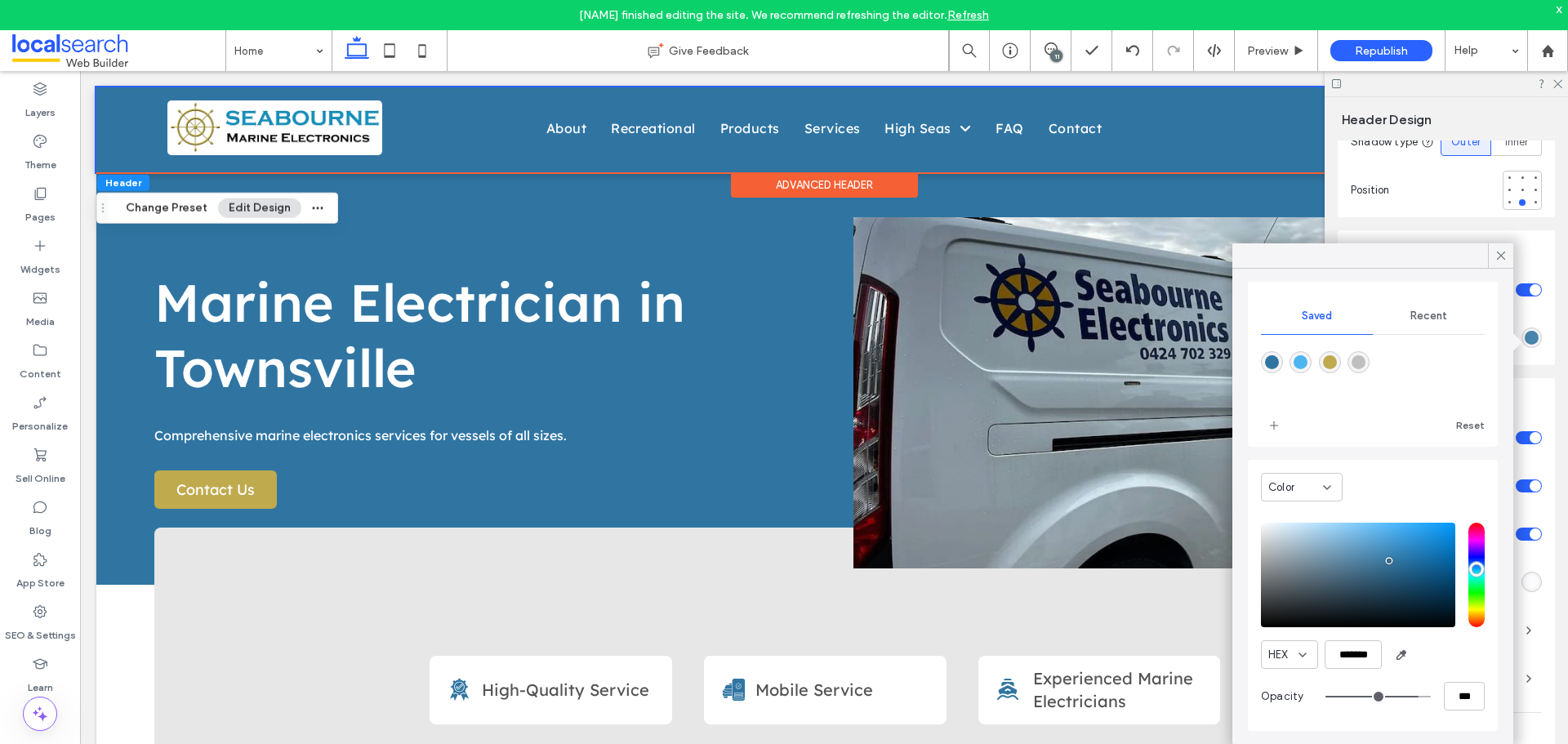 type on "**" 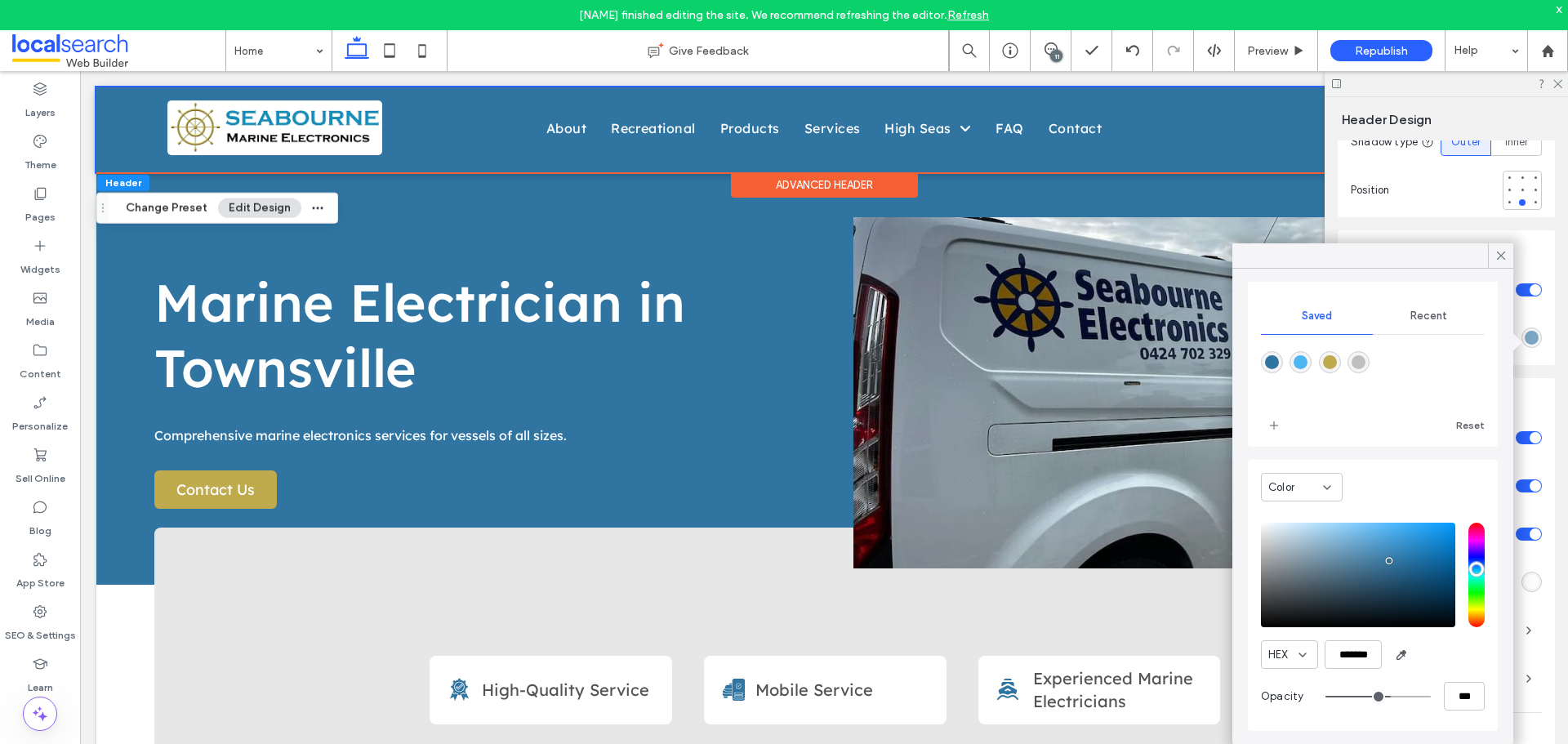 type on "**" 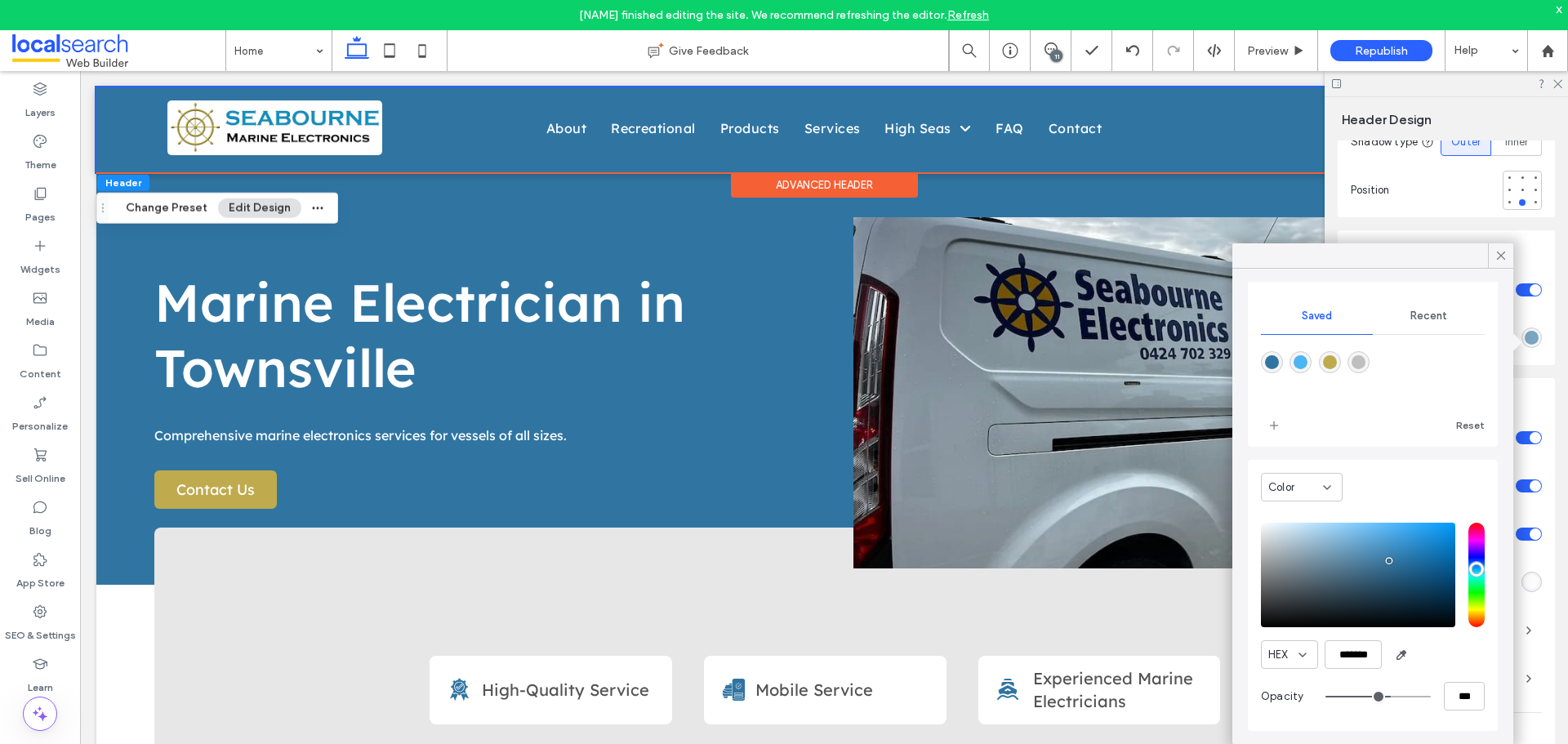 type on "**" 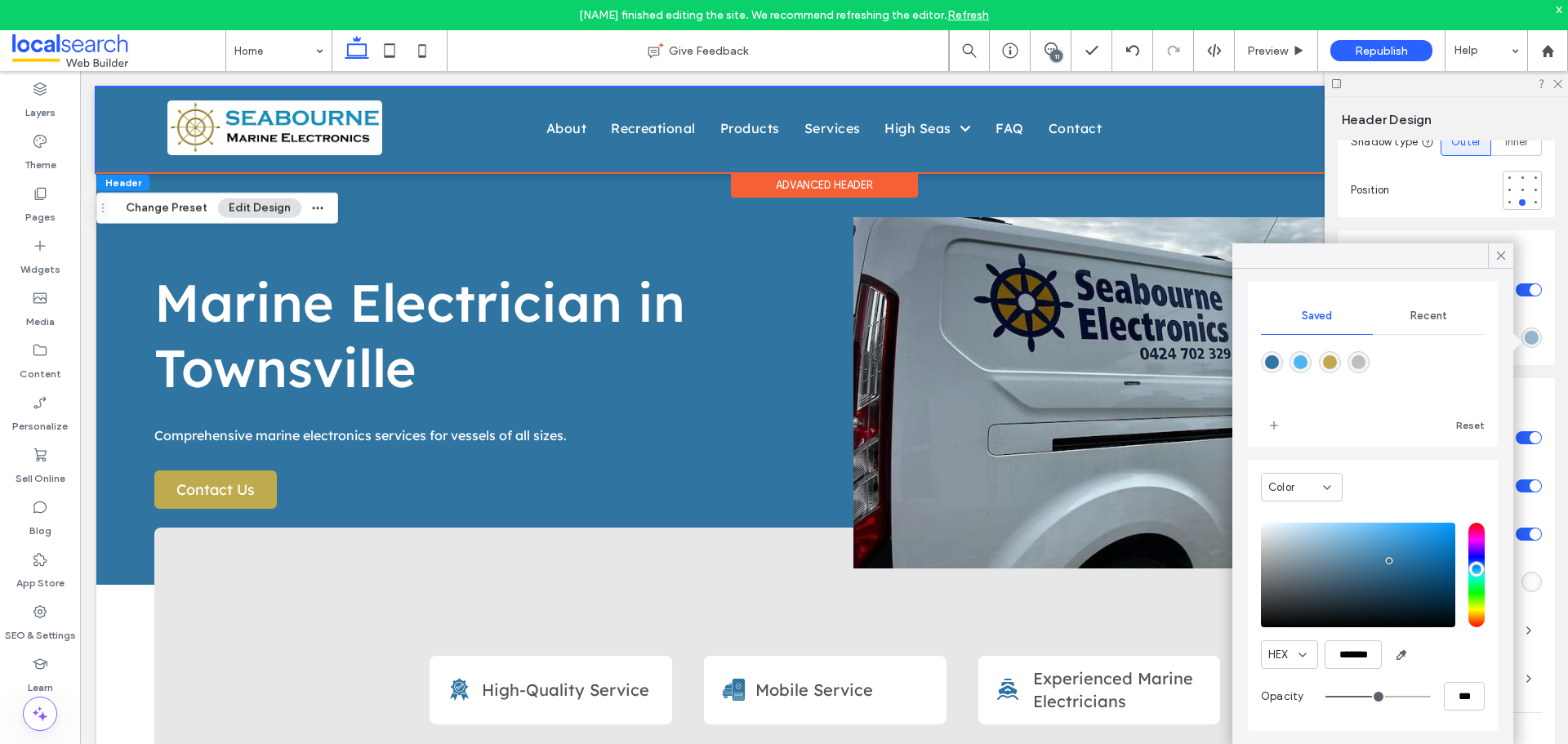 type on "**" 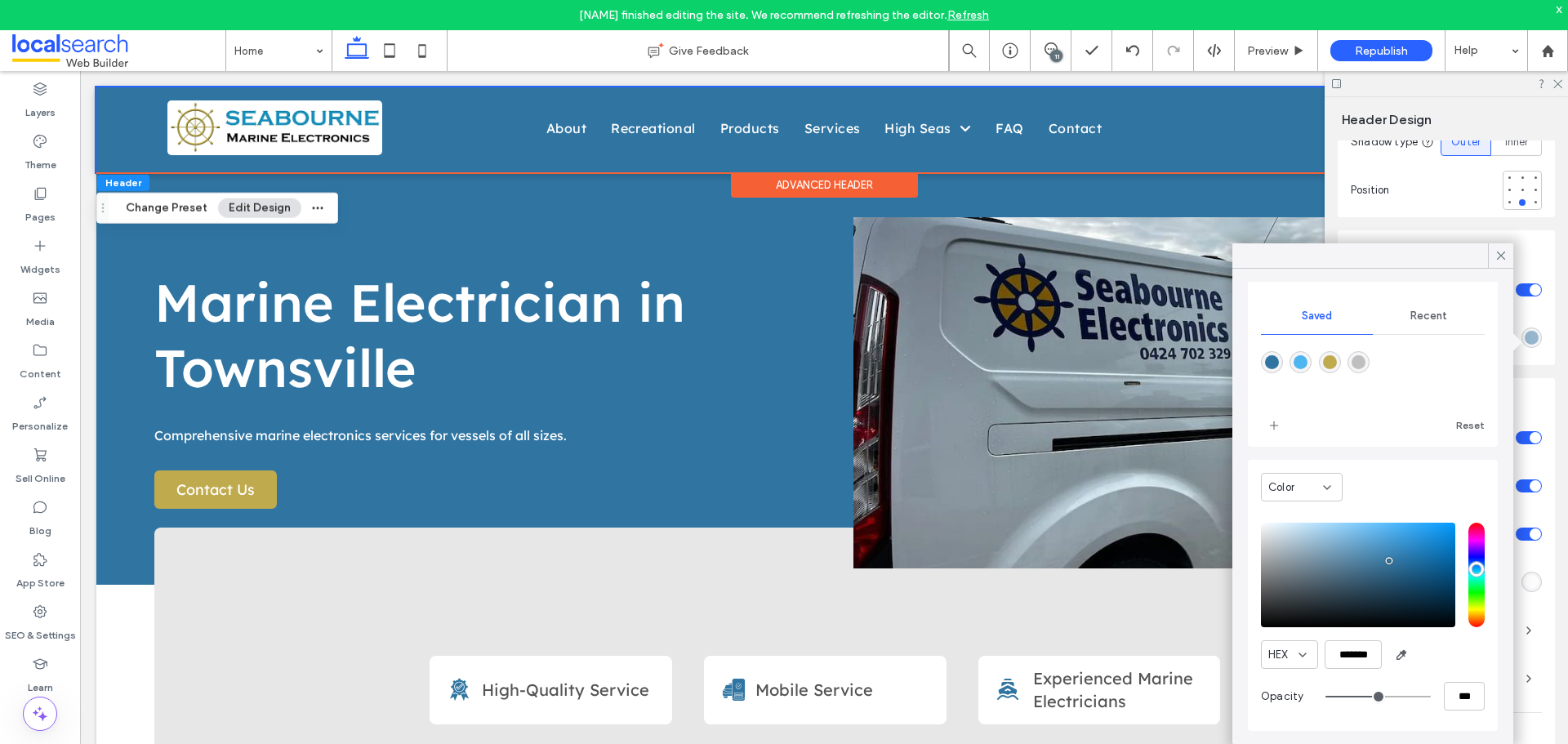 type on "**" 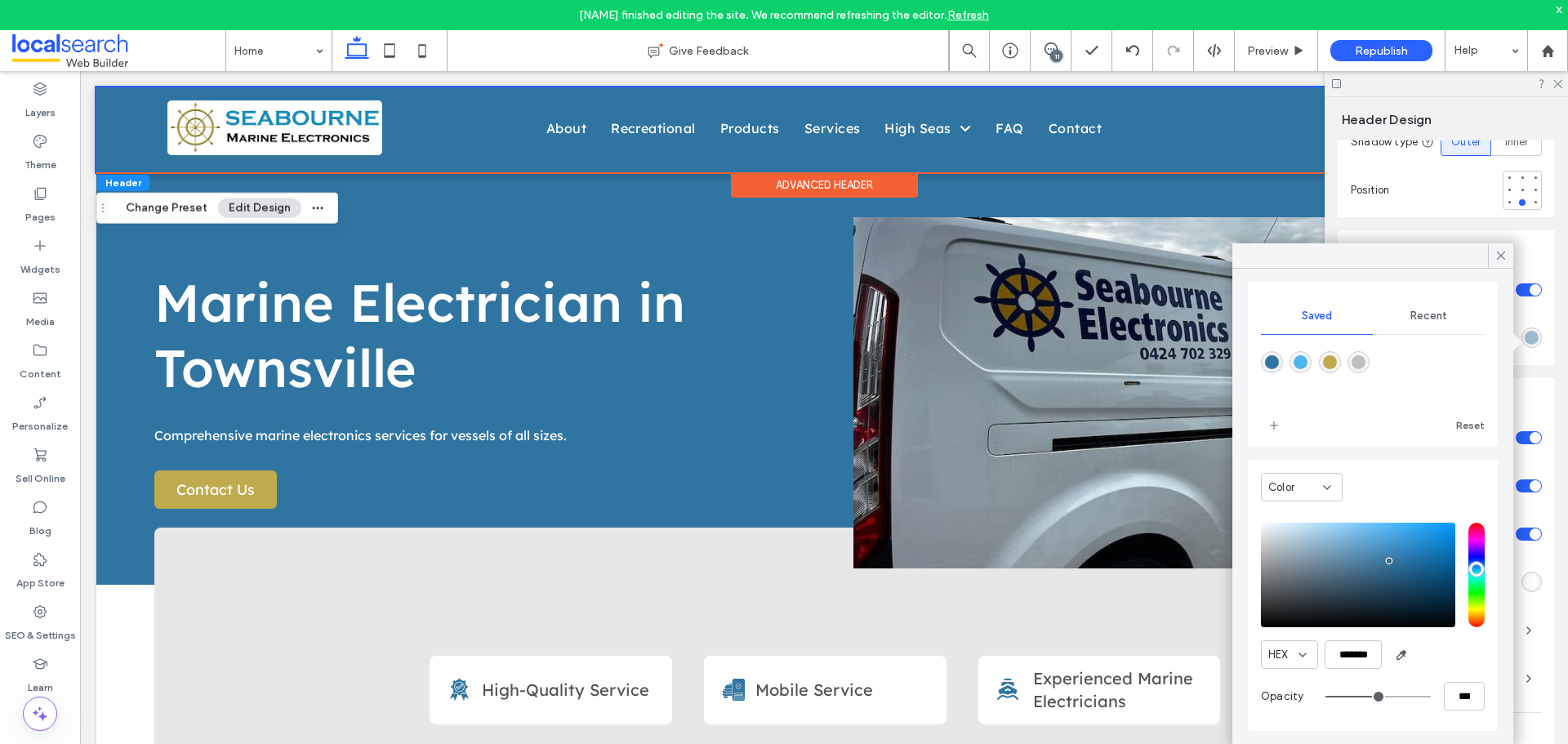 drag, startPoint x: 1413, startPoint y: 697, endPoint x: 1361, endPoint y: 702, distance: 52.23983 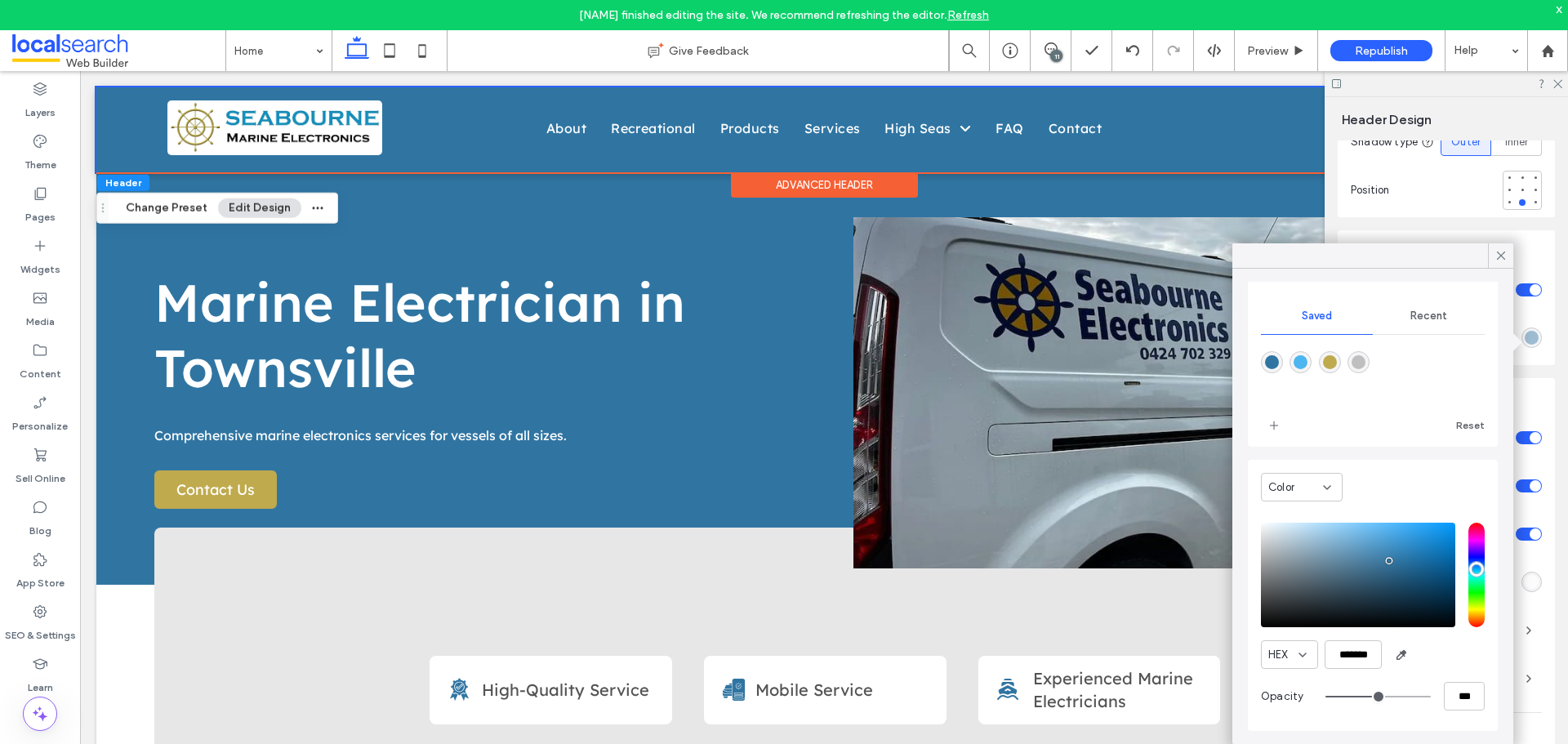 type on "**" 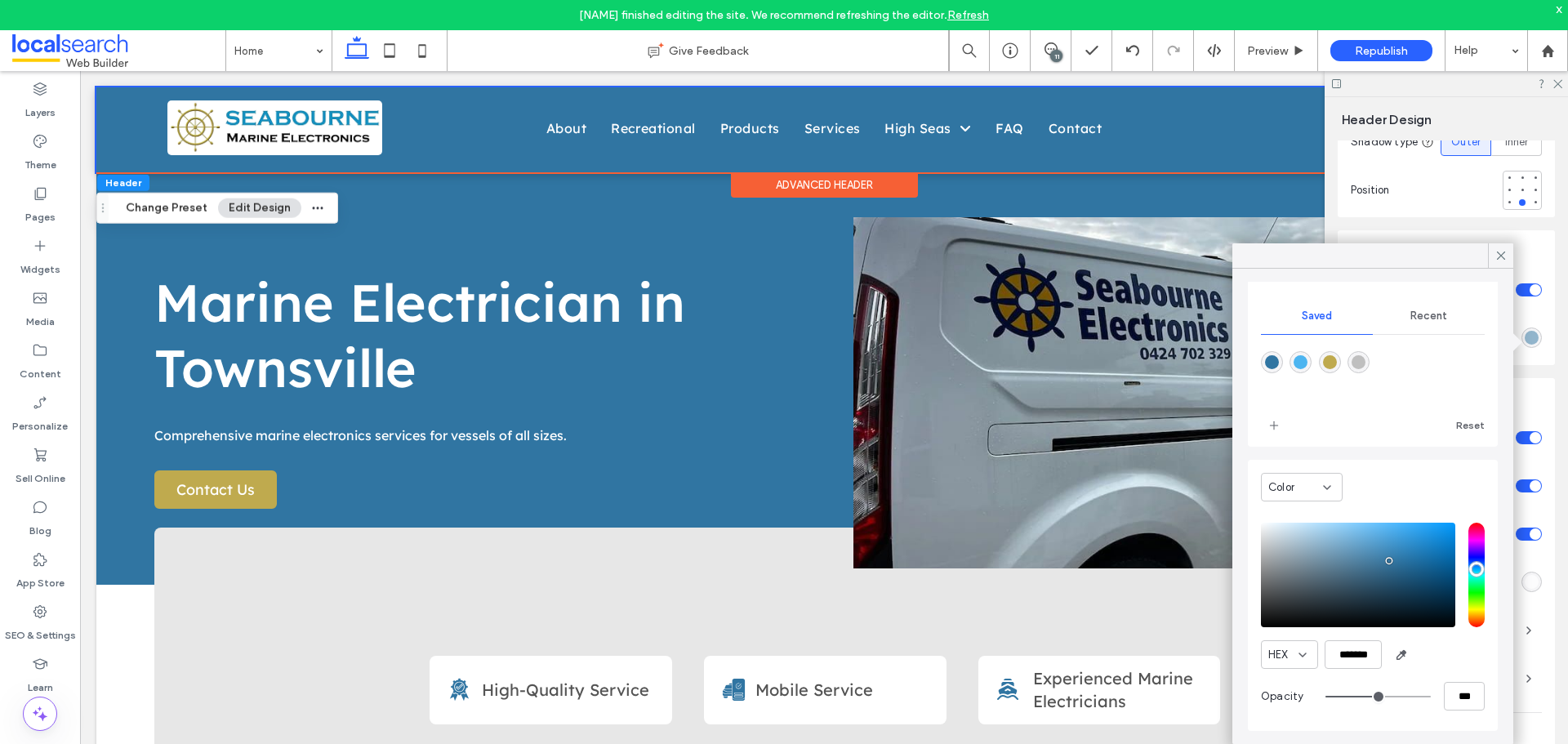 type on "**" 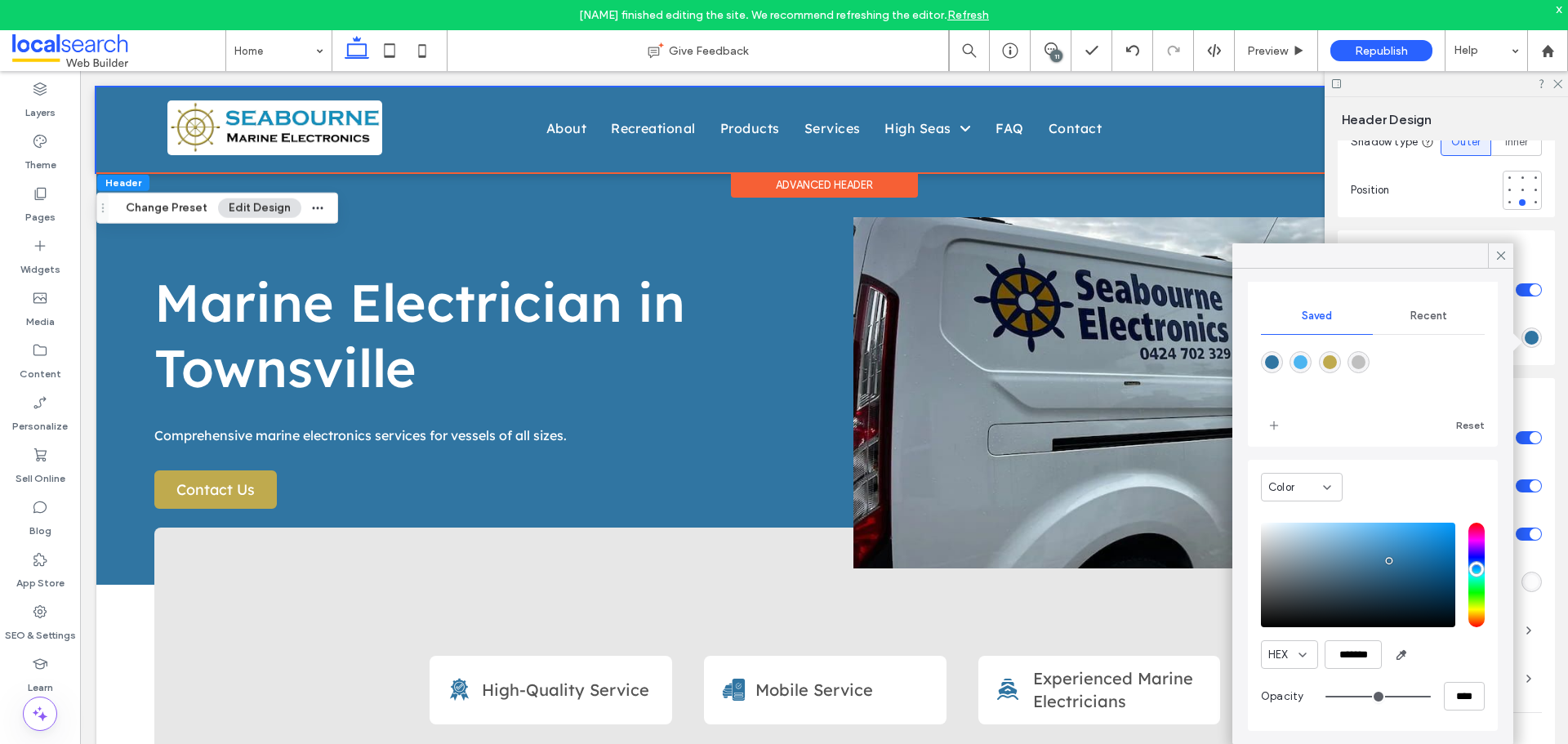 drag, startPoint x: 1365, startPoint y: 697, endPoint x: 1500, endPoint y: 708, distance: 135.44741 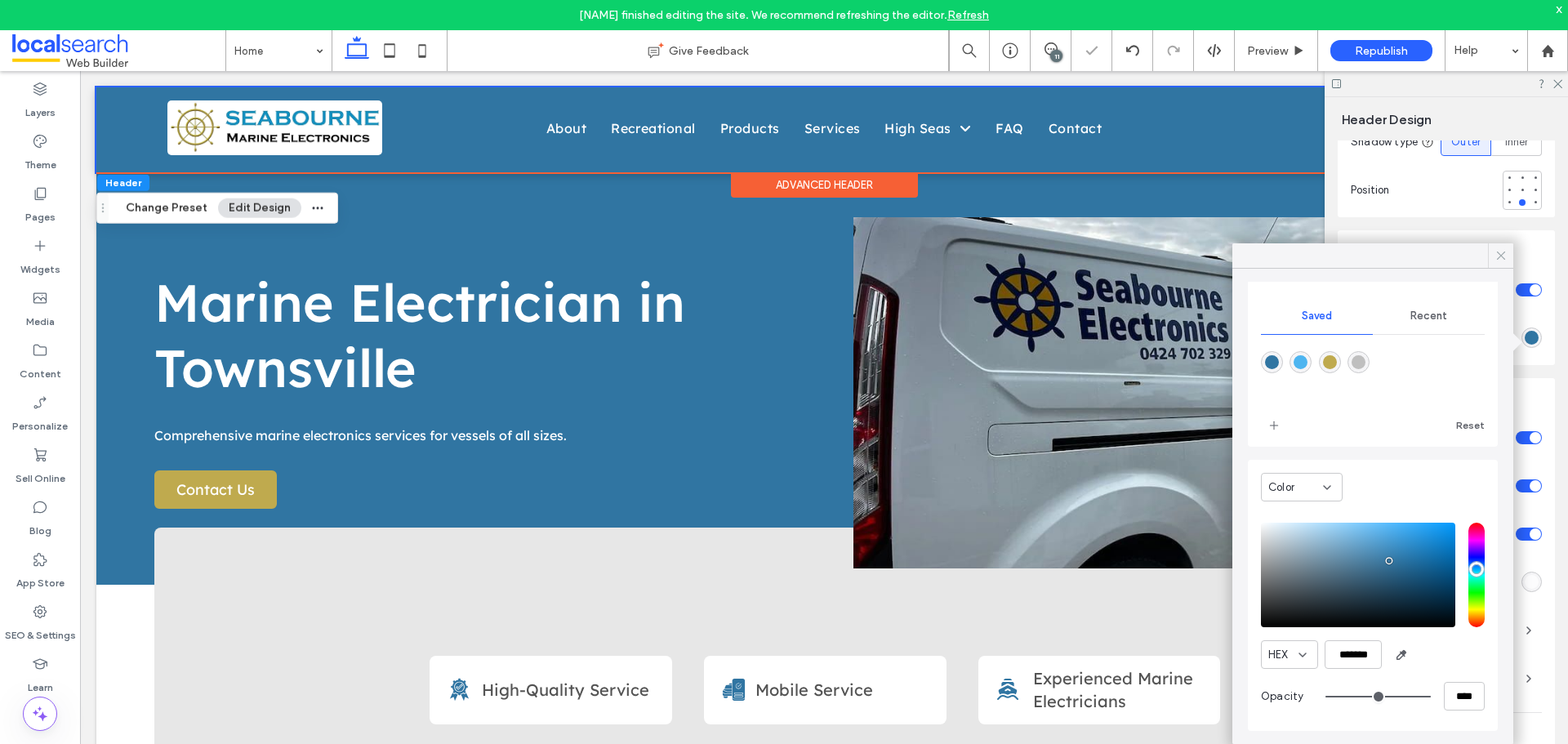 click at bounding box center (1501, 256) 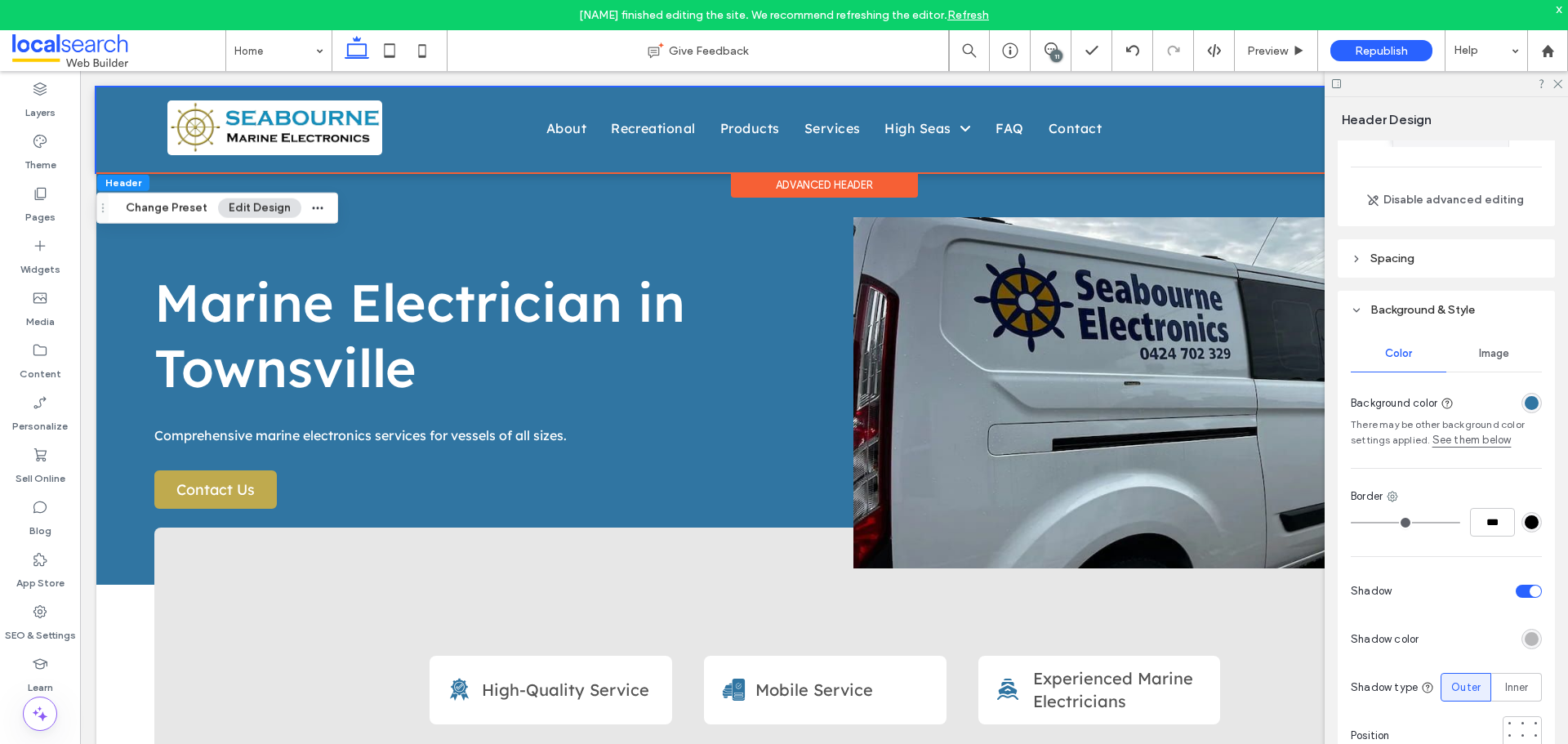 scroll, scrollTop: 105, scrollLeft: 0, axis: vertical 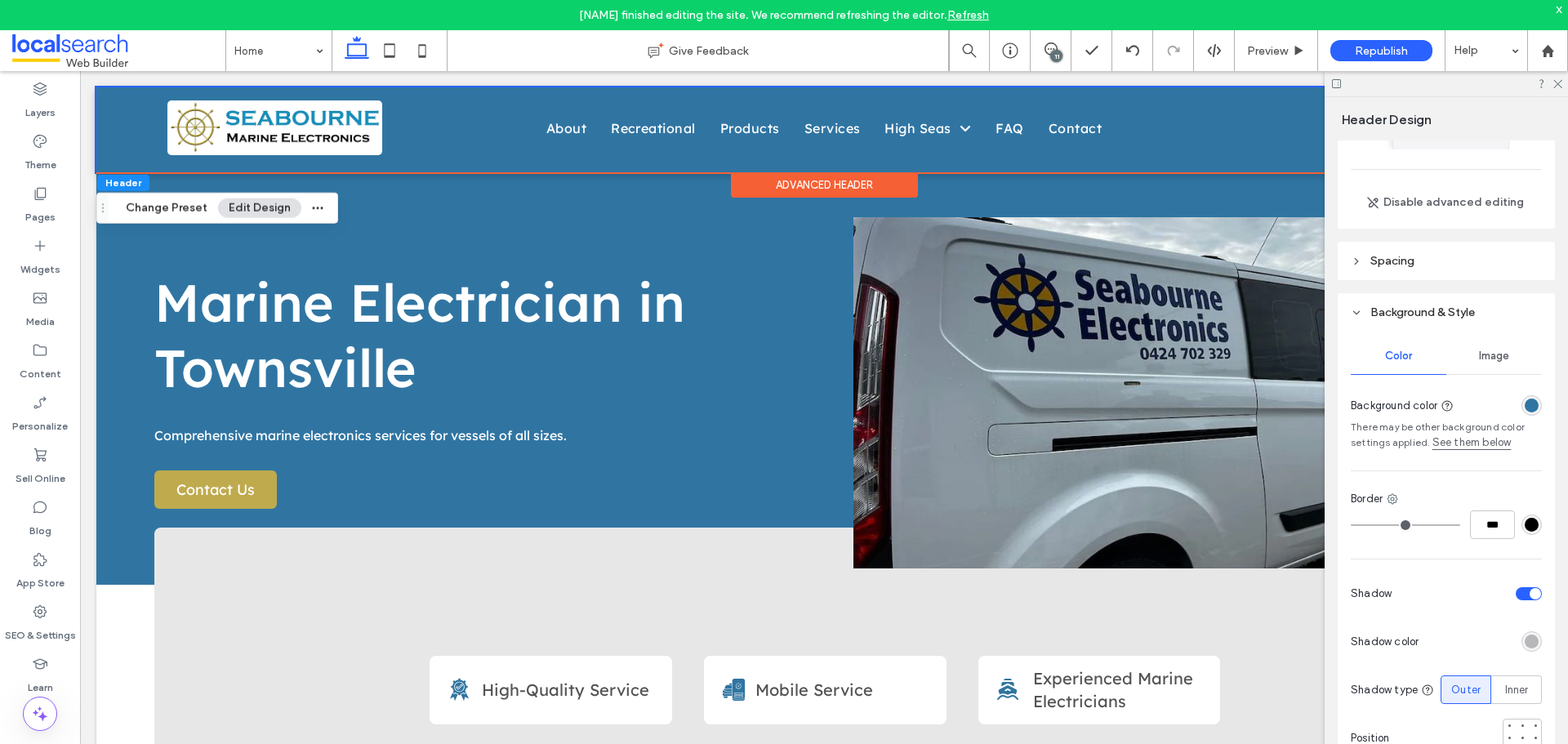 click at bounding box center (1531, 405) 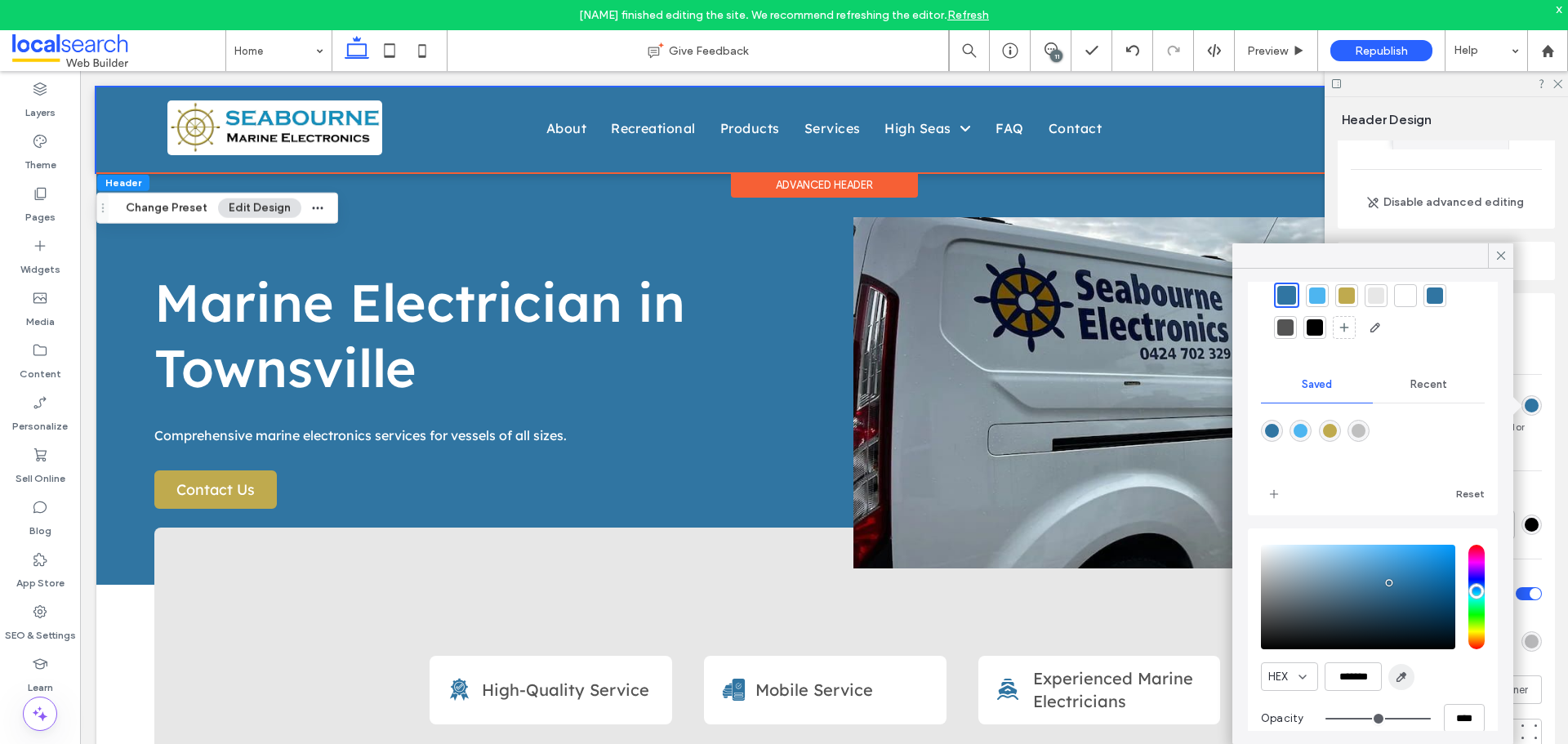 scroll, scrollTop: 87, scrollLeft: 0, axis: vertical 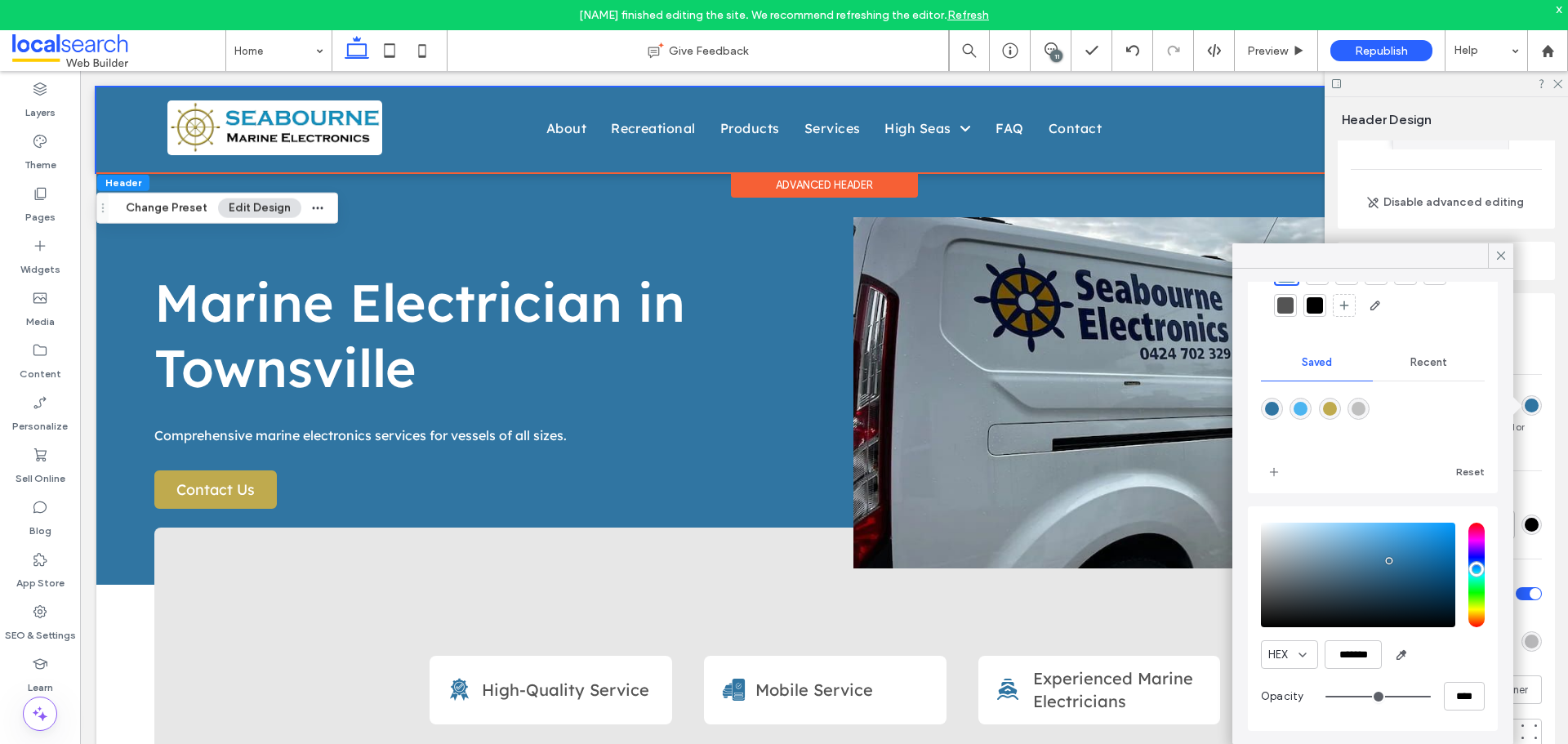 type on "**" 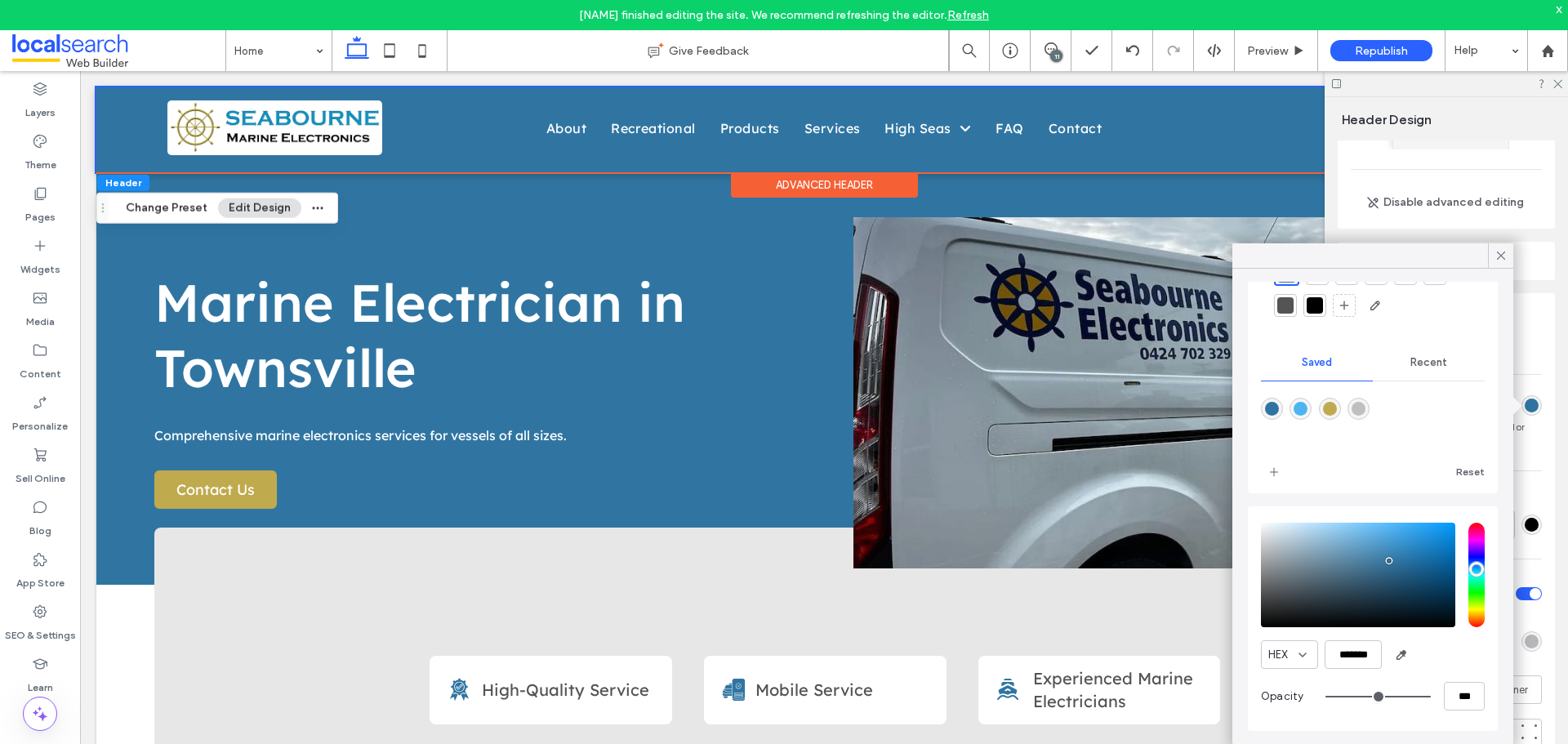 type on "**" 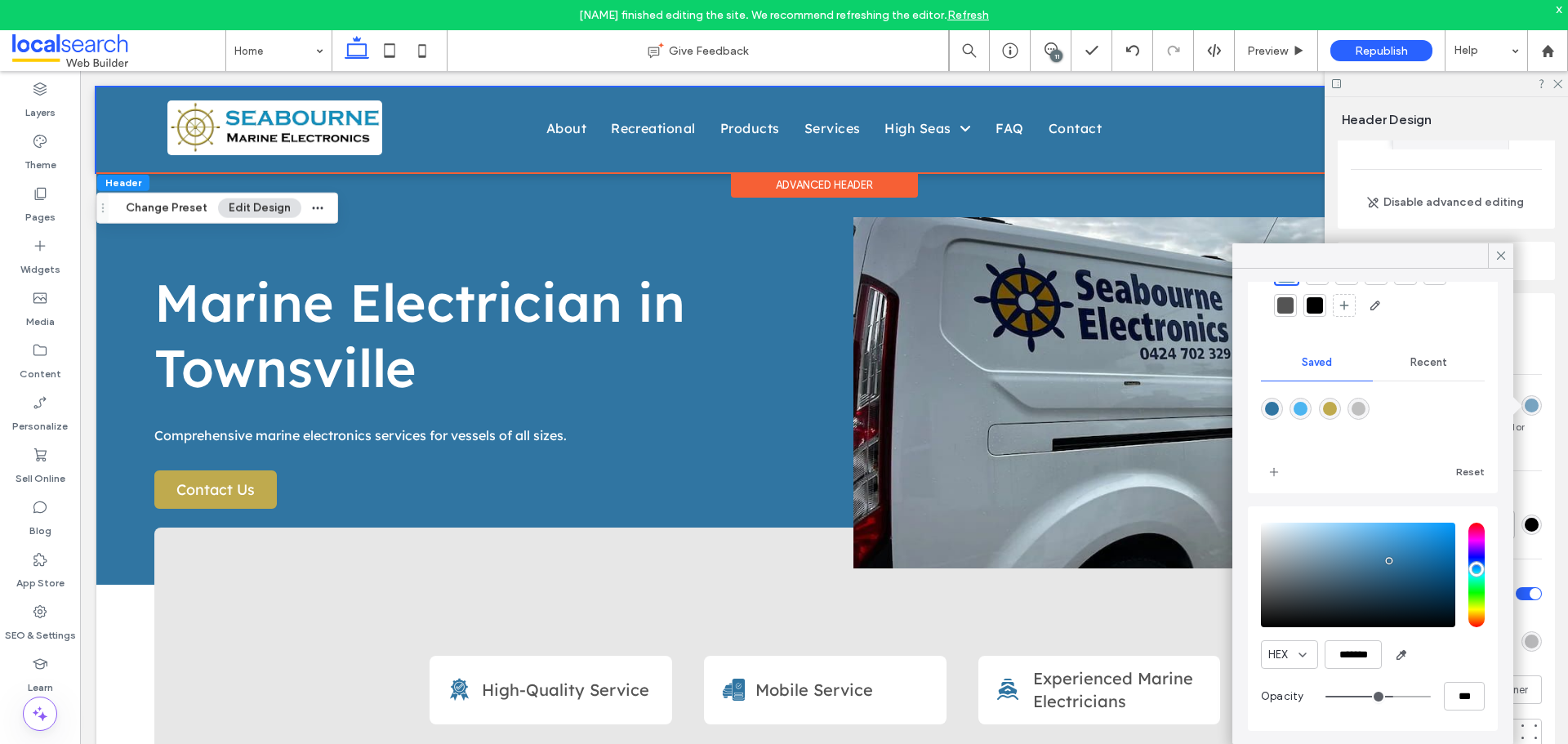 type on "**" 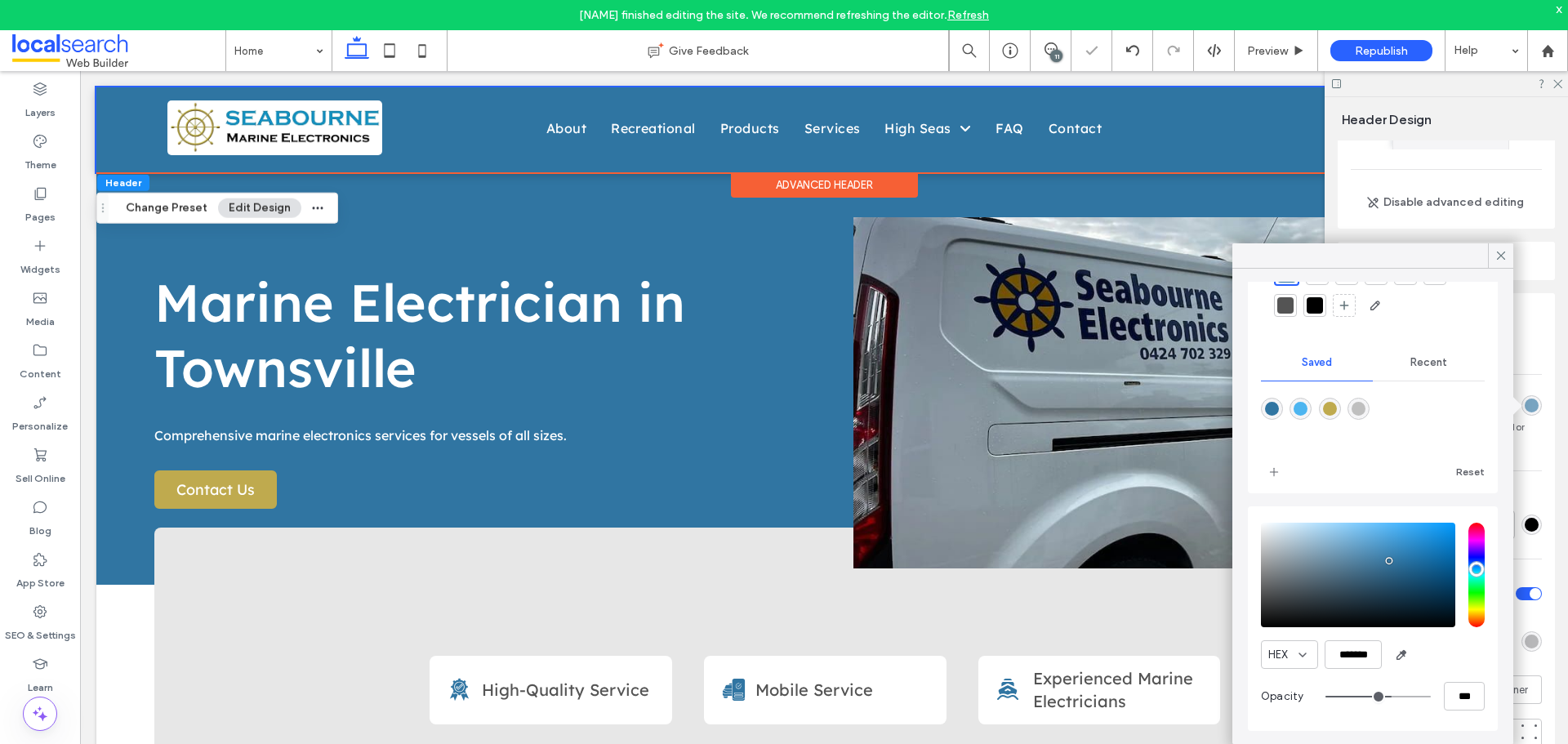 type on "**" 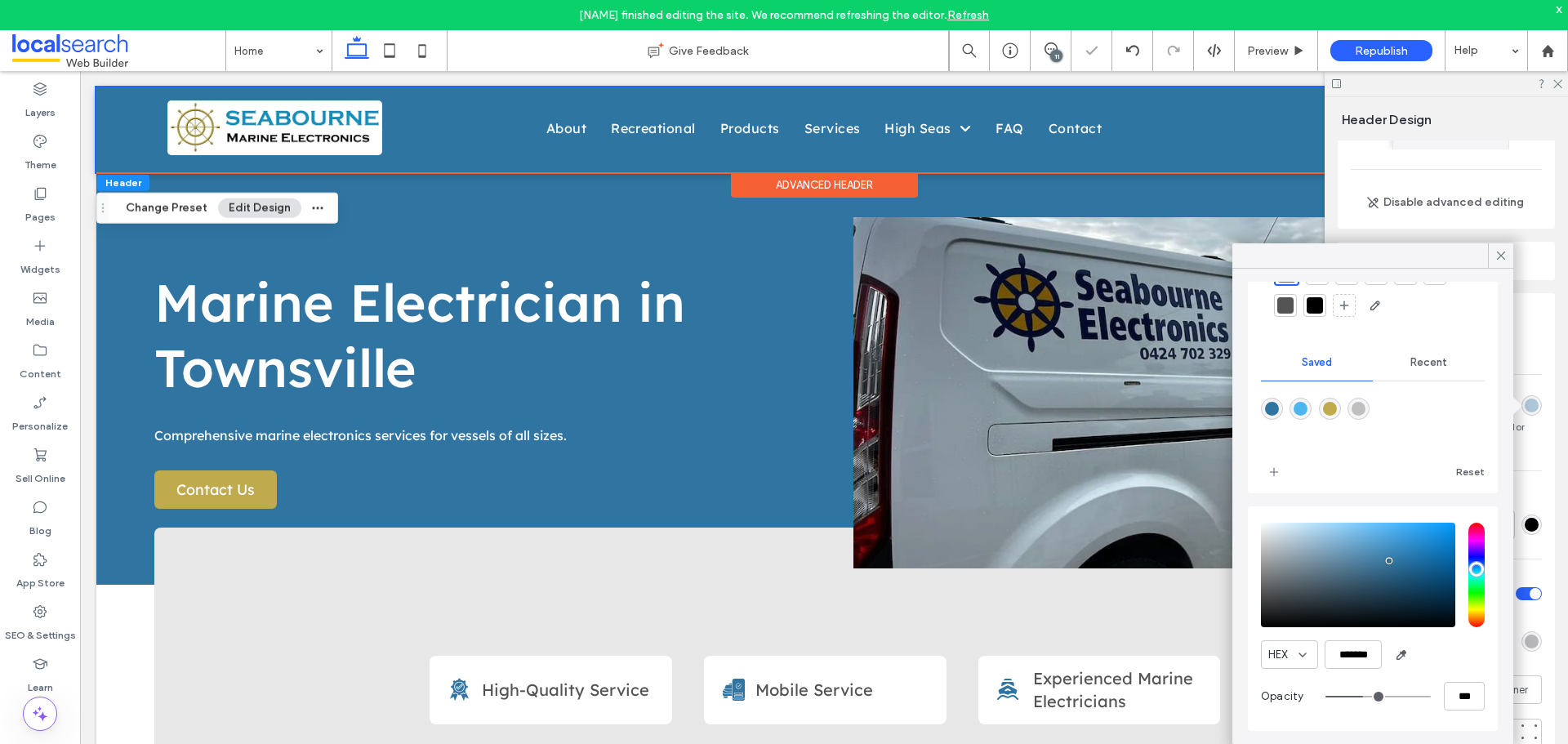 type on "**" 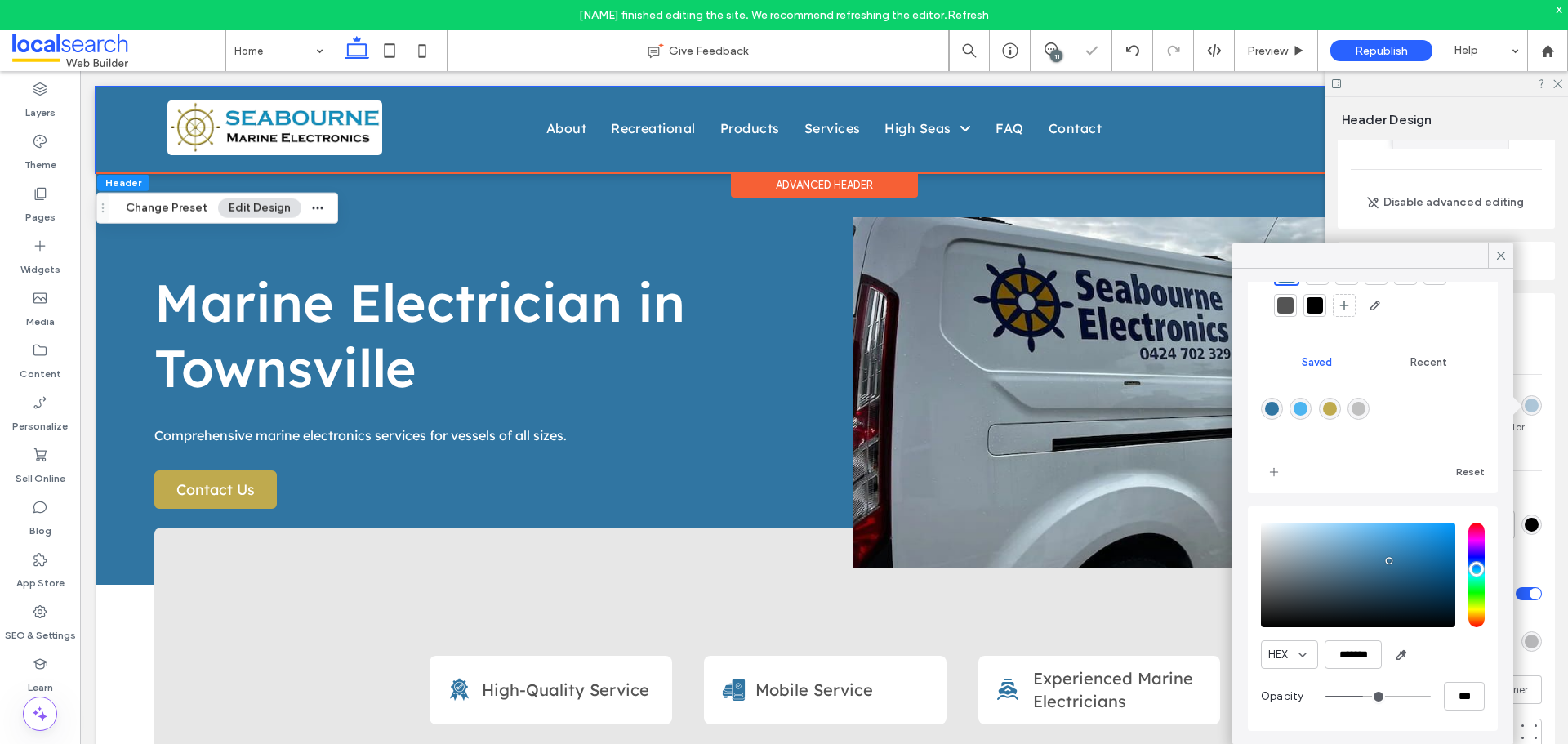 type on "**" 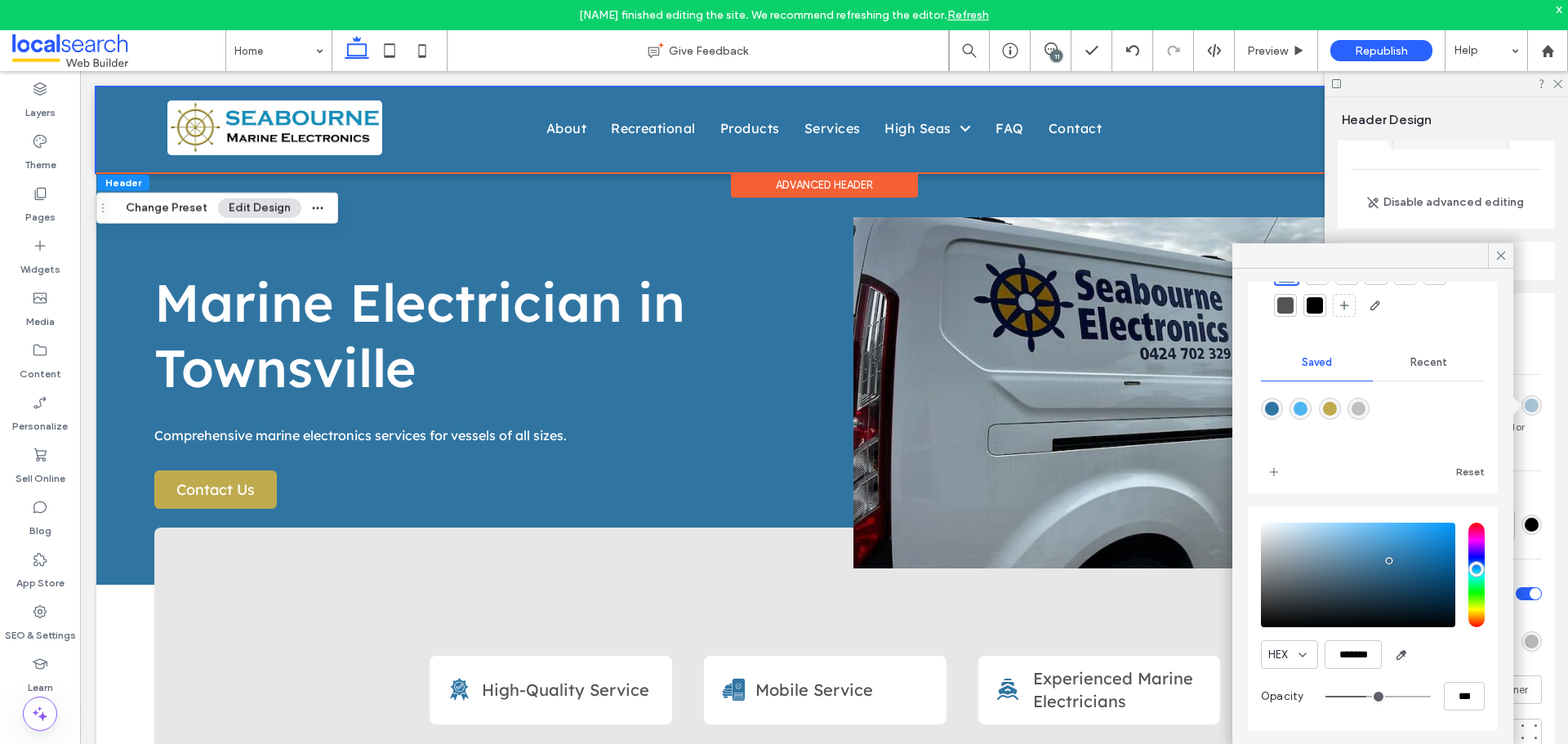 type on "**" 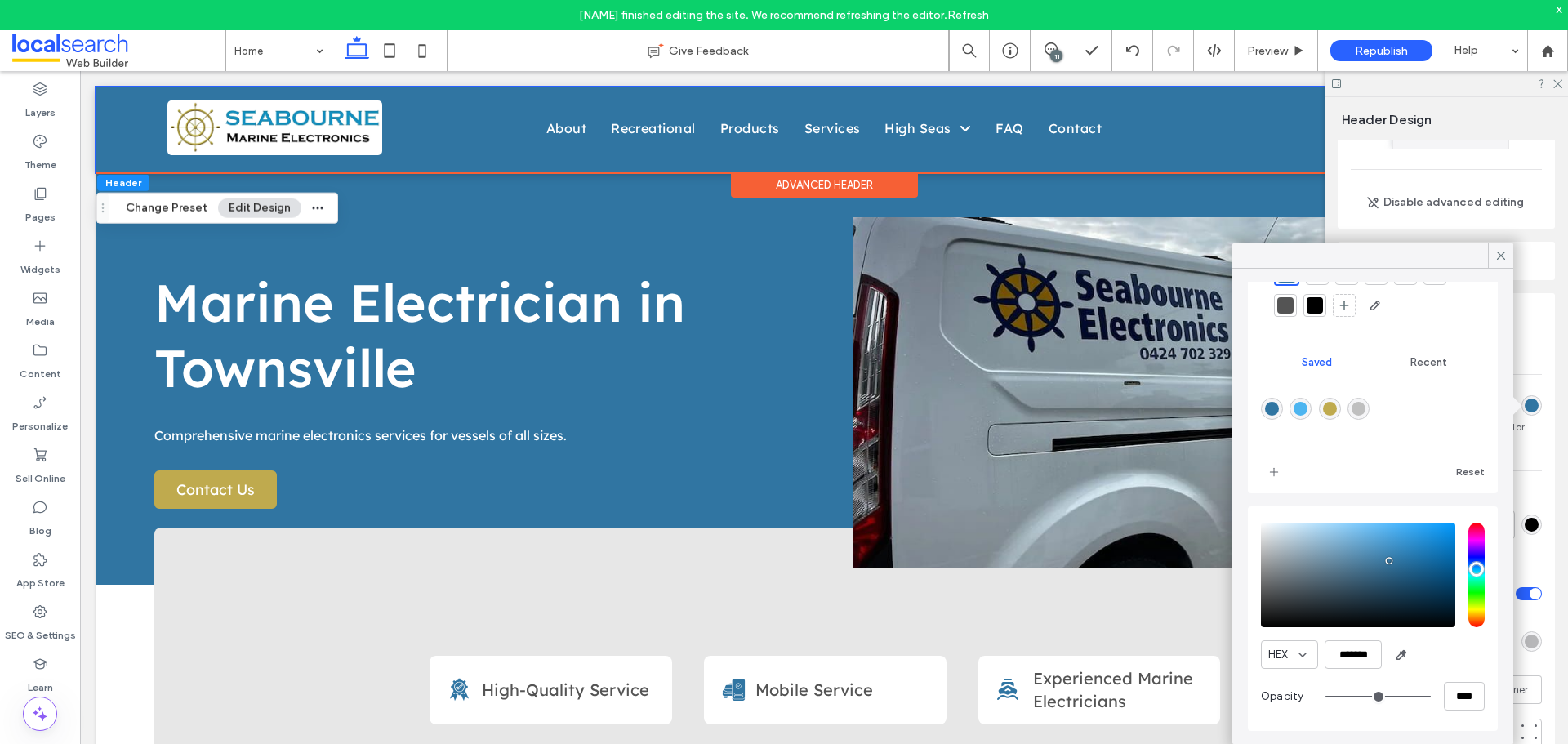 drag, startPoint x: 1356, startPoint y: 693, endPoint x: 1567, endPoint y: 703, distance: 211.23683 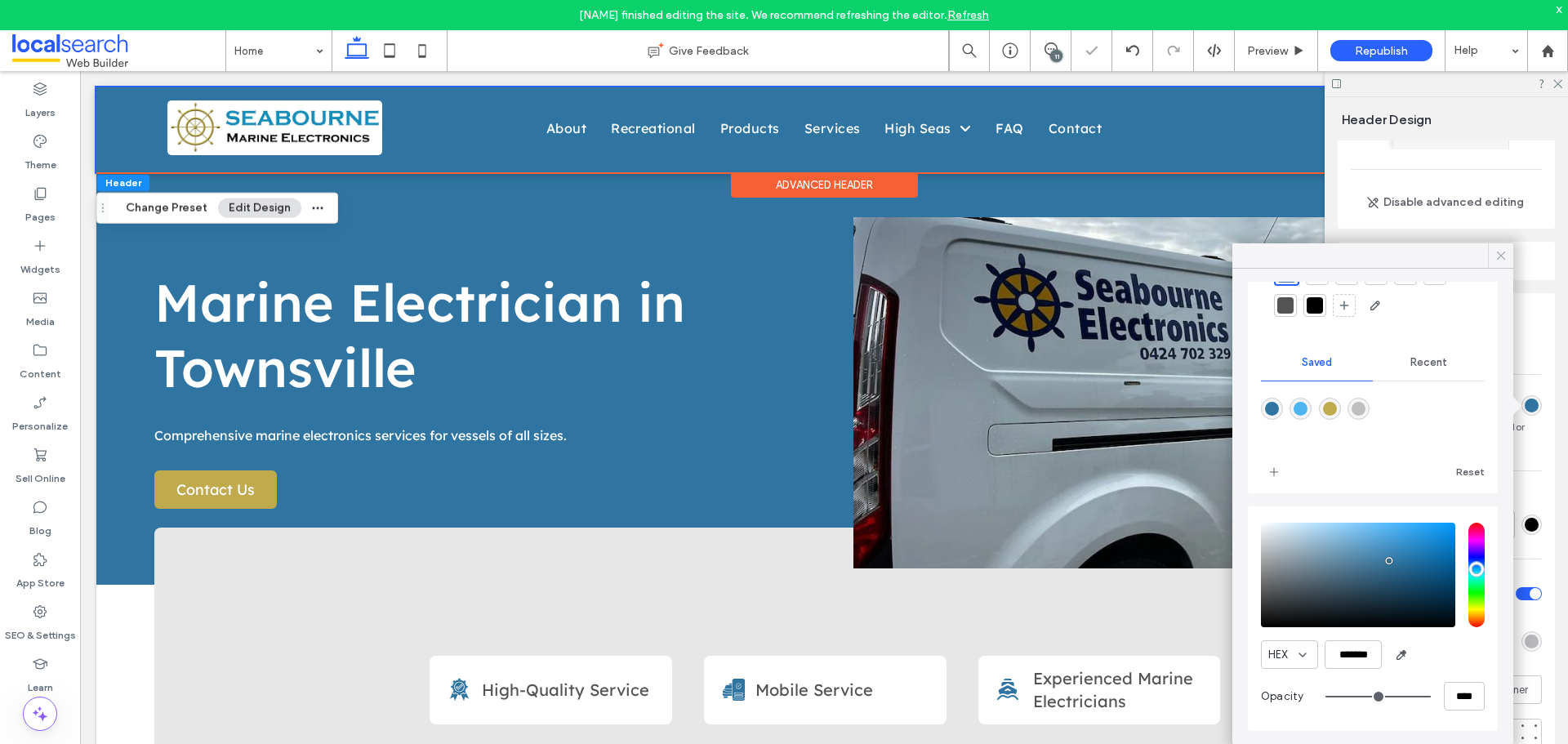 click 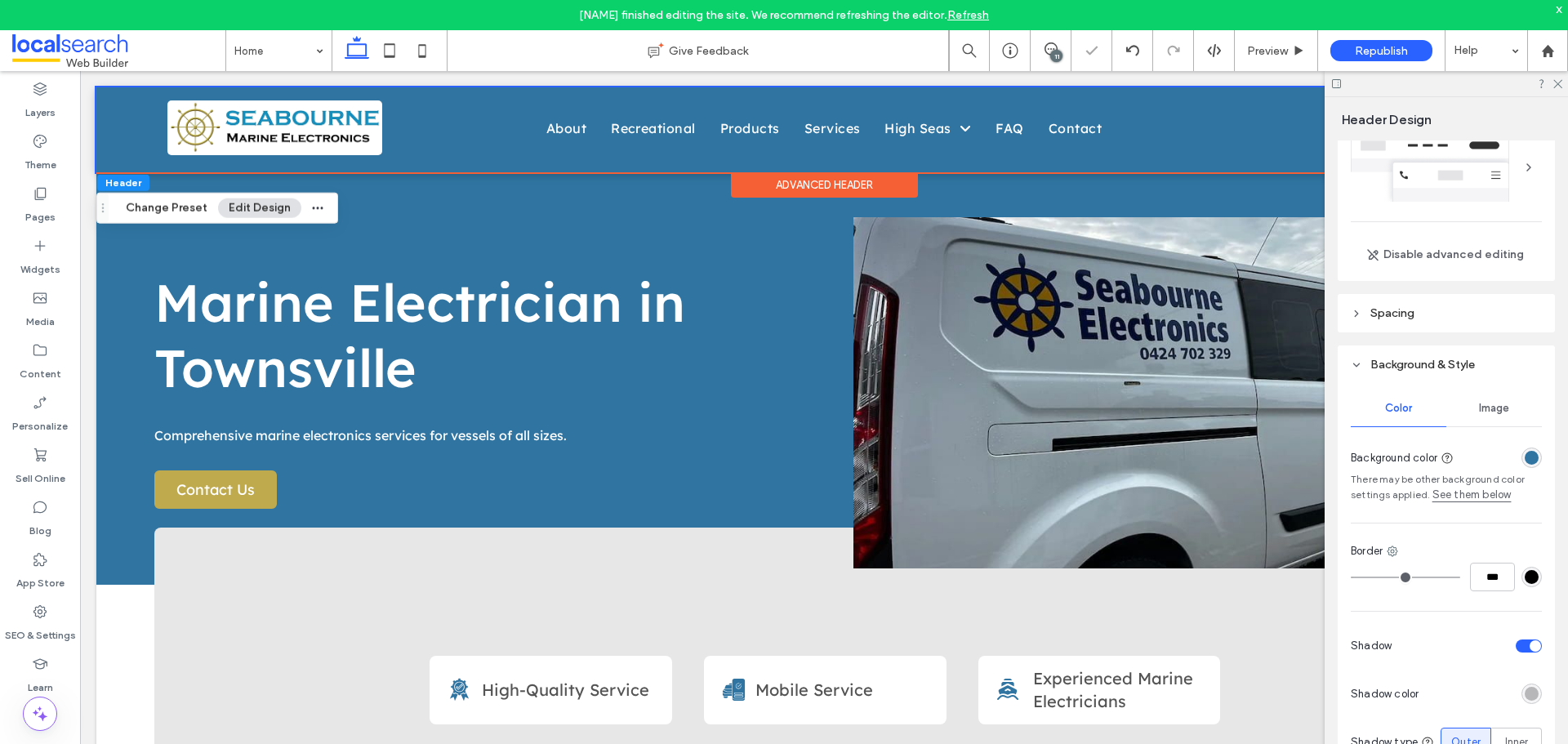 scroll, scrollTop: 24, scrollLeft: 0, axis: vertical 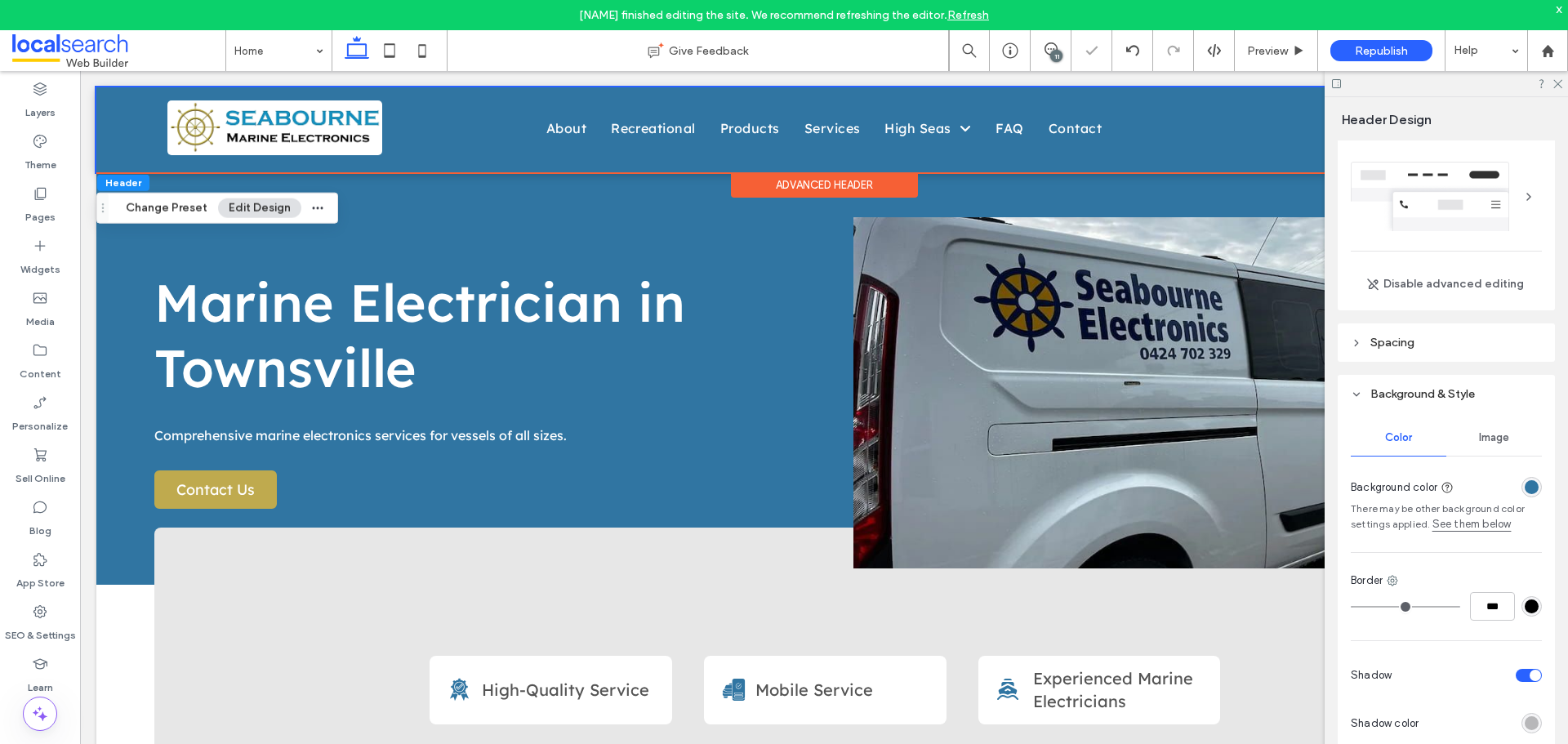 click at bounding box center (1446, 83) 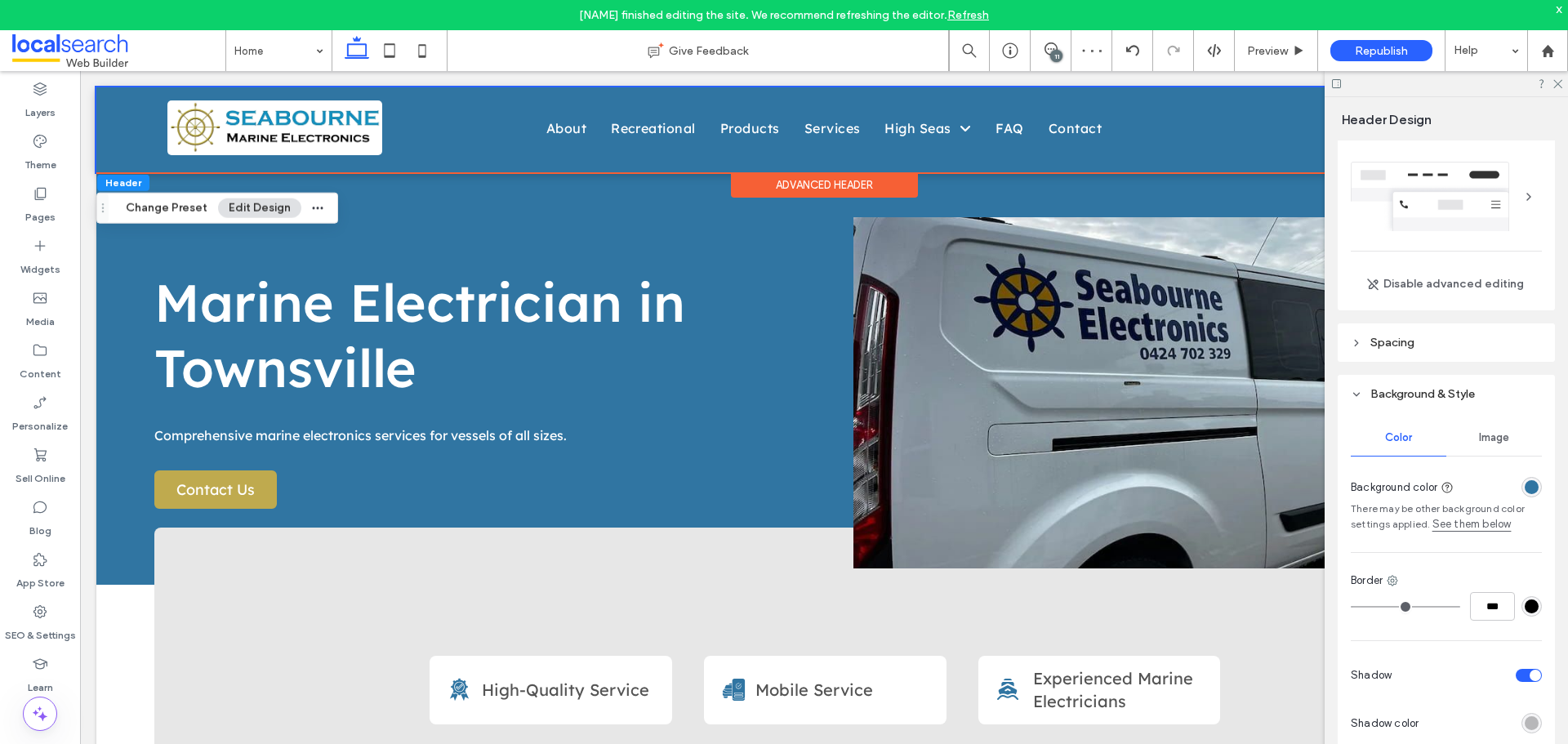 click at bounding box center [1446, 83] 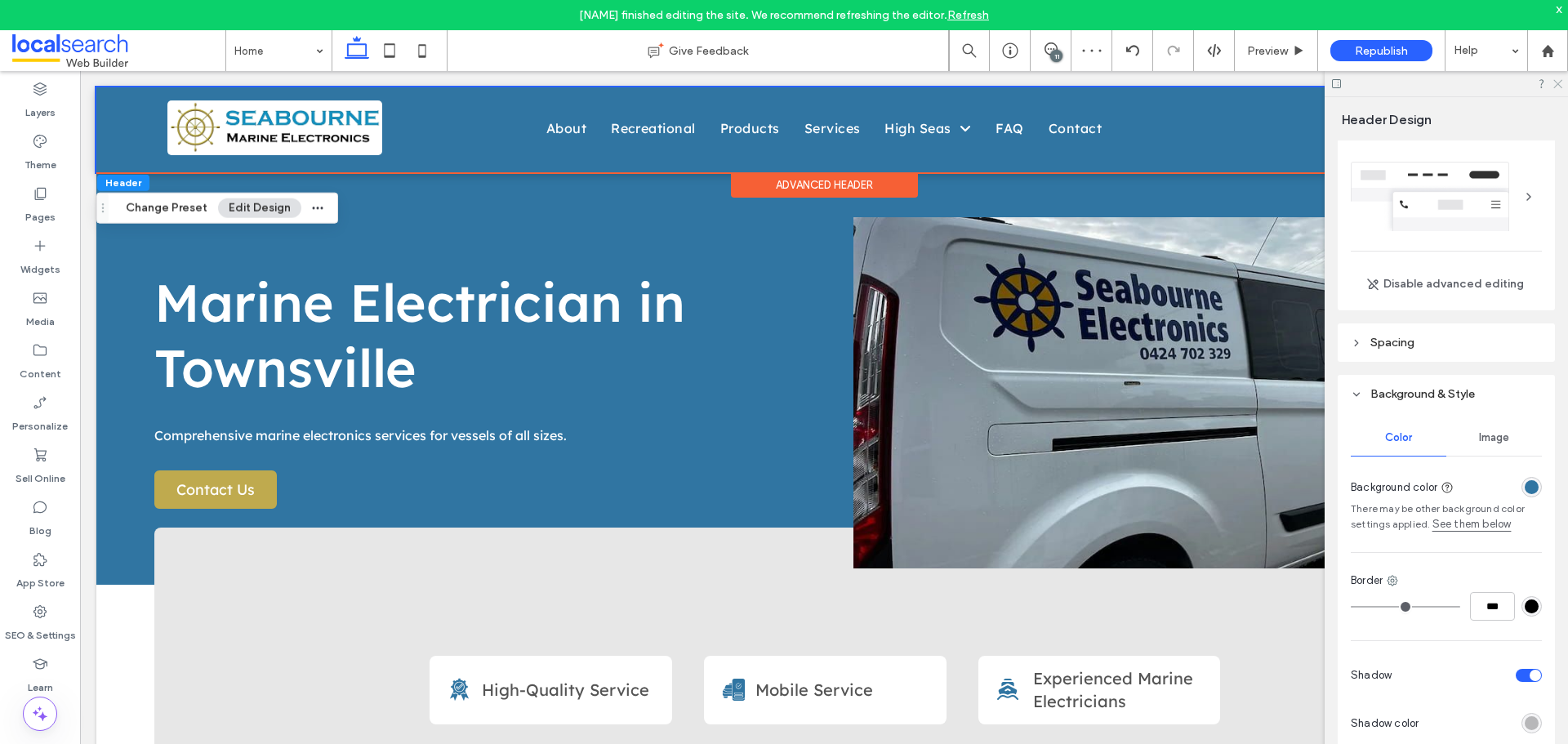click 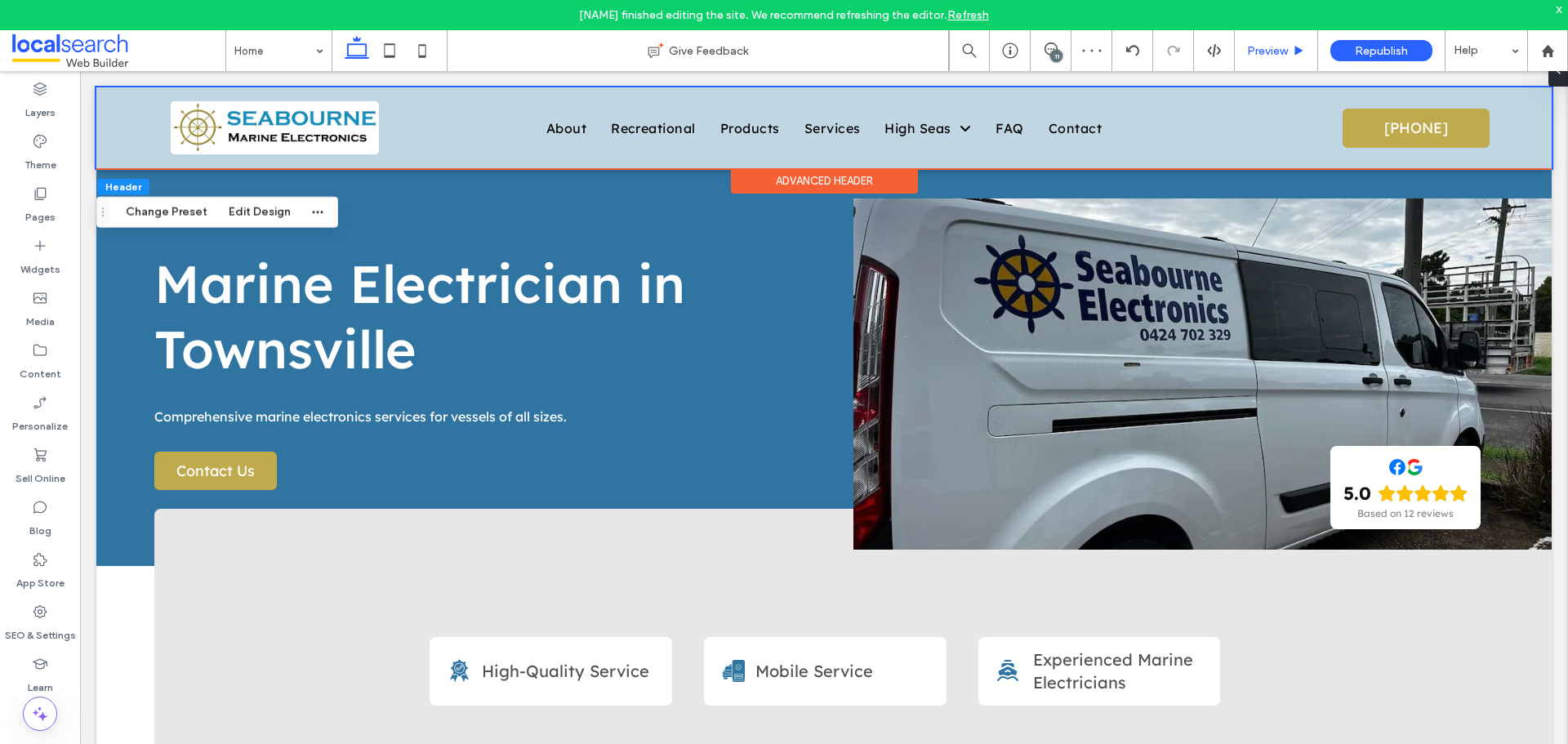 scroll, scrollTop: 163, scrollLeft: 0, axis: vertical 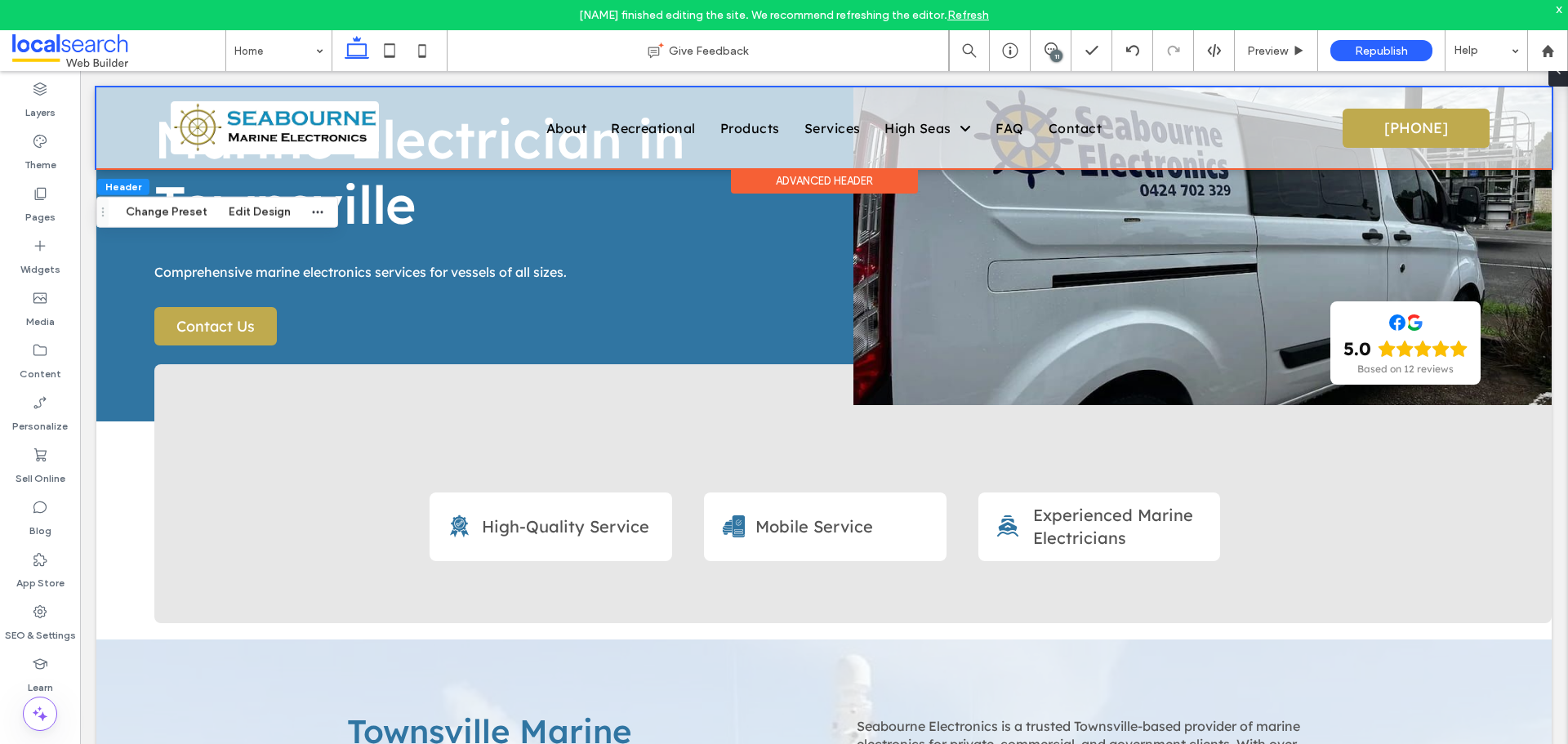 click on "11" at bounding box center [1056, 56] 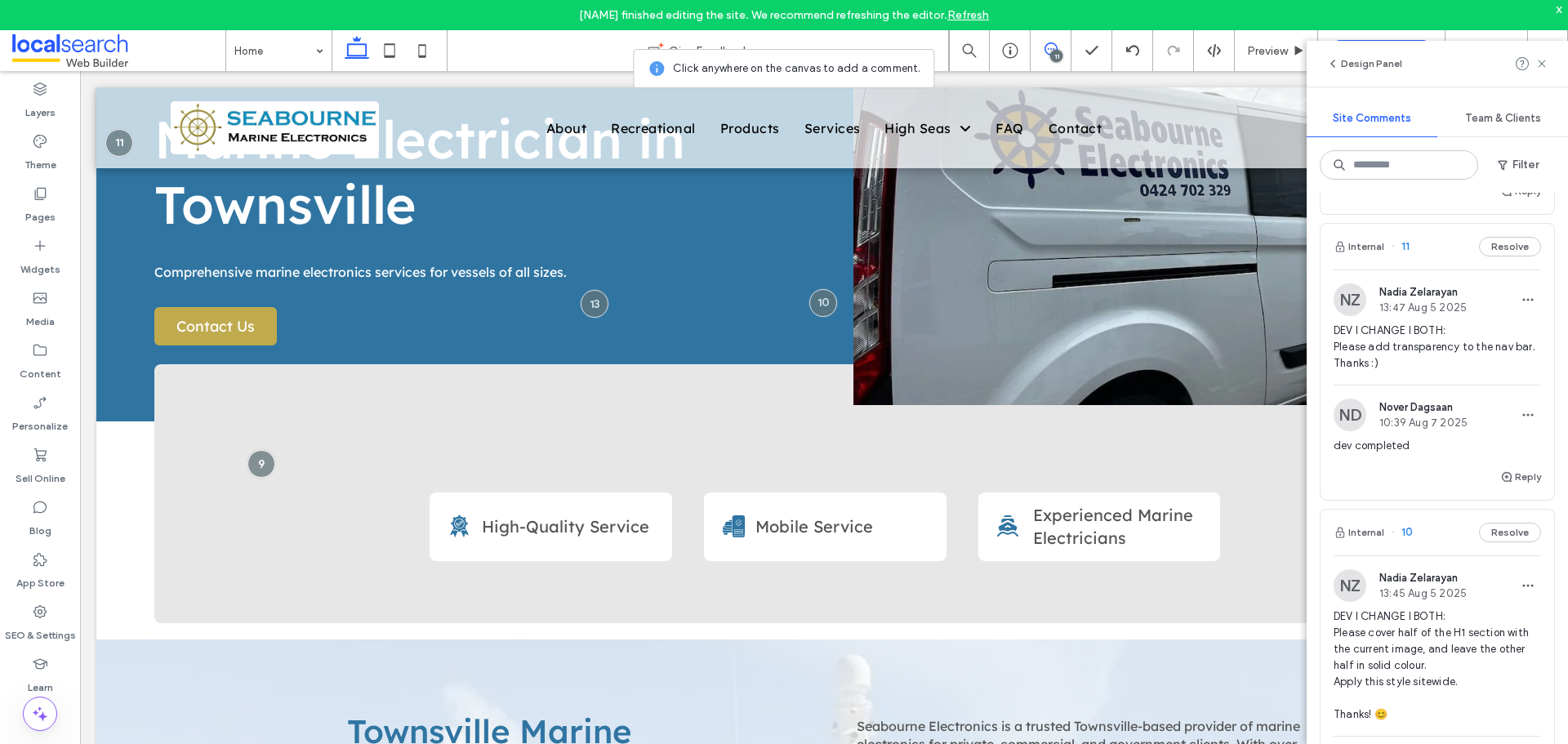 scroll, scrollTop: 653, scrollLeft: 0, axis: vertical 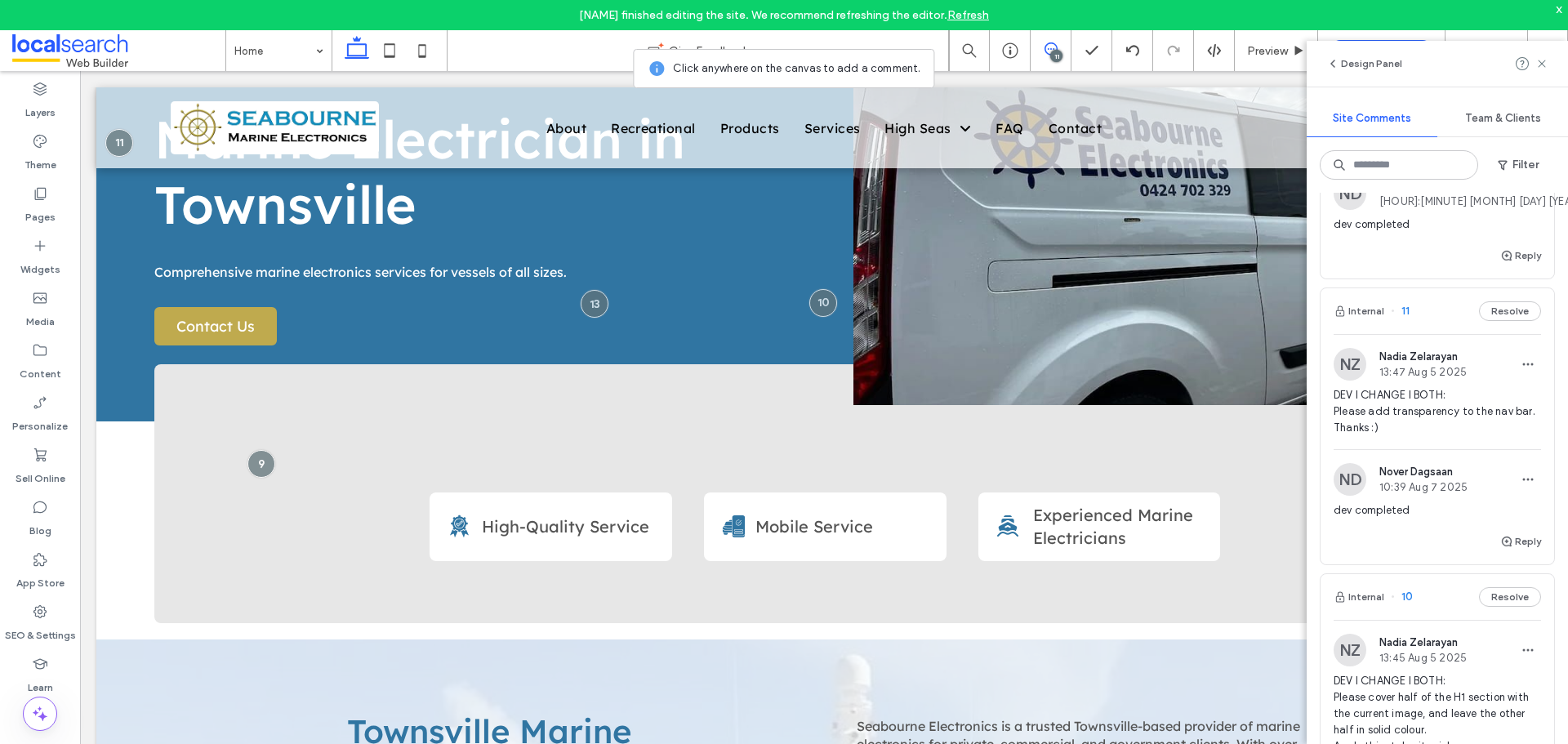 click on "Internal 11 Resolve" at bounding box center [1437, 311] 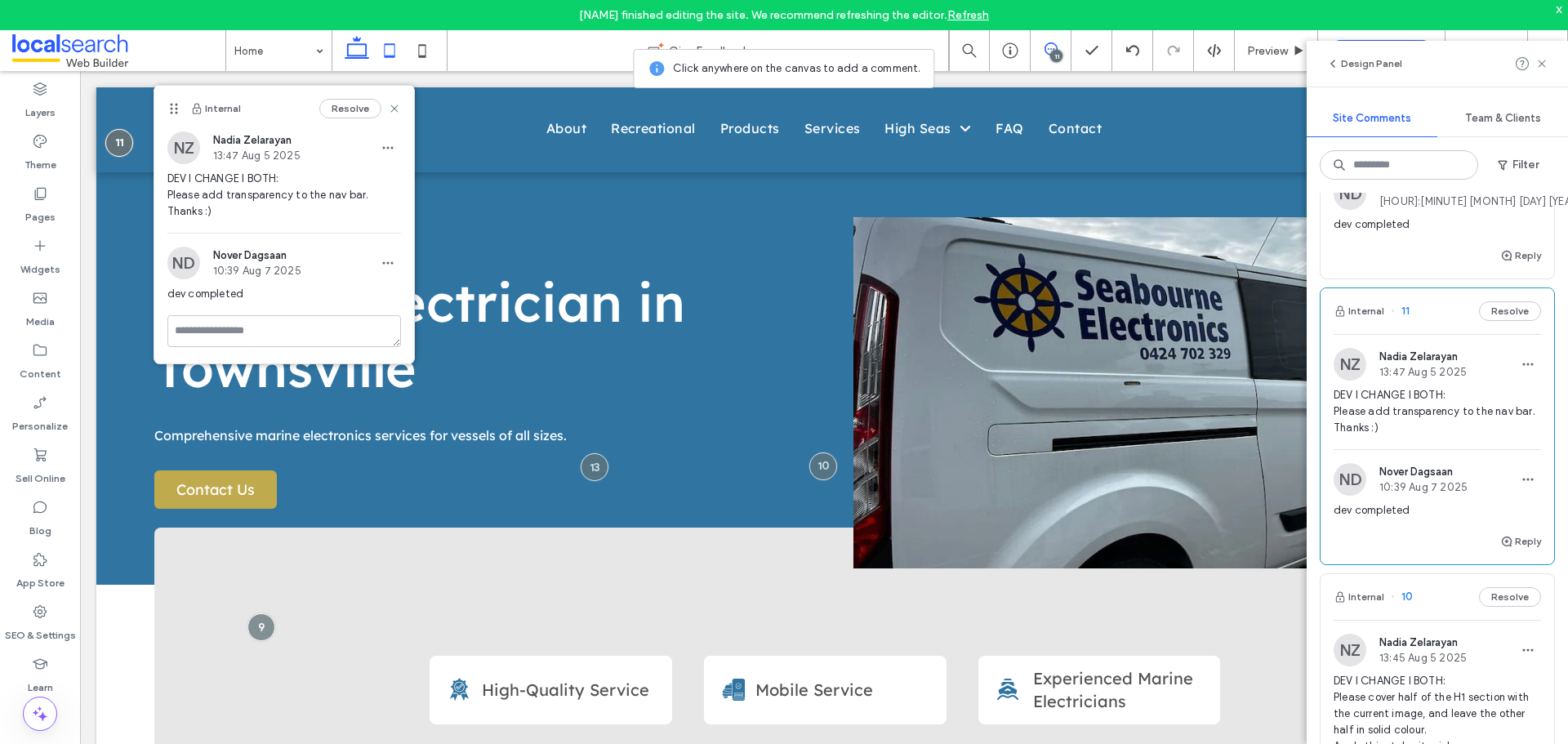 click 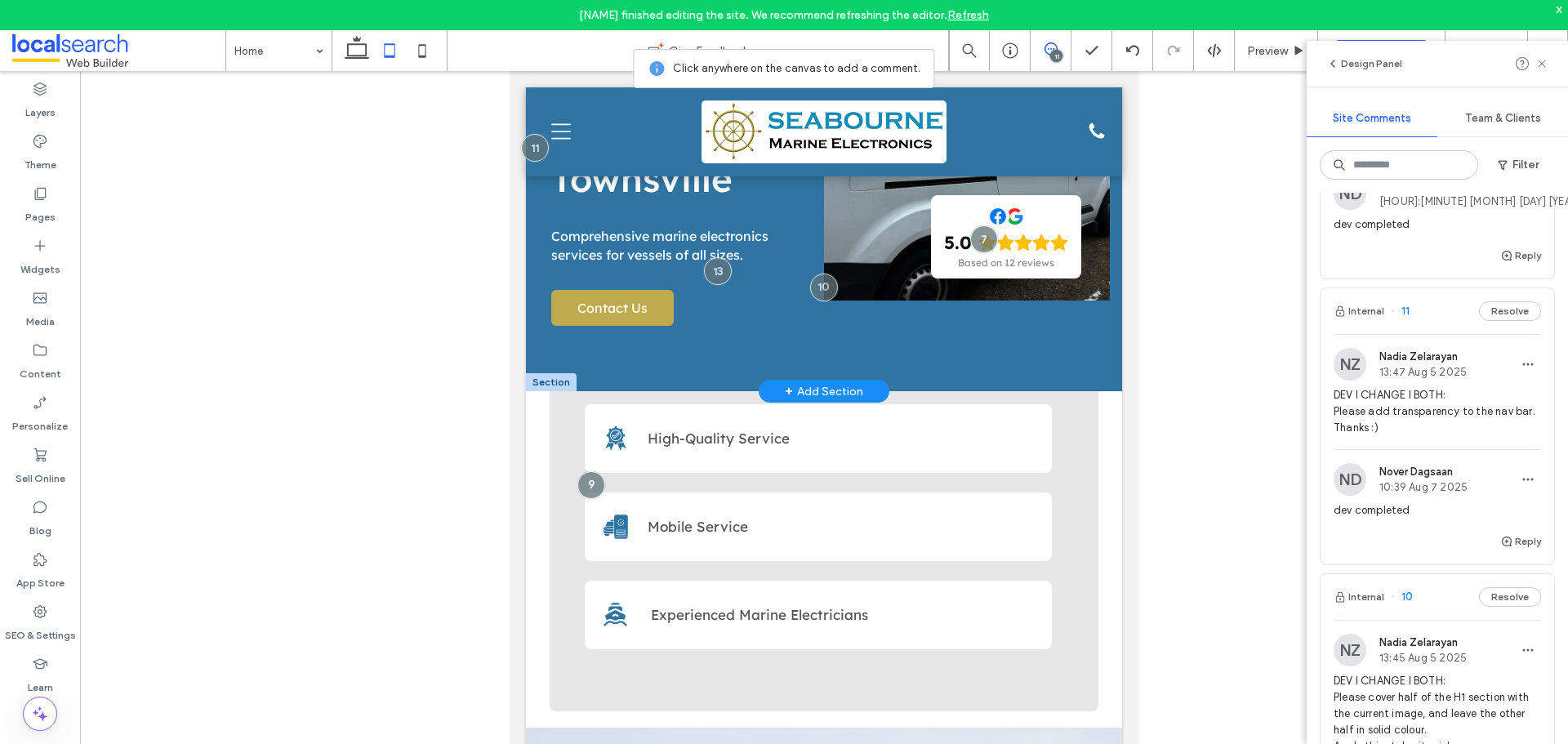 scroll, scrollTop: 0, scrollLeft: 0, axis: both 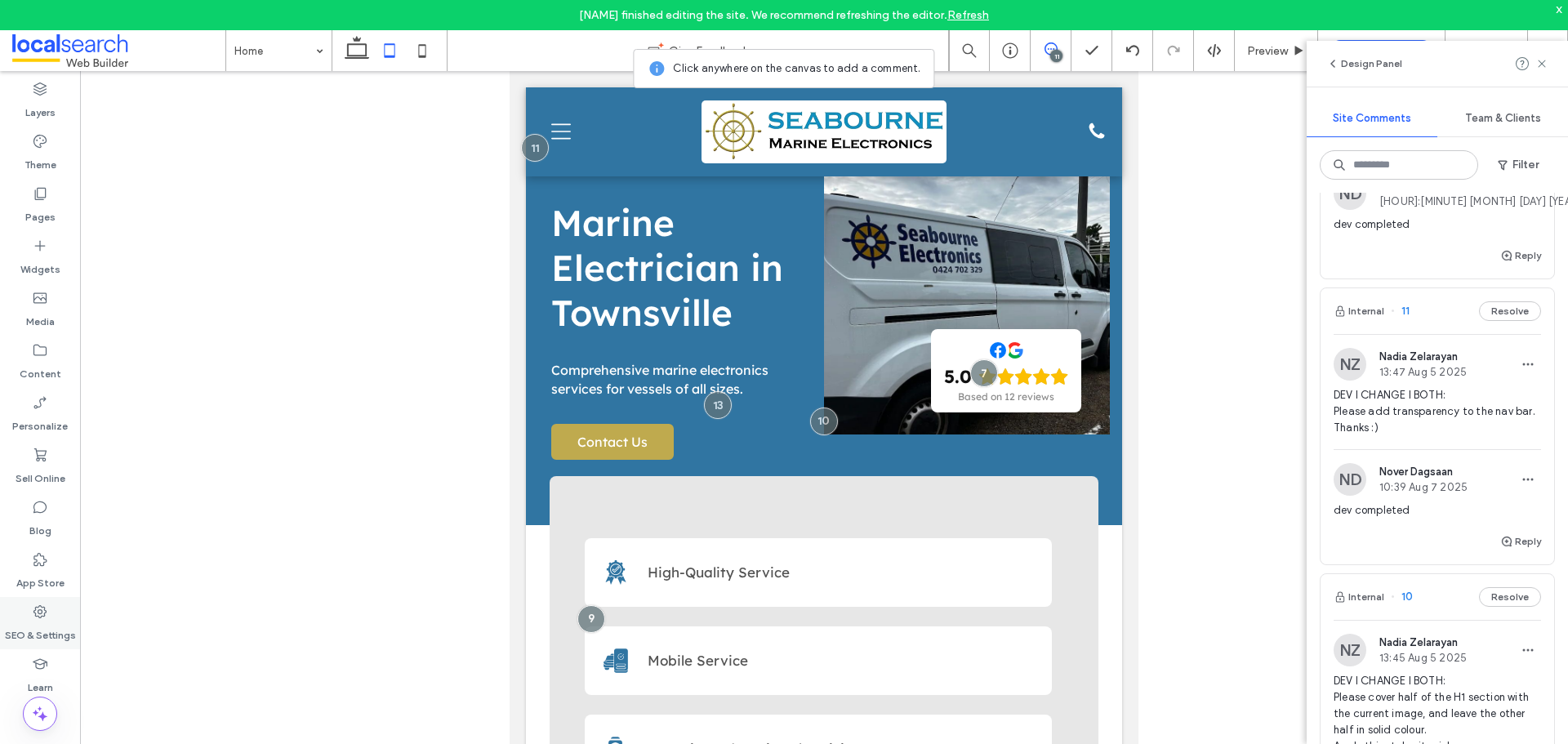 click 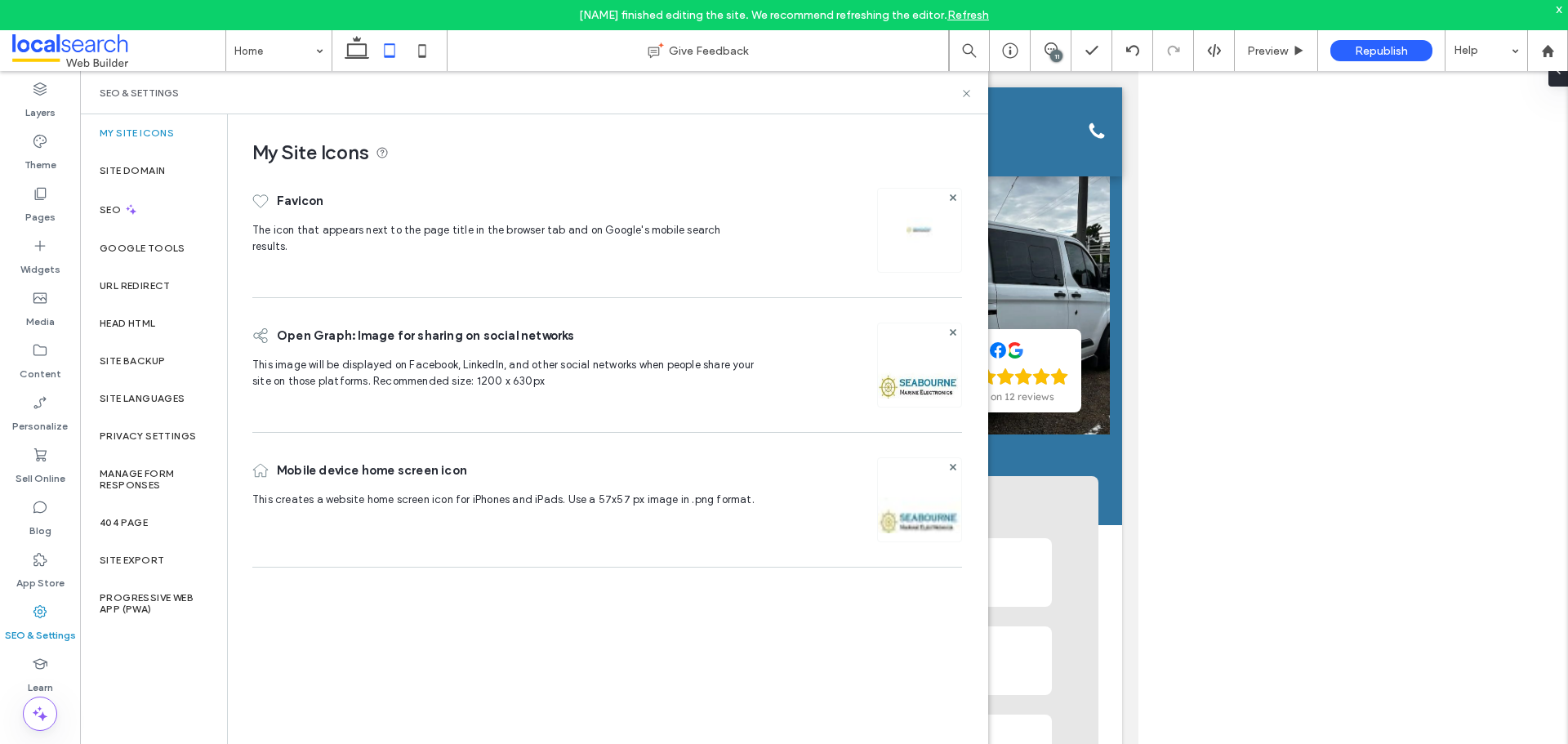 scroll, scrollTop: 0, scrollLeft: 0, axis: both 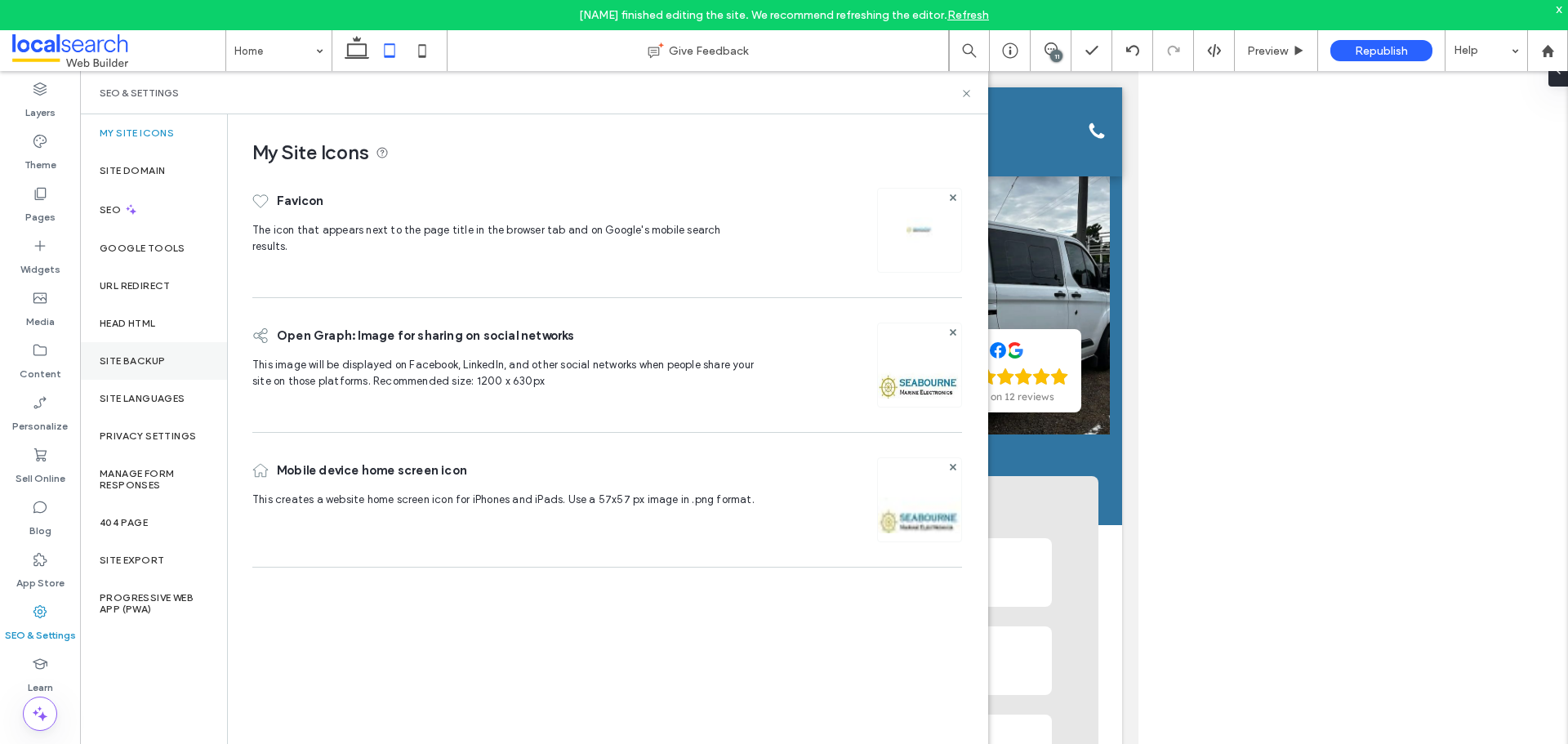 click on "Site Backup" at bounding box center [154, 361] 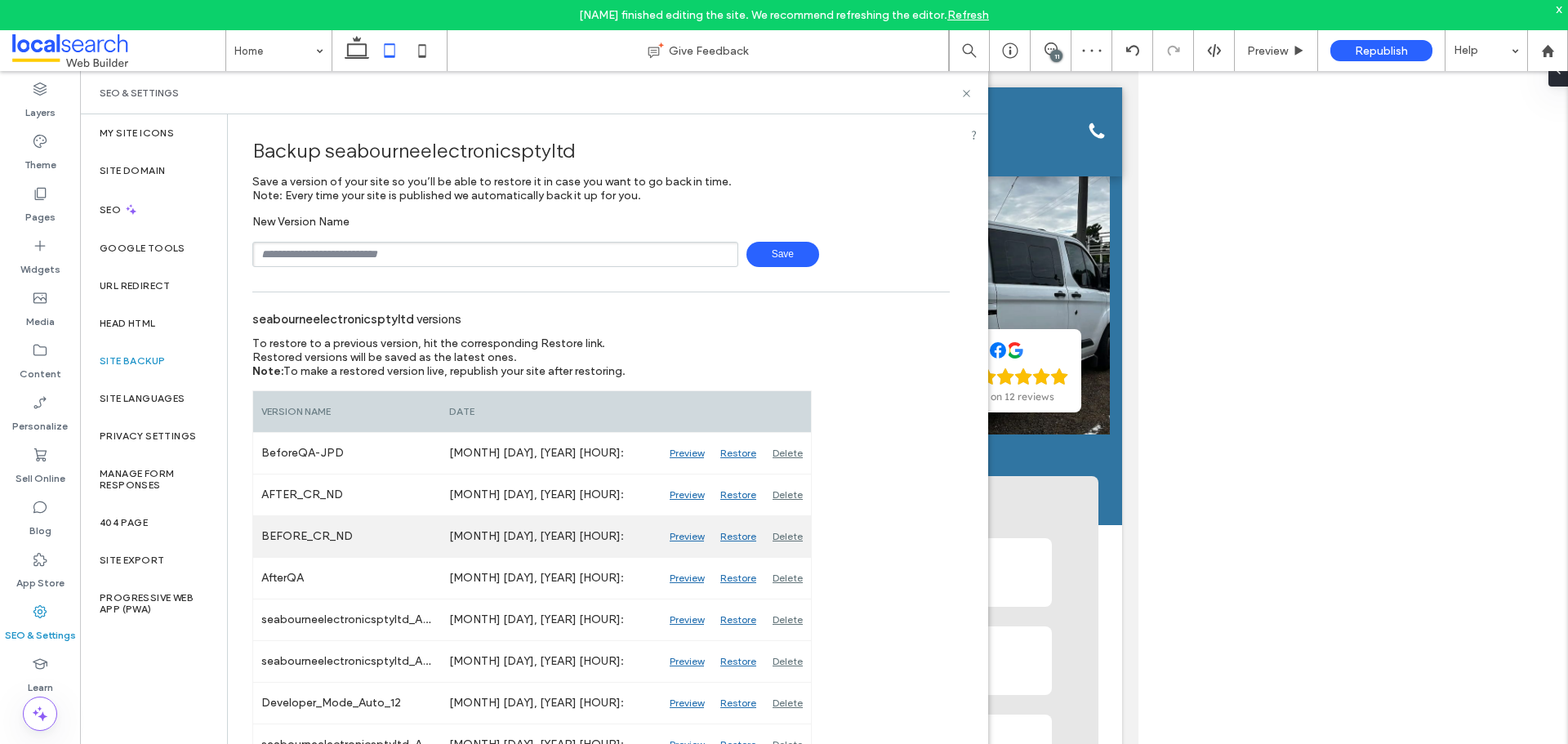 click on "Preview" at bounding box center [687, 537] 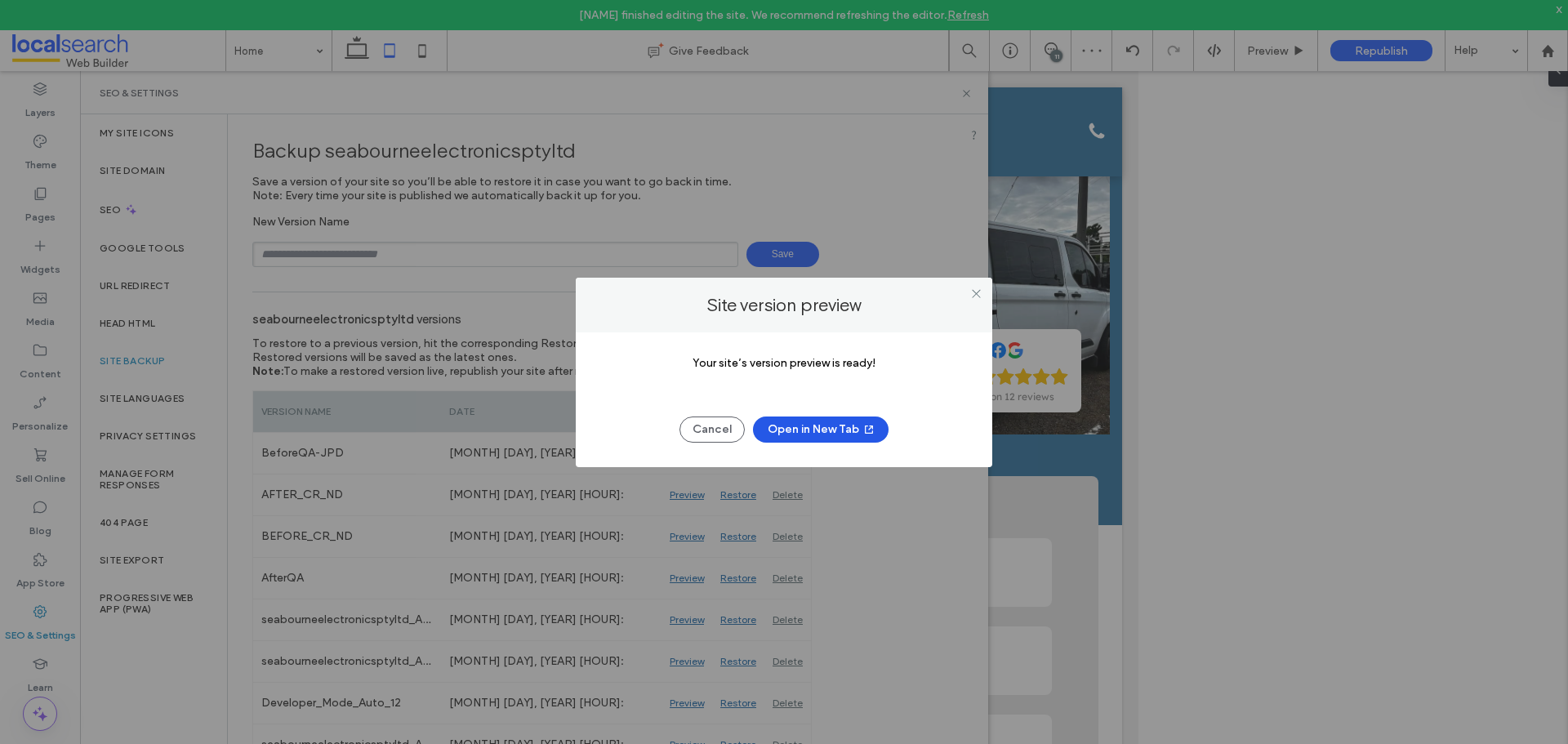 click on "Open in New Tab" at bounding box center (821, 430) 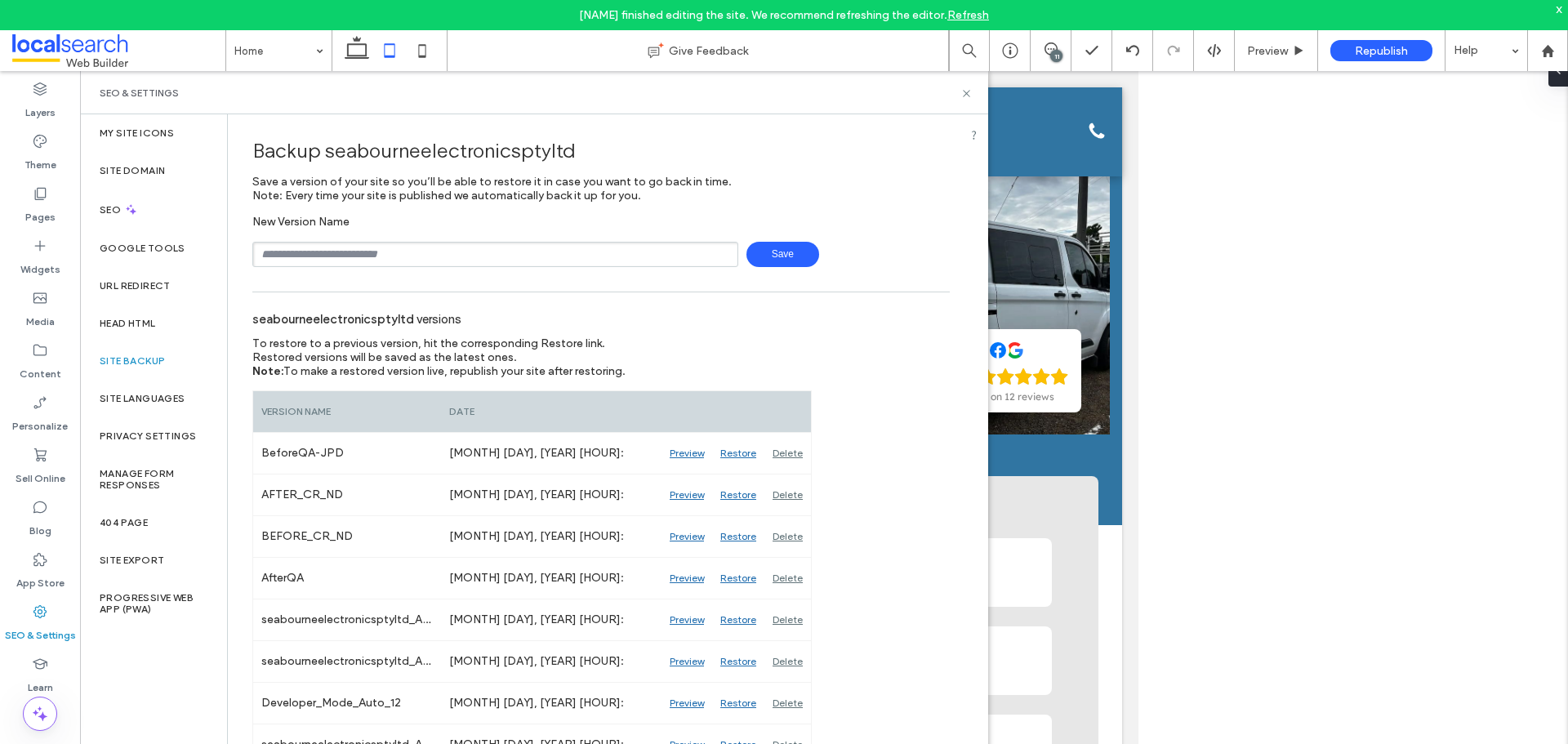 click on "SEO & Settings" at bounding box center [534, 92] 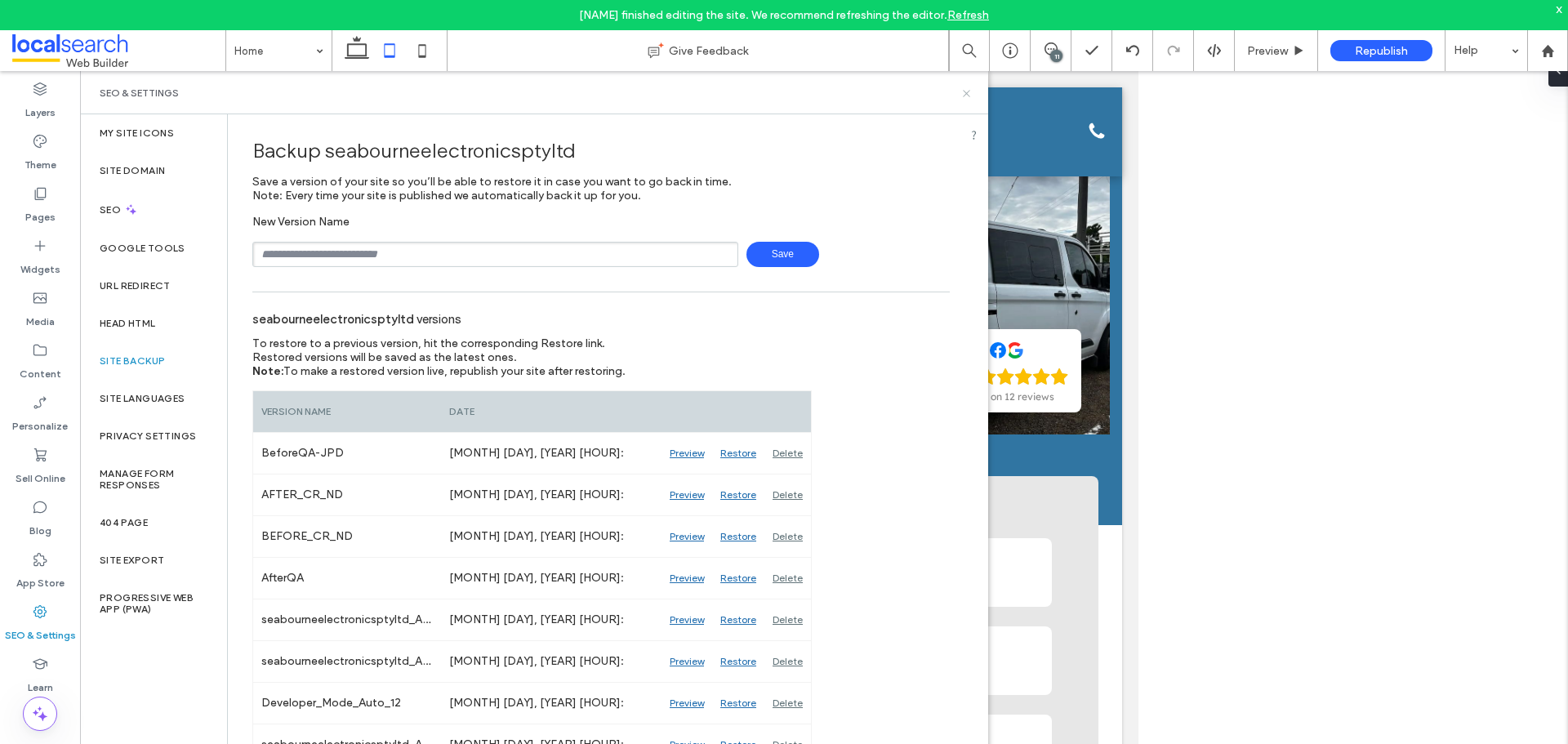 drag, startPoint x: 964, startPoint y: 96, endPoint x: 69, endPoint y: 25, distance: 897.8118 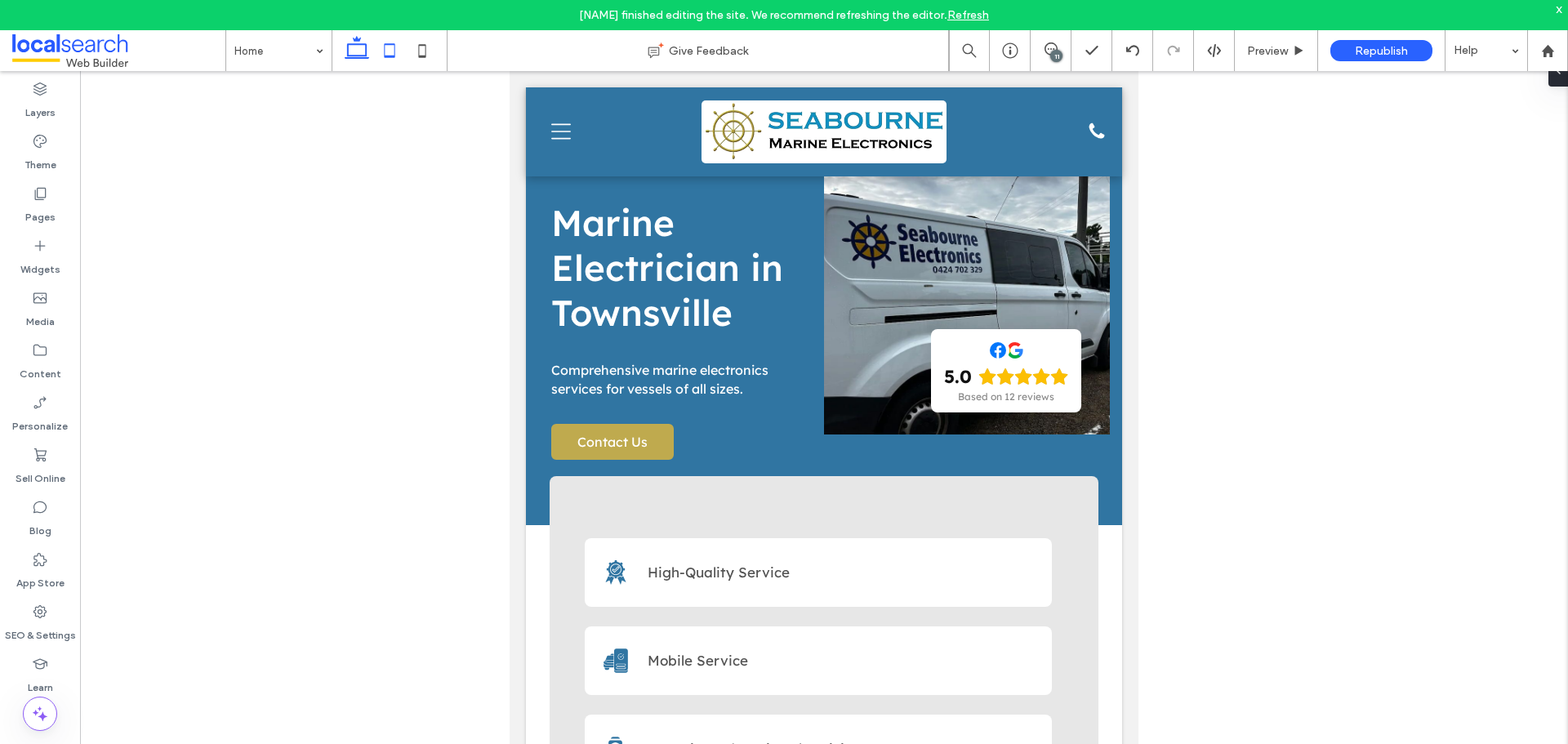 drag, startPoint x: 357, startPoint y: 54, endPoint x: 644, endPoint y: 172, distance: 310.3111 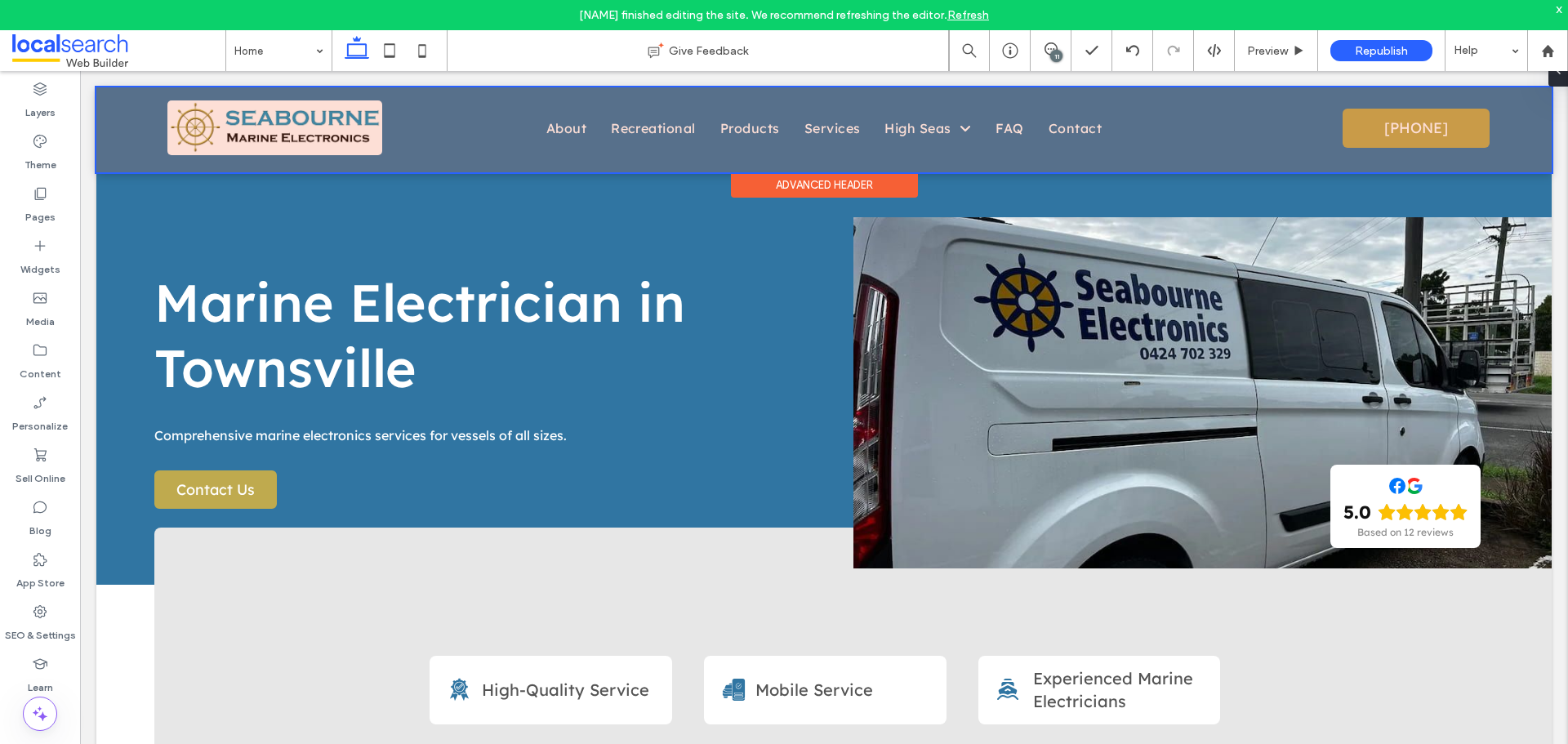 click on "Advanced Header" at bounding box center [824, 185] 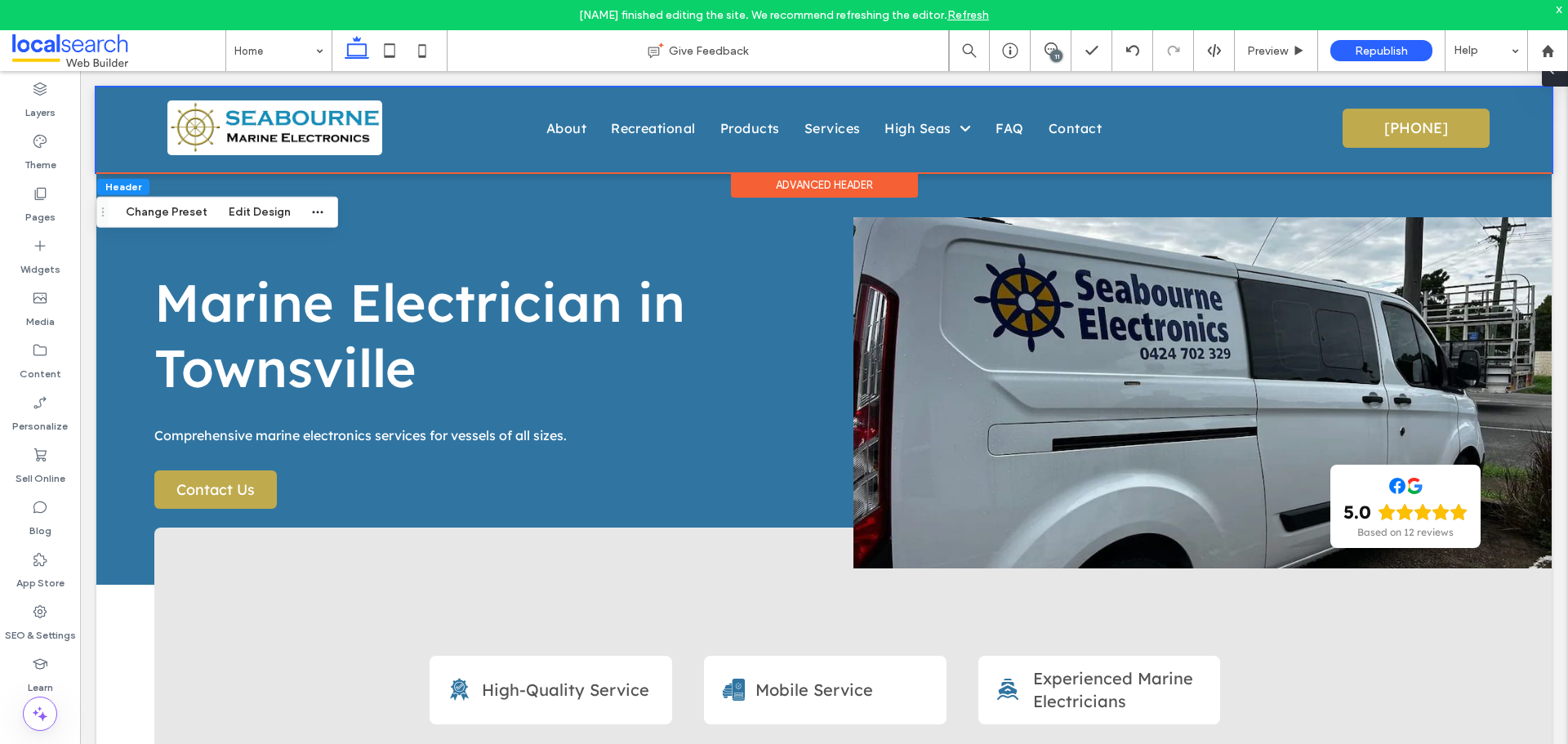 click at bounding box center [1552, 70] 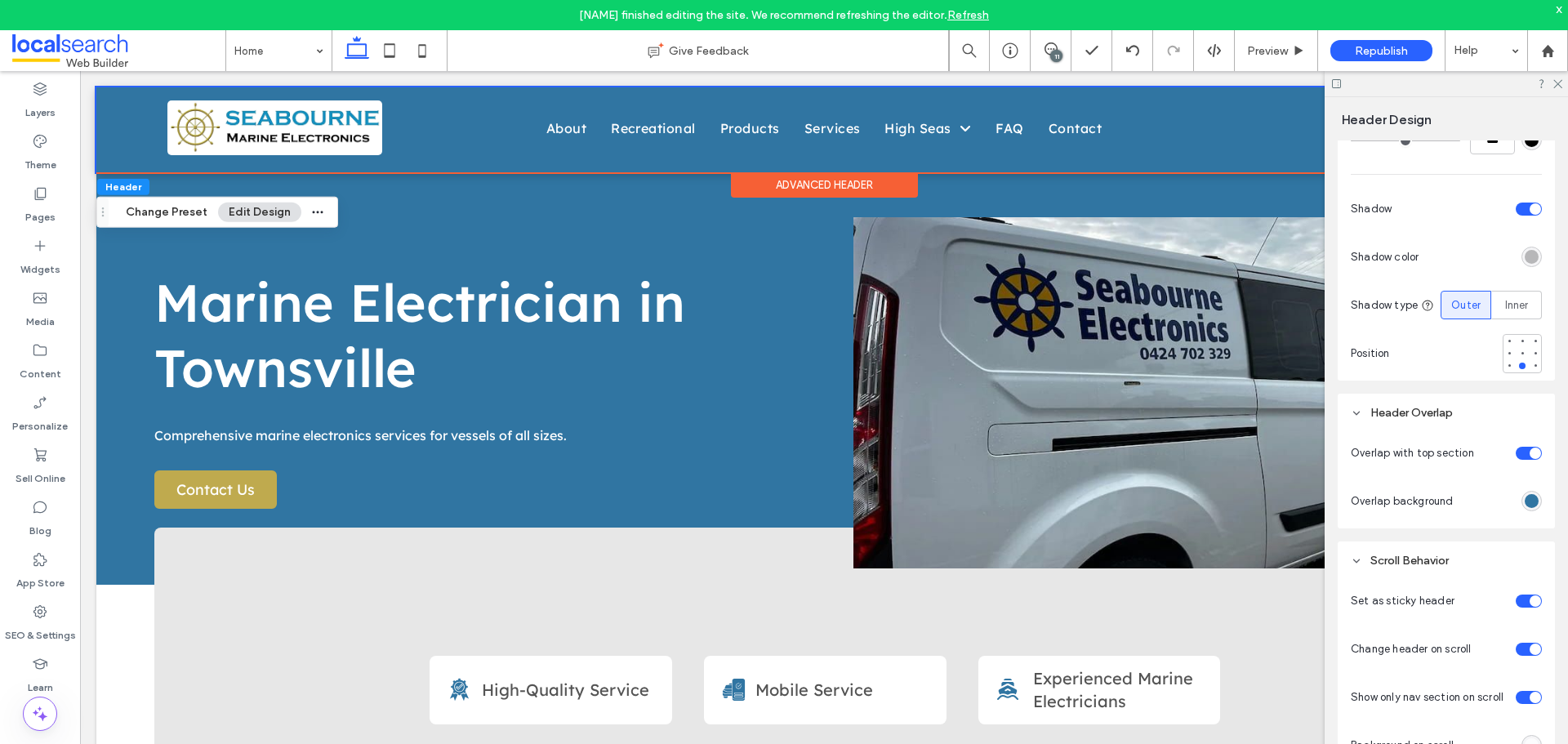 scroll, scrollTop: 735, scrollLeft: 0, axis: vertical 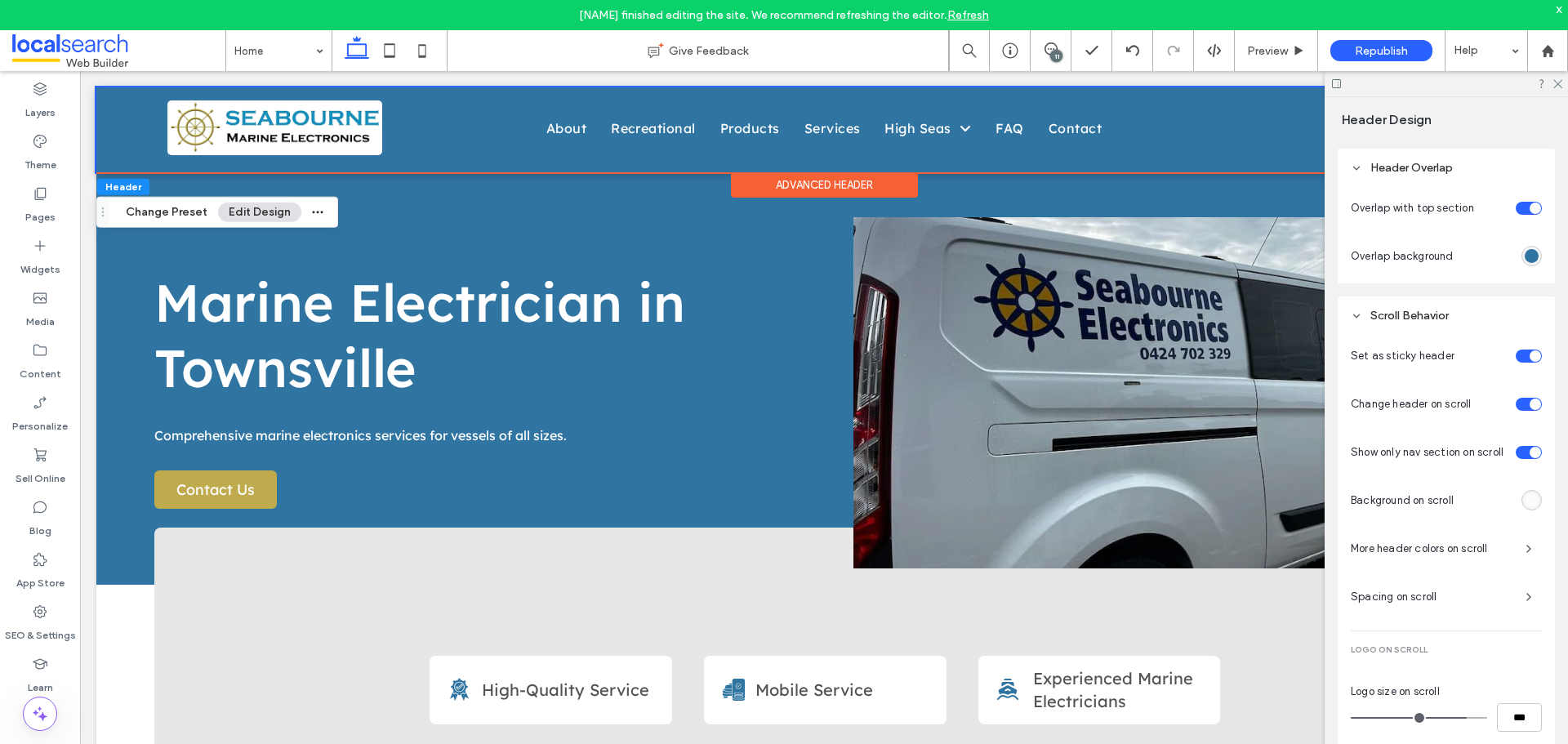 click at bounding box center [1531, 500] 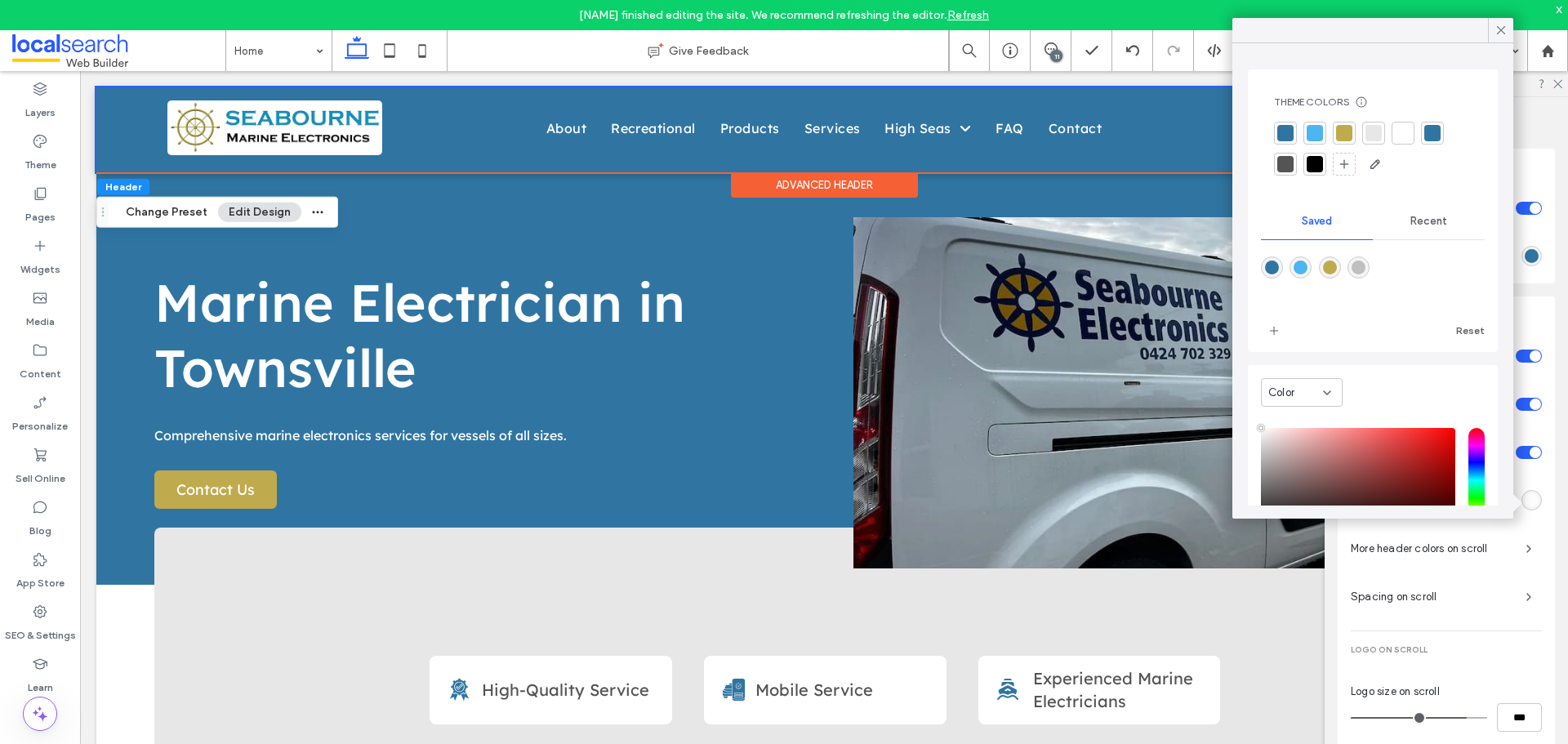 click at bounding box center (1285, 133) 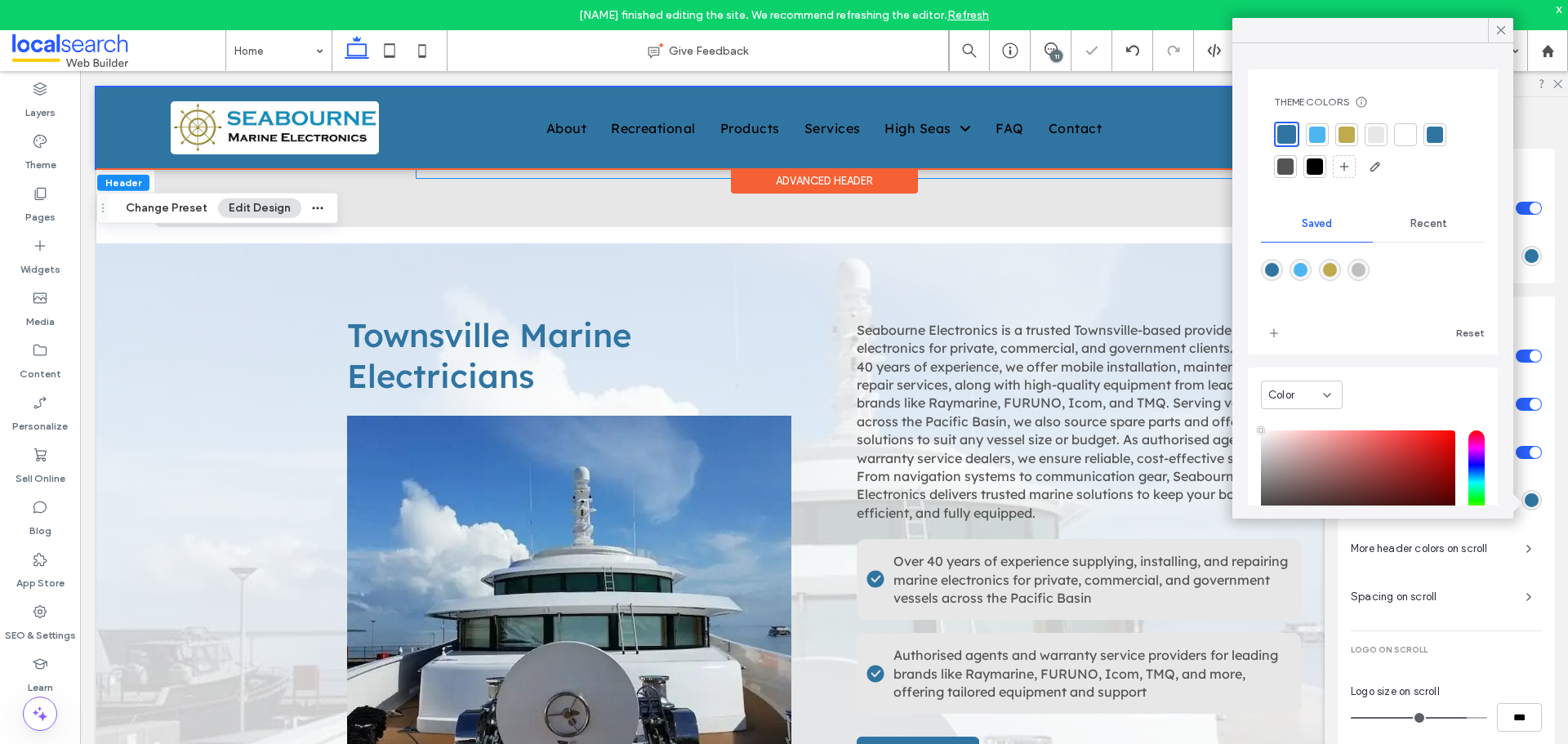 scroll, scrollTop: 572, scrollLeft: 0, axis: vertical 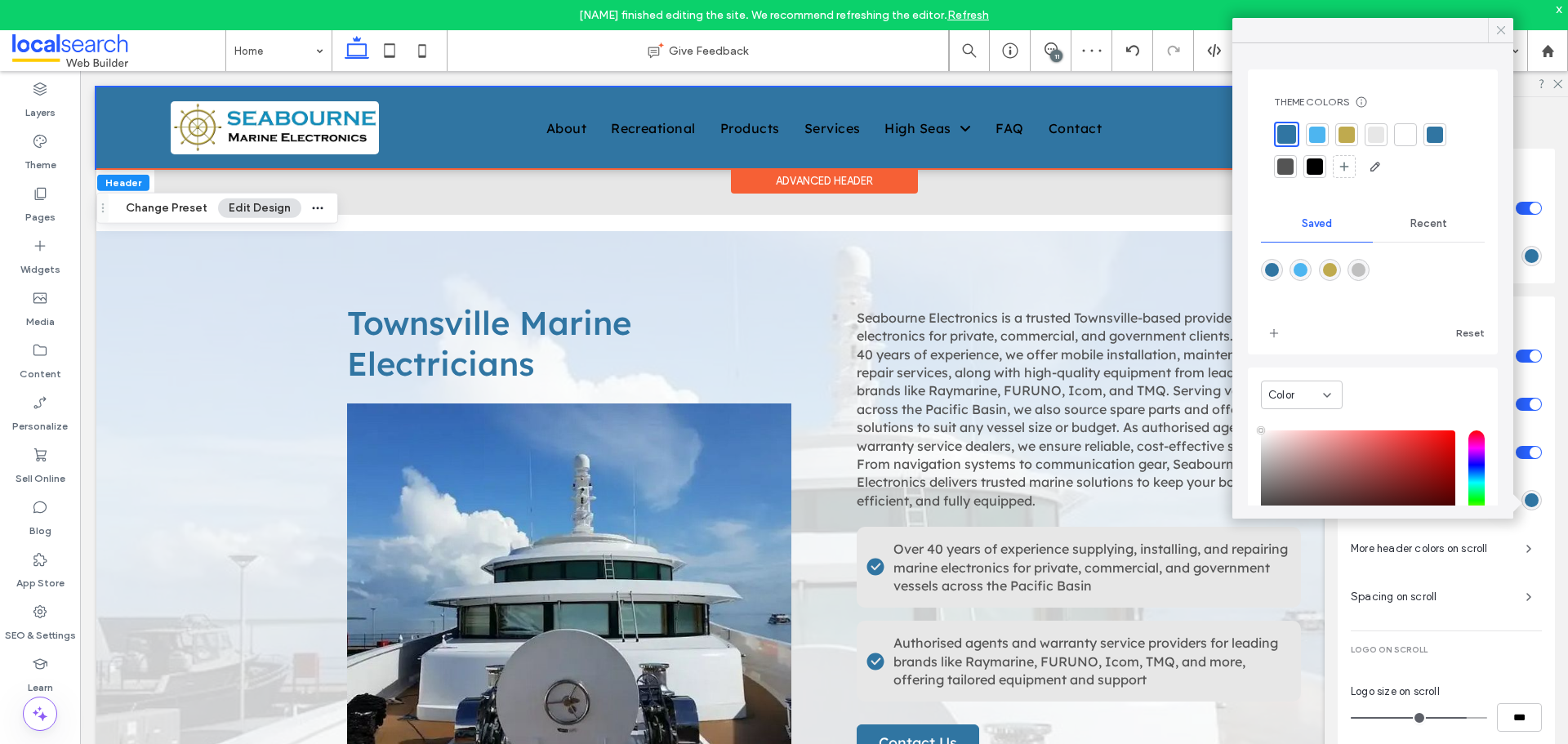 click 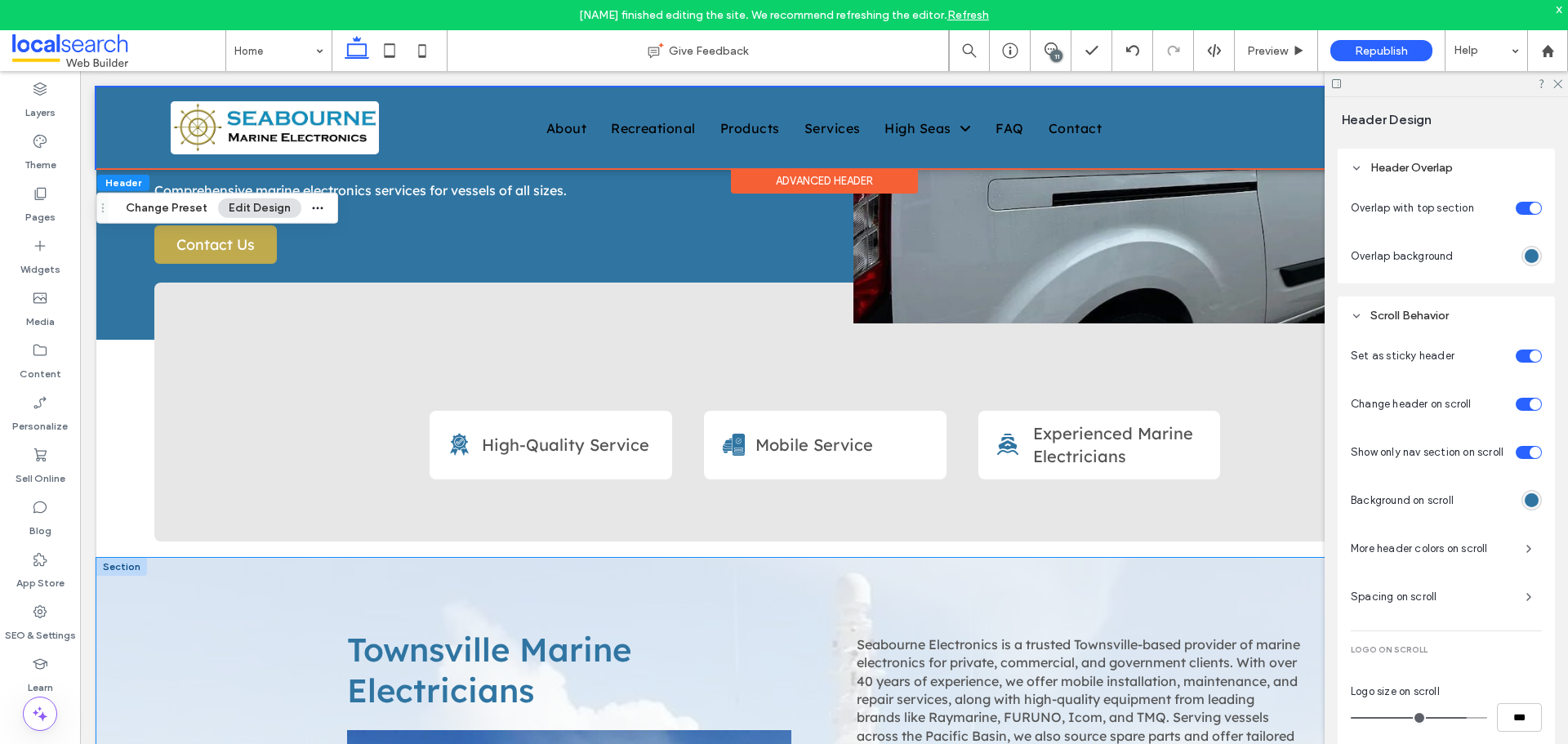 scroll, scrollTop: 0, scrollLeft: 0, axis: both 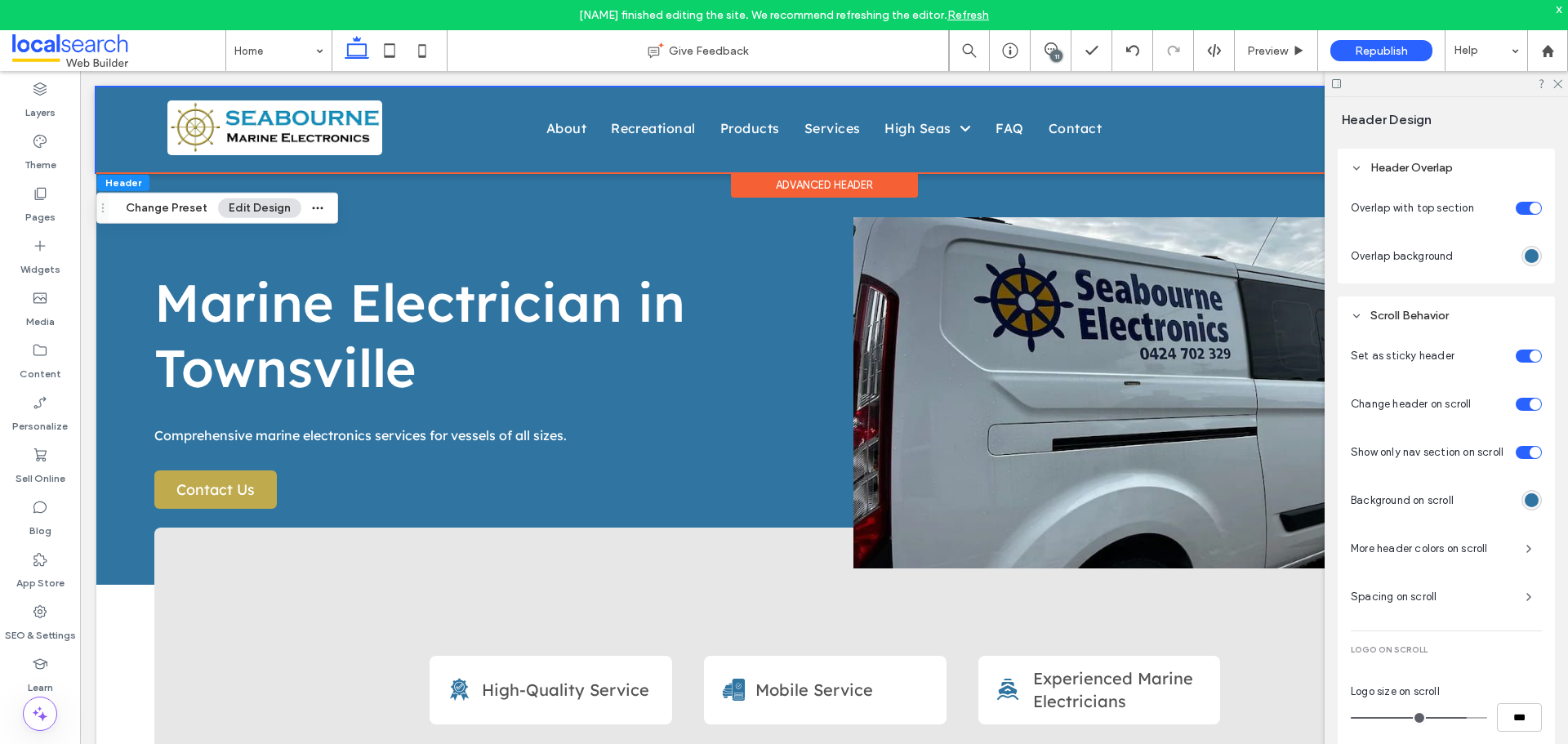 click at bounding box center [1531, 500] 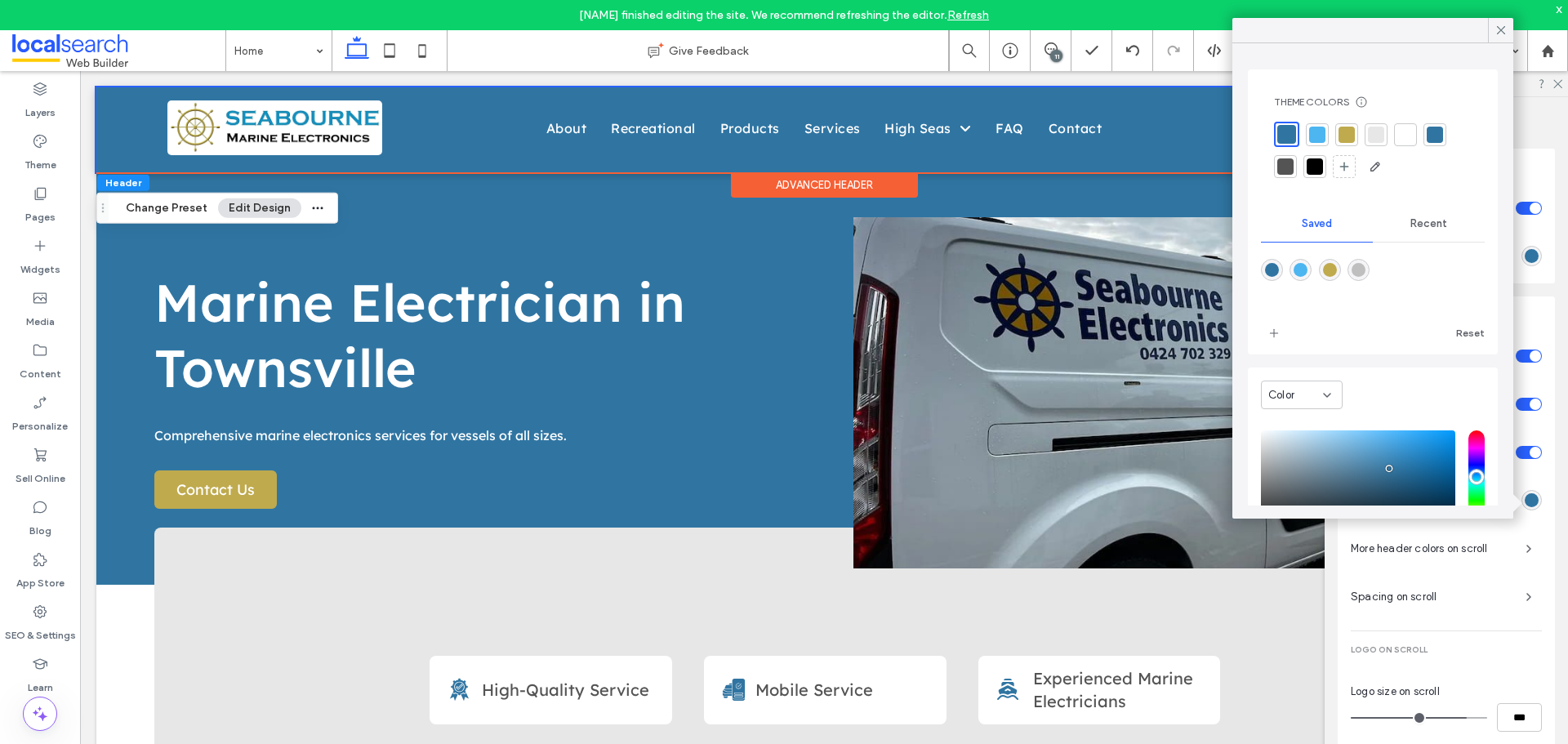click at bounding box center (1405, 135) 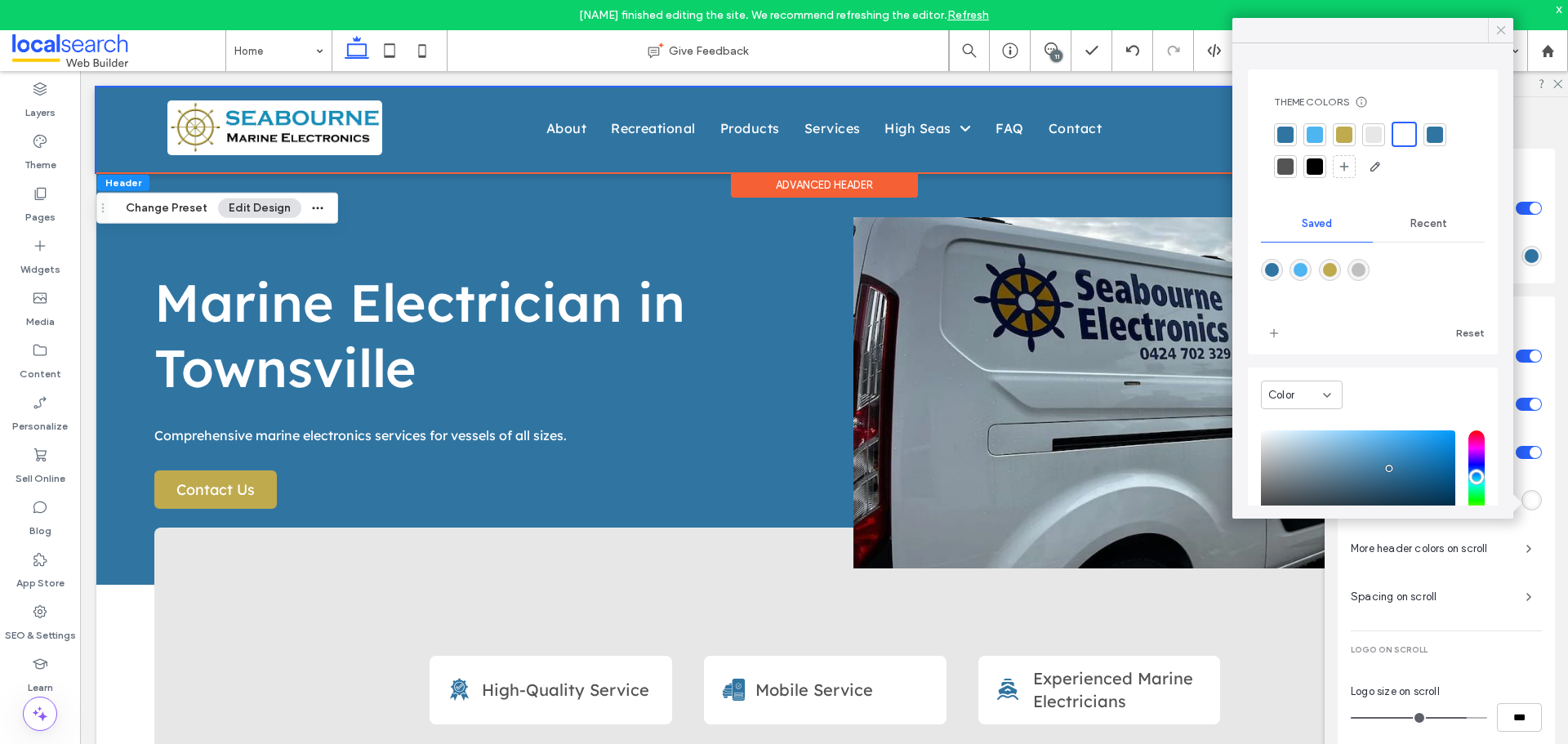 click 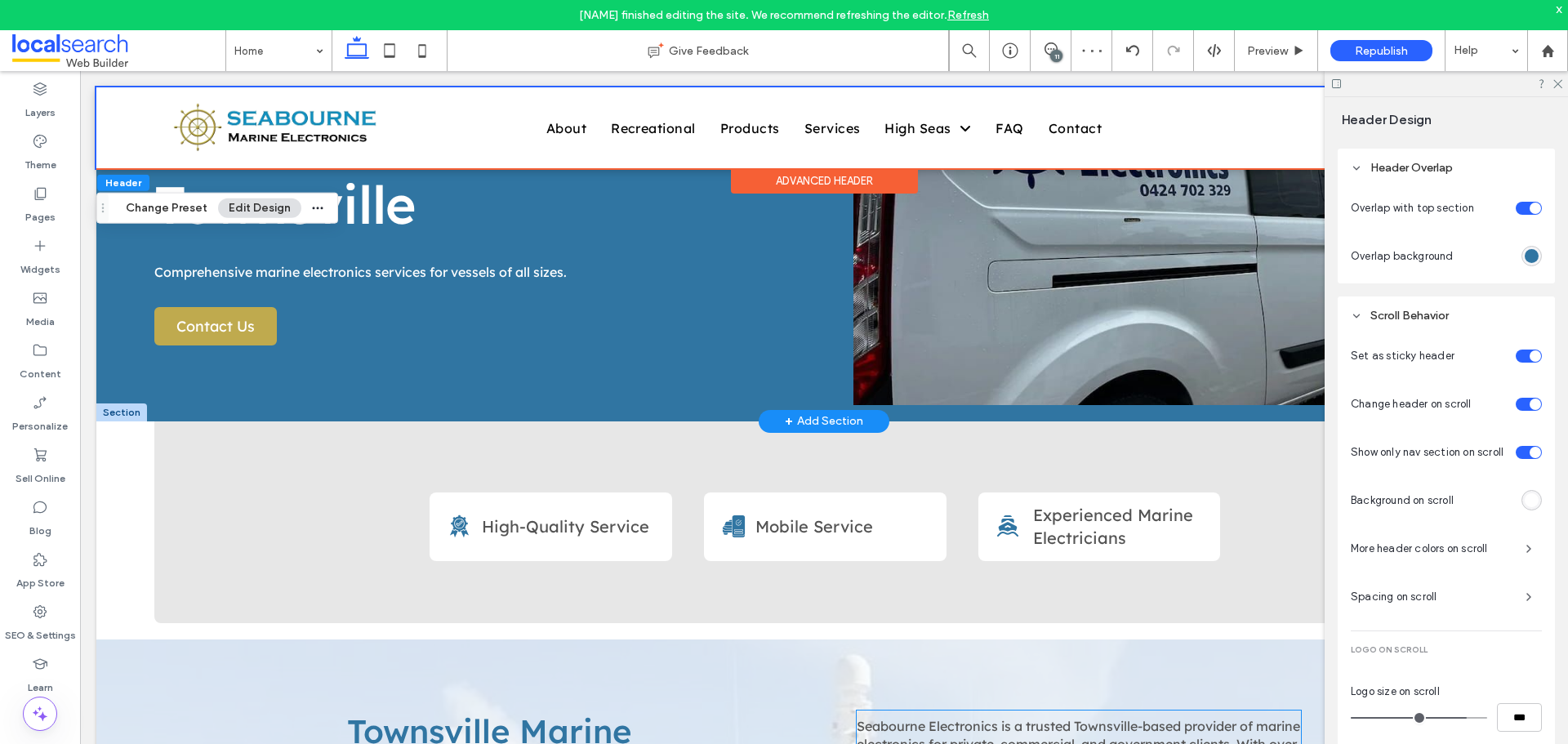 scroll, scrollTop: 0, scrollLeft: 0, axis: both 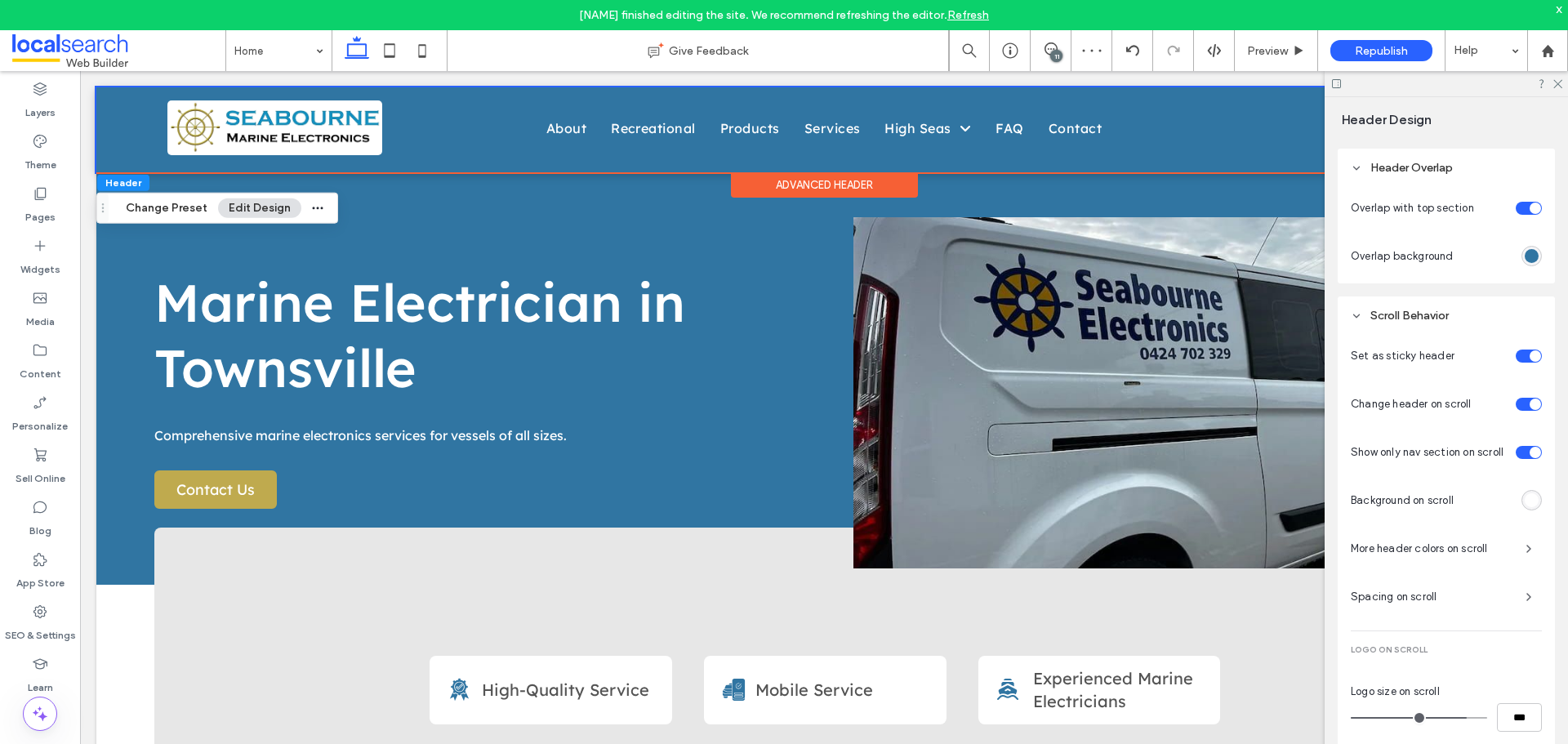 click on "More header colors on scroll" at bounding box center [1432, 549] 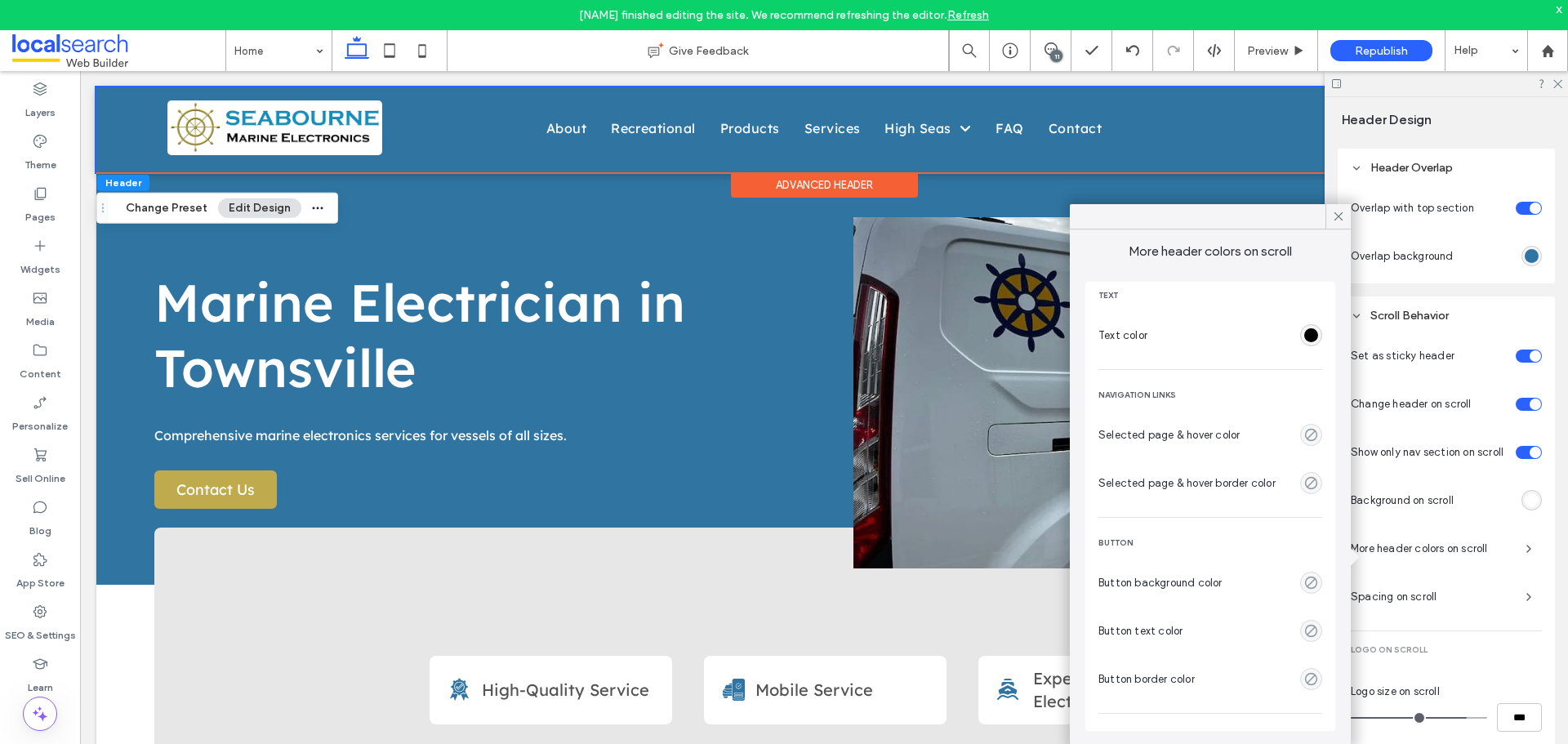 scroll, scrollTop: 0, scrollLeft: 0, axis: both 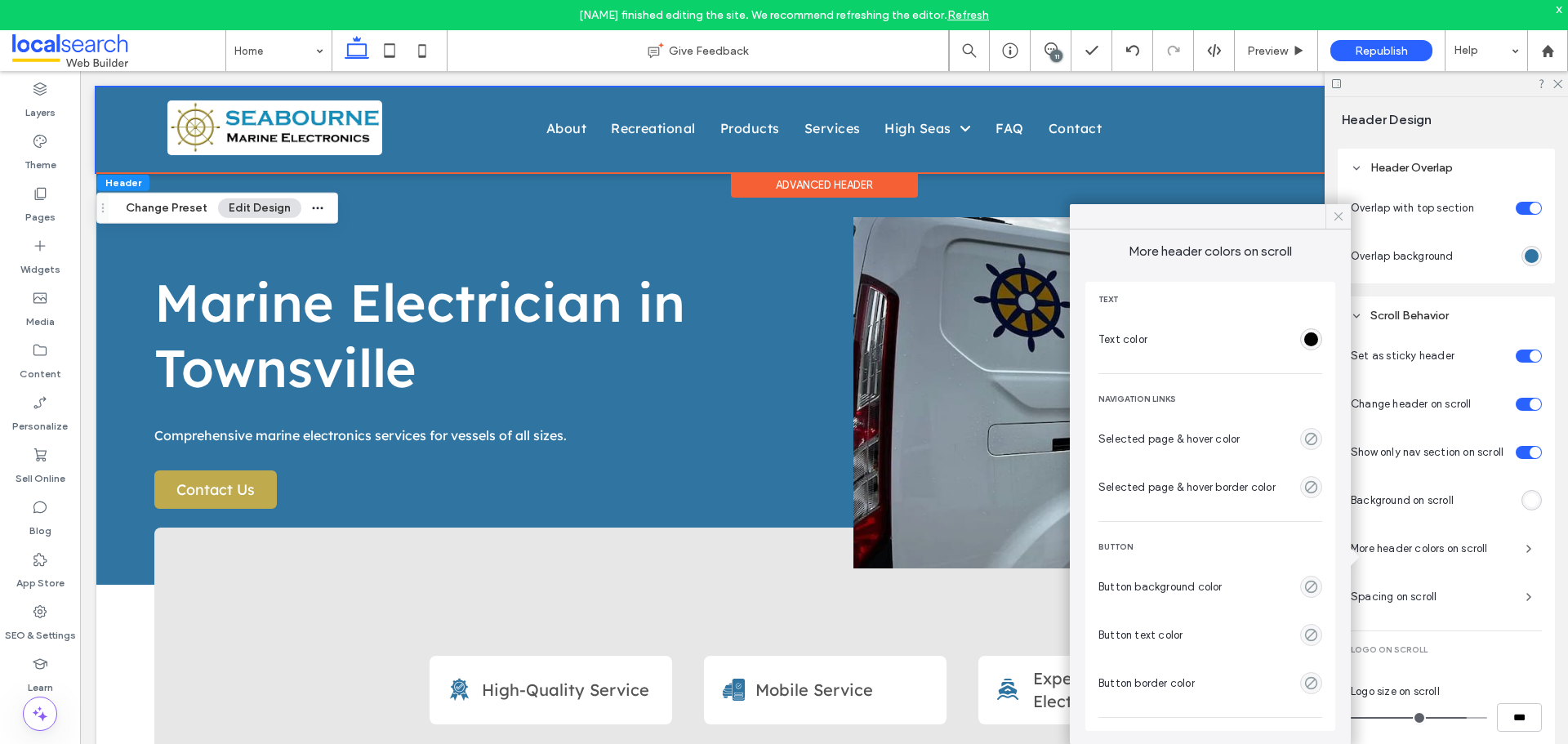 click at bounding box center [1339, 216] 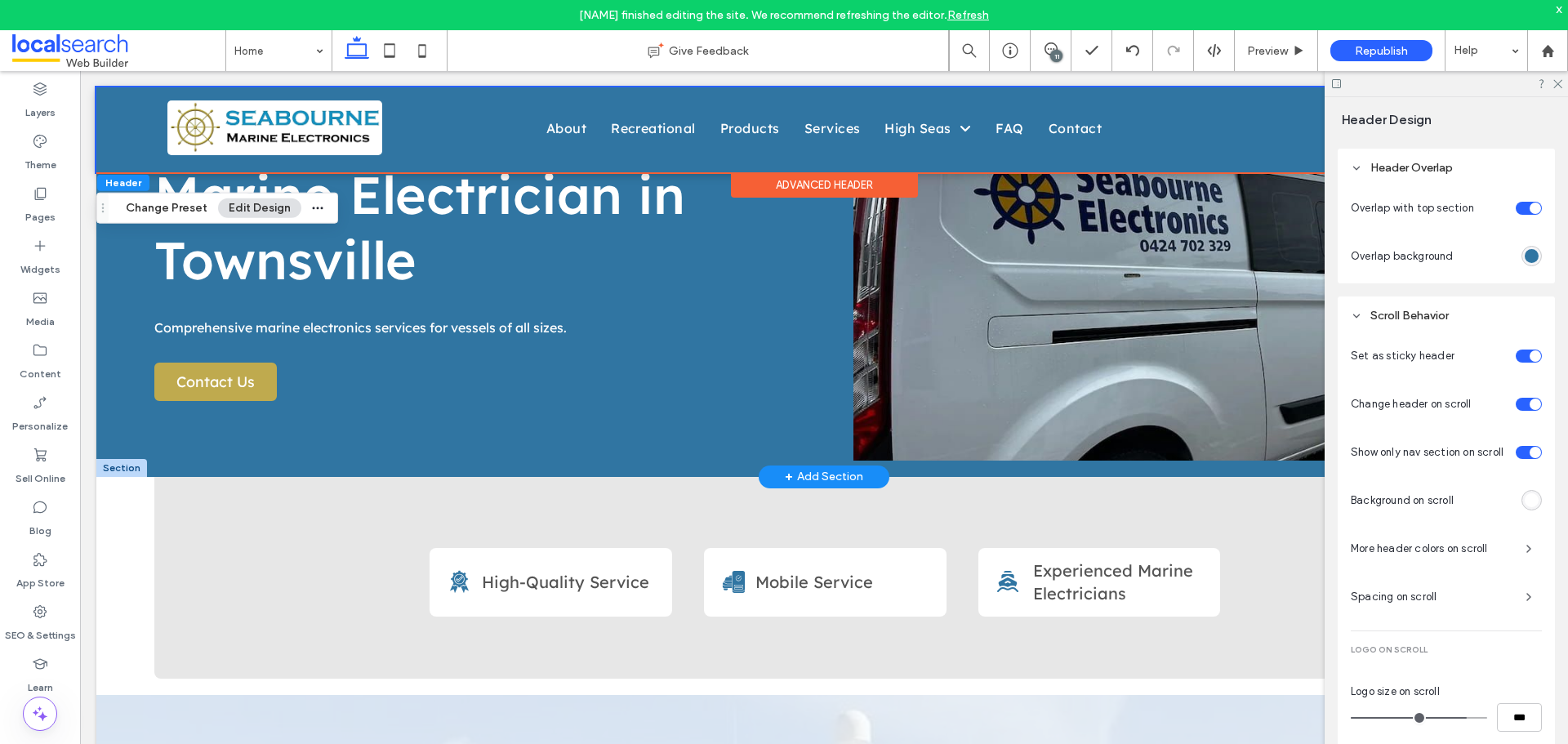 scroll, scrollTop: 0, scrollLeft: 0, axis: both 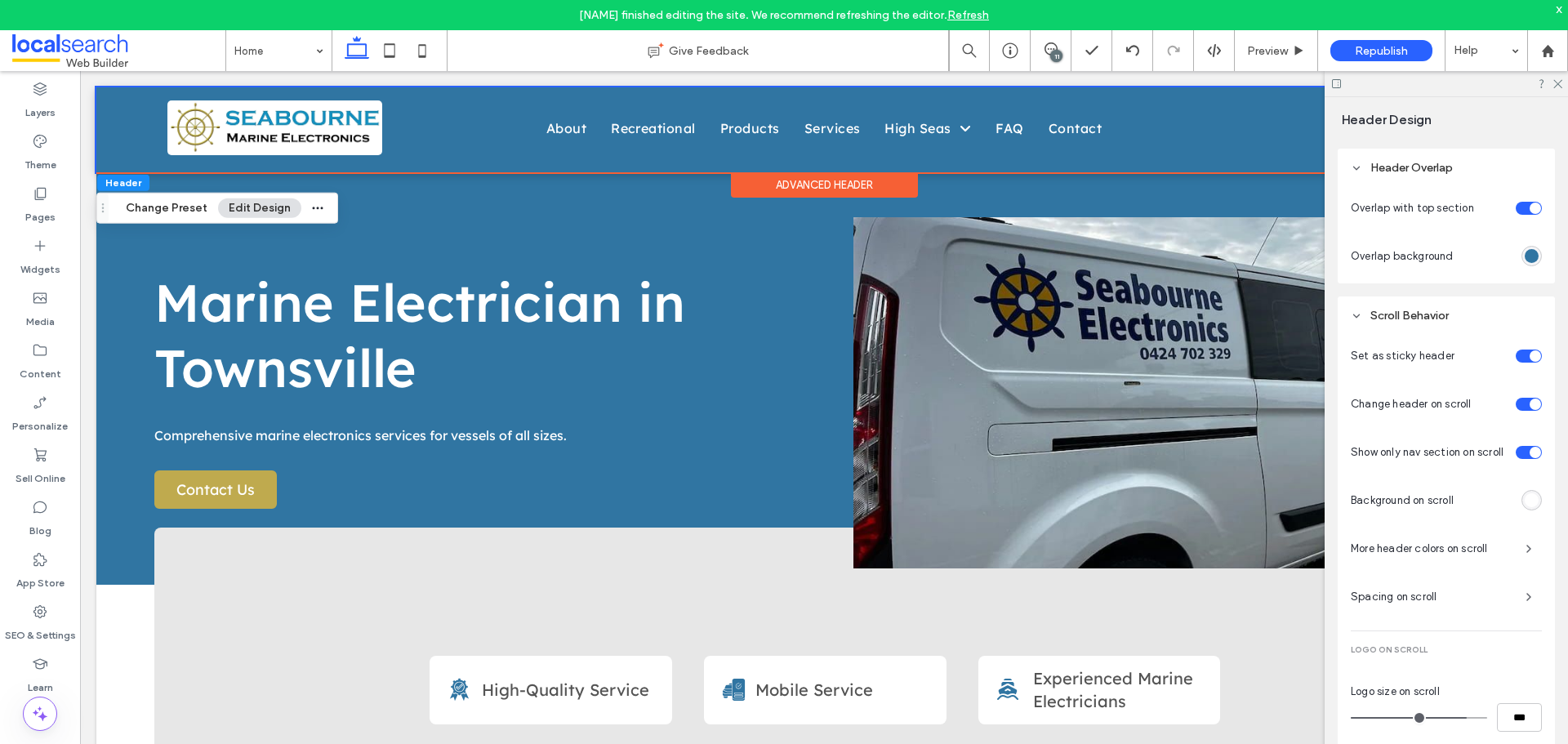 click at bounding box center (1531, 500) 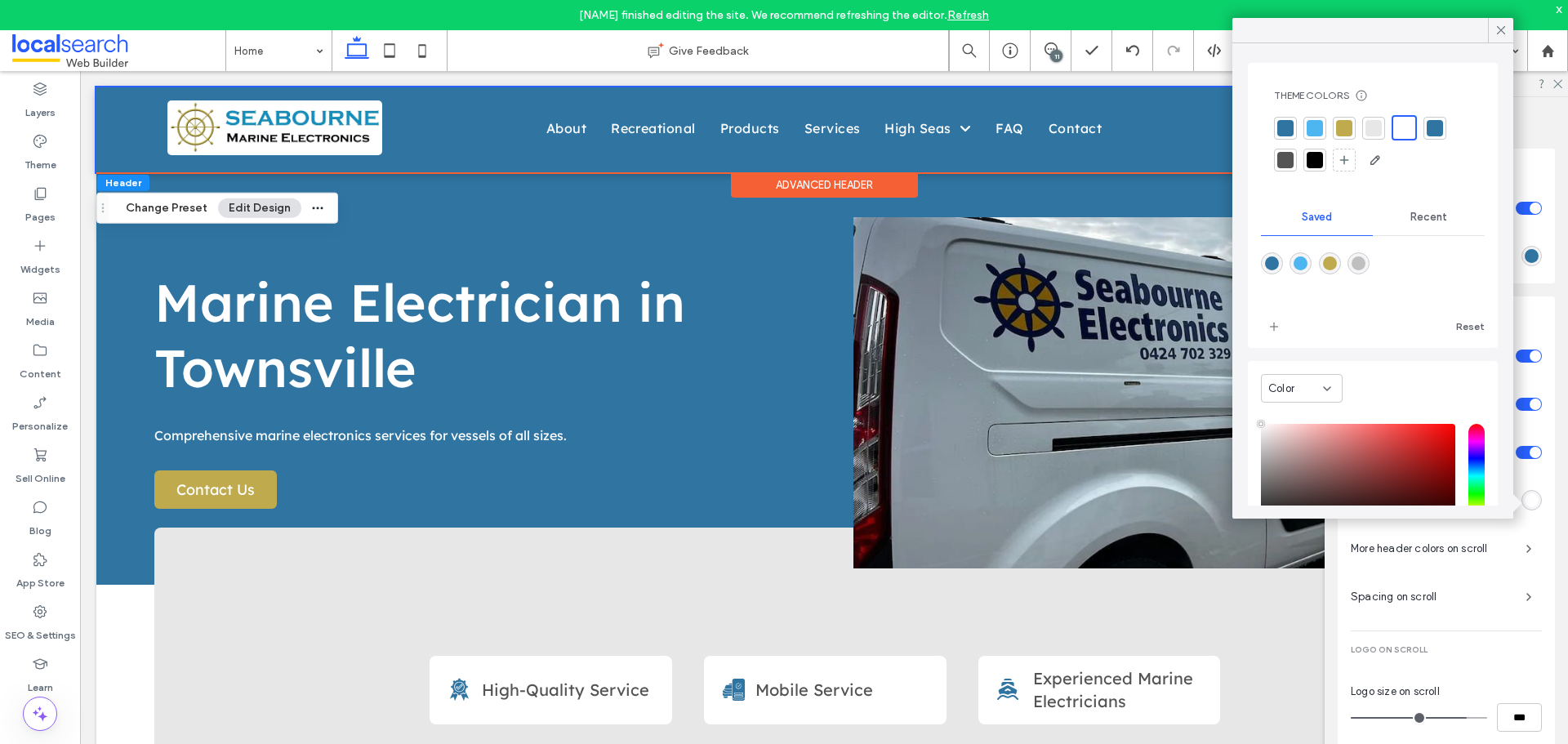 scroll, scrollTop: 0, scrollLeft: 0, axis: both 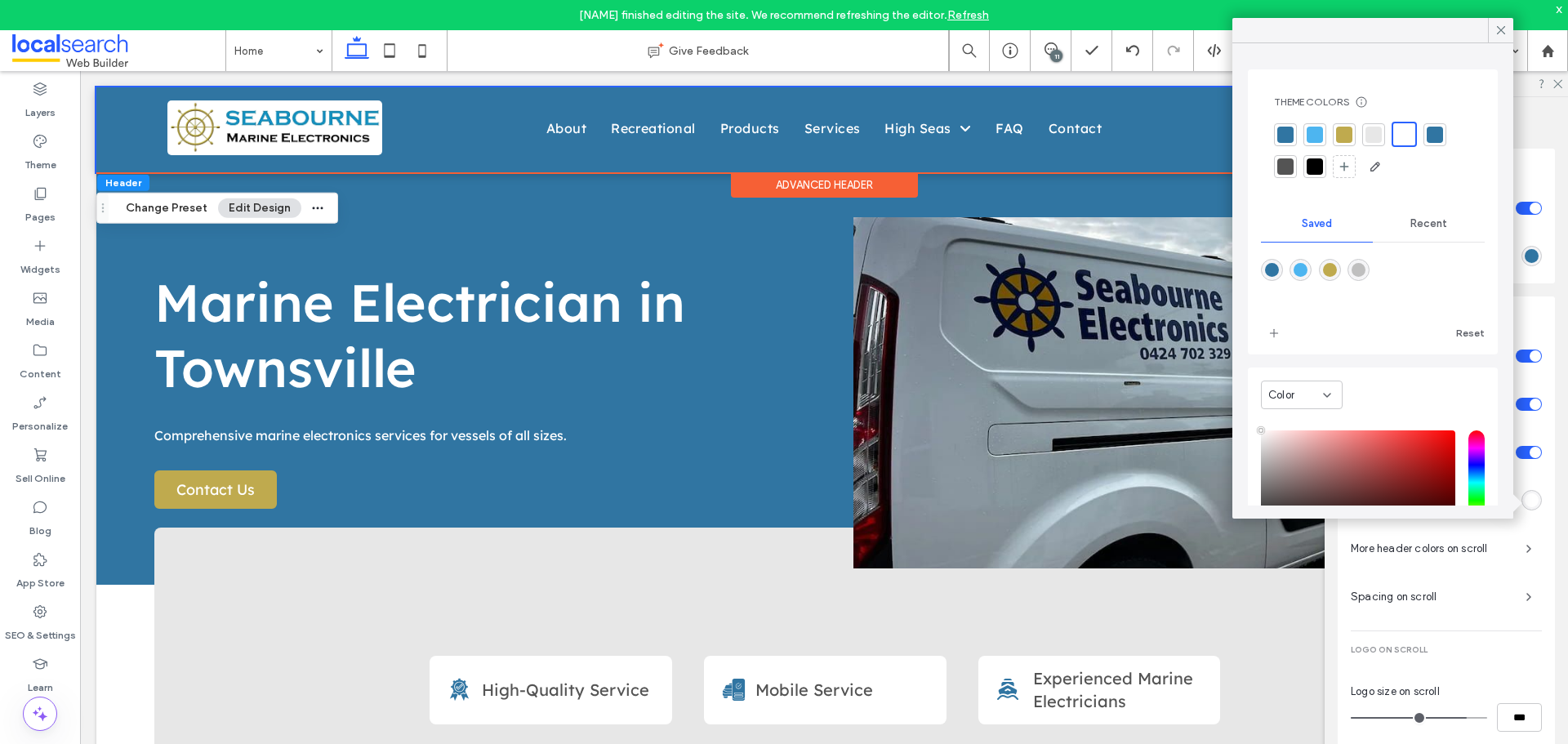 click at bounding box center (1285, 135) 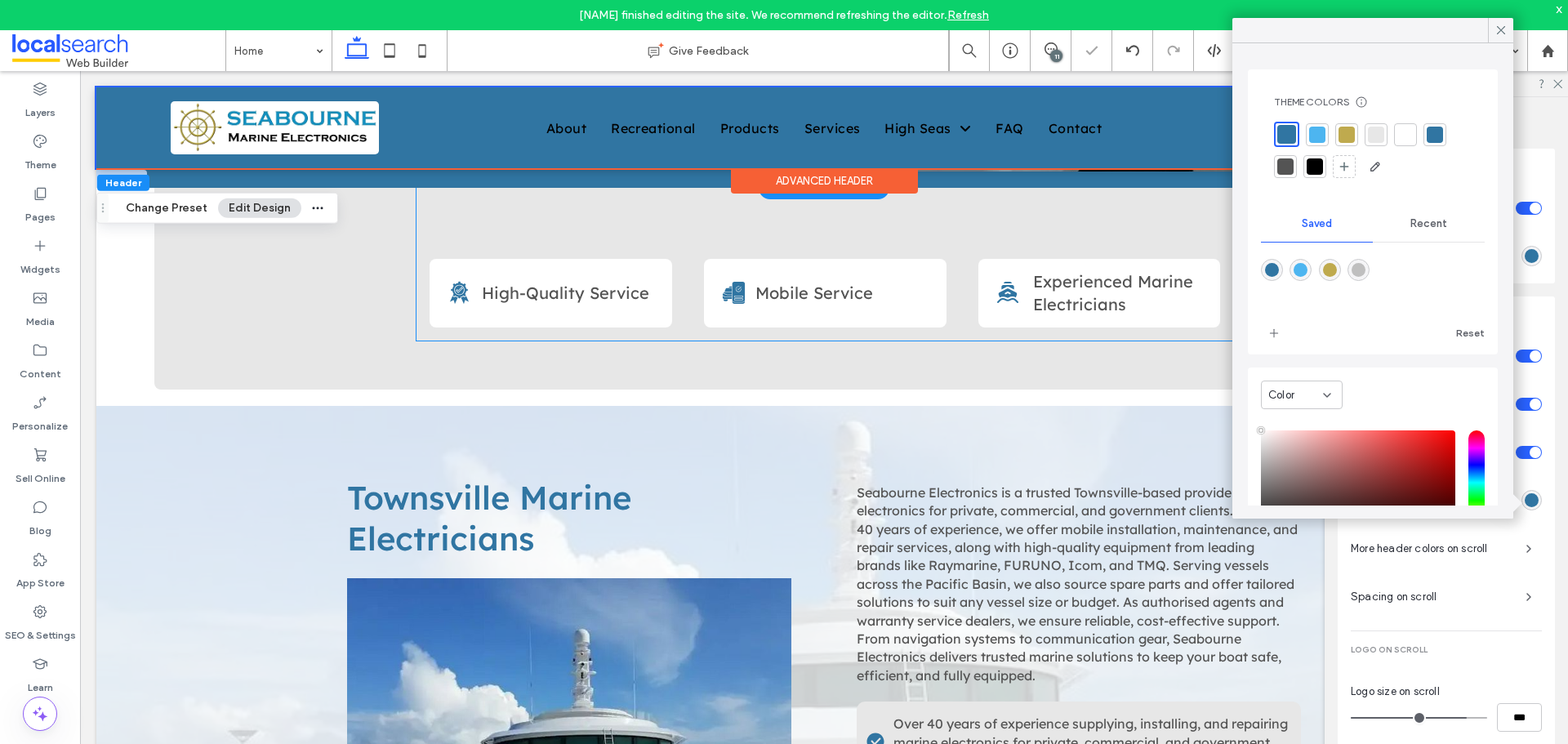 scroll, scrollTop: 490, scrollLeft: 0, axis: vertical 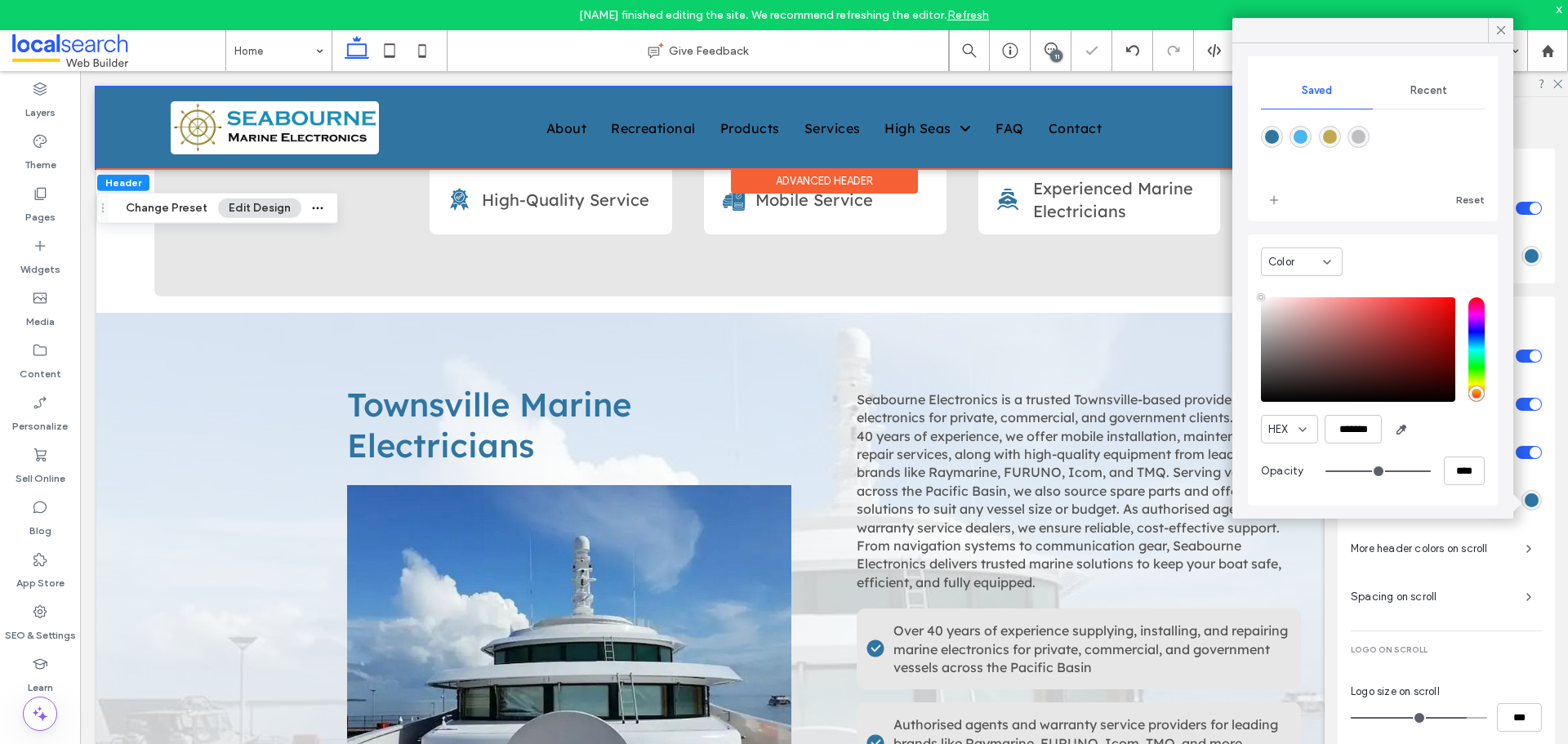 type on "**" 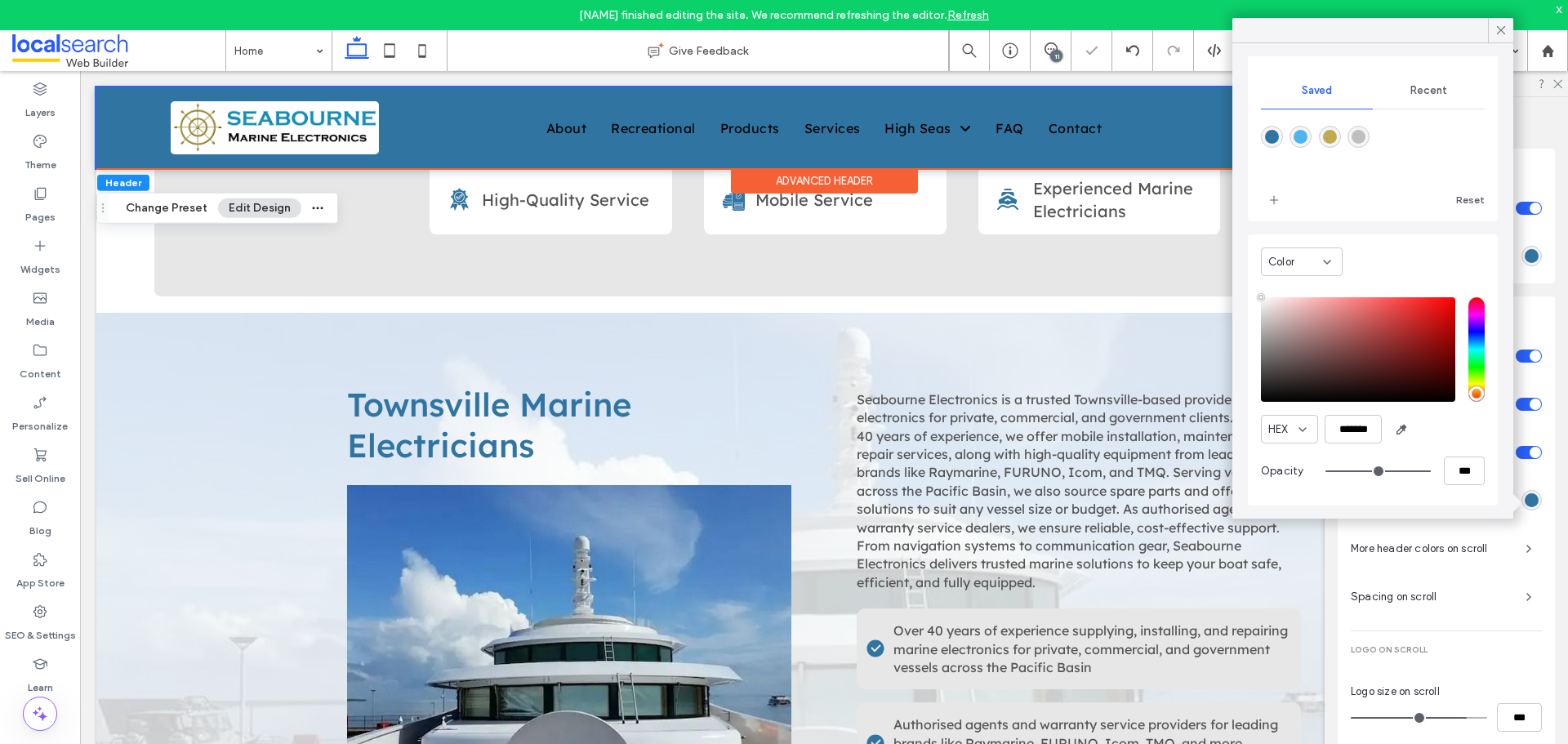 type on "**" 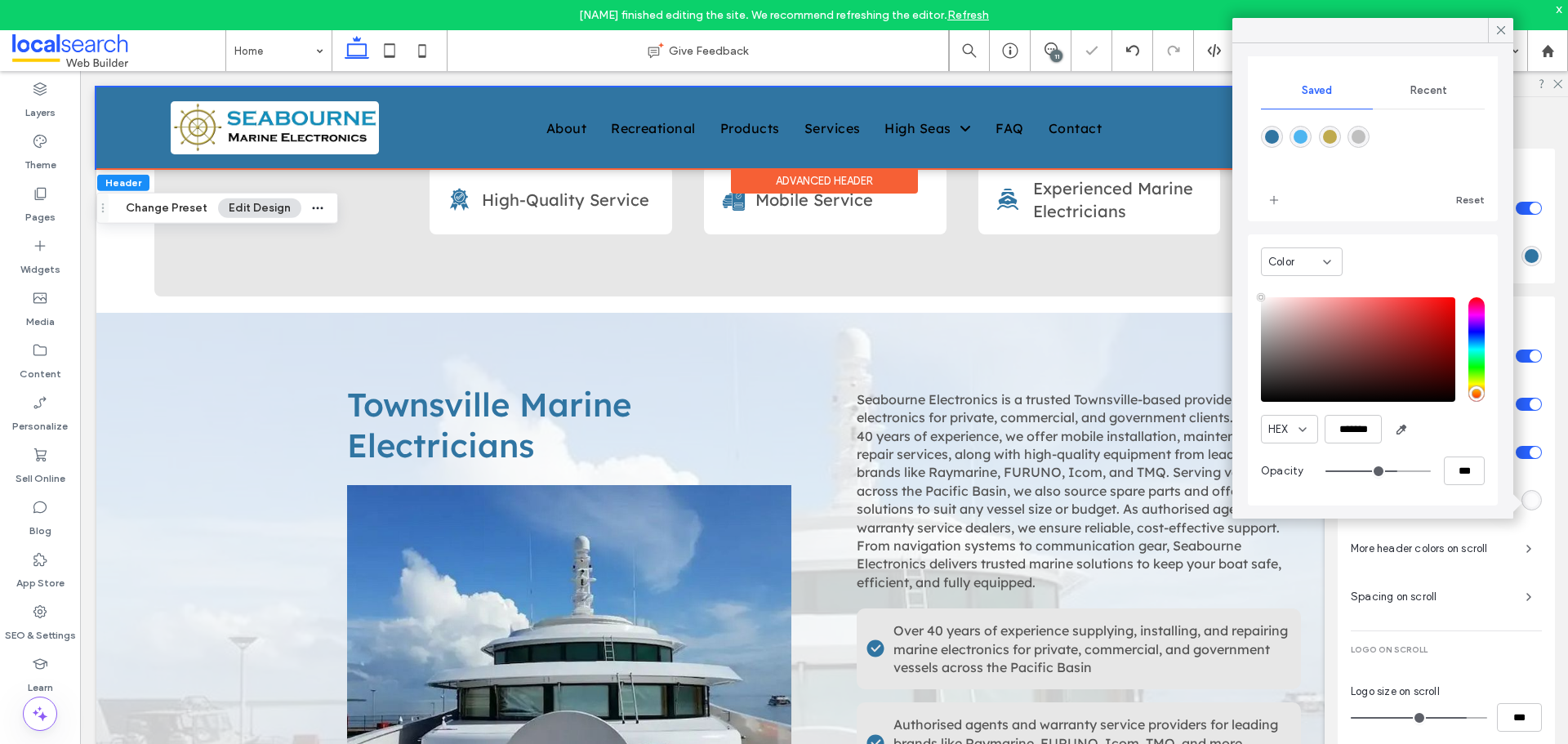 type on "***" 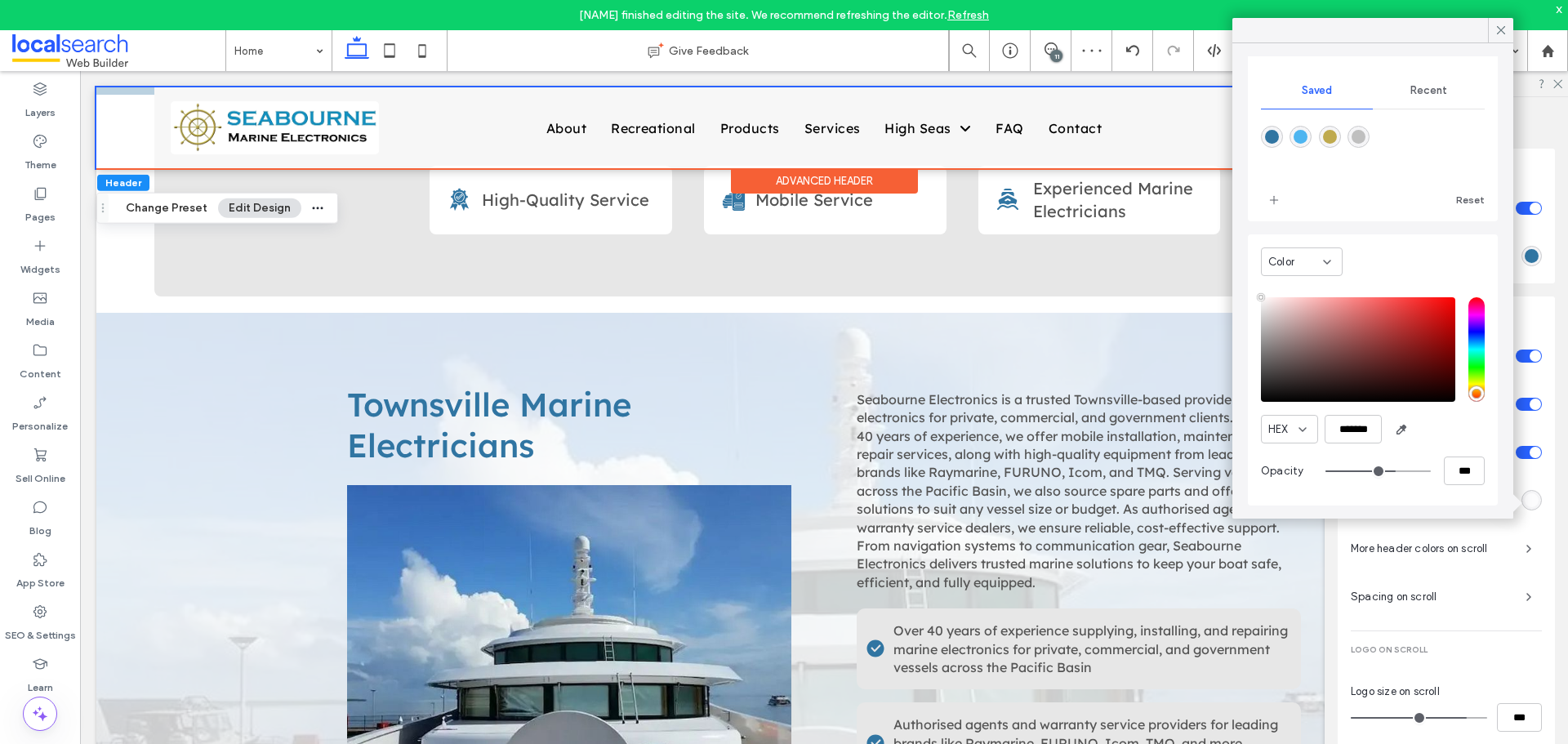 drag, startPoint x: 1411, startPoint y: 470, endPoint x: 1382, endPoint y: 468, distance: 29.06888 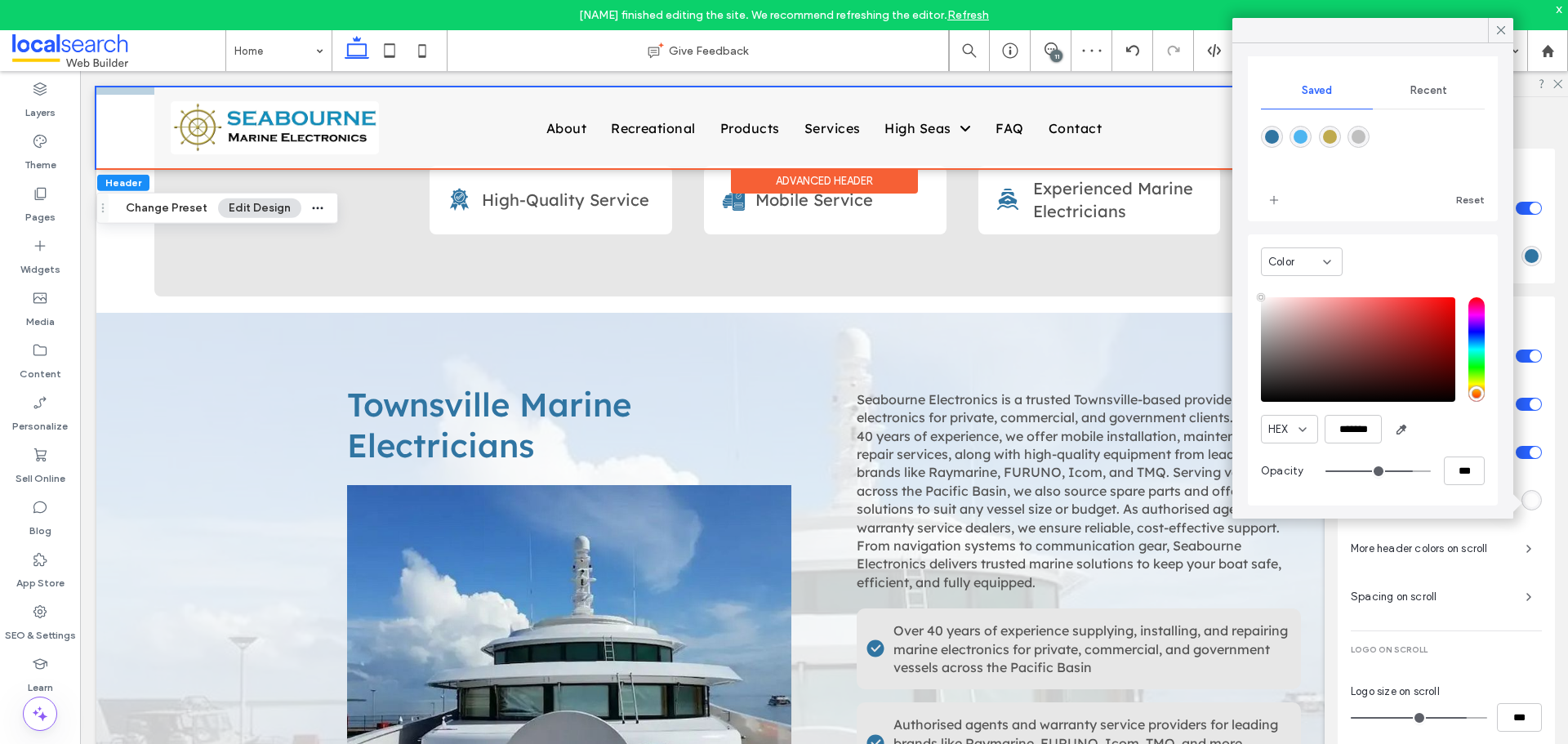 type on "**" 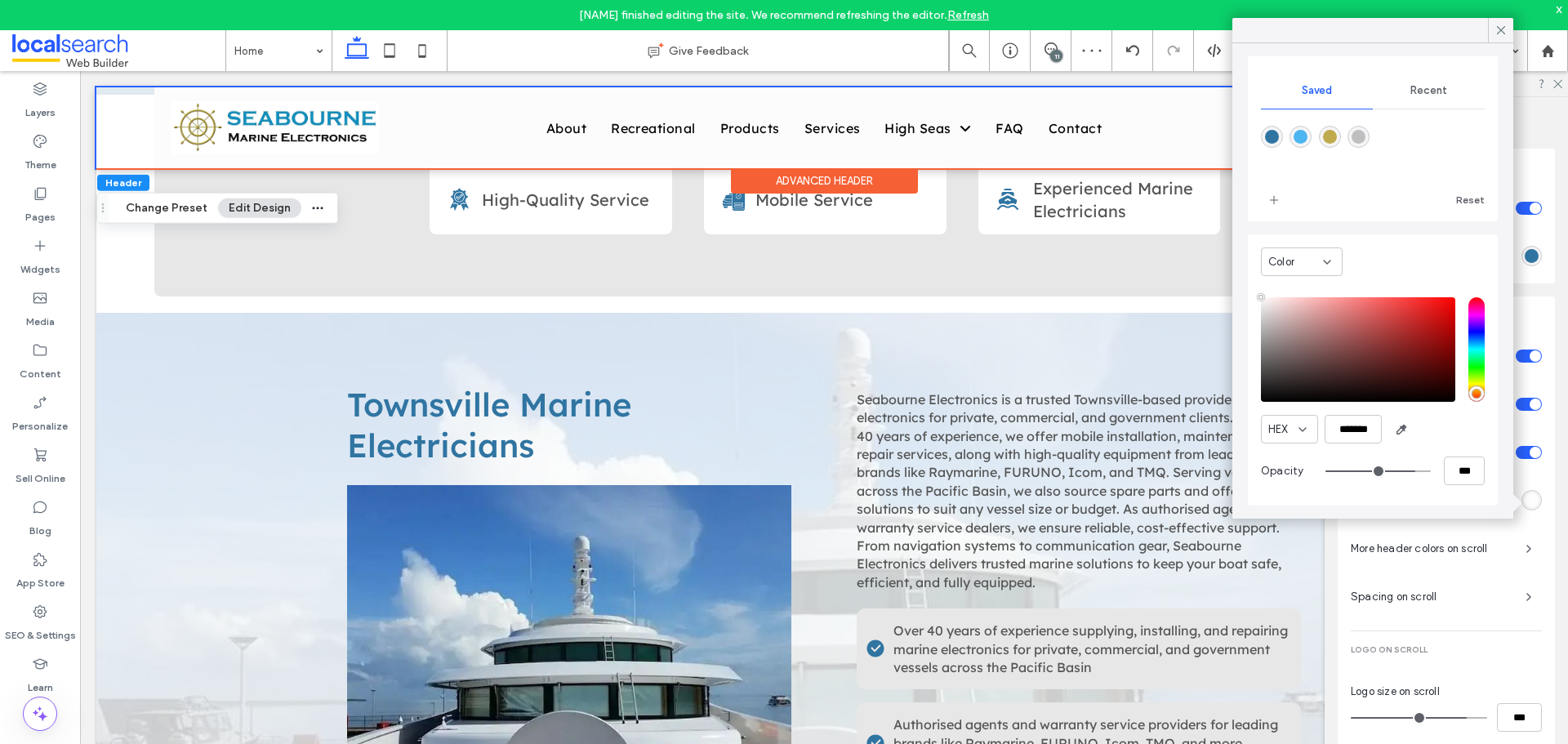 drag, startPoint x: 1382, startPoint y: 468, endPoint x: 1398, endPoint y: 468, distance: 16 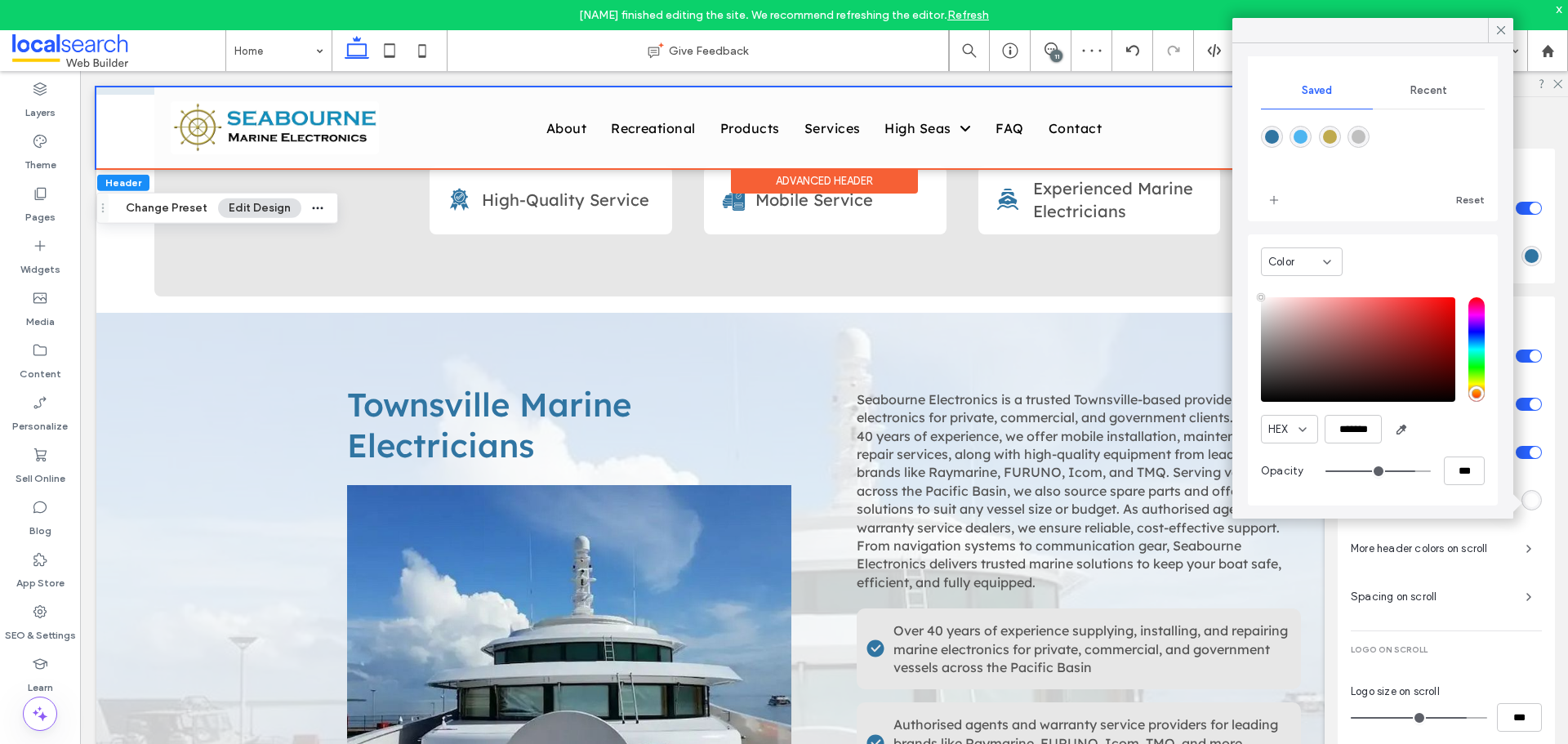 type on "**" 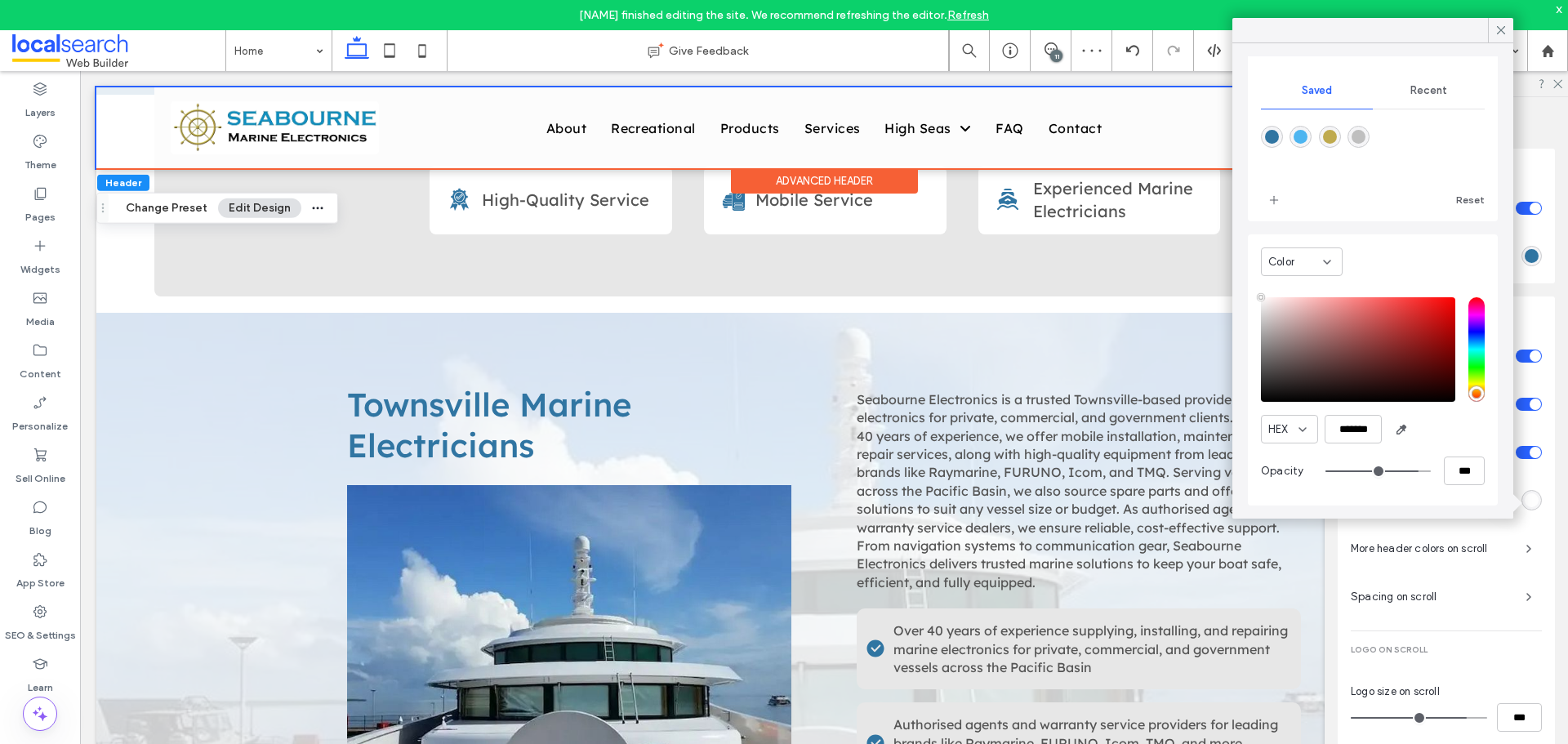 type 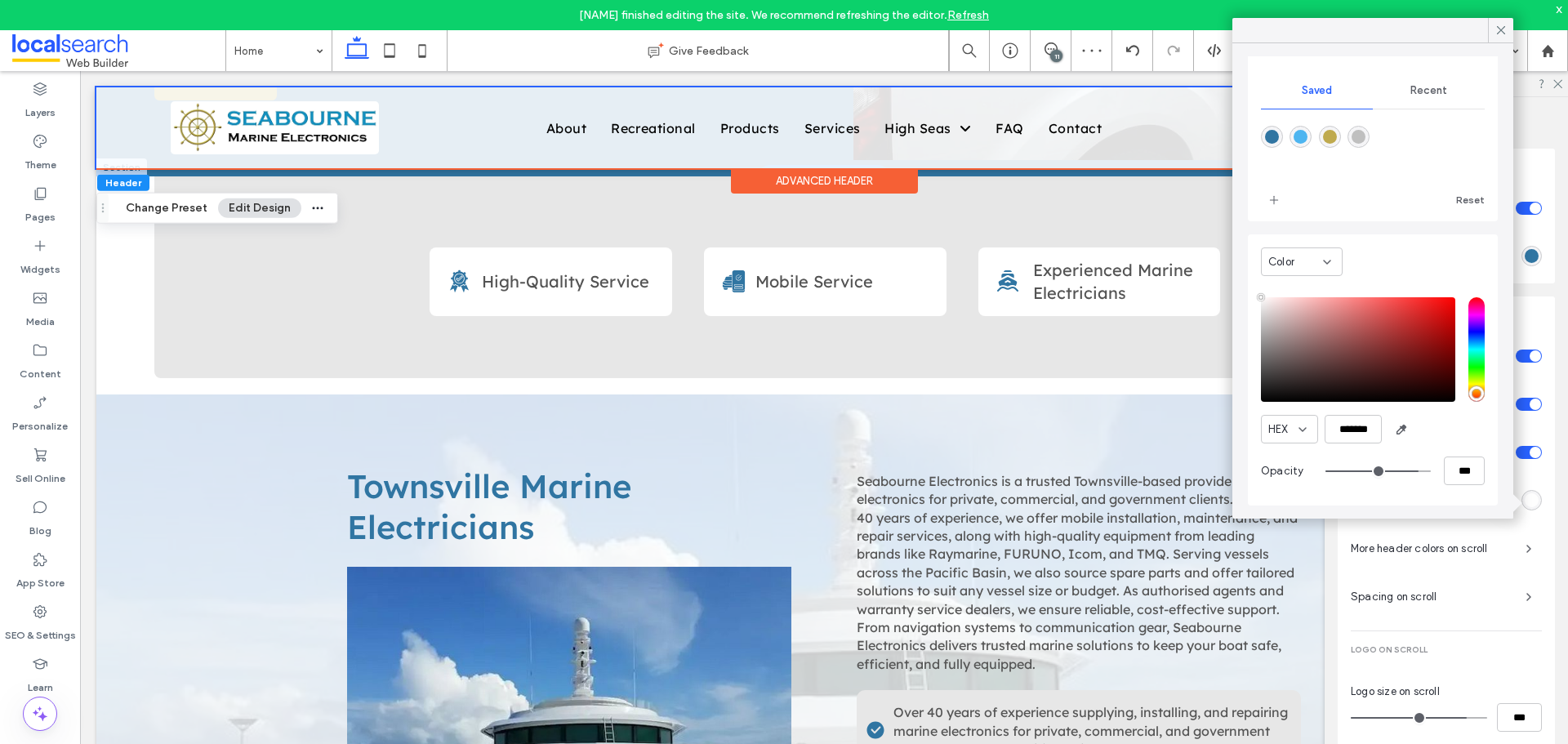 scroll, scrollTop: 0, scrollLeft: 0, axis: both 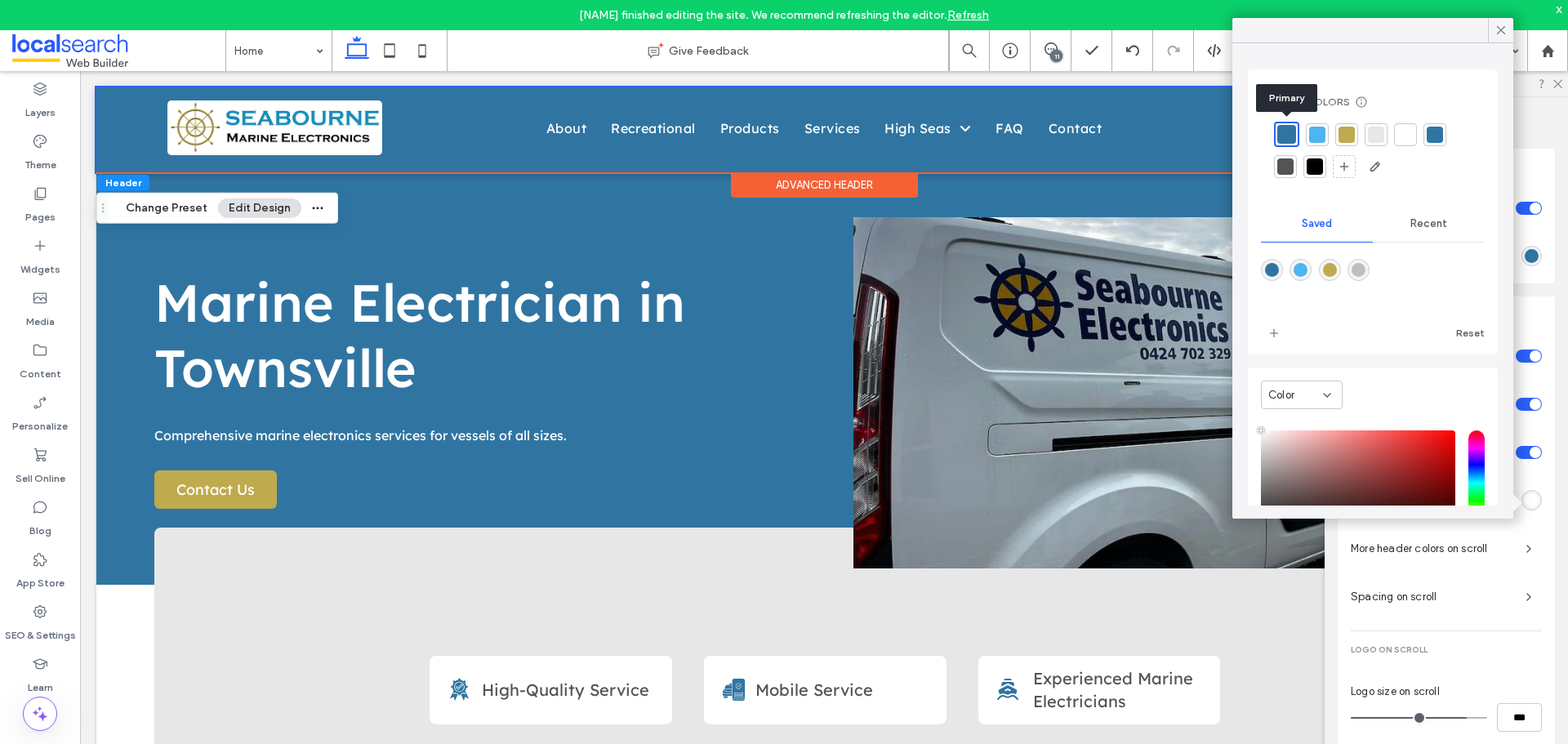 click at bounding box center (1286, 134) 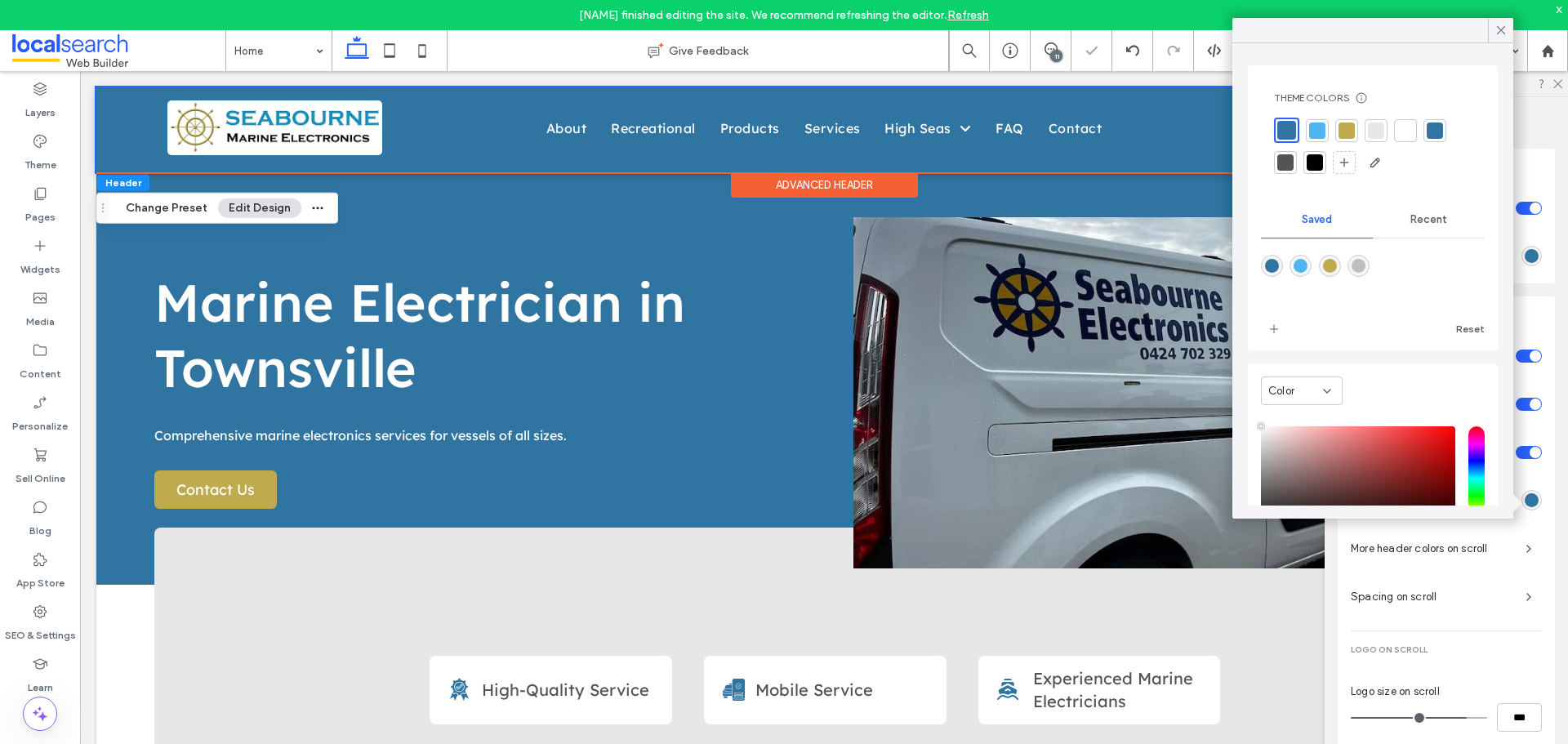 scroll, scrollTop: 0, scrollLeft: 0, axis: both 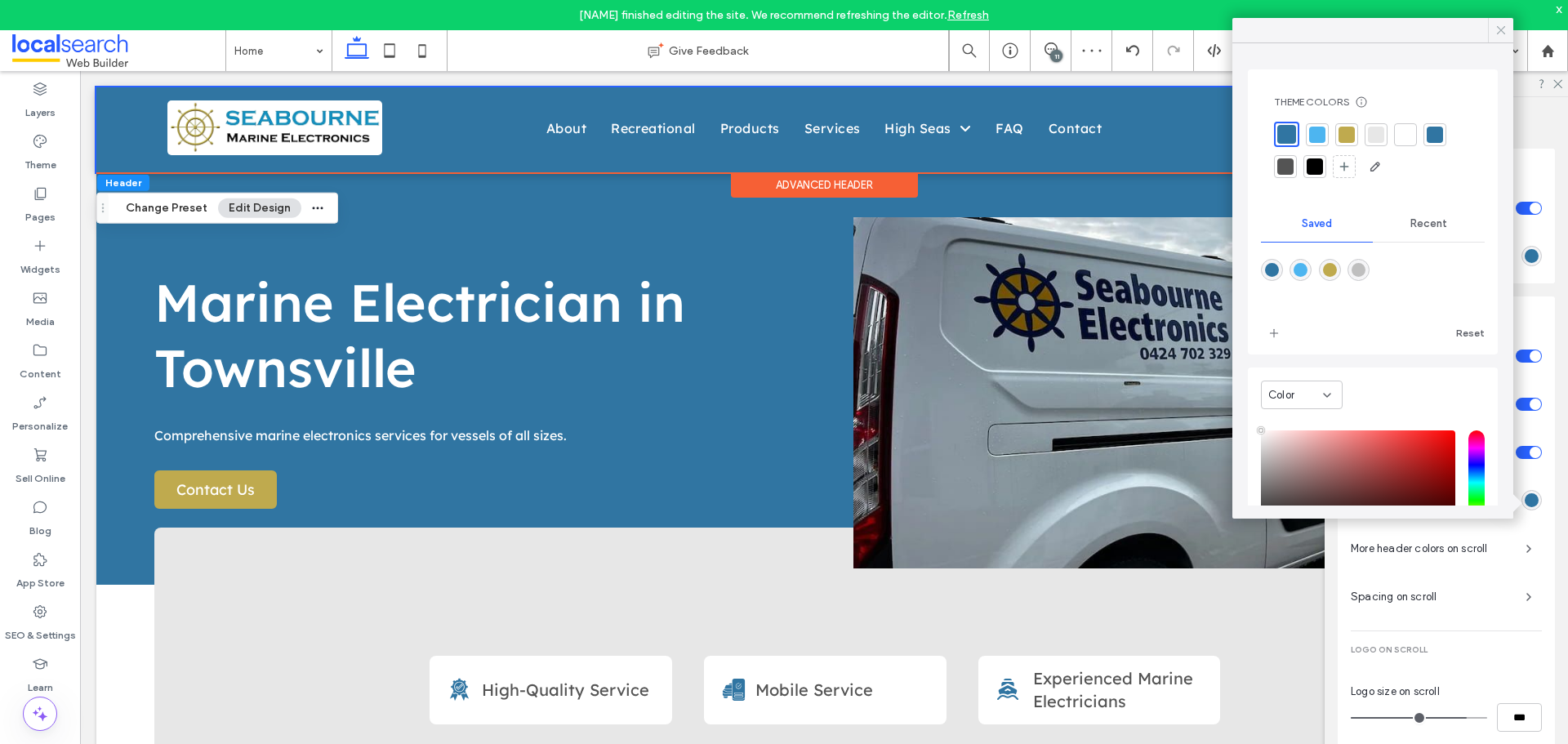 click 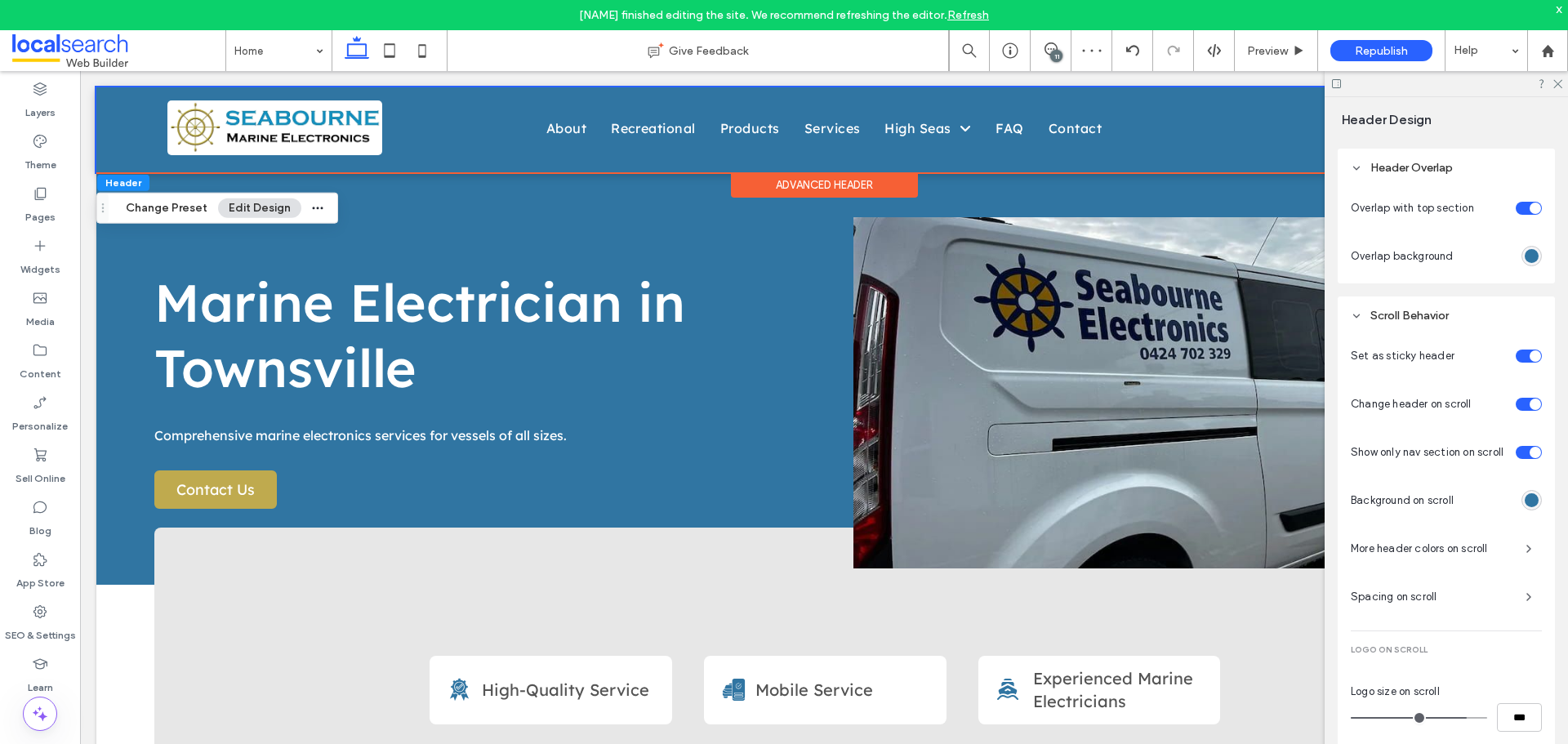 click at bounding box center [1531, 500] 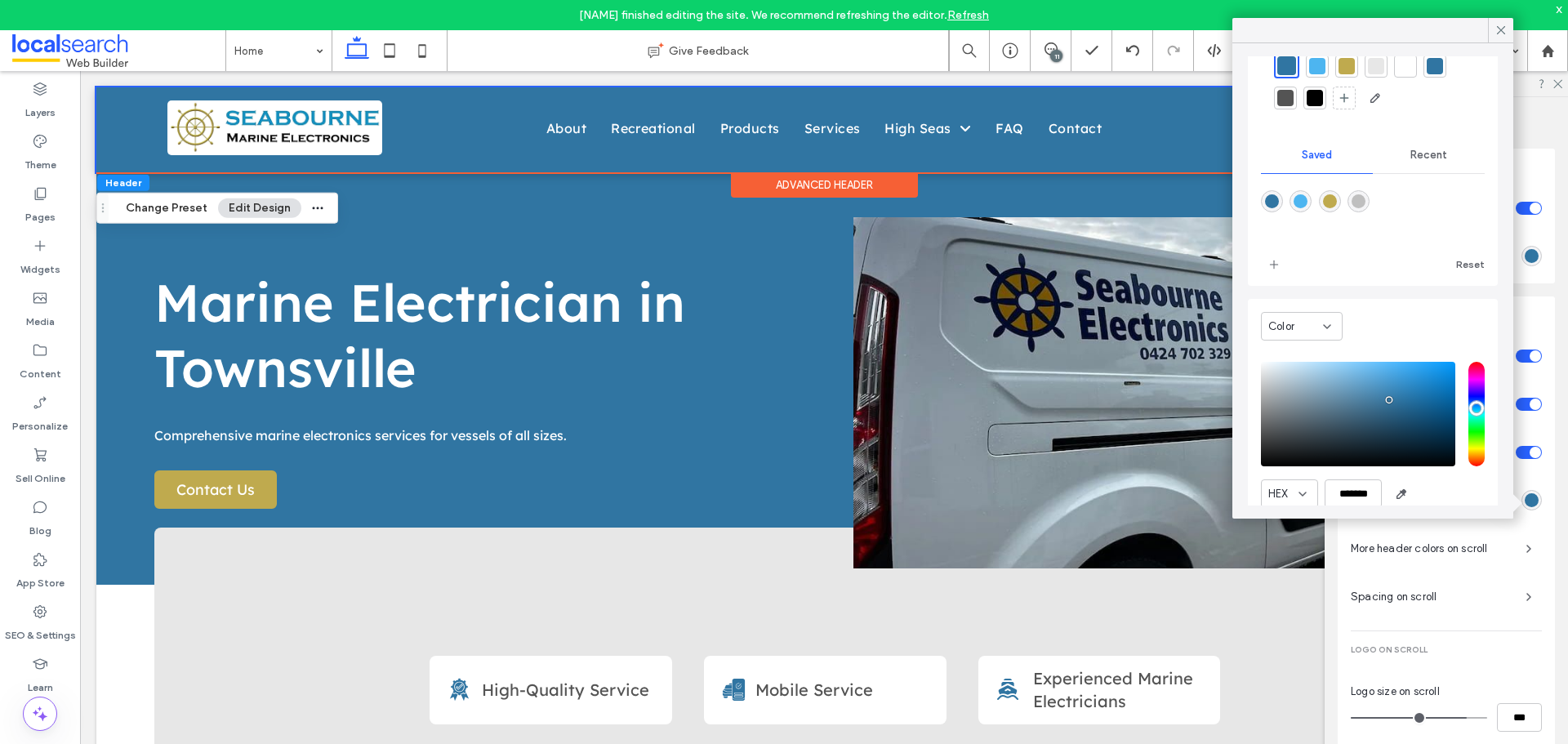 scroll, scrollTop: 133, scrollLeft: 0, axis: vertical 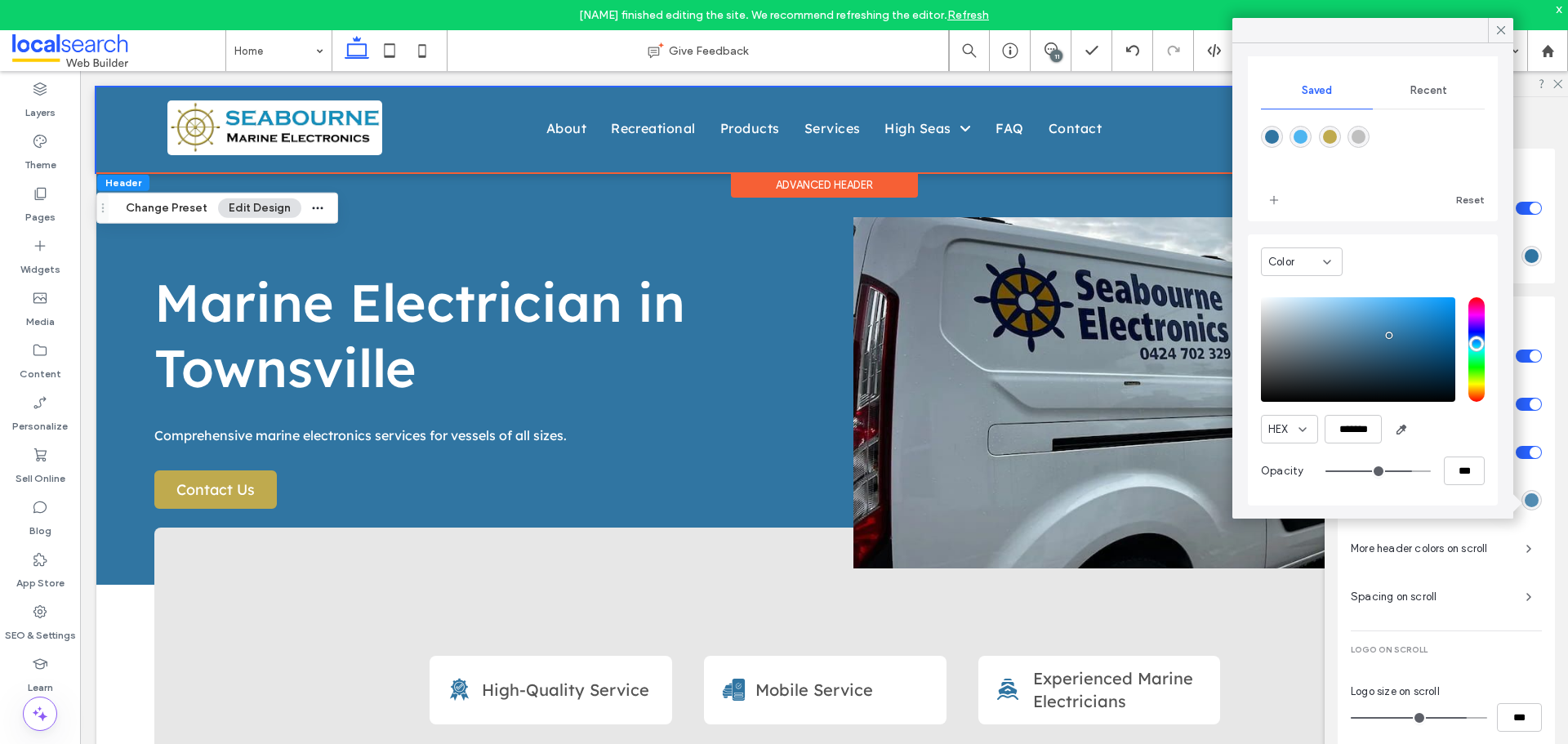 drag, startPoint x: 1415, startPoint y: 471, endPoint x: 1395, endPoint y: 471, distance: 20 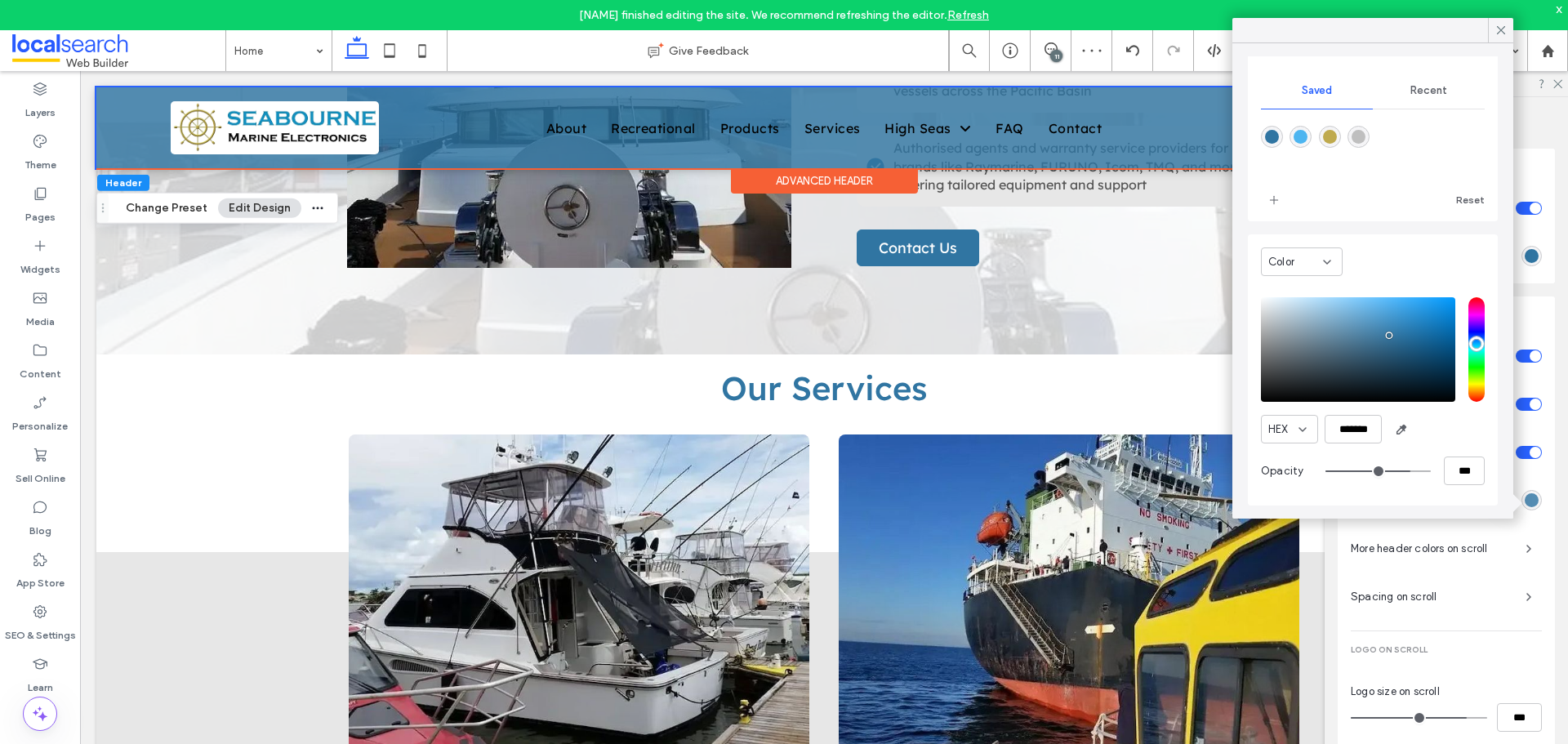 scroll, scrollTop: 1225, scrollLeft: 0, axis: vertical 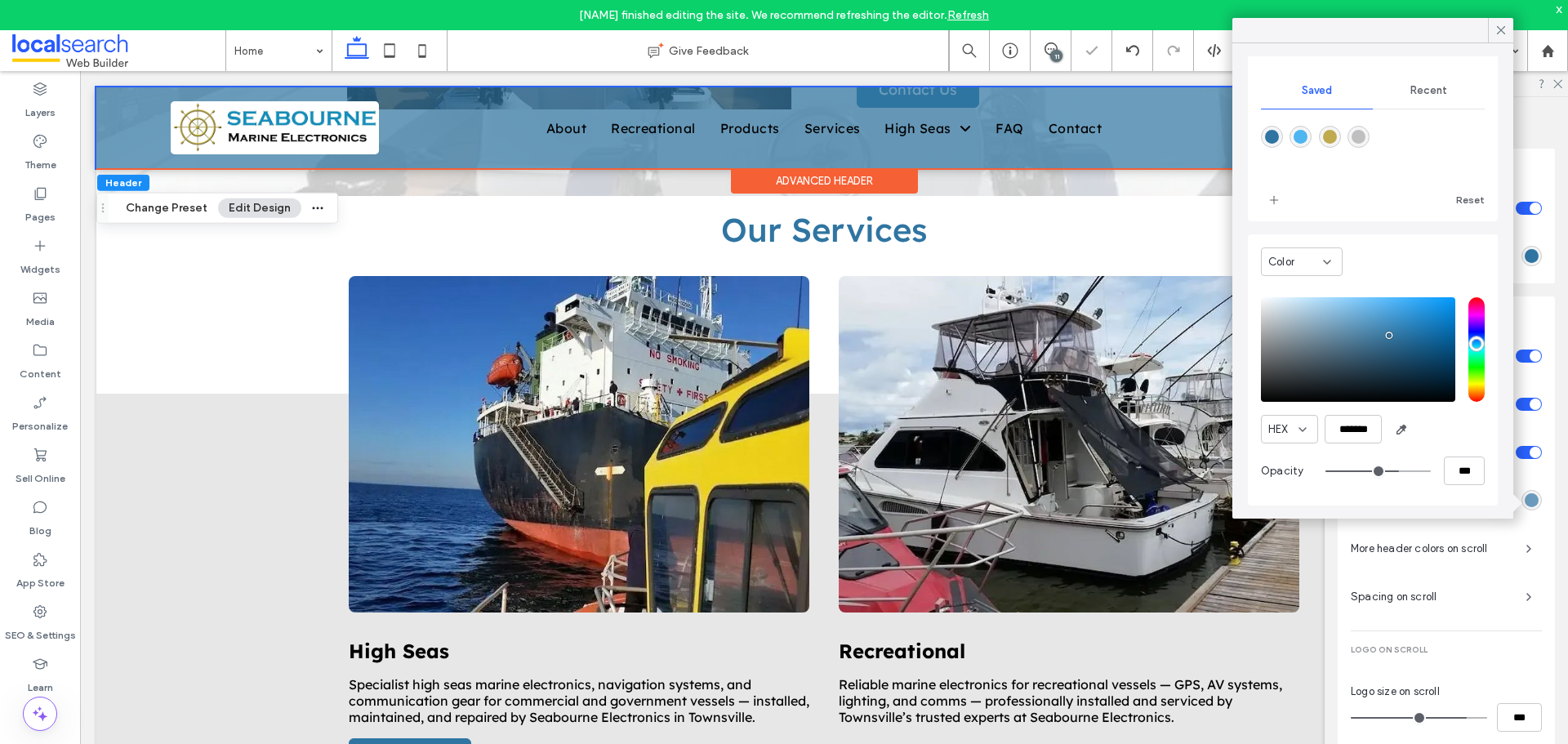 drag, startPoint x: 1398, startPoint y: 469, endPoint x: 1384, endPoint y: 469, distance: 14 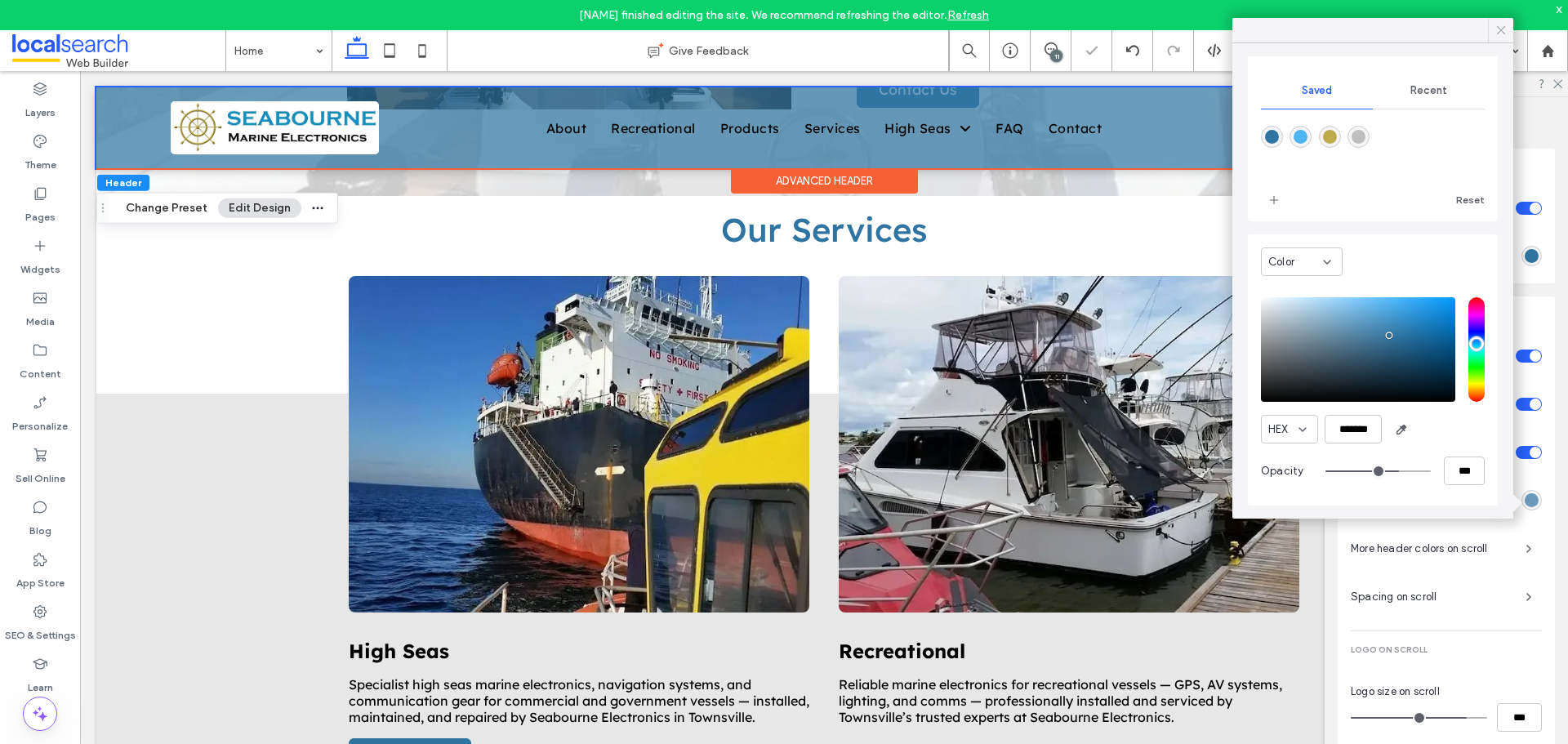 click 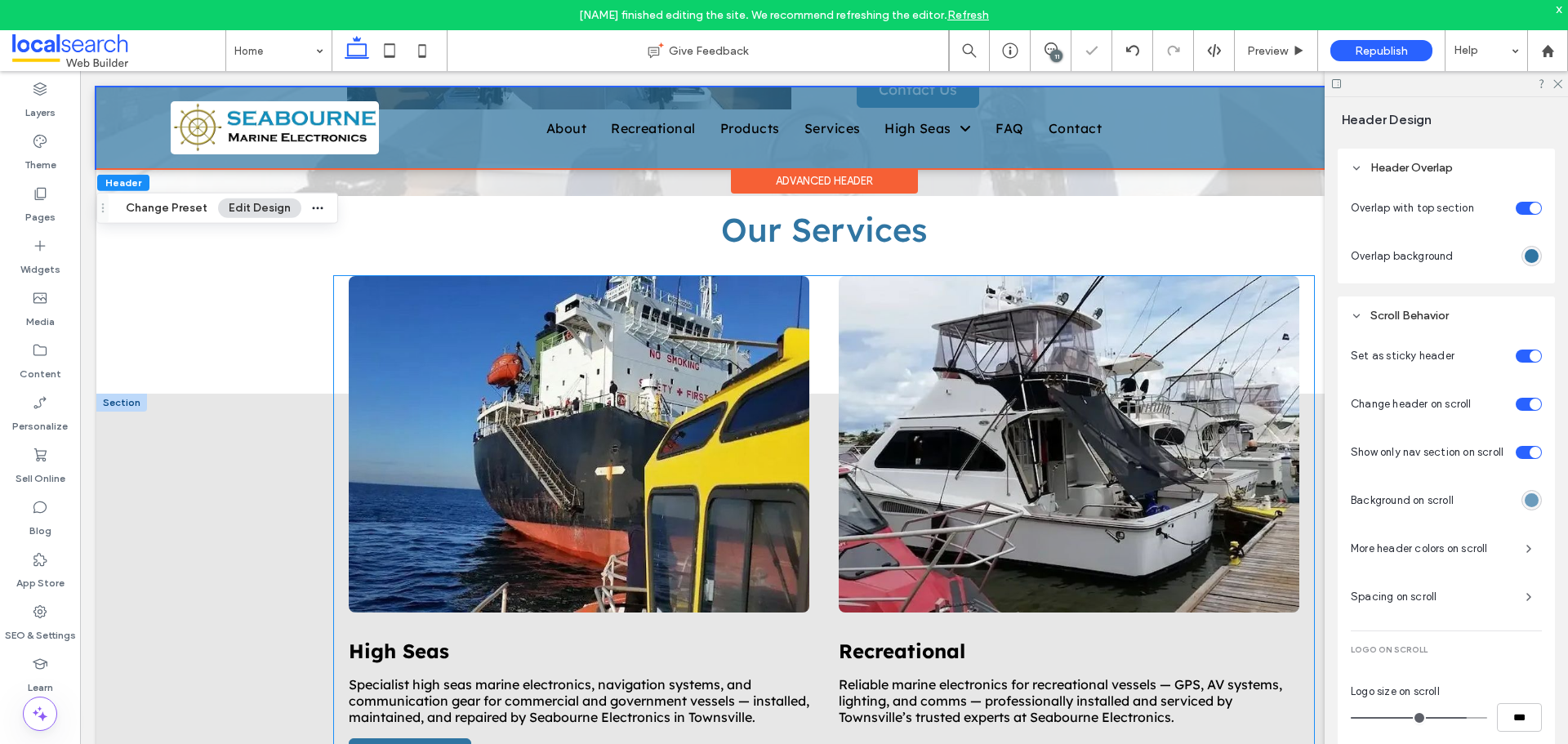 scroll, scrollTop: 1143, scrollLeft: 0, axis: vertical 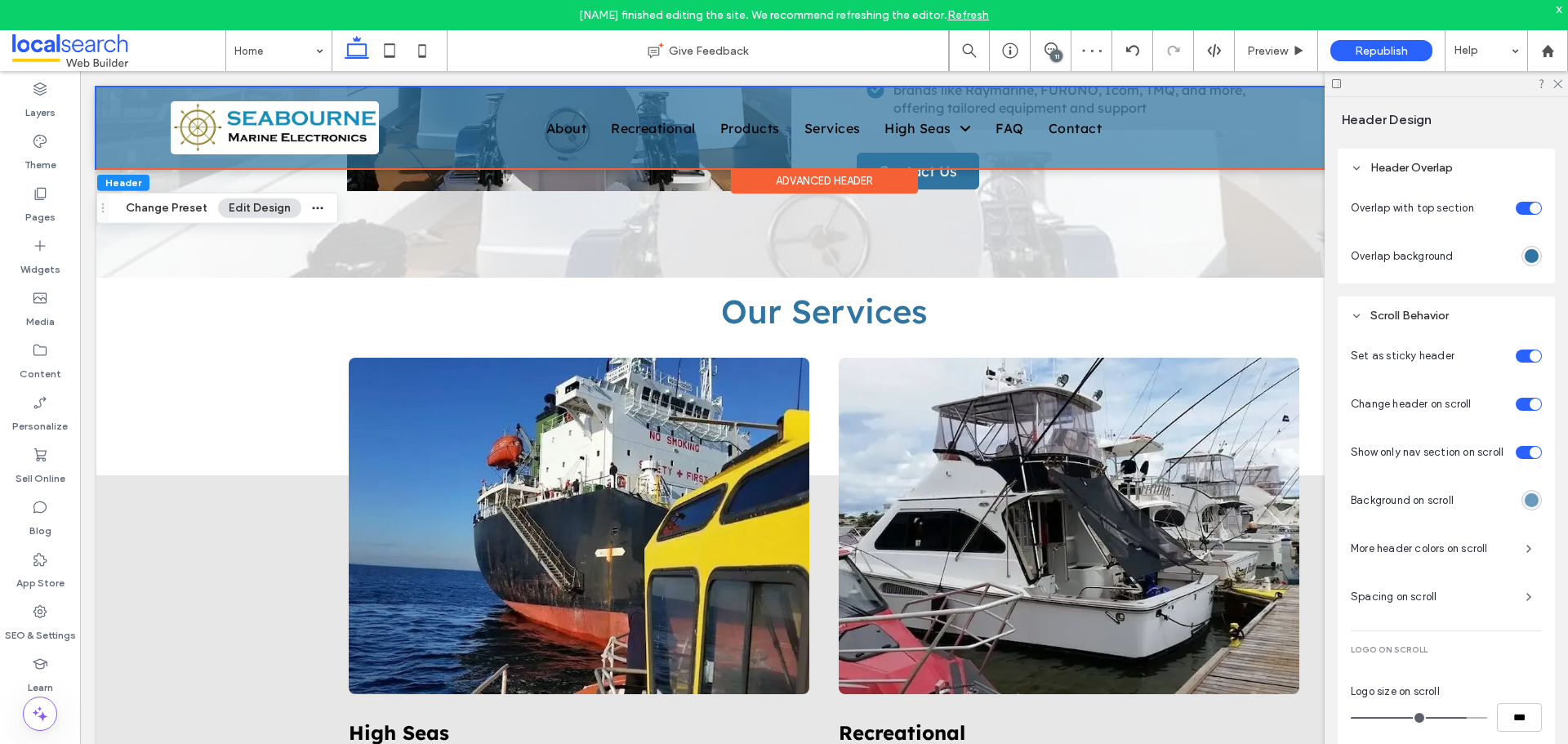 click on "More header colors on scroll" at bounding box center (1432, 549) 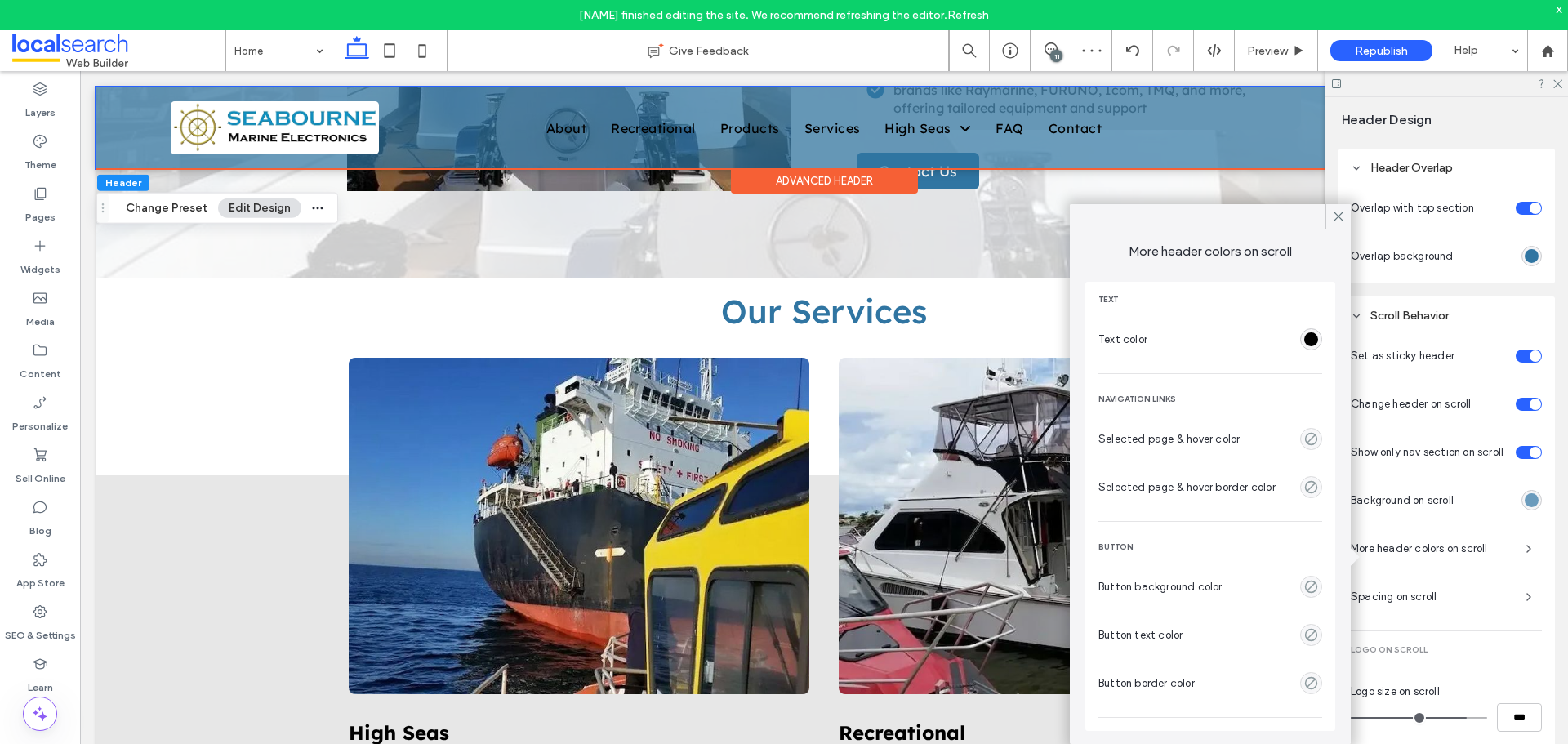 click at bounding box center [1311, 339] 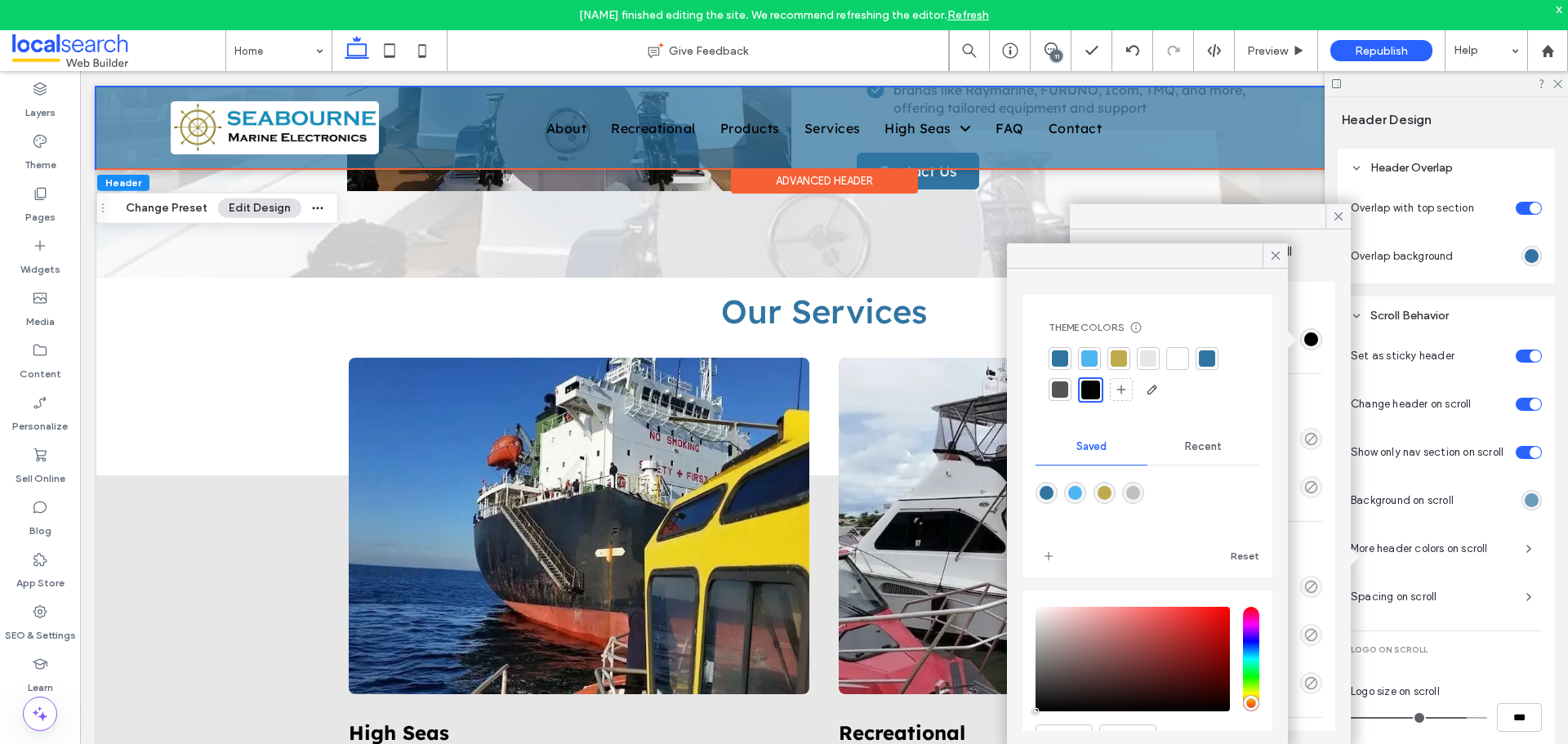 click at bounding box center (1178, 359) 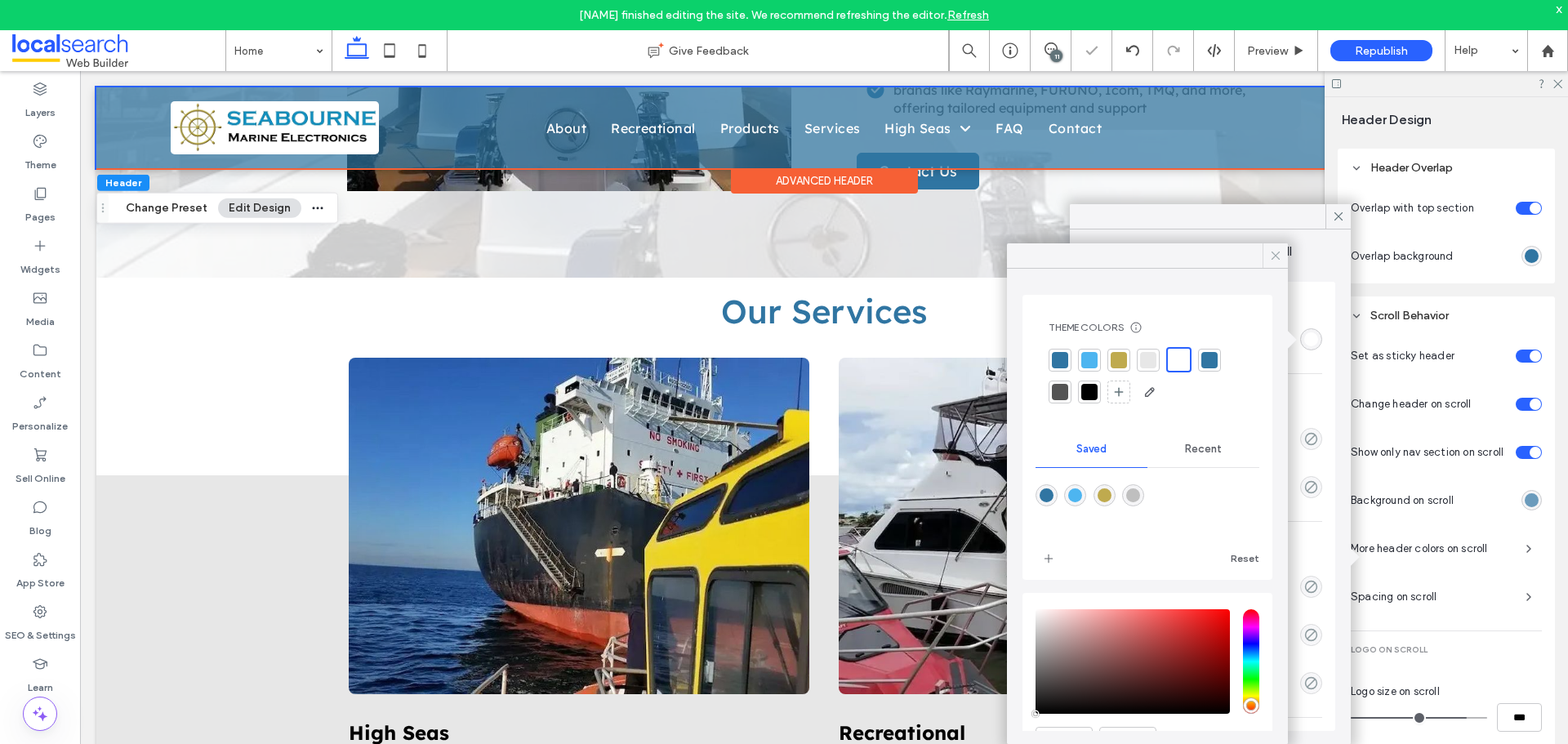 click 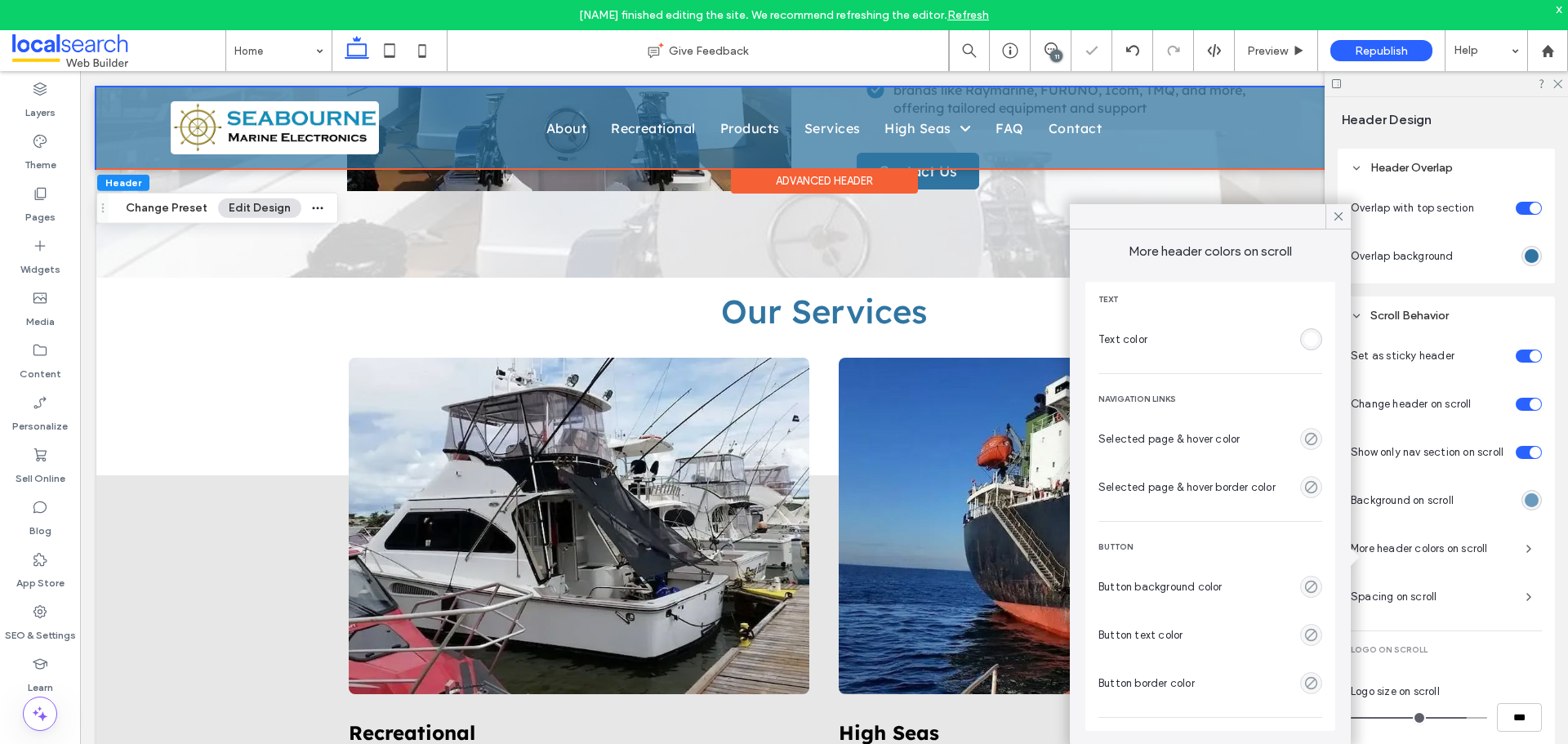 click 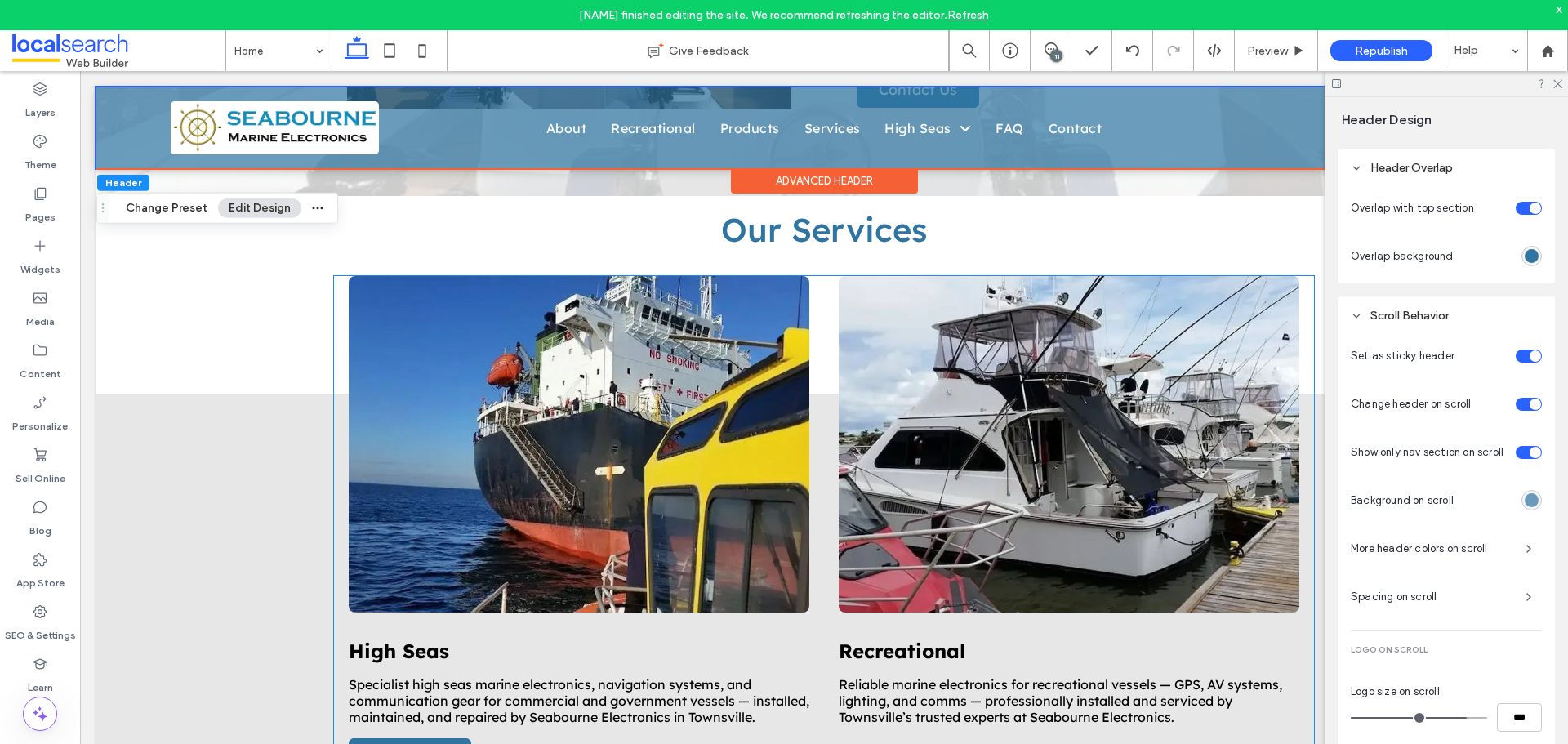 scroll, scrollTop: 980, scrollLeft: 0, axis: vertical 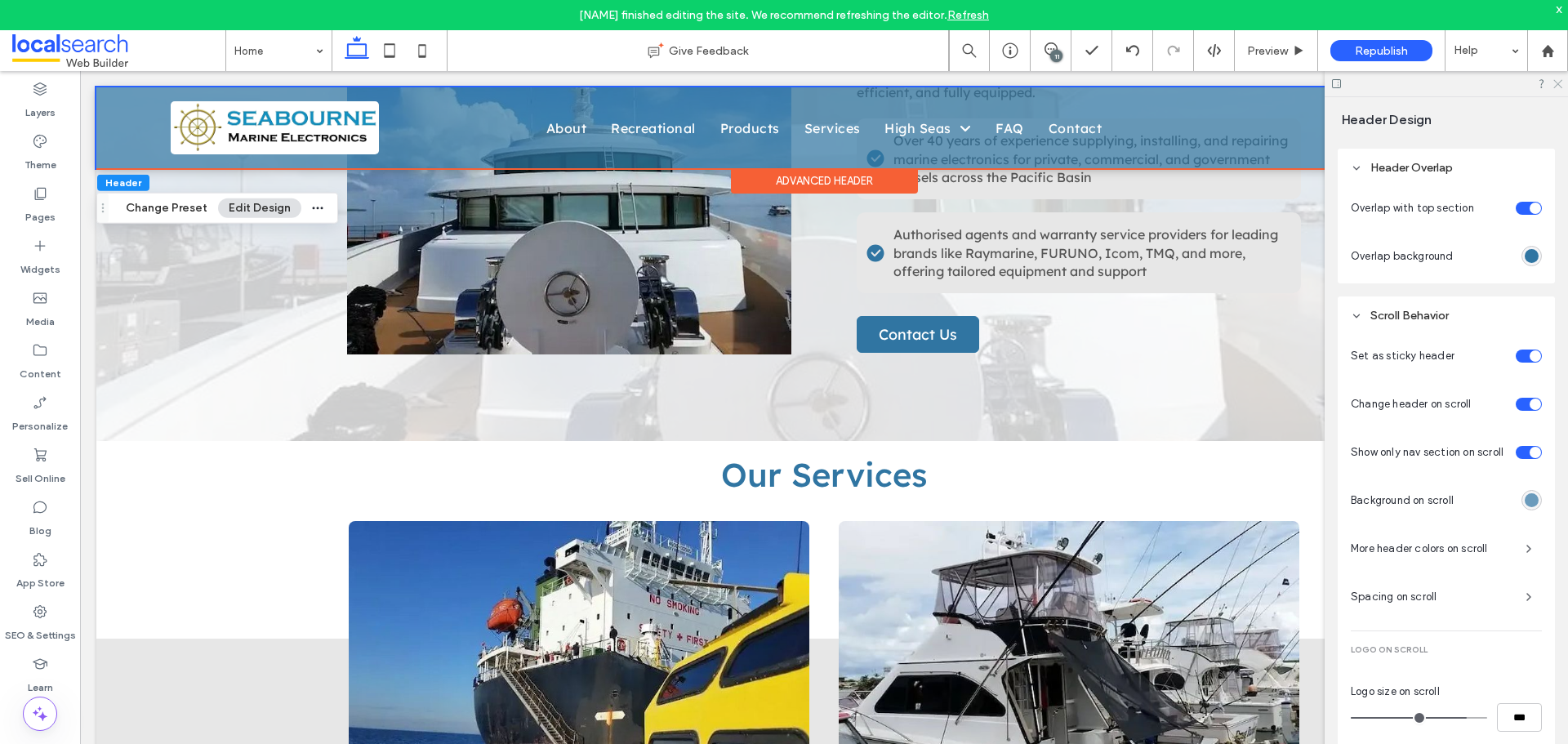click 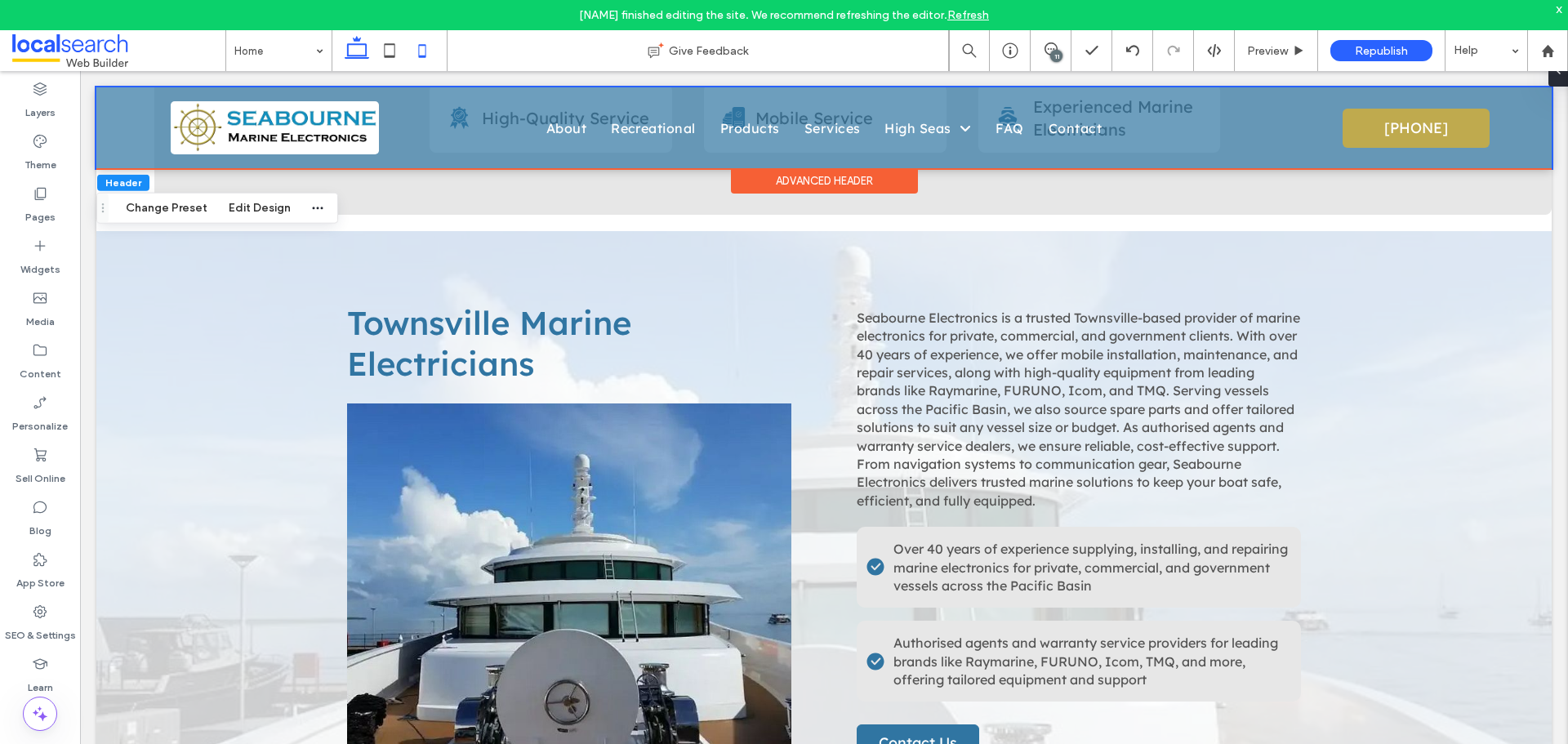 scroll, scrollTop: 0, scrollLeft: 0, axis: both 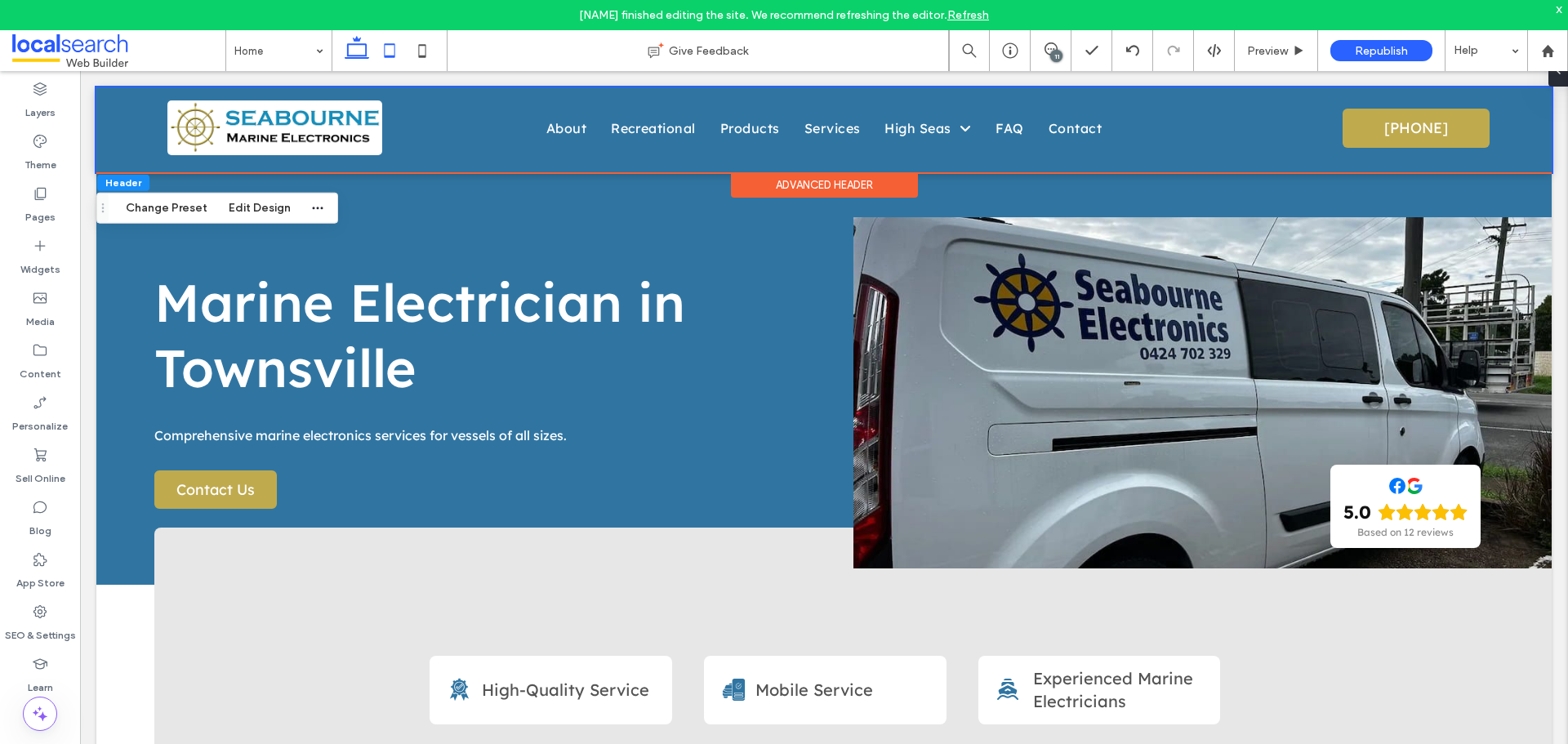 click 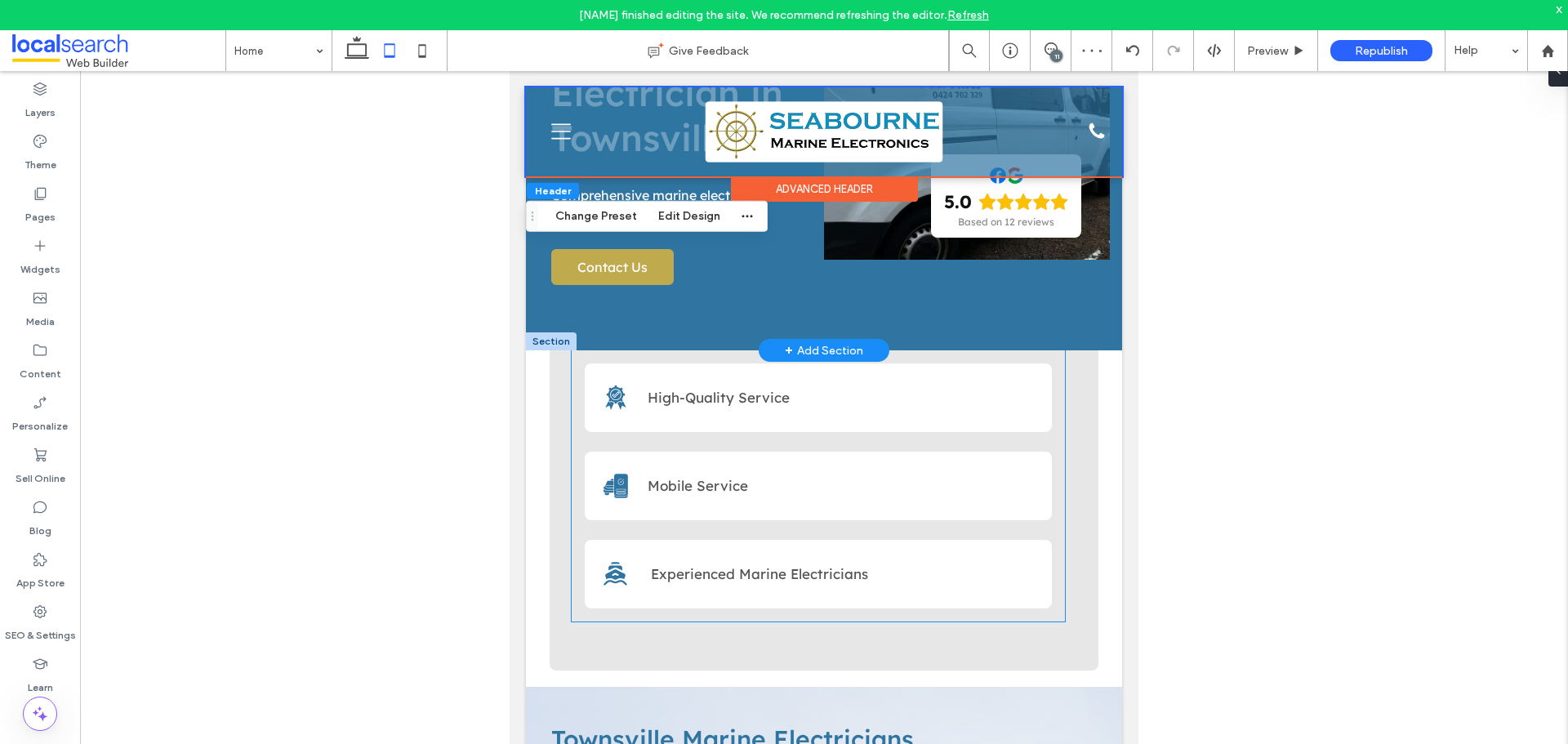 scroll, scrollTop: 0, scrollLeft: 0, axis: both 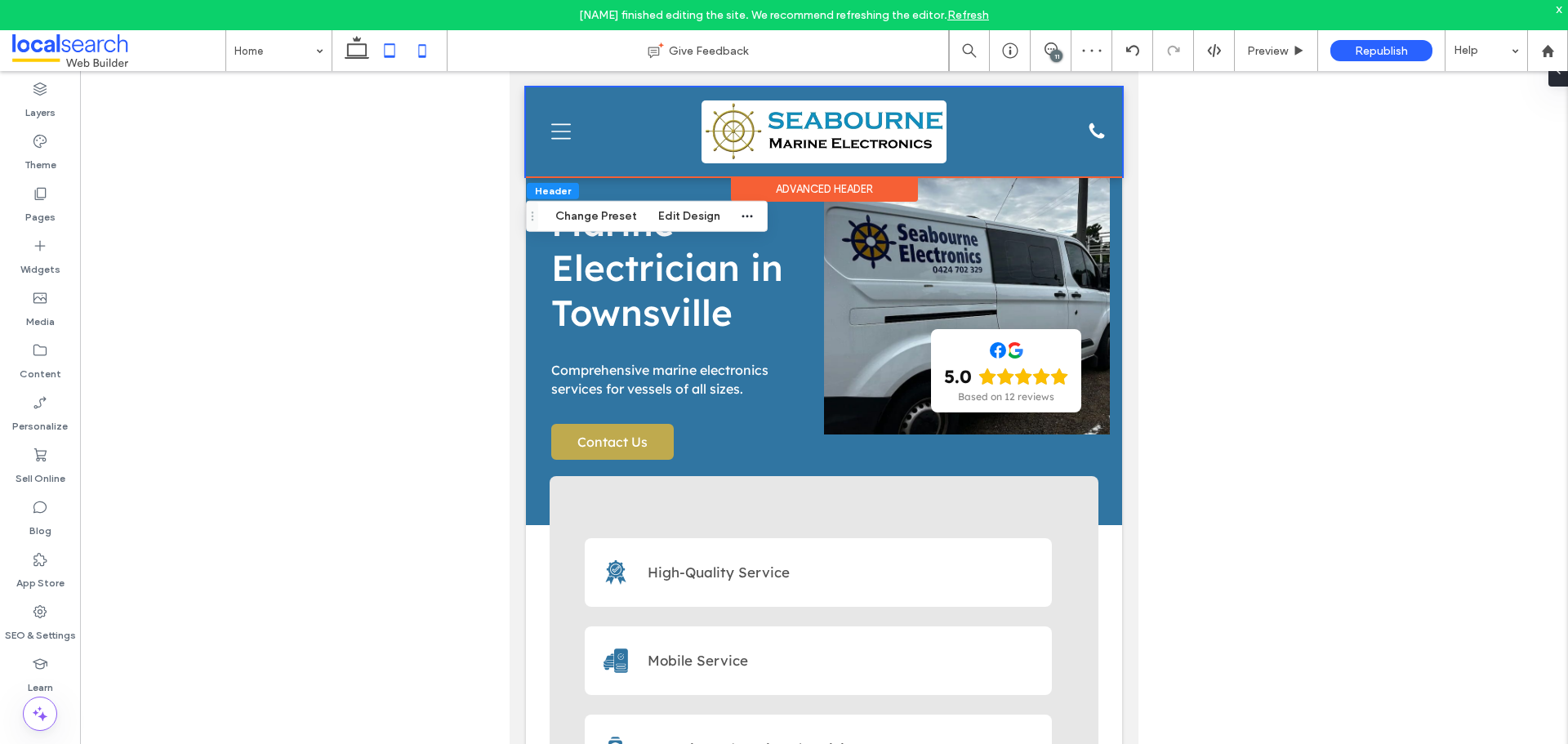 click 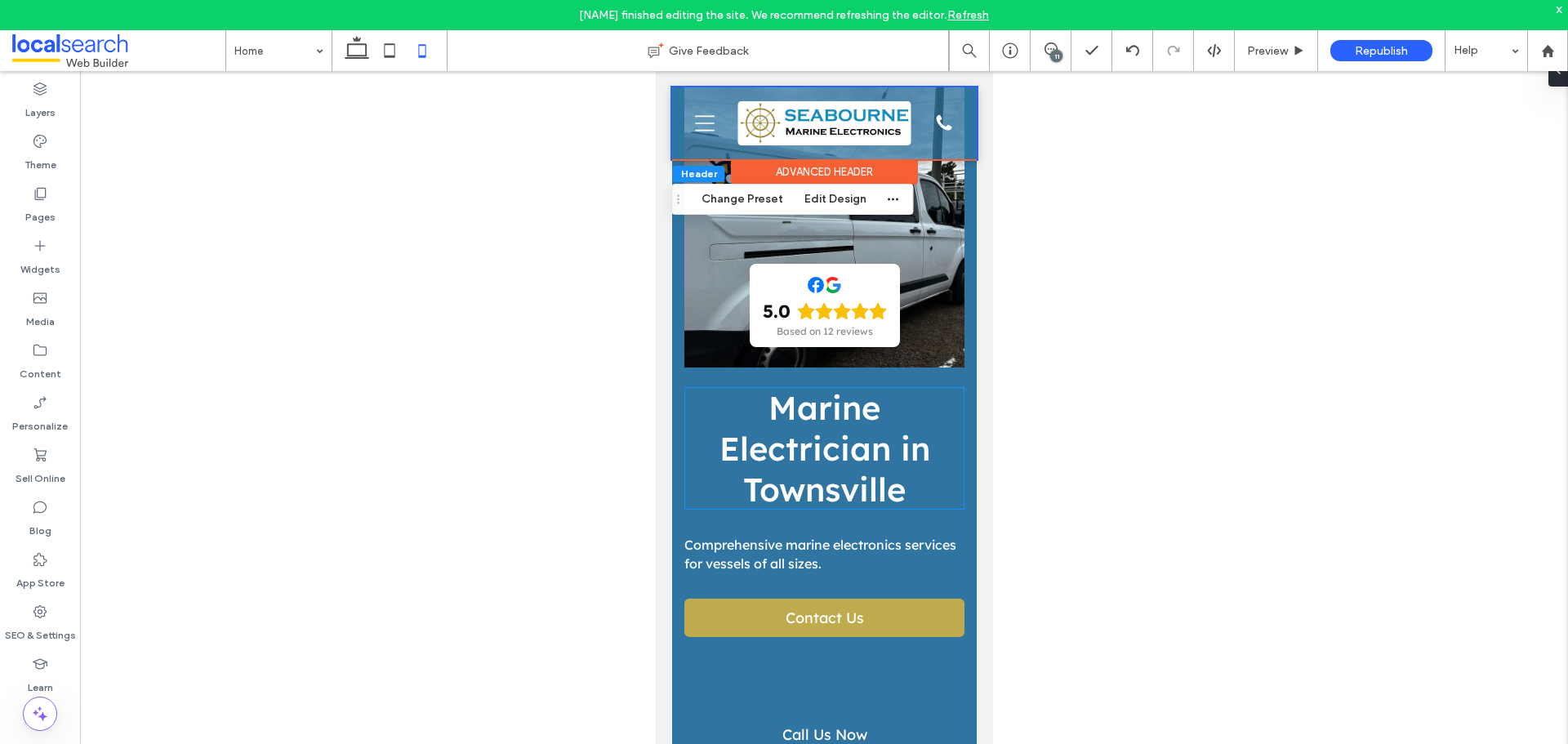 scroll, scrollTop: 0, scrollLeft: 0, axis: both 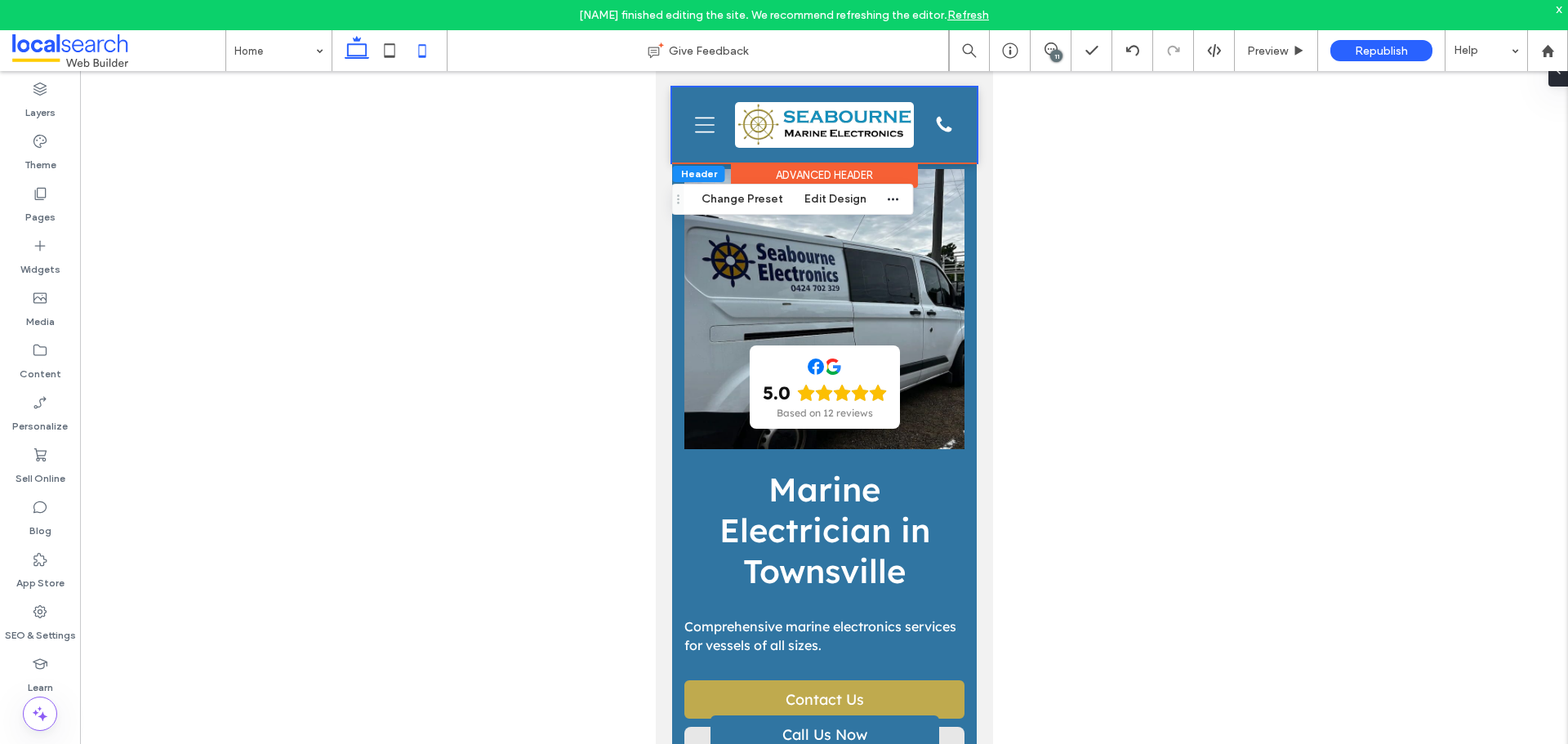 click 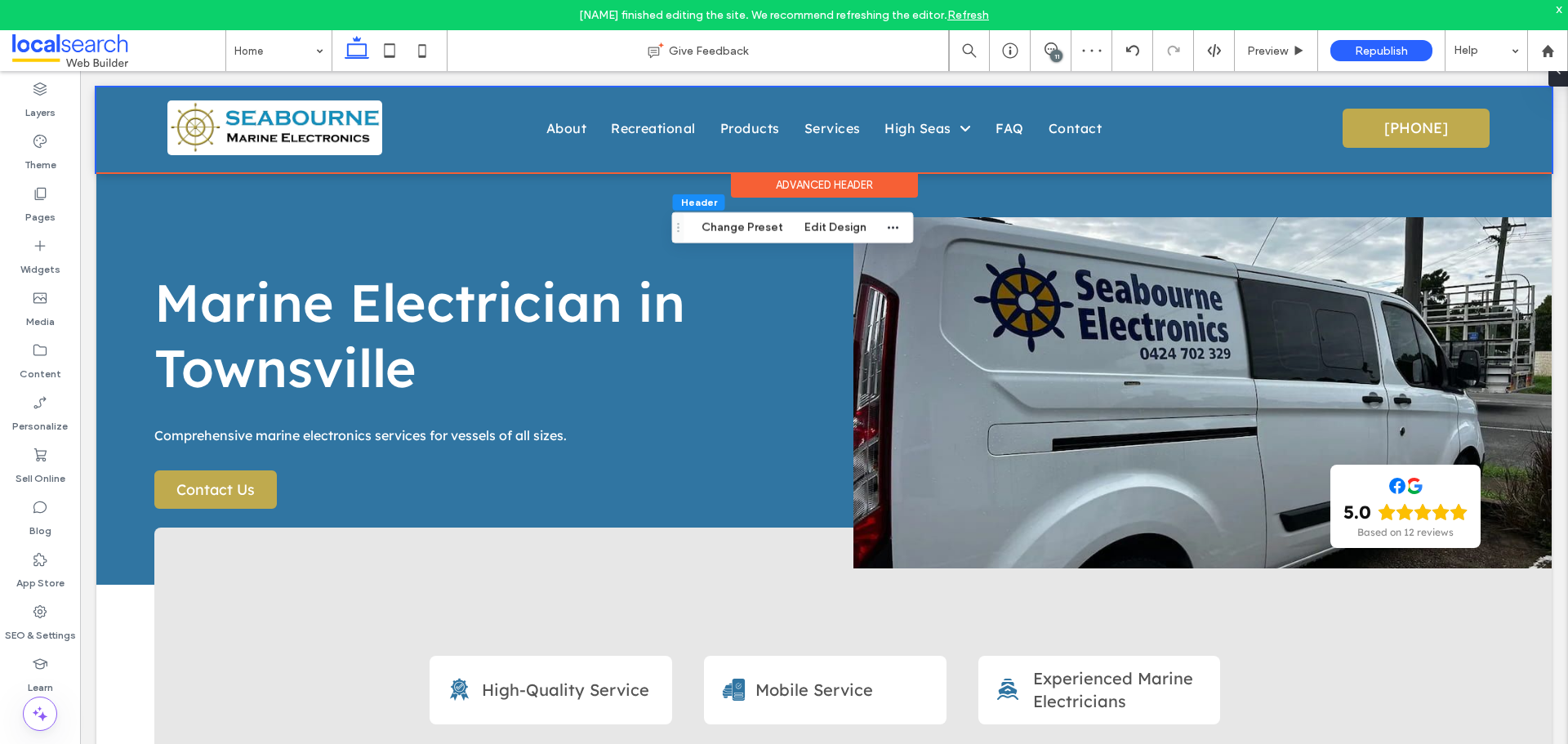 click on "x" at bounding box center [1559, 8] 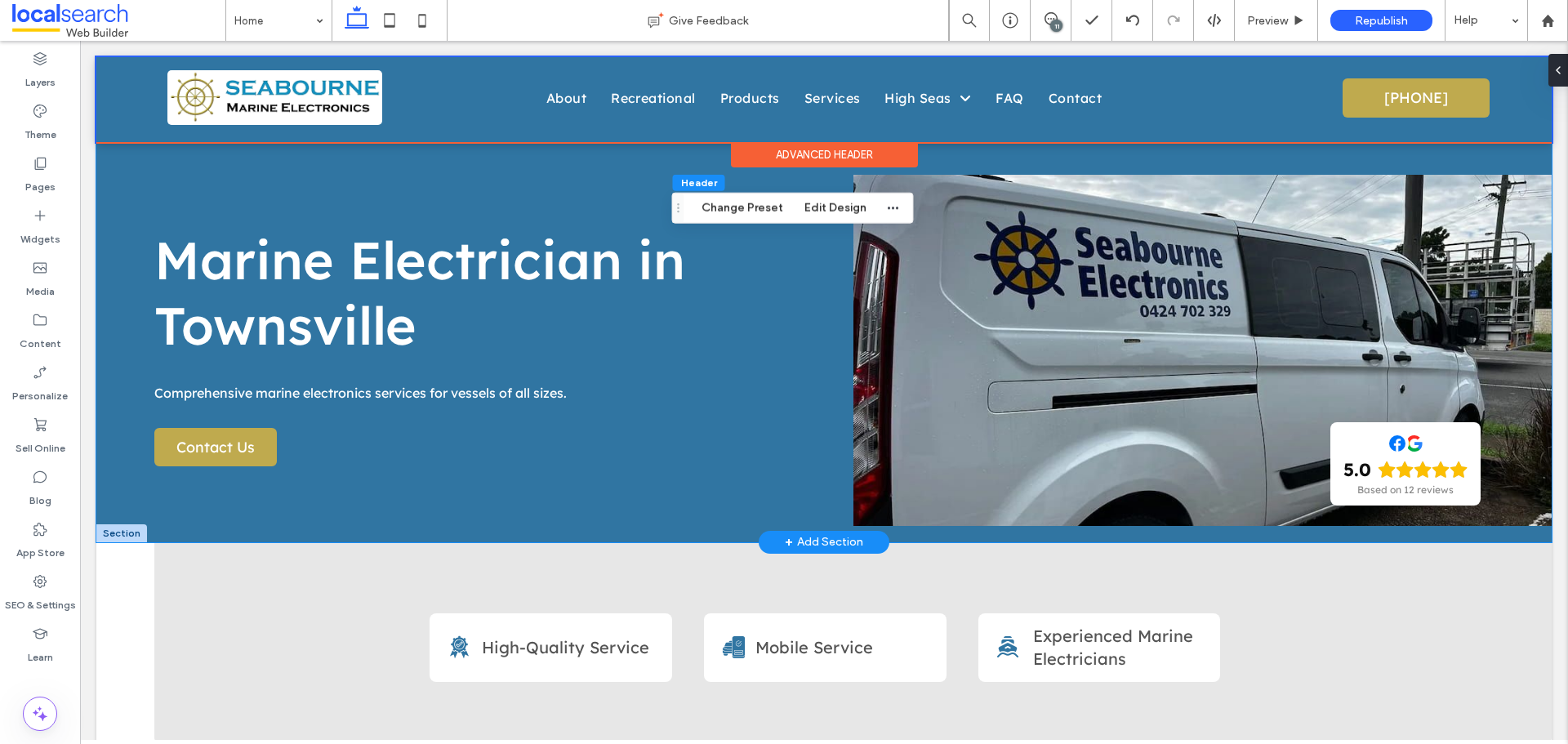scroll, scrollTop: 0, scrollLeft: 0, axis: both 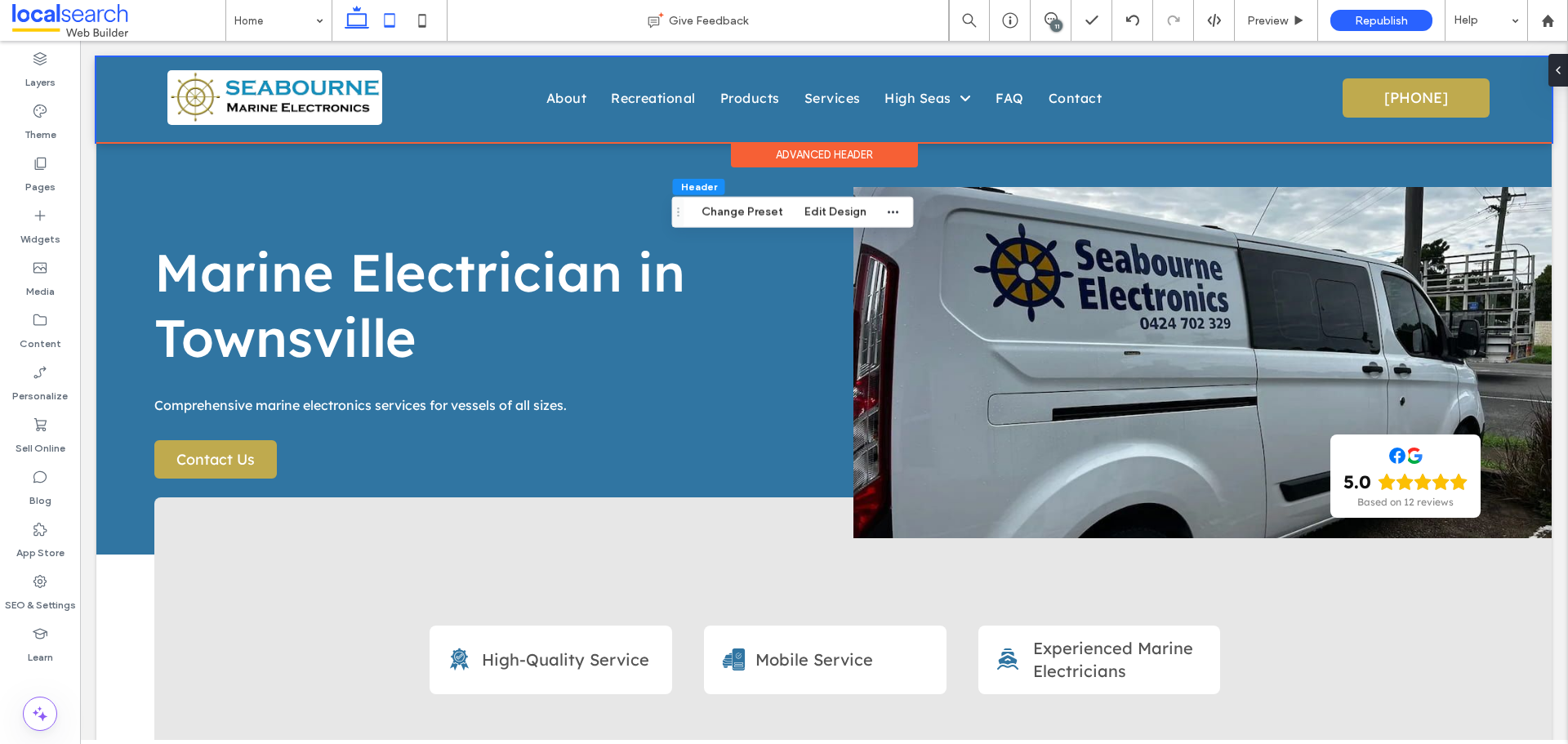 click 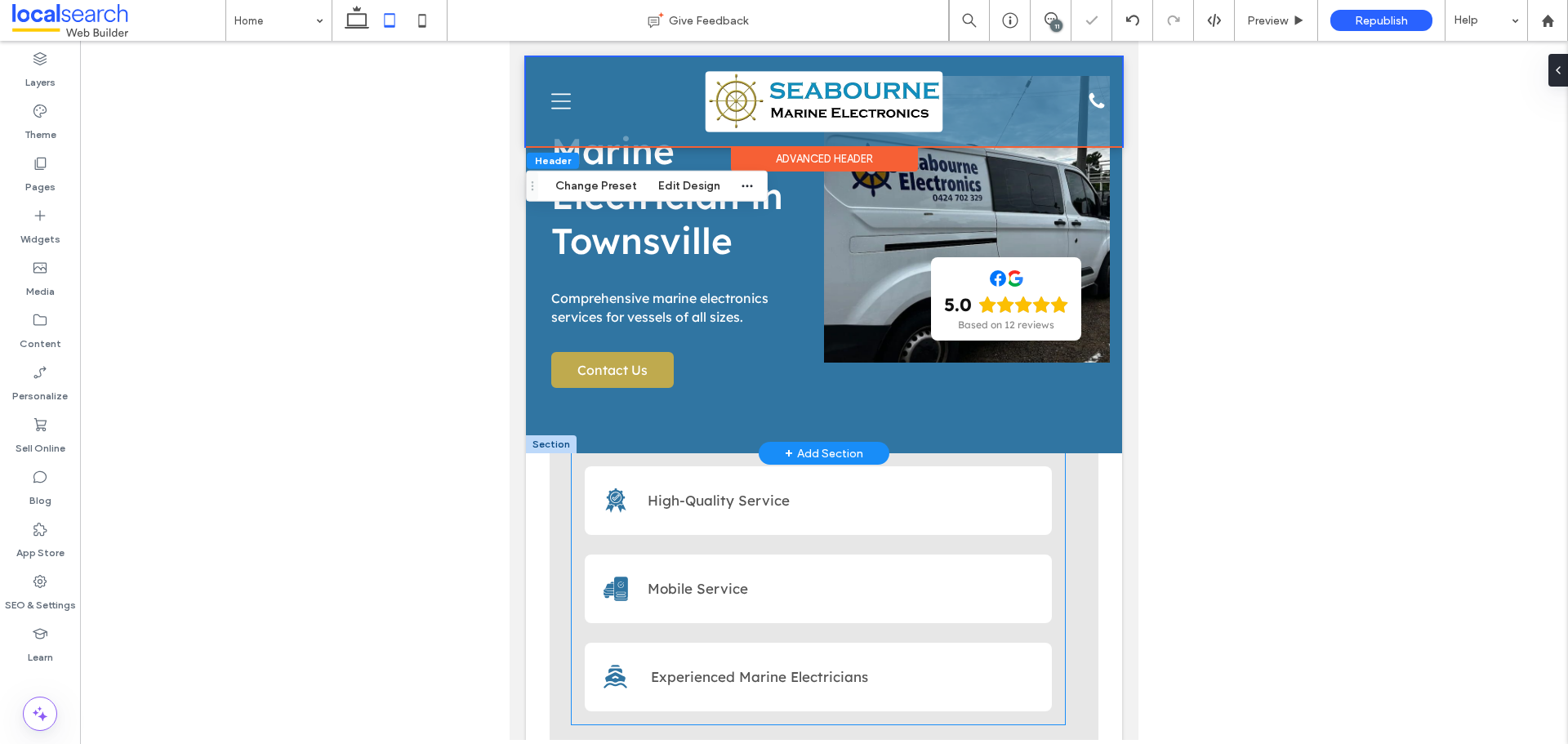 scroll, scrollTop: 0, scrollLeft: 0, axis: both 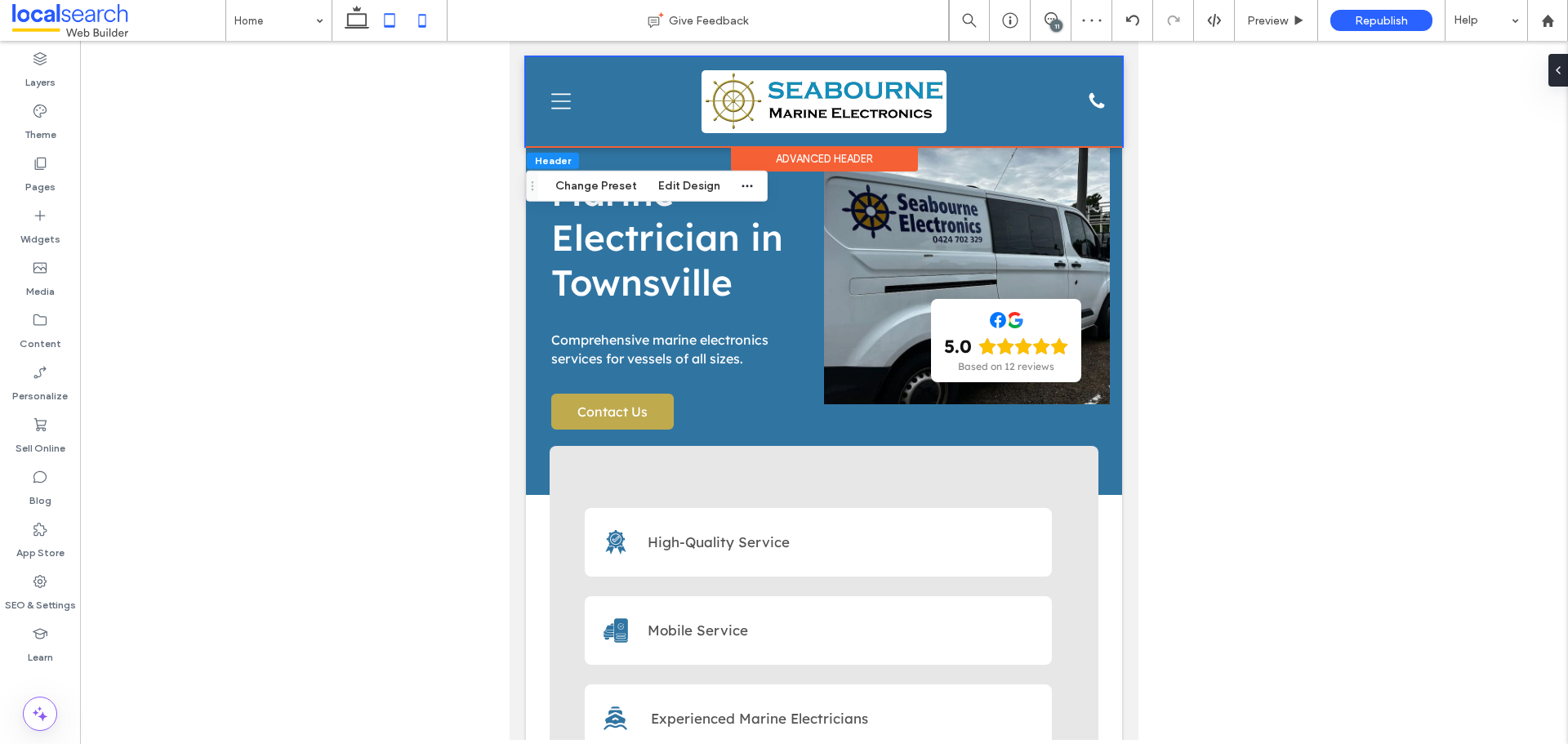 click 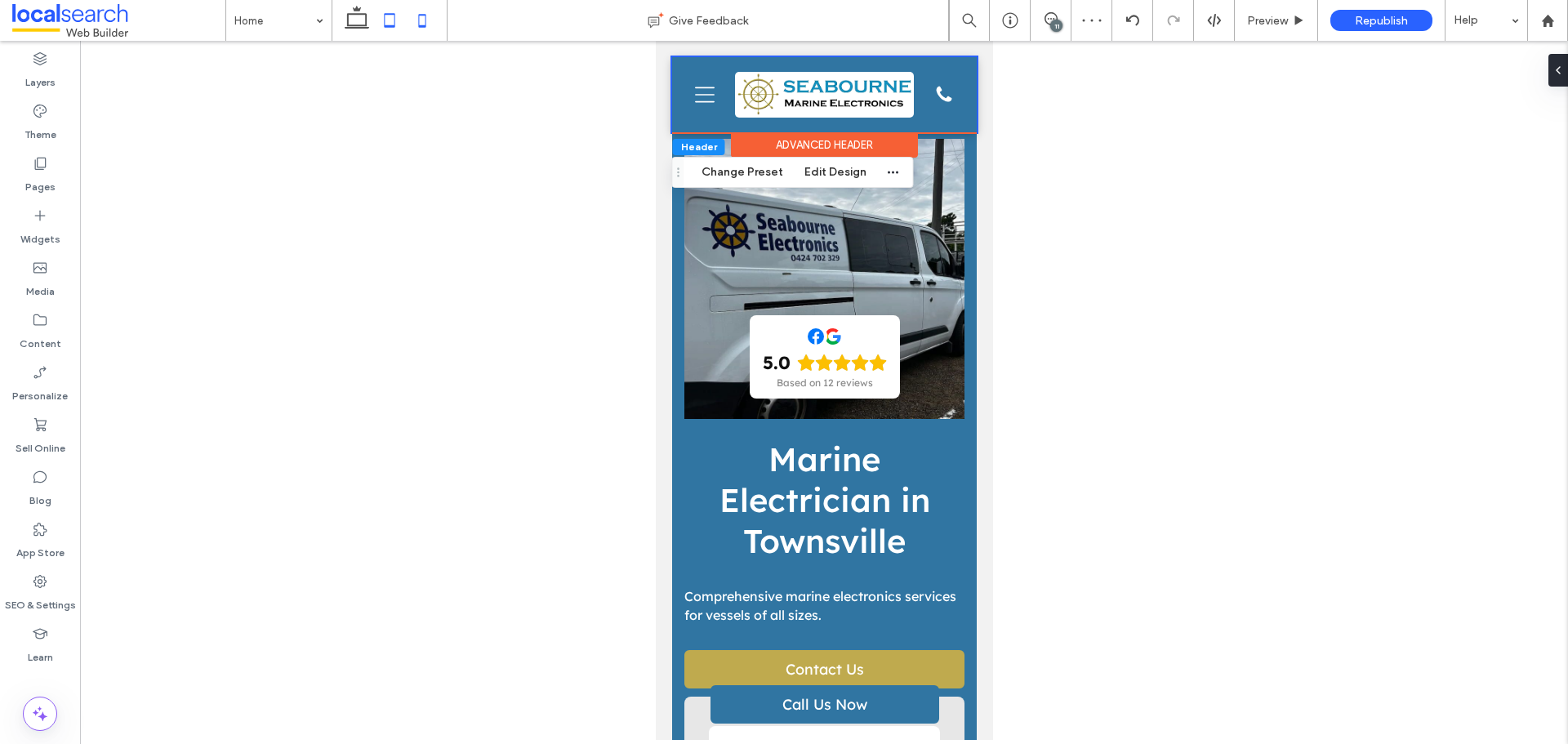 click 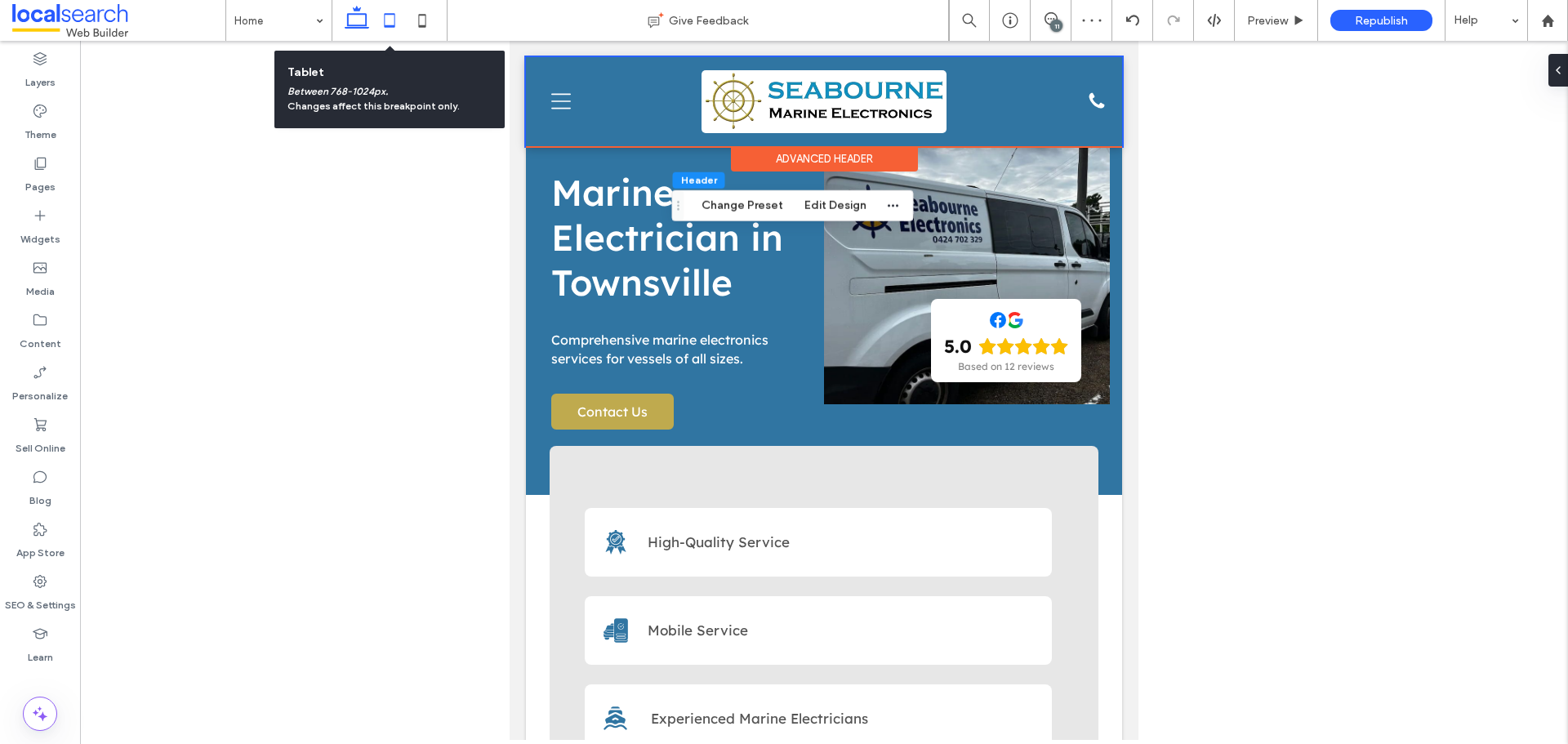 click 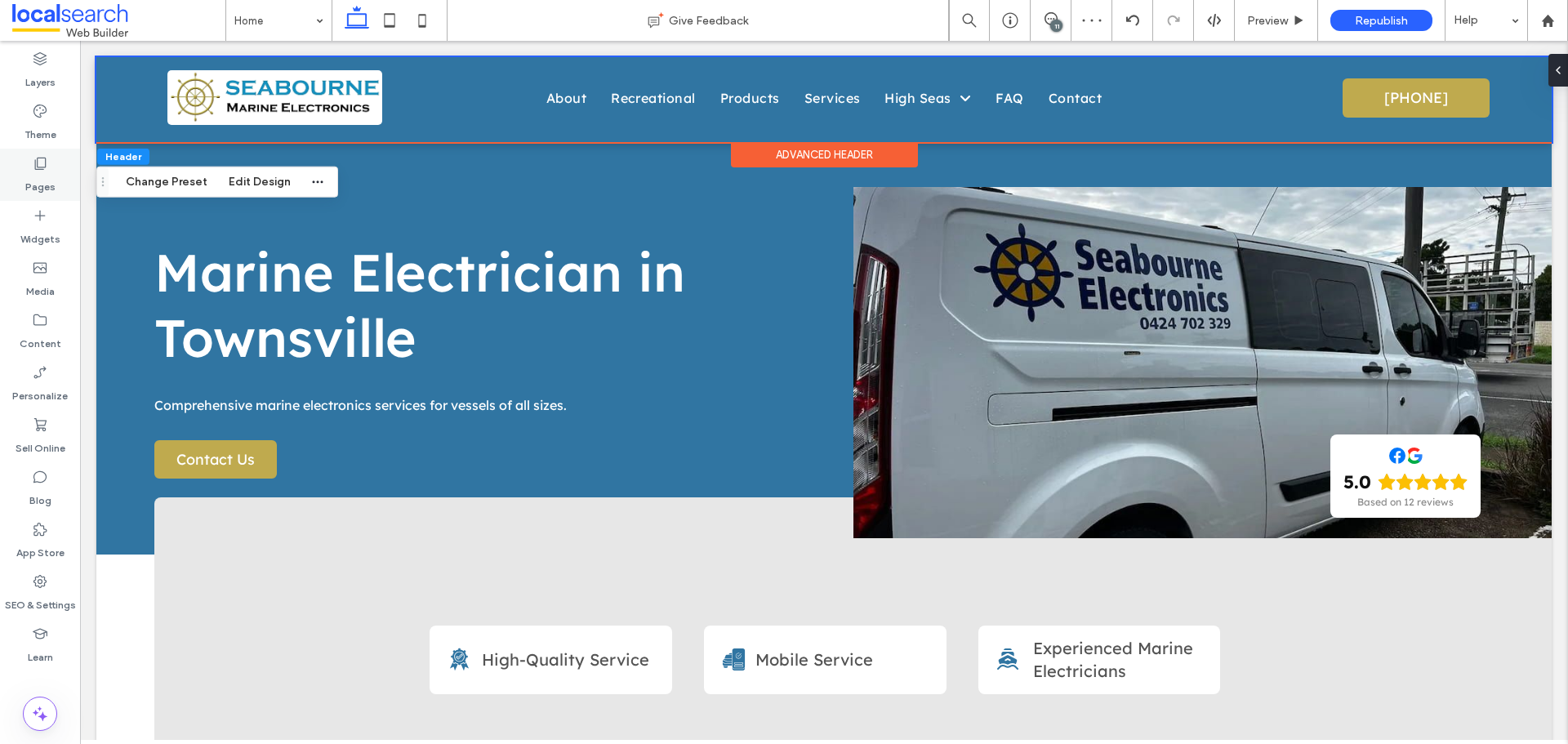 click on "Pages" at bounding box center [40, 183] 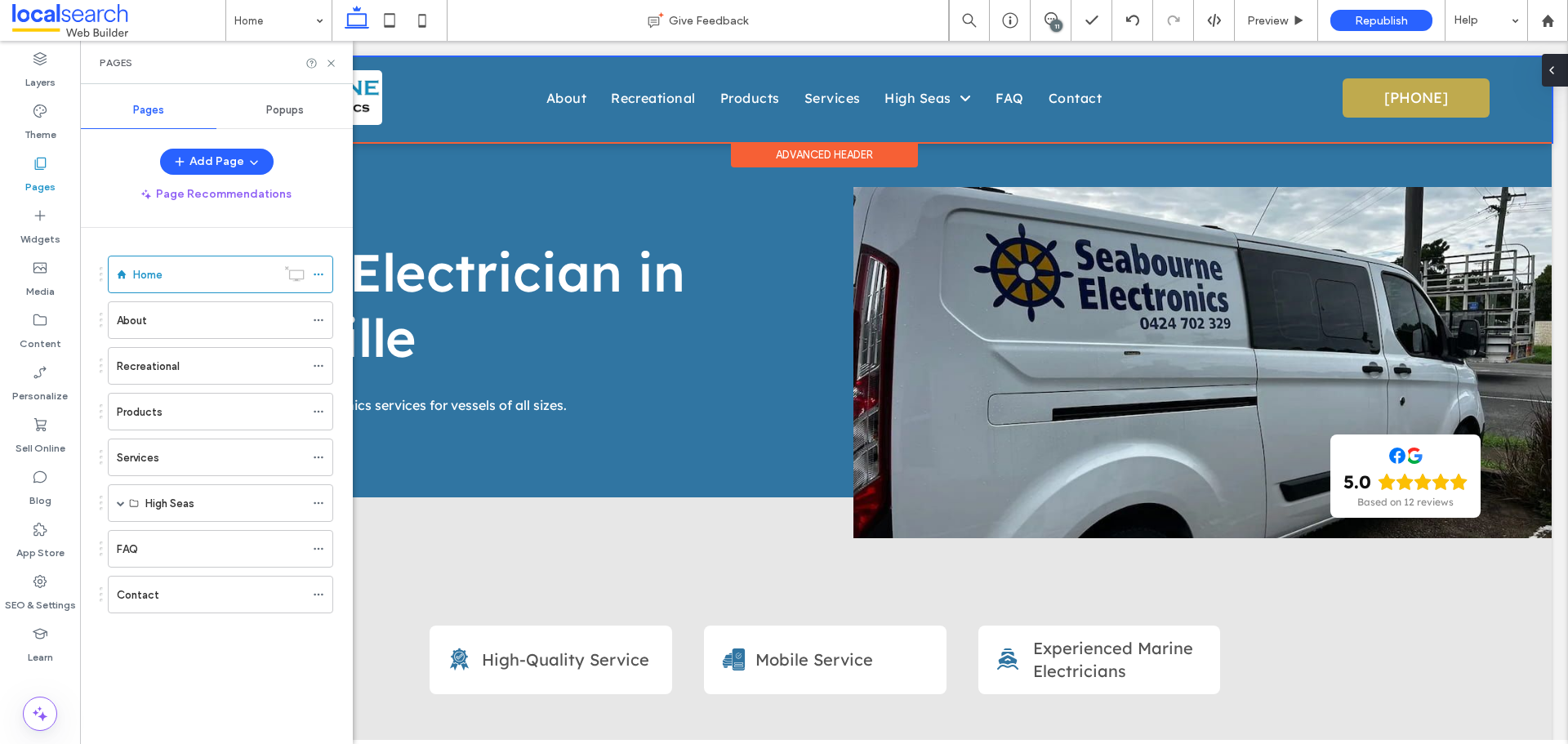 click at bounding box center (1555, 70) 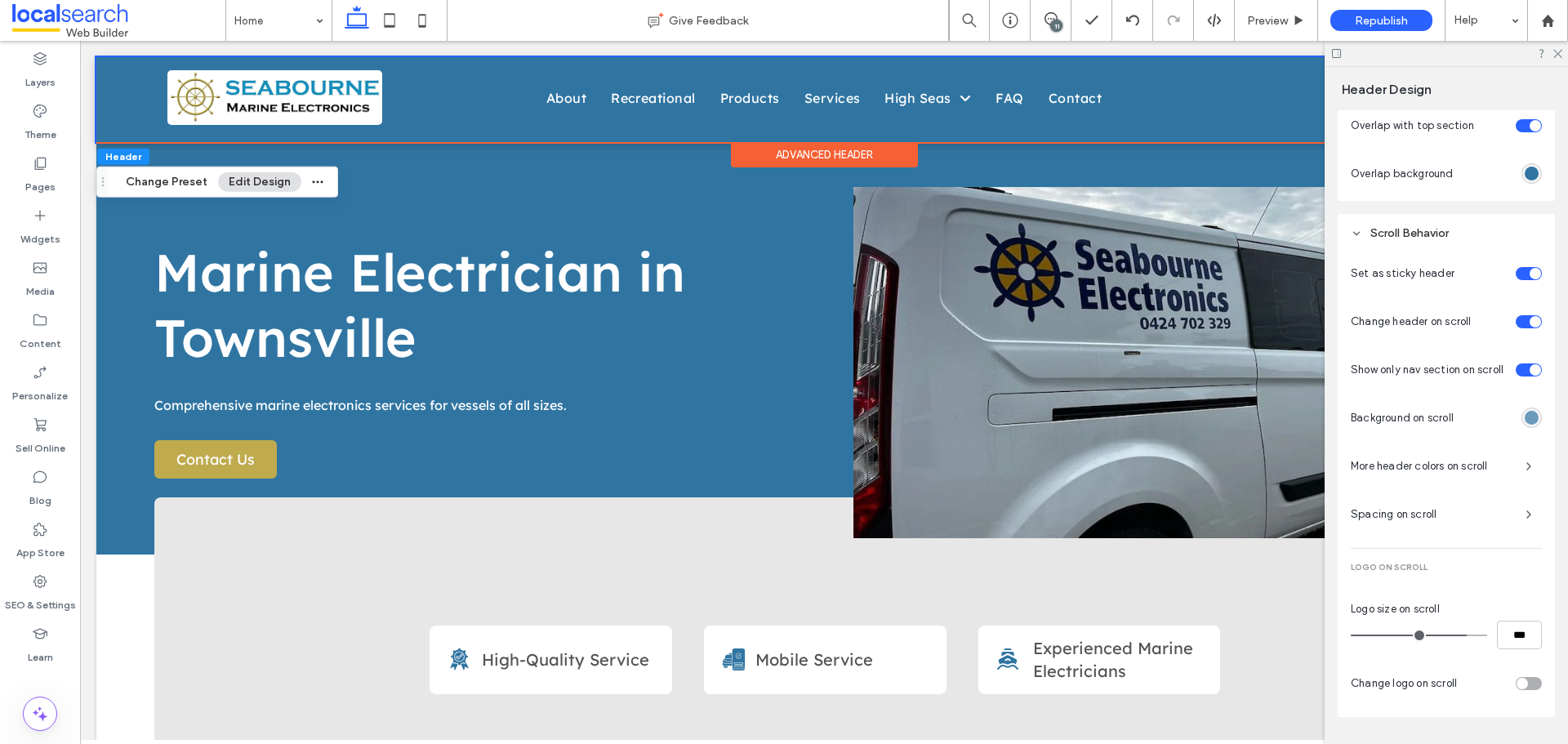 scroll, scrollTop: 840, scrollLeft: 0, axis: vertical 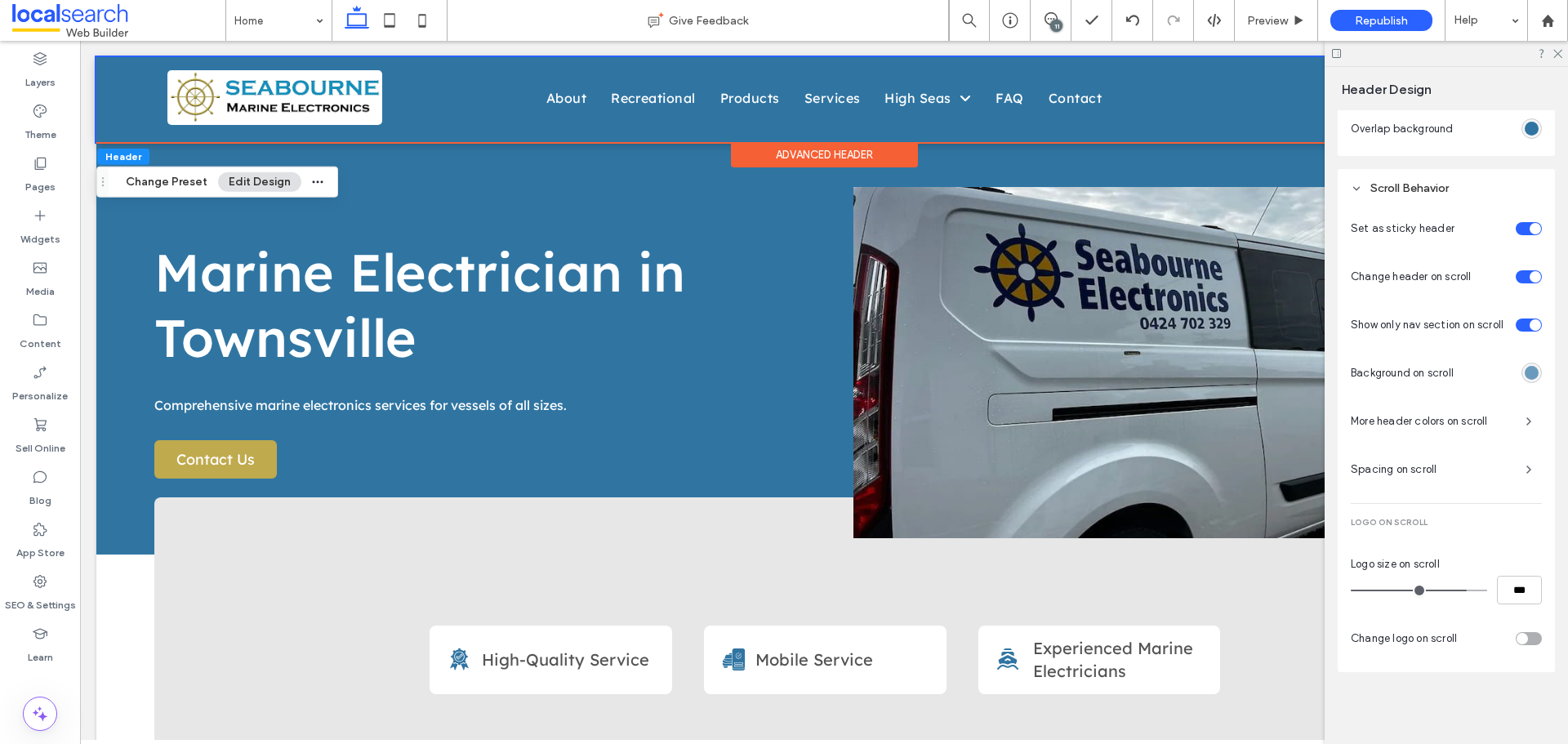 drag, startPoint x: 1058, startPoint y: 22, endPoint x: 1186, endPoint y: 205, distance: 223.3226 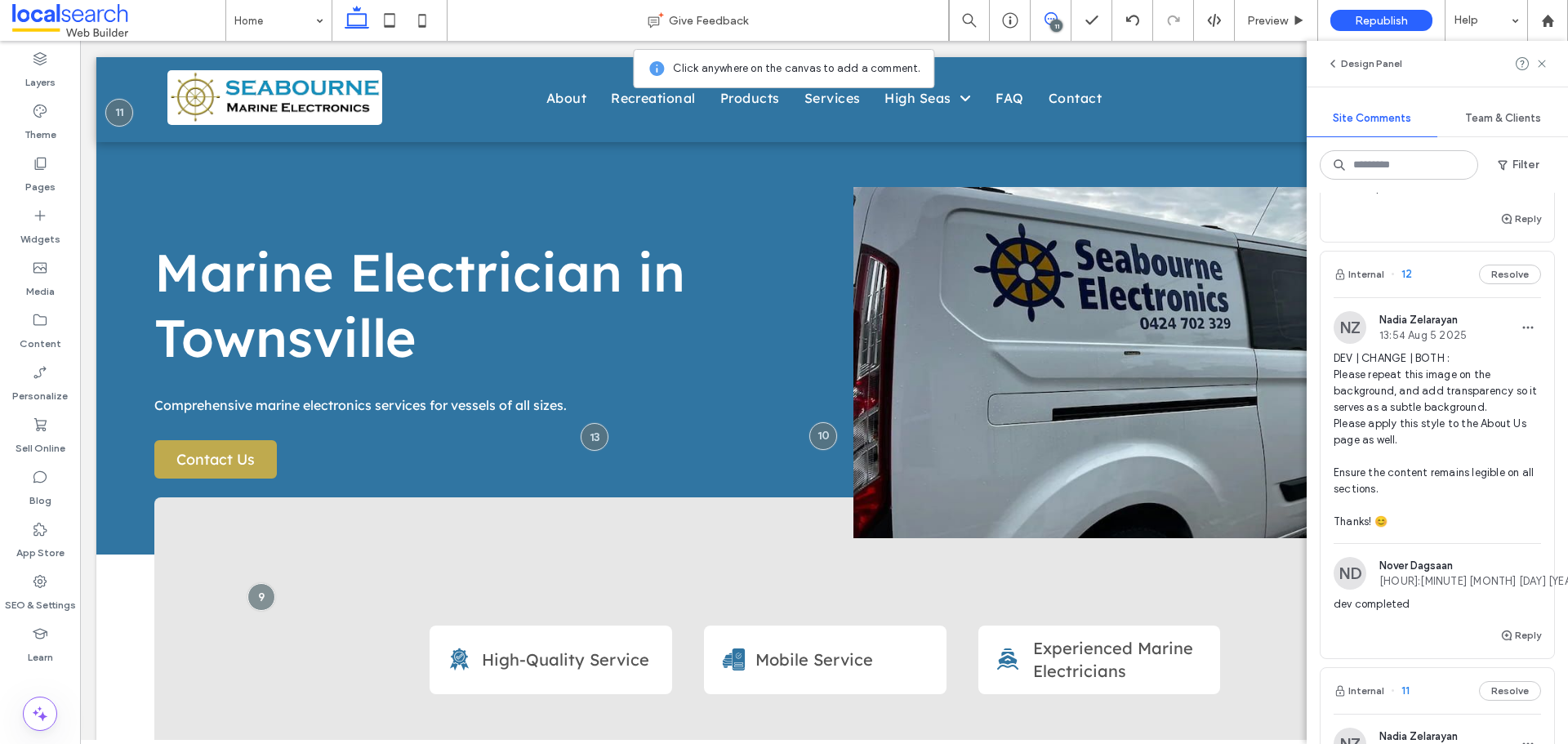 scroll, scrollTop: 245, scrollLeft: 0, axis: vertical 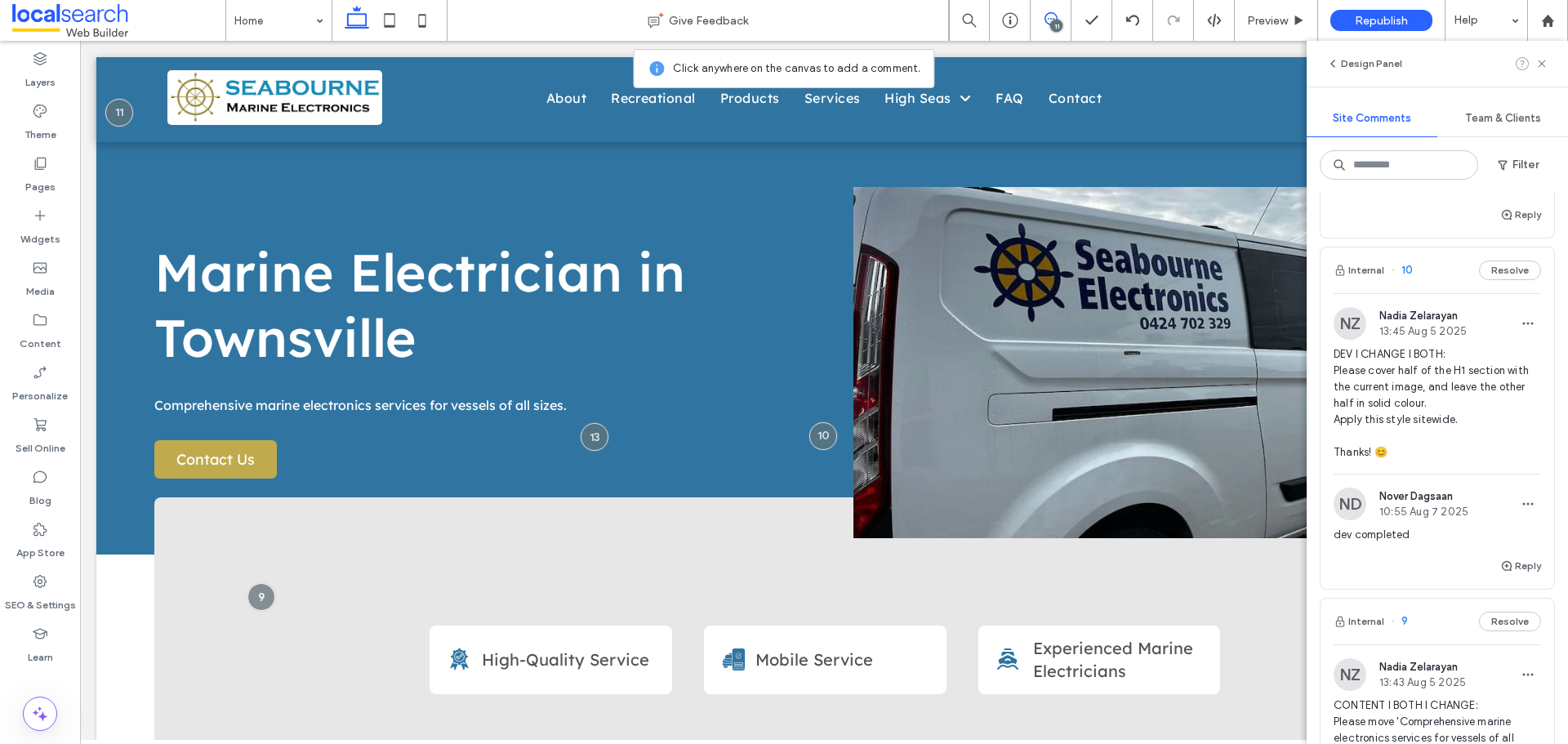 drag, startPoint x: 1546, startPoint y: 61, endPoint x: 1521, endPoint y: 61, distance: 25 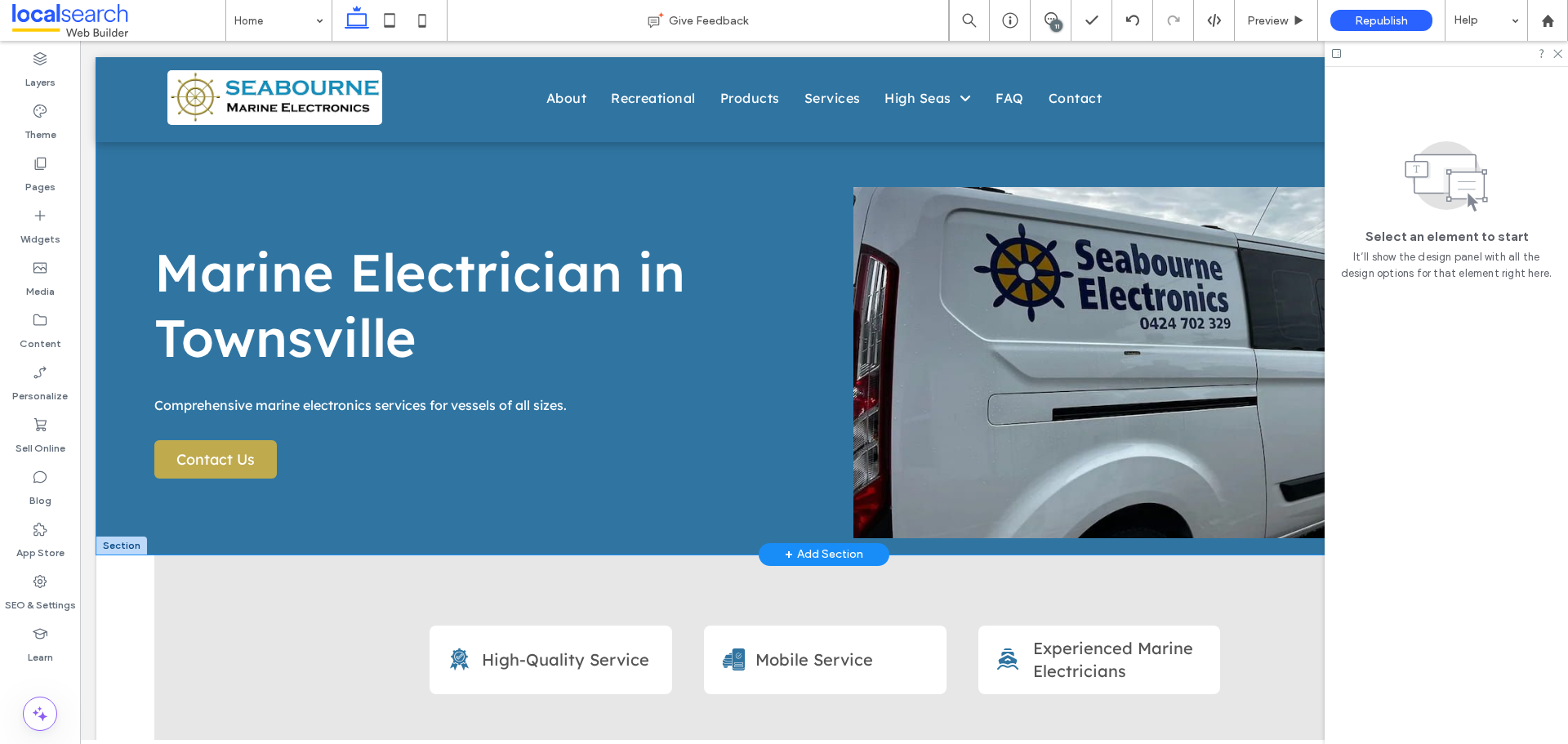 scroll, scrollTop: 0, scrollLeft: 0, axis: both 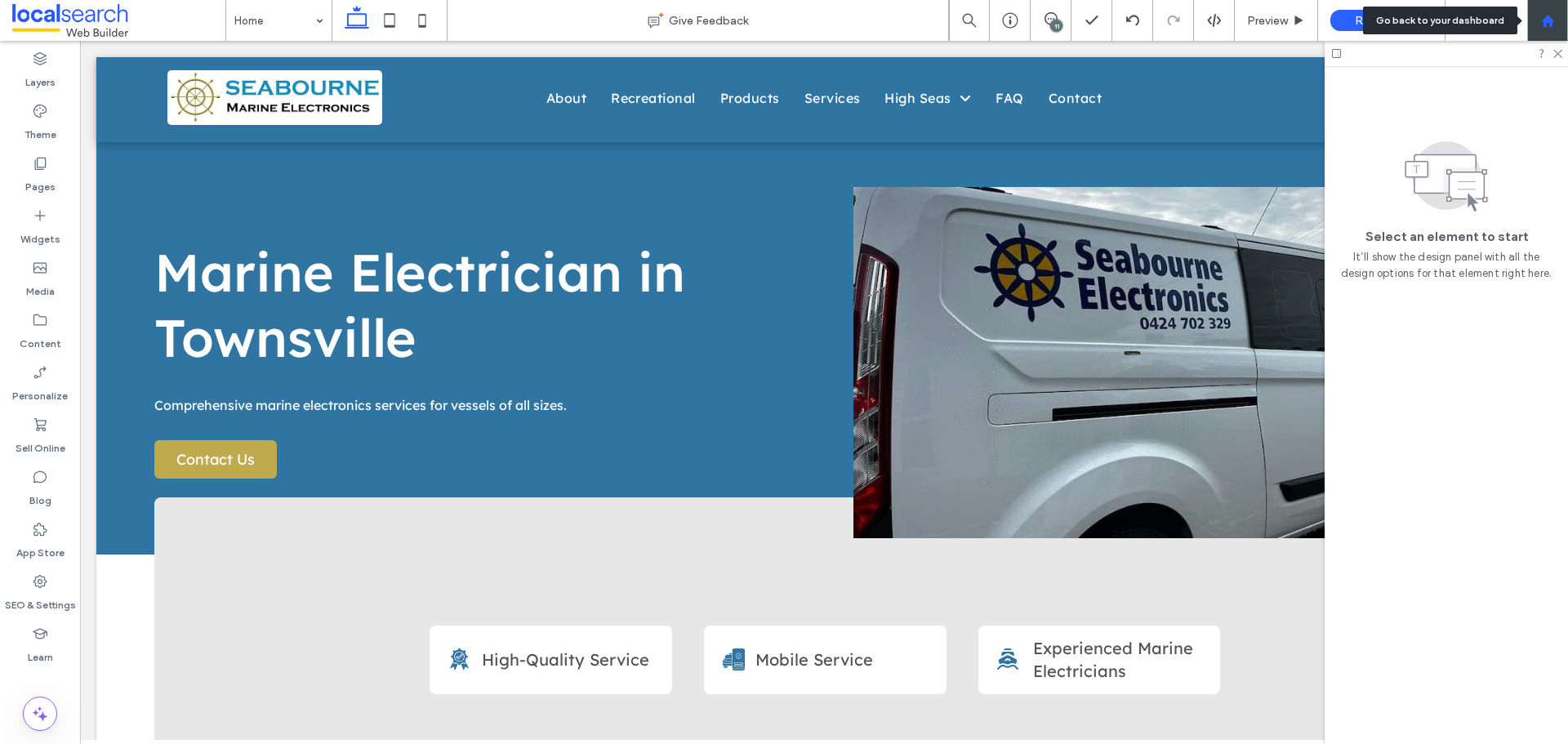 click at bounding box center (1548, 20) 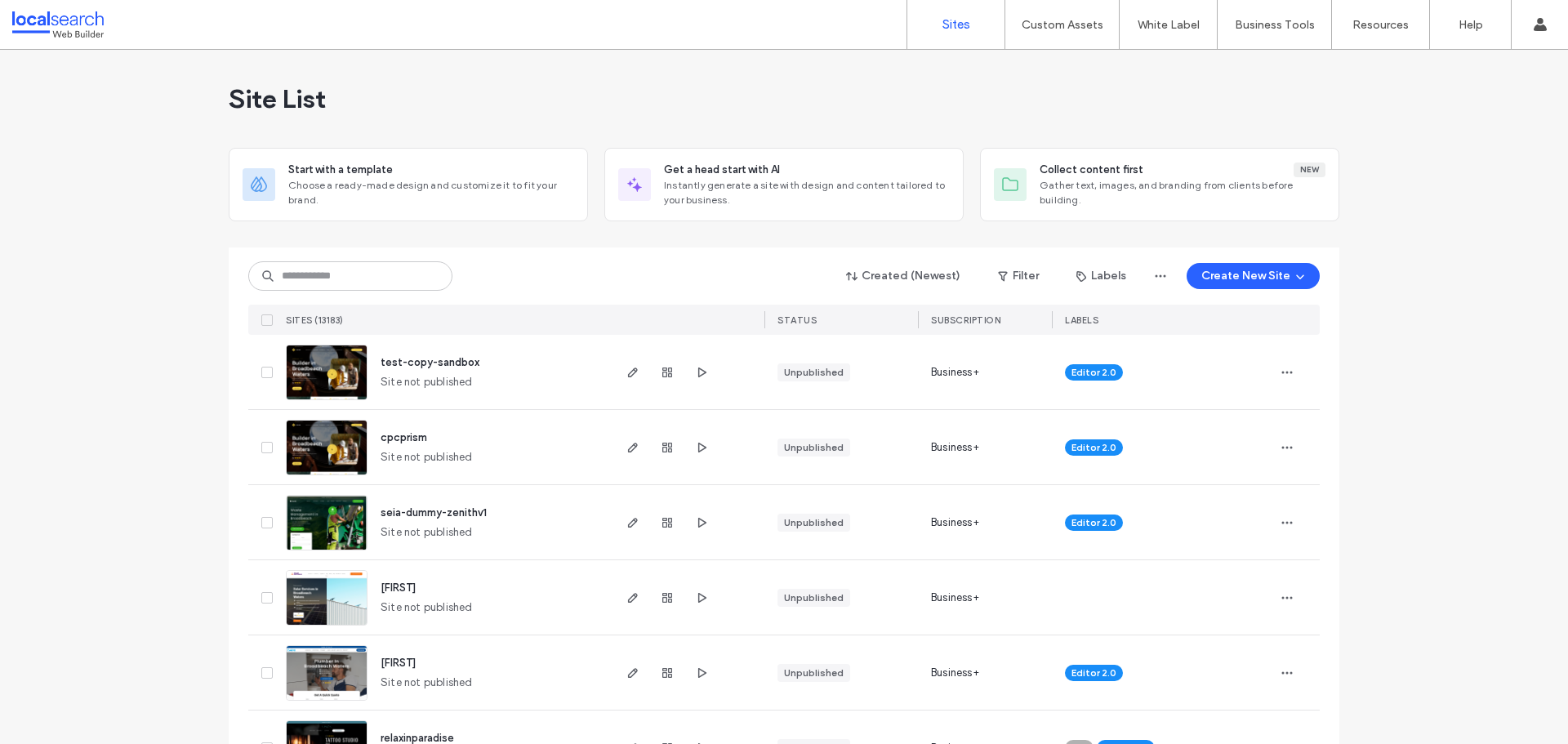 scroll, scrollTop: 0, scrollLeft: 0, axis: both 